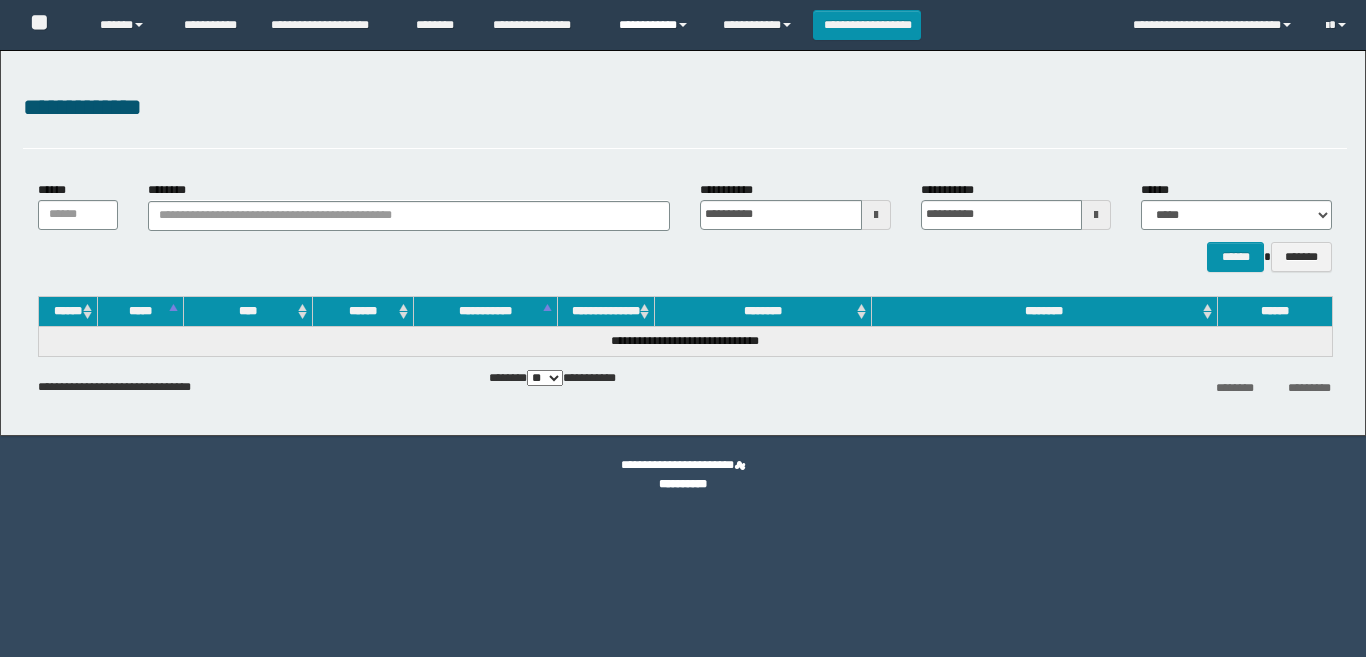 scroll, scrollTop: 0, scrollLeft: 0, axis: both 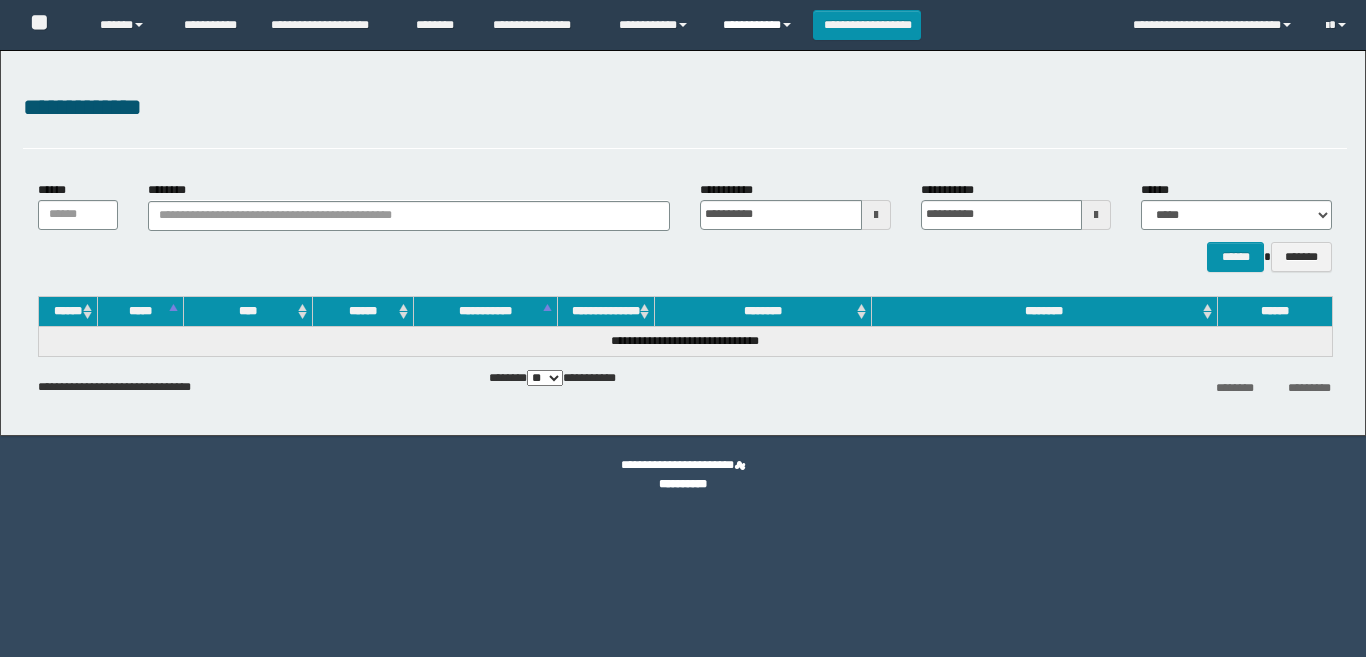 click on "**********" at bounding box center (760, 25) 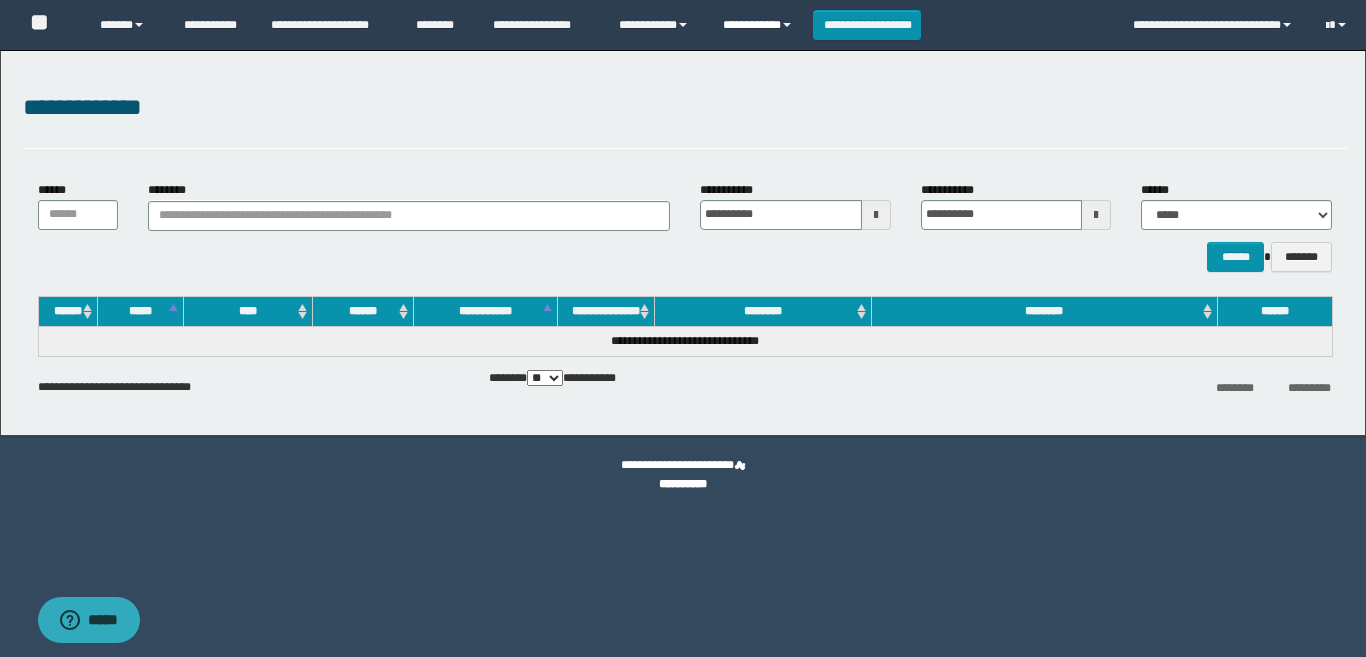 scroll, scrollTop: 0, scrollLeft: 0, axis: both 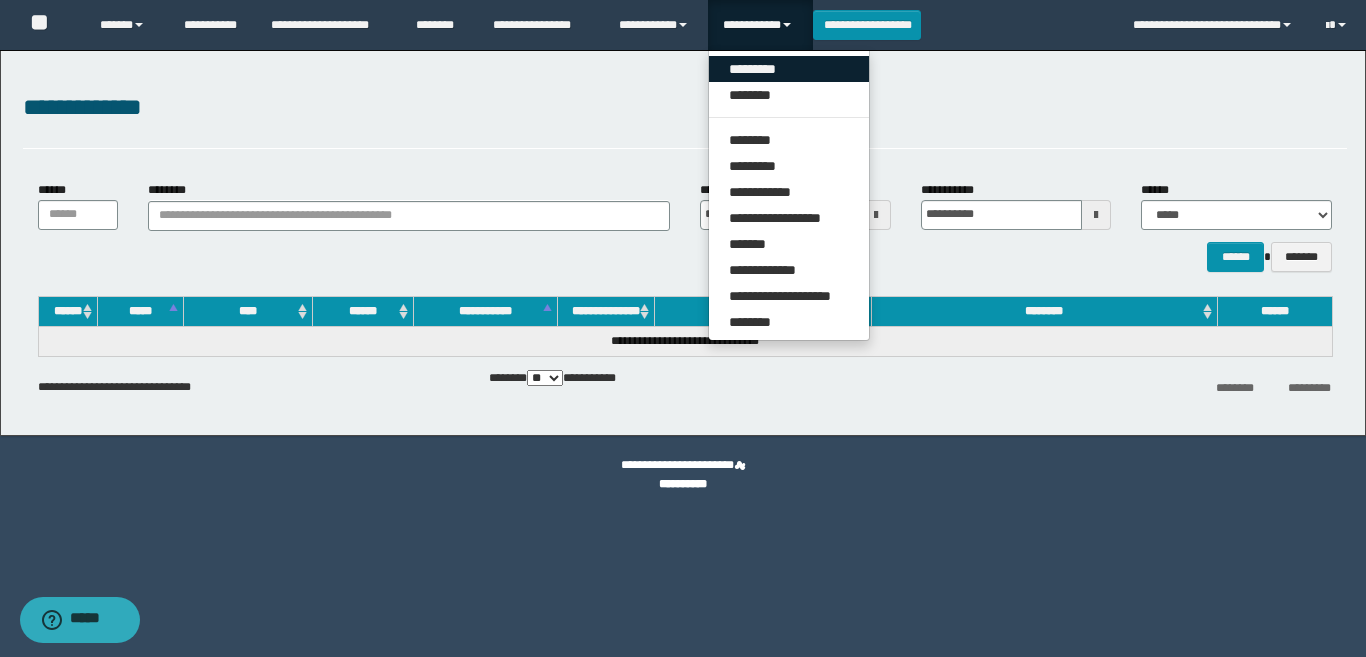 click on "*********" at bounding box center [789, 69] 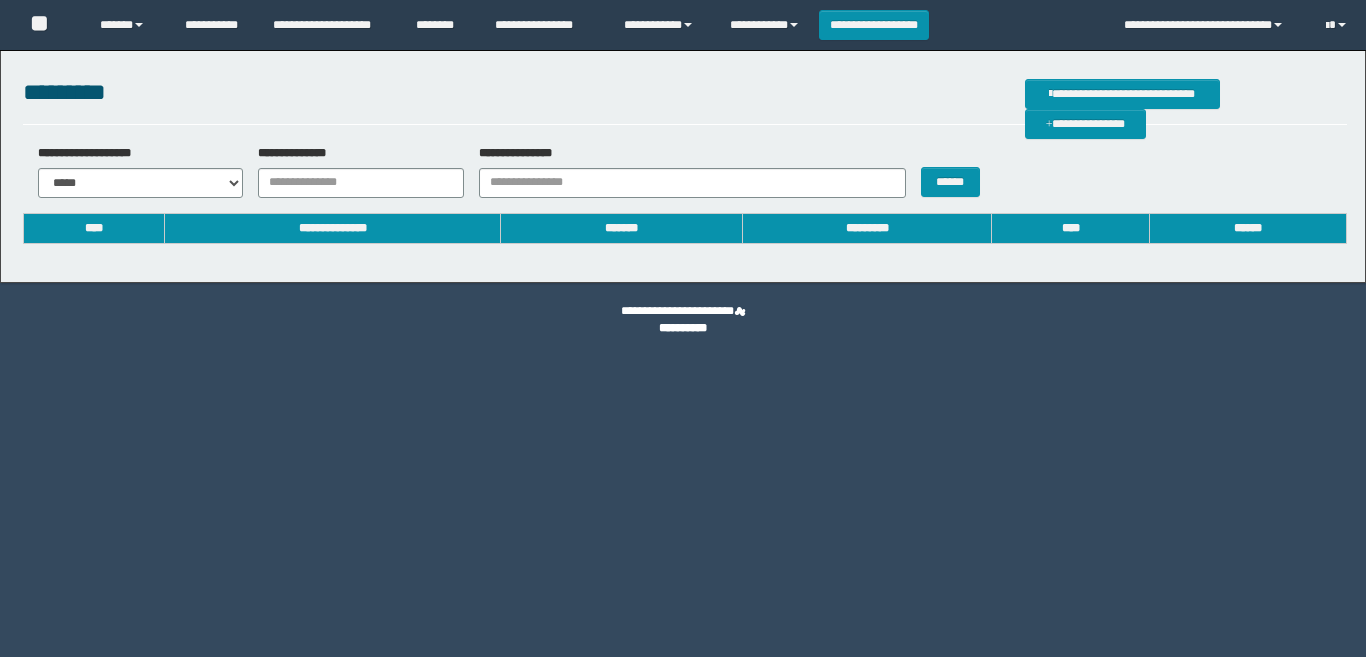 scroll, scrollTop: 0, scrollLeft: 0, axis: both 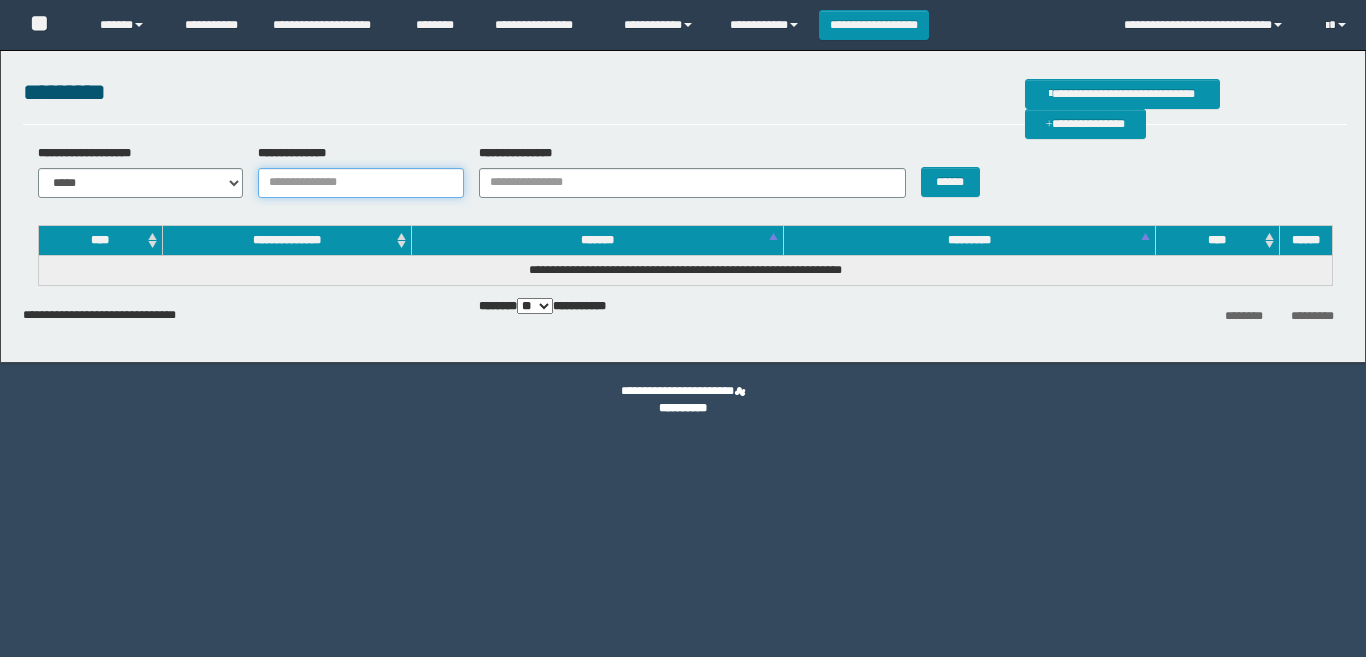 click on "**********" at bounding box center [361, 183] 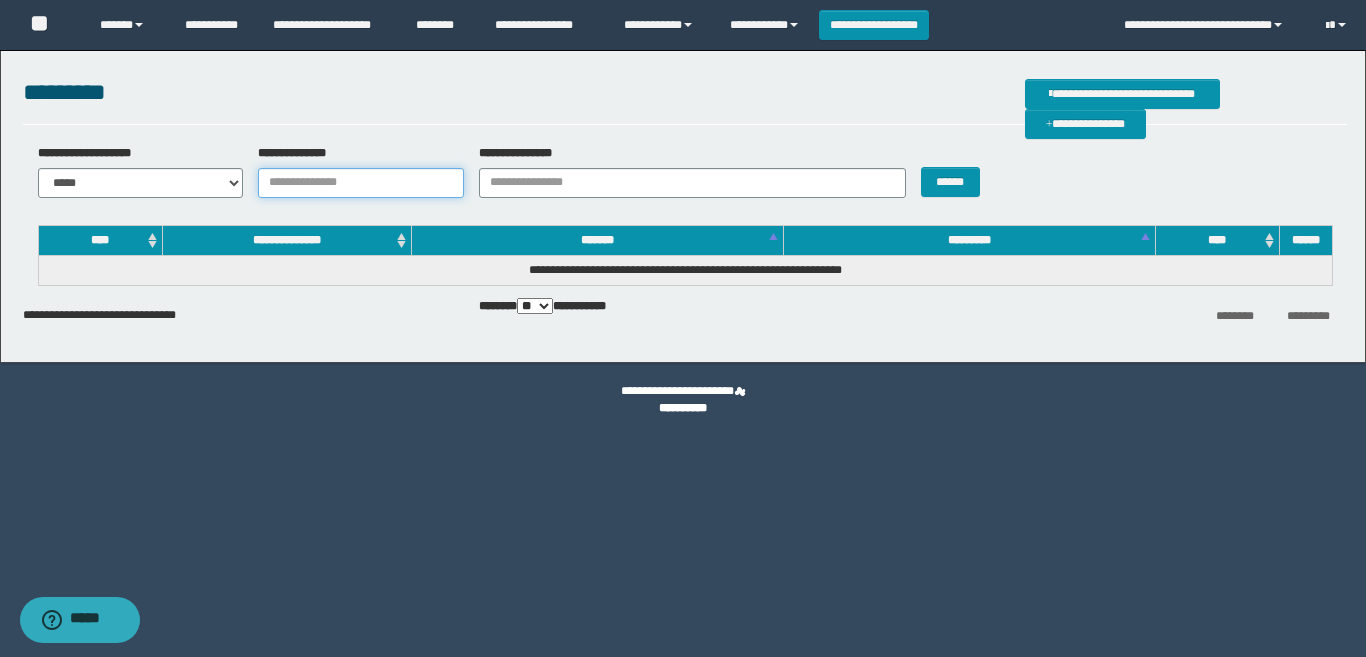 scroll, scrollTop: 0, scrollLeft: 0, axis: both 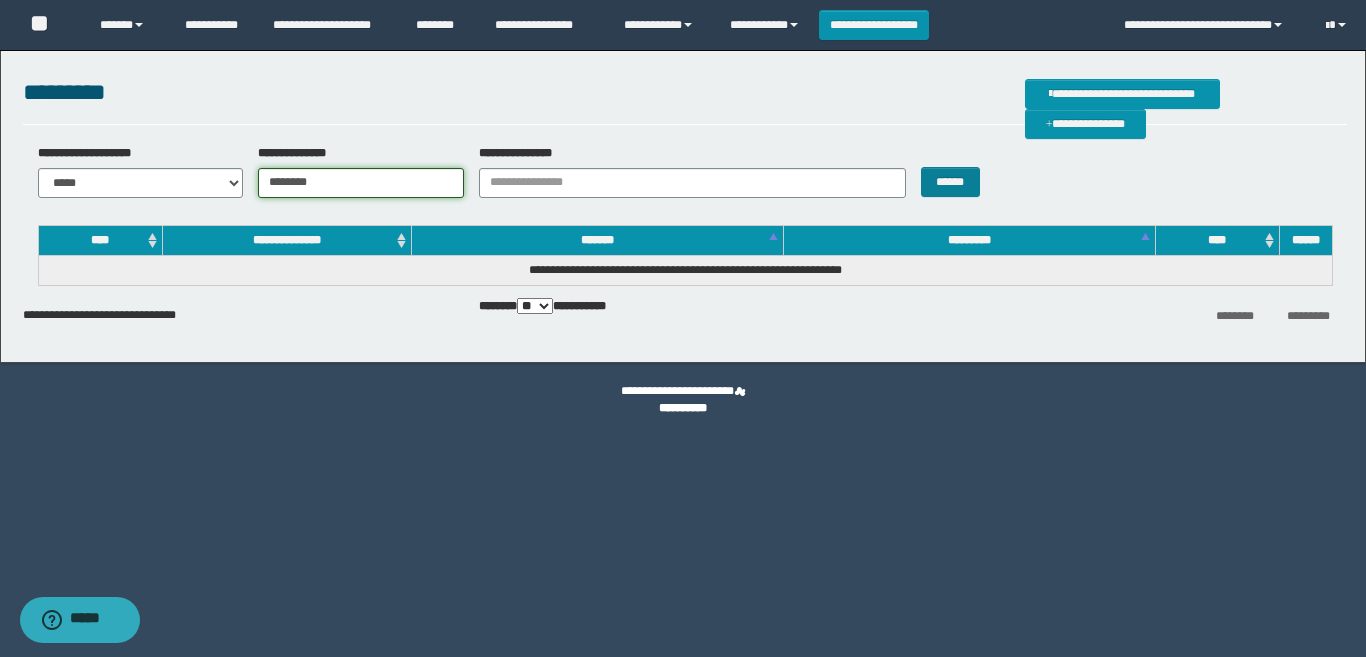 type on "********" 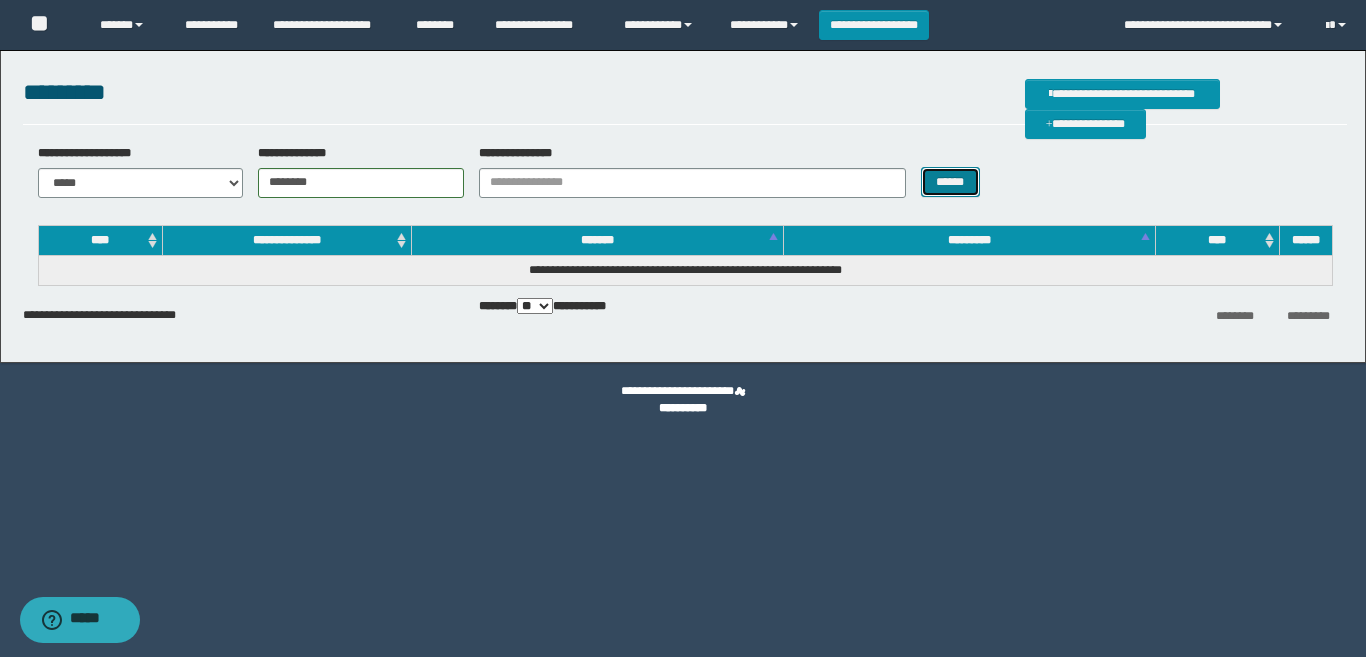 click on "******" at bounding box center [950, 182] 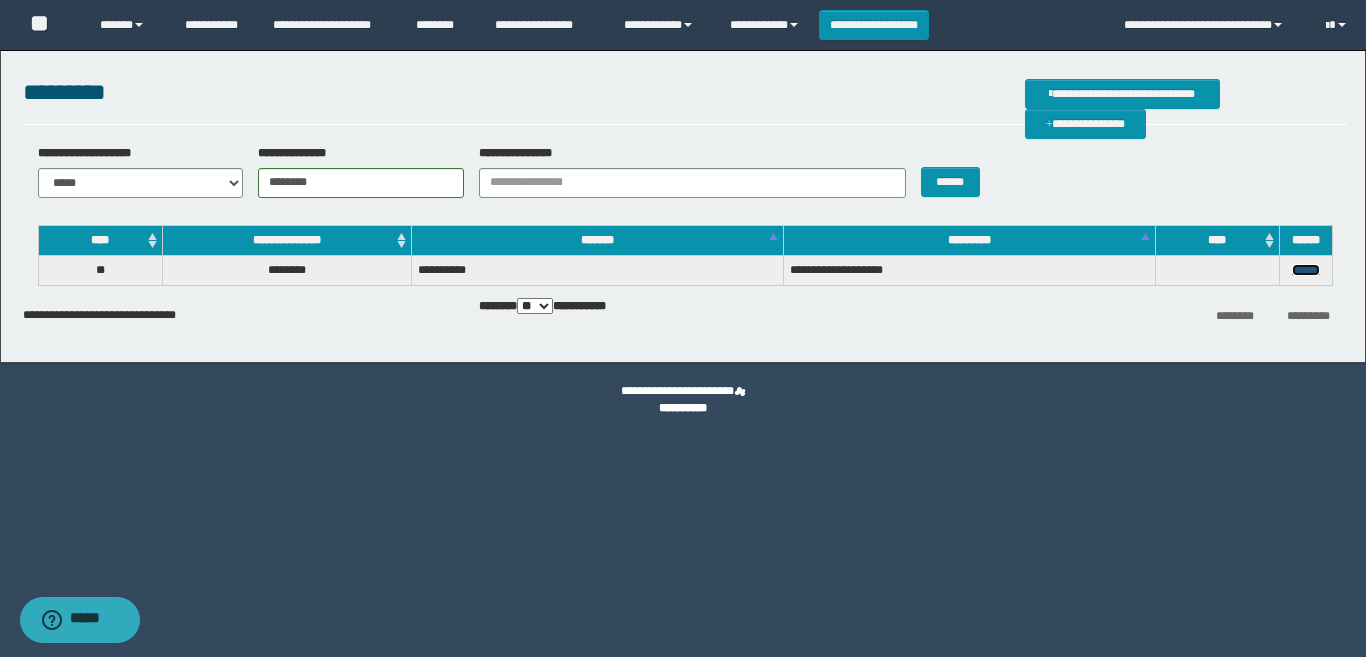 drag, startPoint x: 1306, startPoint y: 265, endPoint x: 1215, endPoint y: 294, distance: 95.50916 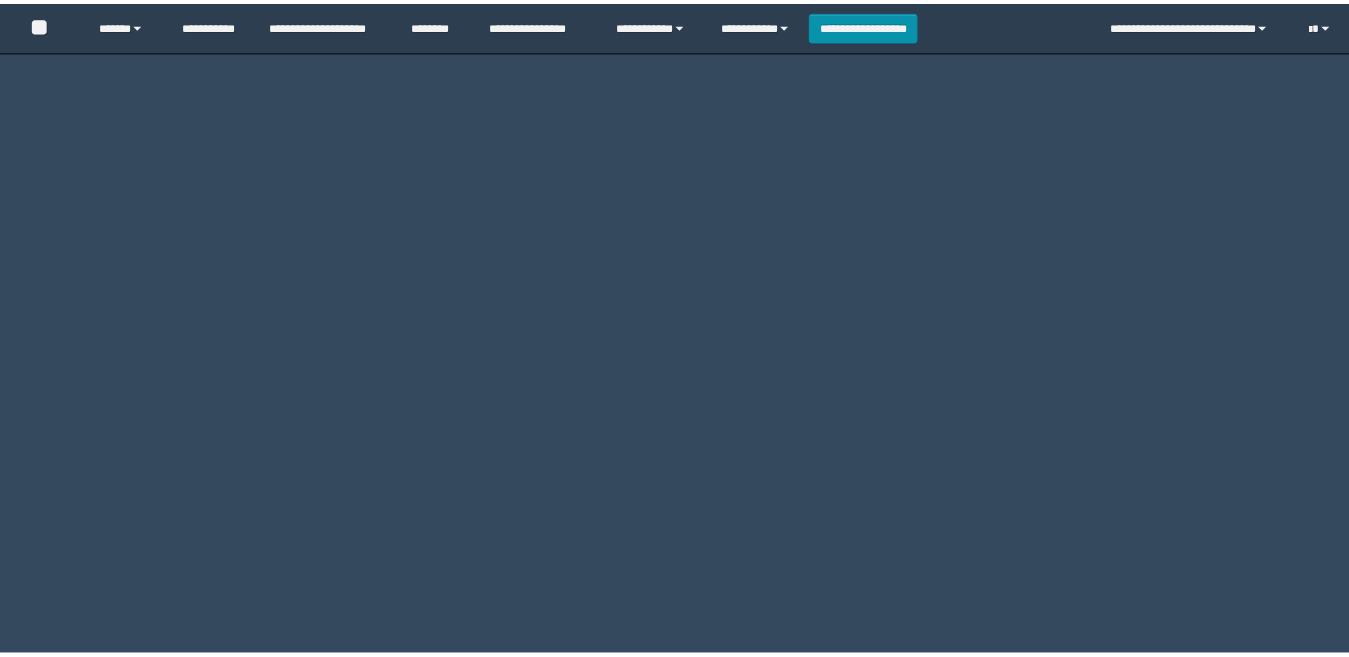 scroll, scrollTop: 0, scrollLeft: 0, axis: both 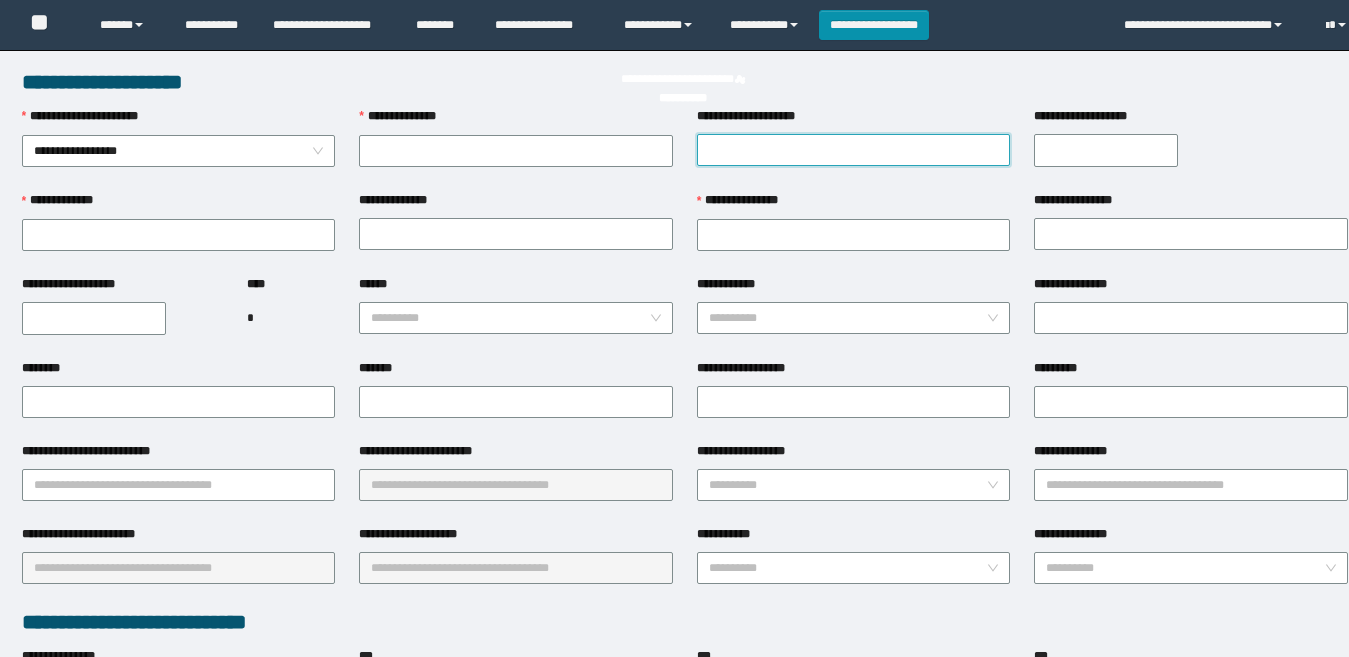 click on "**********" at bounding box center (854, 150) 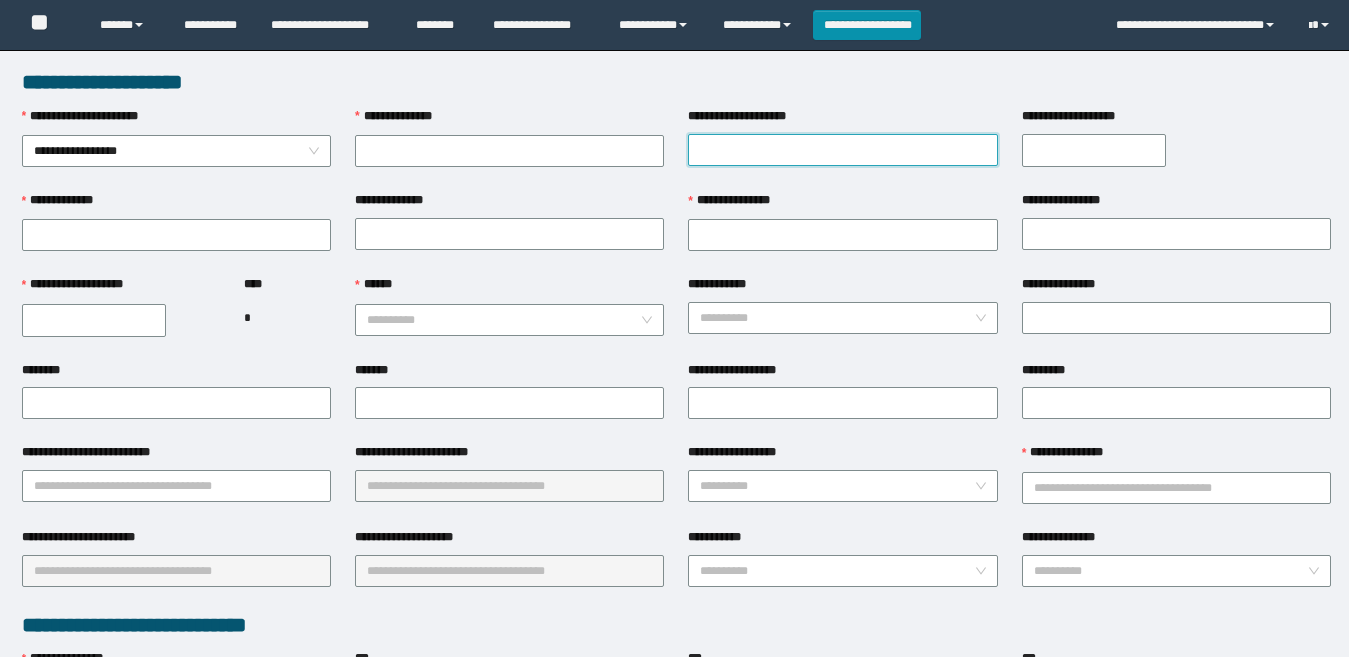 type on "********" 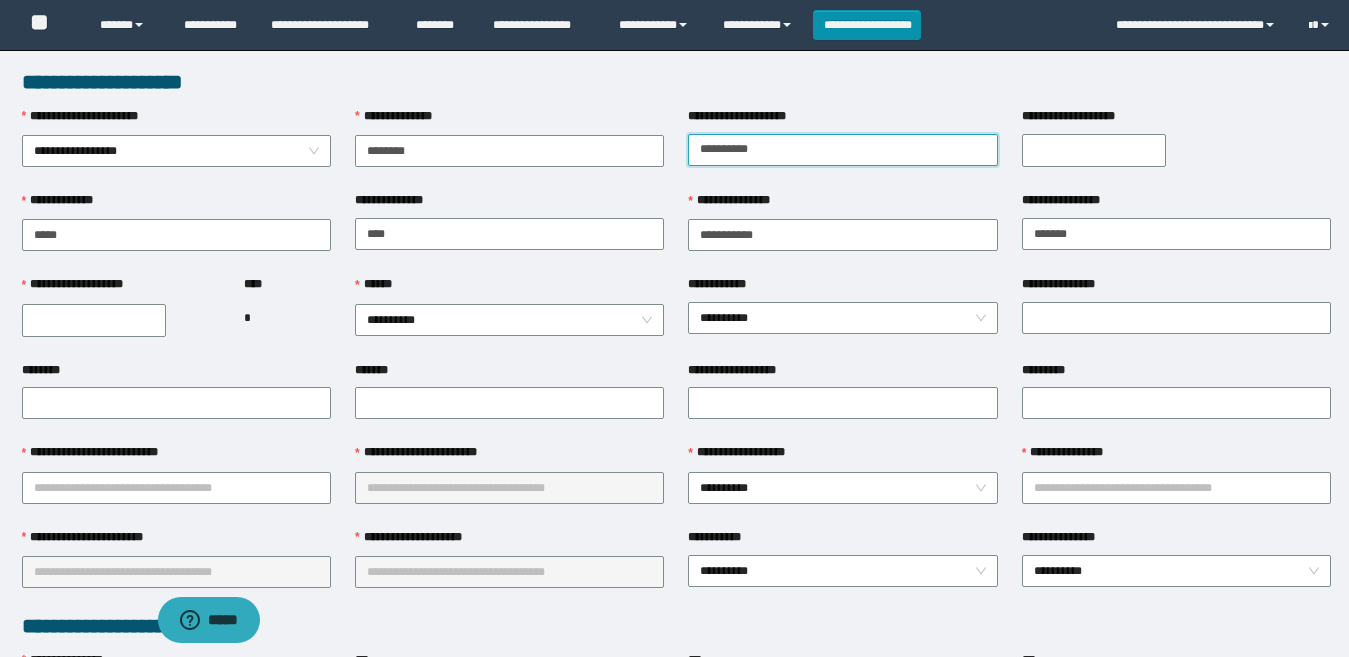scroll, scrollTop: 0, scrollLeft: 0, axis: both 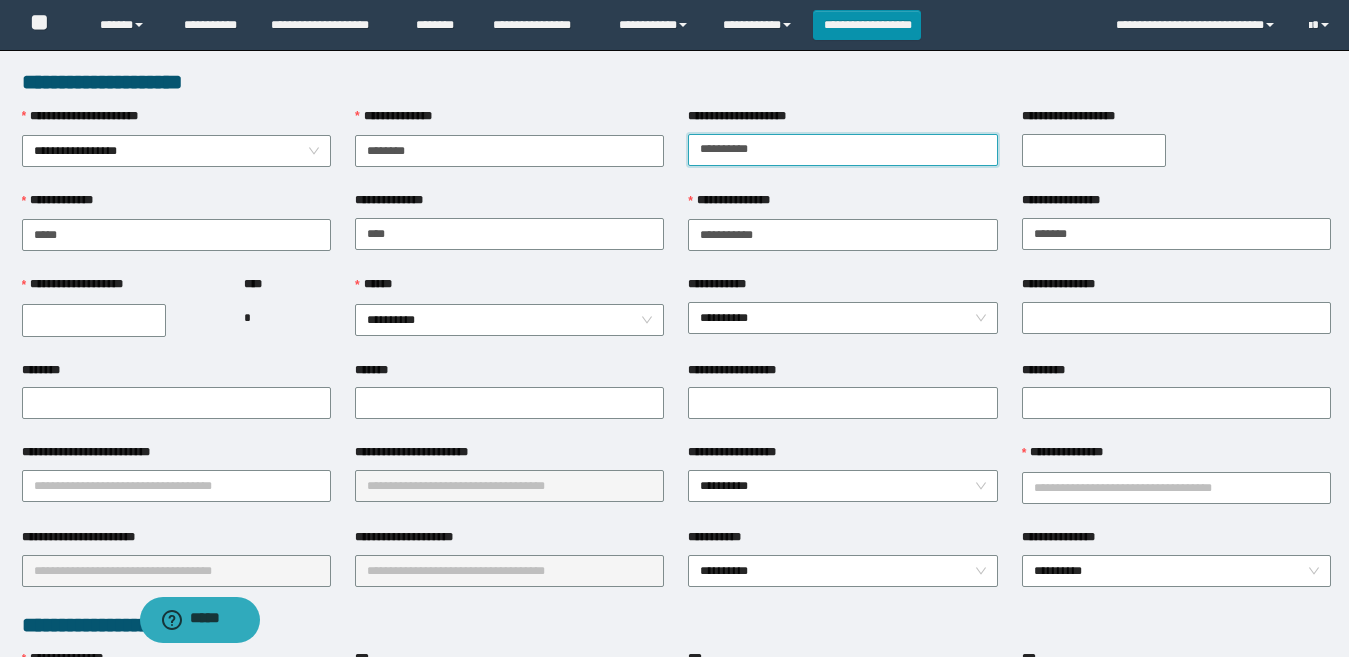 type on "*********" 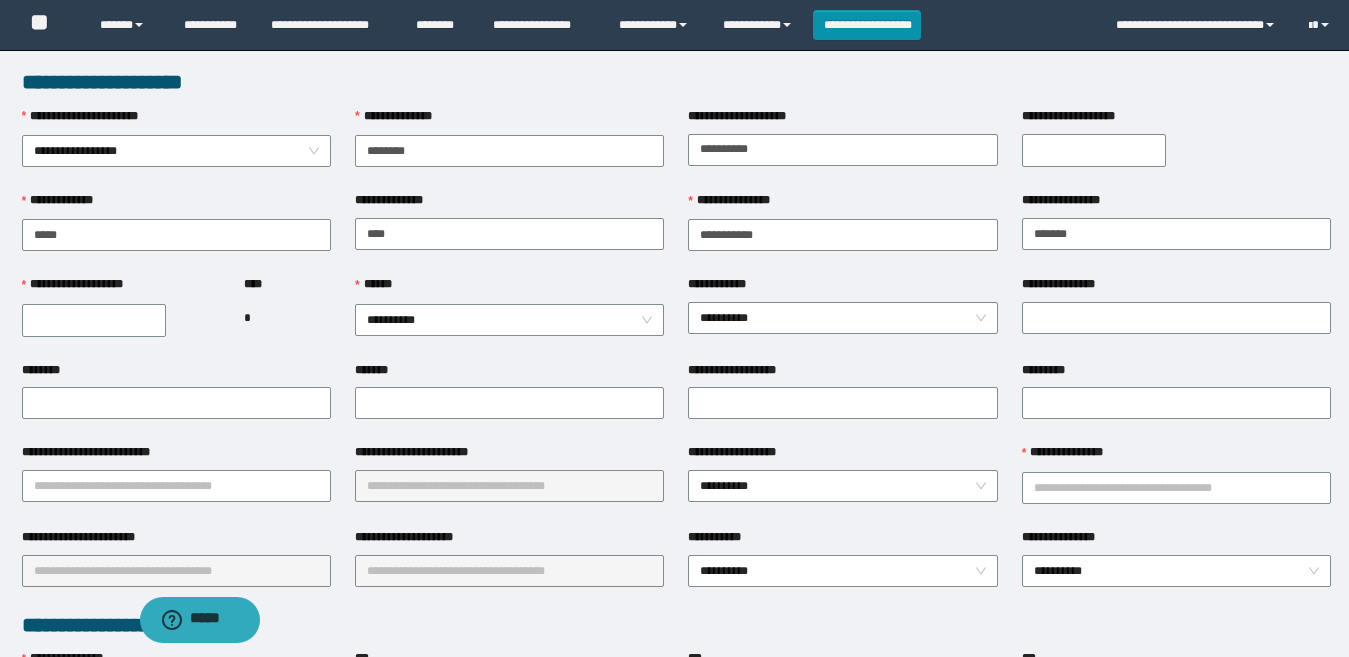 click on "**********" at bounding box center [1094, 150] 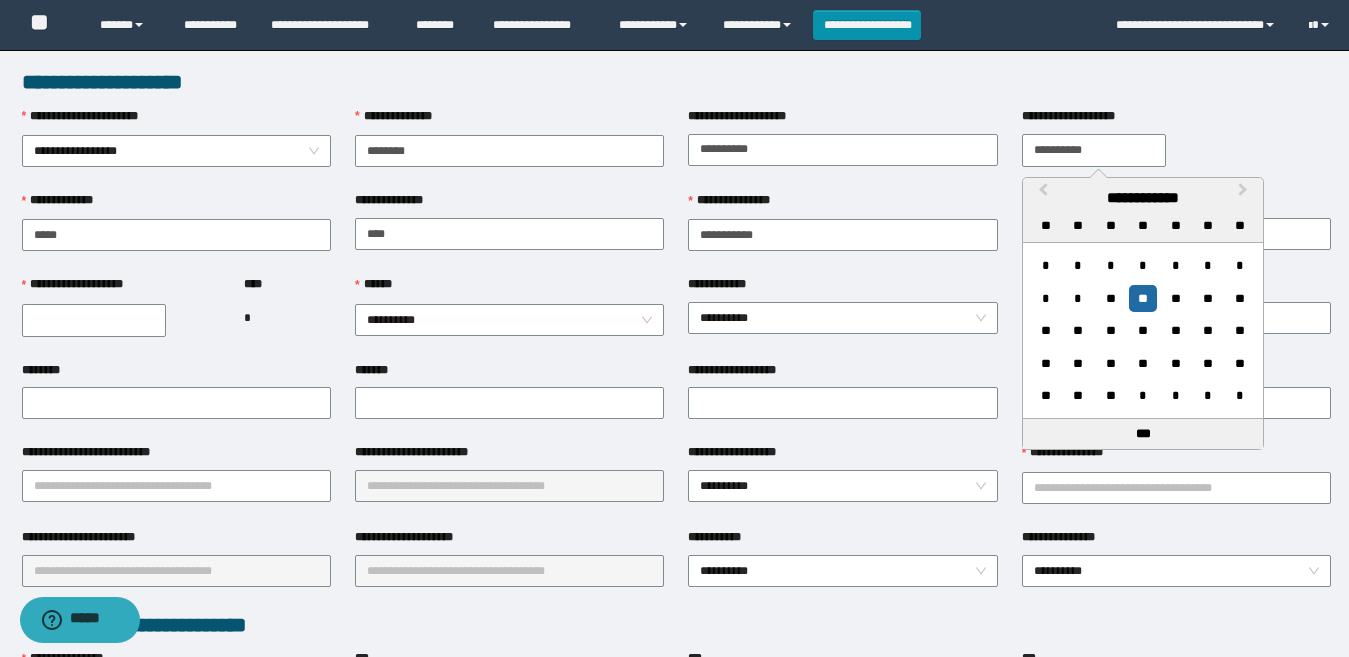 type on "**********" 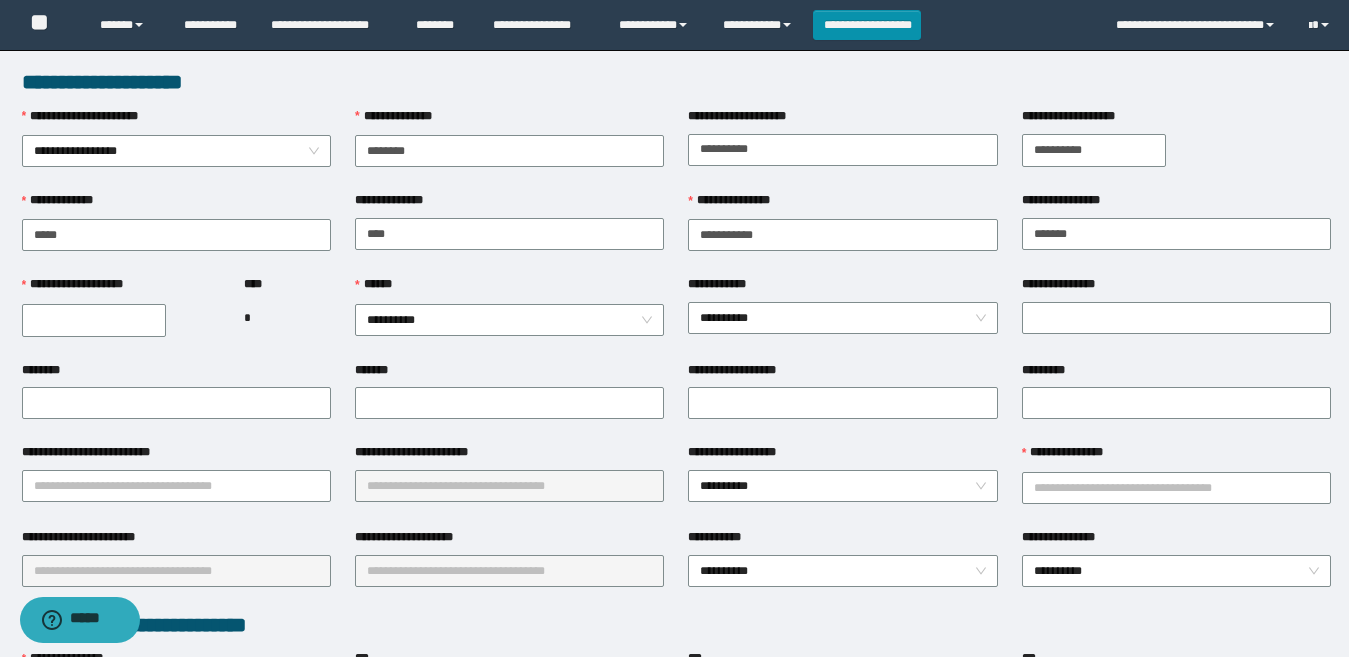 click on "**********" at bounding box center (94, 320) 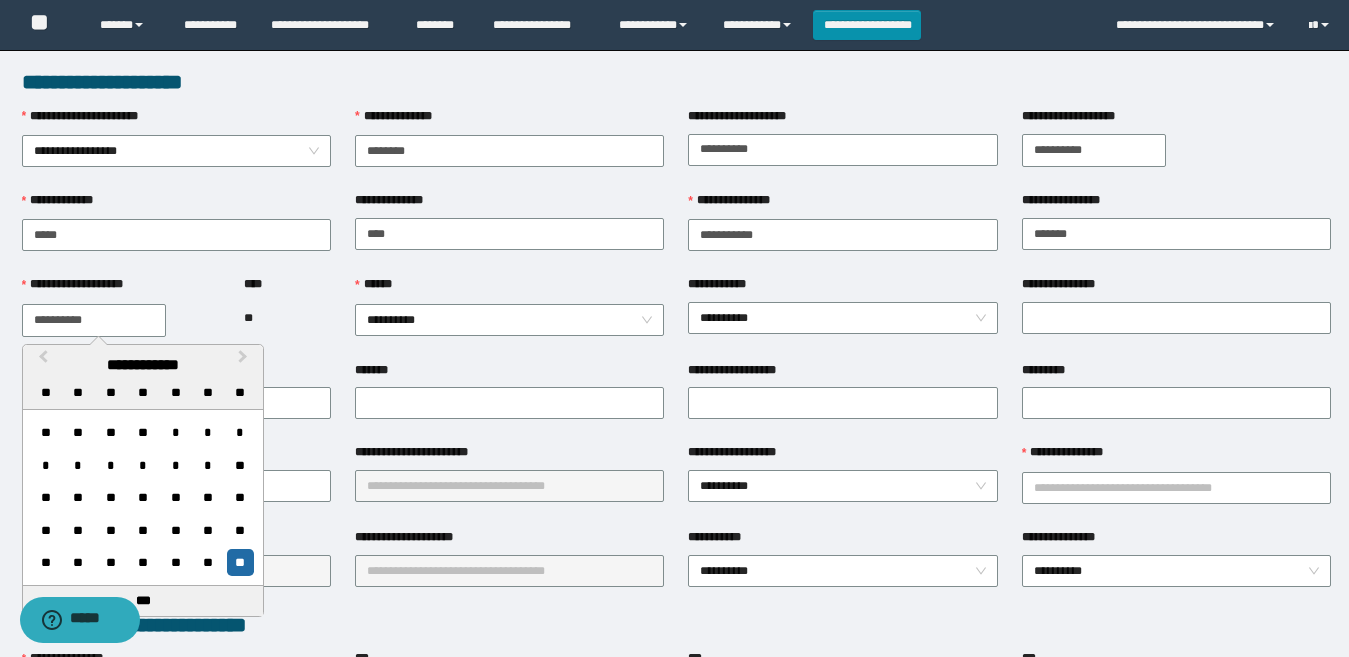type on "**********" 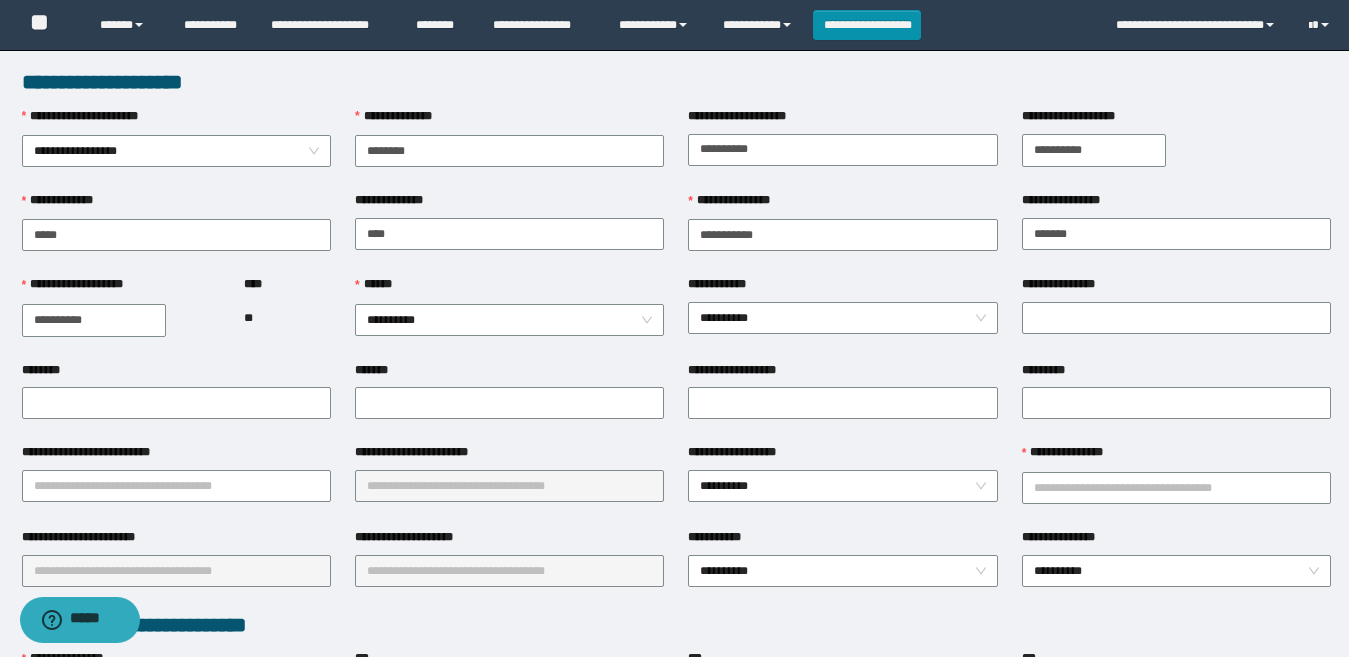 click on "**" at bounding box center (287, 318) 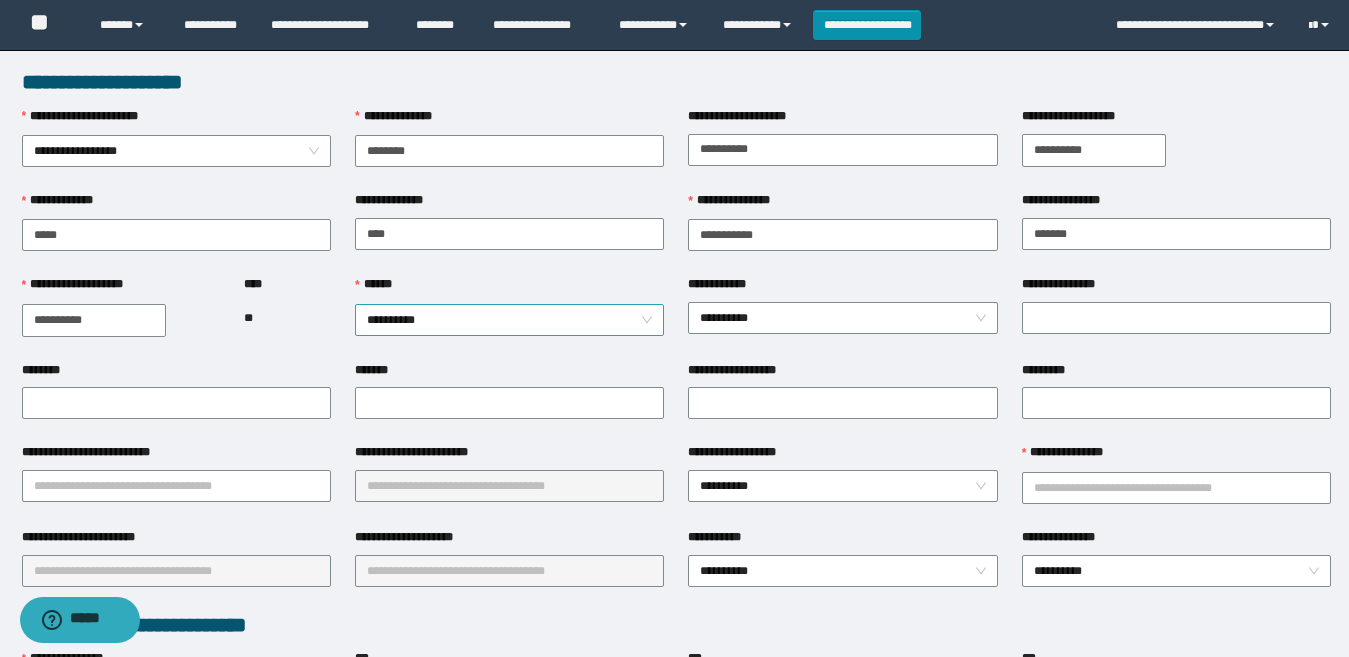 click on "**********" at bounding box center (509, 320) 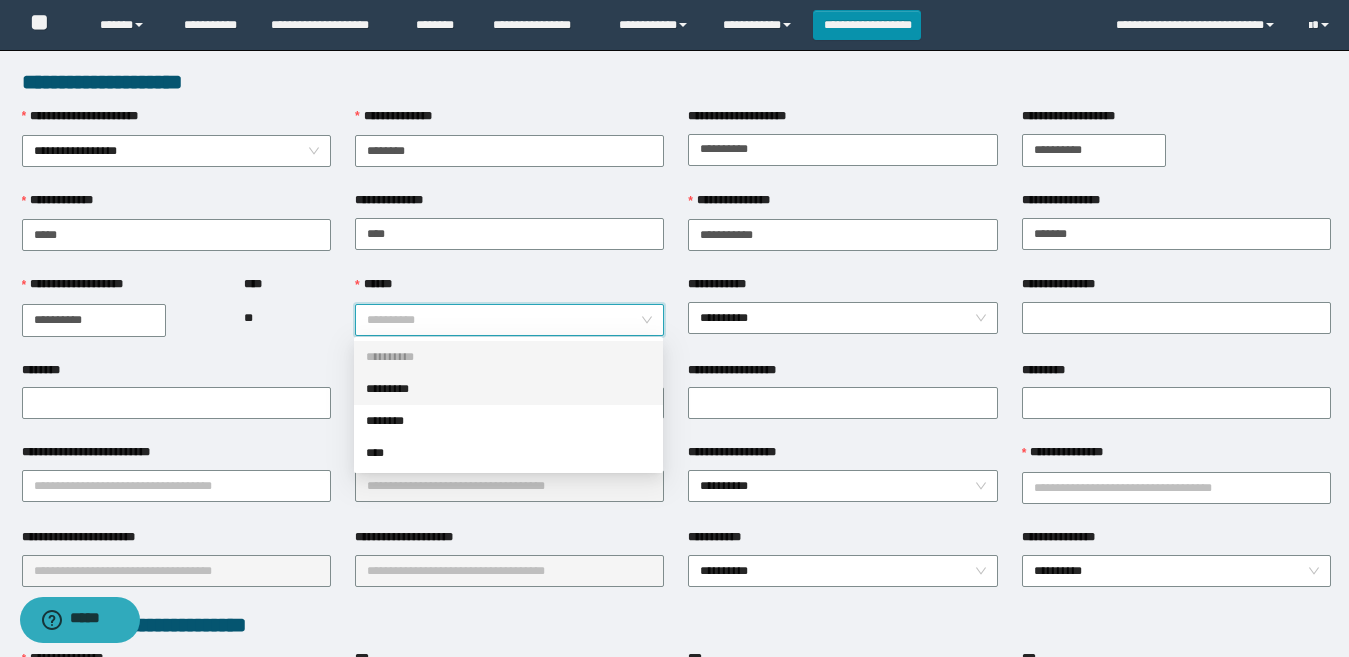 click on "*********" at bounding box center [508, 389] 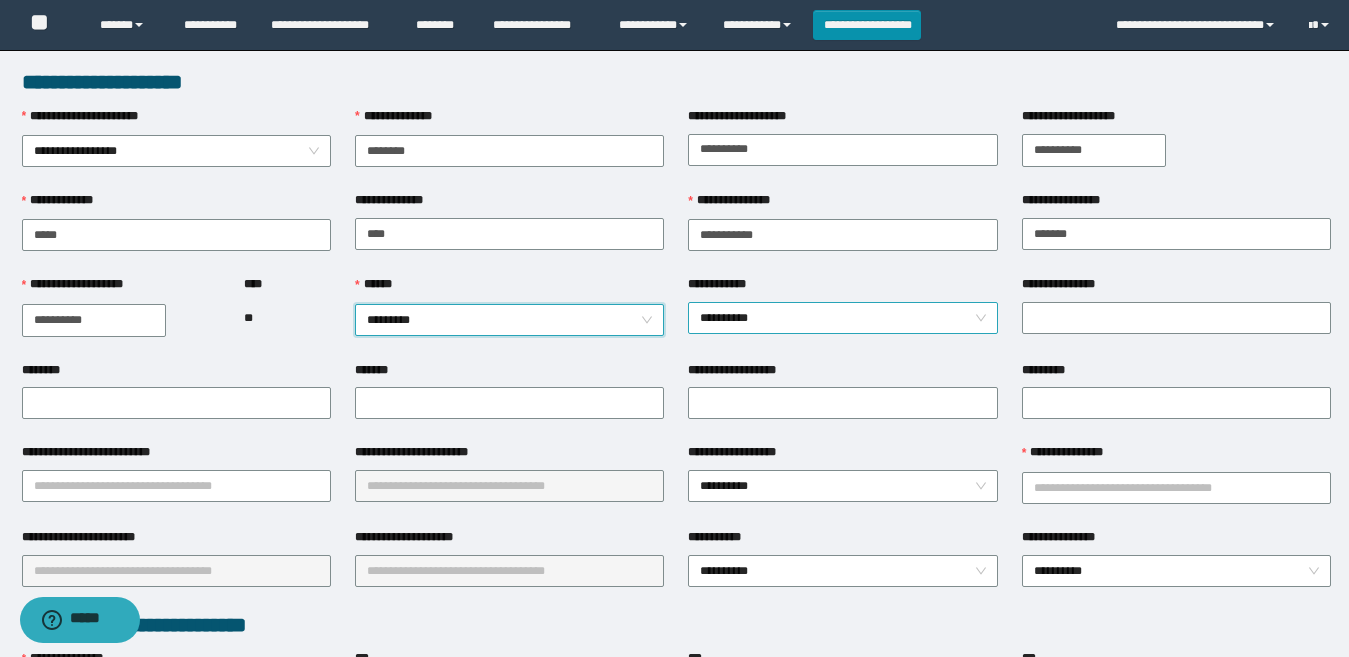 click on "**********" at bounding box center [842, 318] 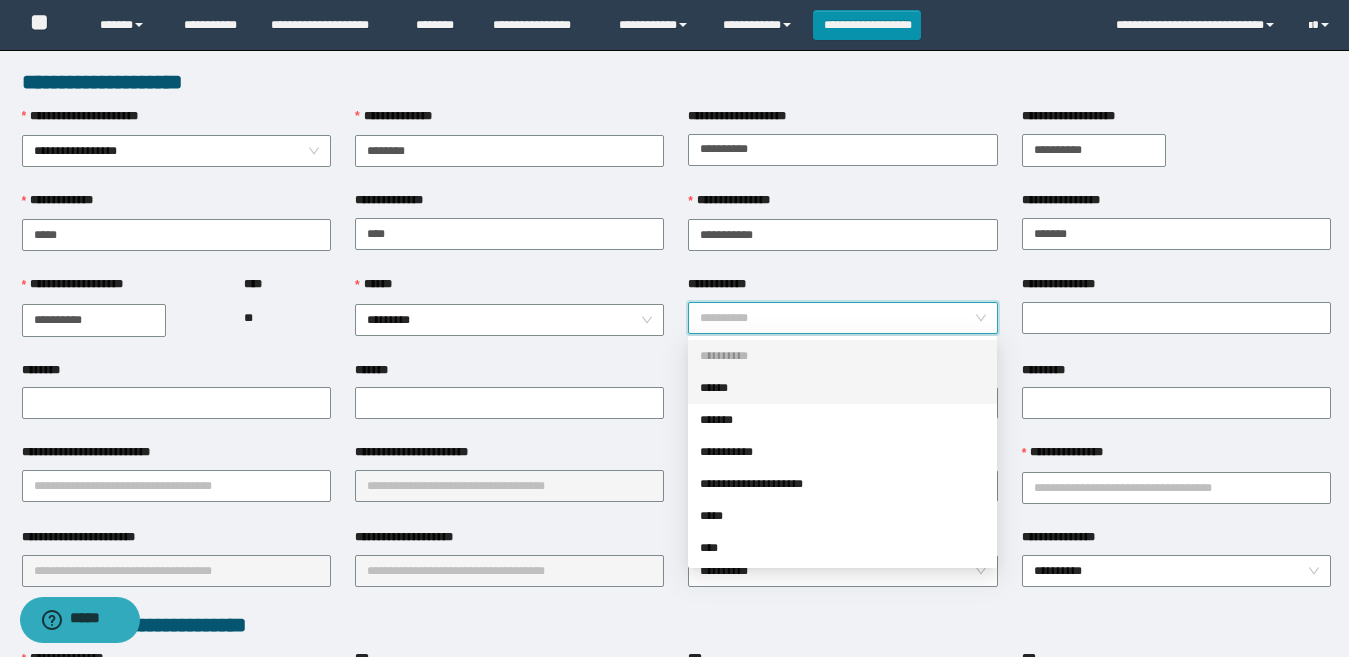 click on "****** *********" at bounding box center [509, 317] 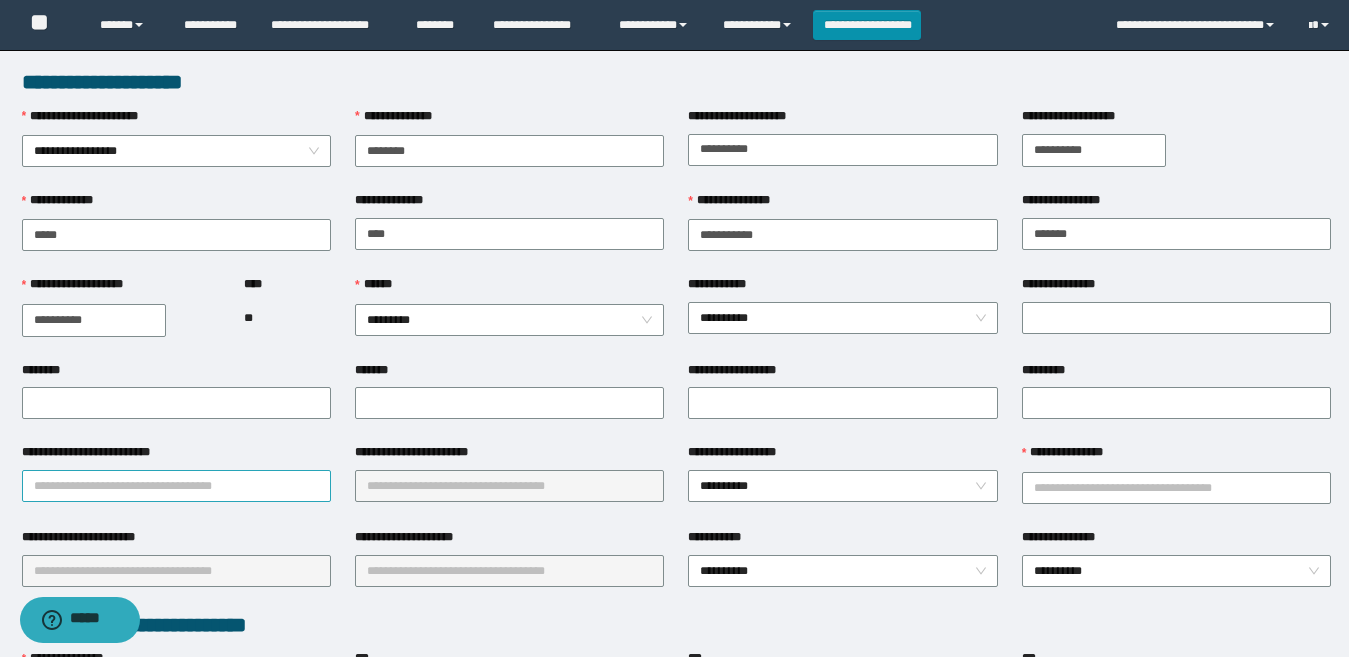 click on "**********" at bounding box center [176, 486] 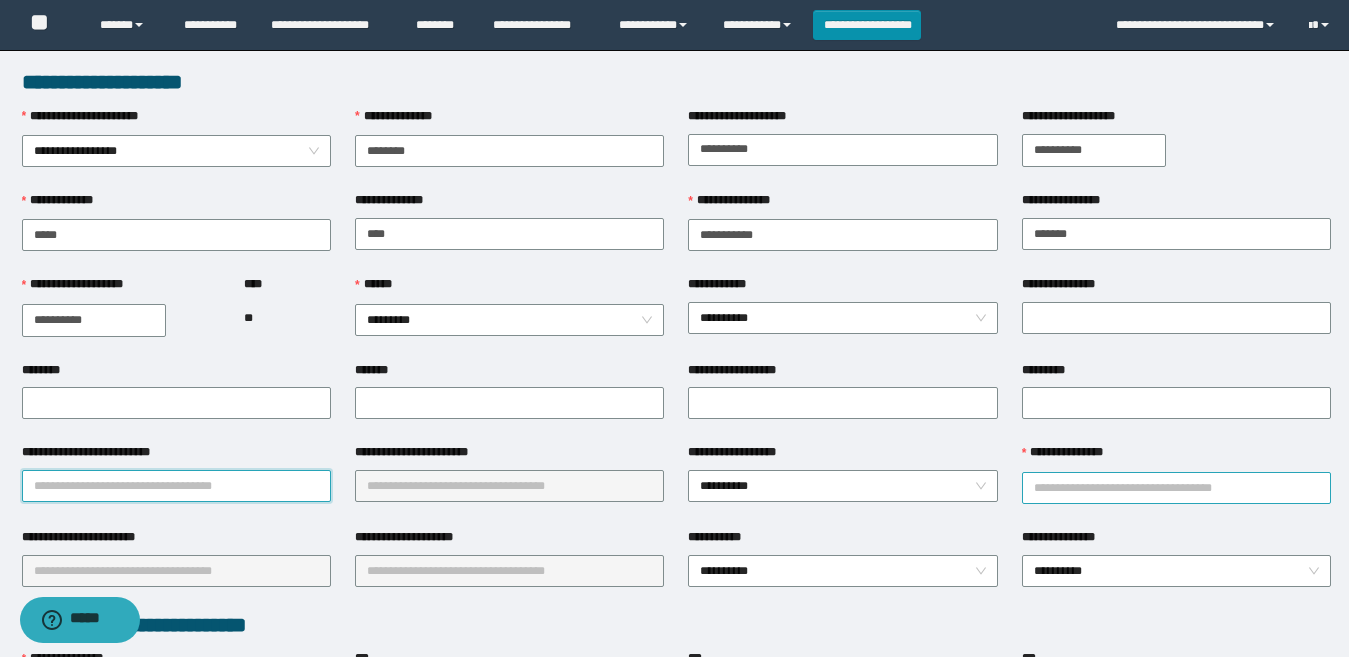 click on "**********" at bounding box center (1176, 488) 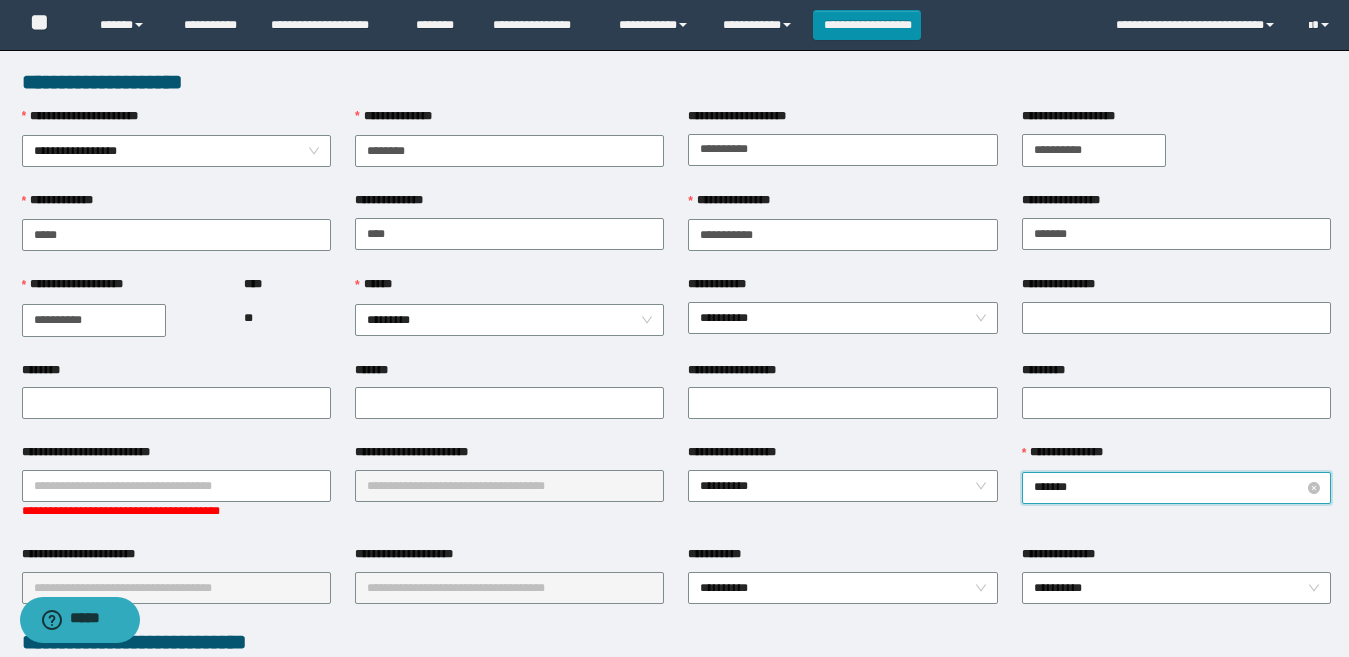 type on "********" 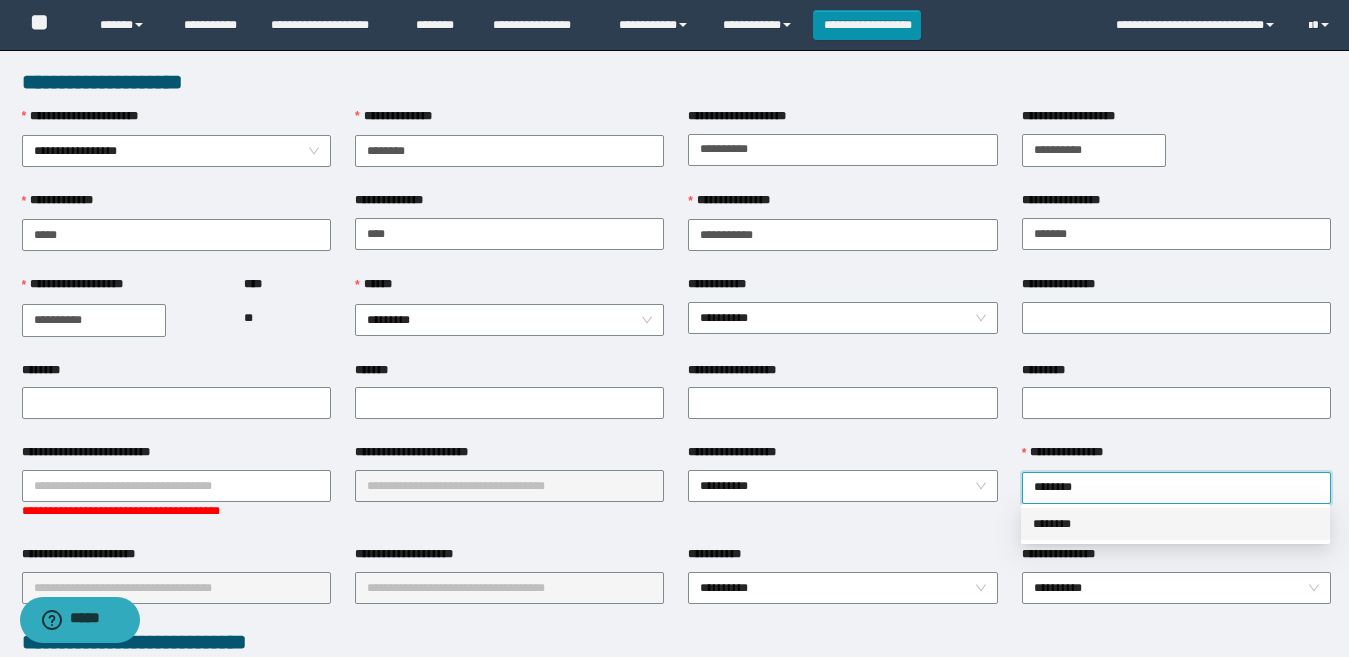 drag, startPoint x: 1082, startPoint y: 529, endPoint x: 529, endPoint y: 559, distance: 553.8132 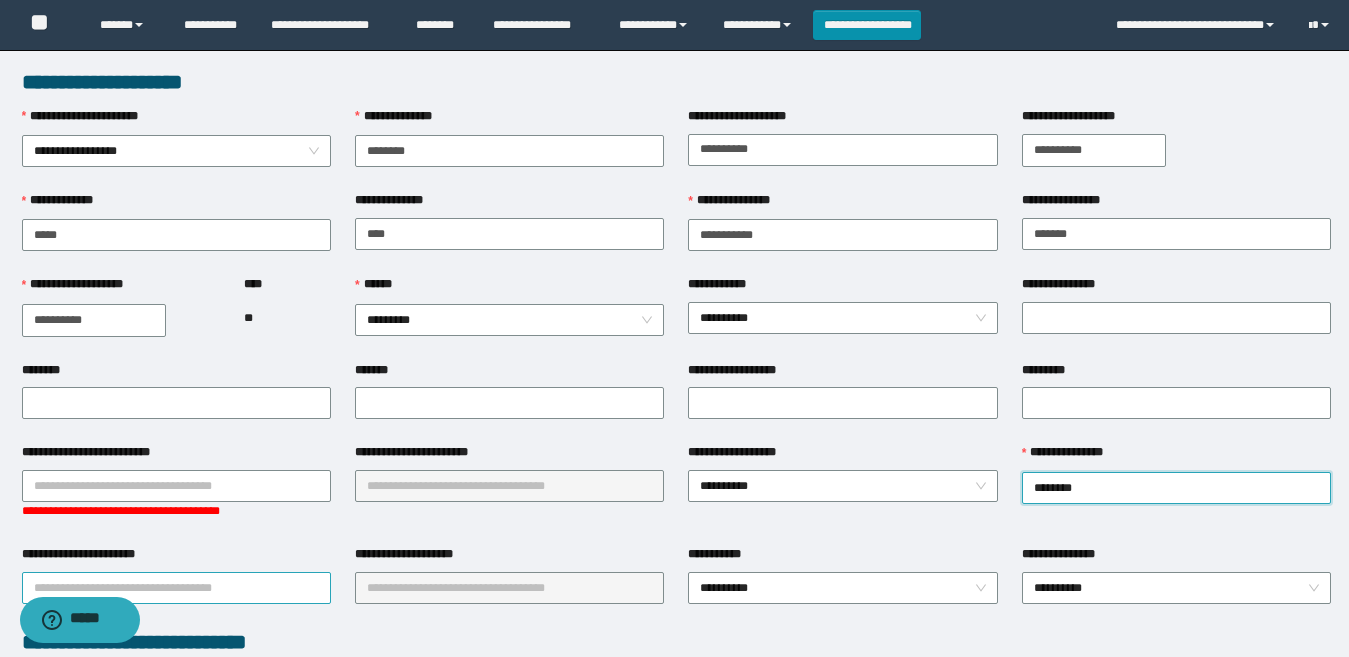 click on "**********" at bounding box center [176, 588] 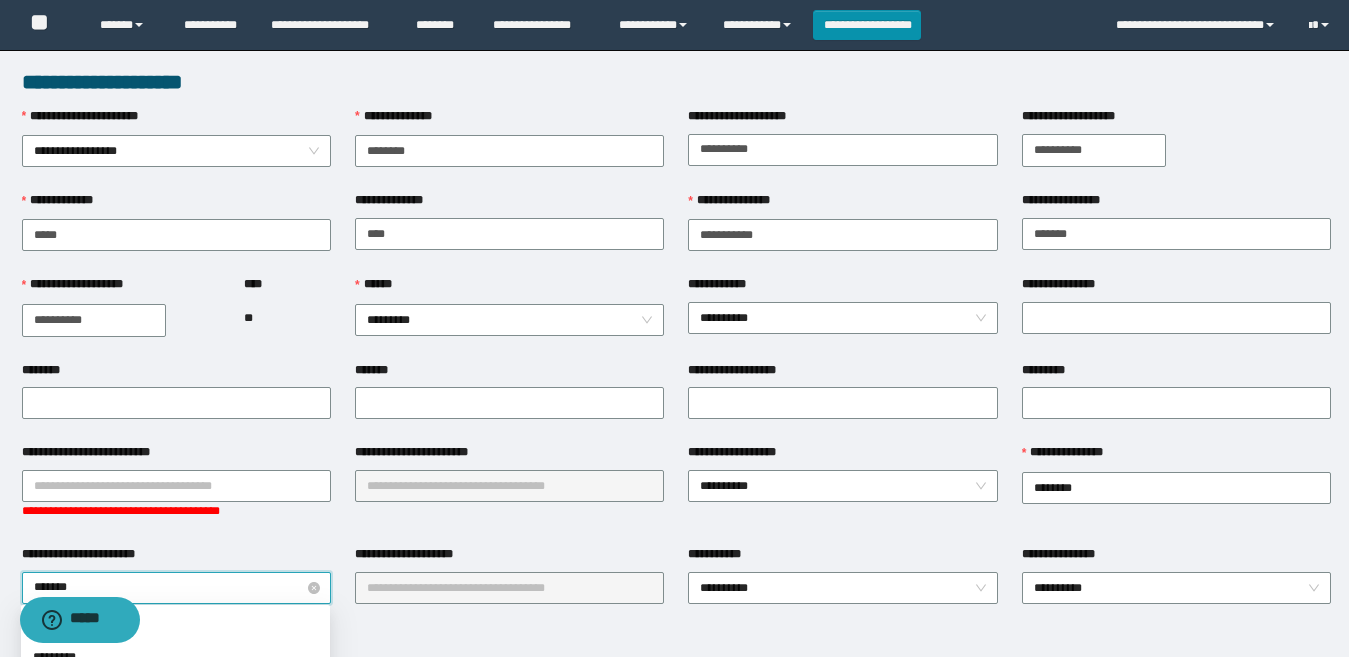 type on "********" 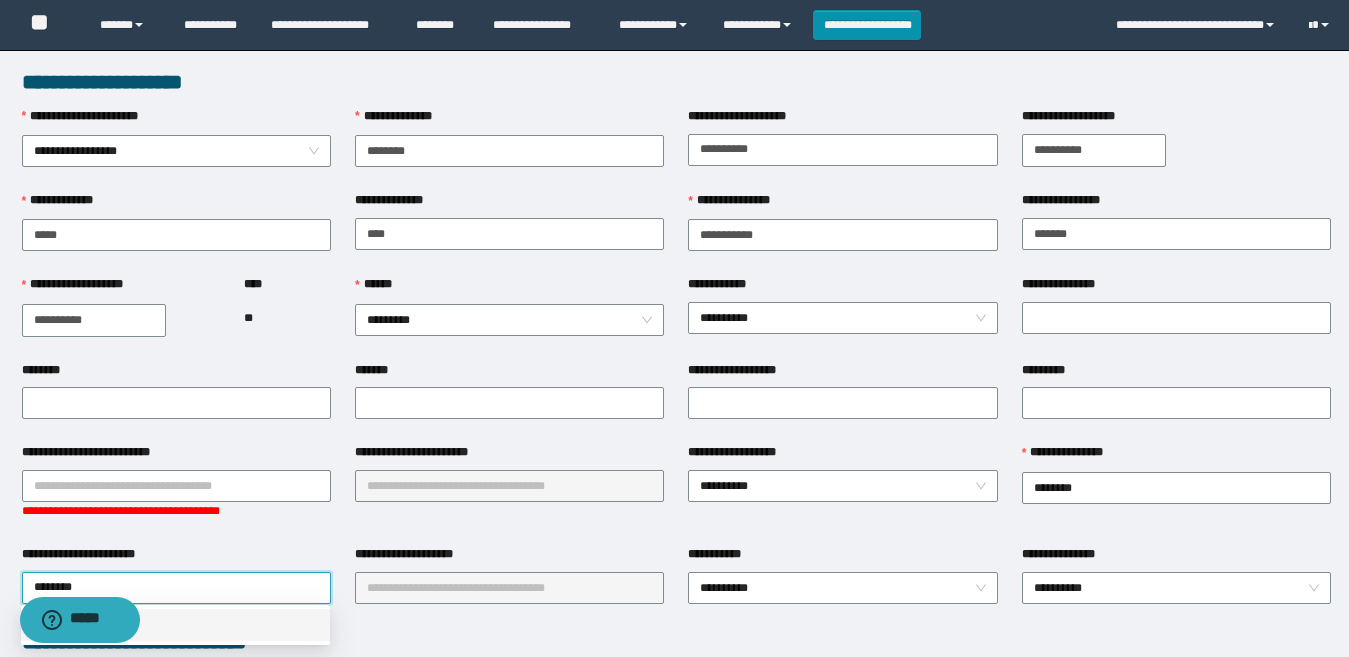 drag, startPoint x: 247, startPoint y: 622, endPoint x: 450, endPoint y: 617, distance: 203.06157 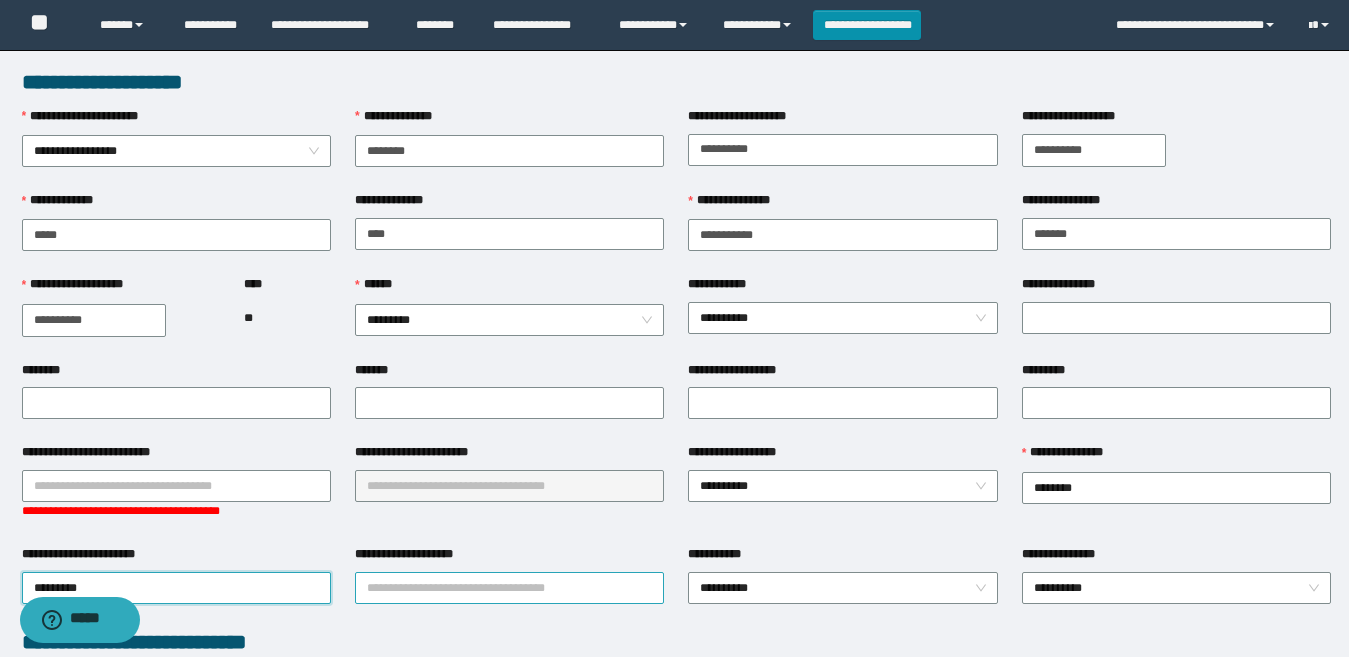 click on "**********" at bounding box center [509, 588] 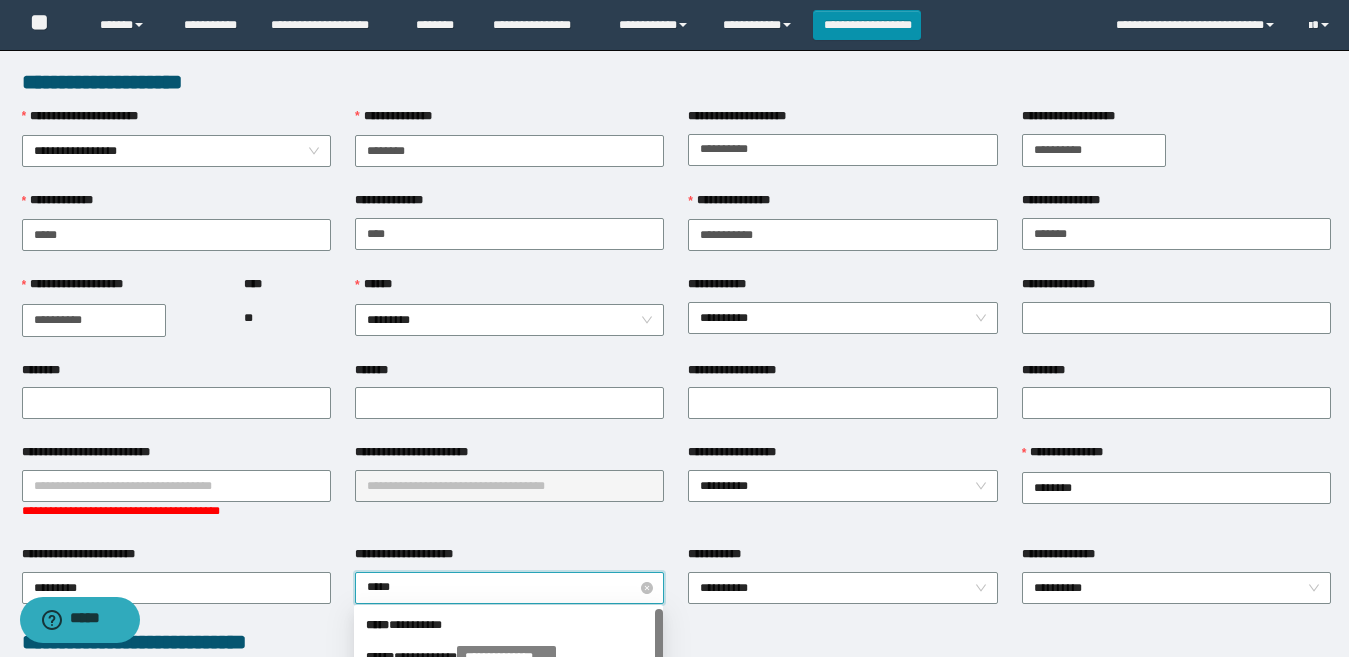 type on "******" 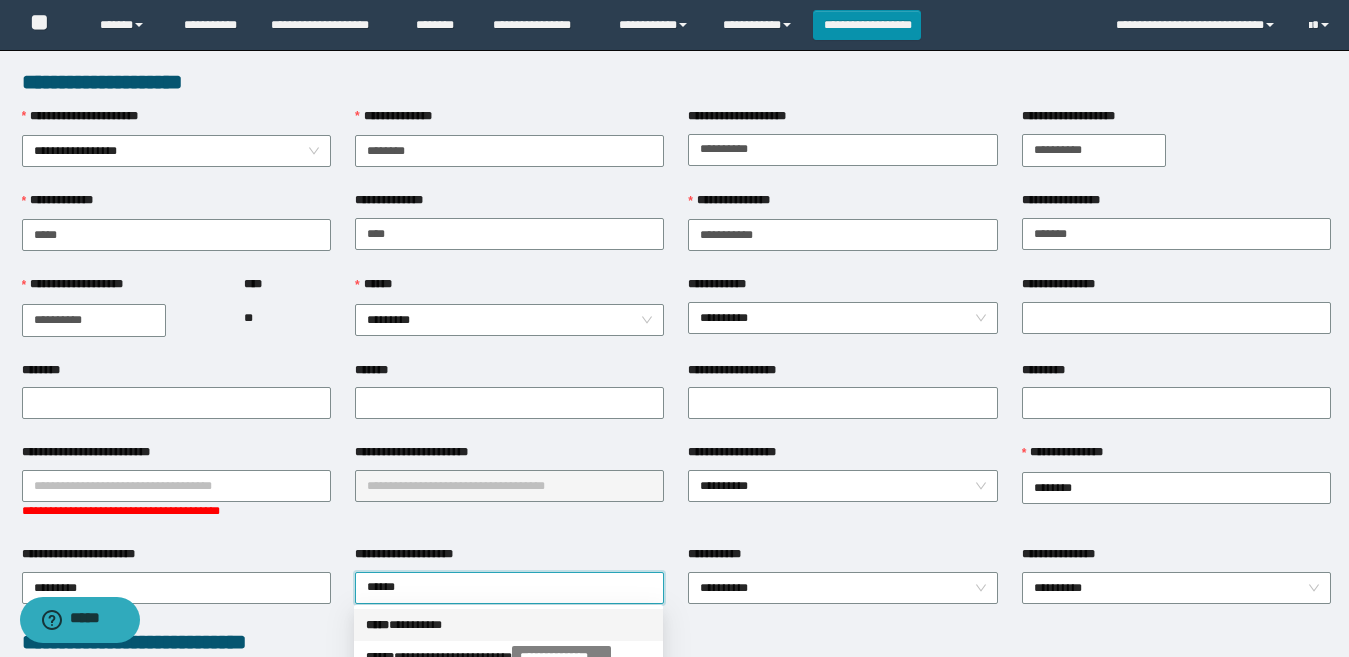 click on "***** * ********" at bounding box center (508, 625) 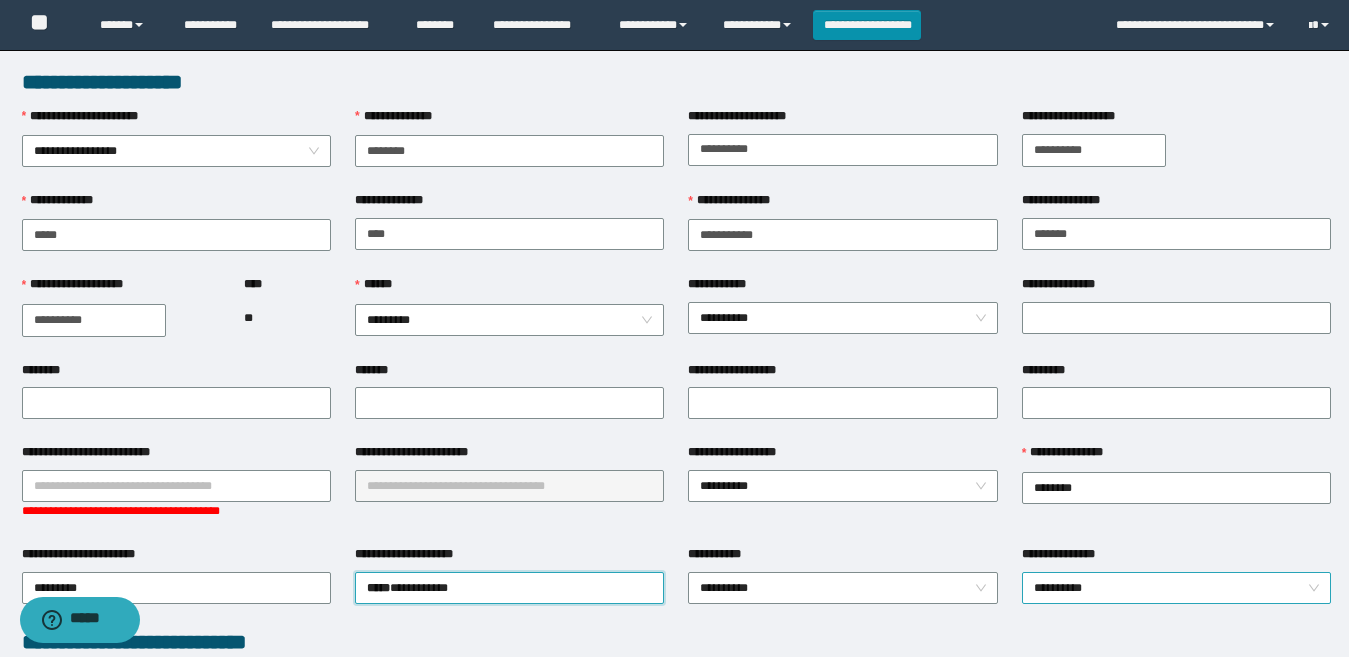click on "**********" at bounding box center (1176, 588) 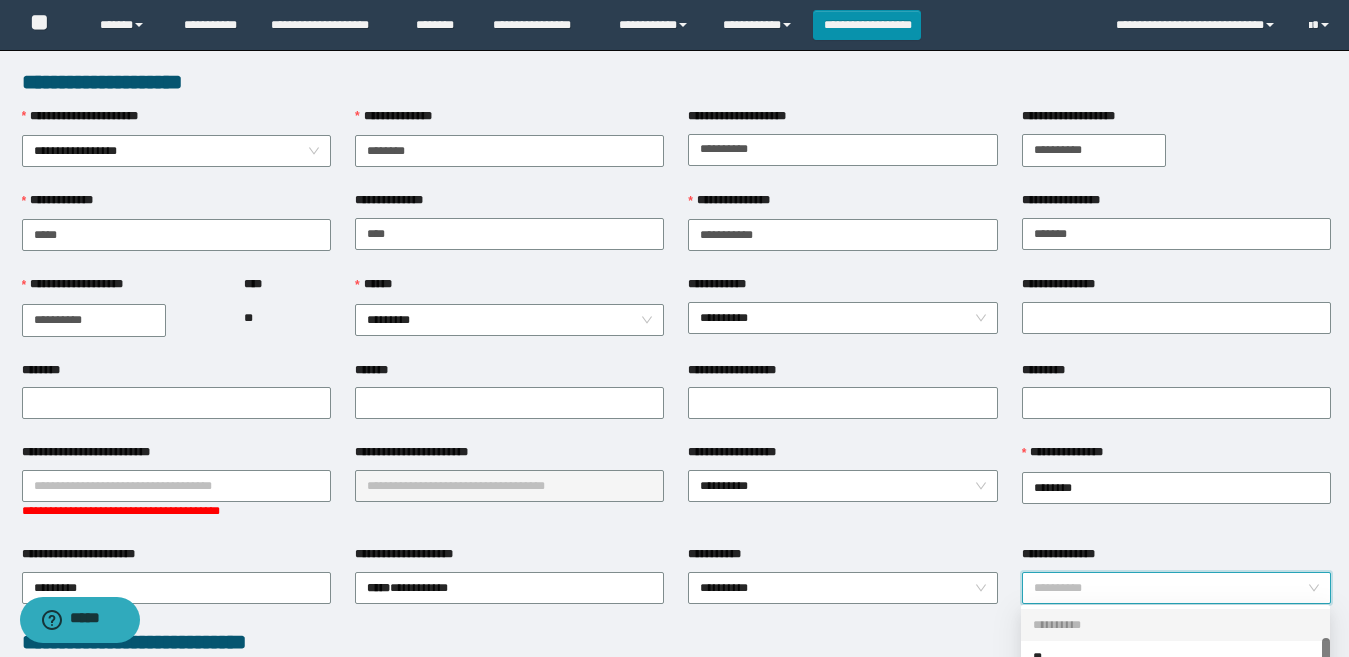 scroll, scrollTop: 32, scrollLeft: 0, axis: vertical 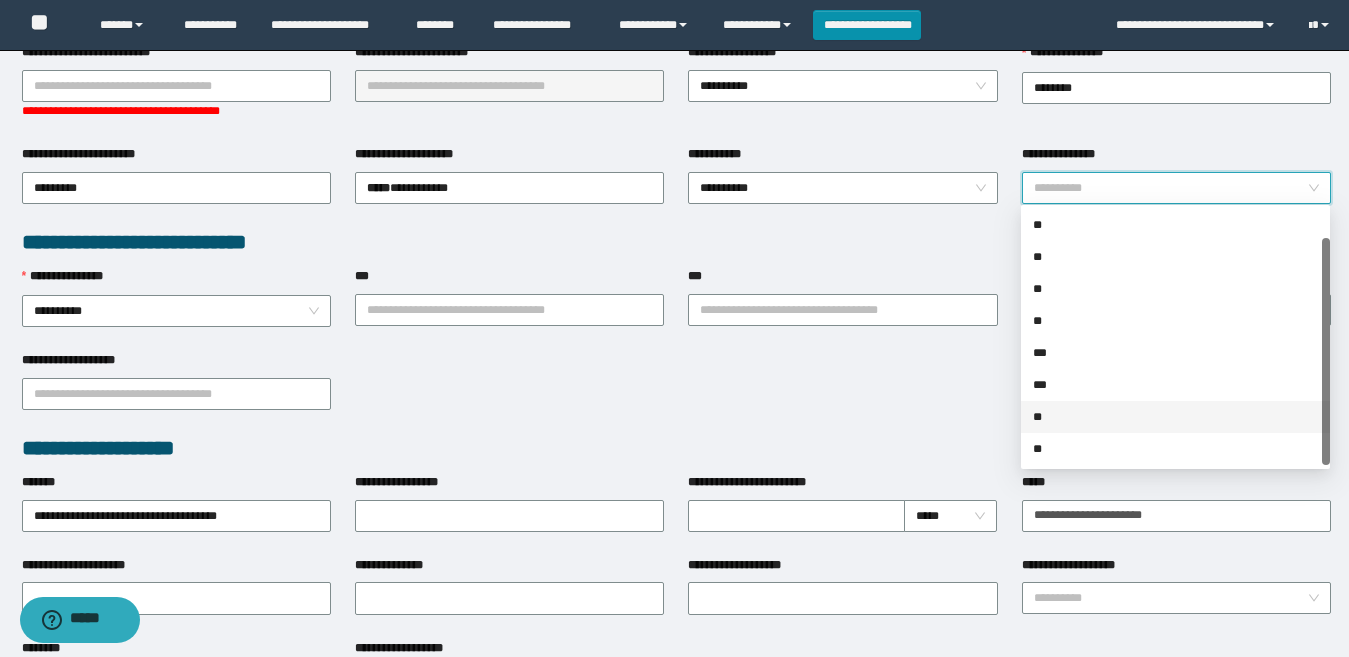 drag, startPoint x: 1047, startPoint y: 415, endPoint x: 910, endPoint y: 404, distance: 137.4409 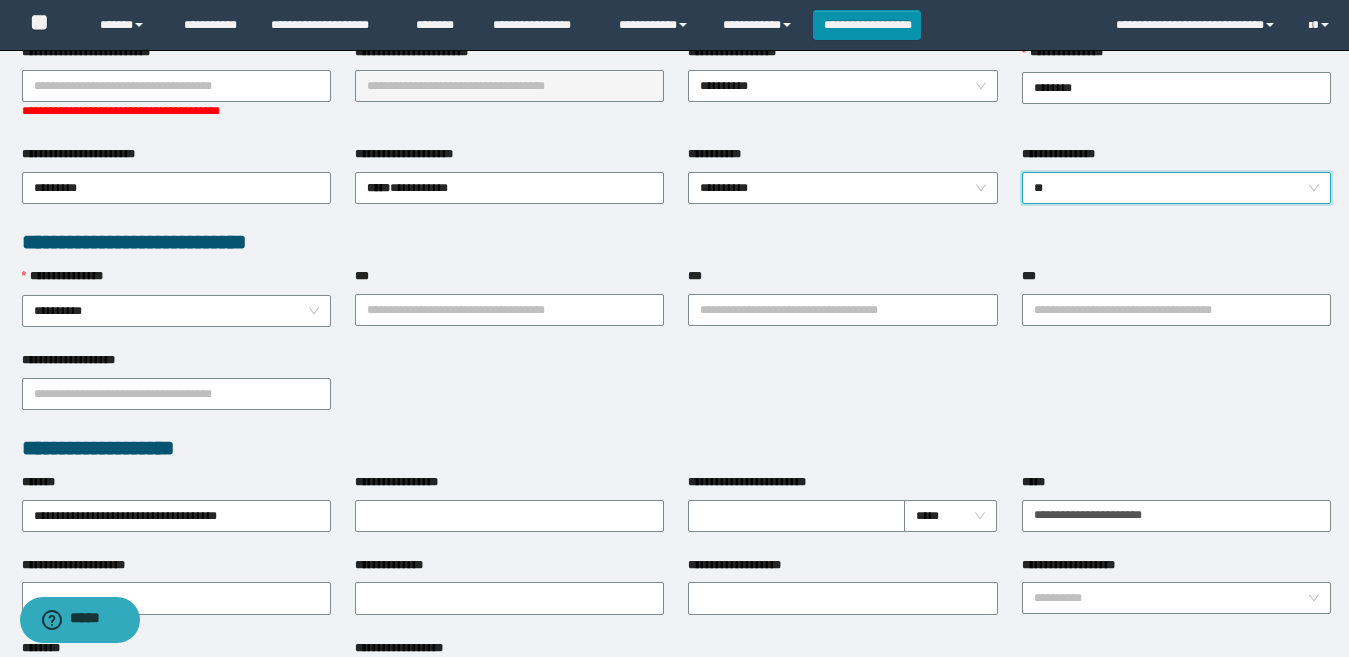 click on "**********" at bounding box center (676, 392) 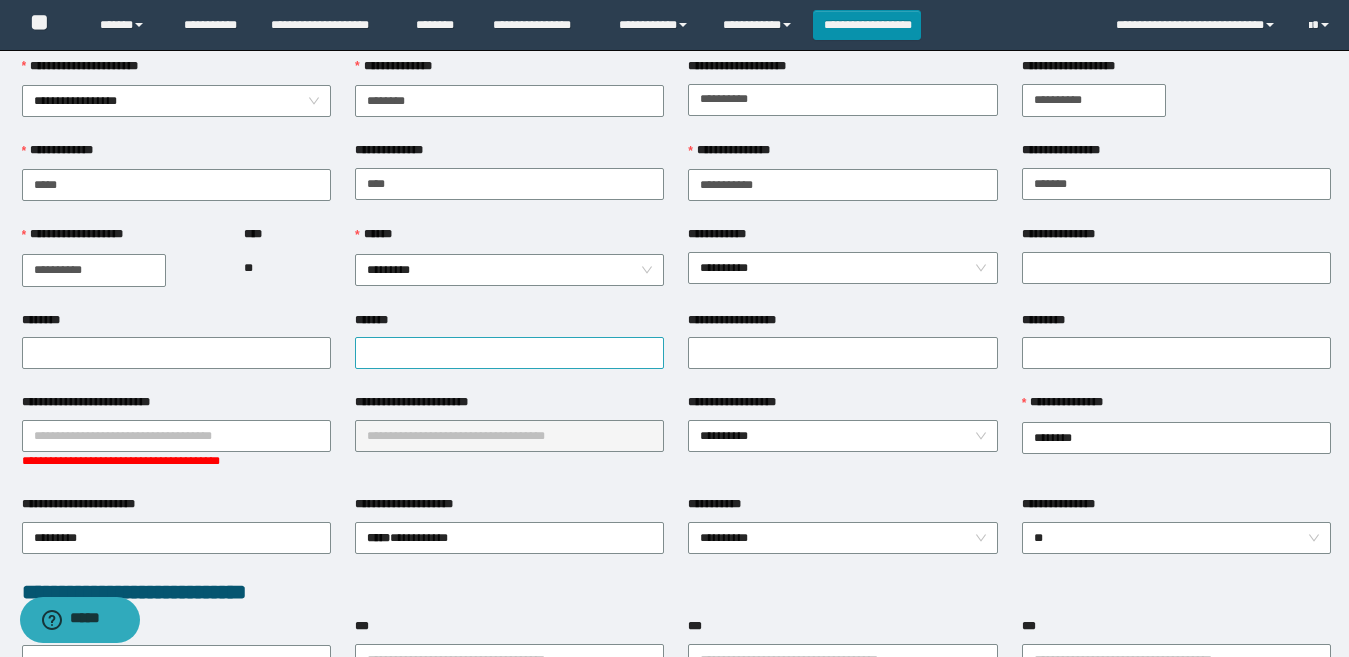 scroll, scrollTop: 0, scrollLeft: 0, axis: both 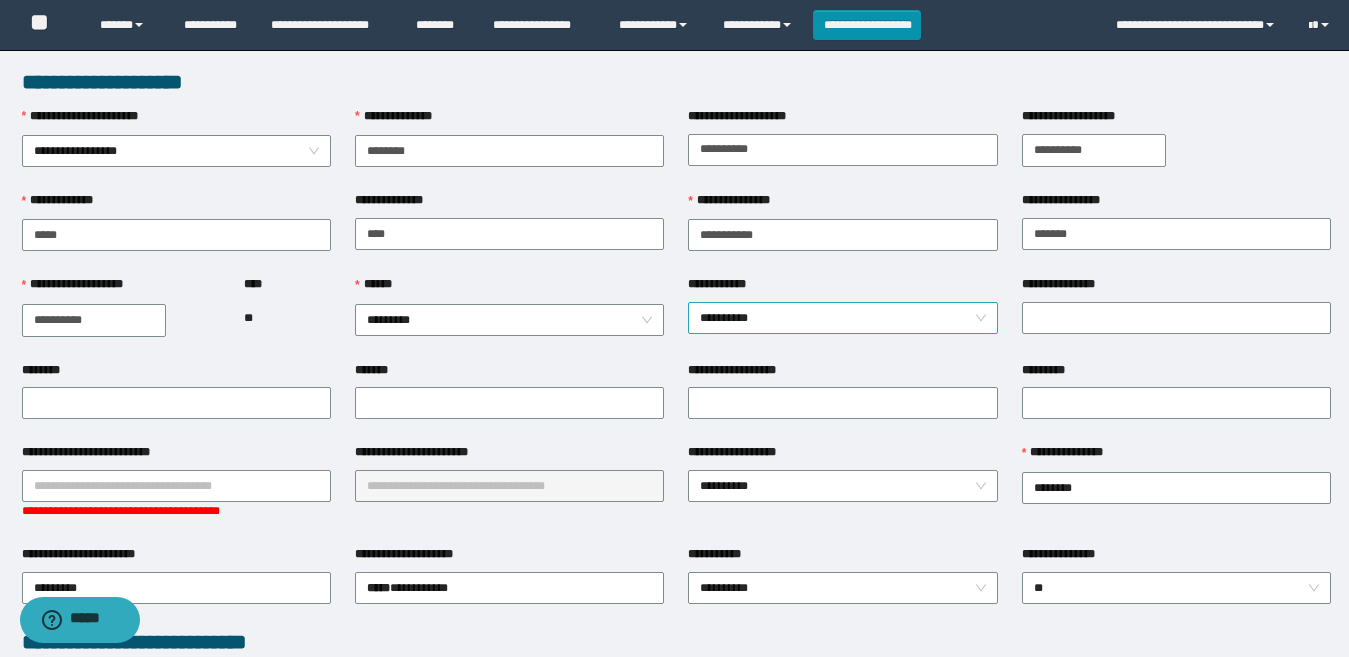click on "**********" at bounding box center [842, 318] 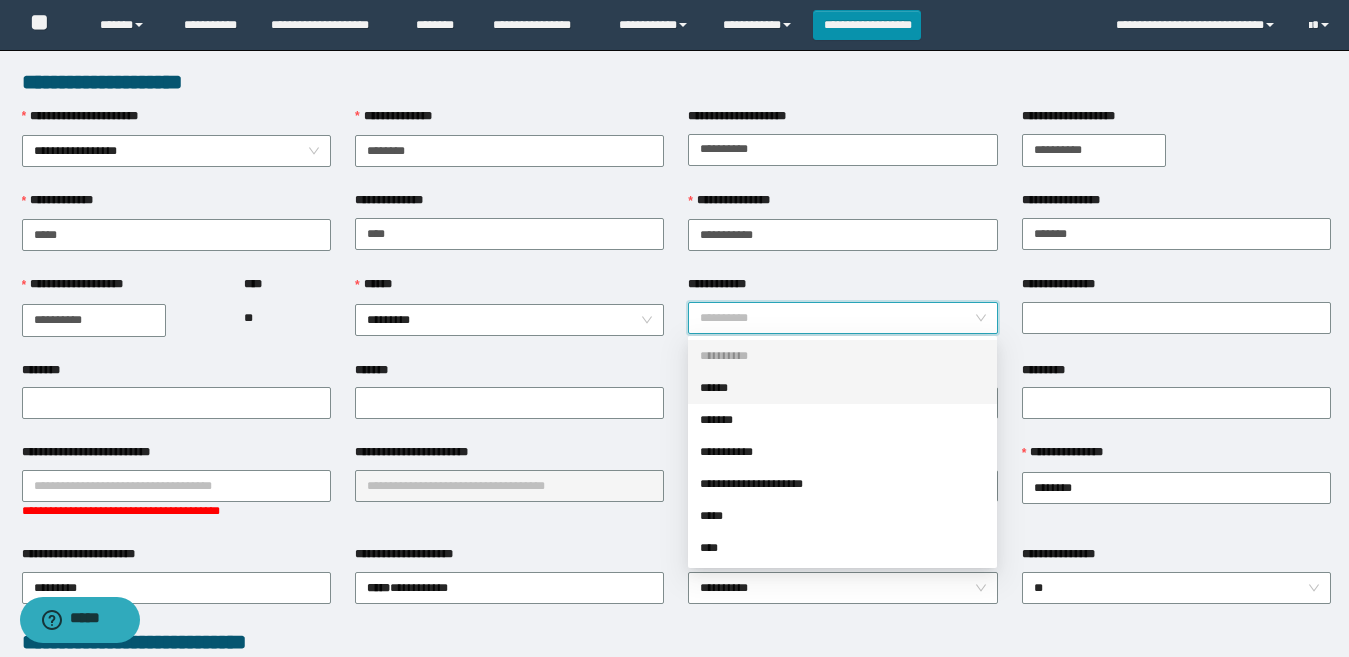click on "******" at bounding box center (842, 388) 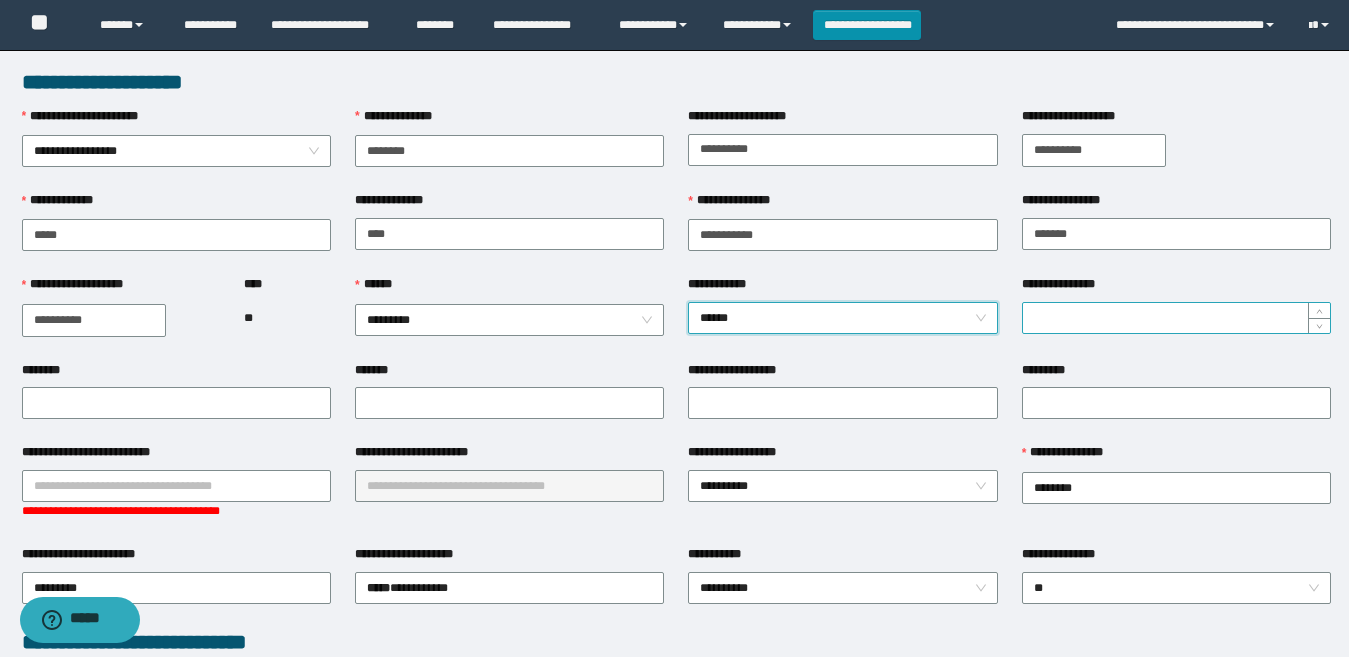 click on "**********" at bounding box center (1176, 318) 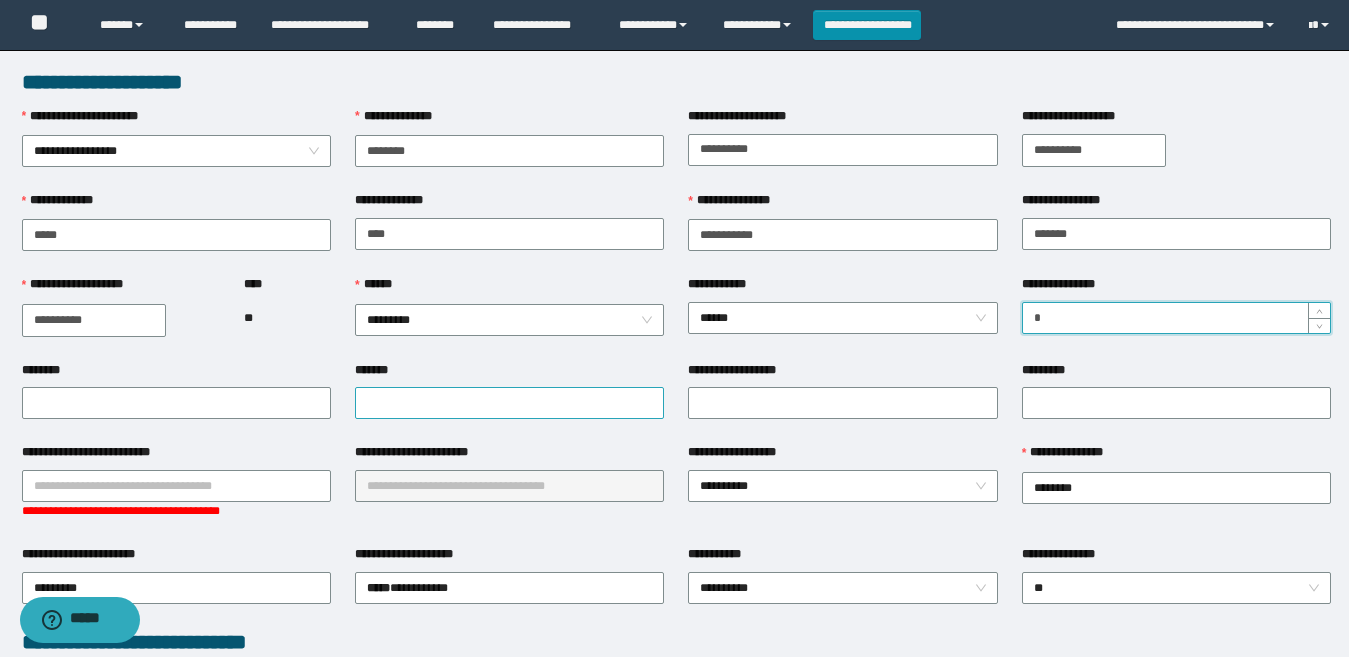 type on "*" 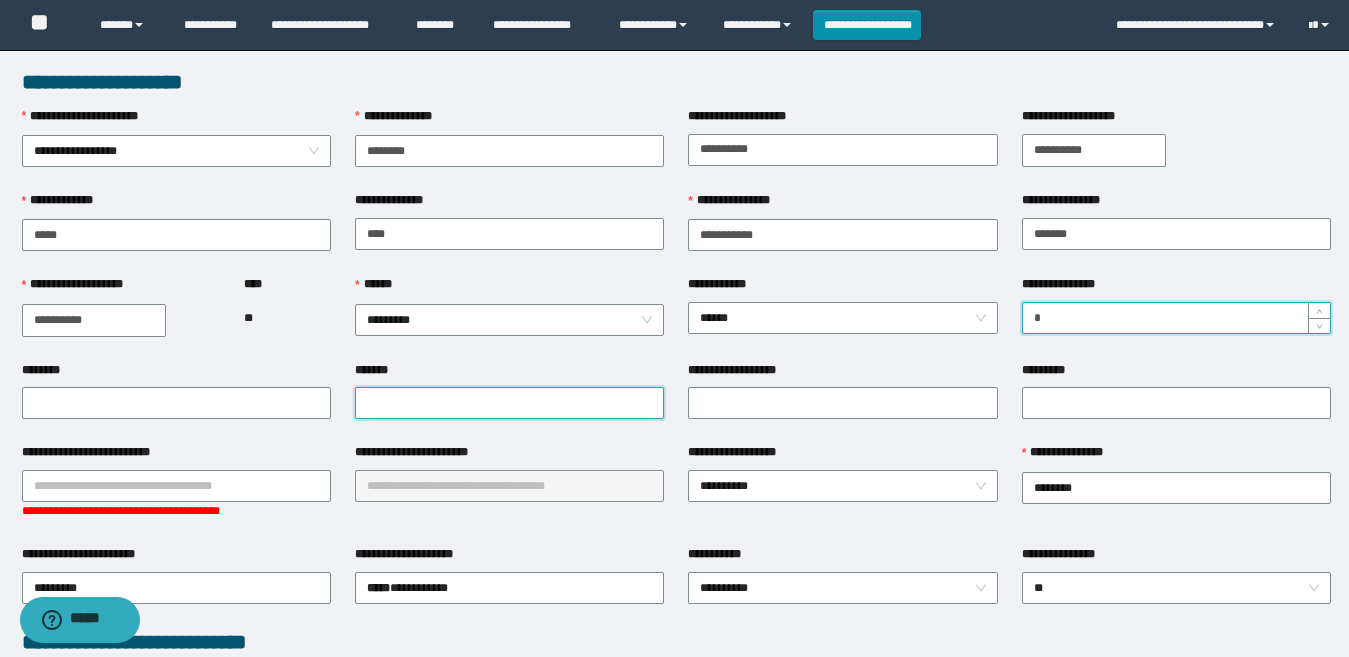 click on "*******" at bounding box center (509, 403) 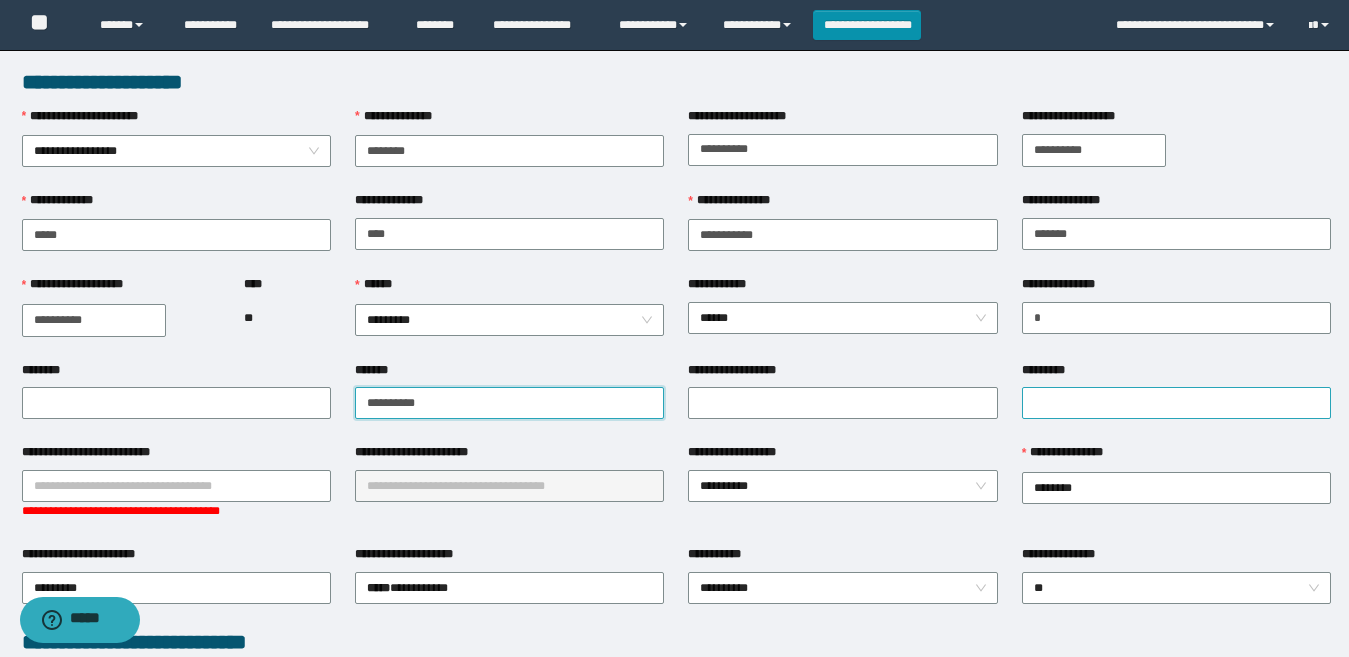 type on "**********" 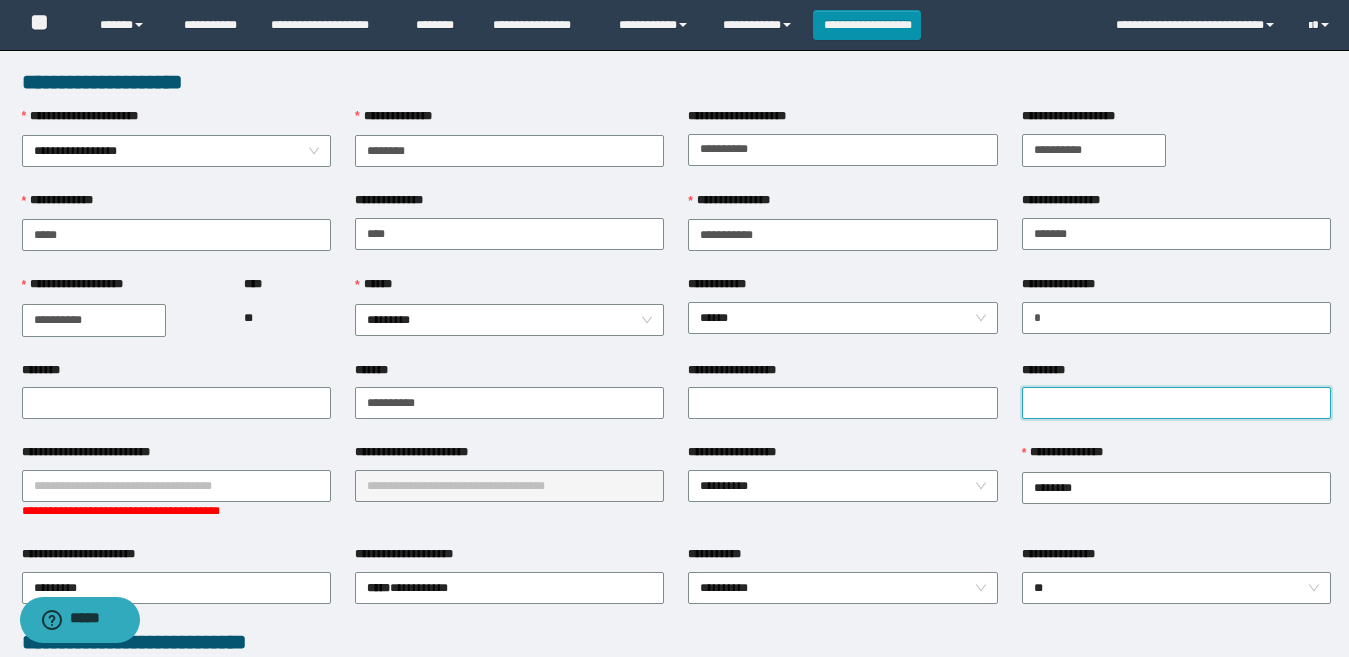 click on "*********" at bounding box center [1176, 403] 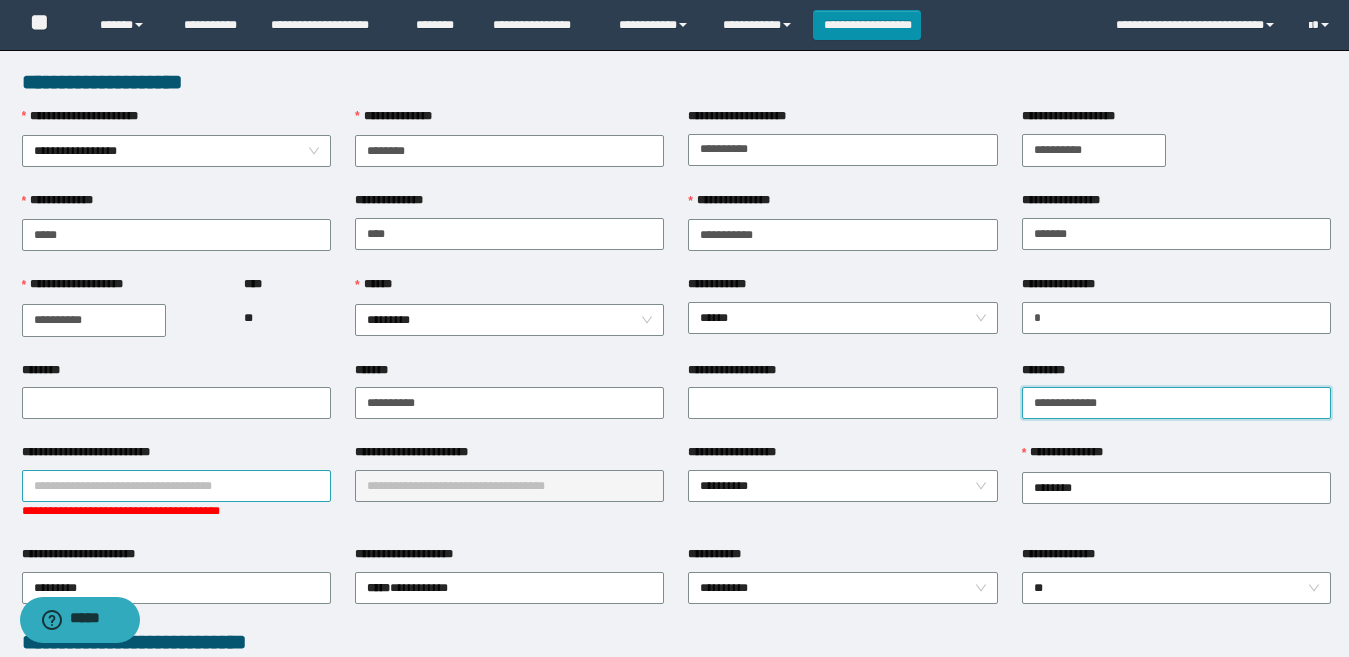 type on "**********" 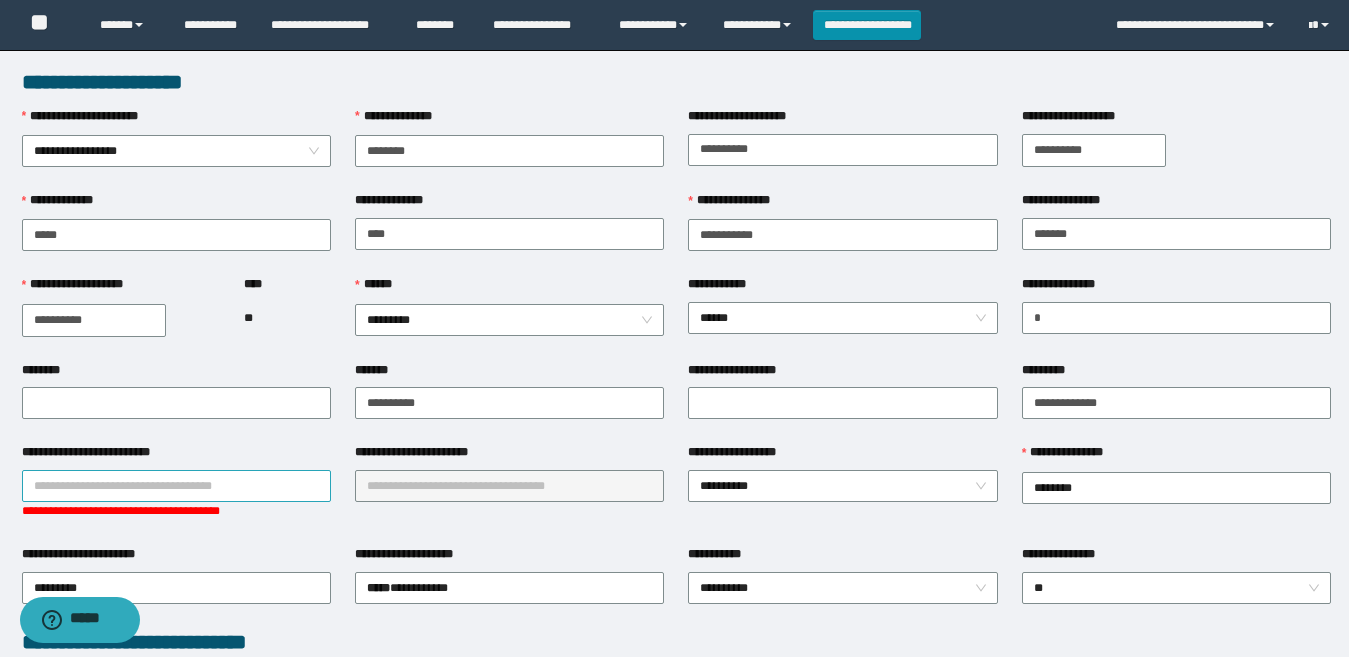 click on "**********" at bounding box center (176, 486) 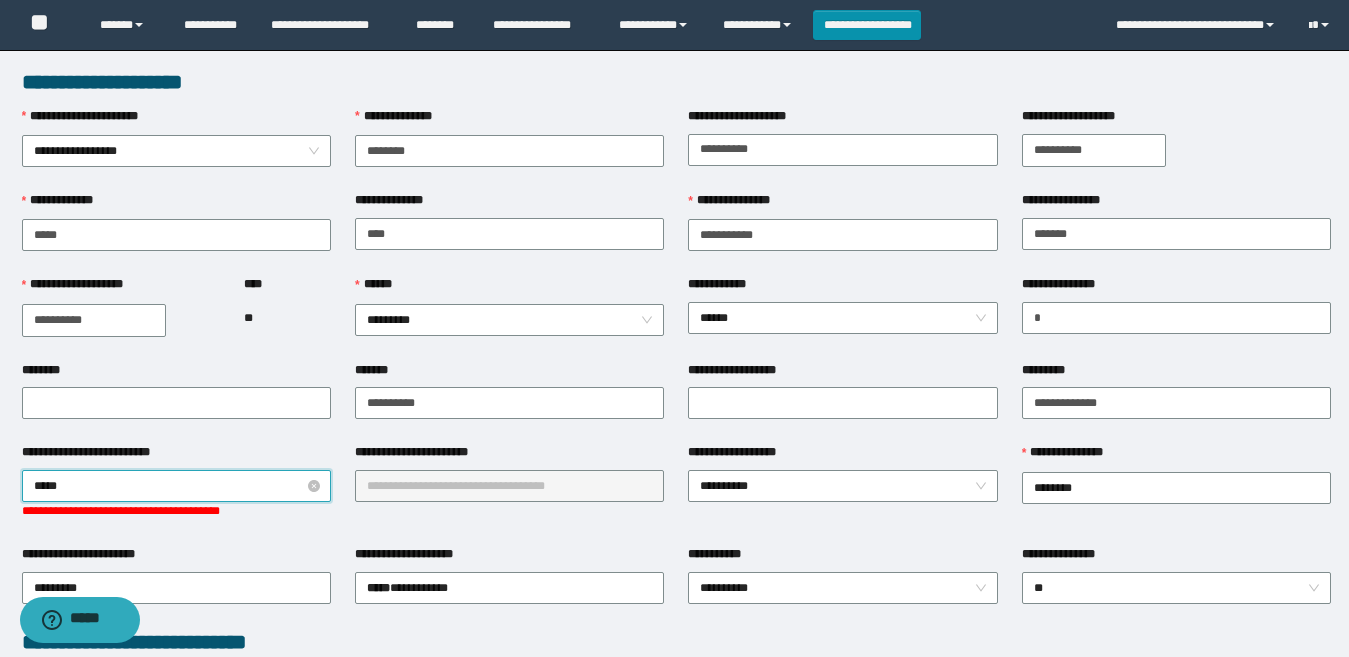 type on "******" 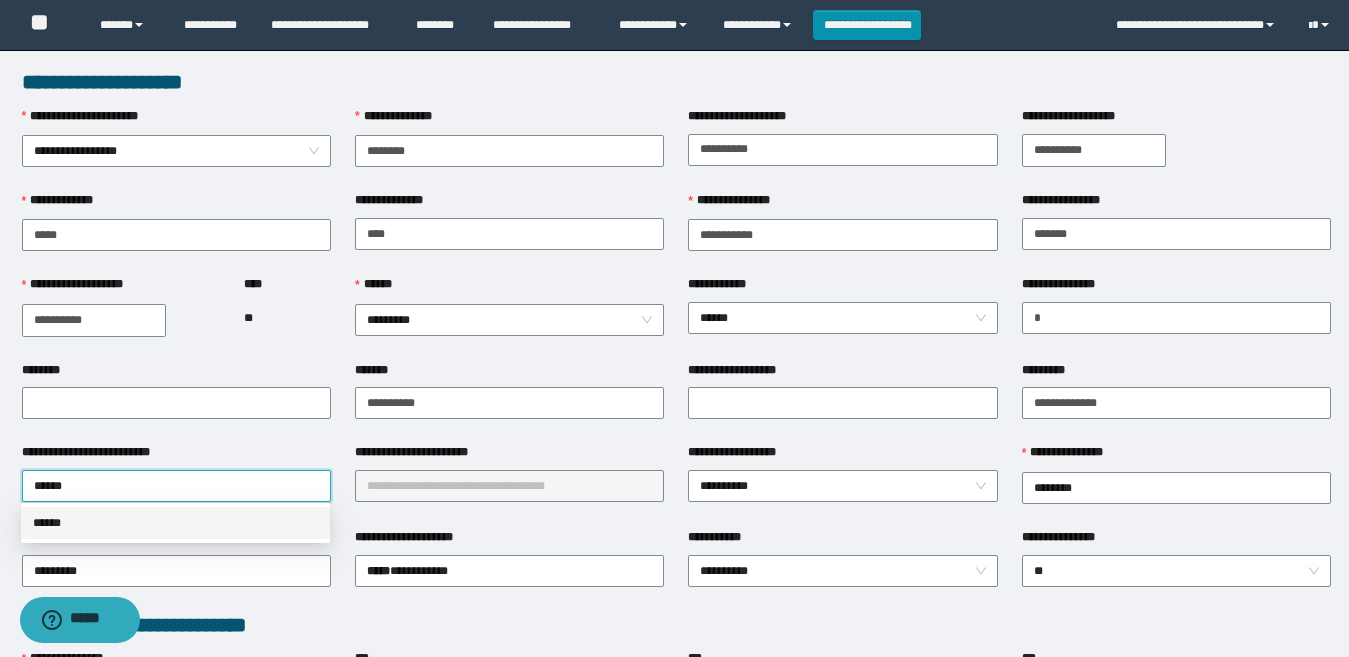 click on "******" at bounding box center [175, 523] 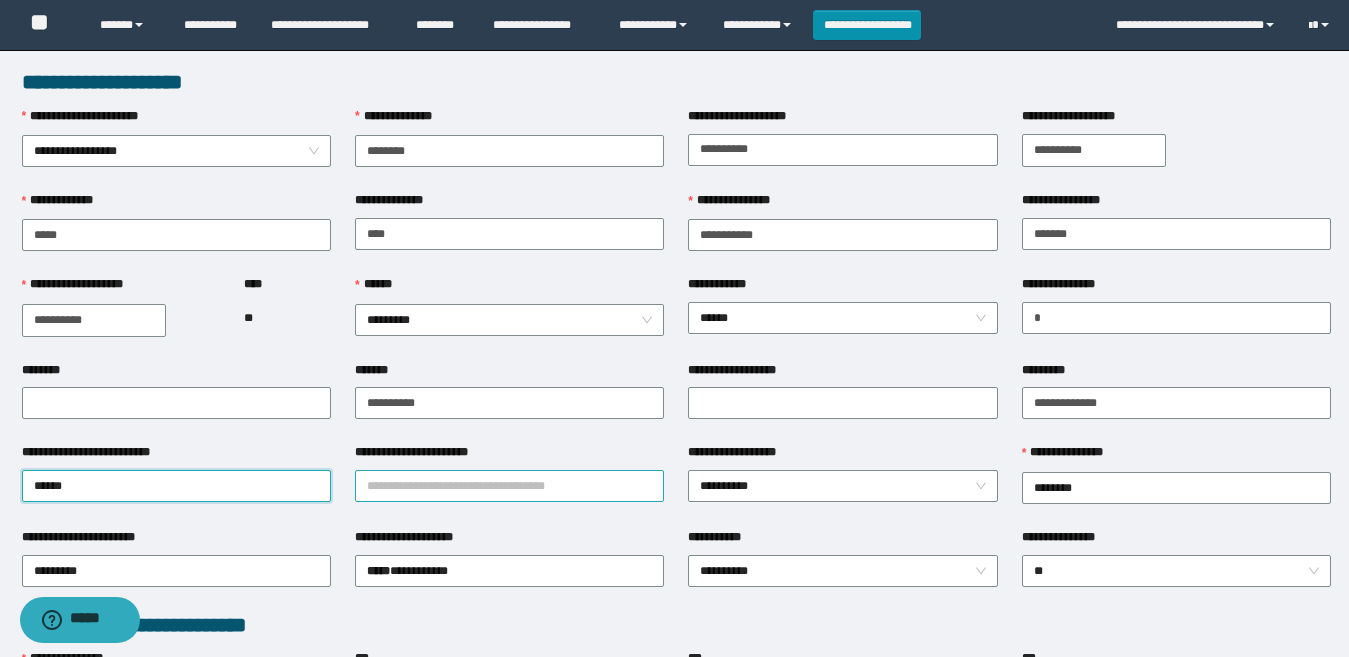 click on "**********" at bounding box center (509, 486) 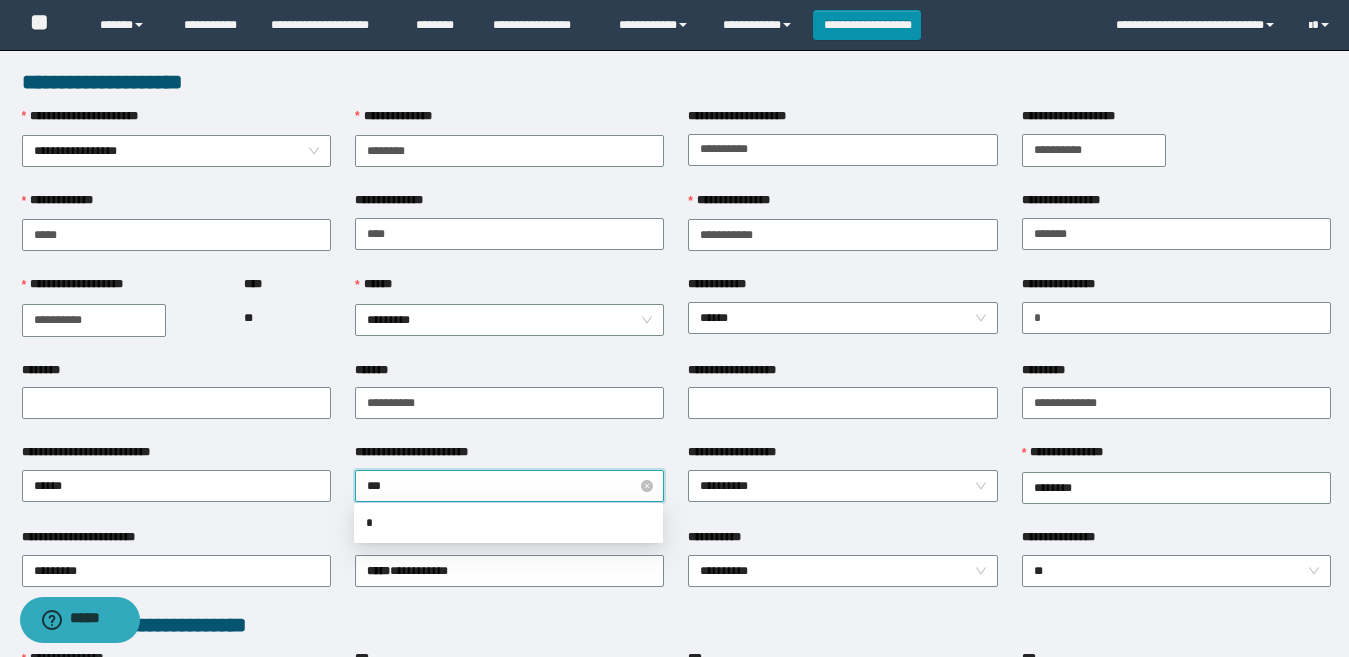 type on "****" 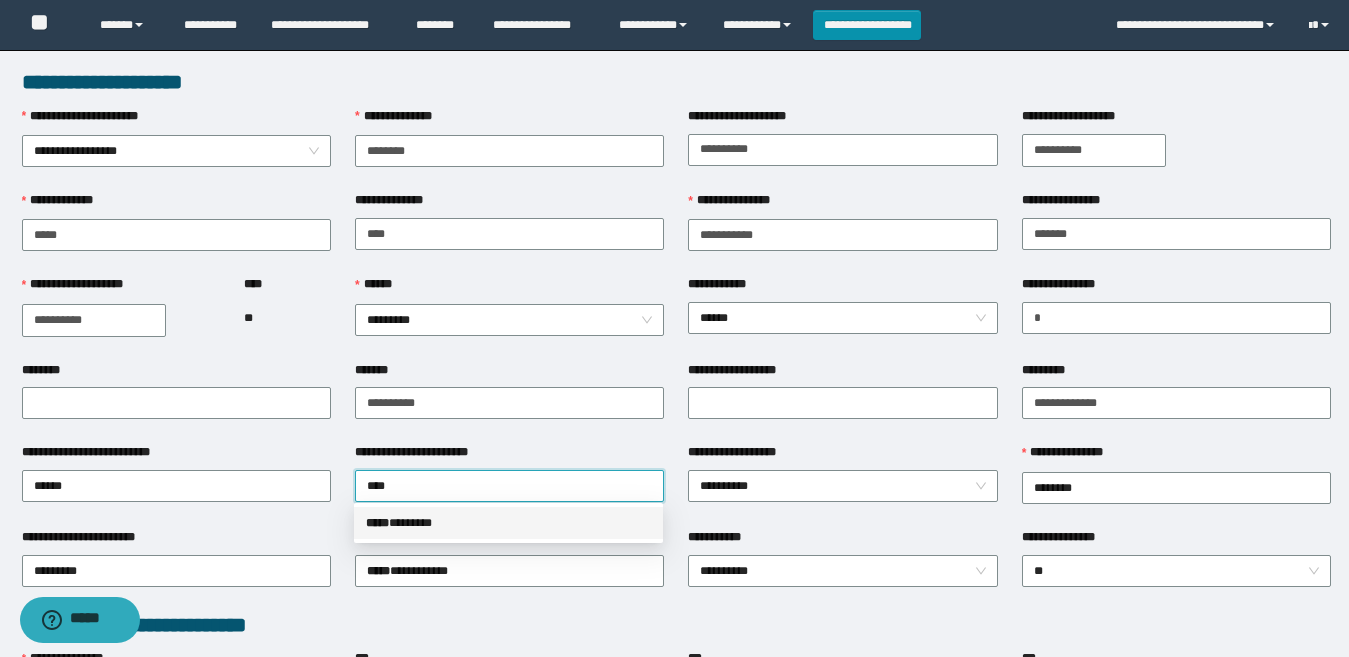 type 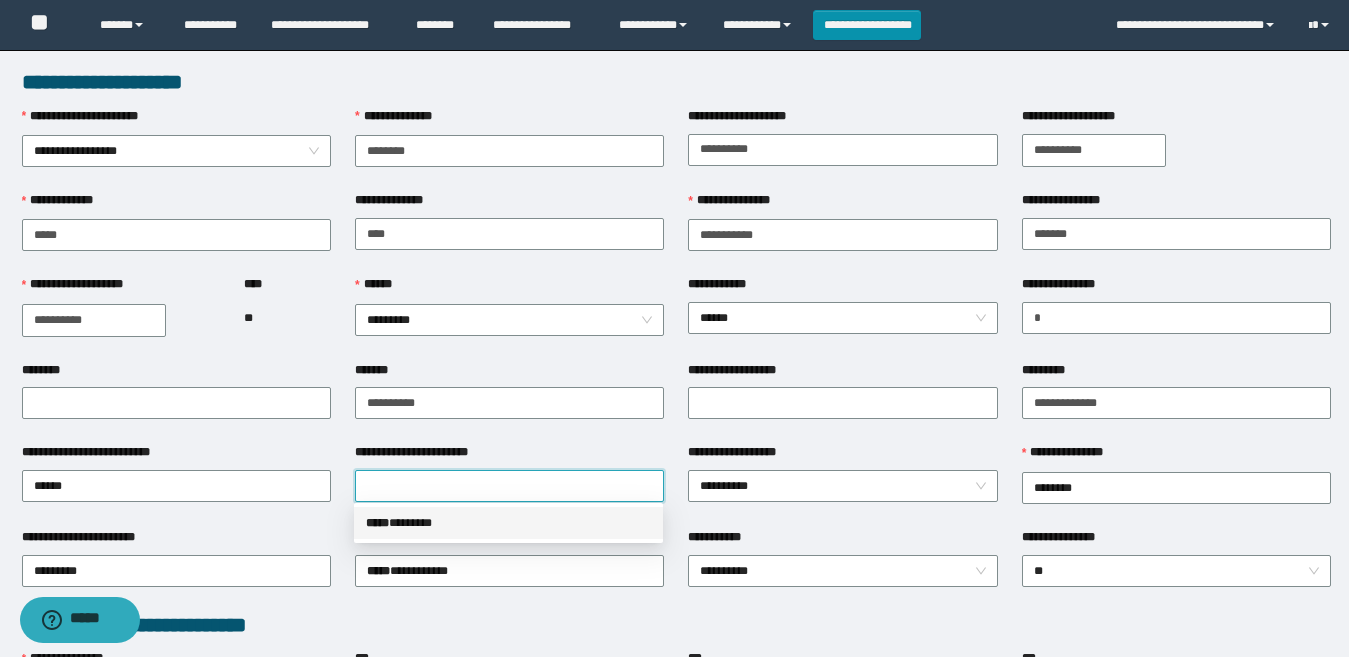 click on "**********" at bounding box center [674, 328] 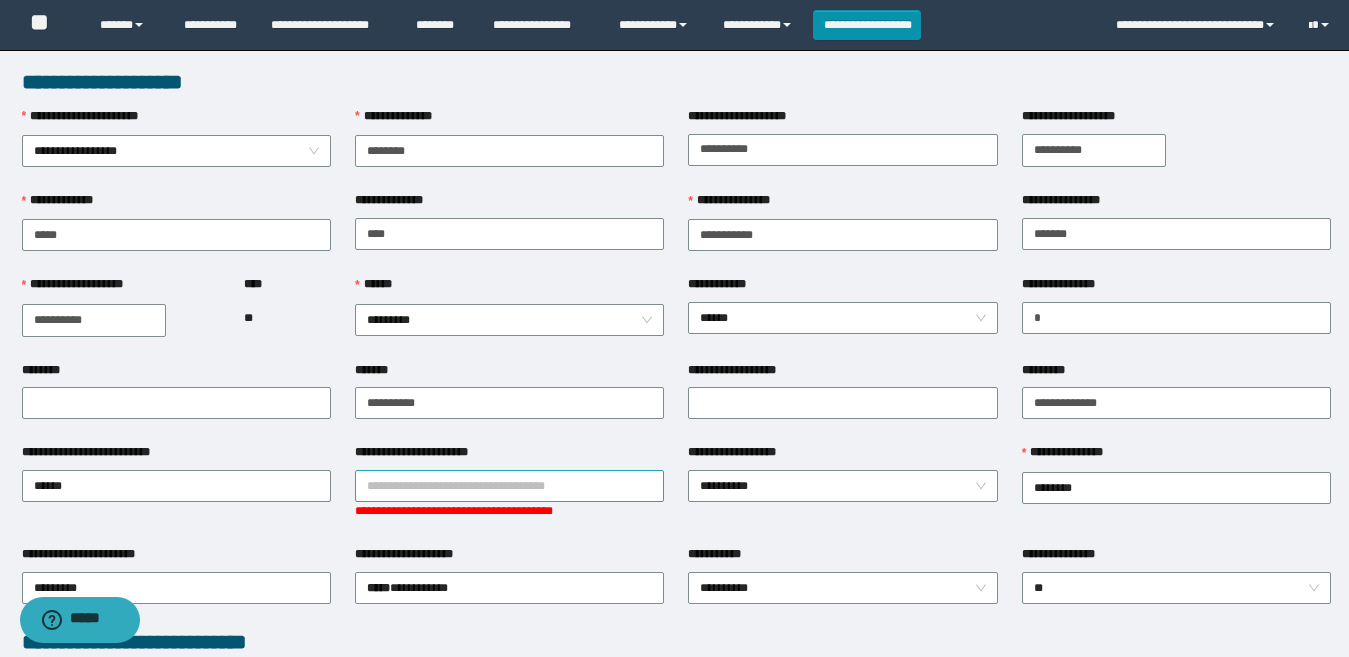 click on "**********" at bounding box center (509, 486) 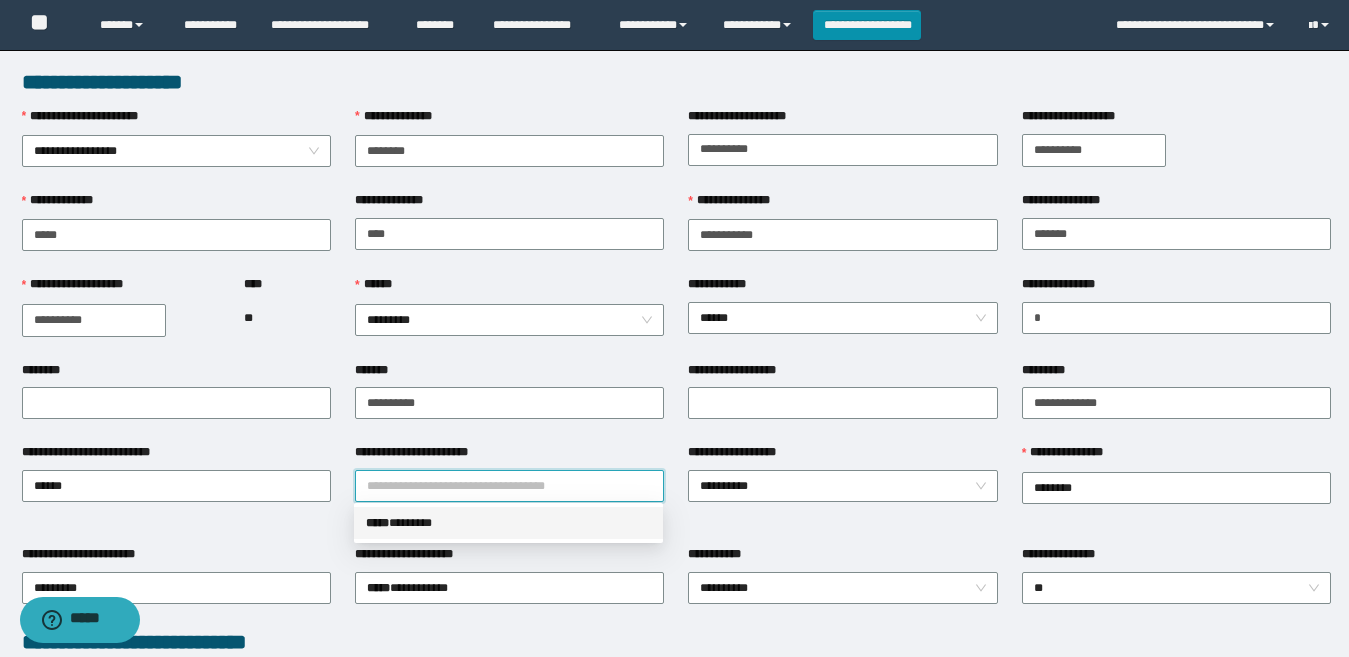 click on "**********" at bounding box center (674, 328) 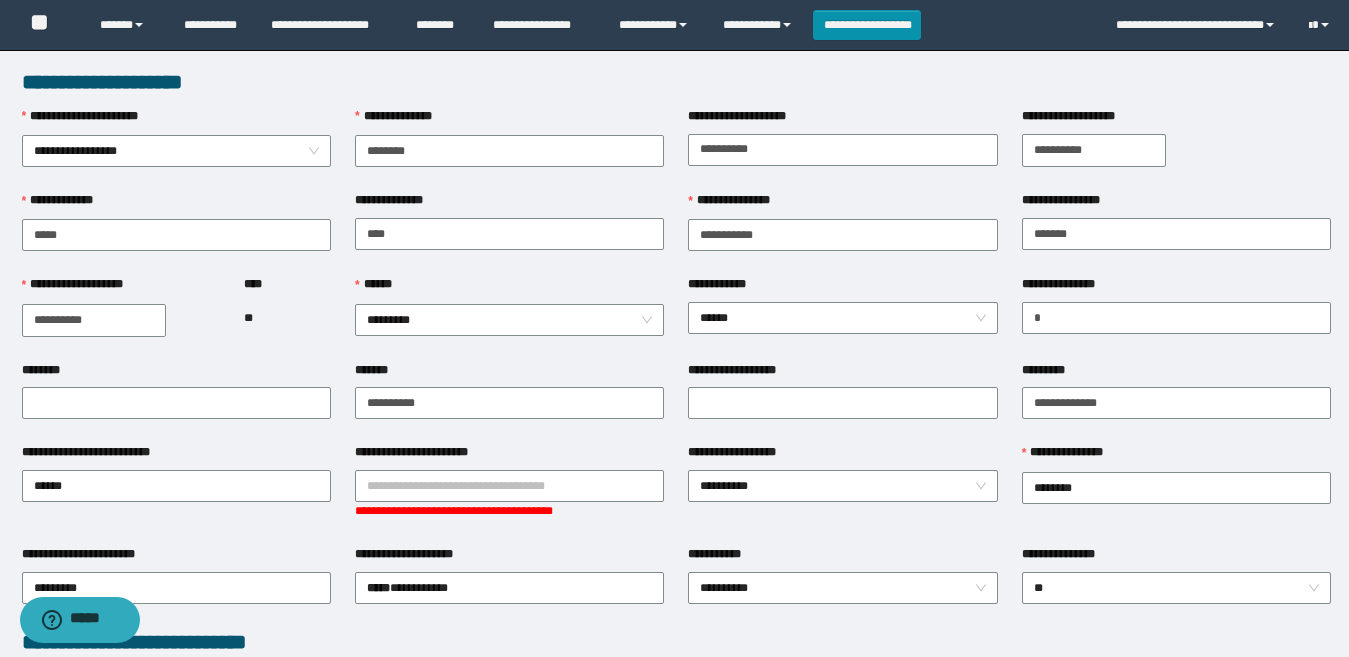 drag, startPoint x: 566, startPoint y: 487, endPoint x: 554, endPoint y: 511, distance: 26.832815 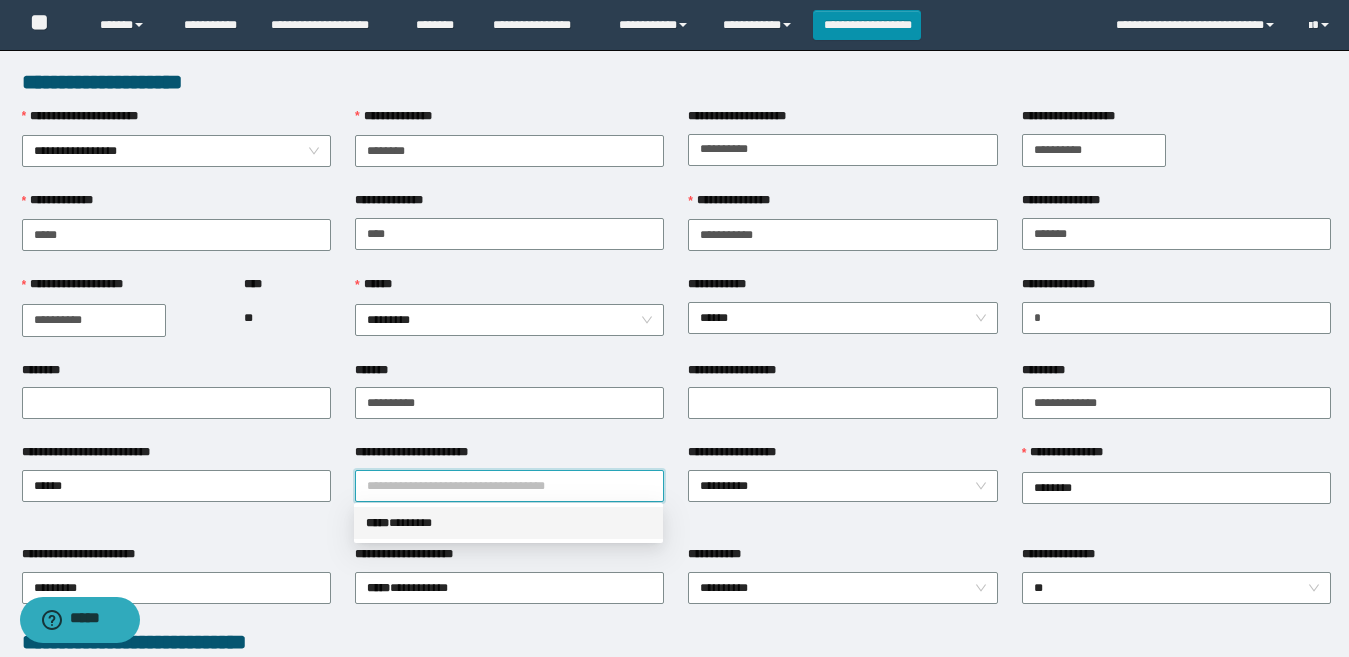 click on "***** * ******" at bounding box center [508, 523] 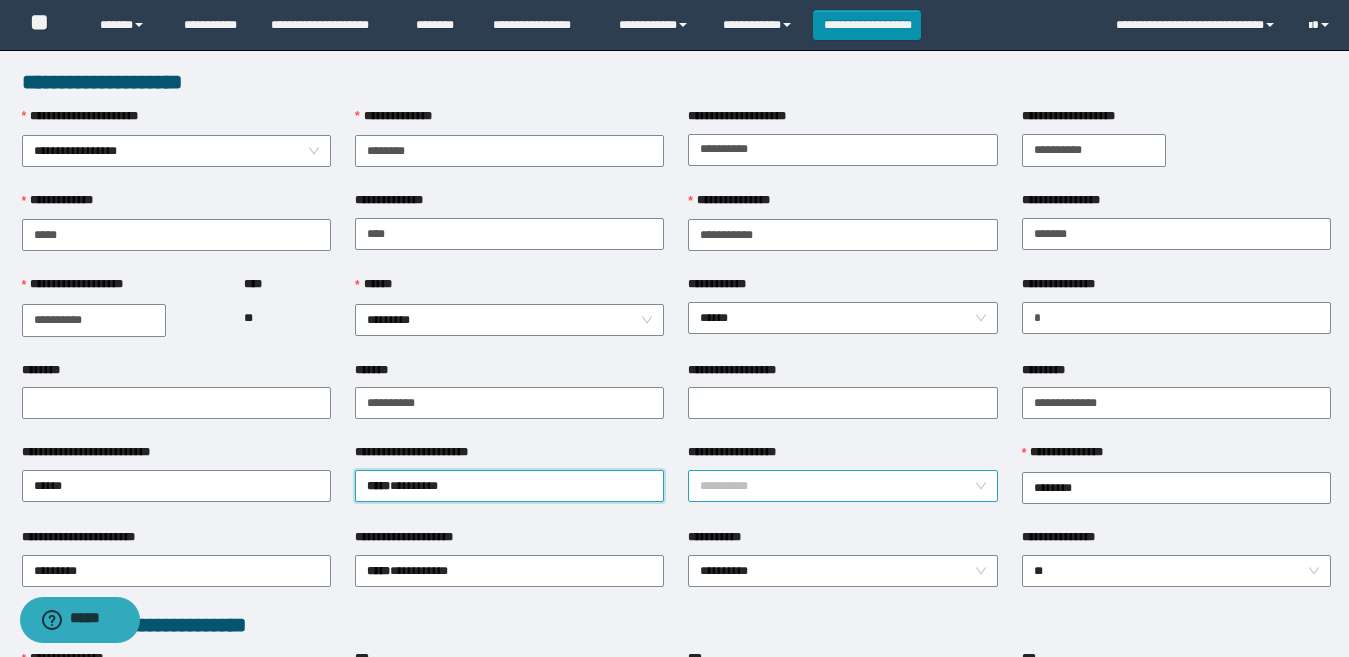 click on "**********" at bounding box center (842, 486) 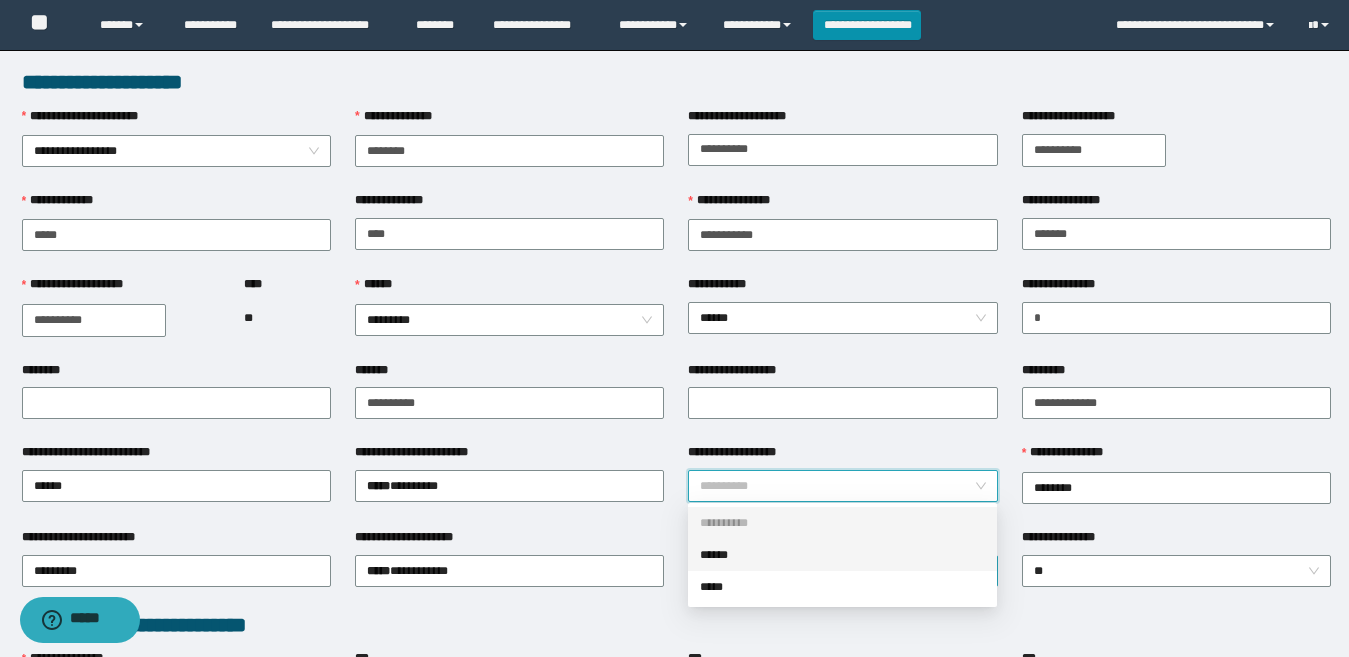 drag, startPoint x: 763, startPoint y: 556, endPoint x: 728, endPoint y: 555, distance: 35.014282 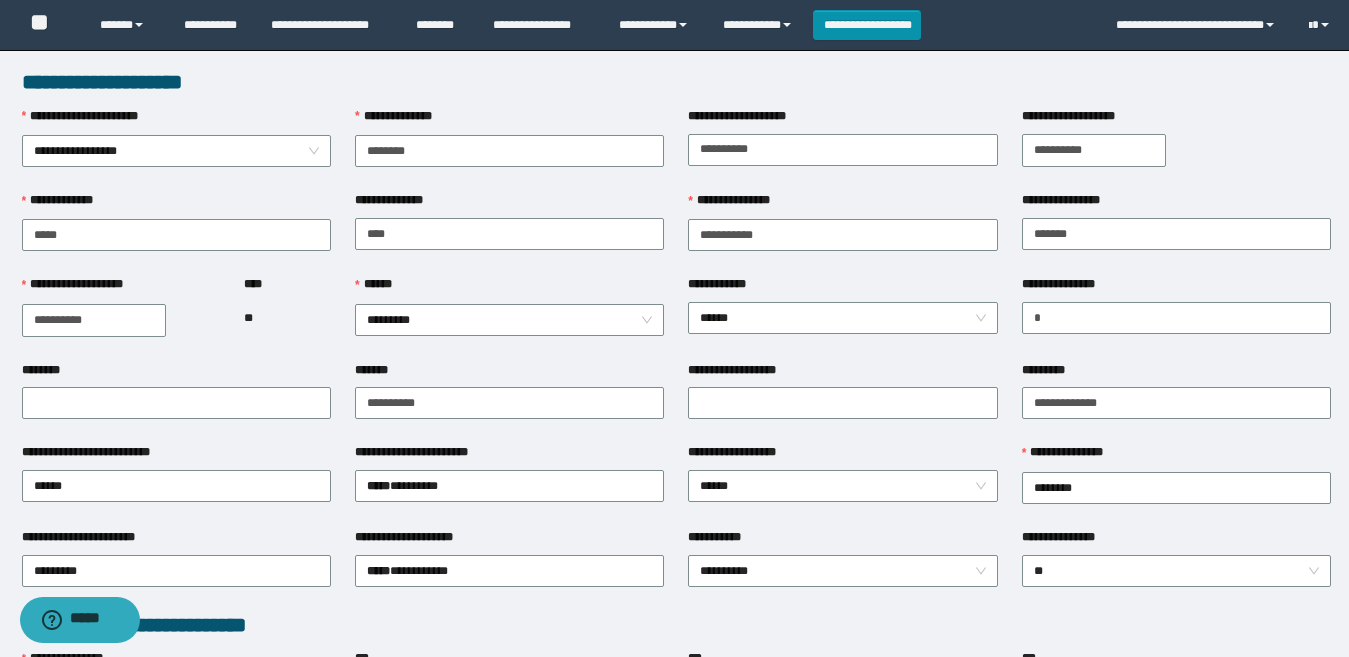 click on "**********" at bounding box center (509, 541) 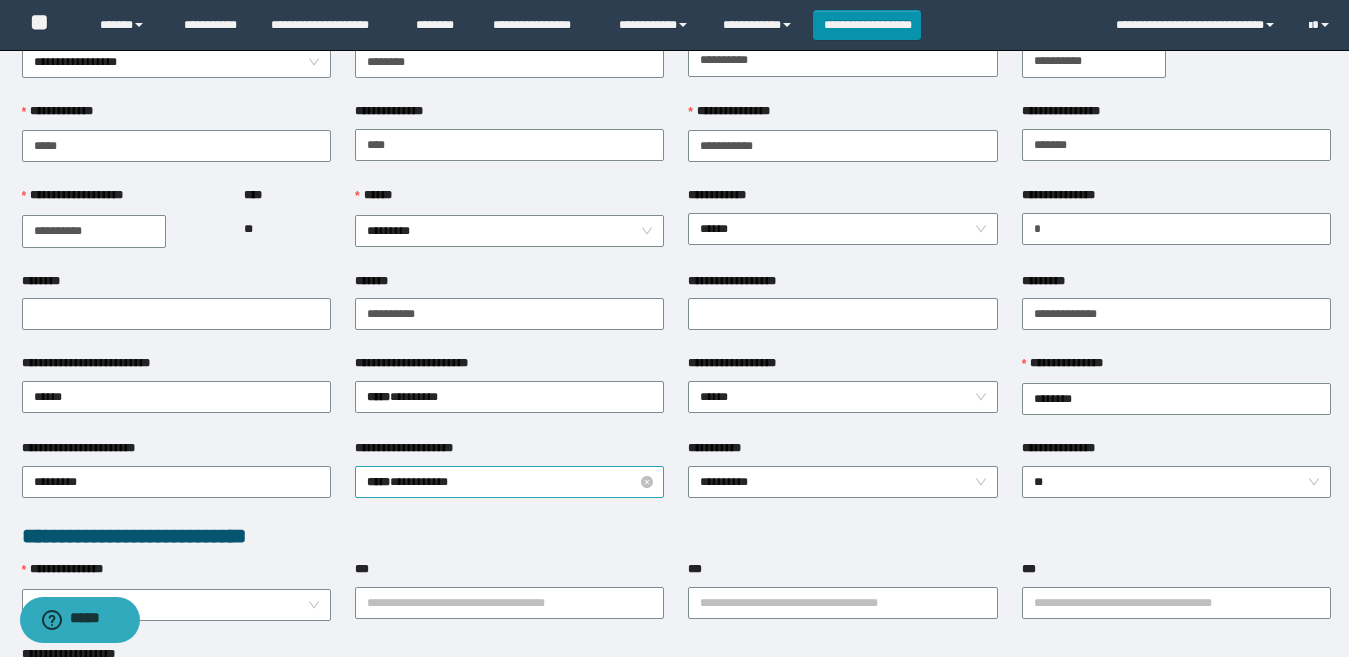 scroll, scrollTop: 200, scrollLeft: 0, axis: vertical 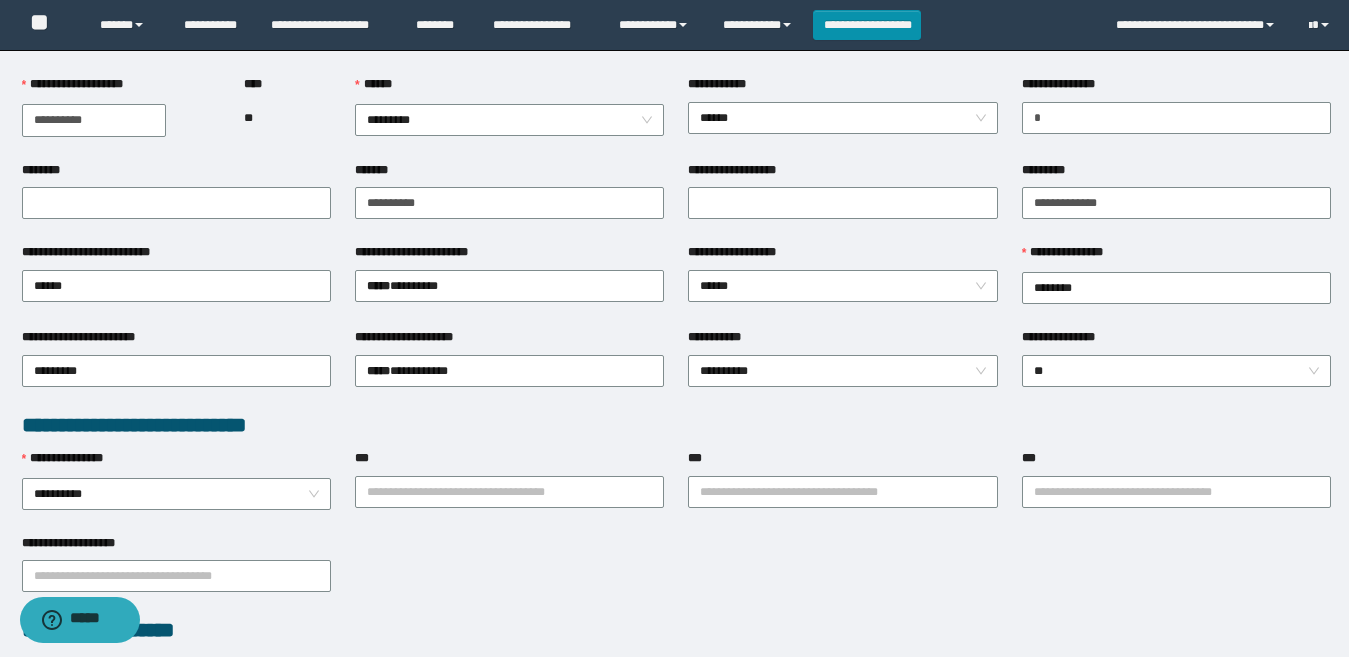 click on "**********" at bounding box center [676, 425] 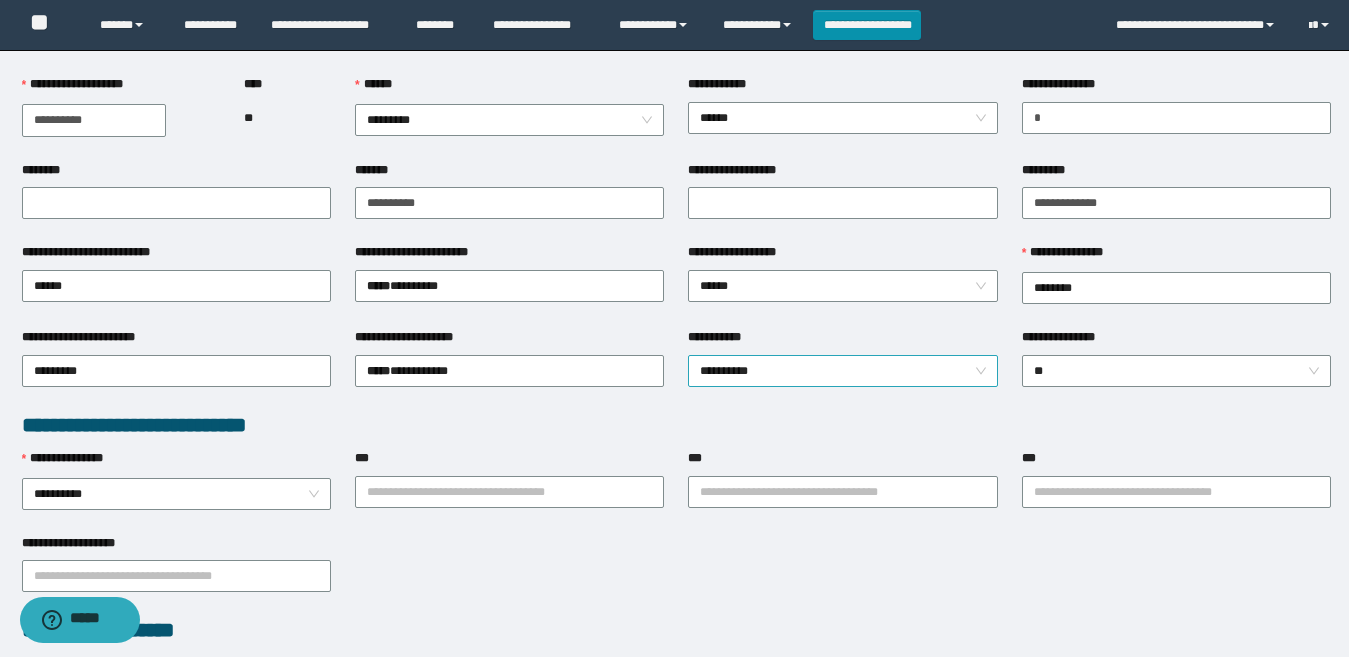 click on "**********" at bounding box center (842, 371) 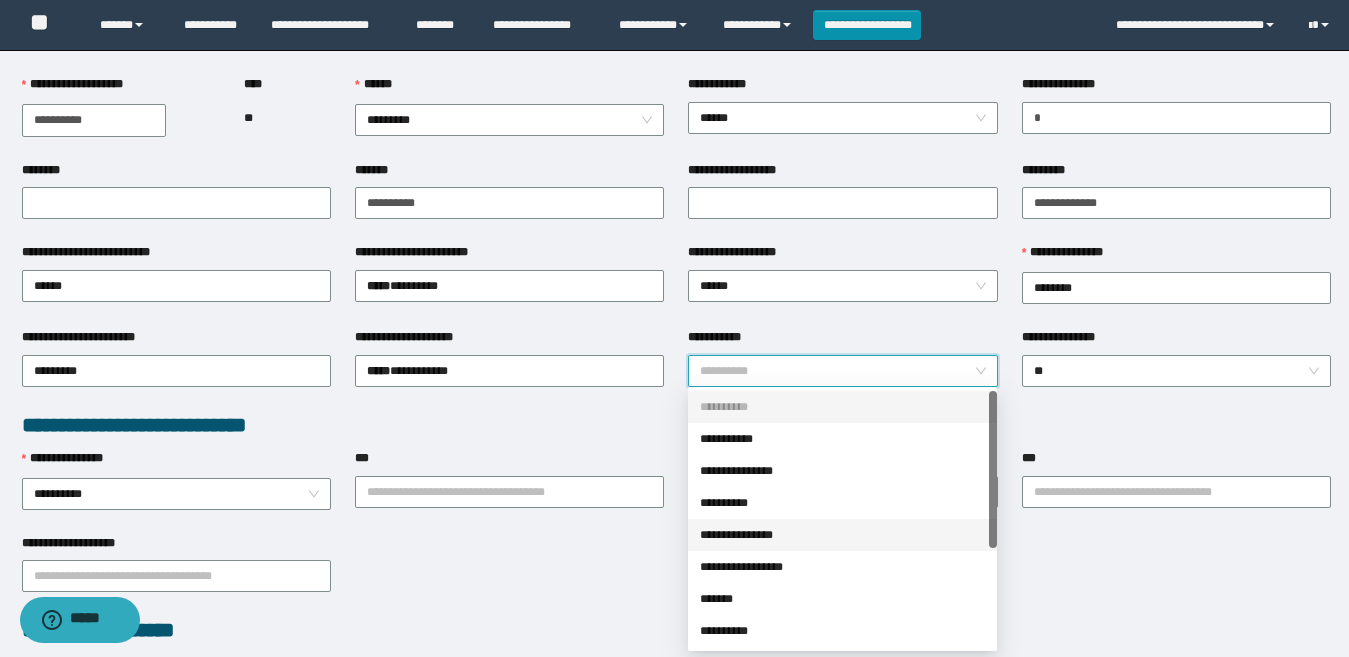 click on "**********" at bounding box center [842, 535] 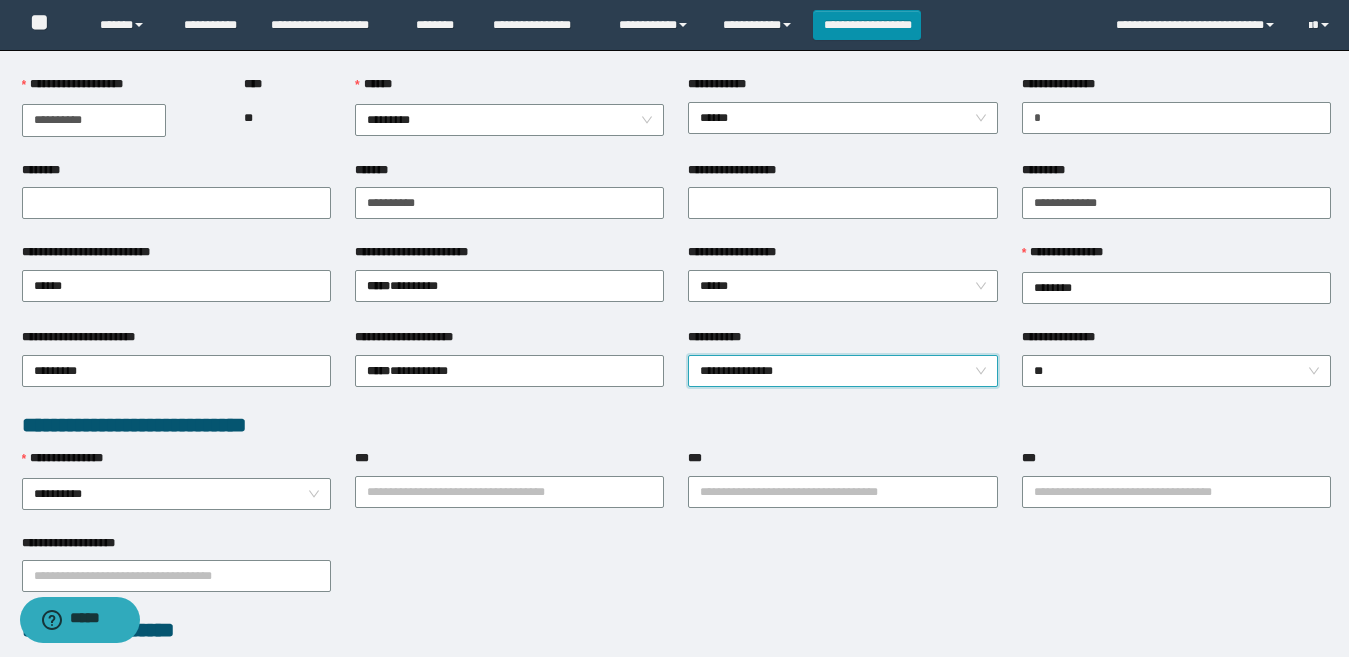 click on "**********" at bounding box center [509, 491] 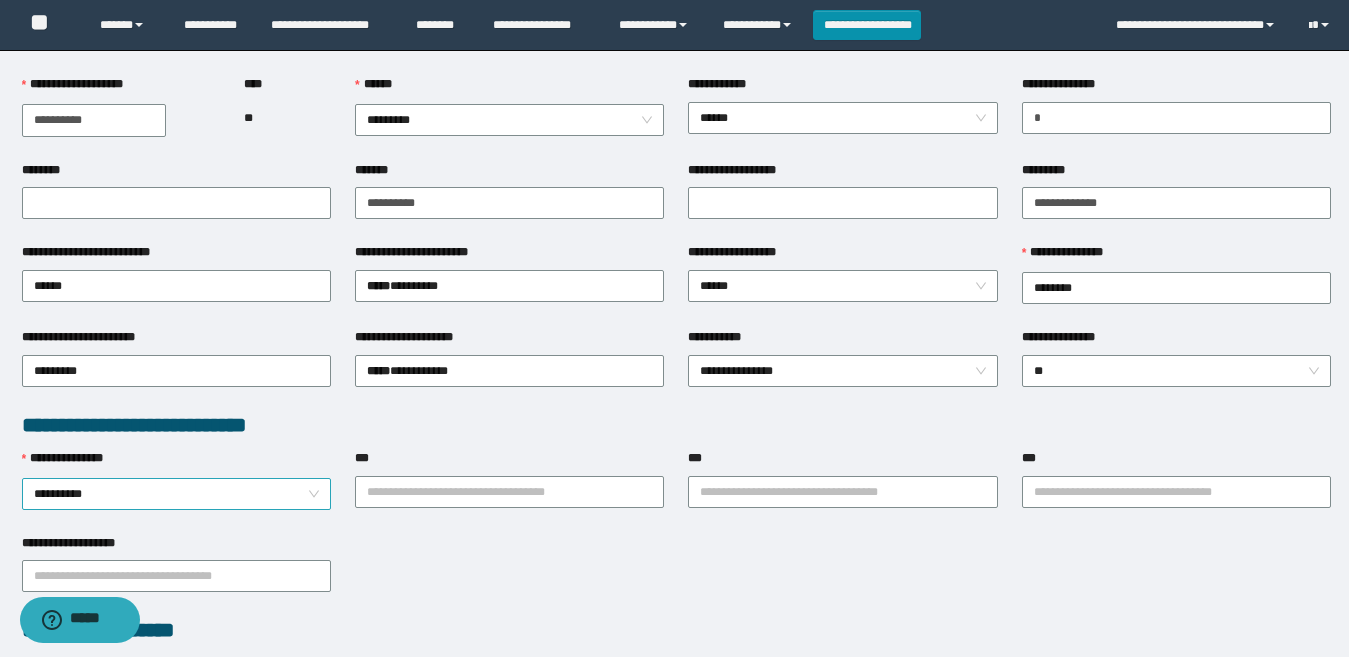 click on "**********" at bounding box center [176, 494] 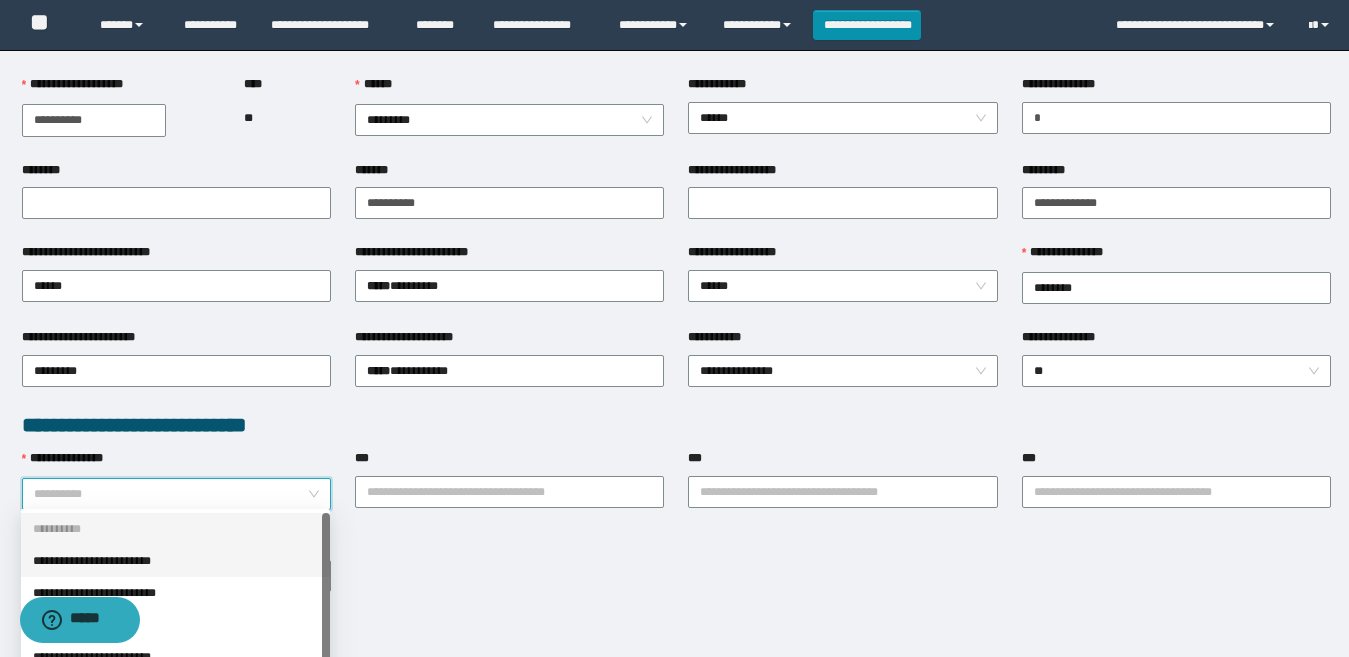 click on "**********" at bounding box center [175, 561] 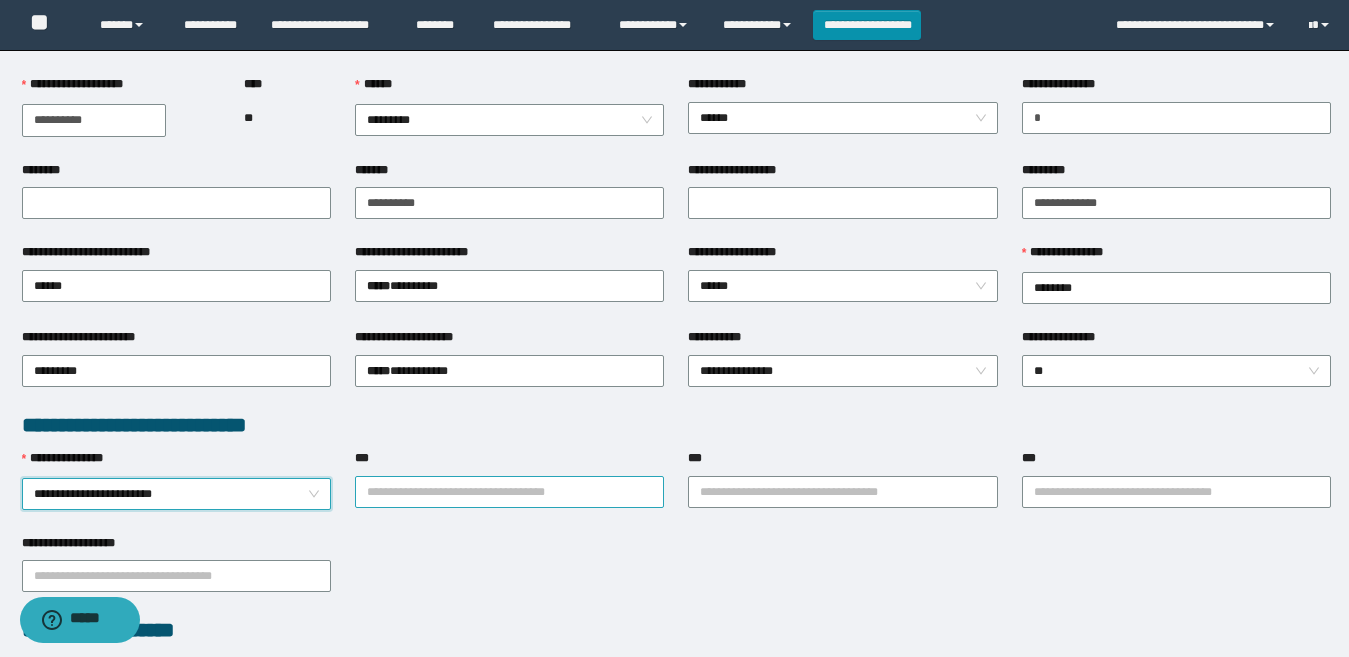 click on "***" at bounding box center [509, 492] 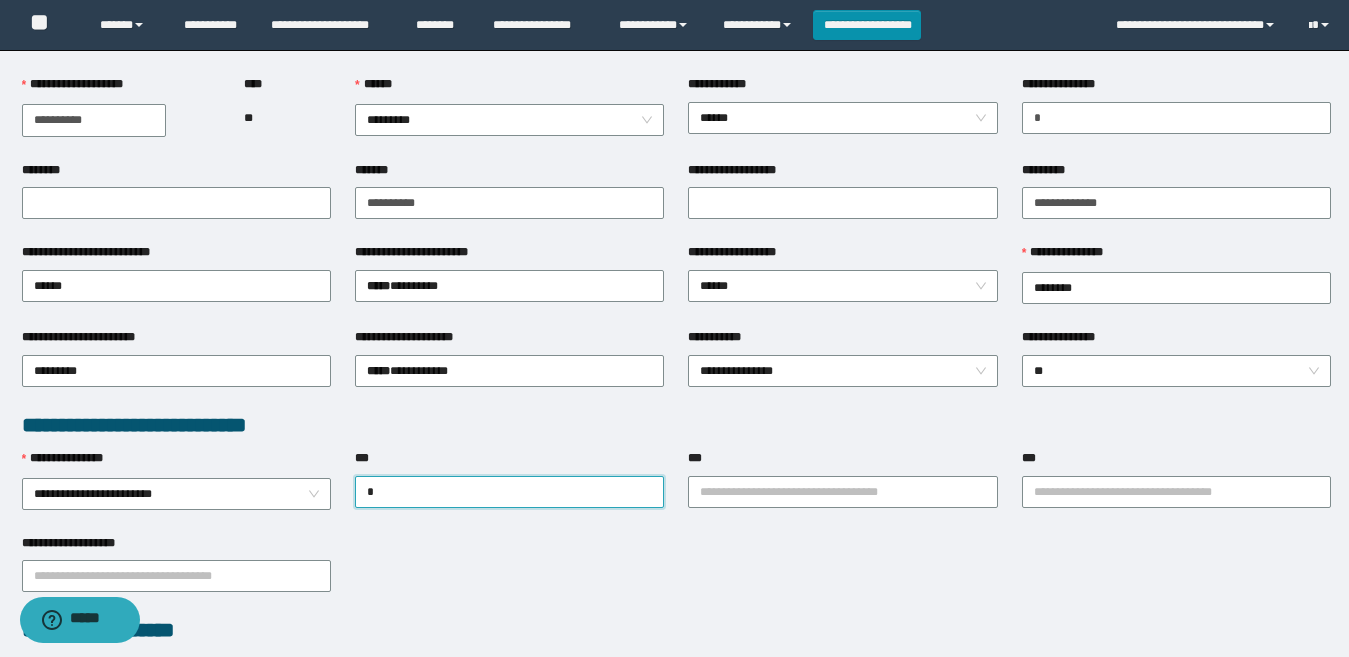 type on "**" 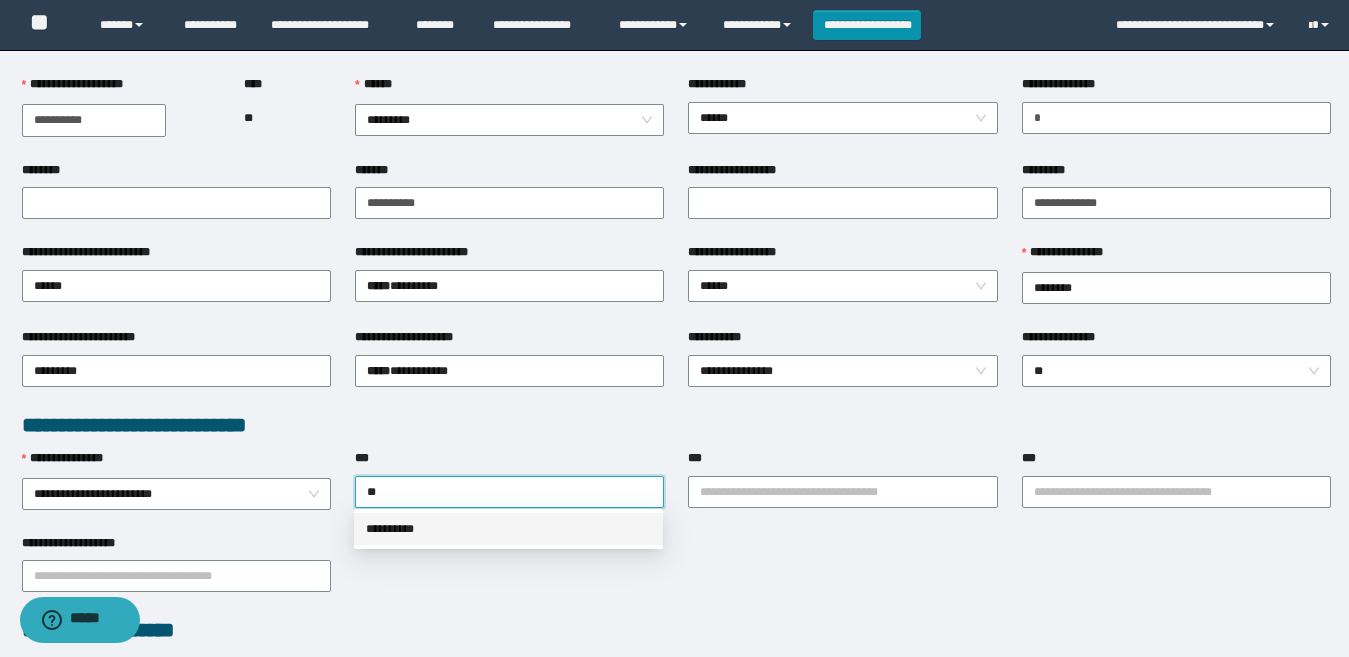 click on "**********" at bounding box center [508, 529] 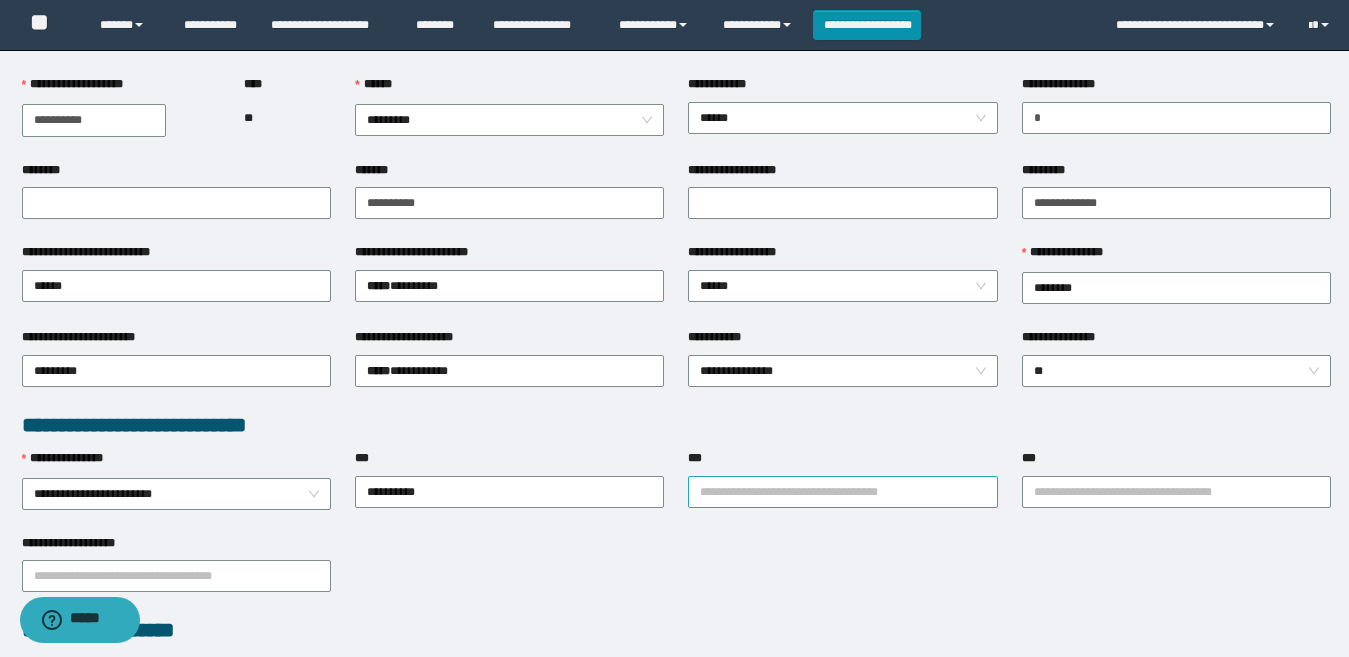 click on "***" at bounding box center [842, 492] 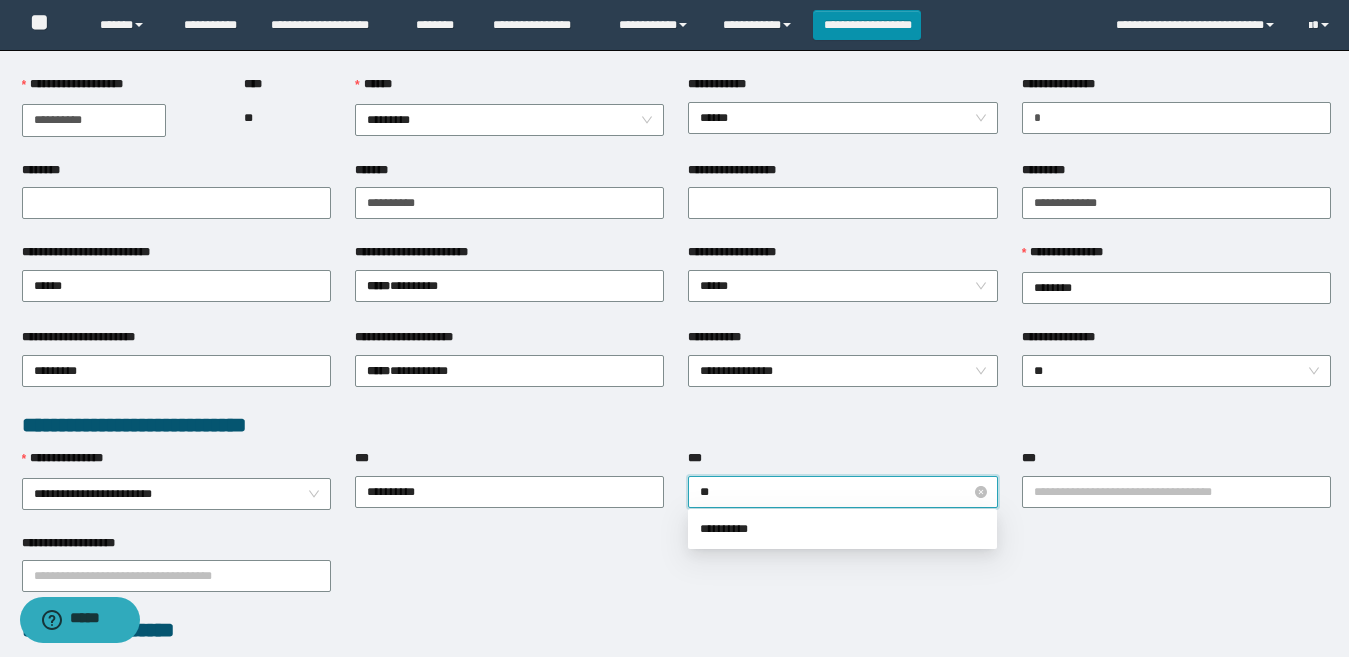 type on "*" 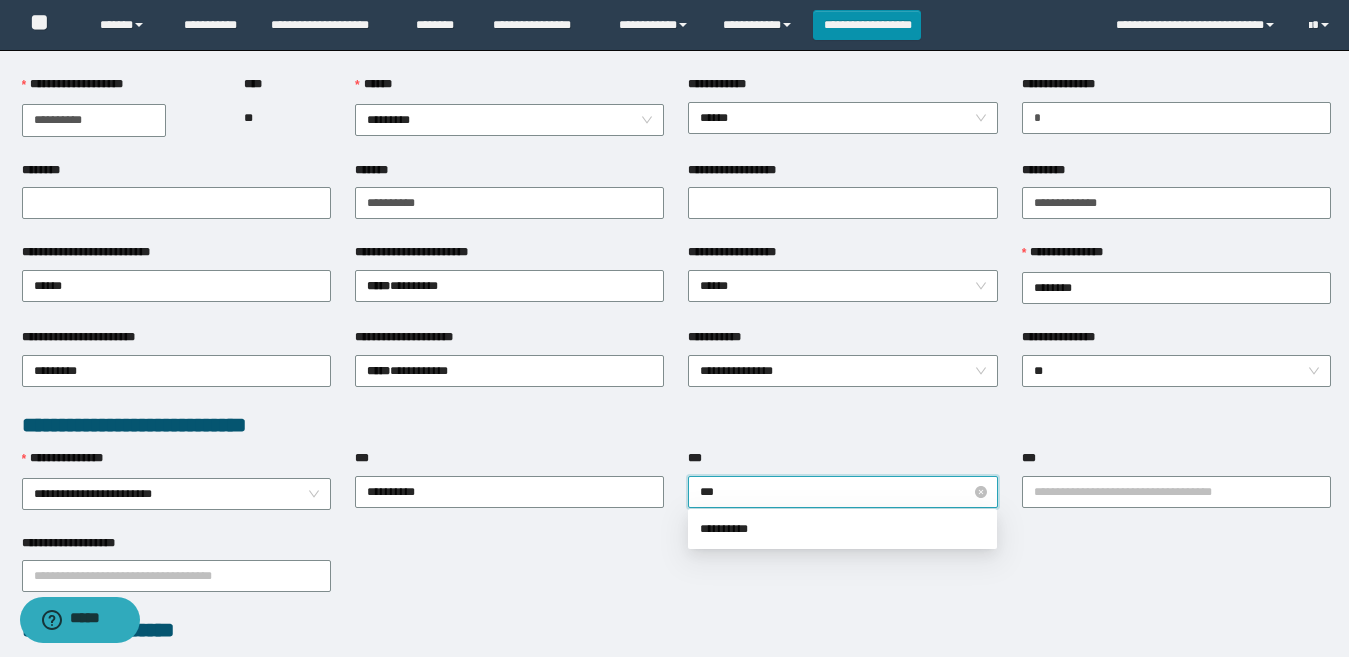 type on "****" 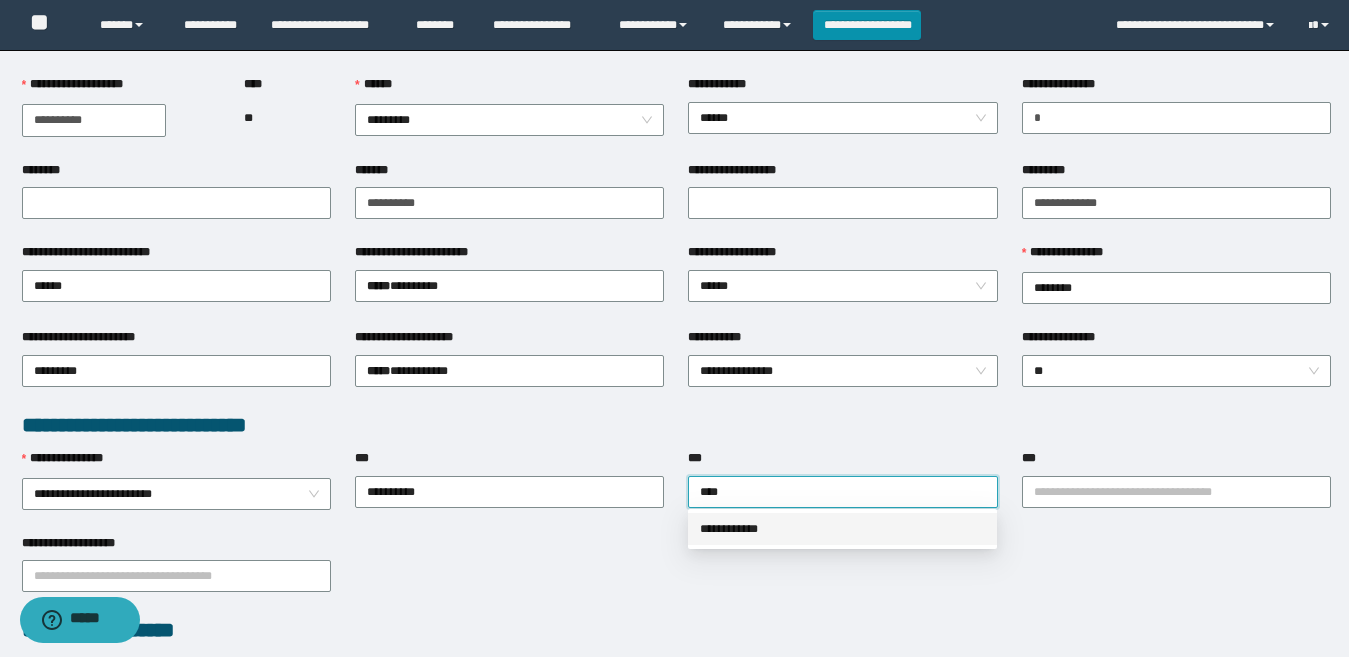 click on "**********" at bounding box center (842, 529) 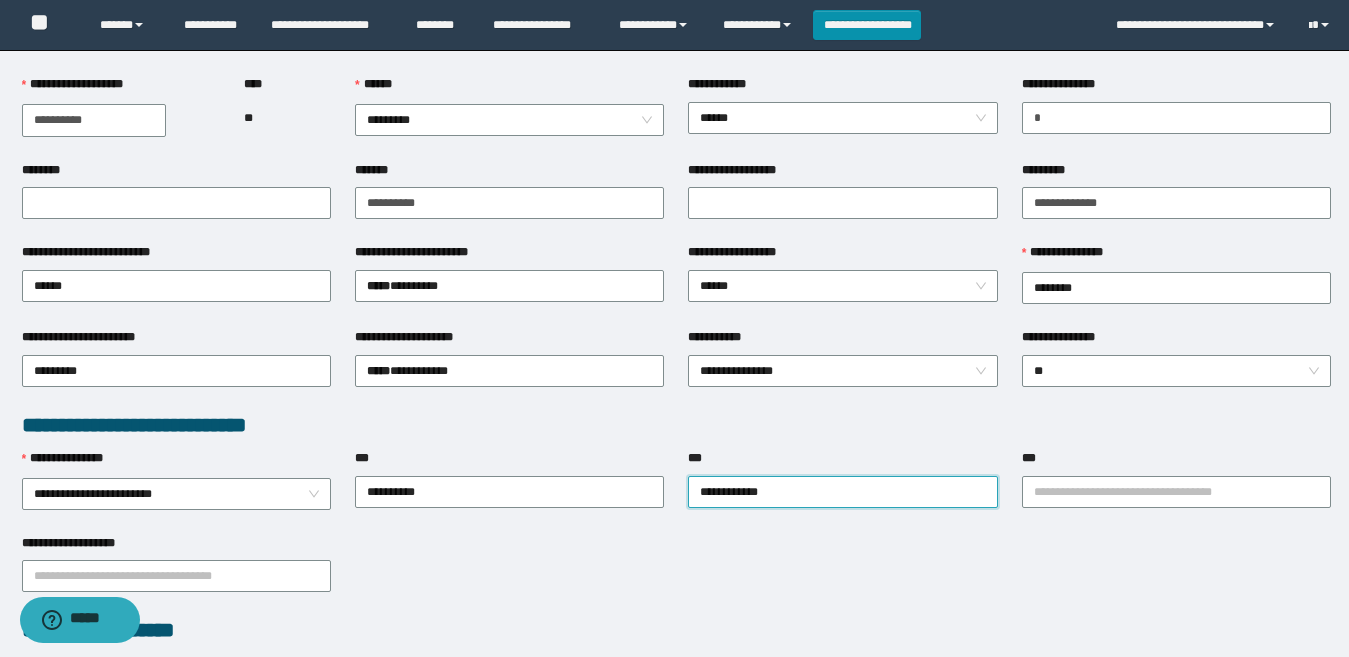 drag, startPoint x: 1156, startPoint y: 543, endPoint x: 1138, endPoint y: 531, distance: 21.633308 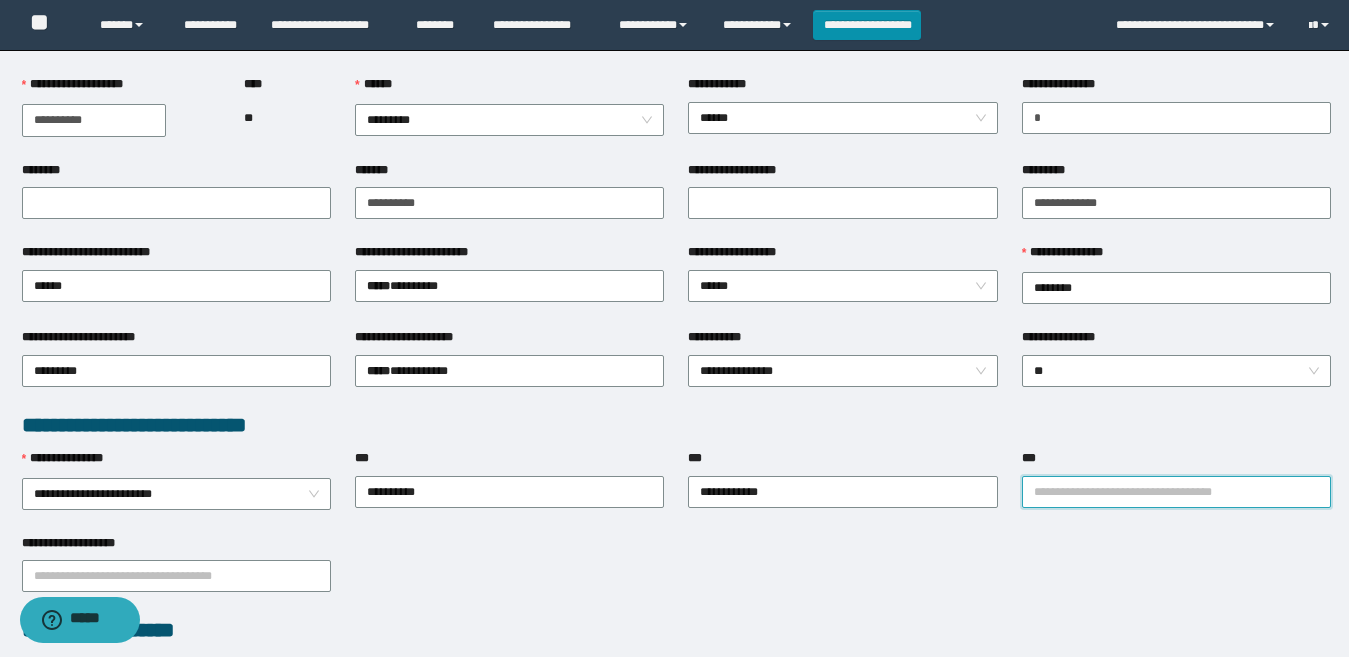 click on "***" at bounding box center (1176, 492) 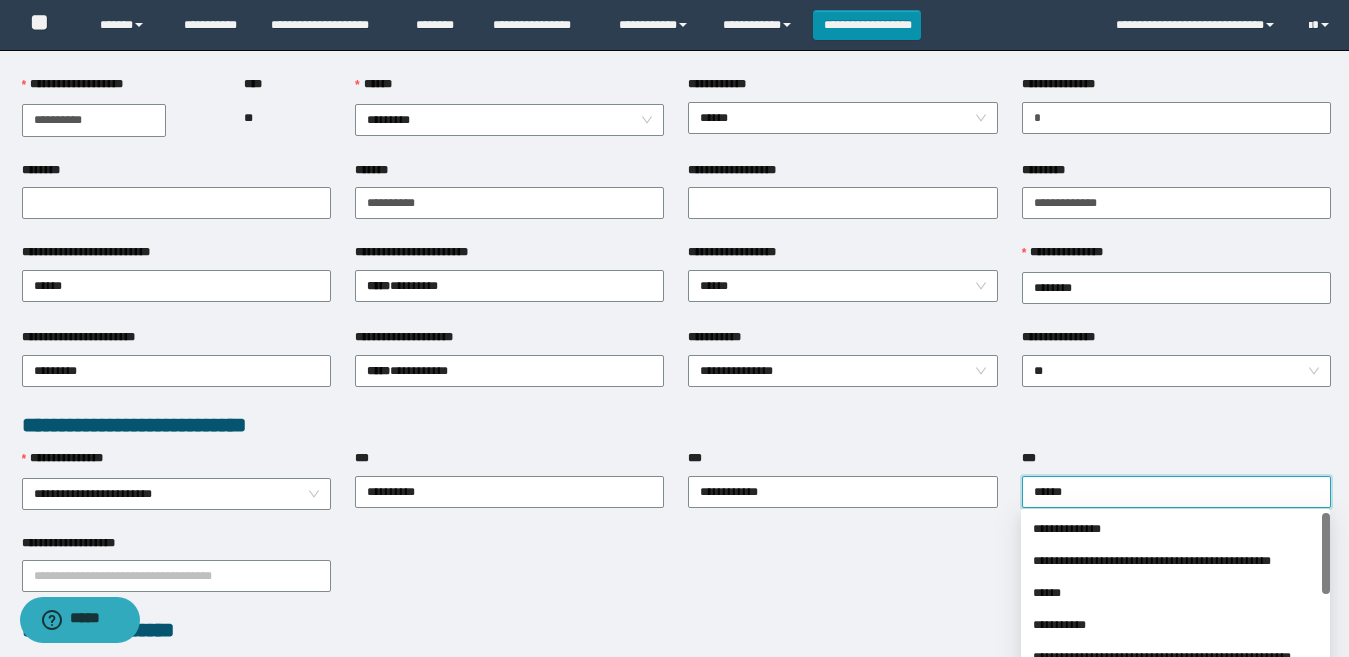 type on "*******" 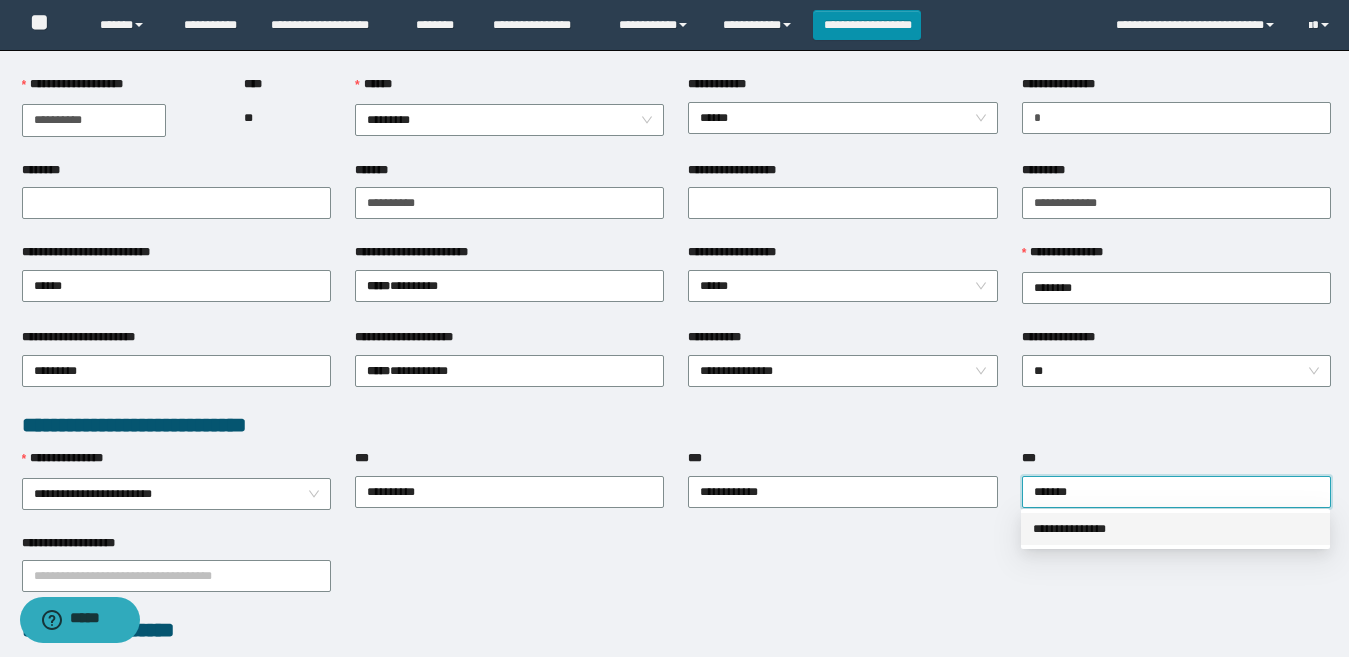 click on "**********" at bounding box center [1175, 529] 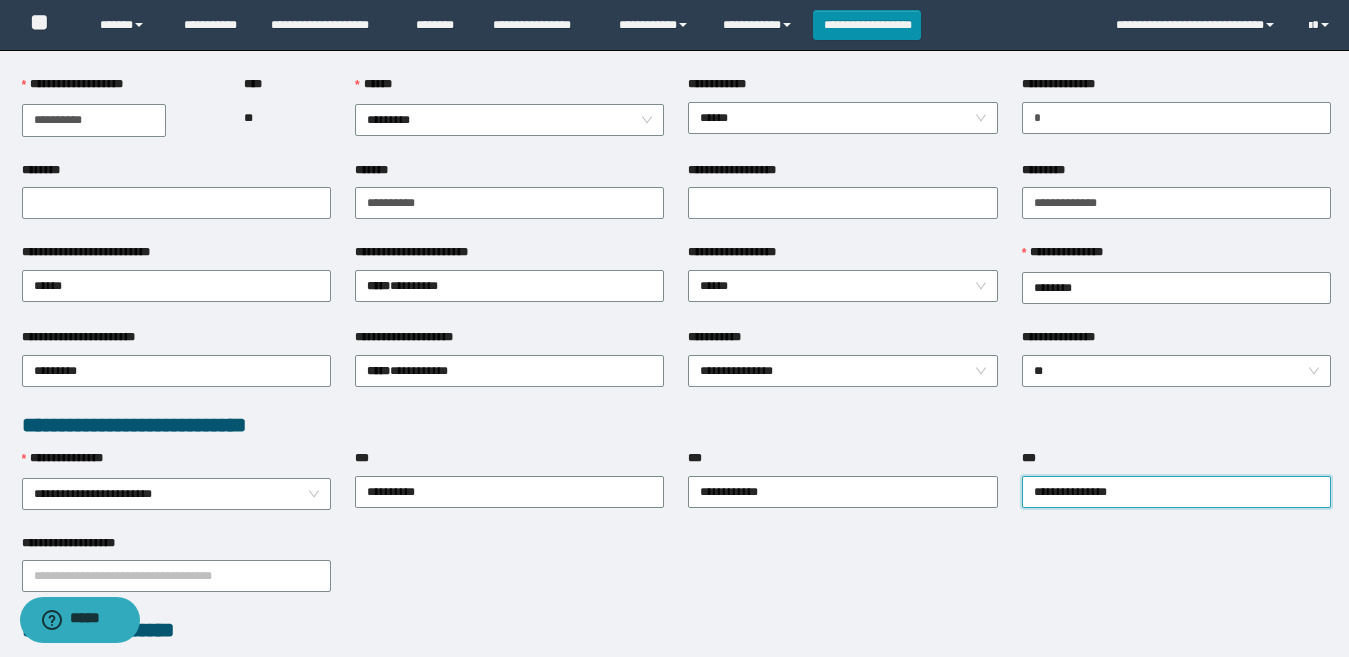 click on "**********" at bounding box center (676, 575) 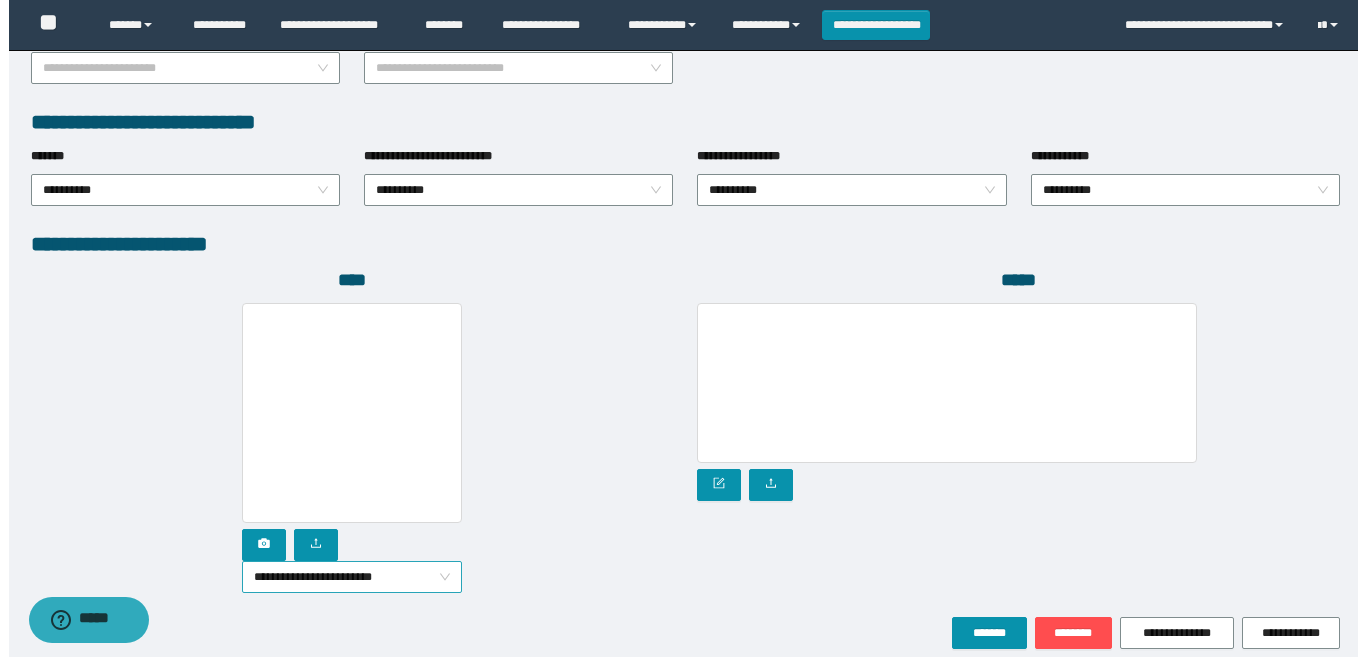 scroll, scrollTop: 1000, scrollLeft: 0, axis: vertical 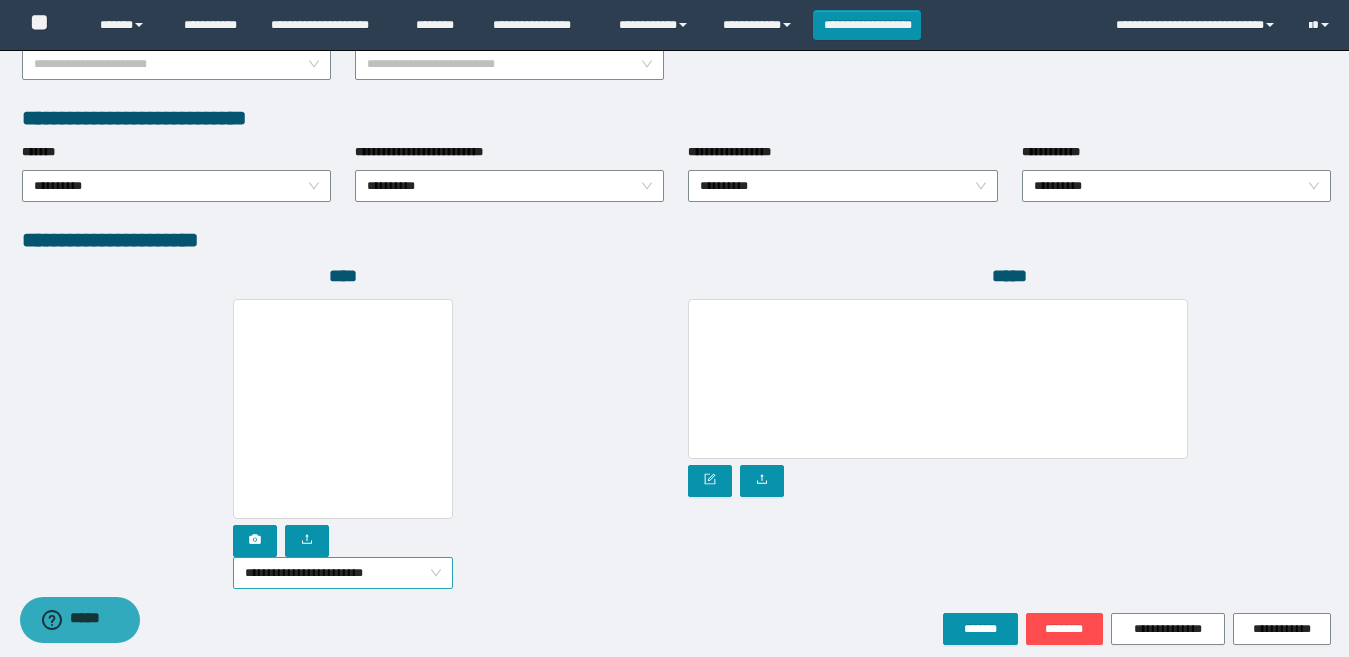 click on "**********" at bounding box center [343, 573] 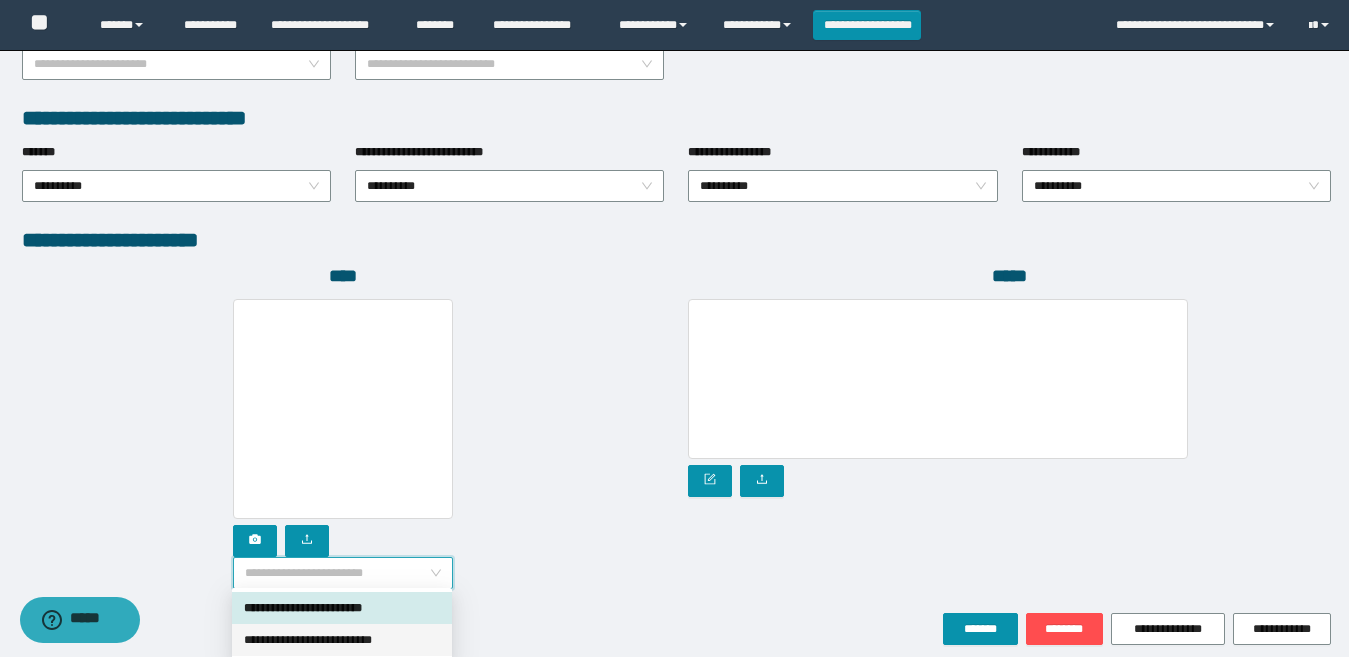 click on "**********" at bounding box center [342, 640] 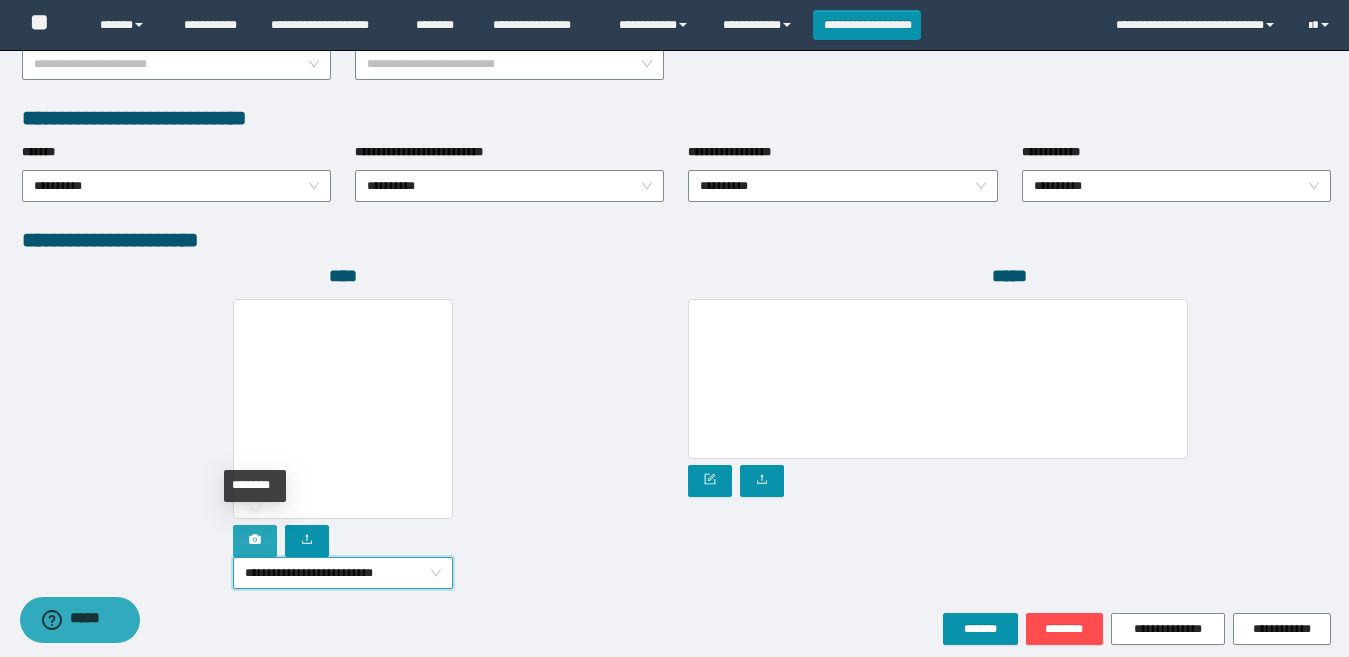 click at bounding box center (255, 541) 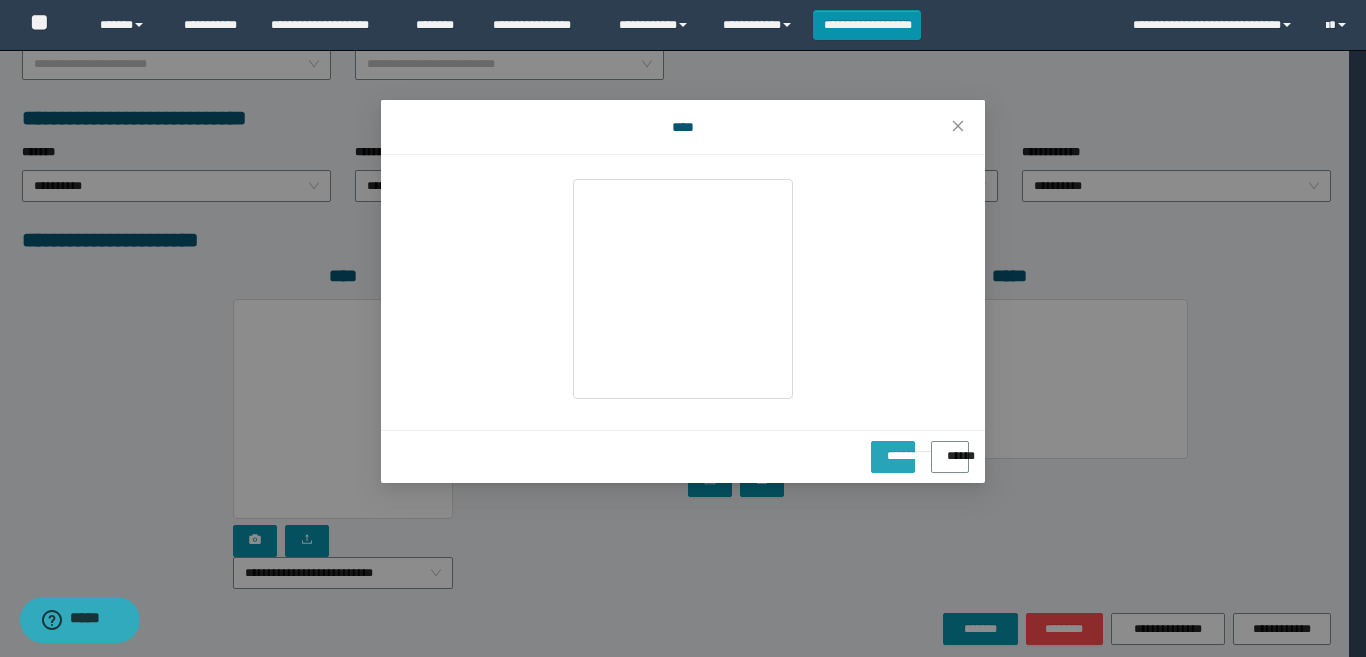 click on "**********" at bounding box center (893, 449) 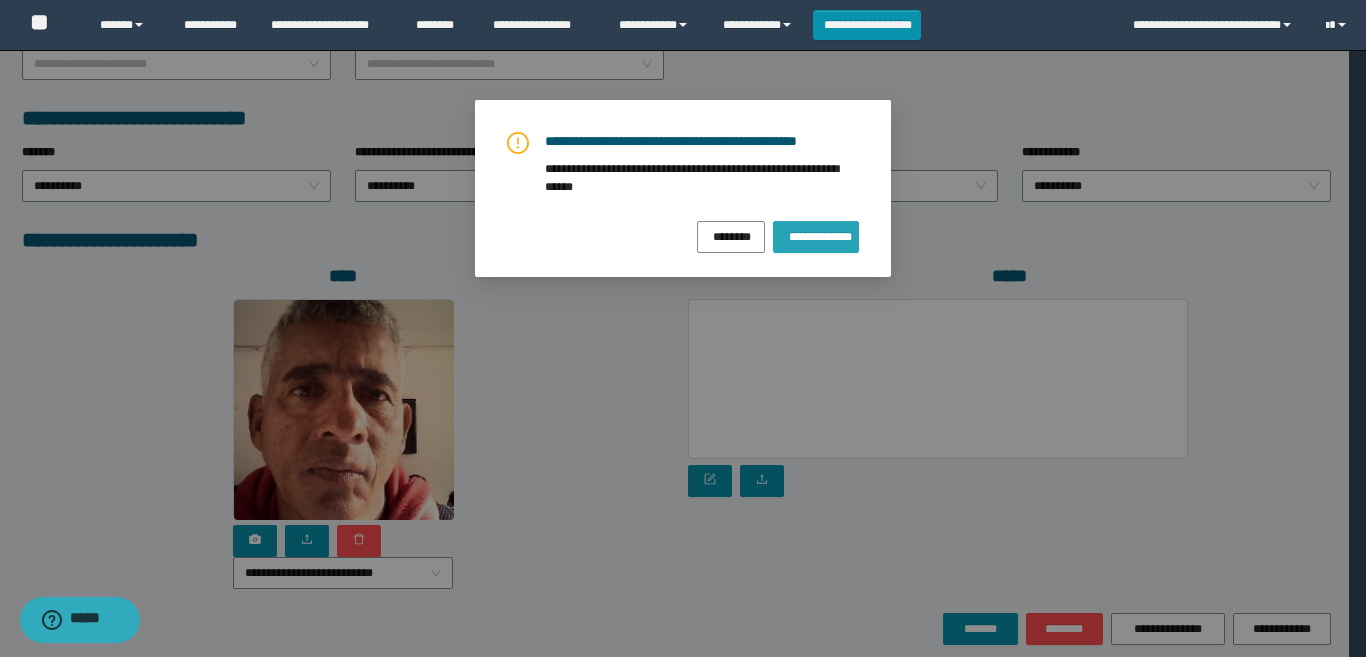 click on "**********" at bounding box center (816, 235) 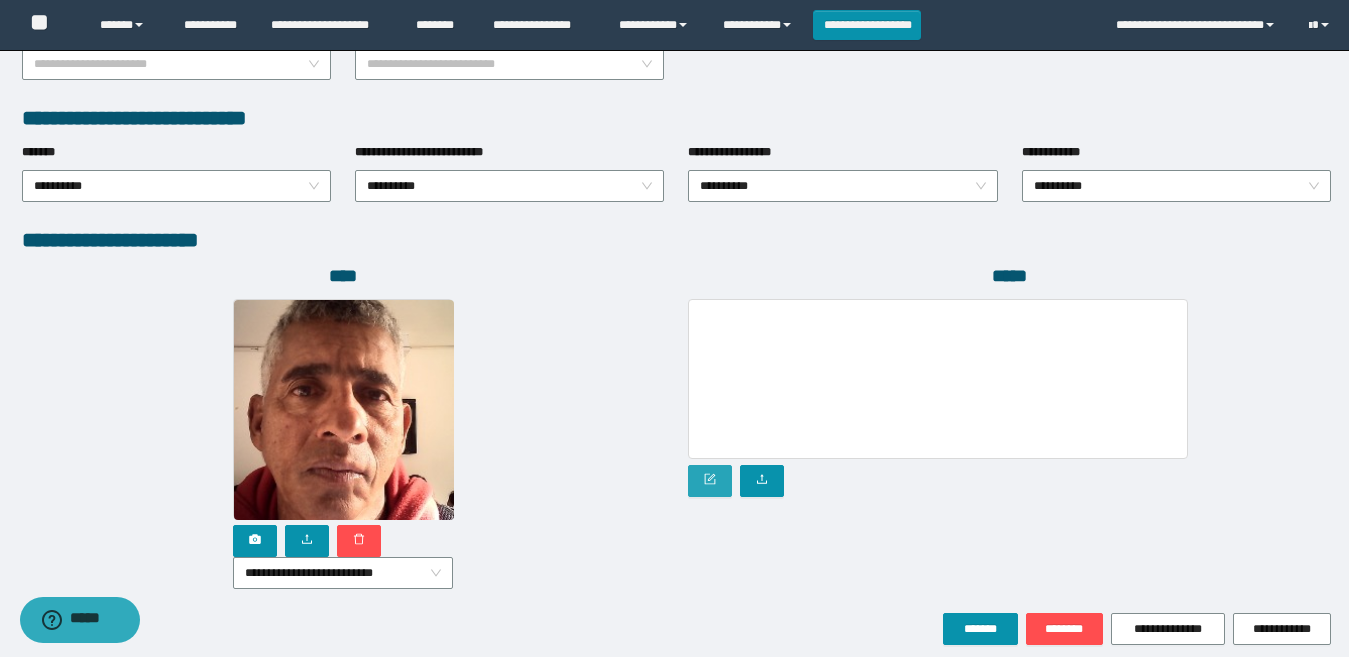 click at bounding box center (710, 481) 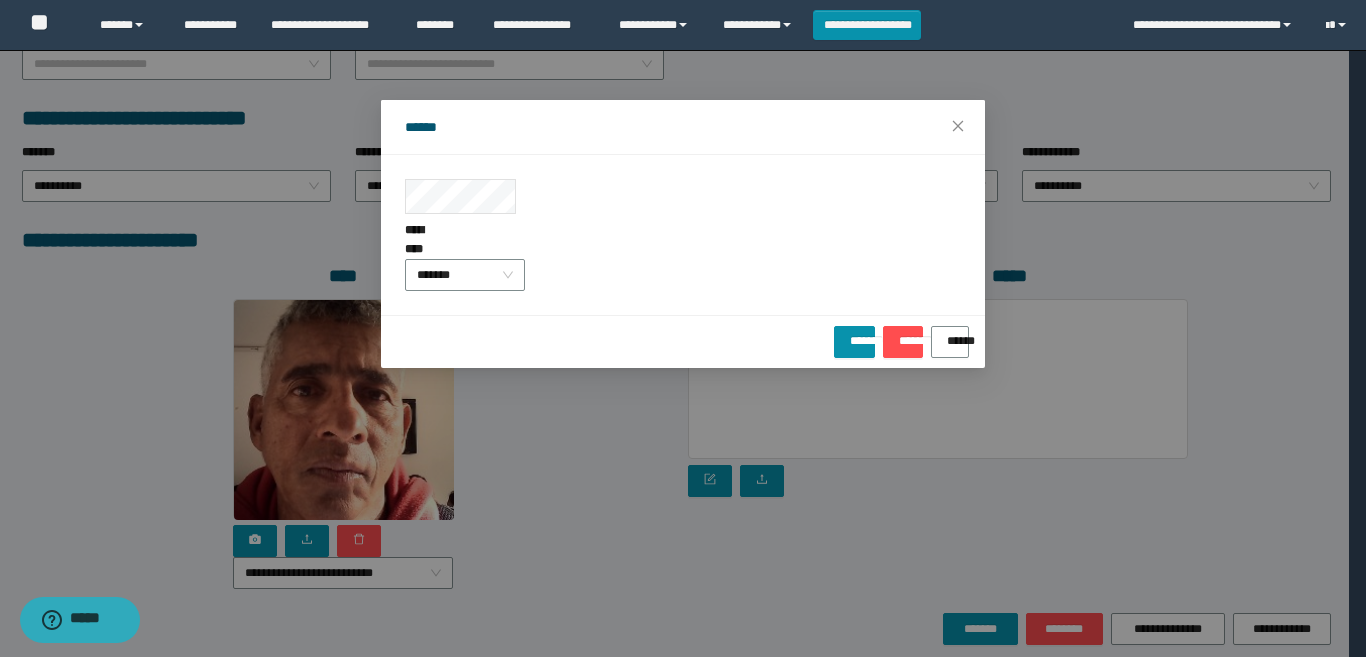 click on "*******" at bounding box center (465, 275) 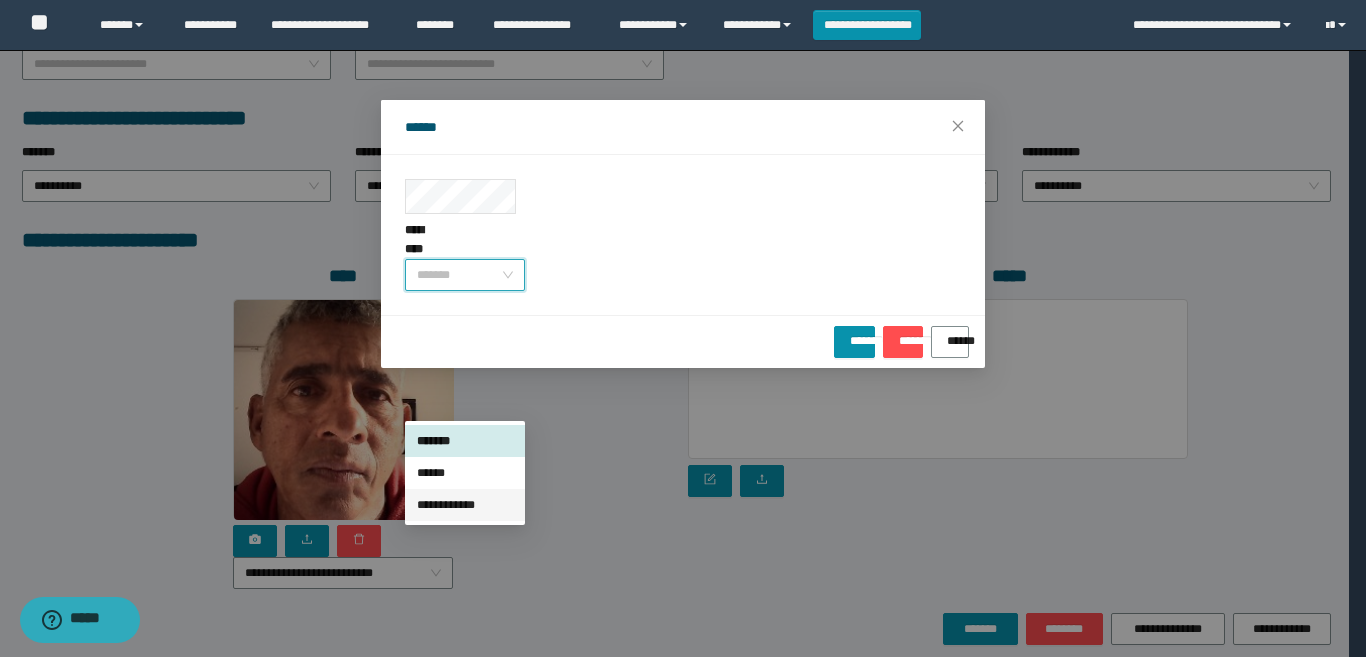 click on "**********" at bounding box center [465, 505] 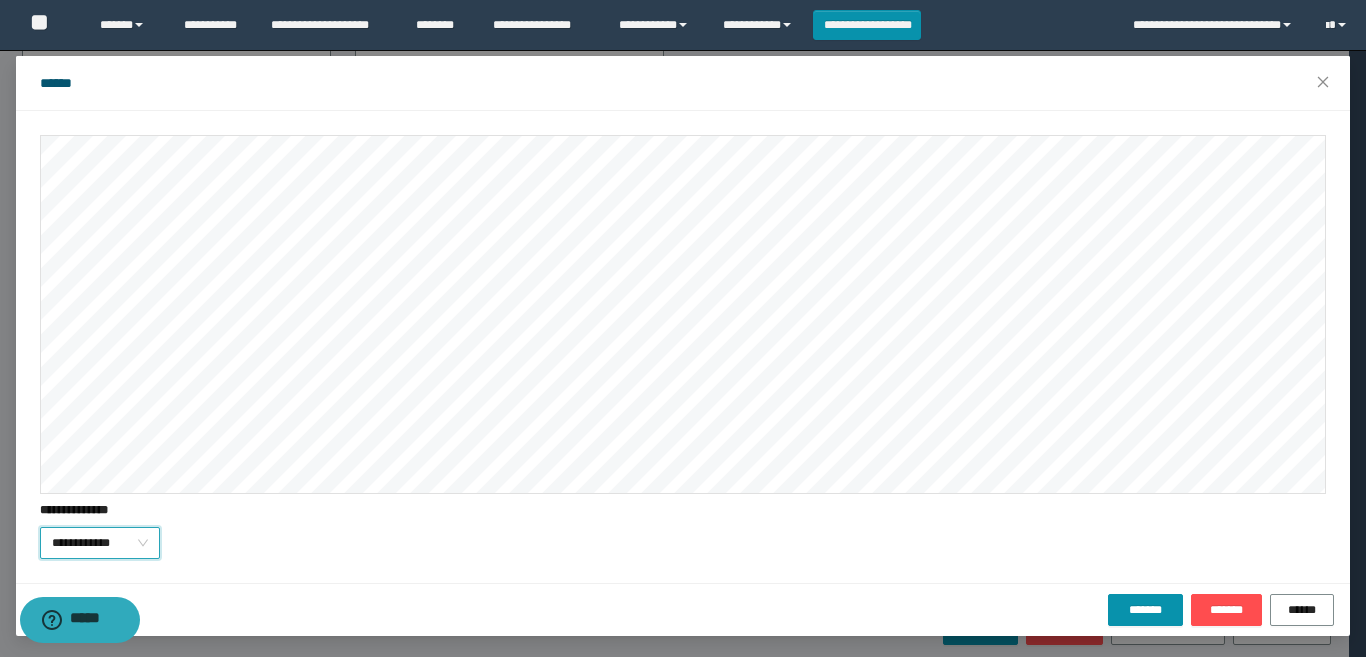 scroll, scrollTop: 45, scrollLeft: 0, axis: vertical 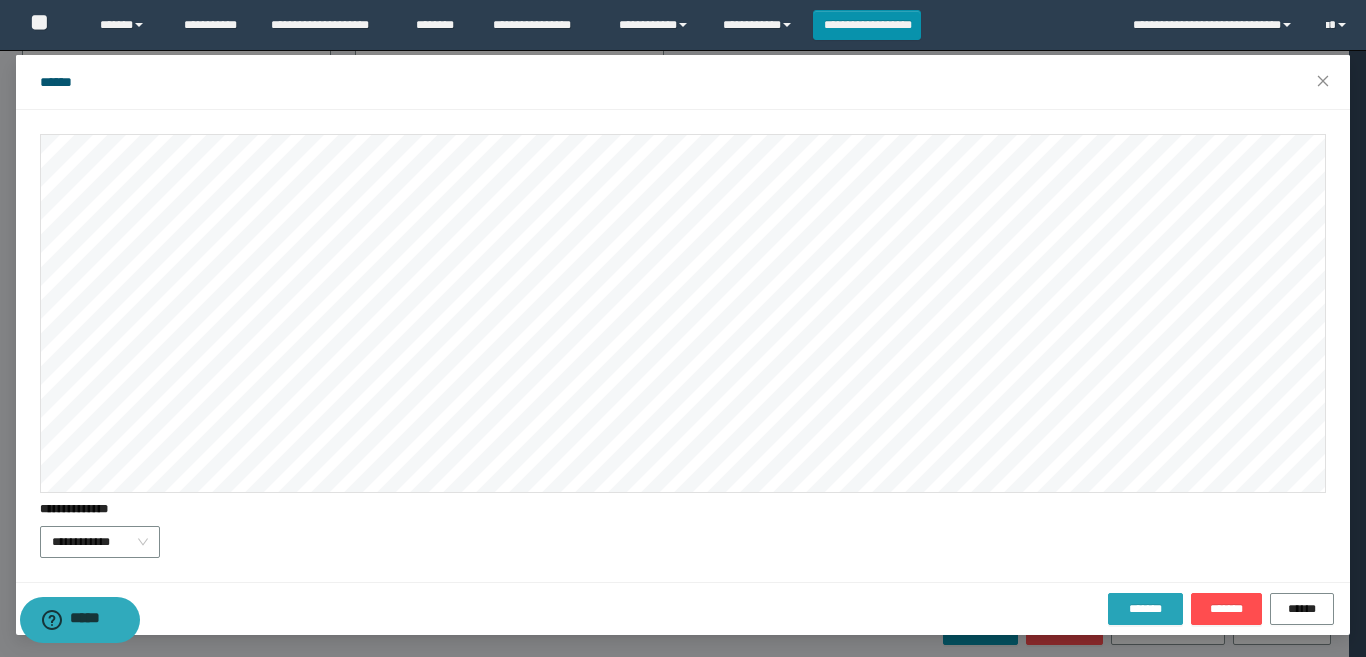 click on "*******" at bounding box center [1145, 609] 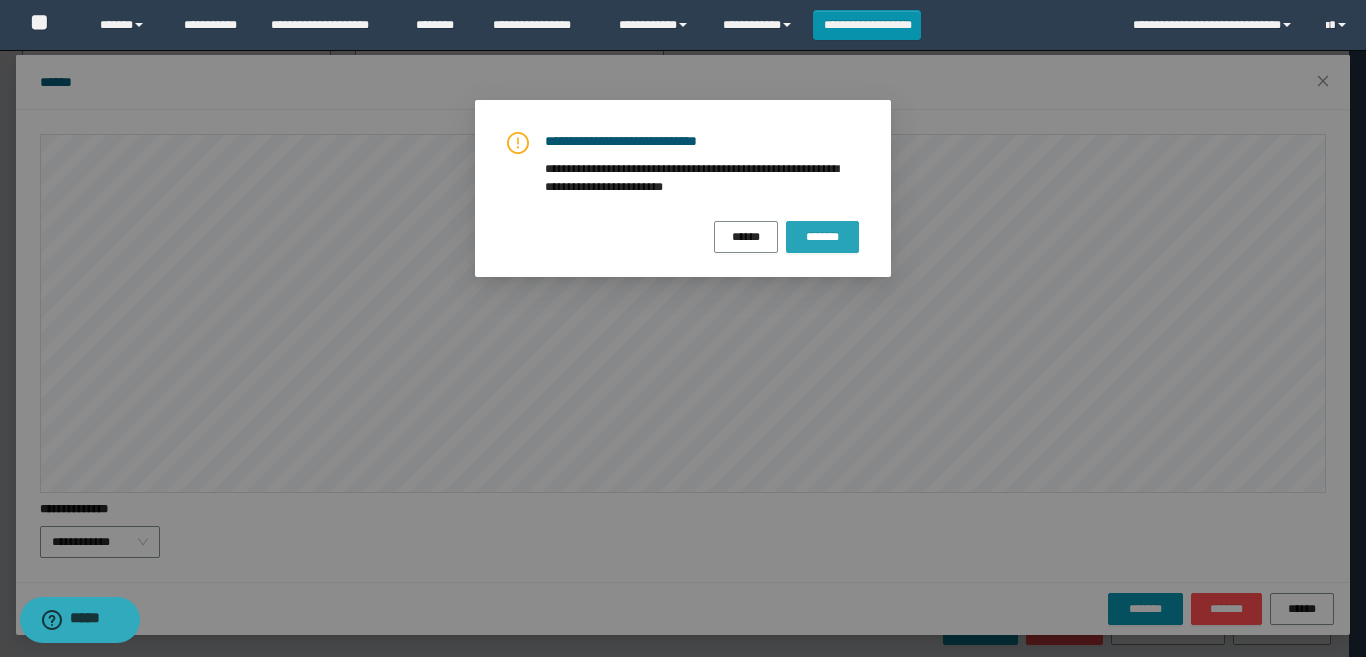 click on "*******" at bounding box center [822, 237] 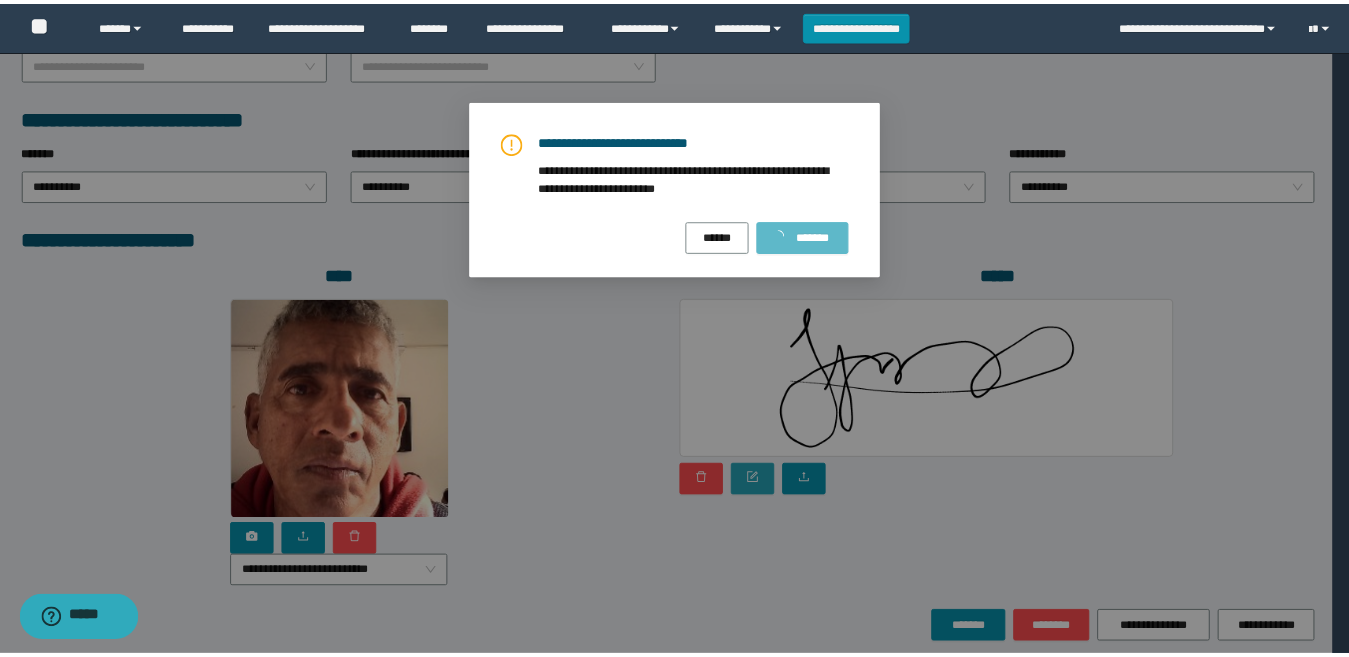 scroll, scrollTop: 0, scrollLeft: 0, axis: both 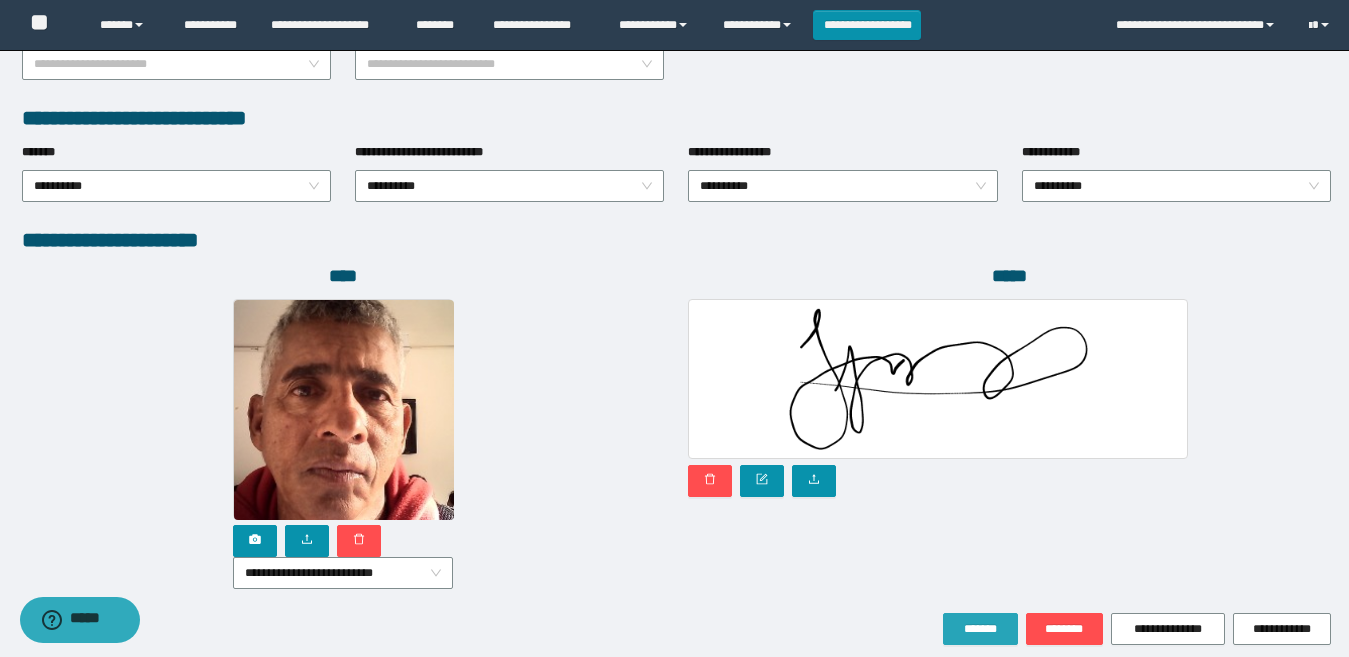 click on "*******" at bounding box center (980, 629) 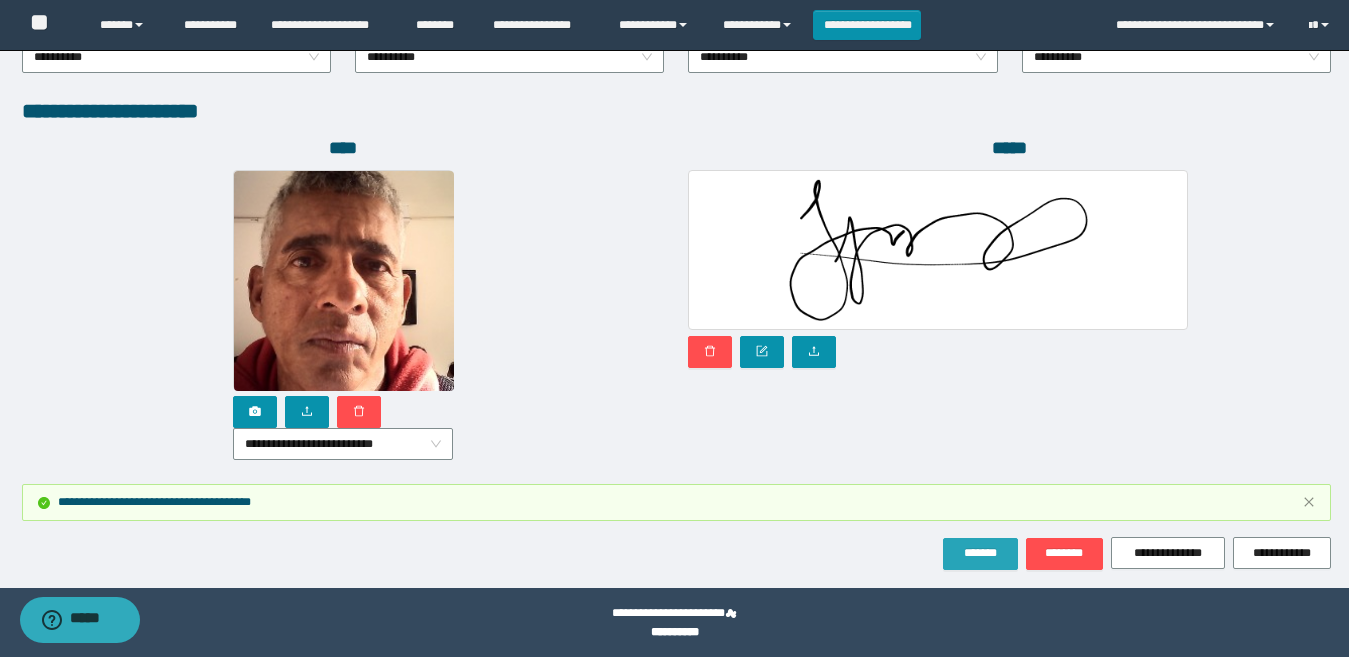 scroll, scrollTop: 1185, scrollLeft: 0, axis: vertical 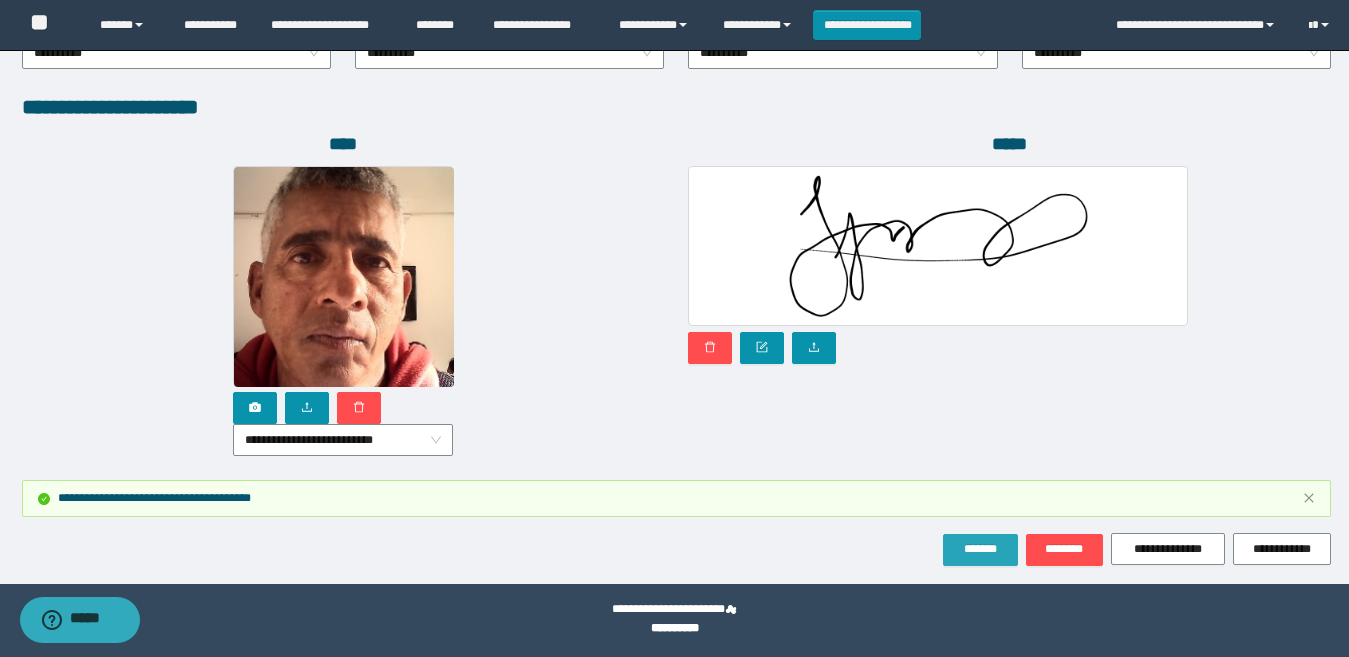 click on "*******" at bounding box center (980, 549) 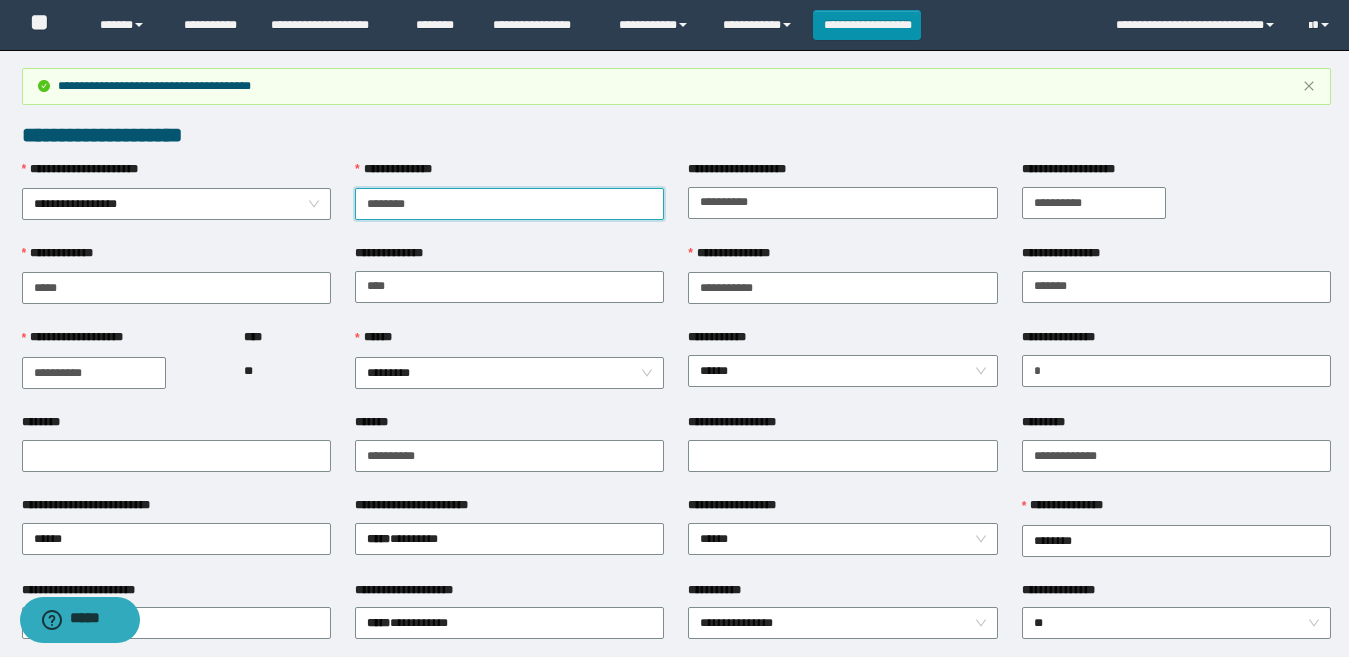 drag, startPoint x: 456, startPoint y: 206, endPoint x: 384, endPoint y: 209, distance: 72.06247 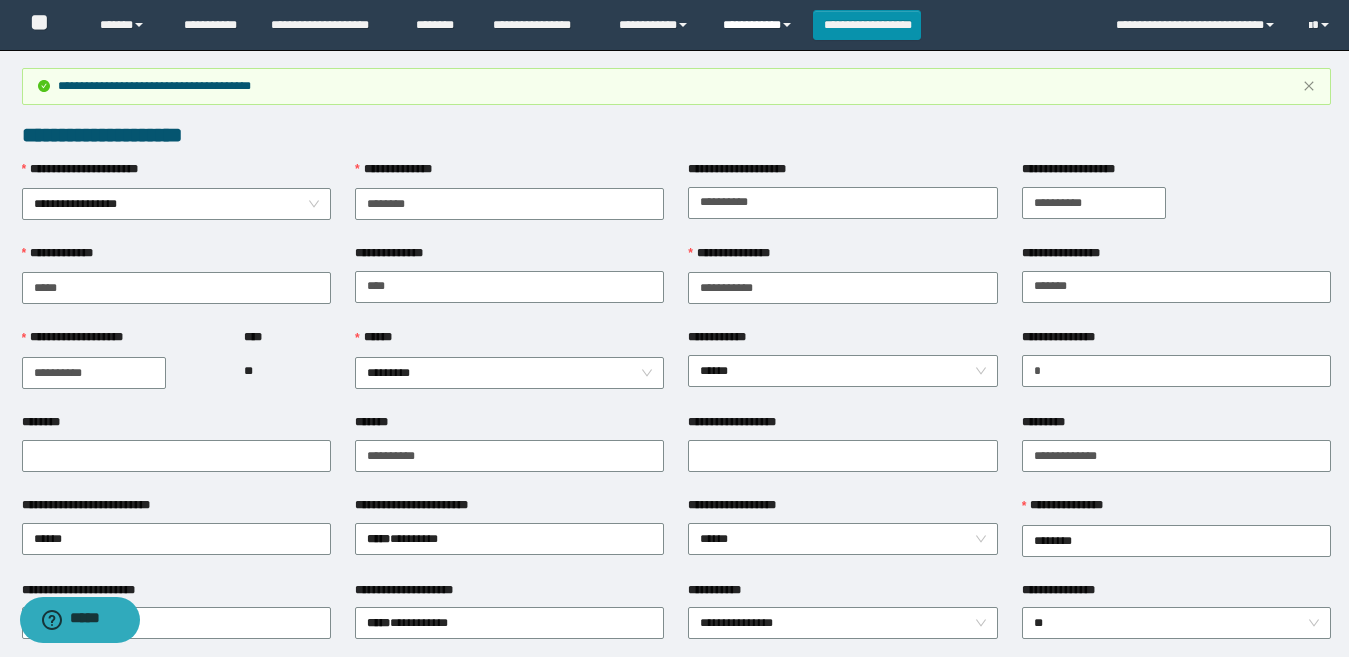 click on "**********" at bounding box center (760, 25) 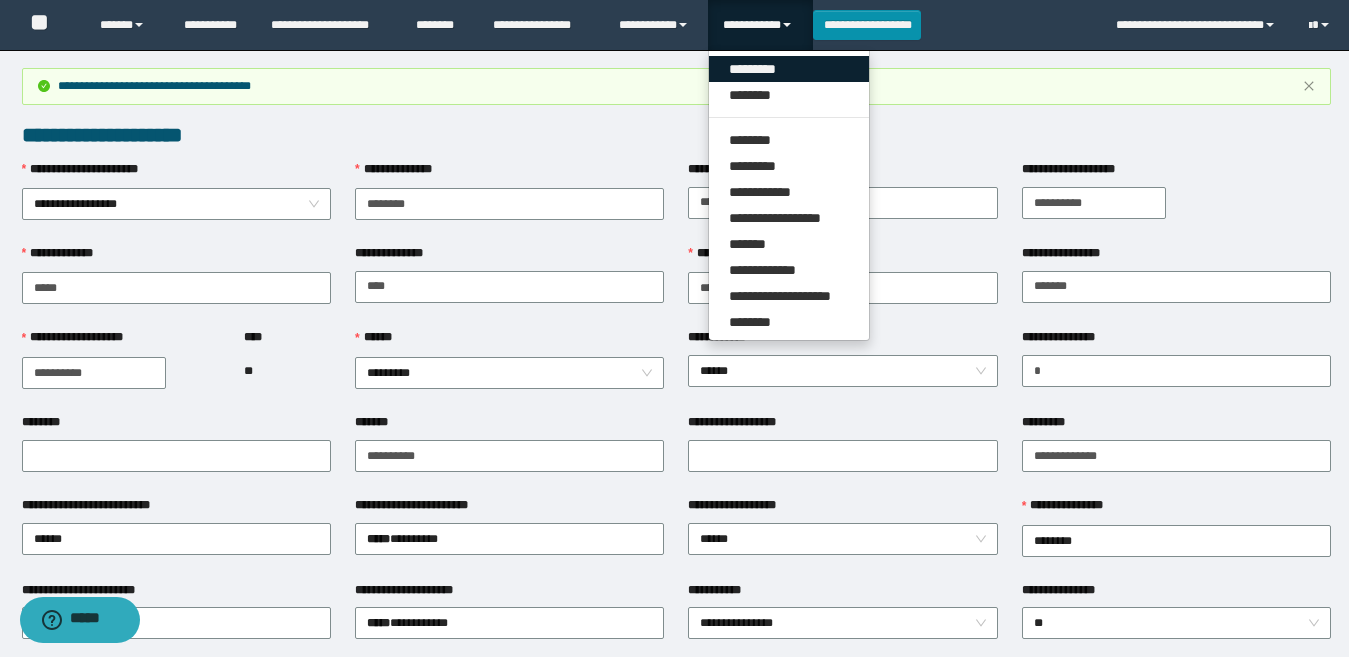 click on "*********" at bounding box center [789, 69] 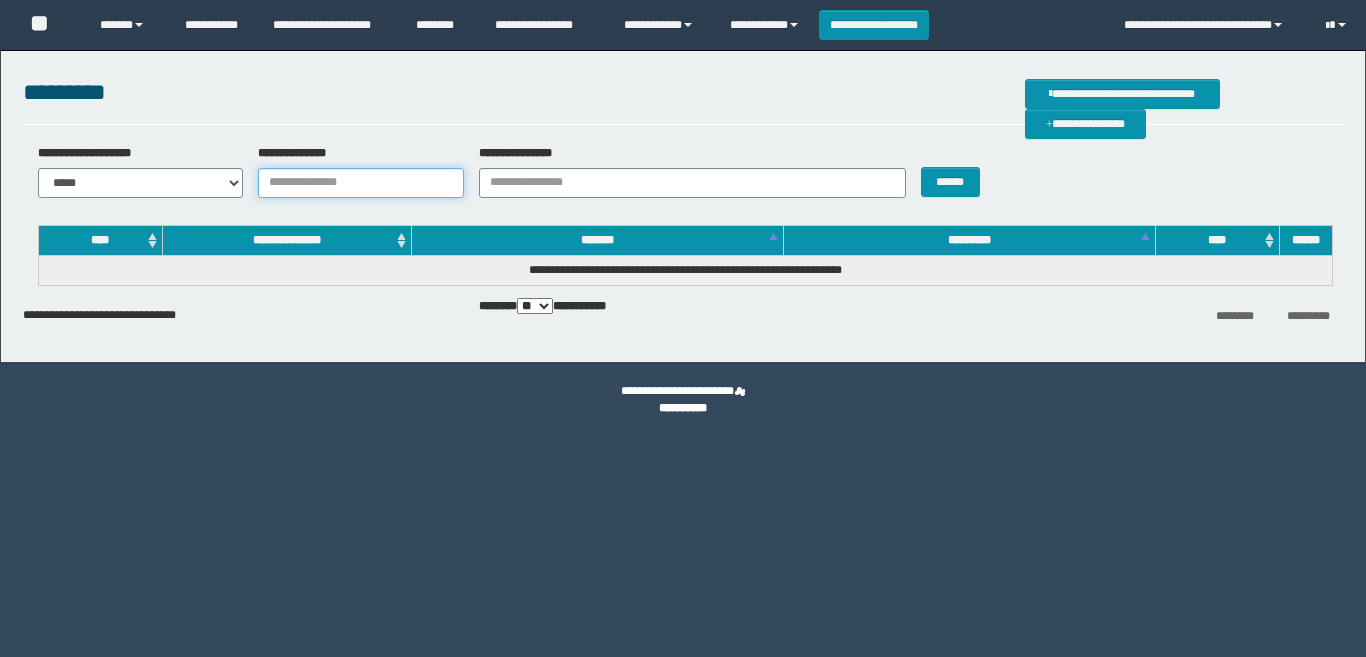 click on "**********" at bounding box center (361, 183) 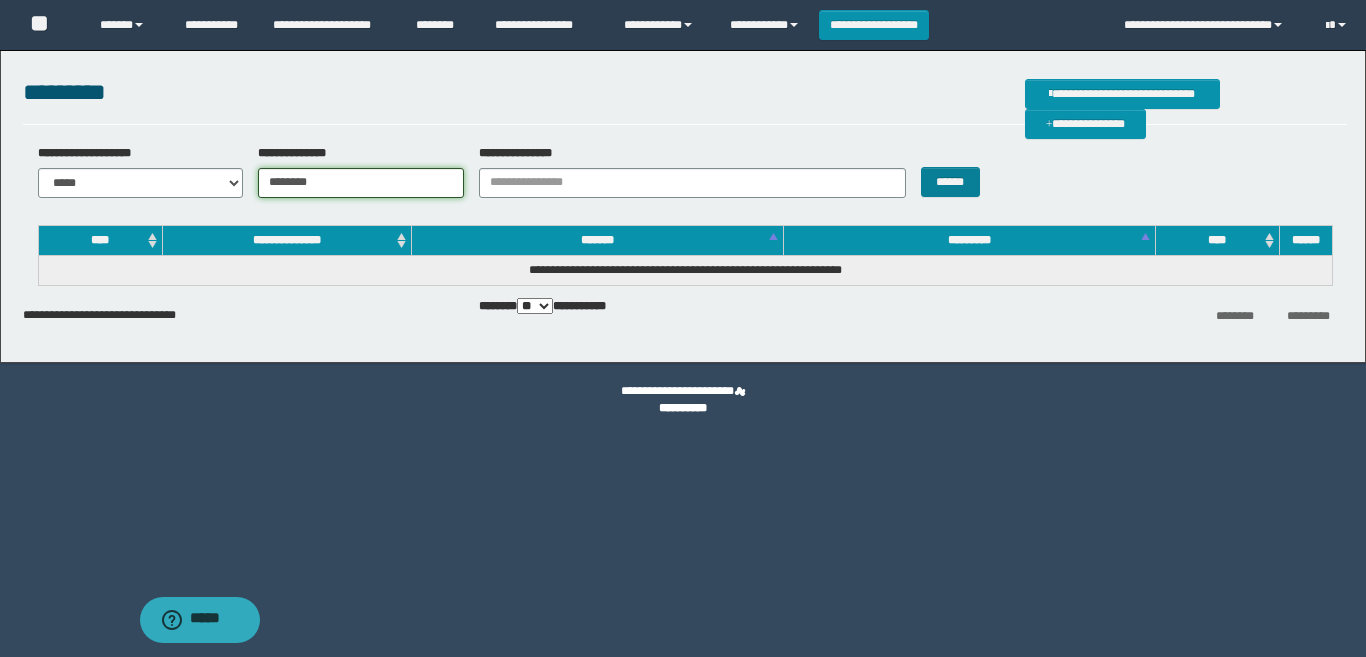 type on "********" 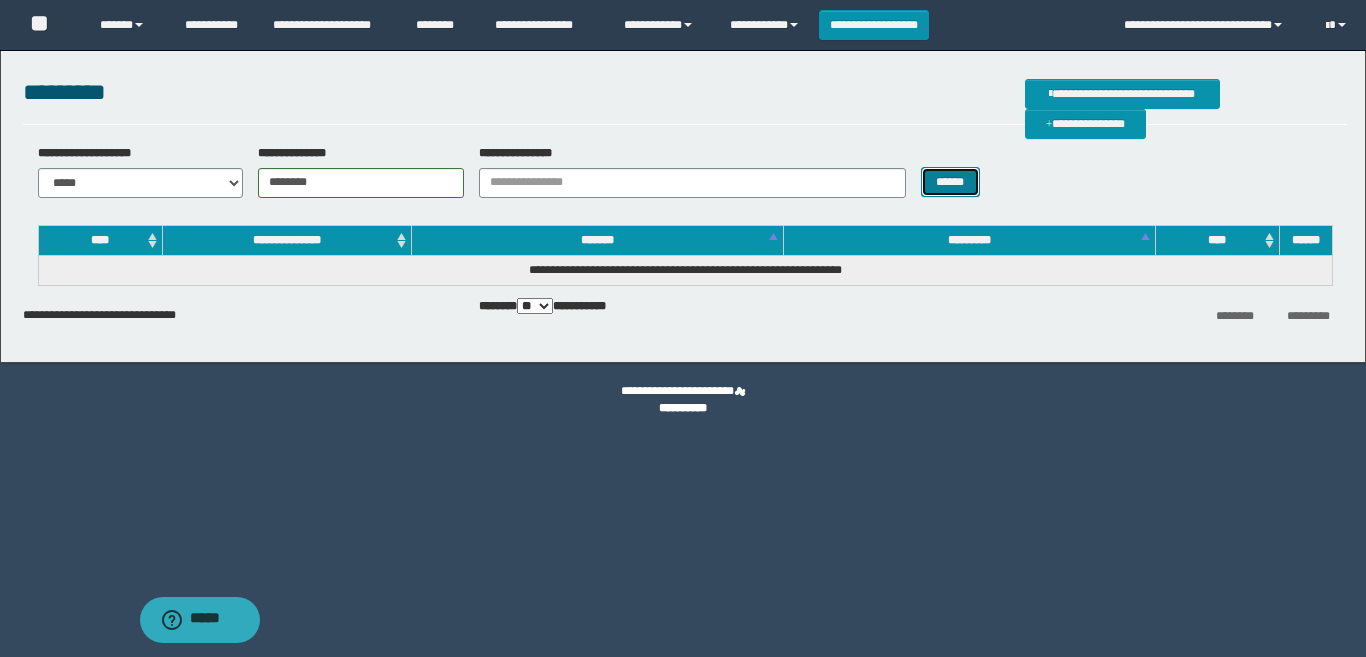scroll, scrollTop: 0, scrollLeft: 0, axis: both 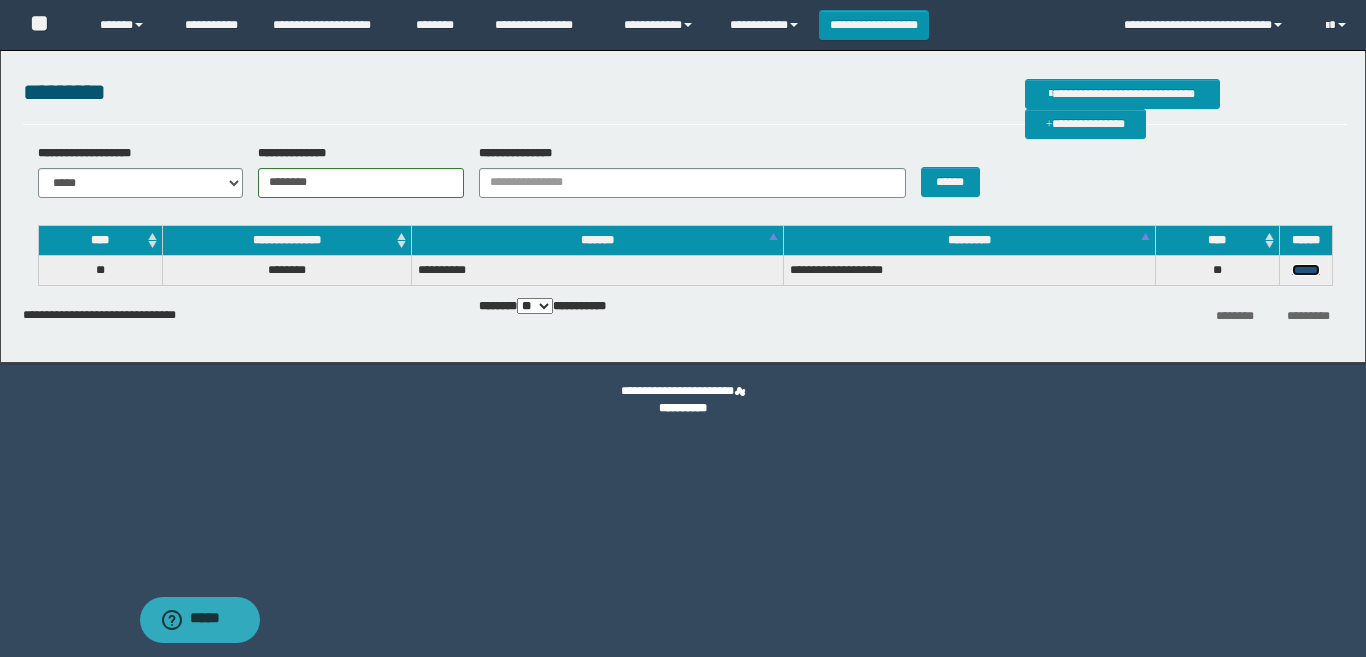 click on "******" at bounding box center (1306, 270) 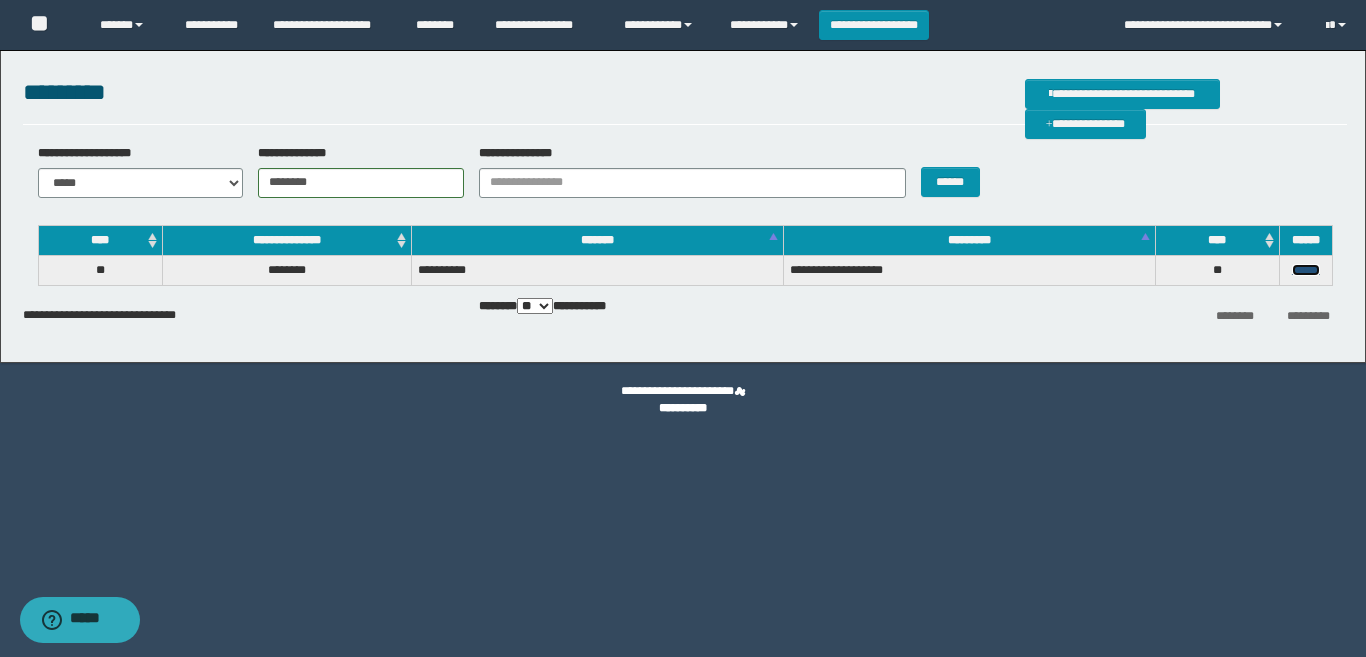 click on "******" at bounding box center (1306, 270) 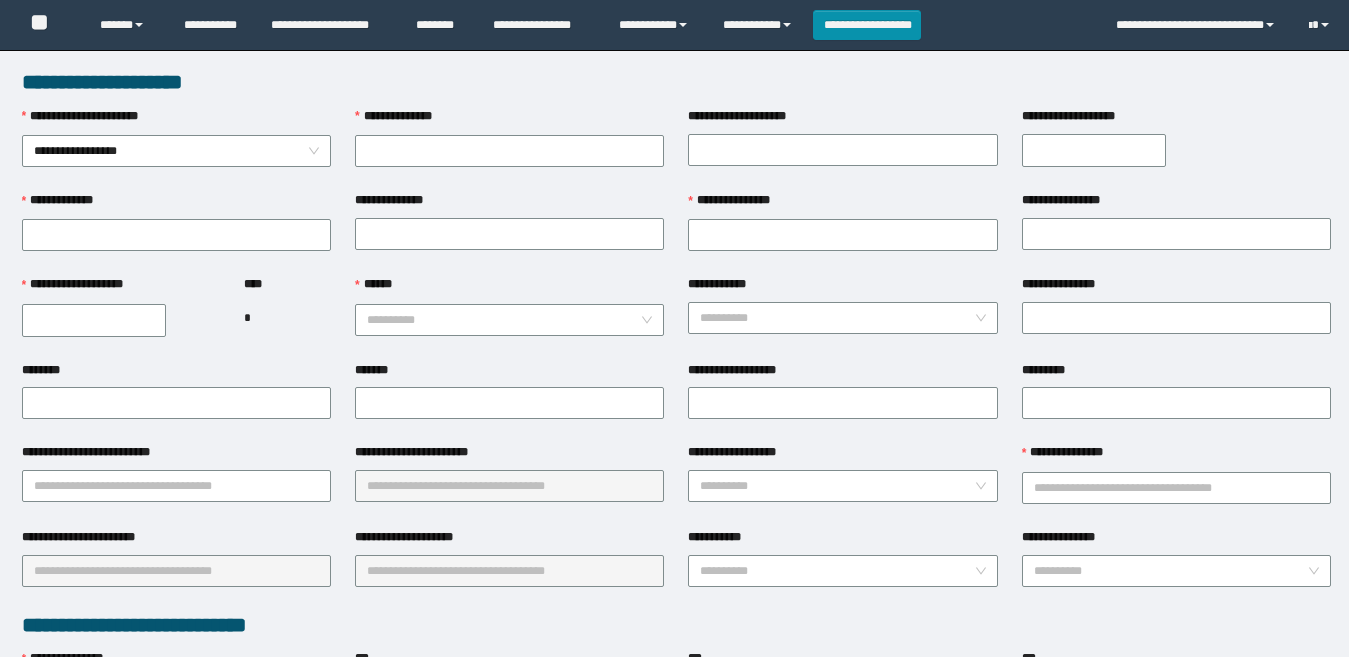 scroll, scrollTop: 0, scrollLeft: 0, axis: both 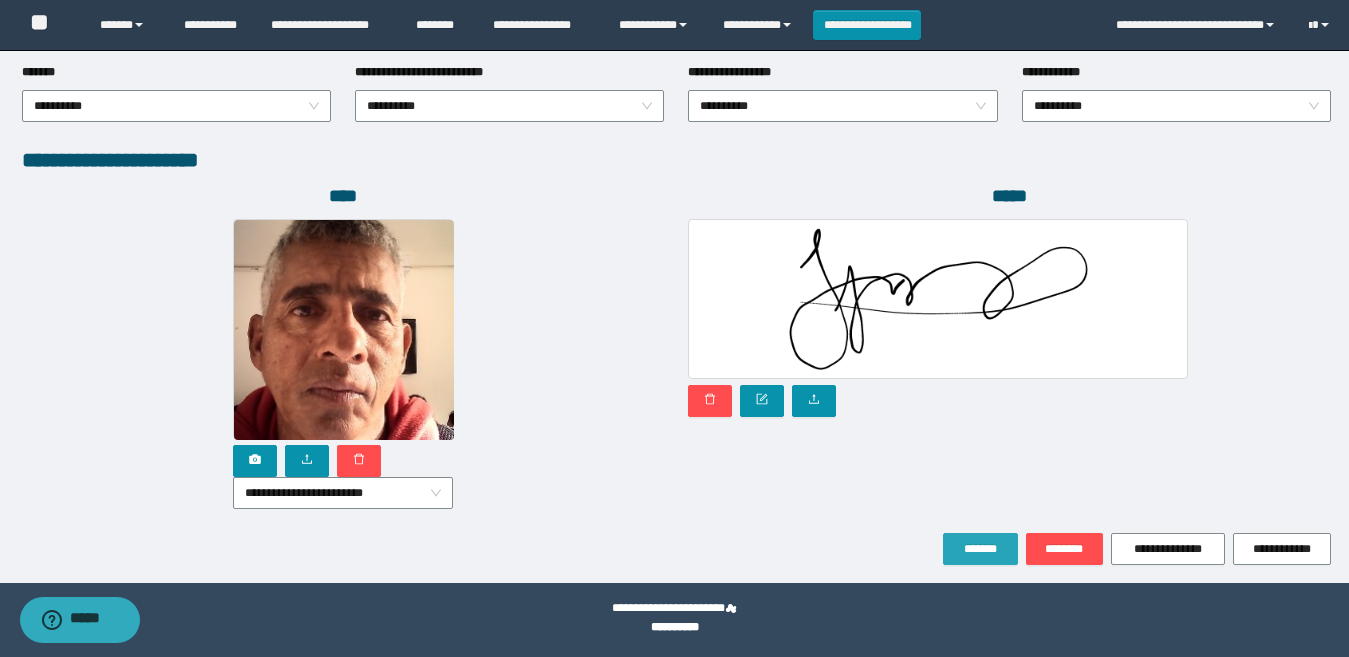 click on "*******" at bounding box center [980, 549] 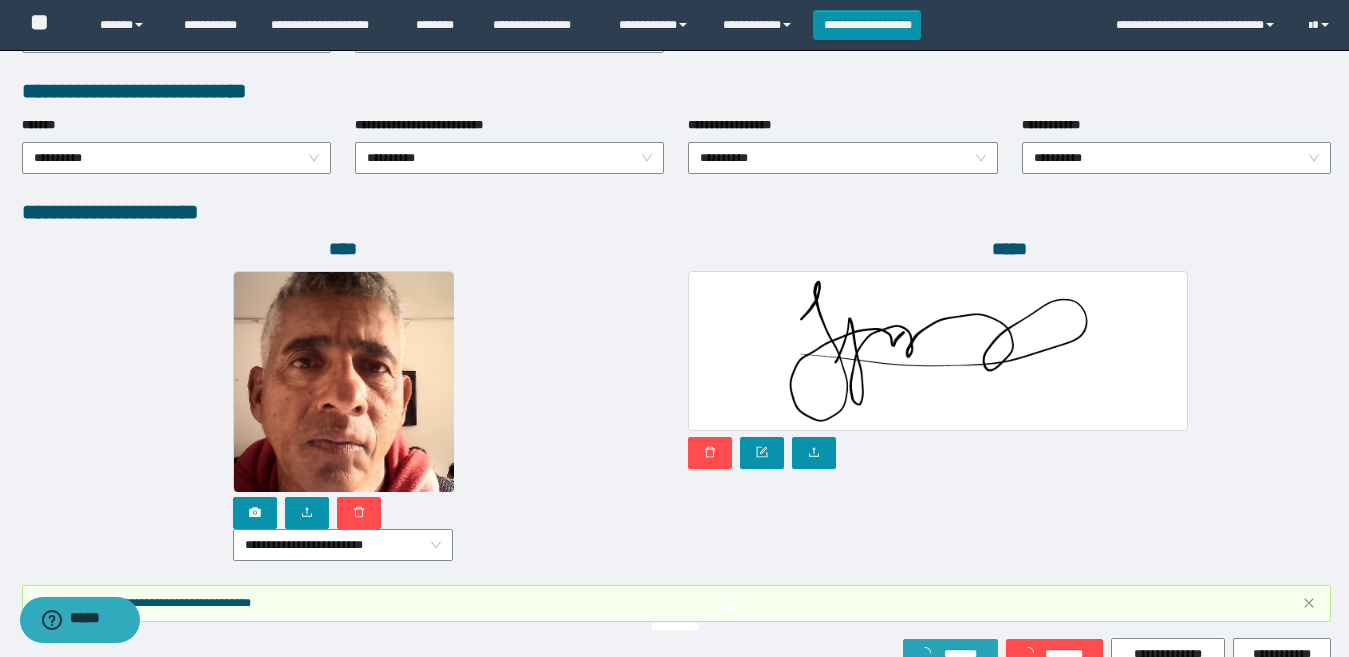 scroll, scrollTop: 1133, scrollLeft: 0, axis: vertical 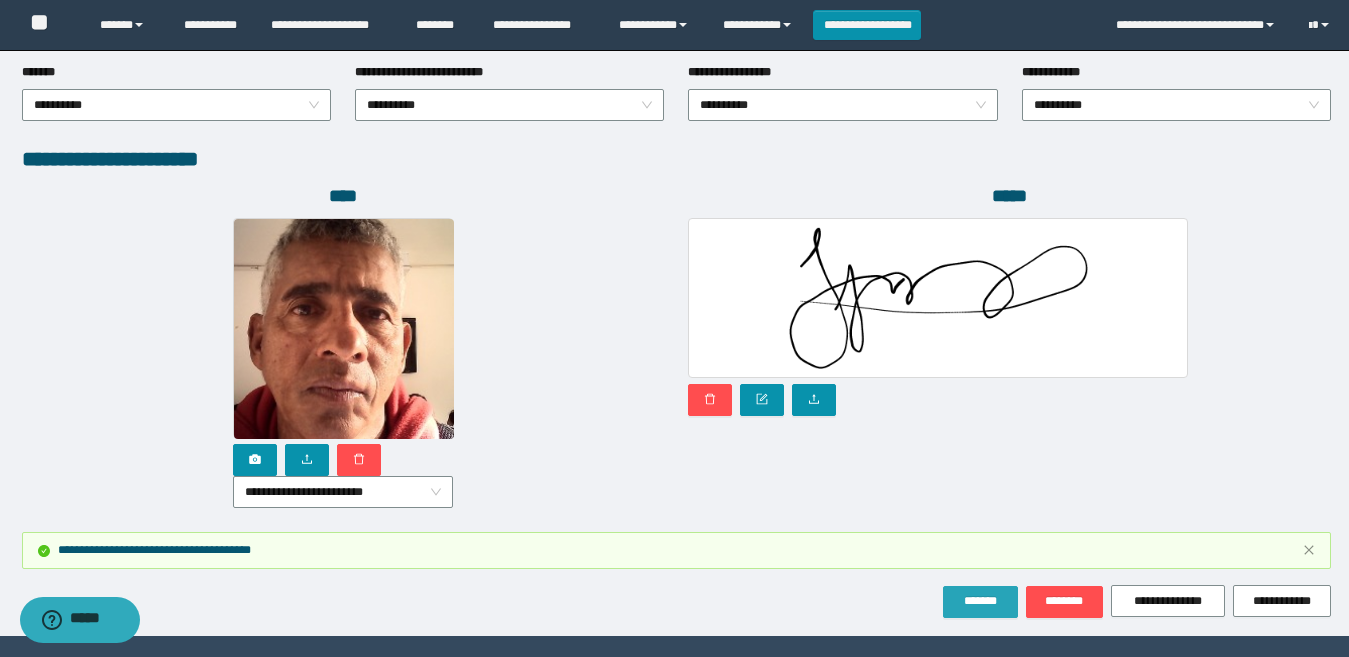 click on "*******" at bounding box center [980, 601] 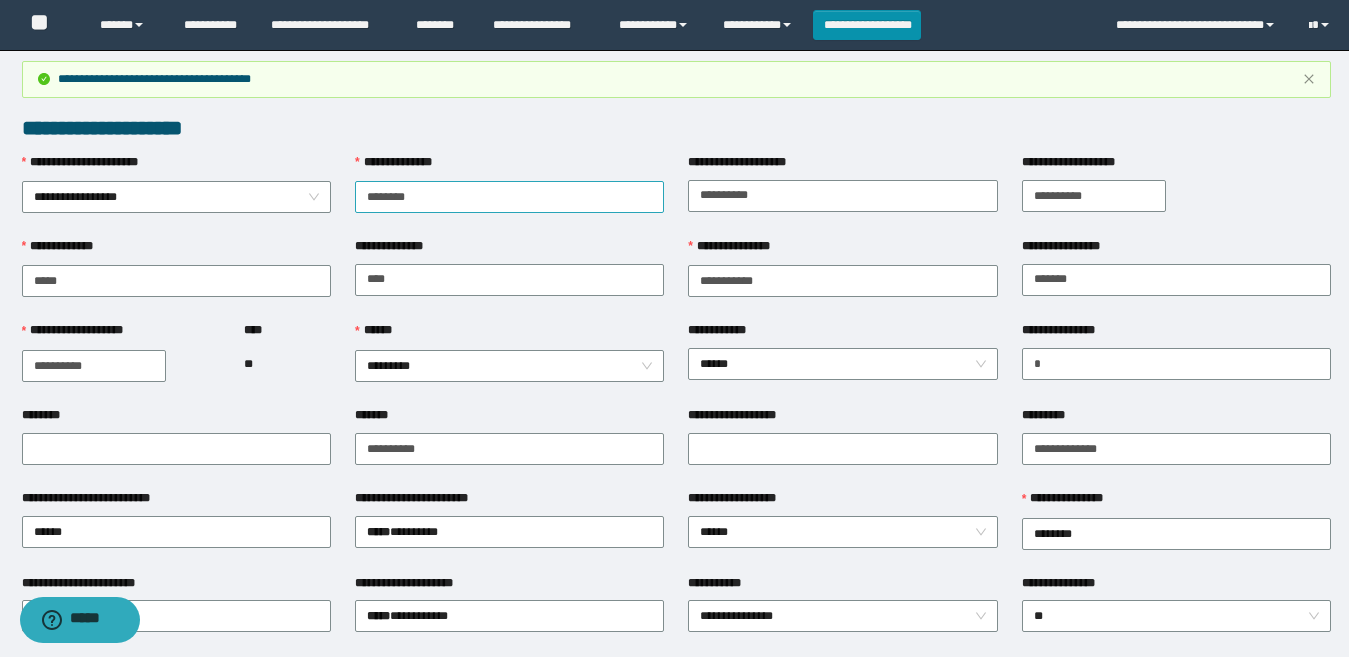 scroll, scrollTop: 0, scrollLeft: 0, axis: both 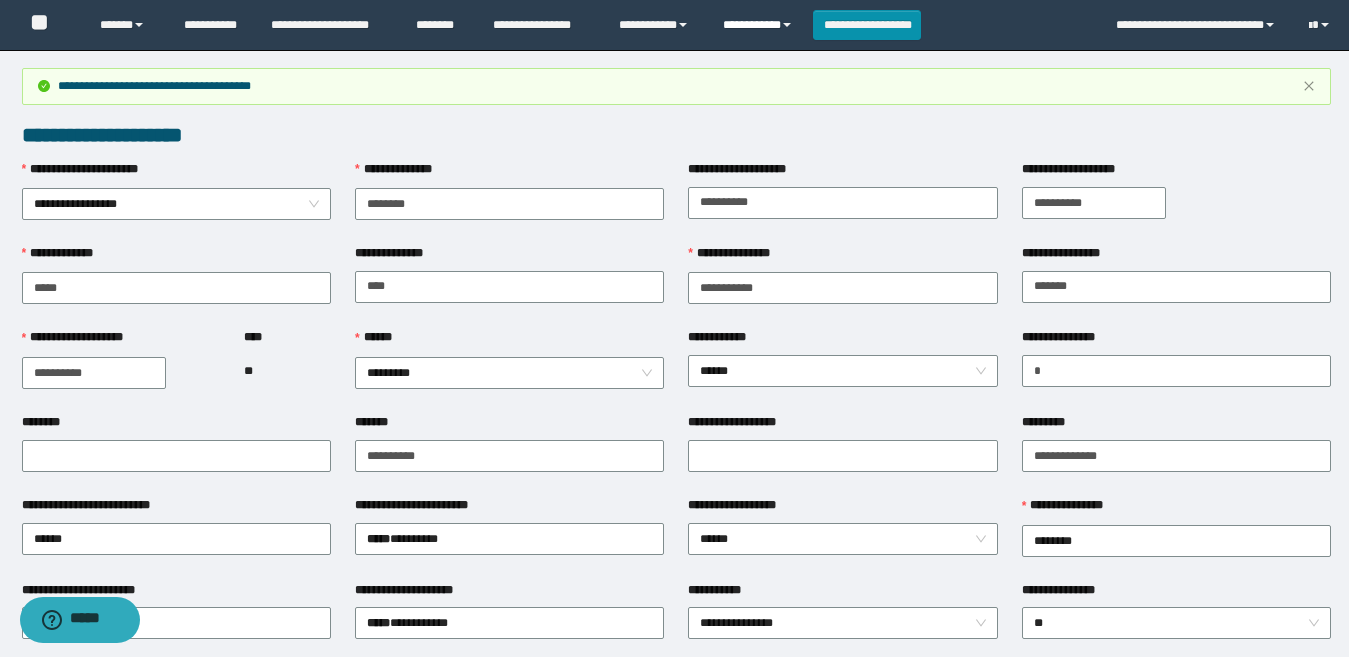 click on "**********" at bounding box center (760, 25) 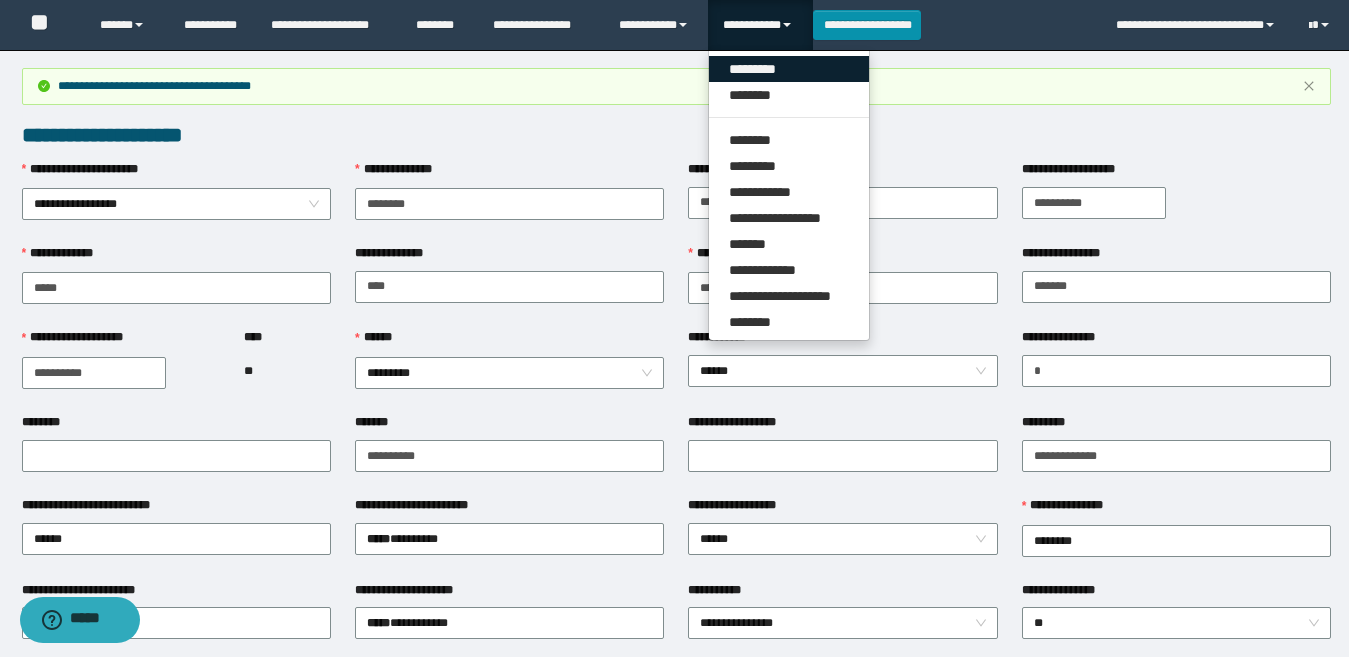click on "*********" at bounding box center (789, 69) 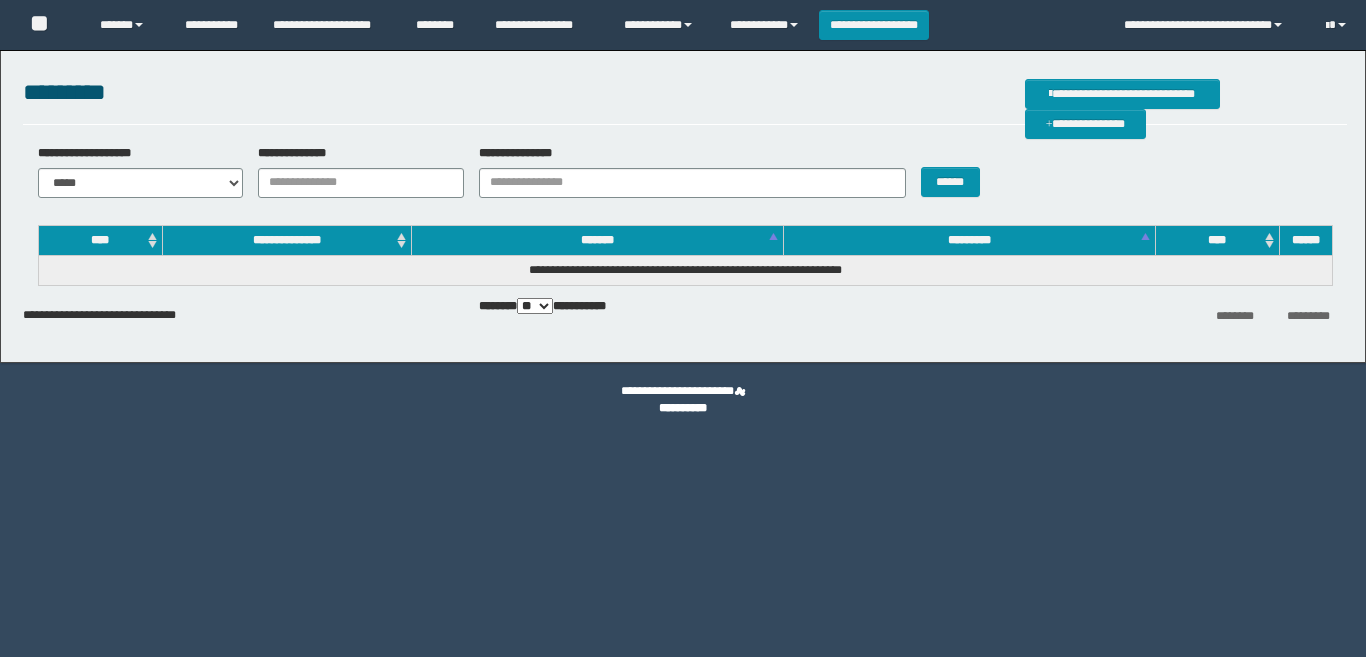 scroll, scrollTop: 0, scrollLeft: 0, axis: both 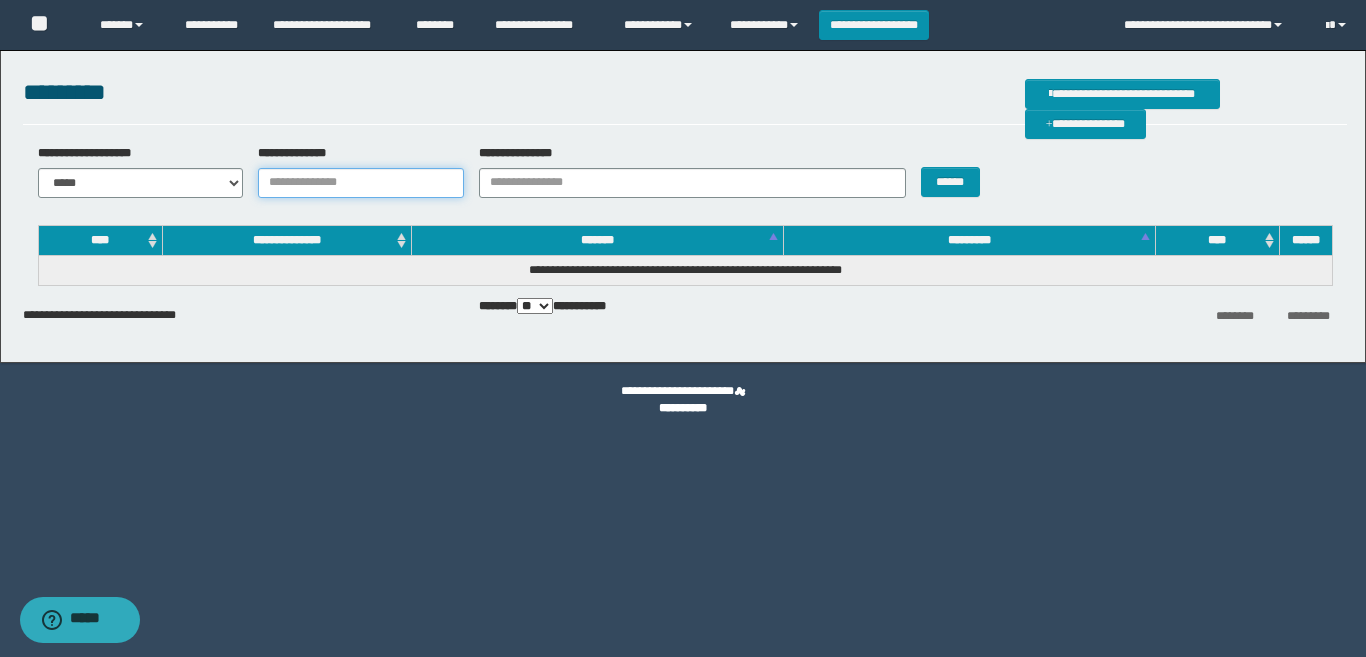 click on "**********" at bounding box center (361, 183) 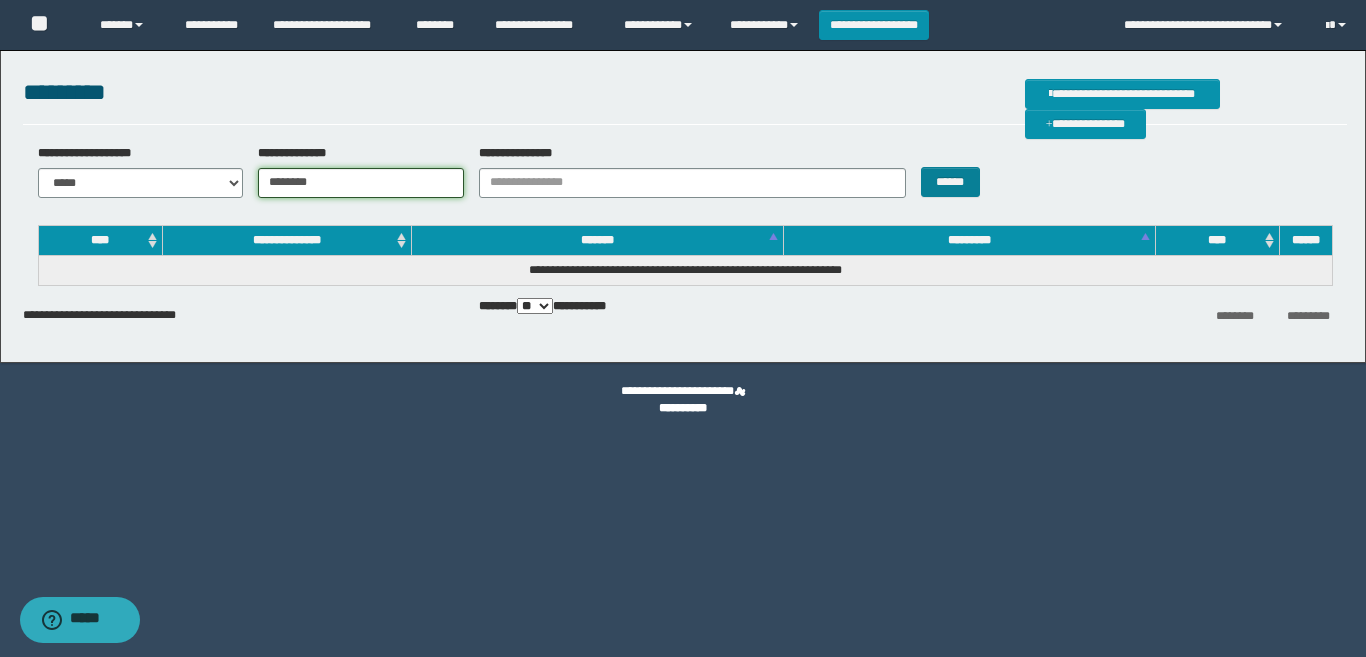 type on "********" 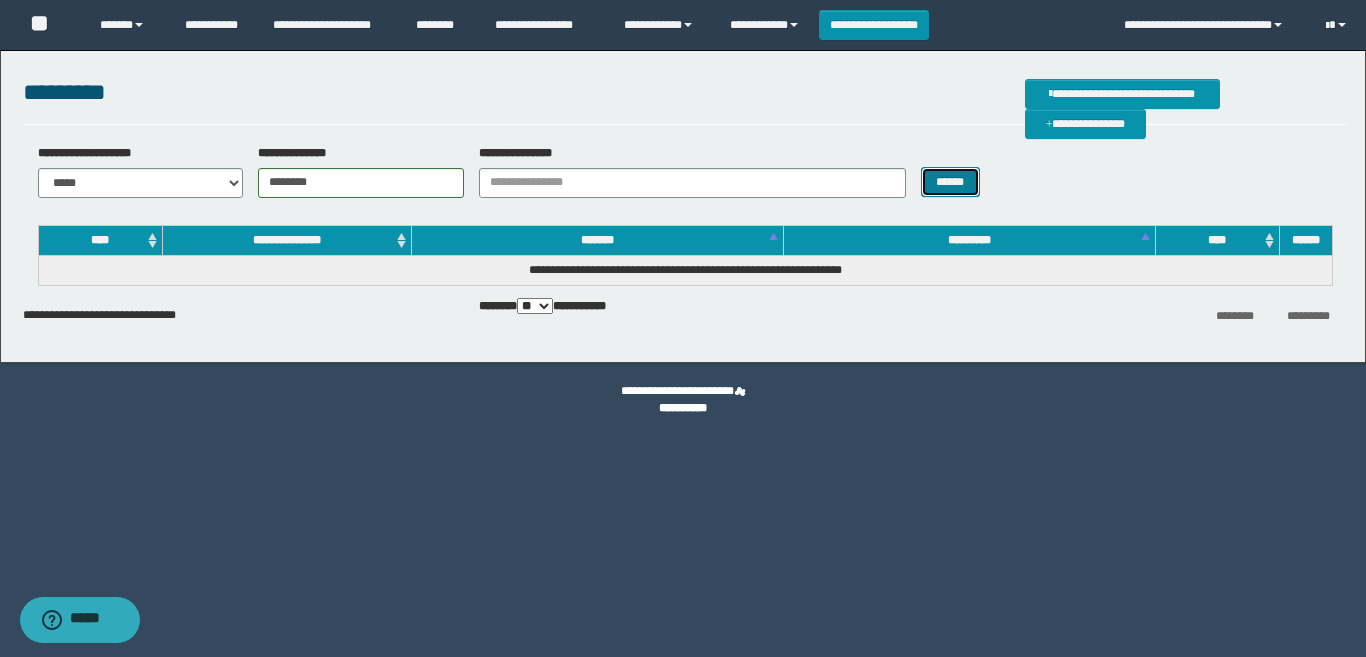 click on "******" at bounding box center [950, 182] 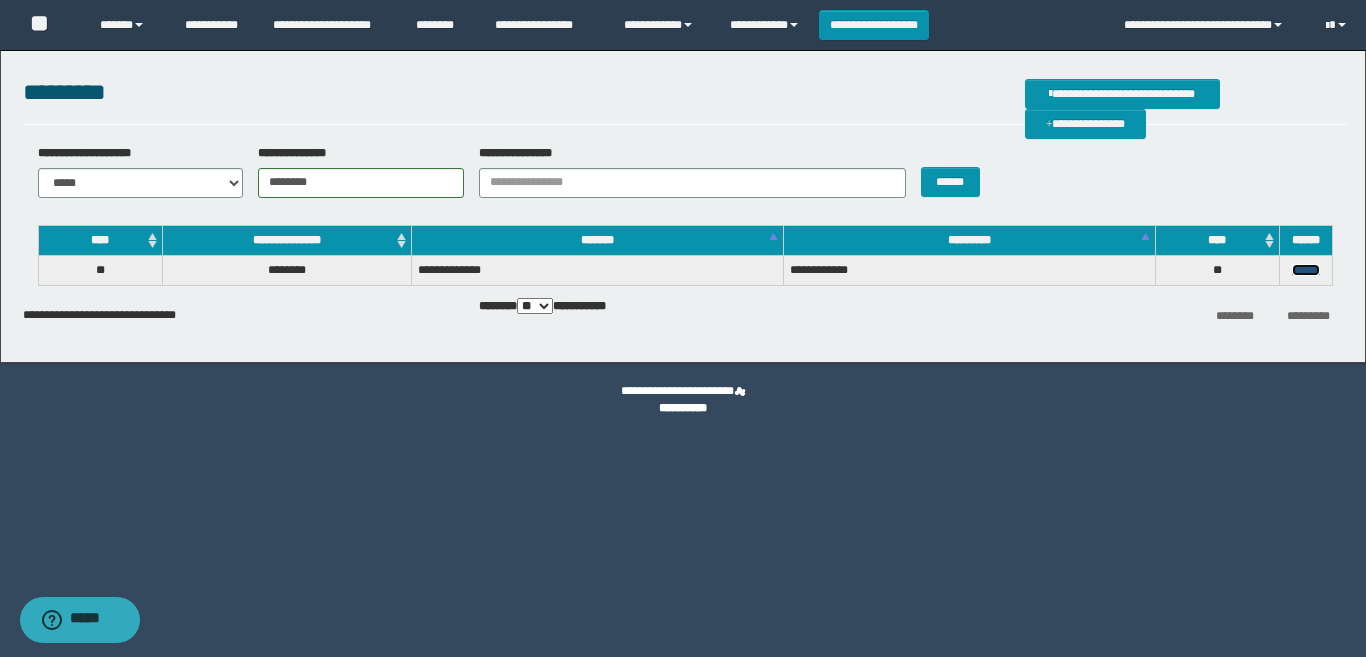 click on "******" at bounding box center (1306, 270) 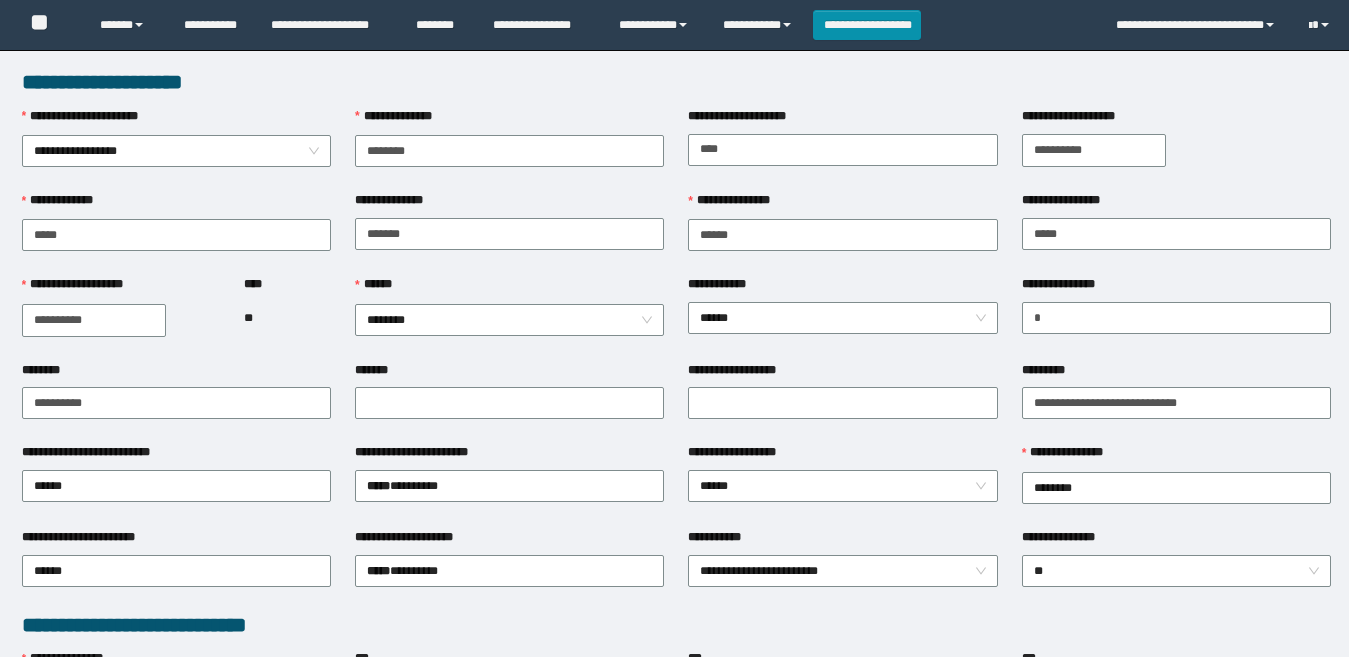 scroll, scrollTop: 0, scrollLeft: 0, axis: both 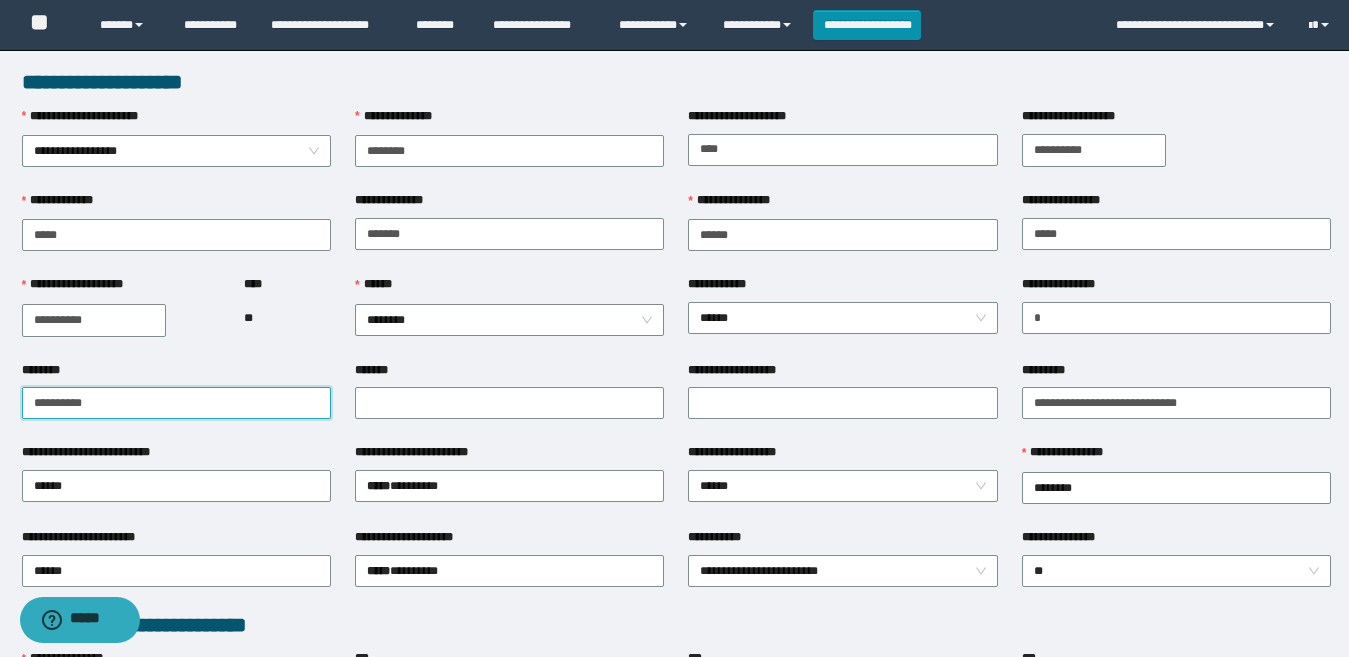 drag, startPoint x: 172, startPoint y: 399, endPoint x: 0, endPoint y: 398, distance: 172.00291 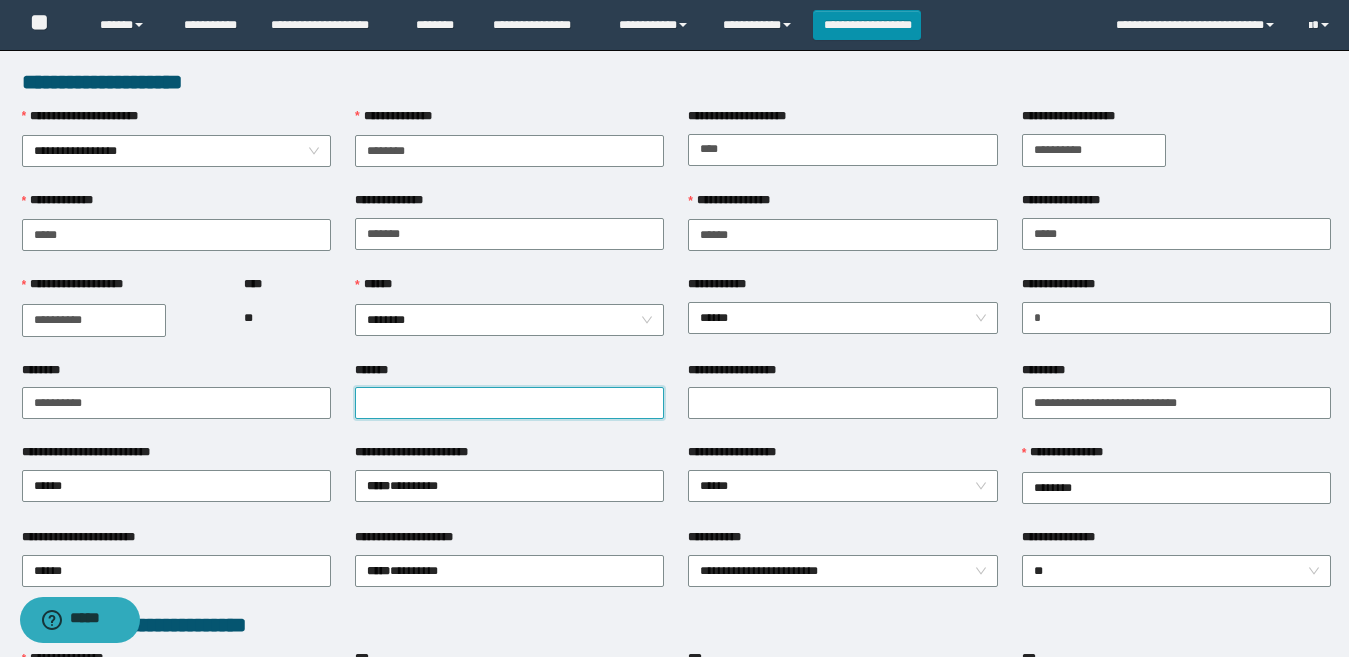 click on "*******" at bounding box center (509, 403) 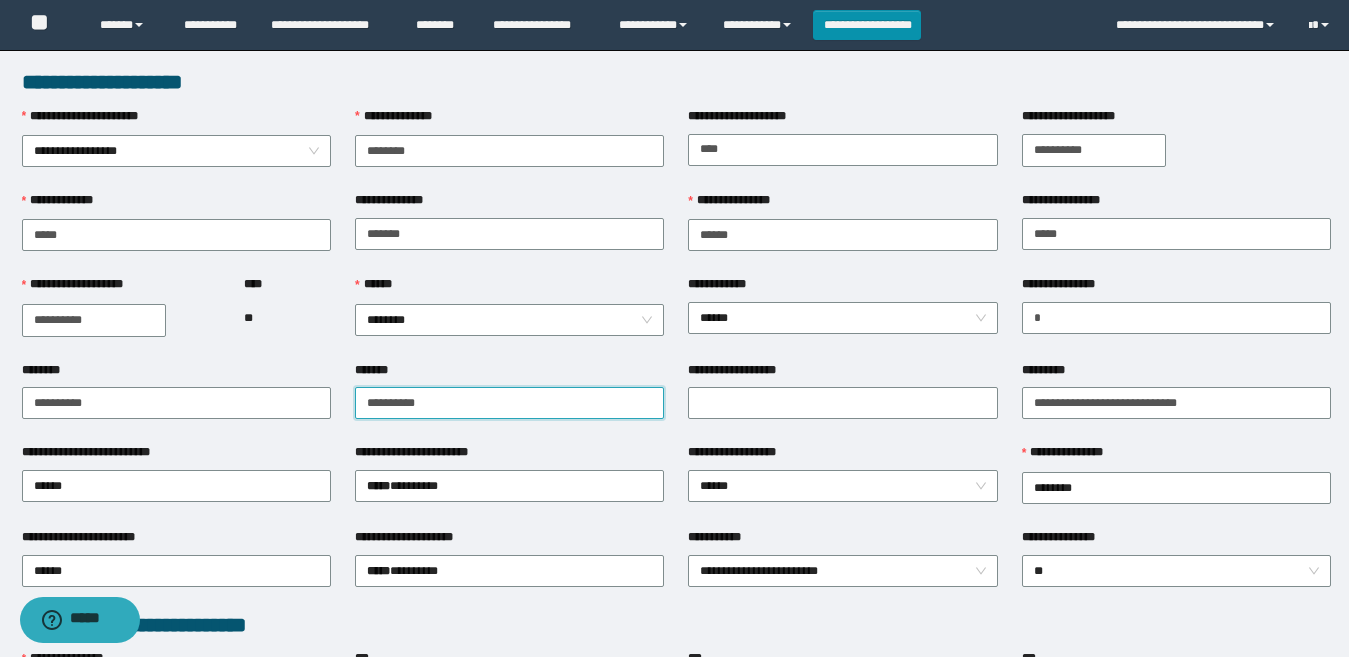 type on "**********" 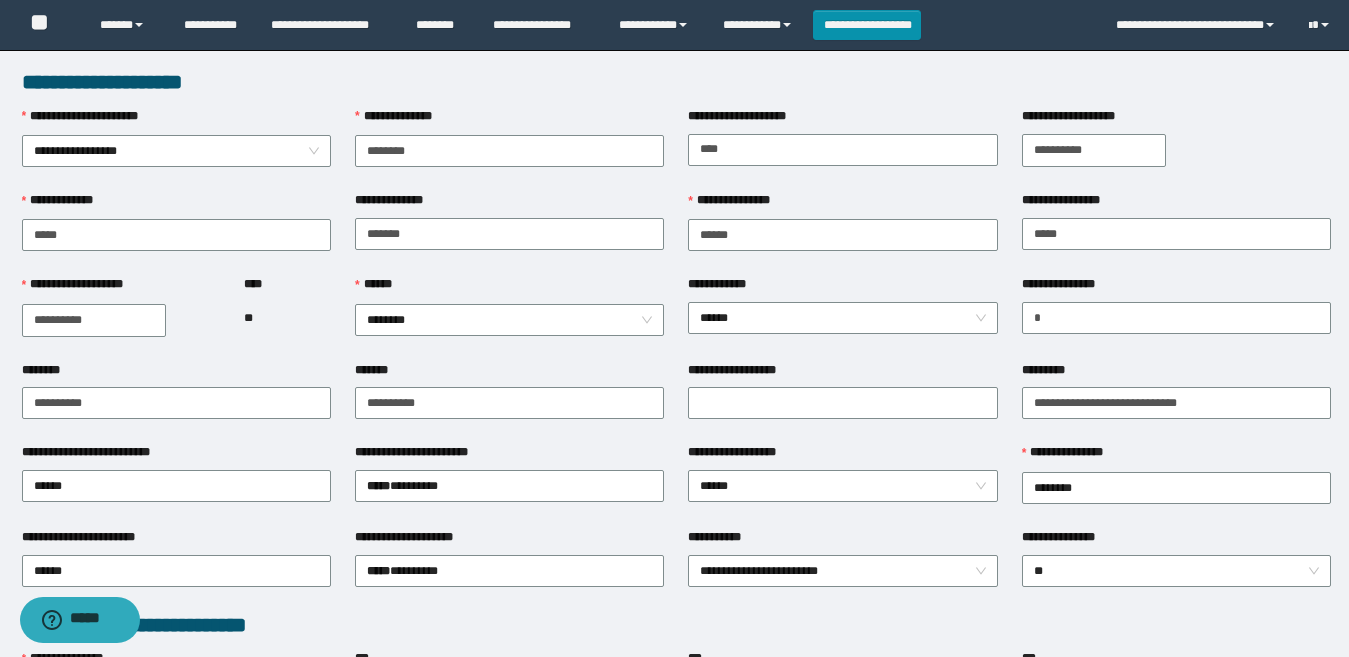click on "**********" at bounding box center [1176, 317] 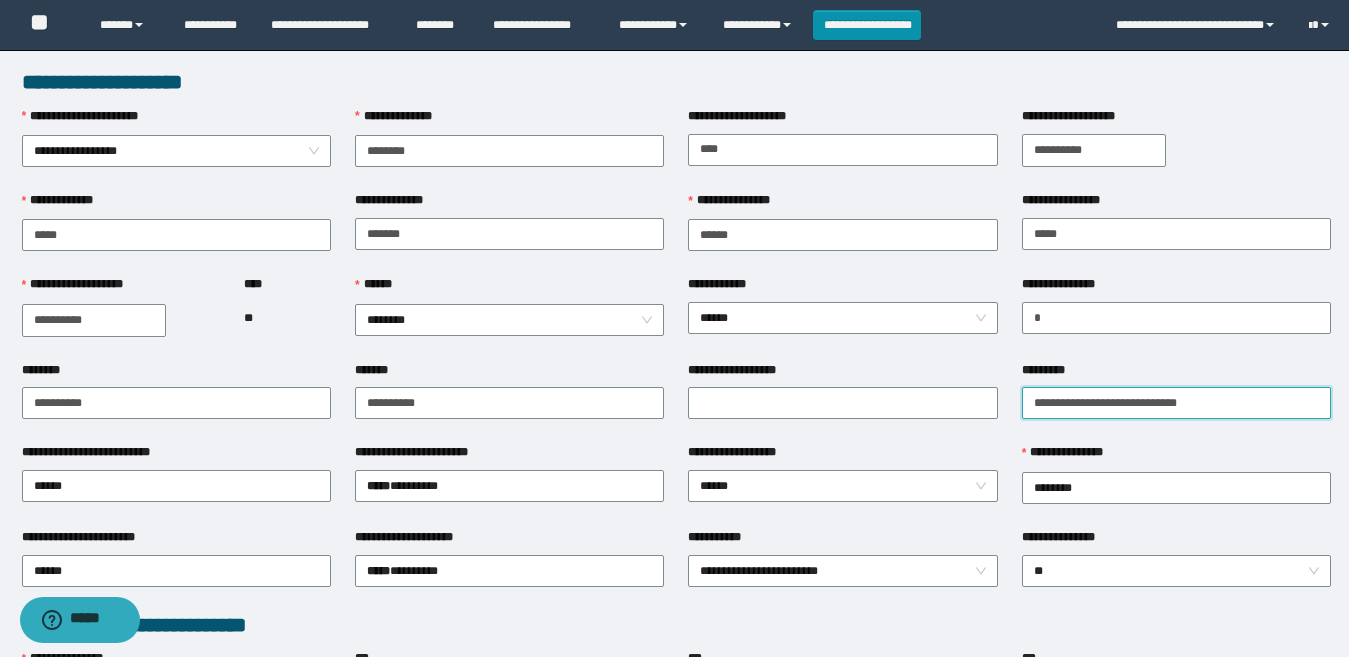 click on "**********" at bounding box center (1176, 403) 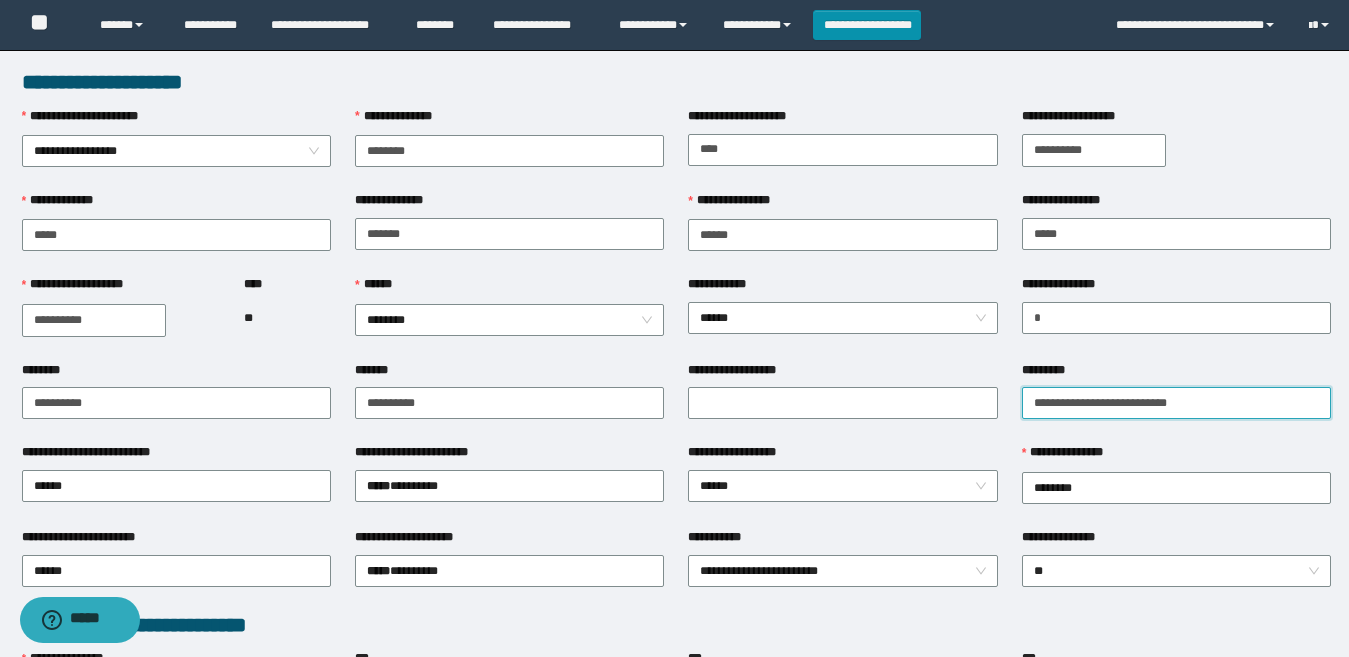 type on "**********" 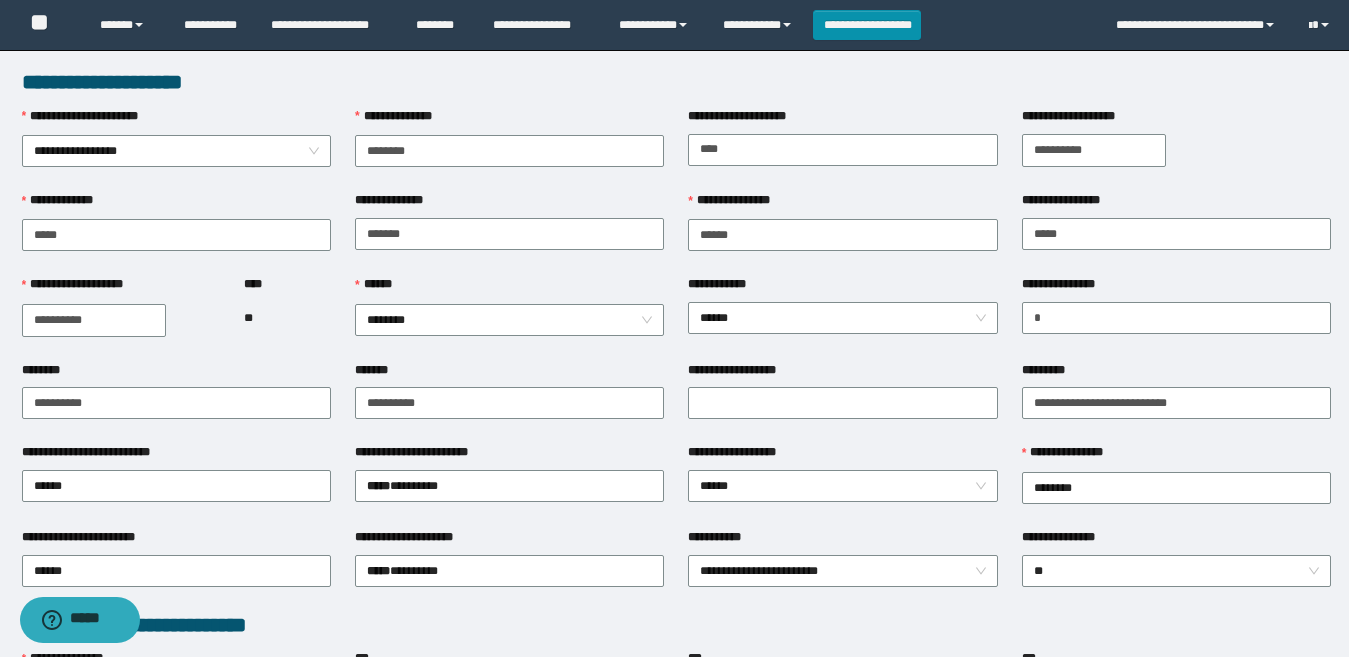 click on "**********" at bounding box center [1176, 457] 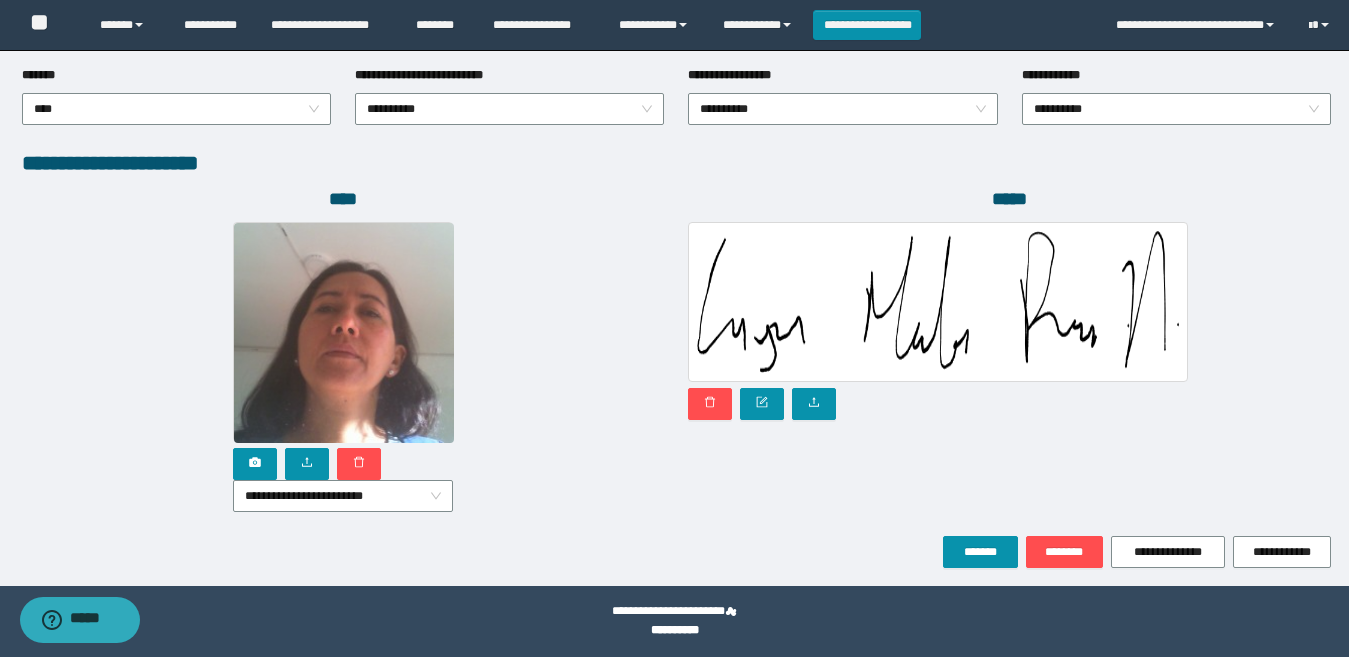 scroll, scrollTop: 1080, scrollLeft: 0, axis: vertical 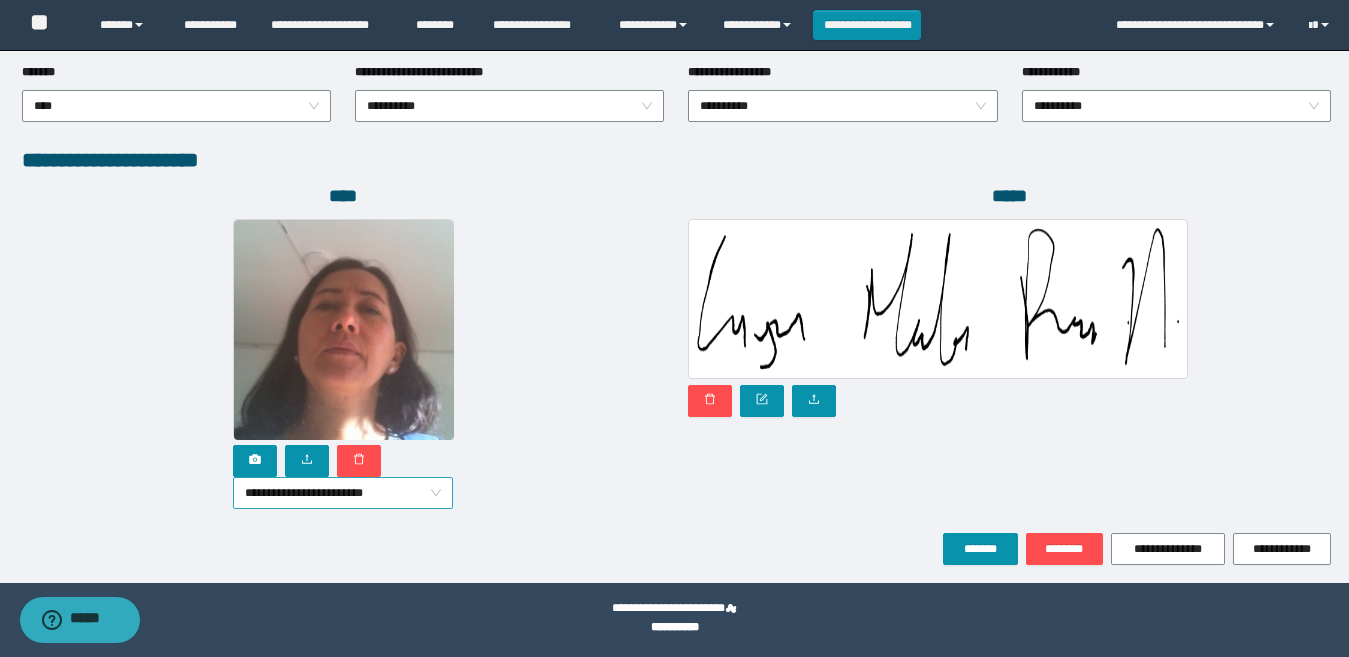 click on "**********" at bounding box center [343, 493] 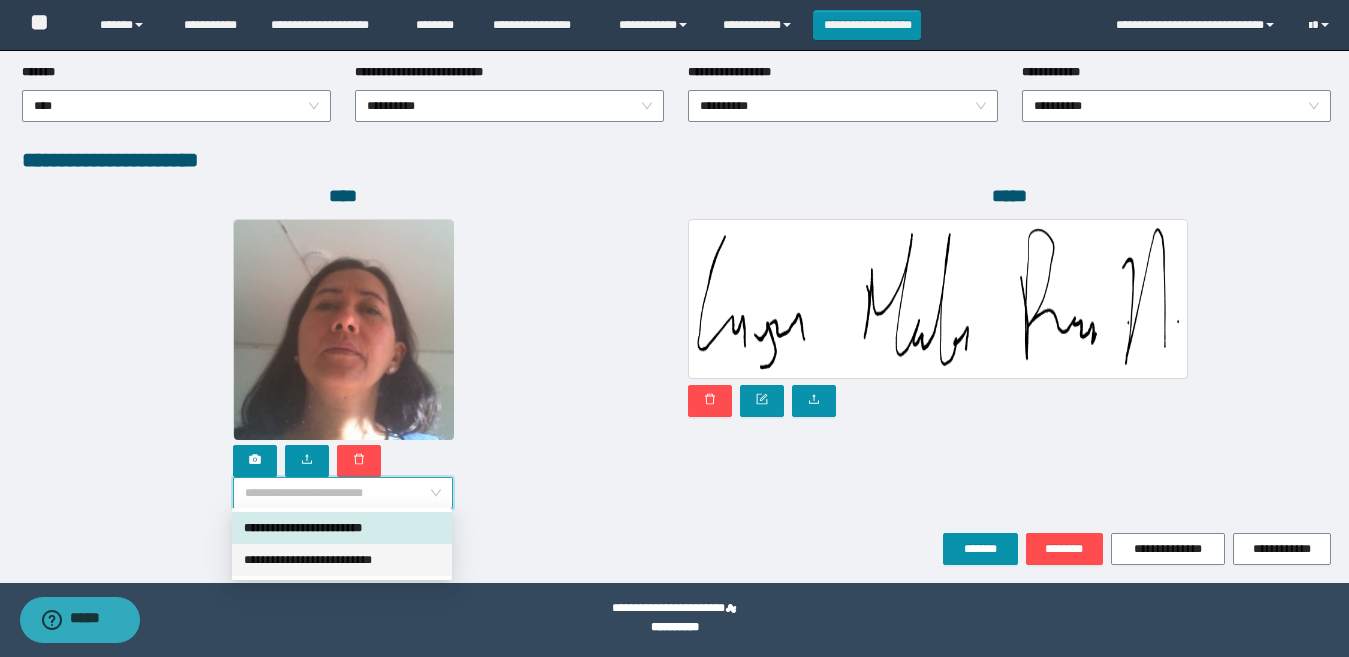 click on "**********" at bounding box center (342, 560) 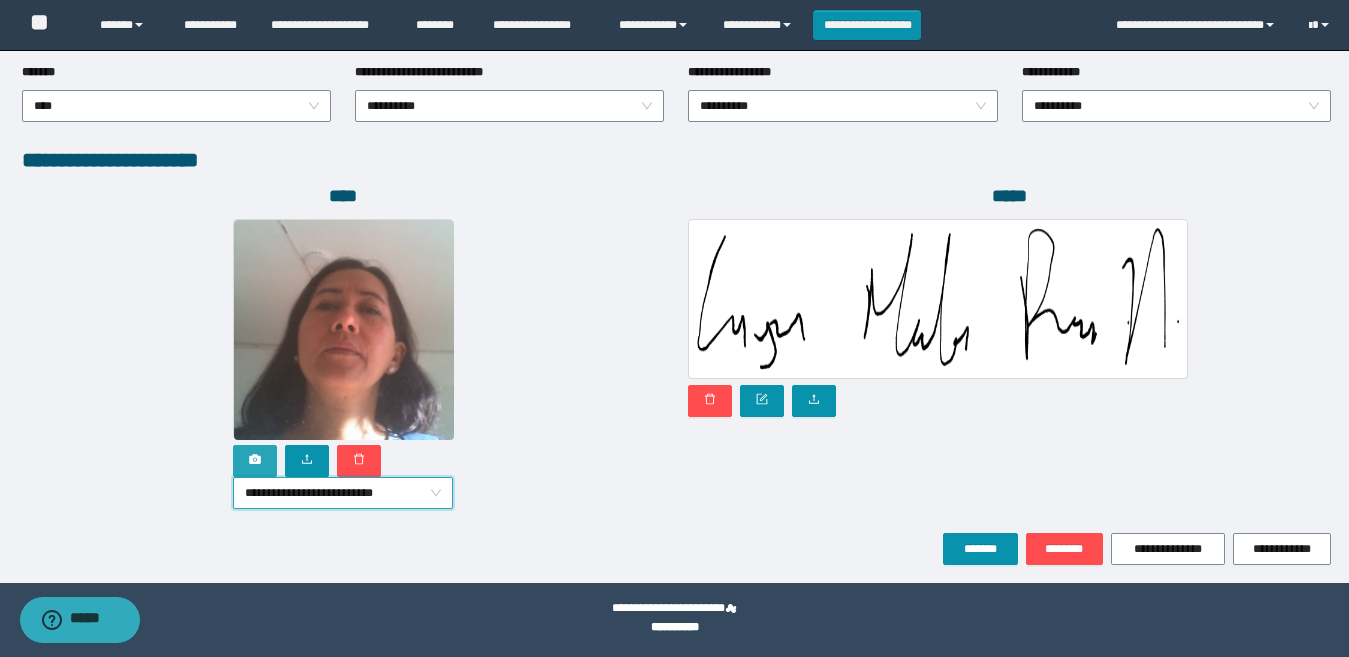 click 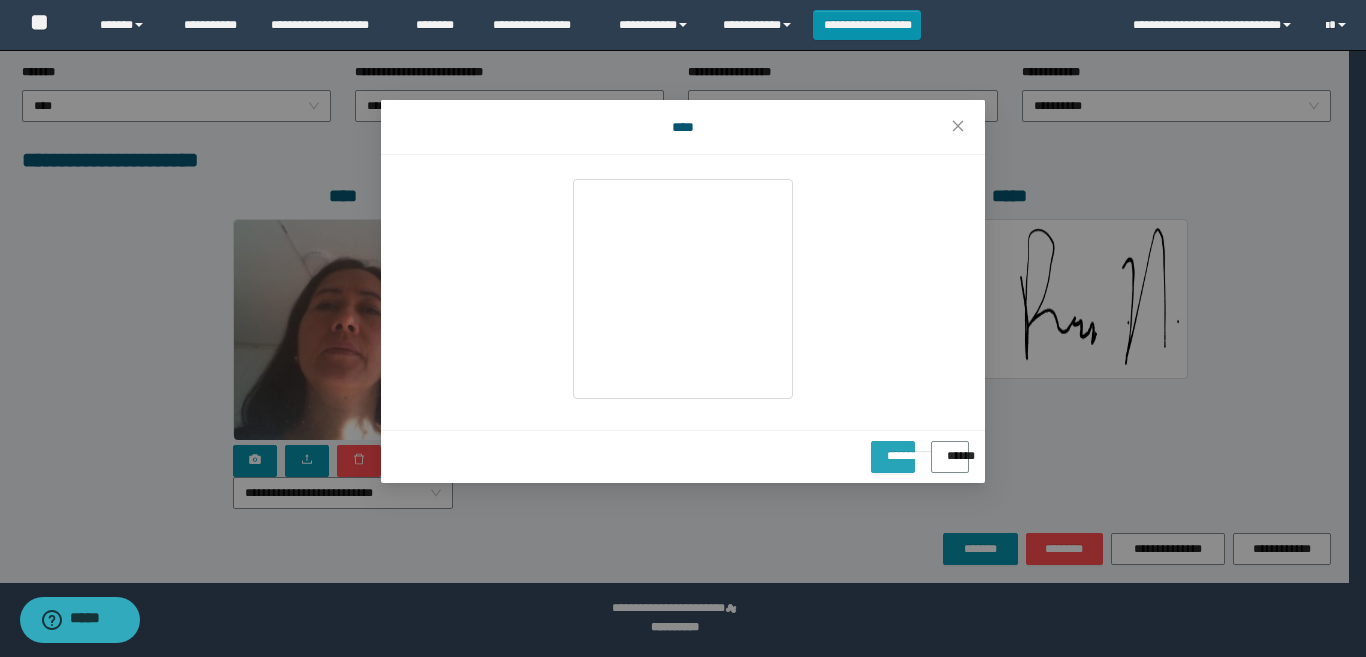 click on "**********" at bounding box center (893, 449) 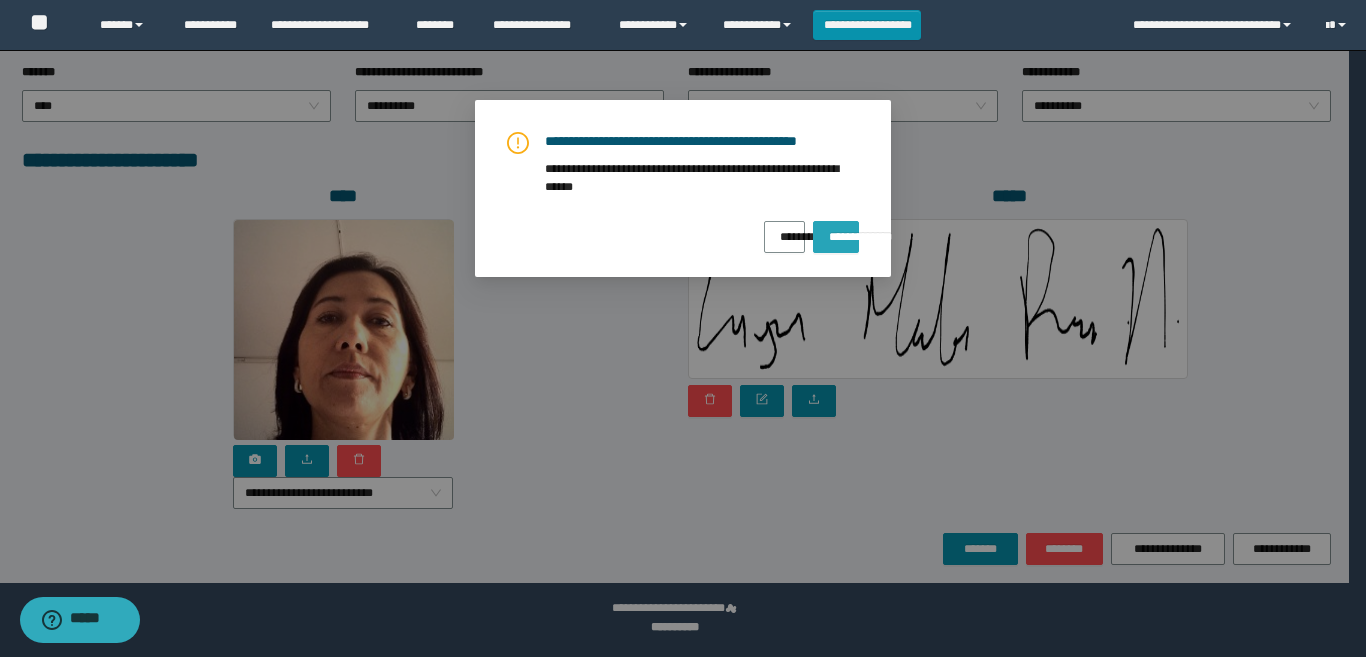 click on "**********" at bounding box center [836, 230] 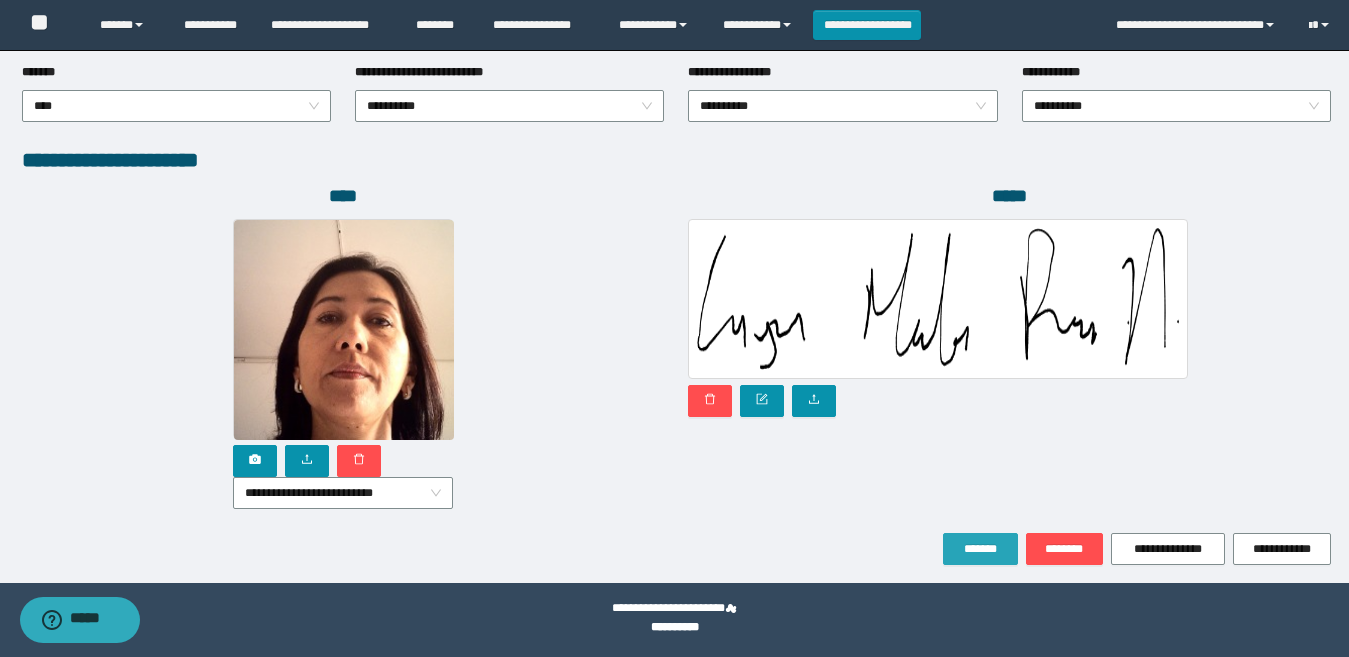 click on "*******" at bounding box center [980, 549] 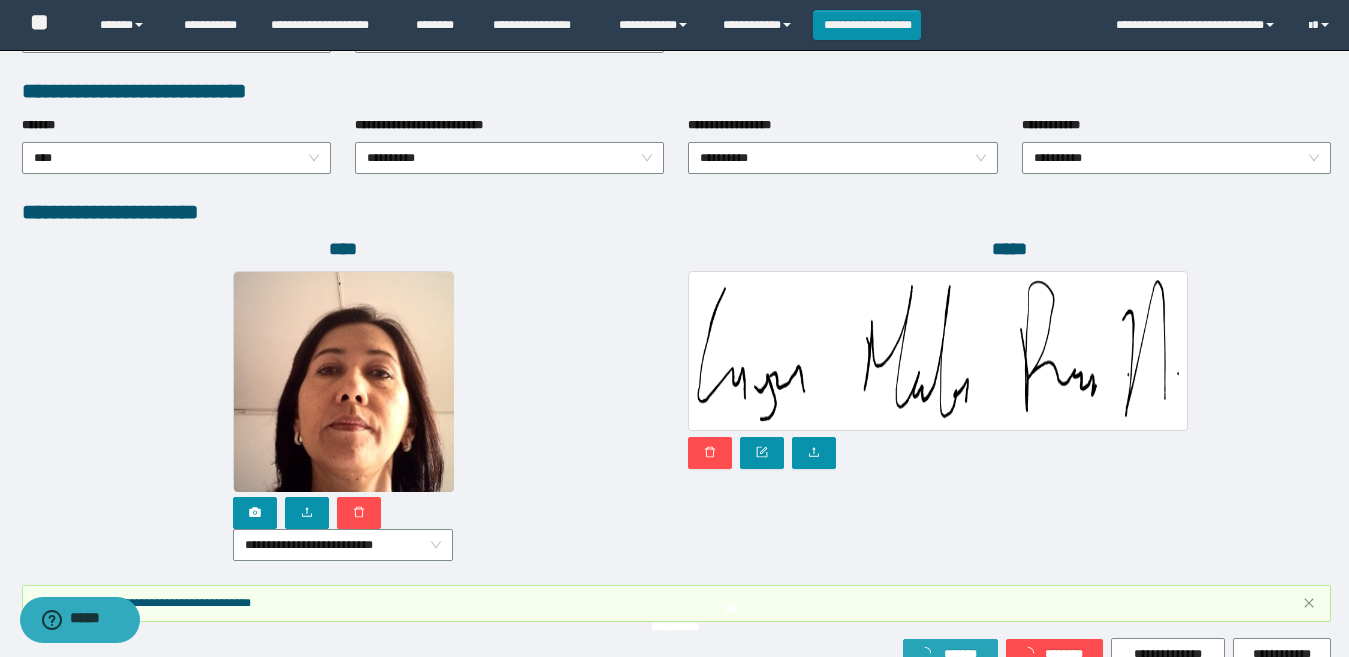scroll, scrollTop: 1133, scrollLeft: 0, axis: vertical 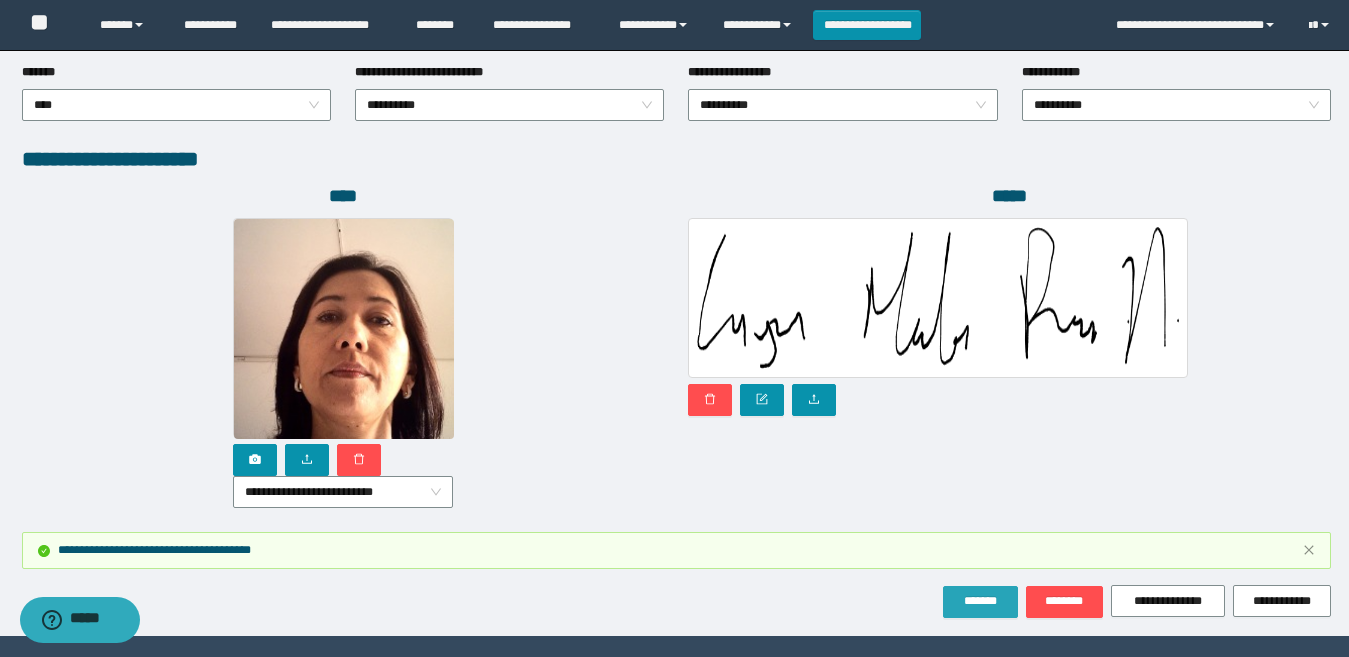 click on "*******" at bounding box center (980, 601) 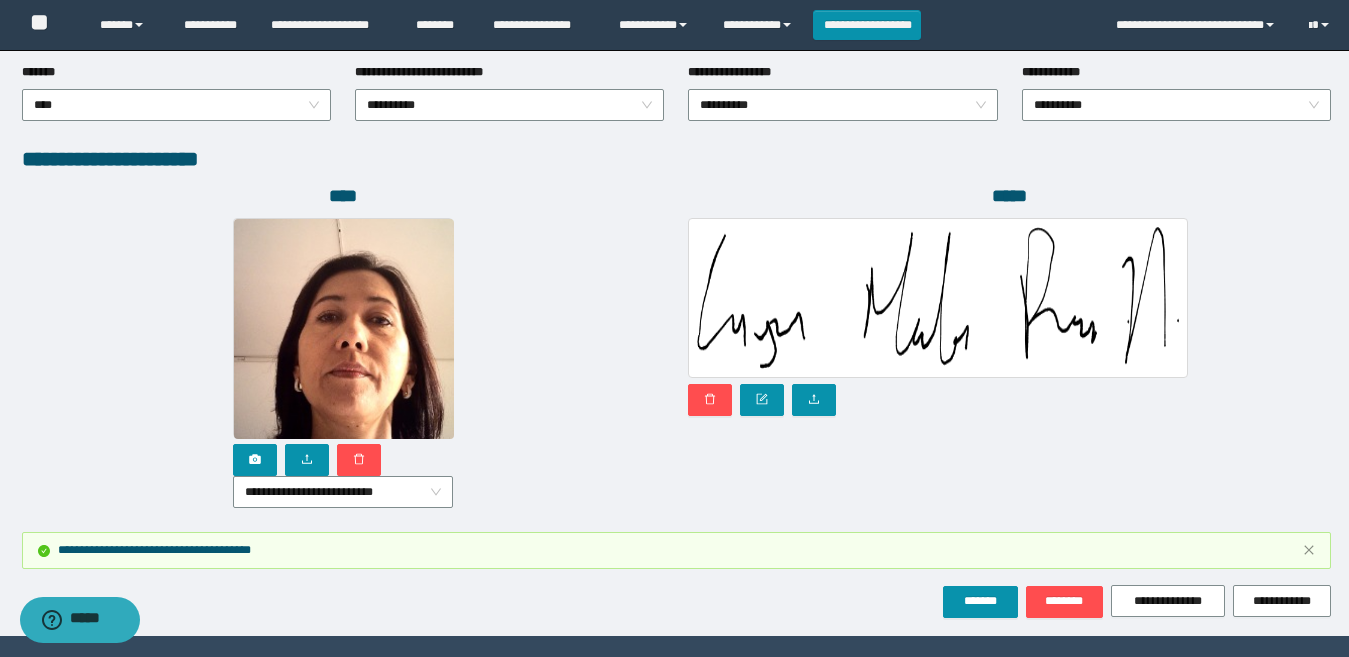 click on "*****" at bounding box center [1009, 358] 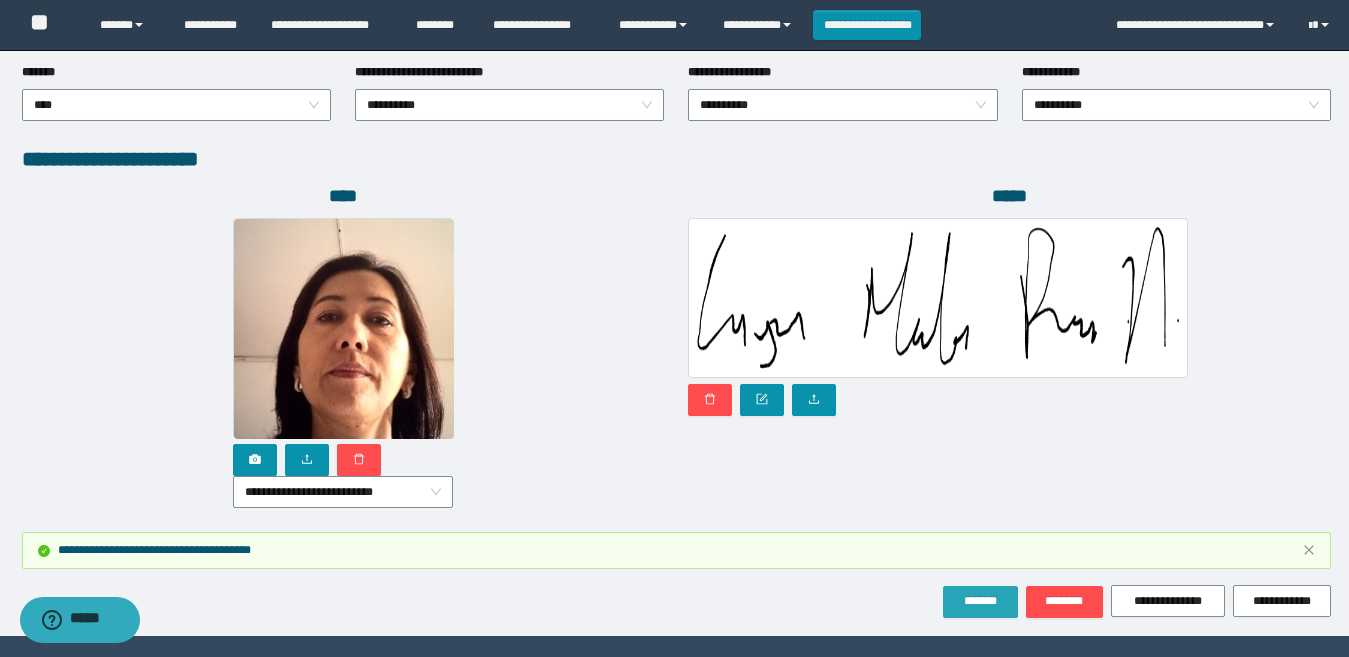 click on "*******" at bounding box center [980, 602] 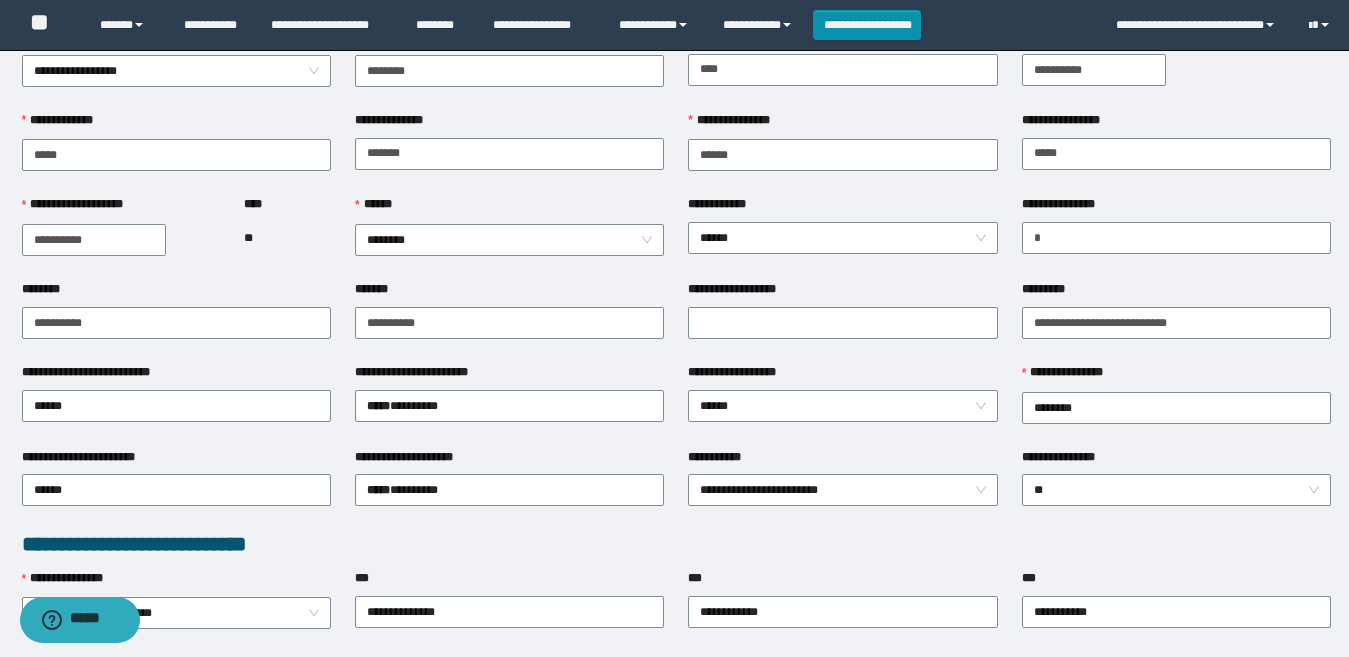 scroll, scrollTop: 0, scrollLeft: 0, axis: both 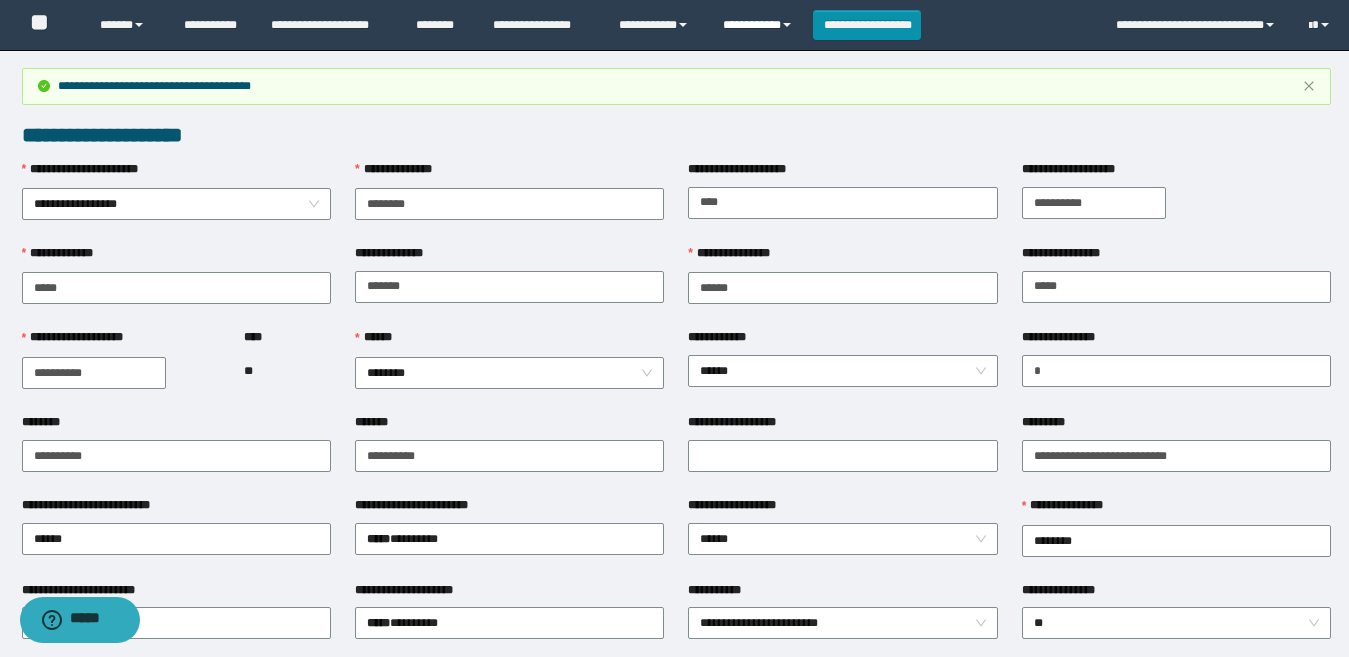 click on "**********" at bounding box center (760, 25) 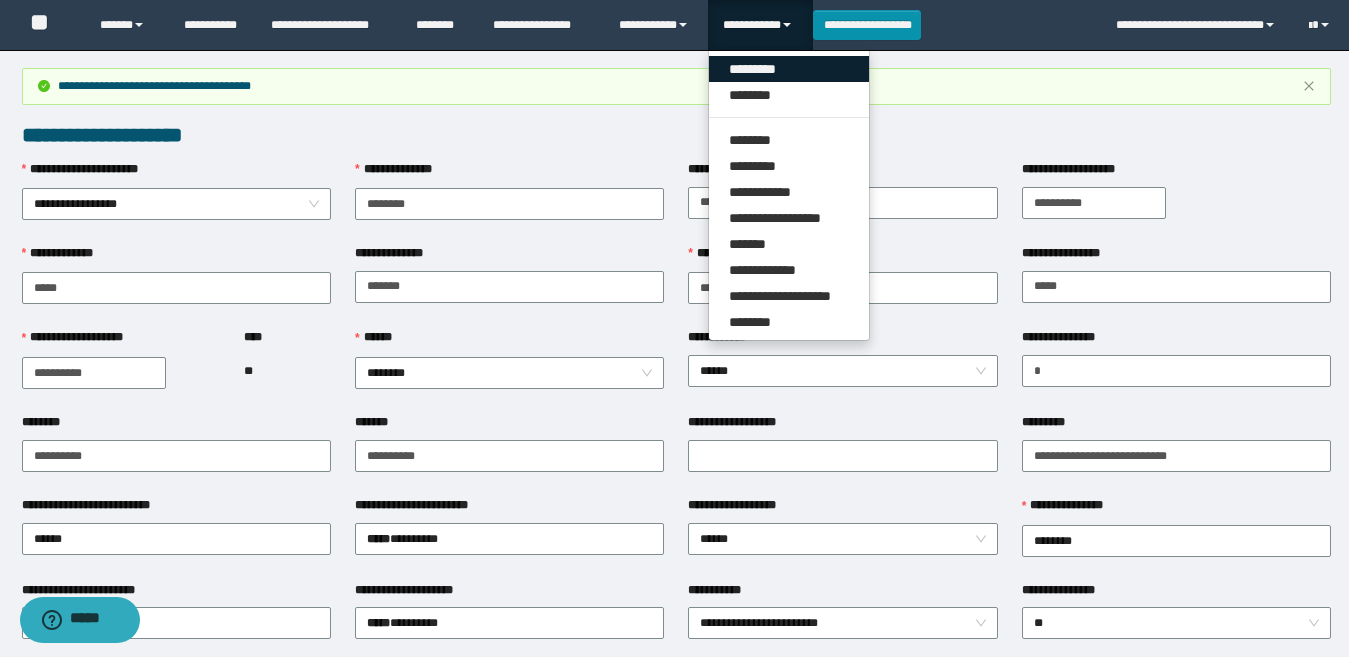 click on "*********" at bounding box center [789, 69] 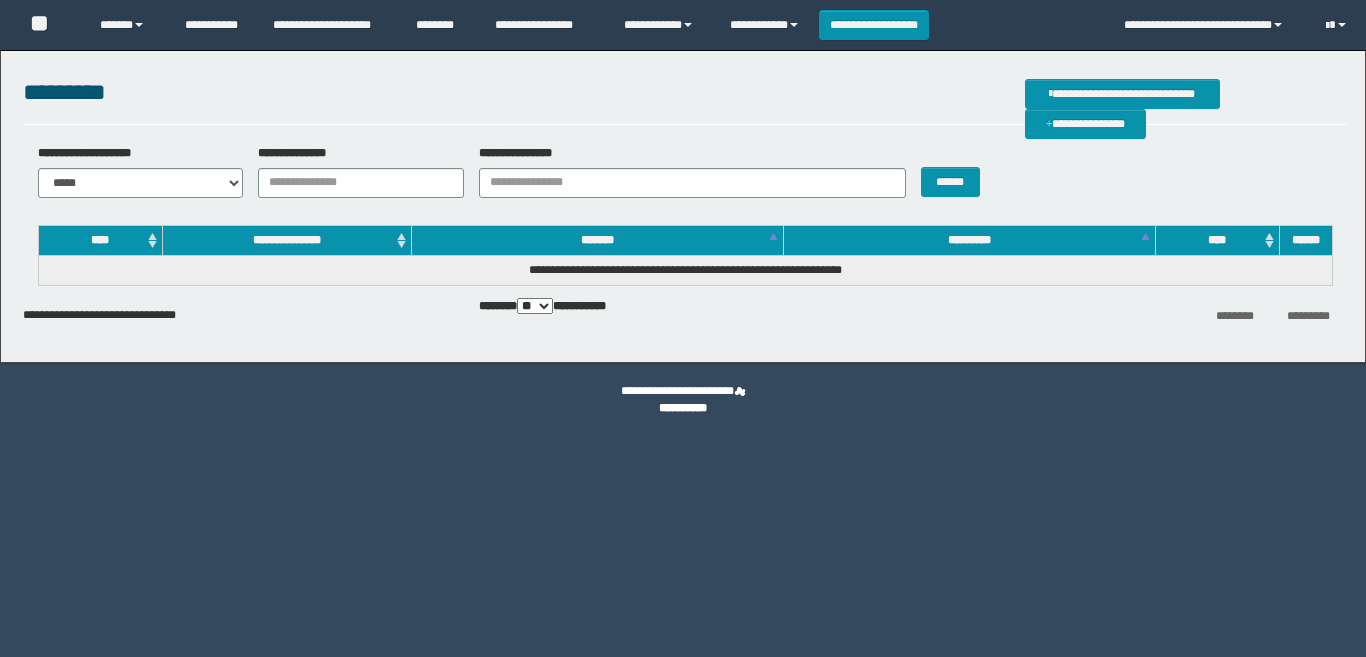 scroll, scrollTop: 0, scrollLeft: 0, axis: both 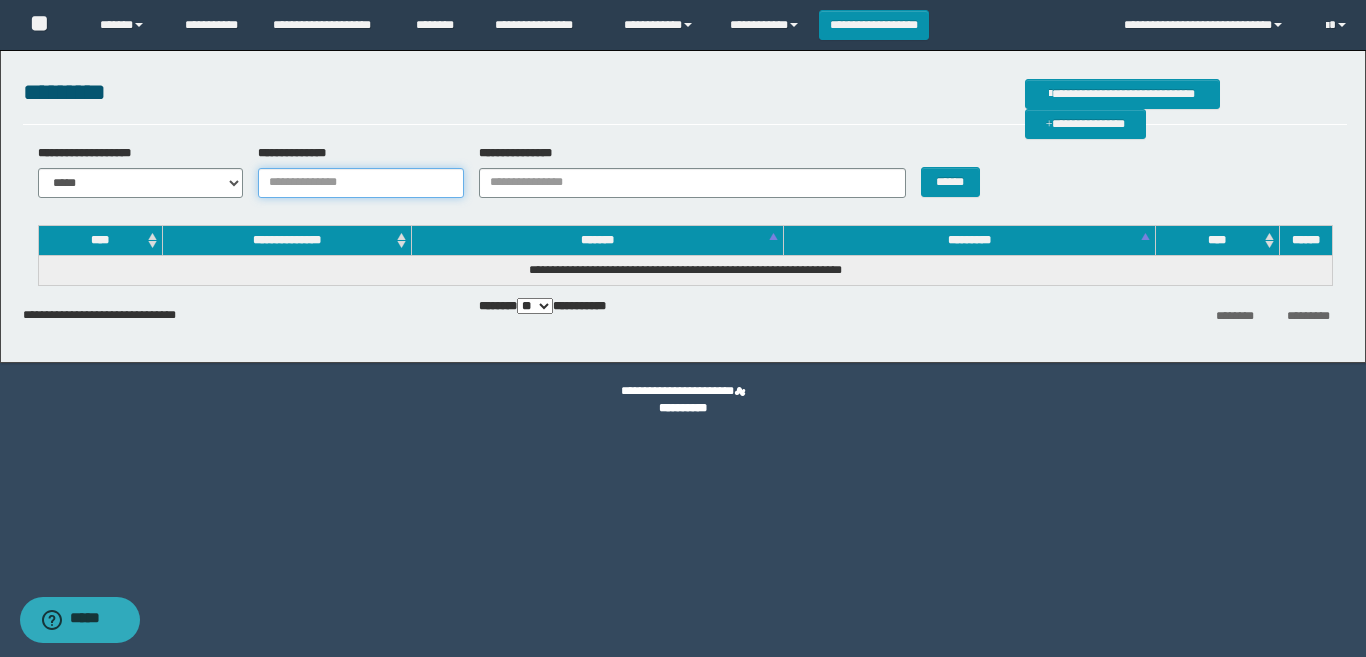 click on "**********" at bounding box center (361, 183) 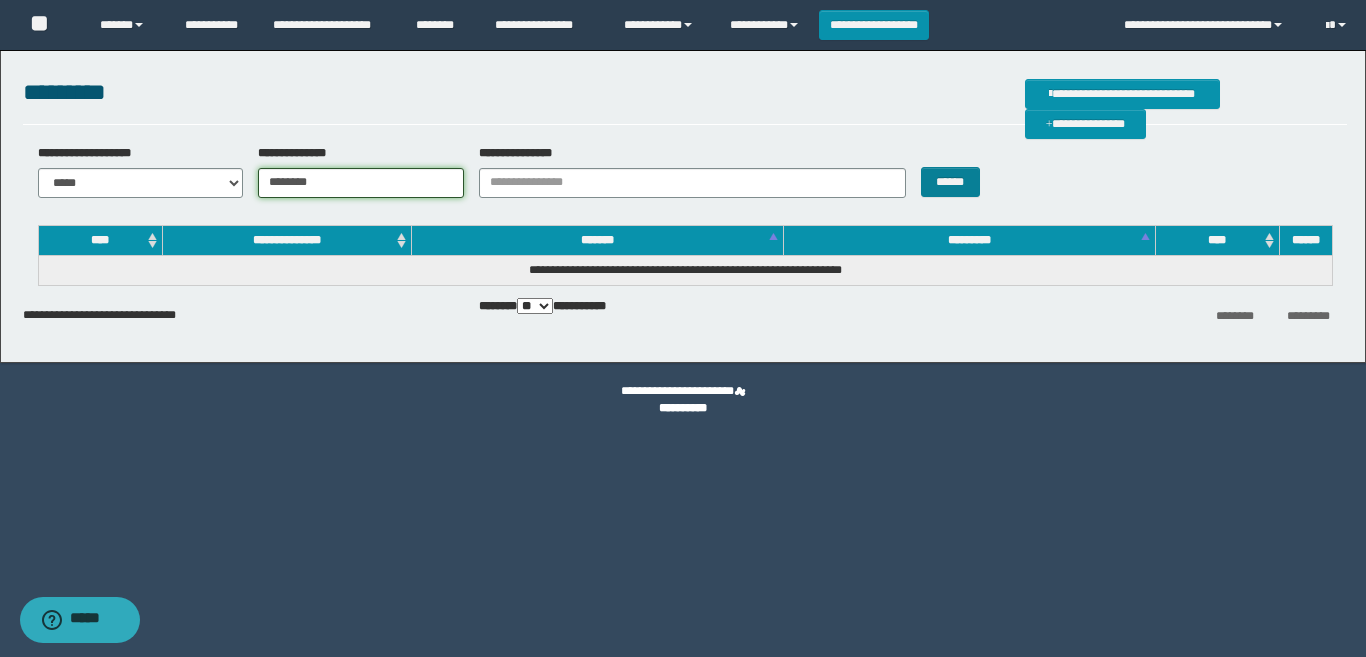 type on "********" 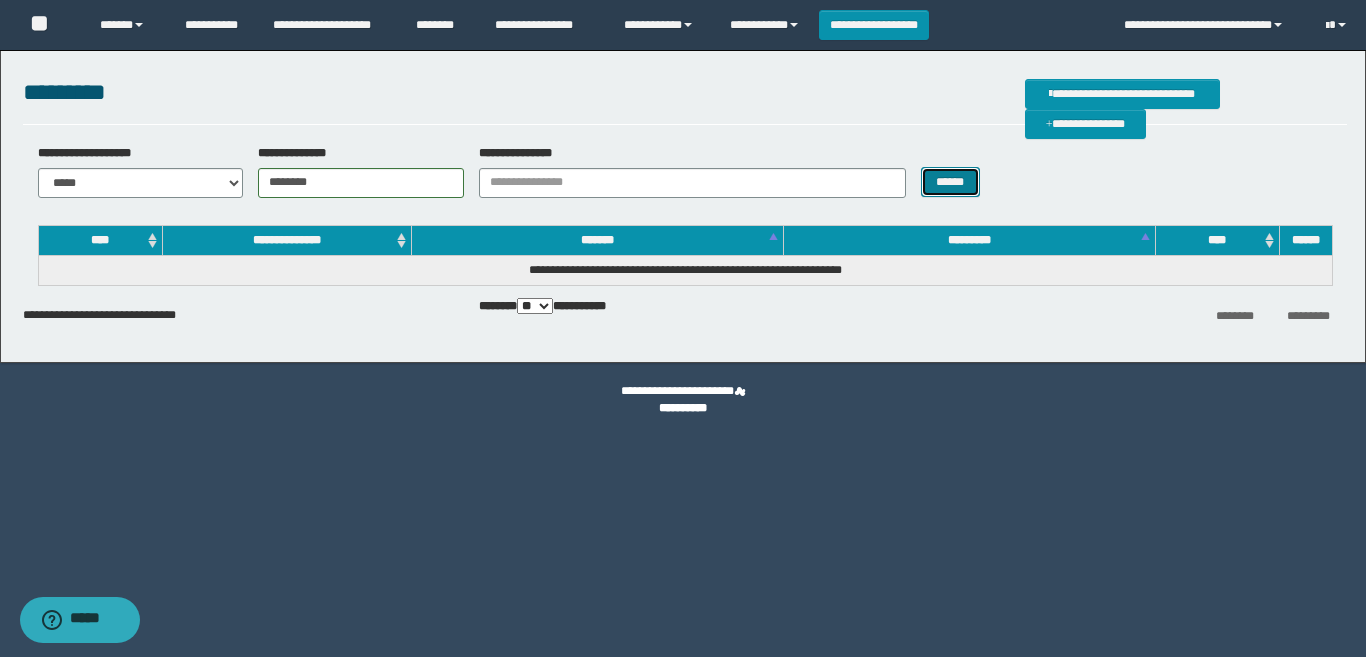 click on "******" at bounding box center [950, 182] 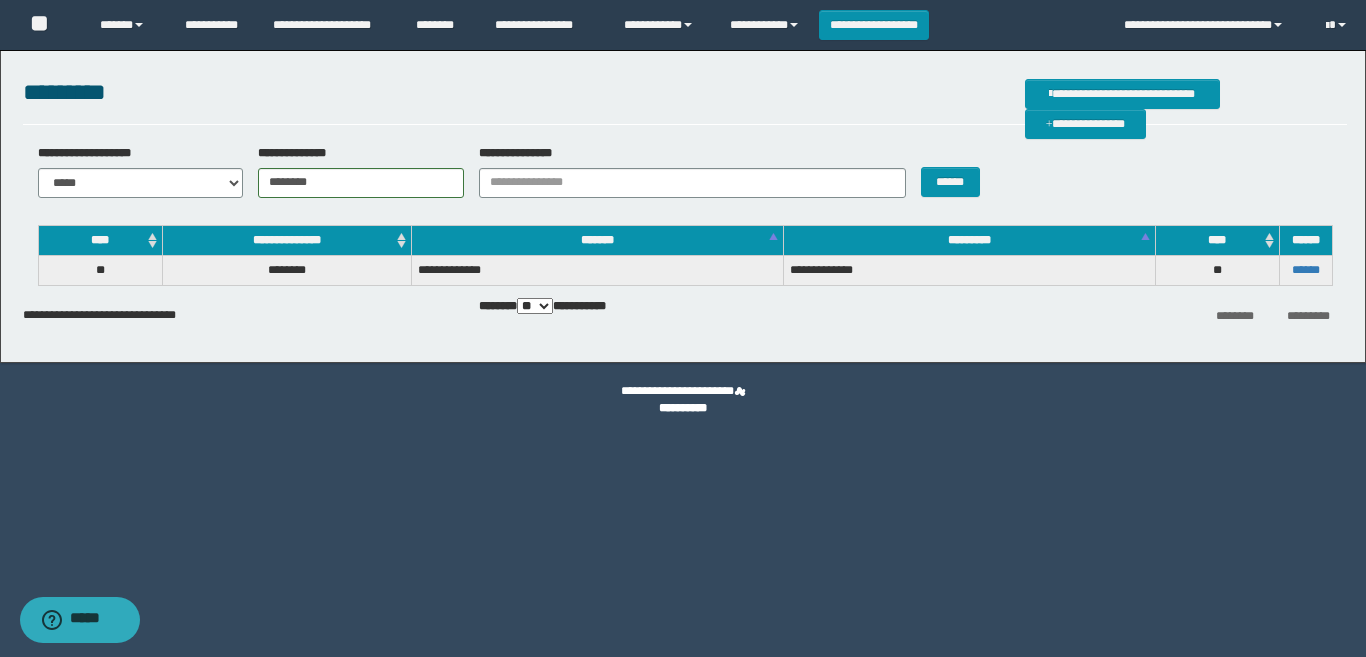 click on "******" at bounding box center [1305, 270] 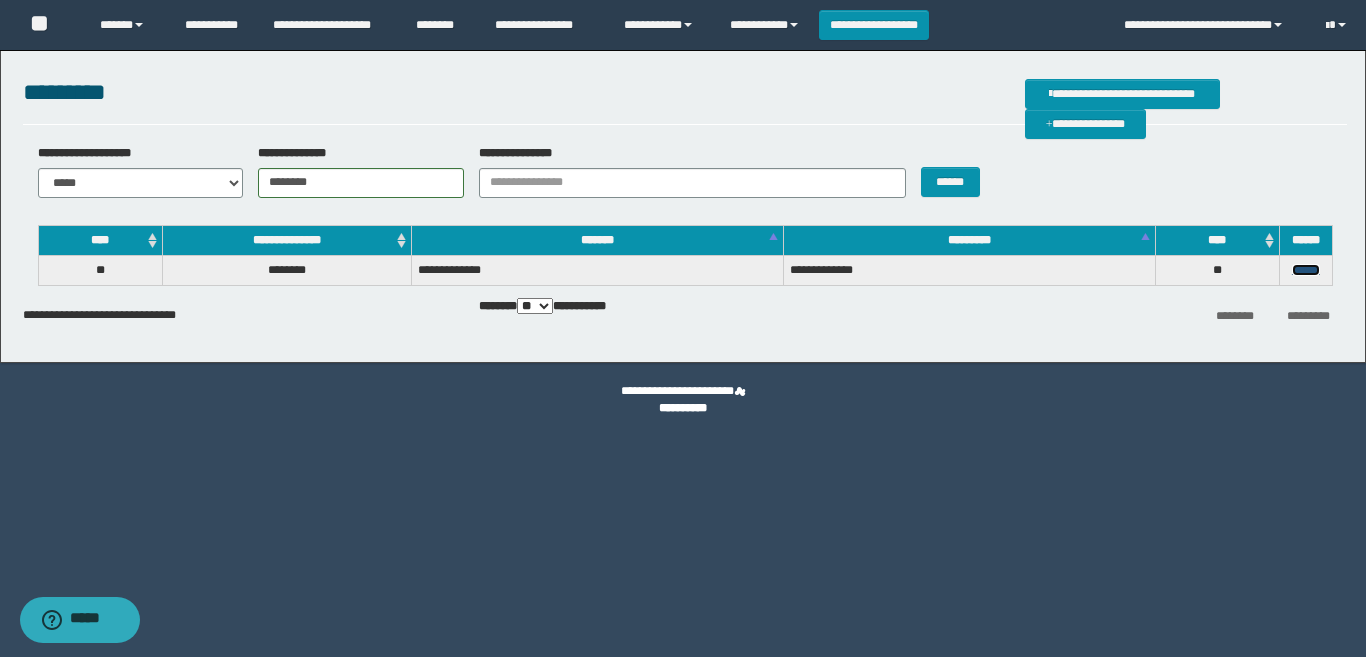 click on "******" at bounding box center [1306, 270] 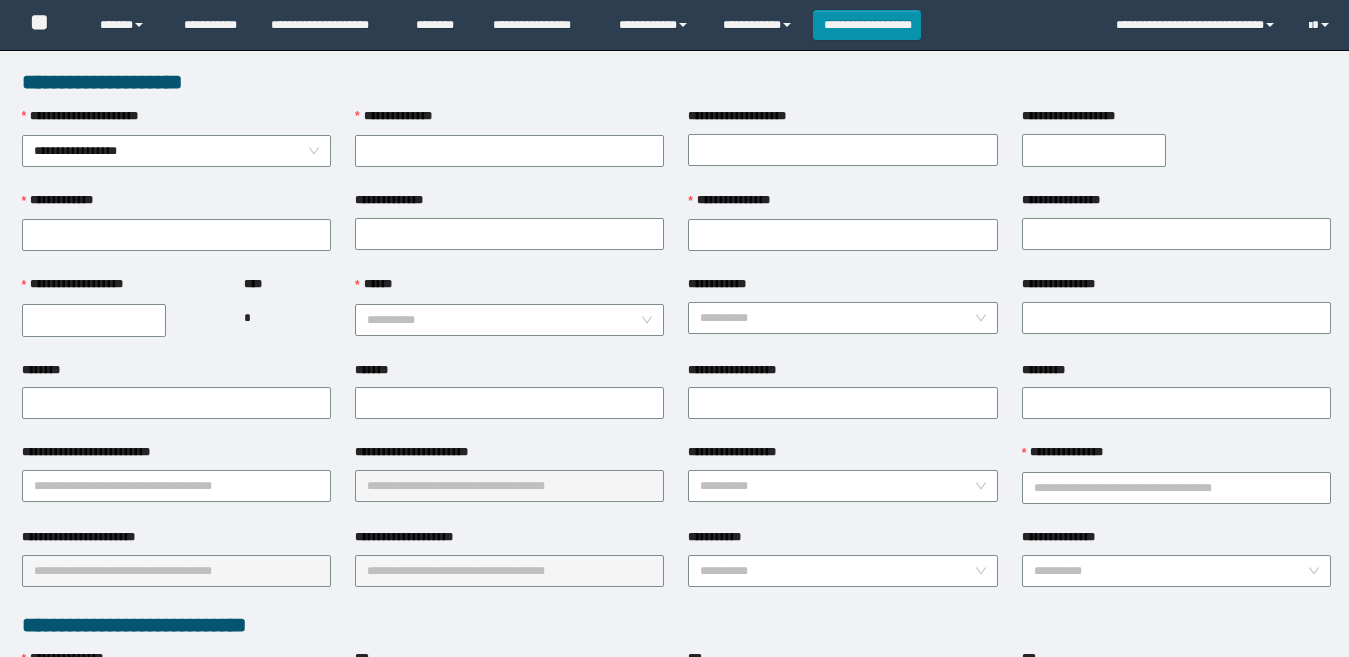 scroll, scrollTop: 0, scrollLeft: 0, axis: both 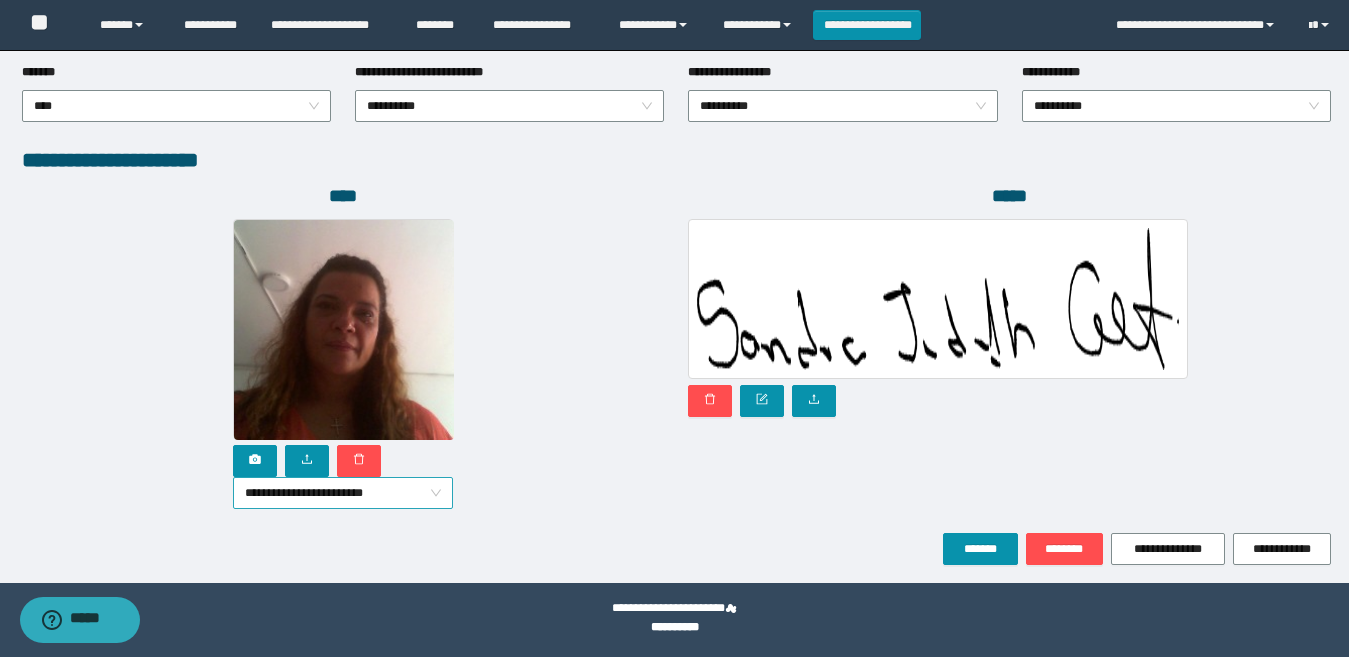click on "**********" at bounding box center [343, 493] 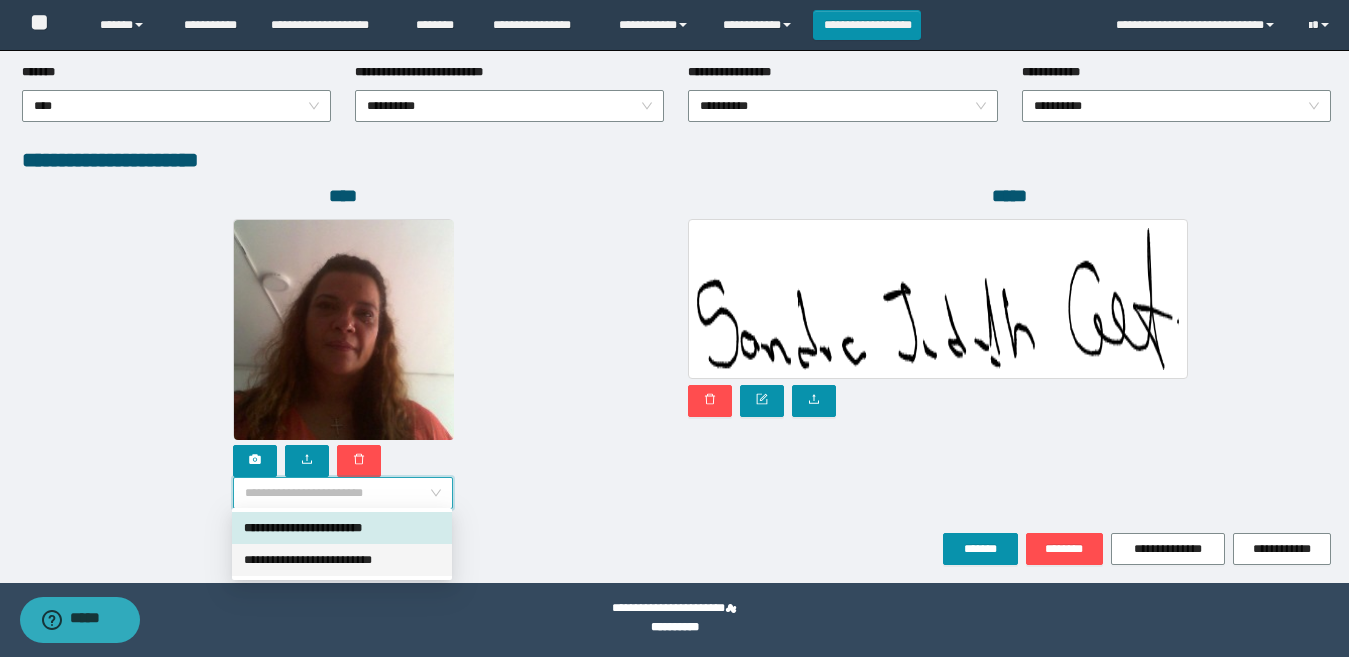 click on "**********" at bounding box center [342, 560] 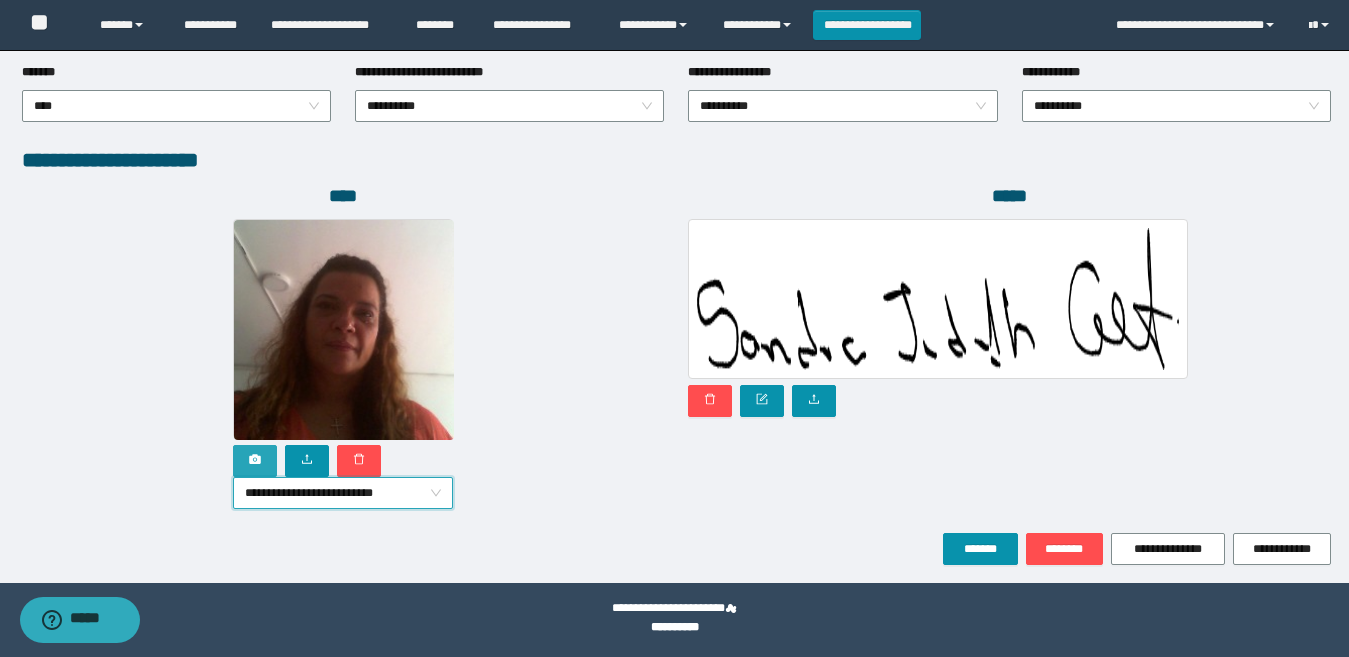 click at bounding box center [255, 461] 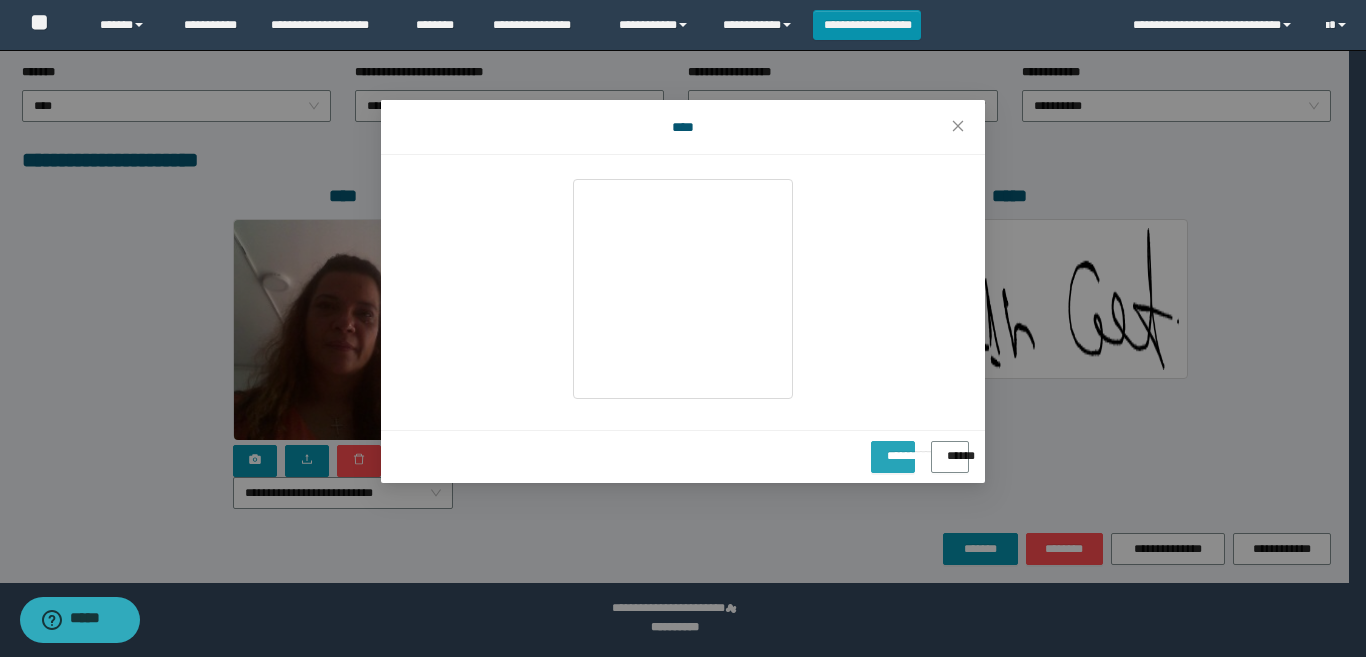 click on "**********" at bounding box center [893, 449] 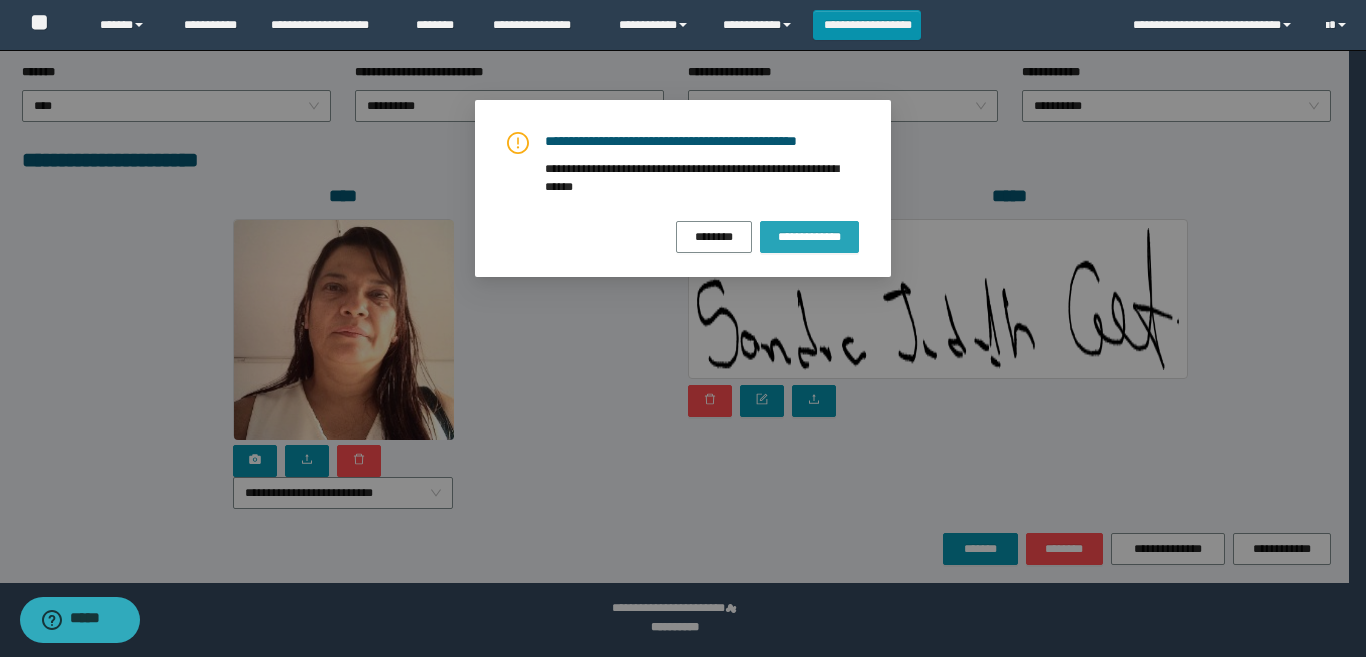 click on "**********" at bounding box center [809, 237] 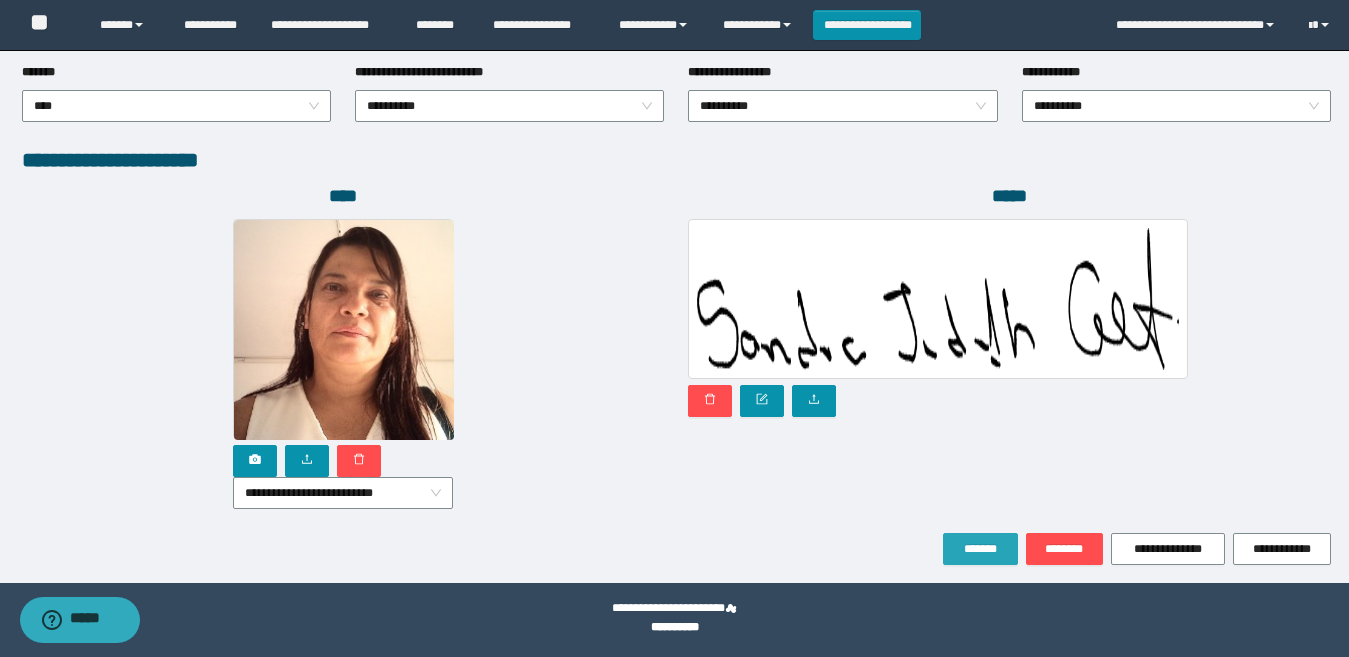 click on "*******" at bounding box center (980, 549) 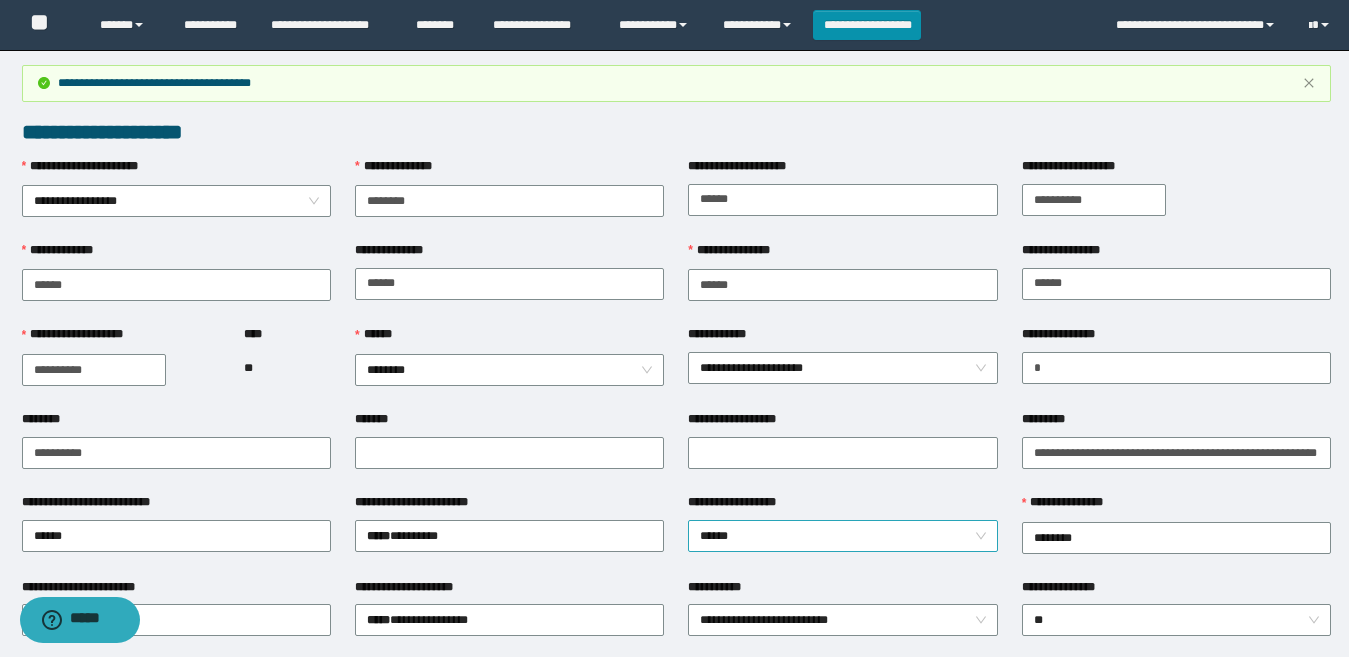 scroll, scrollTop: 0, scrollLeft: 0, axis: both 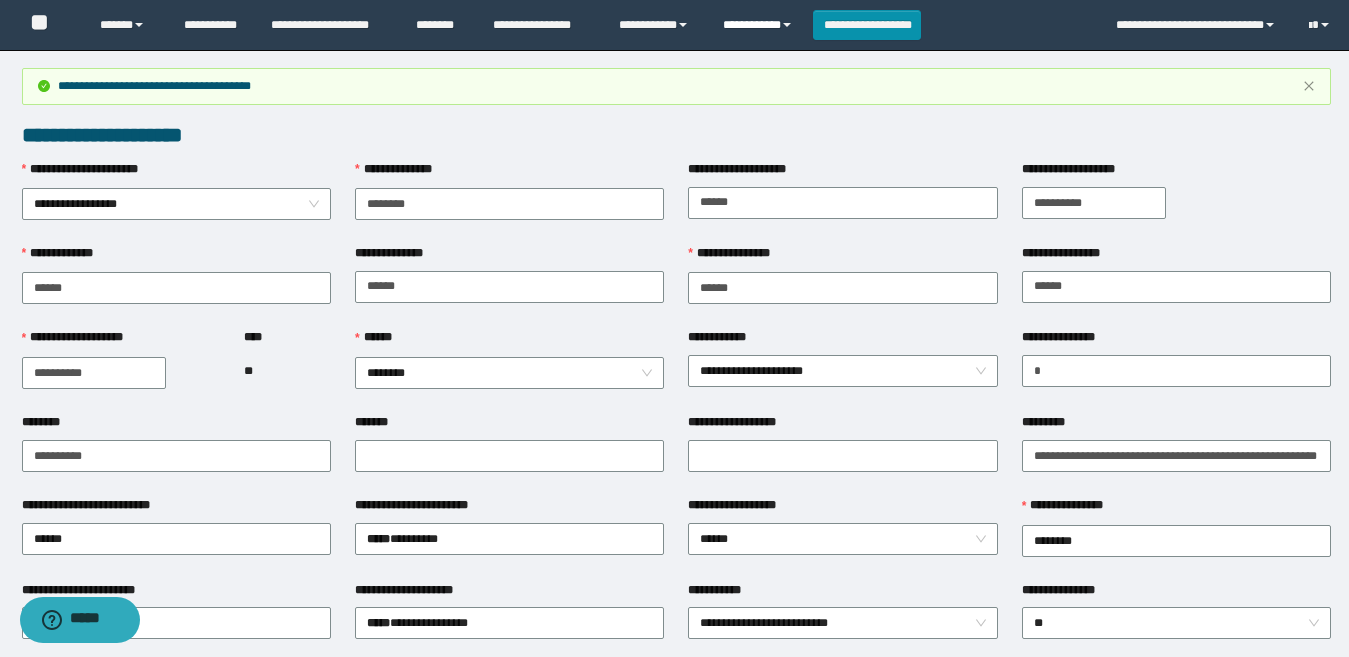 click on "**********" at bounding box center [760, 25] 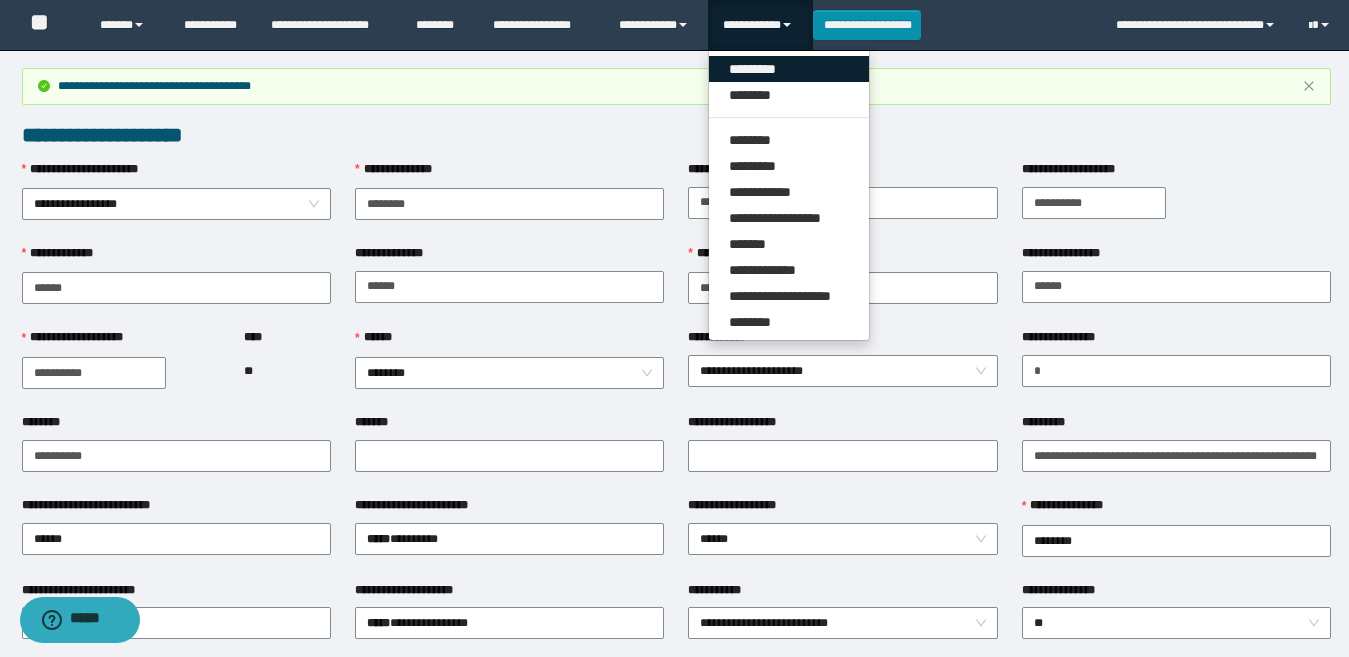 click on "*********" at bounding box center (789, 69) 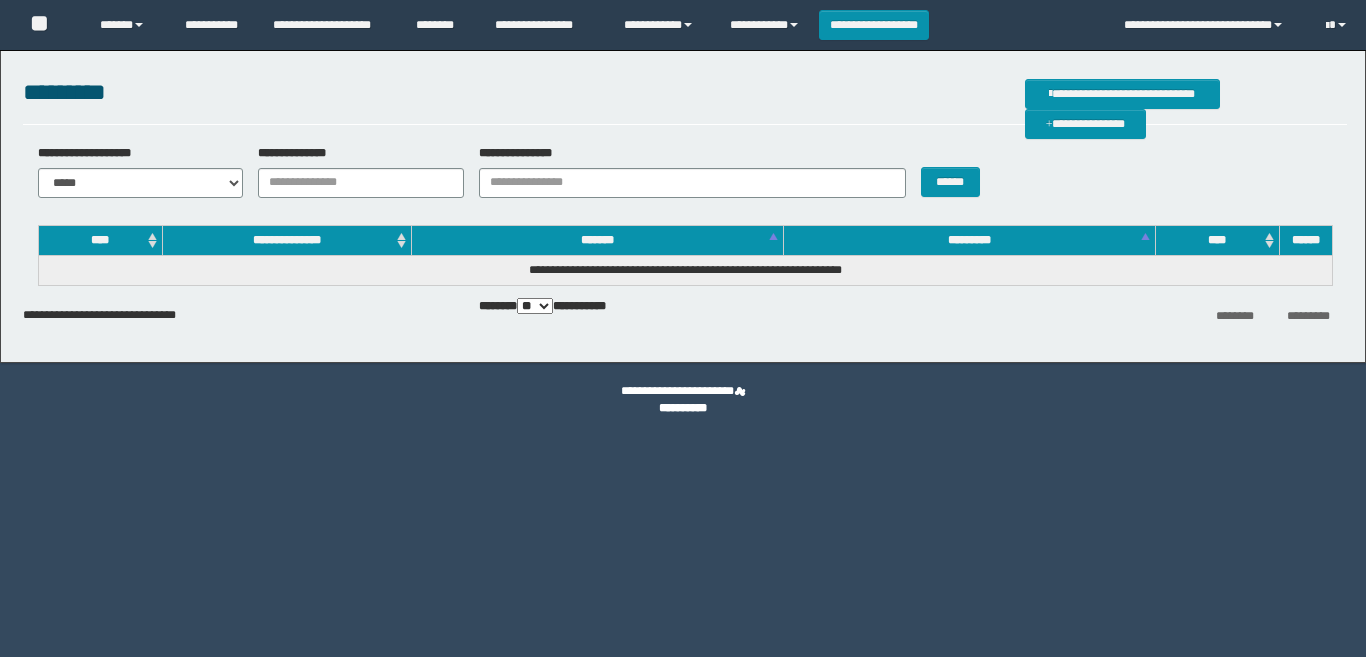 scroll, scrollTop: 0, scrollLeft: 0, axis: both 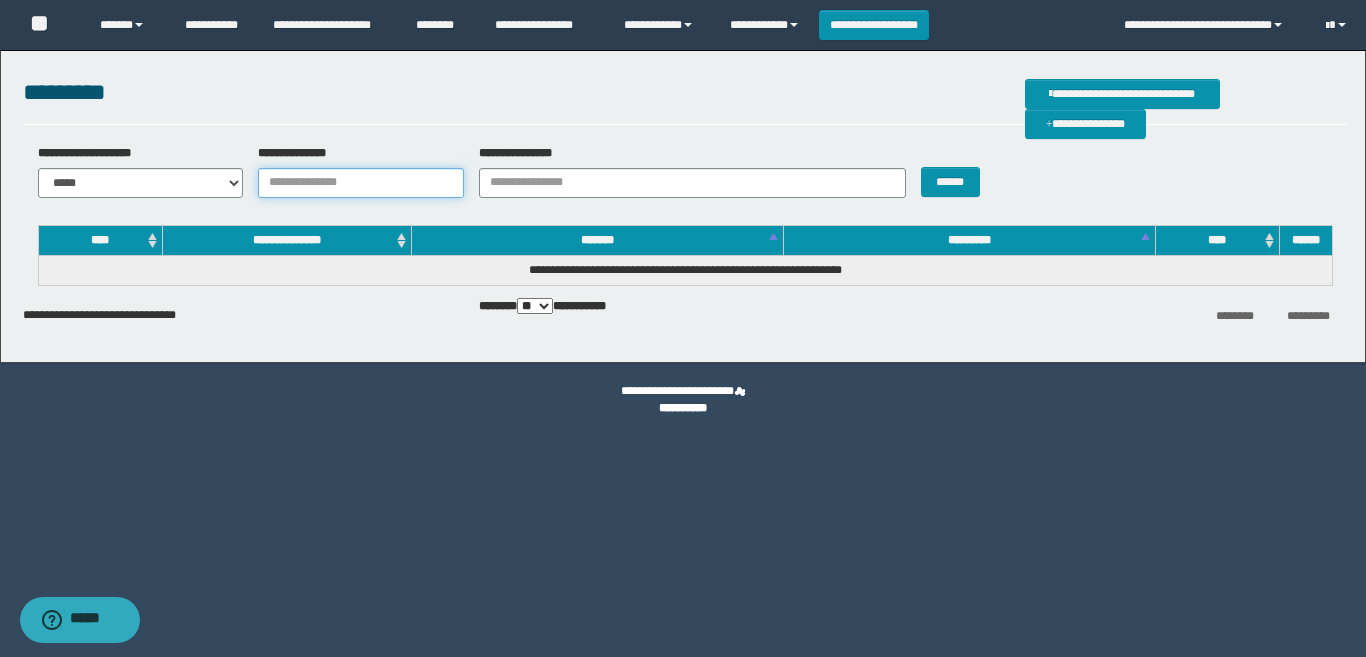 click on "**********" at bounding box center [361, 183] 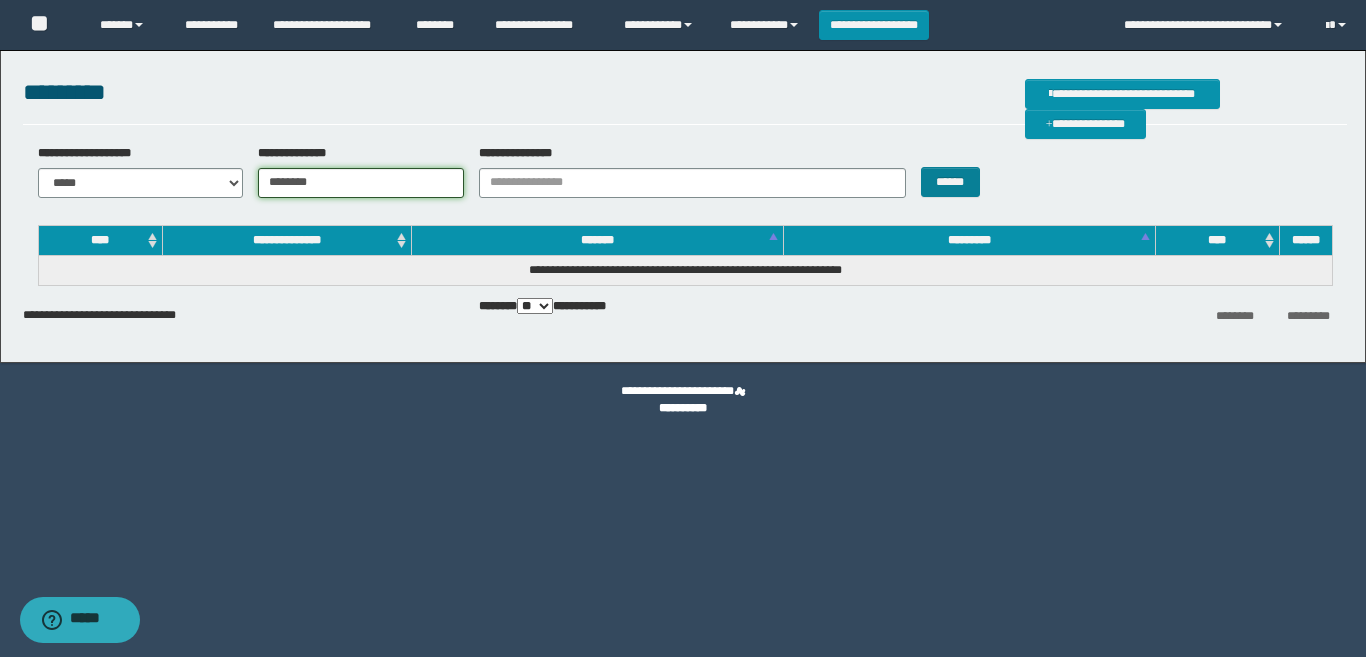 type on "********" 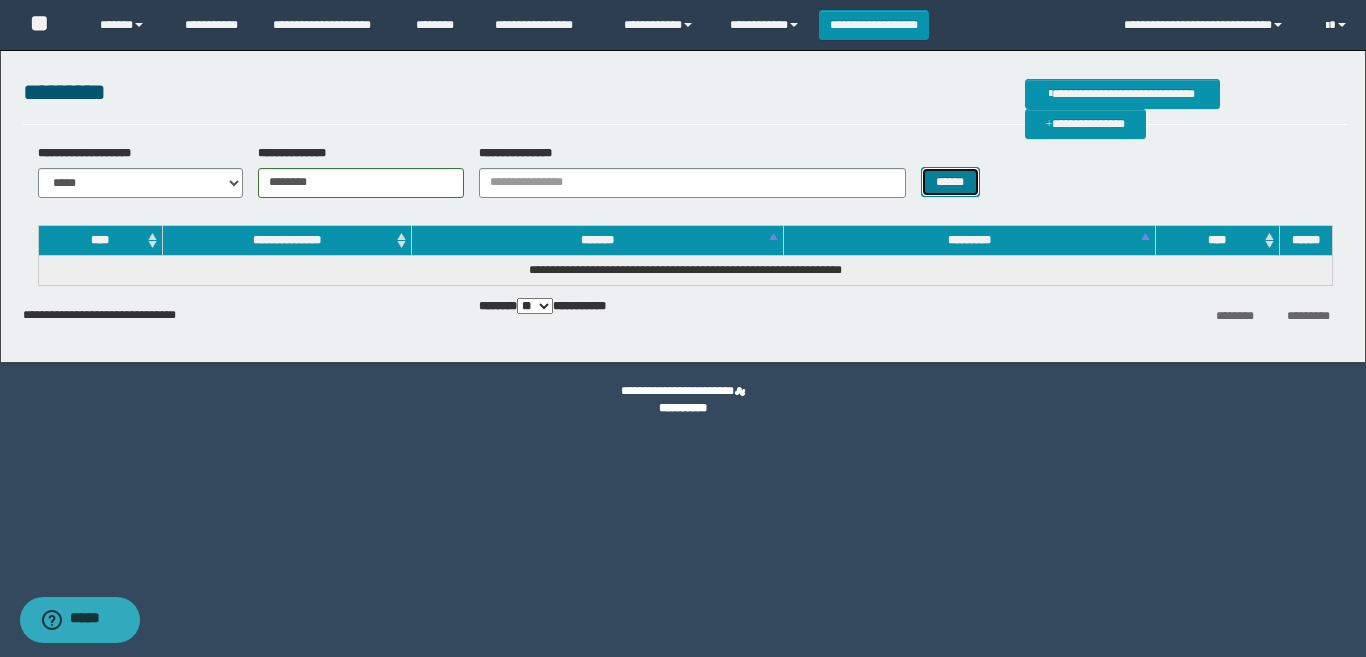 drag, startPoint x: 948, startPoint y: 170, endPoint x: 973, endPoint y: 175, distance: 25.495098 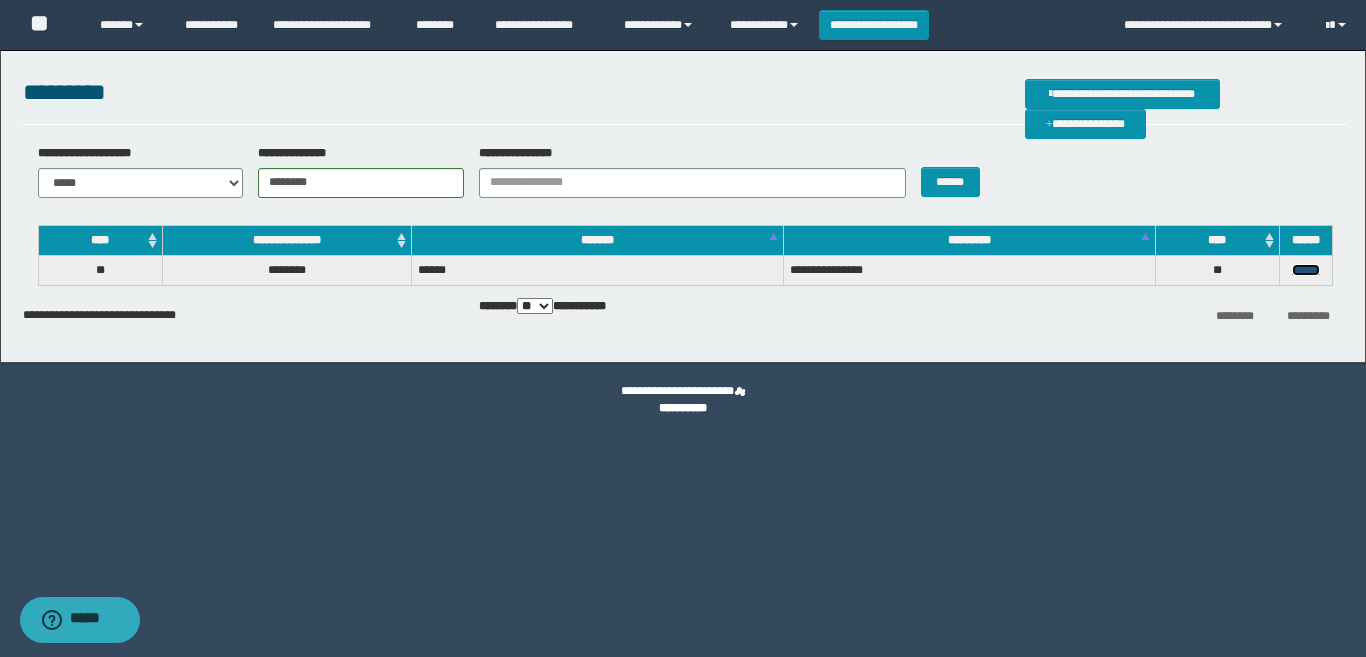 click on "******" at bounding box center [1306, 270] 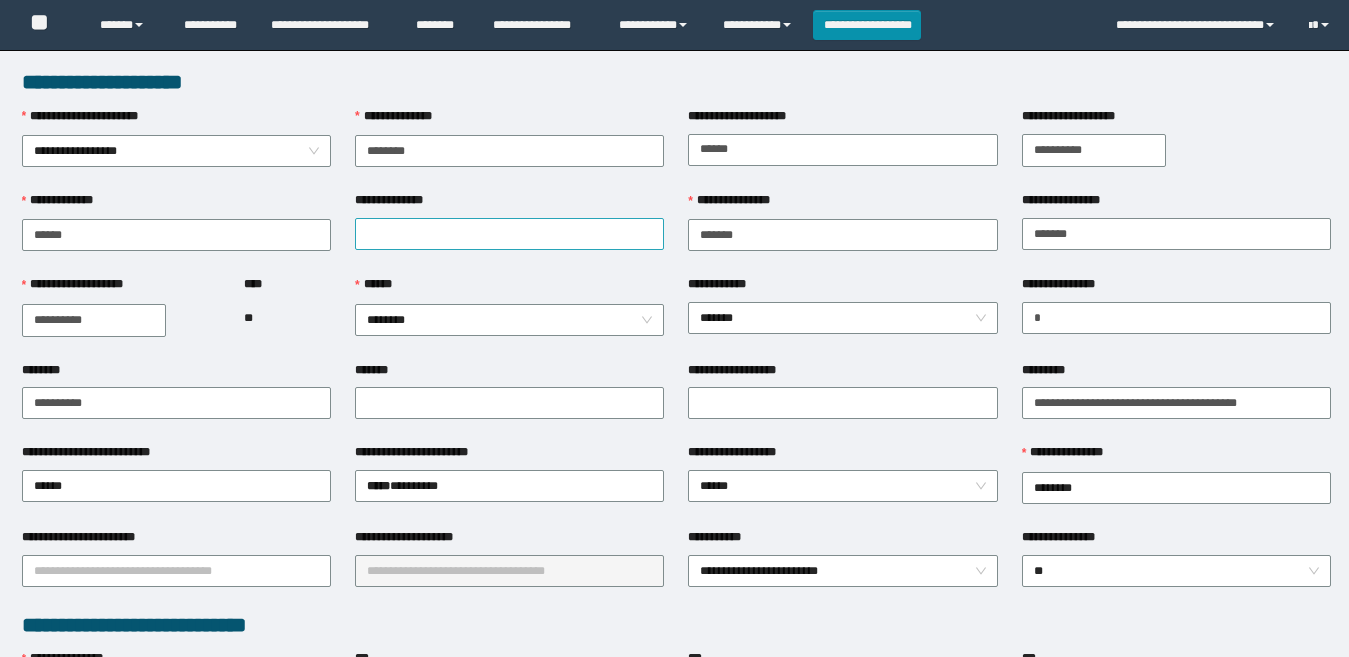 scroll, scrollTop: 0, scrollLeft: 0, axis: both 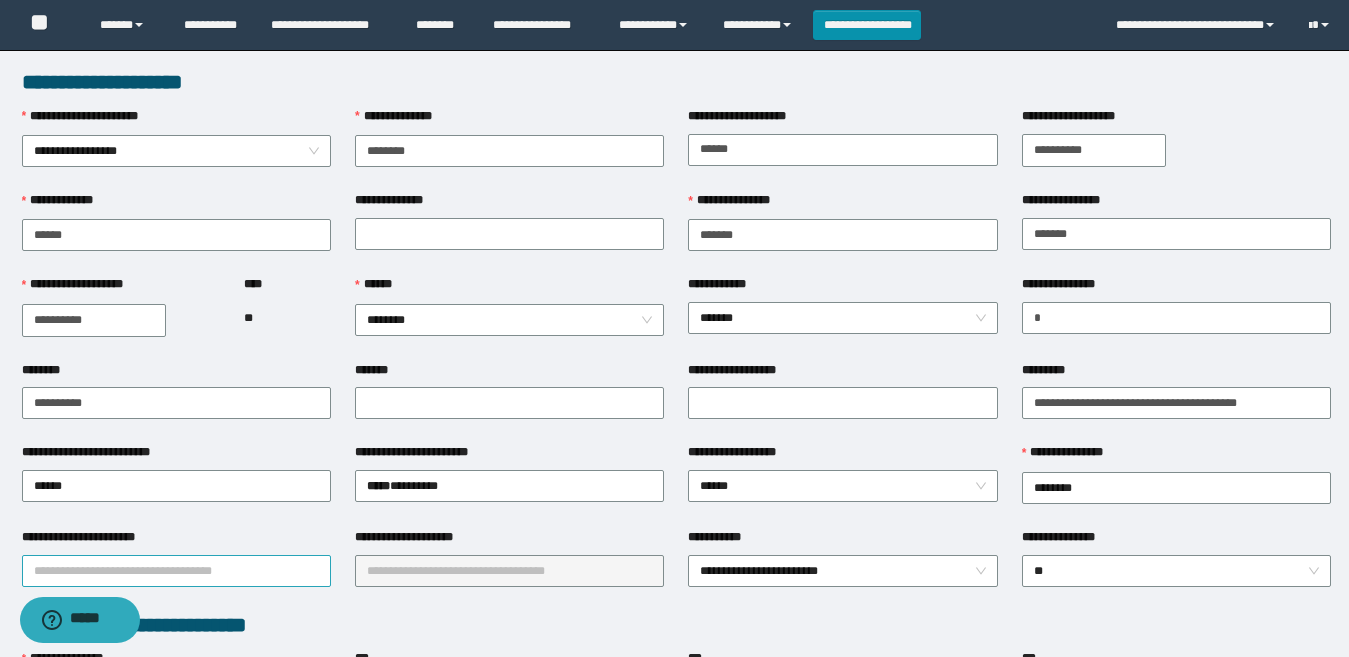 click on "**********" at bounding box center [176, 571] 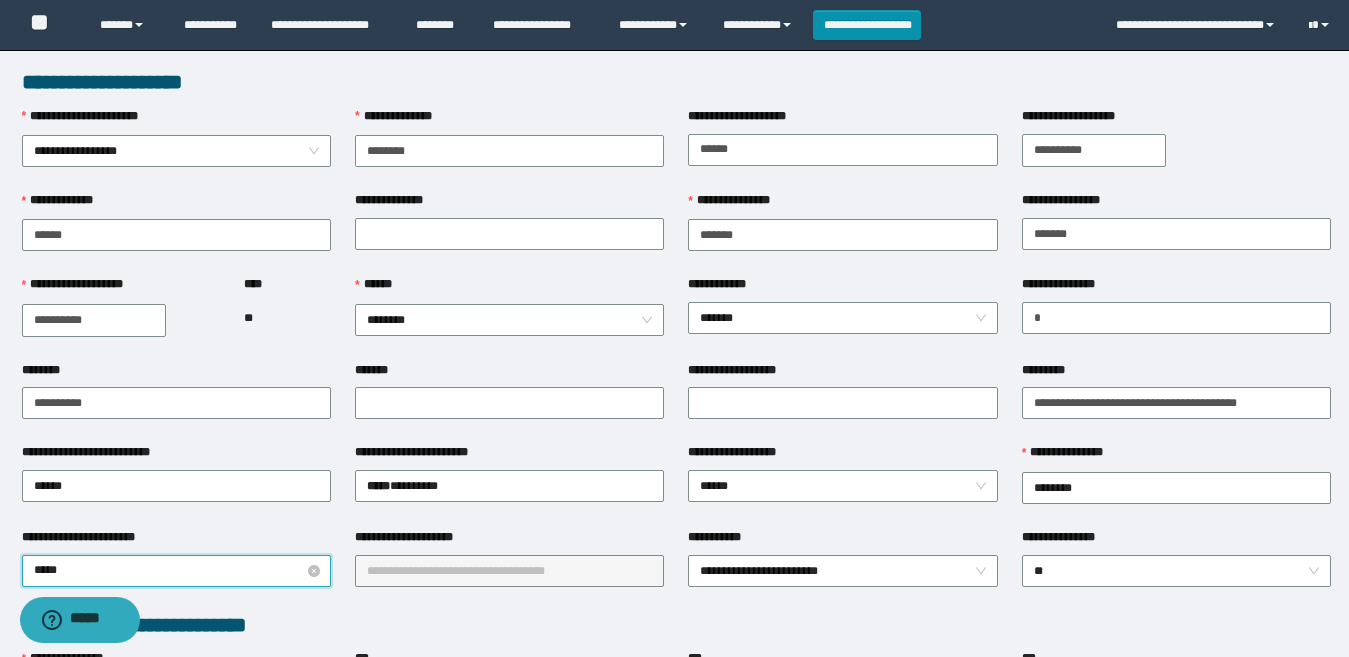 type on "******" 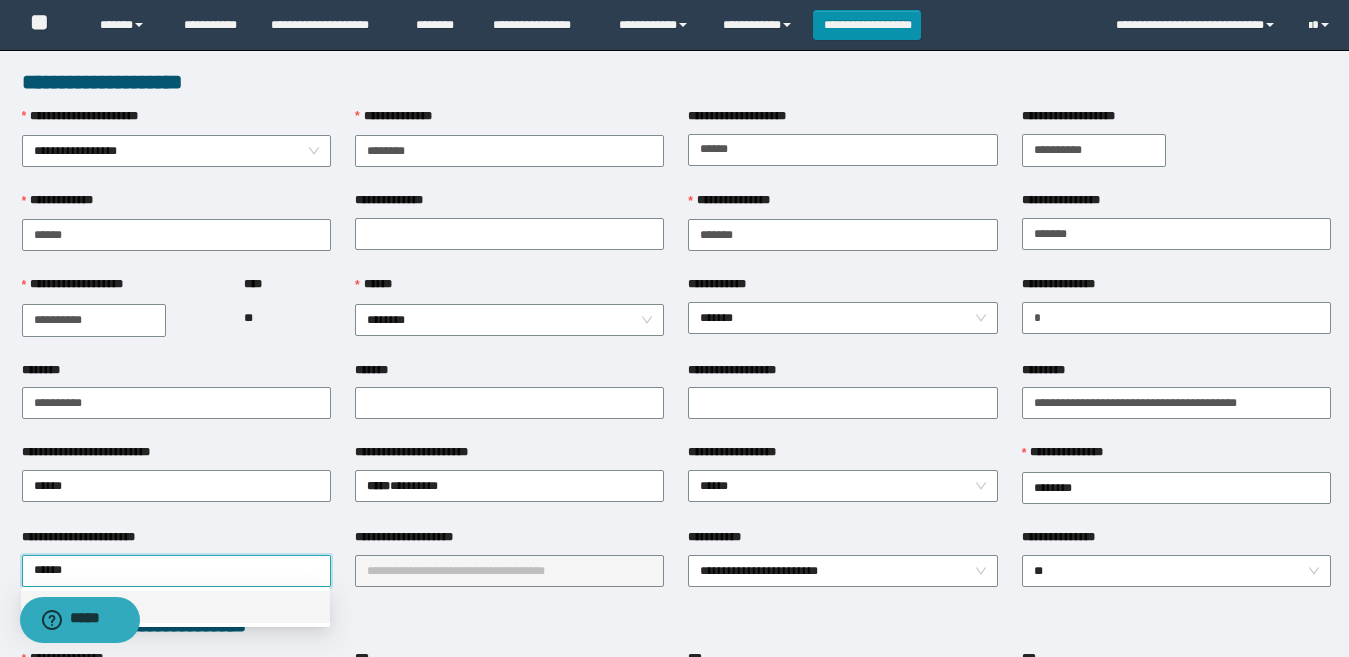 drag, startPoint x: 267, startPoint y: 605, endPoint x: 428, endPoint y: 564, distance: 166.1385 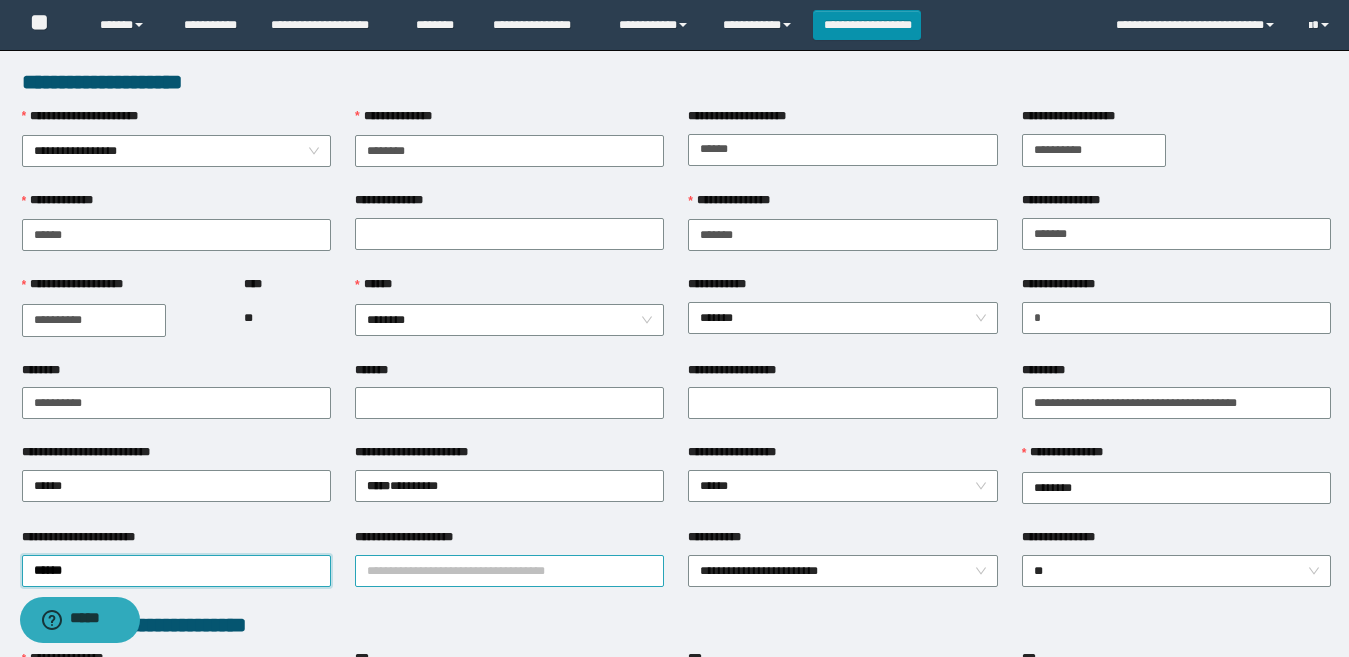 click on "**********" at bounding box center (509, 571) 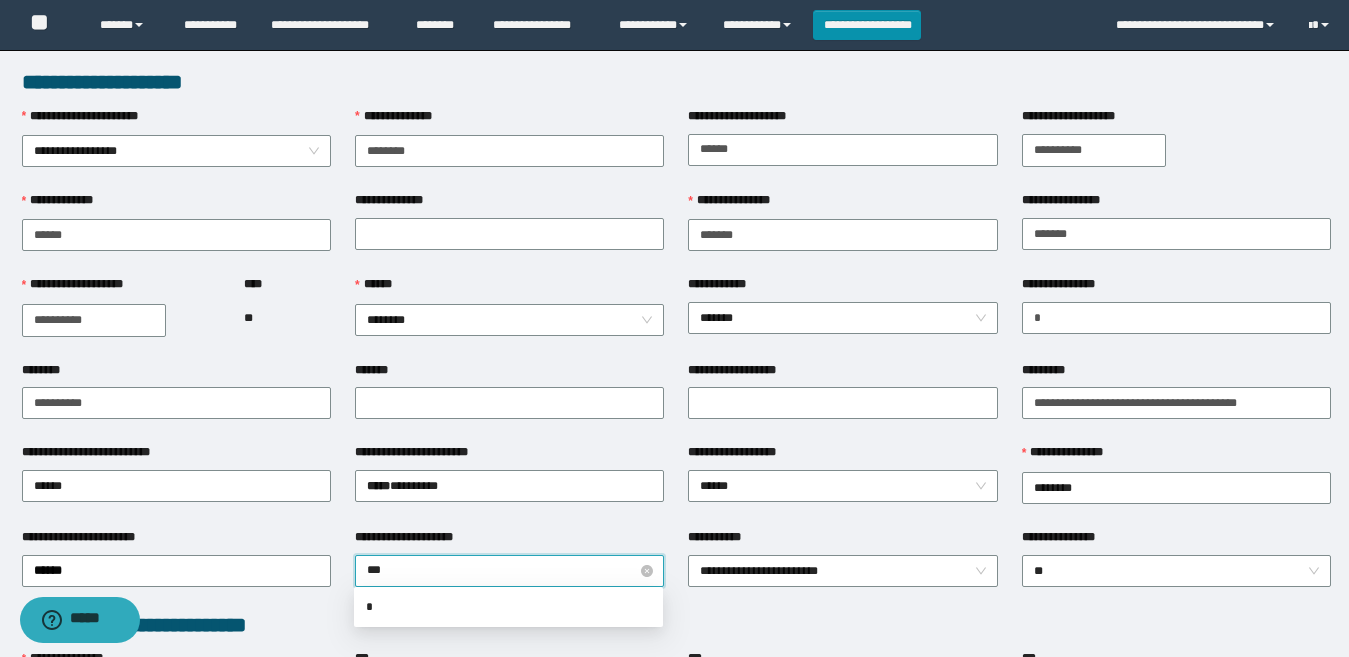 type on "****" 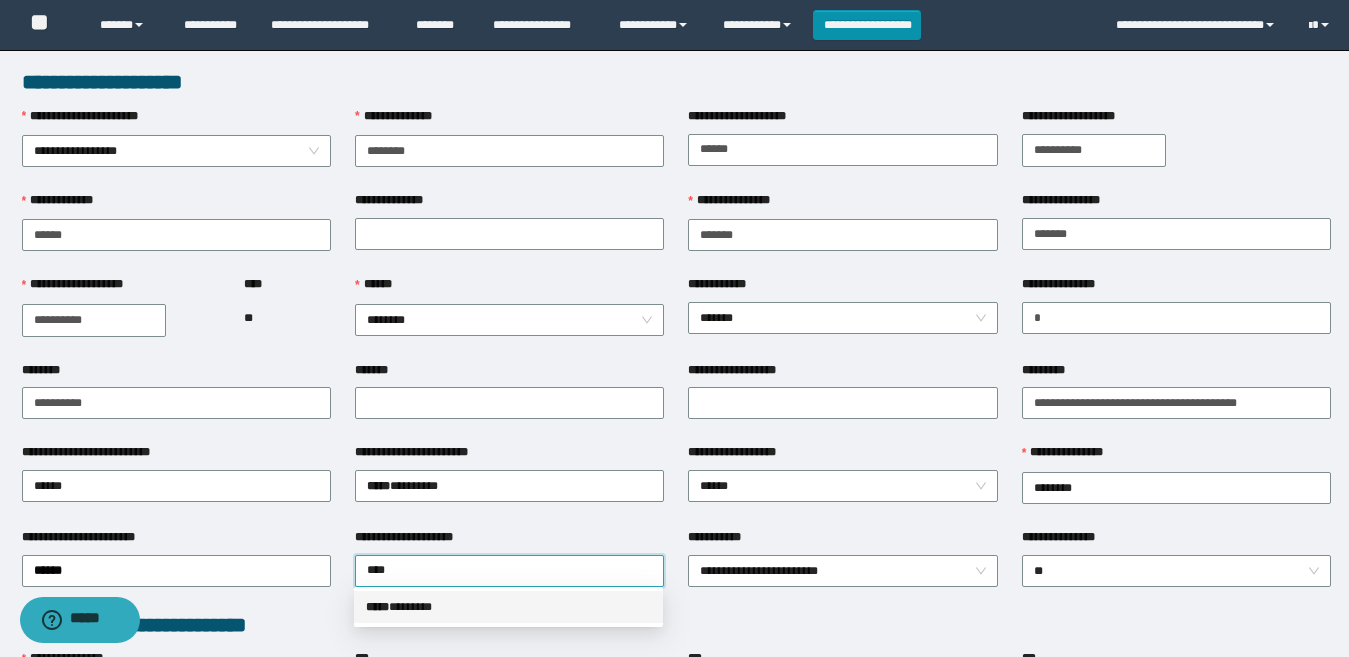 click on "***** * ******" at bounding box center [508, 607] 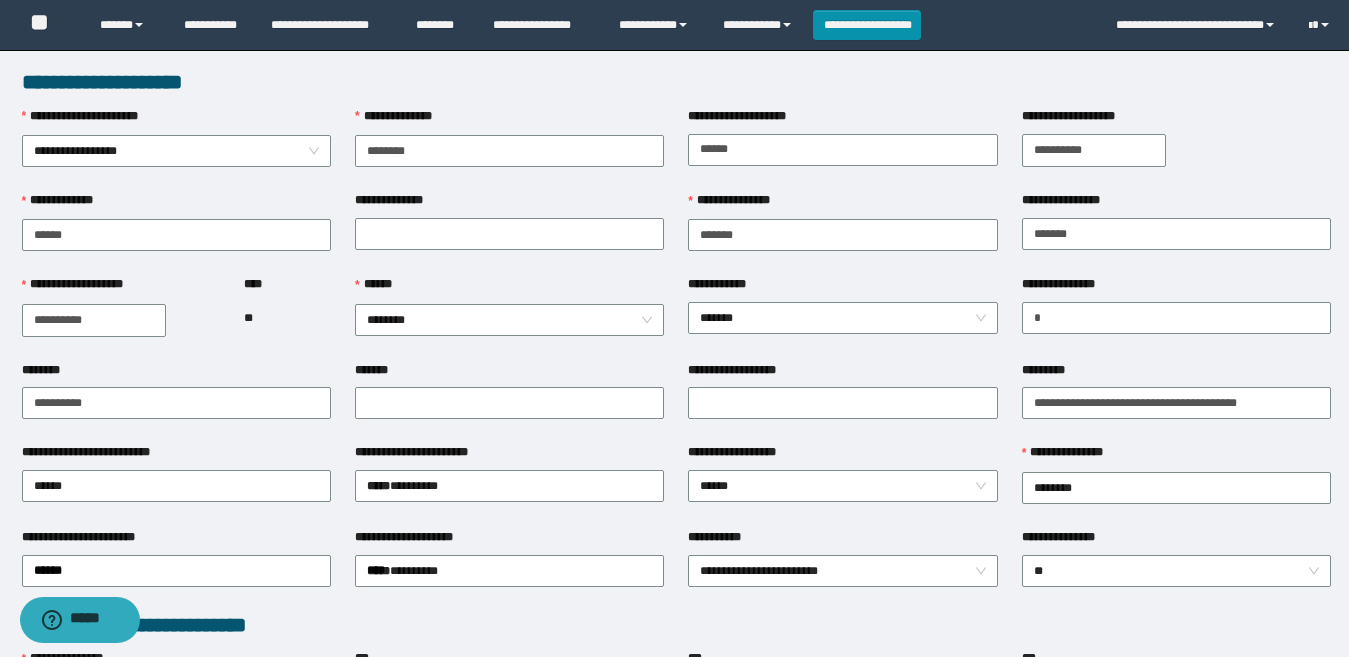 click on "**********" at bounding box center [842, 569] 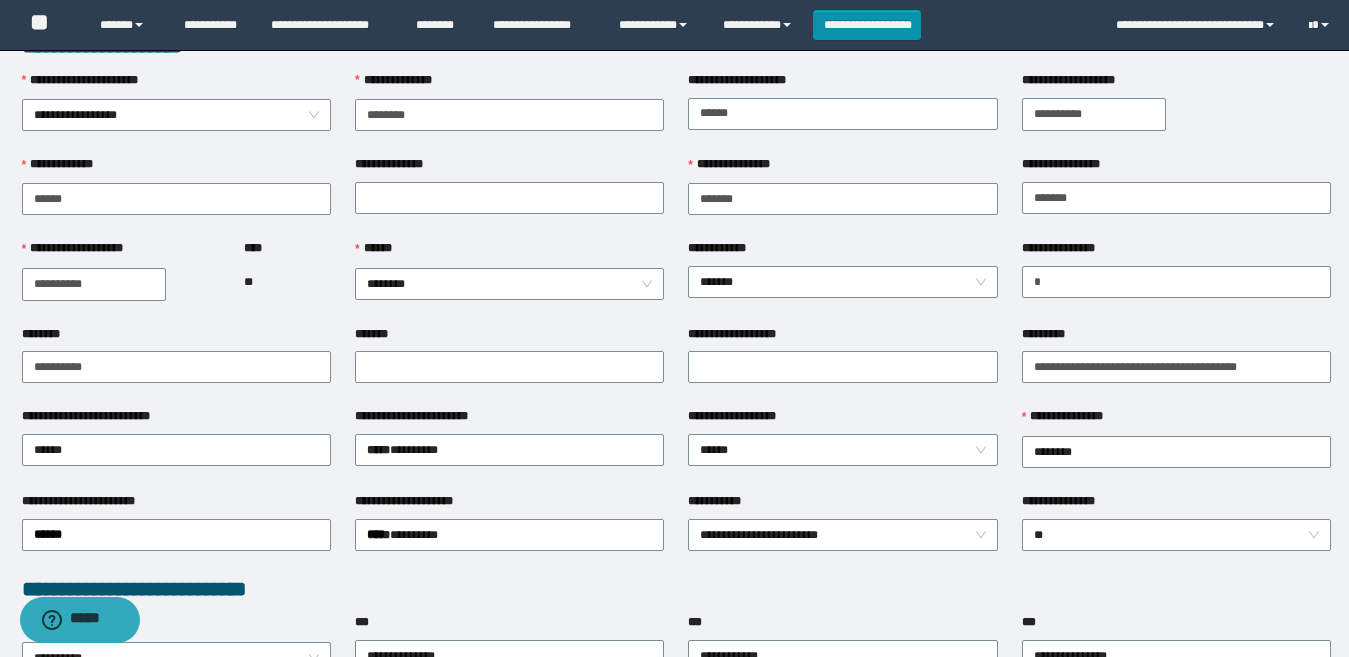 scroll, scrollTop: 0, scrollLeft: 0, axis: both 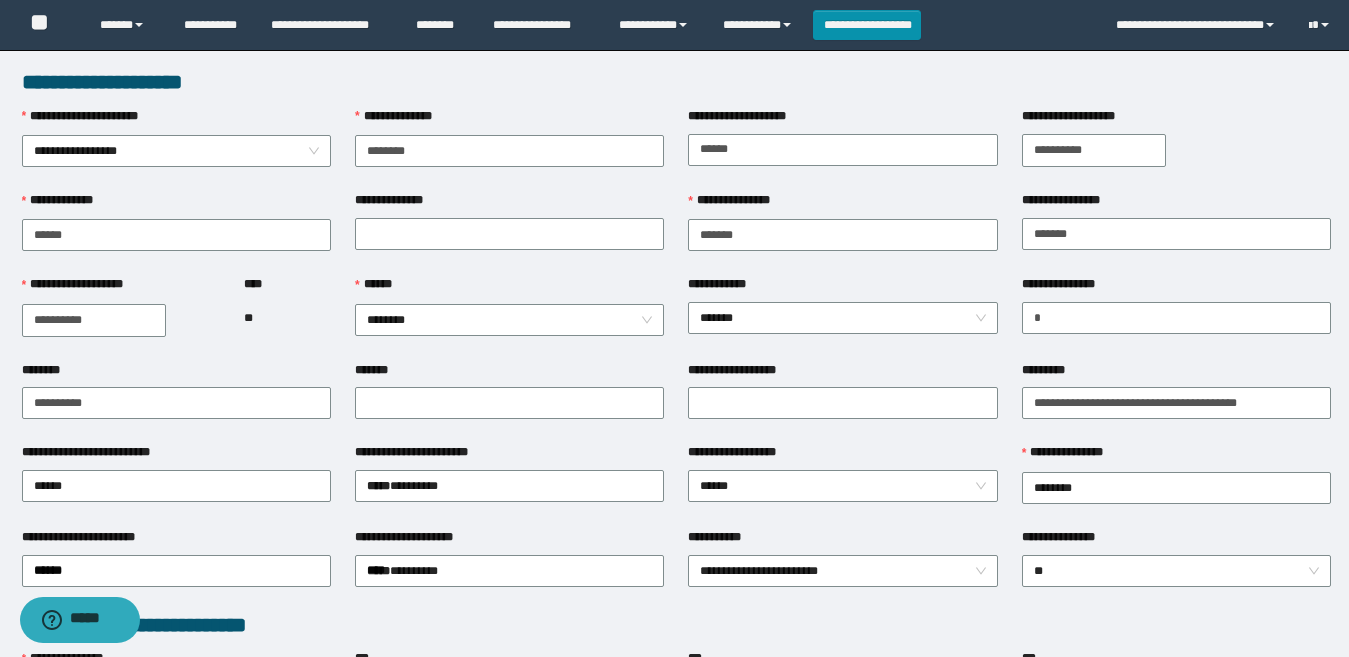 click on "**********" at bounding box center [842, 288] 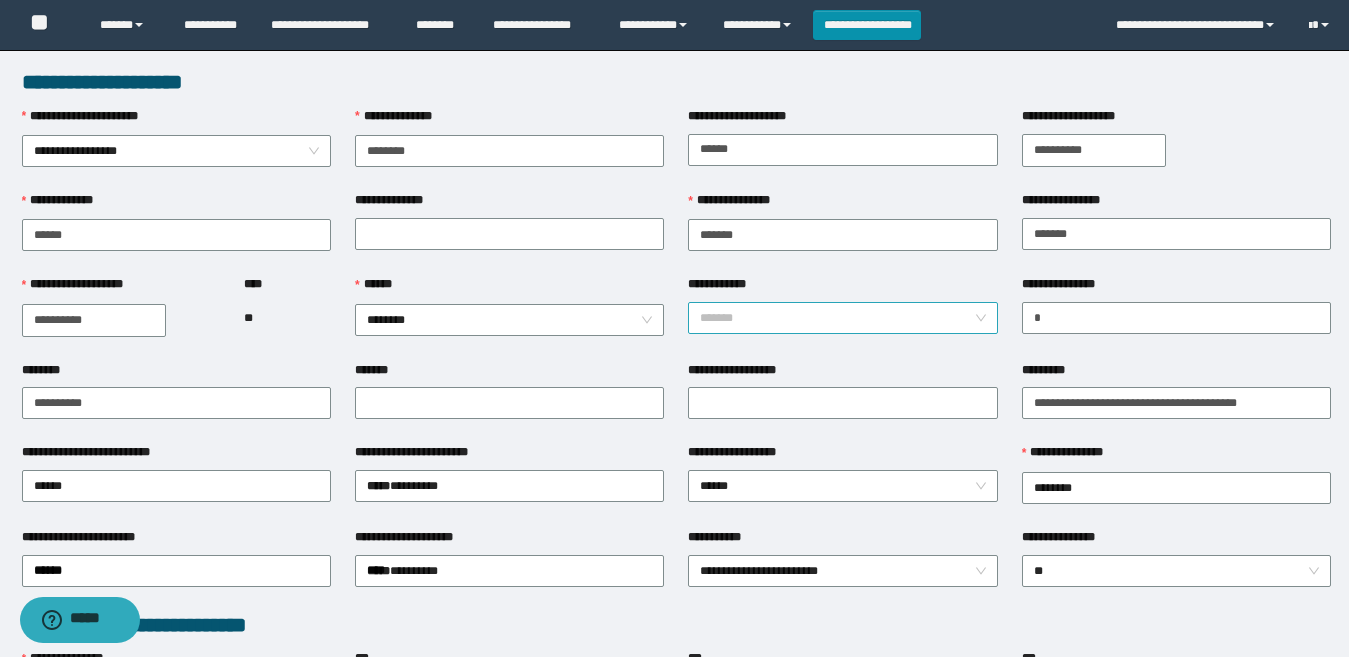 click on "*******" at bounding box center [842, 318] 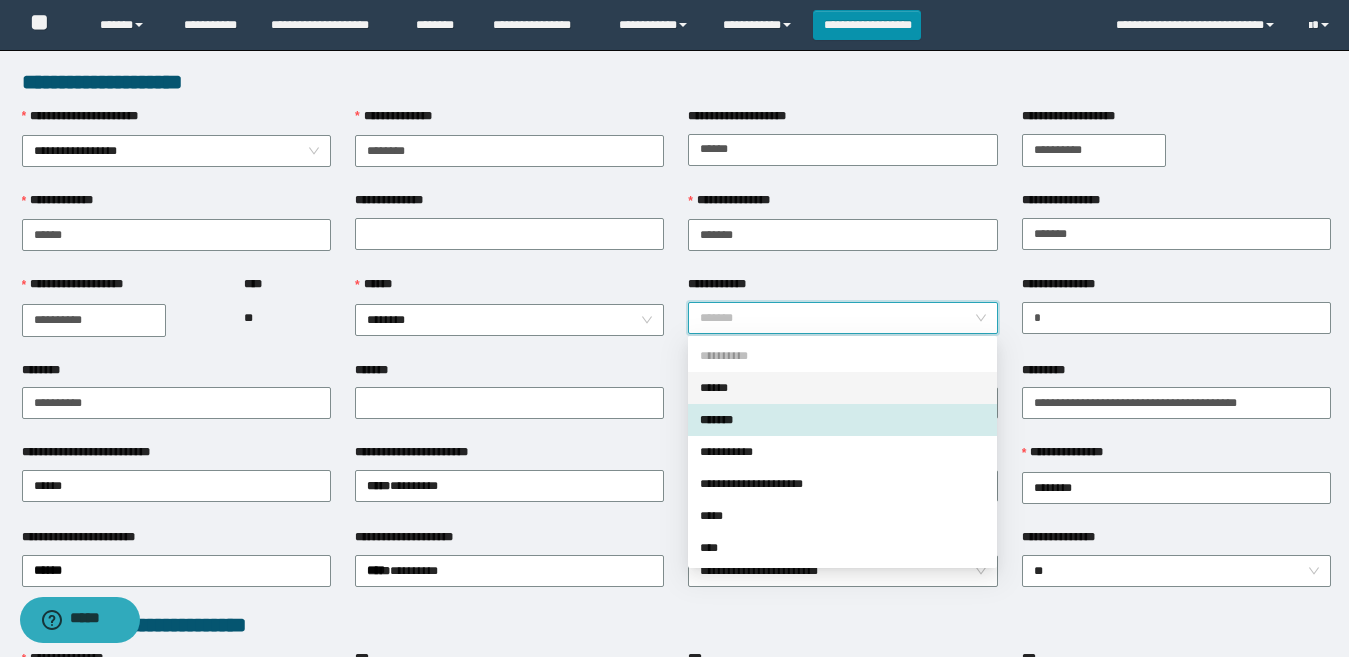 click on "******" at bounding box center [842, 388] 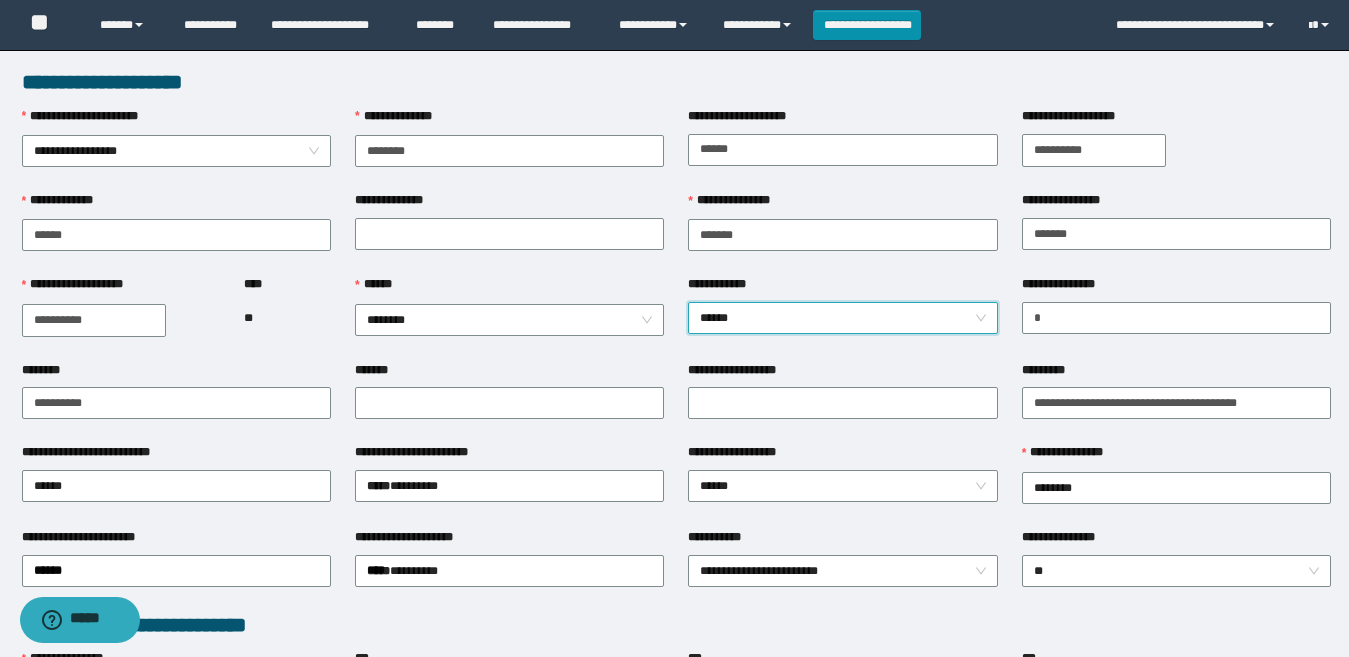 drag, startPoint x: 1074, startPoint y: 341, endPoint x: 726, endPoint y: 360, distance: 348.51828 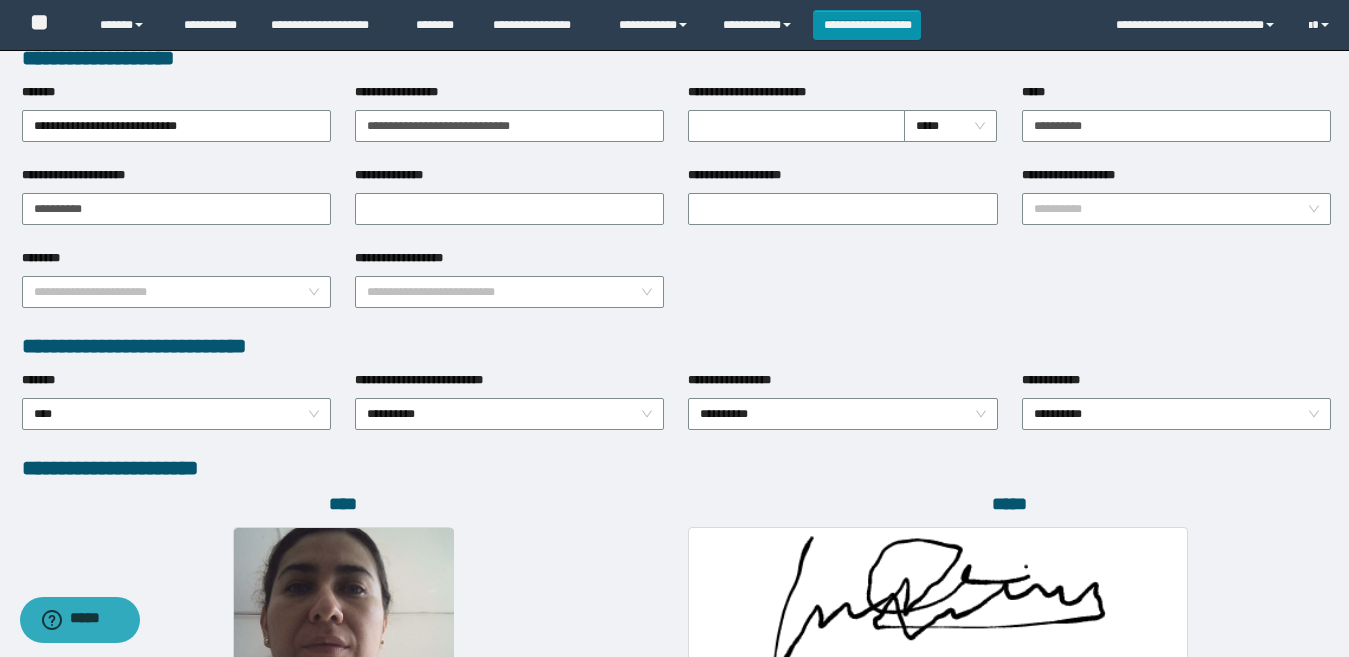 scroll, scrollTop: 900, scrollLeft: 0, axis: vertical 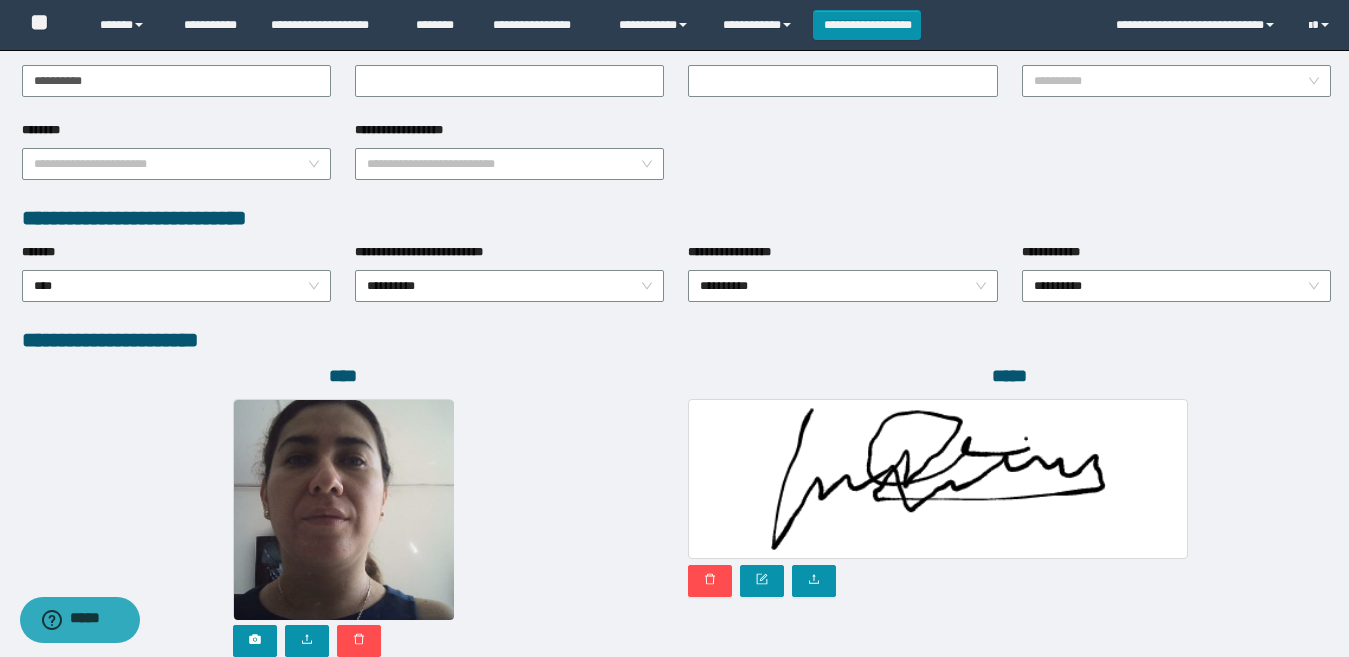 click on "**********" at bounding box center (343, 544) 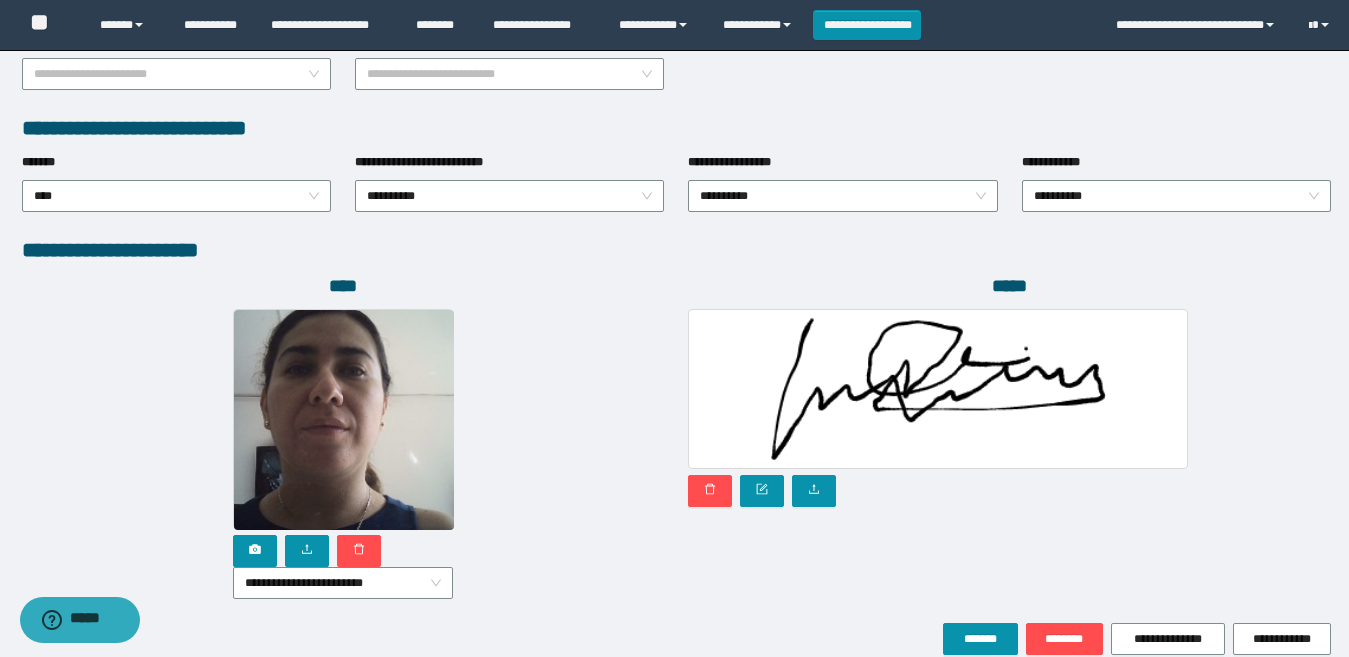 scroll, scrollTop: 1080, scrollLeft: 0, axis: vertical 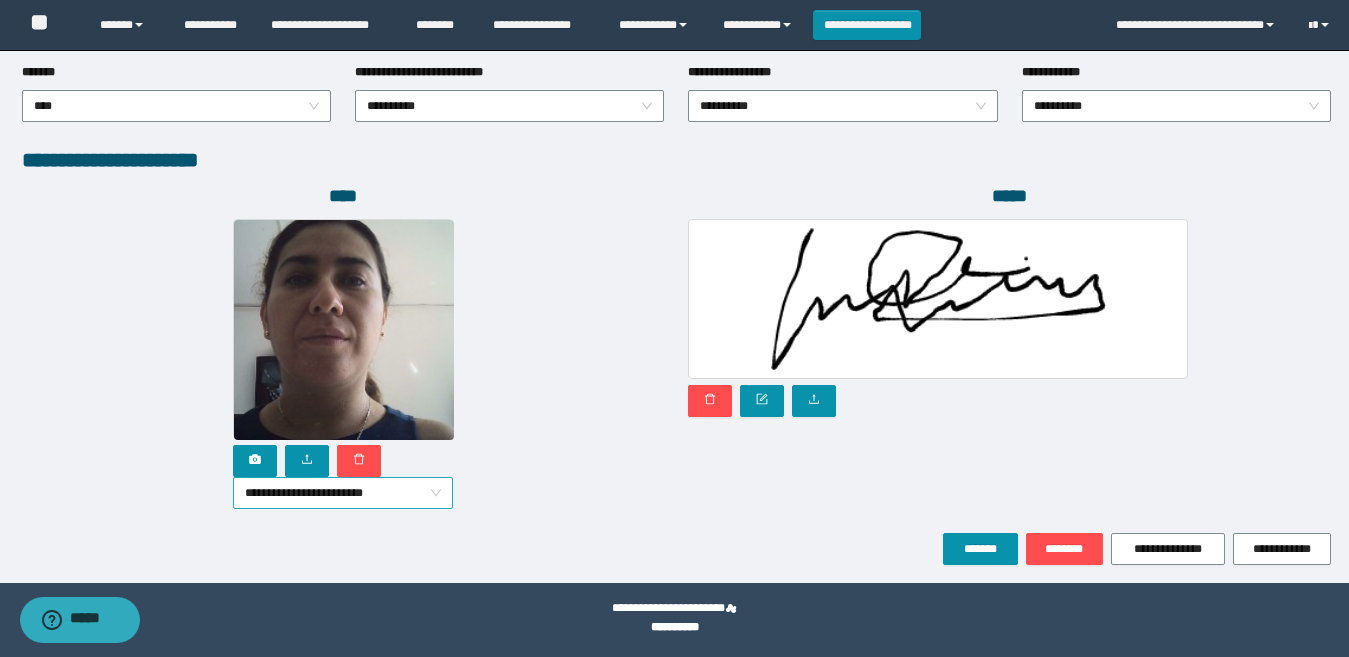 click on "**********" at bounding box center [343, 493] 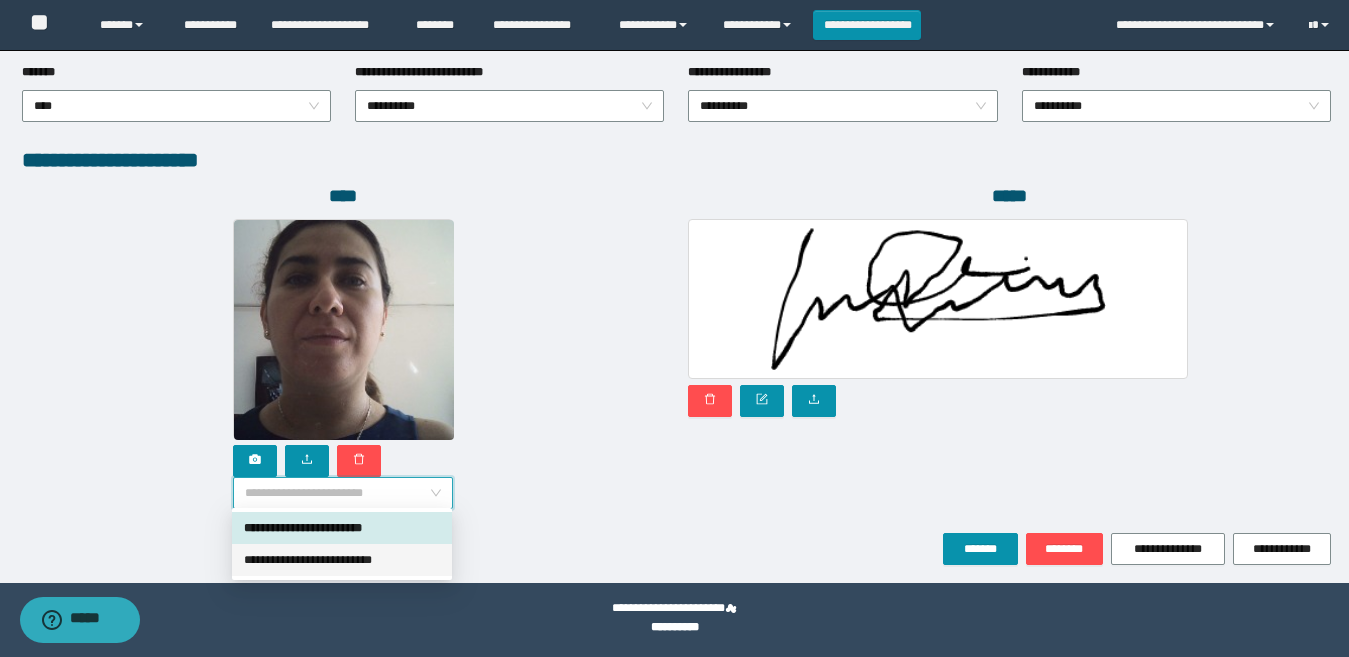 click on "**********" at bounding box center (342, 560) 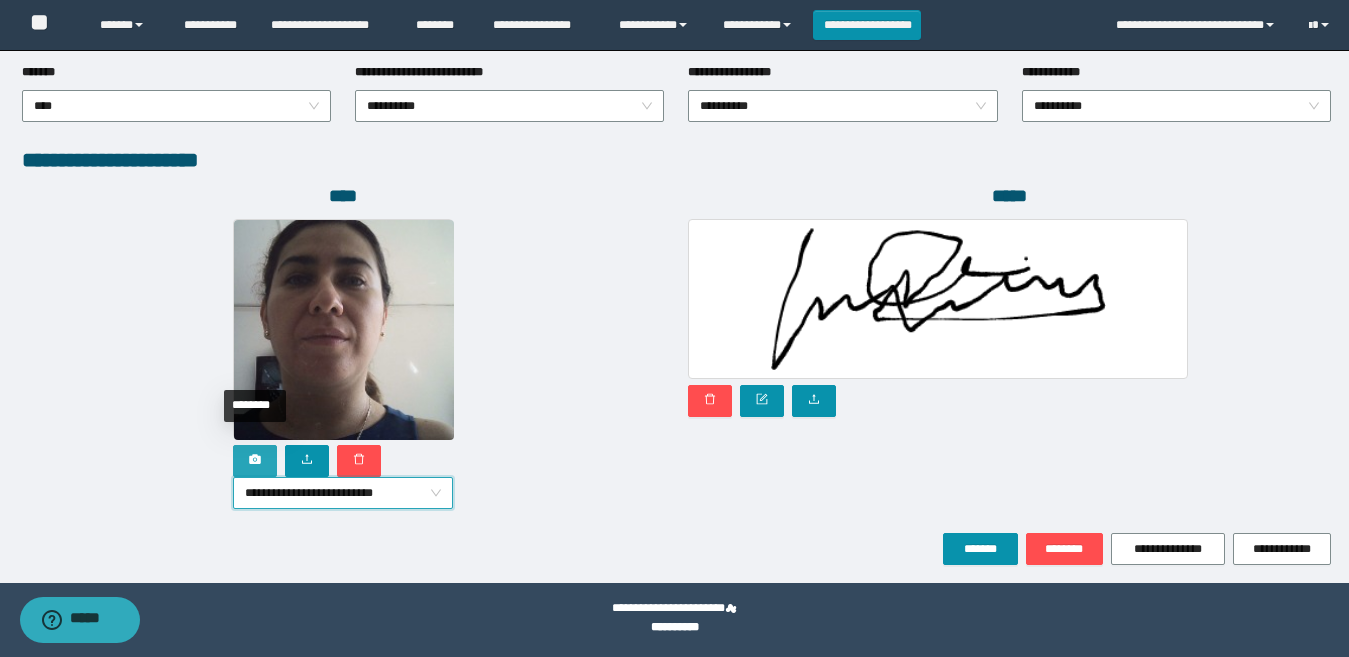 click at bounding box center [255, 461] 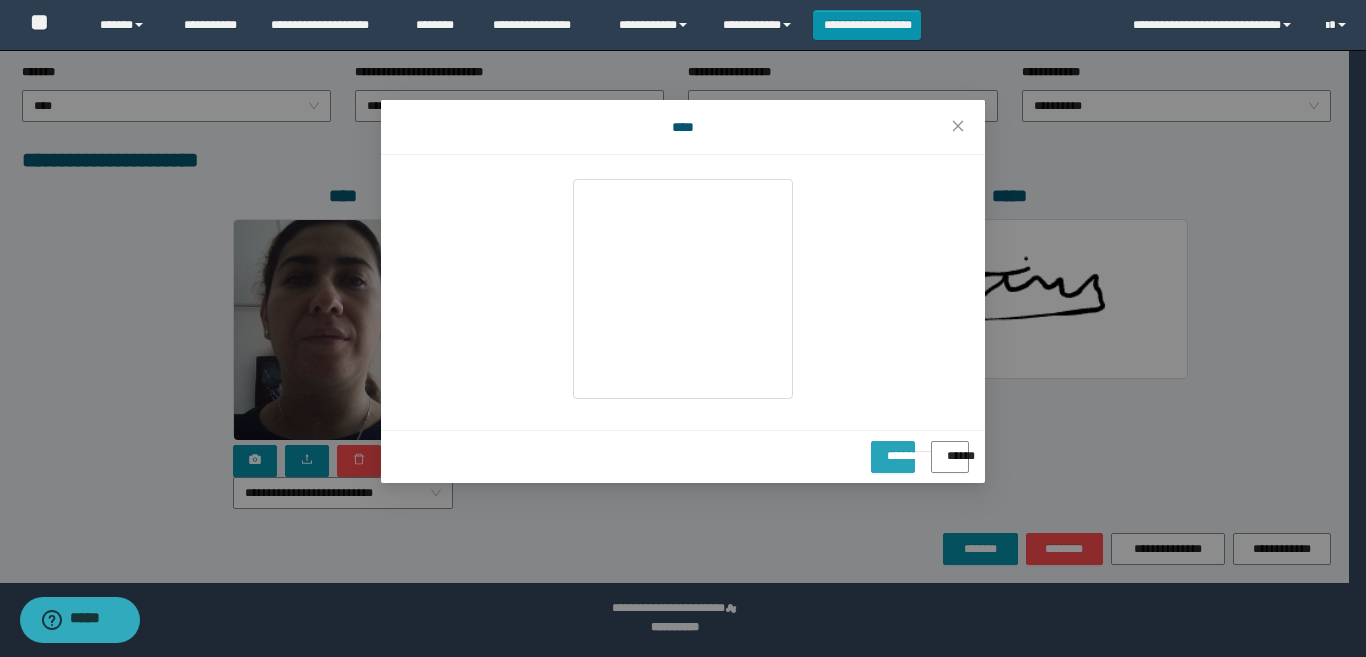 click on "**********" at bounding box center (893, 449) 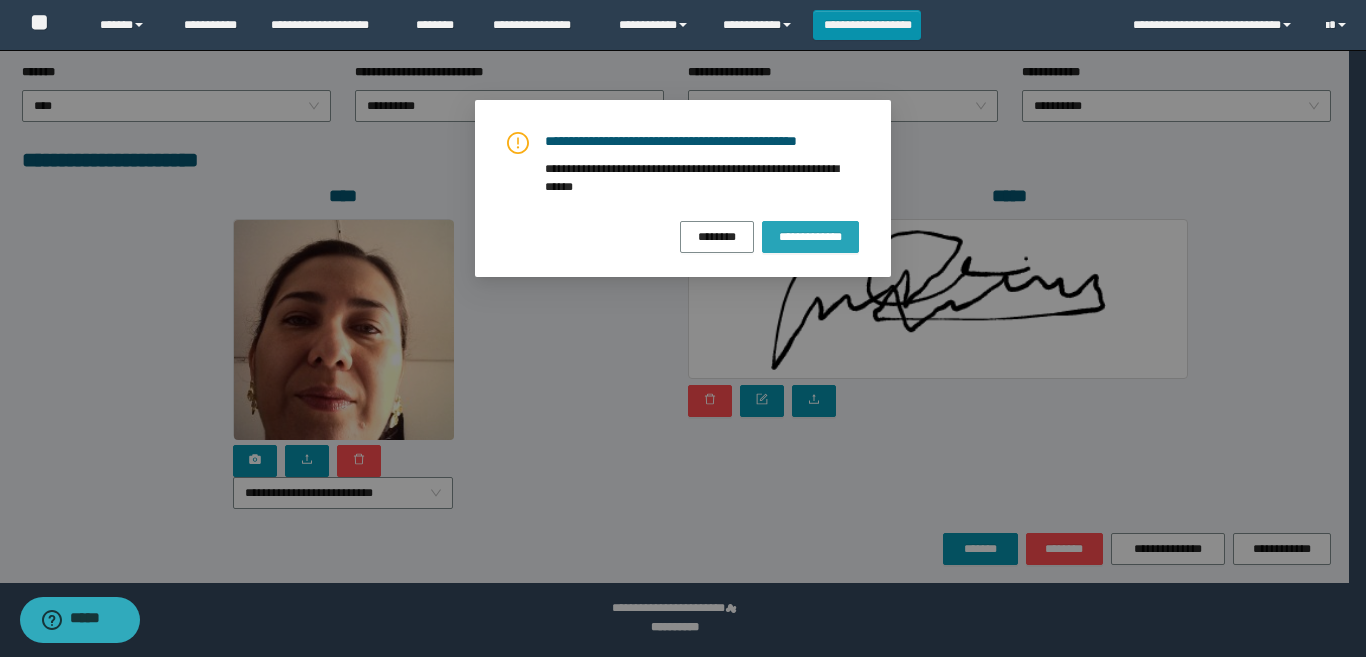 click on "**********" at bounding box center (810, 237) 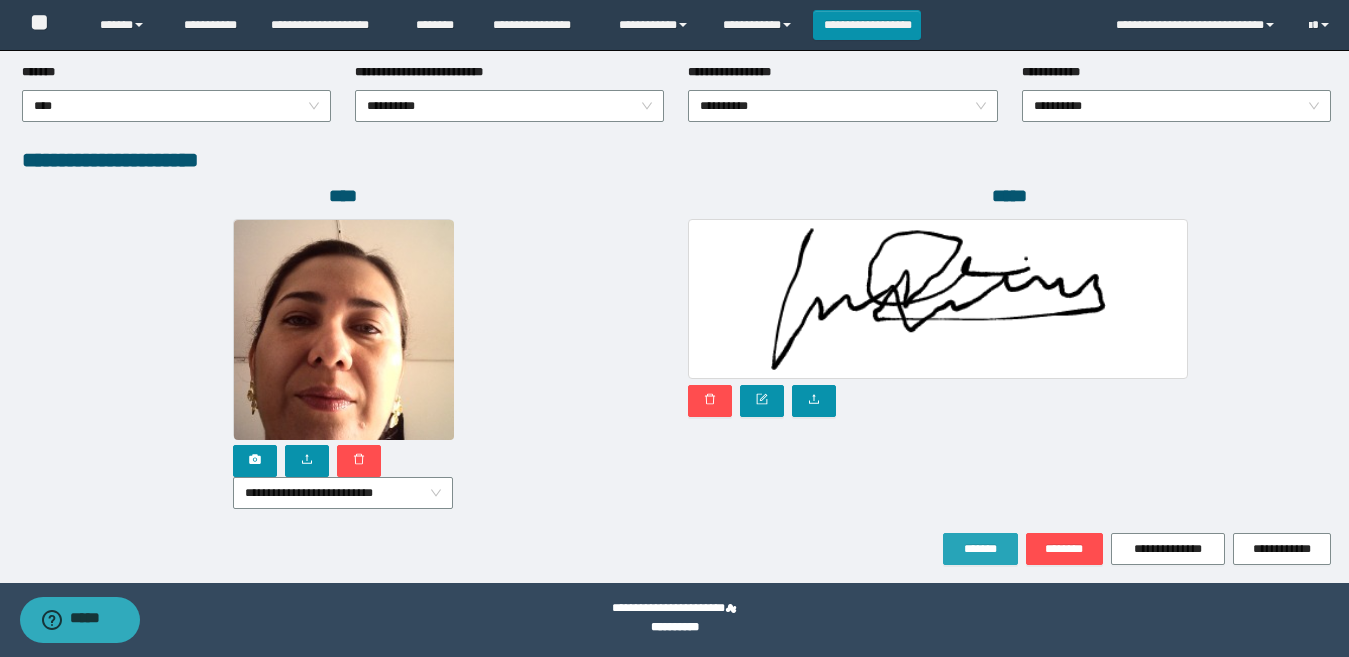 click on "*******" at bounding box center [980, 549] 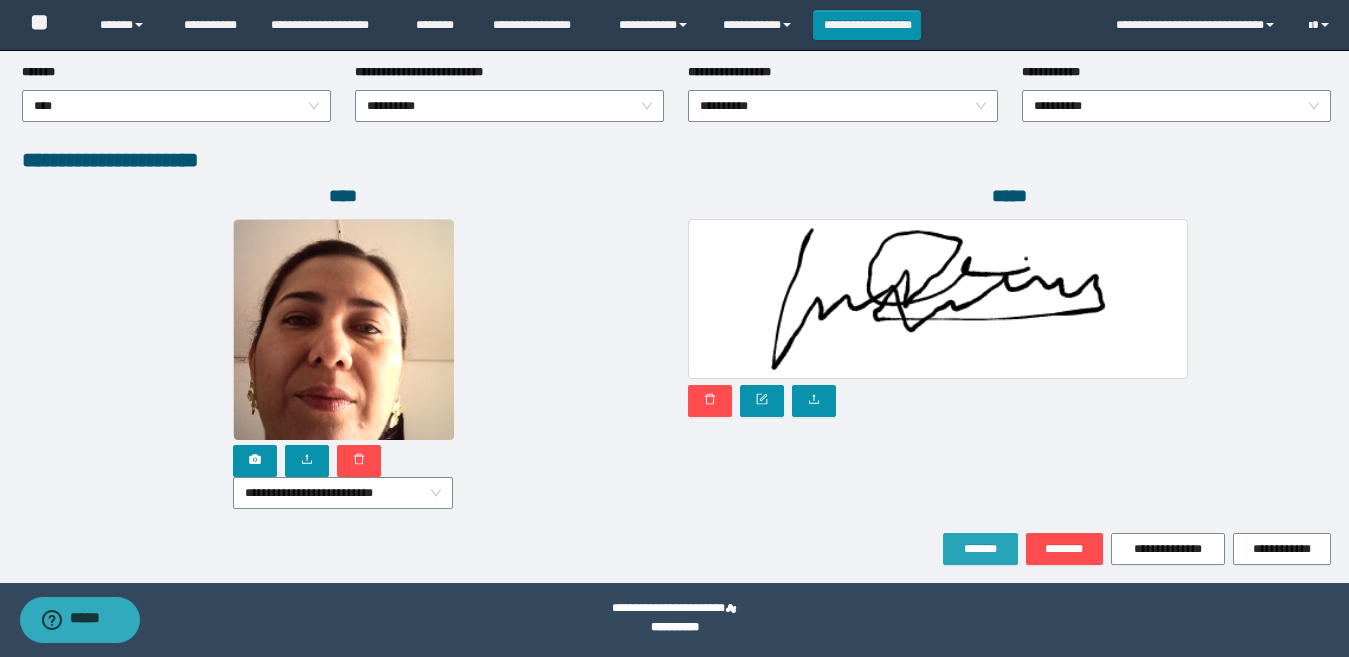 click on "*******" at bounding box center (980, 549) 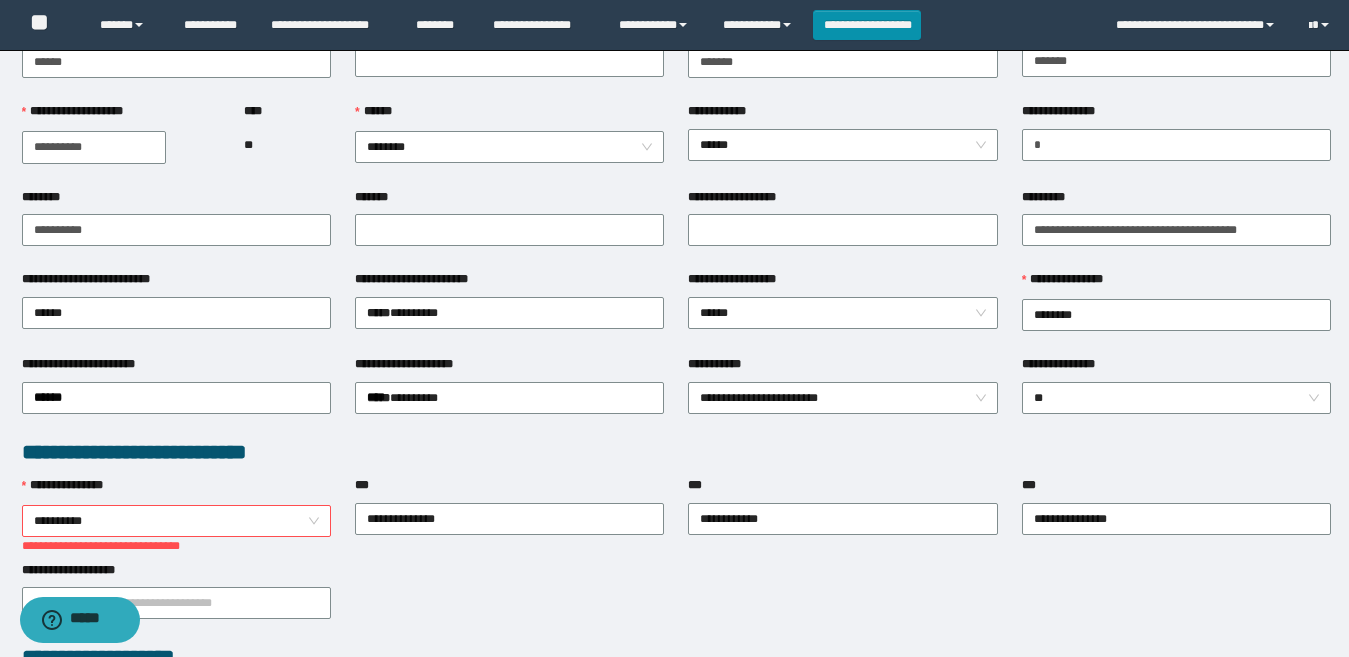 scroll, scrollTop: 400, scrollLeft: 0, axis: vertical 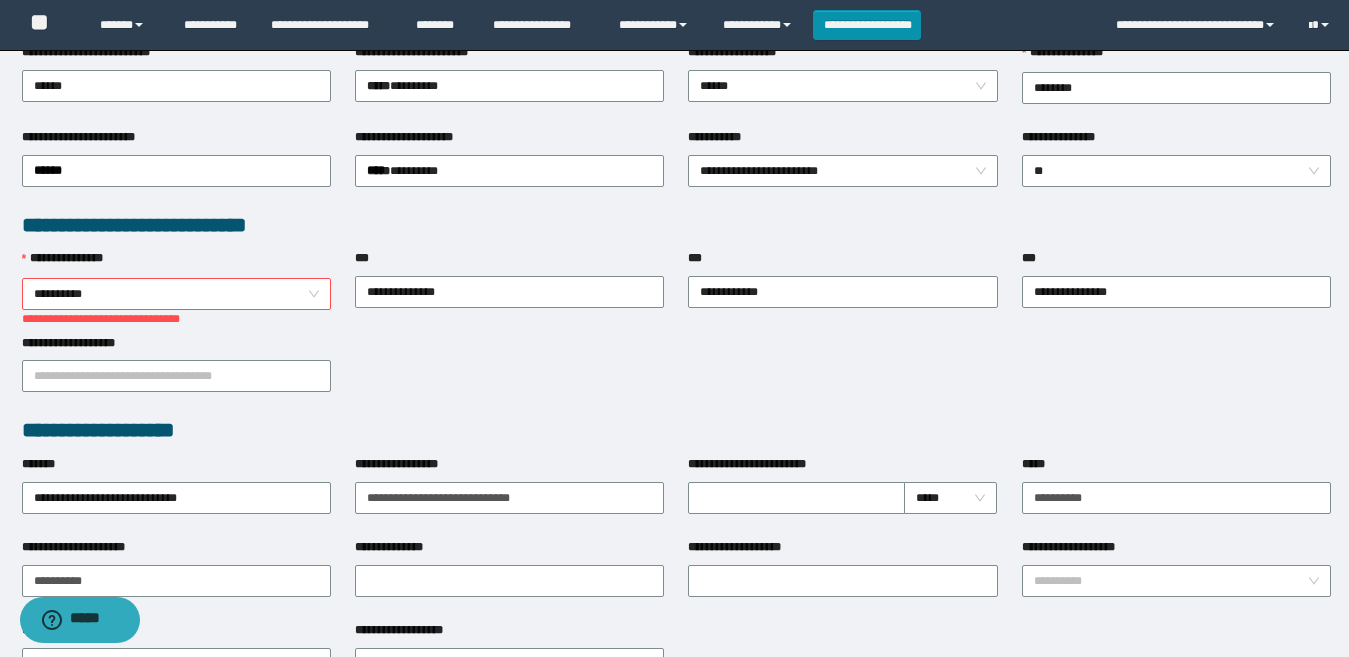 click on "**********" at bounding box center (176, 294) 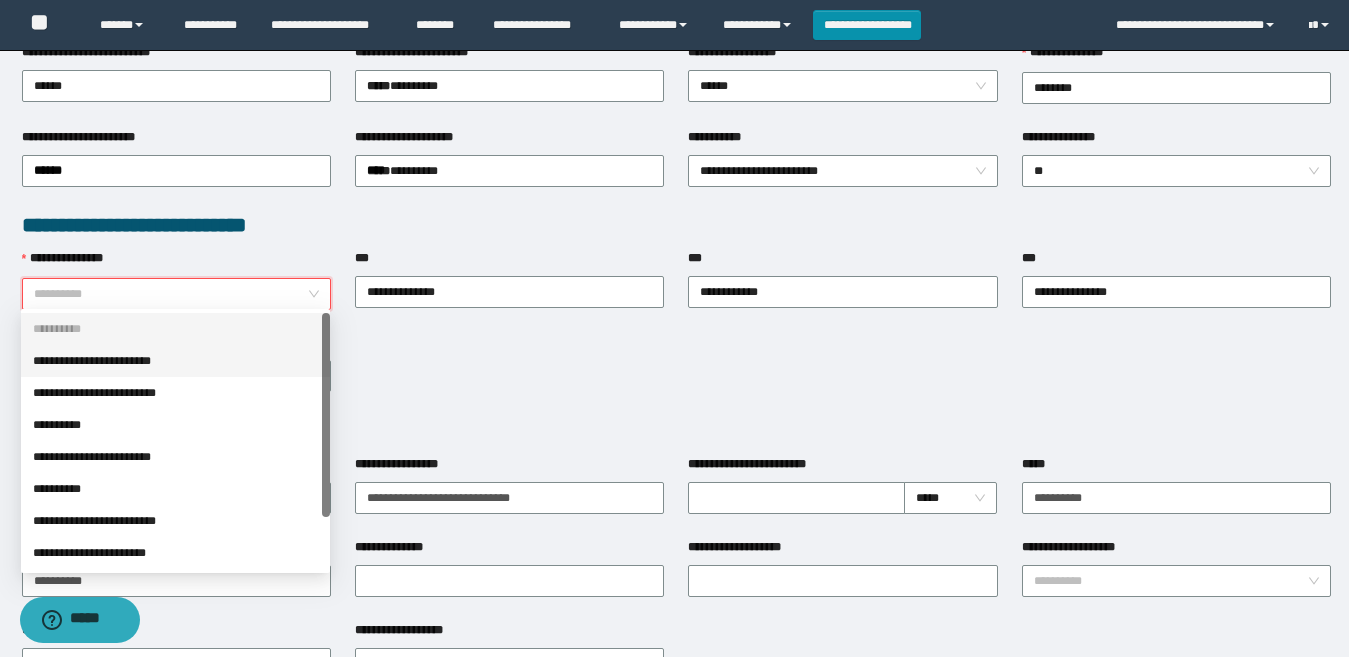 click on "**********" at bounding box center [175, 361] 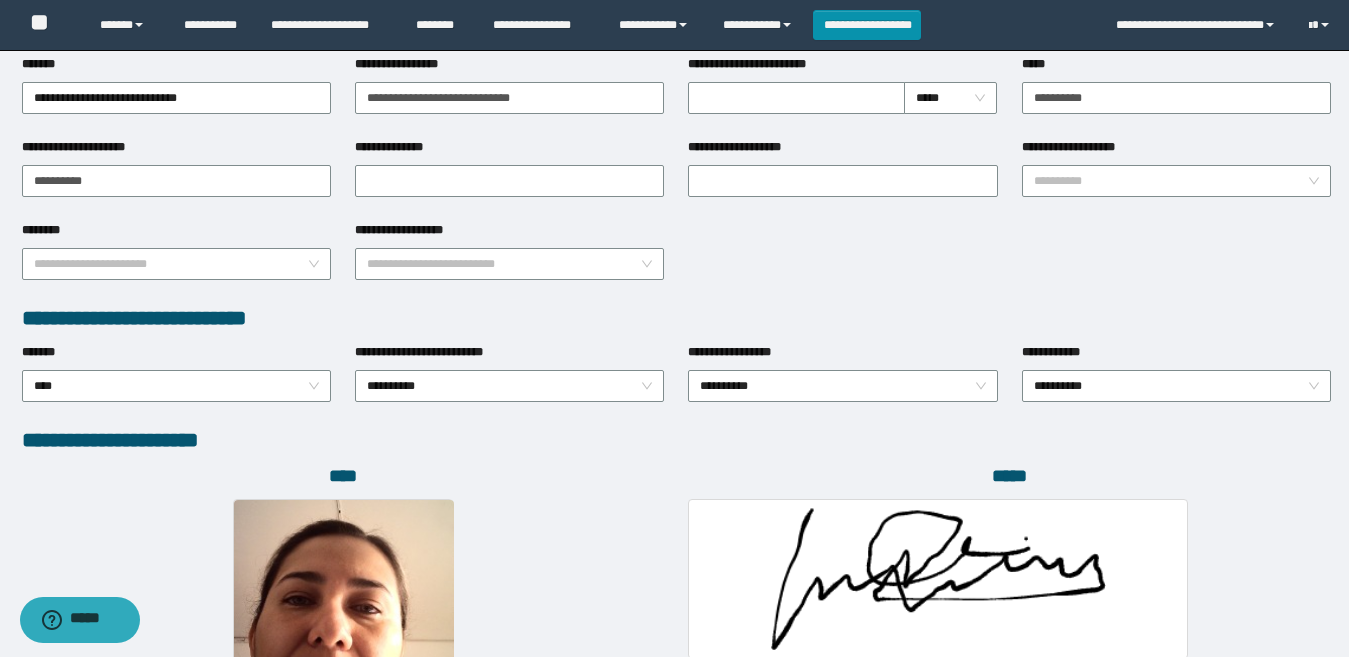 scroll, scrollTop: 1080, scrollLeft: 0, axis: vertical 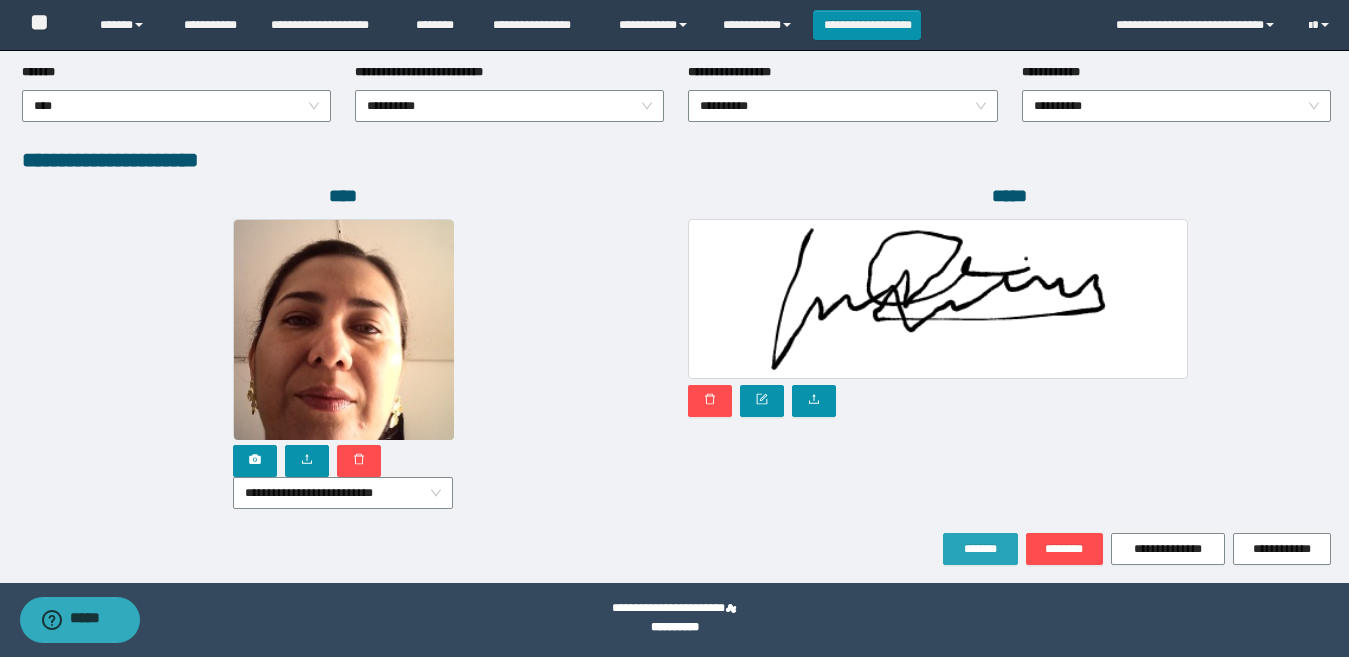click on "*******" at bounding box center (980, 549) 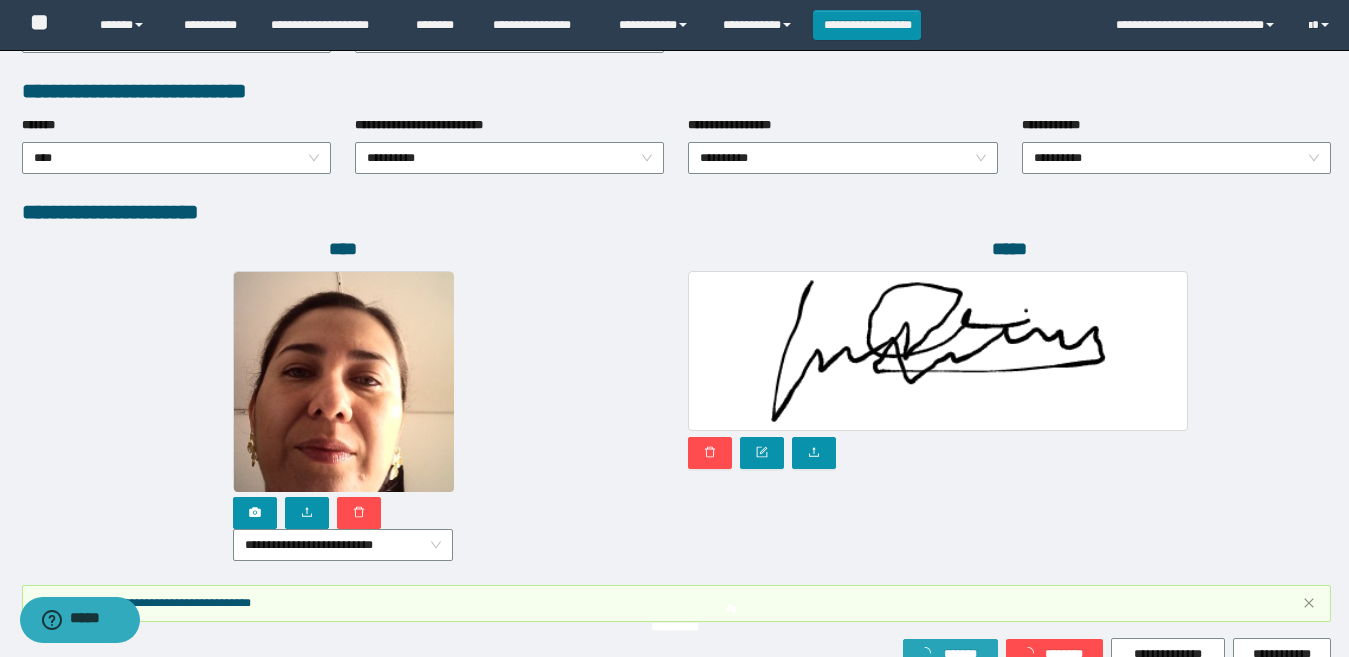 scroll, scrollTop: 1133, scrollLeft: 0, axis: vertical 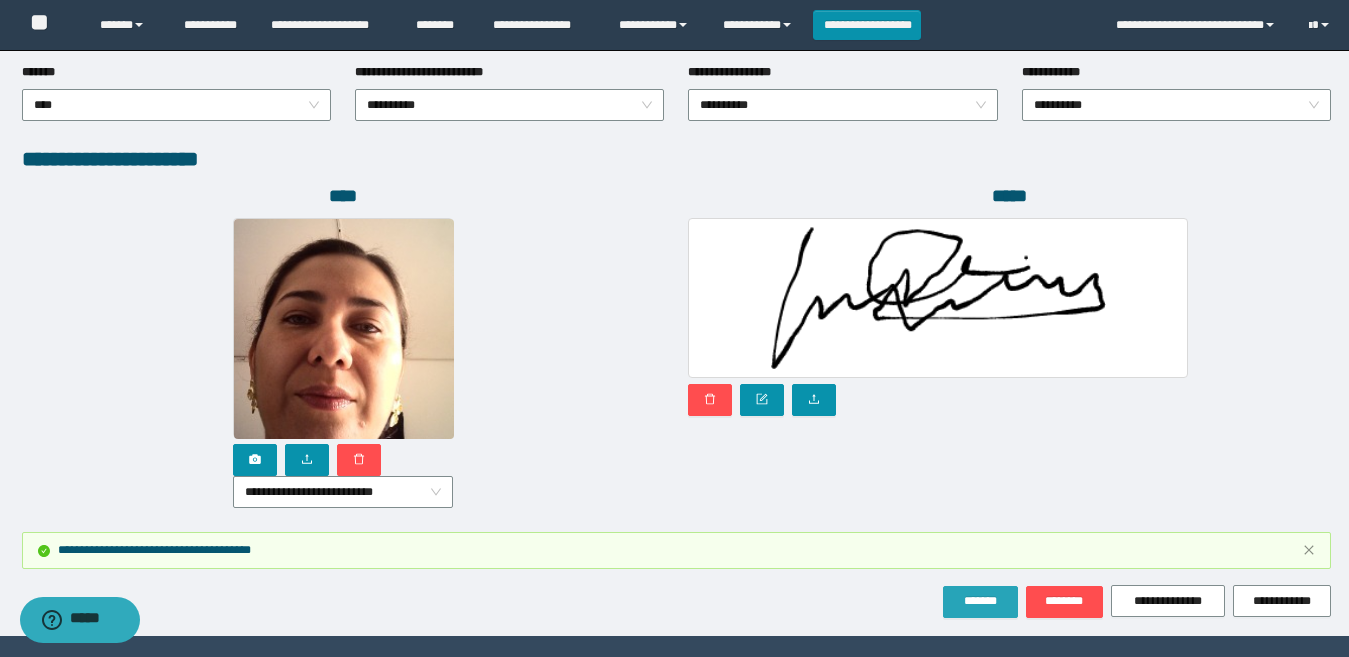 click on "*******" at bounding box center [980, 601] 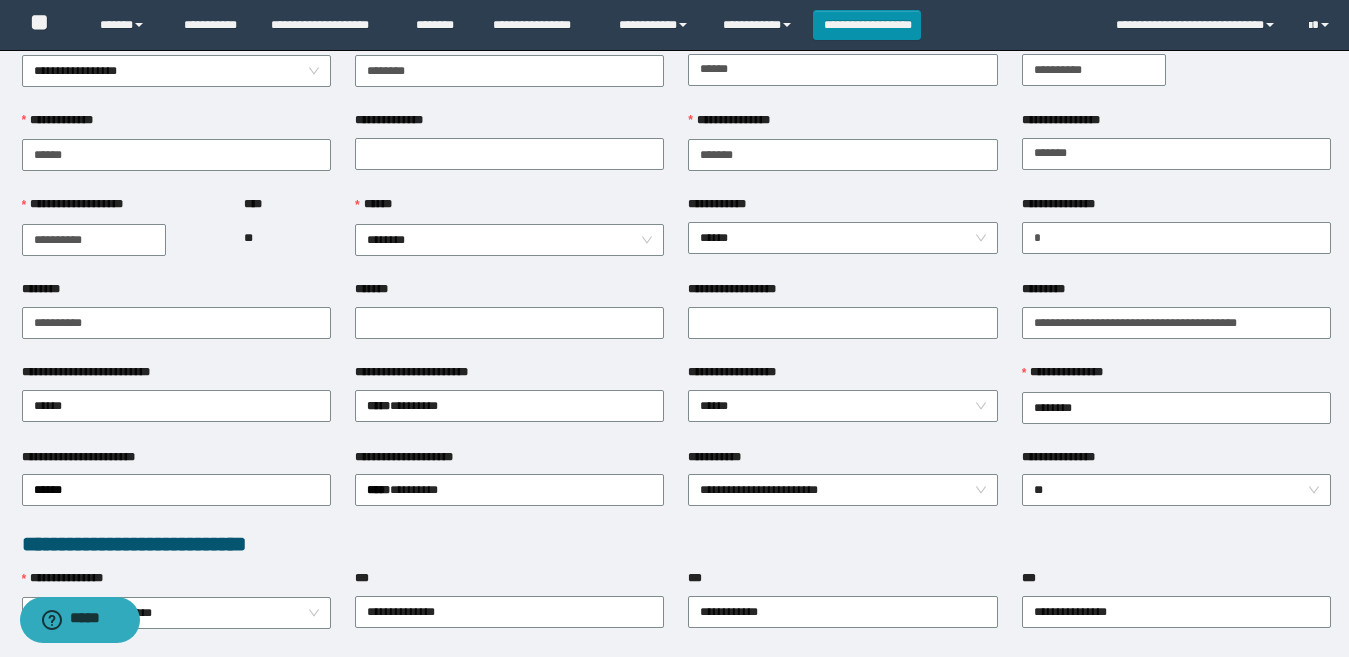 scroll, scrollTop: 0, scrollLeft: 0, axis: both 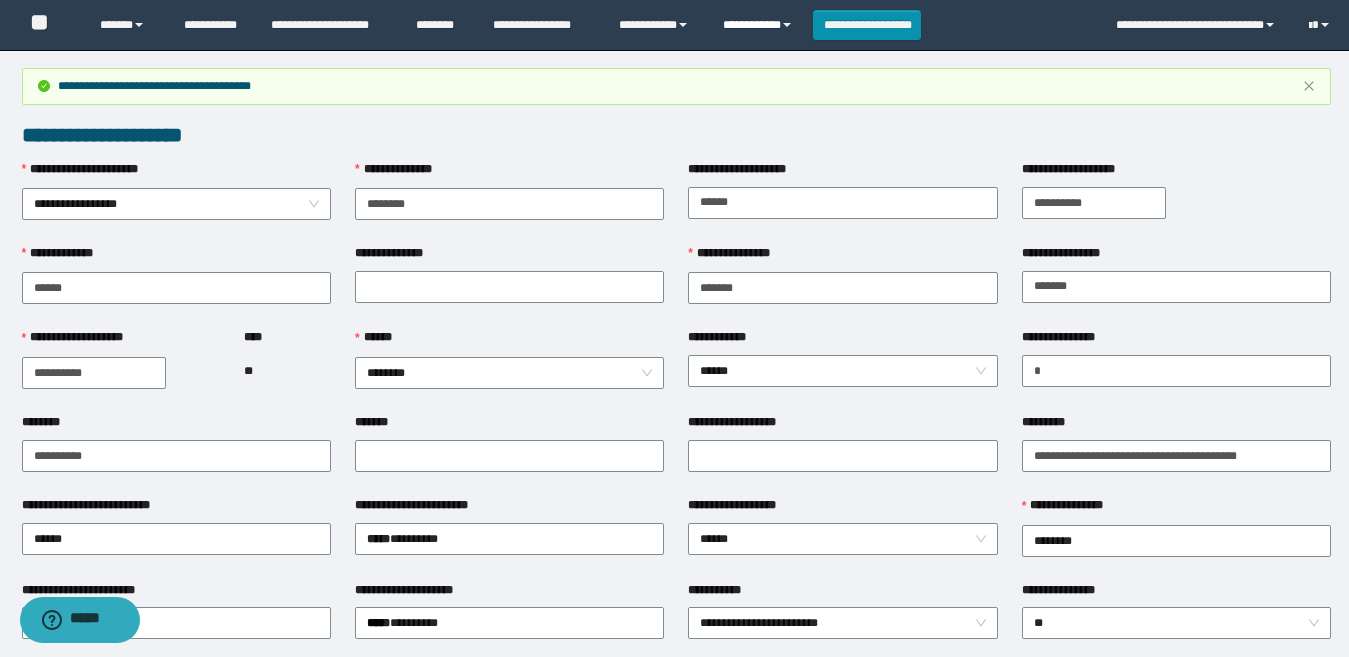 click on "**********" at bounding box center (760, 25) 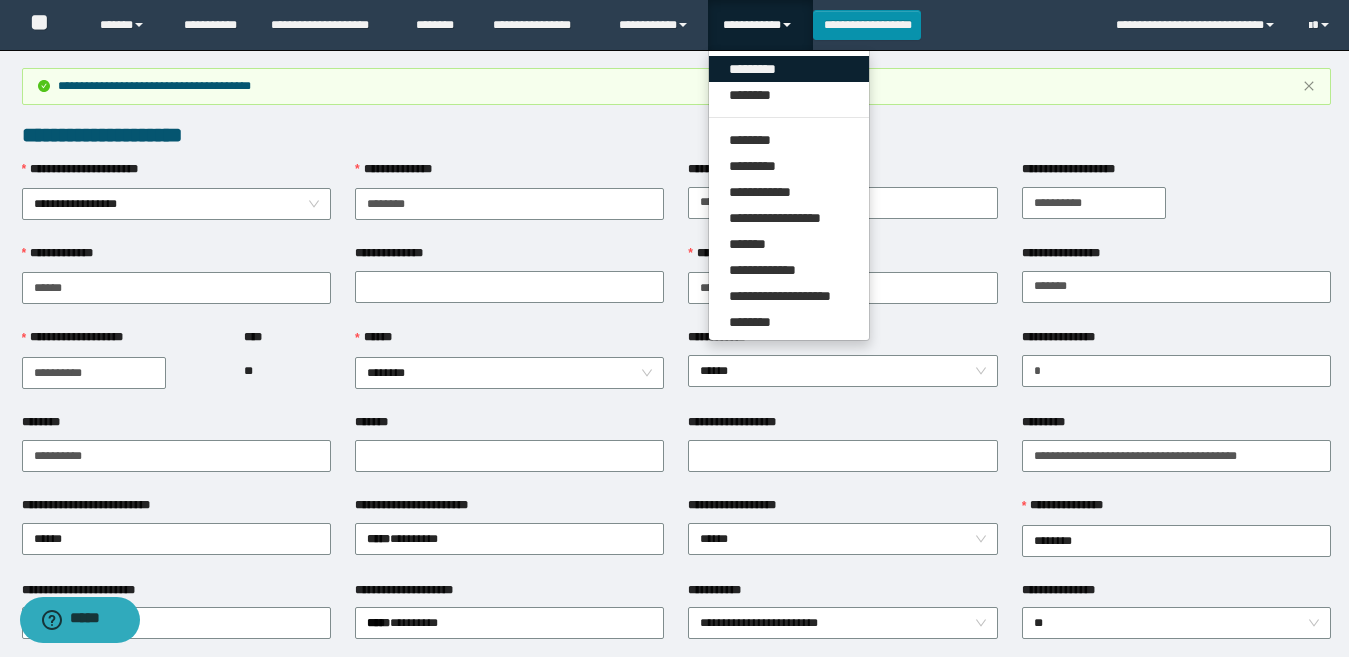 click on "*********" at bounding box center [789, 69] 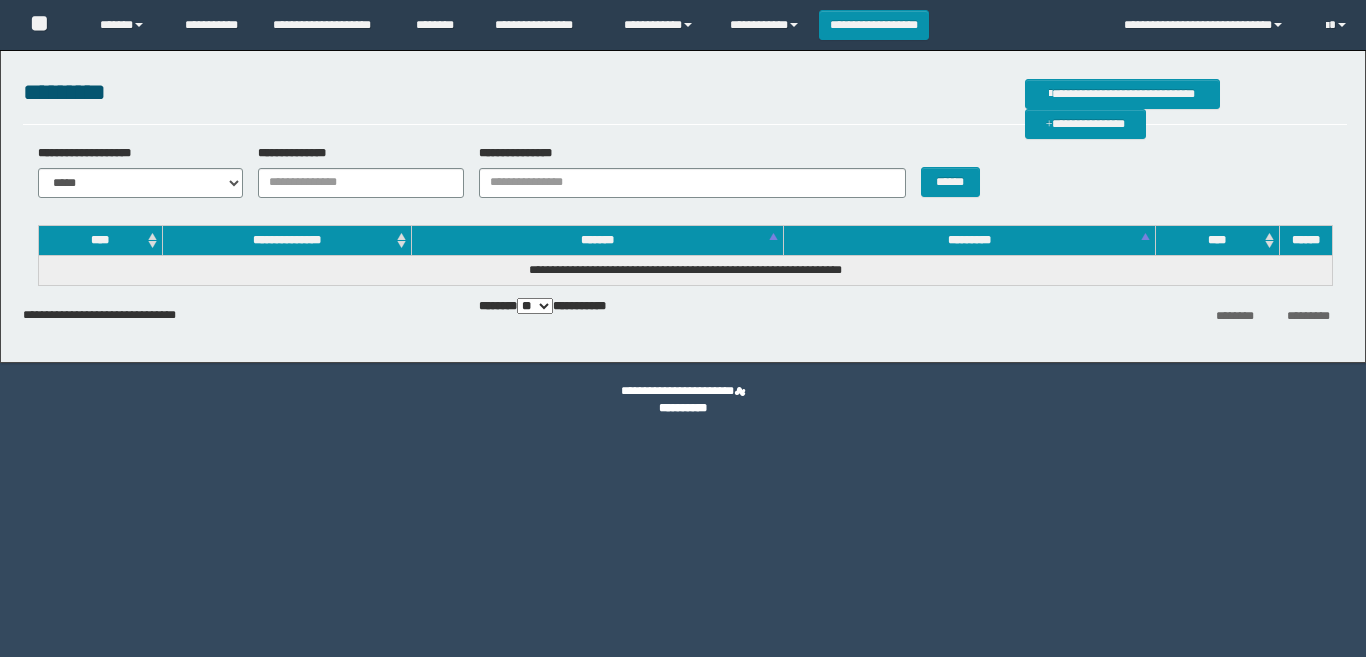 scroll, scrollTop: 0, scrollLeft: 0, axis: both 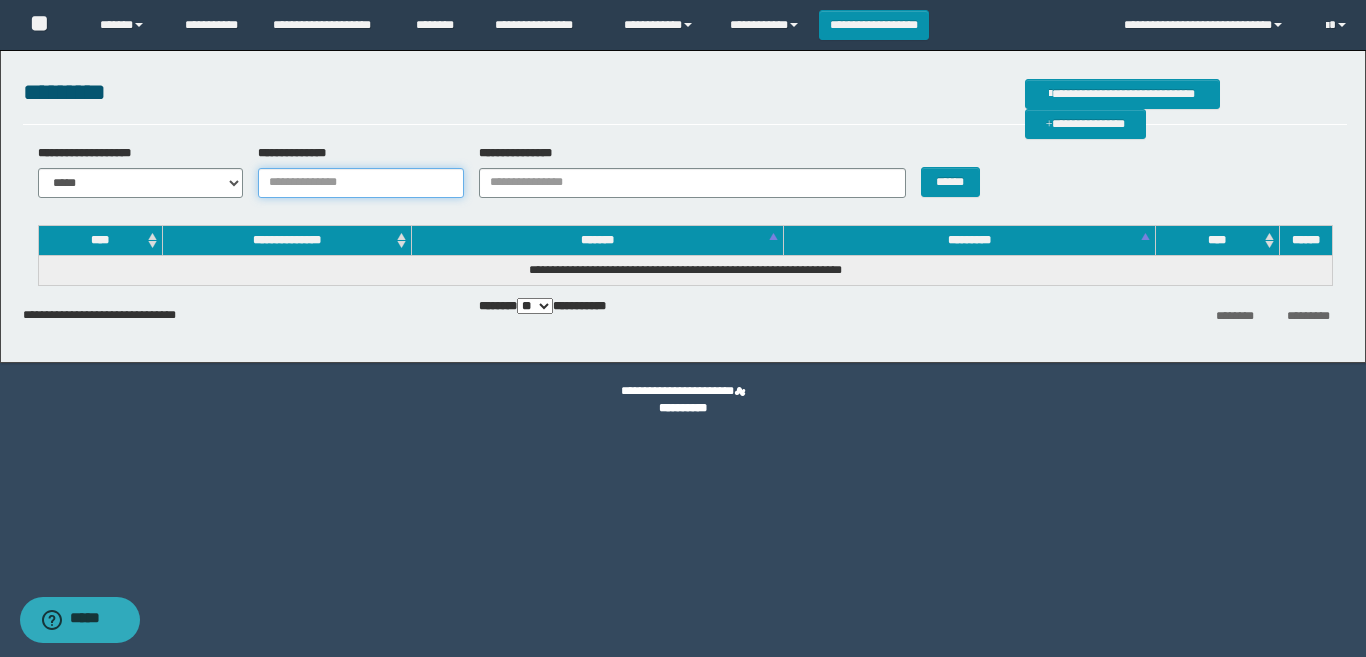 click on "**********" at bounding box center (361, 183) 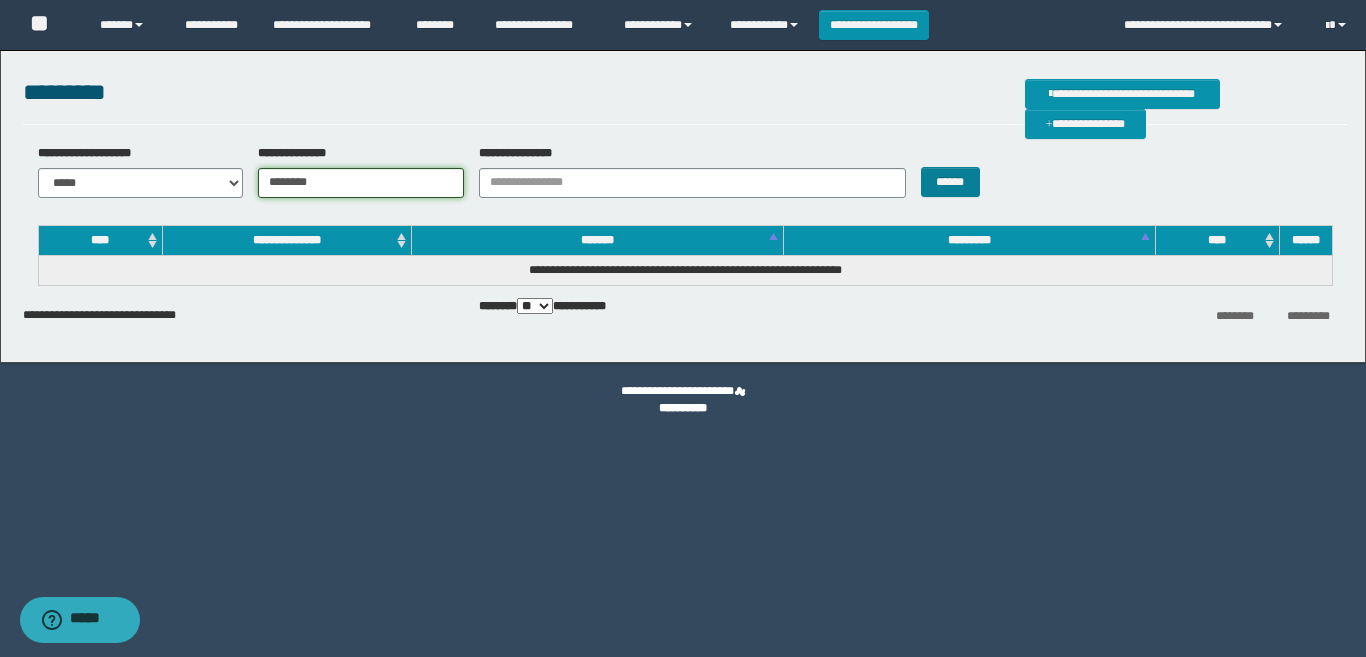 type on "********" 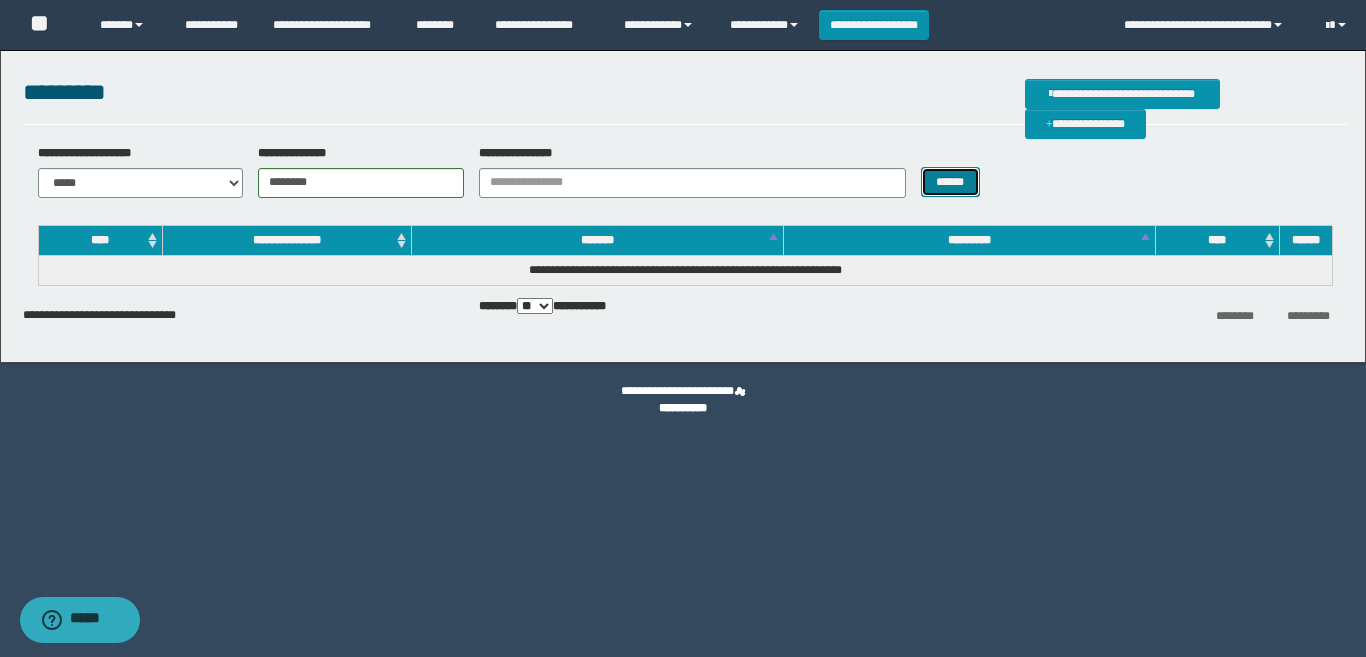 click on "******" at bounding box center (950, 182) 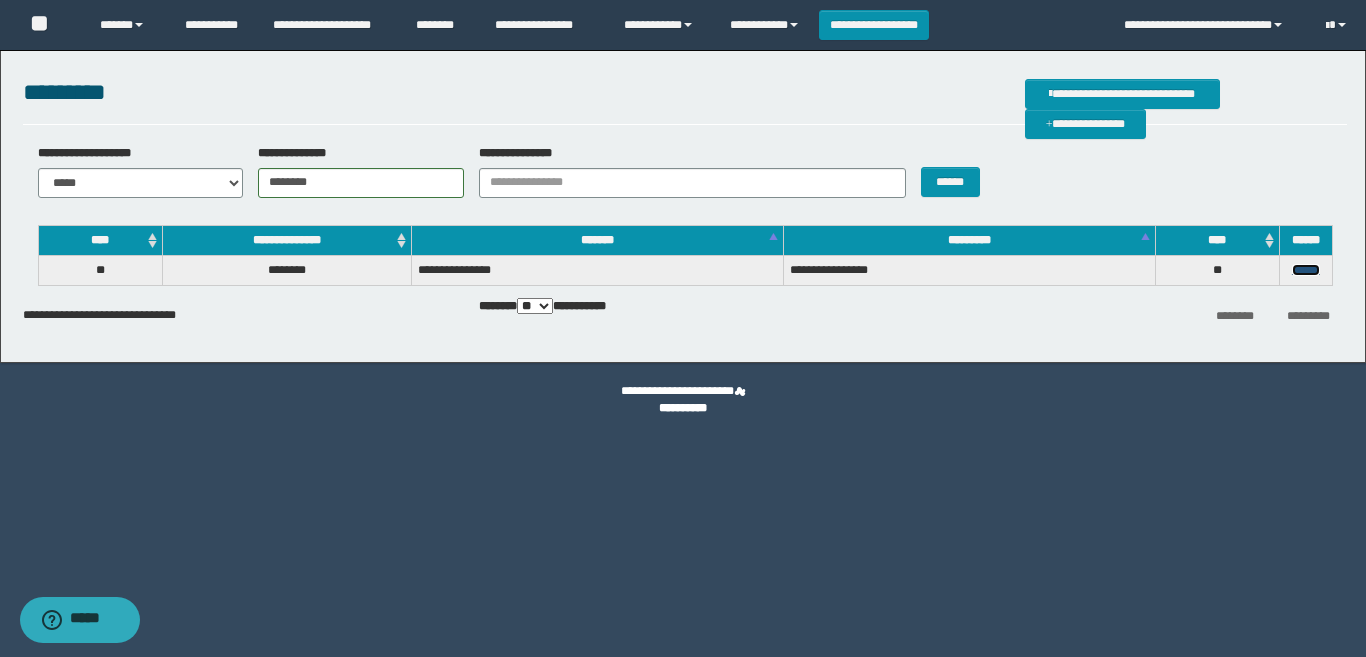 click on "******" at bounding box center [1306, 270] 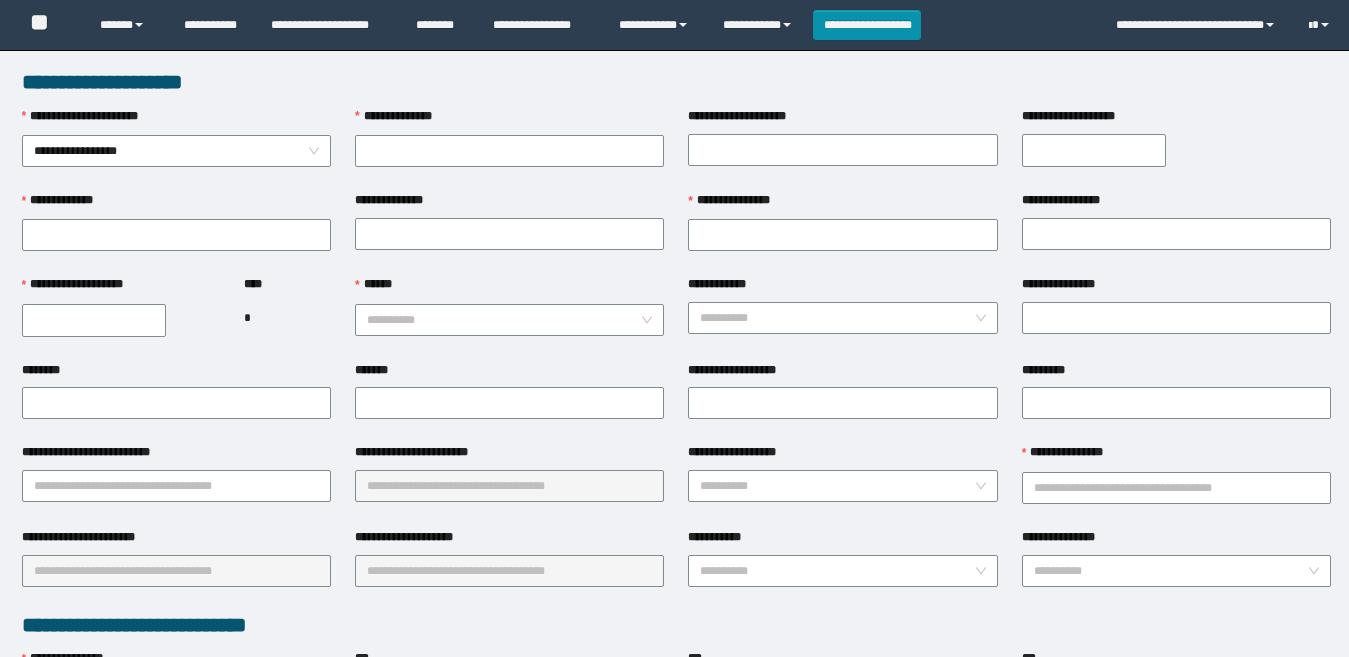scroll, scrollTop: 0, scrollLeft: 0, axis: both 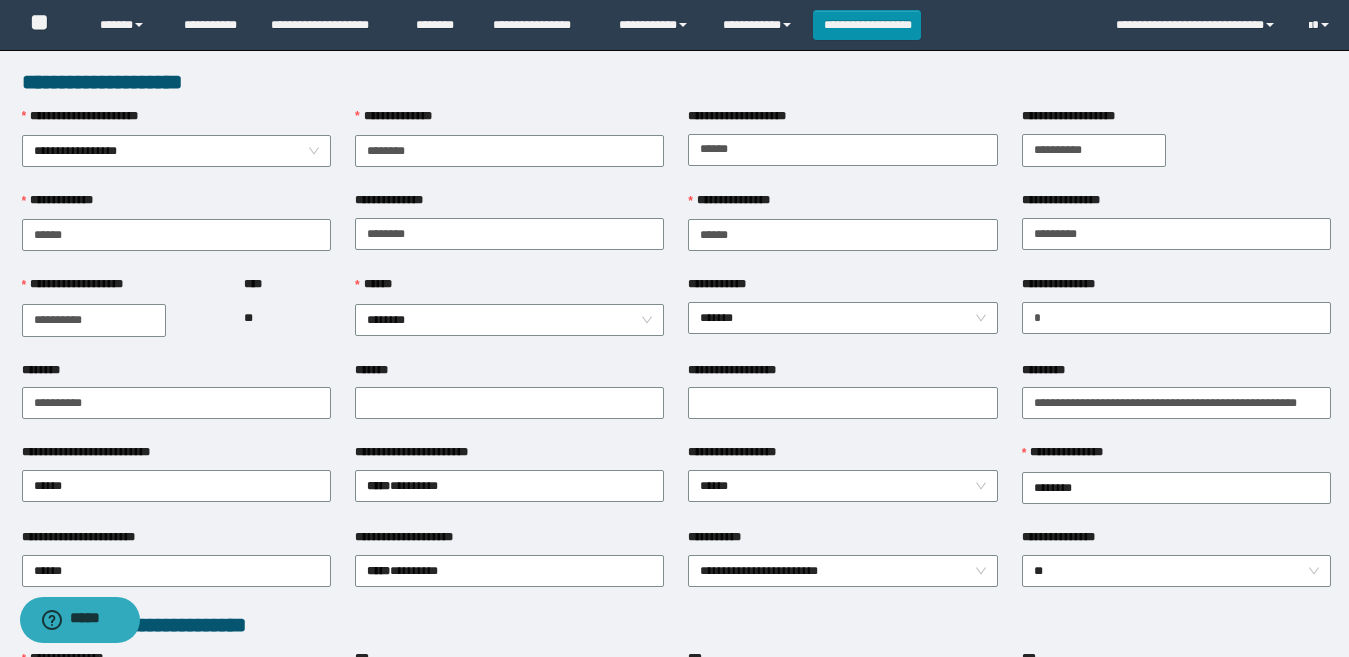 click on "**********" at bounding box center (1176, 149) 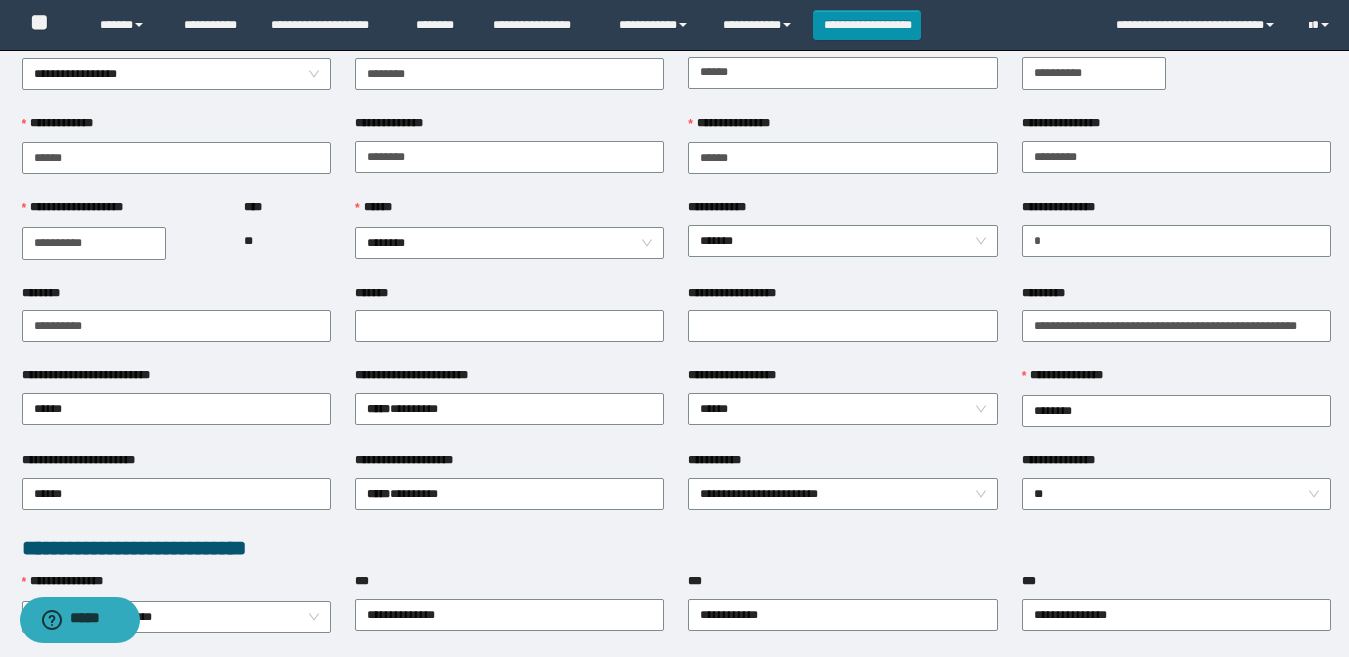 scroll, scrollTop: 100, scrollLeft: 0, axis: vertical 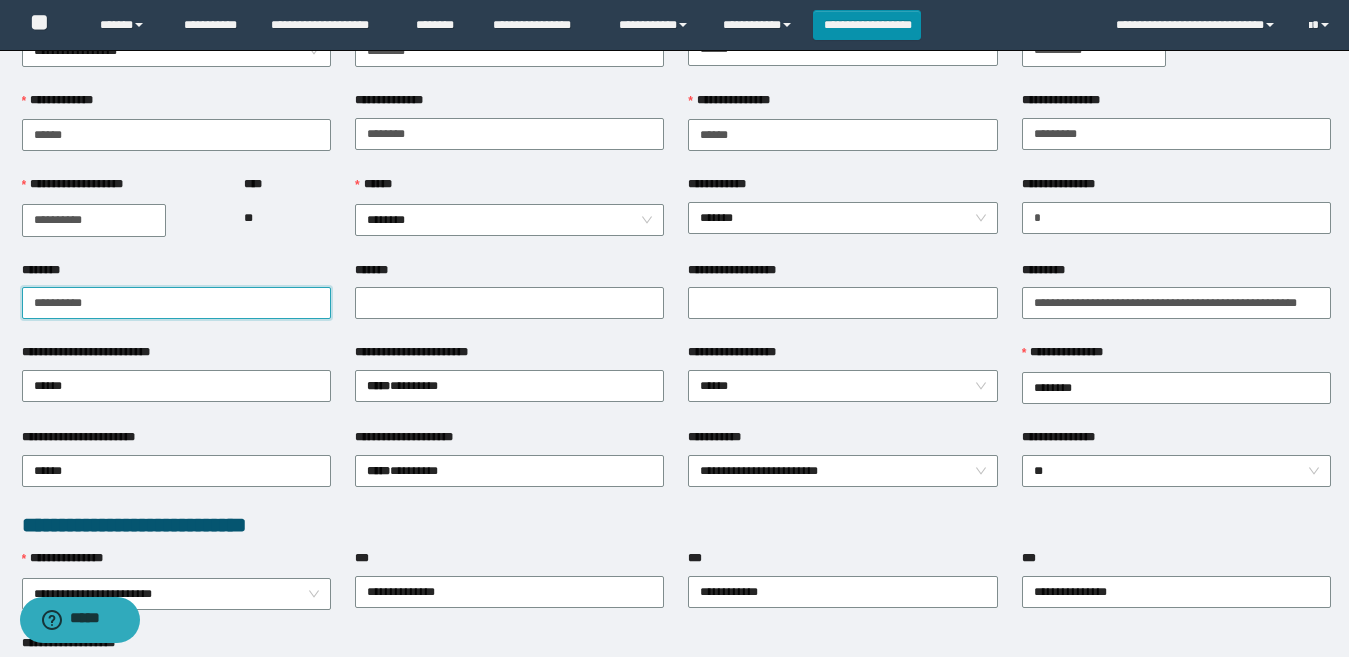 click on "********" at bounding box center (176, 303) 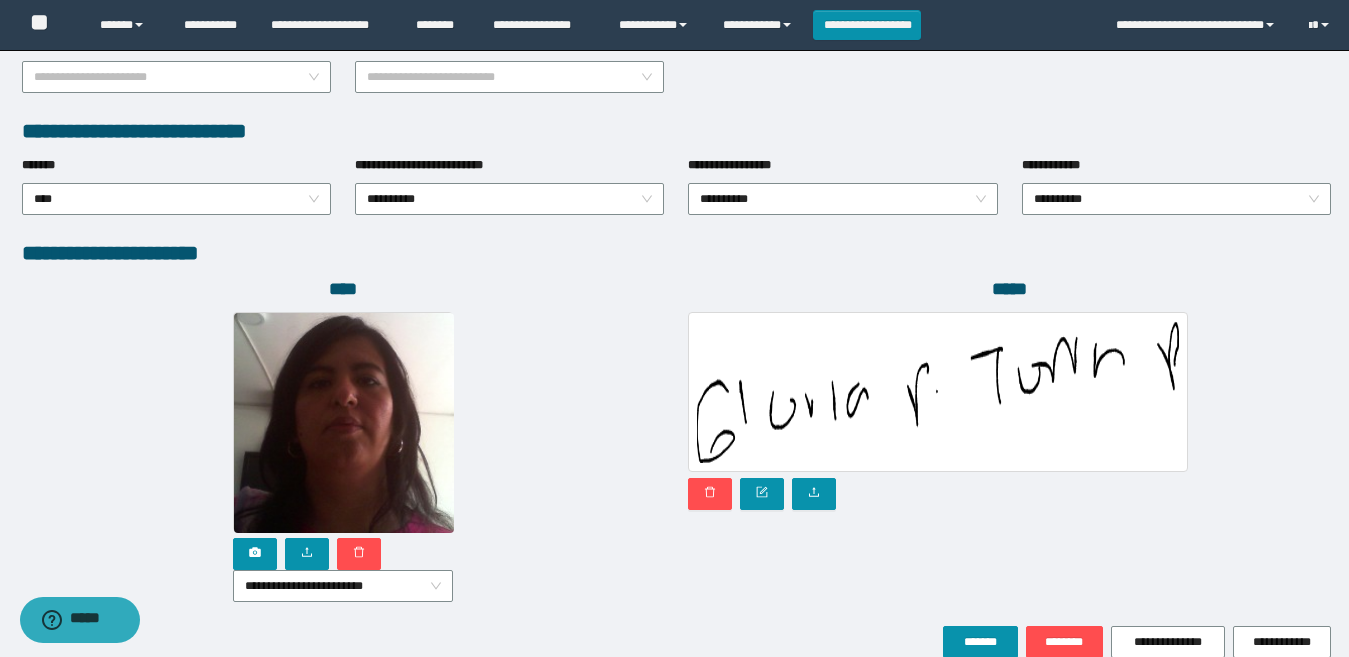 scroll, scrollTop: 1080, scrollLeft: 0, axis: vertical 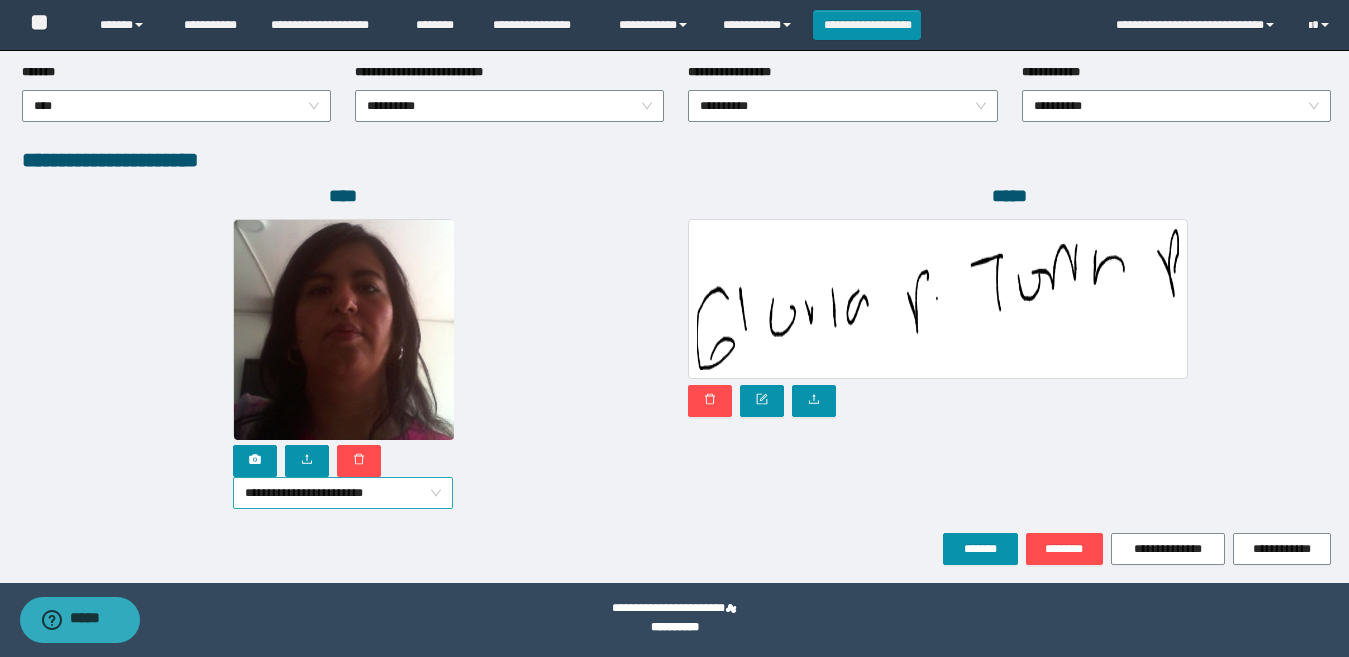 click on "**********" at bounding box center [343, 493] 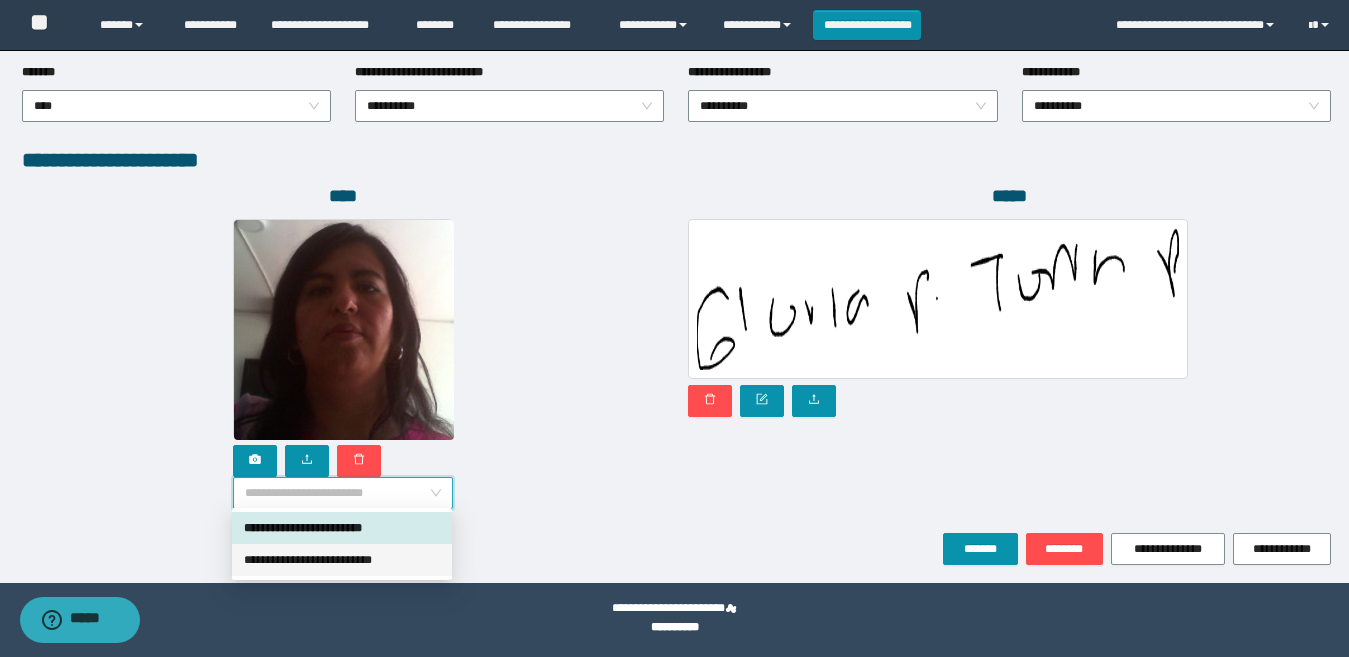 click on "**********" at bounding box center [342, 560] 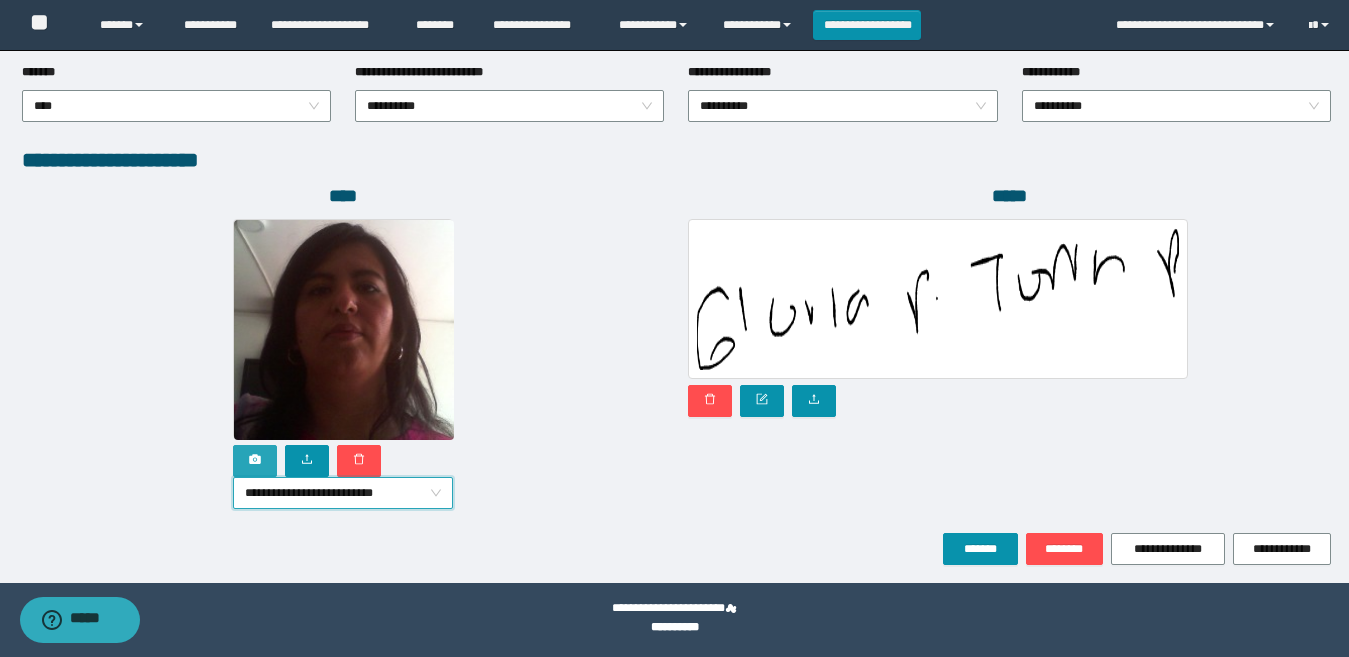 click 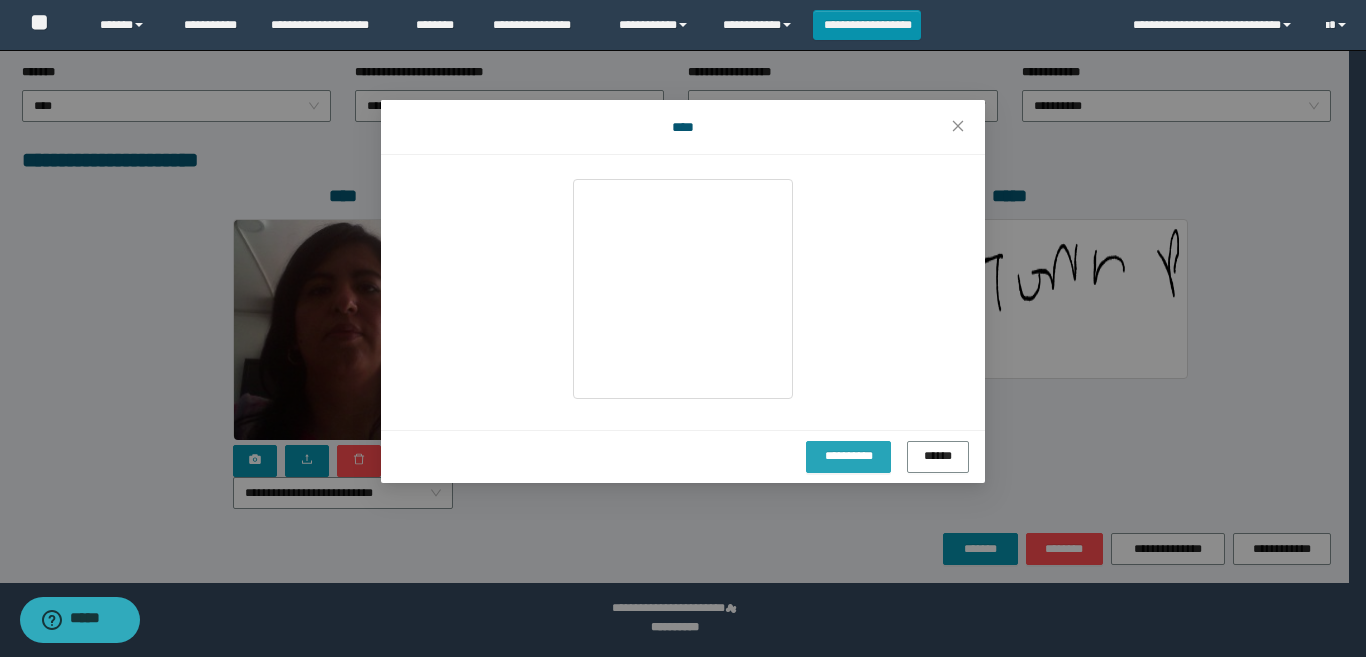 click on "**********" at bounding box center (848, 455) 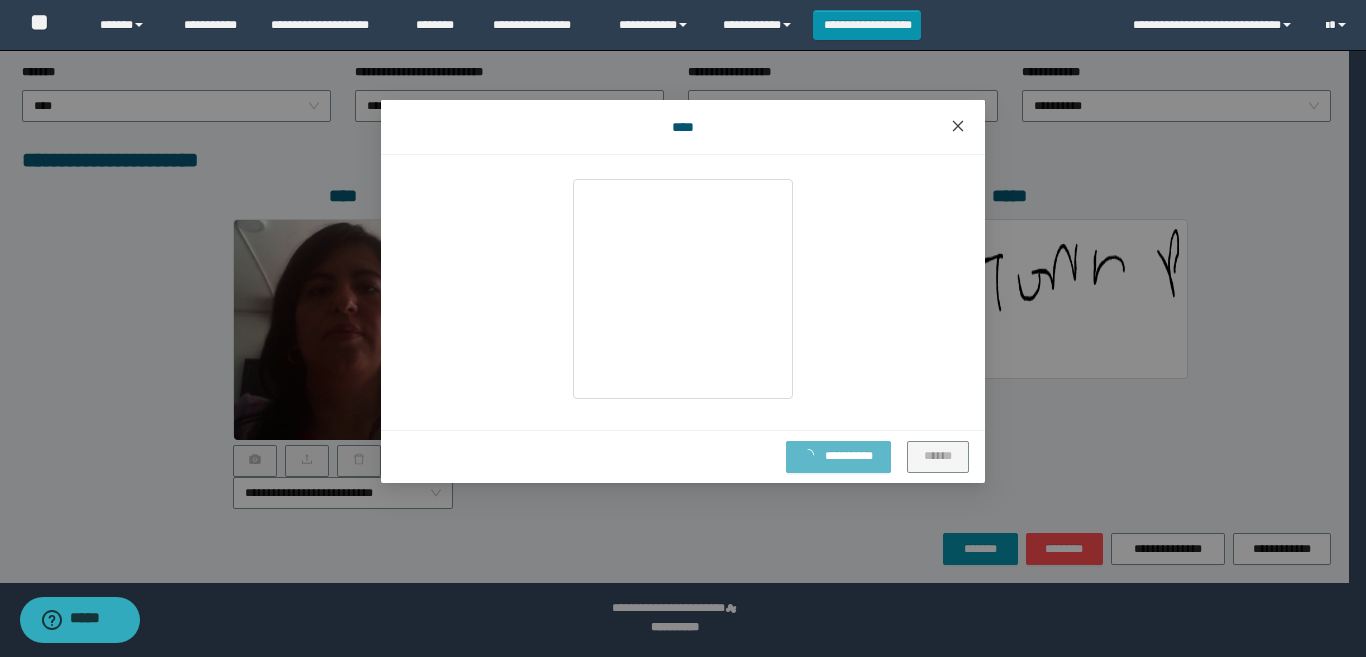 click 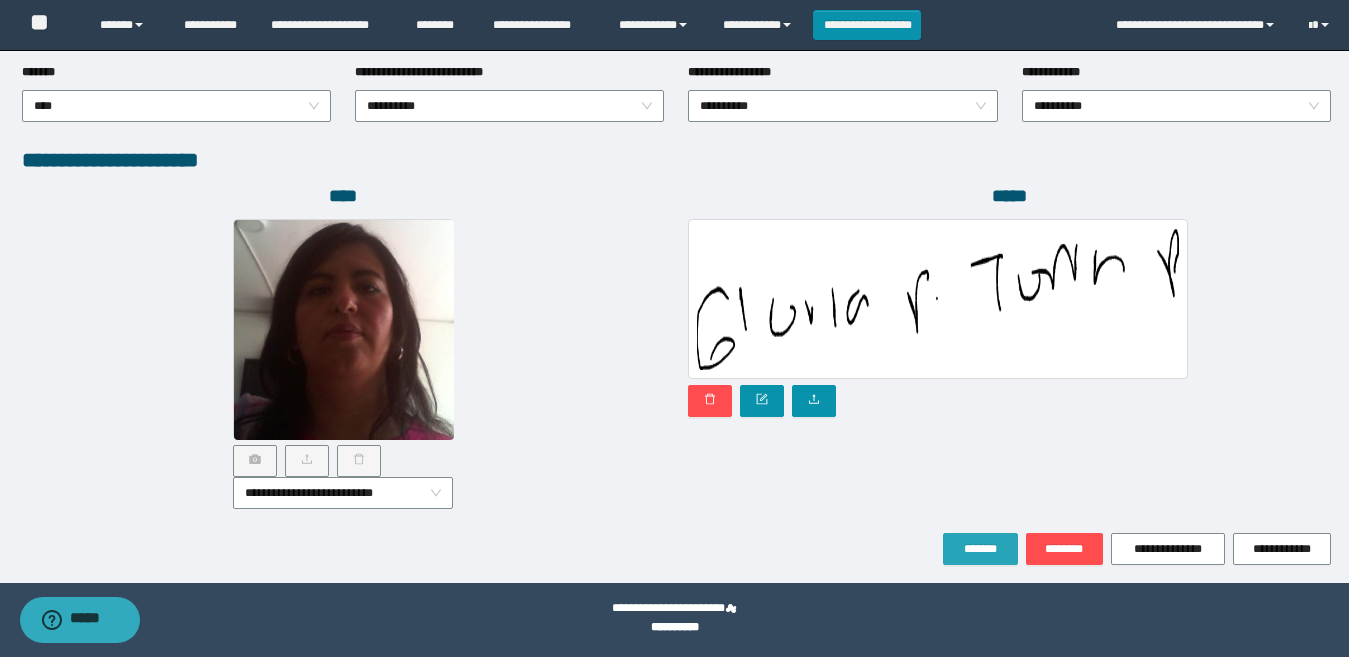 drag, startPoint x: 982, startPoint y: 545, endPoint x: 1040, endPoint y: 572, distance: 63.97656 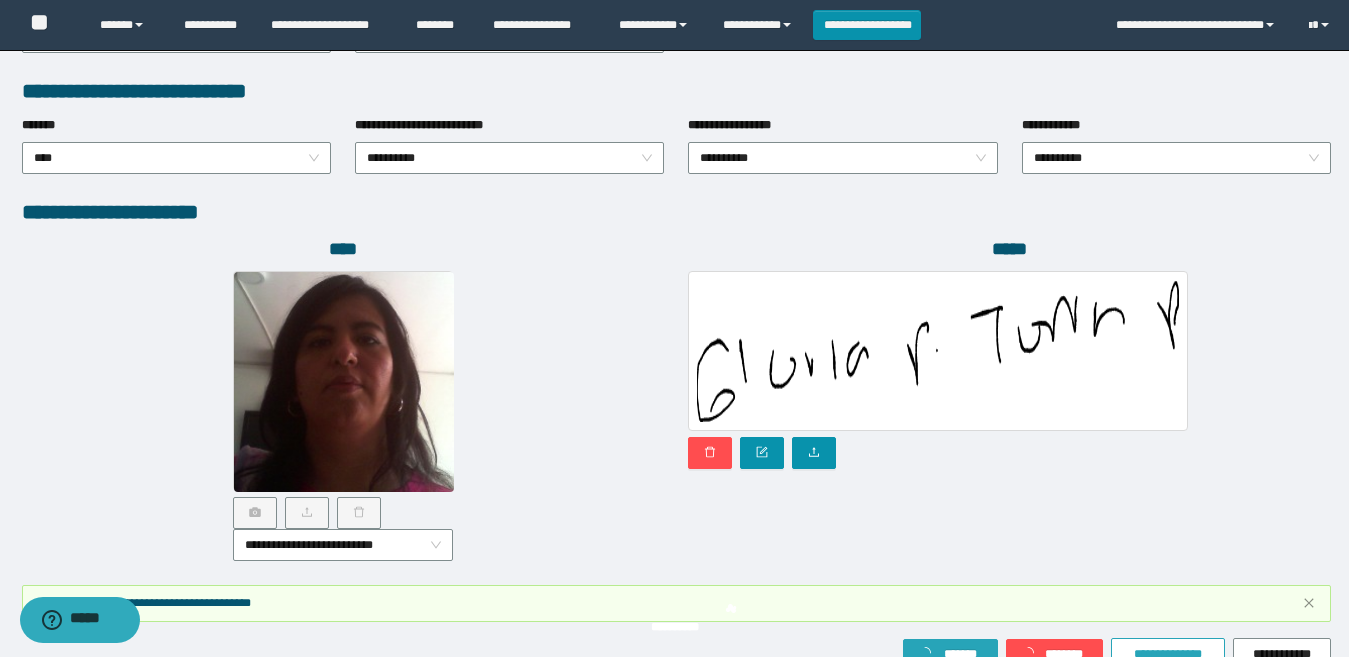 scroll, scrollTop: 1133, scrollLeft: 0, axis: vertical 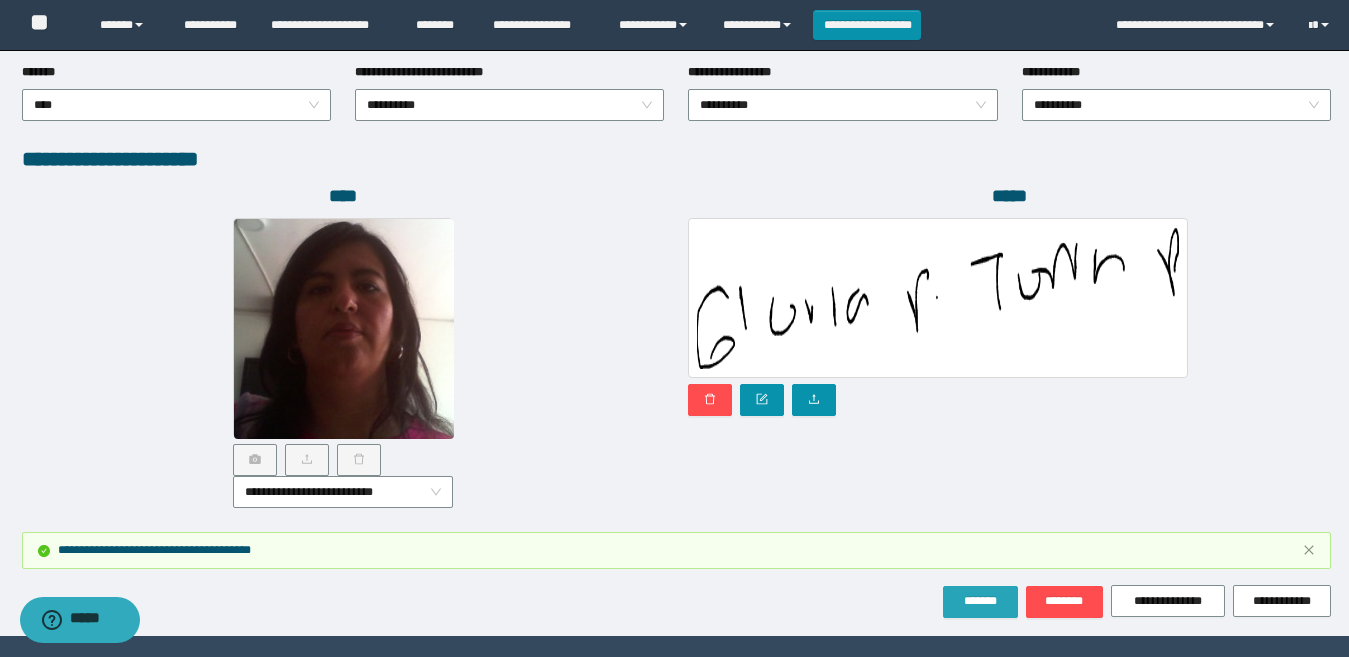 click on "*******" at bounding box center (980, 601) 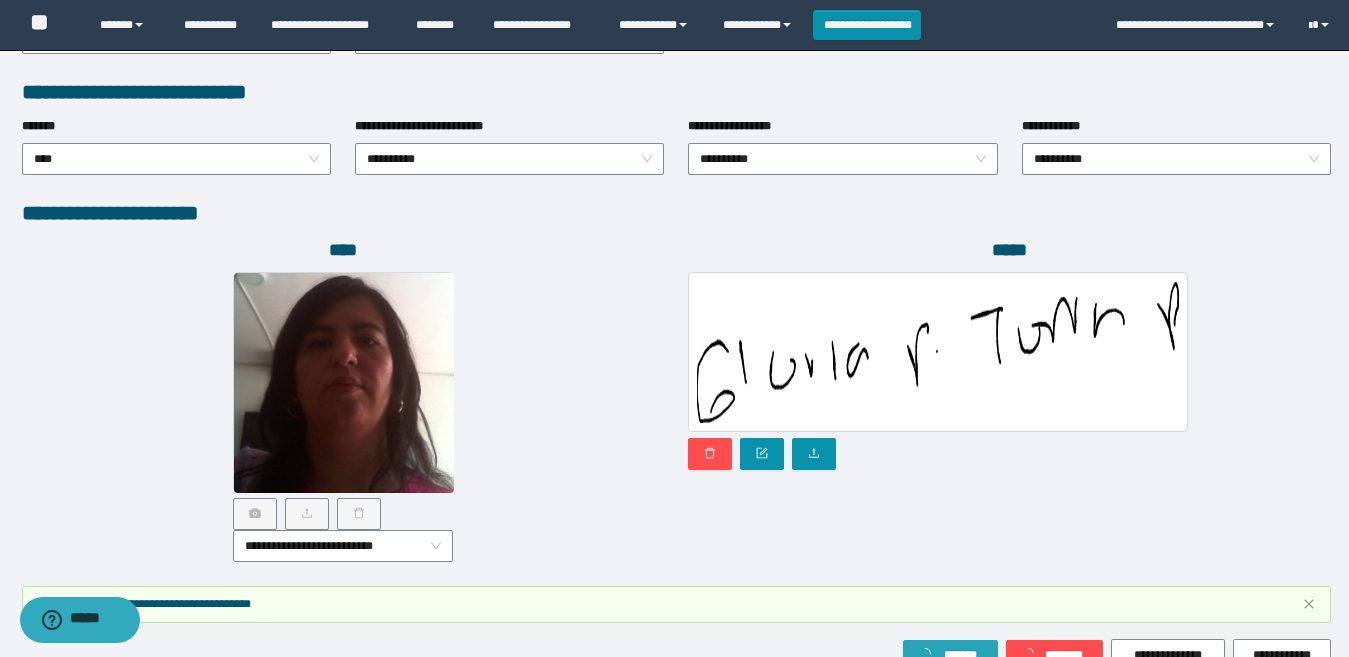 scroll, scrollTop: 0, scrollLeft: 0, axis: both 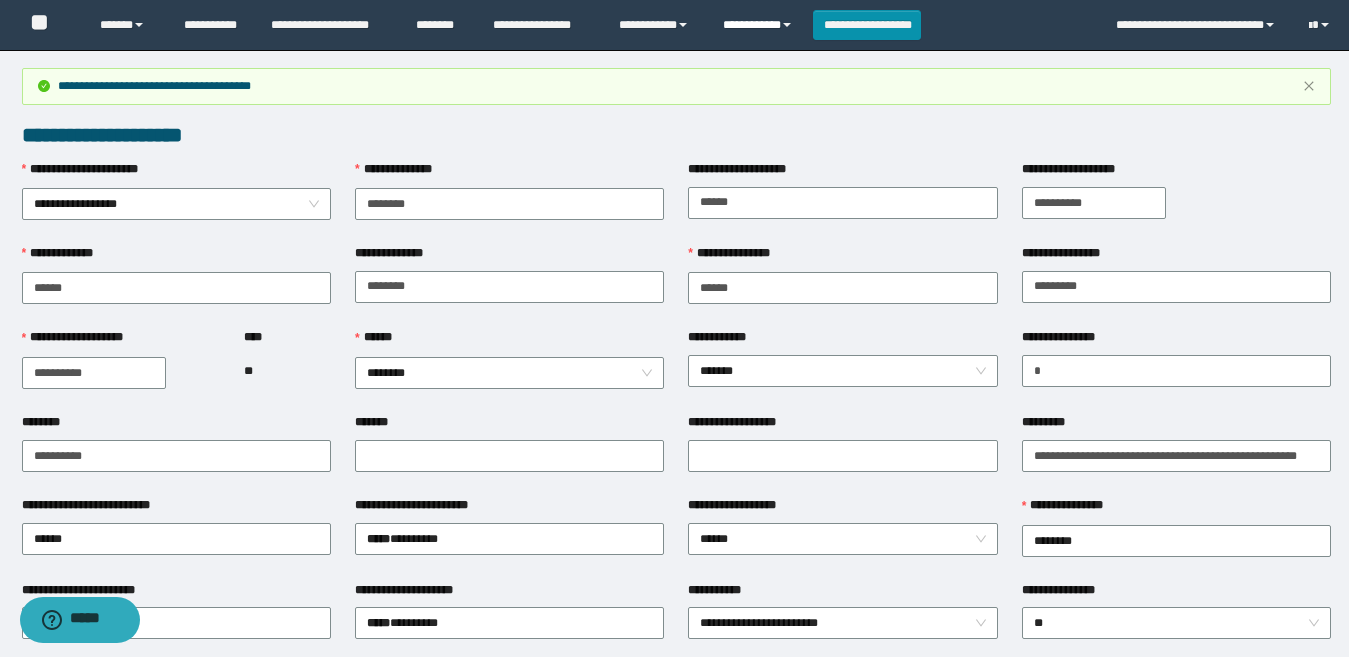click on "**********" at bounding box center [760, 25] 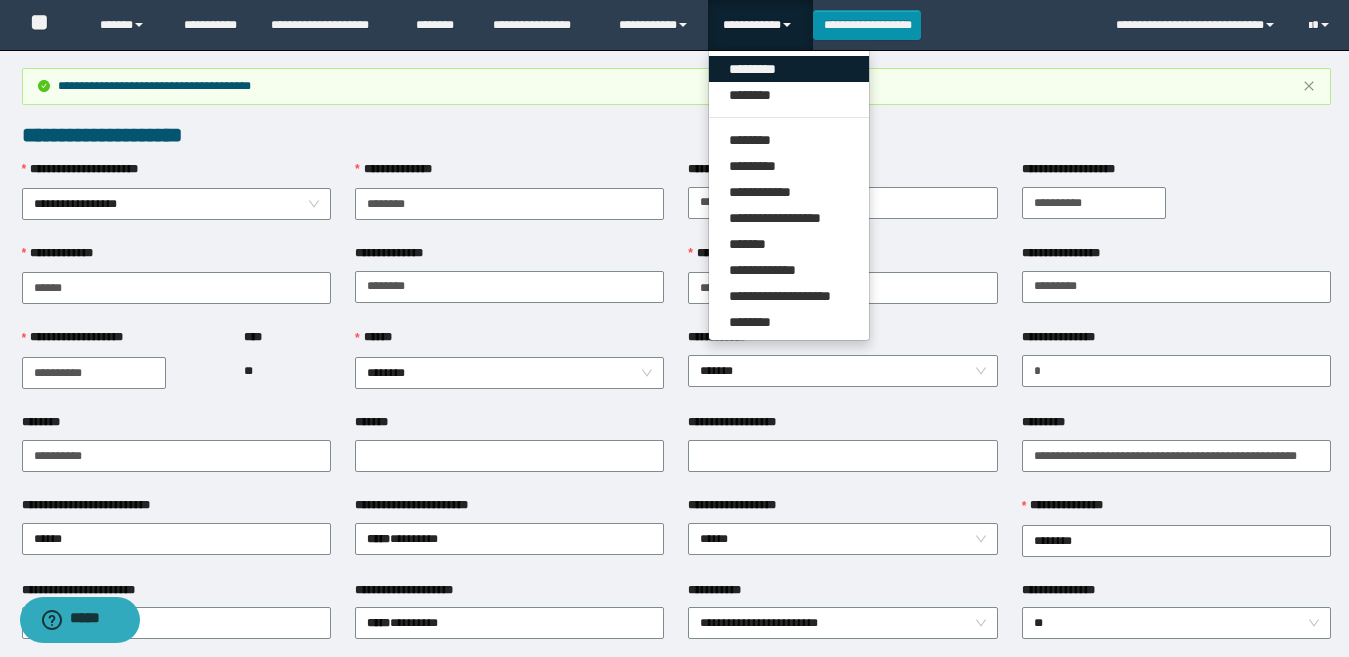 click on "*********" at bounding box center (789, 69) 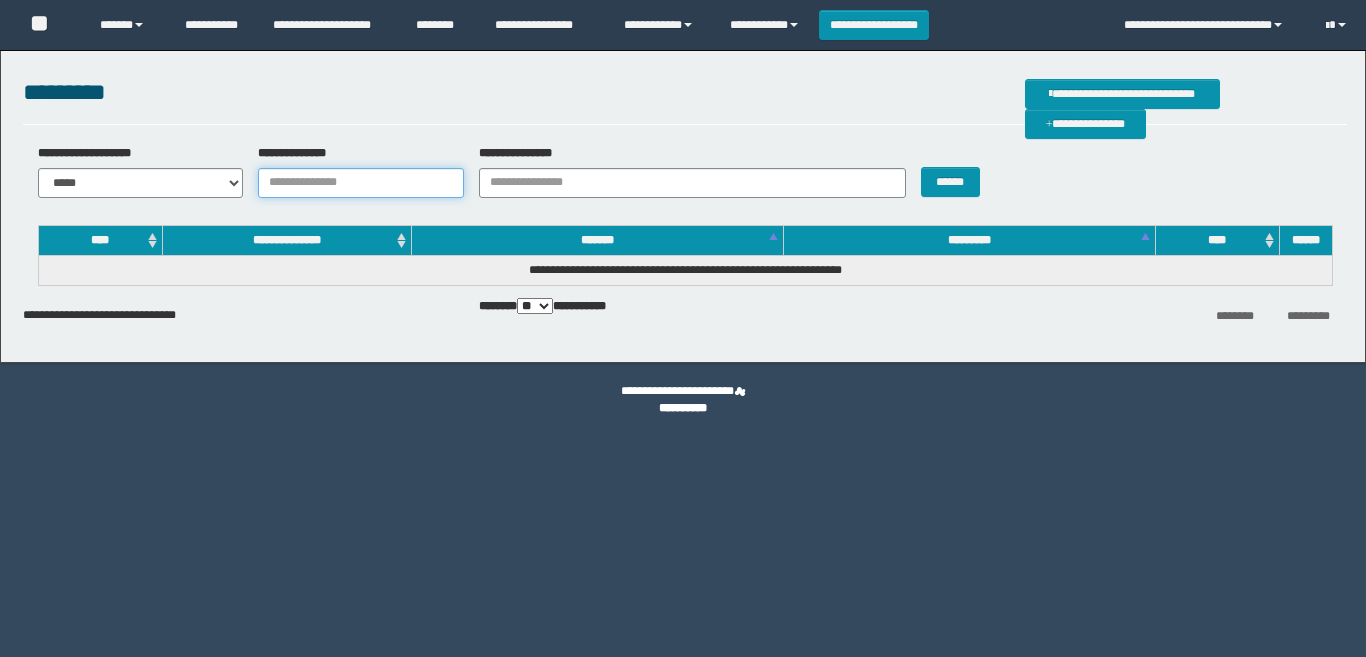 click on "**********" at bounding box center (361, 183) 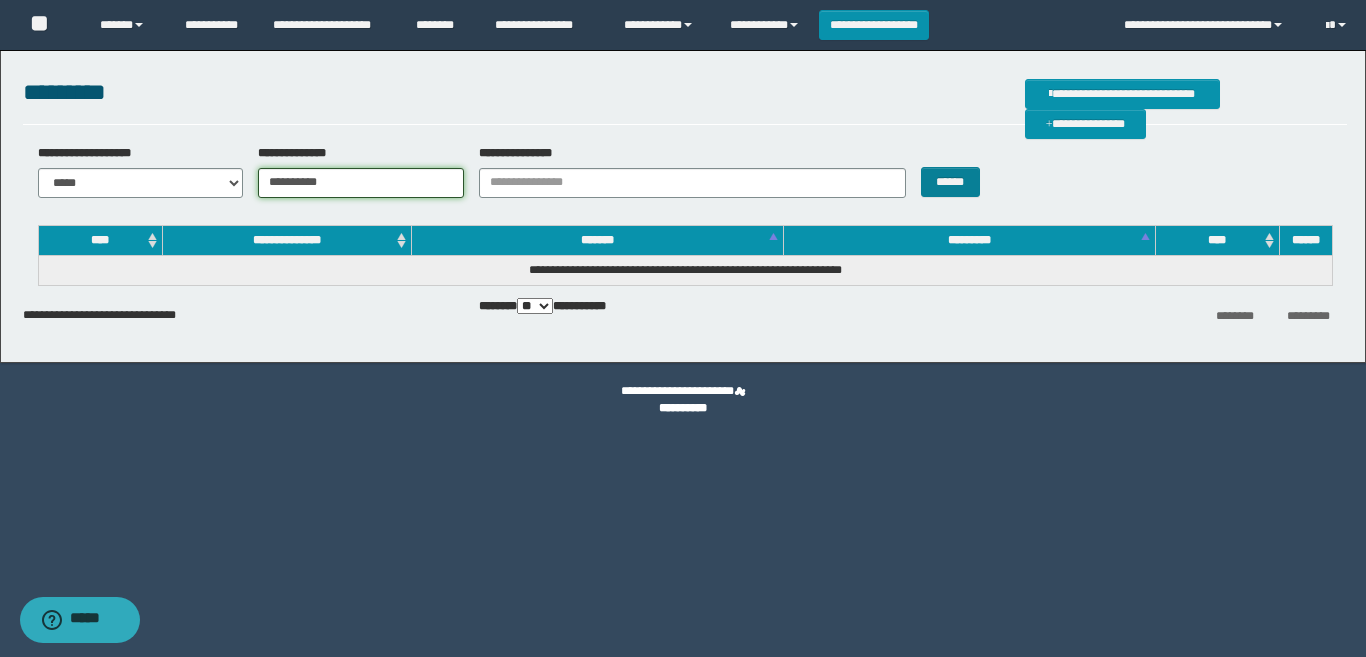 type on "**********" 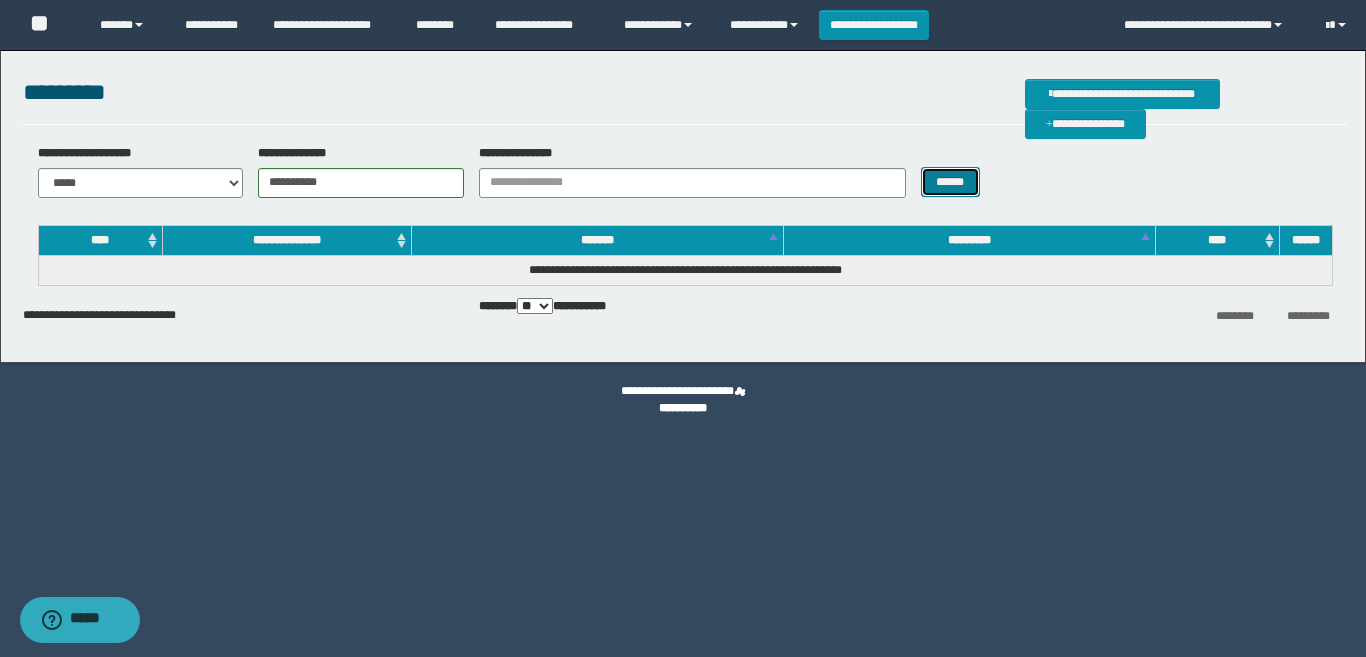 click on "******" at bounding box center (950, 182) 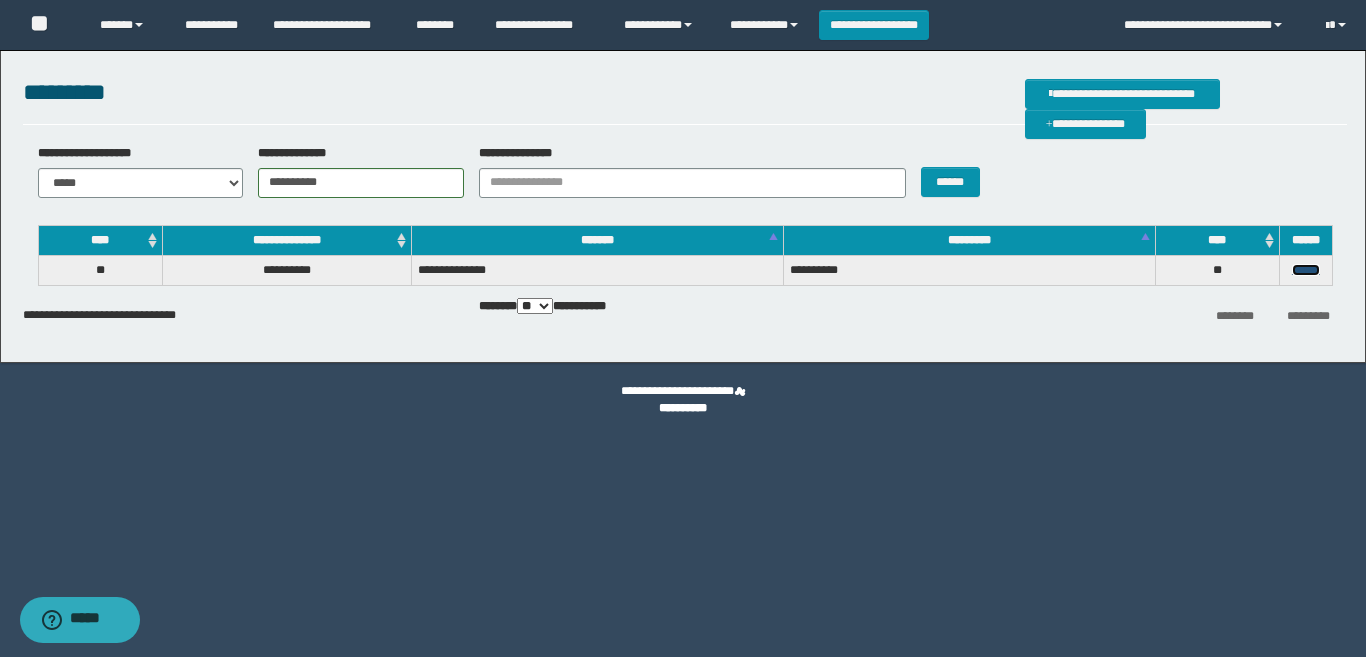 click on "******" at bounding box center [1306, 270] 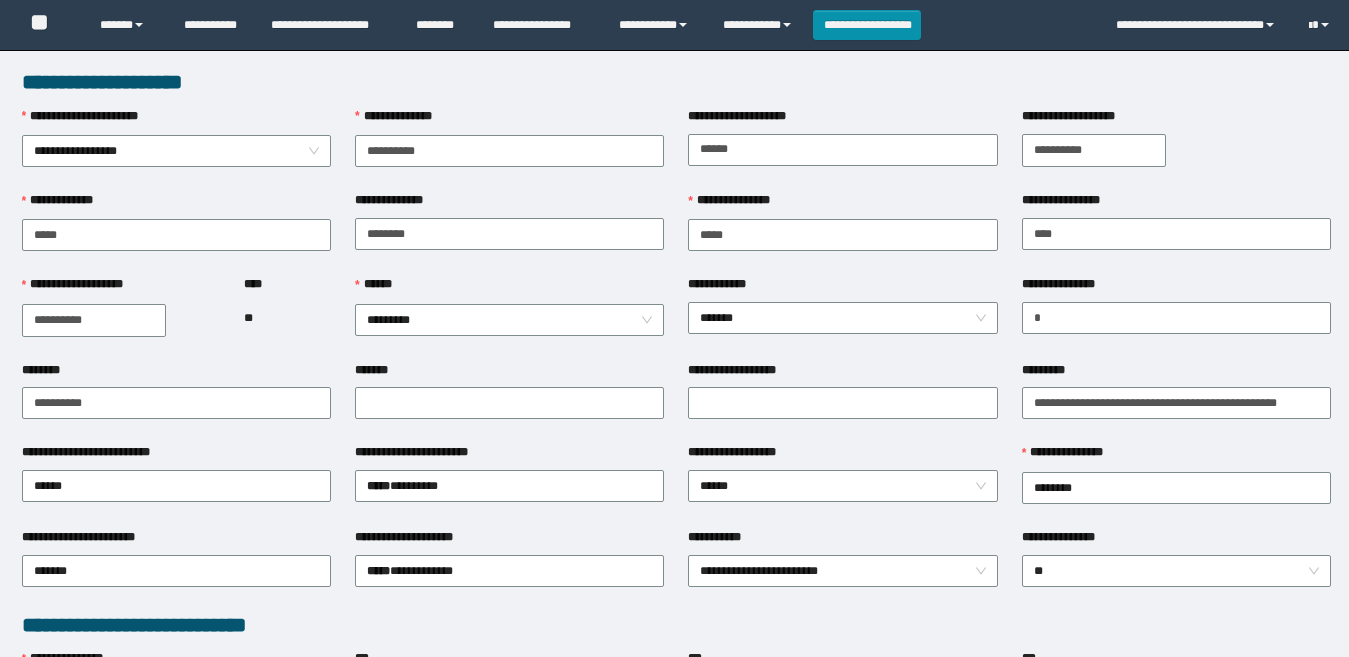 scroll, scrollTop: 0, scrollLeft: 0, axis: both 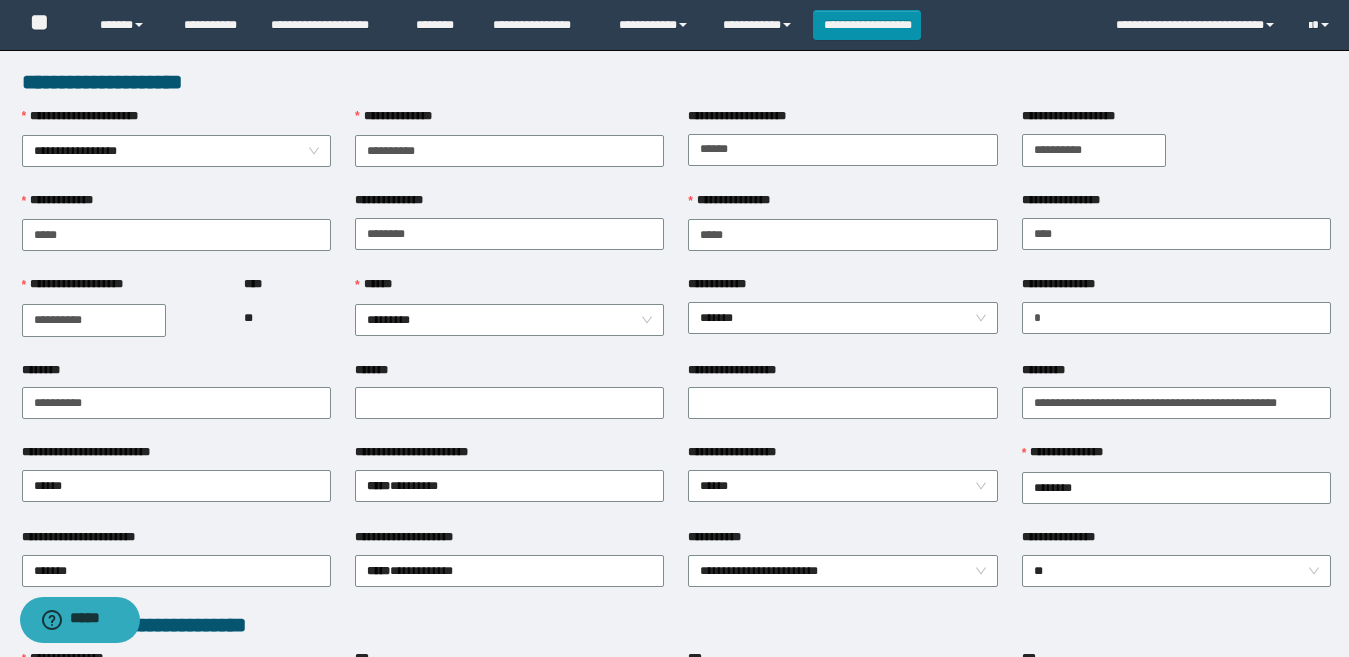 click on "**********" at bounding box center (1176, 150) 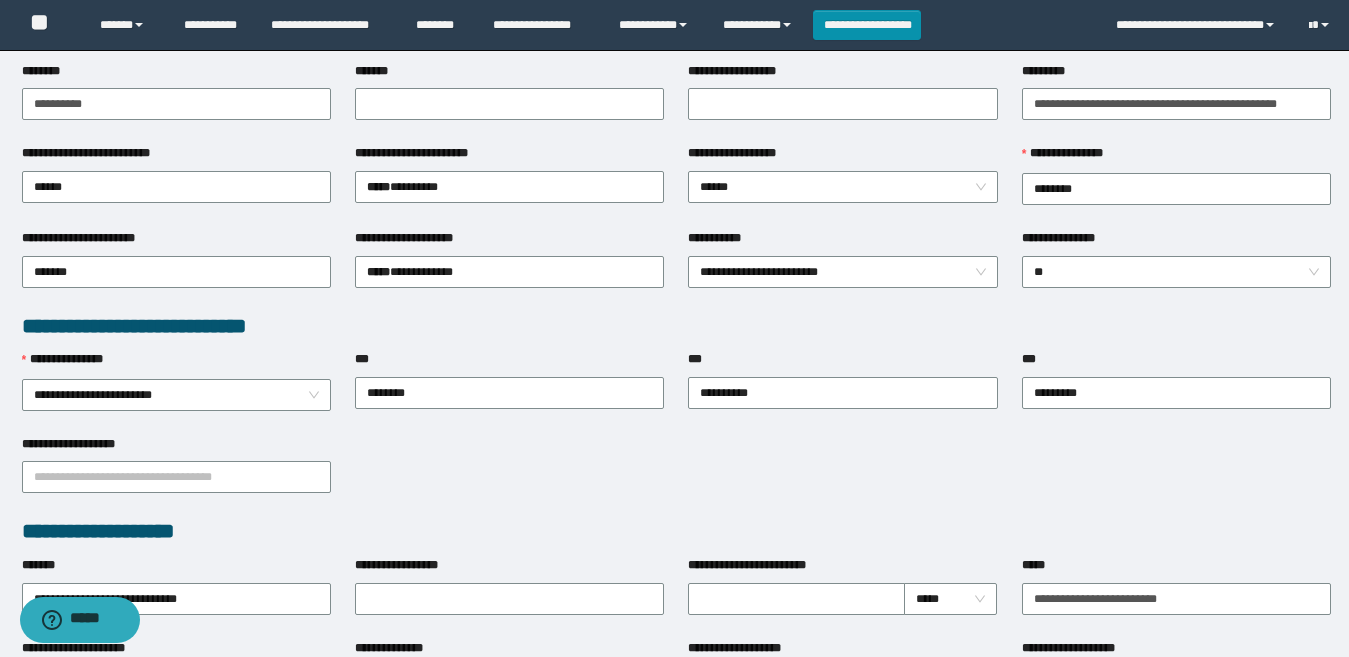 scroll, scrollTop: 300, scrollLeft: 0, axis: vertical 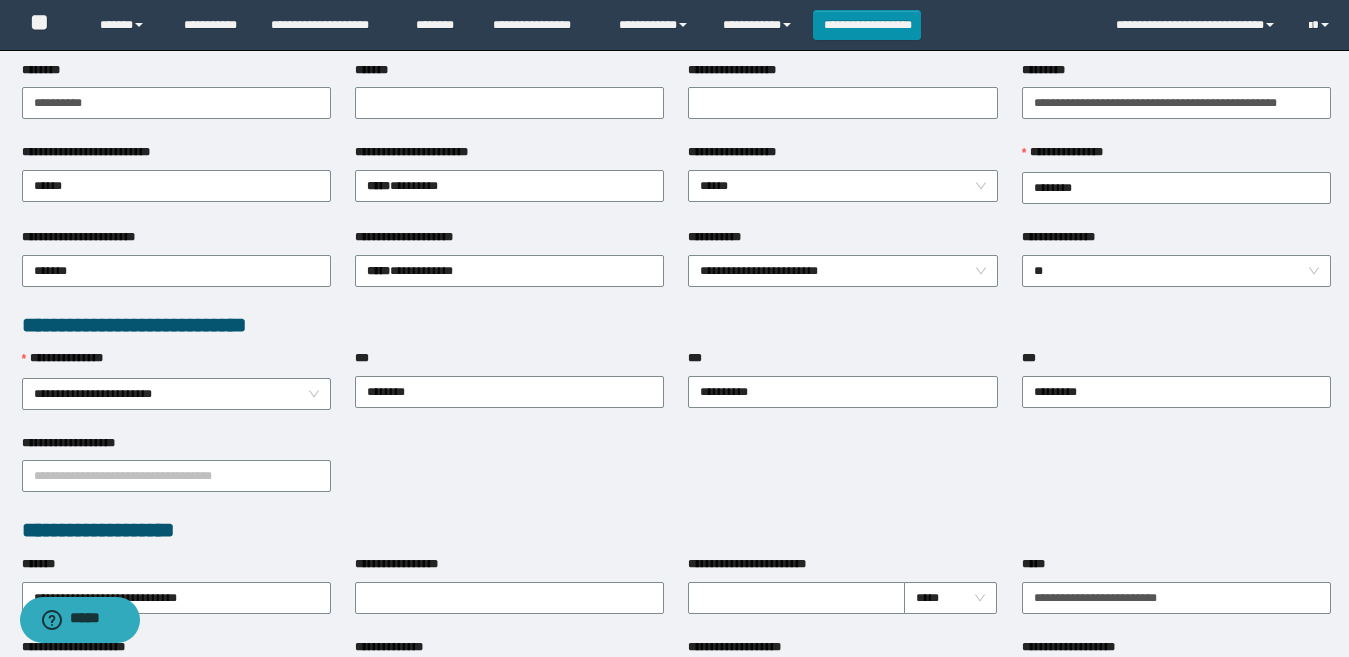 click on "**********" at bounding box center (676, 475) 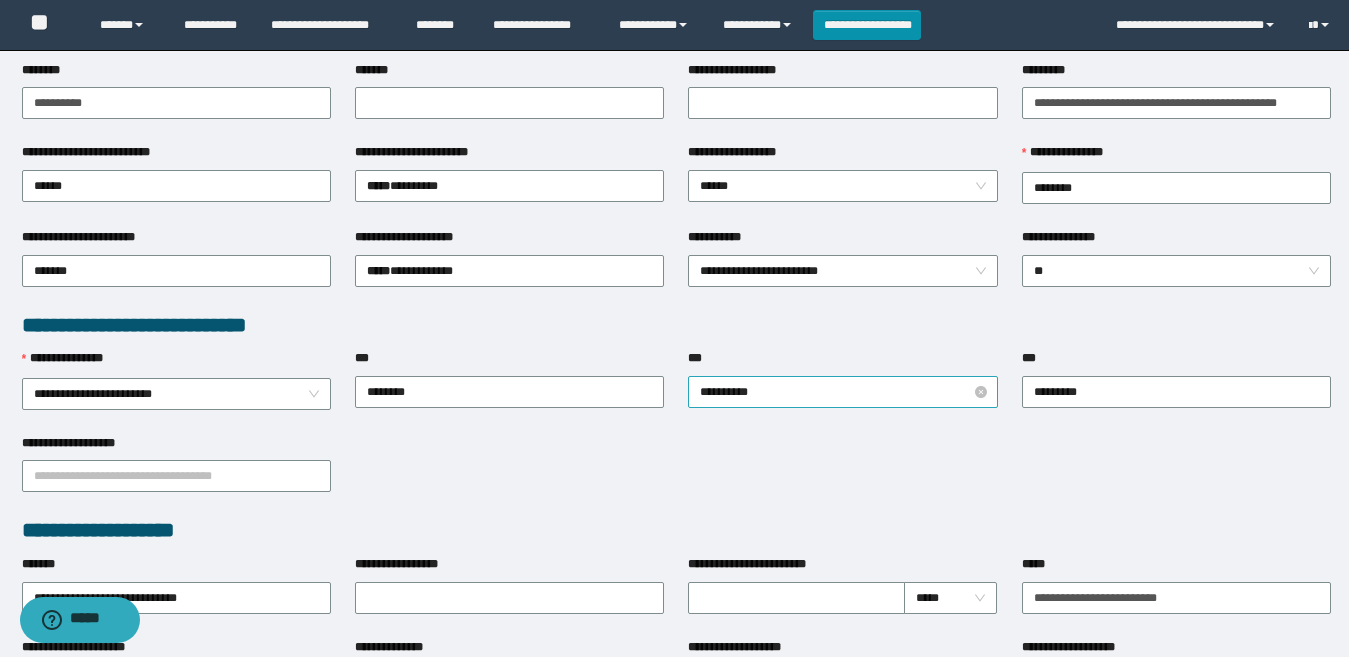 click on "**********" at bounding box center (842, 392) 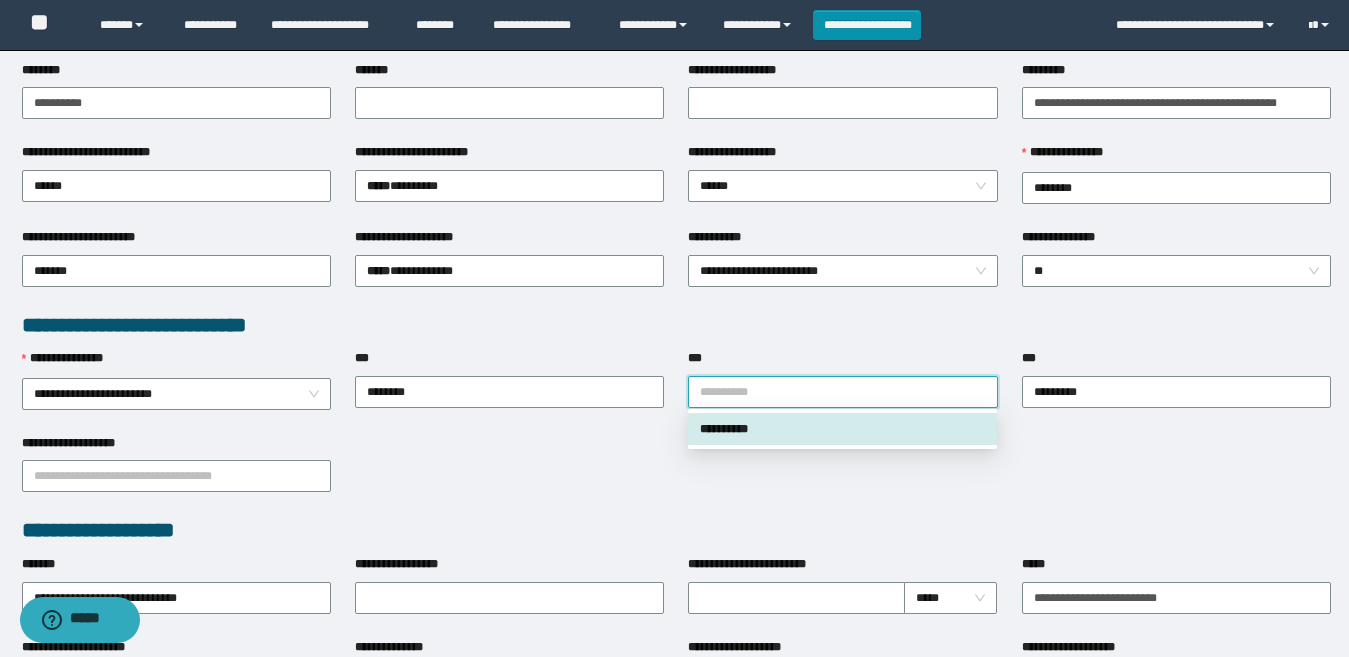 click on "**********" at bounding box center [676, 475] 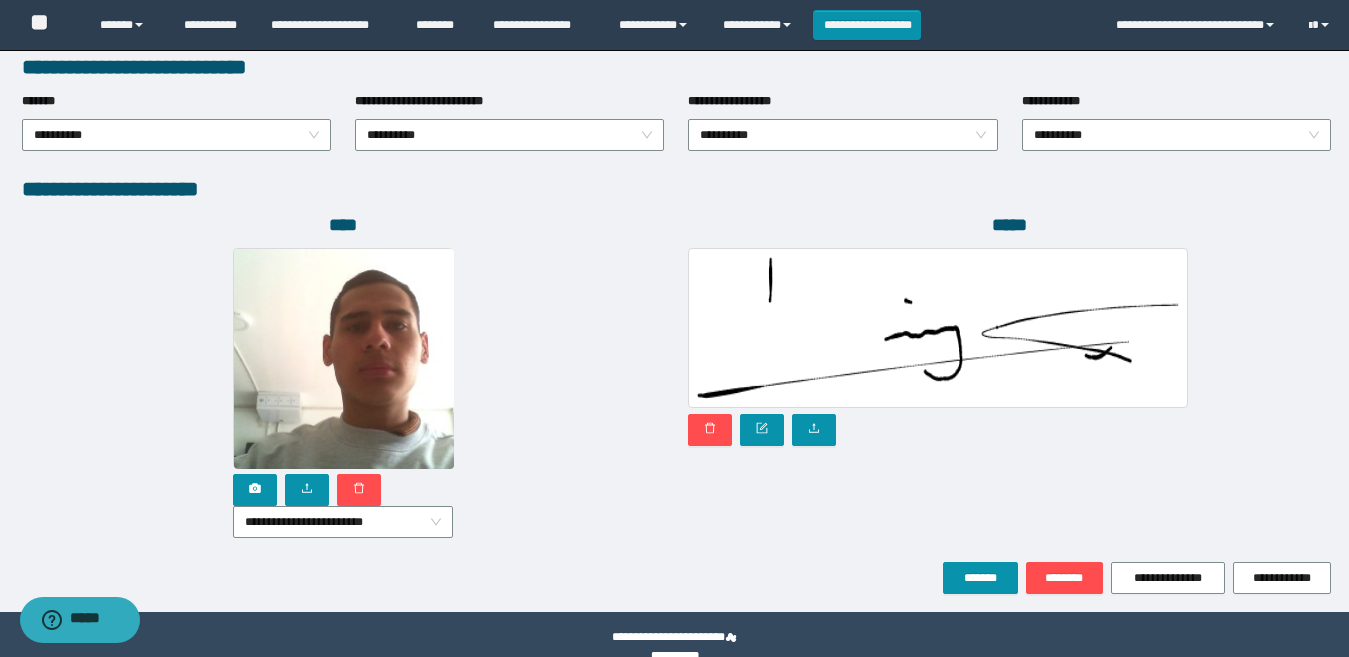scroll, scrollTop: 1080, scrollLeft: 0, axis: vertical 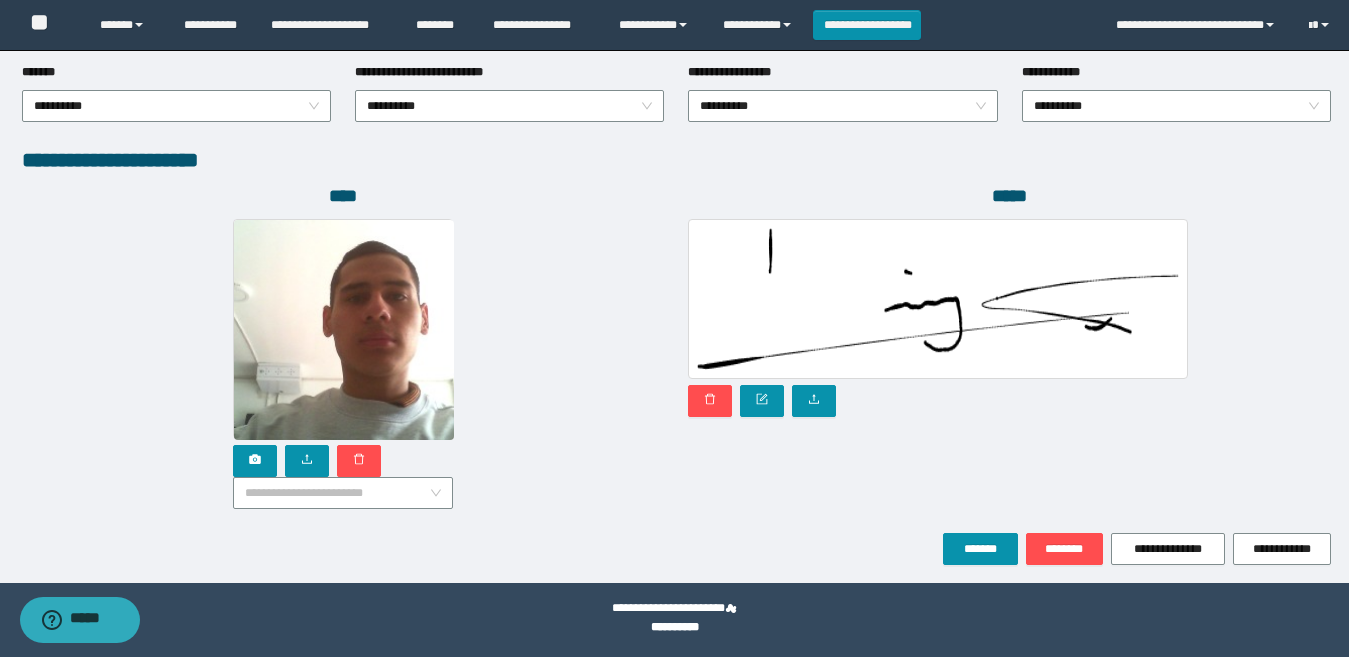 drag, startPoint x: 357, startPoint y: 483, endPoint x: 358, endPoint y: 543, distance: 60.00833 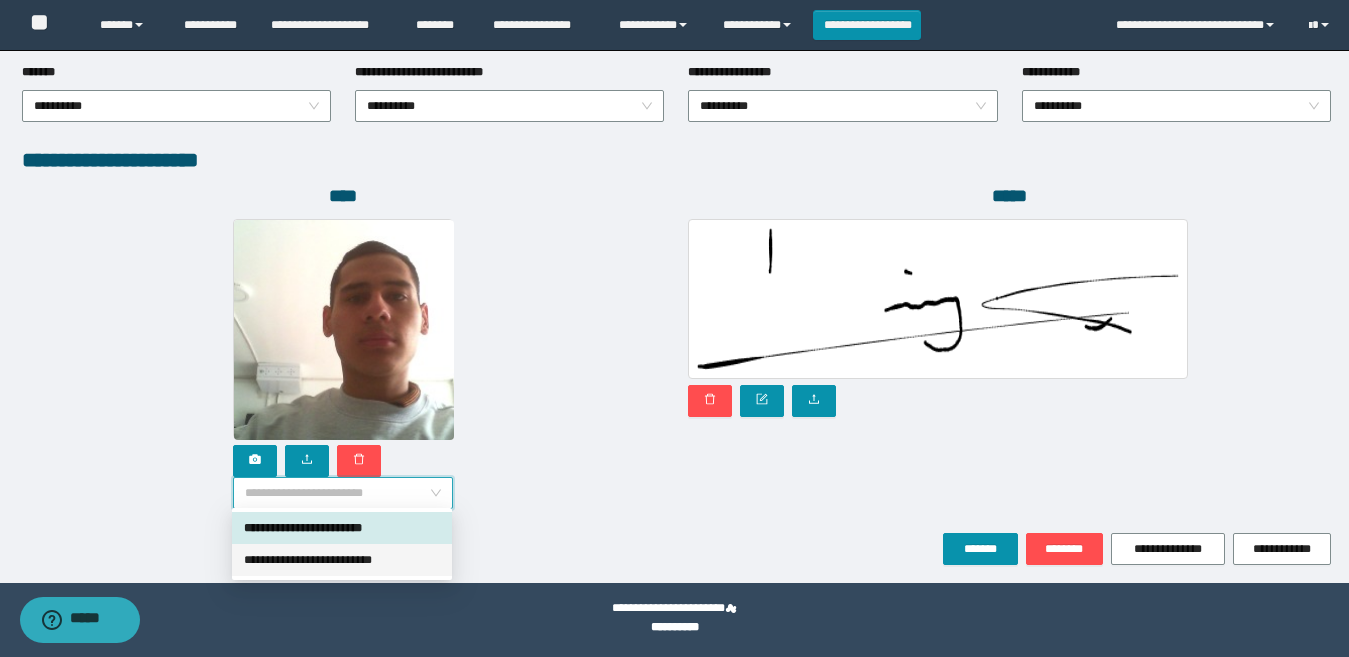 click on "**********" at bounding box center (342, 560) 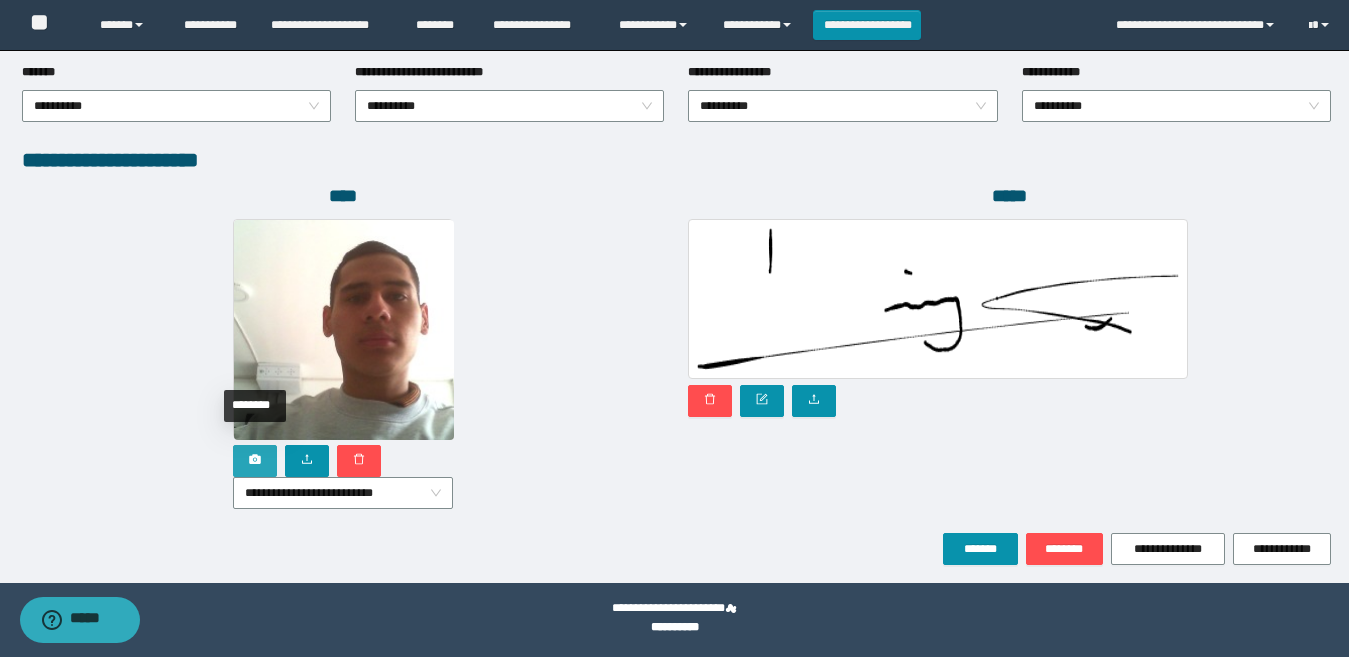 click at bounding box center [255, 461] 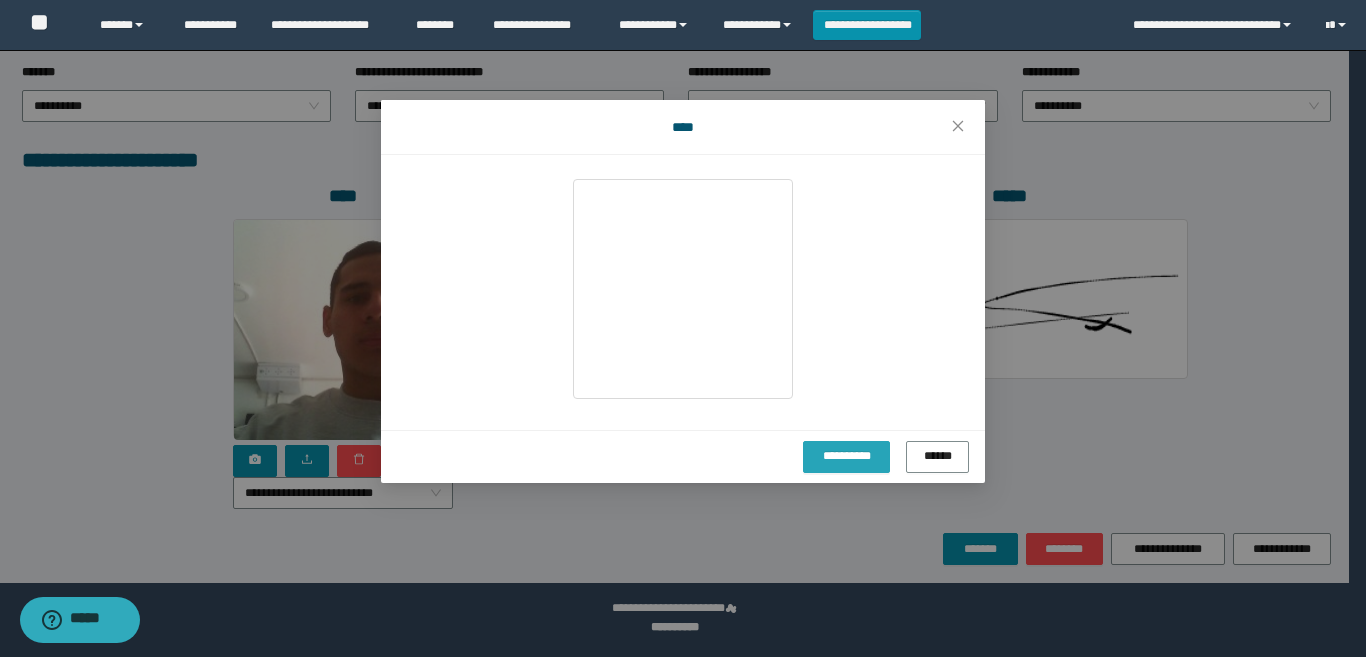 click on "**********" at bounding box center (846, 456) 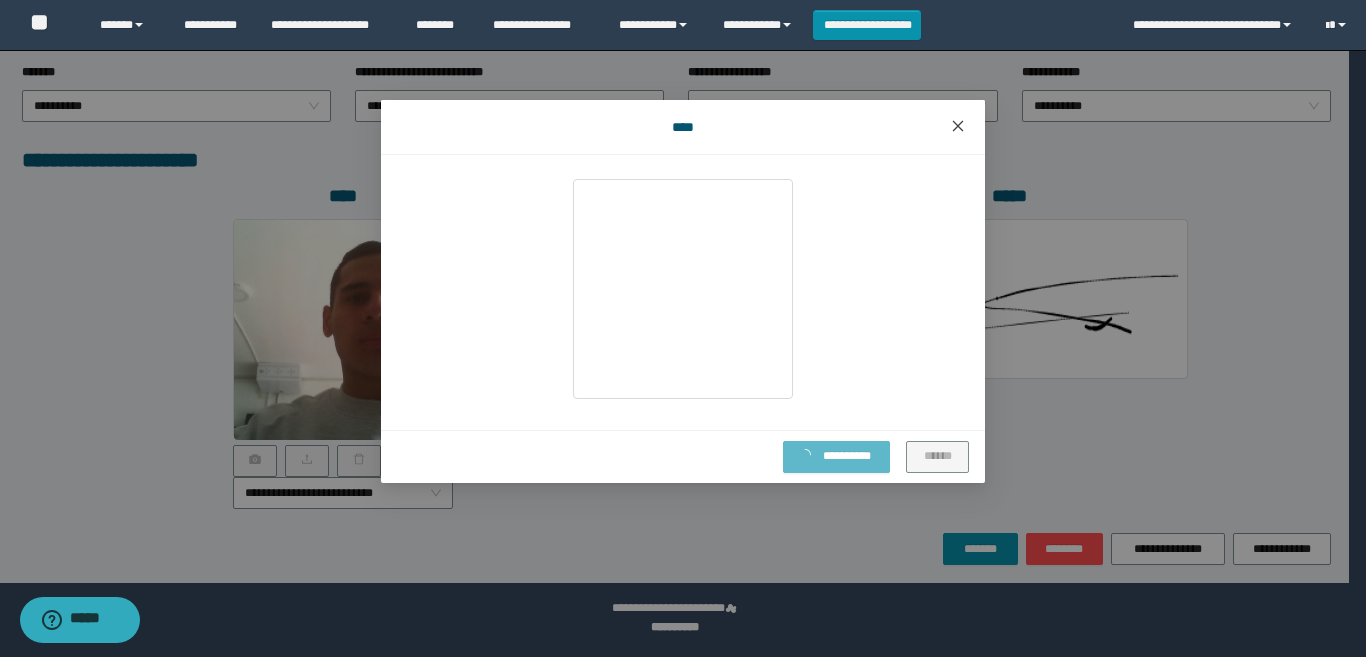 click at bounding box center [958, 127] 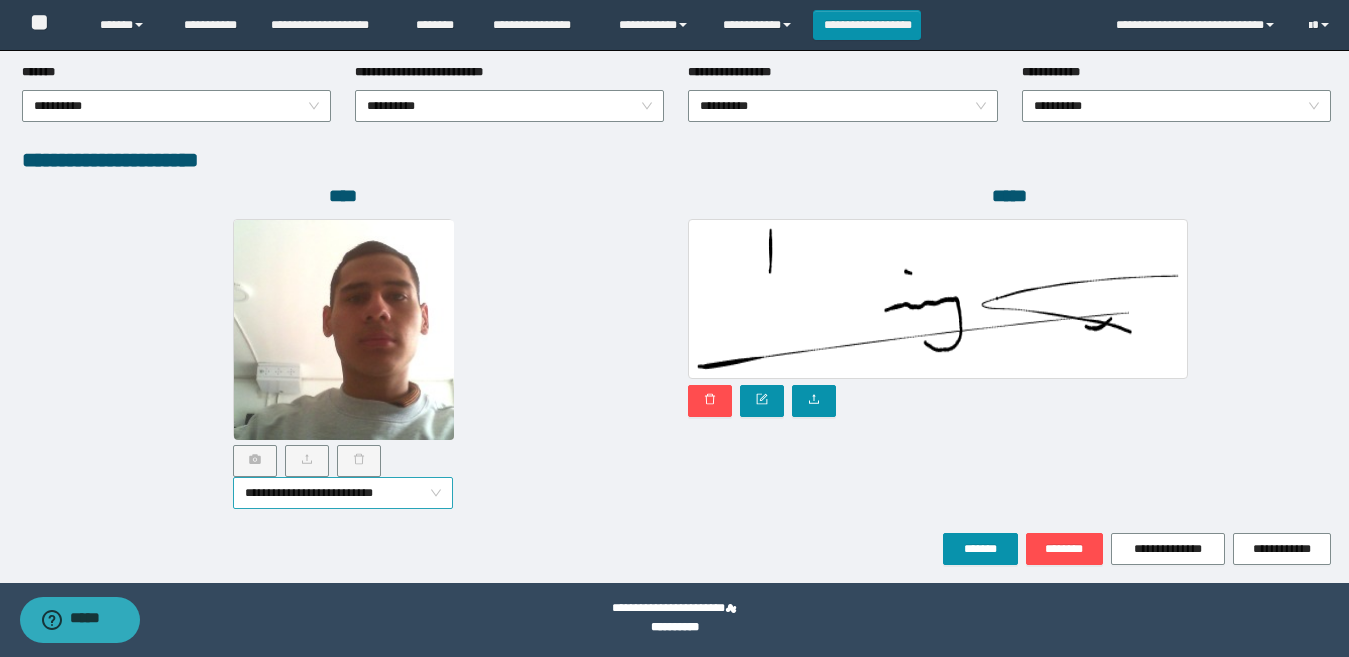 click on "**********" at bounding box center (343, 493) 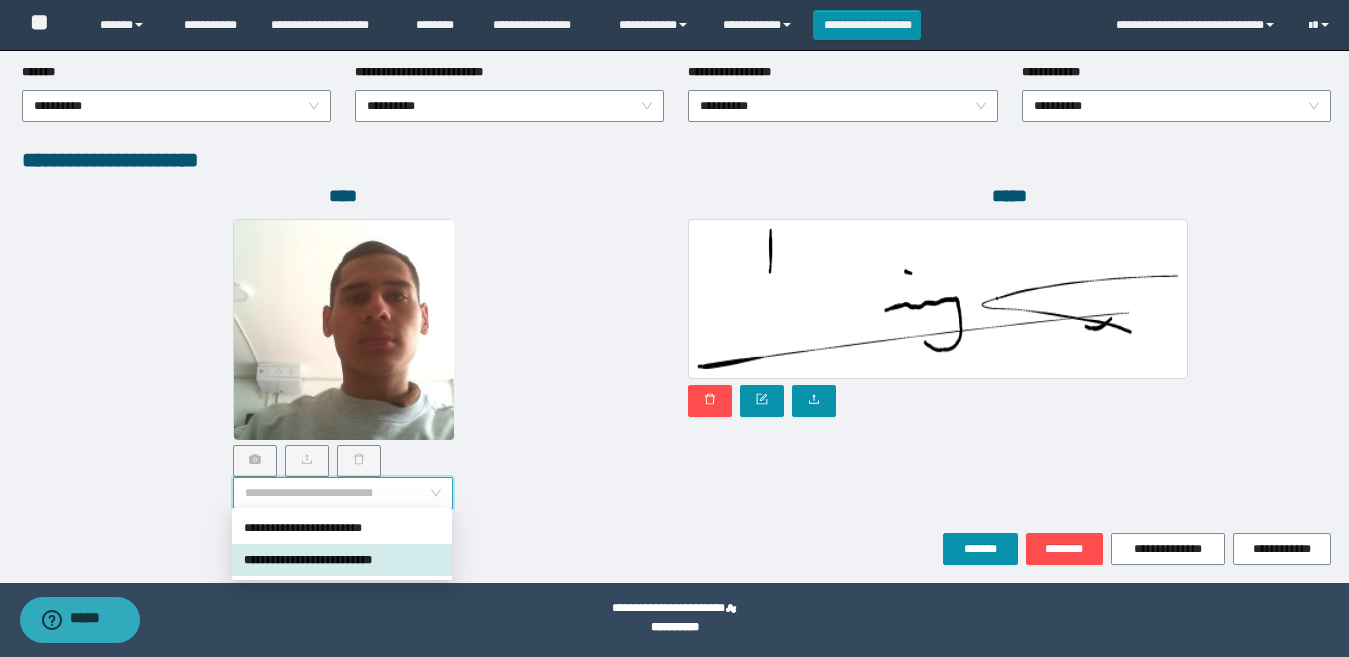 click on "**********" at bounding box center [342, 560] 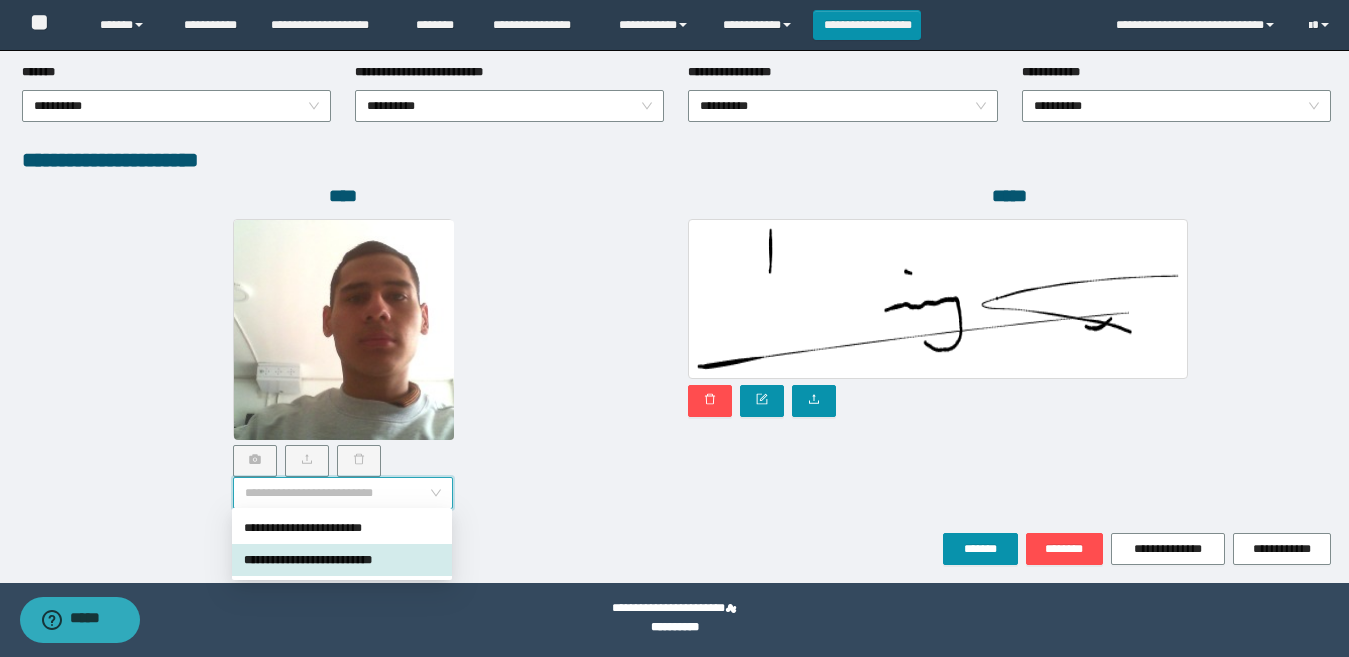click on "**********" at bounding box center [343, 493] 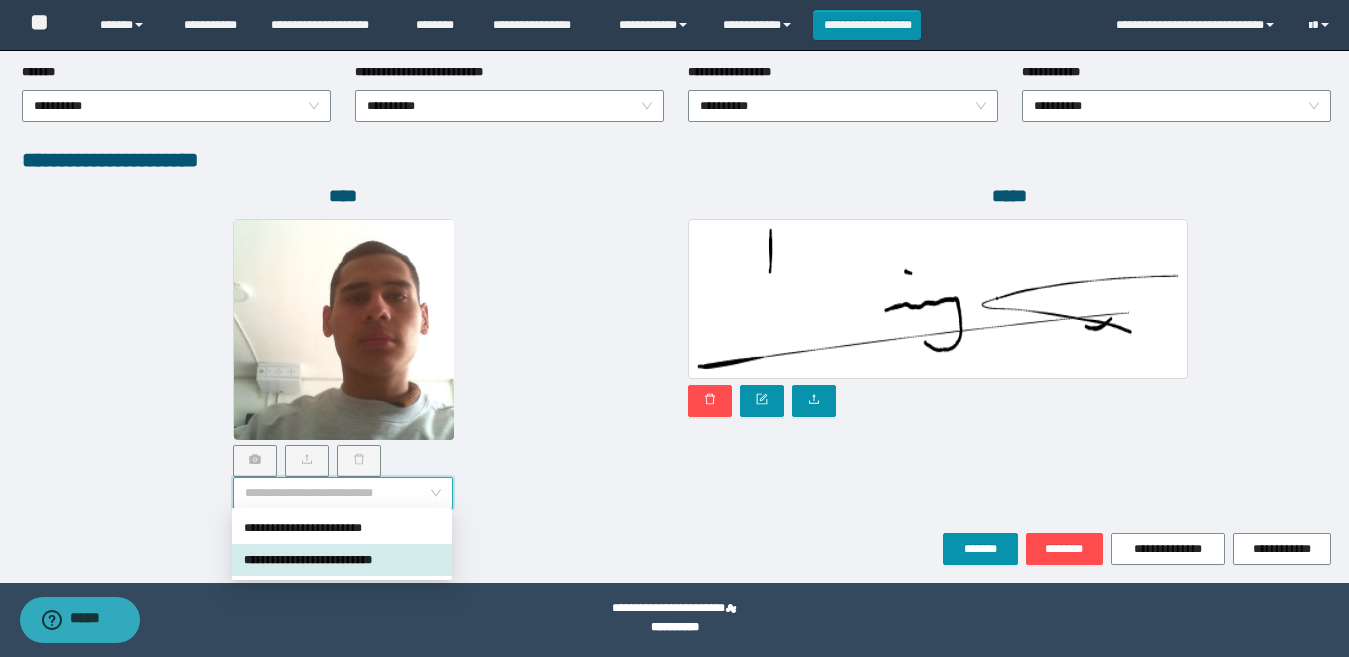 drag, startPoint x: 265, startPoint y: 561, endPoint x: 246, endPoint y: 482, distance: 81.25269 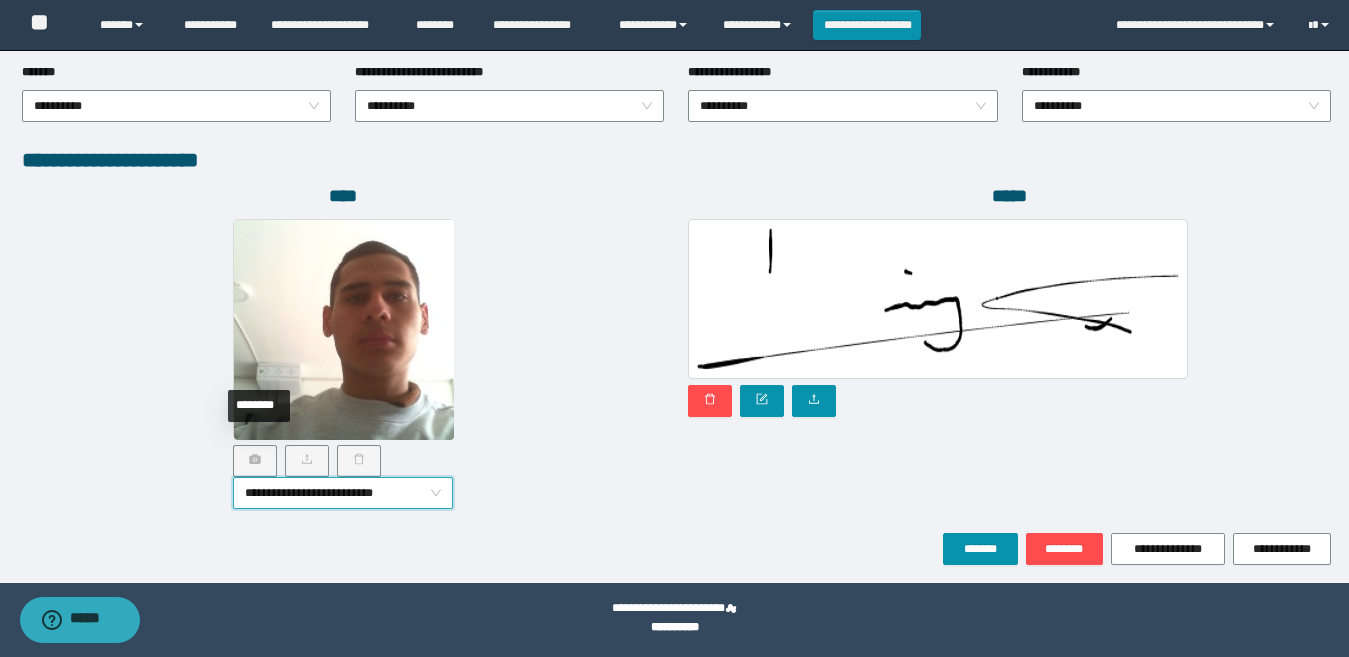 click at bounding box center (259, 461) 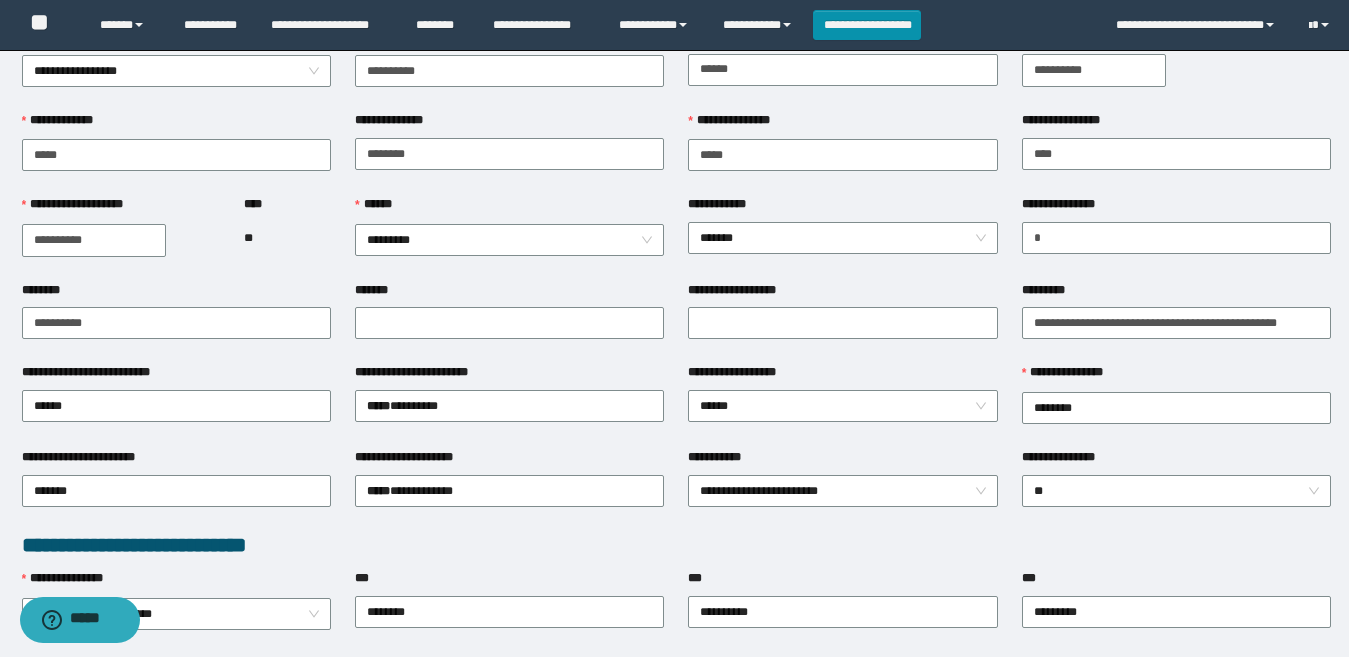 scroll, scrollTop: 0, scrollLeft: 0, axis: both 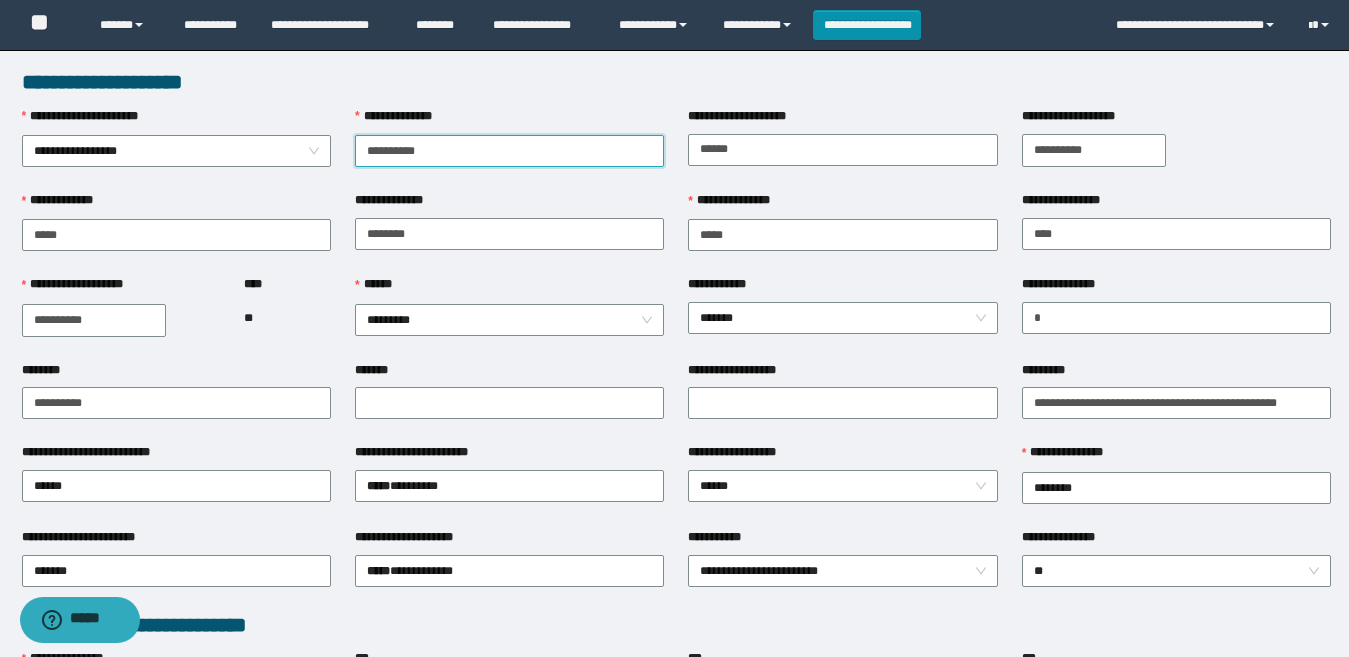 drag, startPoint x: 479, startPoint y: 150, endPoint x: 219, endPoint y: 186, distance: 262.48047 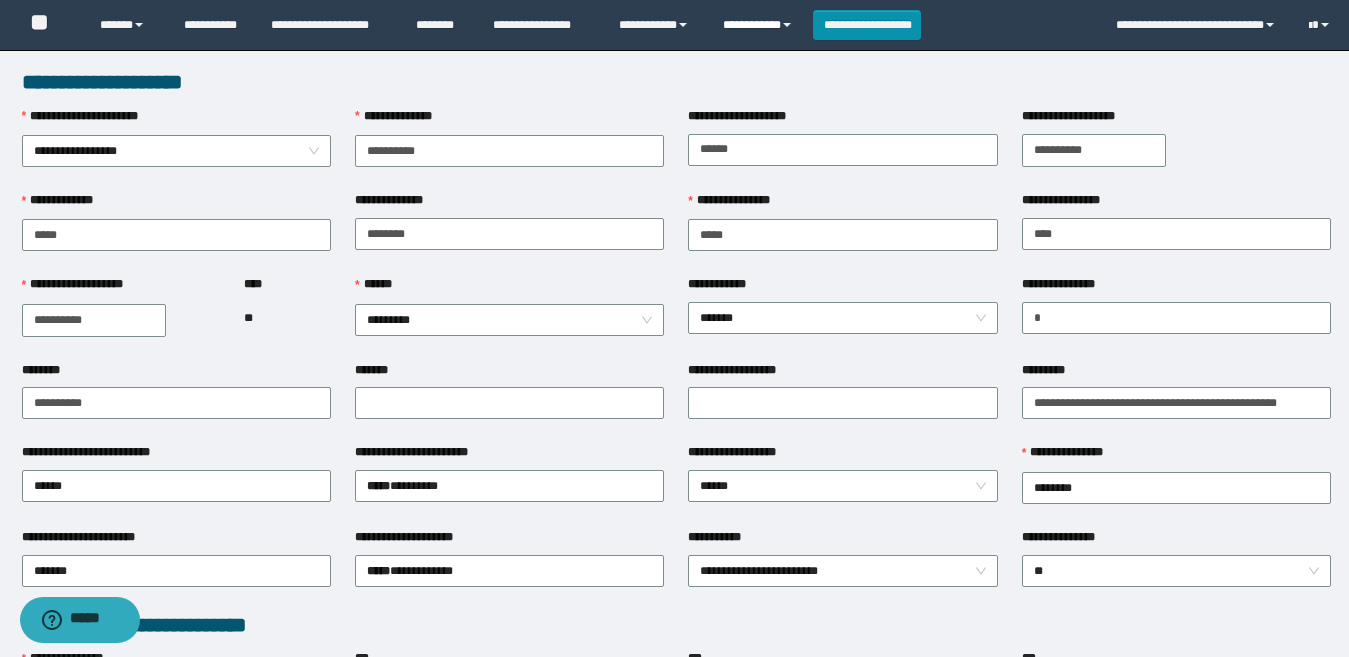 click on "**********" at bounding box center (760, 25) 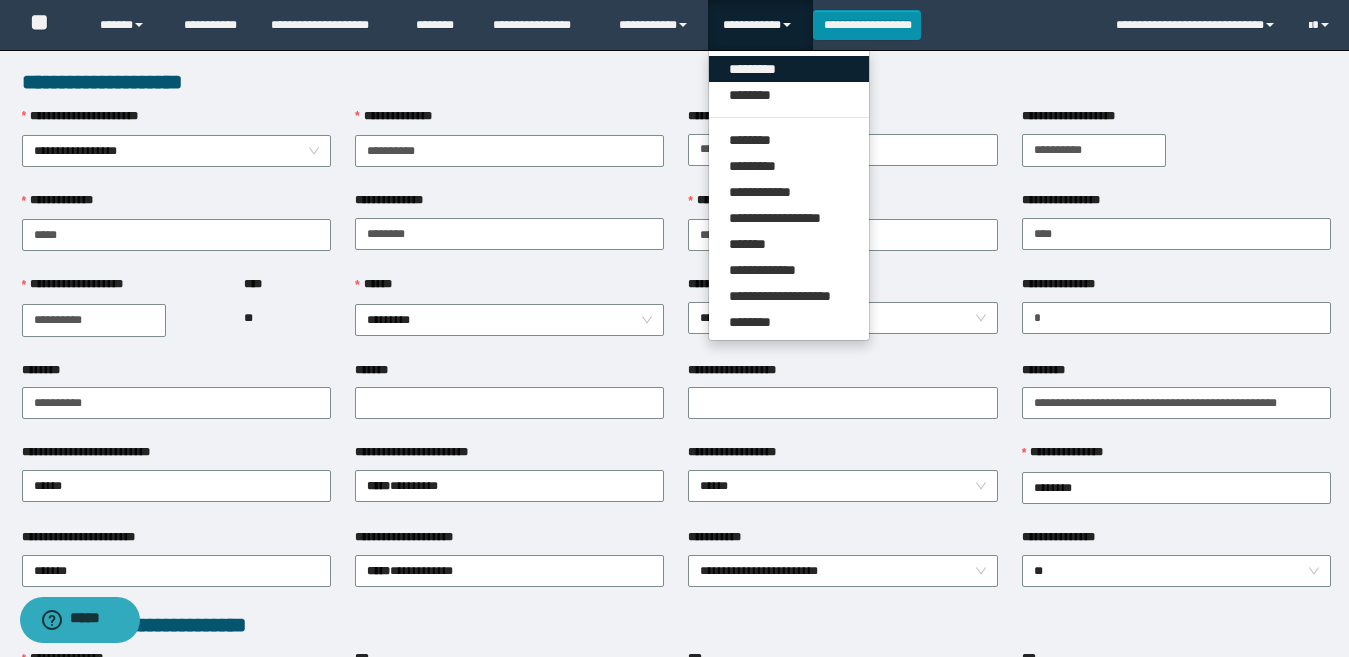 click on "*********" at bounding box center (789, 69) 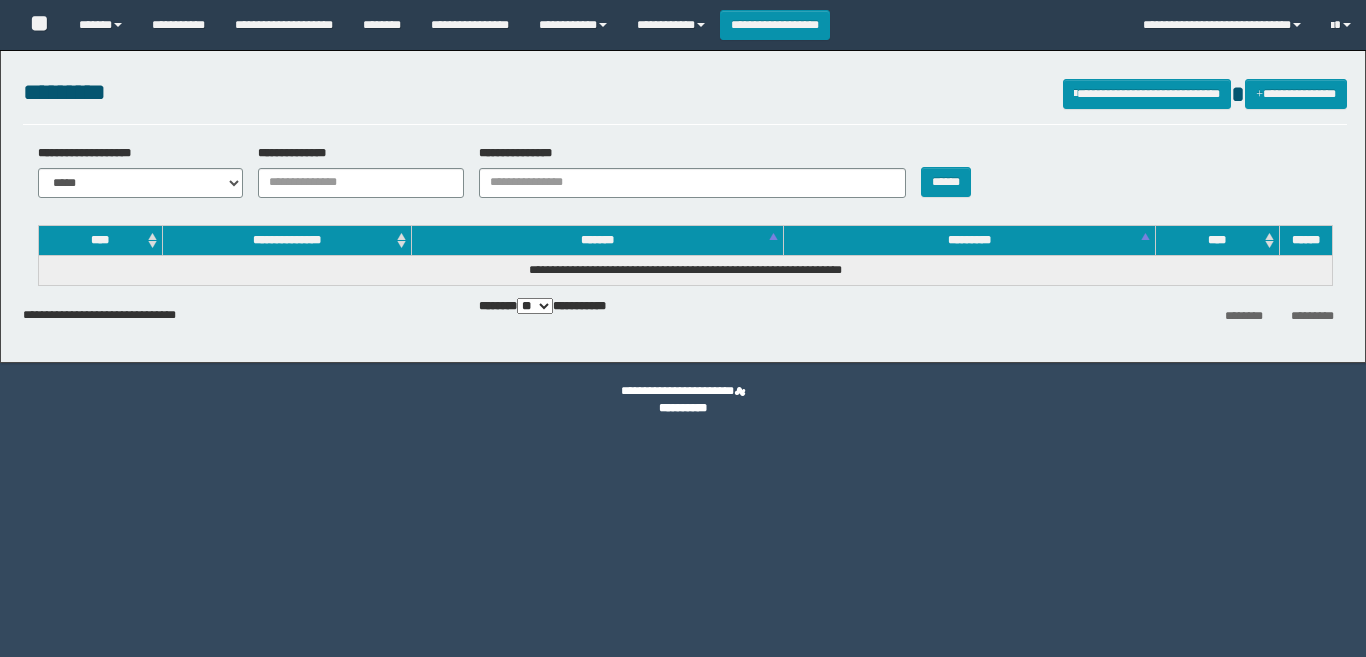 scroll, scrollTop: 0, scrollLeft: 0, axis: both 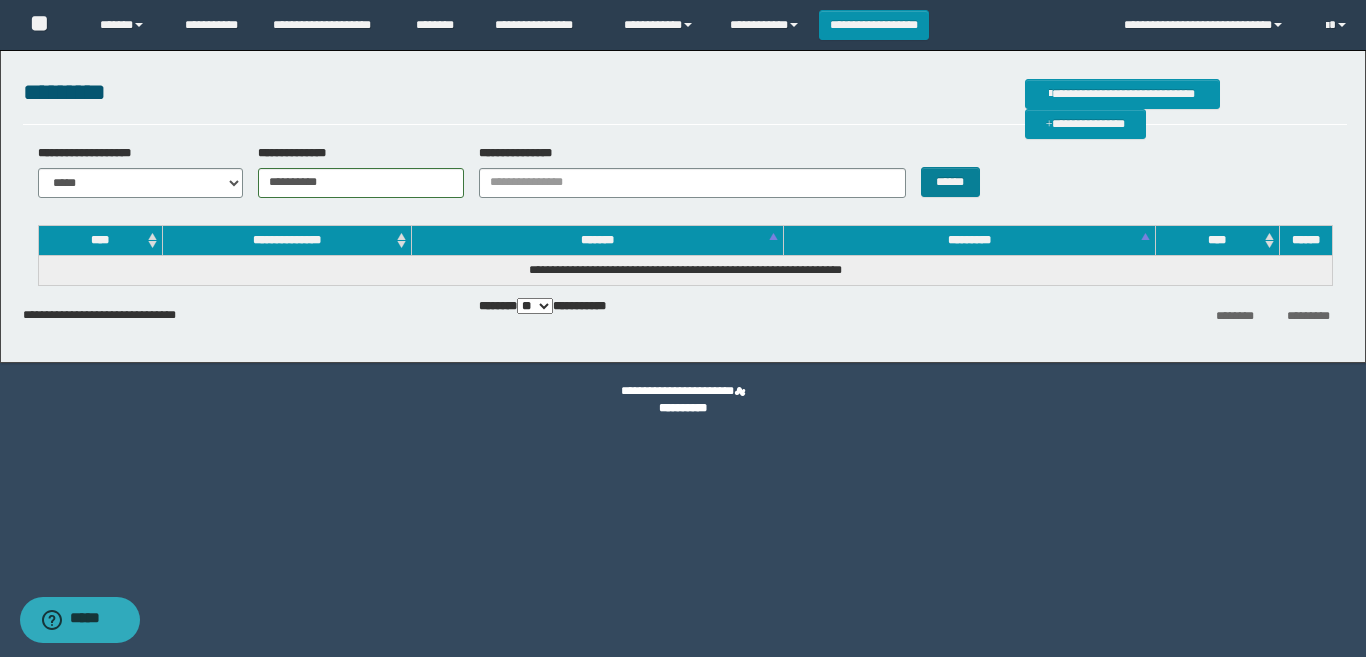type on "**********" 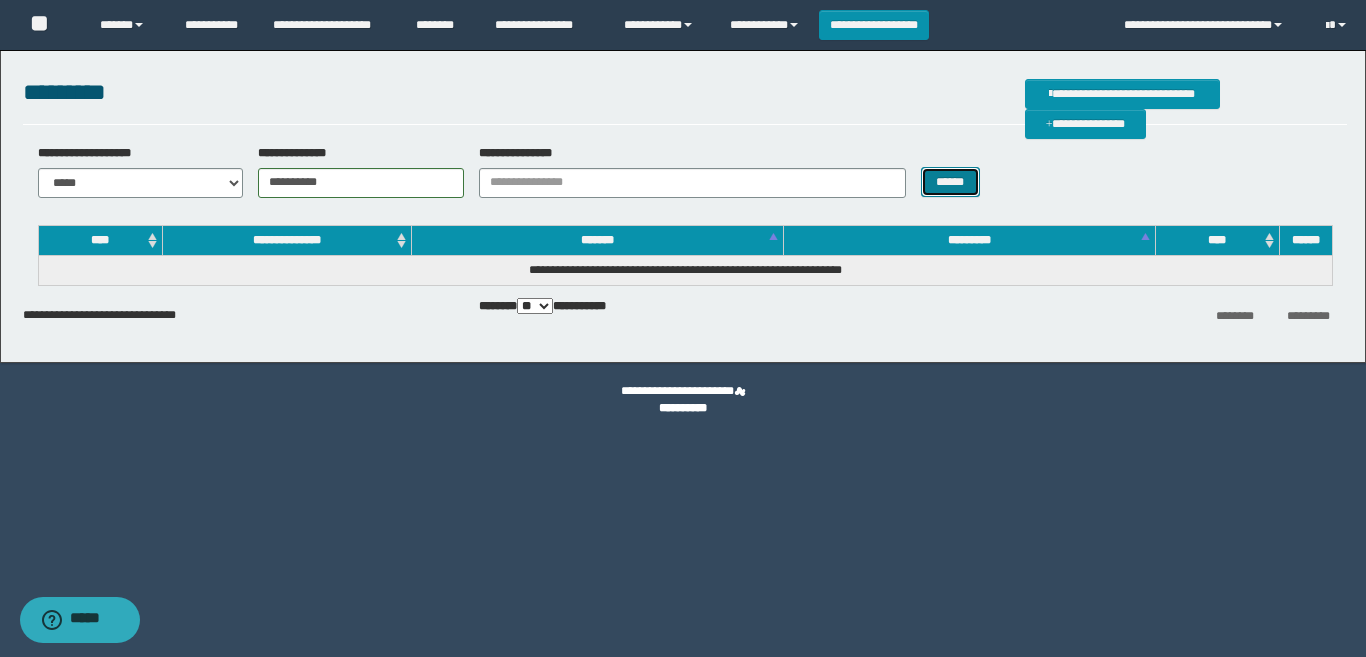 click on "******" at bounding box center [950, 182] 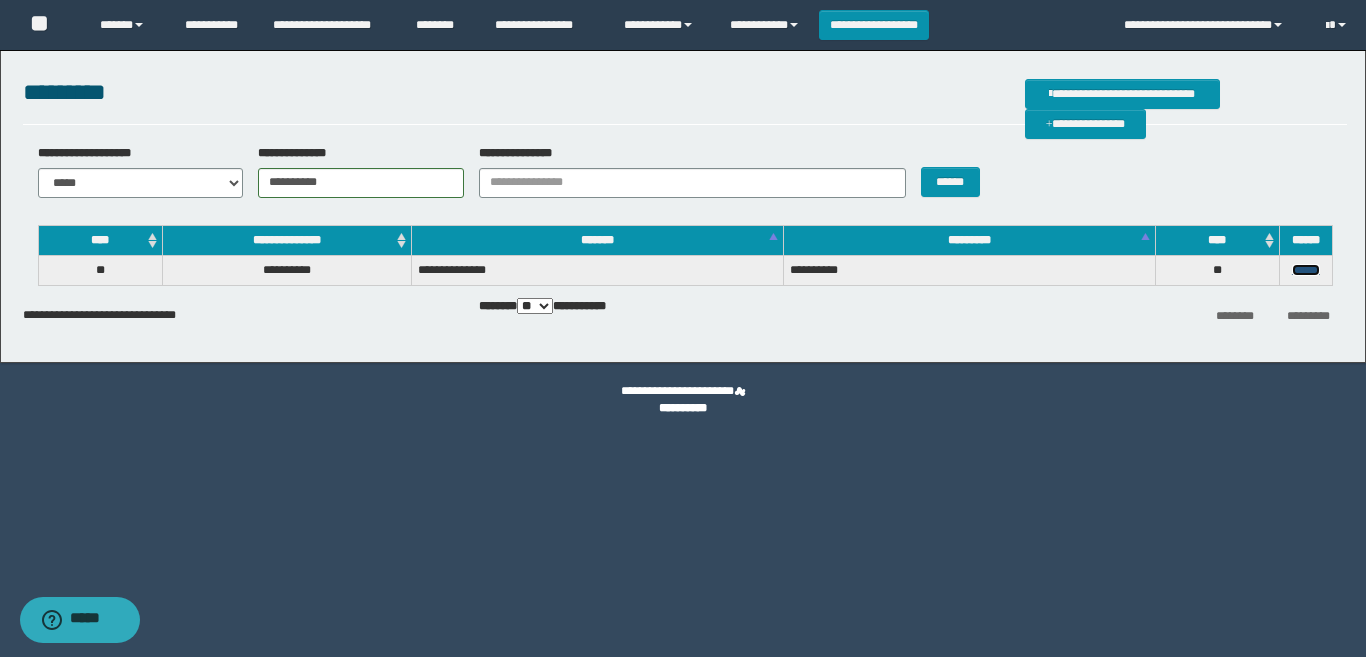 click on "******" at bounding box center (1306, 270) 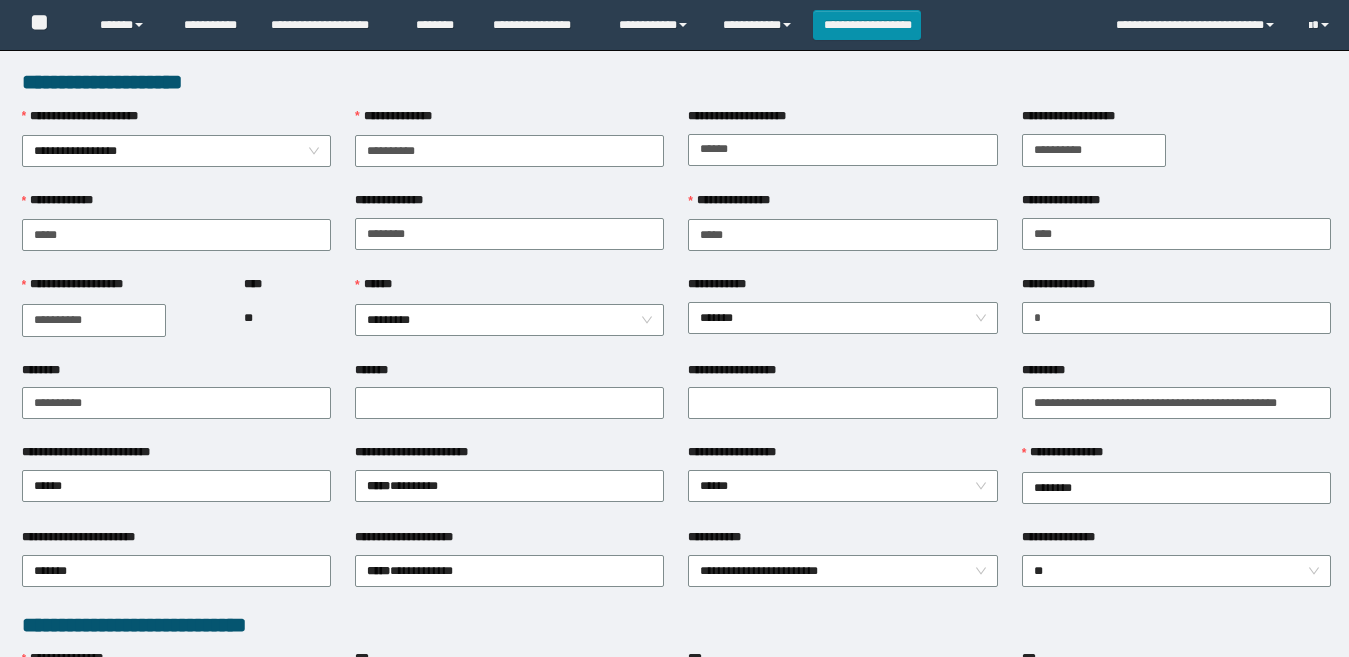scroll, scrollTop: 1080, scrollLeft: 0, axis: vertical 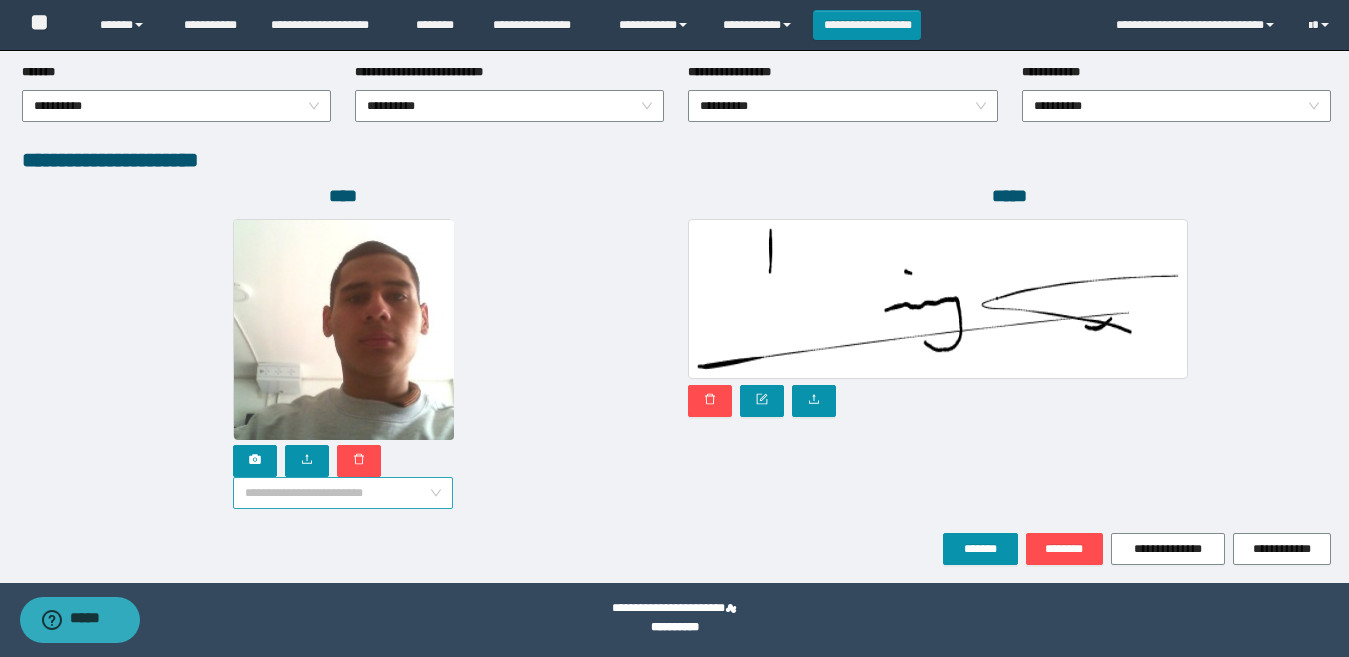 click on "**********" at bounding box center (343, 493) 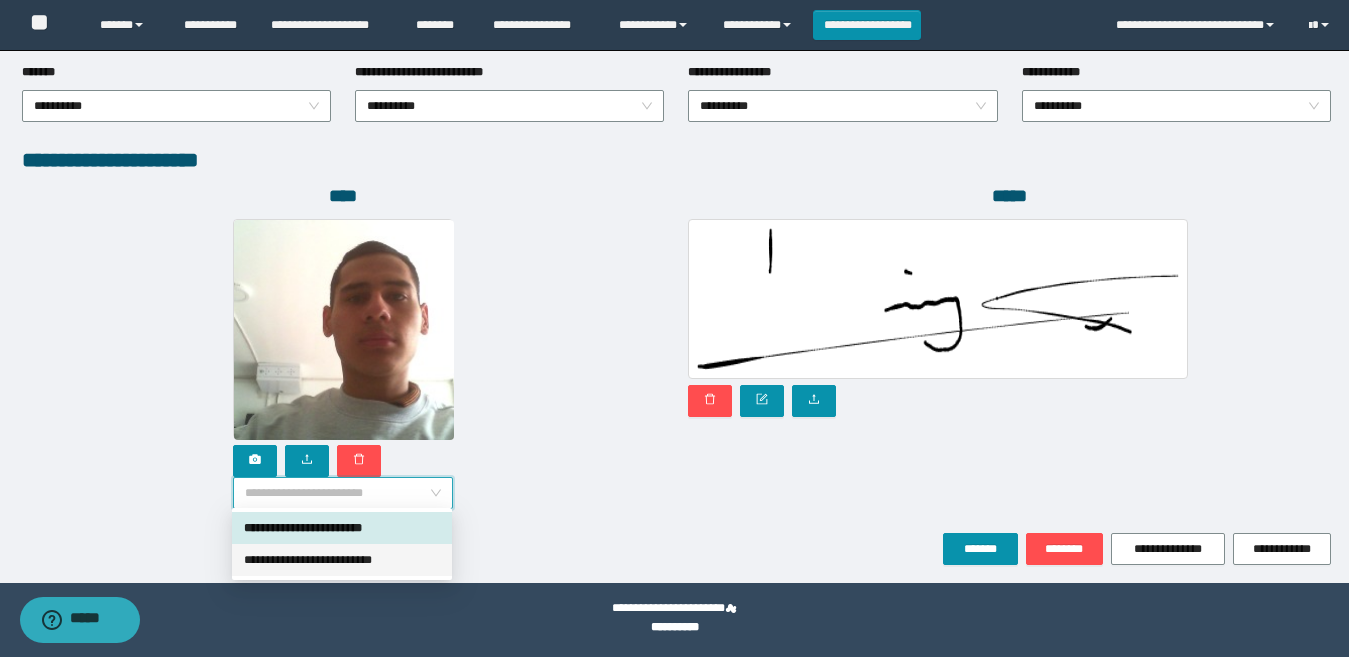click on "**********" at bounding box center [342, 560] 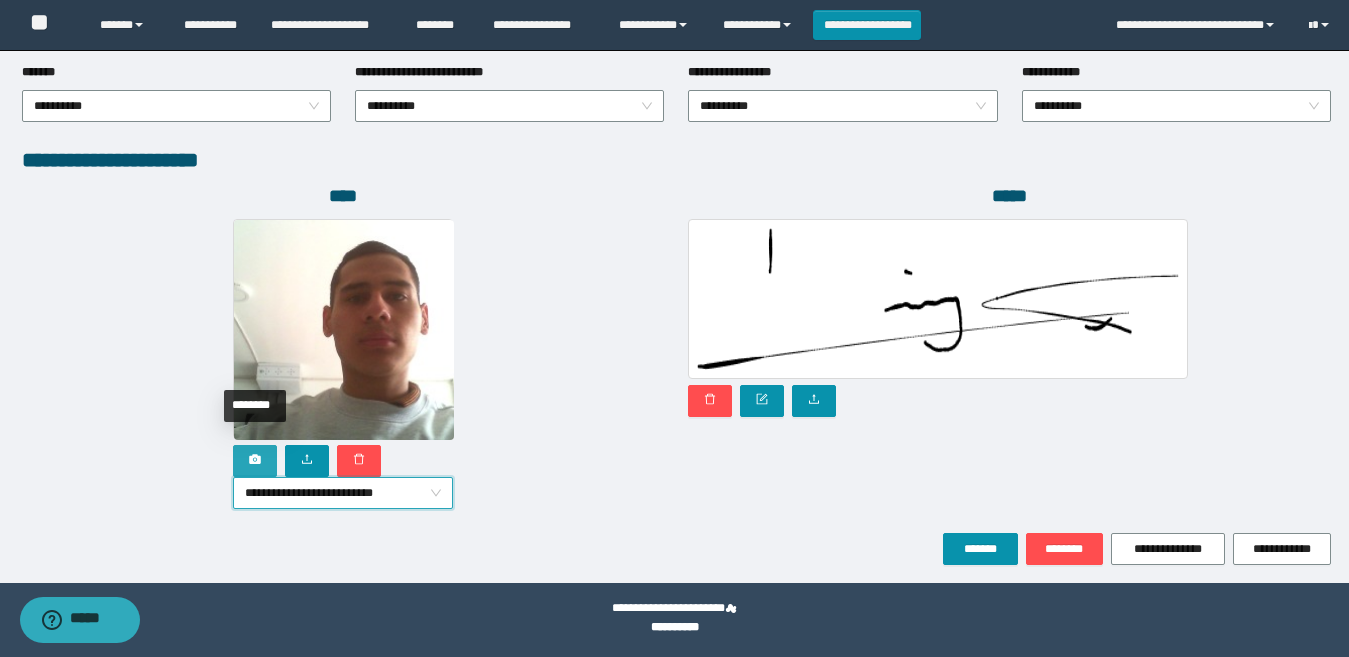 click 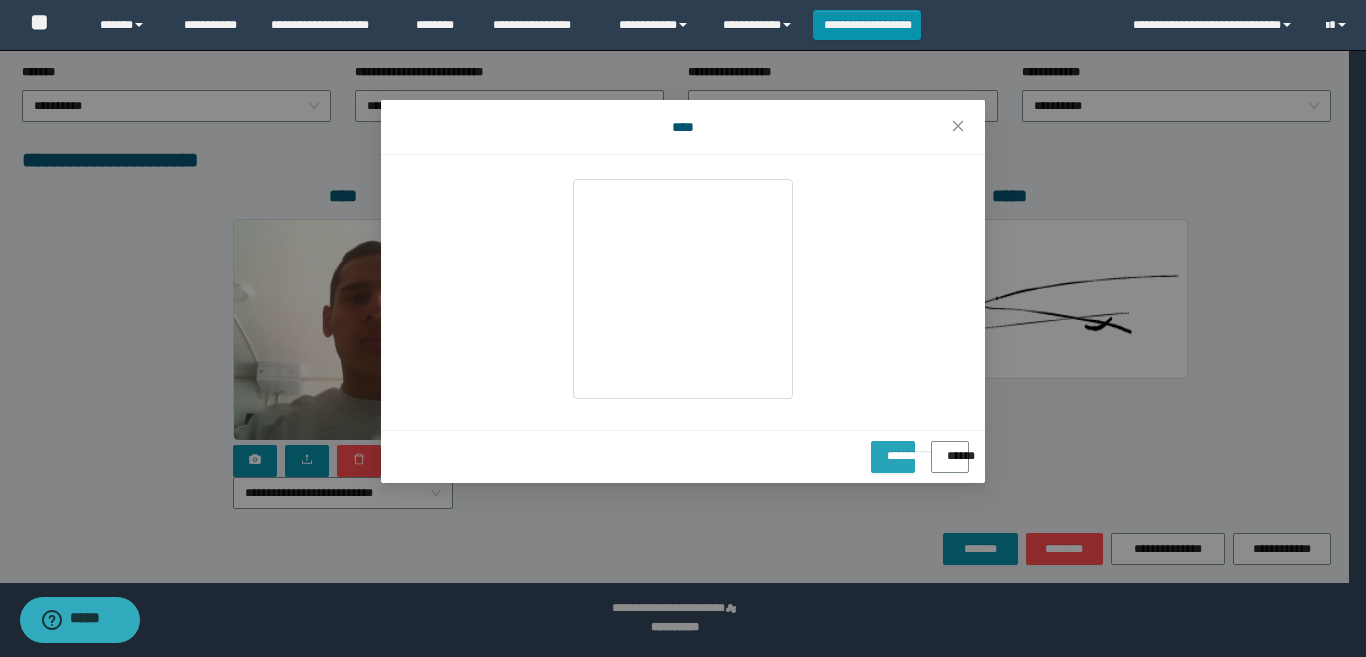 click on "**********" at bounding box center (893, 449) 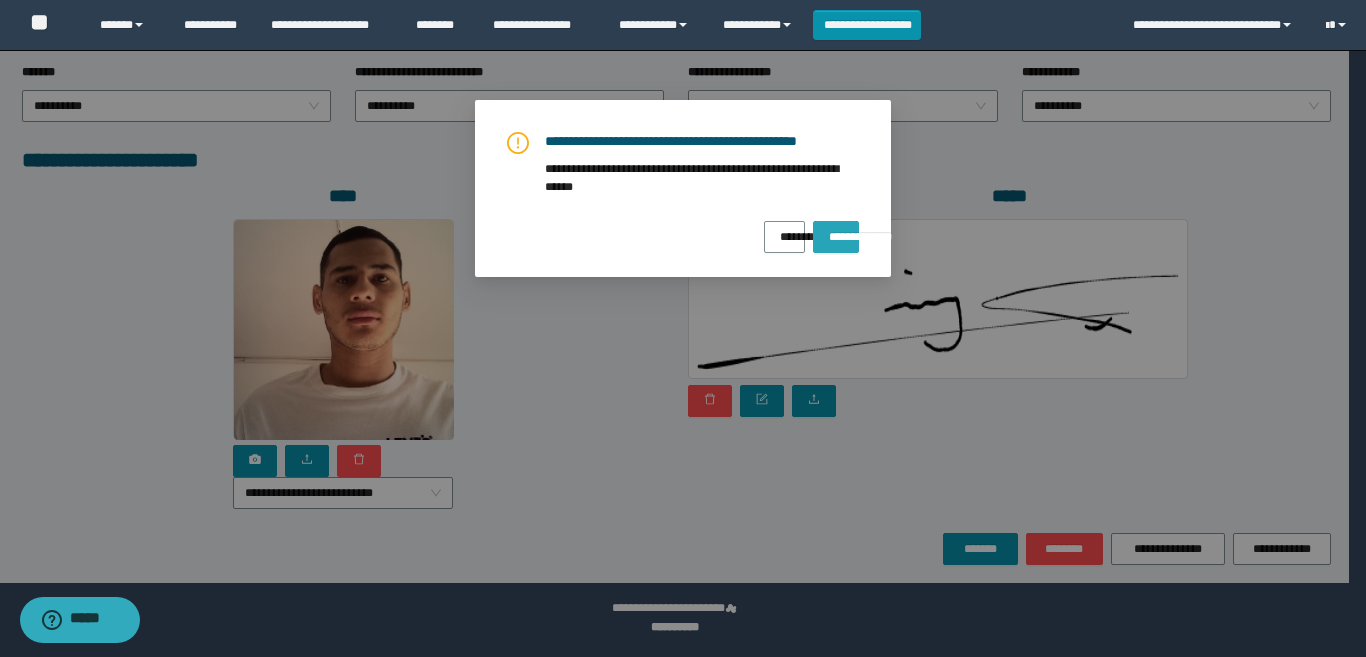 click on "**********" at bounding box center [836, 237] 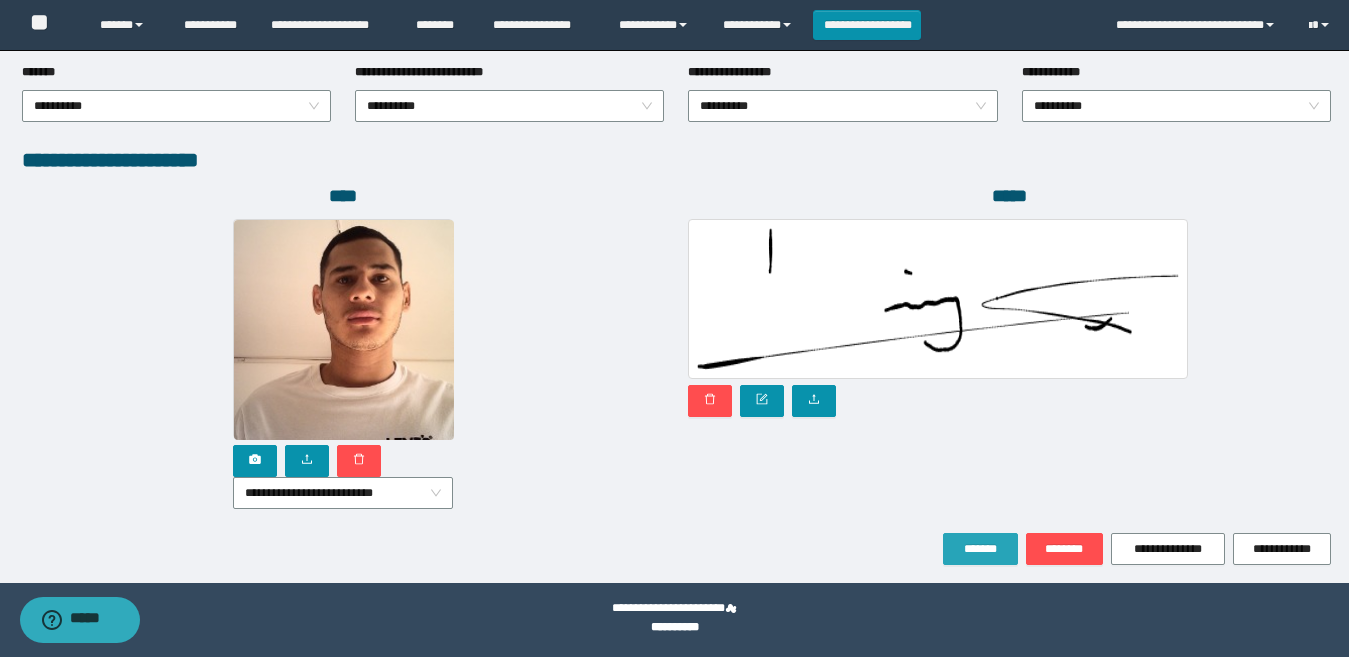 click on "*******" at bounding box center [980, 549] 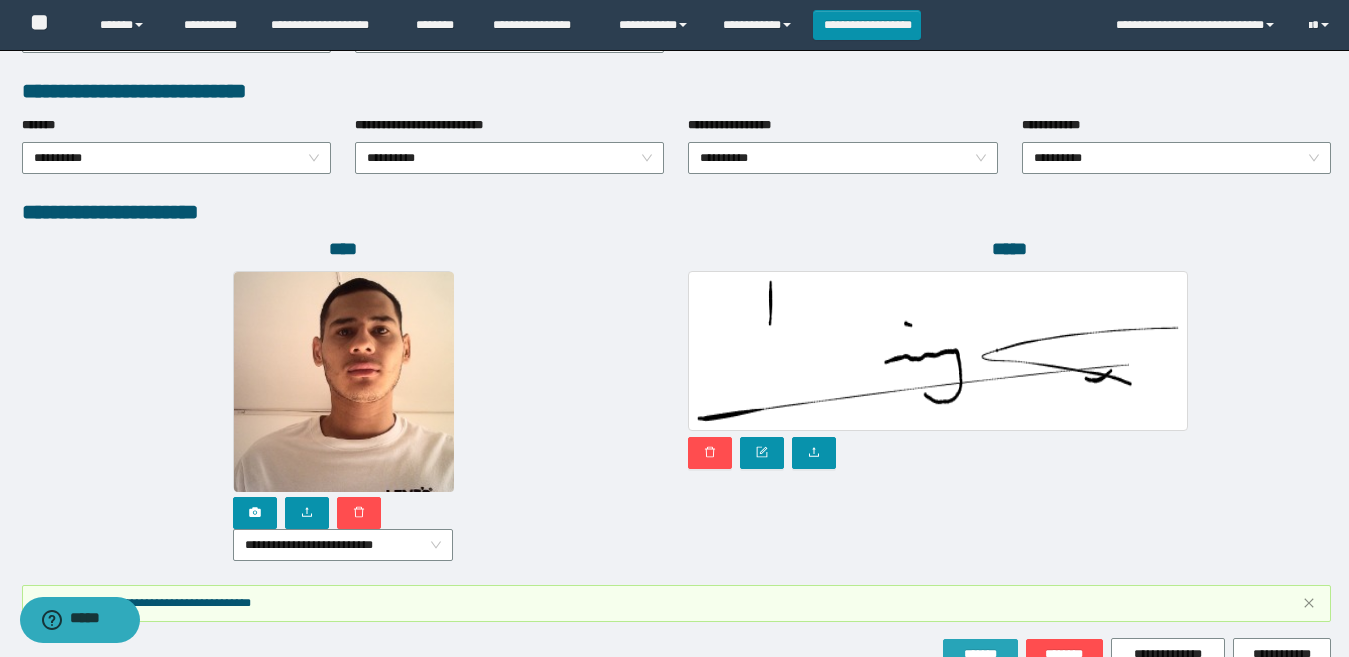 scroll, scrollTop: 1133, scrollLeft: 0, axis: vertical 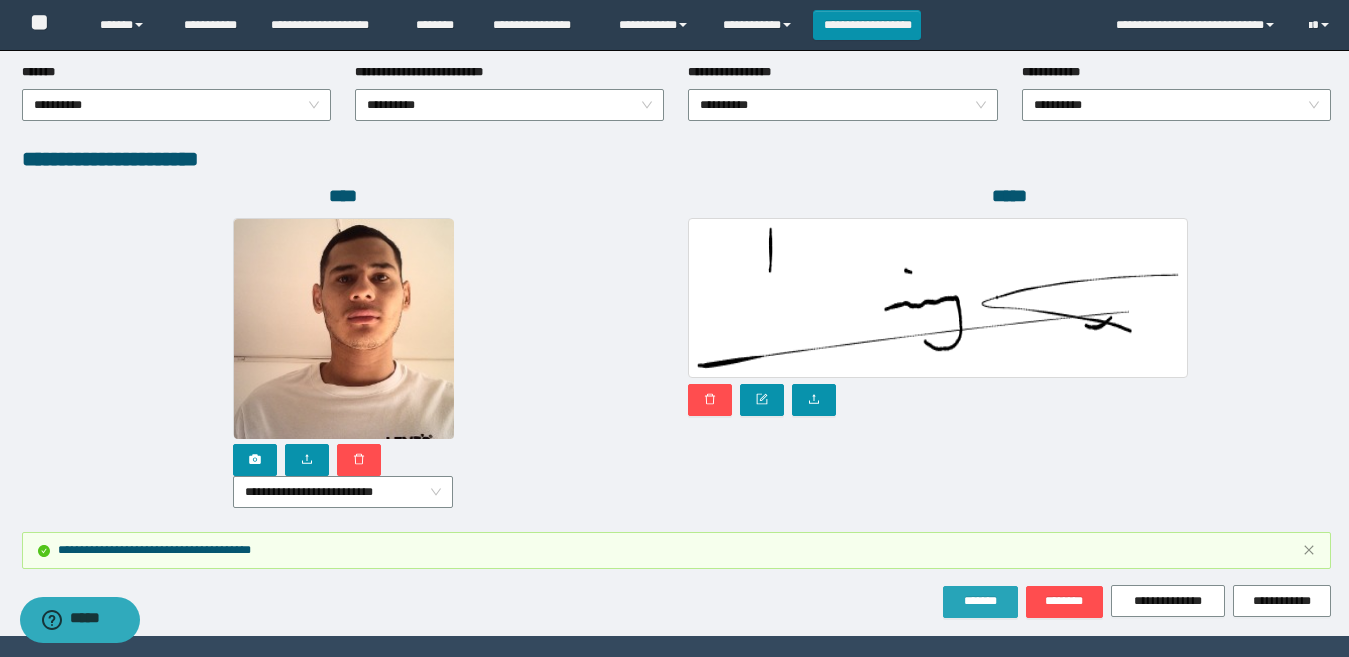 drag, startPoint x: 968, startPoint y: 610, endPoint x: 598, endPoint y: 491, distance: 388.66568 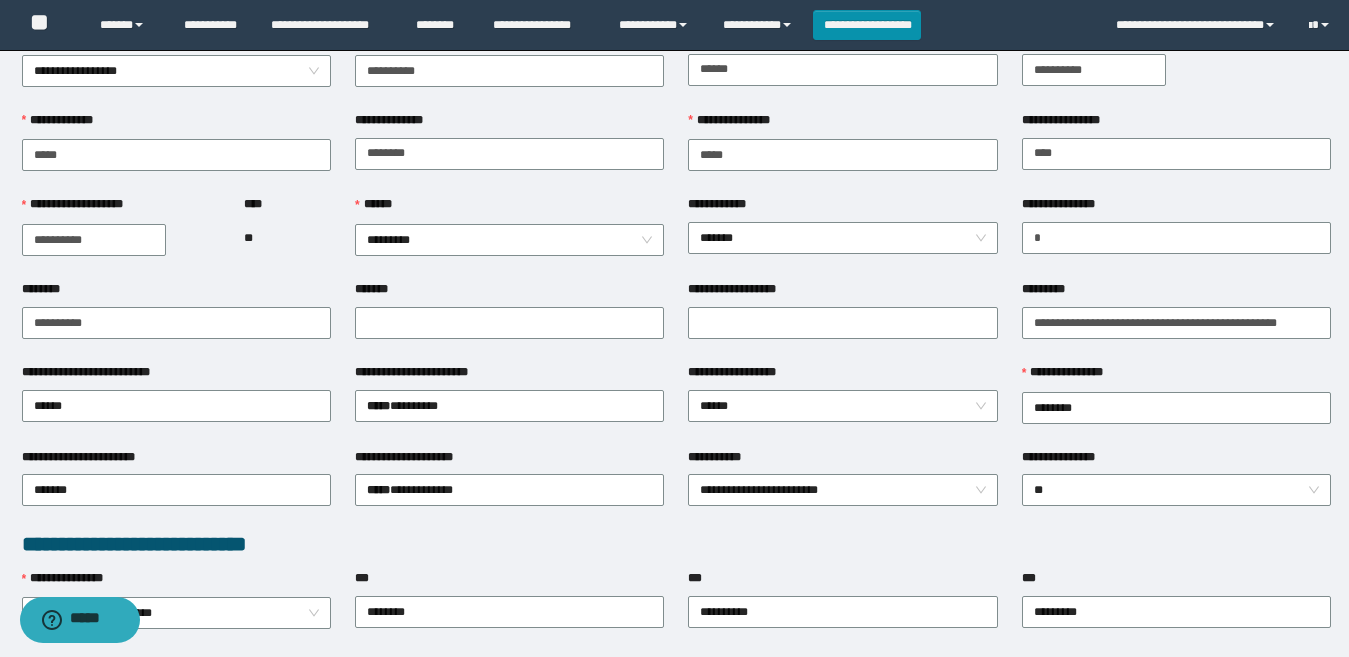 scroll, scrollTop: 0, scrollLeft: 0, axis: both 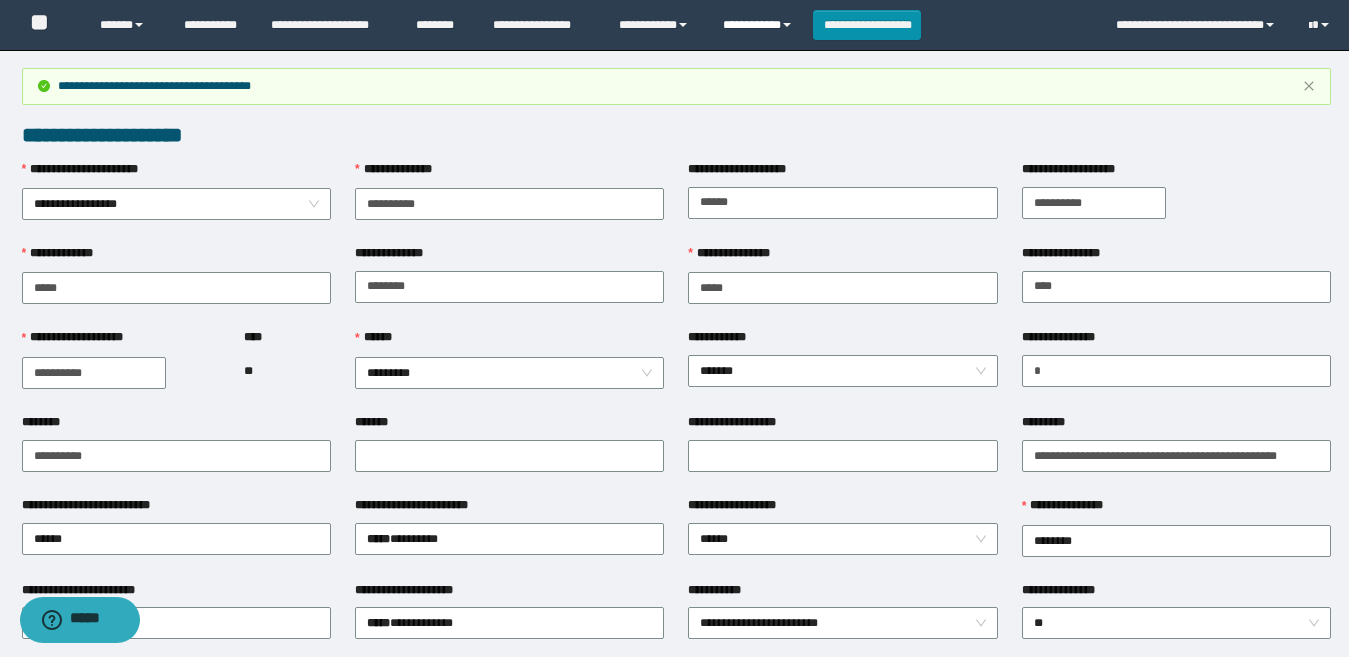 click on "**********" at bounding box center (760, 25) 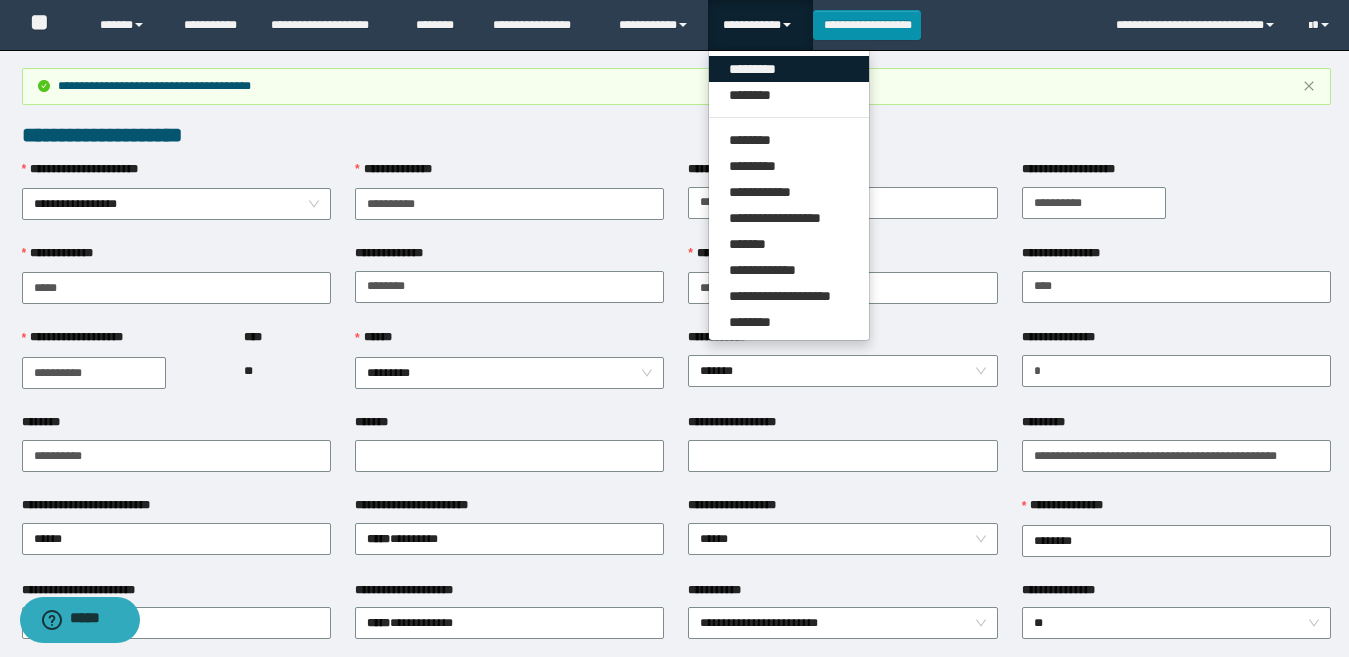 click on "*********" at bounding box center (789, 69) 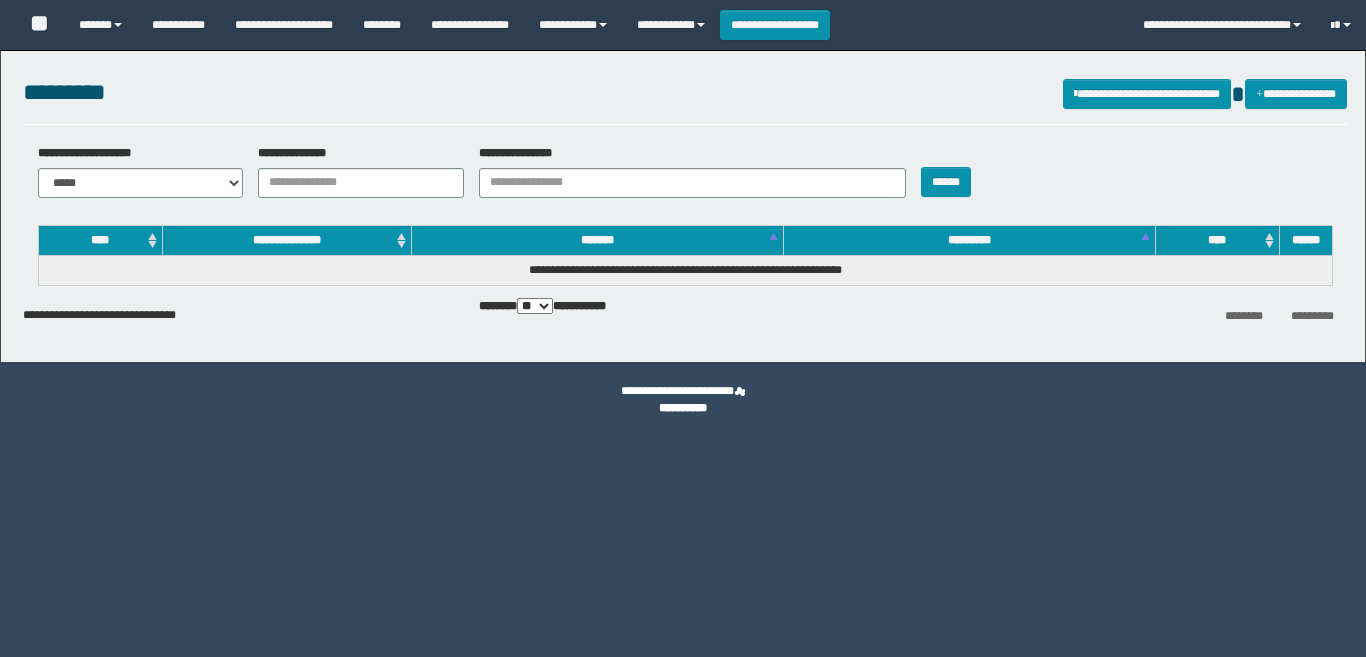 scroll, scrollTop: 0, scrollLeft: 0, axis: both 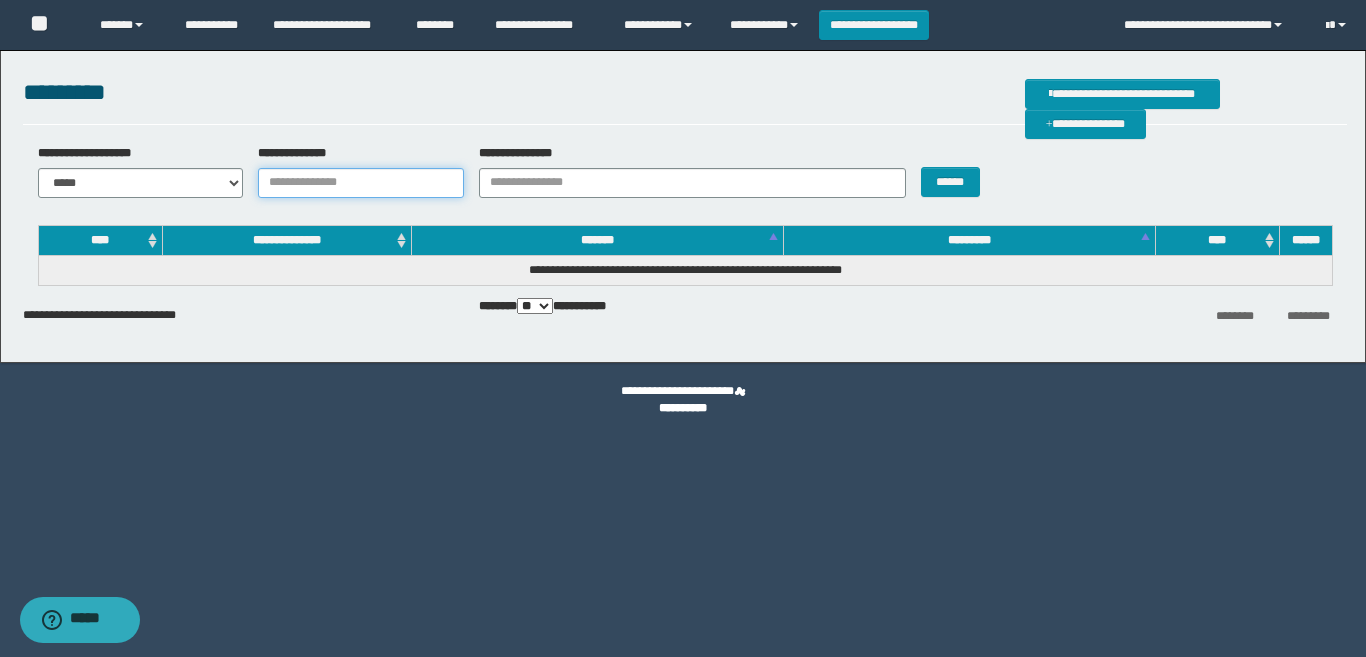 click on "**********" at bounding box center [361, 183] 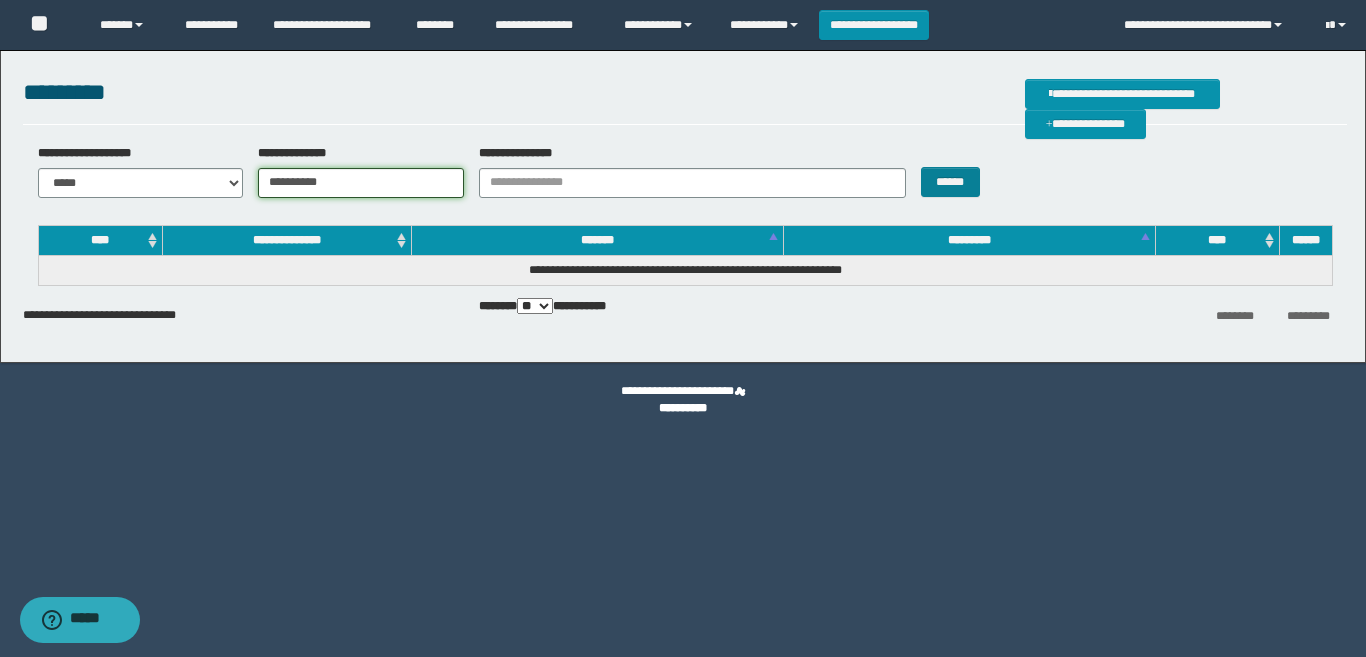 type on "**********" 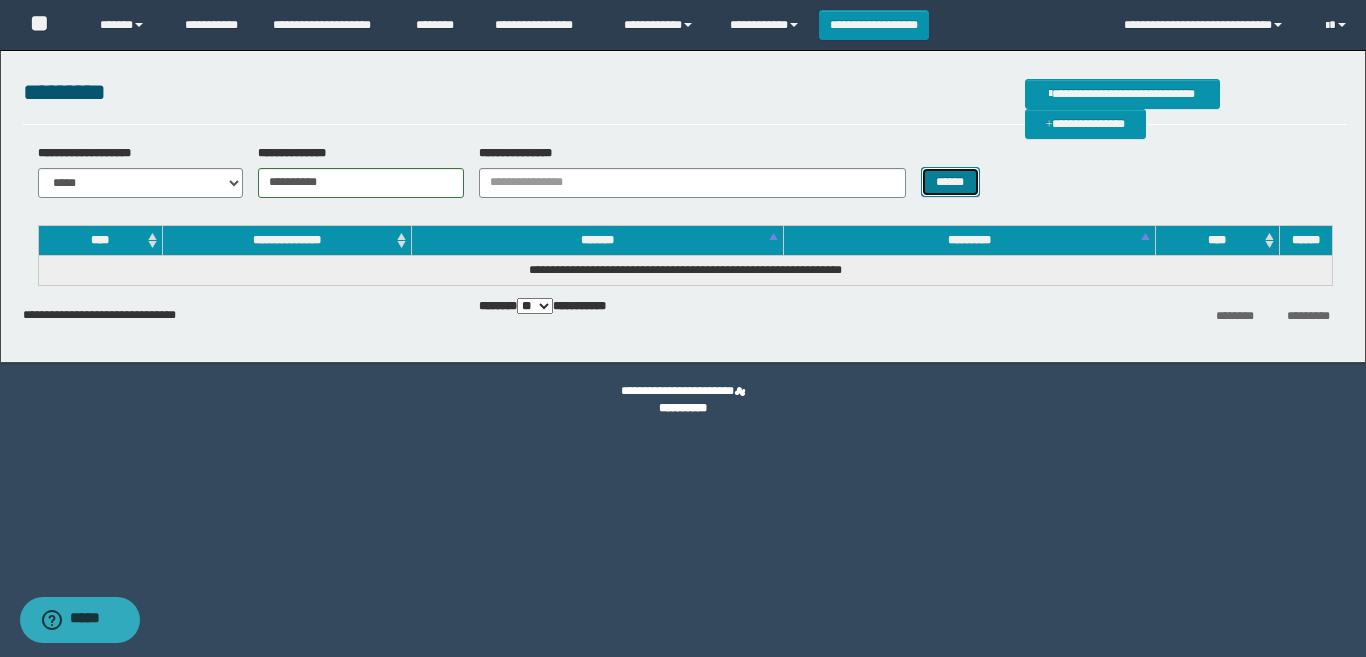drag, startPoint x: 945, startPoint y: 186, endPoint x: 1035, endPoint y: 215, distance: 94.55686 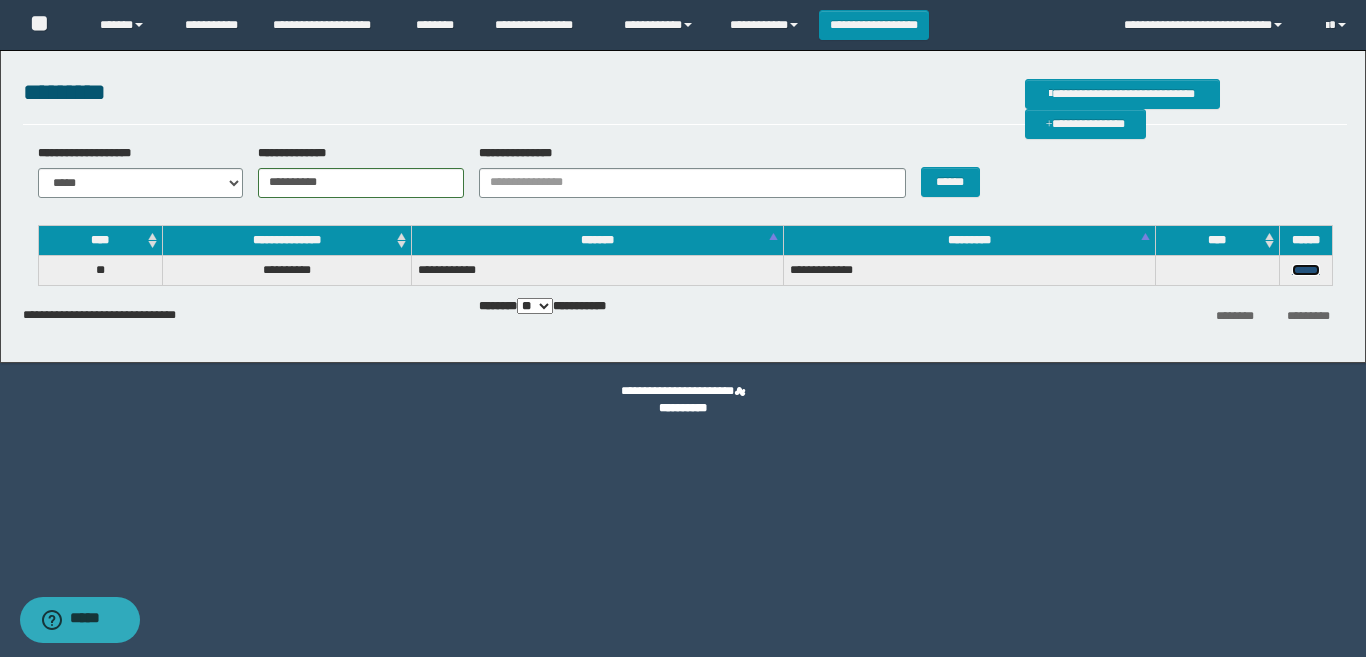 click on "******" at bounding box center [1306, 270] 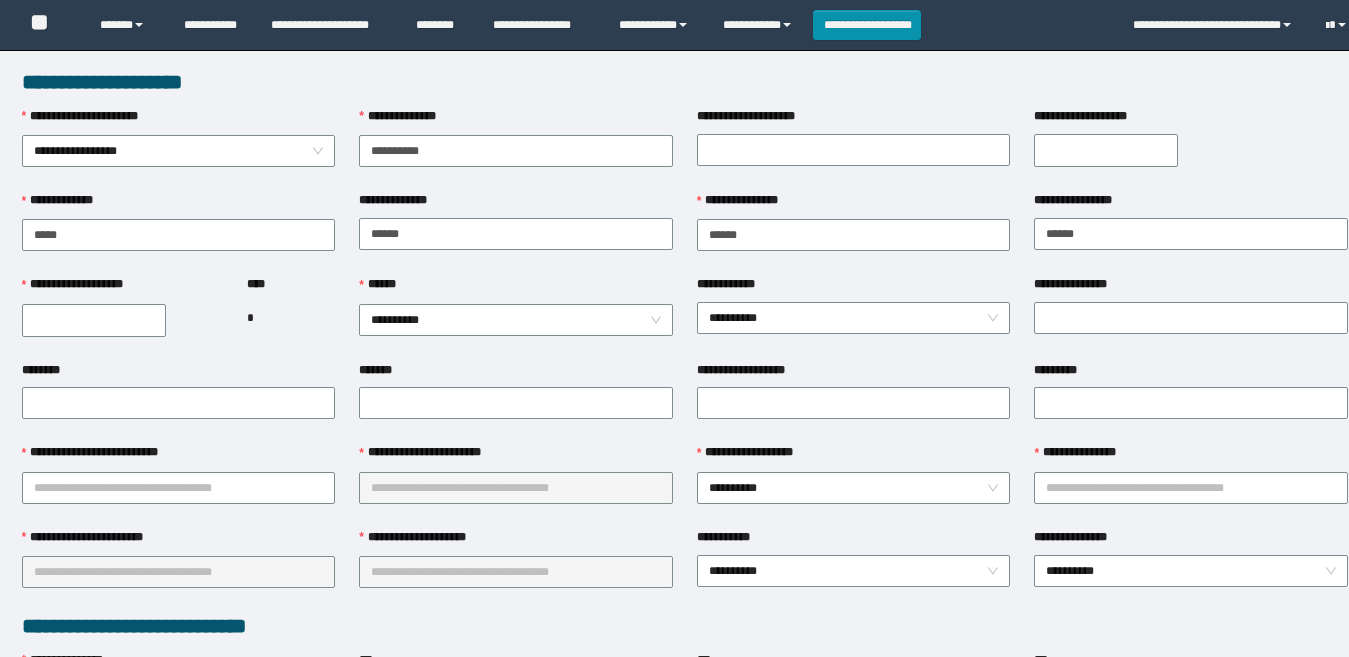 scroll, scrollTop: 0, scrollLeft: 0, axis: both 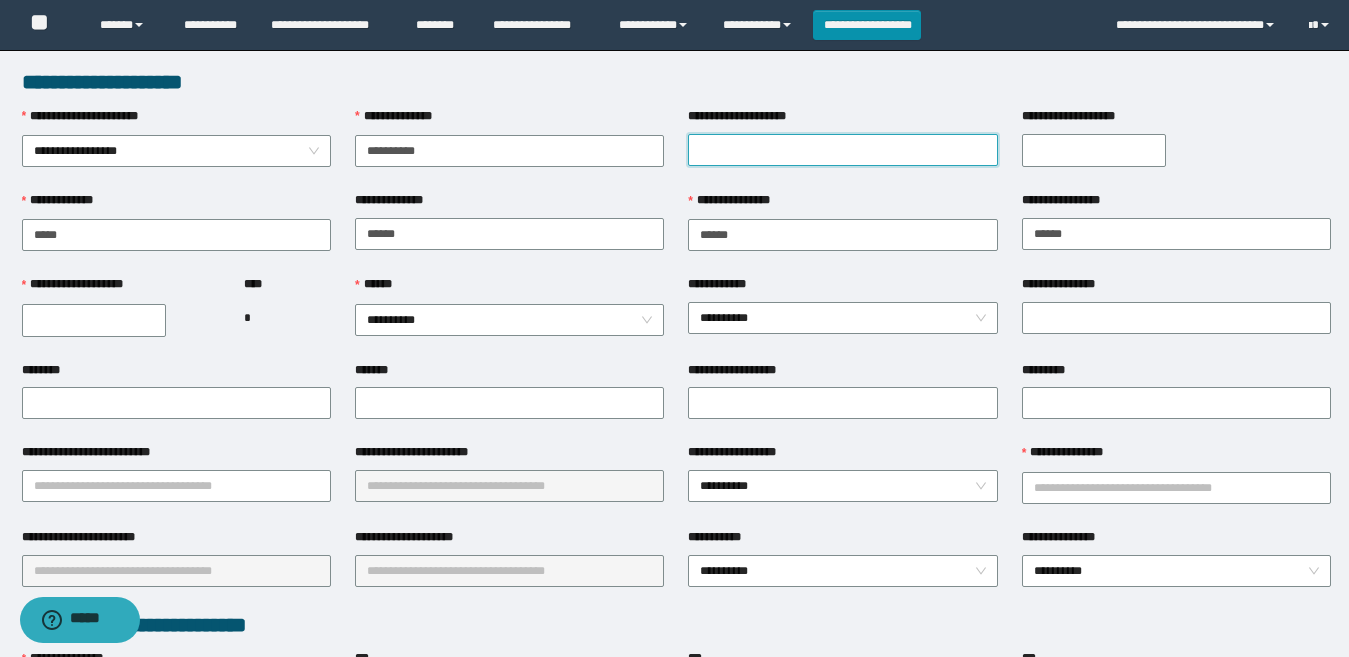 drag, startPoint x: 798, startPoint y: 154, endPoint x: 1197, endPoint y: 160, distance: 399.0451 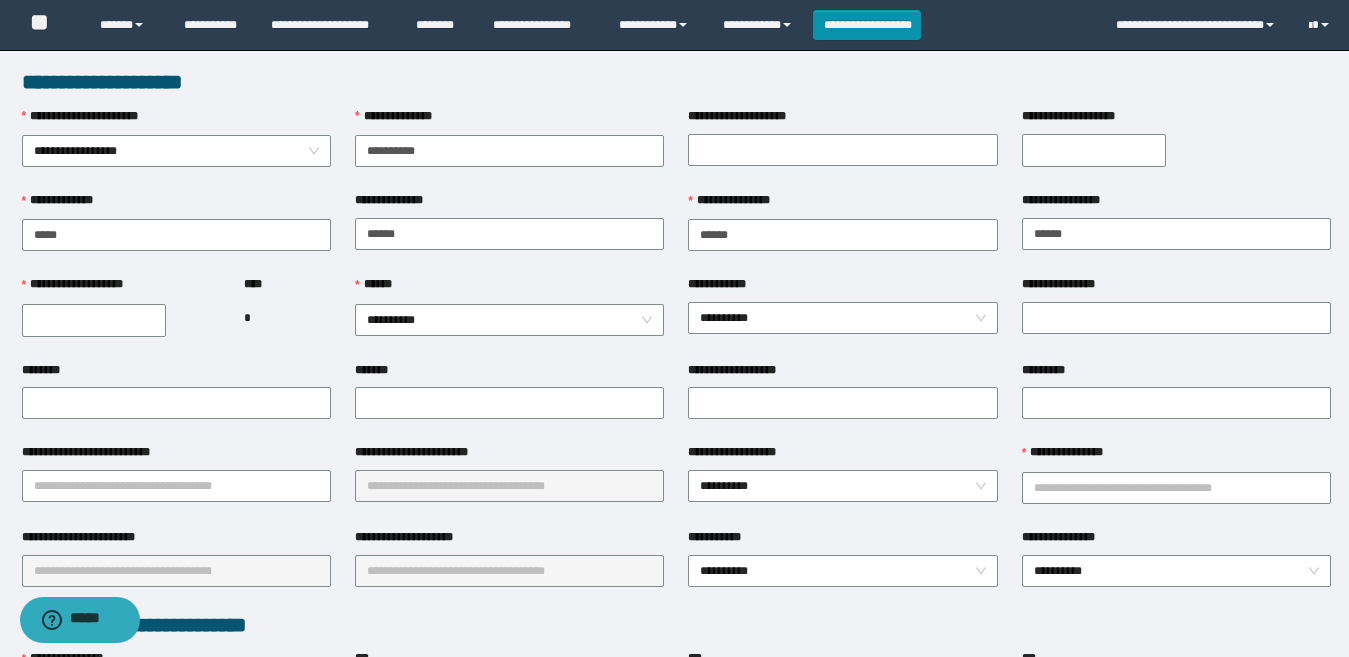 click on "**********" at bounding box center (1094, 150) 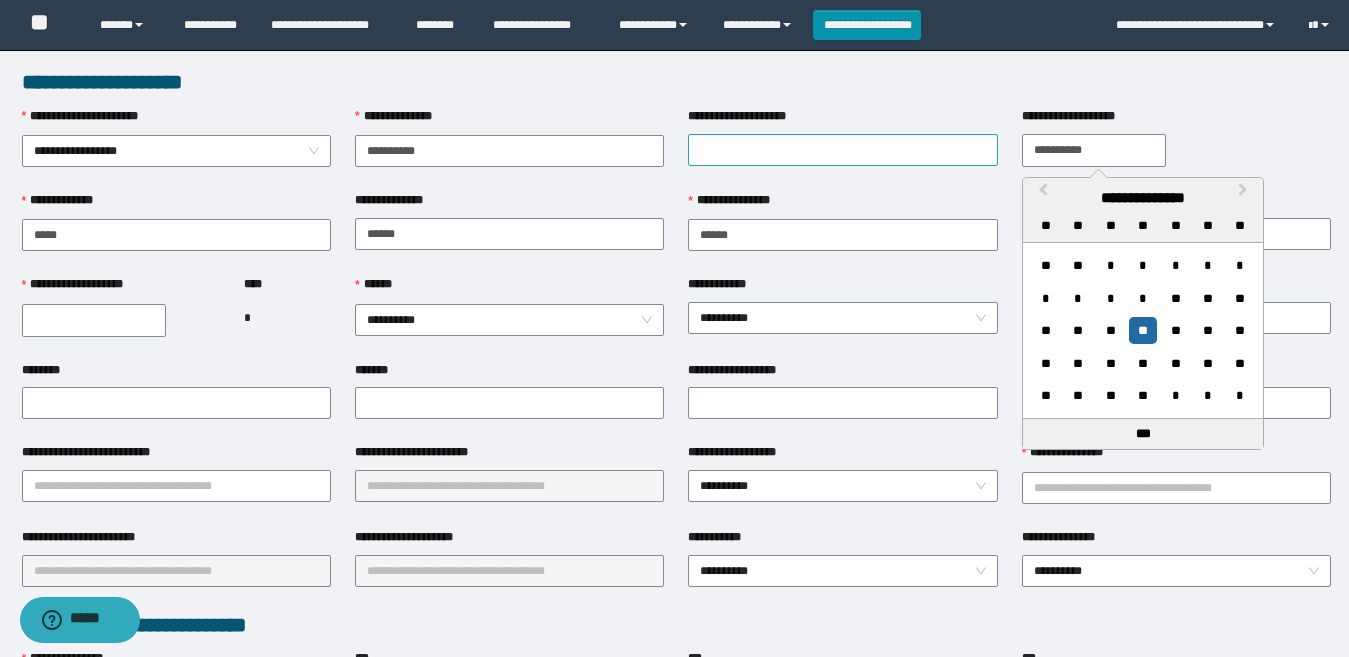 type on "**********" 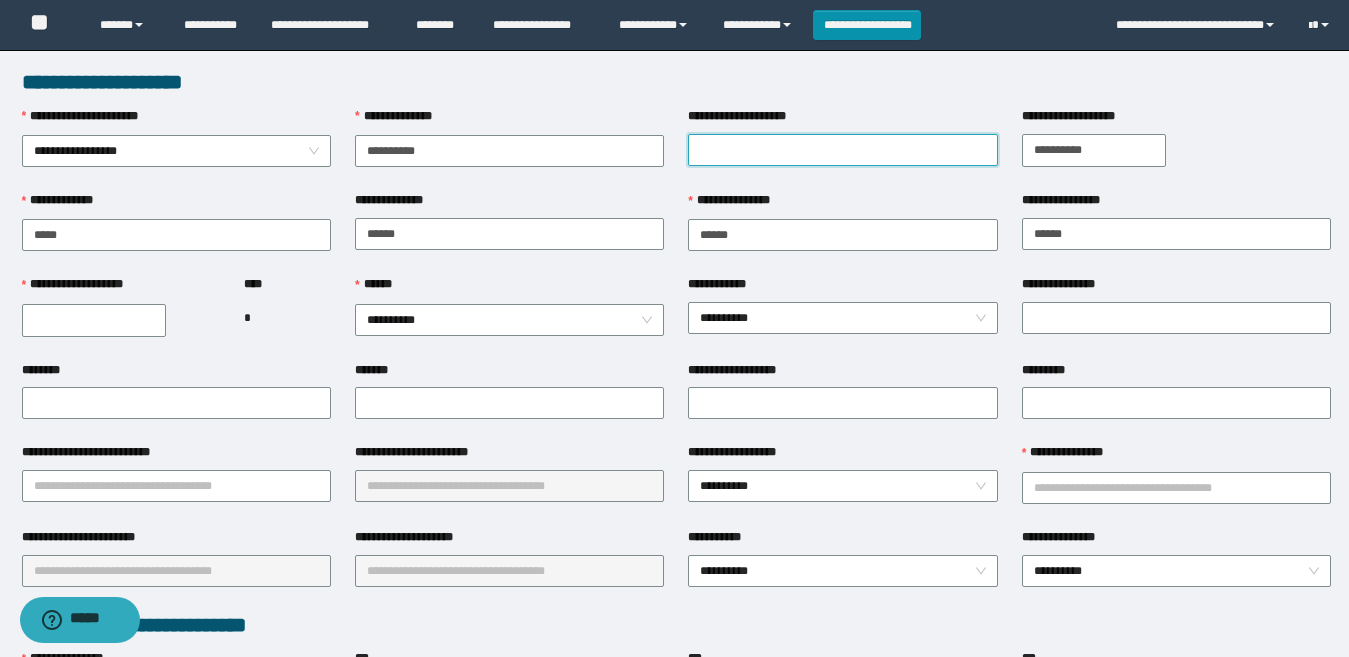 click on "**********" at bounding box center [842, 150] 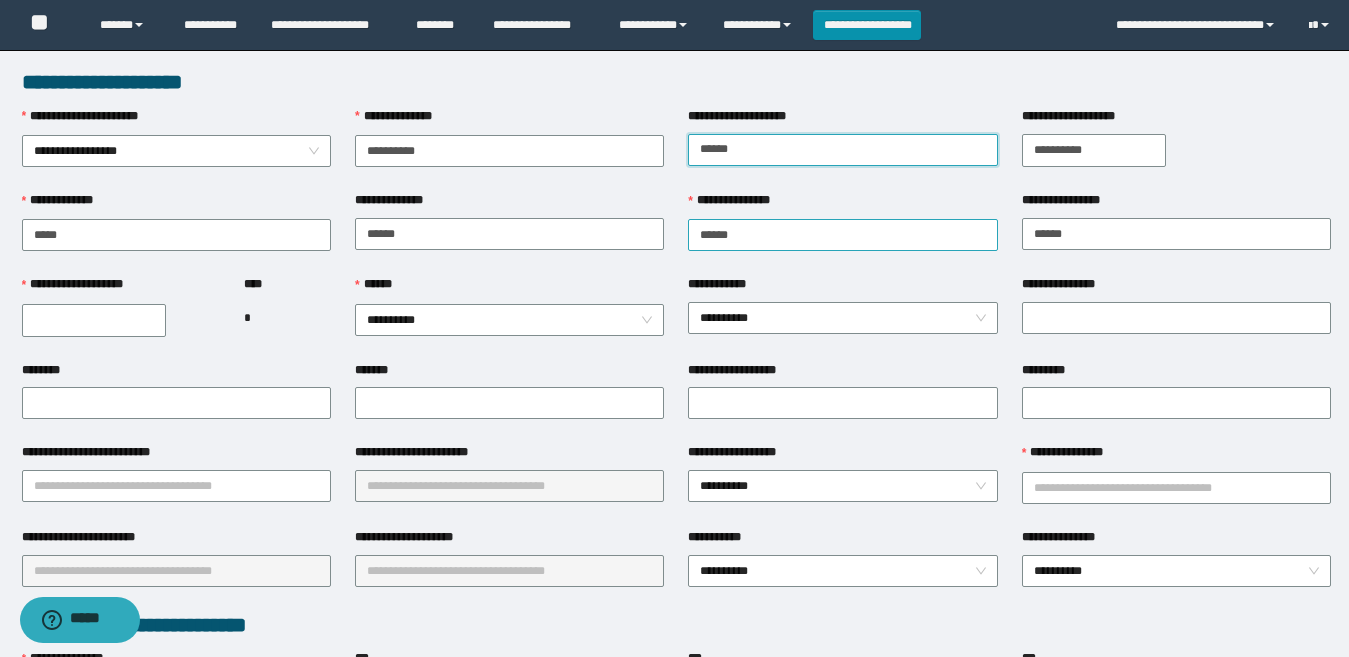 type on "**********" 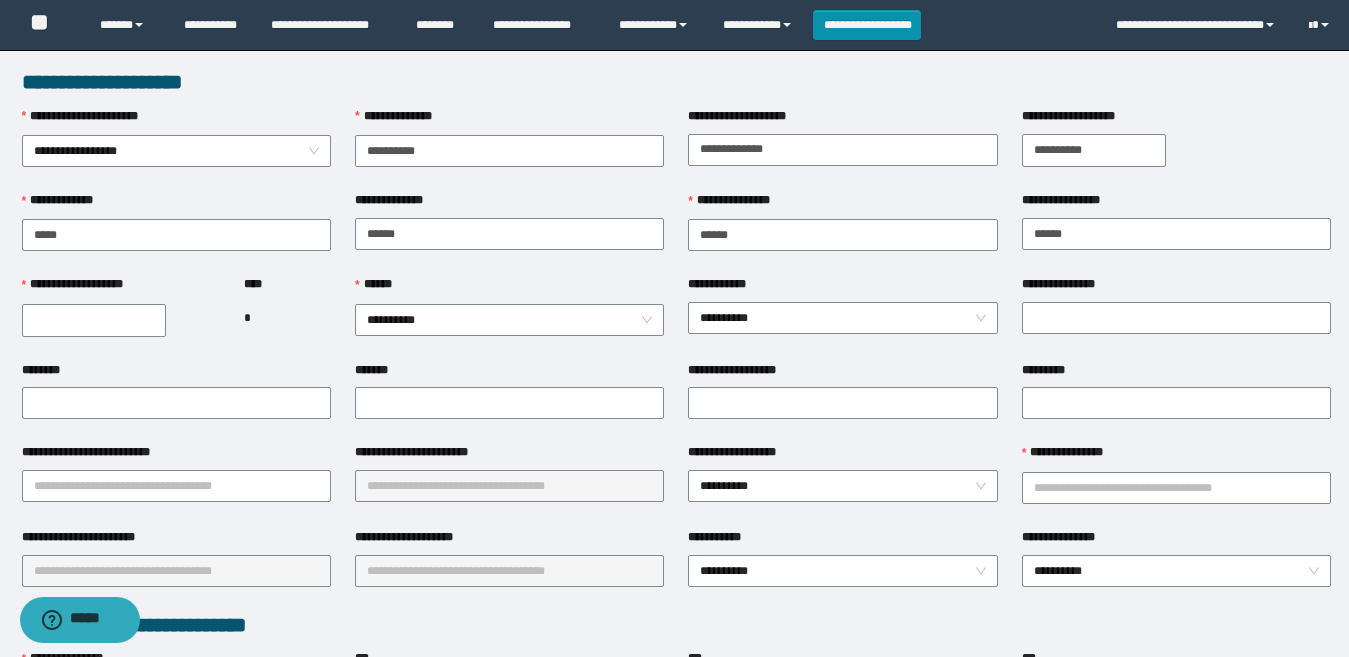 click on "**********" at bounding box center (94, 320) 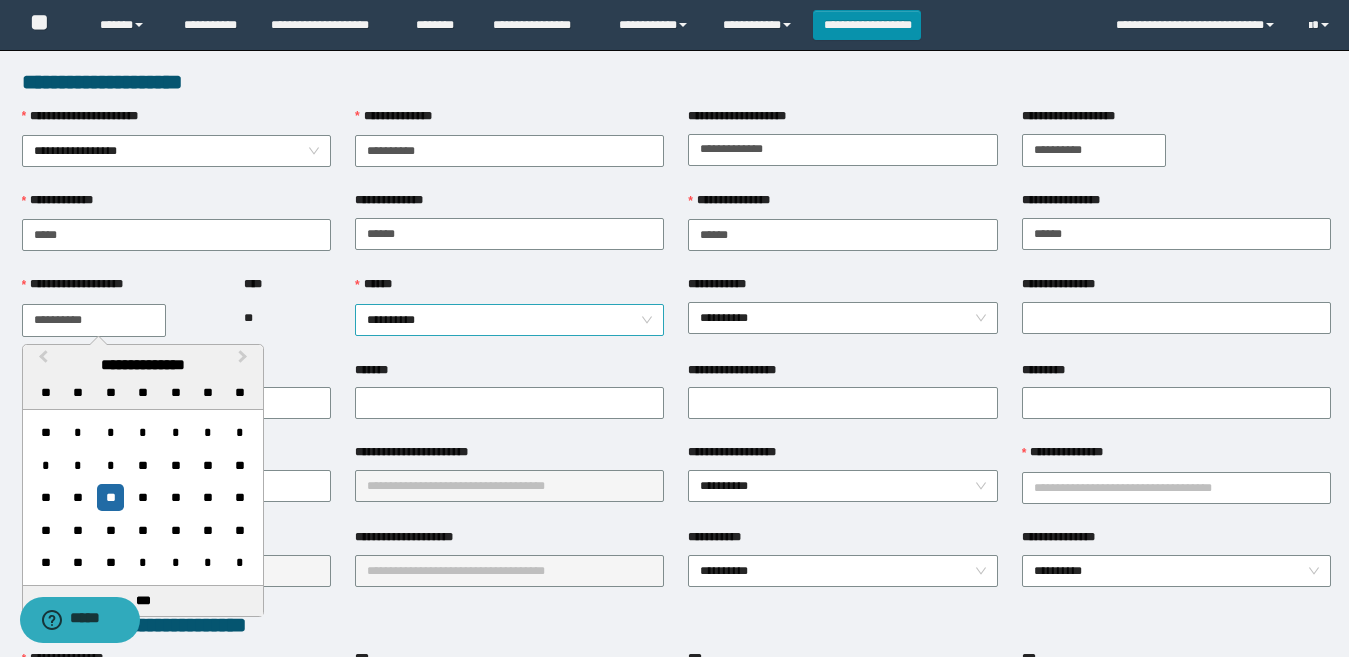 type on "**********" 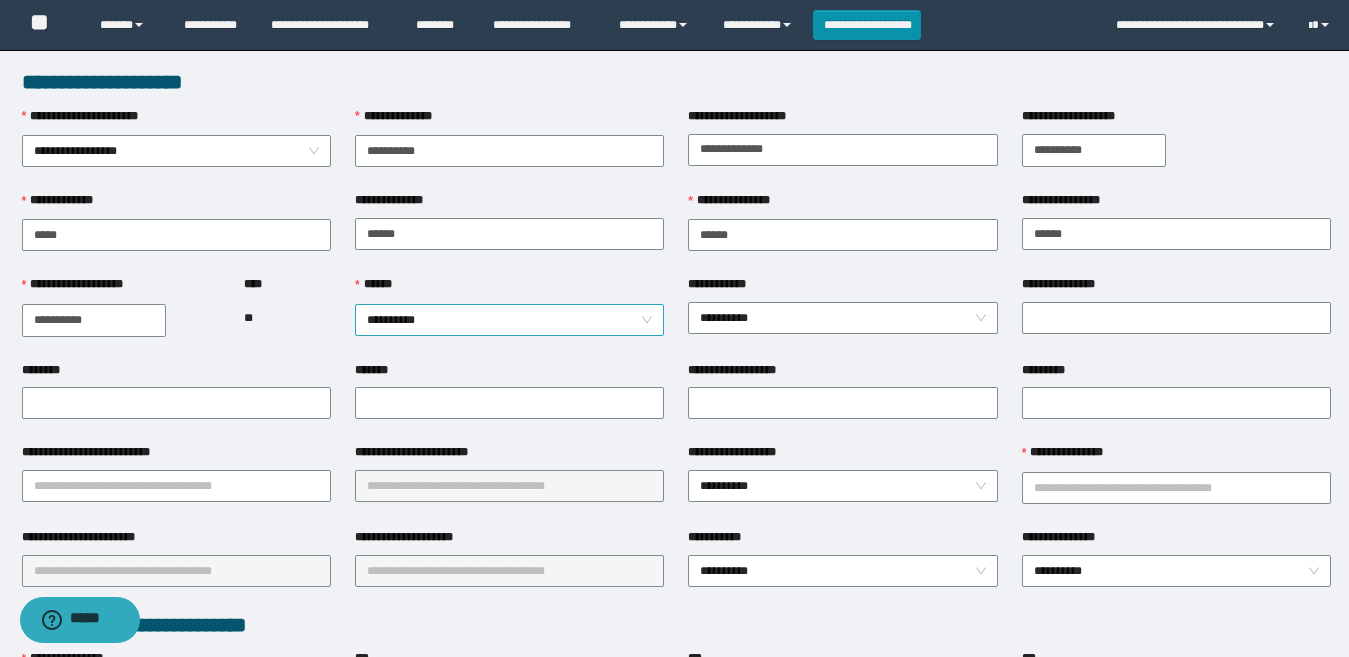 drag, startPoint x: 315, startPoint y: 351, endPoint x: 383, endPoint y: 321, distance: 74.323616 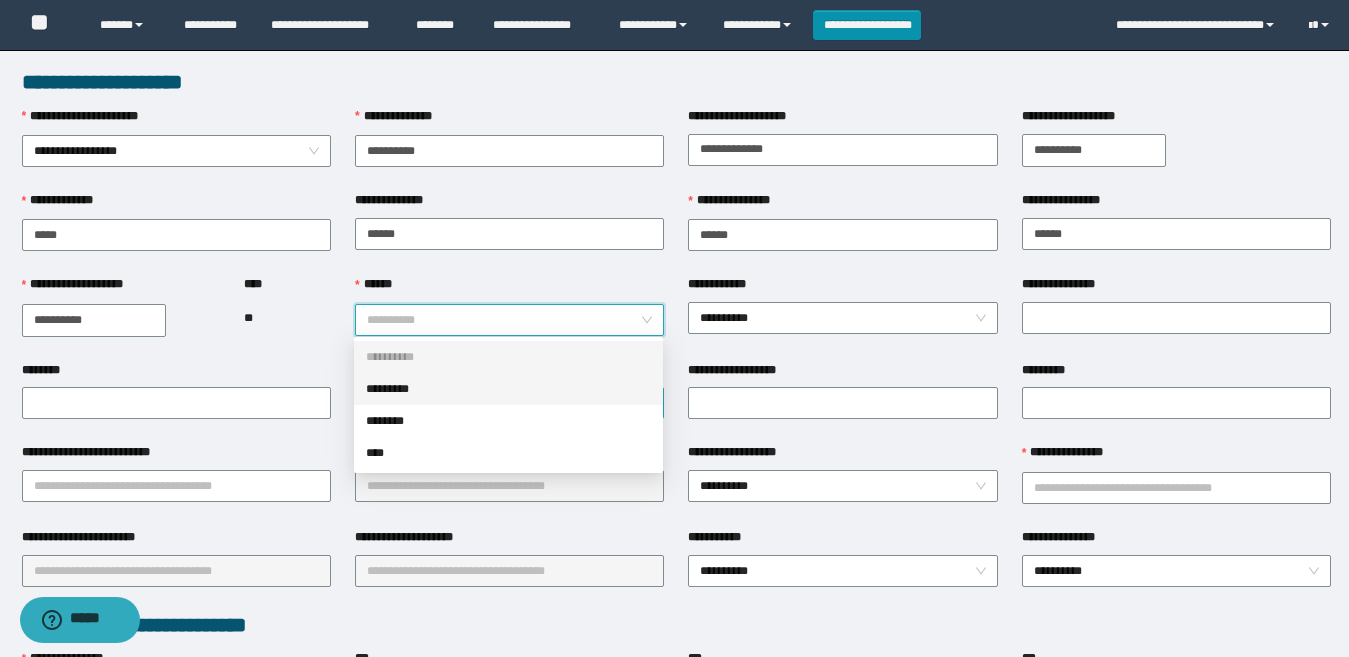 drag, startPoint x: 417, startPoint y: 392, endPoint x: 390, endPoint y: 411, distance: 33.01515 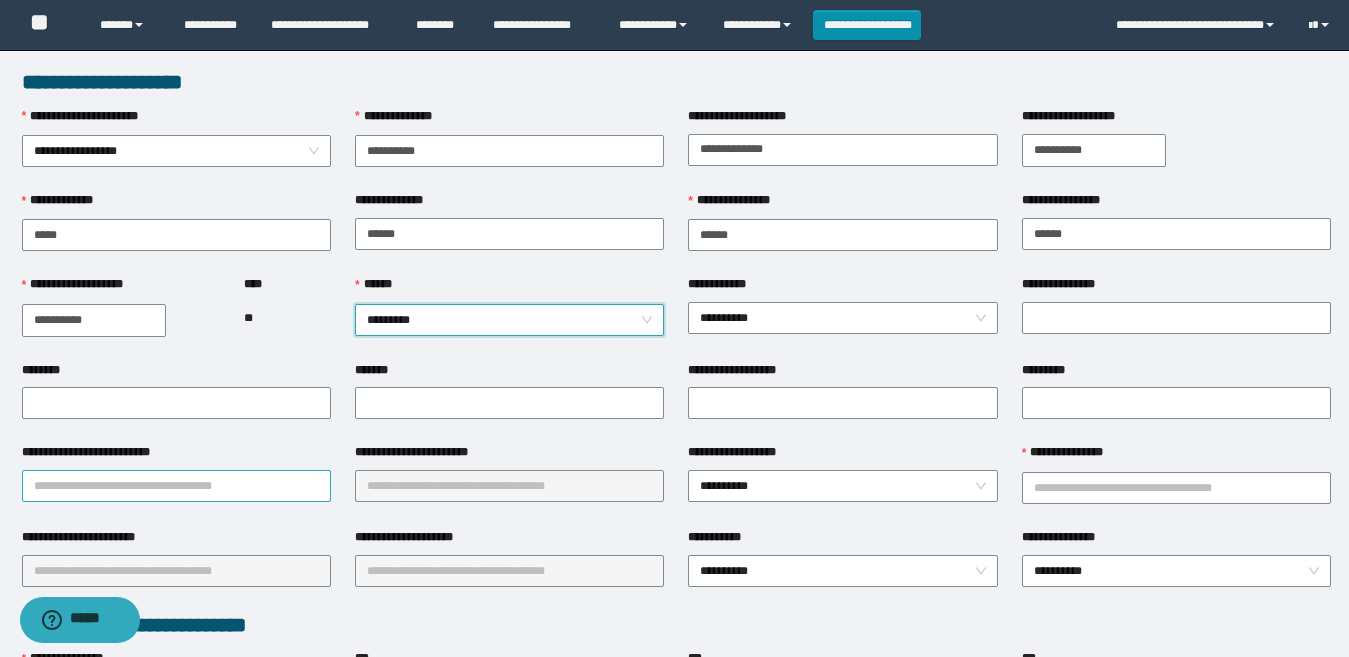 click on "**********" at bounding box center (176, 486) 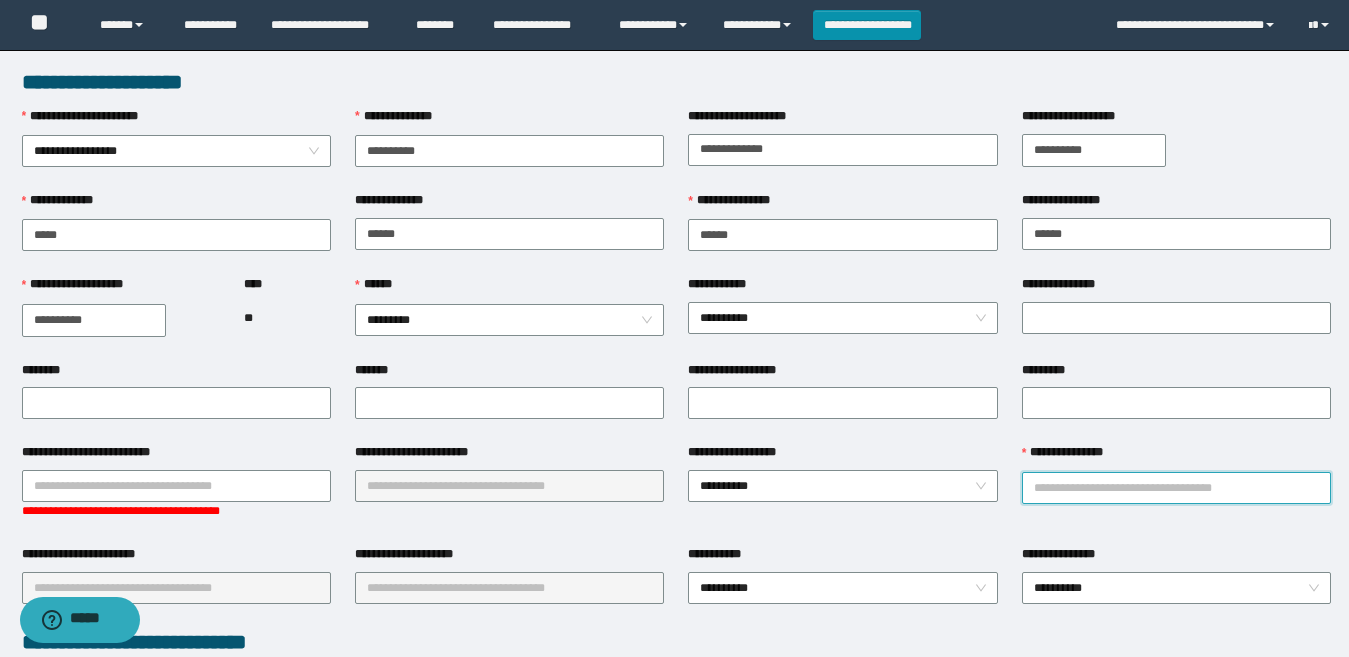 click on "**********" at bounding box center (1176, 488) 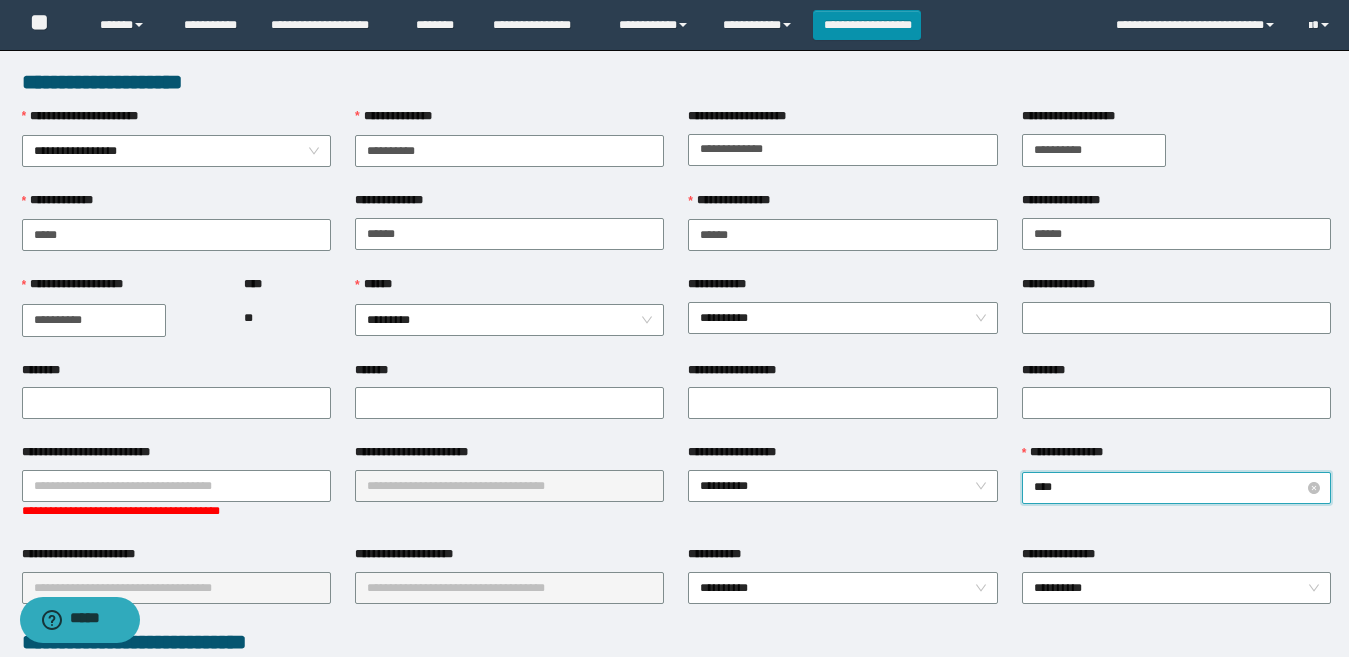 type on "*****" 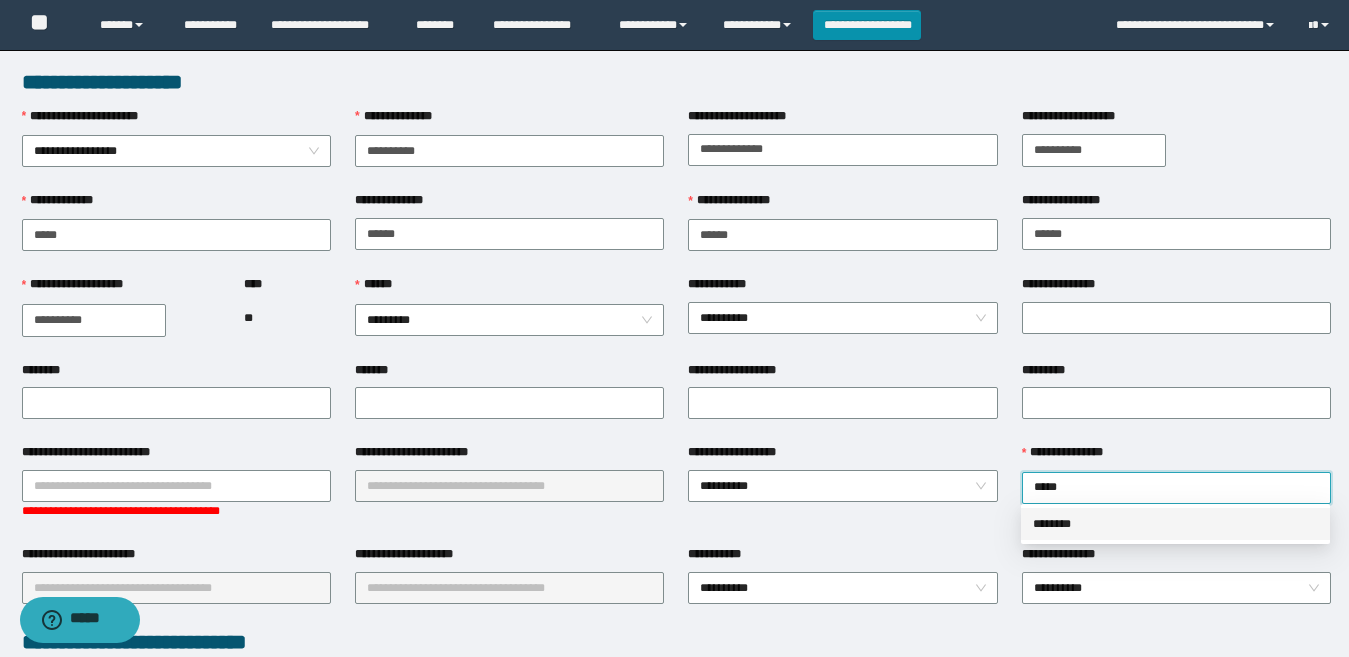 drag, startPoint x: 1059, startPoint y: 526, endPoint x: 161, endPoint y: 528, distance: 898.0022 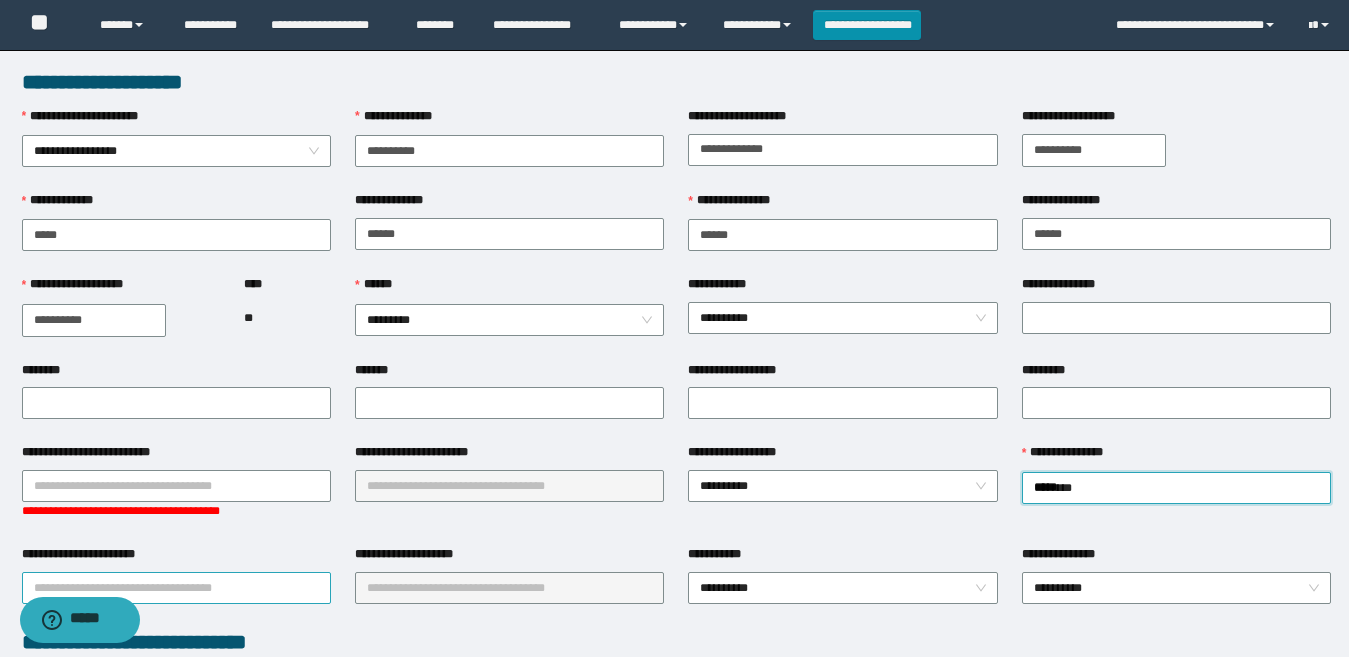click on "**********" at bounding box center [176, 588] 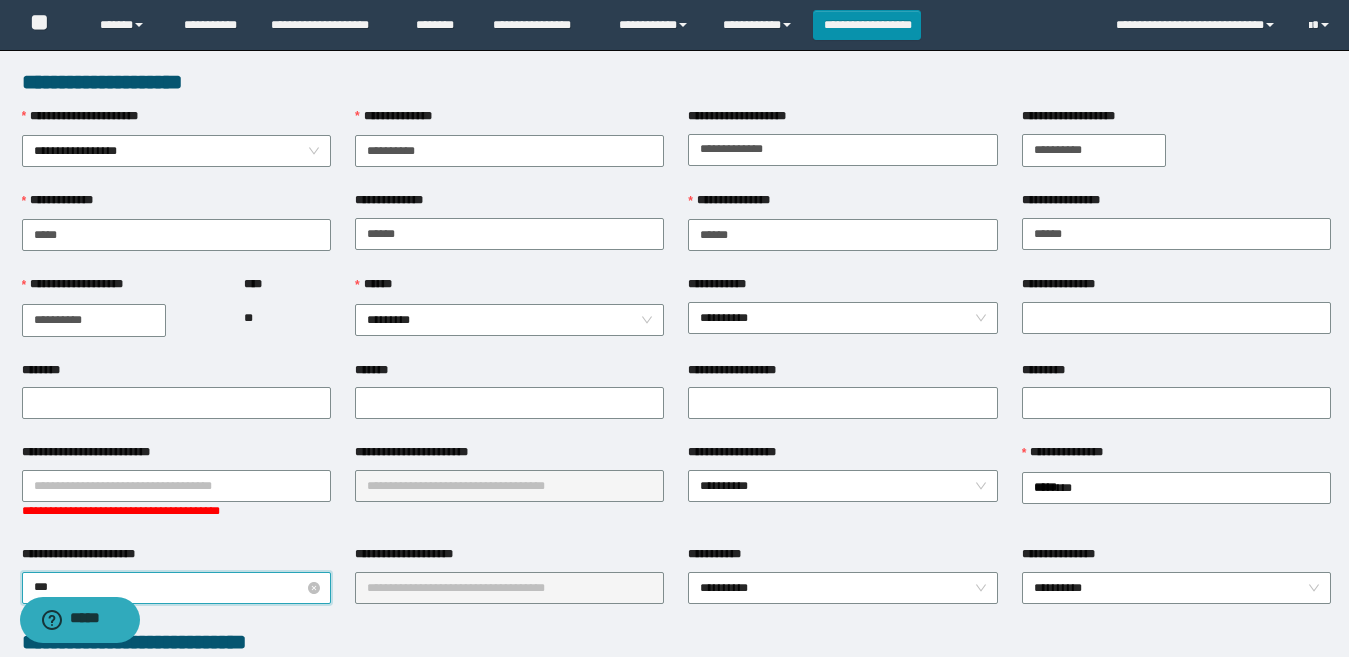 type on "****" 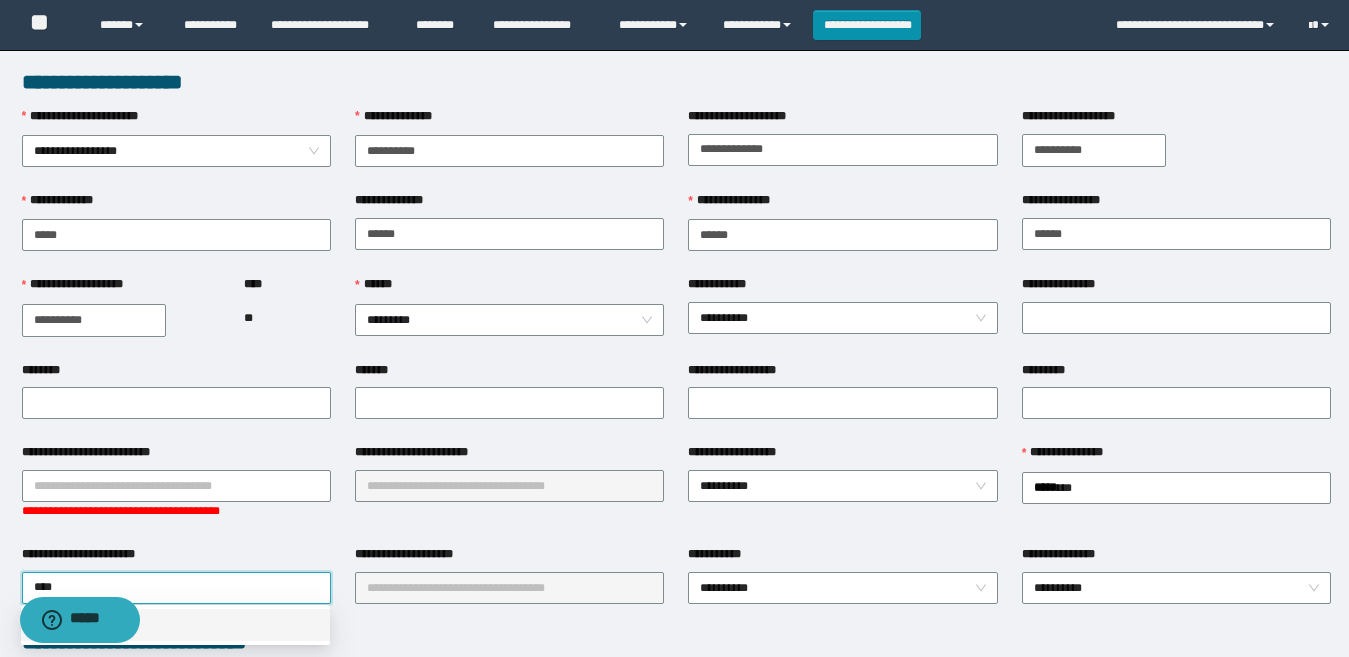 drag, startPoint x: 198, startPoint y: 629, endPoint x: 383, endPoint y: 581, distance: 191.12561 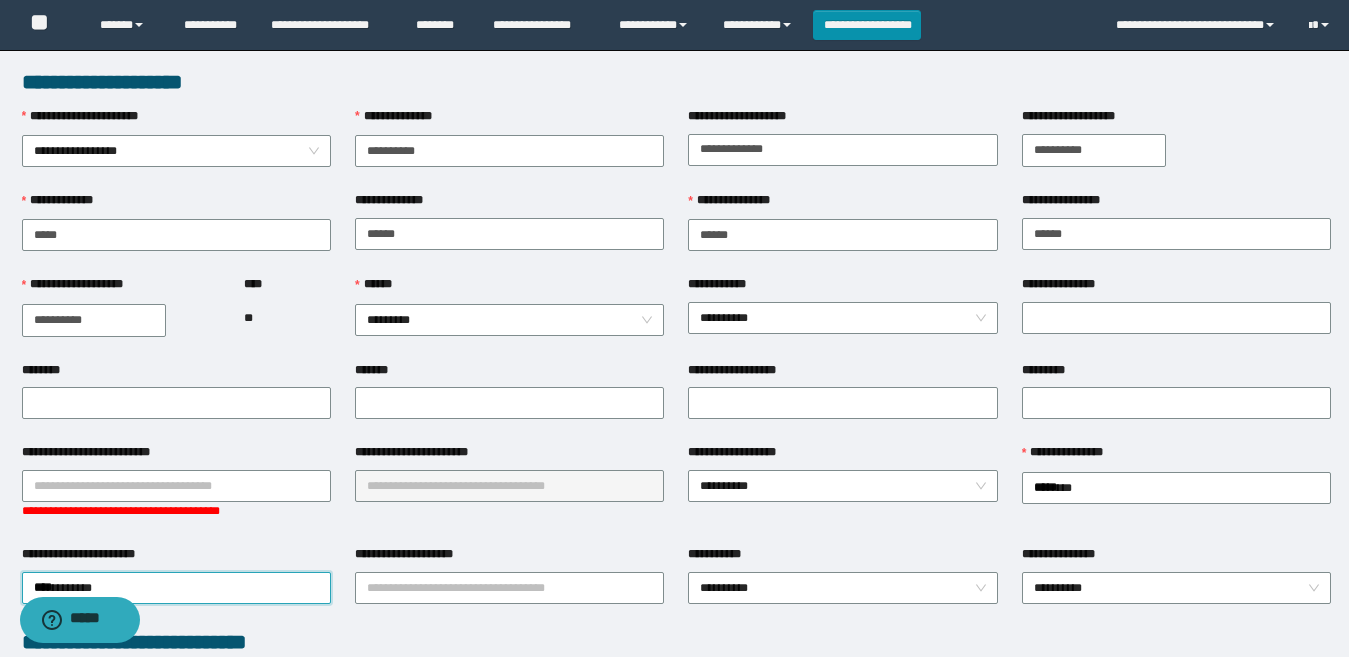 click on "**********" at bounding box center (509, 558) 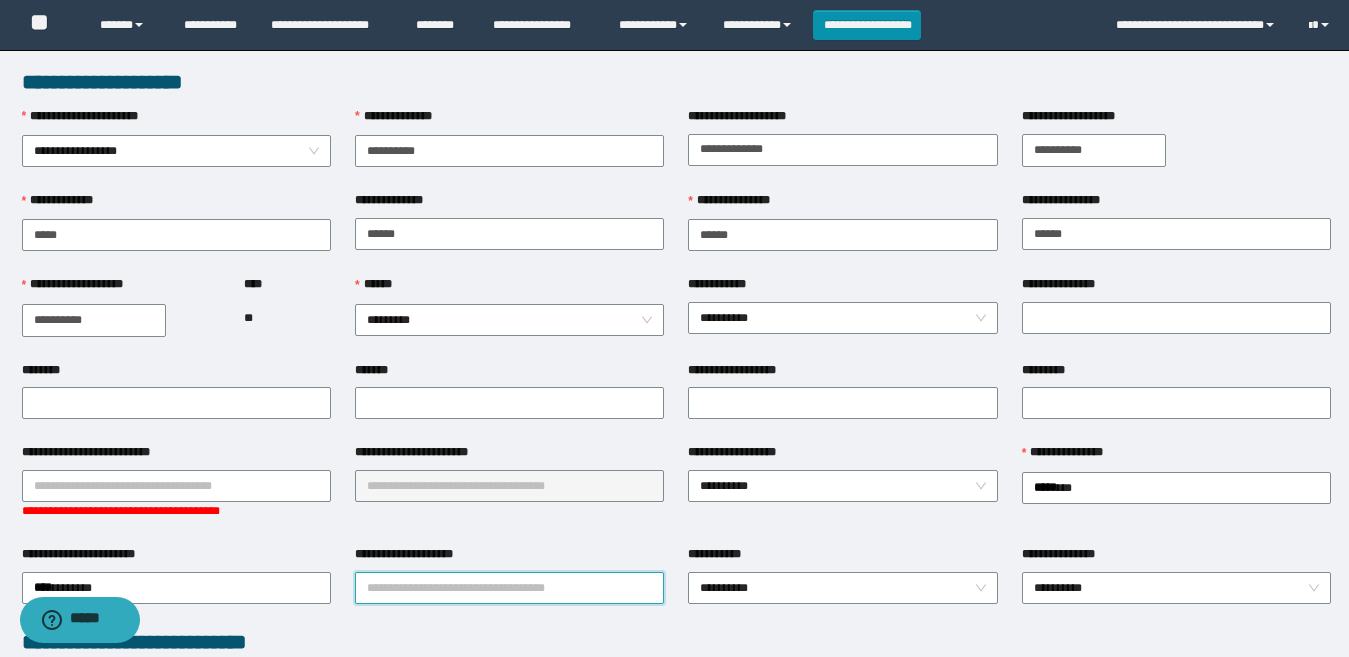 click on "**********" at bounding box center [509, 588] 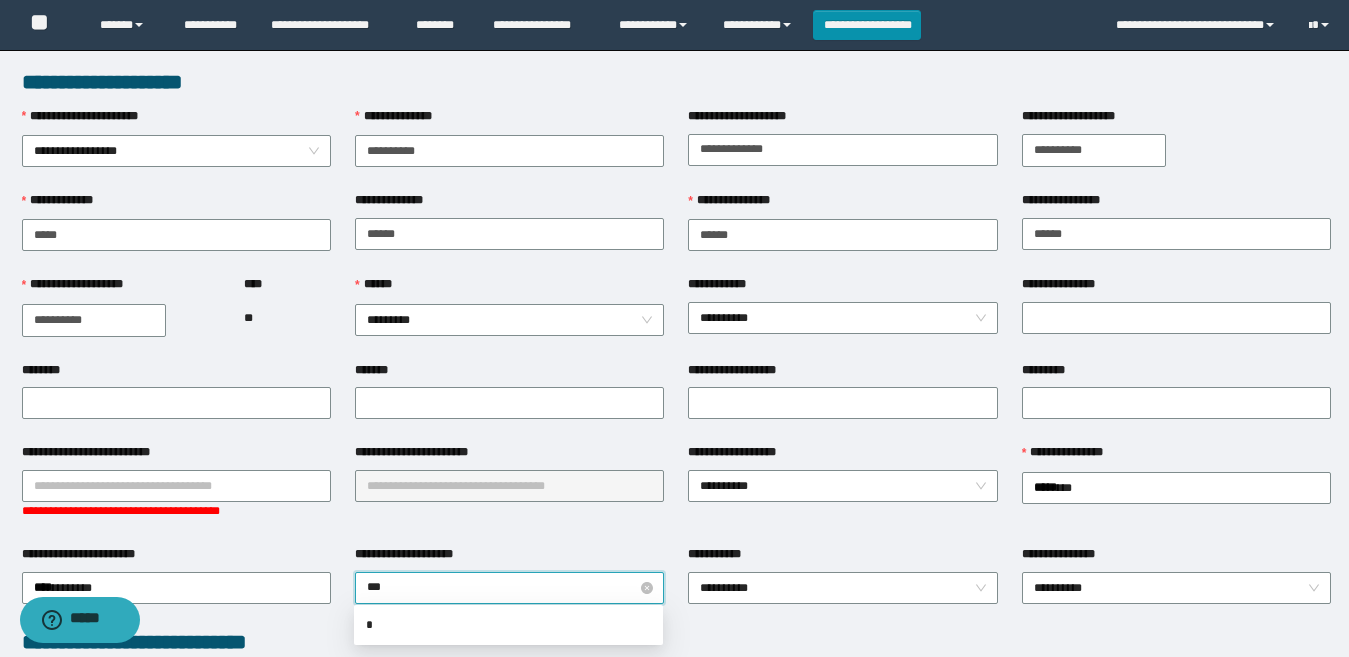 type on "****" 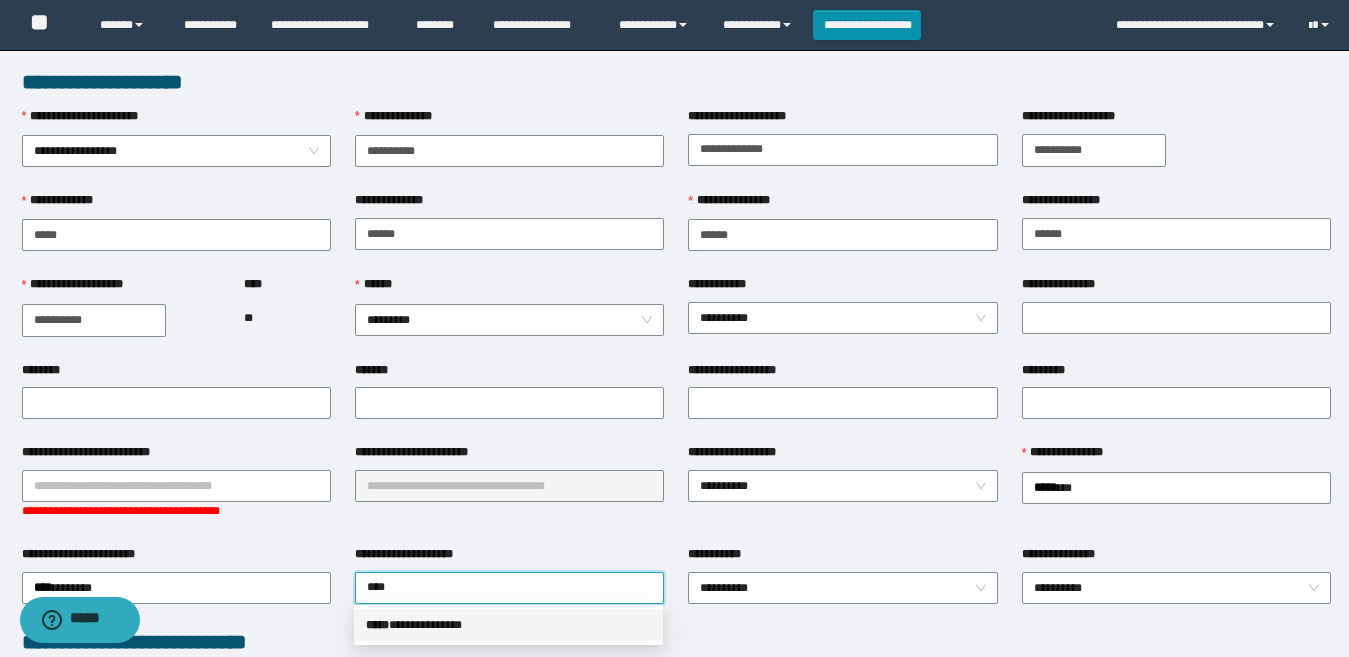 click on "**********" at bounding box center [508, 625] 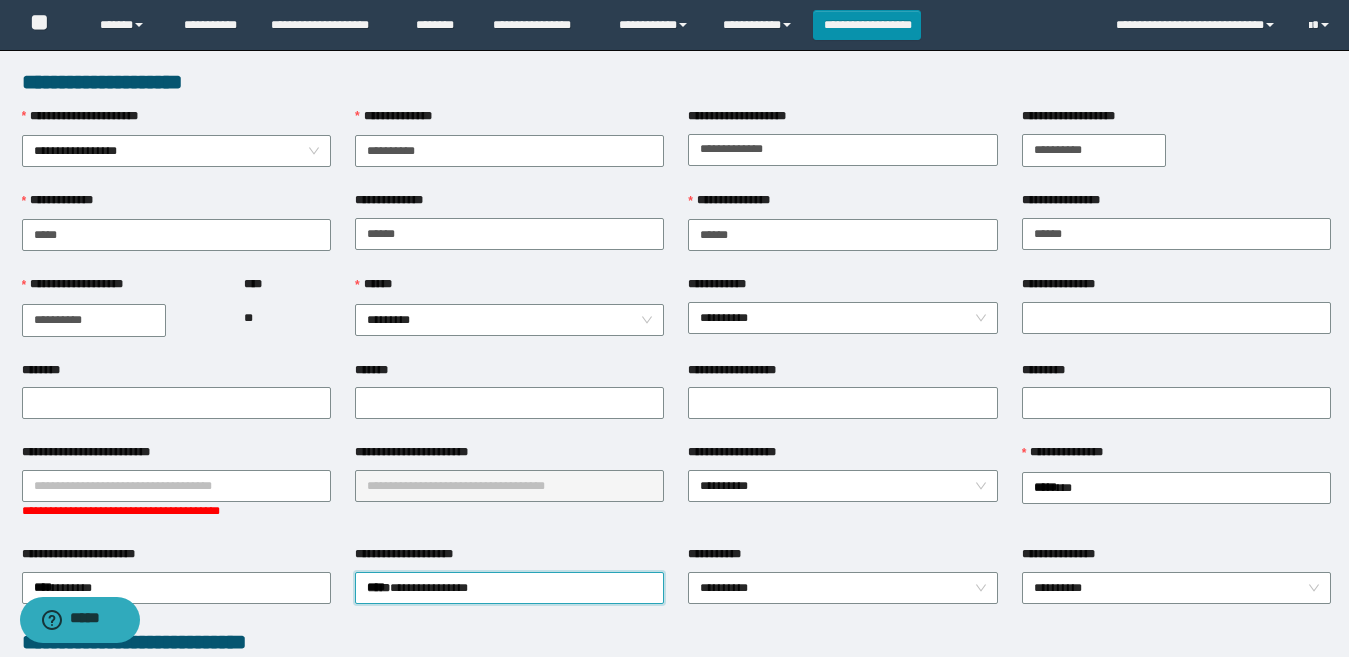 click on "**********" at bounding box center (842, 586) 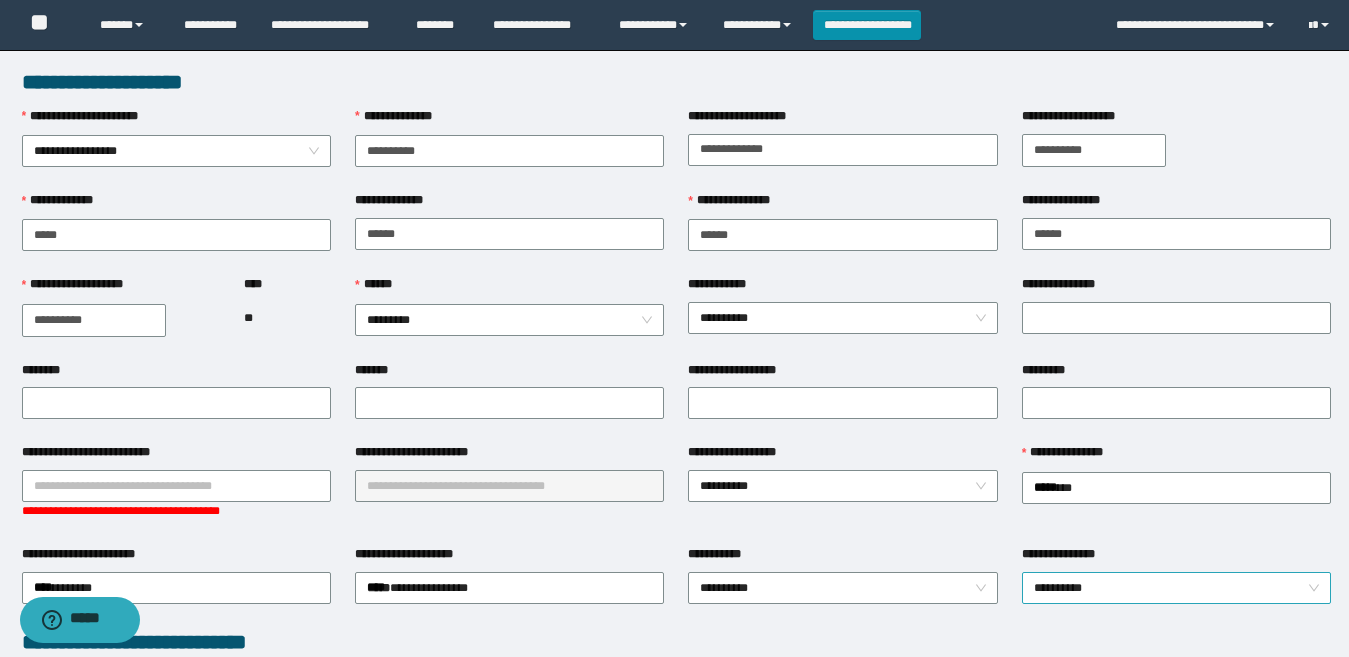 click on "**********" at bounding box center [1176, 588] 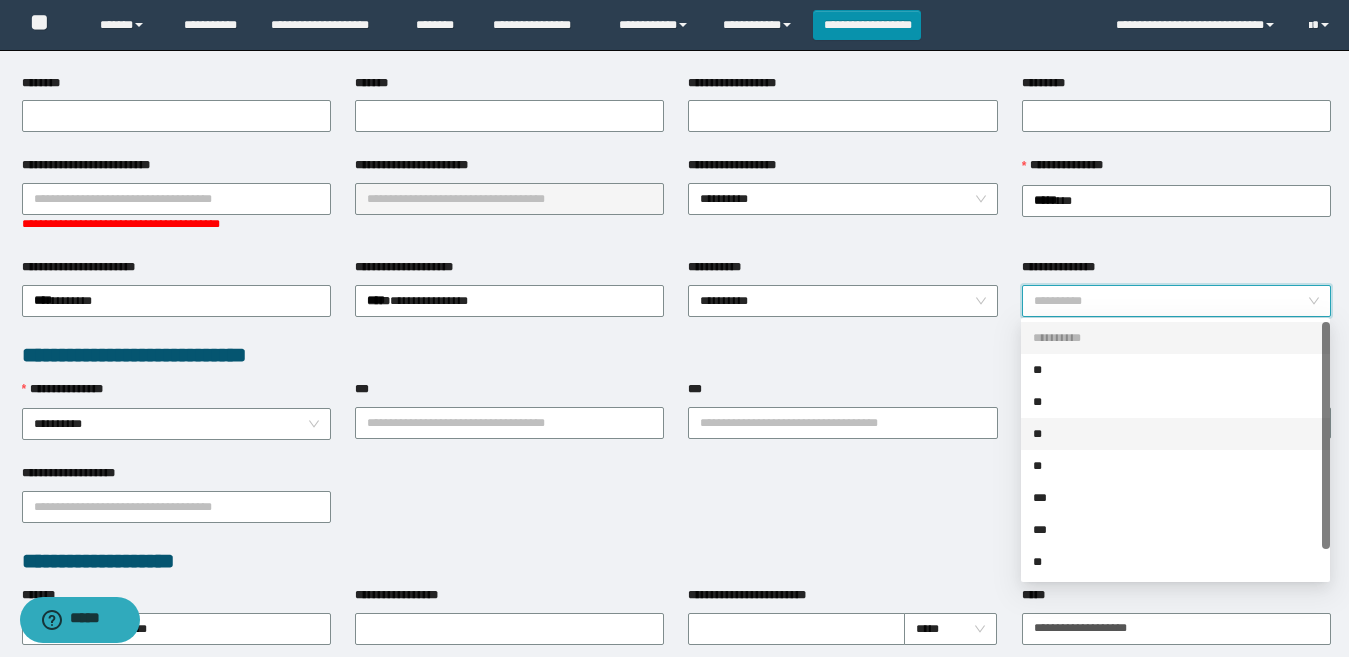 scroll, scrollTop: 300, scrollLeft: 0, axis: vertical 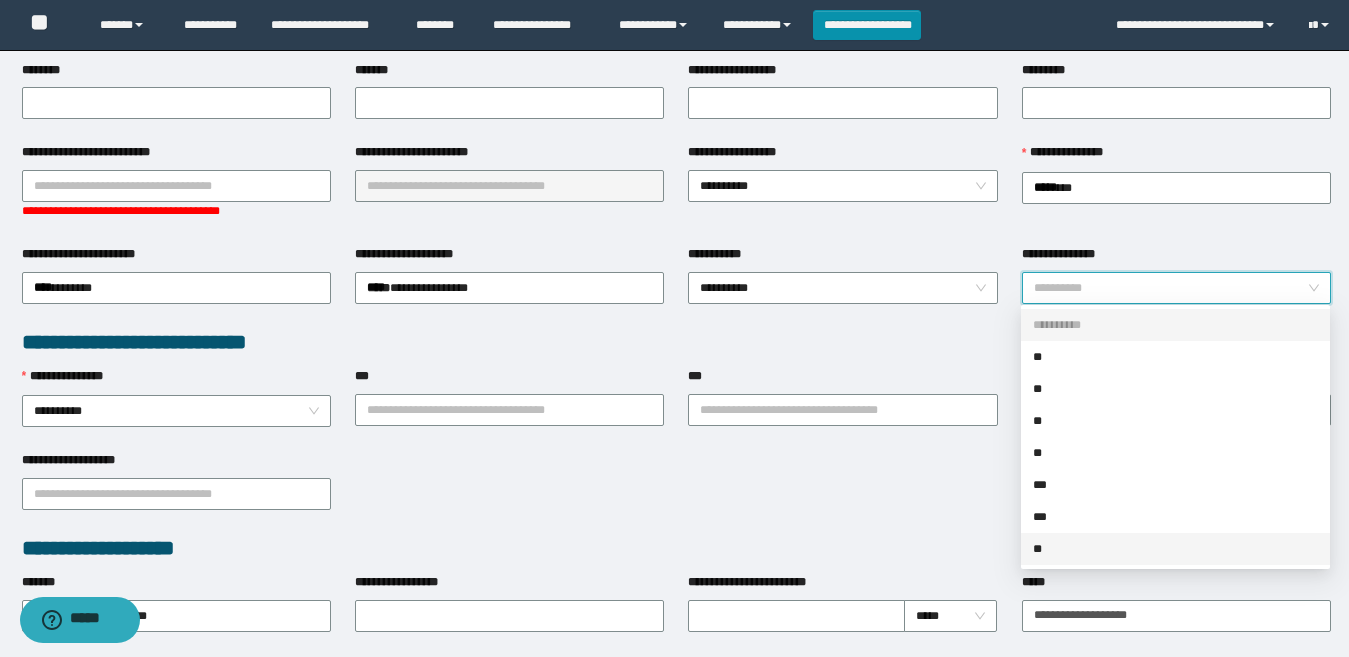 click on "**" at bounding box center [1175, 549] 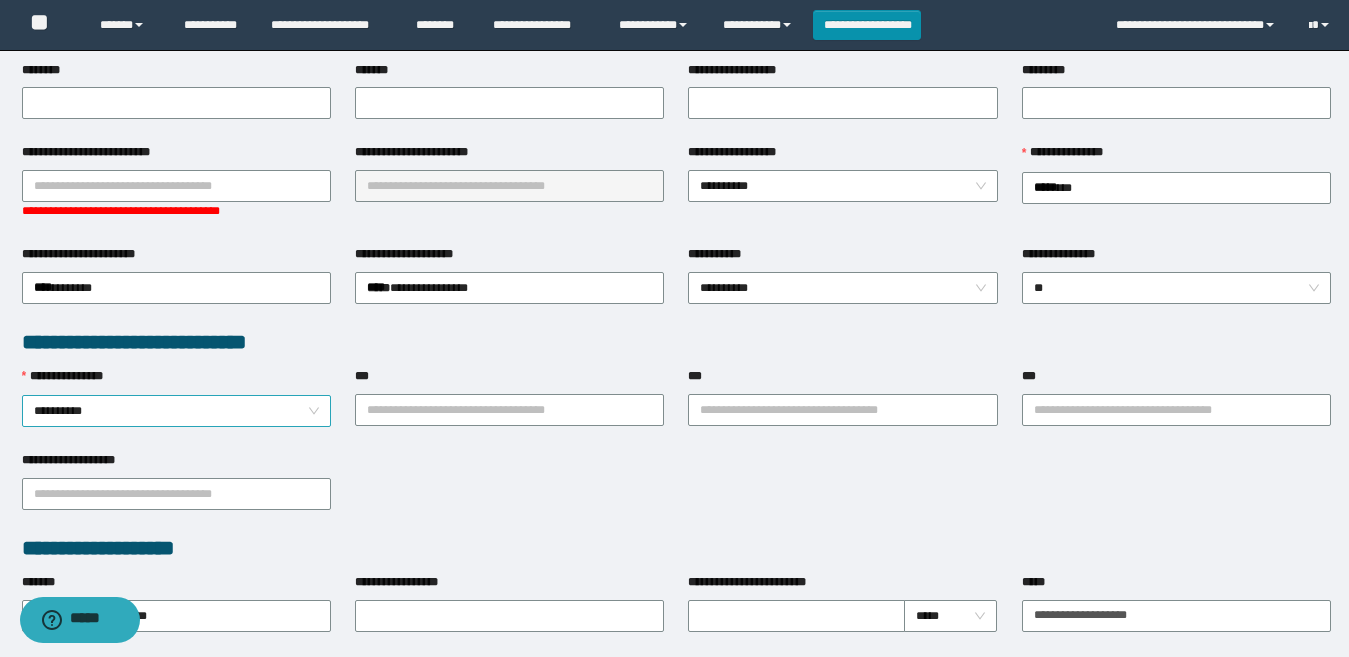 drag, startPoint x: 651, startPoint y: 506, endPoint x: 299, endPoint y: 406, distance: 365.92896 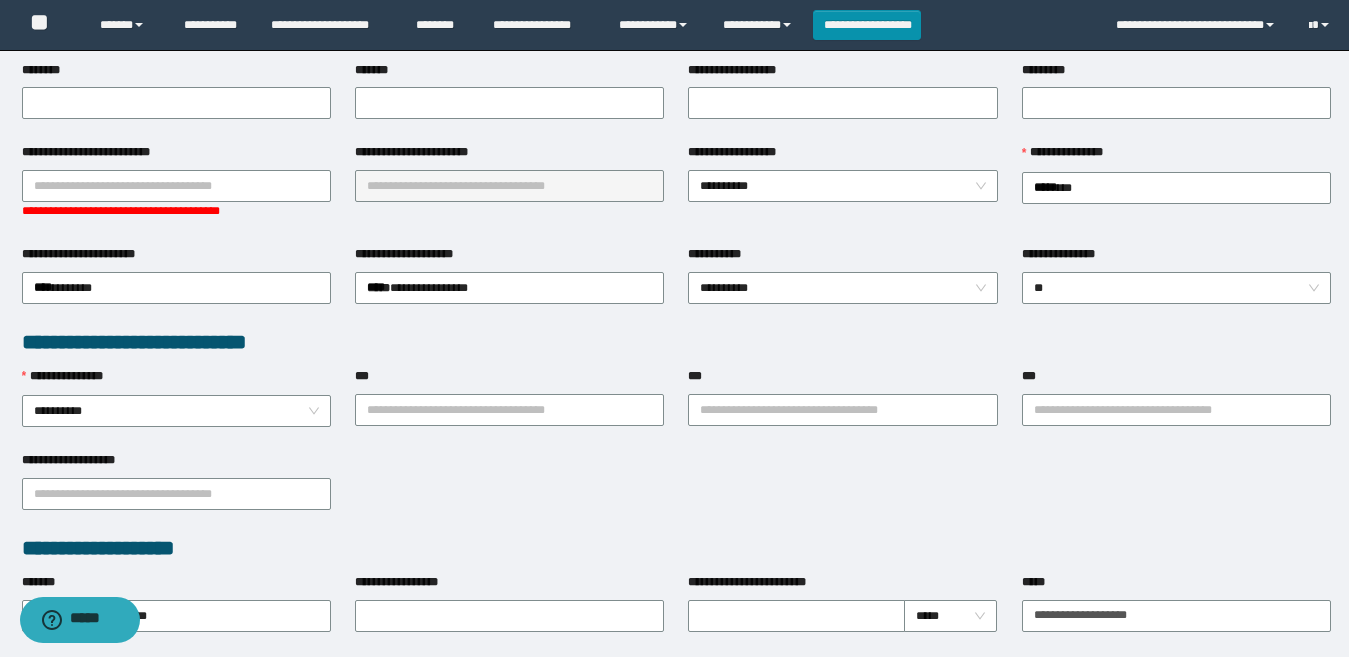 click on "**********" at bounding box center [176, 156] 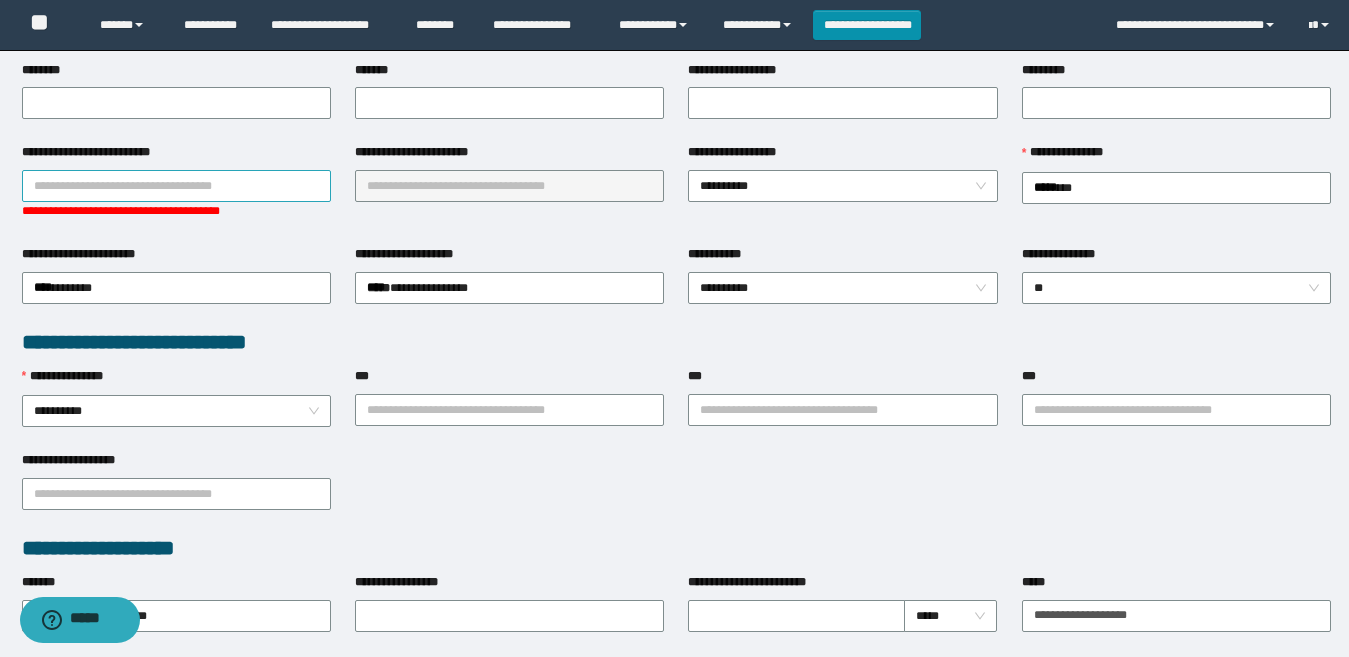click on "**********" at bounding box center [176, 186] 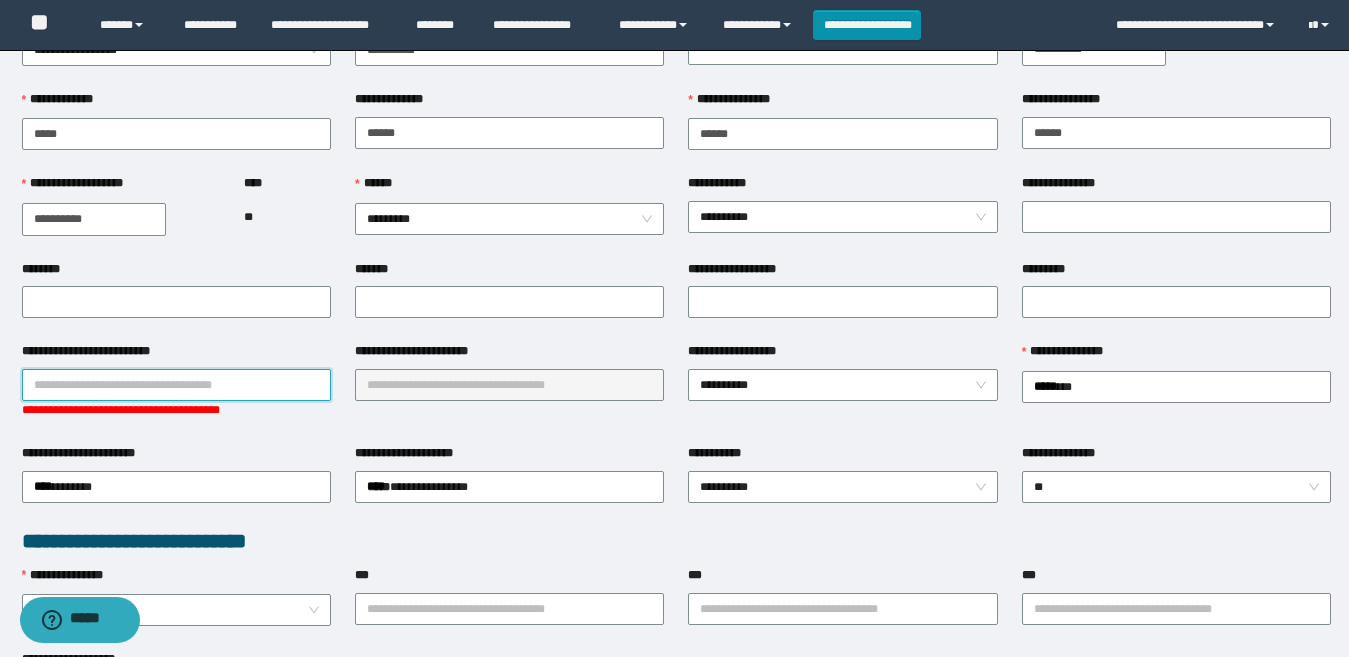scroll, scrollTop: 100, scrollLeft: 0, axis: vertical 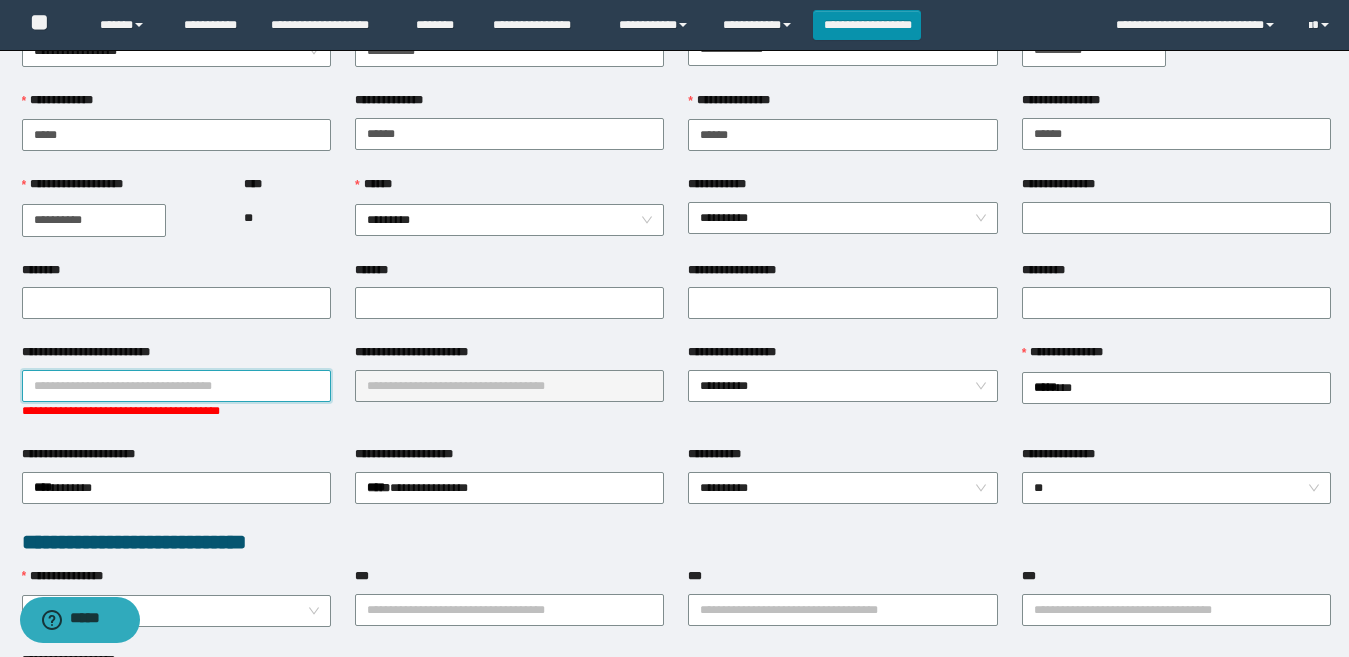 click on "**********" at bounding box center (176, 386) 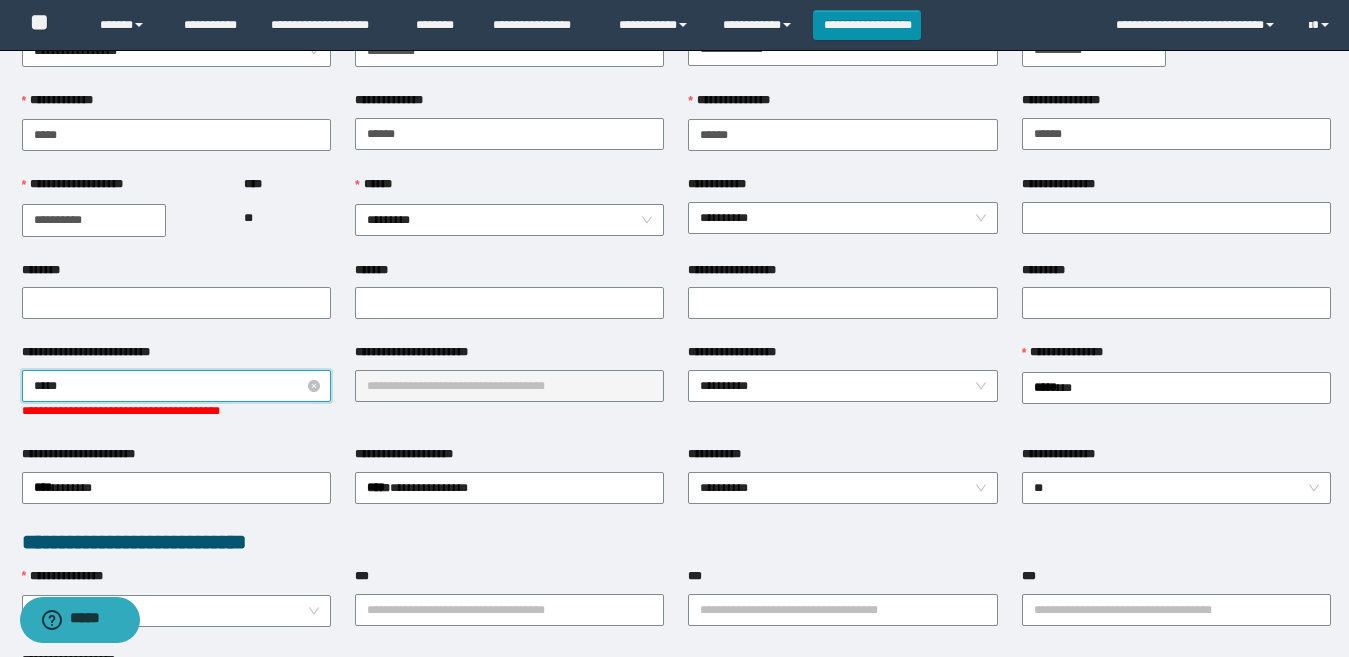 type on "******" 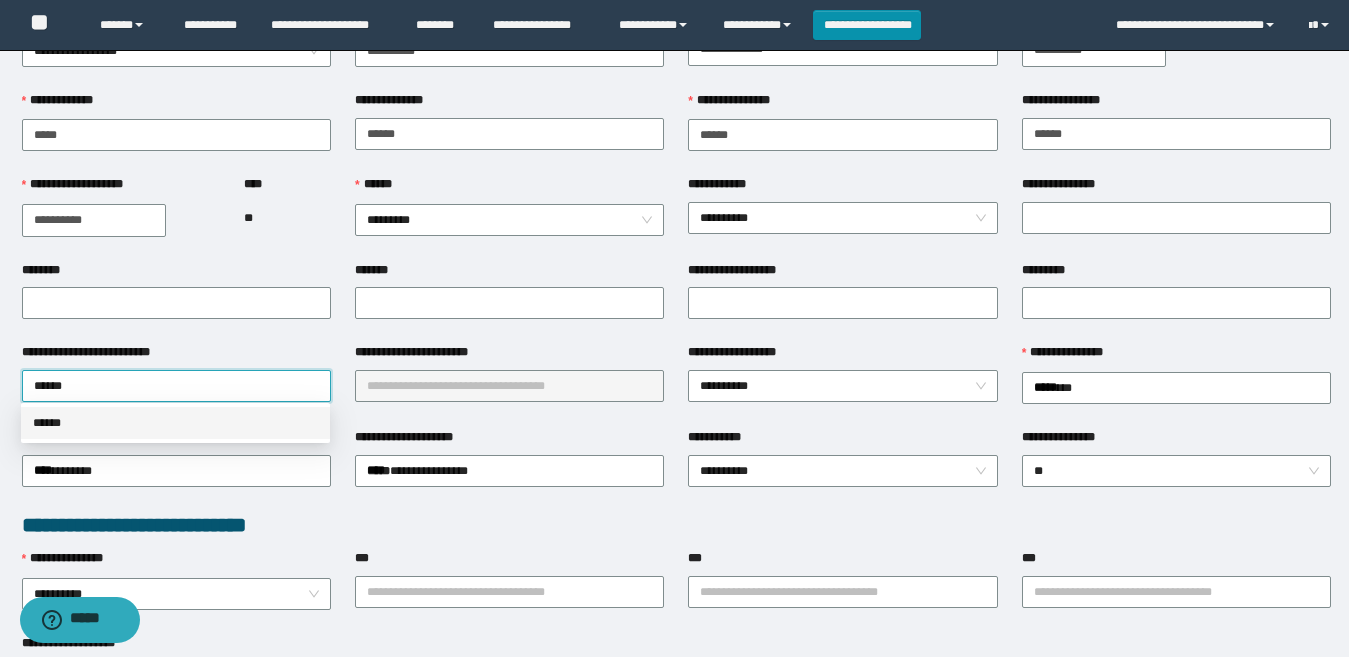 click on "******" at bounding box center (175, 423) 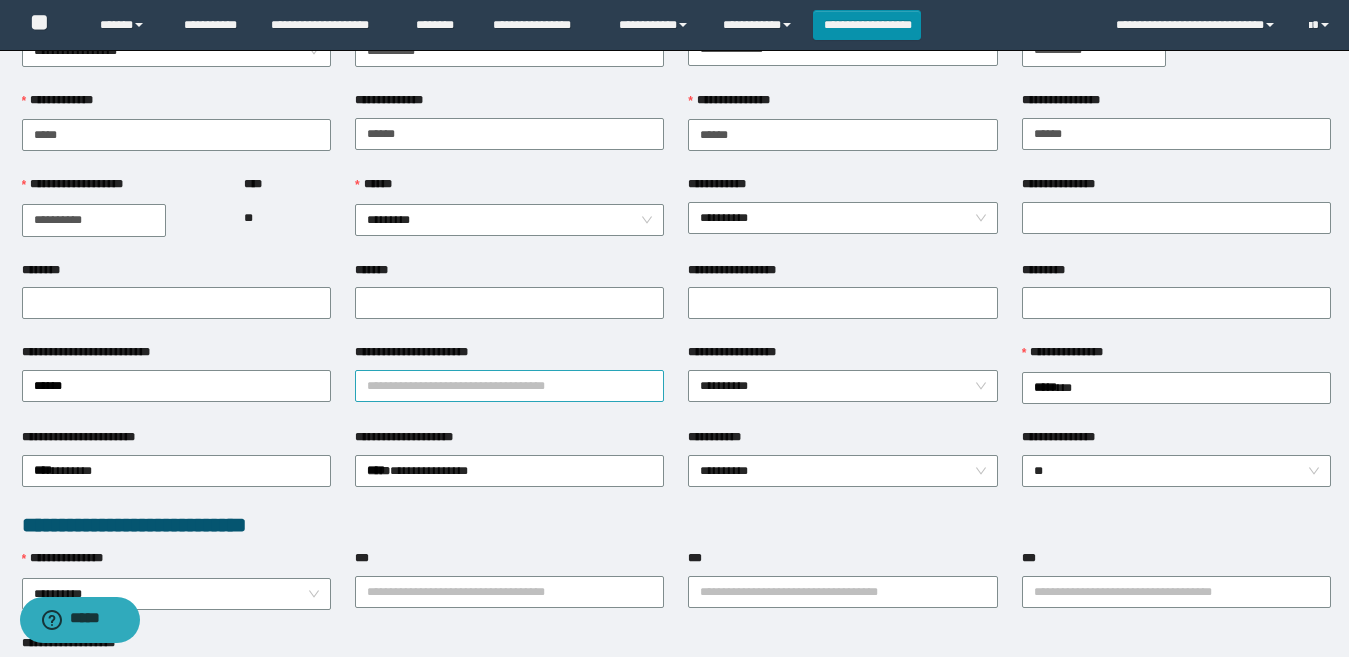 click on "**********" at bounding box center (509, 386) 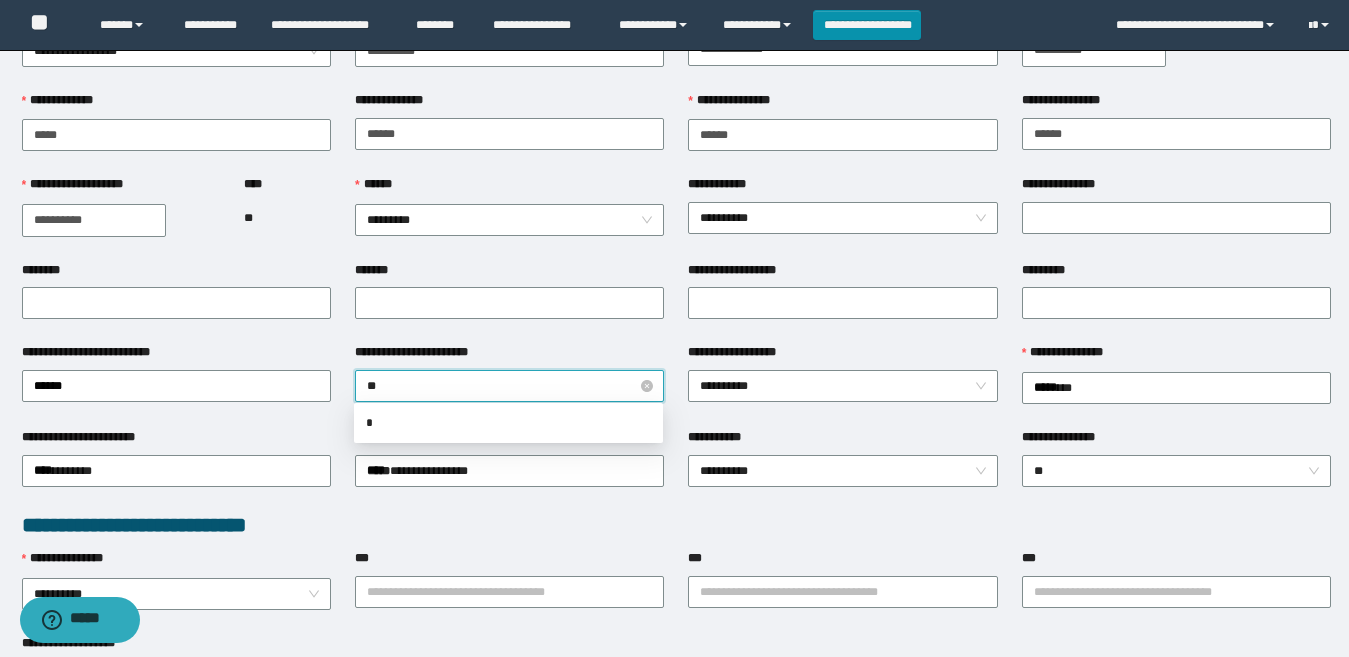 type on "***" 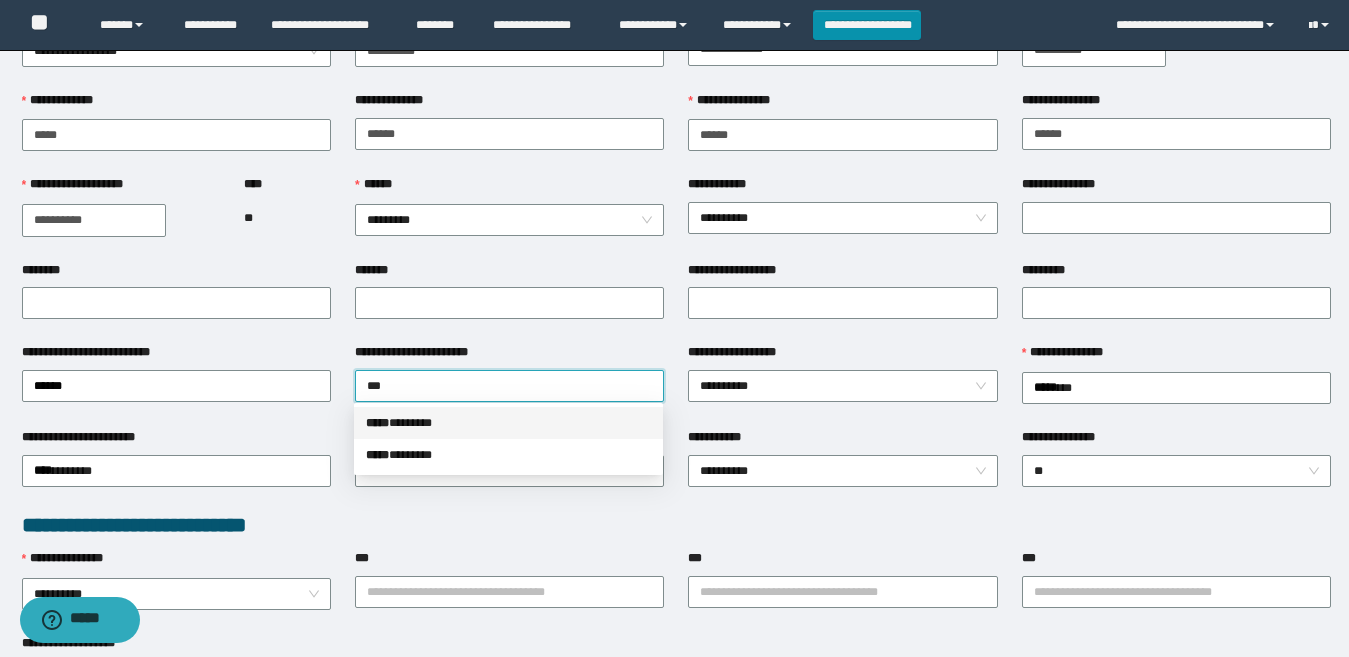 click on "***** * ******" at bounding box center (508, 423) 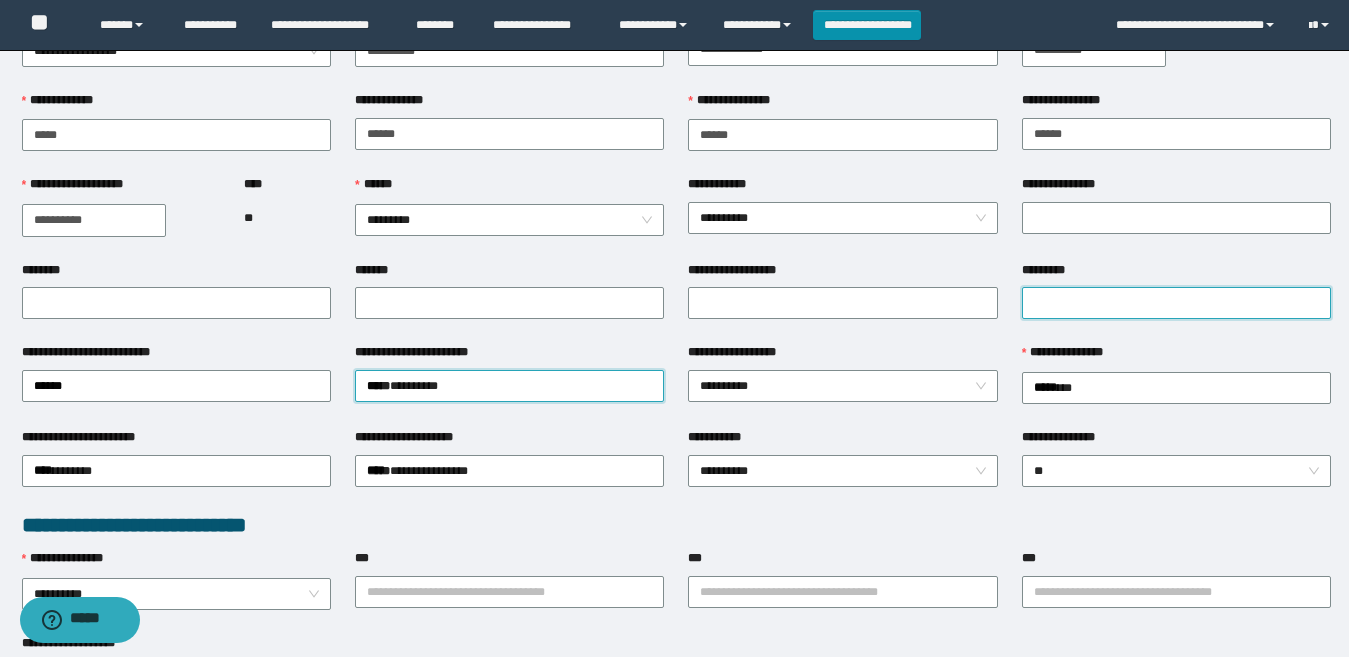 click on "*********" at bounding box center (1176, 303) 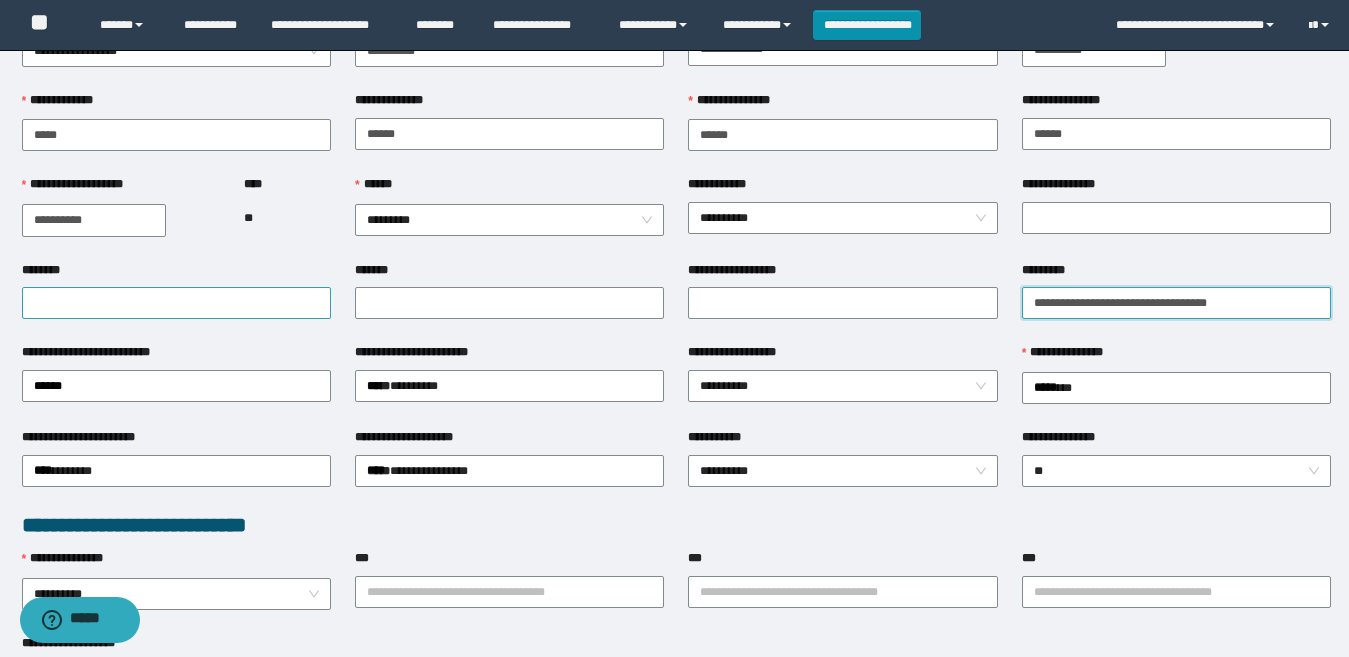 type on "**********" 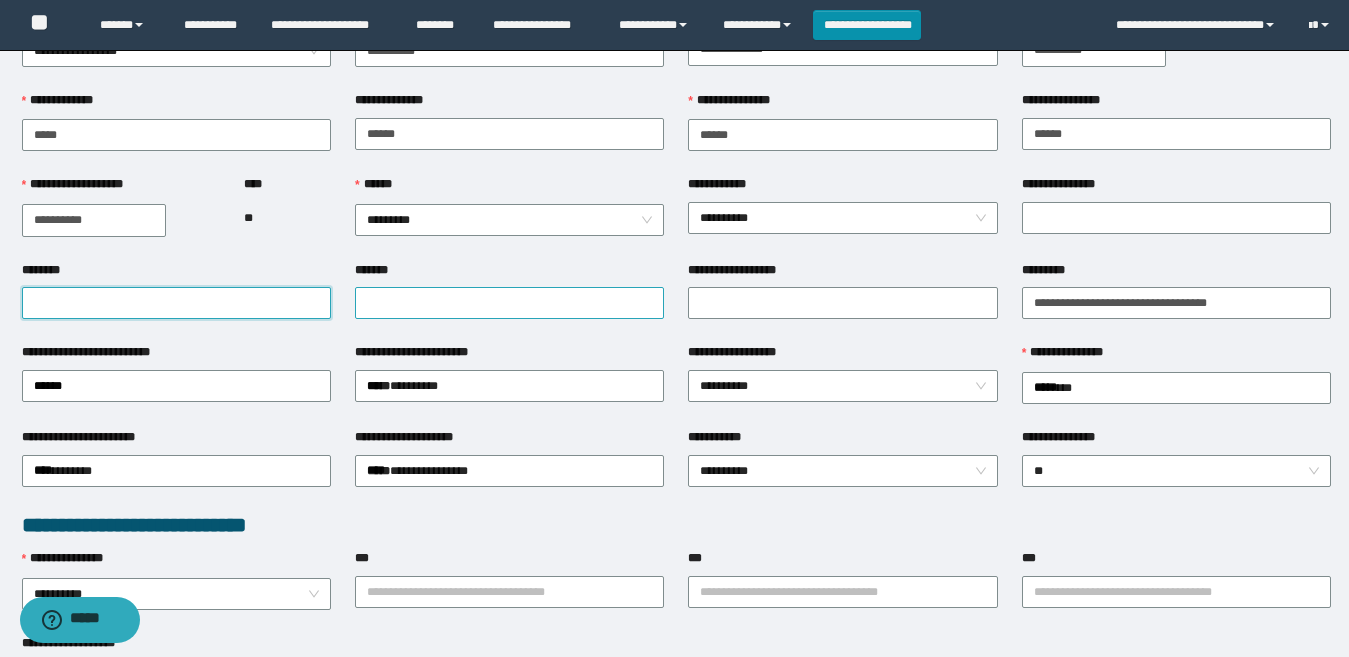 drag, startPoint x: 209, startPoint y: 310, endPoint x: 515, endPoint y: 302, distance: 306.10455 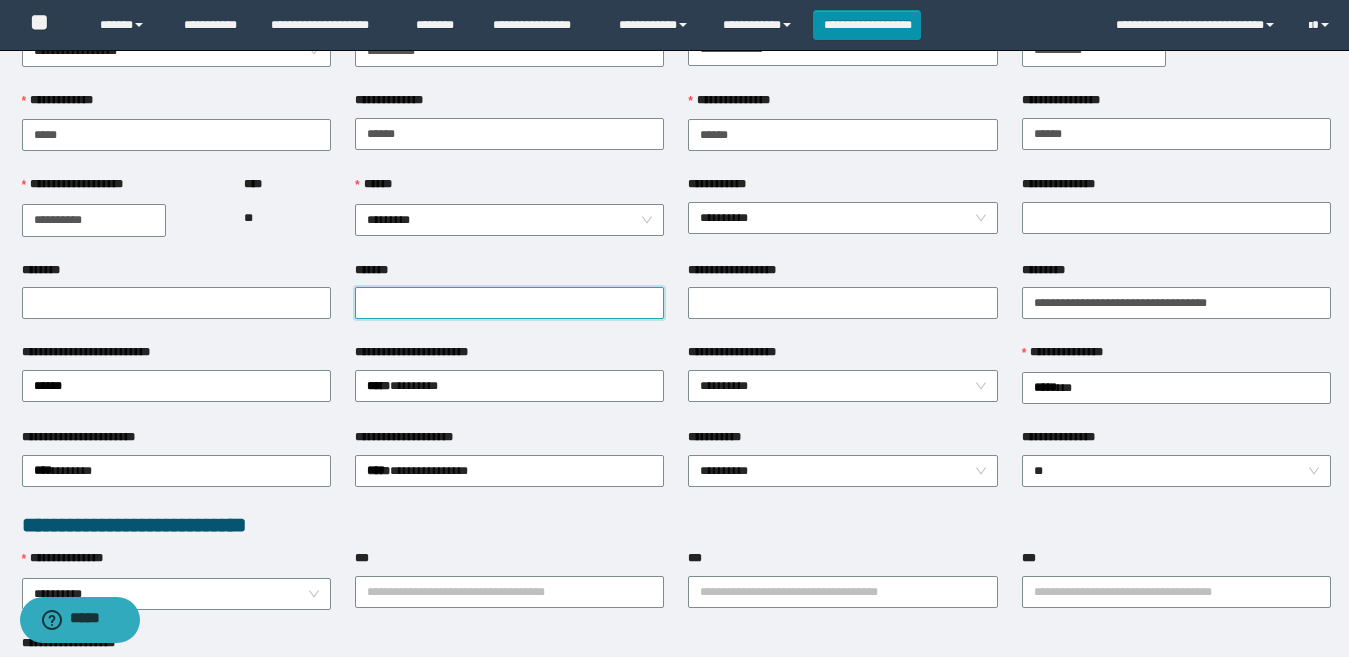 drag, startPoint x: 519, startPoint y: 302, endPoint x: 542, endPoint y: 300, distance: 23.086792 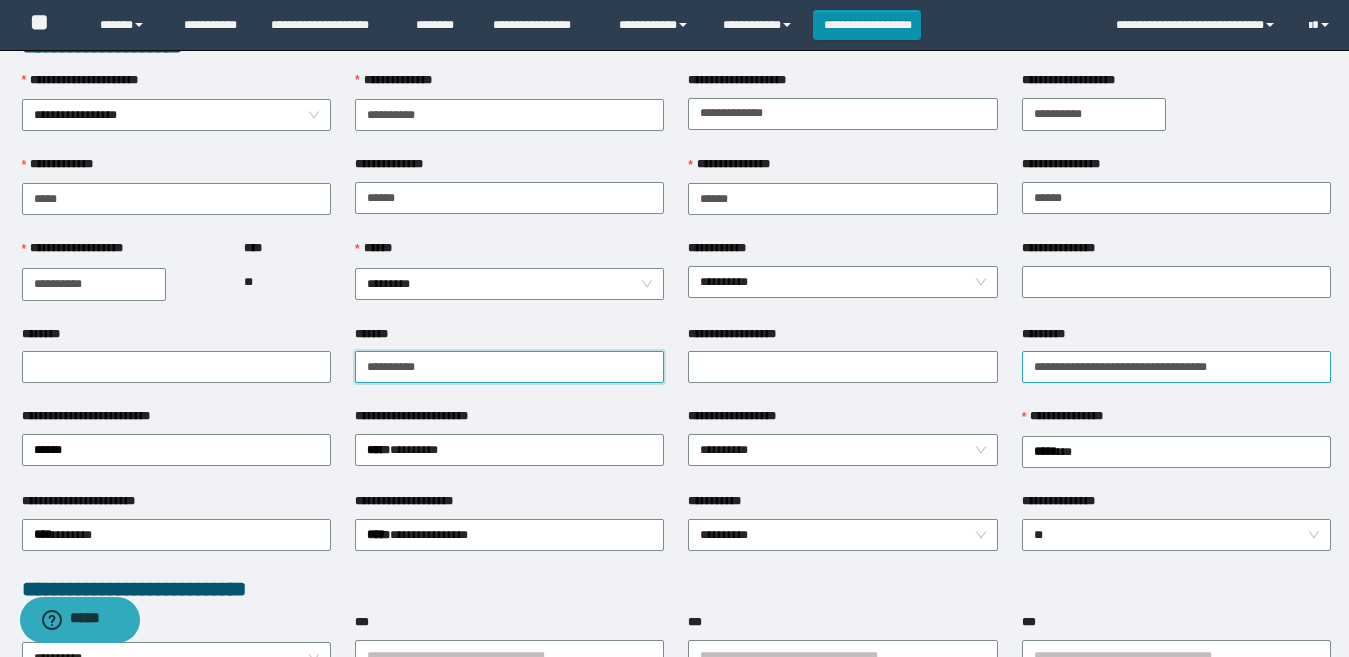scroll, scrollTop: 0, scrollLeft: 0, axis: both 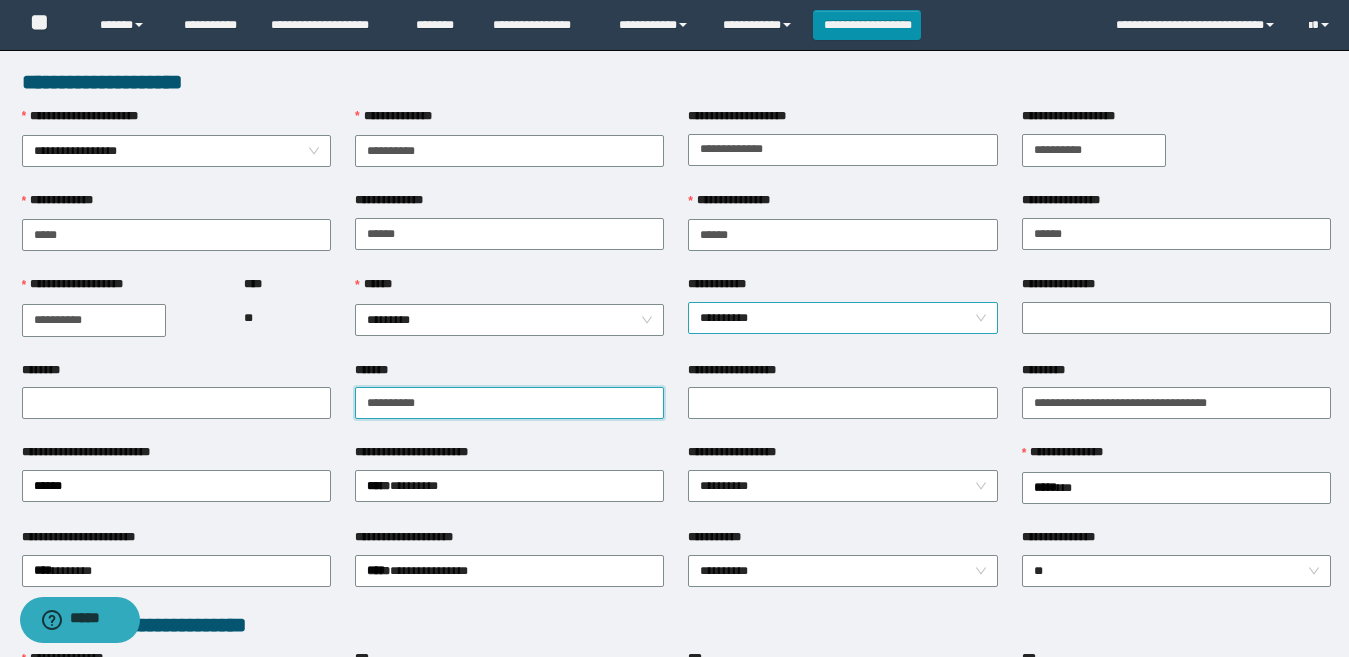 click on "**********" at bounding box center [842, 318] 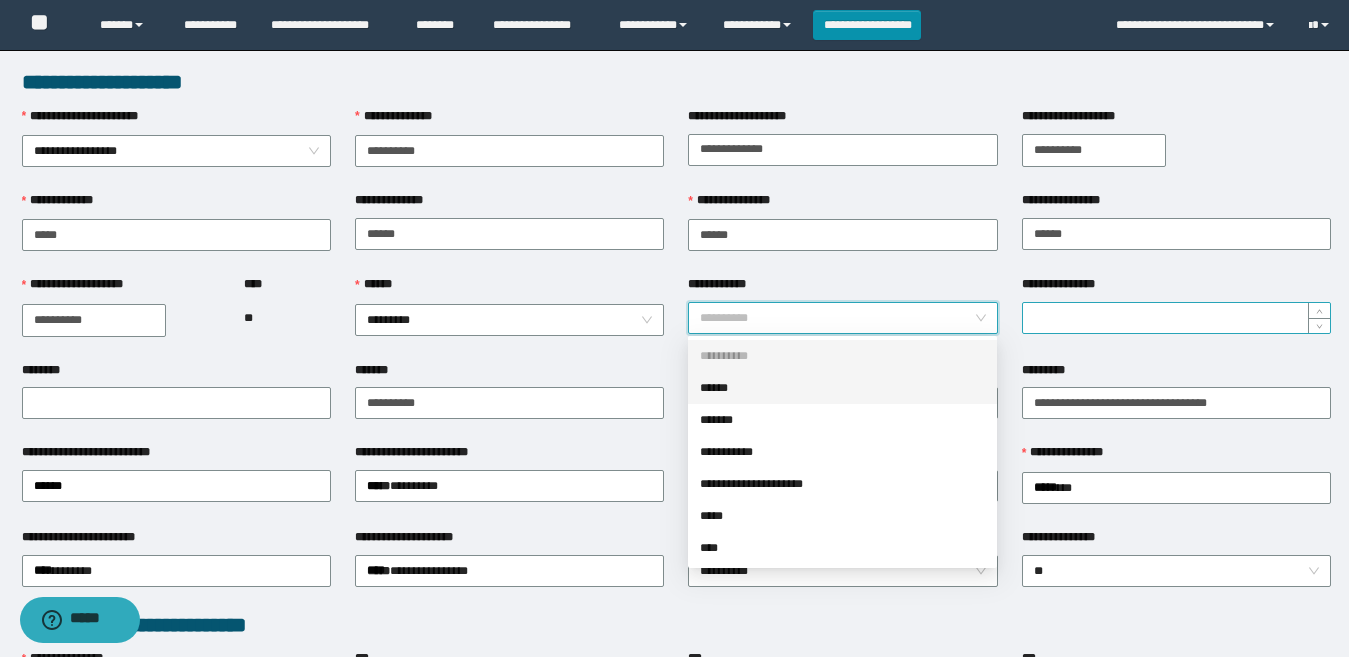 click on "**********" at bounding box center (1176, 318) 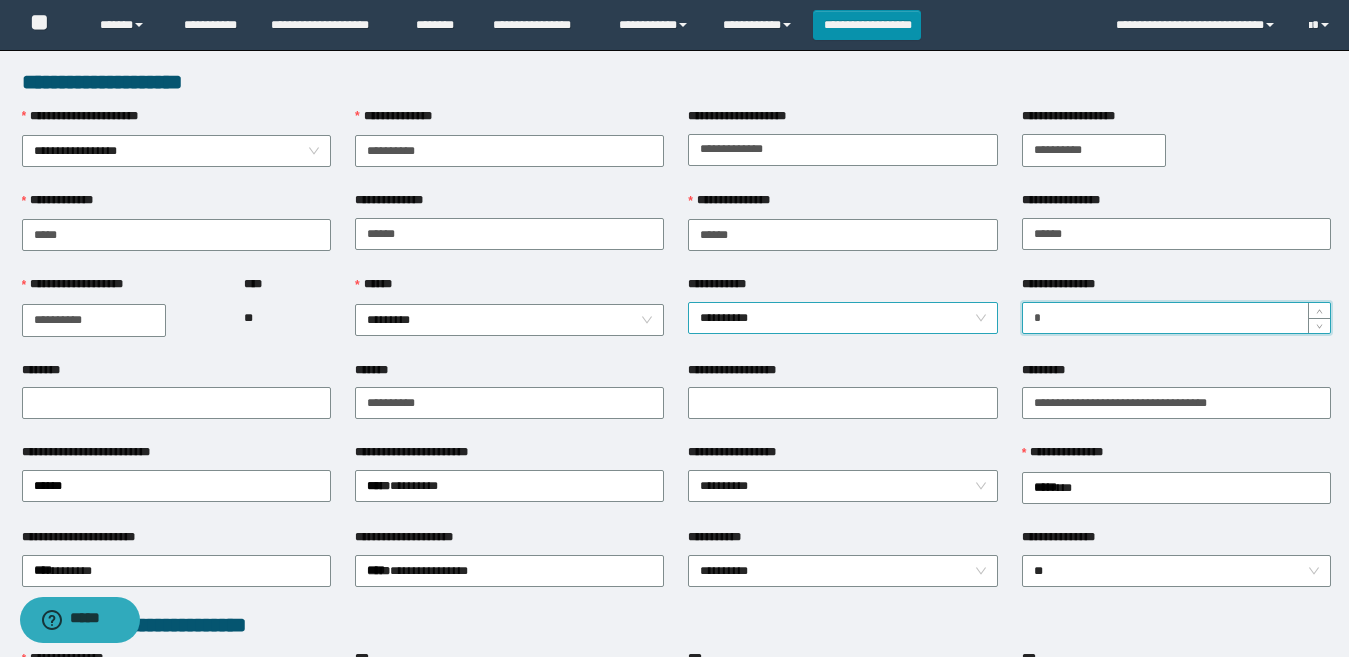click on "**********" at bounding box center (842, 318) 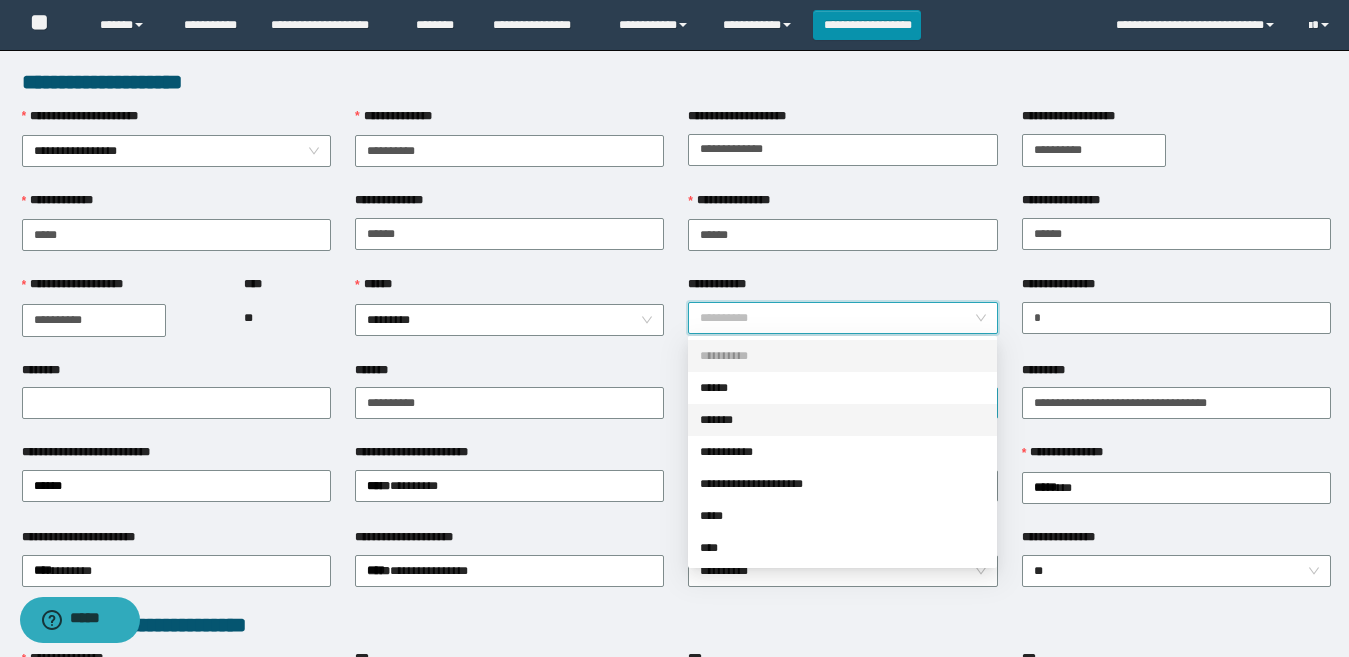 click on "*******" at bounding box center (842, 420) 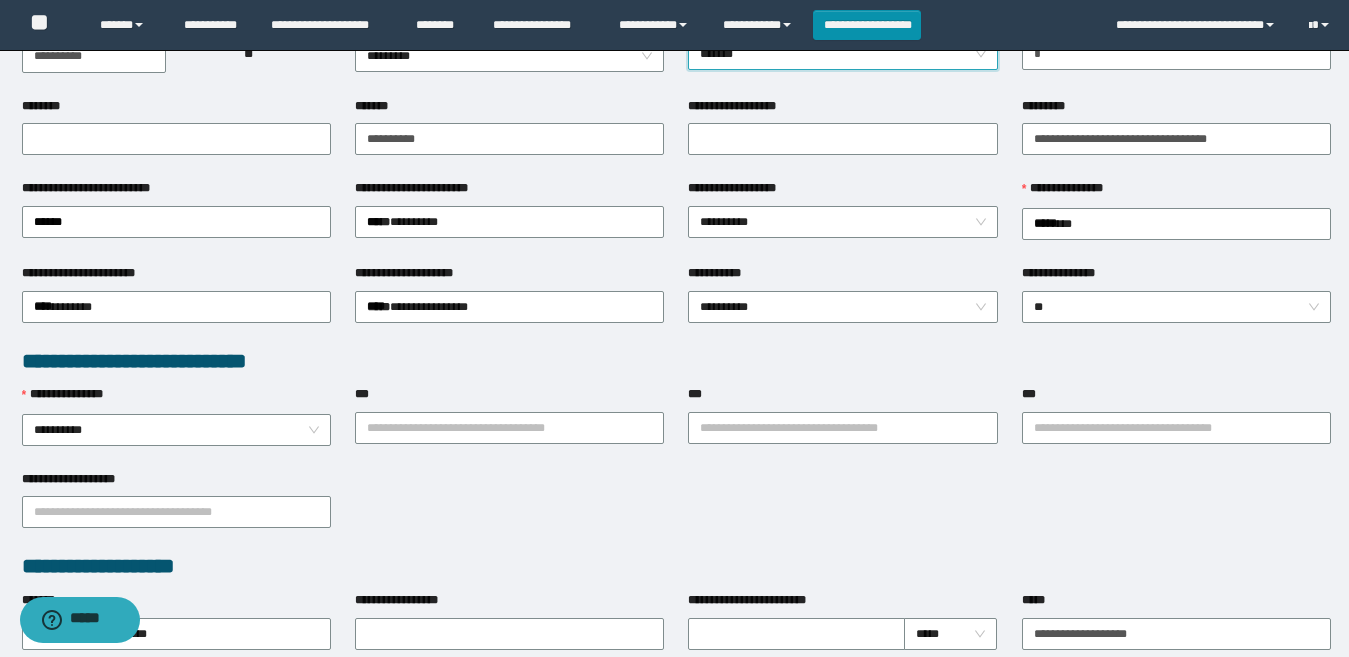 scroll, scrollTop: 300, scrollLeft: 0, axis: vertical 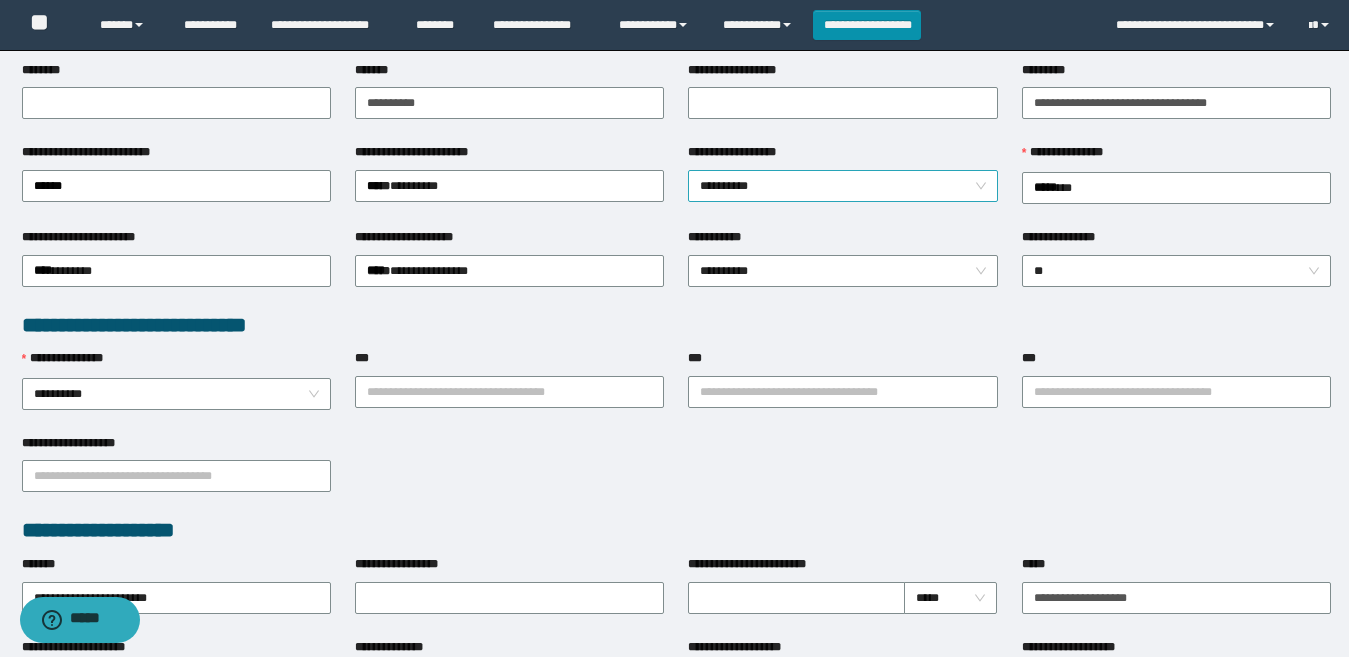 click on "**********" at bounding box center (842, 186) 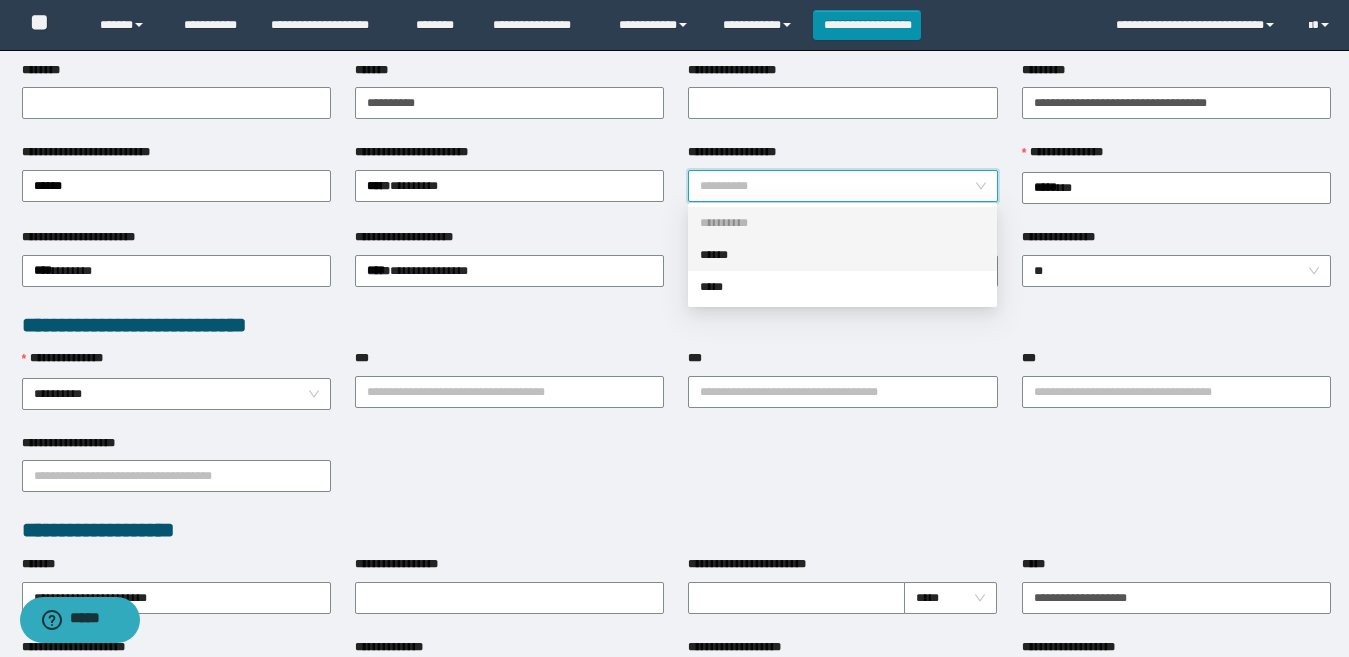 click on "******" at bounding box center [842, 255] 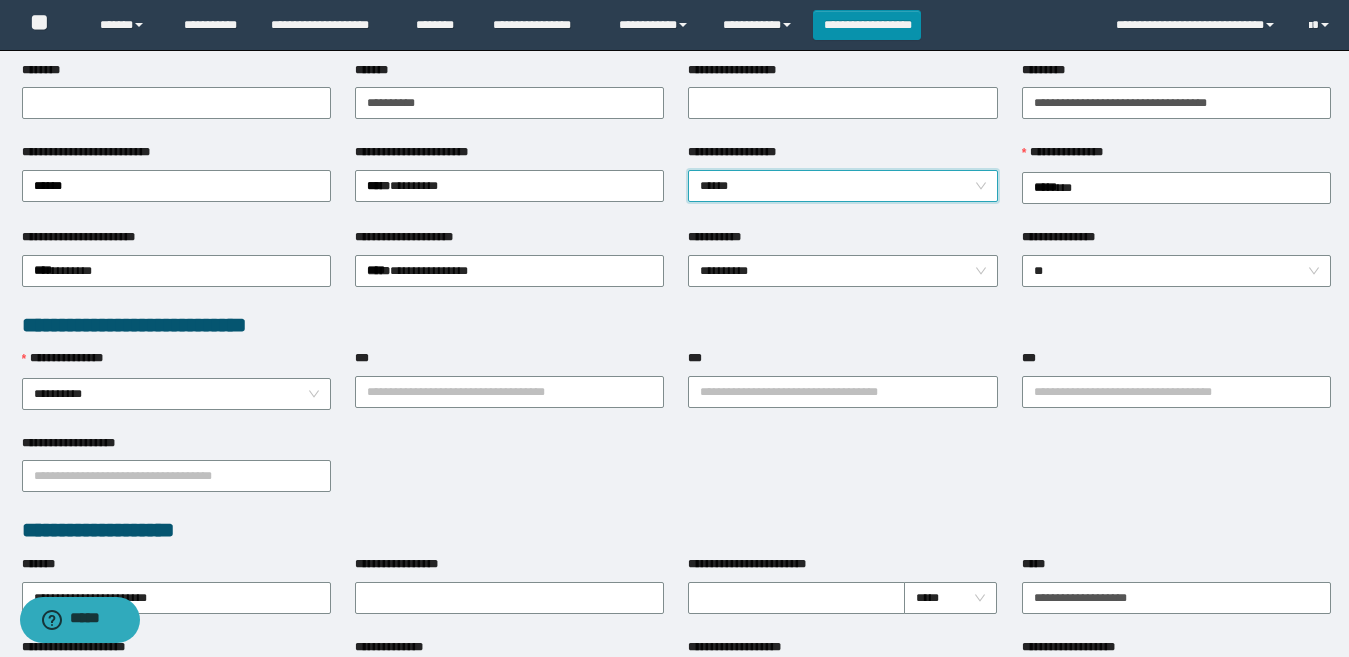 drag, startPoint x: 497, startPoint y: 307, endPoint x: 585, endPoint y: 300, distance: 88.27797 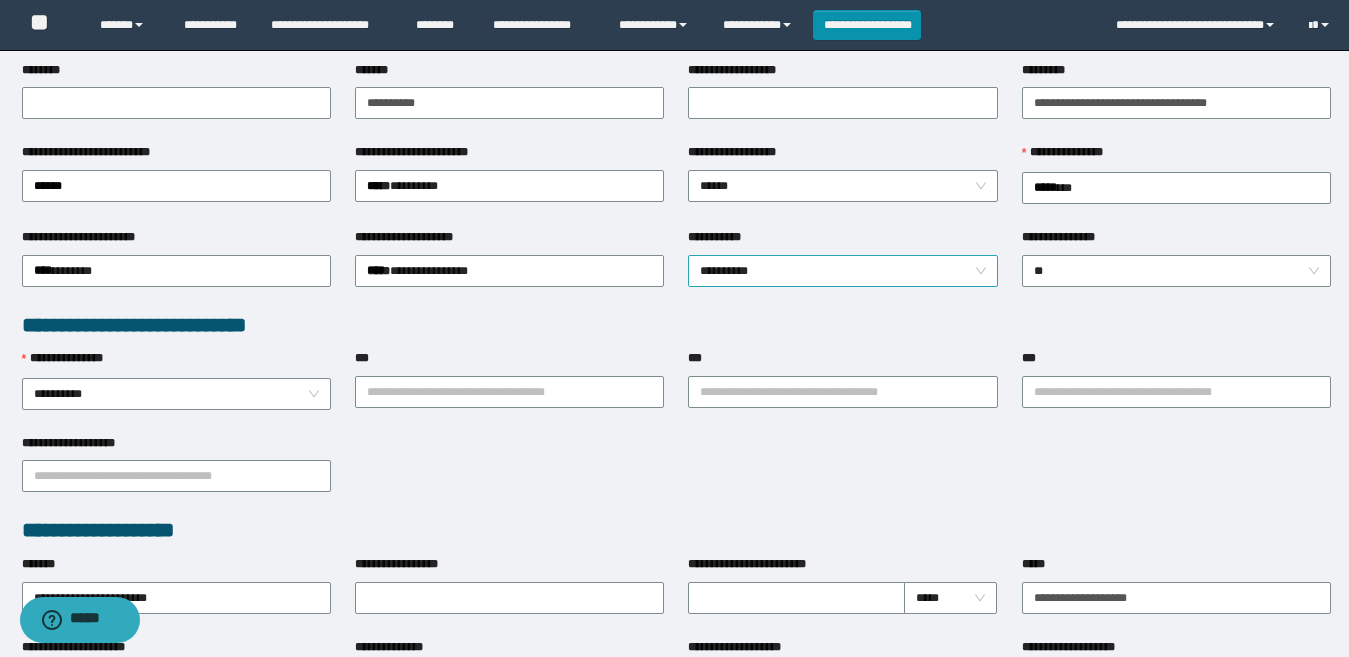 click on "**********" at bounding box center (842, 271) 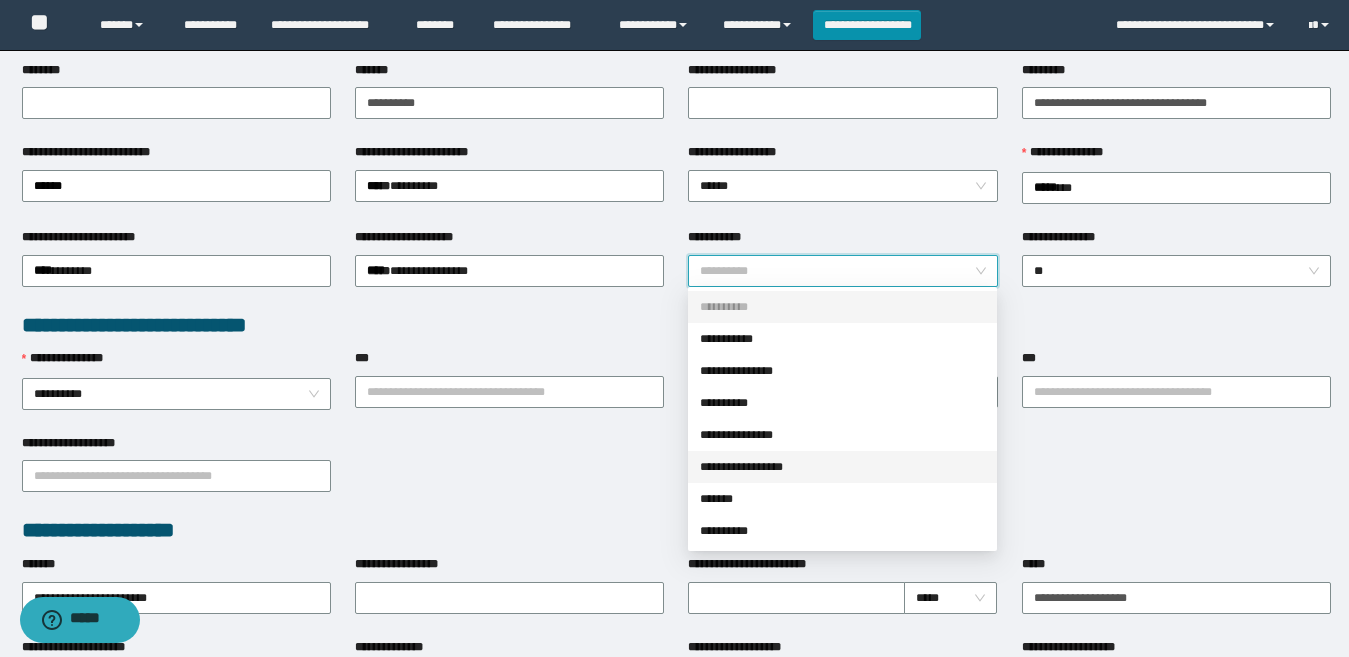 click on "**********" at bounding box center (842, 467) 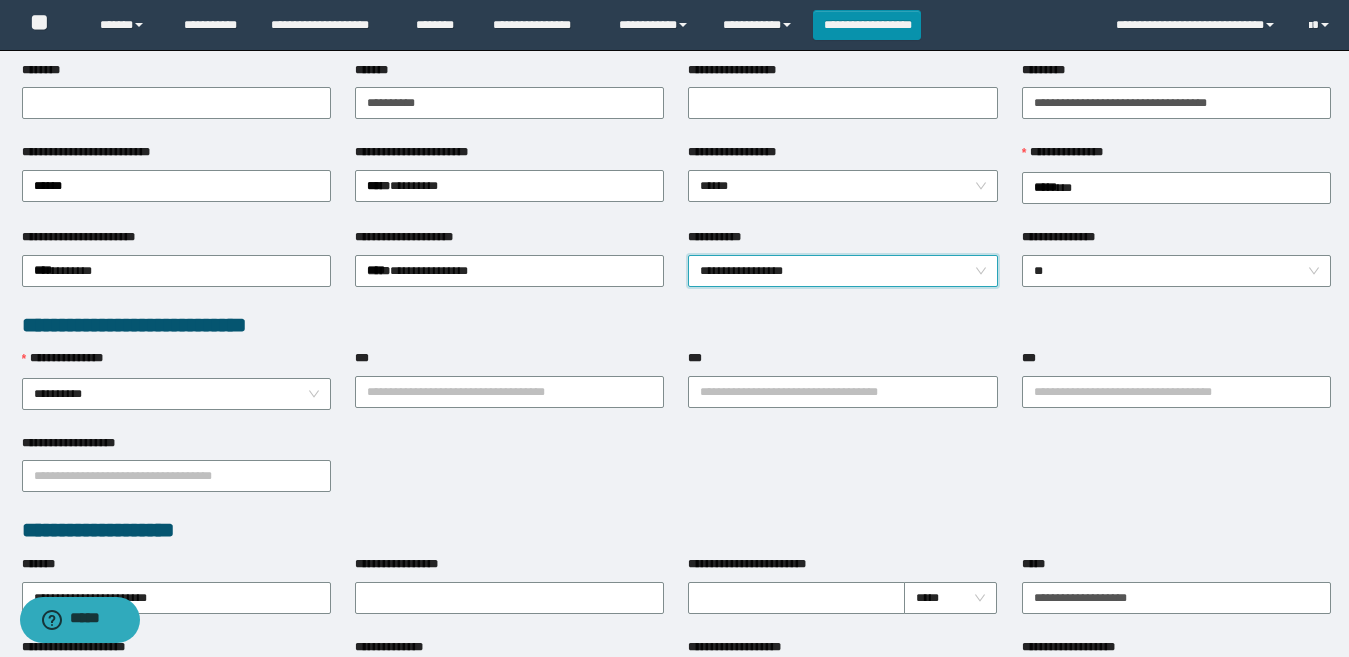 drag, startPoint x: 440, startPoint y: 433, endPoint x: 405, endPoint y: 427, distance: 35.510563 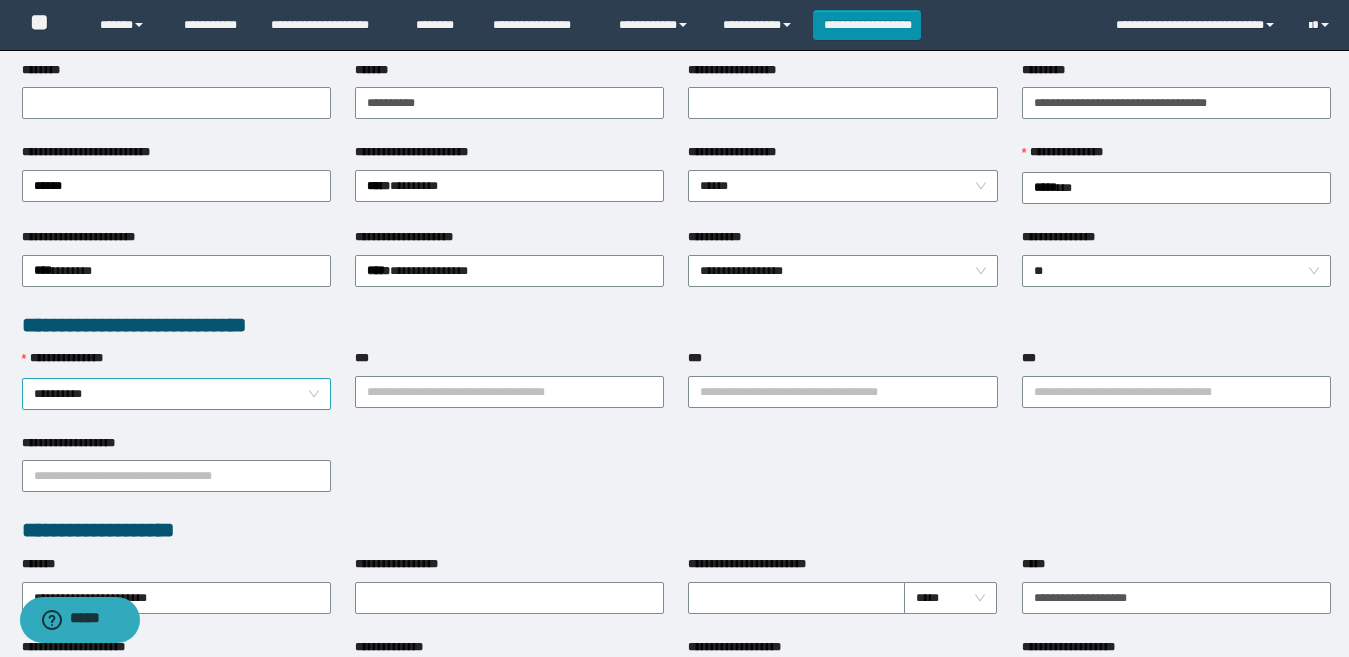 click on "**********" at bounding box center [176, 394] 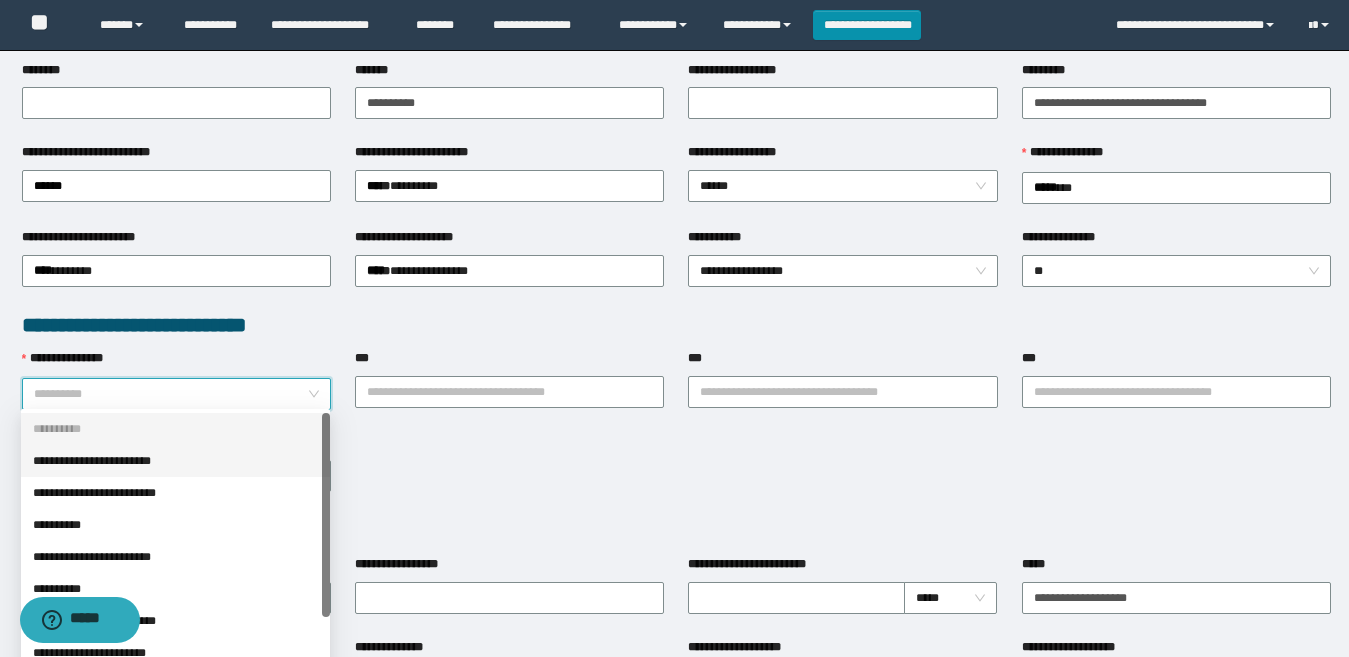 click on "**********" at bounding box center [175, 461] 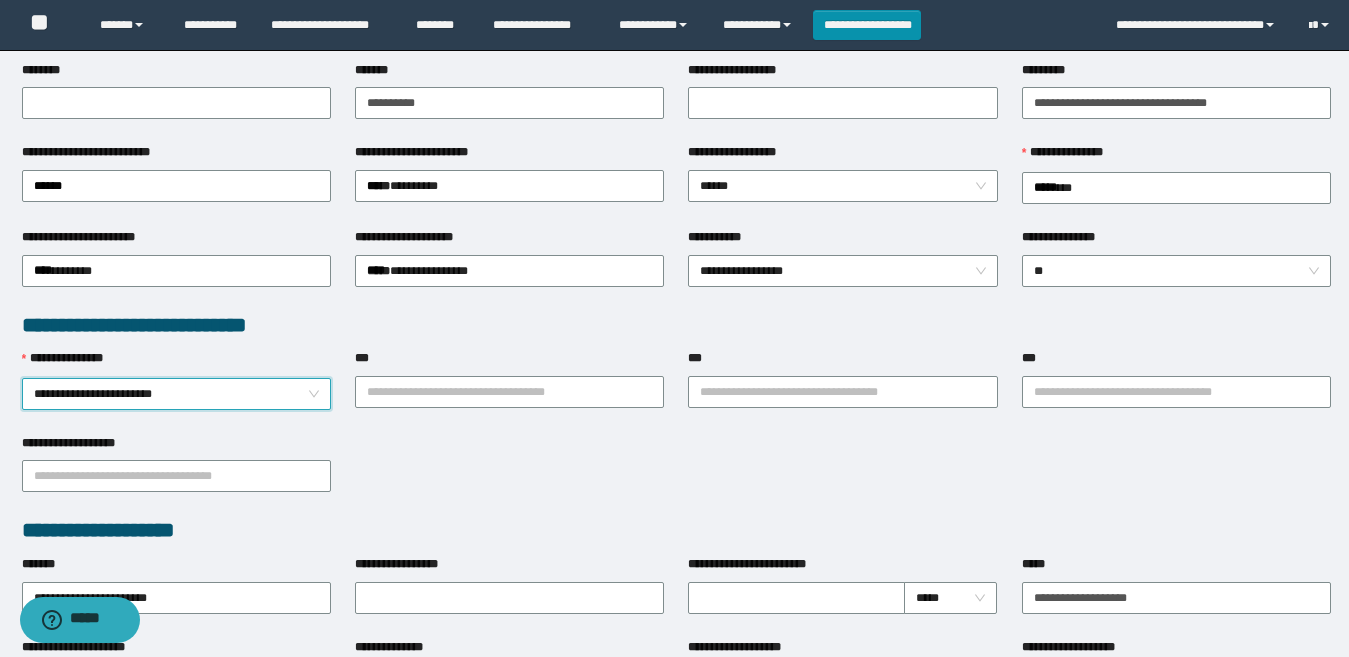 drag, startPoint x: 635, startPoint y: 482, endPoint x: 594, endPoint y: 453, distance: 50.219517 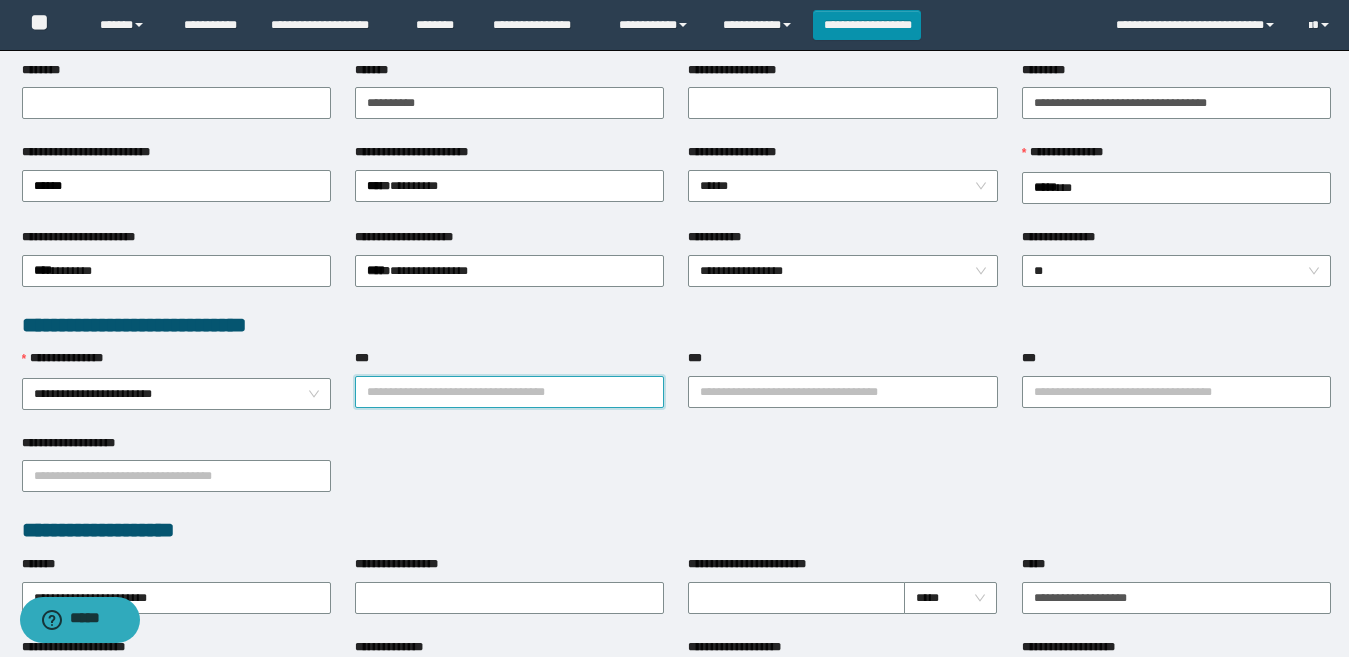 click on "***" at bounding box center (509, 392) 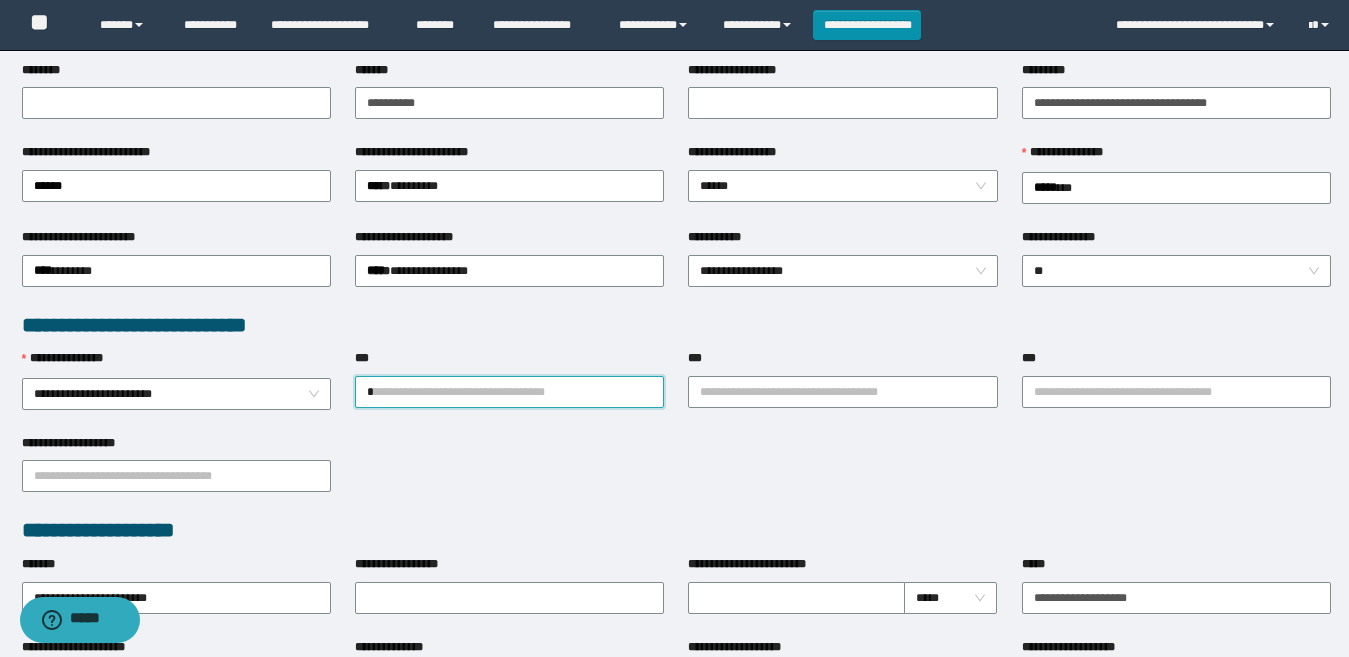 type on "**" 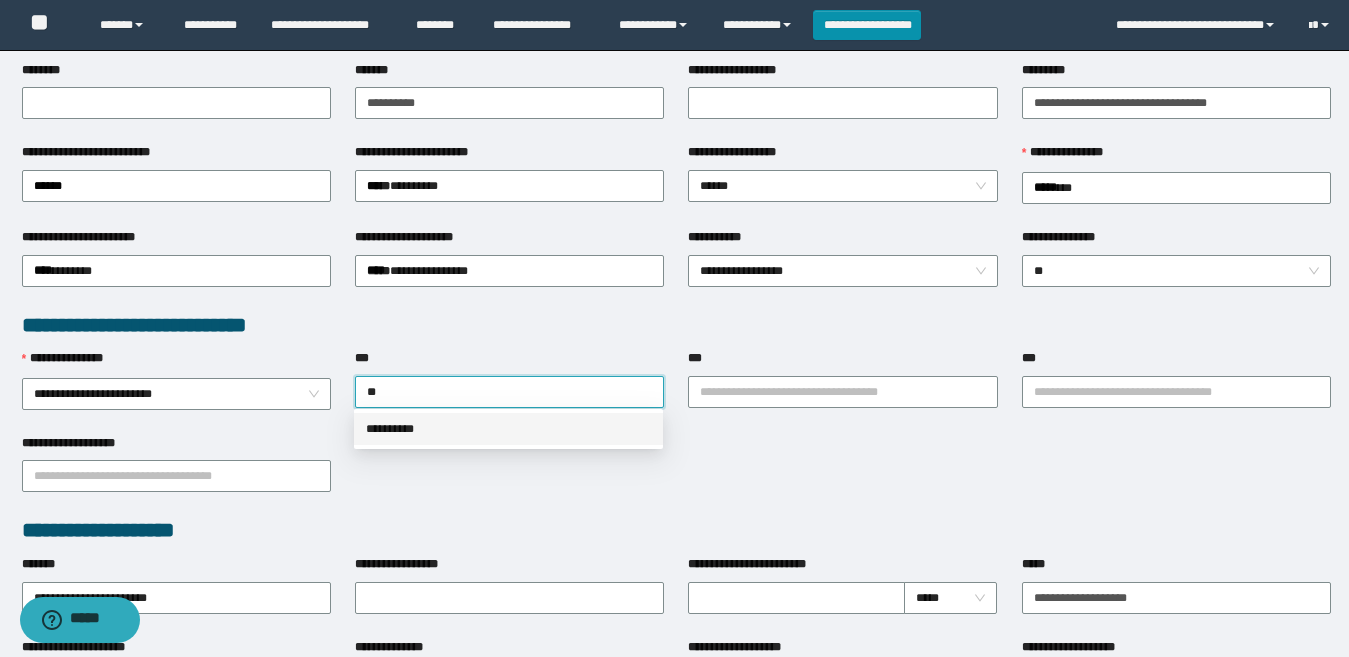 drag, startPoint x: 486, startPoint y: 428, endPoint x: 562, endPoint y: 413, distance: 77.46612 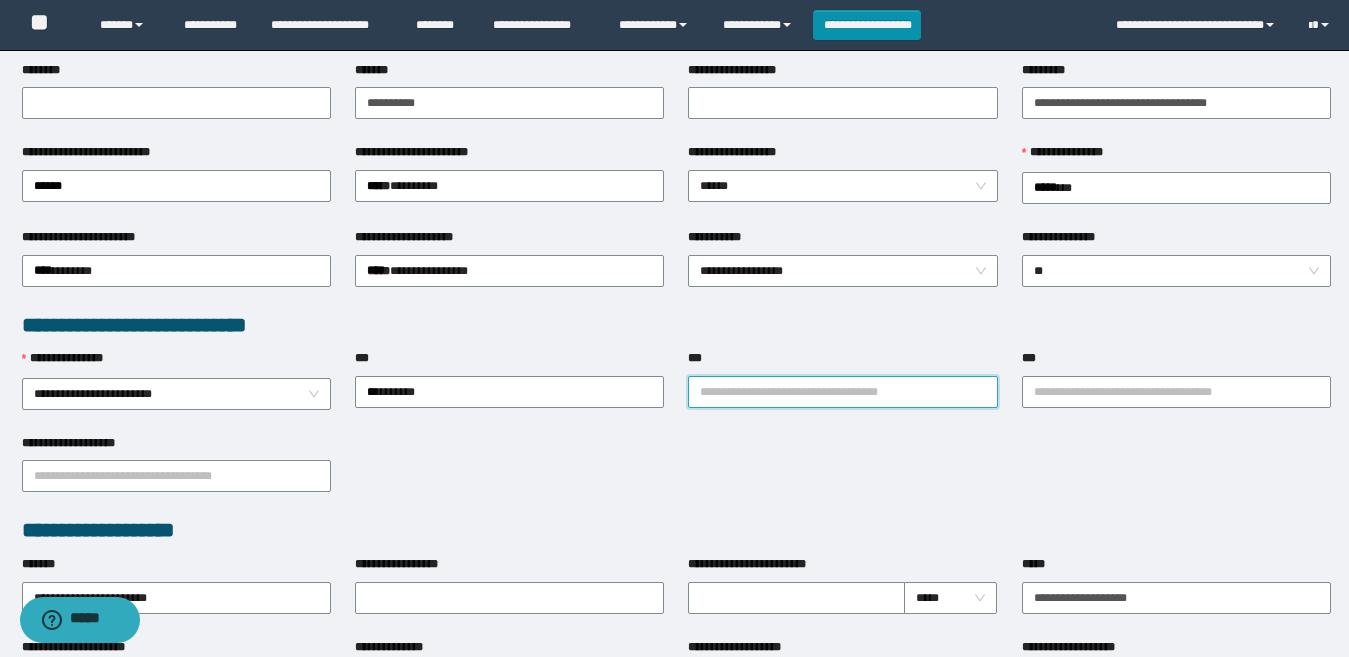 click on "***" at bounding box center (842, 392) 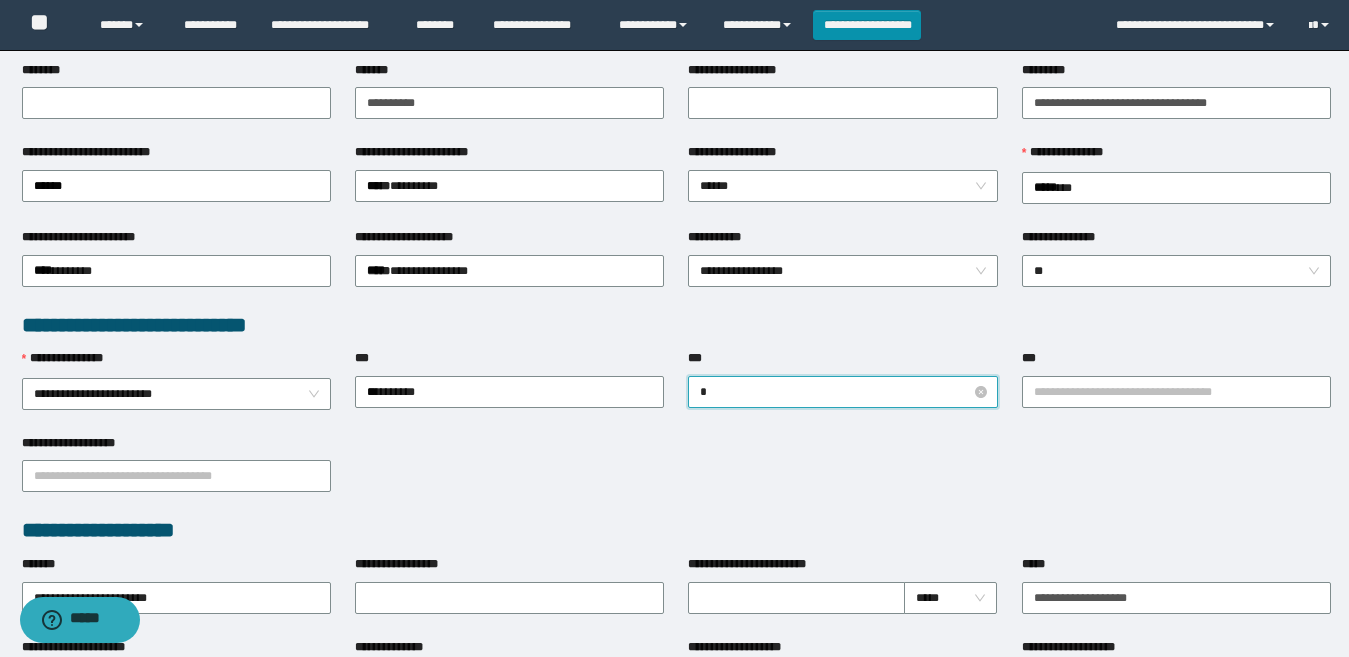 type on "**" 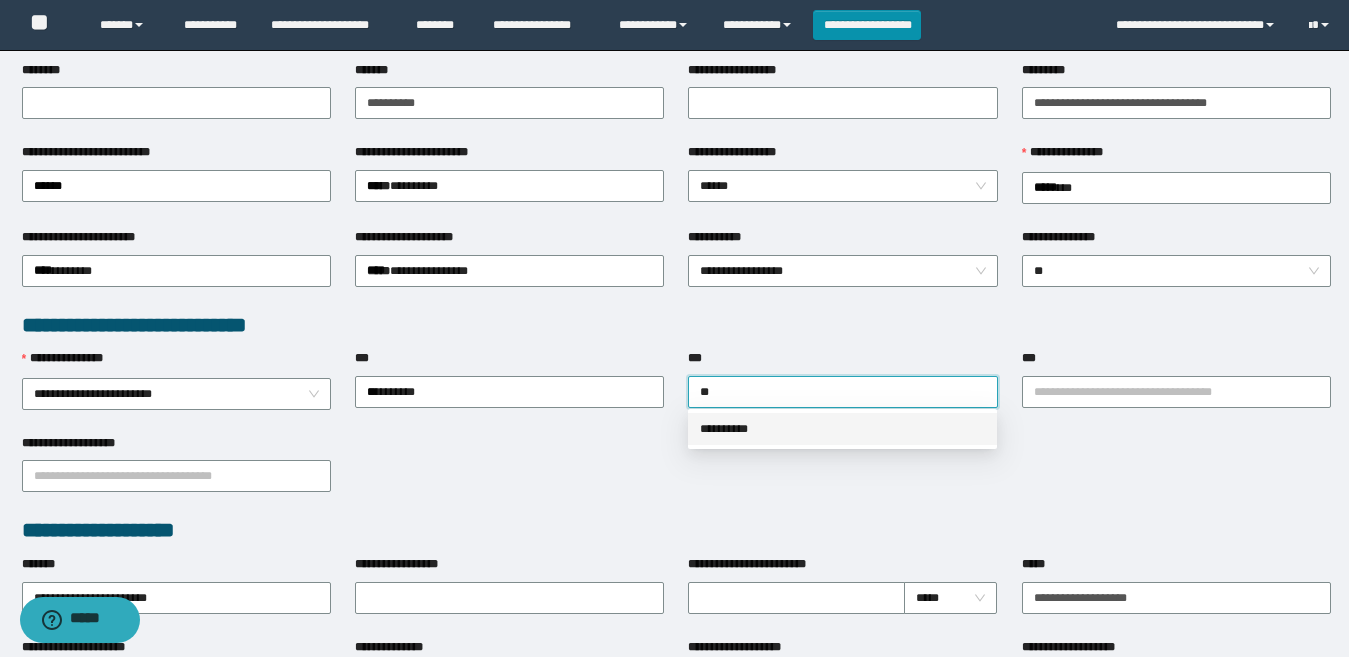 click on "**********" at bounding box center [842, 429] 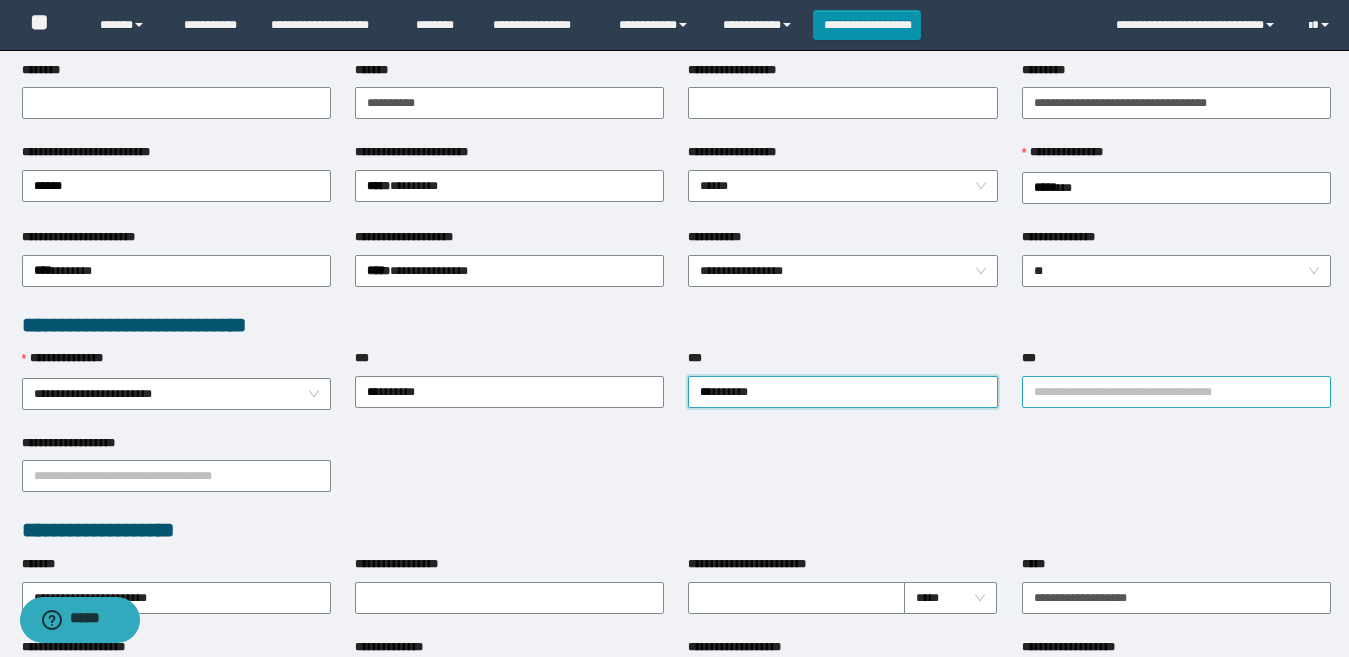 click on "***" at bounding box center (1176, 392) 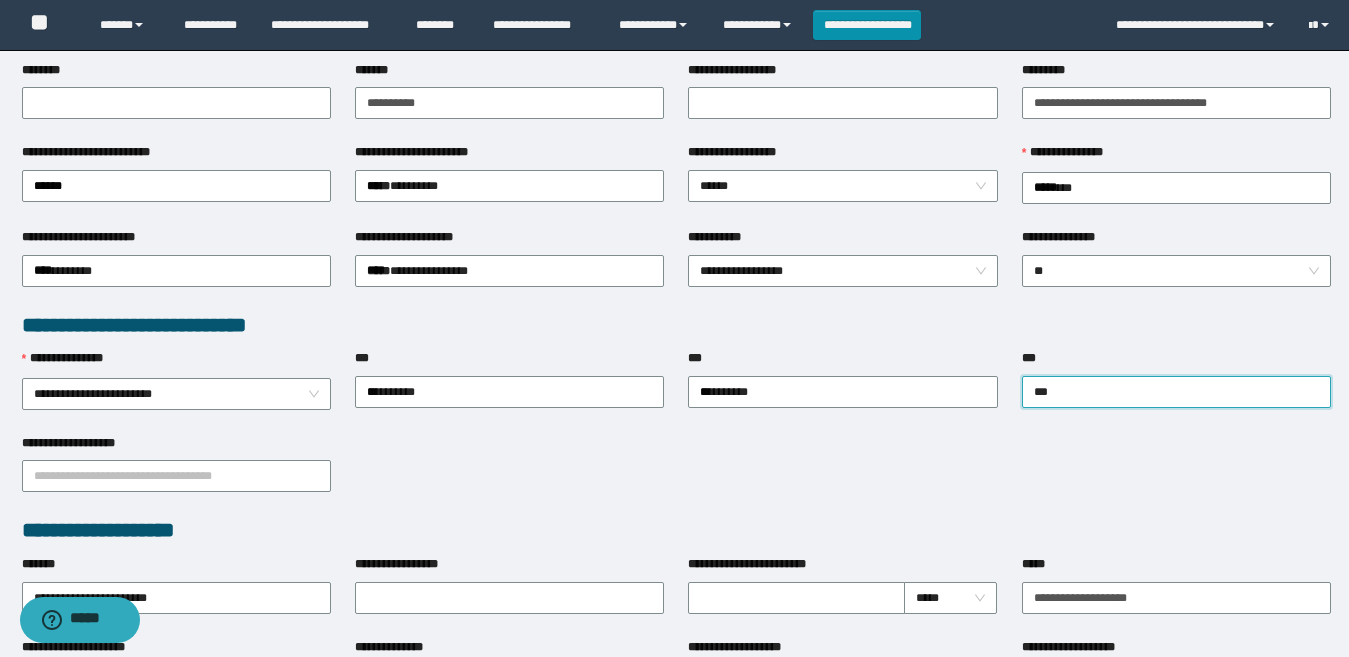 type on "****" 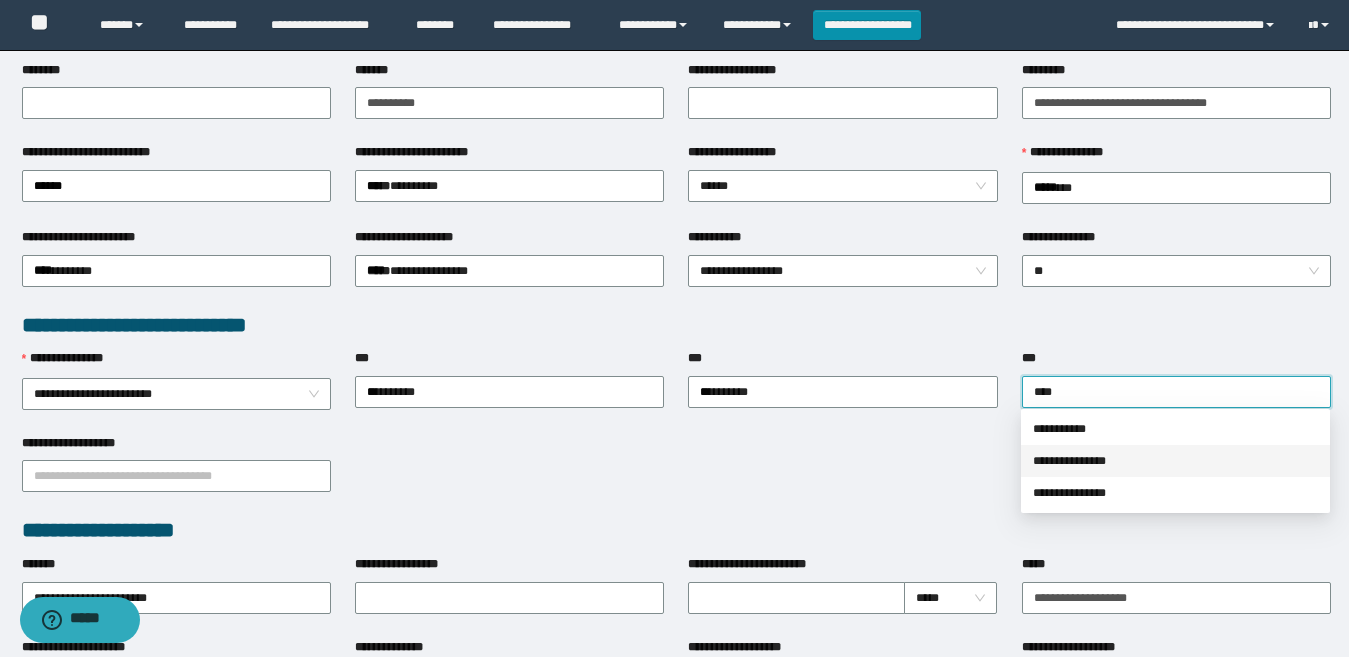 drag, startPoint x: 1109, startPoint y: 469, endPoint x: 1135, endPoint y: 482, distance: 29.068884 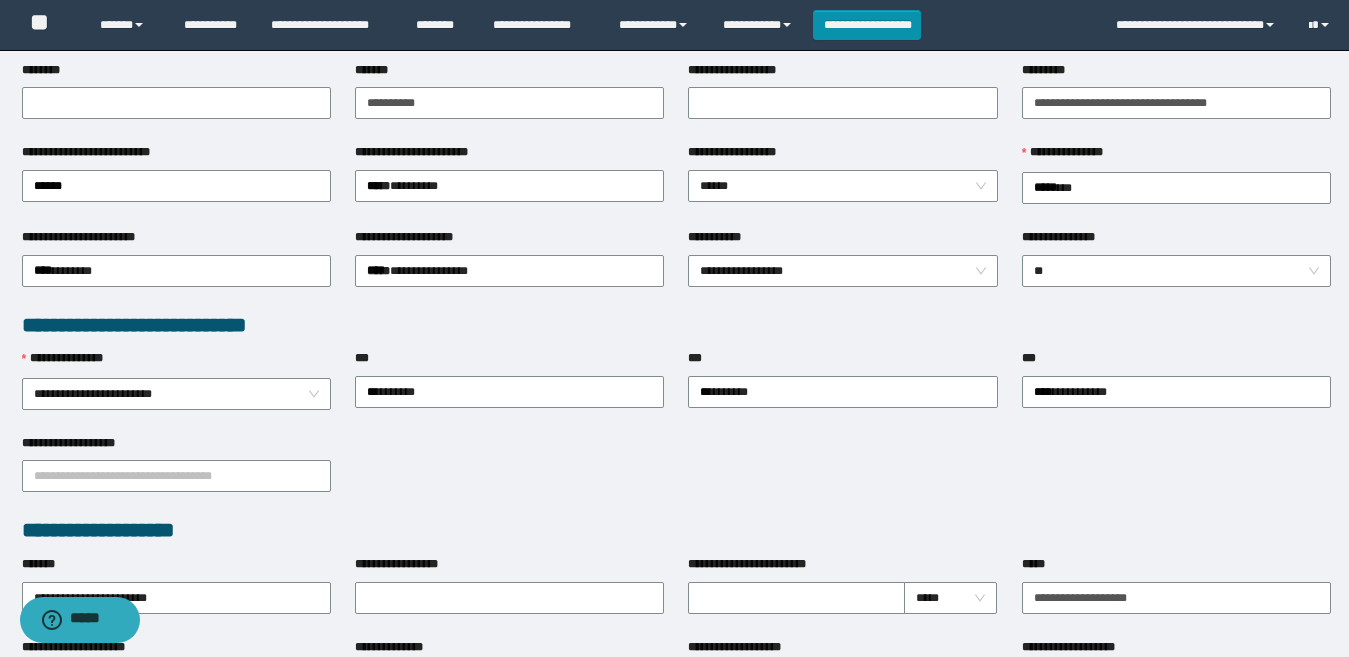 drag, startPoint x: 841, startPoint y: 429, endPoint x: 927, endPoint y: 415, distance: 87.13208 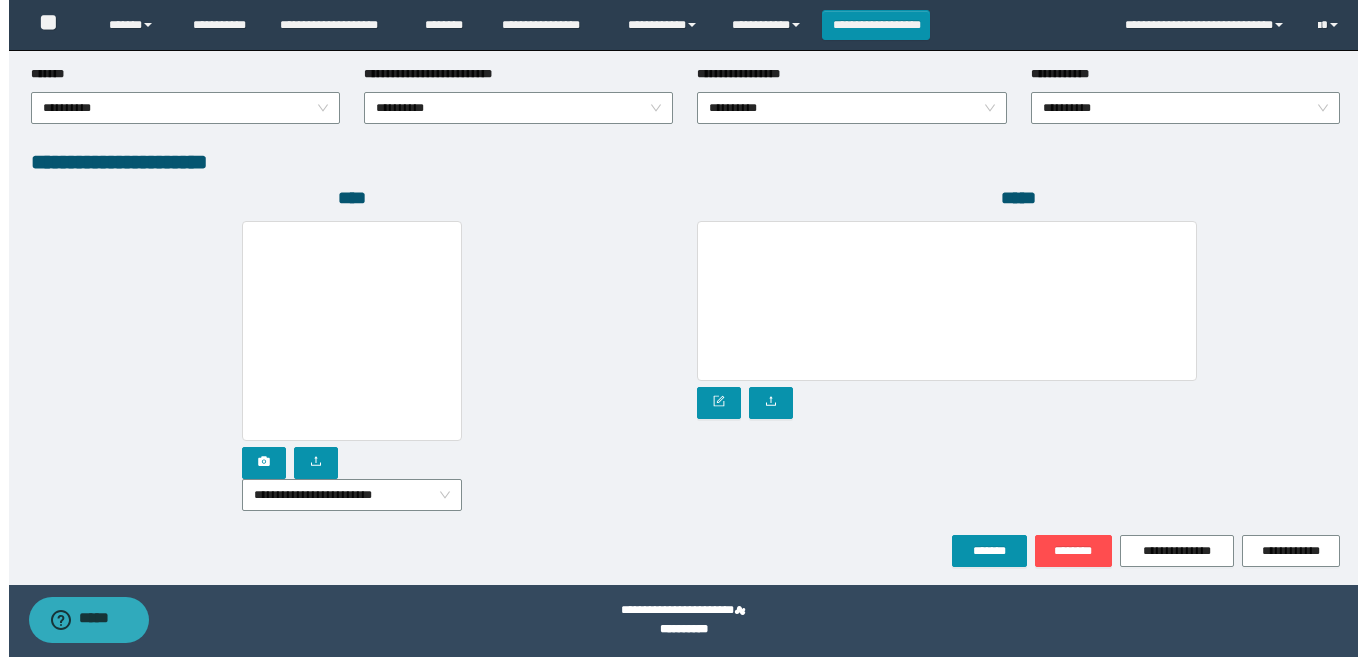 scroll, scrollTop: 1080, scrollLeft: 0, axis: vertical 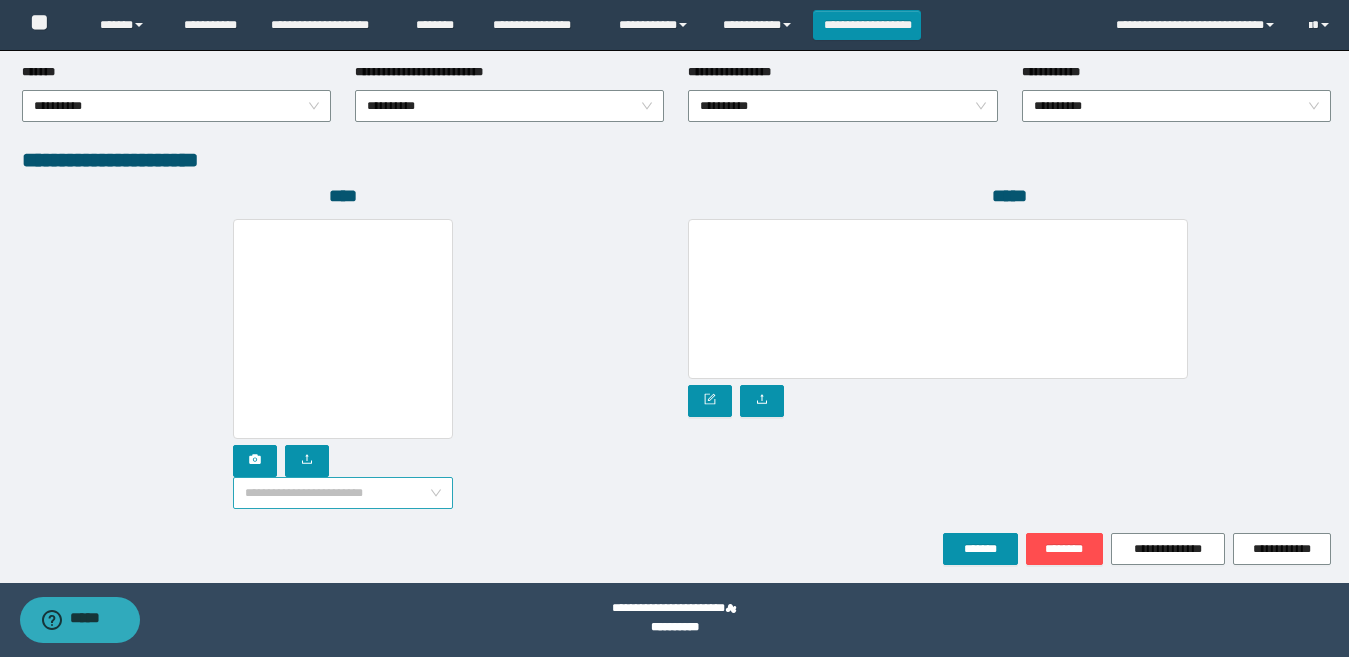 click on "**********" at bounding box center (343, 493) 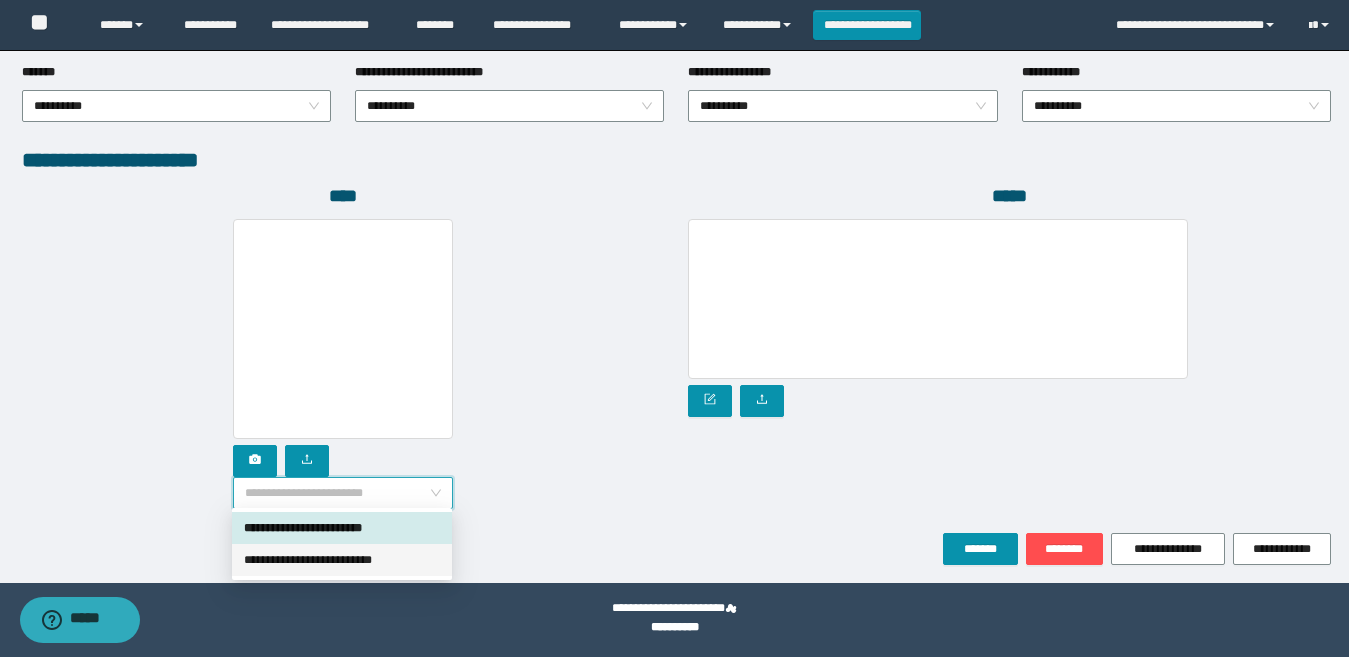 click on "**********" at bounding box center (342, 560) 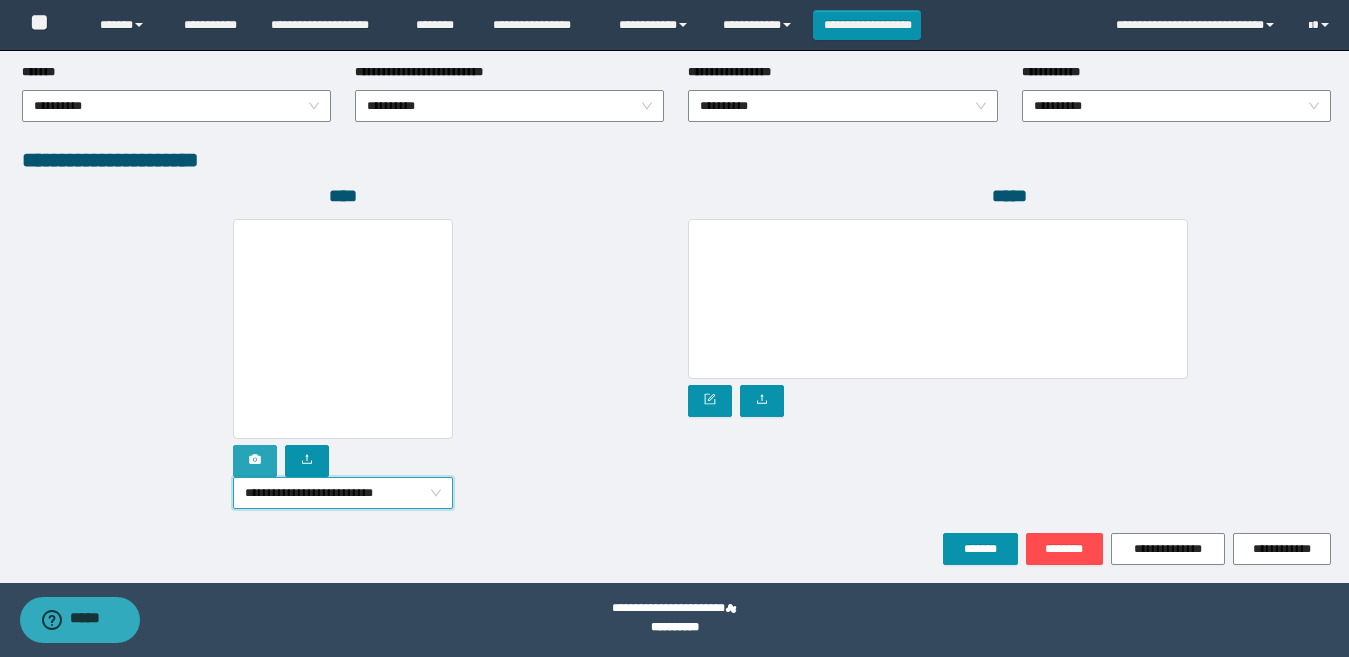 click 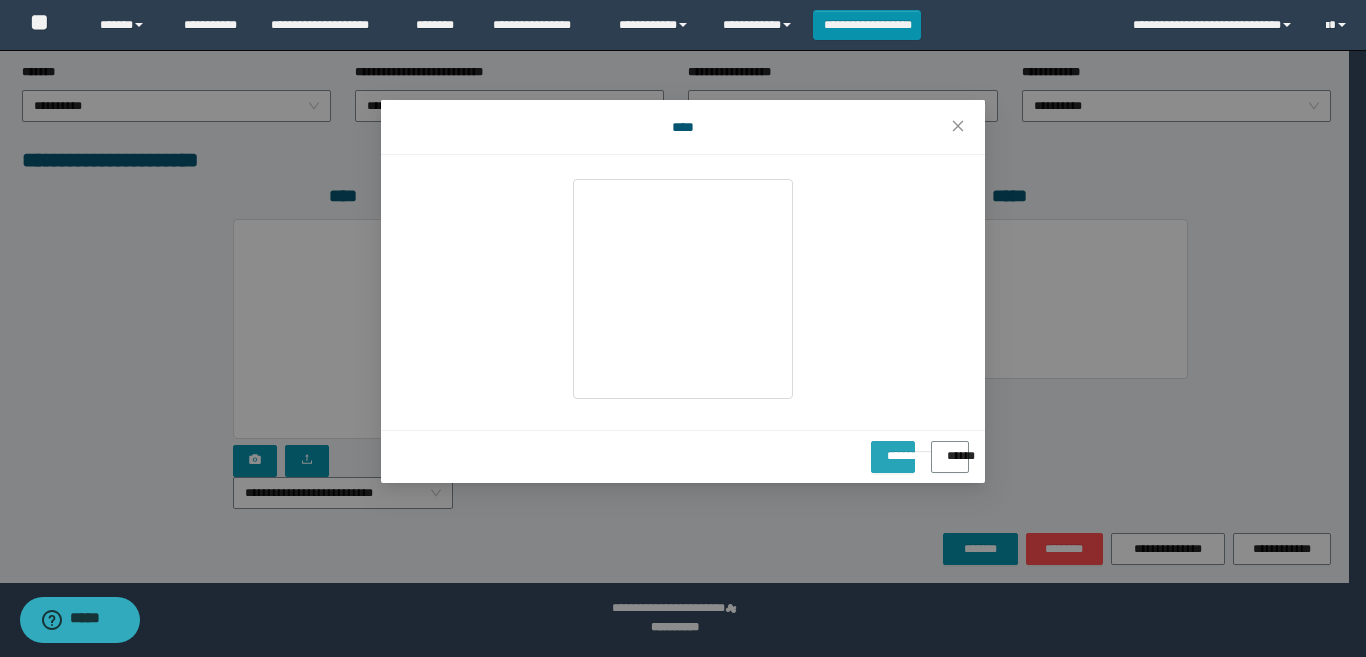 click on "**********" at bounding box center [893, 449] 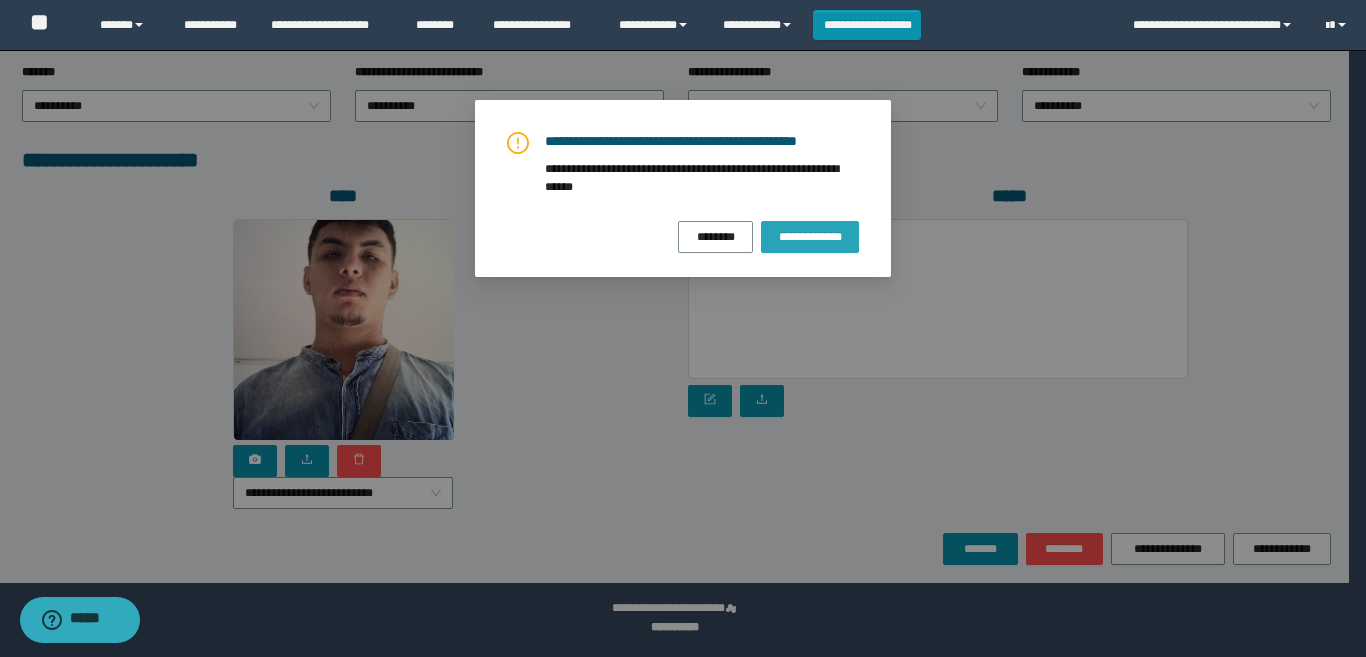 click on "**********" at bounding box center (810, 237) 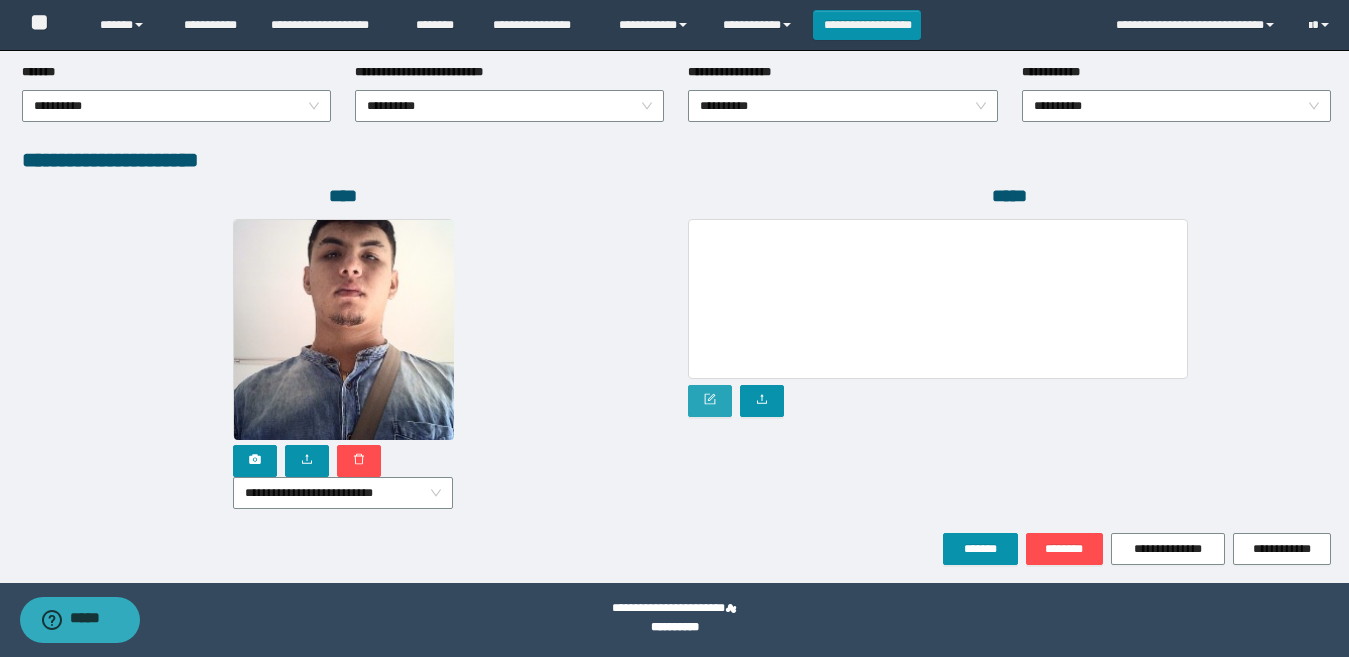 click 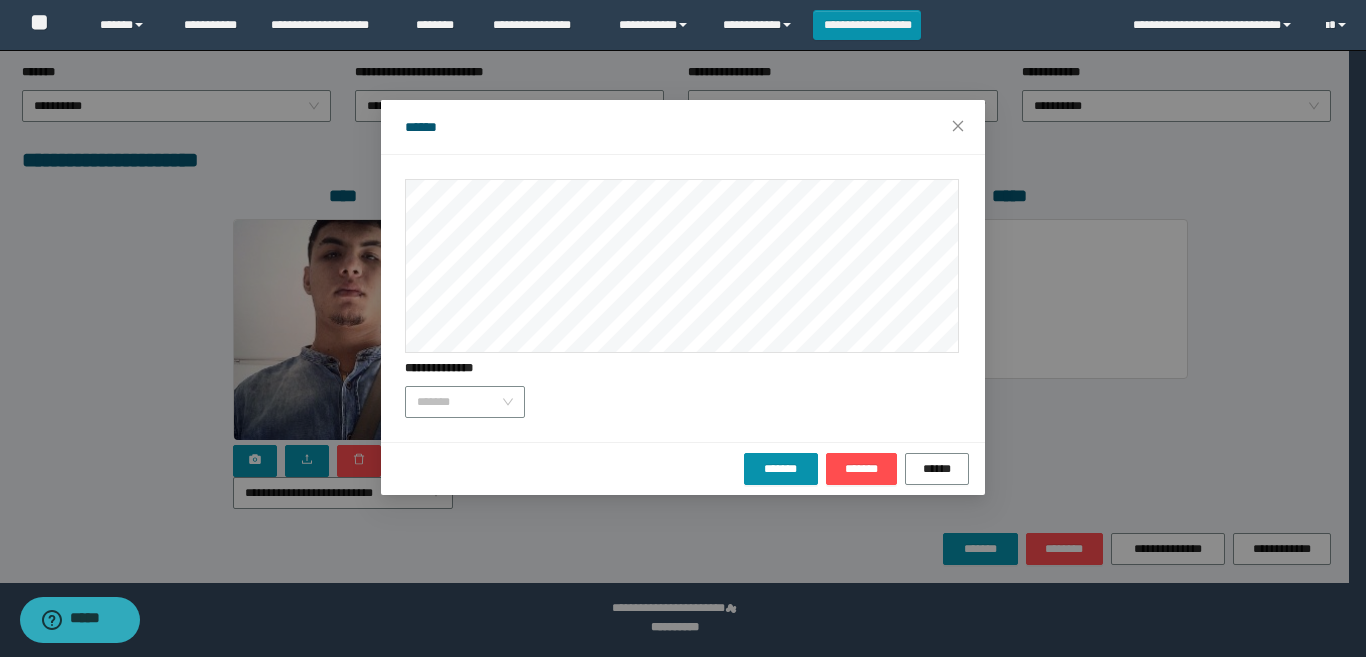 drag, startPoint x: 496, startPoint y: 406, endPoint x: 499, endPoint y: 465, distance: 59.07622 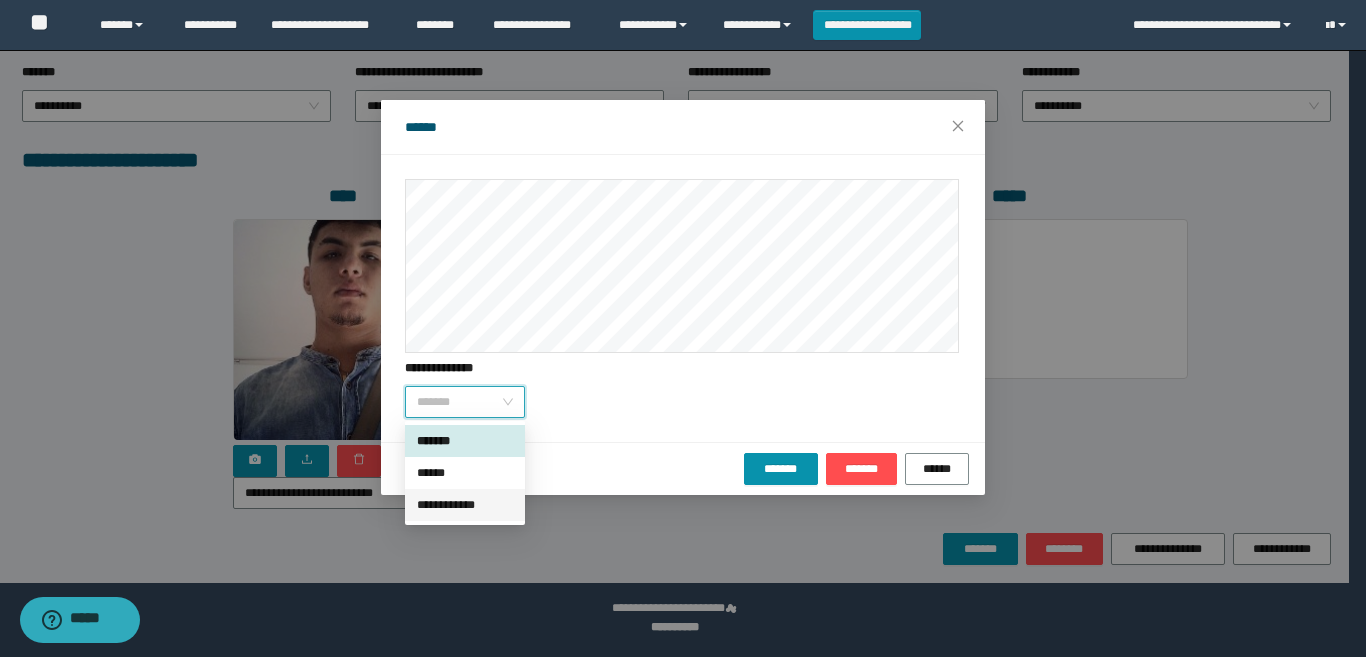 click on "**********" at bounding box center (465, 505) 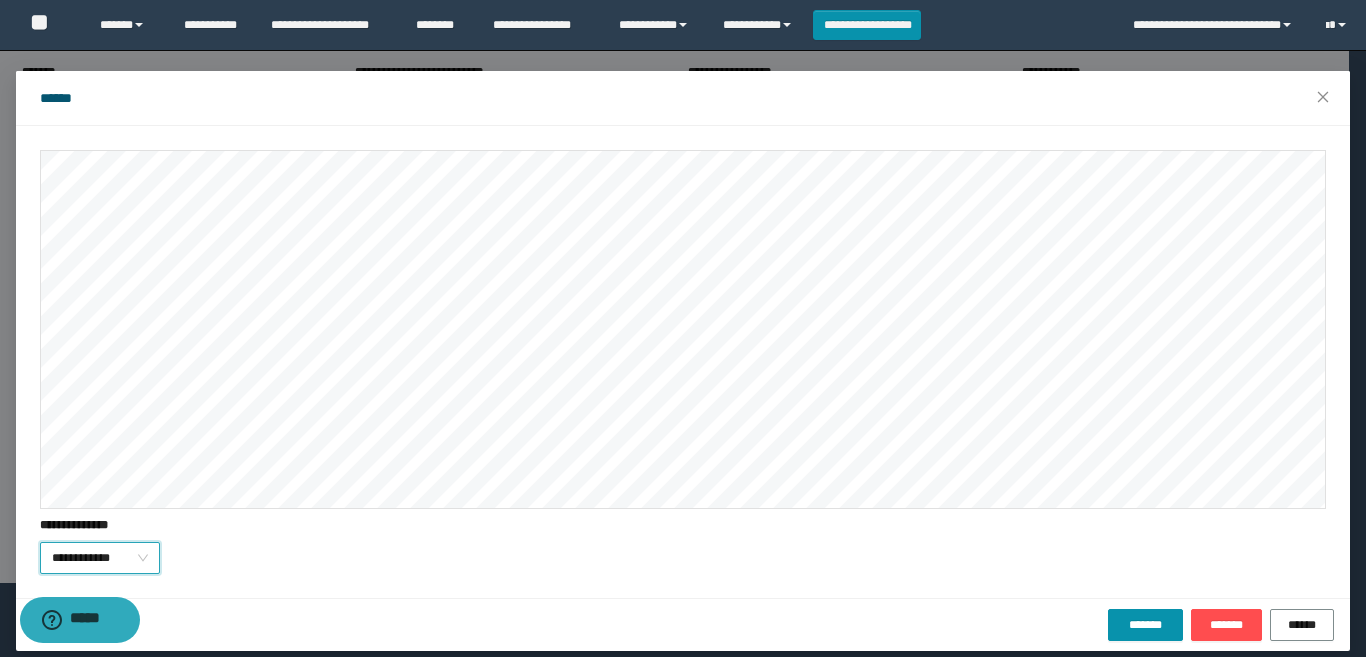 scroll, scrollTop: 45, scrollLeft: 0, axis: vertical 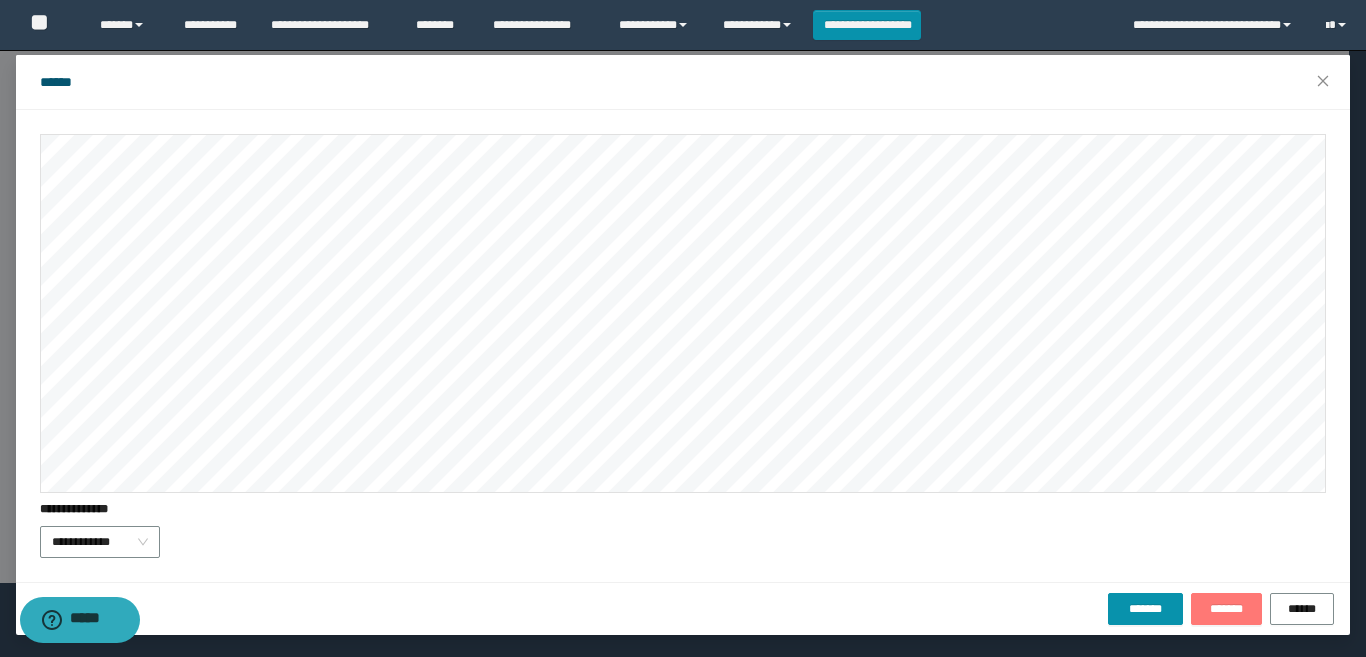 click on "*******" at bounding box center [1226, 609] 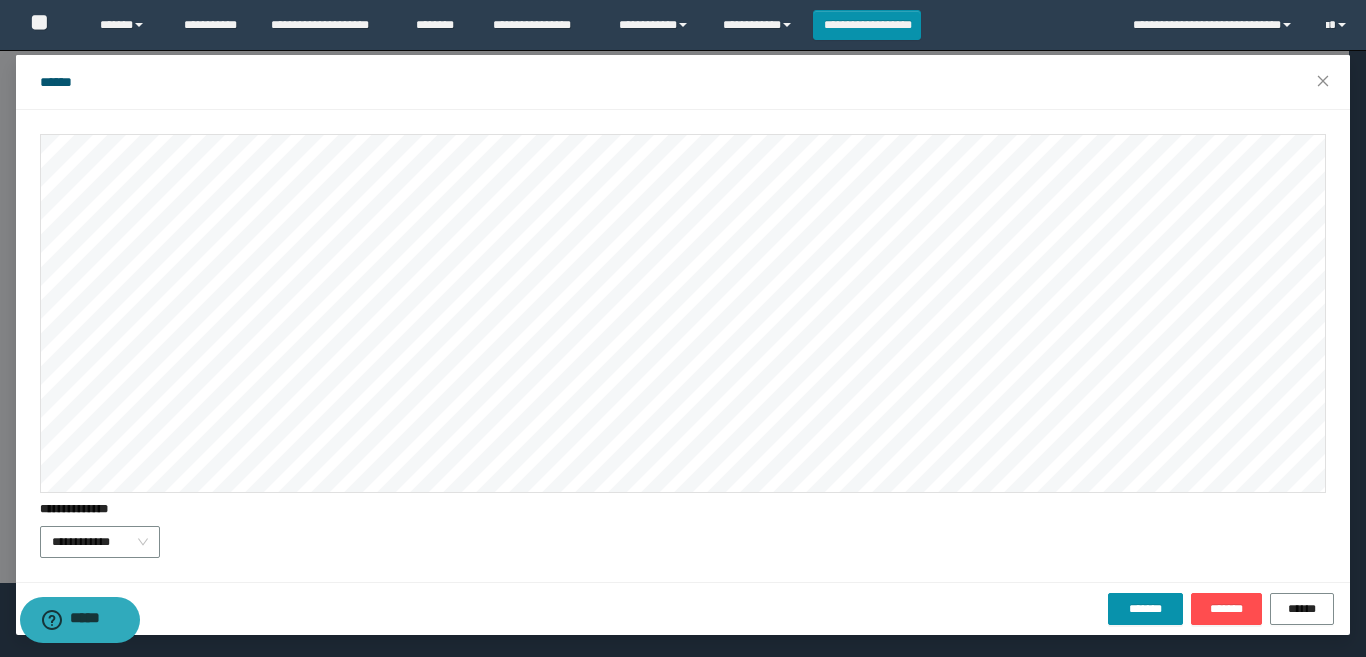 click on "******* ******* ******" at bounding box center [683, 608] 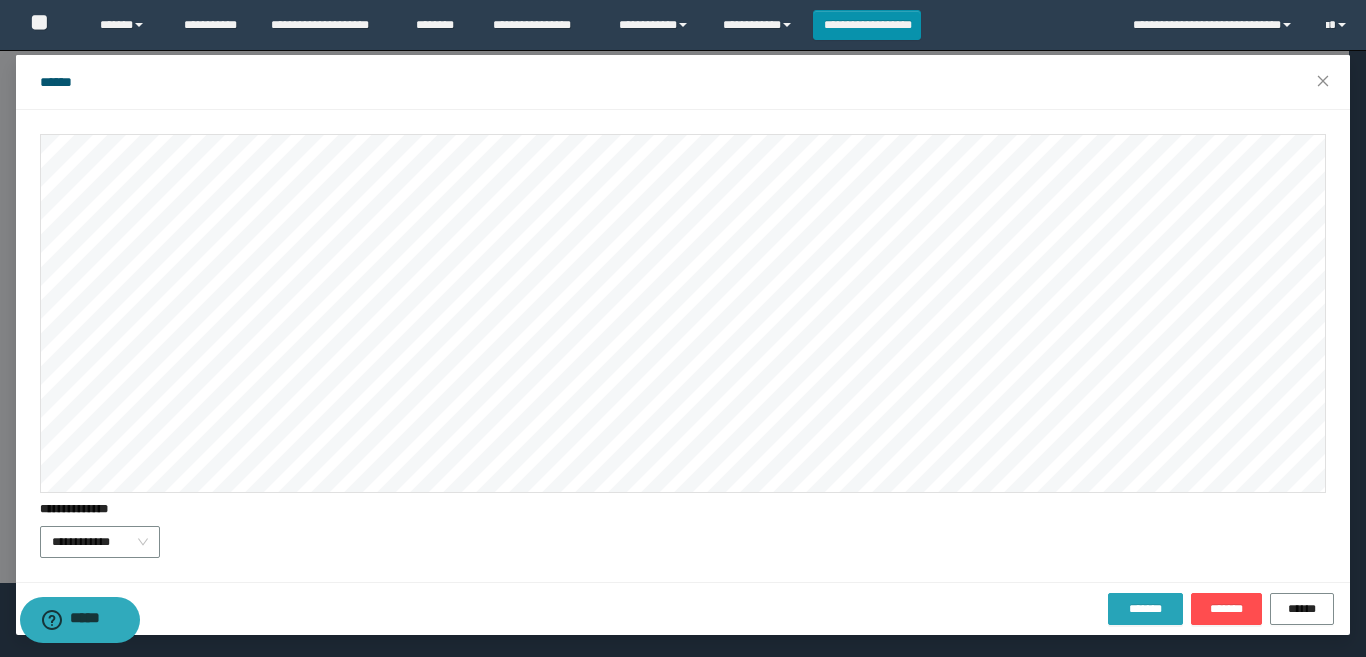 click on "*******" at bounding box center (1145, 609) 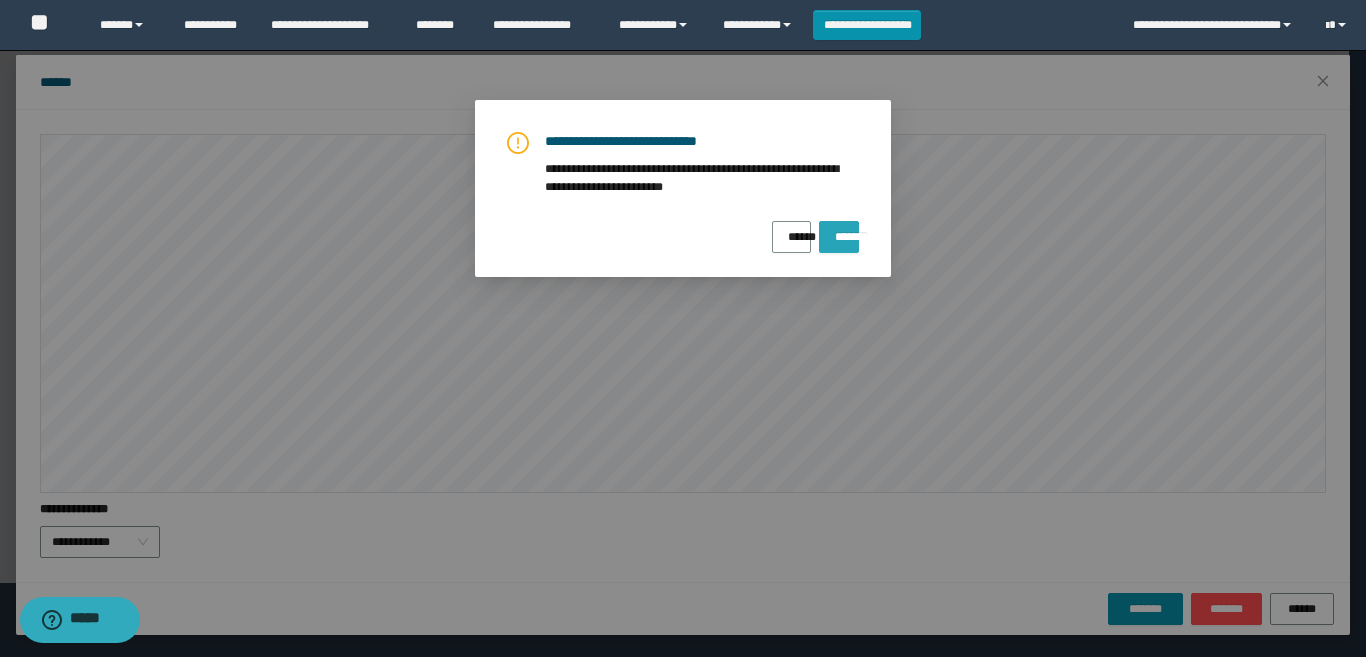 click on "*******" at bounding box center (839, 230) 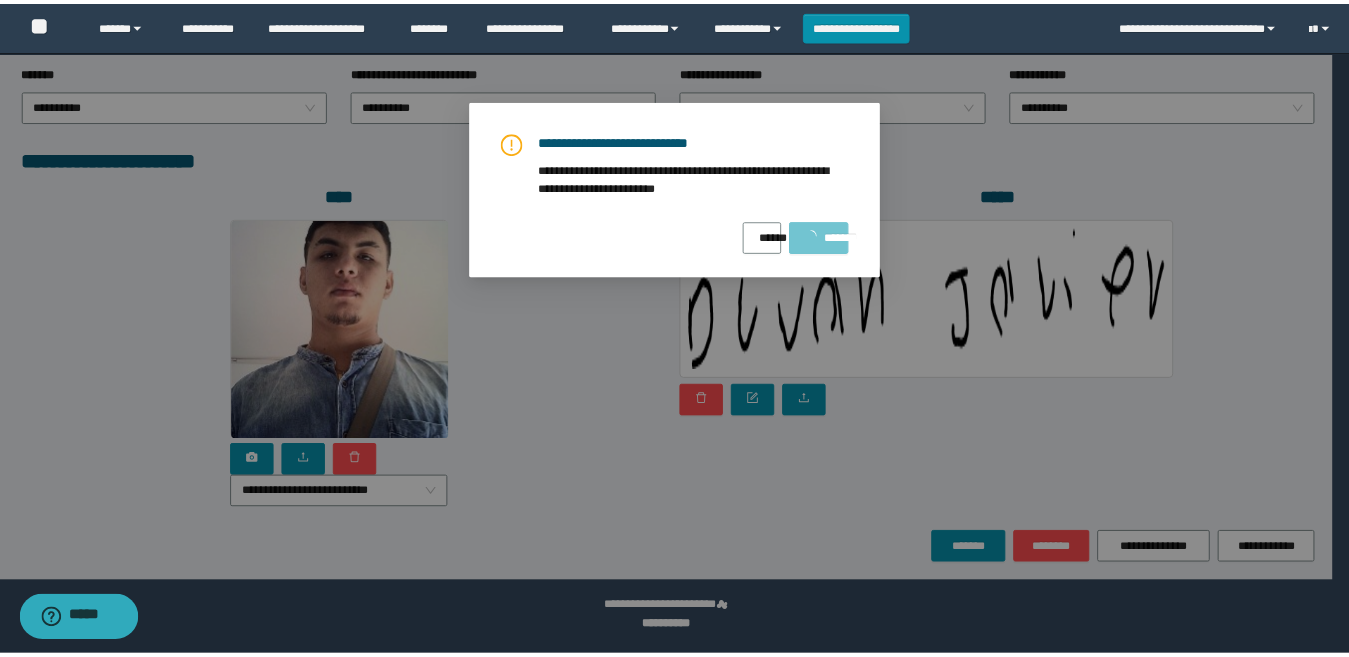 scroll, scrollTop: 0, scrollLeft: 0, axis: both 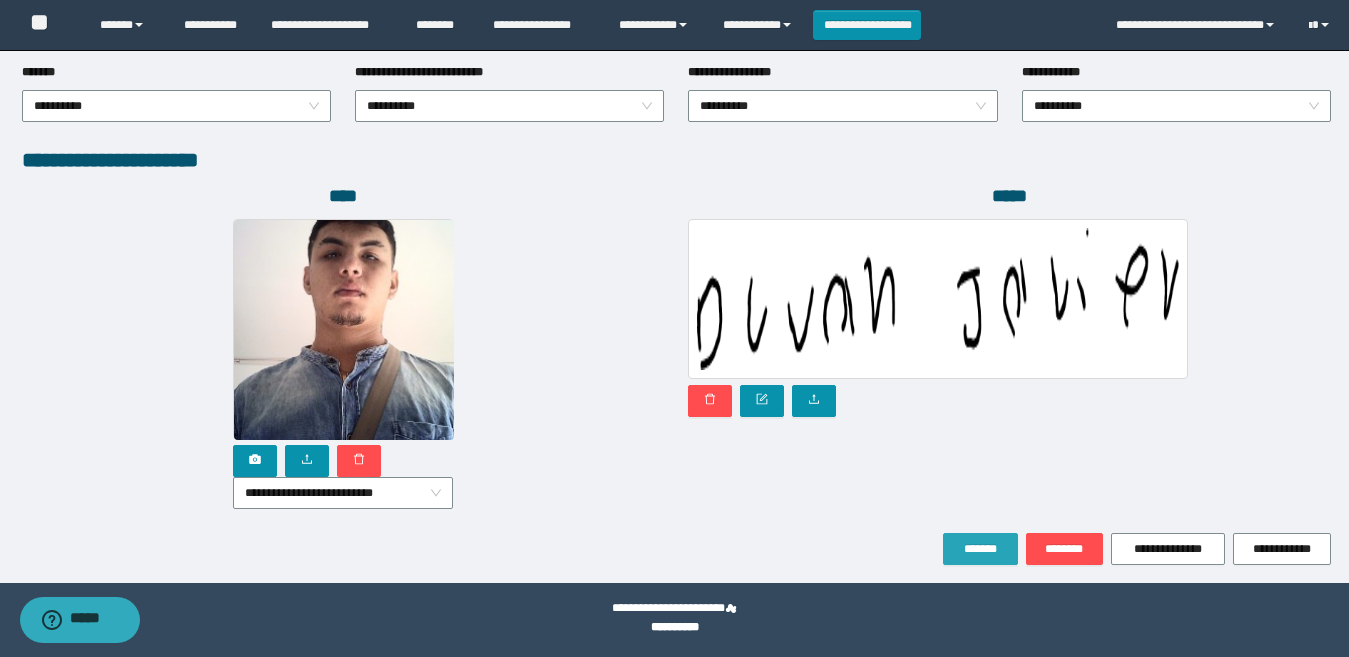 click on "*******" at bounding box center (980, 549) 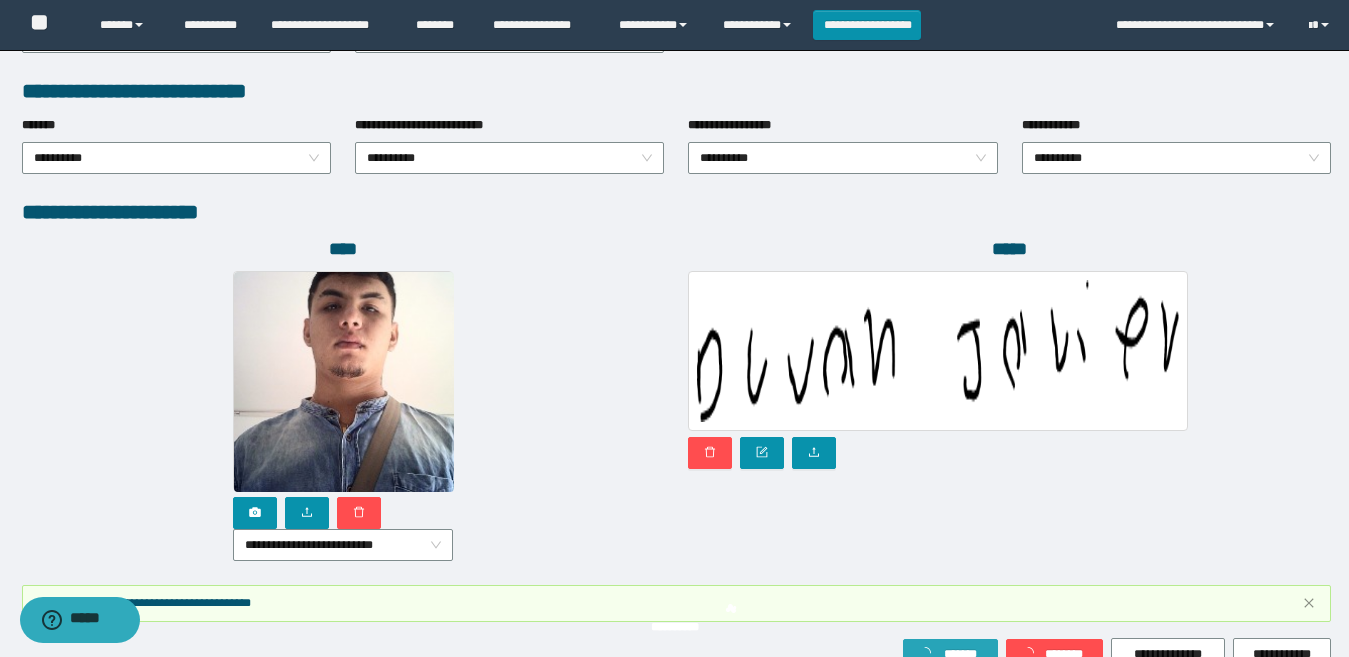 scroll, scrollTop: 1133, scrollLeft: 0, axis: vertical 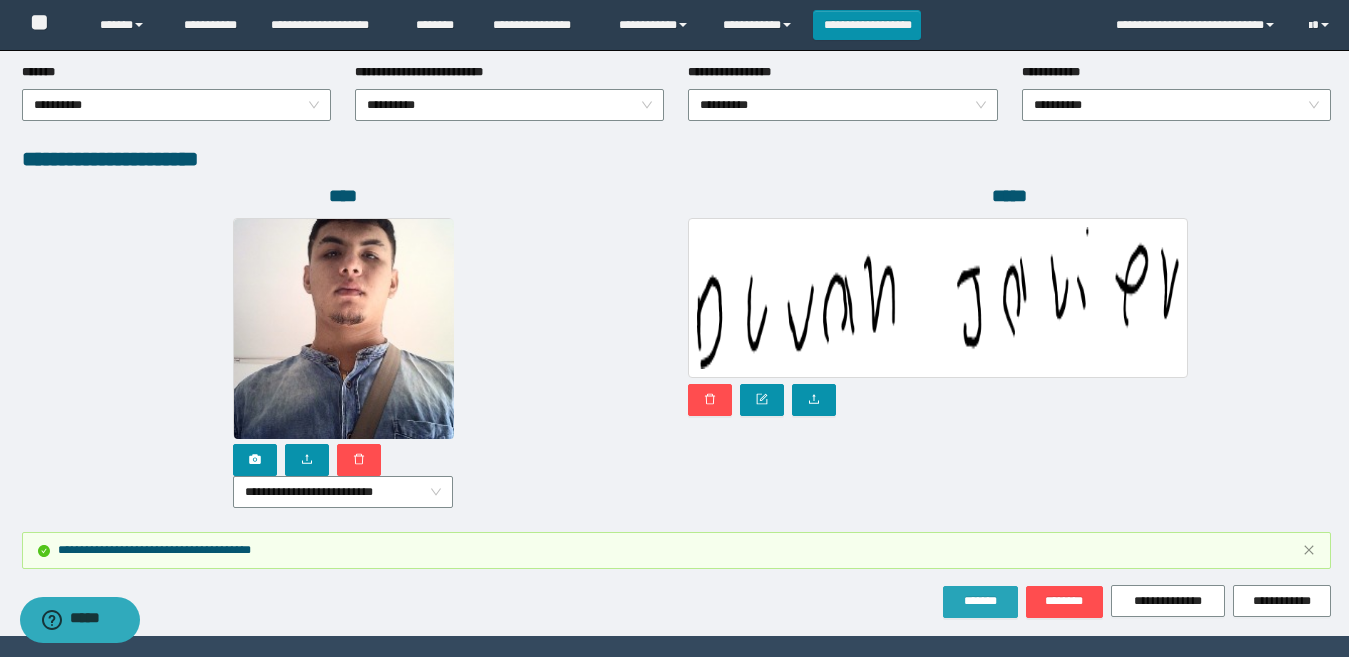drag, startPoint x: 969, startPoint y: 590, endPoint x: 549, endPoint y: 429, distance: 449.80106 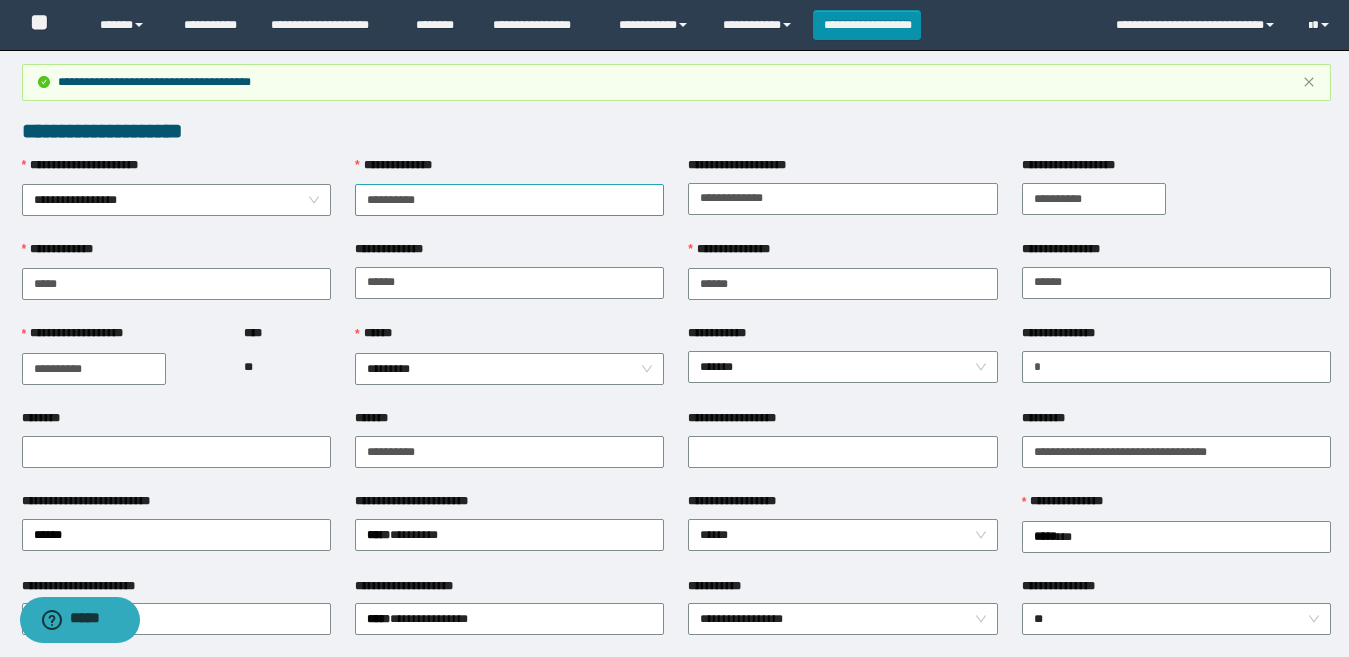 scroll, scrollTop: 0, scrollLeft: 0, axis: both 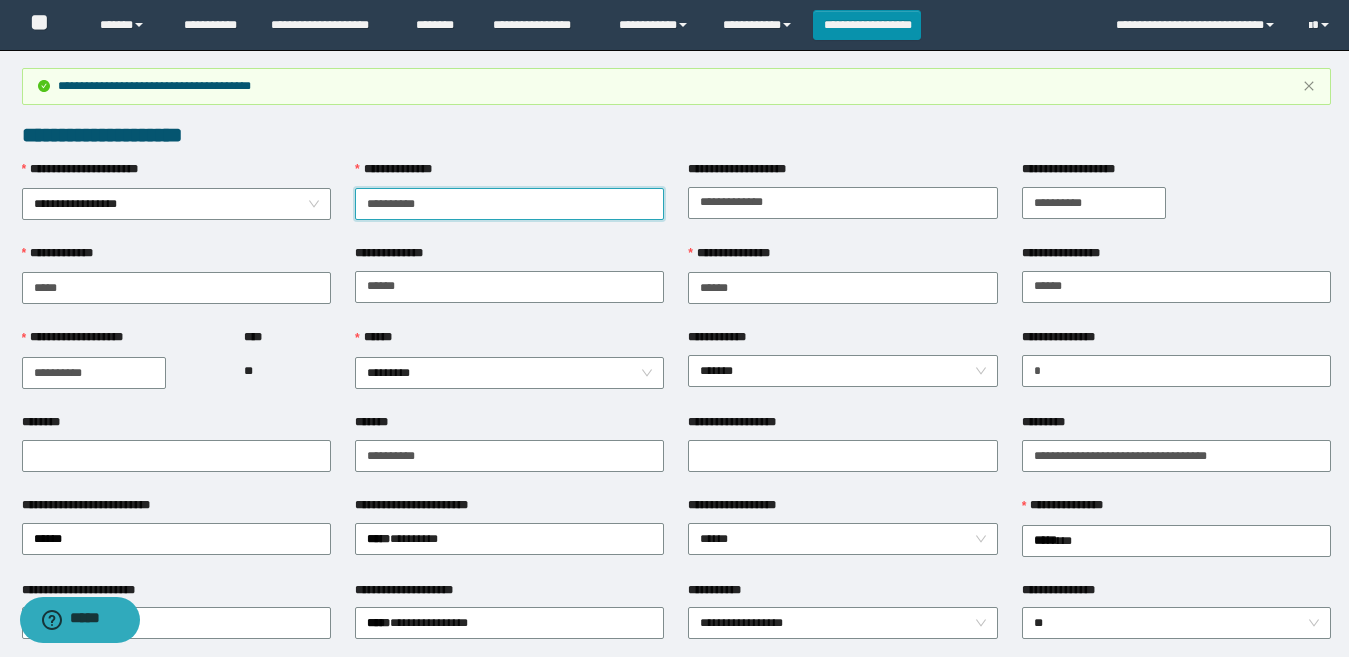 drag, startPoint x: 461, startPoint y: 199, endPoint x: 328, endPoint y: 222, distance: 134.97408 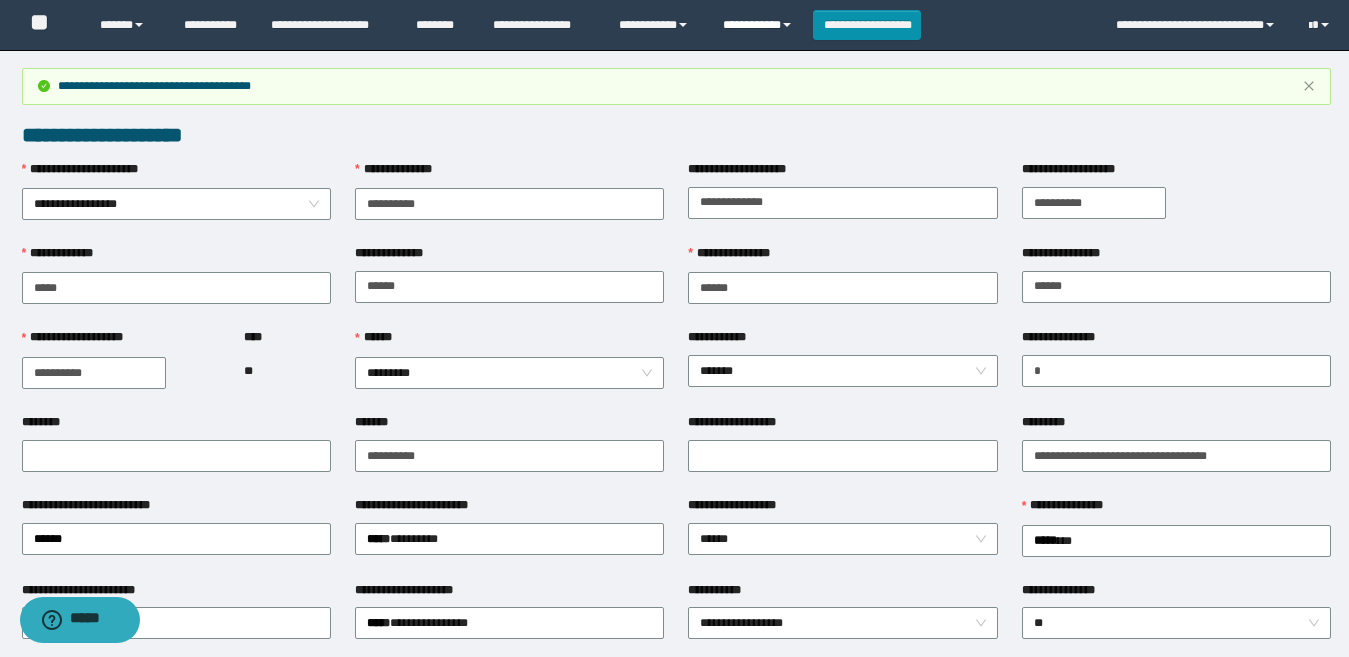 click on "**********" at bounding box center (760, 25) 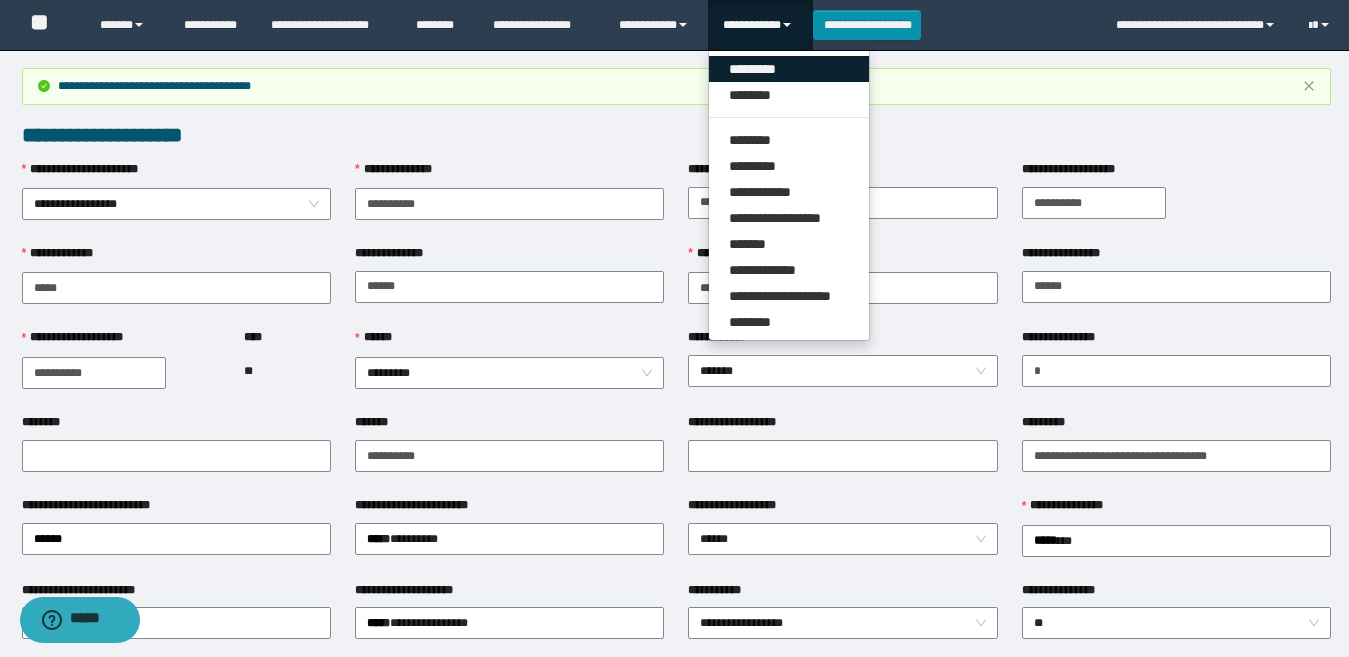 click on "*********" at bounding box center [789, 69] 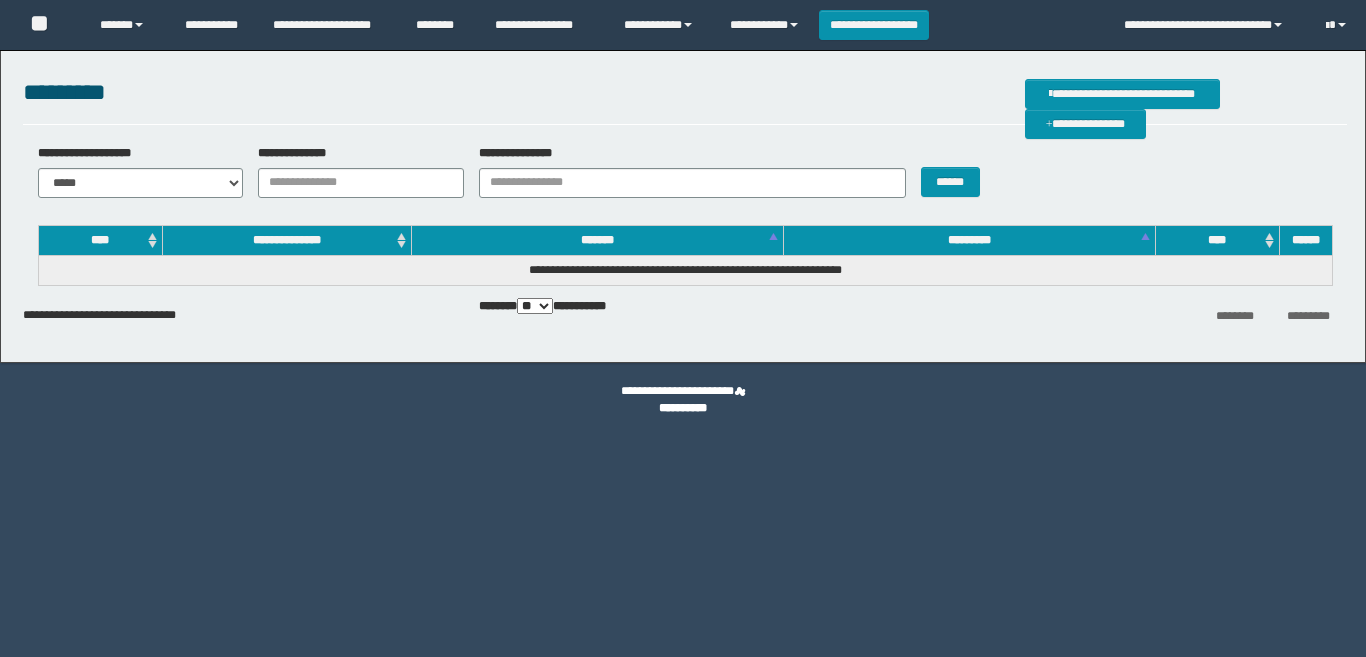 scroll, scrollTop: 0, scrollLeft: 0, axis: both 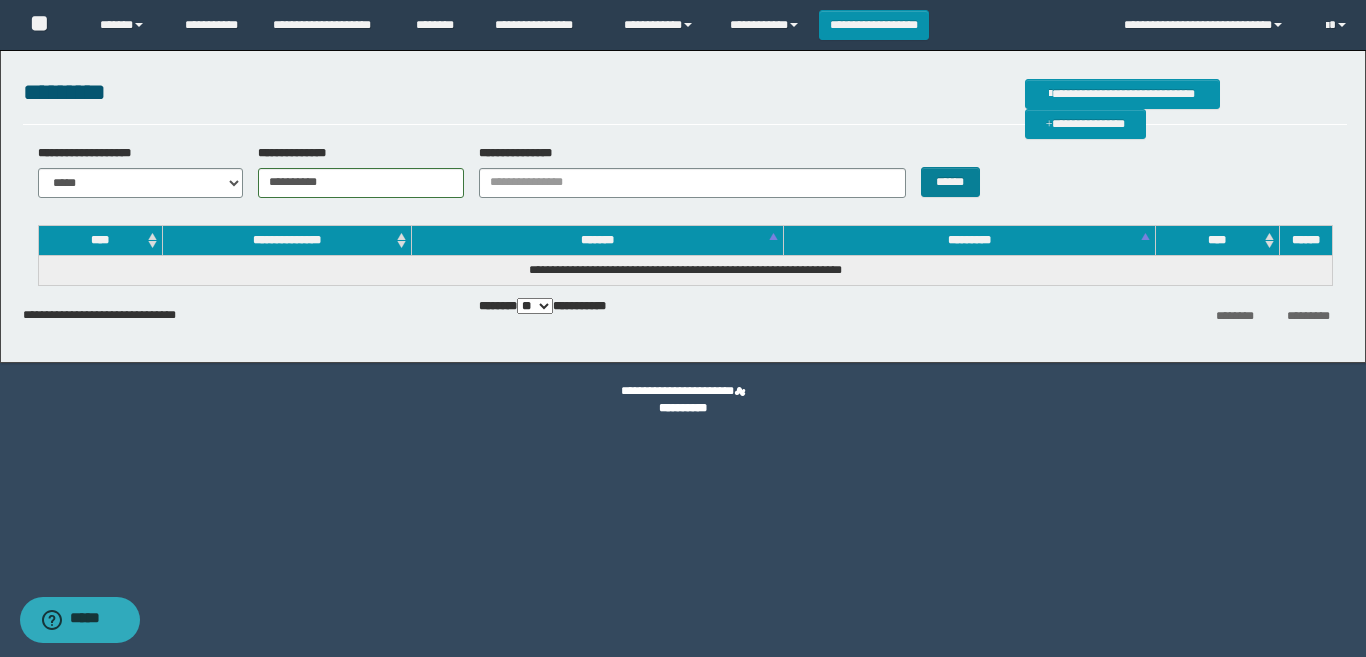 type on "**********" 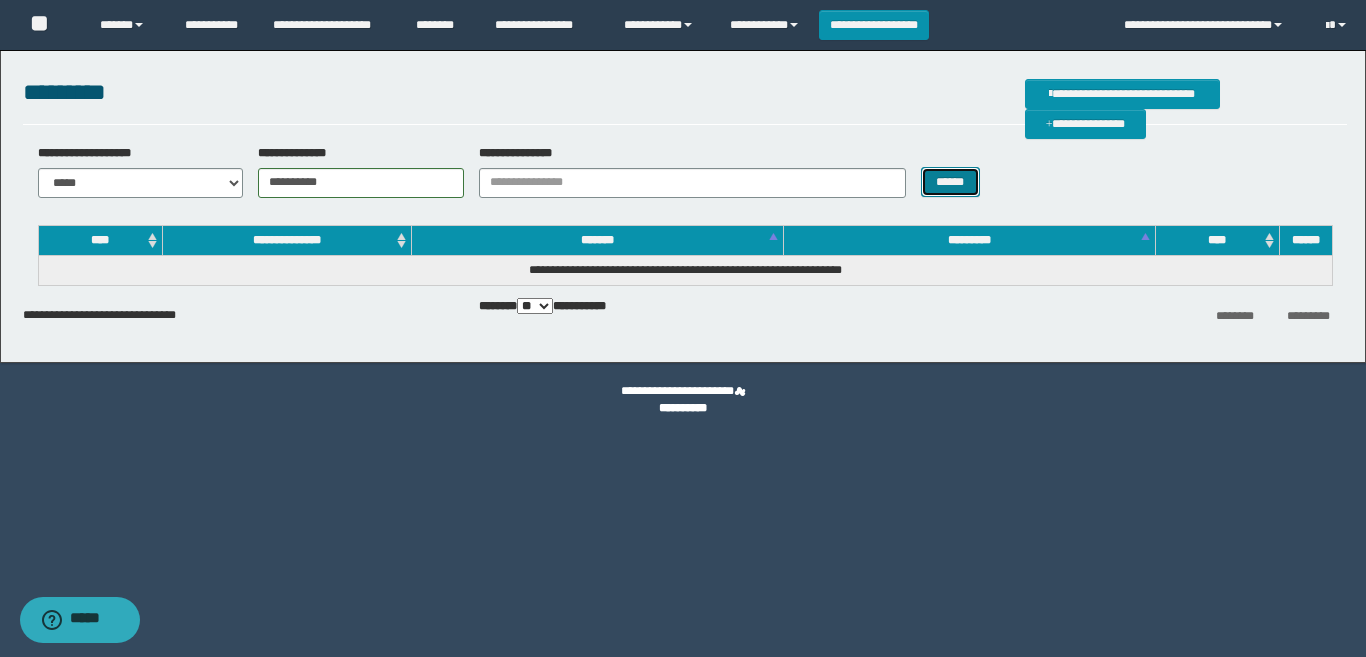 click on "******" at bounding box center (950, 182) 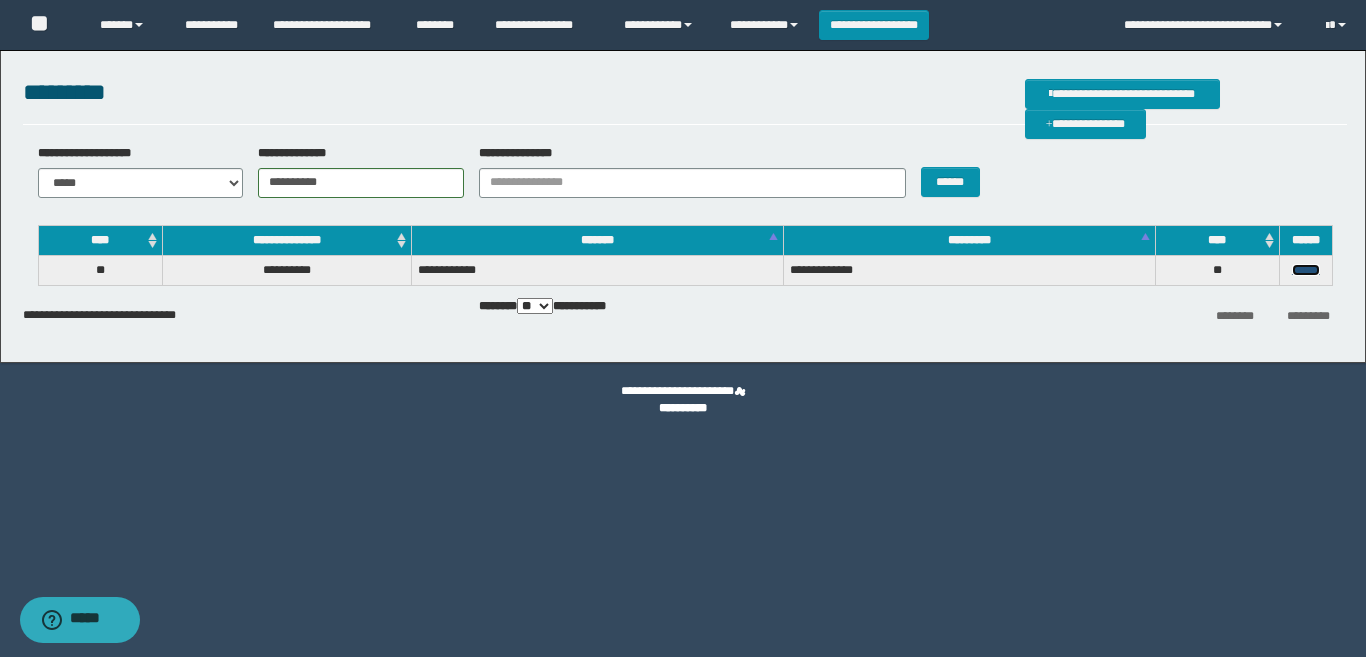 click on "******" at bounding box center (1306, 270) 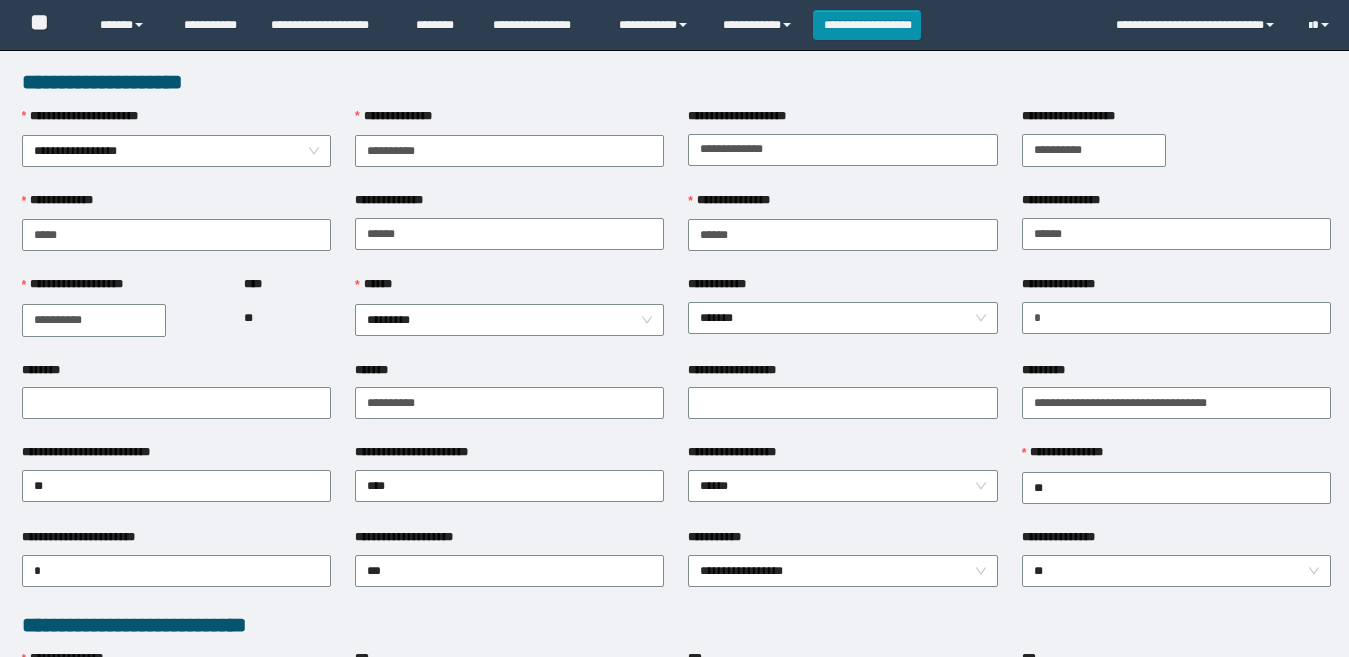 scroll, scrollTop: 0, scrollLeft: 0, axis: both 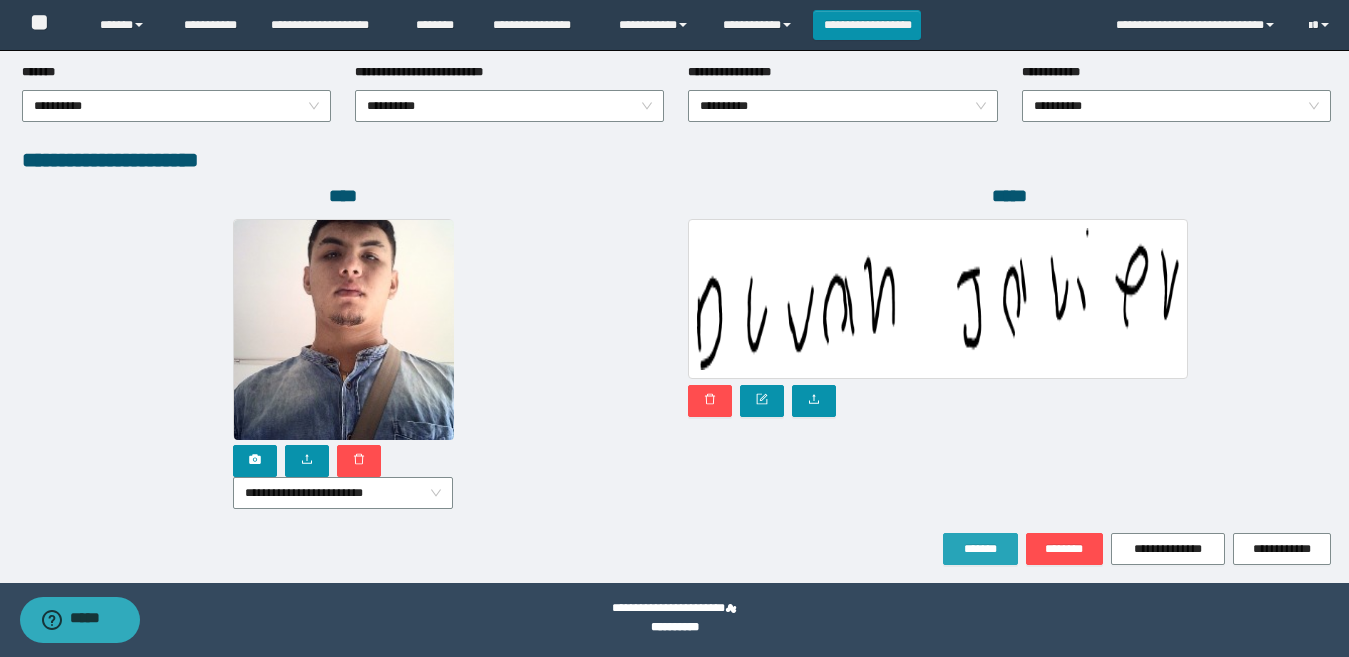 click on "*******" at bounding box center [980, 549] 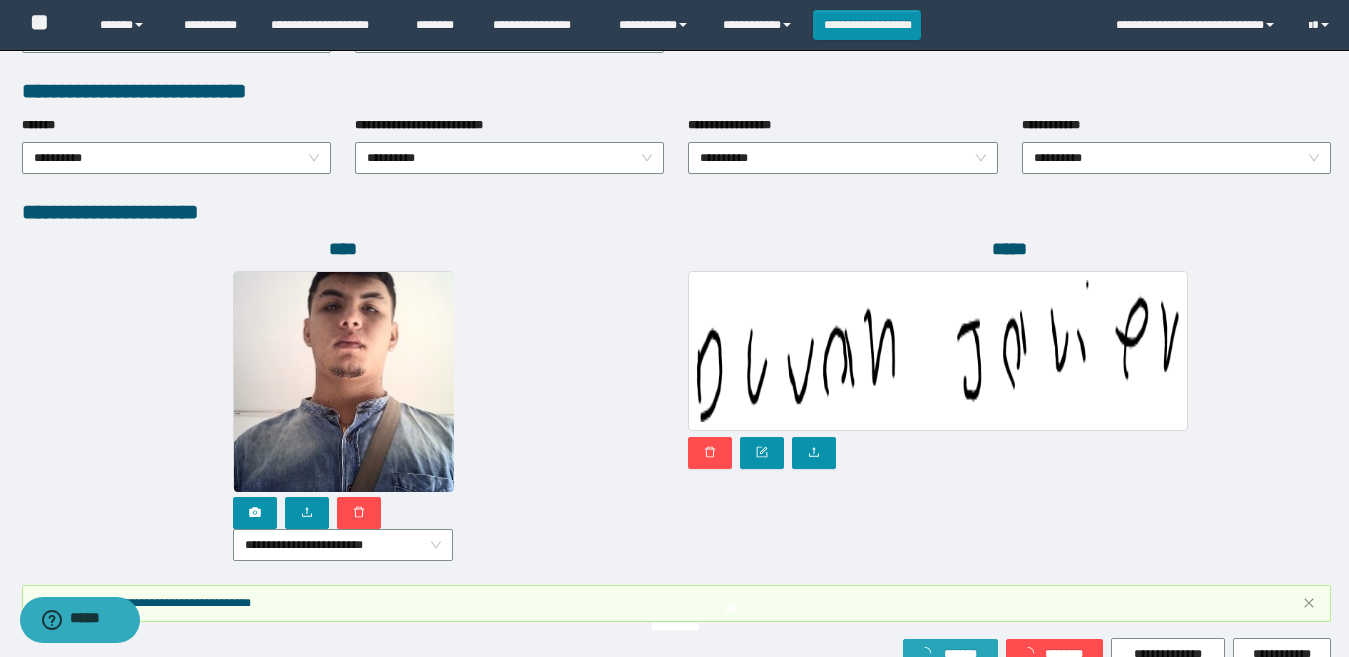 scroll, scrollTop: 1133, scrollLeft: 0, axis: vertical 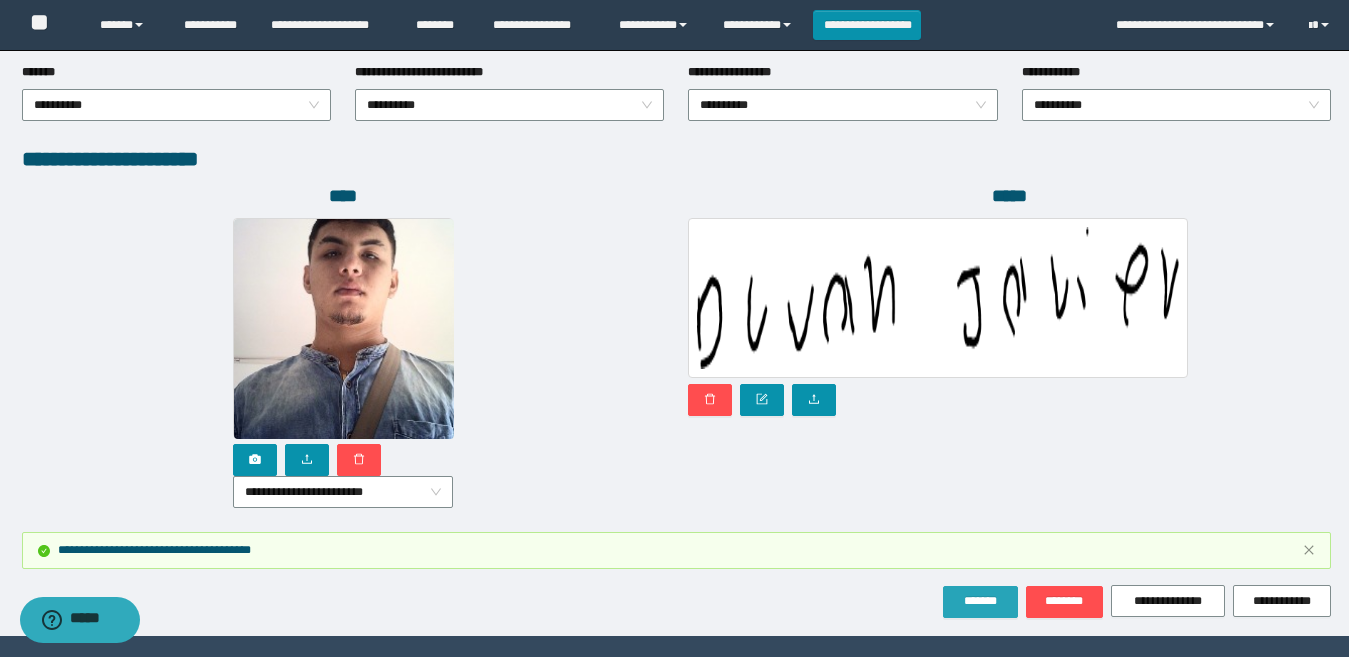 click on "*******" at bounding box center (980, 601) 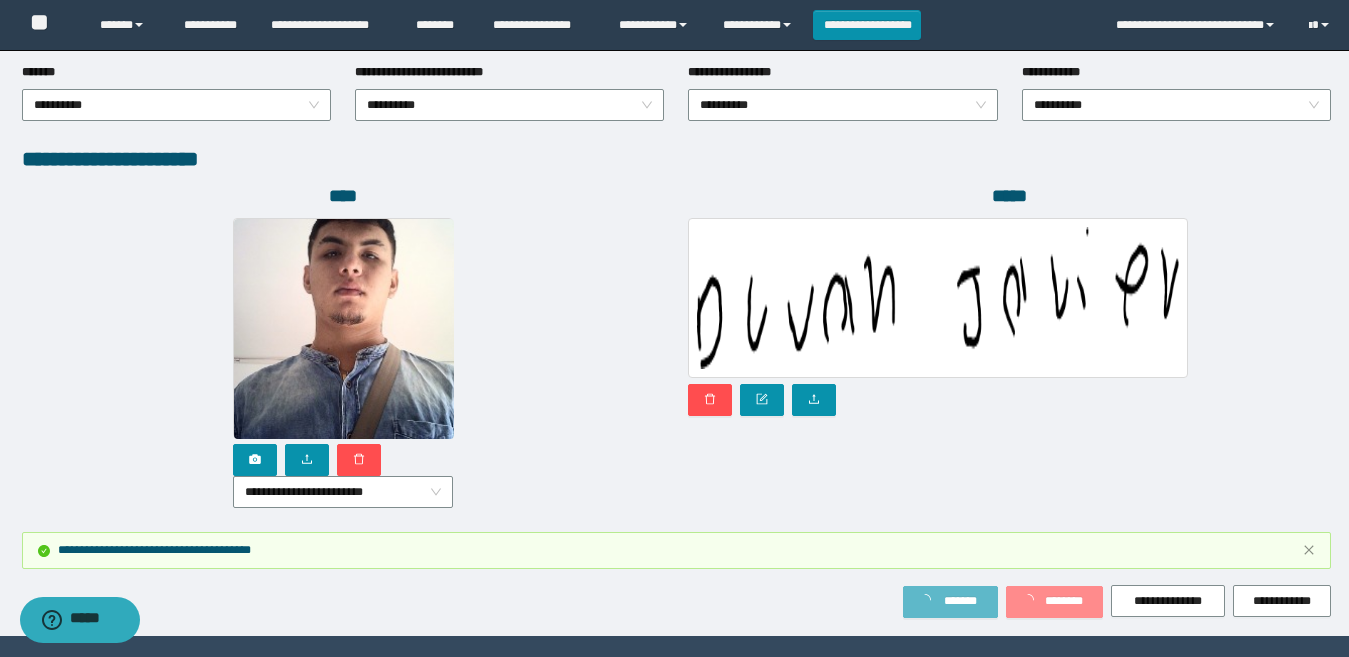 click on "**********" at bounding box center (343, 363) 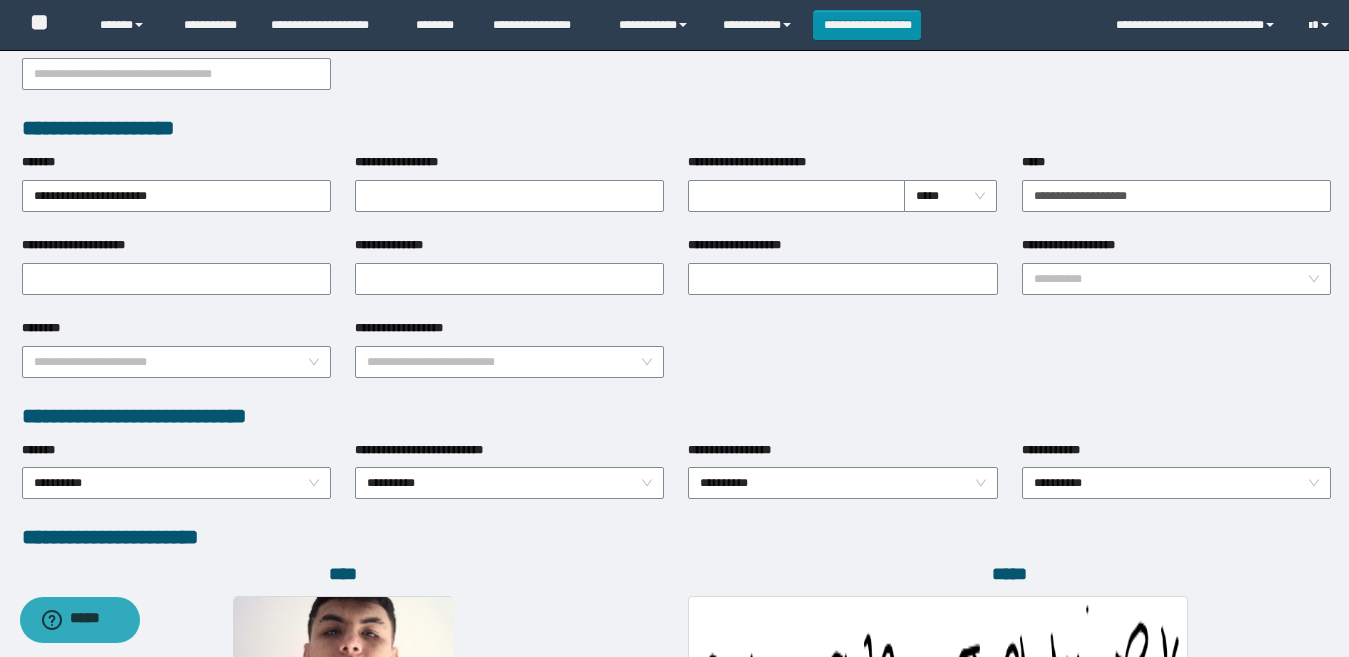 scroll, scrollTop: 633, scrollLeft: 0, axis: vertical 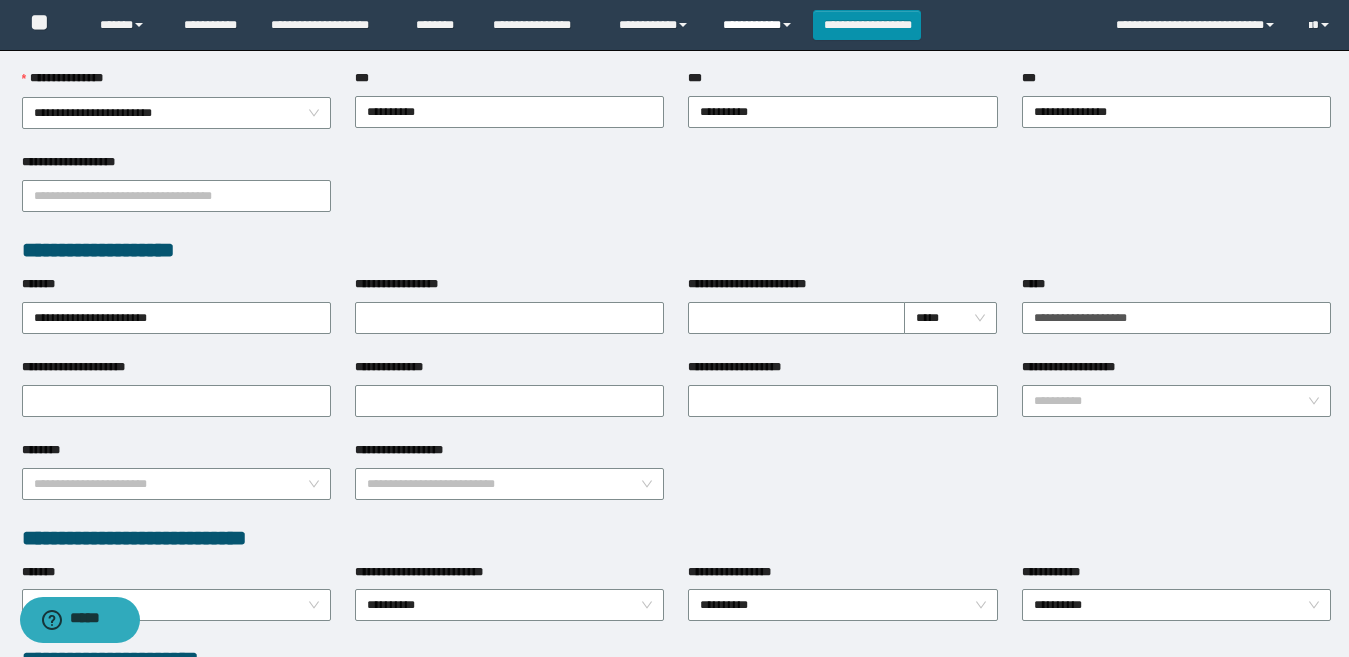 drag, startPoint x: 740, startPoint y: 20, endPoint x: 793, endPoint y: 86, distance: 84.646324 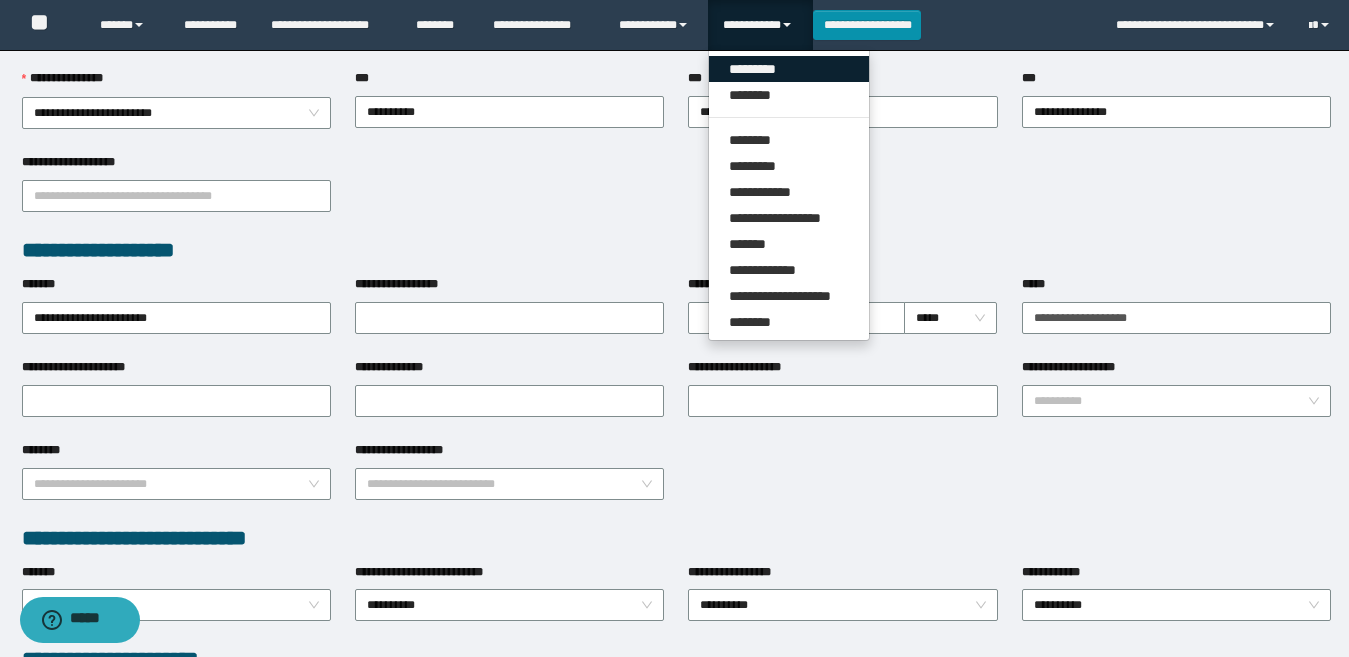 click on "*********" at bounding box center [789, 69] 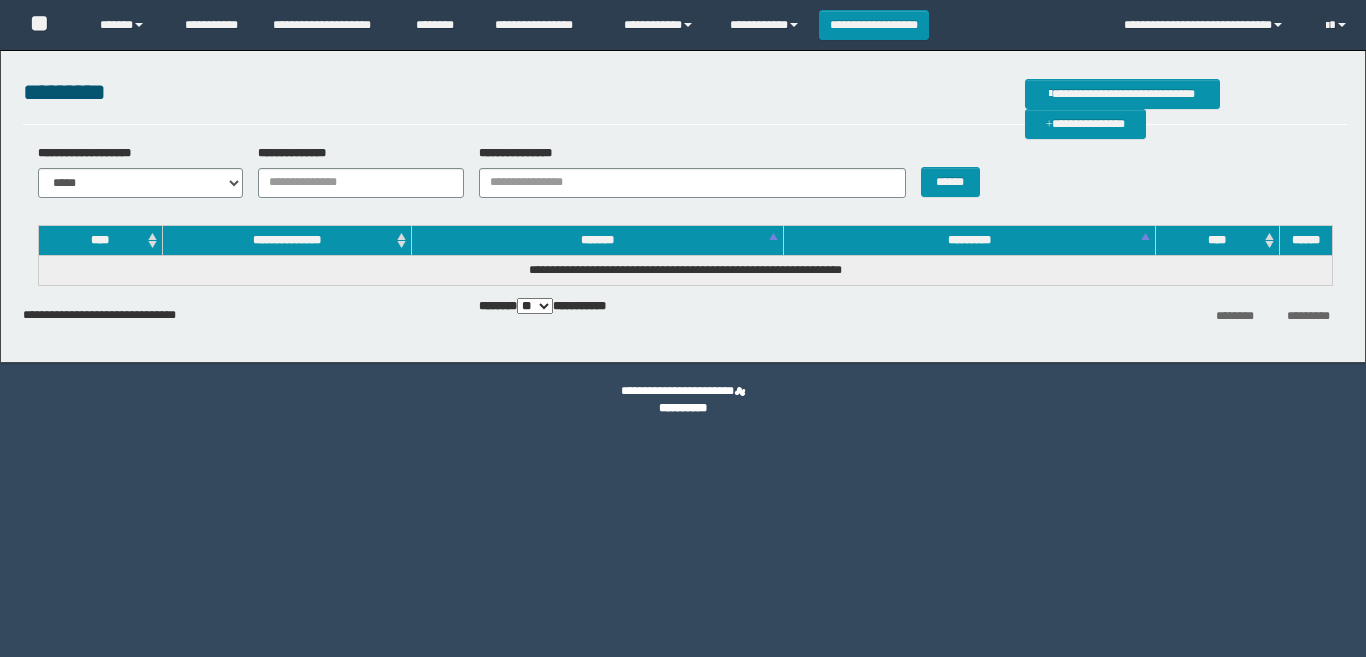 scroll, scrollTop: 0, scrollLeft: 0, axis: both 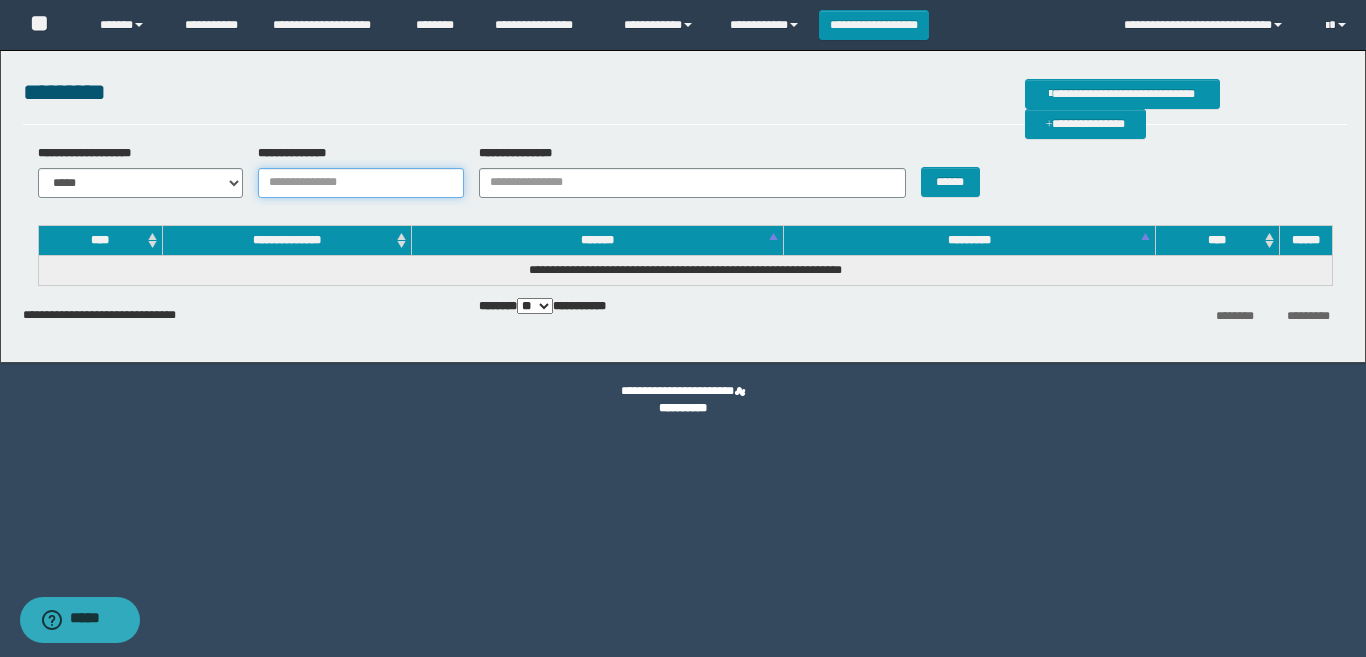 click on "**********" at bounding box center (361, 183) 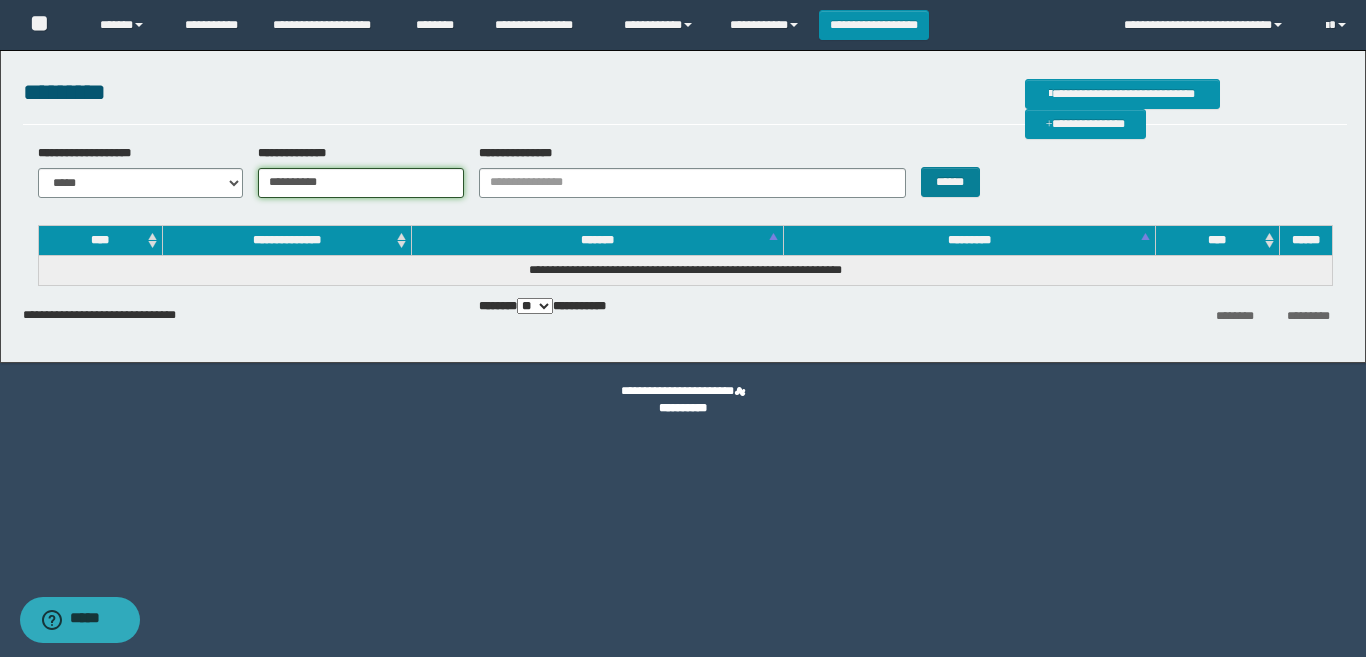 type on "**********" 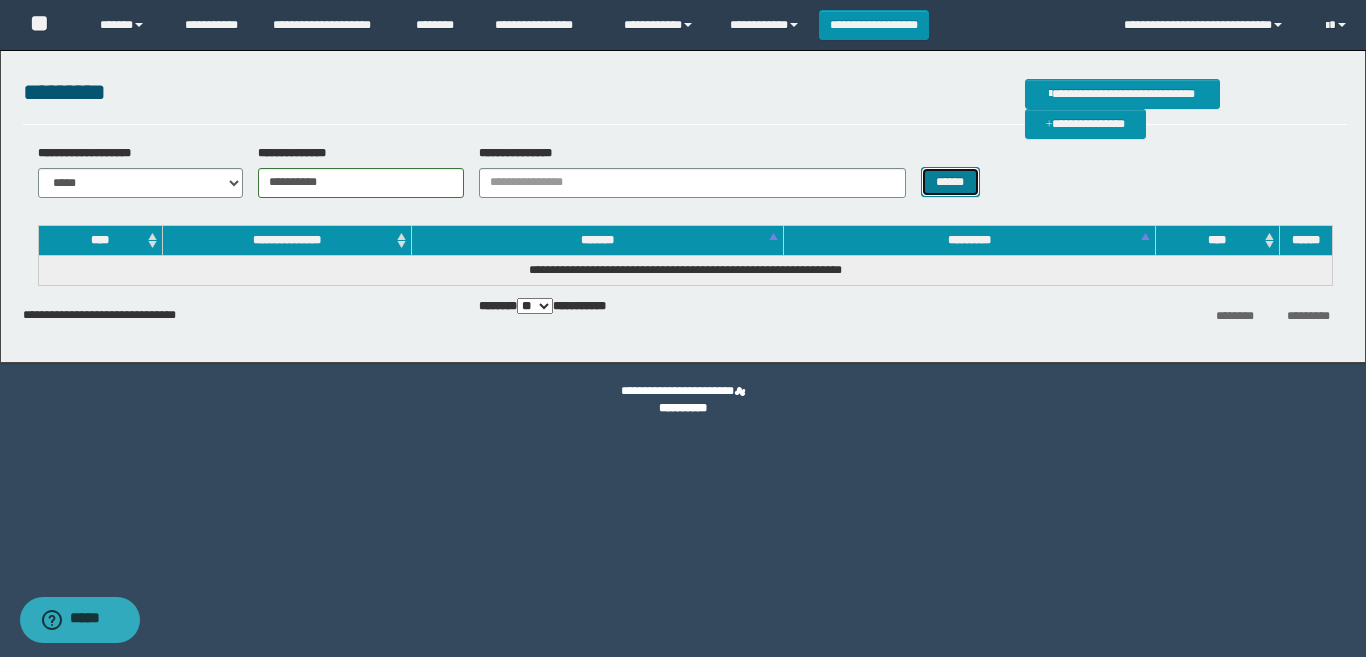 click on "******" at bounding box center (950, 182) 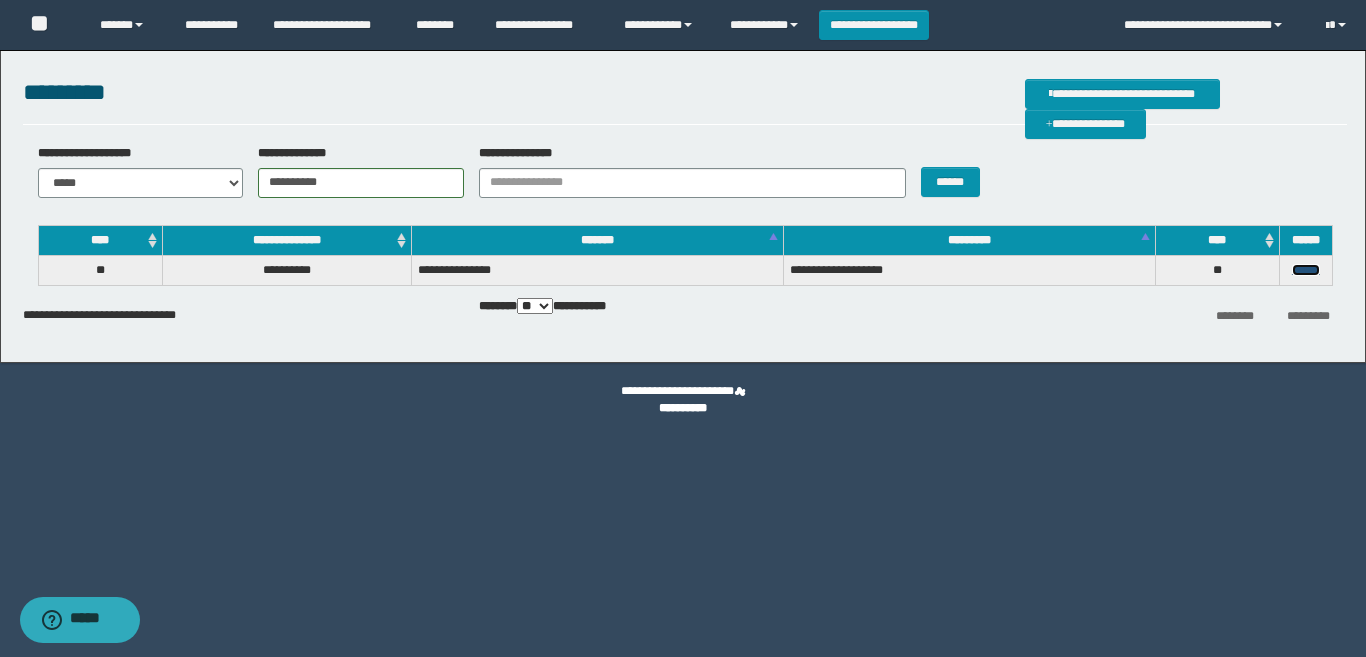 click on "******" at bounding box center [1306, 270] 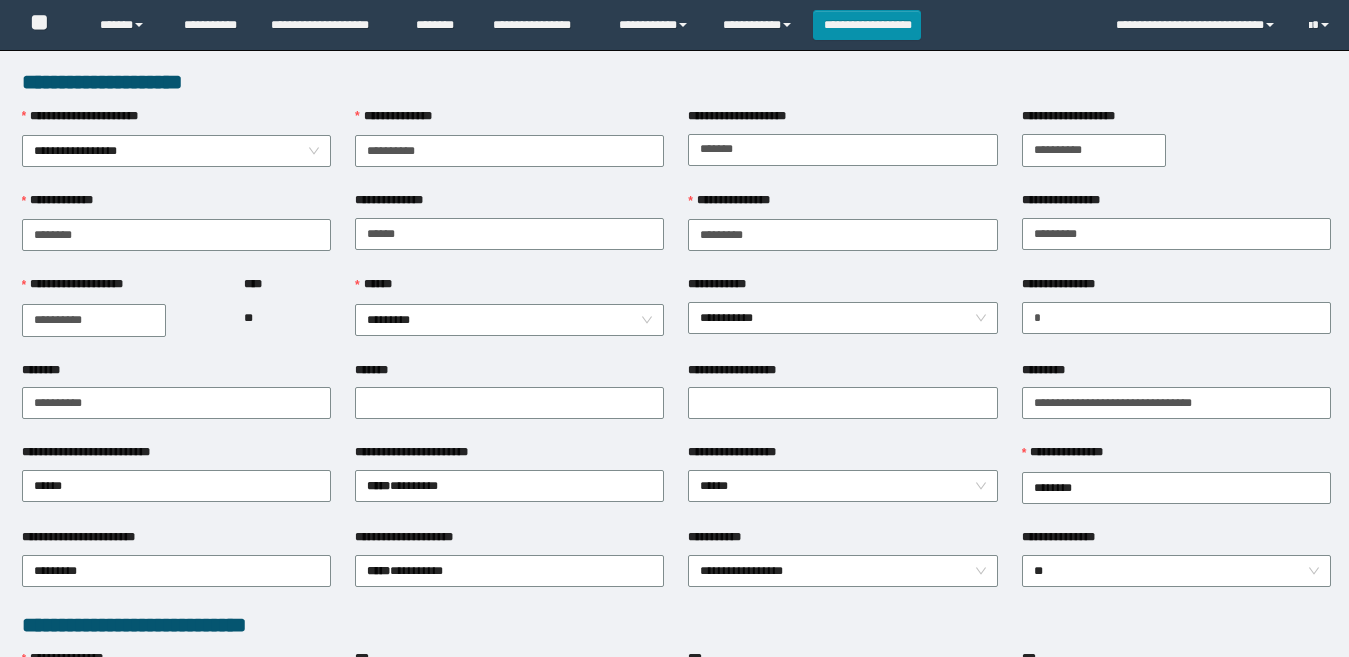 scroll, scrollTop: 0, scrollLeft: 0, axis: both 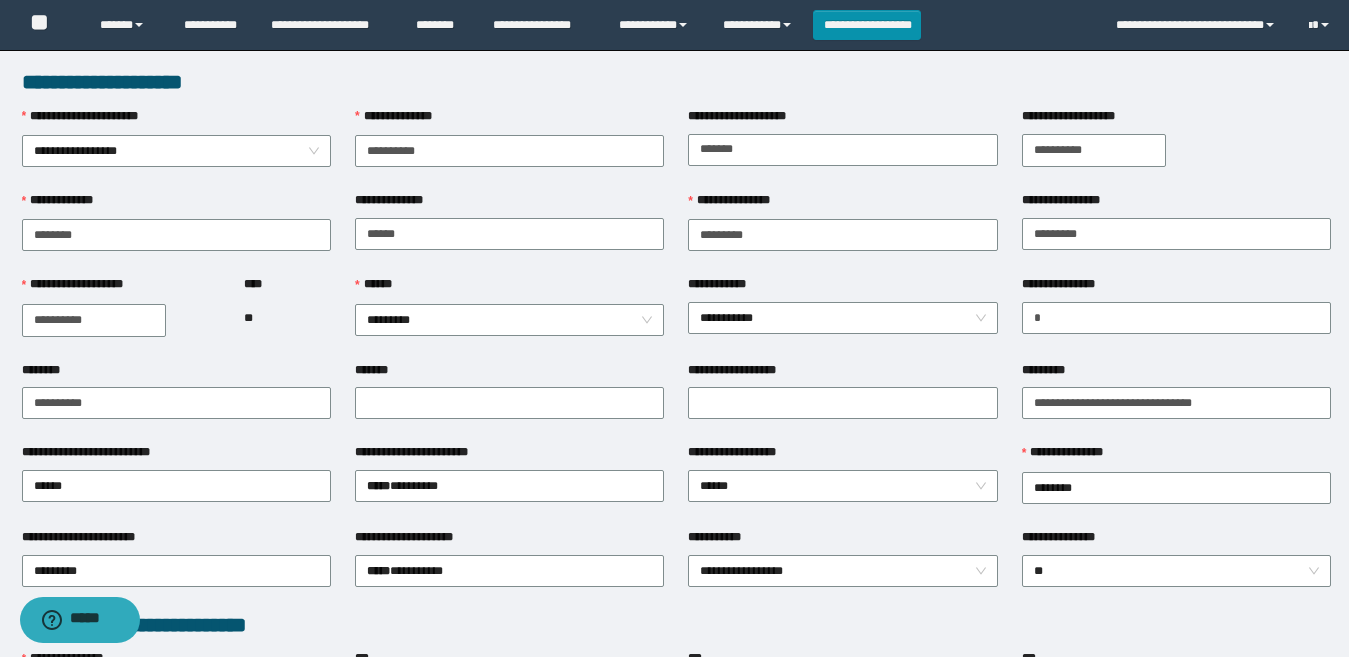 click on "**********" at bounding box center [1176, 150] 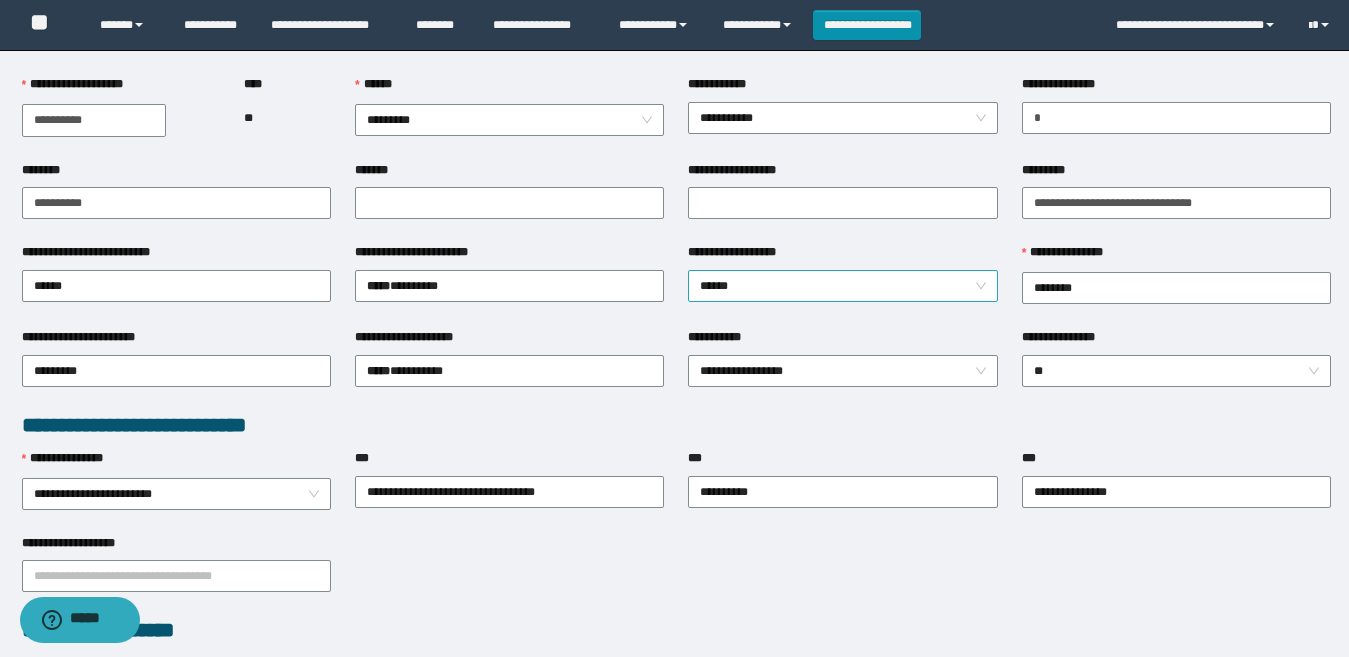 scroll, scrollTop: 0, scrollLeft: 0, axis: both 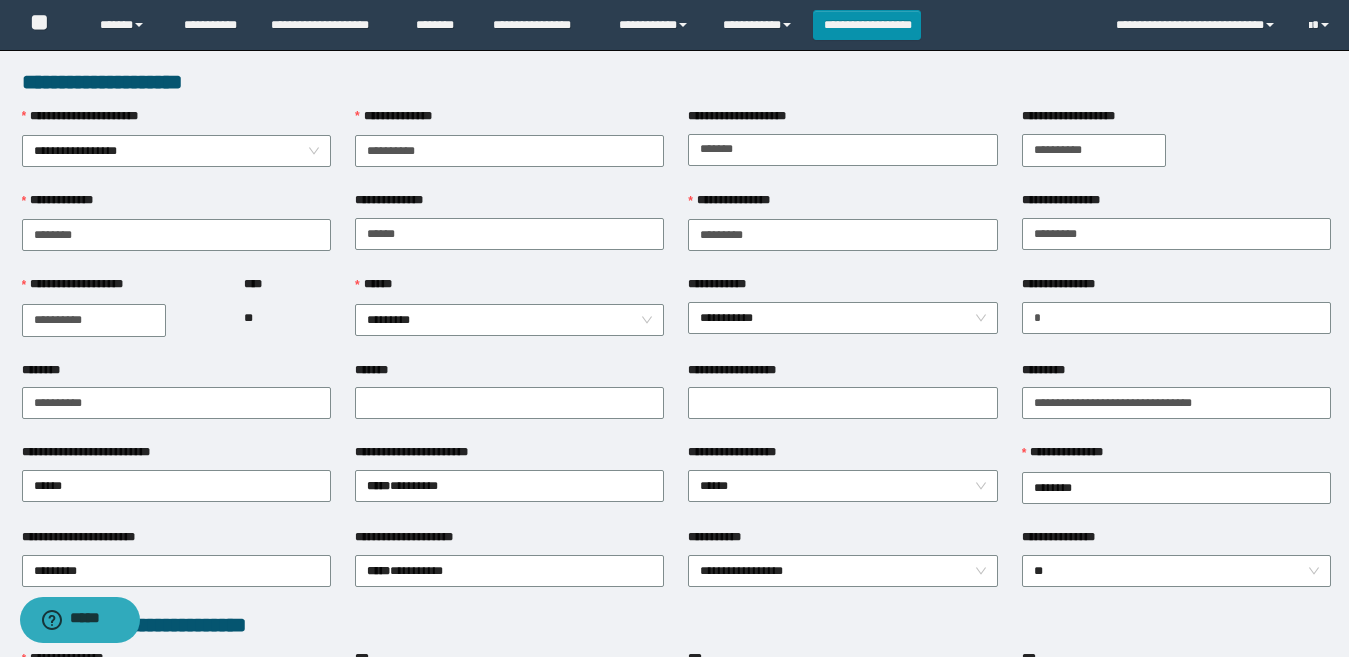 click on "**********" at bounding box center [1176, 149] 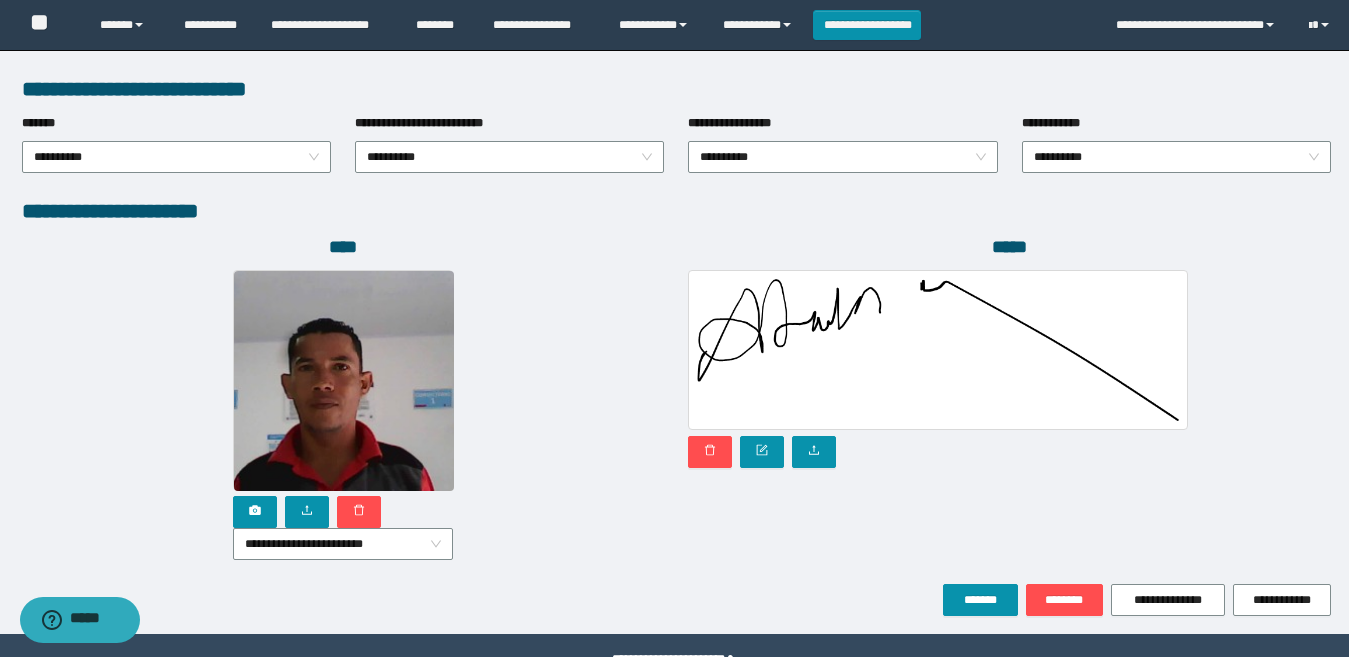 scroll, scrollTop: 1080, scrollLeft: 0, axis: vertical 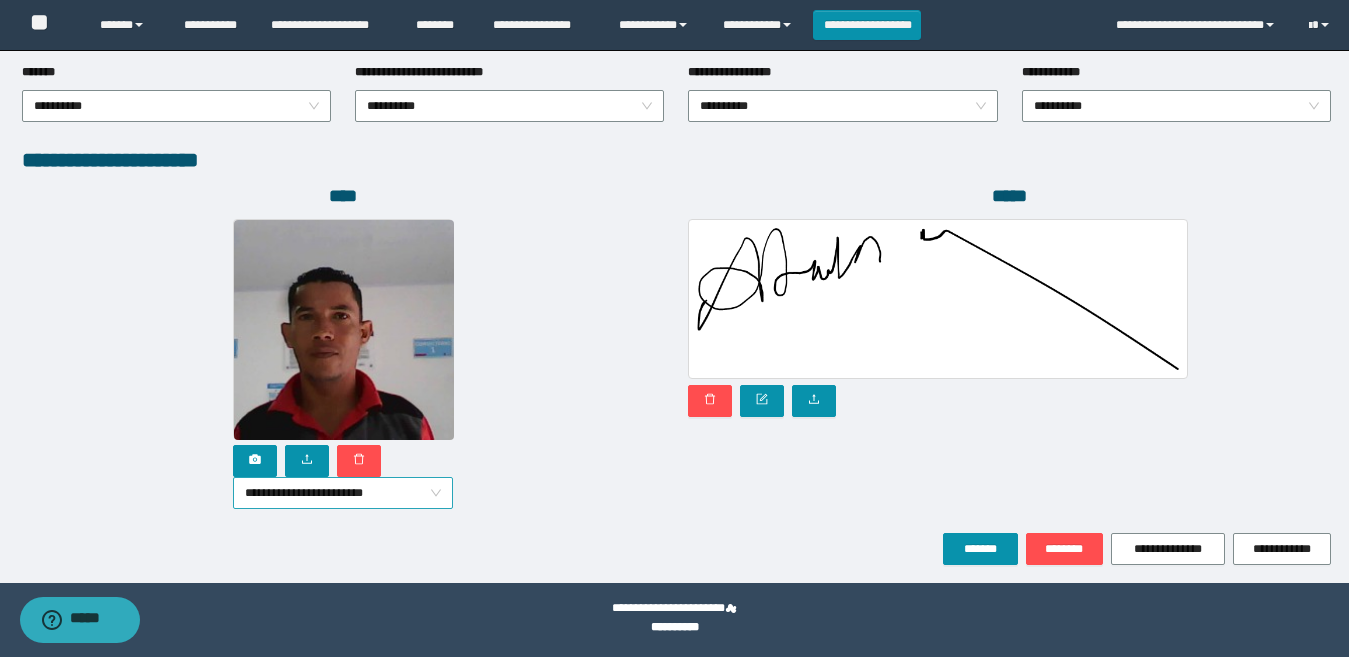 drag, startPoint x: 383, startPoint y: 482, endPoint x: 393, endPoint y: 498, distance: 18.867962 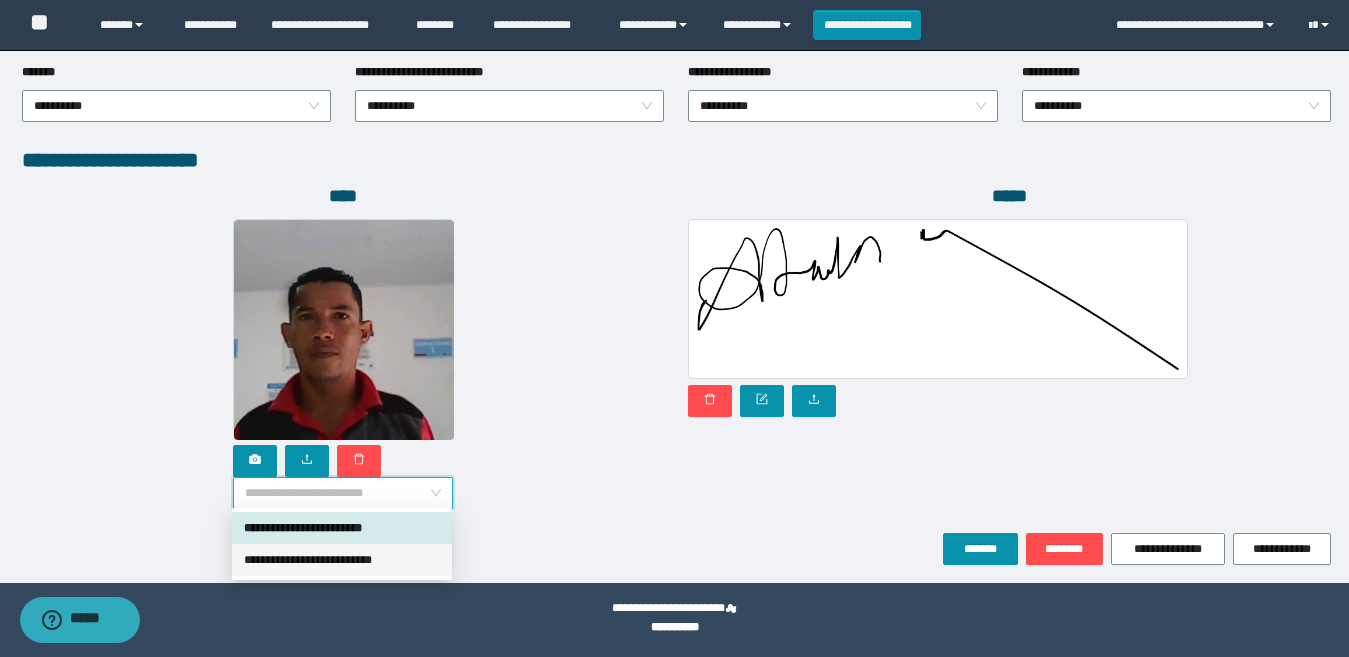 click on "**********" at bounding box center (342, 560) 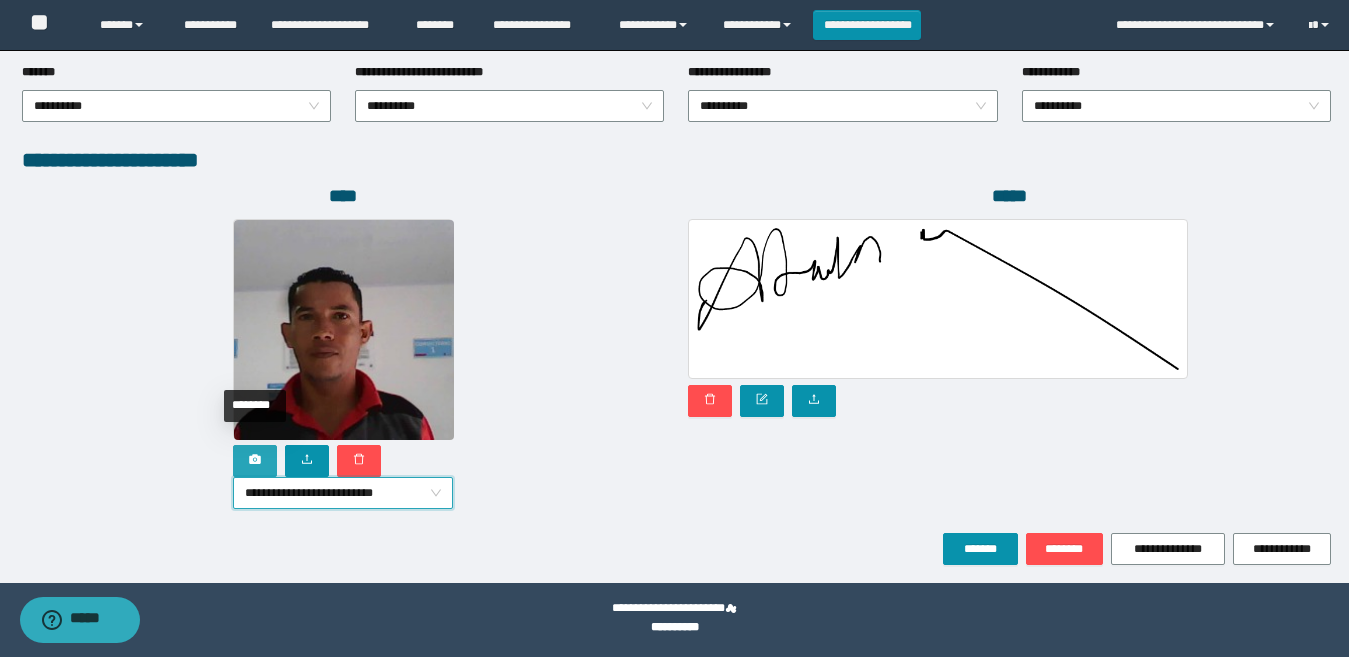 click 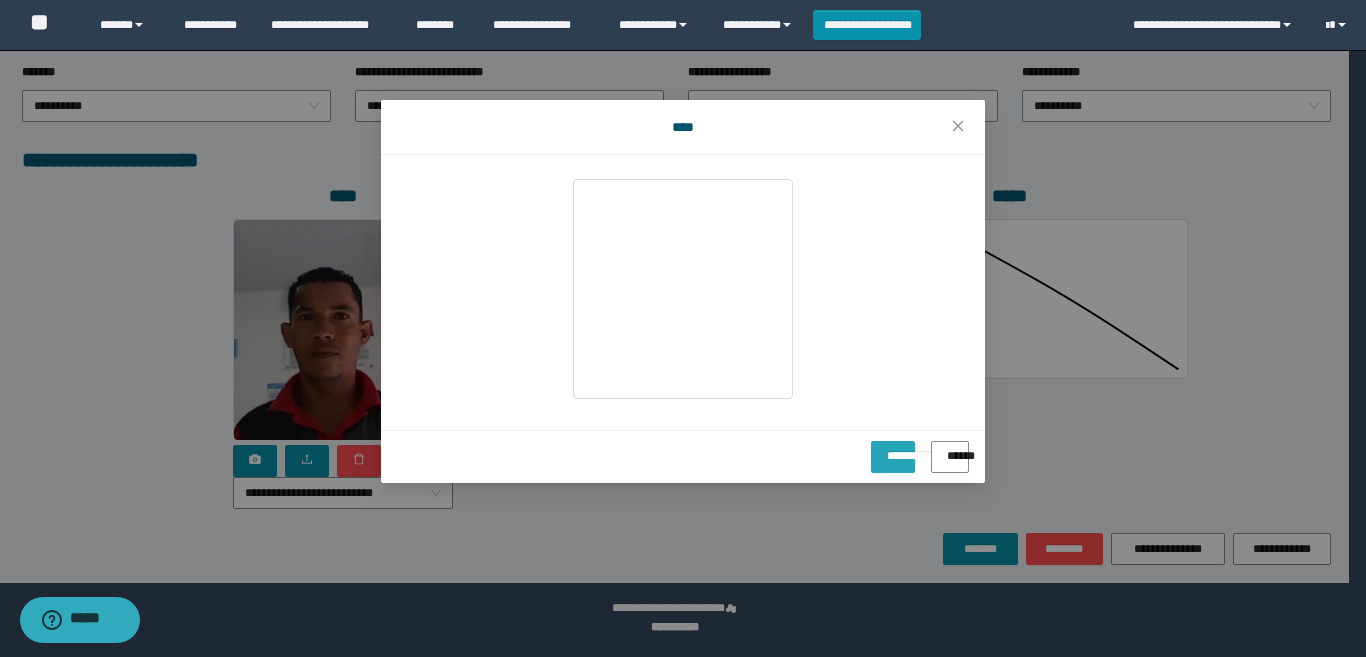 click on "**********" at bounding box center [893, 449] 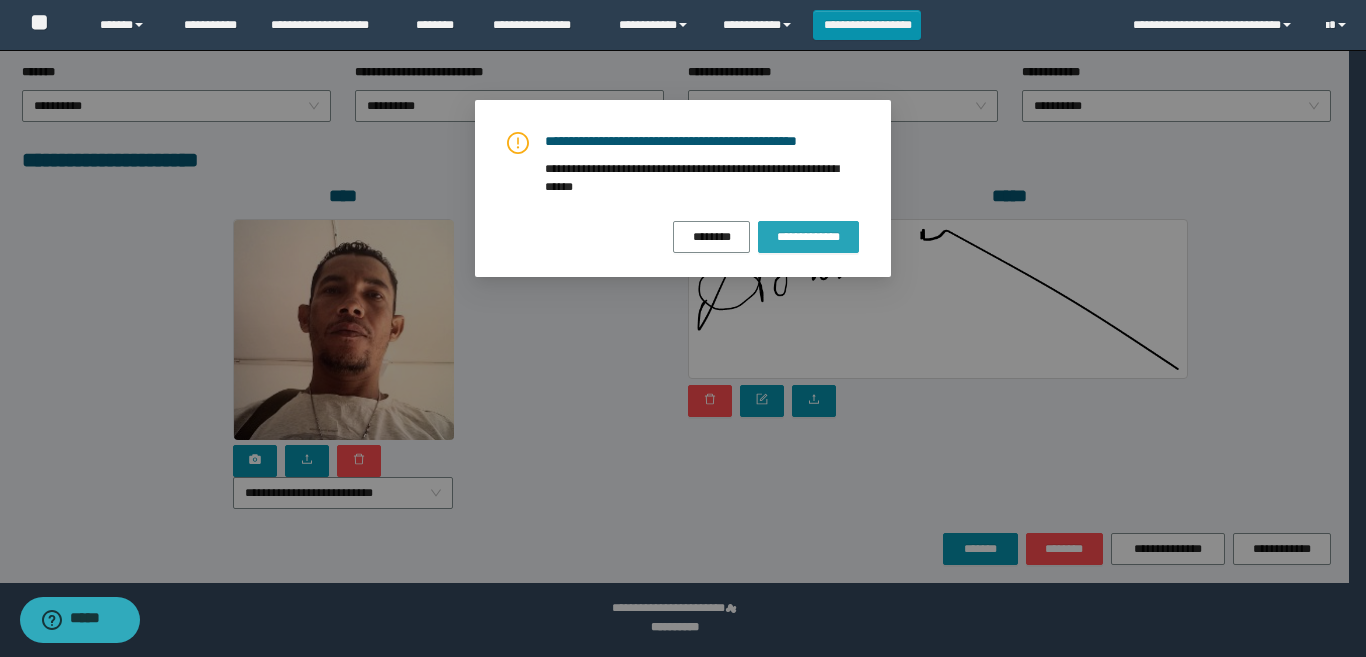 click on "**********" at bounding box center [808, 237] 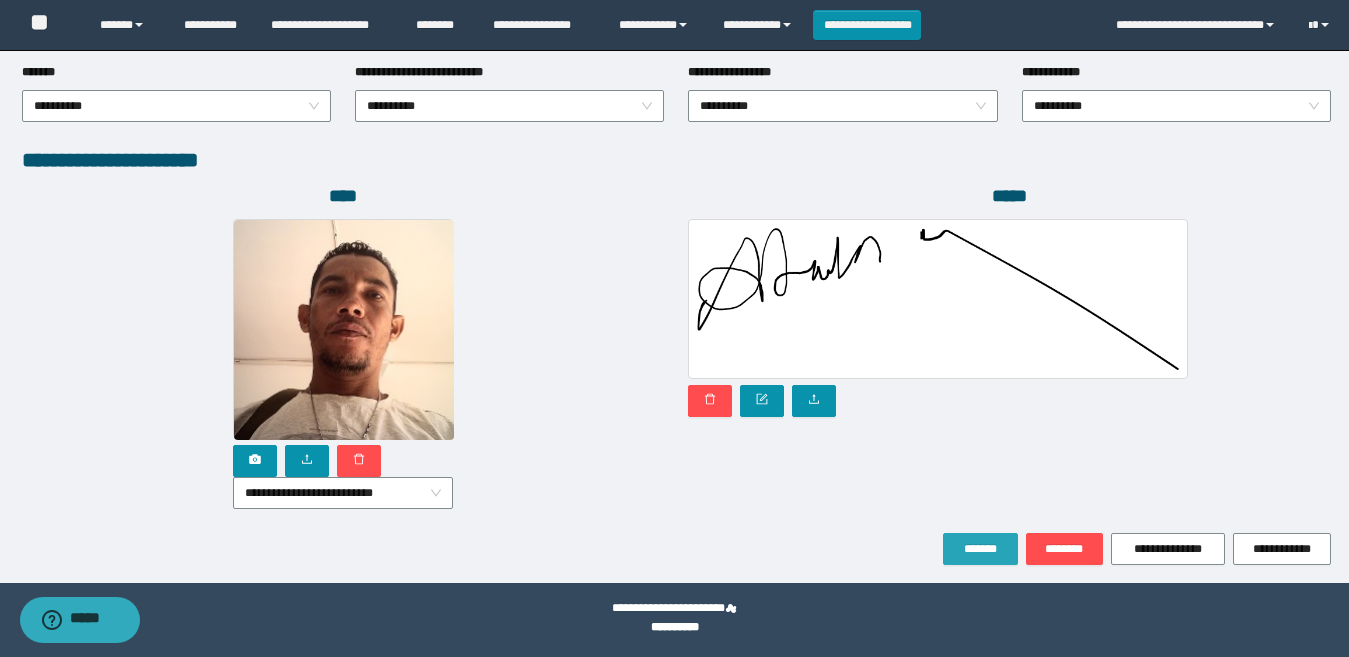 click on "*******" at bounding box center [980, 549] 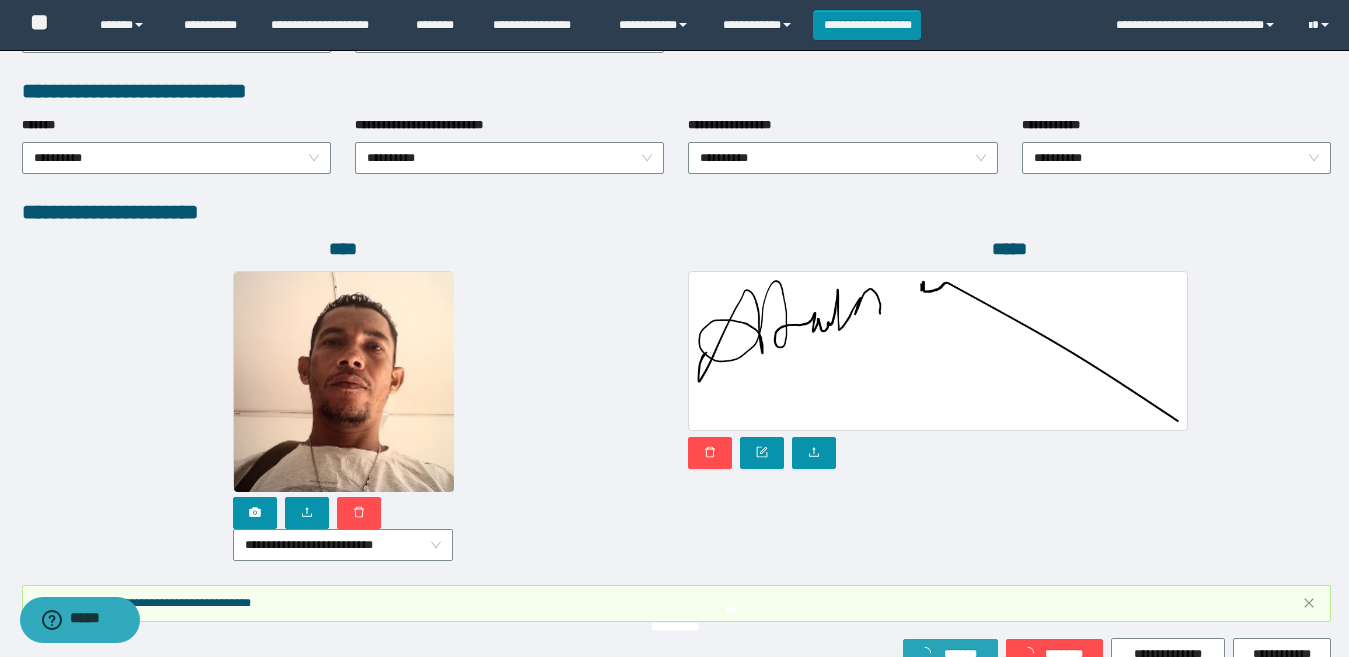 scroll, scrollTop: 1133, scrollLeft: 0, axis: vertical 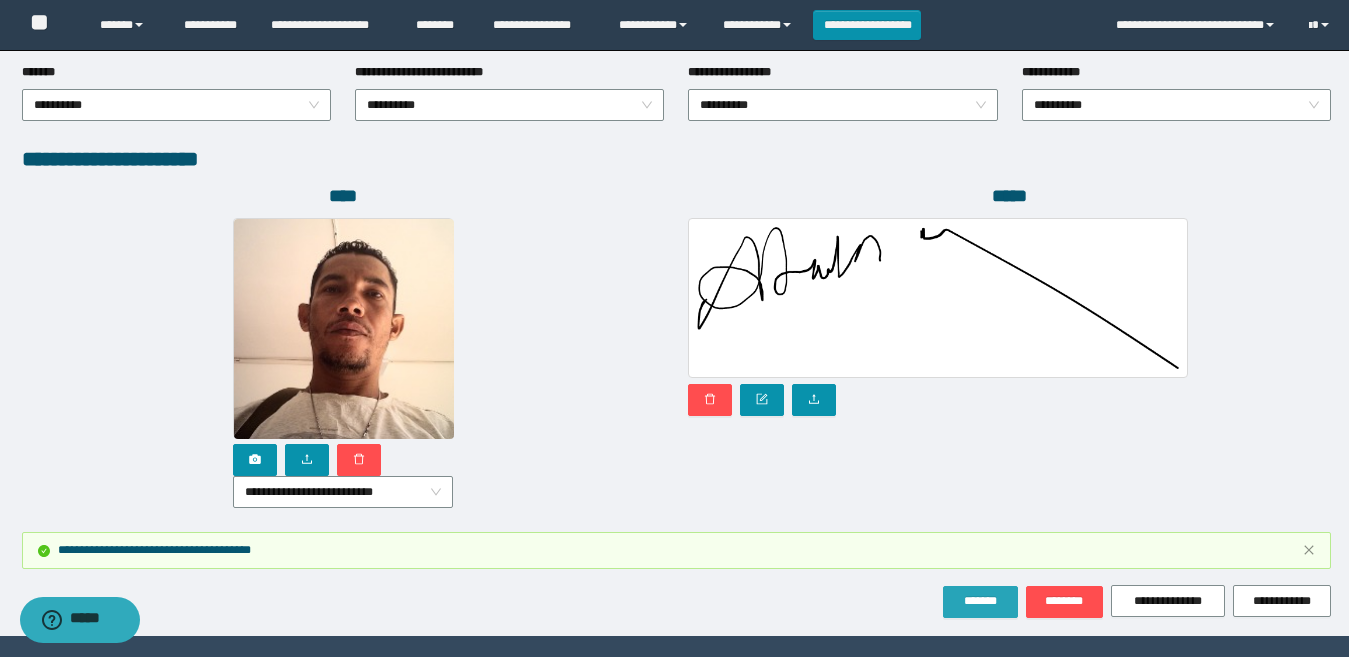 click on "*******" at bounding box center (980, 602) 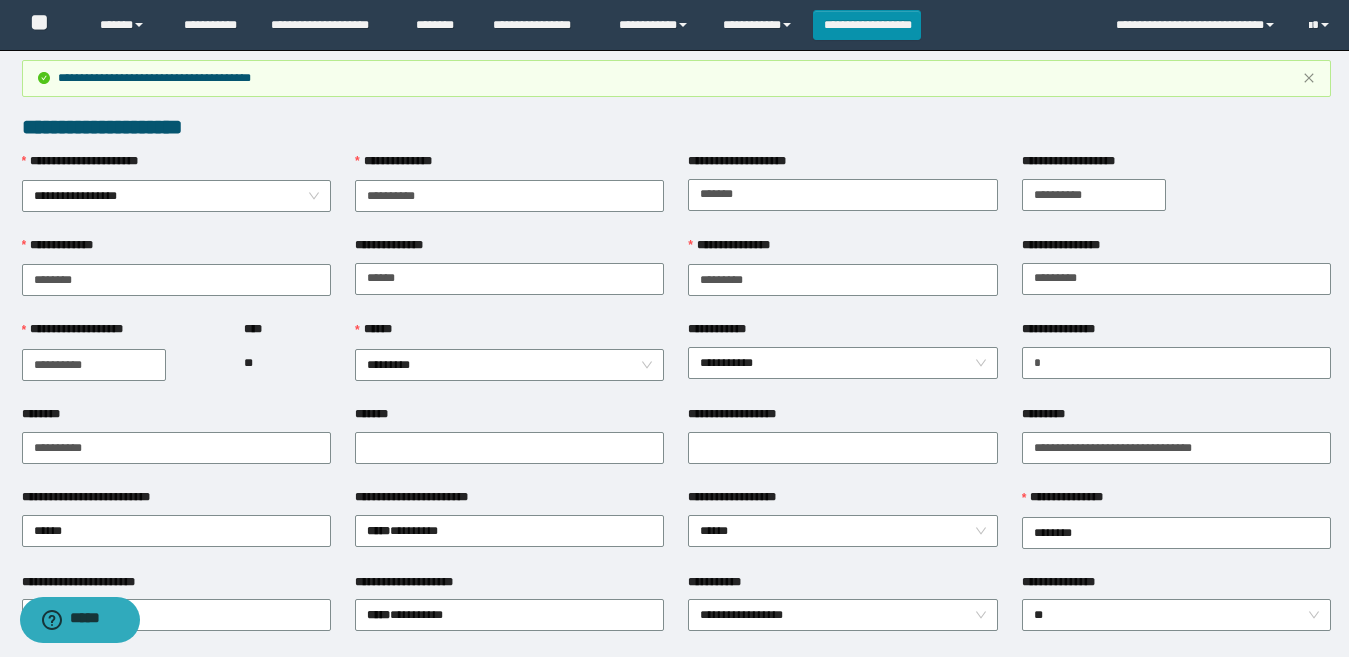 scroll, scrollTop: 0, scrollLeft: 0, axis: both 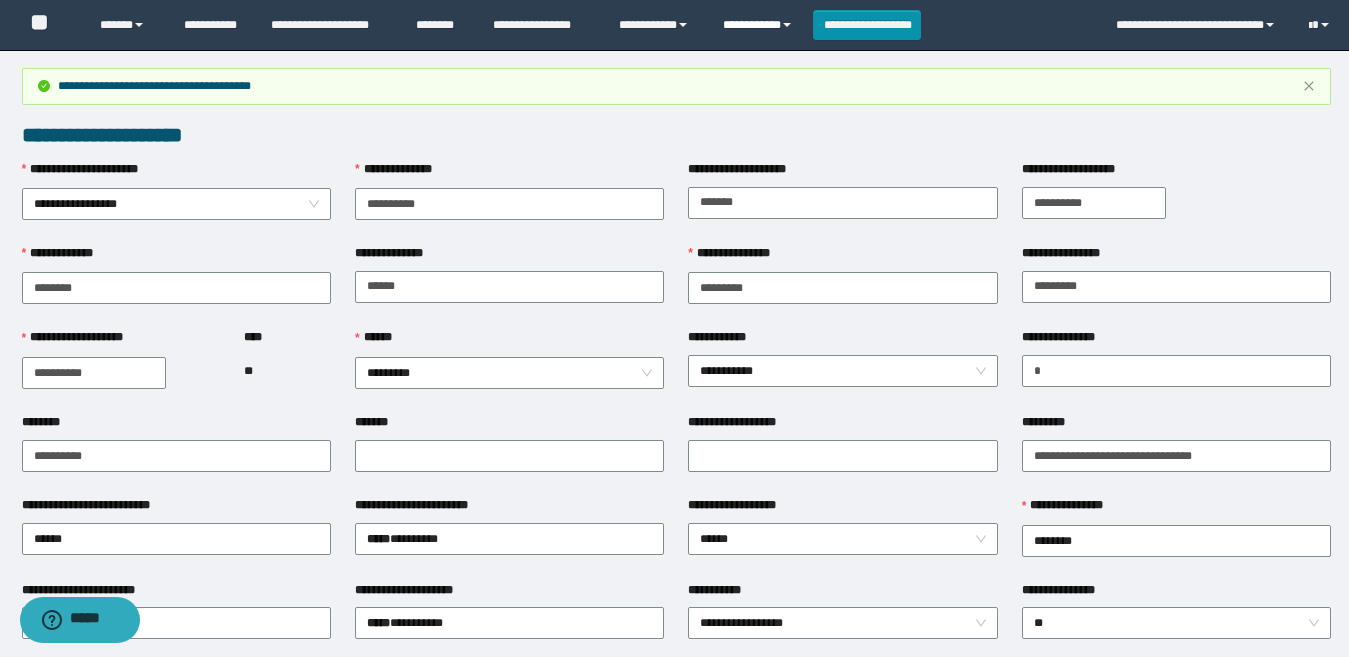 click on "**********" at bounding box center [760, 25] 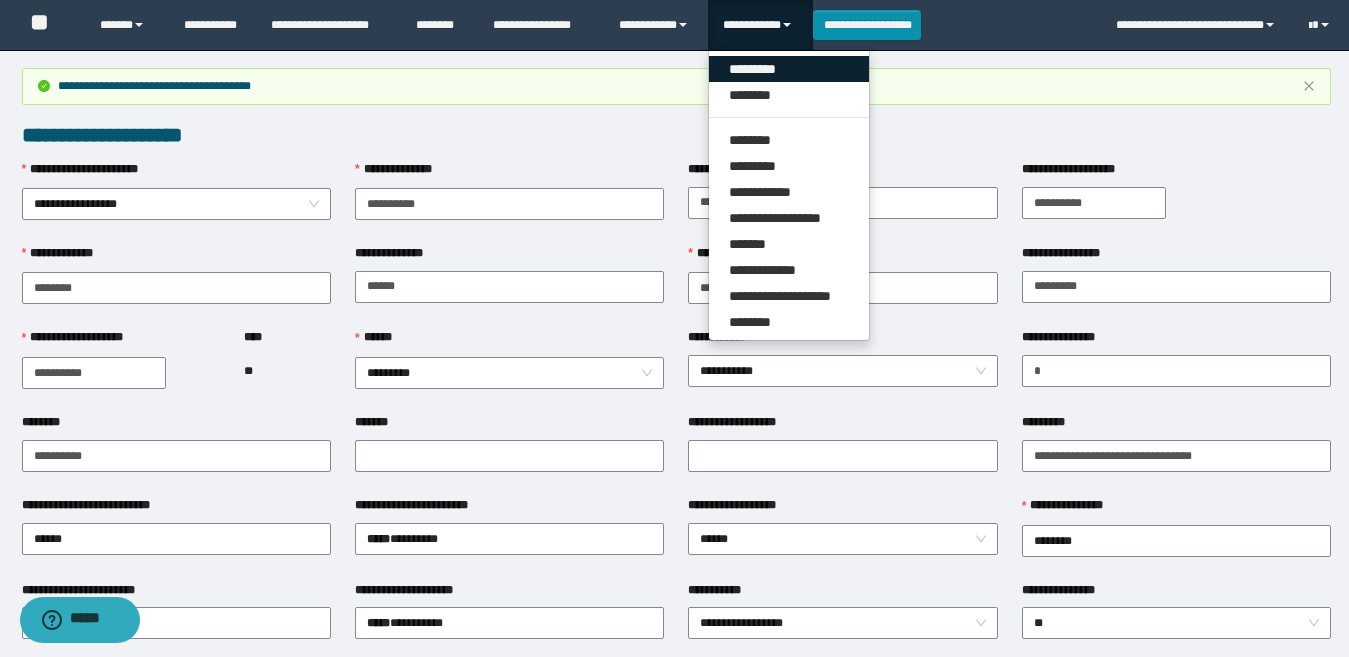 click on "*********" at bounding box center [789, 69] 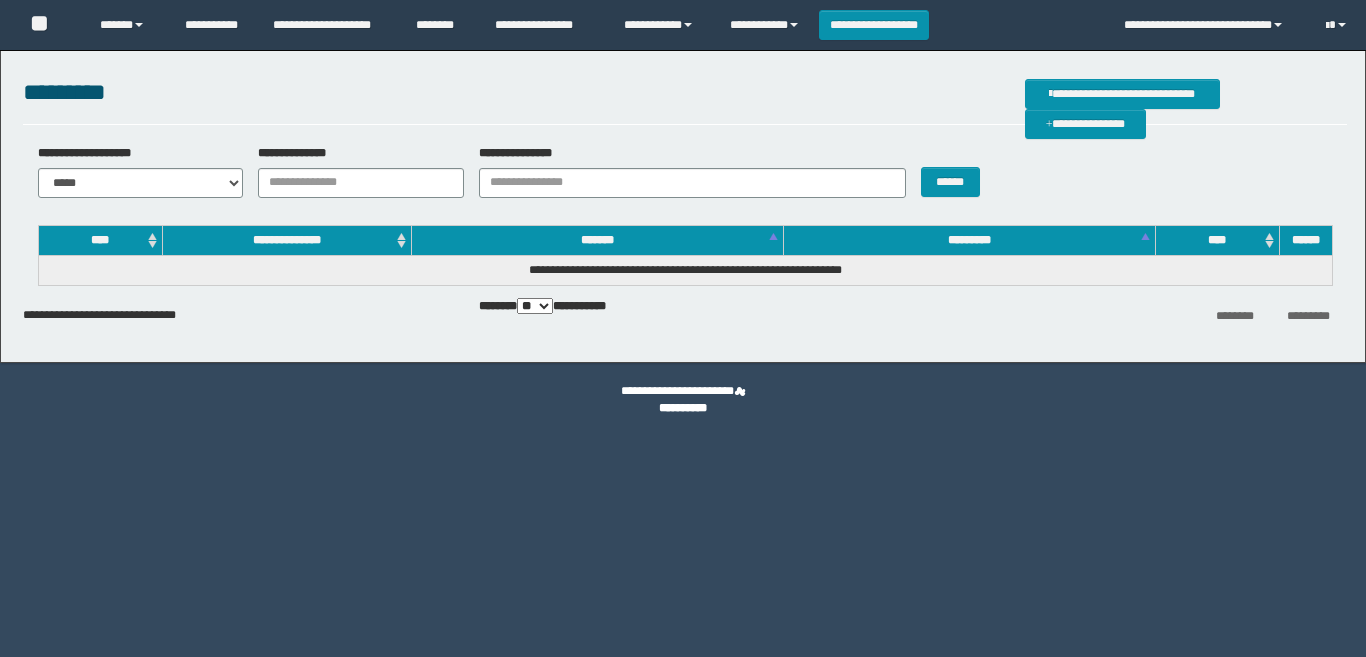 scroll, scrollTop: 0, scrollLeft: 0, axis: both 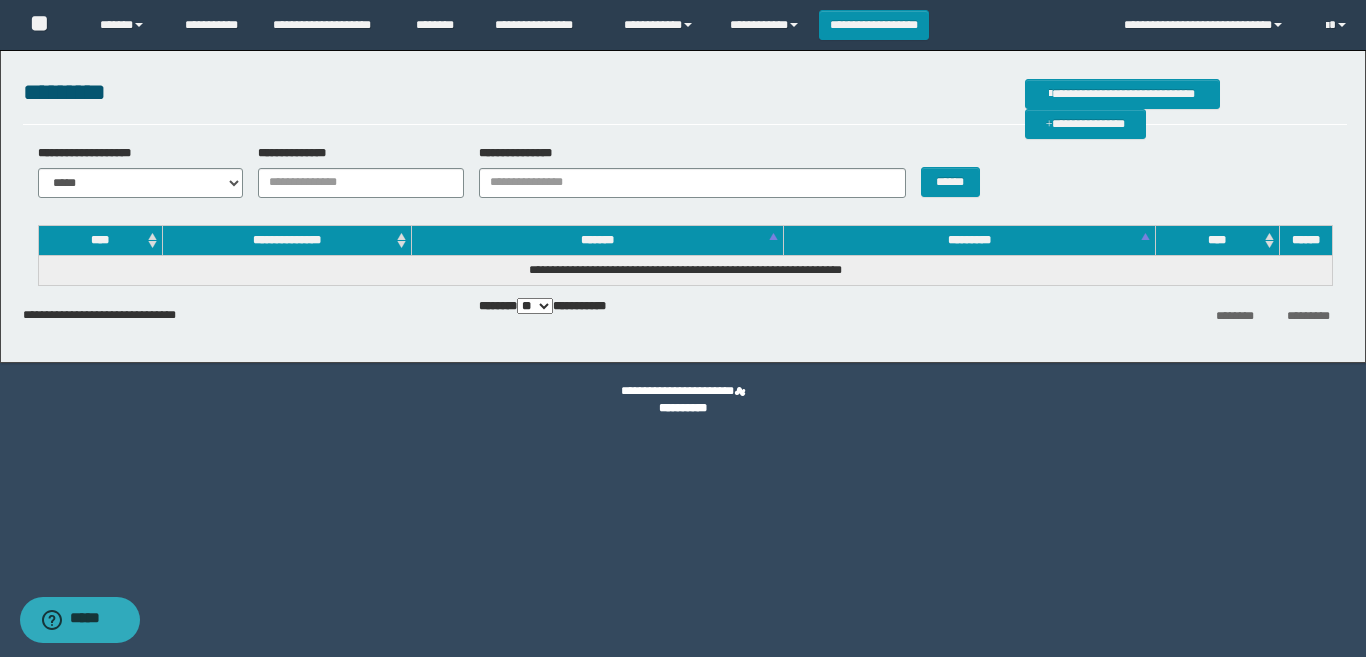 click on "**********" at bounding box center [685, 92] 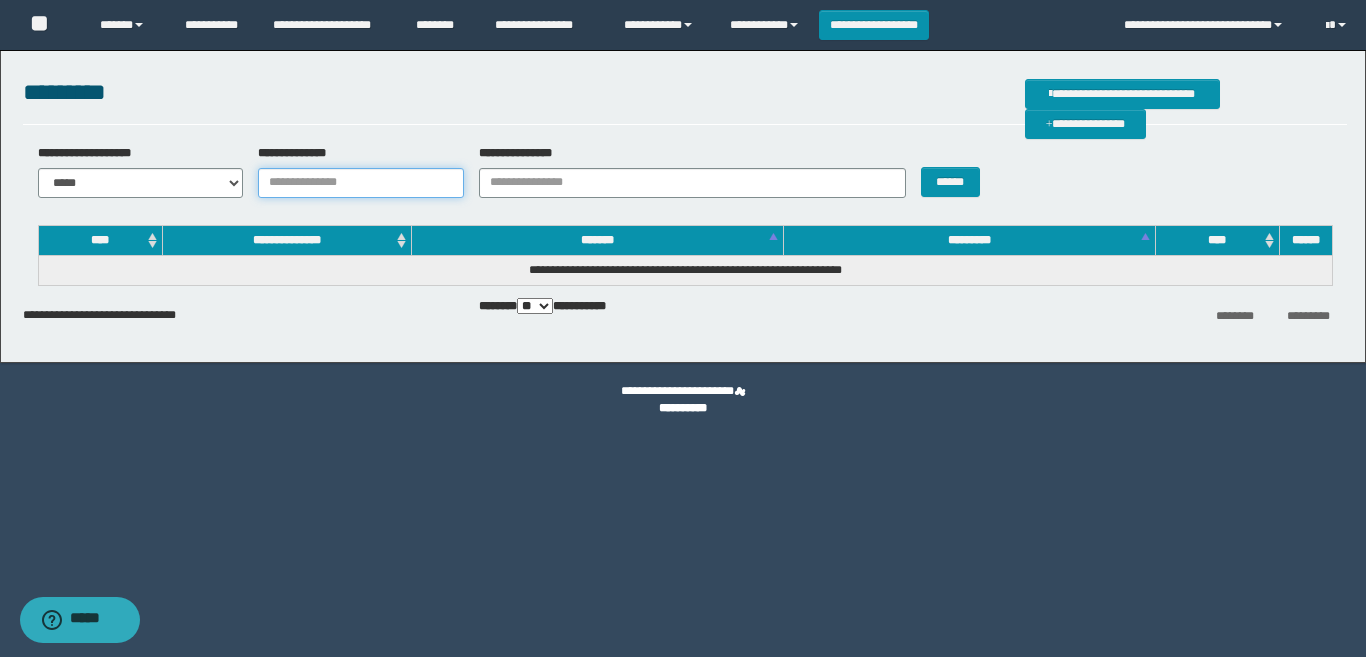 click on "**********" at bounding box center [361, 183] 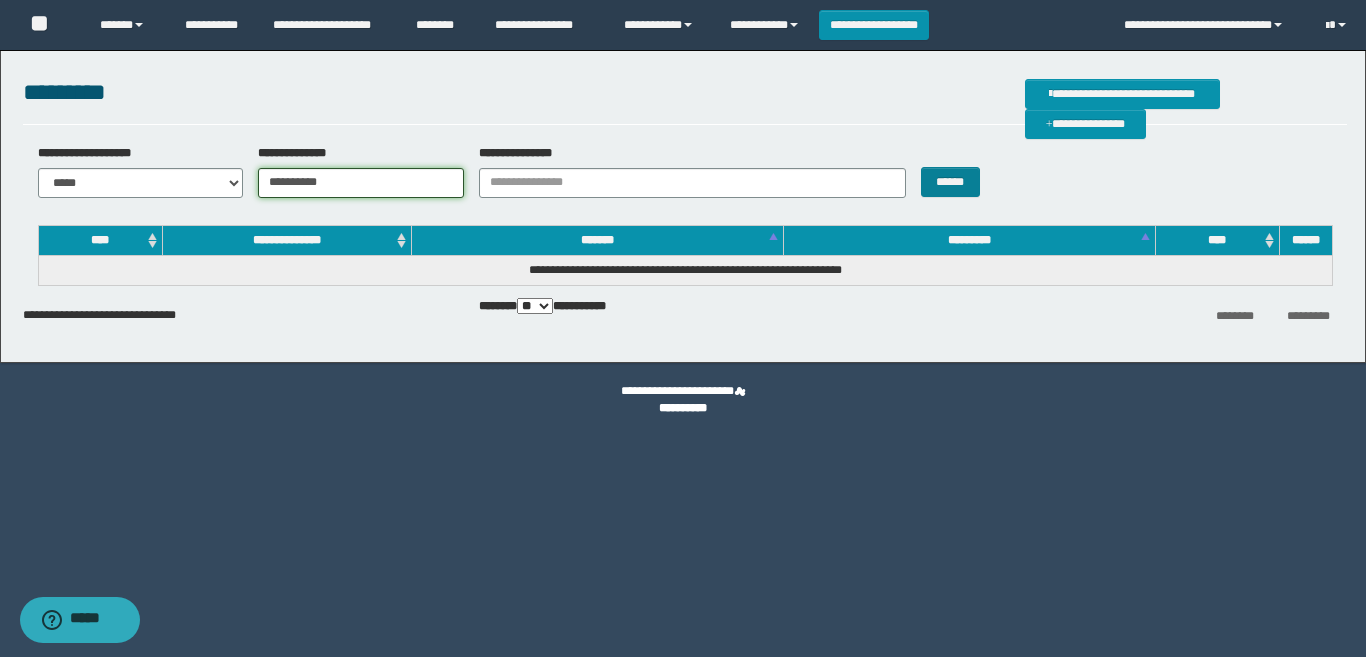 type on "**********" 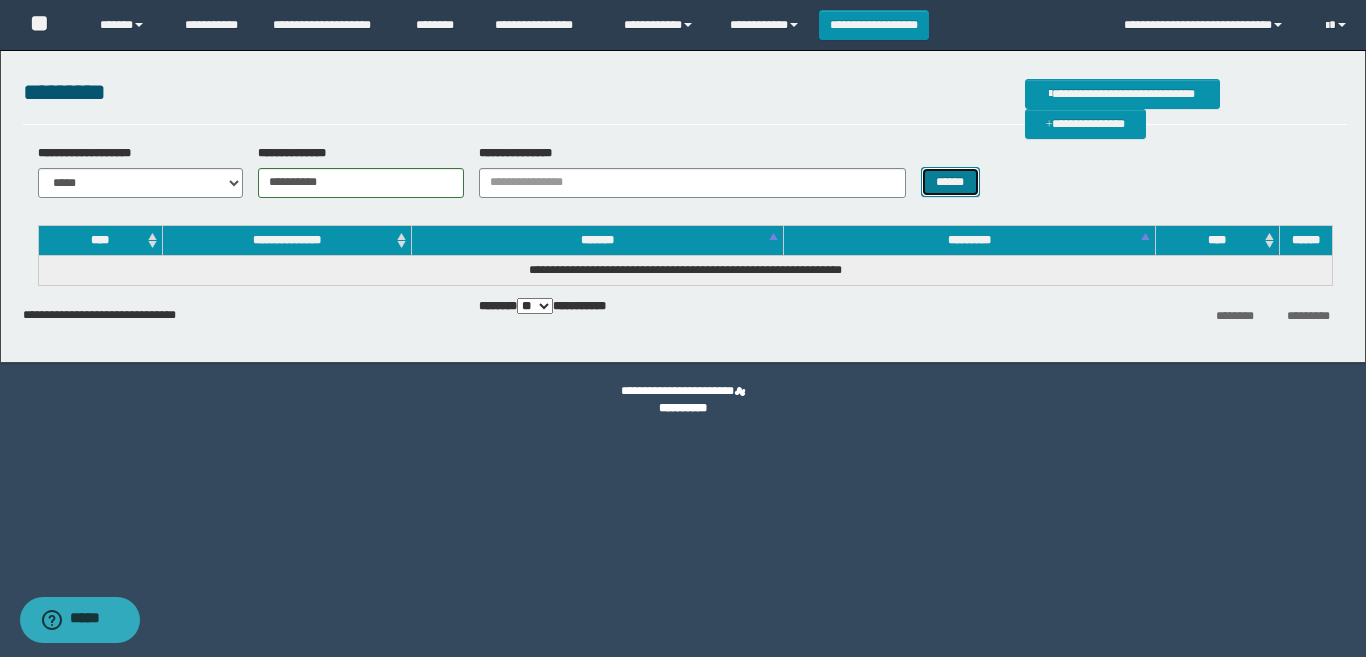 drag, startPoint x: 959, startPoint y: 186, endPoint x: 1041, endPoint y: 191, distance: 82.1523 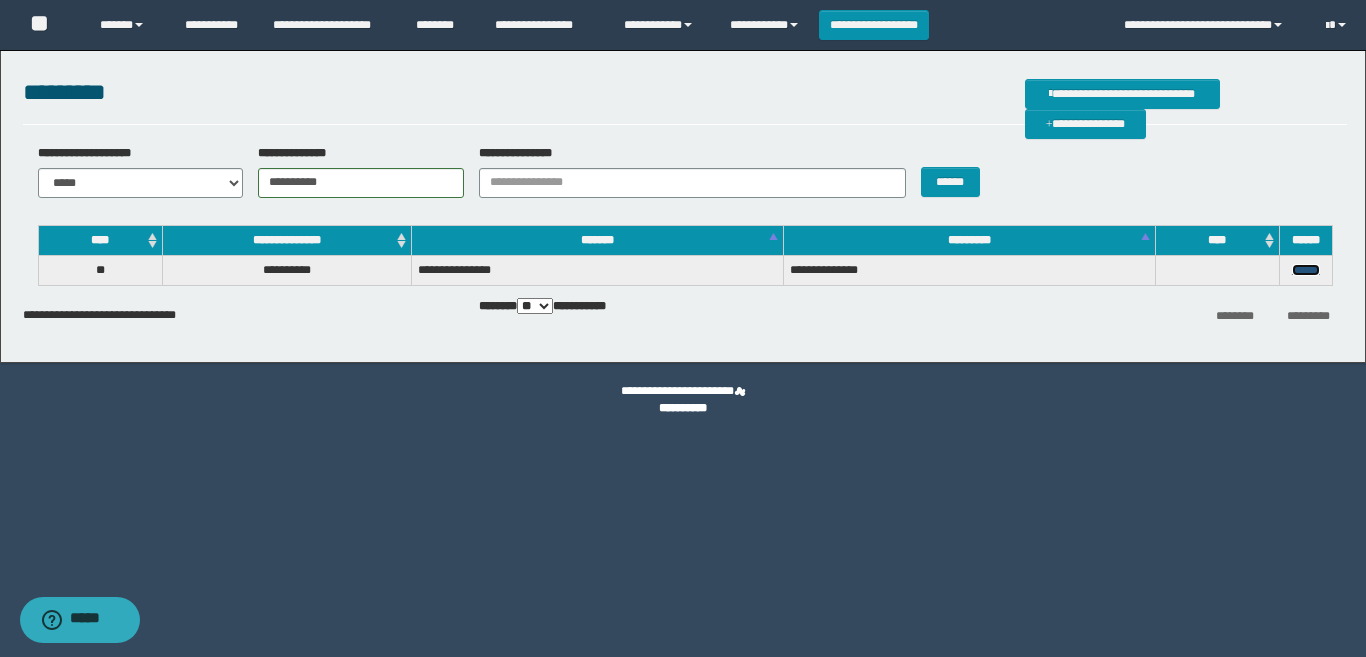 click on "******" at bounding box center [1306, 270] 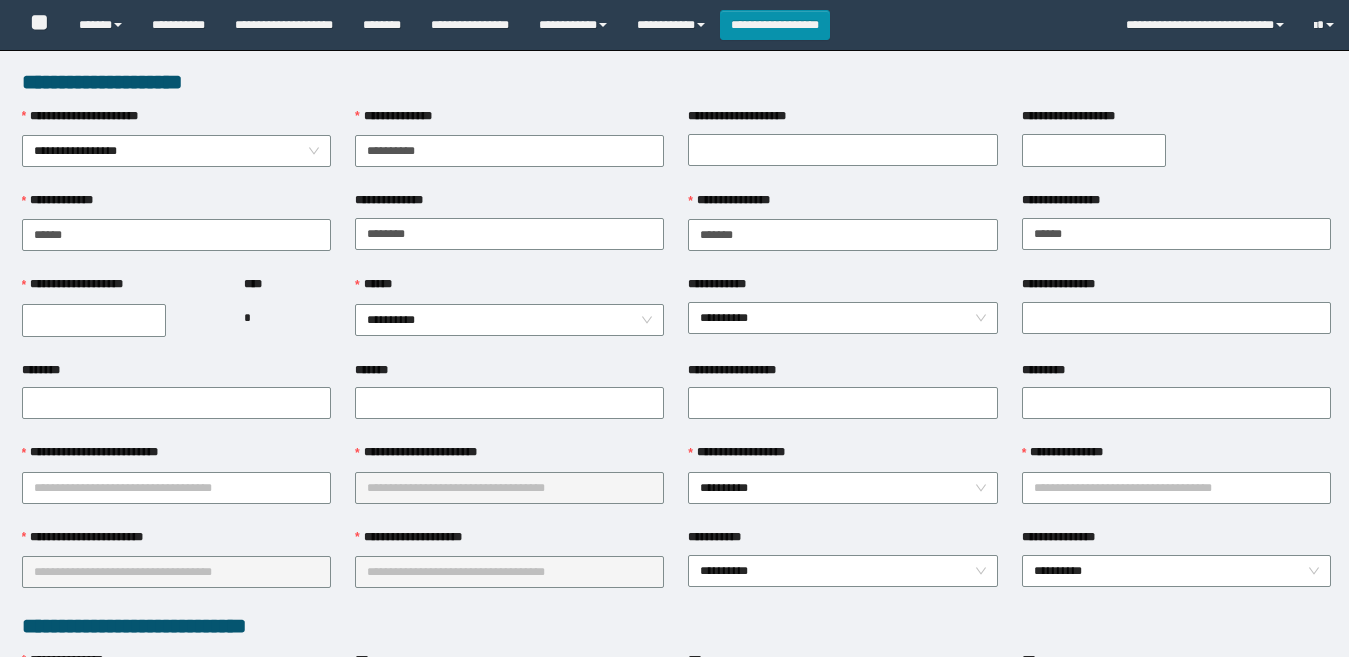 scroll, scrollTop: 0, scrollLeft: 0, axis: both 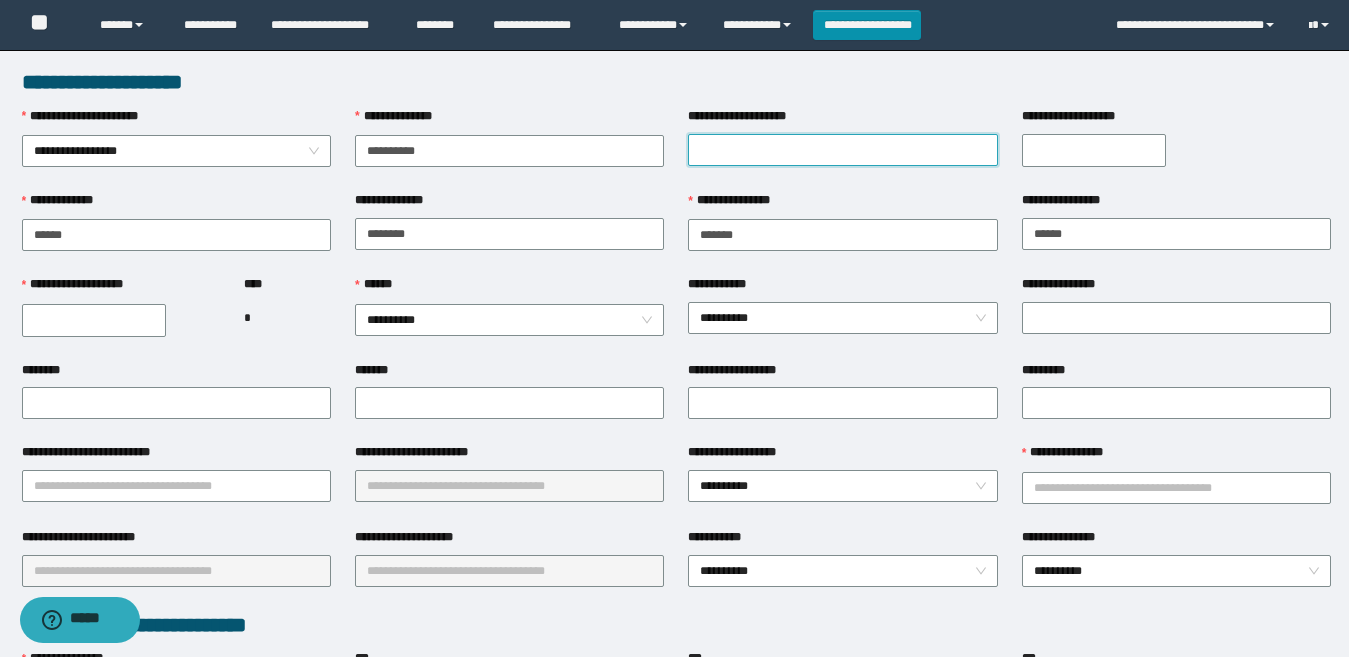 click on "**********" at bounding box center [842, 150] 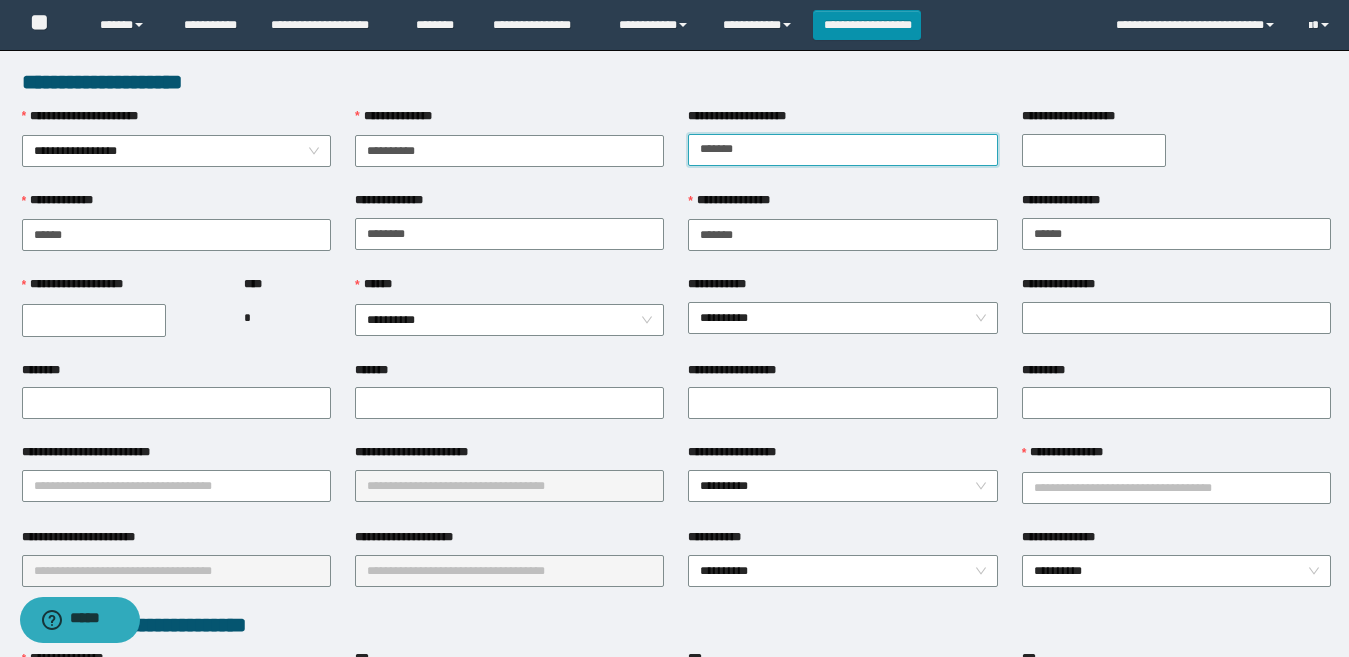 type on "******" 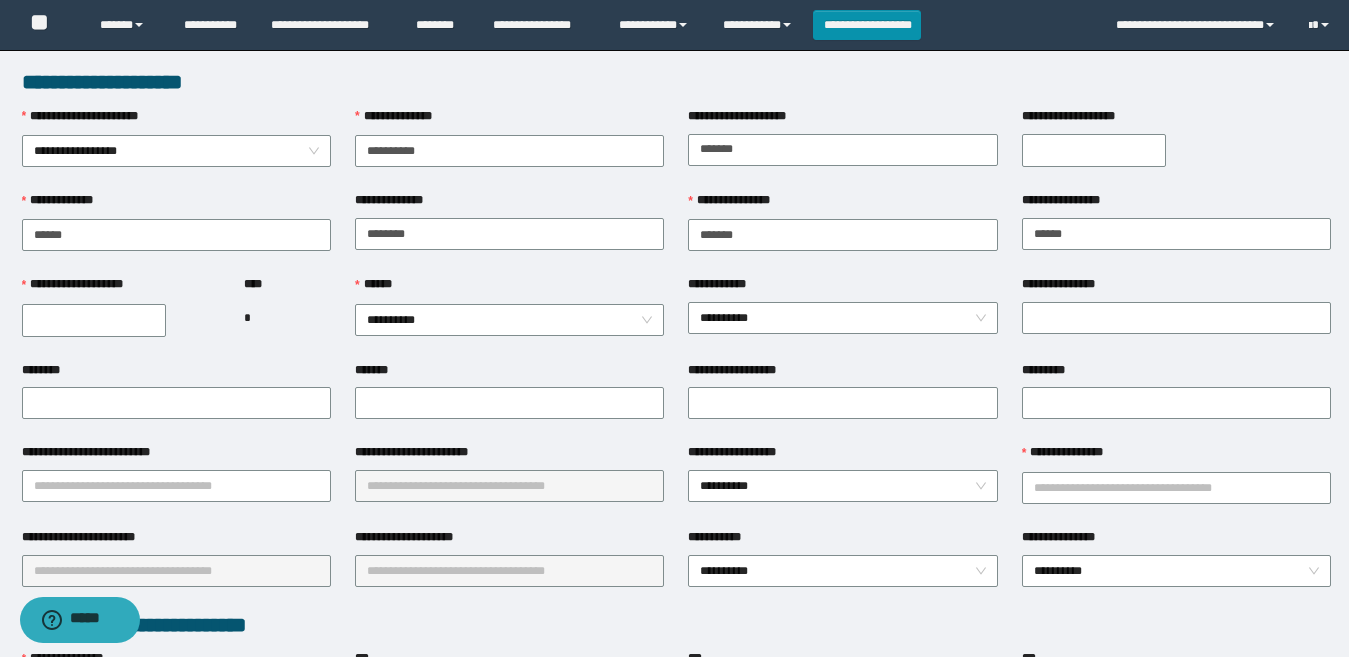 click on "**********" at bounding box center [1094, 150] 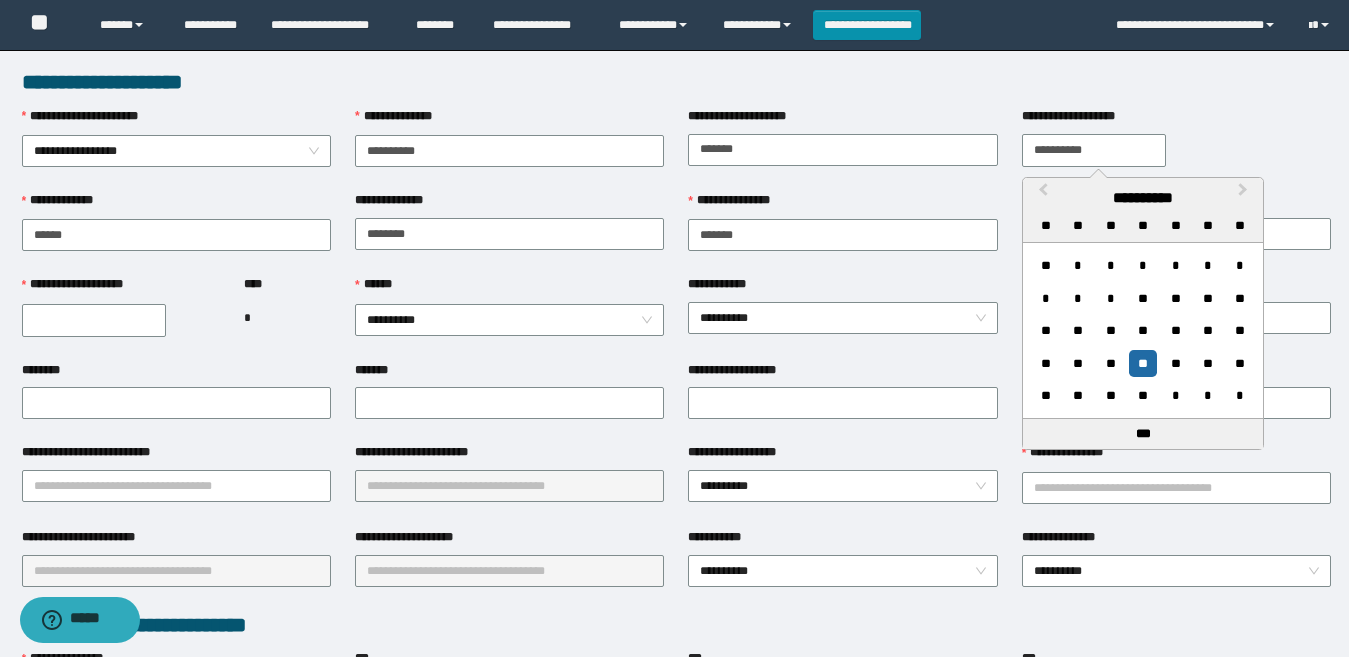 type on "**********" 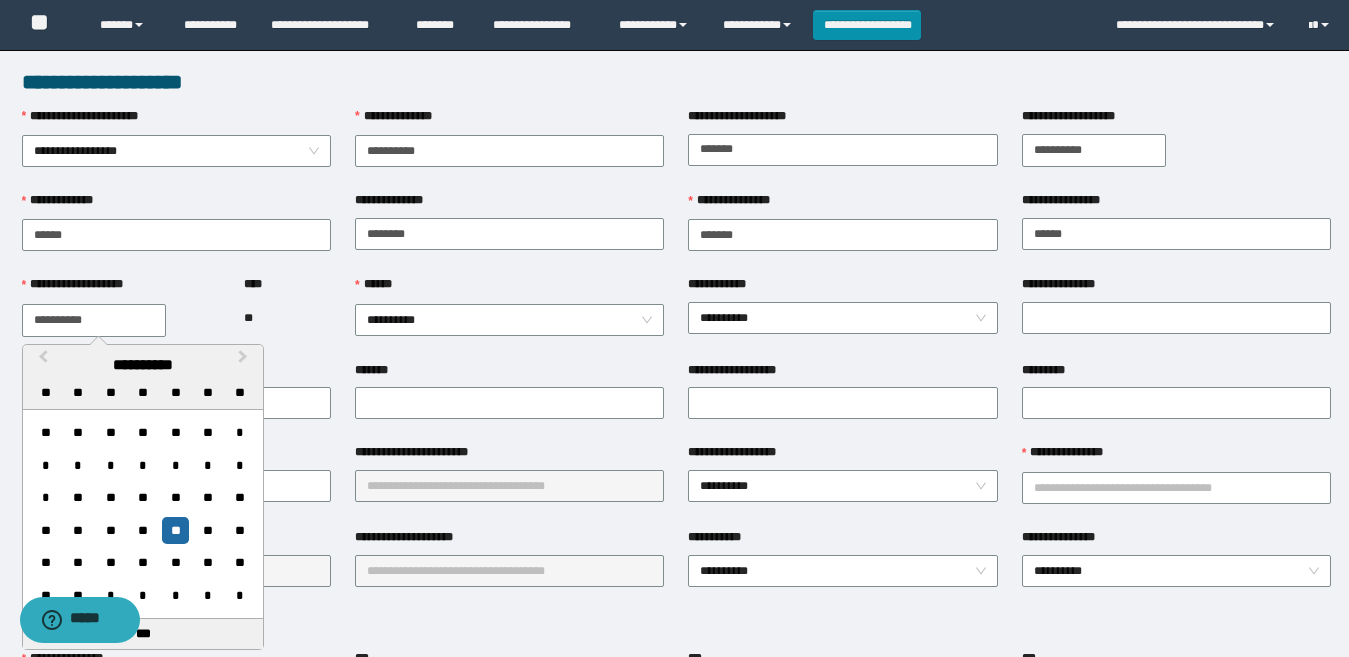 type on "**********" 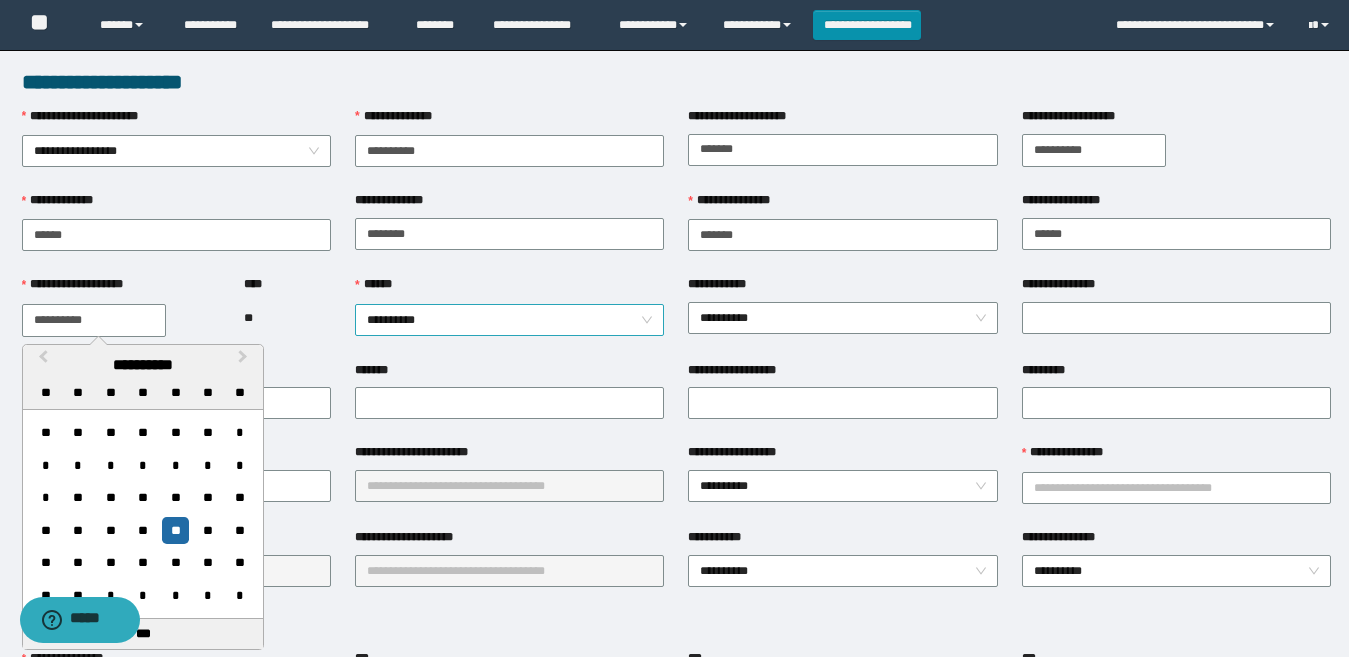 drag, startPoint x: 319, startPoint y: 333, endPoint x: 359, endPoint y: 324, distance: 41 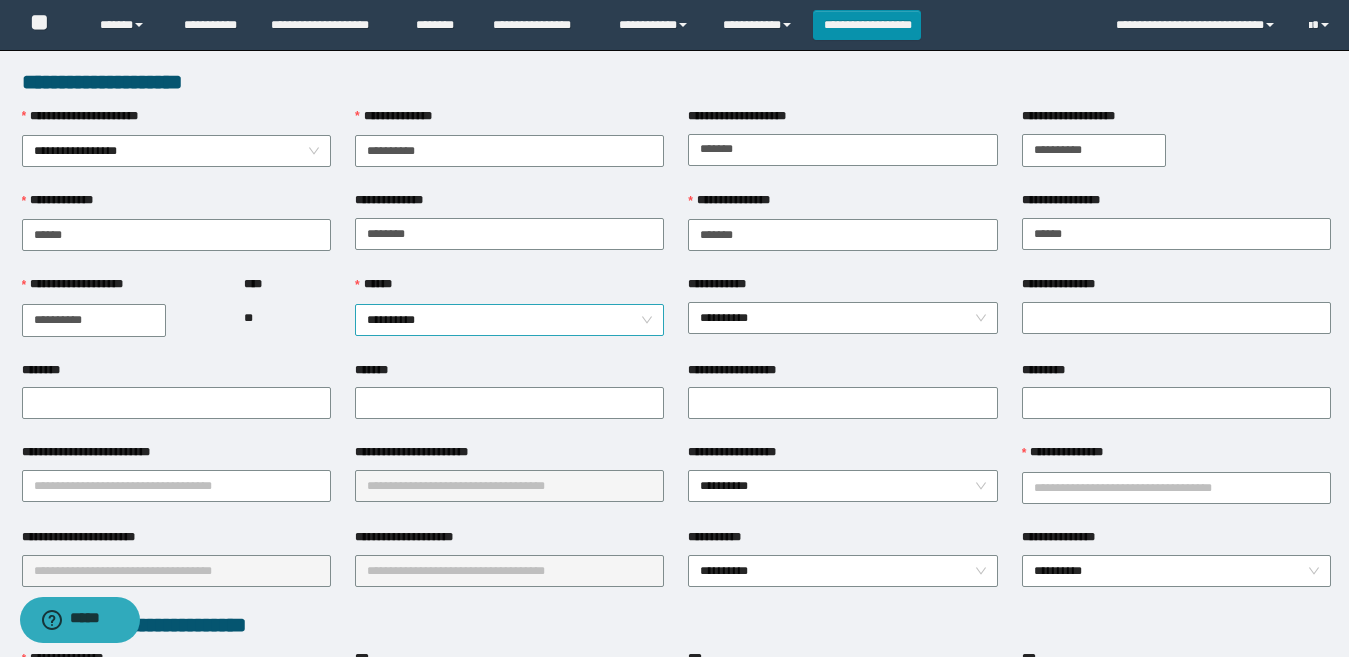 click on "**********" at bounding box center [509, 320] 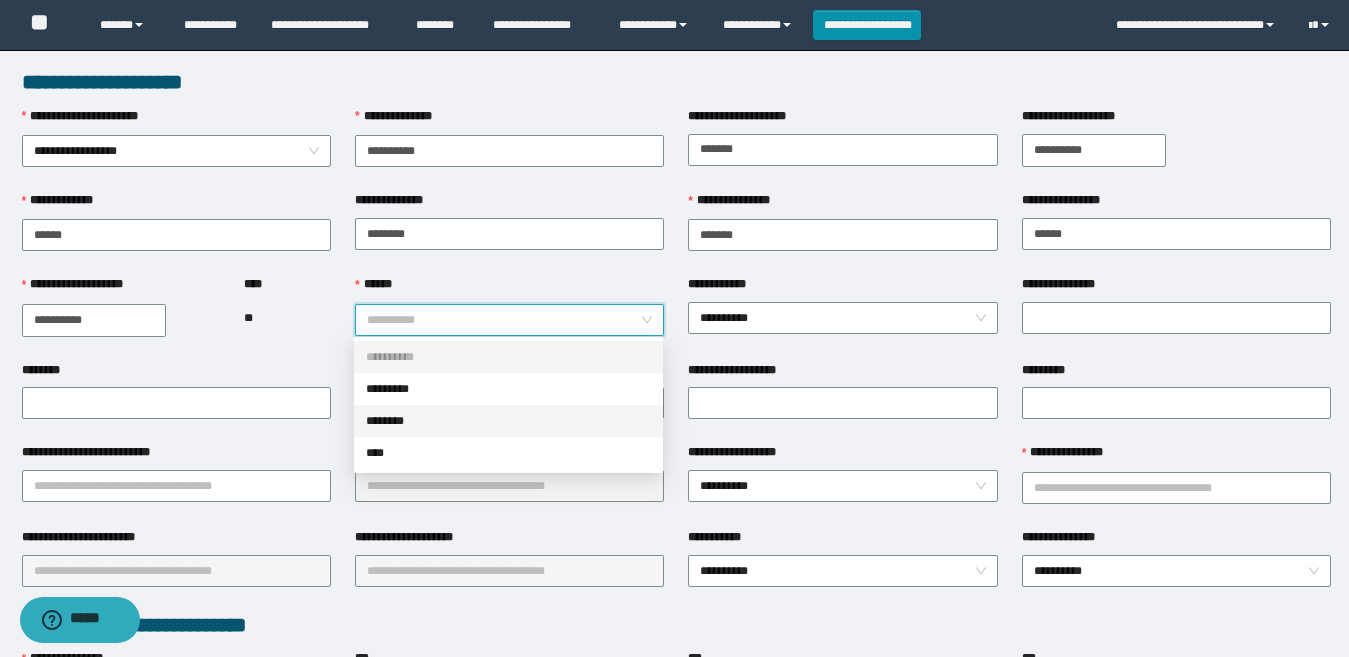 click on "********" at bounding box center (508, 421) 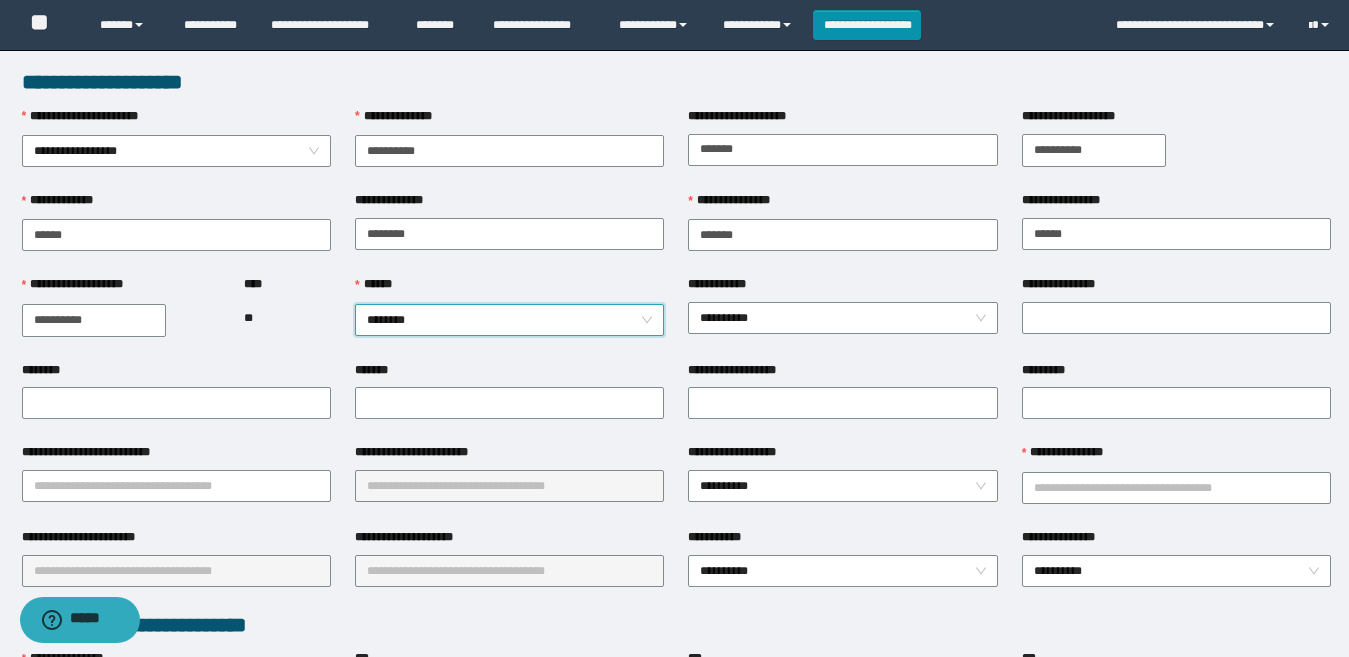 drag, startPoint x: 290, startPoint y: 363, endPoint x: 468, endPoint y: 353, distance: 178.28067 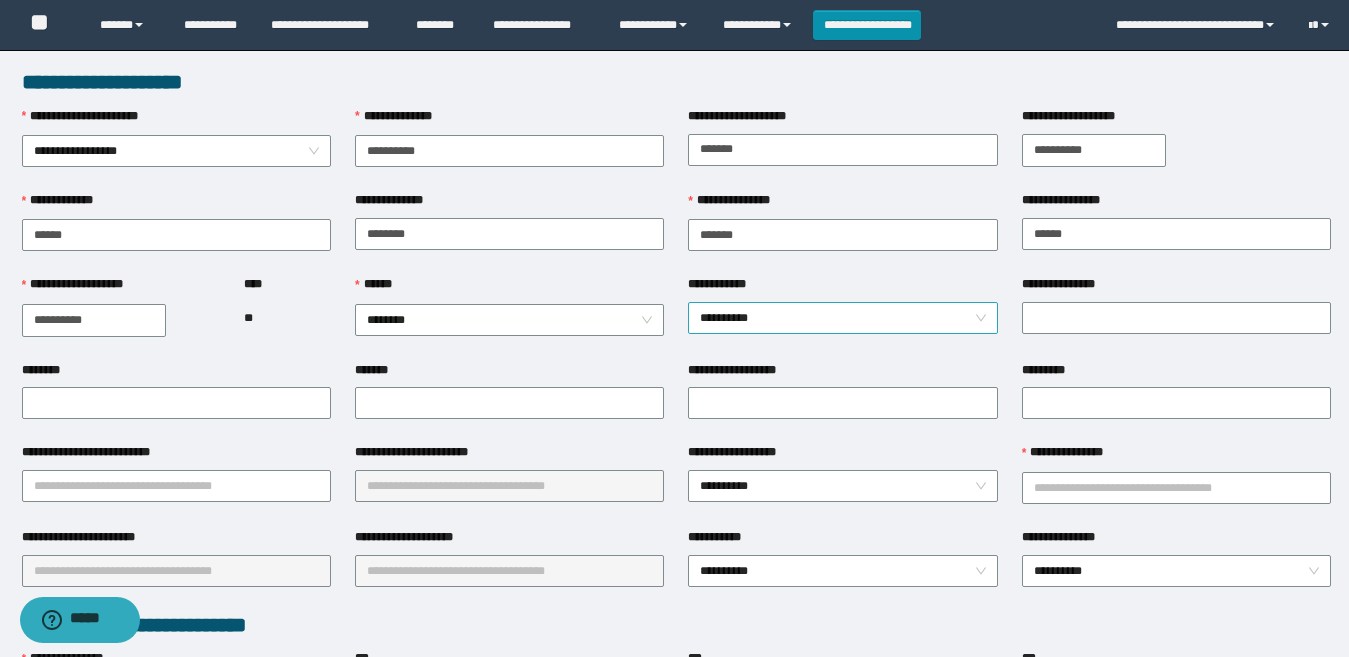 click on "**********" at bounding box center [842, 318] 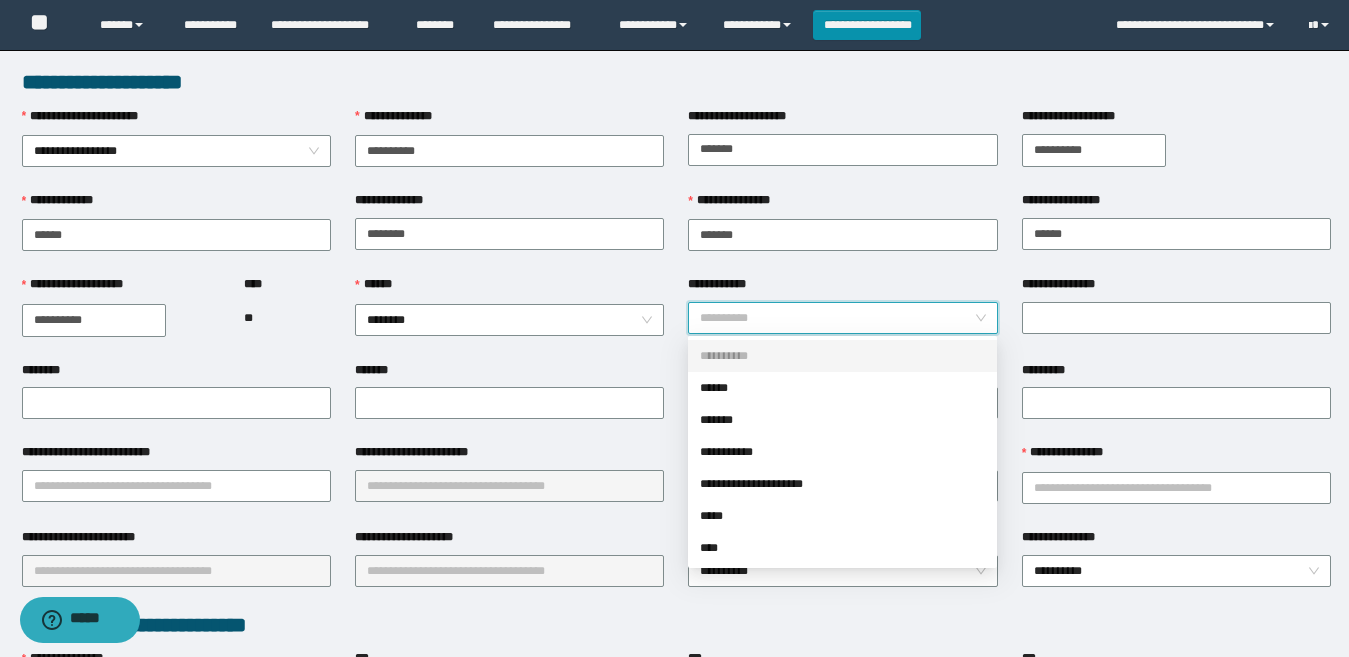 drag, startPoint x: 1075, startPoint y: 350, endPoint x: 1121, endPoint y: 341, distance: 46.872166 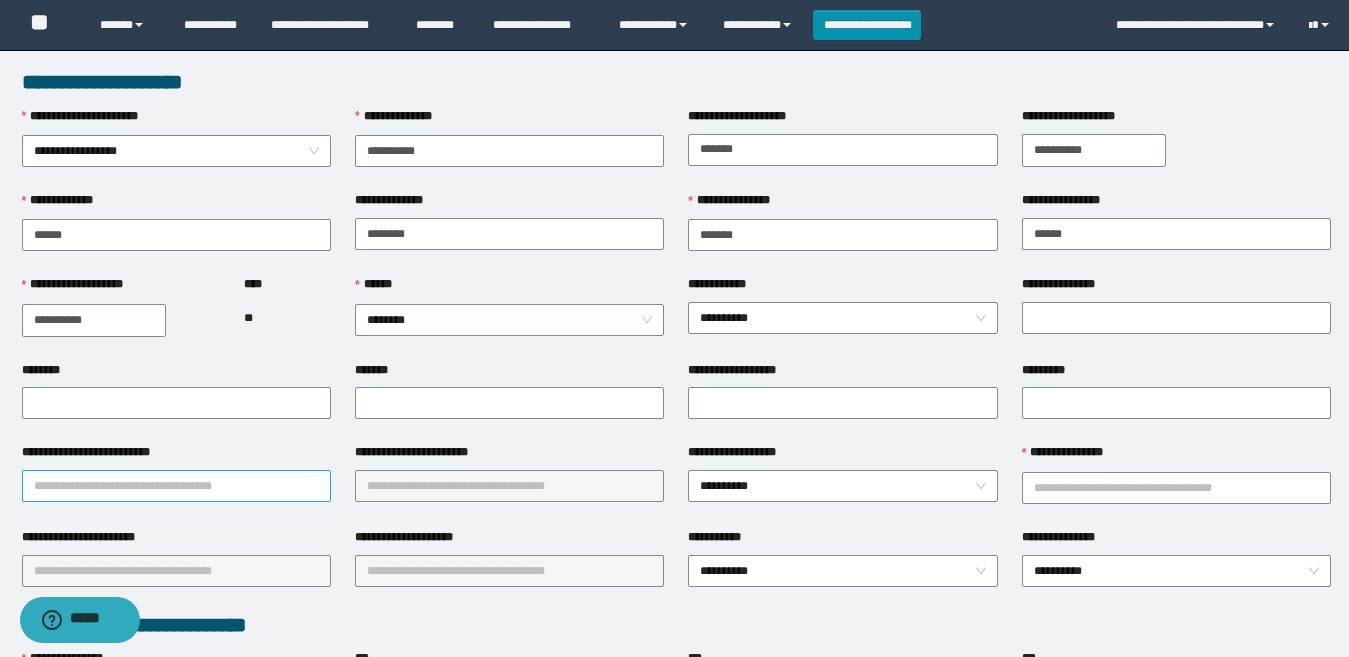 click on "**********" at bounding box center [176, 486] 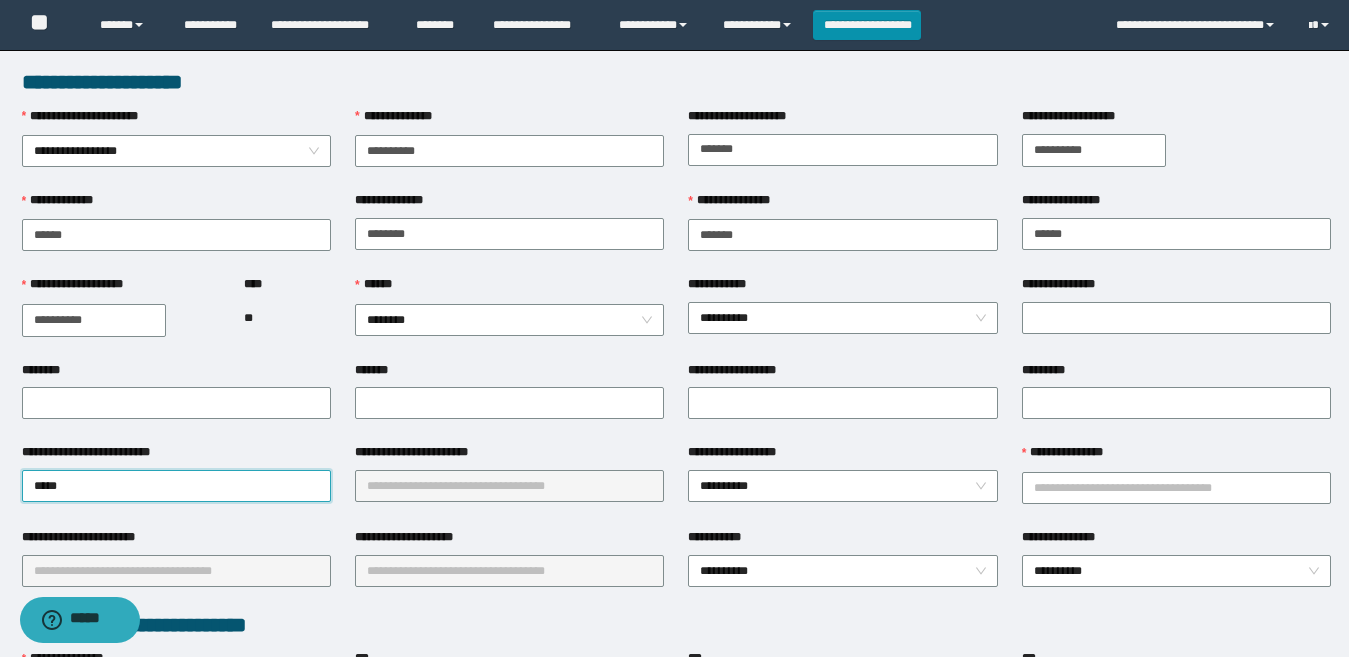 type on "******" 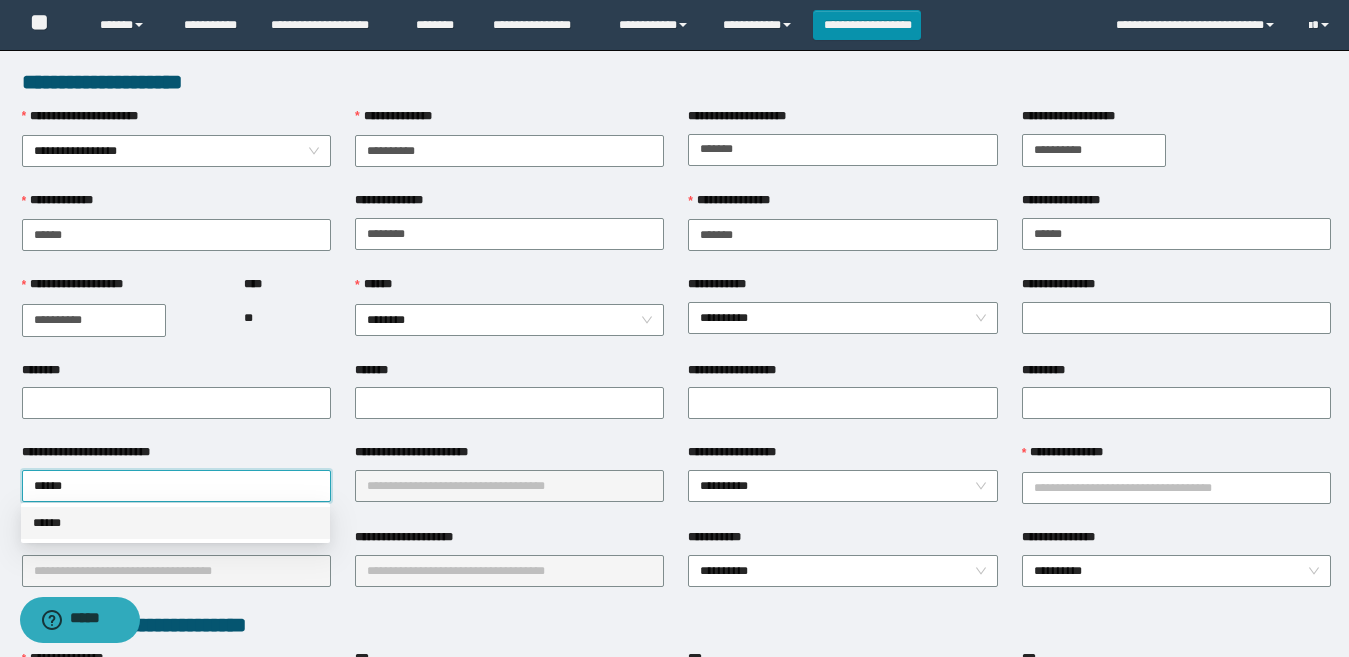 click on "******" at bounding box center [175, 523] 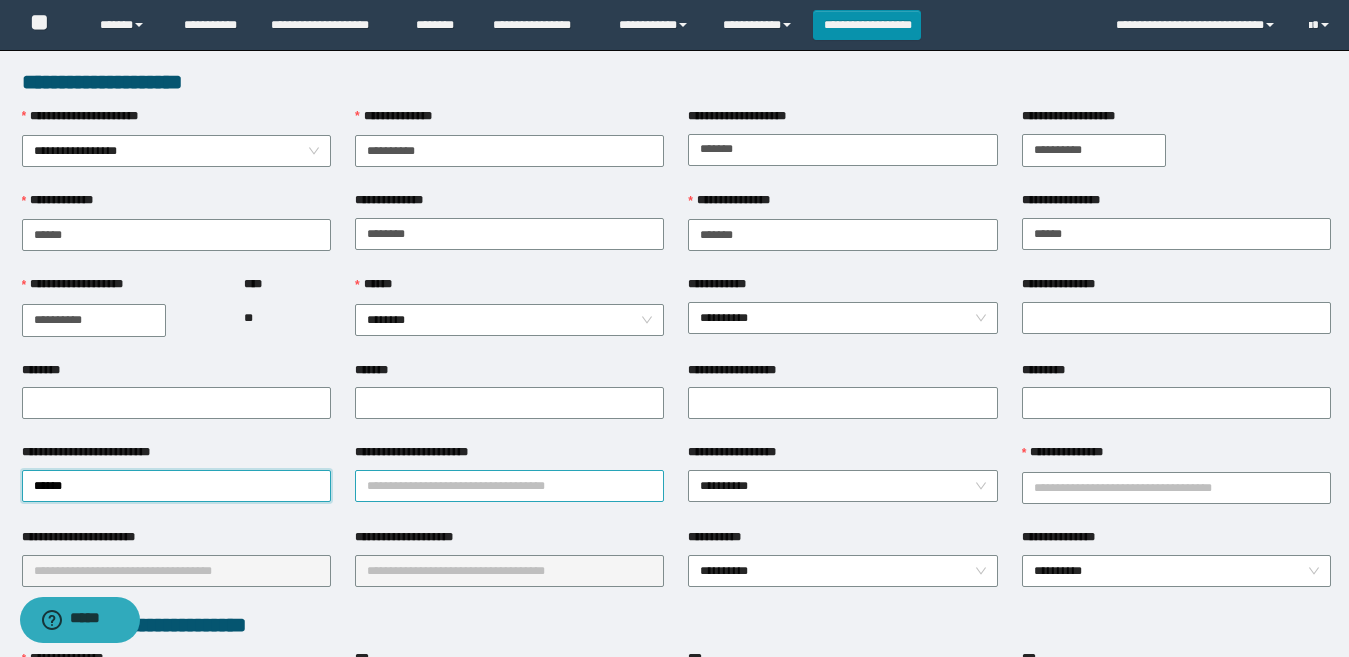 click on "**********" at bounding box center [509, 486] 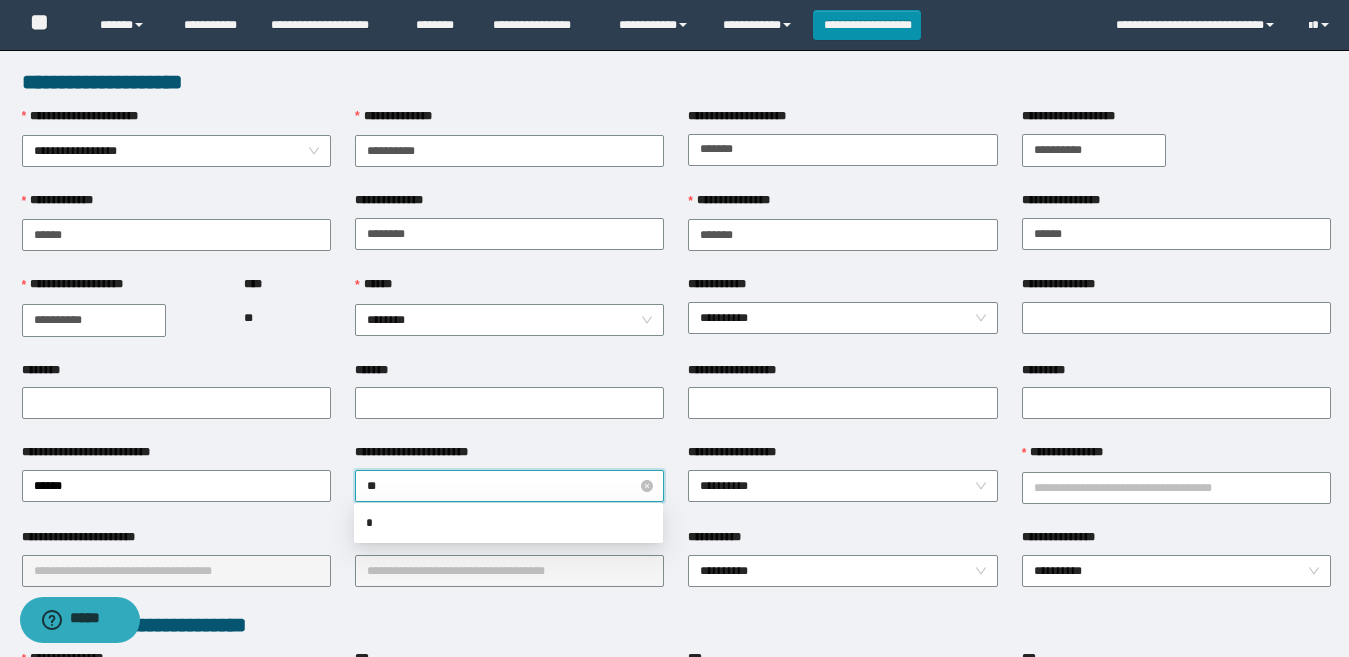 type on "***" 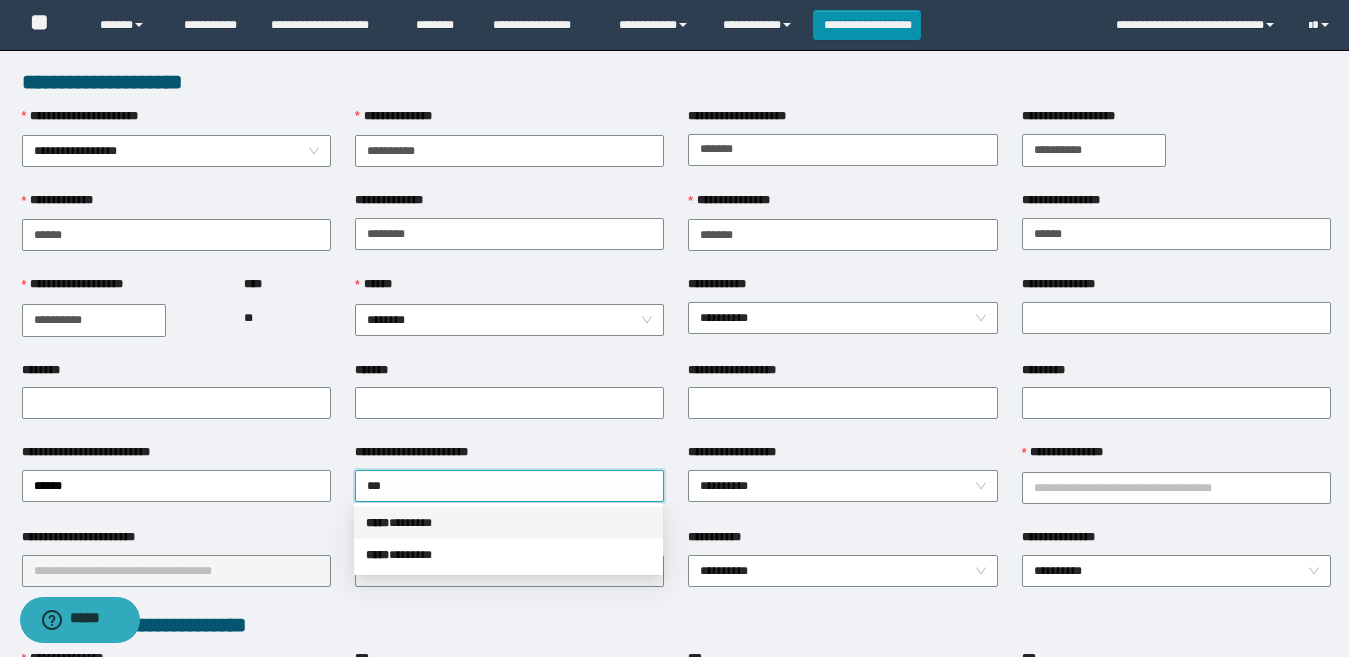 drag, startPoint x: 476, startPoint y: 530, endPoint x: 535, endPoint y: 509, distance: 62.625874 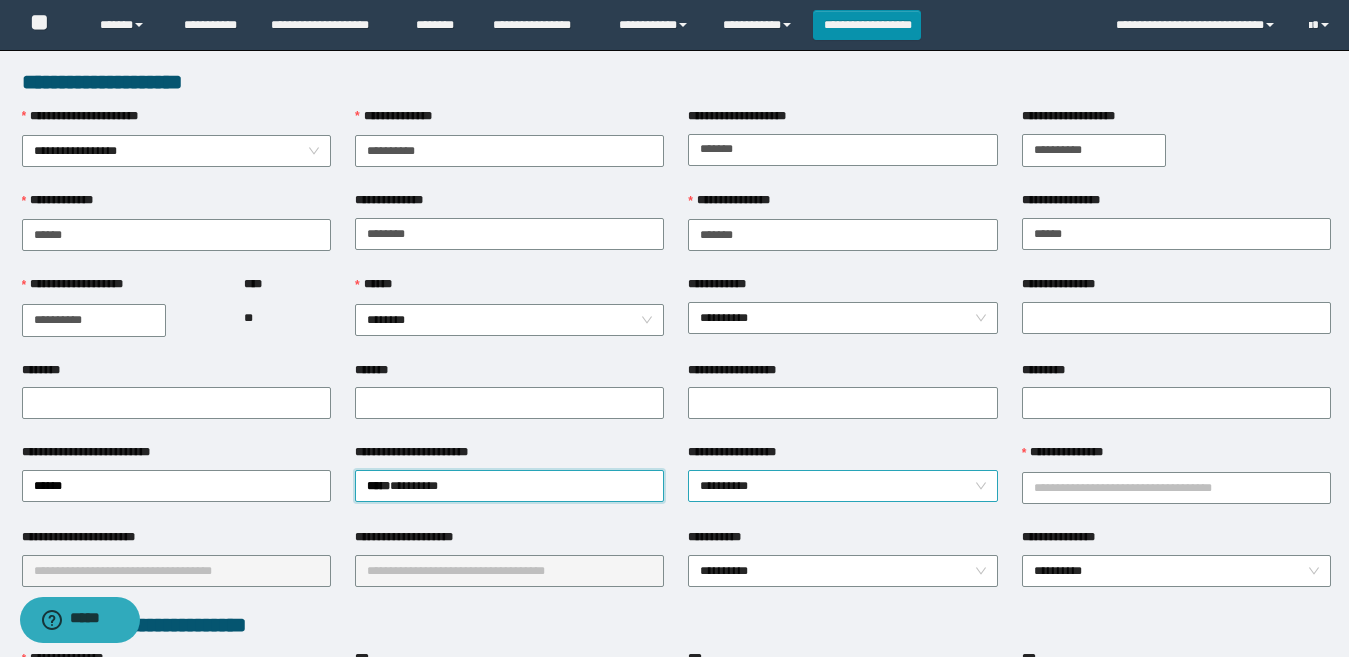 click on "**********" at bounding box center (842, 486) 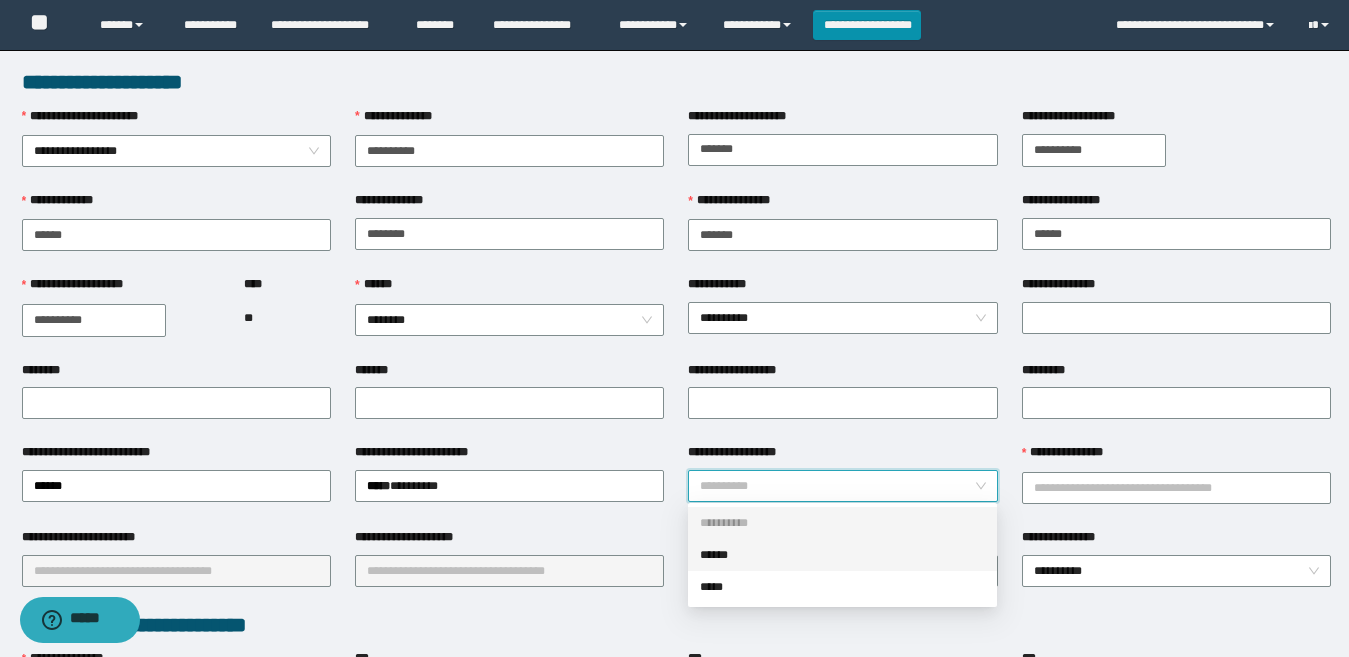 click on "******" at bounding box center [842, 555] 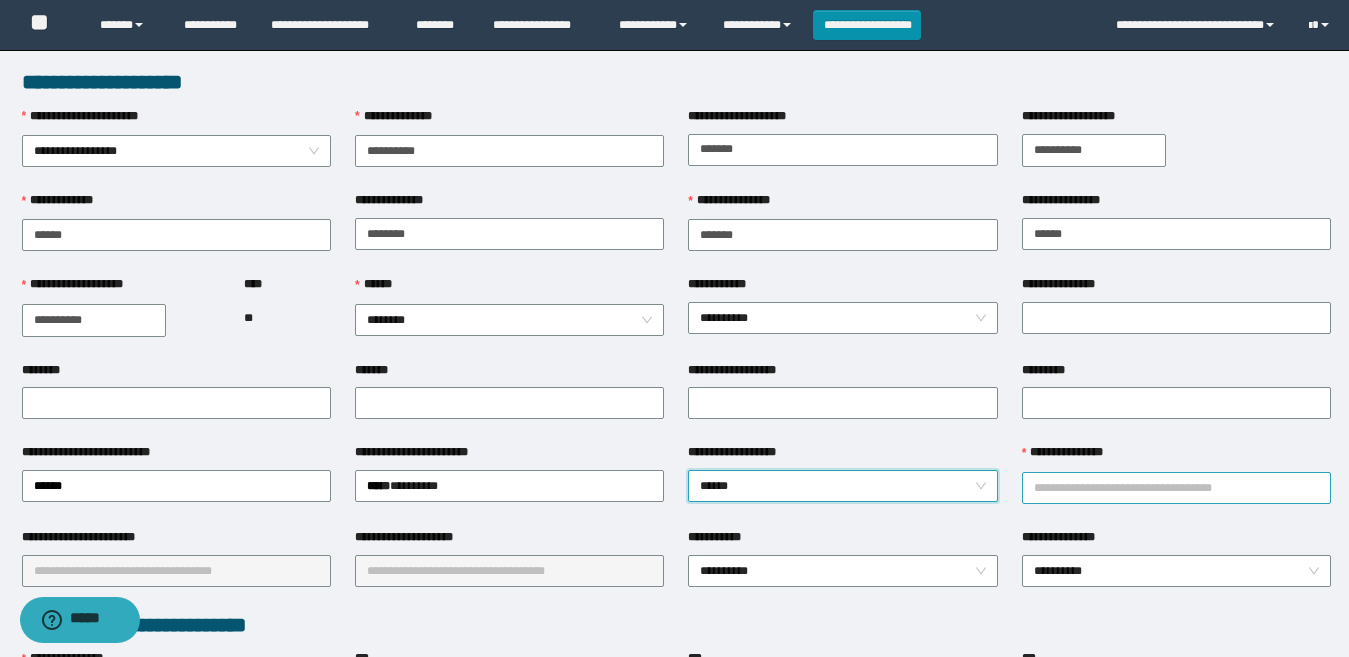 click on "**********" at bounding box center (1176, 488) 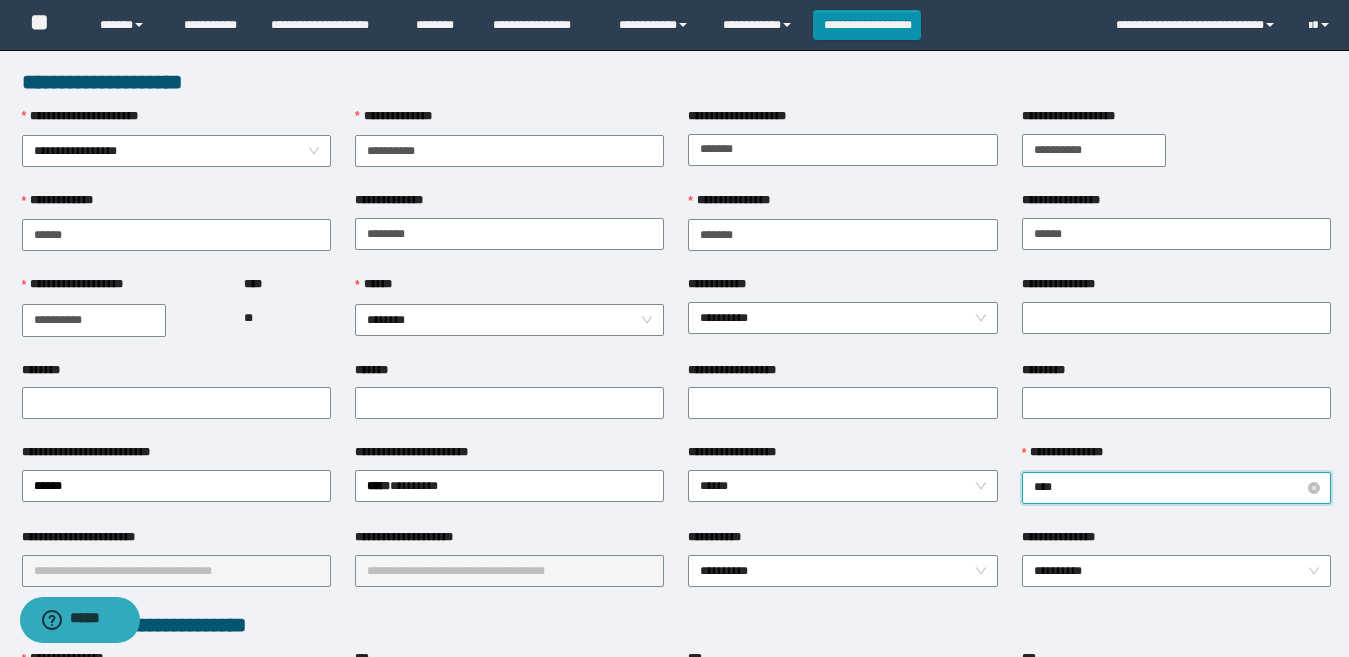 type on "*****" 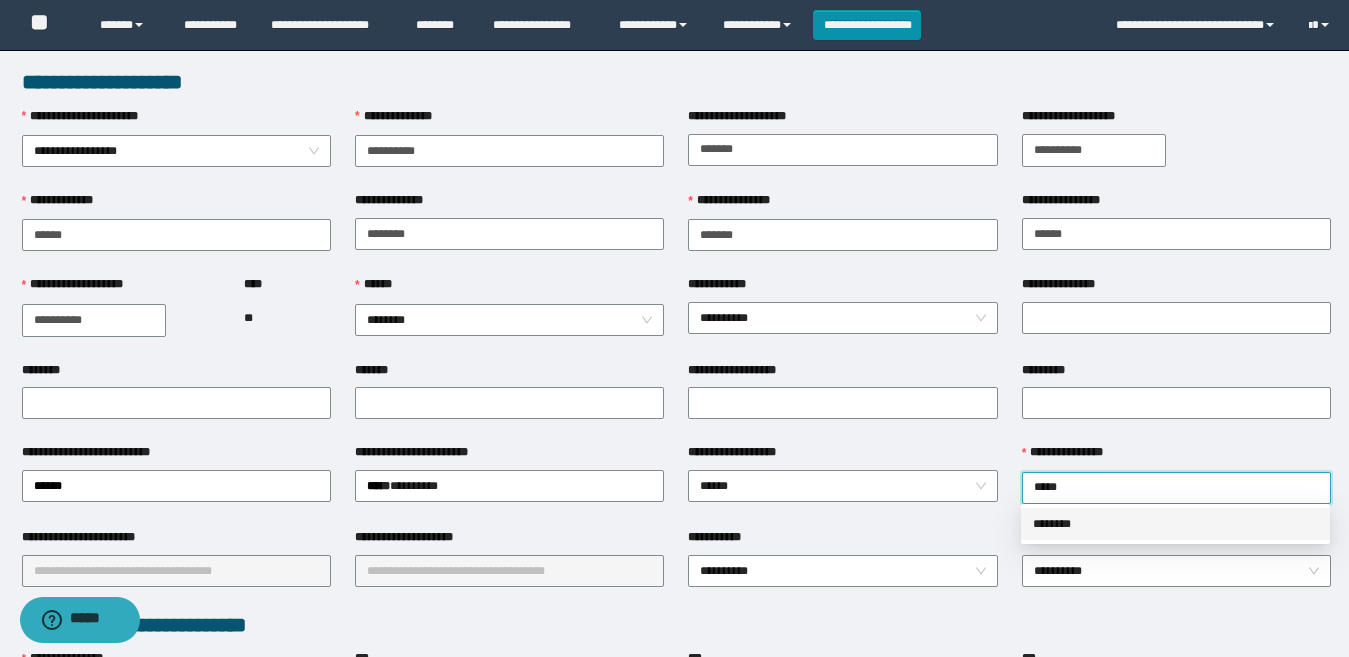 click on "********" at bounding box center (1175, 524) 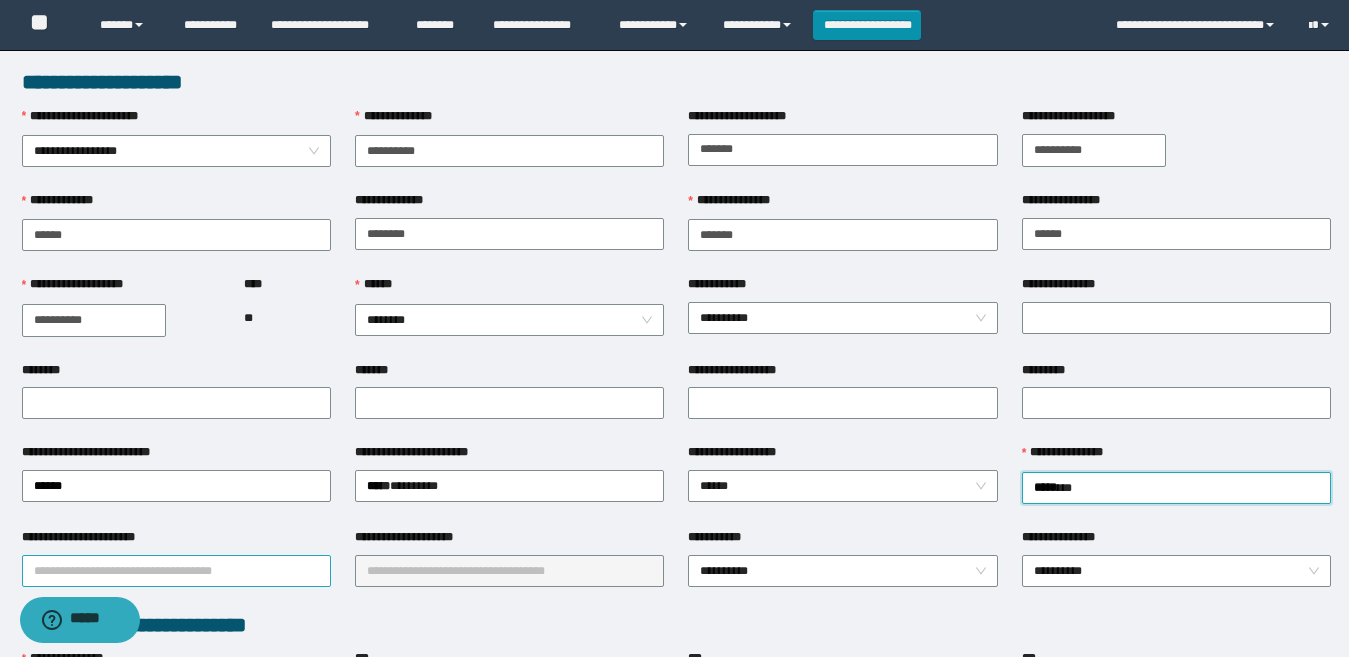 click on "**********" at bounding box center (176, 571) 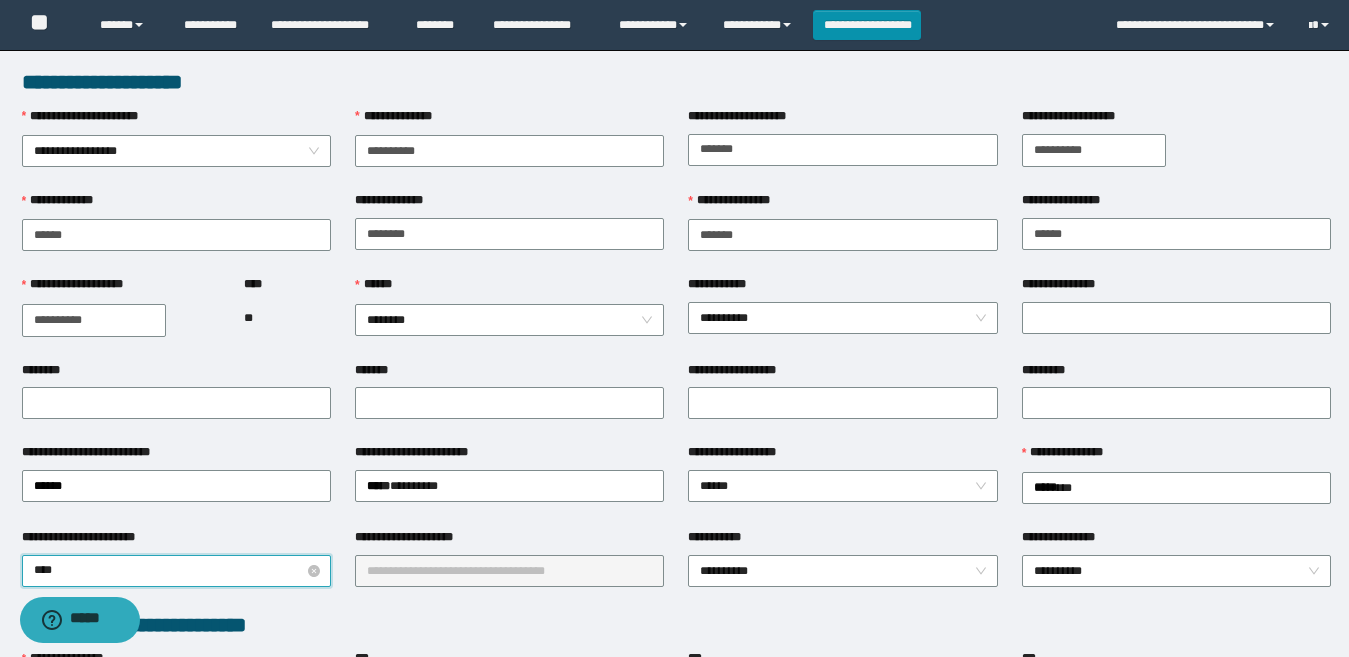 type on "*****" 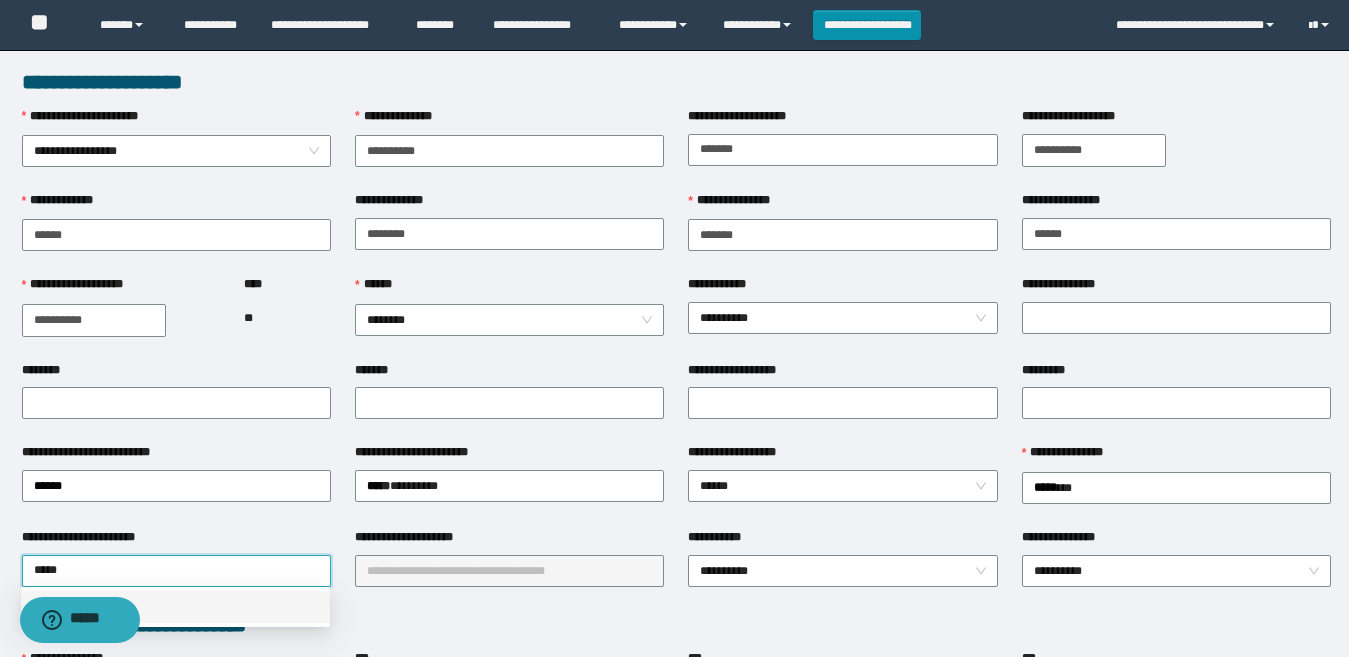 drag, startPoint x: 174, startPoint y: 608, endPoint x: 366, endPoint y: 592, distance: 192.66551 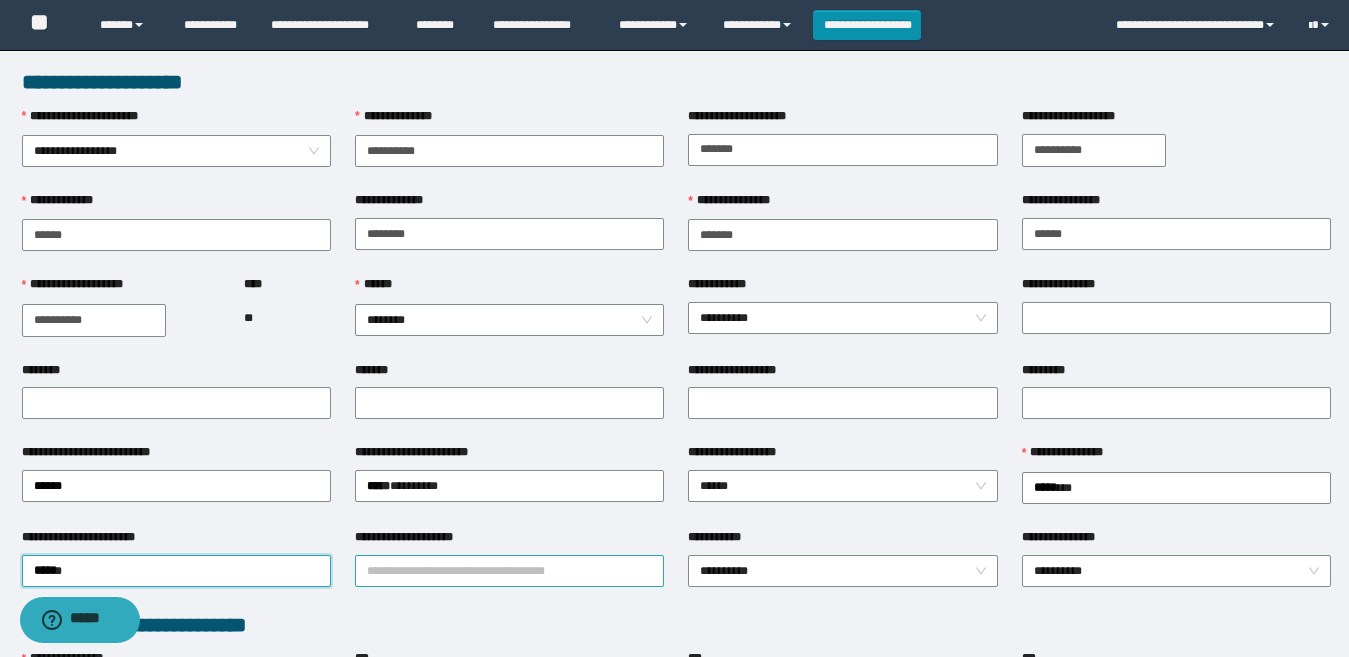 click on "**********" at bounding box center (509, 571) 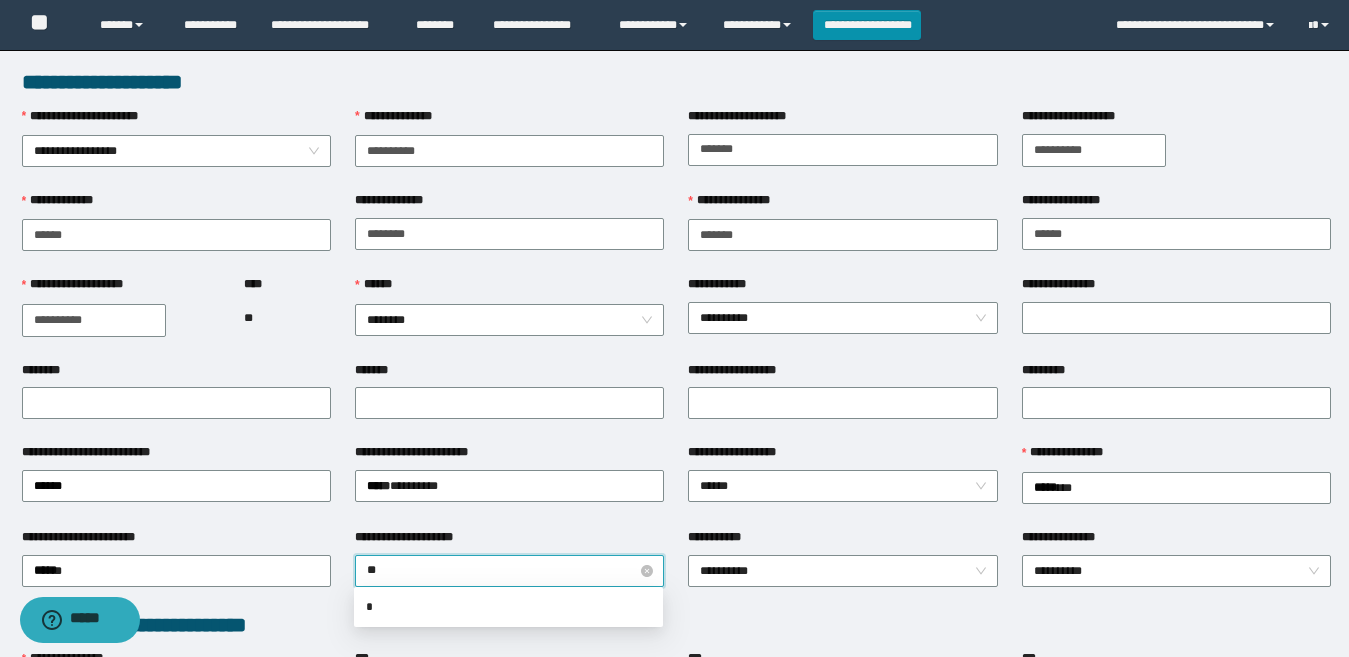 type on "***" 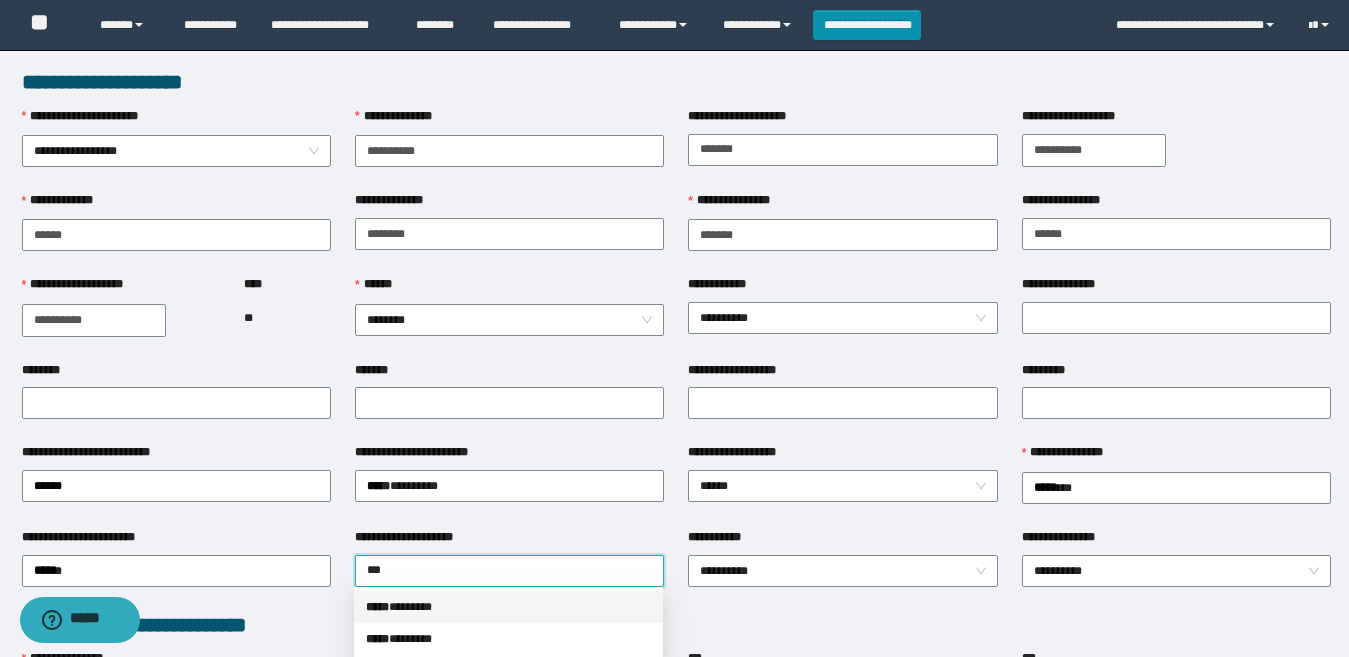 click on "***** * ******" at bounding box center [508, 607] 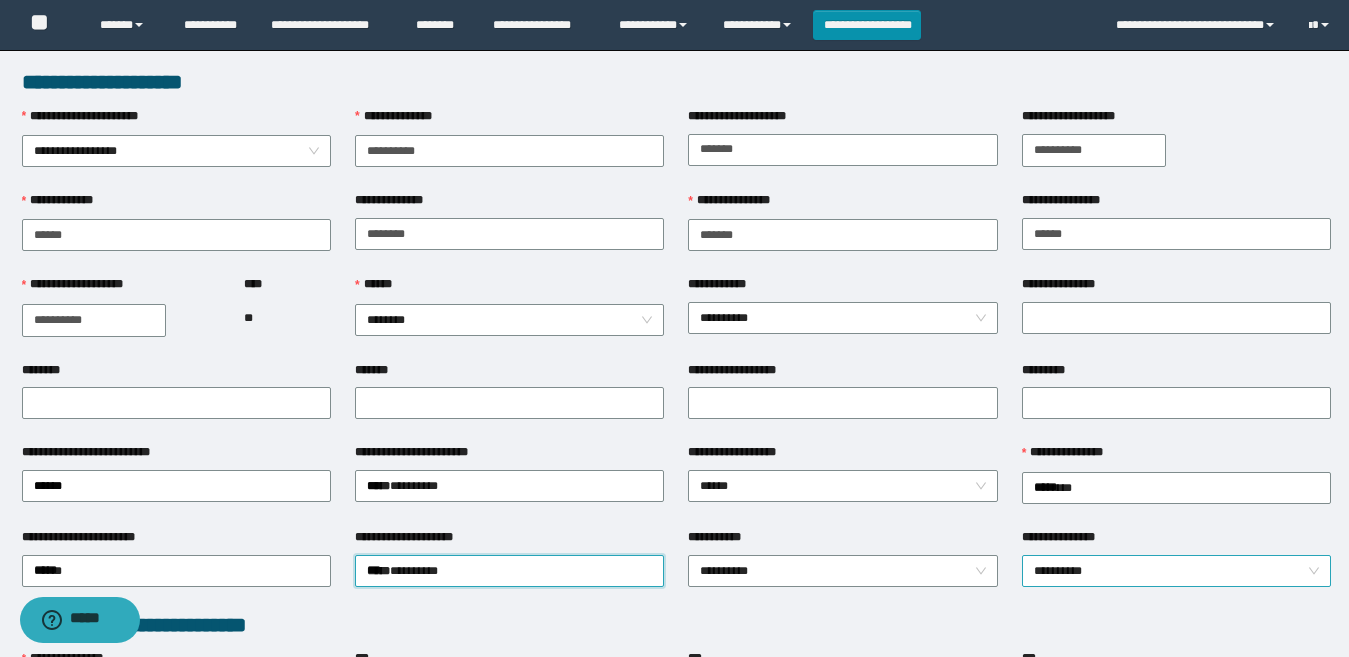 click on "**********" at bounding box center [1176, 571] 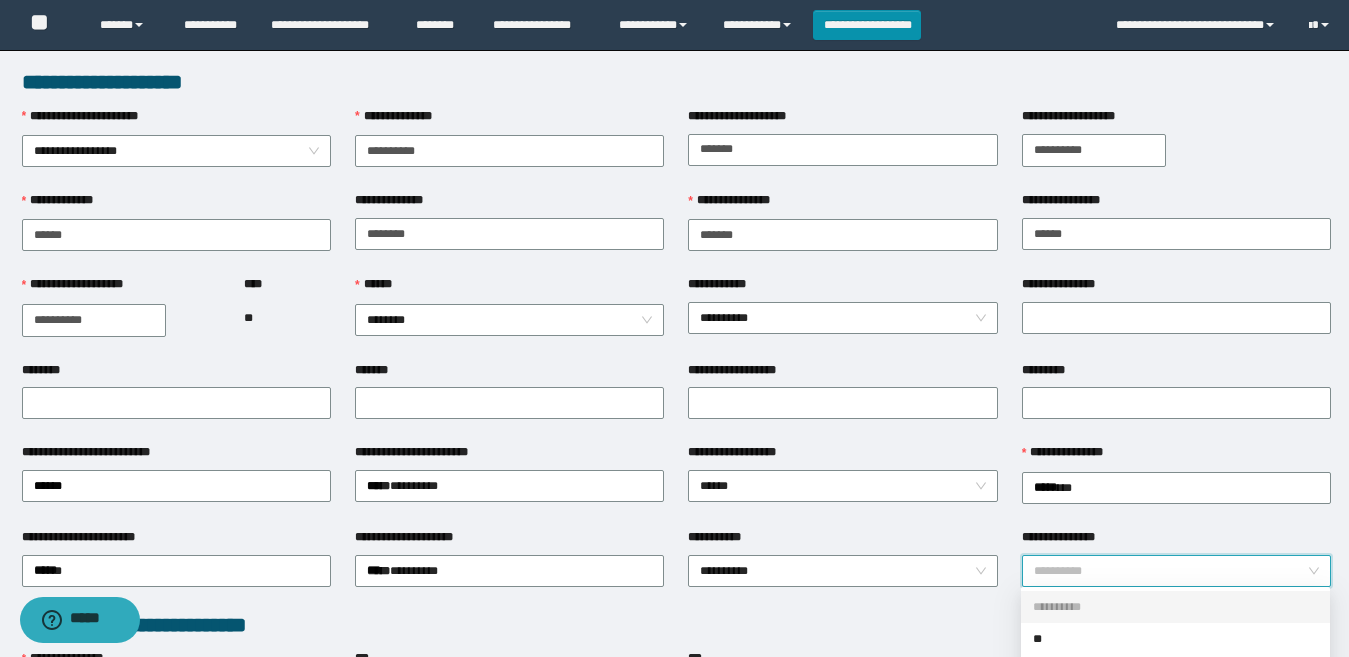 drag, startPoint x: 928, startPoint y: 637, endPoint x: 914, endPoint y: 626, distance: 17.804493 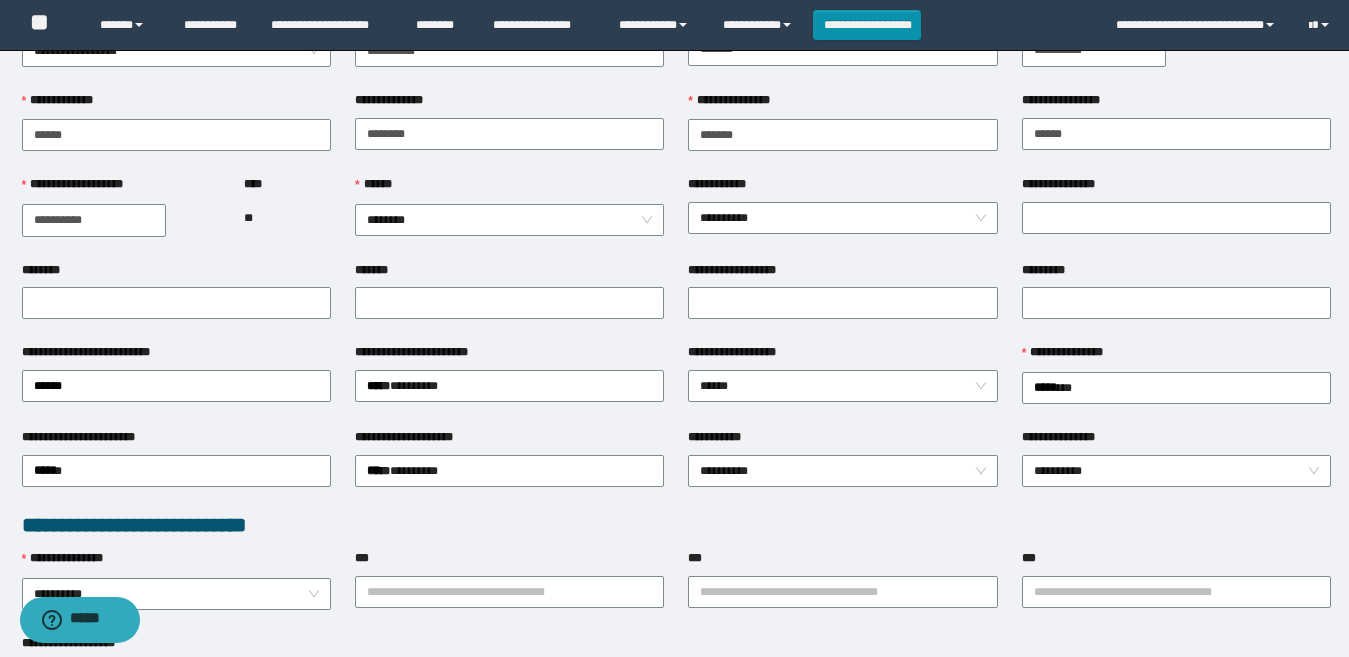 scroll, scrollTop: 0, scrollLeft: 0, axis: both 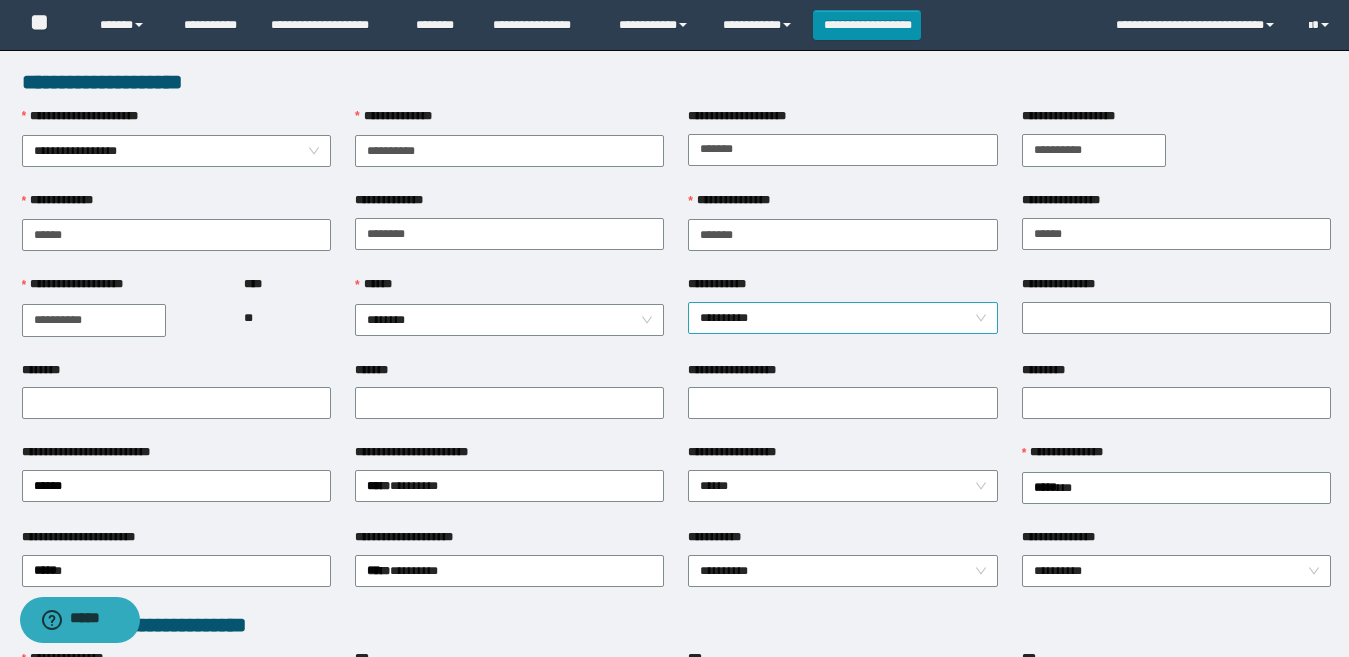 click on "**********" at bounding box center [842, 318] 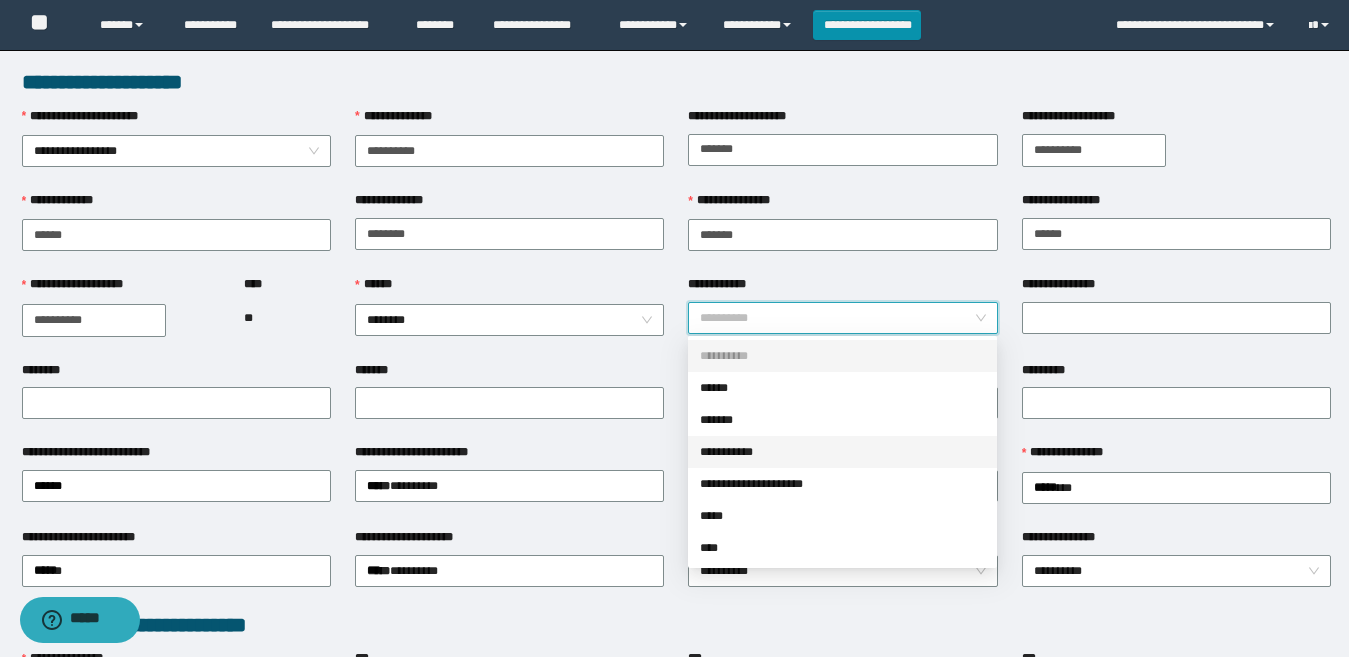 click on "**********" at bounding box center (842, 452) 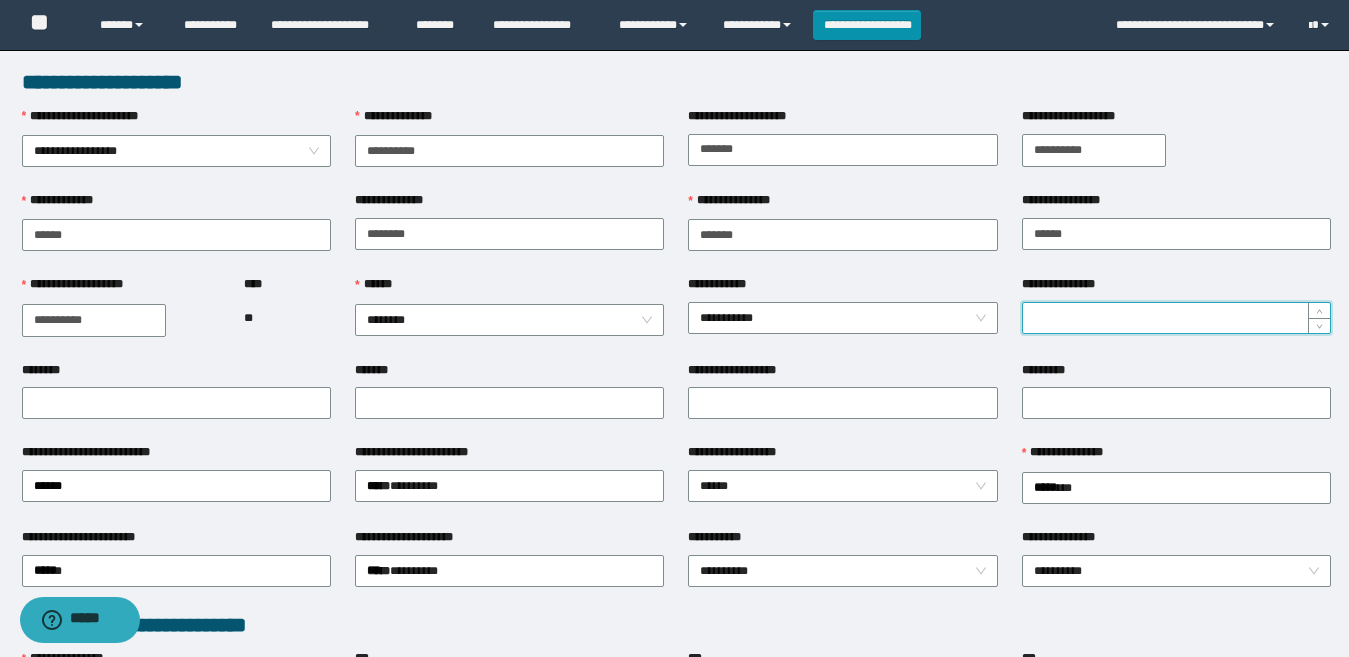 click on "**********" at bounding box center [1176, 318] 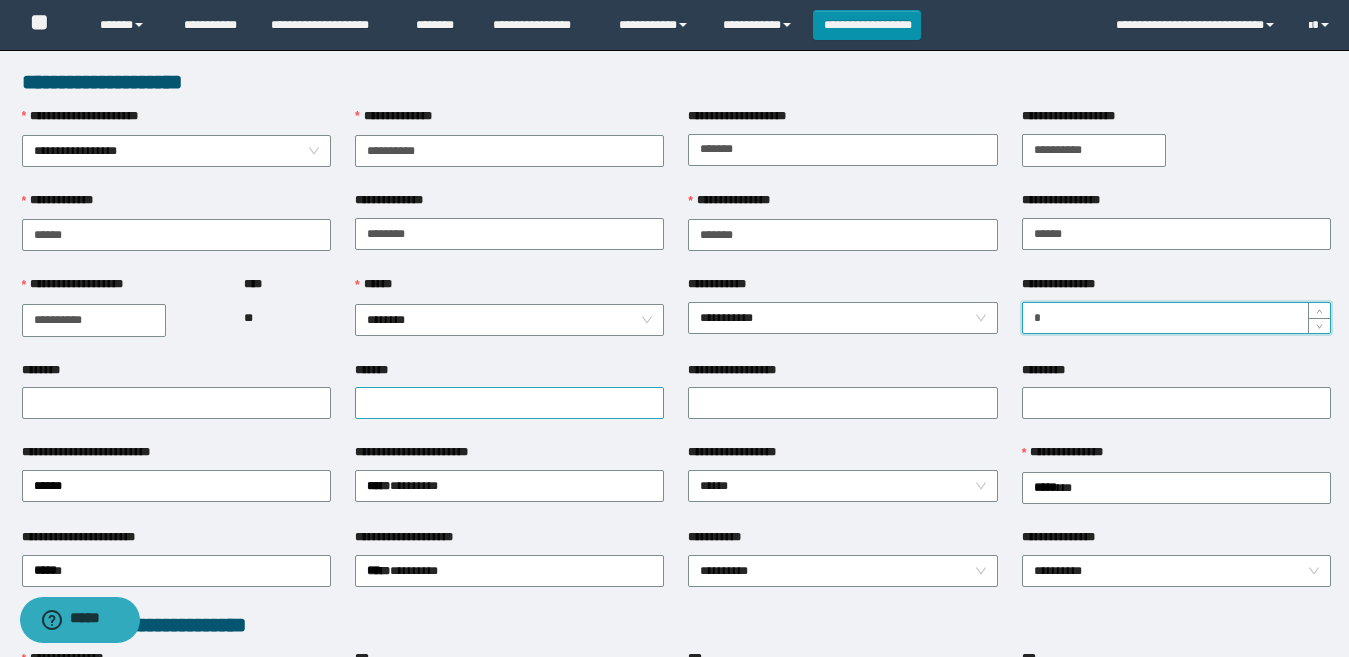 type on "*" 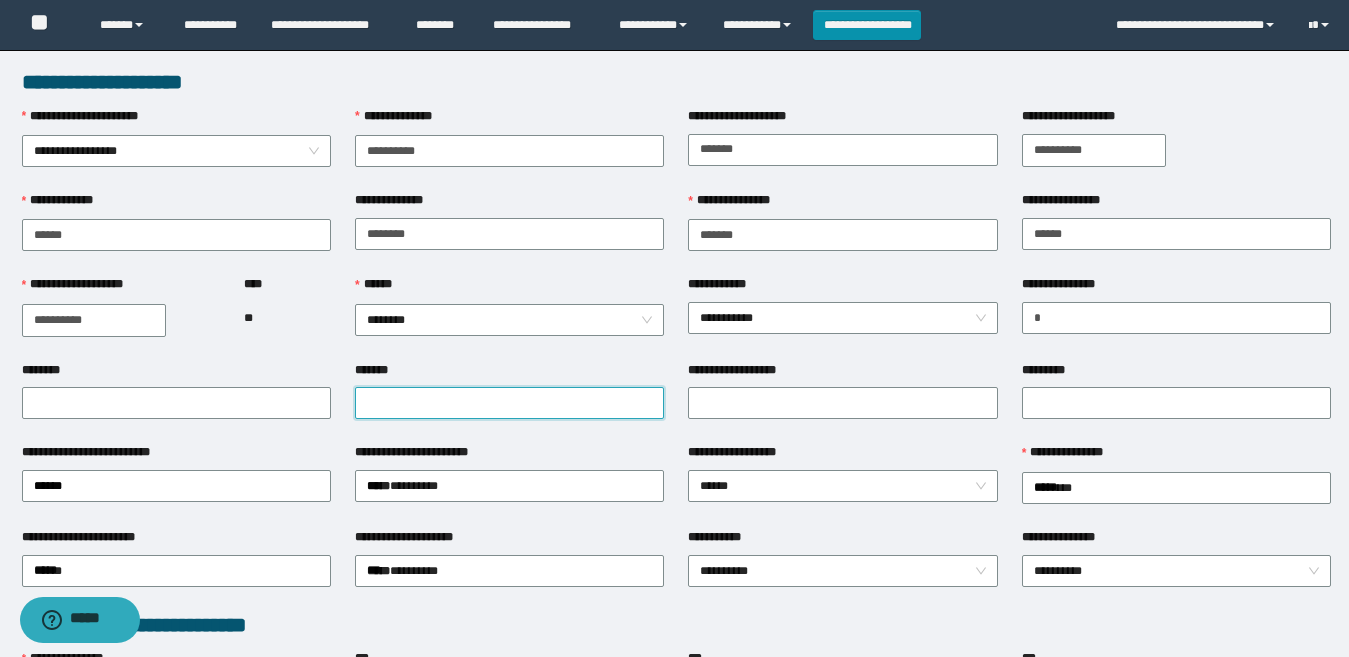 click on "*******" at bounding box center (509, 403) 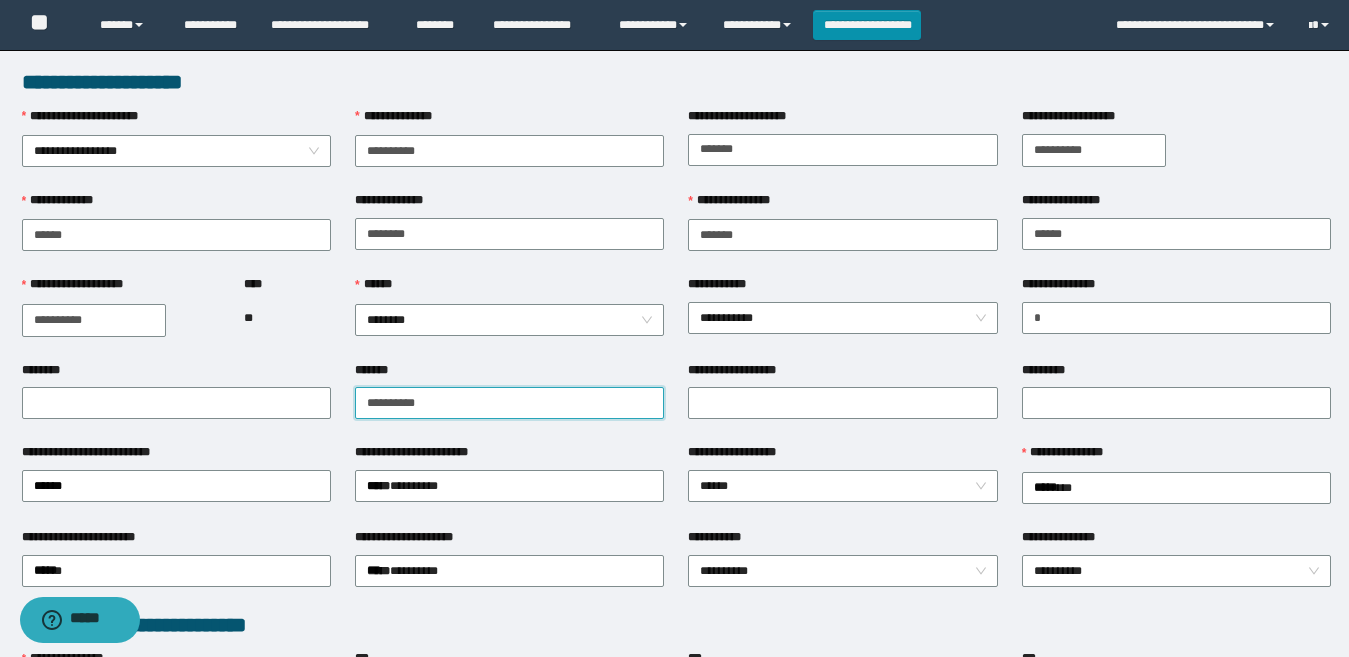 type on "**********" 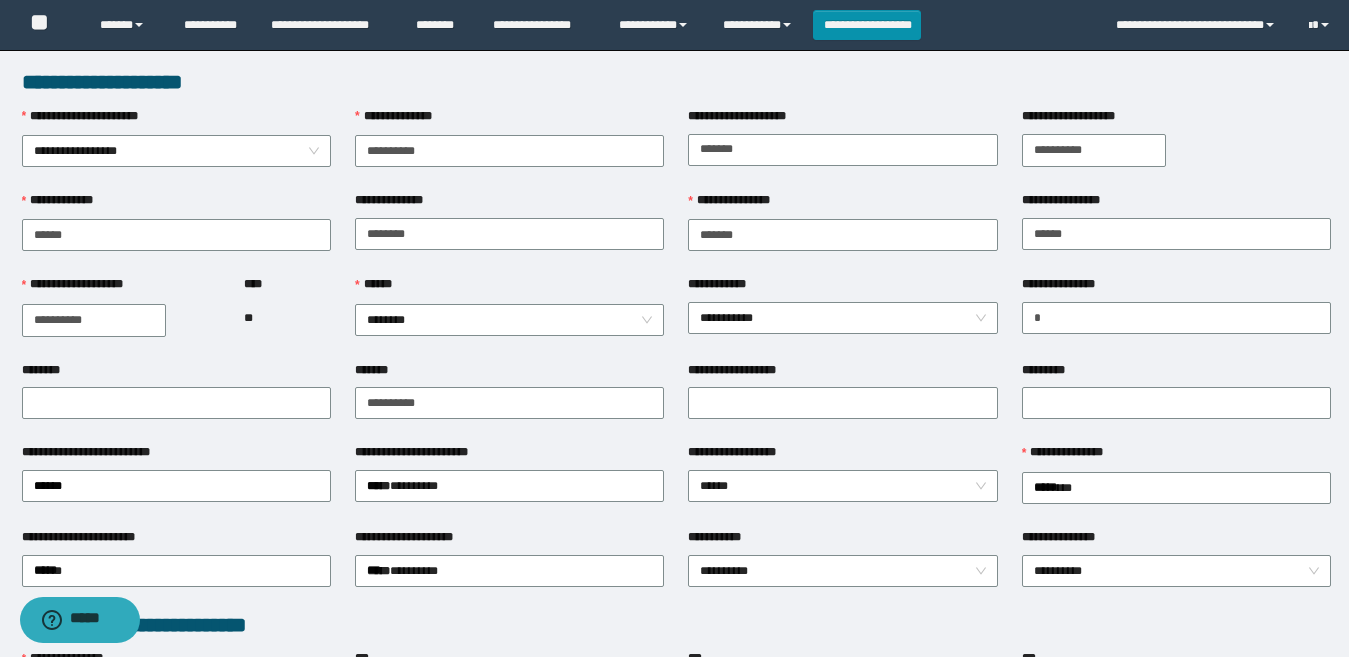 drag, startPoint x: 495, startPoint y: 351, endPoint x: 506, endPoint y: 350, distance: 11.045361 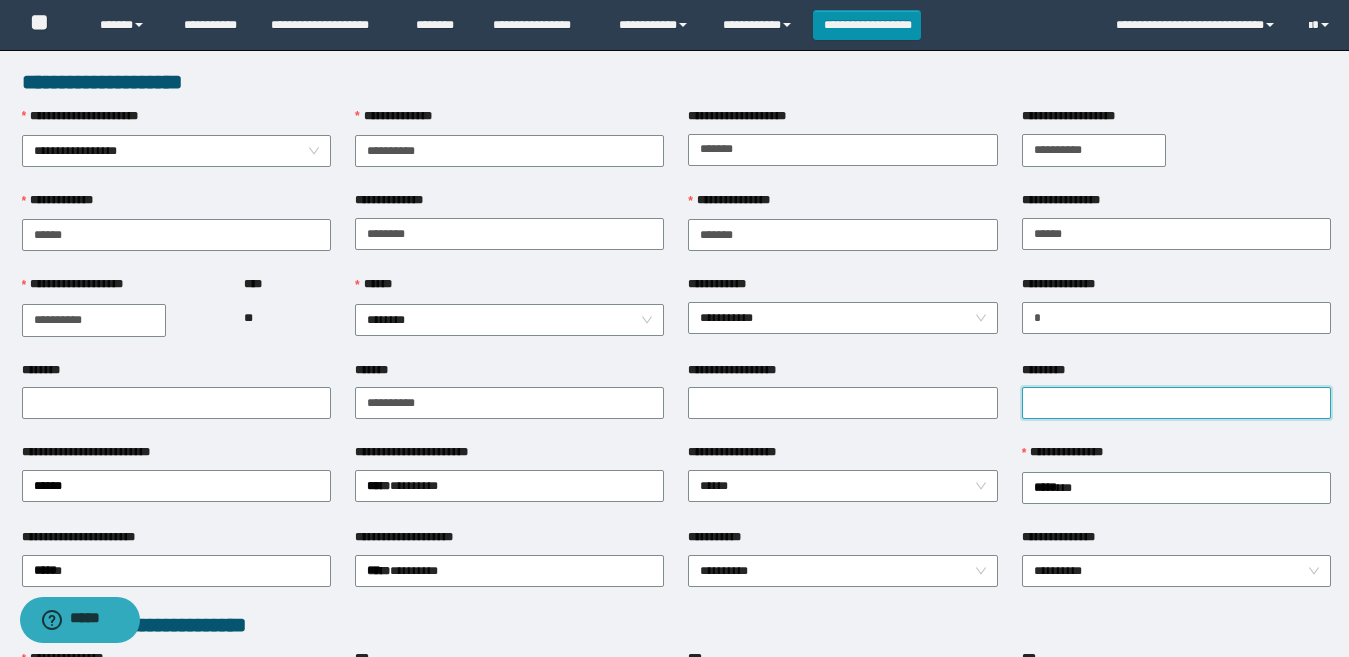 click on "*********" at bounding box center [1176, 403] 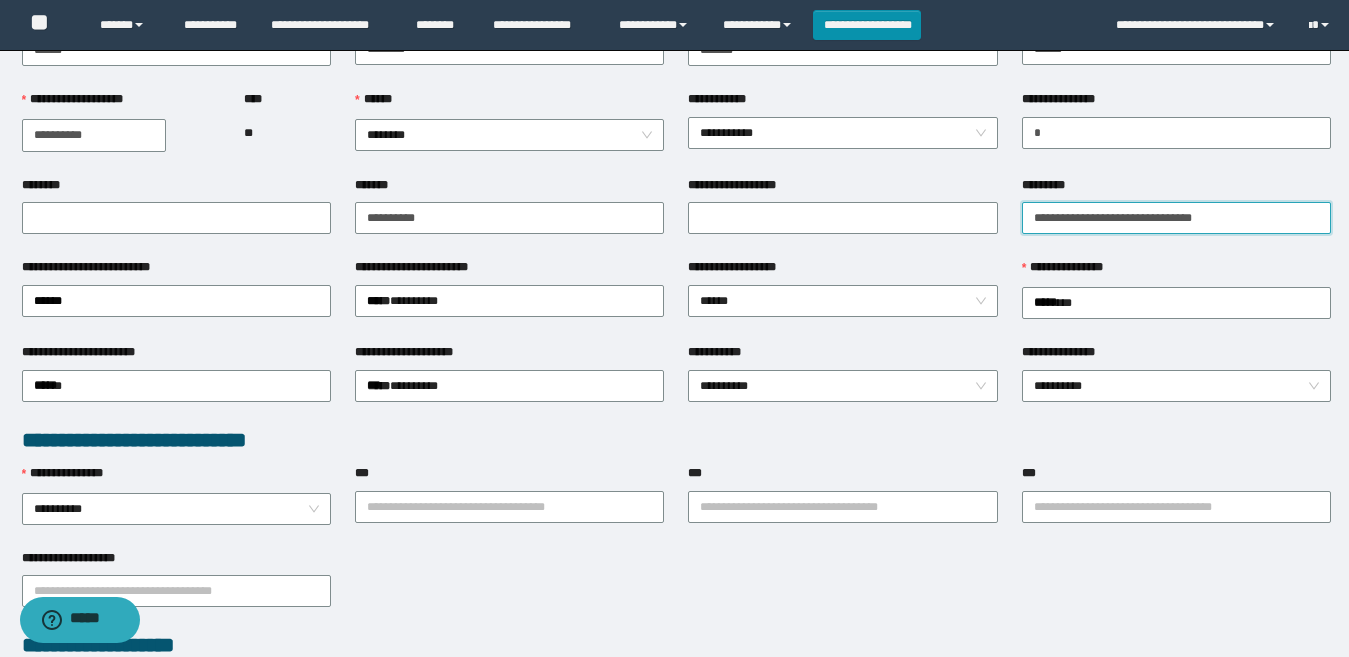 scroll, scrollTop: 300, scrollLeft: 0, axis: vertical 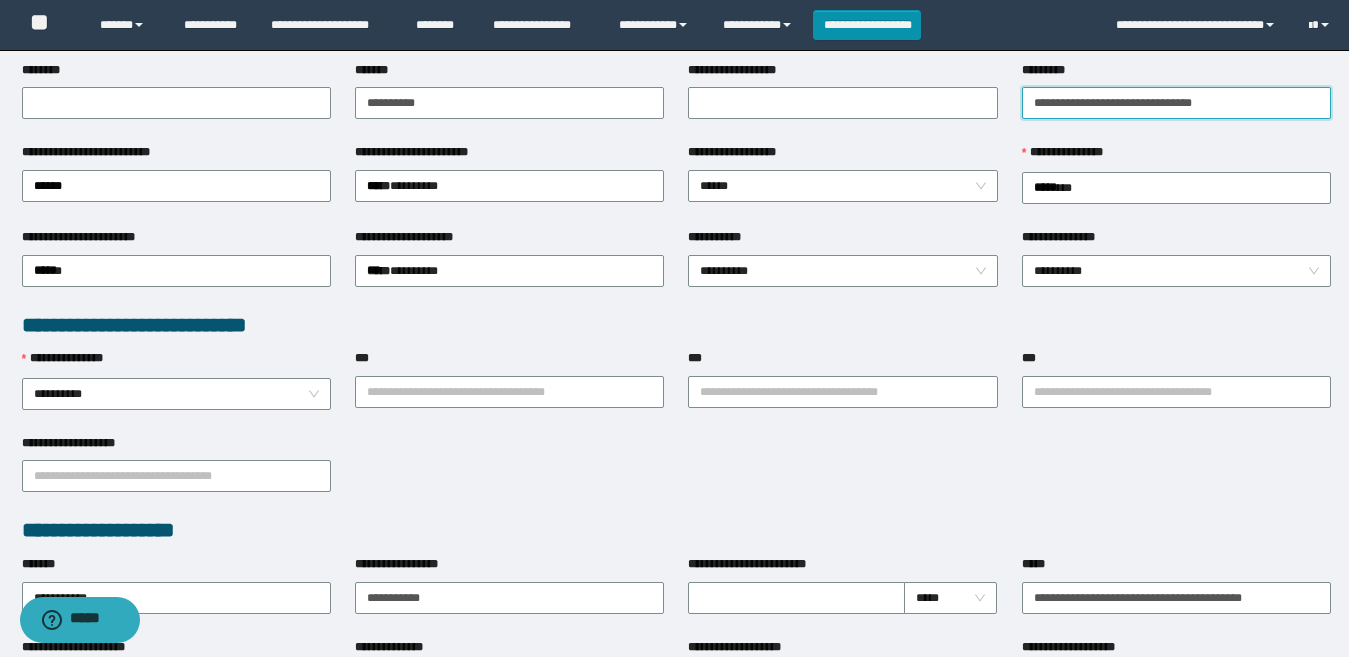 type on "**********" 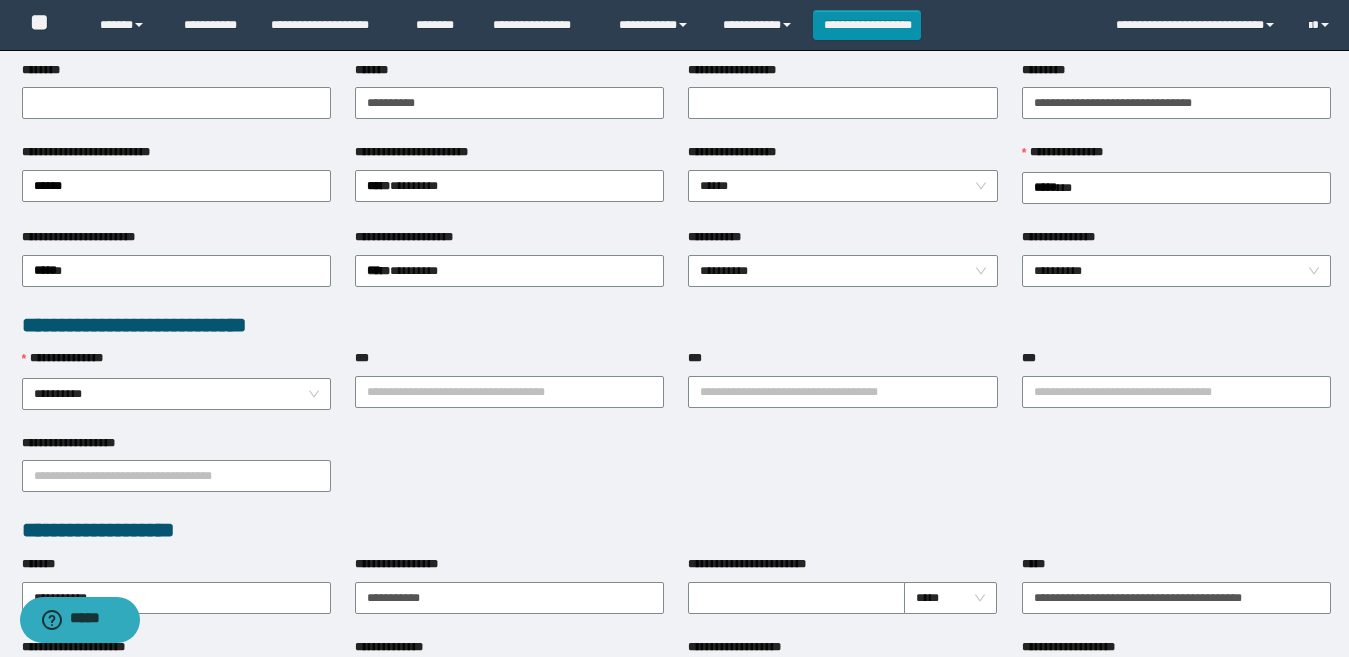 click on "**********" at bounding box center (676, 325) 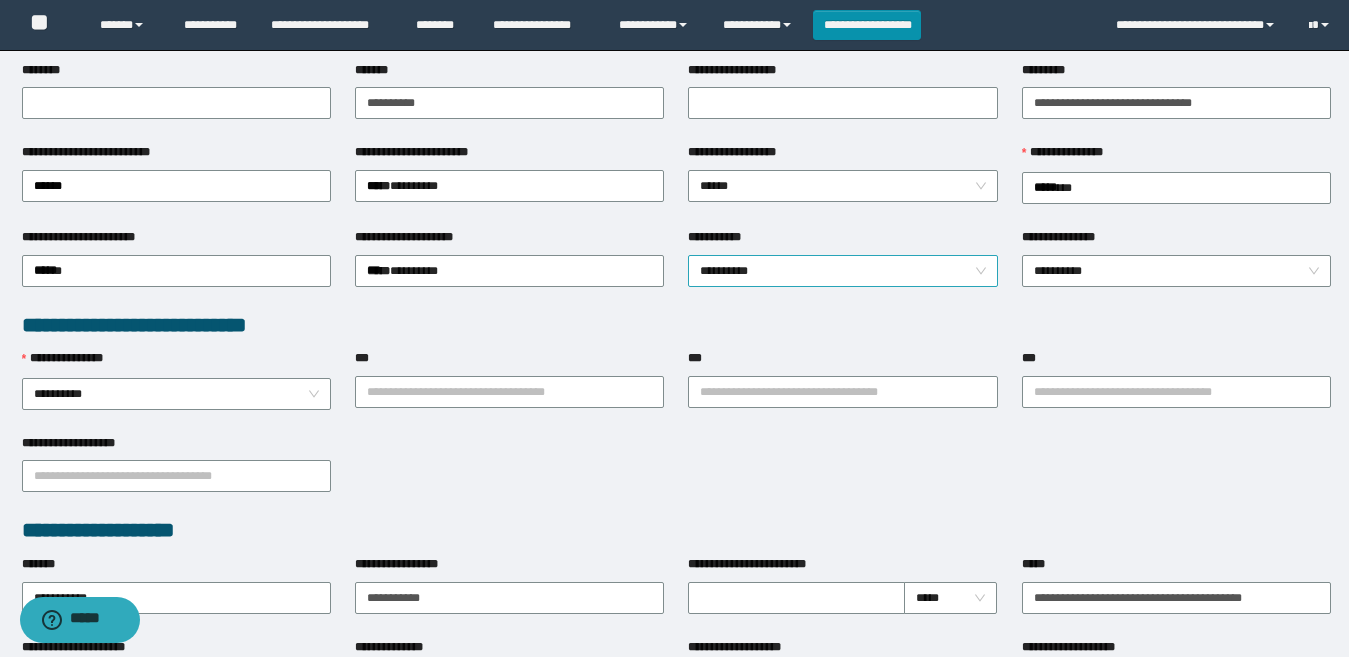 click on "**********" at bounding box center (842, 271) 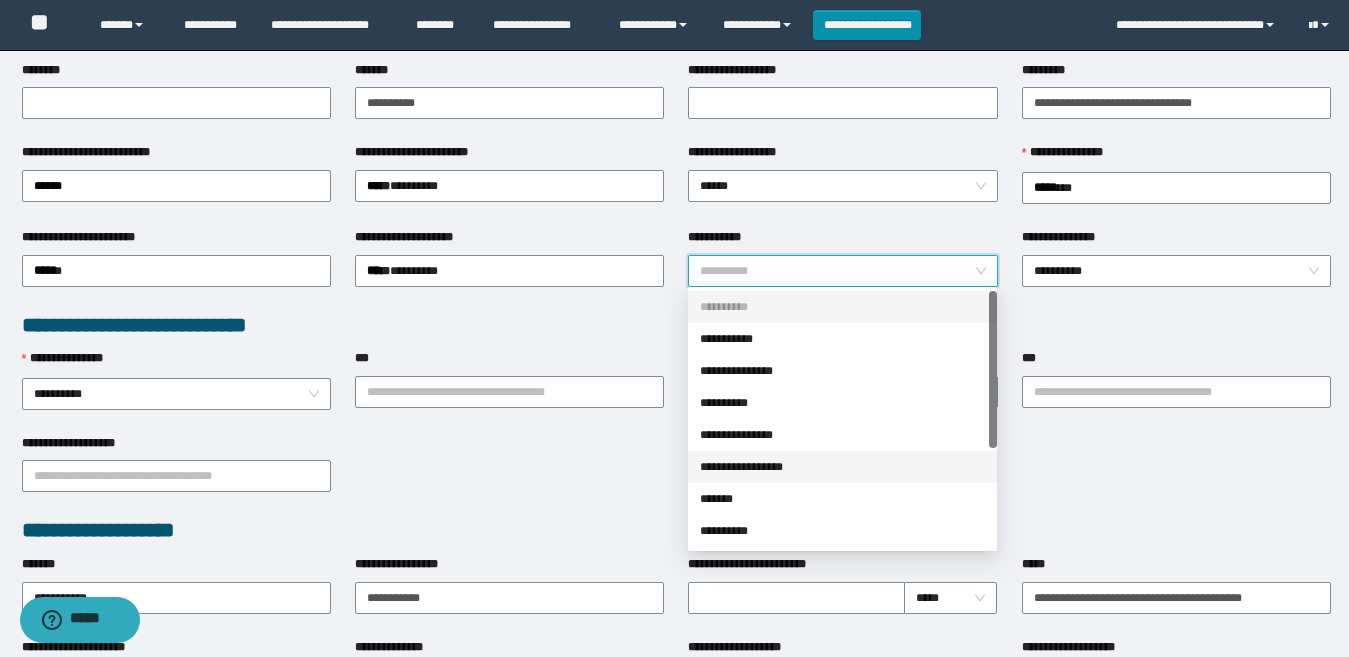 scroll, scrollTop: 160, scrollLeft: 0, axis: vertical 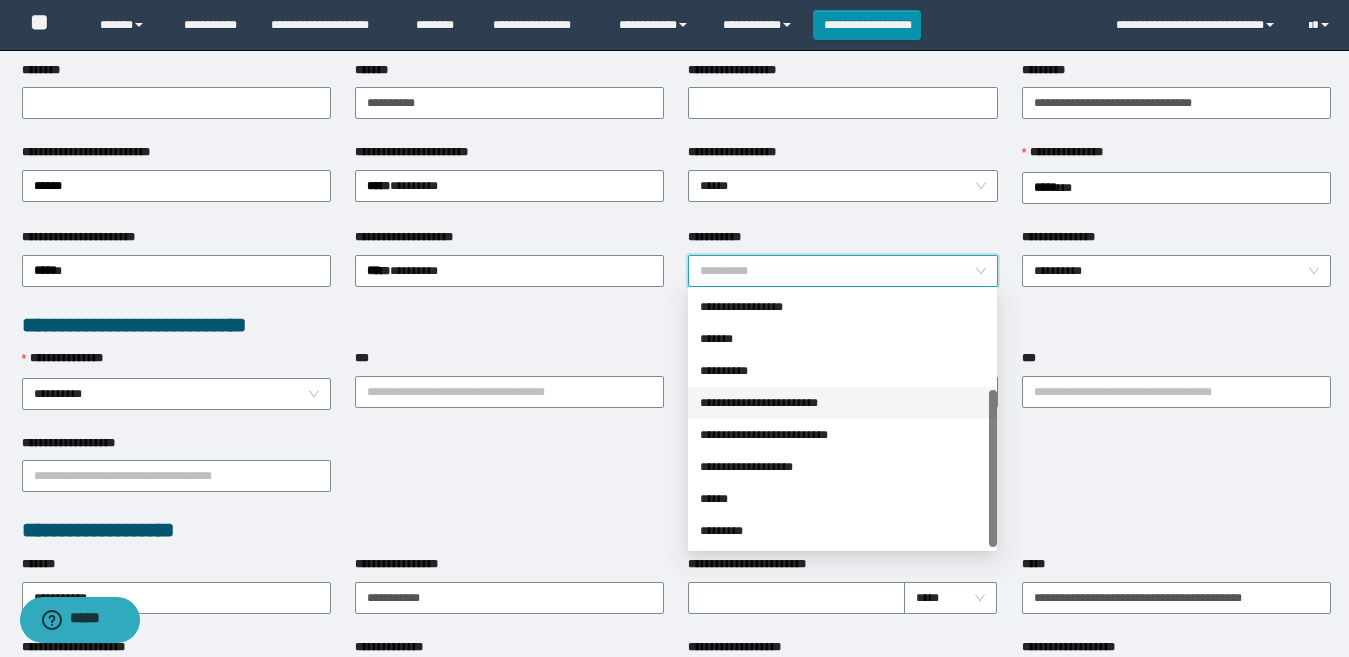 click on "**********" at bounding box center (842, 403) 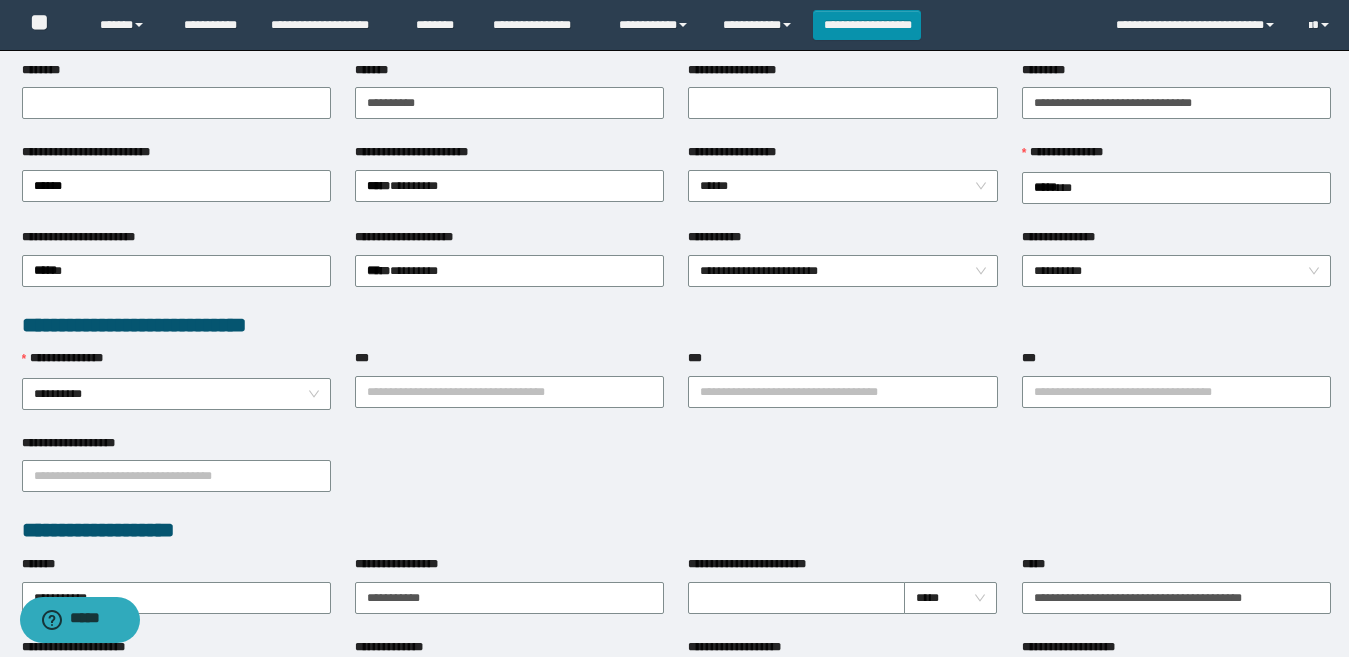 click on "**********" at bounding box center (676, 475) 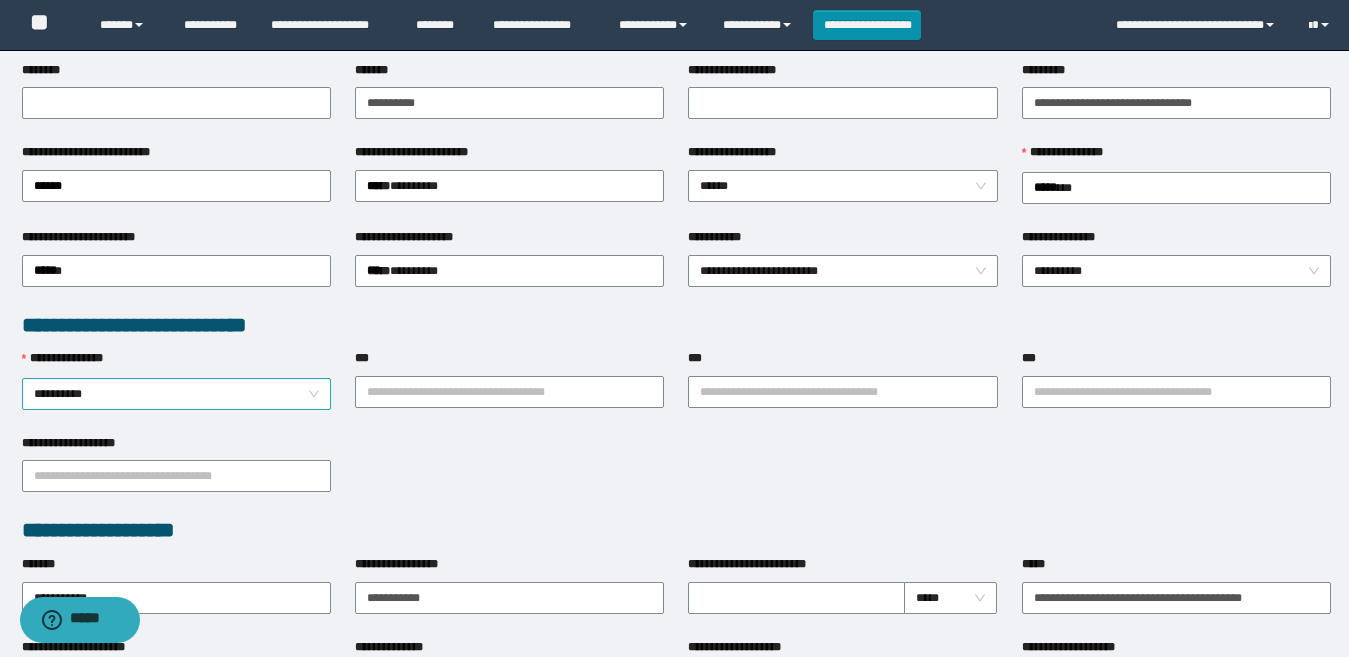 click on "**********" at bounding box center (176, 394) 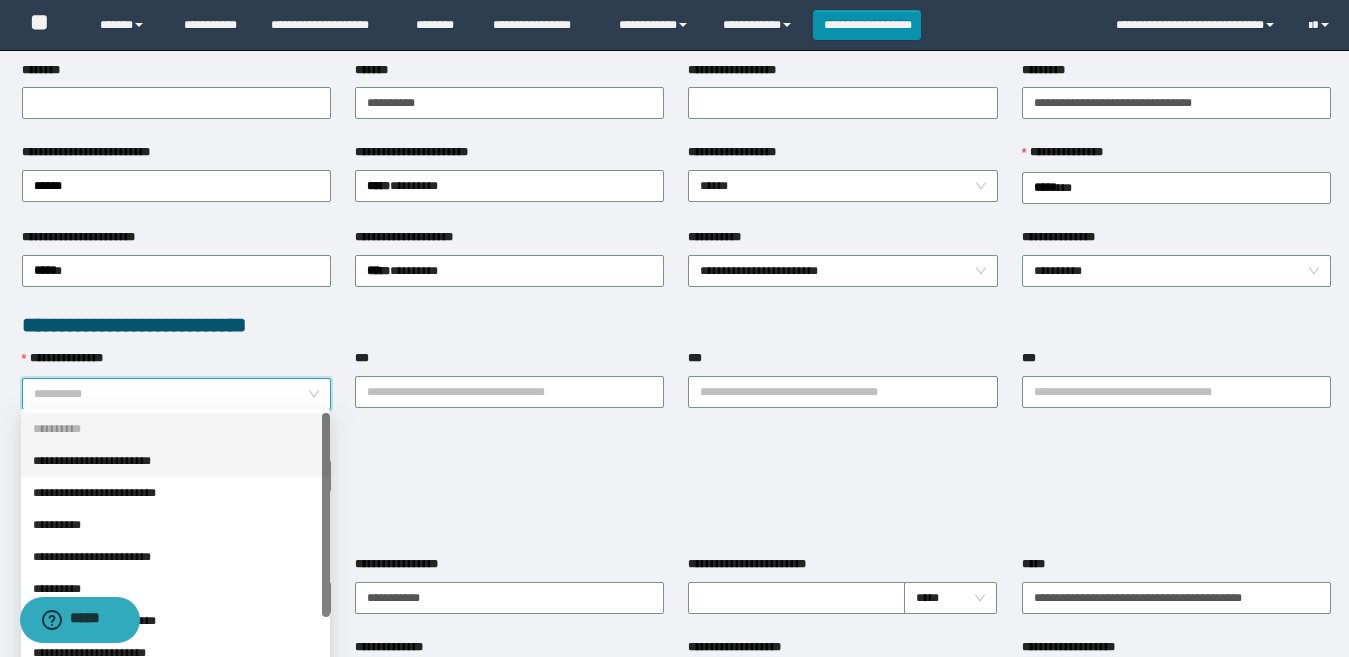click on "**********" at bounding box center [175, 461] 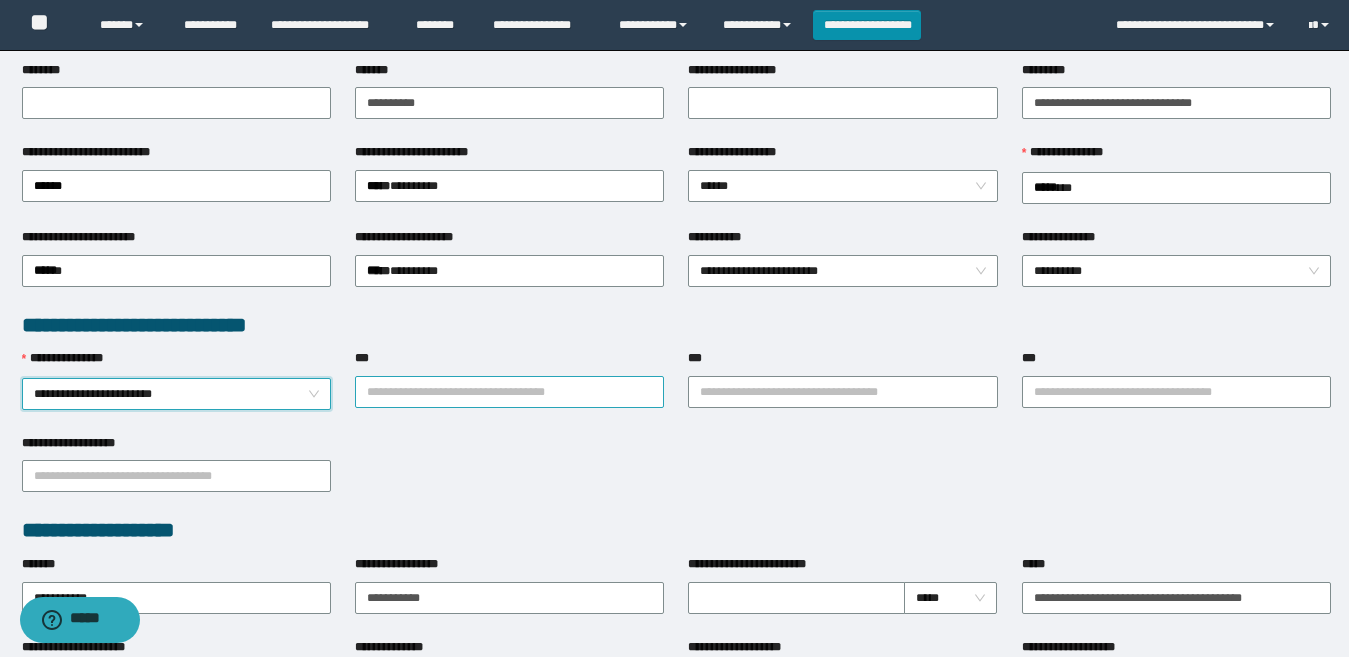 click on "***" at bounding box center [509, 392] 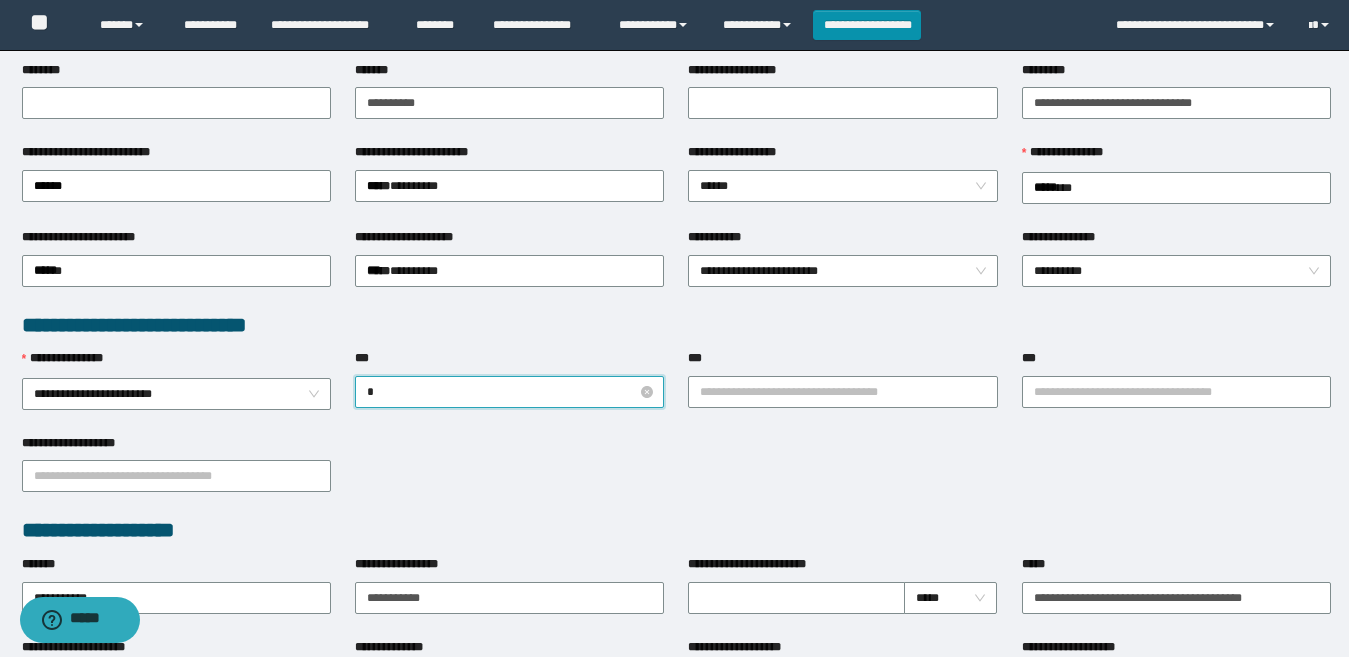 type on "**" 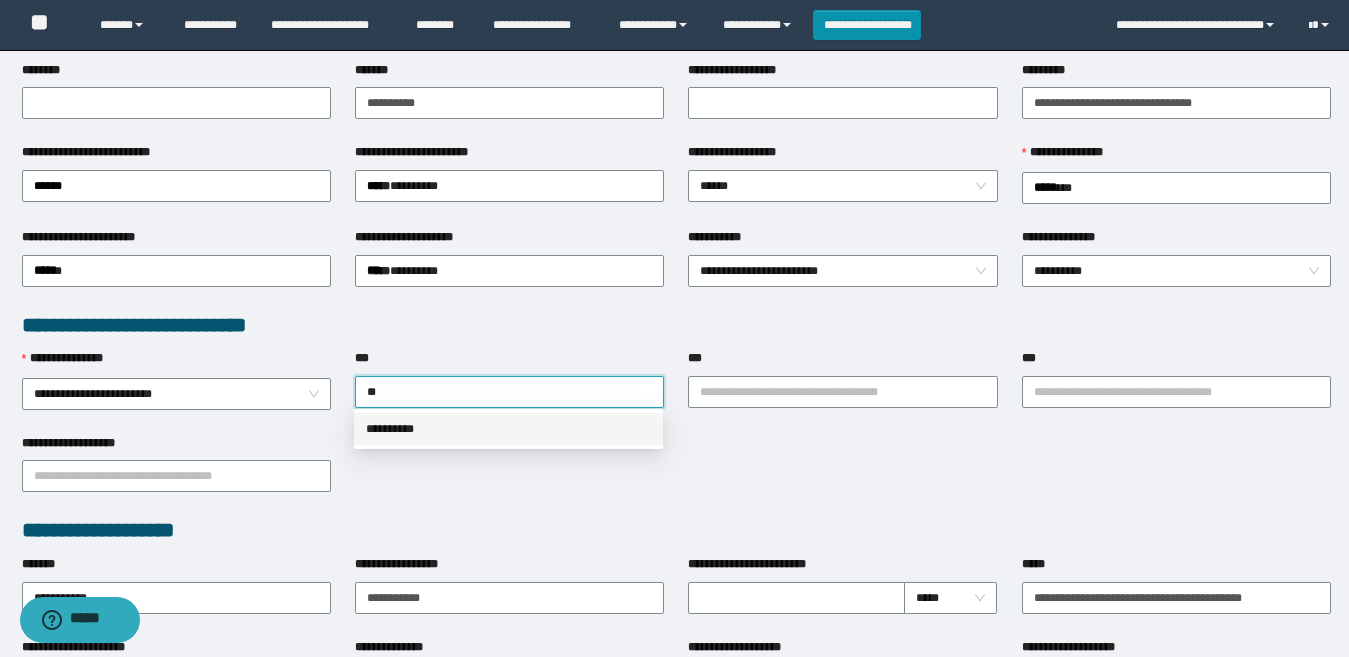 drag, startPoint x: 506, startPoint y: 430, endPoint x: 727, endPoint y: 422, distance: 221.14474 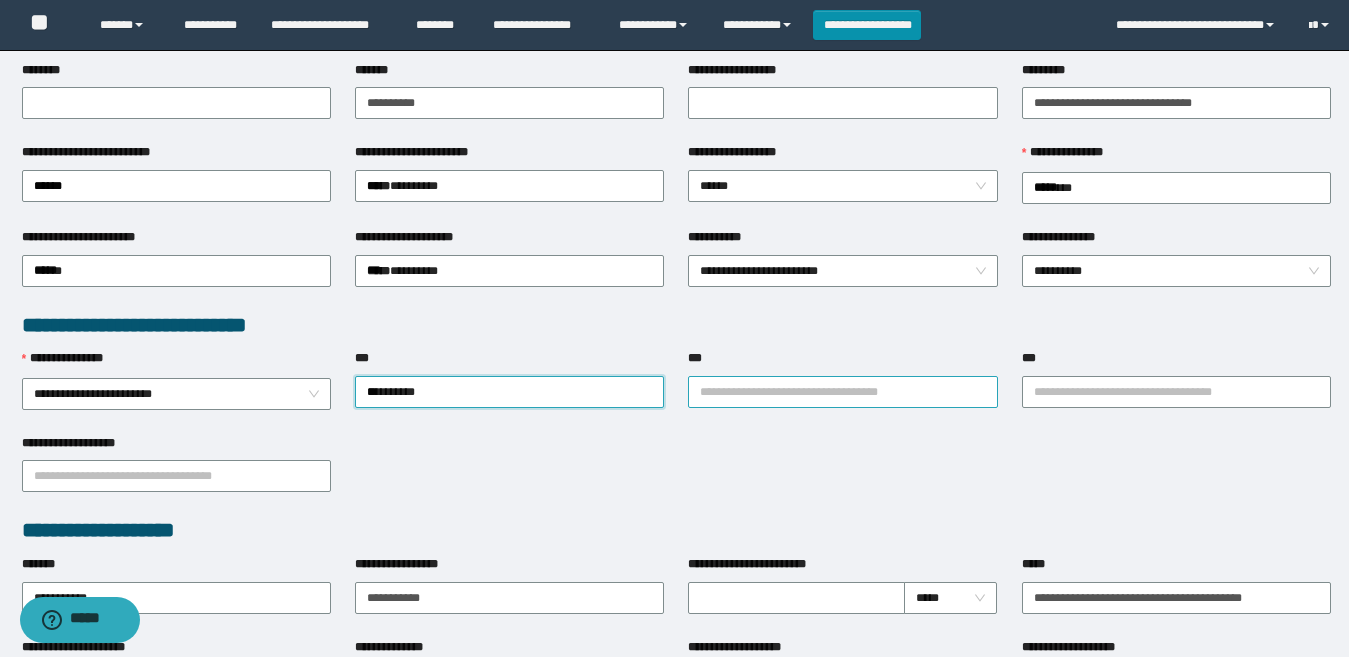 click on "***" at bounding box center [842, 392] 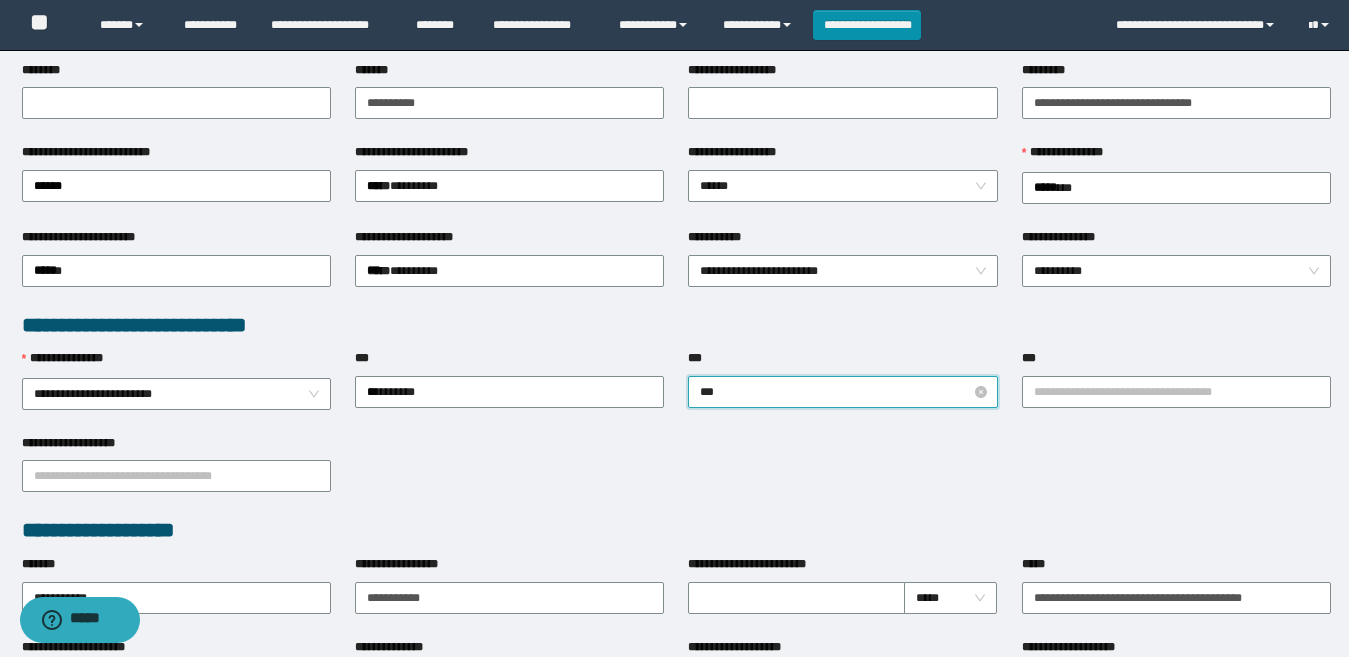 type on "****" 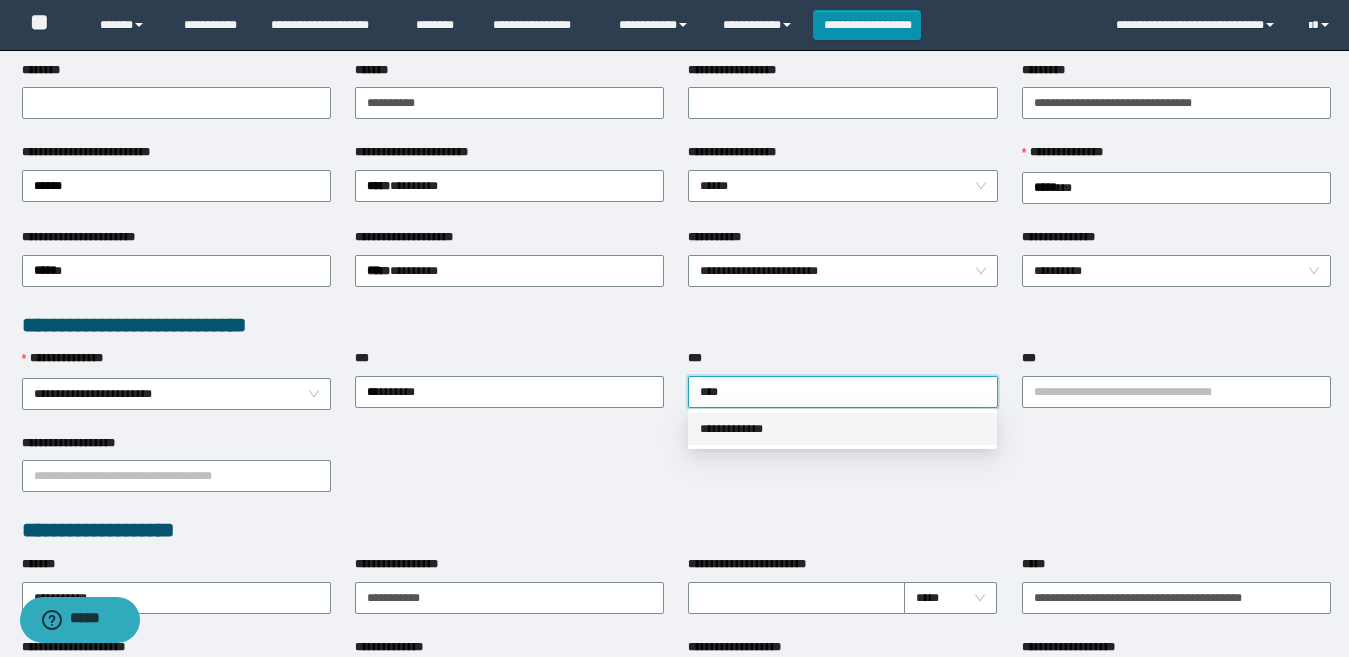 click on "**********" at bounding box center [842, 429] 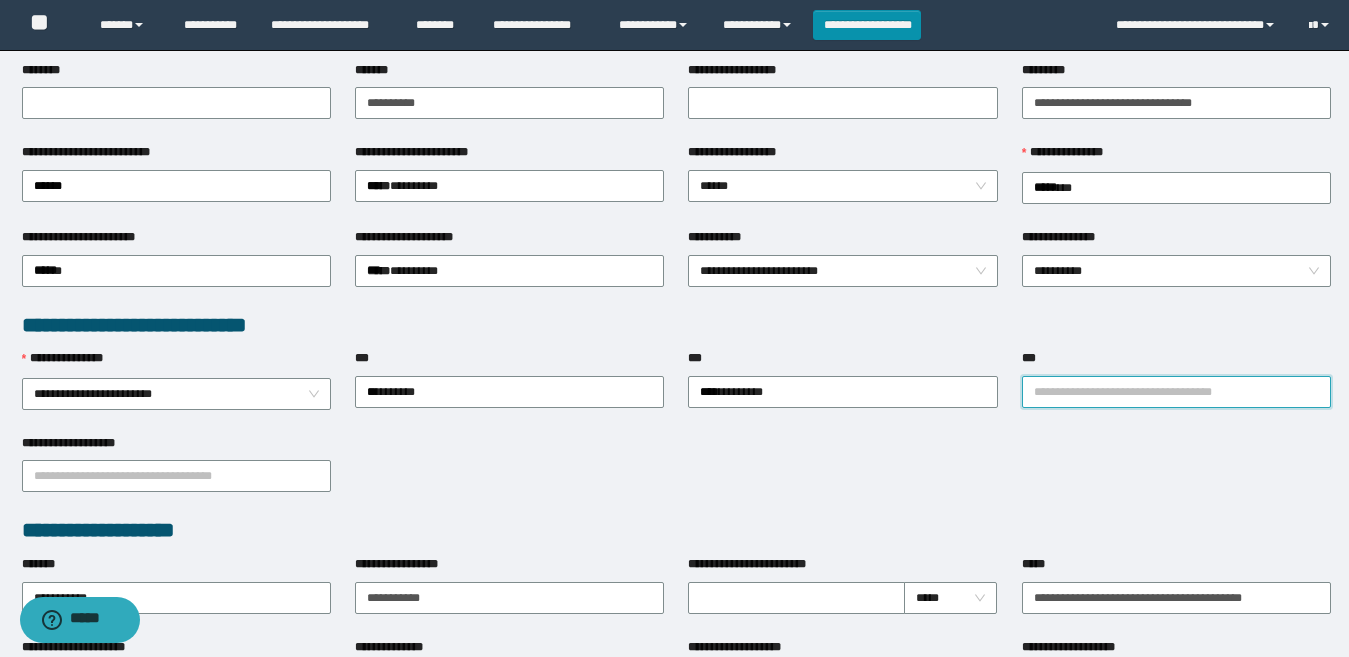 click on "***" at bounding box center (1176, 392) 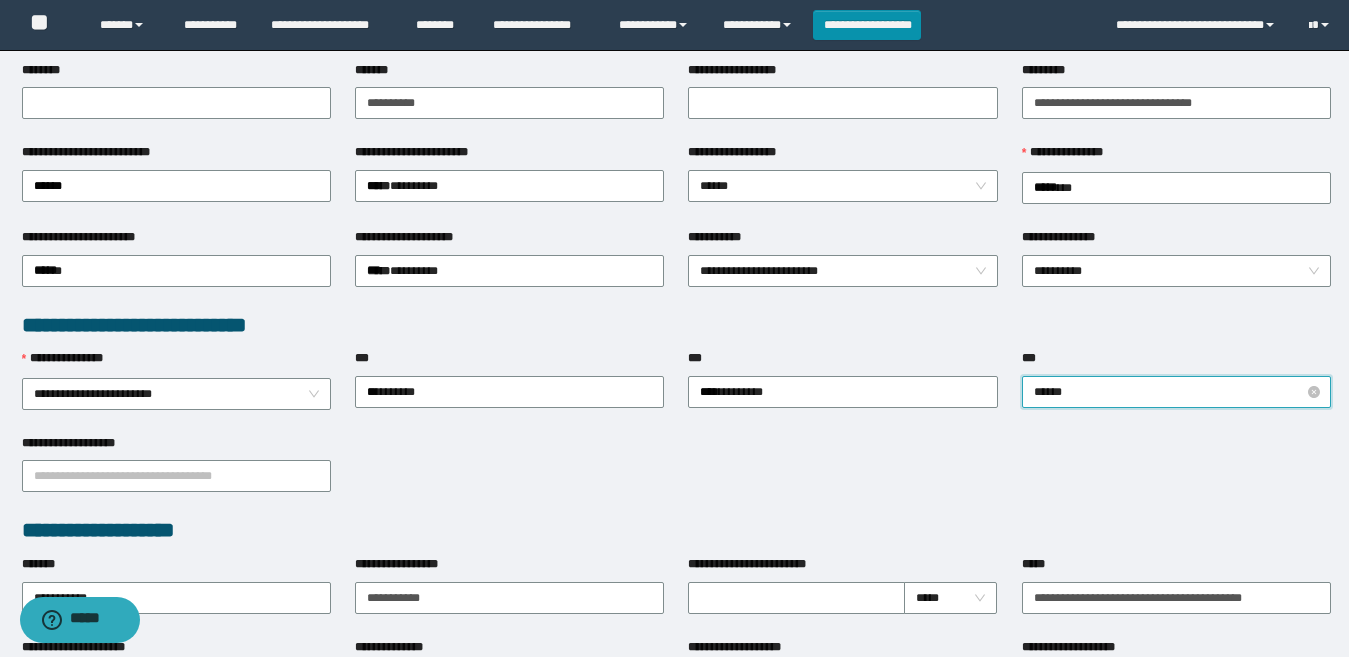 type on "*******" 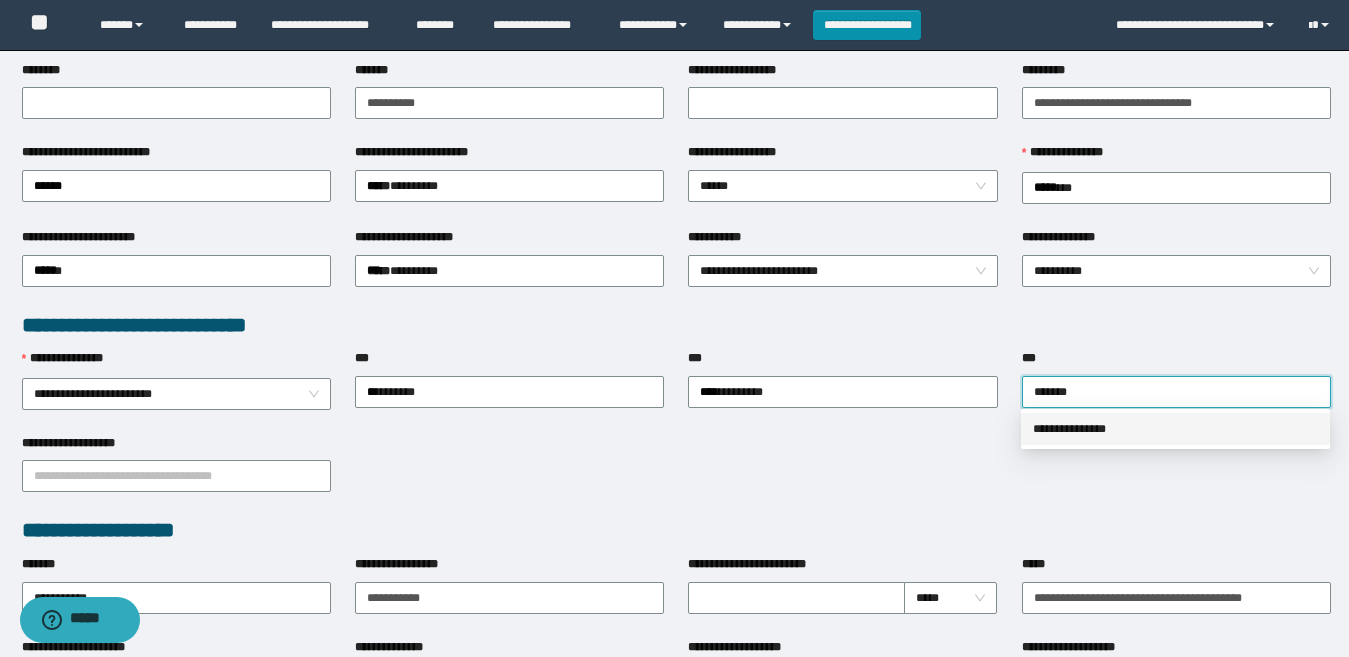 drag, startPoint x: 1117, startPoint y: 439, endPoint x: 984, endPoint y: 481, distance: 139.47401 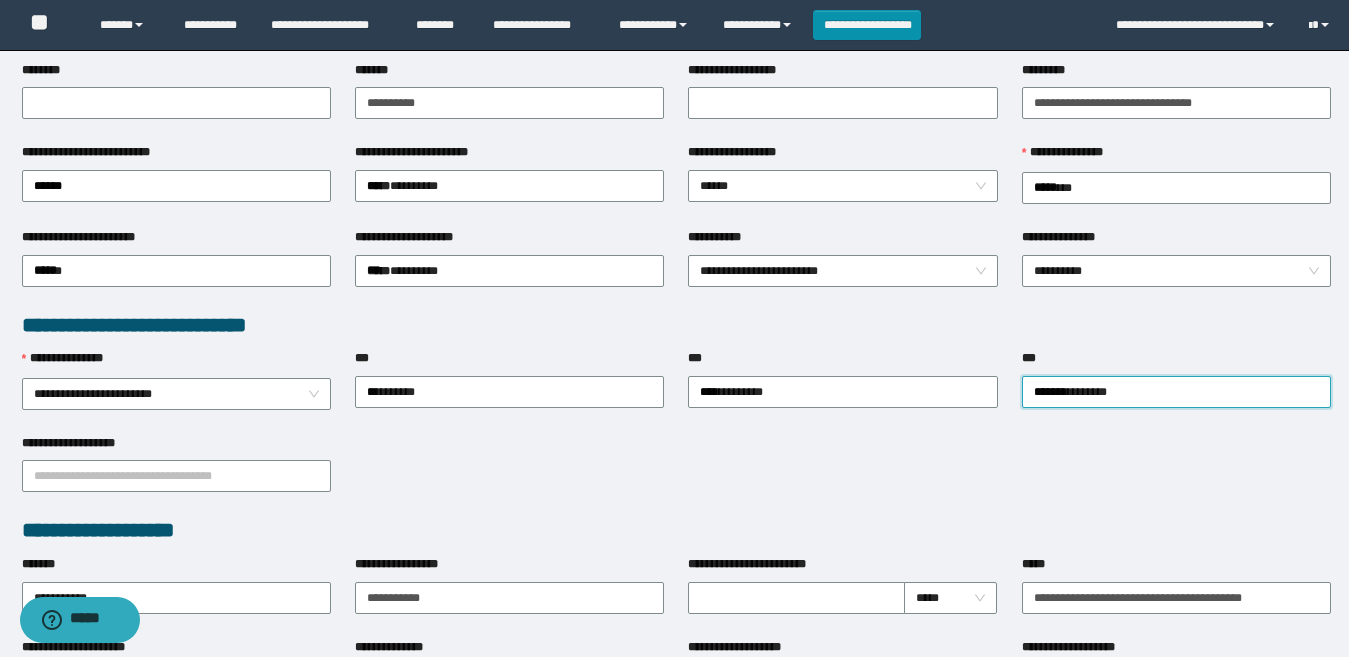 click on "**********" at bounding box center (676, 475) 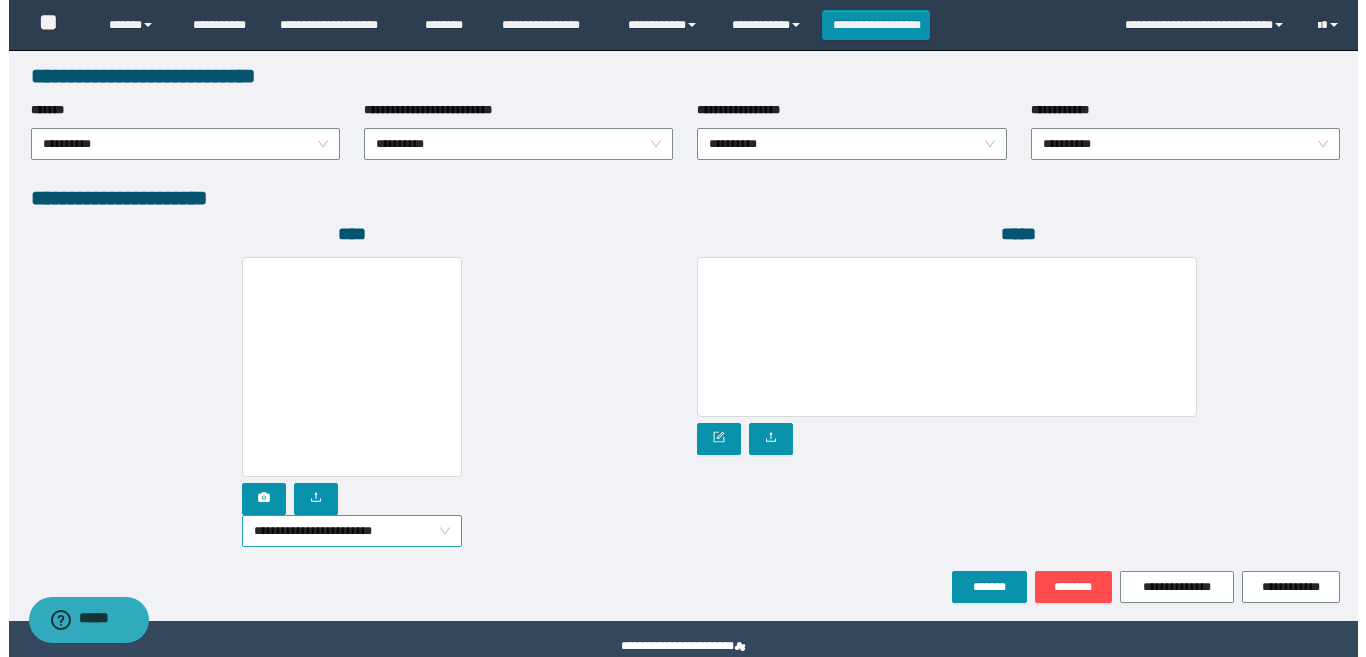 scroll, scrollTop: 1080, scrollLeft: 0, axis: vertical 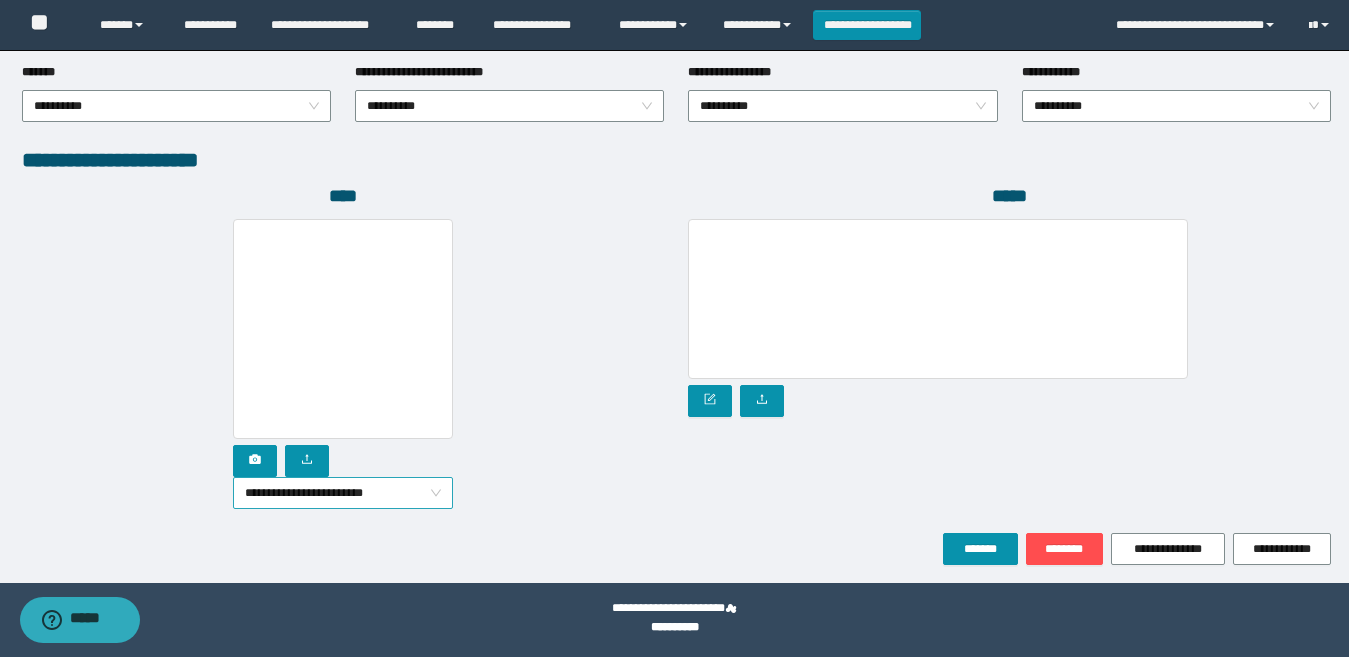 click on "**********" at bounding box center [343, 493] 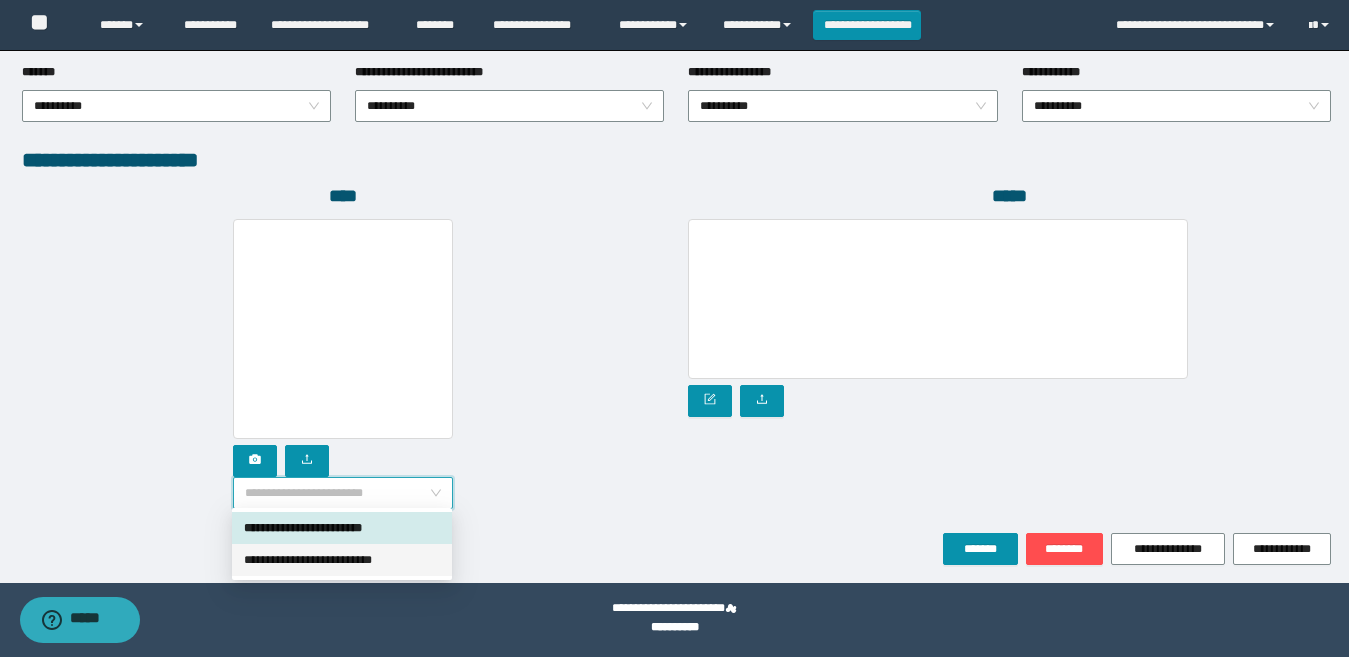 drag, startPoint x: 327, startPoint y: 562, endPoint x: 315, endPoint y: 527, distance: 37 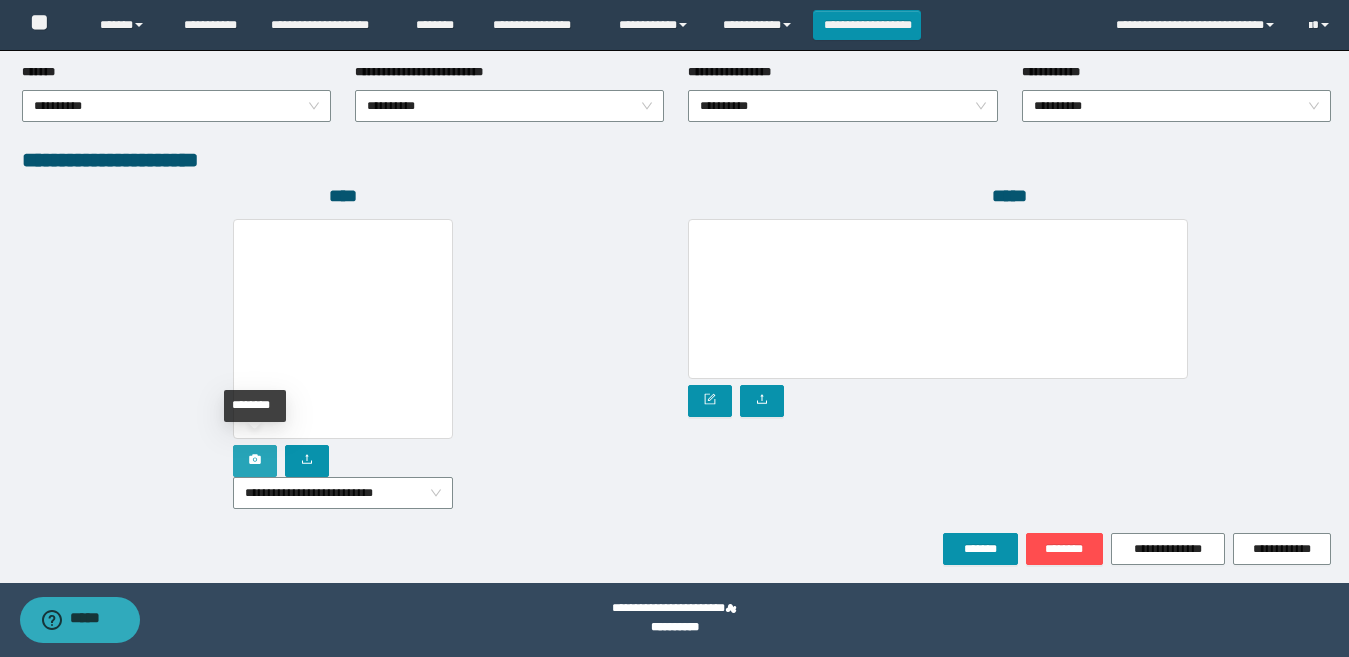 click at bounding box center (255, 461) 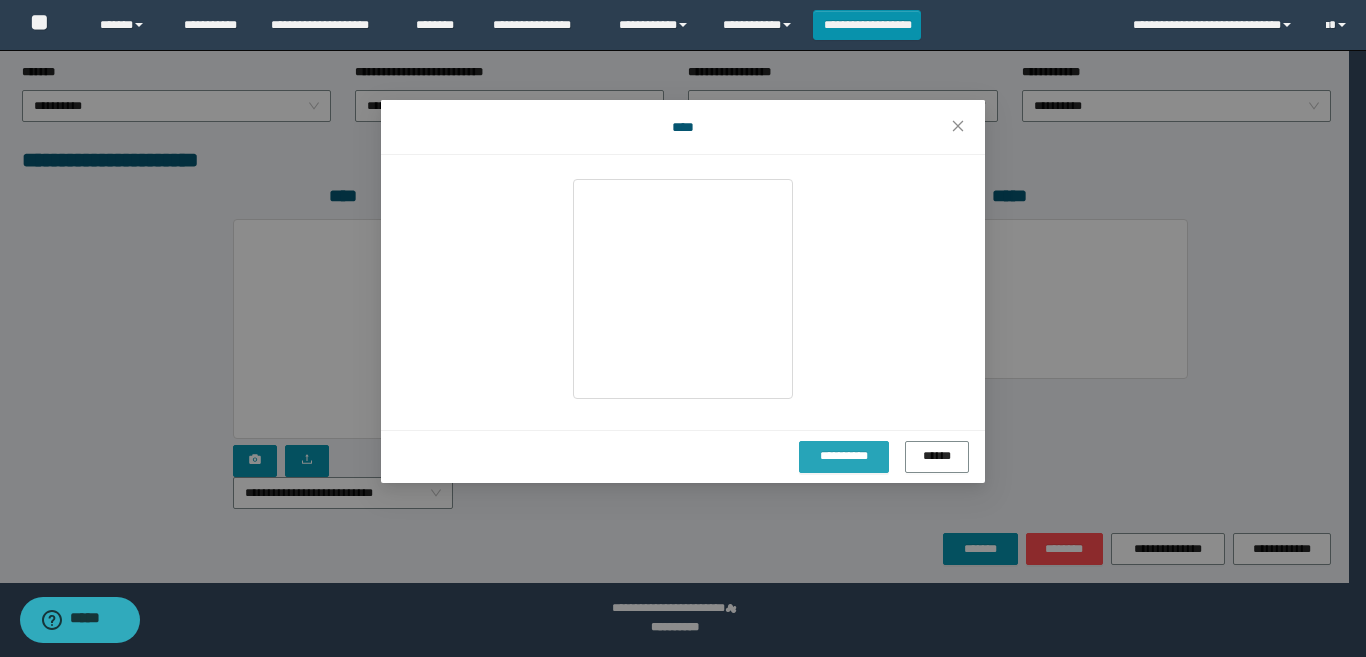click on "**********" at bounding box center (844, 456) 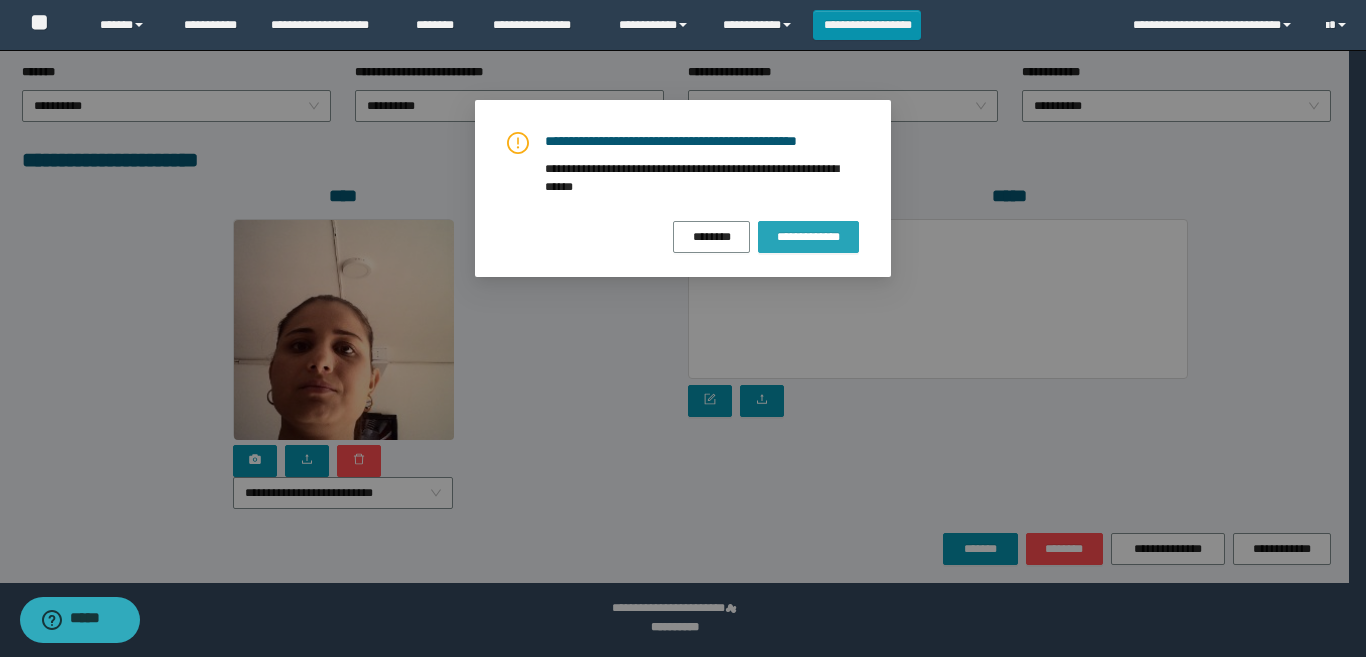 click on "**********" at bounding box center [808, 237] 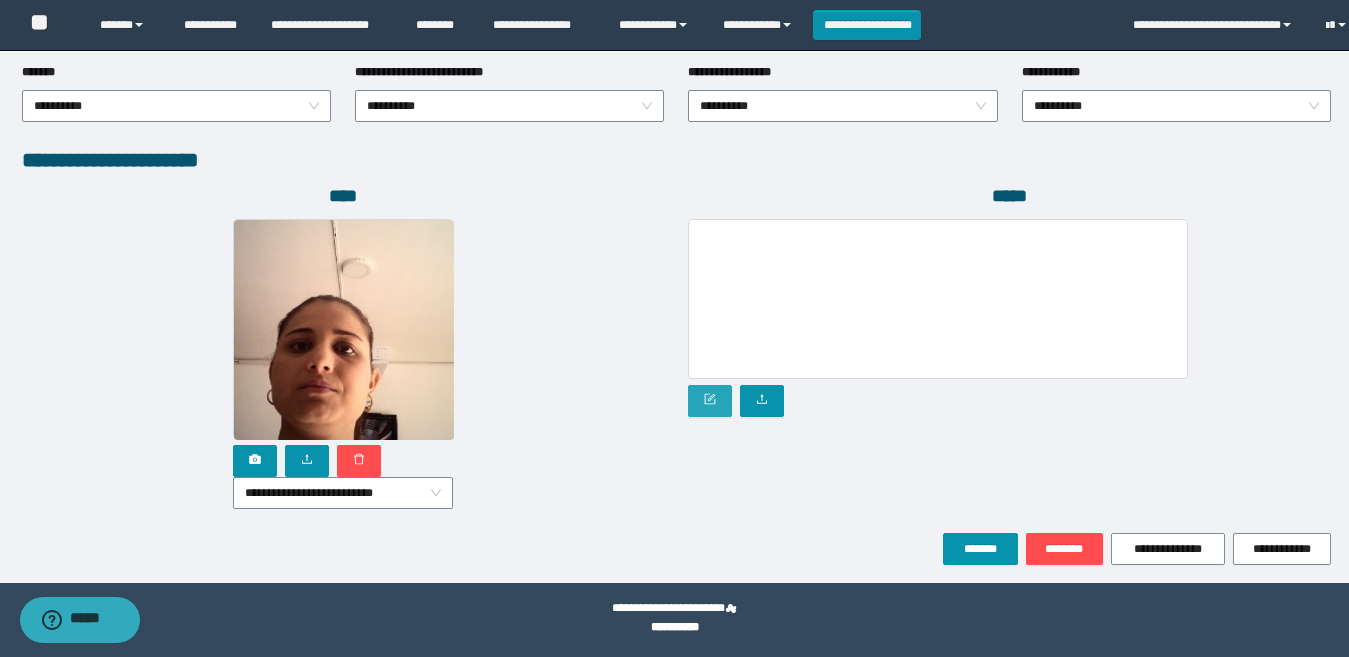 click at bounding box center (710, 401) 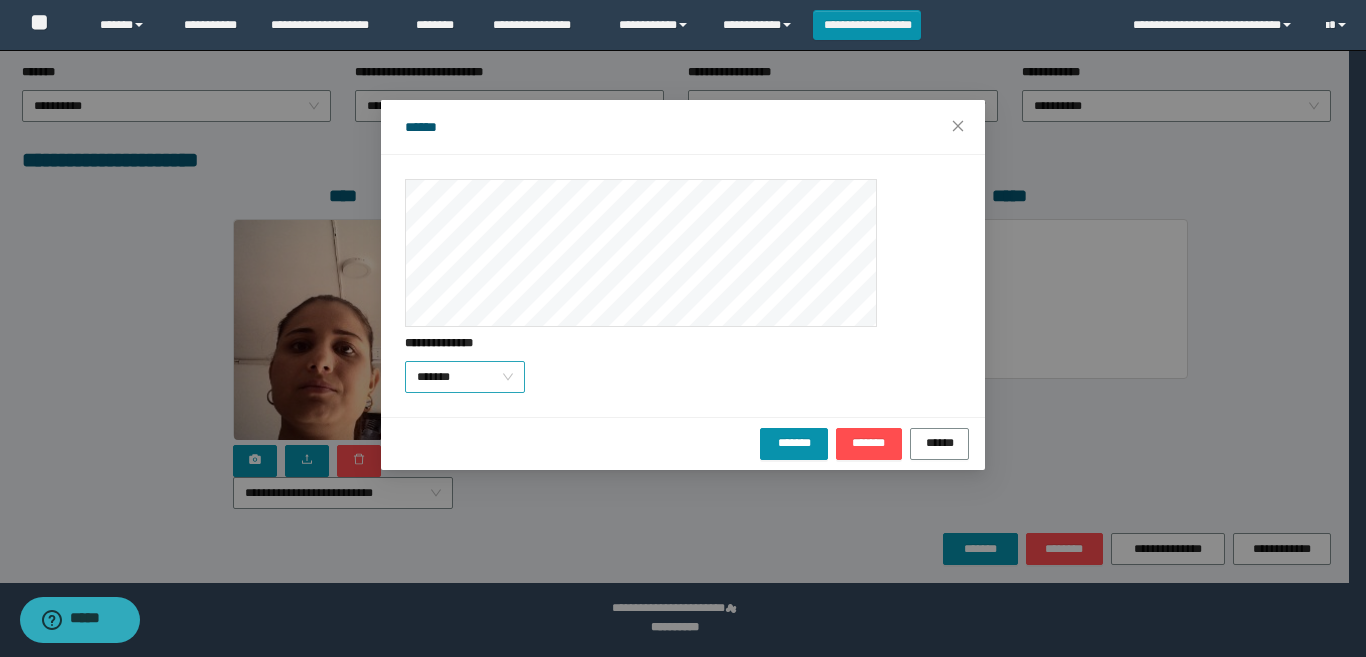 click on "*******" at bounding box center (465, 377) 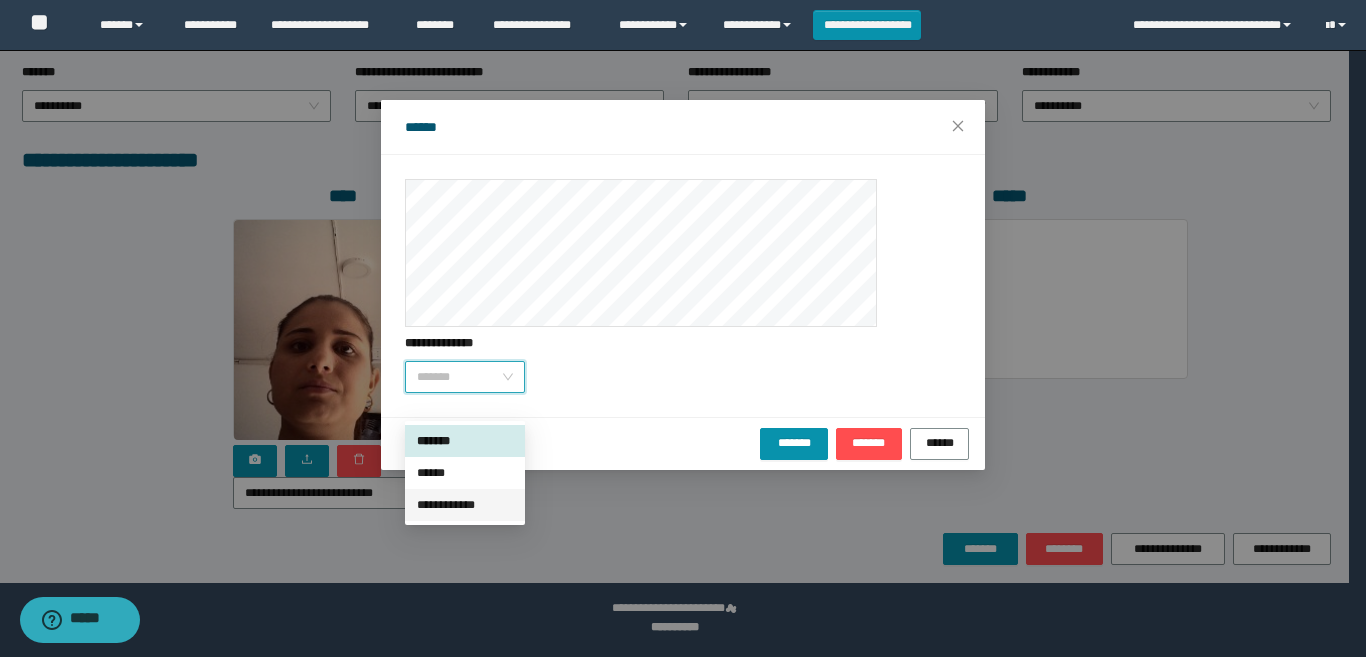 click on "**********" at bounding box center (465, 505) 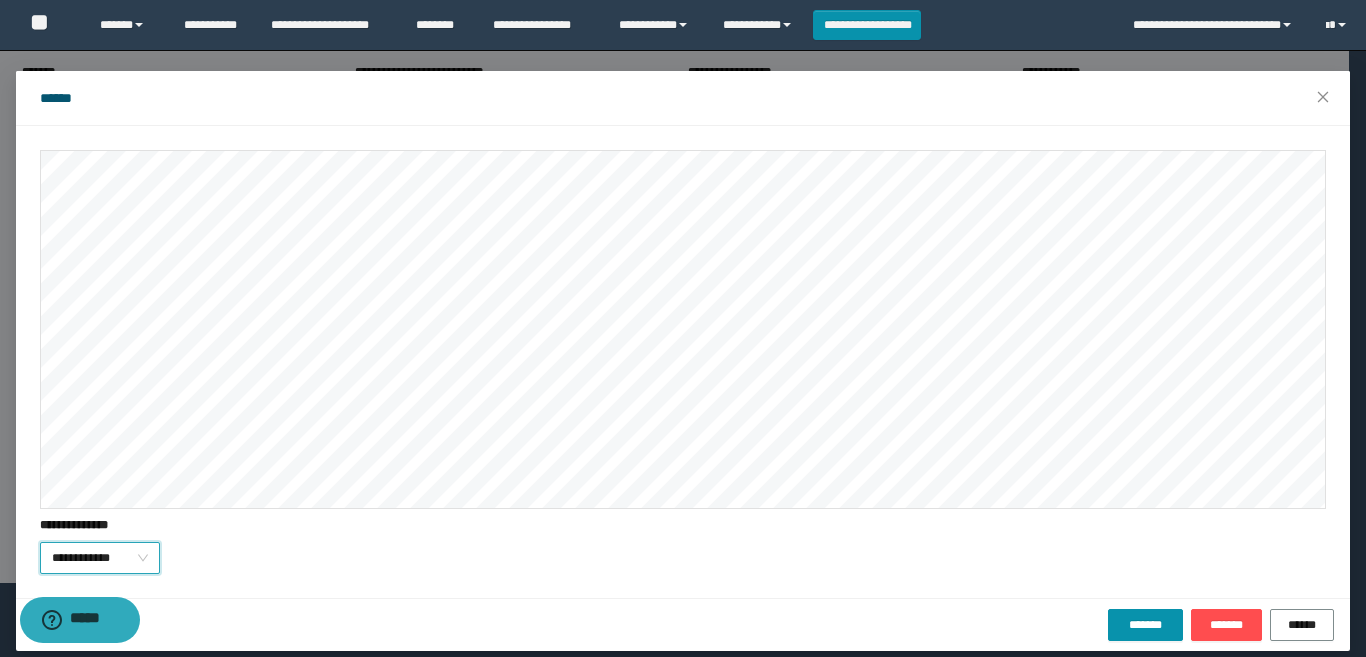 scroll, scrollTop: 45, scrollLeft: 0, axis: vertical 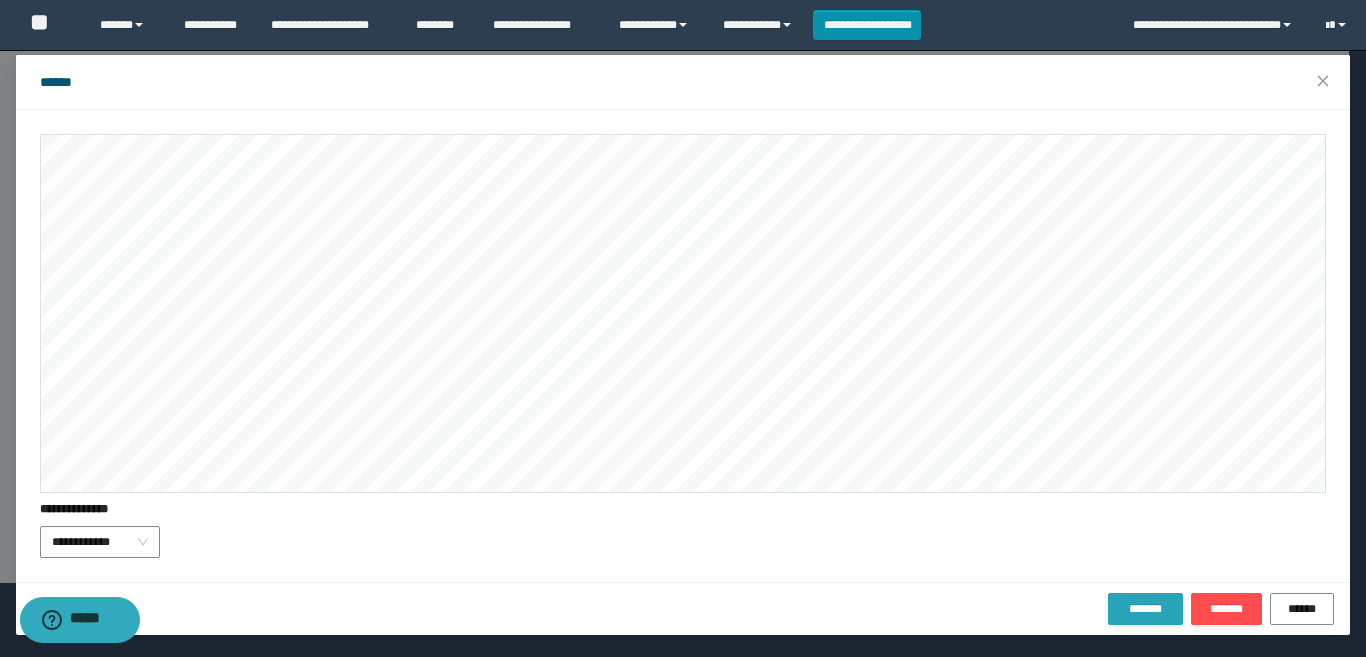 click on "*******" at bounding box center [1145, 609] 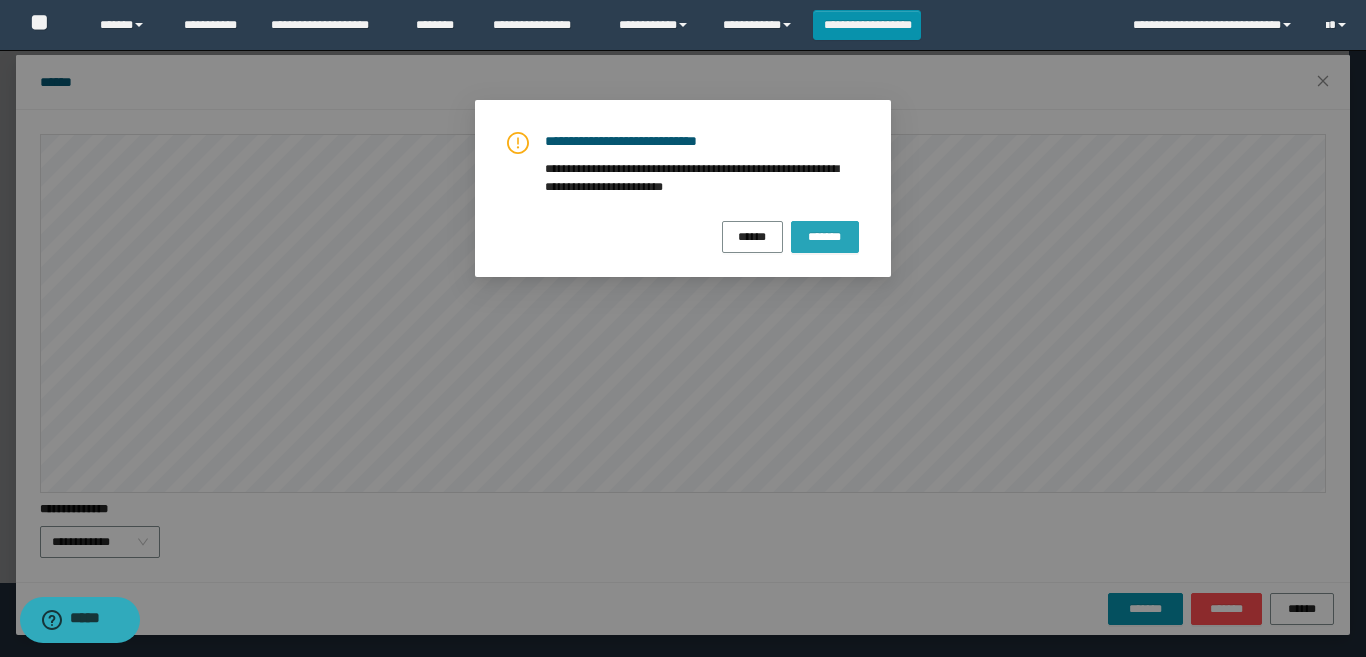 click on "*******" at bounding box center (825, 236) 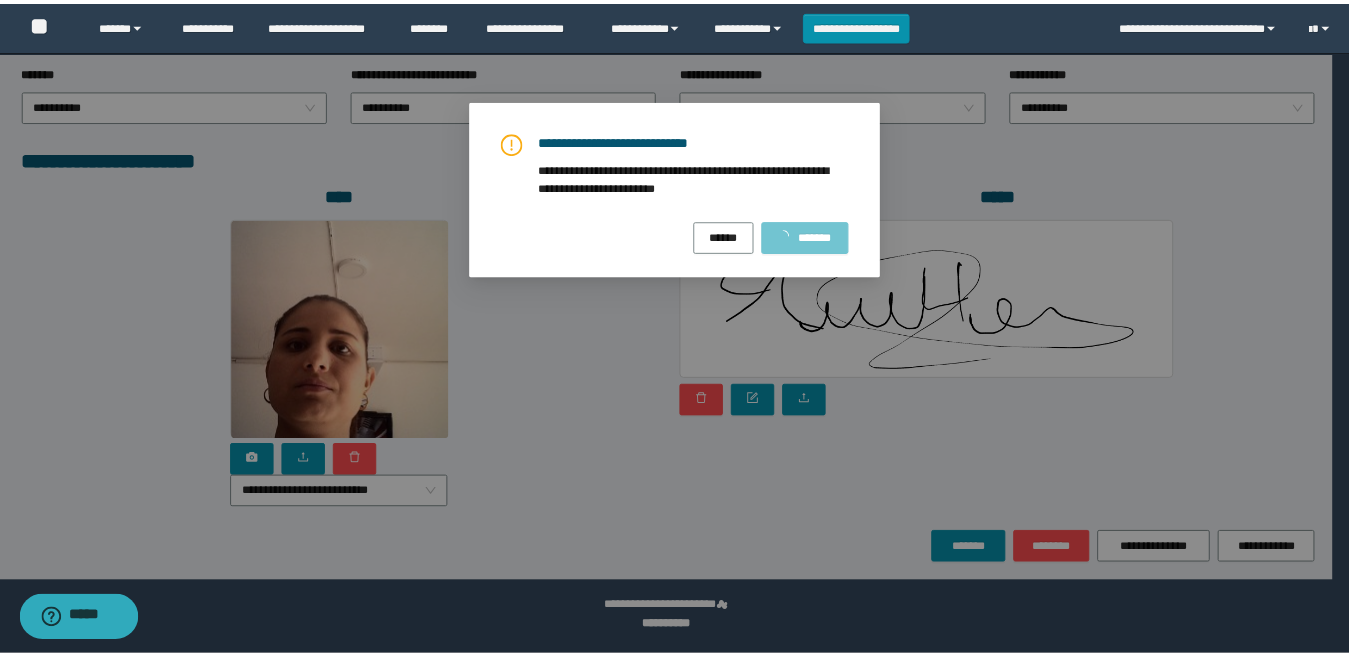 scroll, scrollTop: 0, scrollLeft: 0, axis: both 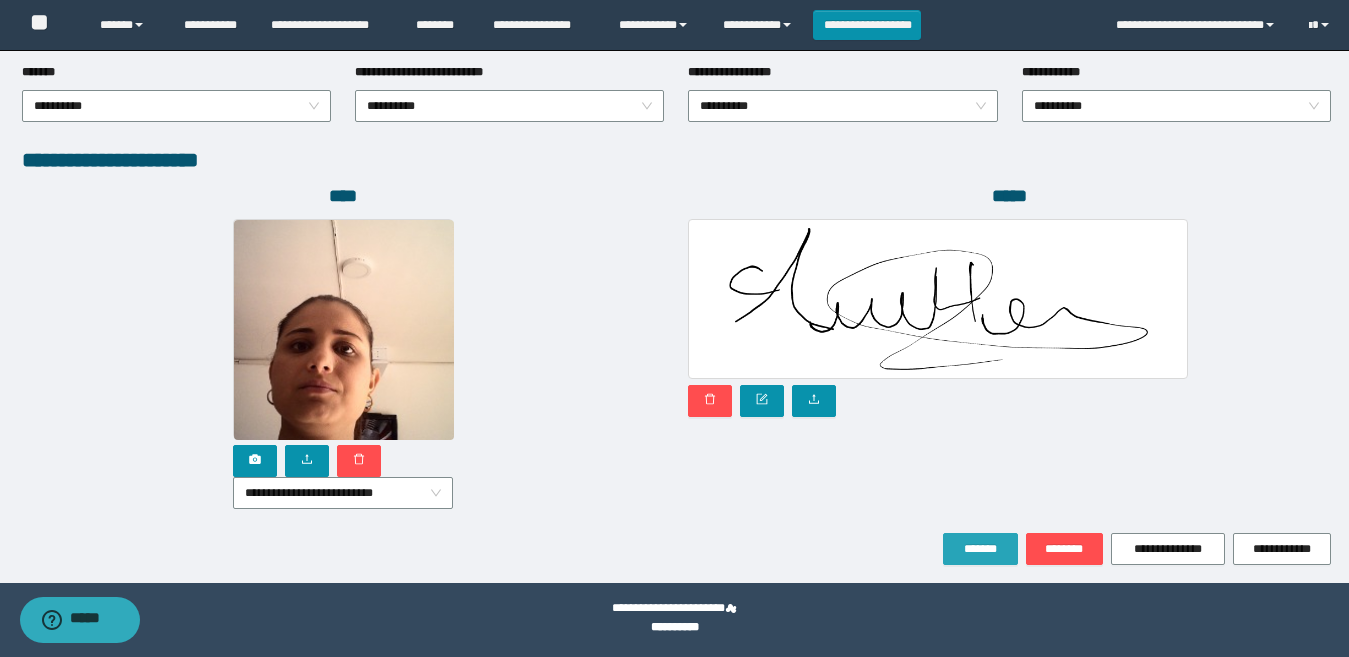 click on "*******" at bounding box center (980, 549) 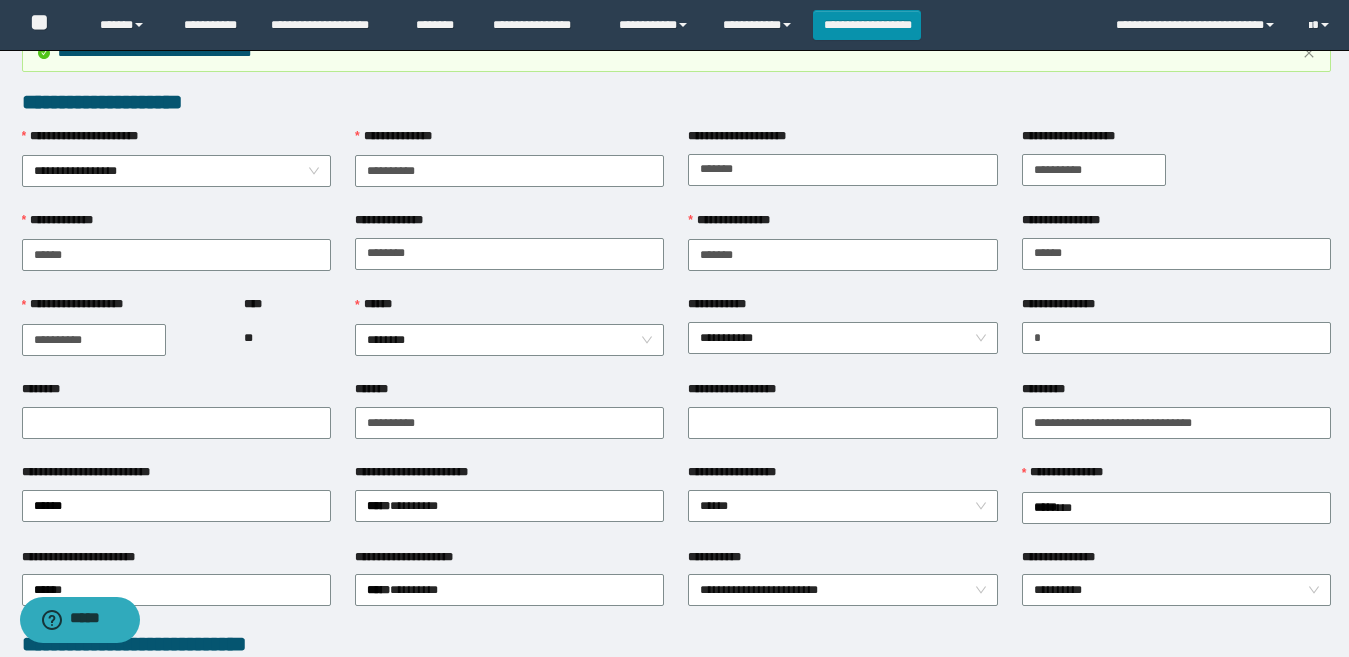 scroll, scrollTop: 0, scrollLeft: 0, axis: both 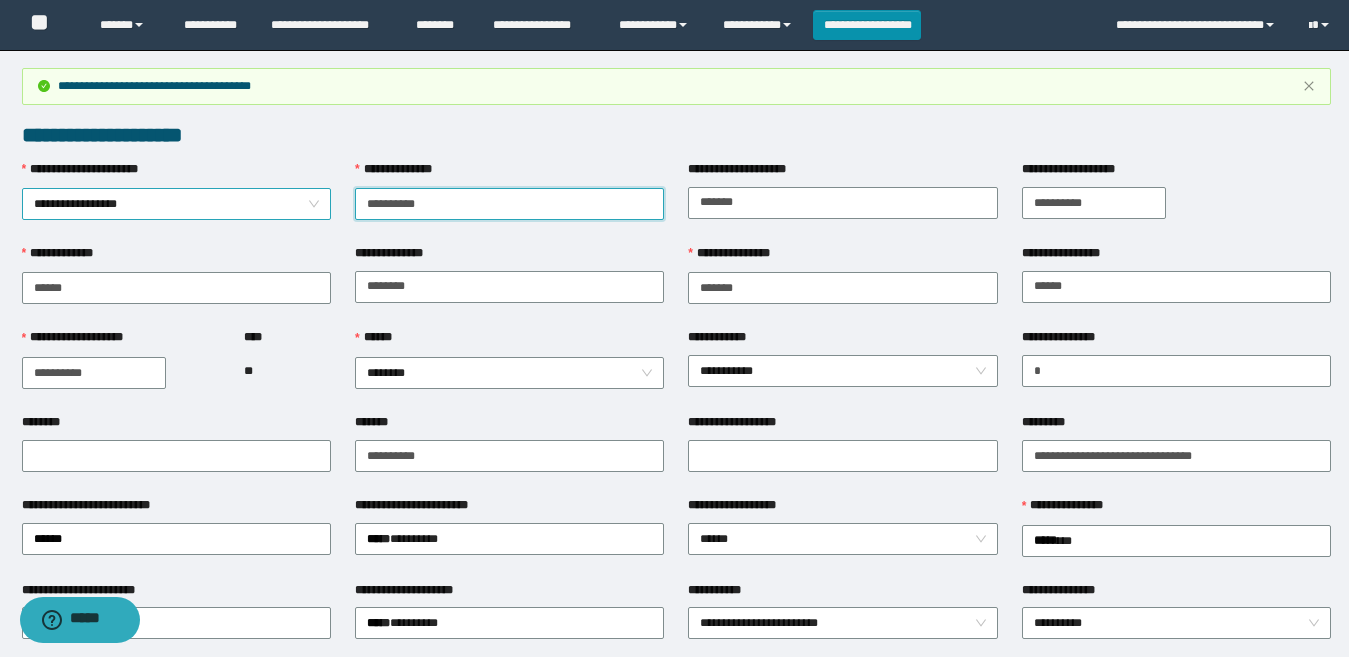 drag, startPoint x: 486, startPoint y: 206, endPoint x: 285, endPoint y: 205, distance: 201.00249 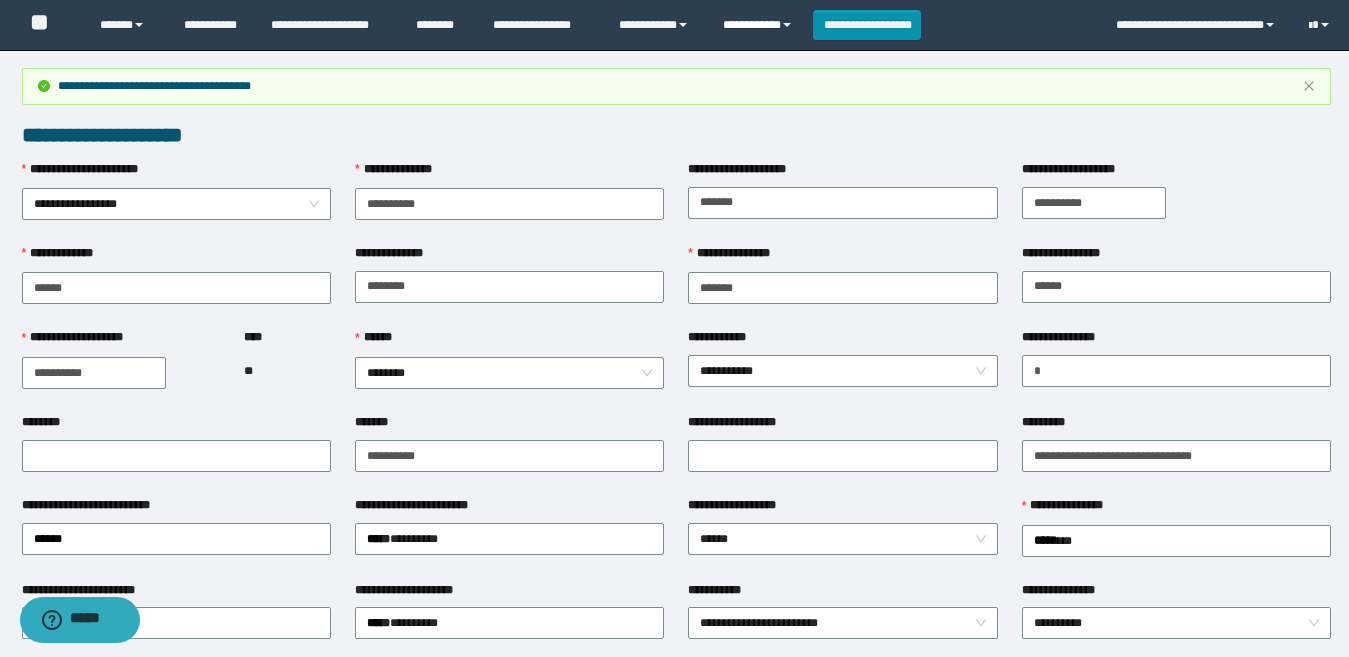 drag, startPoint x: 764, startPoint y: 33, endPoint x: 772, endPoint y: 66, distance: 33.955853 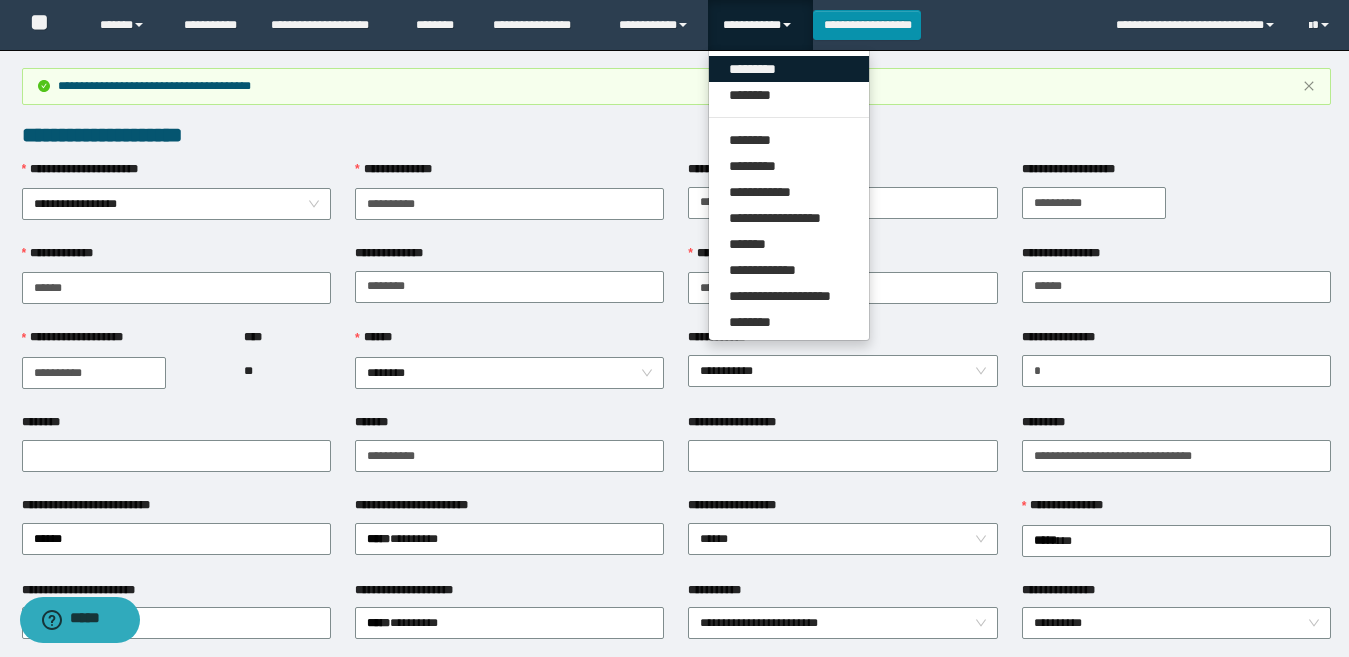 click on "*********" at bounding box center (789, 69) 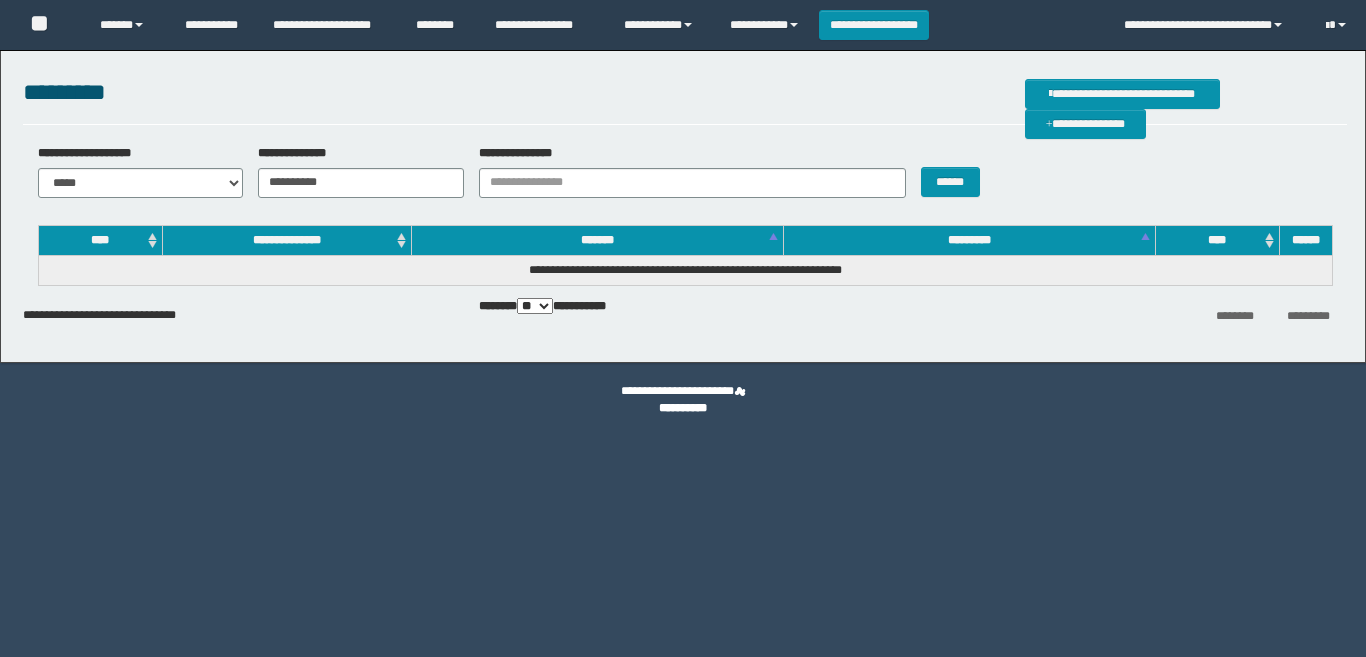 scroll, scrollTop: 0, scrollLeft: 0, axis: both 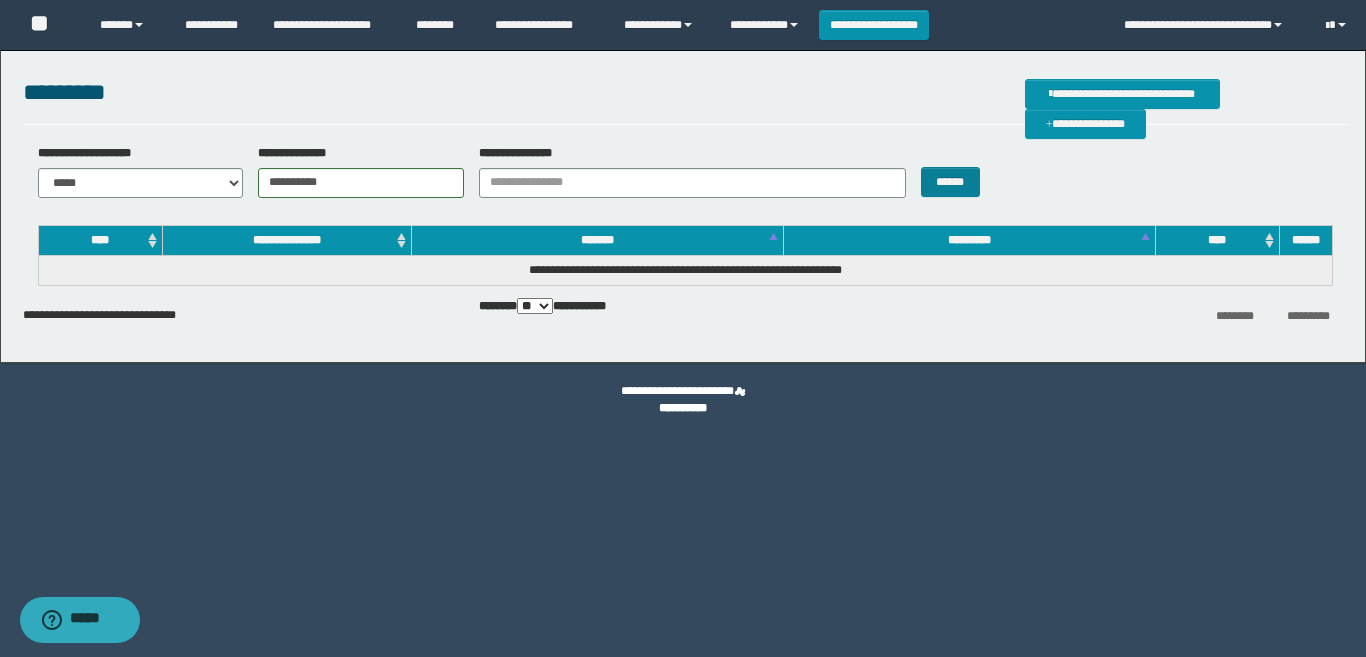 type on "**********" 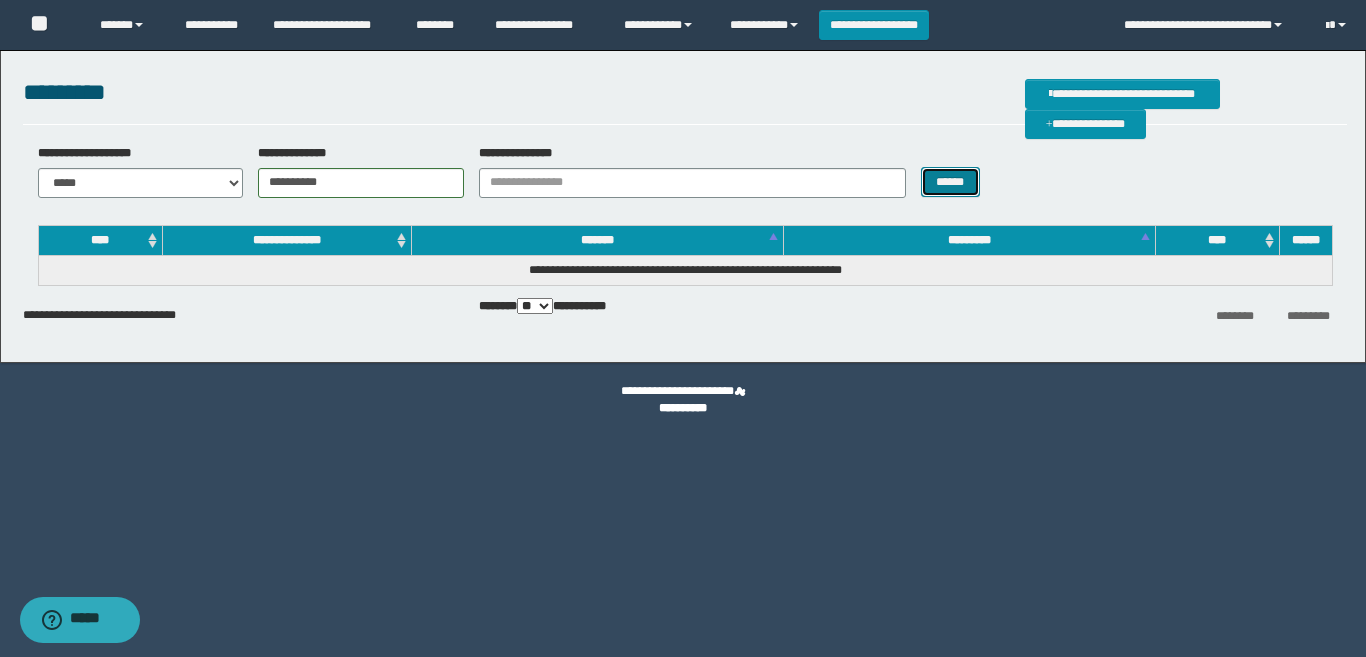 click on "******" at bounding box center [950, 182] 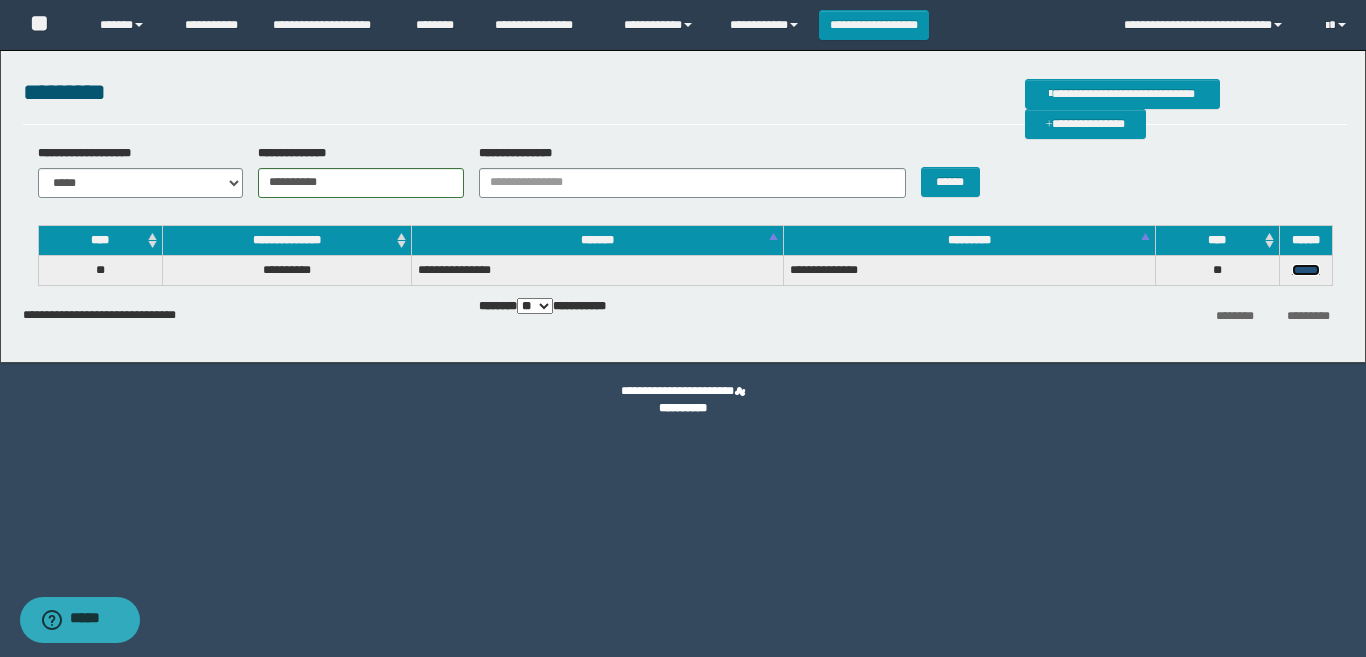 click on "******" at bounding box center (1306, 270) 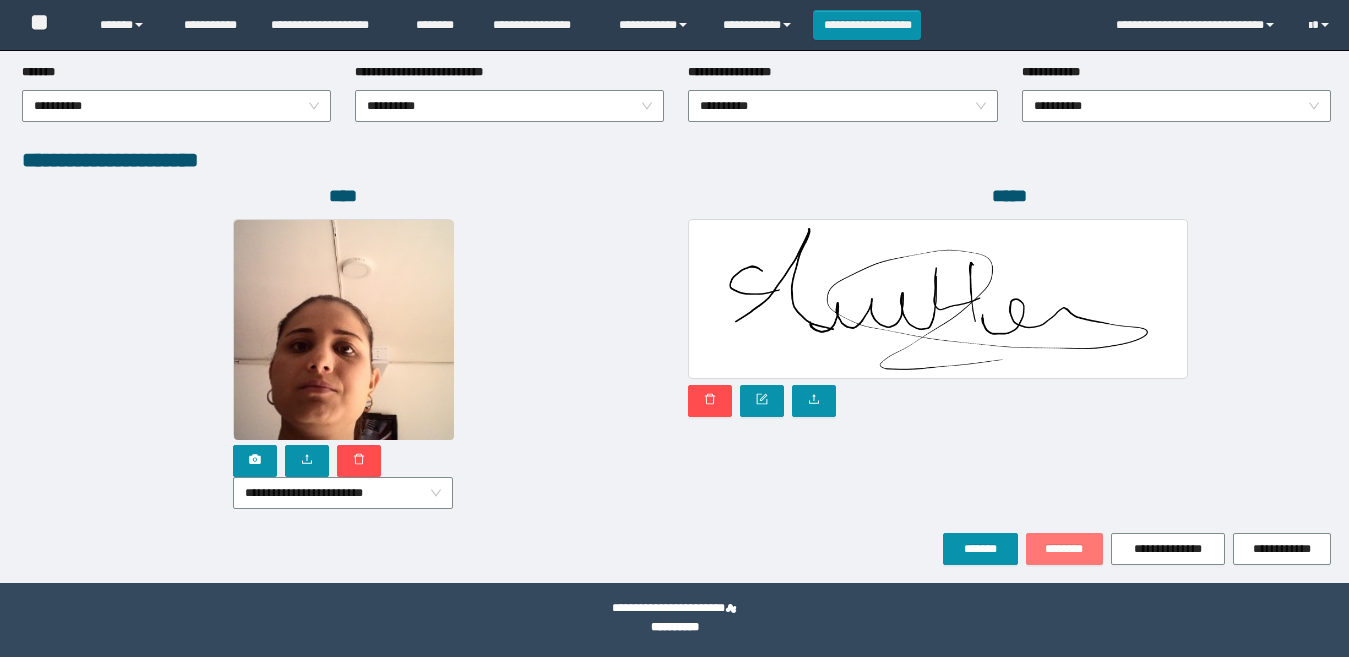 scroll, scrollTop: 1080, scrollLeft: 0, axis: vertical 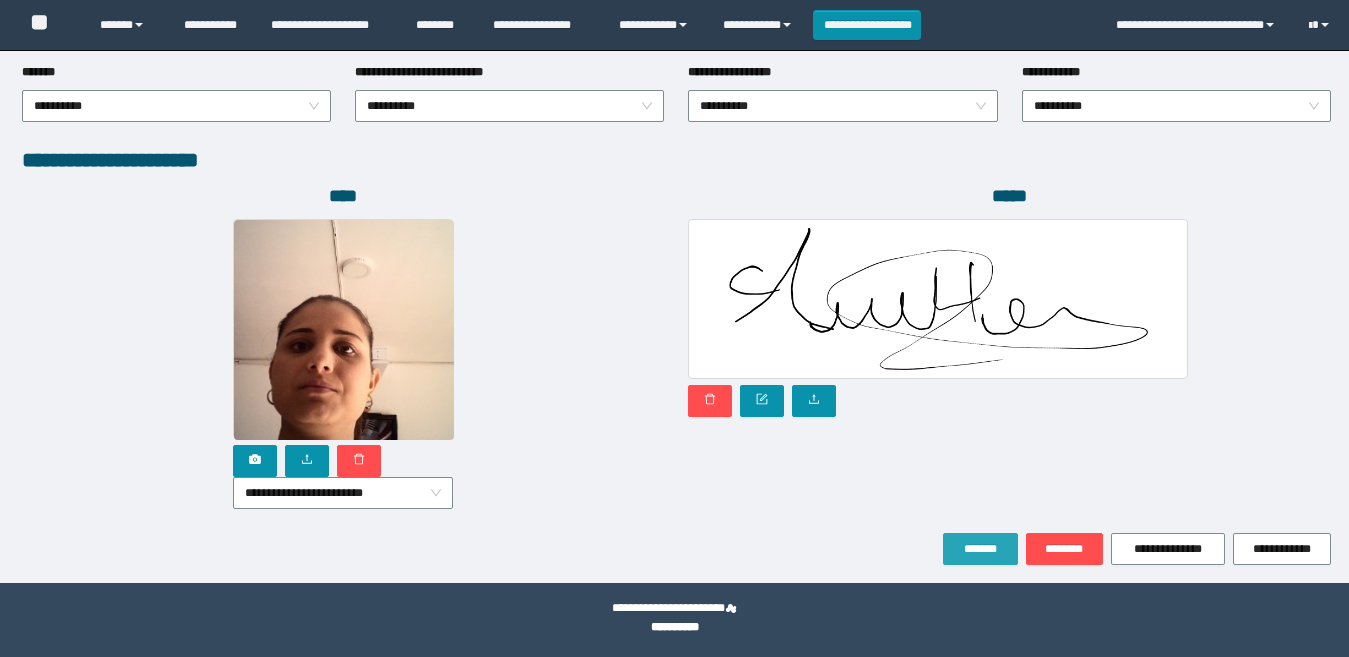 click on "*******" at bounding box center [980, 549] 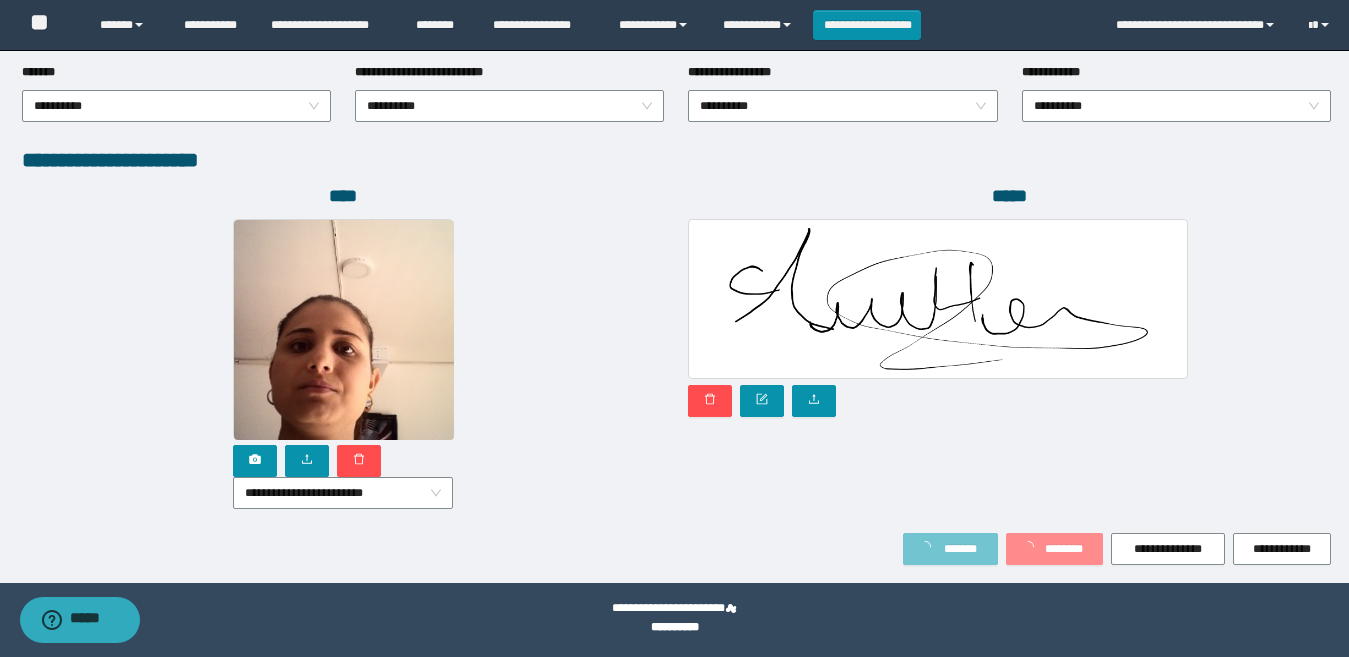 scroll, scrollTop: 0, scrollLeft: 0, axis: both 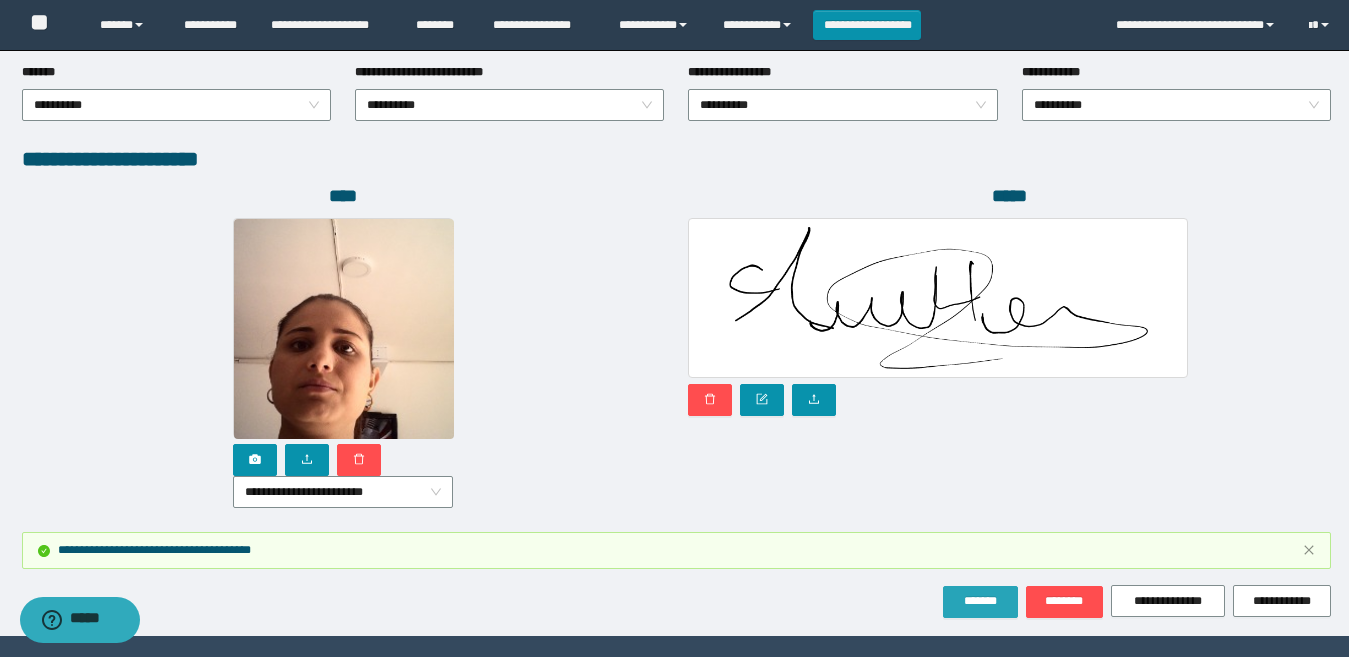 click on "*******" at bounding box center (980, 601) 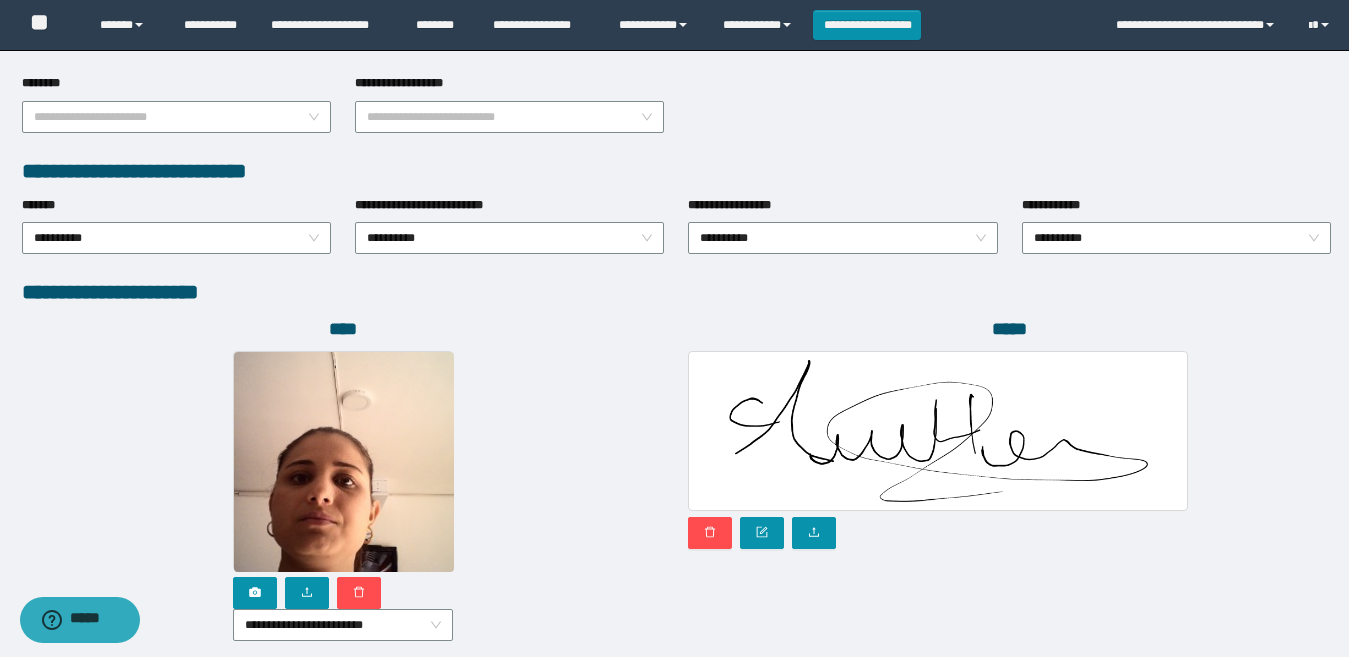 scroll, scrollTop: 1185, scrollLeft: 0, axis: vertical 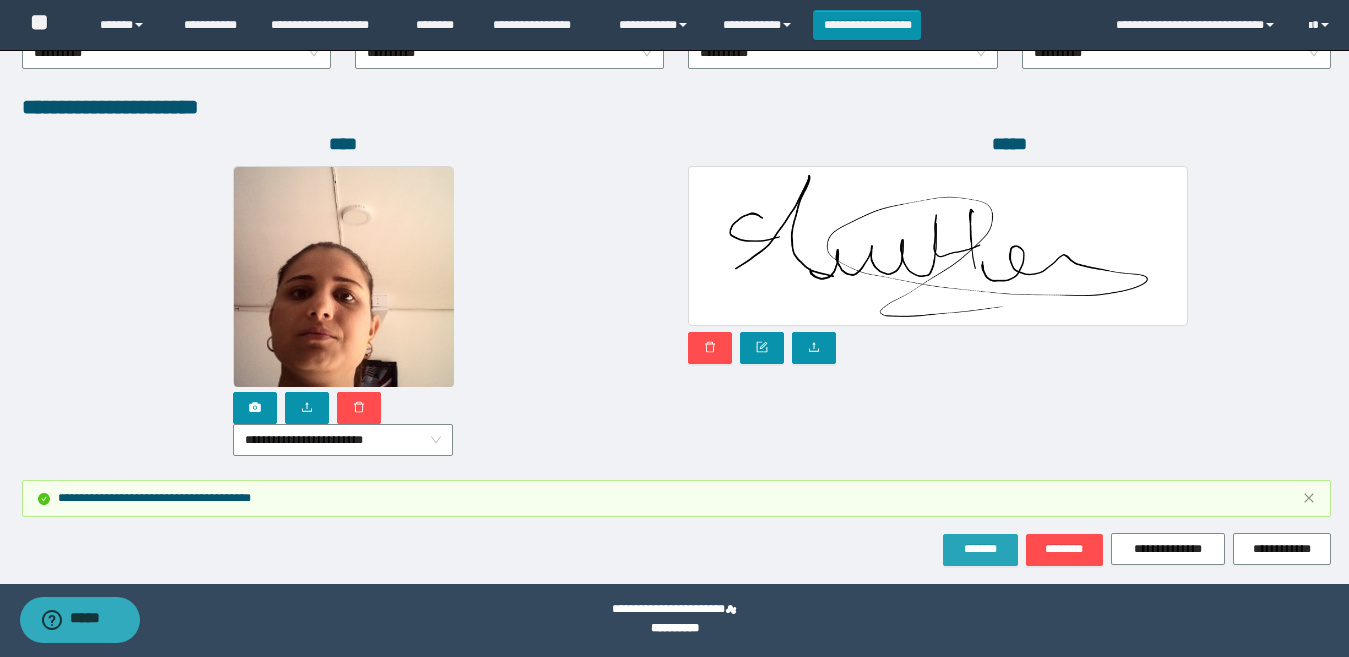 click on "*******" at bounding box center (980, 549) 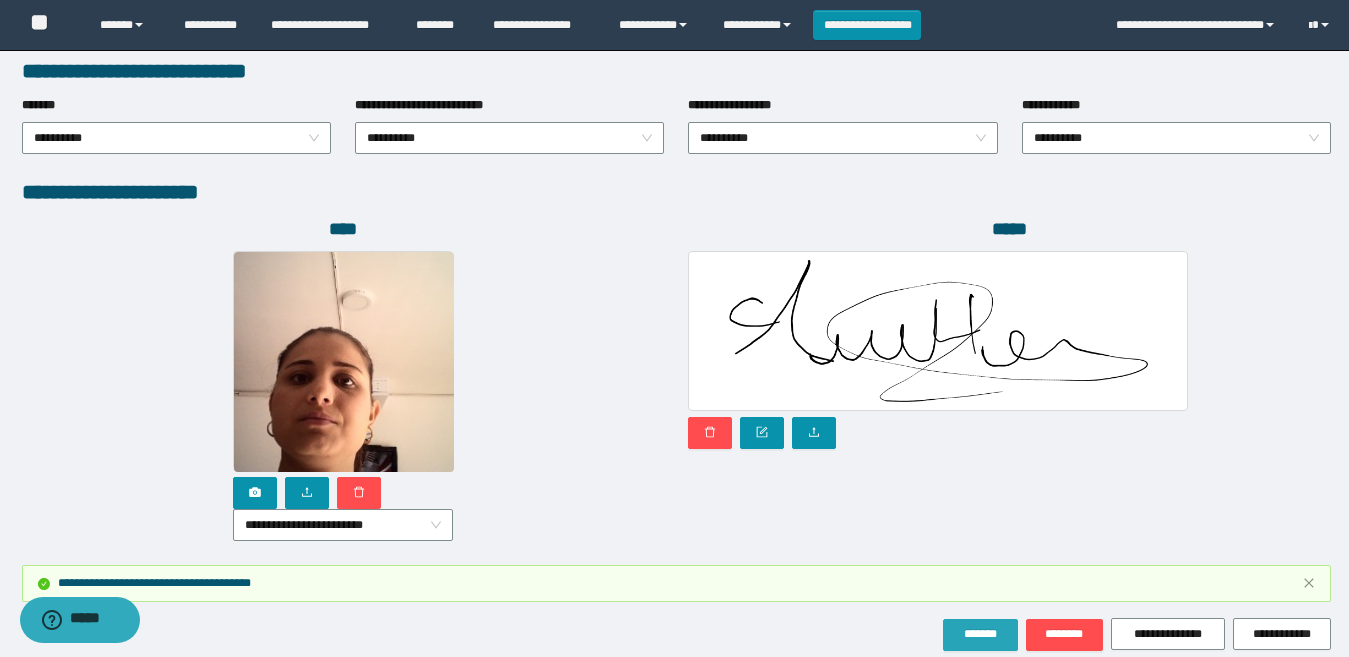 scroll, scrollTop: 1185, scrollLeft: 0, axis: vertical 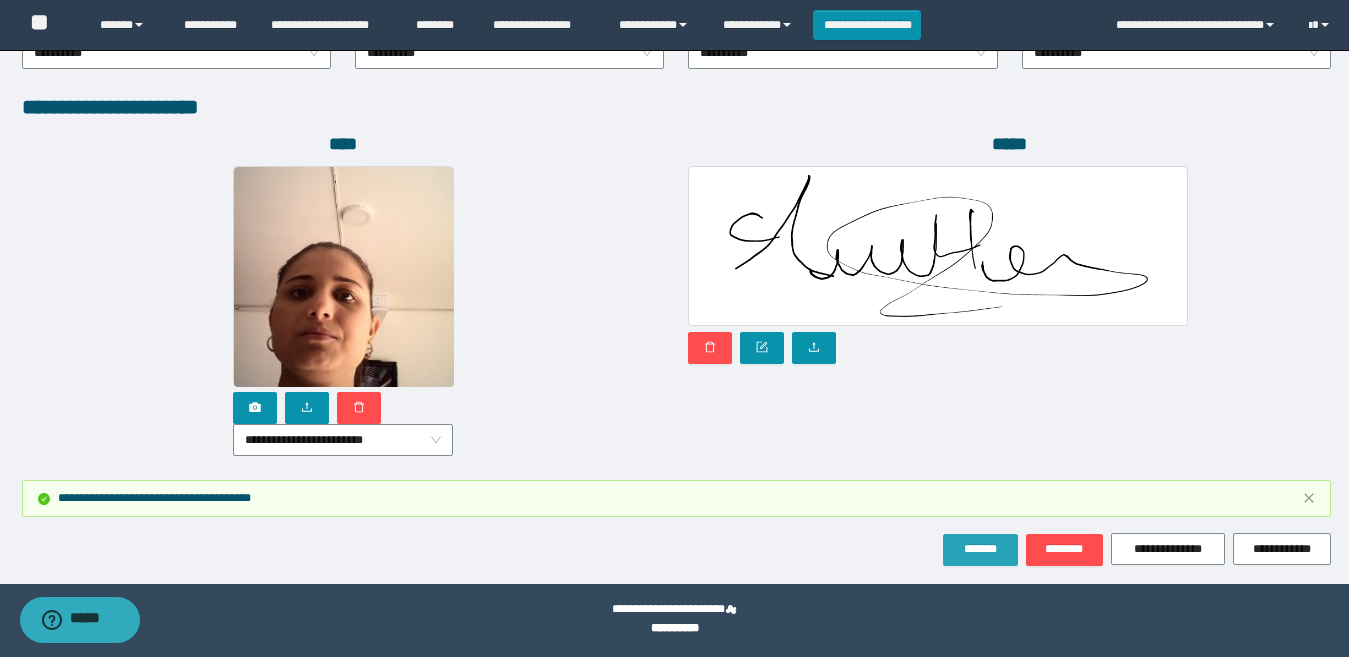 drag, startPoint x: 964, startPoint y: 536, endPoint x: 727, endPoint y: 428, distance: 260.4477 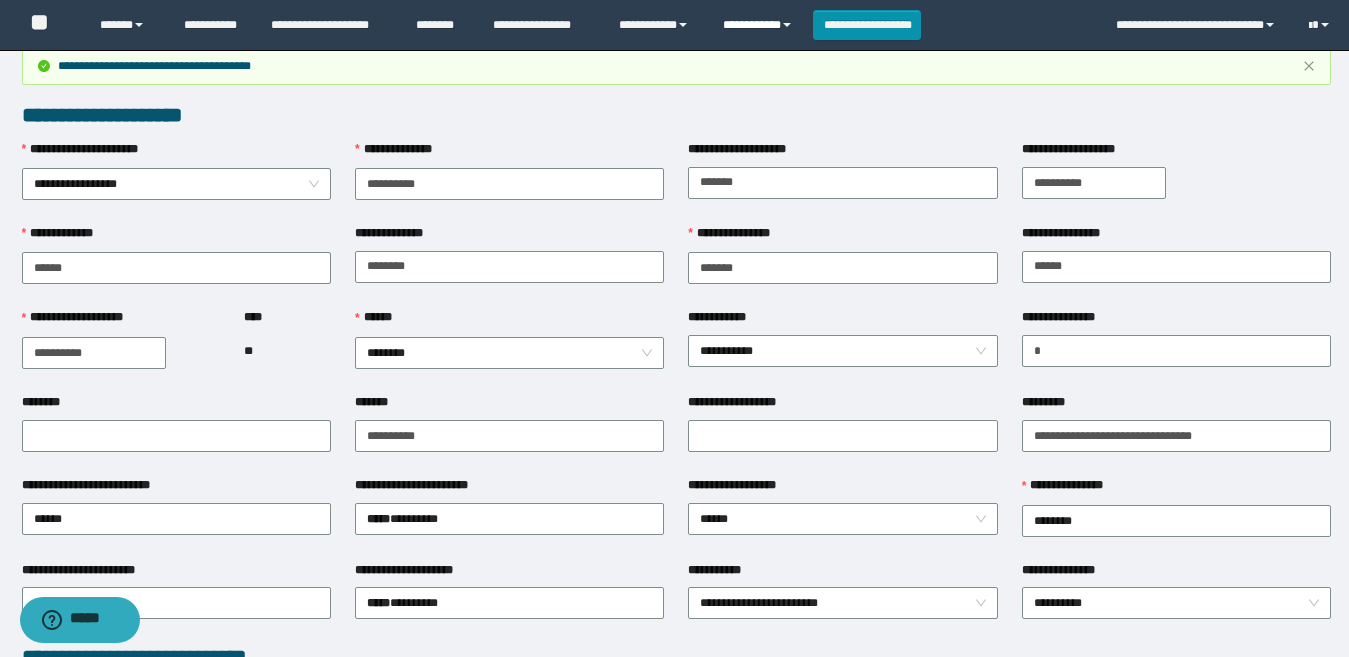 scroll, scrollTop: 0, scrollLeft: 0, axis: both 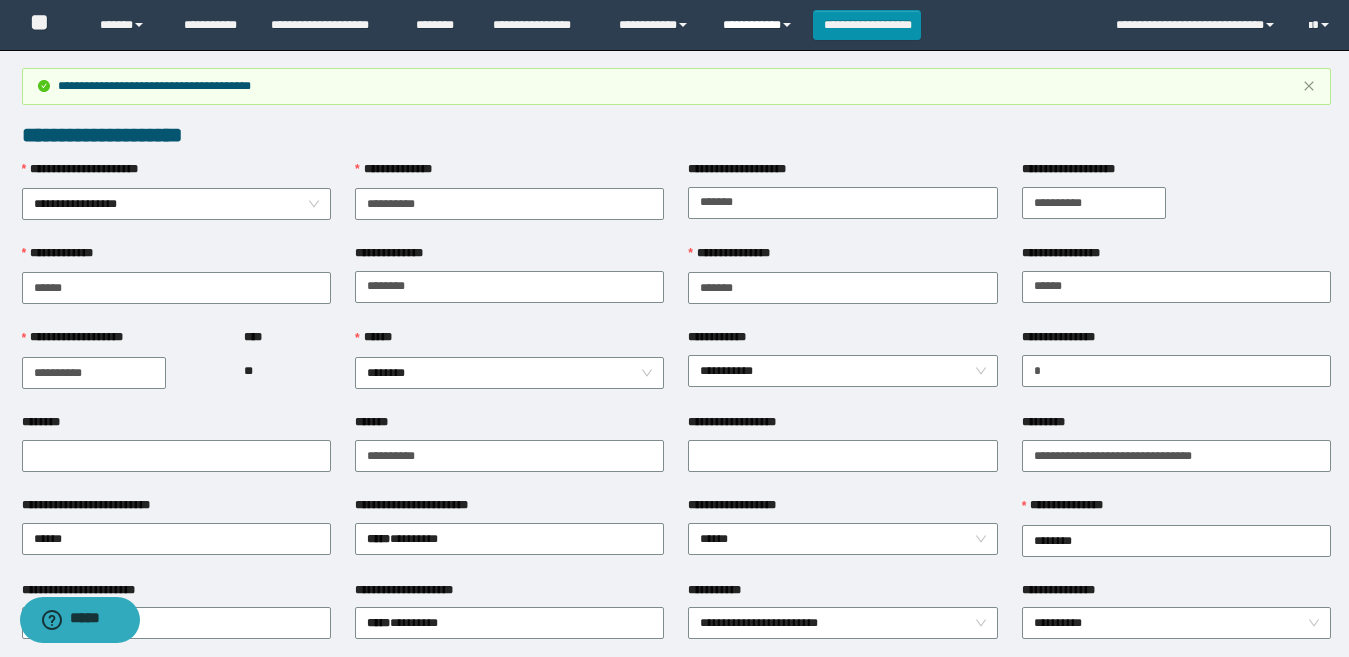 click on "**********" at bounding box center (760, 25) 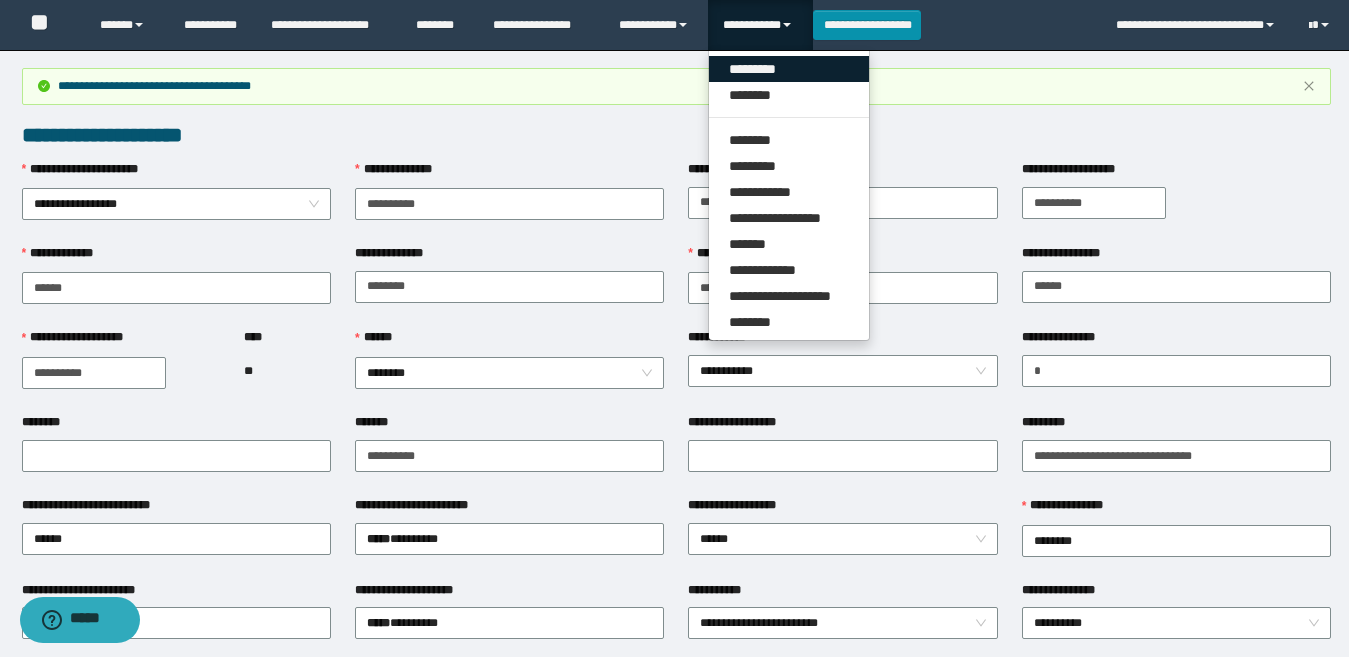 click on "*********" at bounding box center [789, 69] 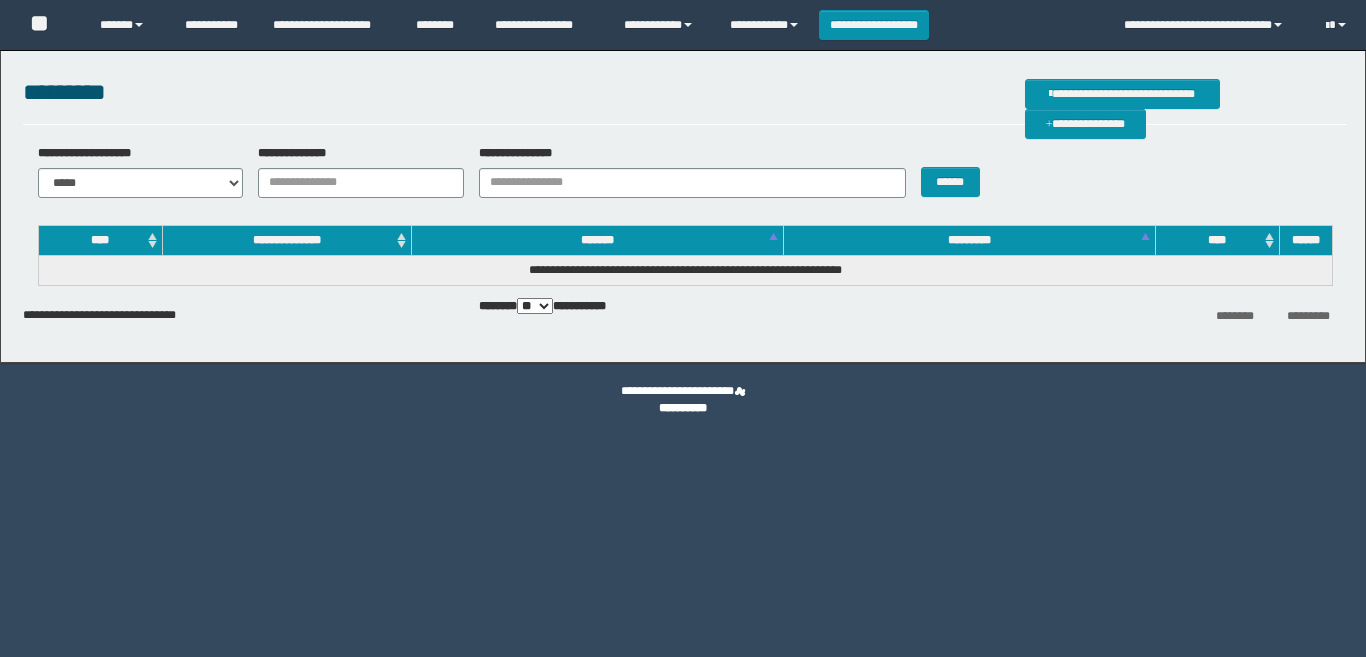 scroll, scrollTop: 0, scrollLeft: 0, axis: both 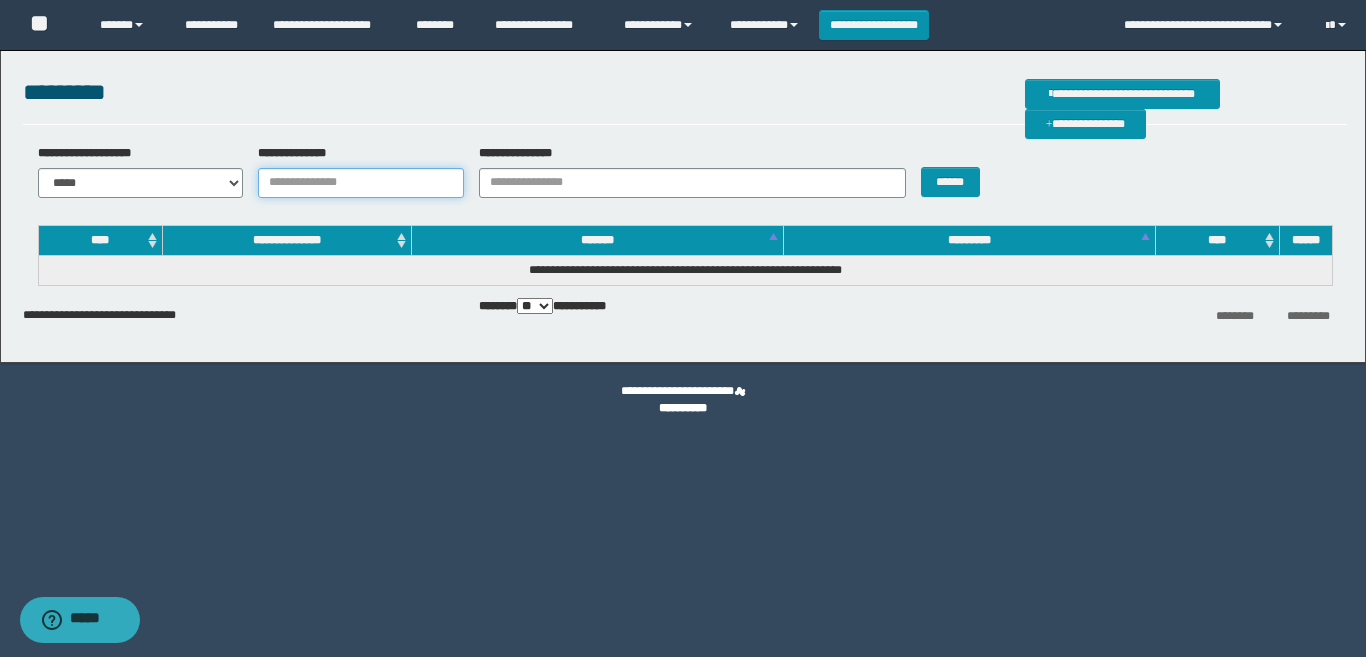 click on "**********" at bounding box center (361, 183) 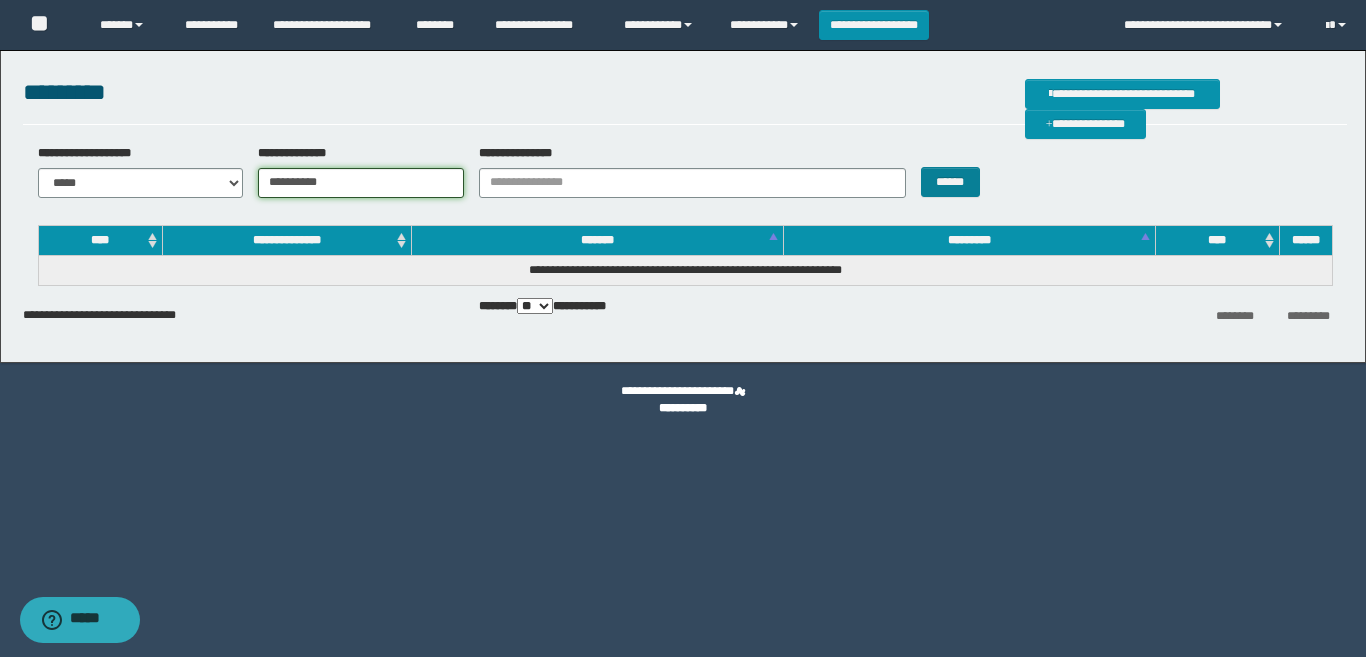 type on "**********" 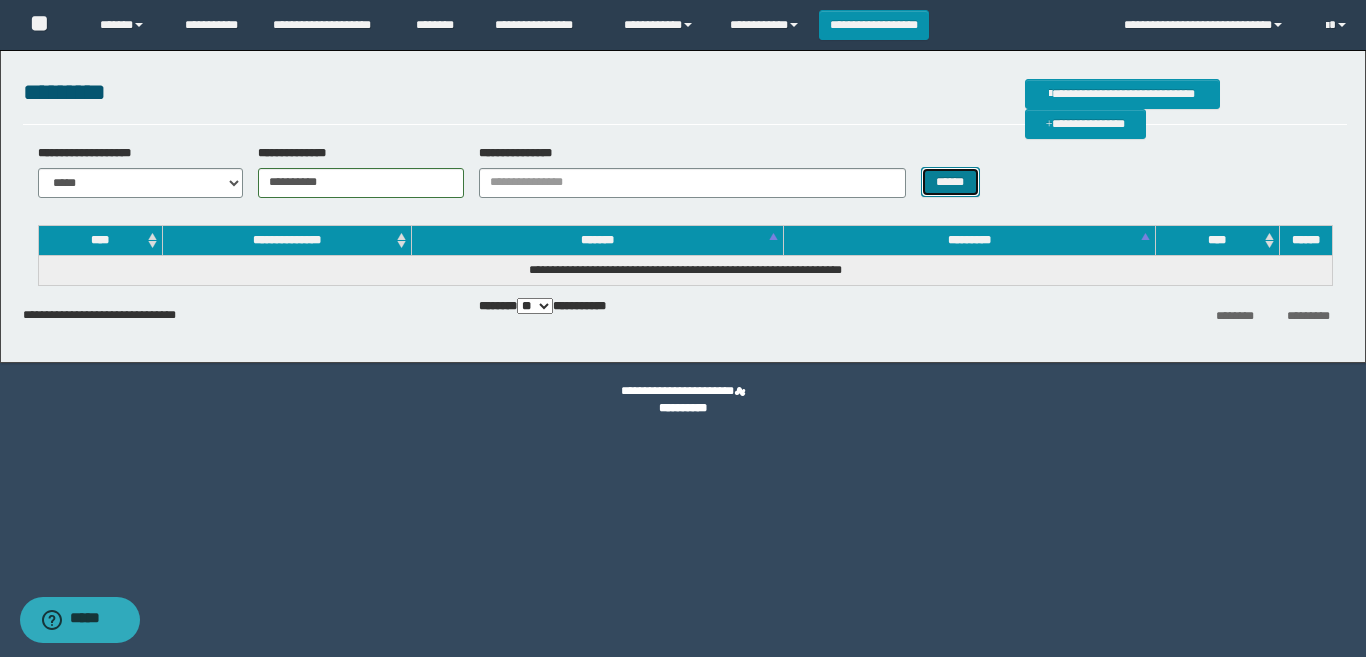click on "******" at bounding box center [950, 182] 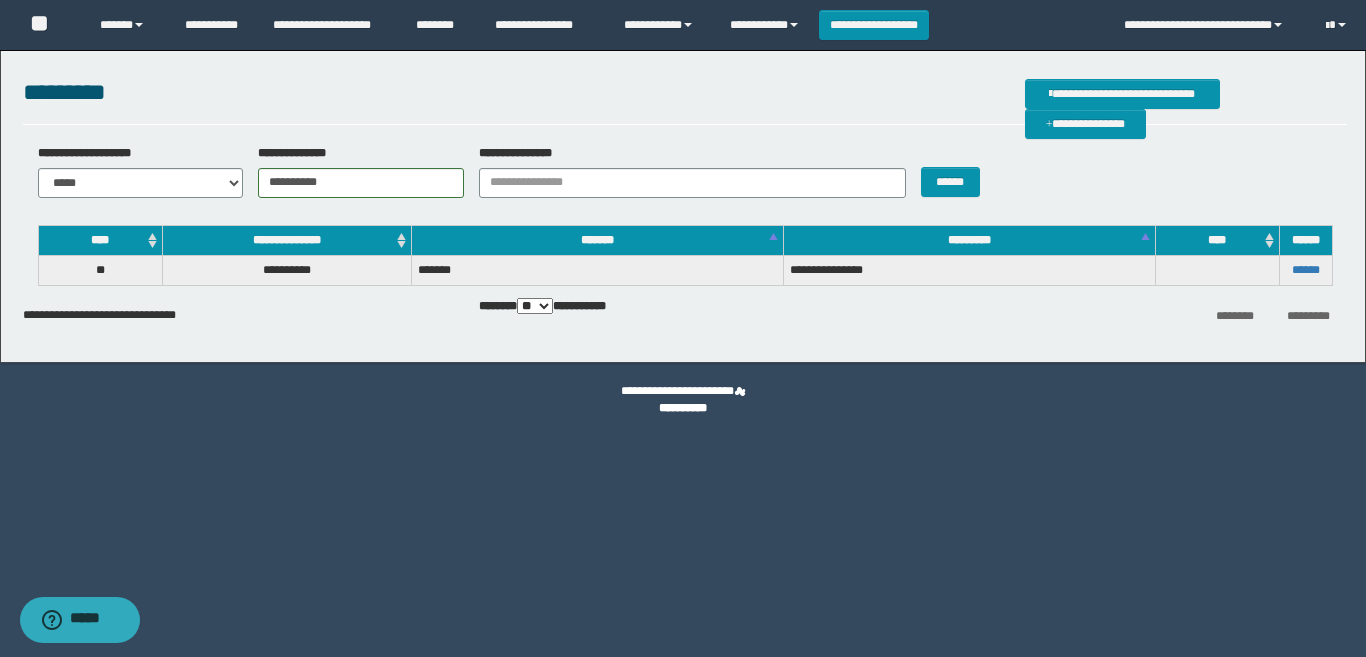 click on "******" at bounding box center [1305, 270] 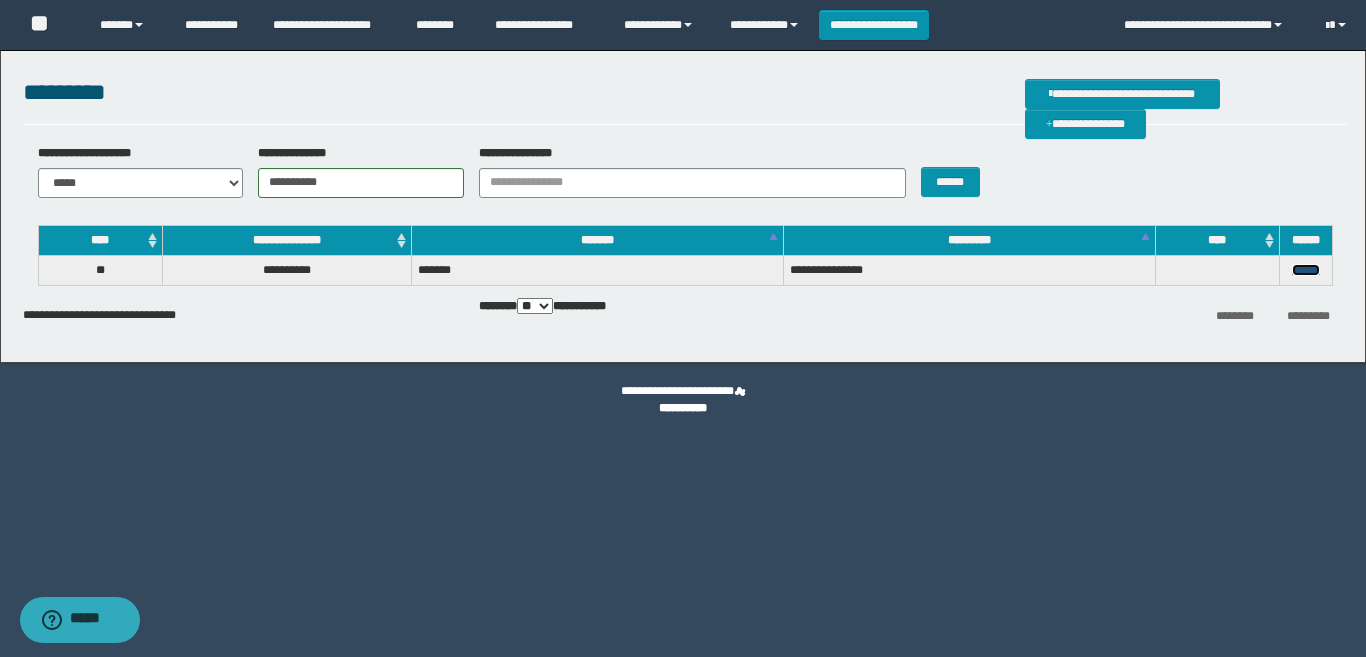 click on "******" at bounding box center (1306, 270) 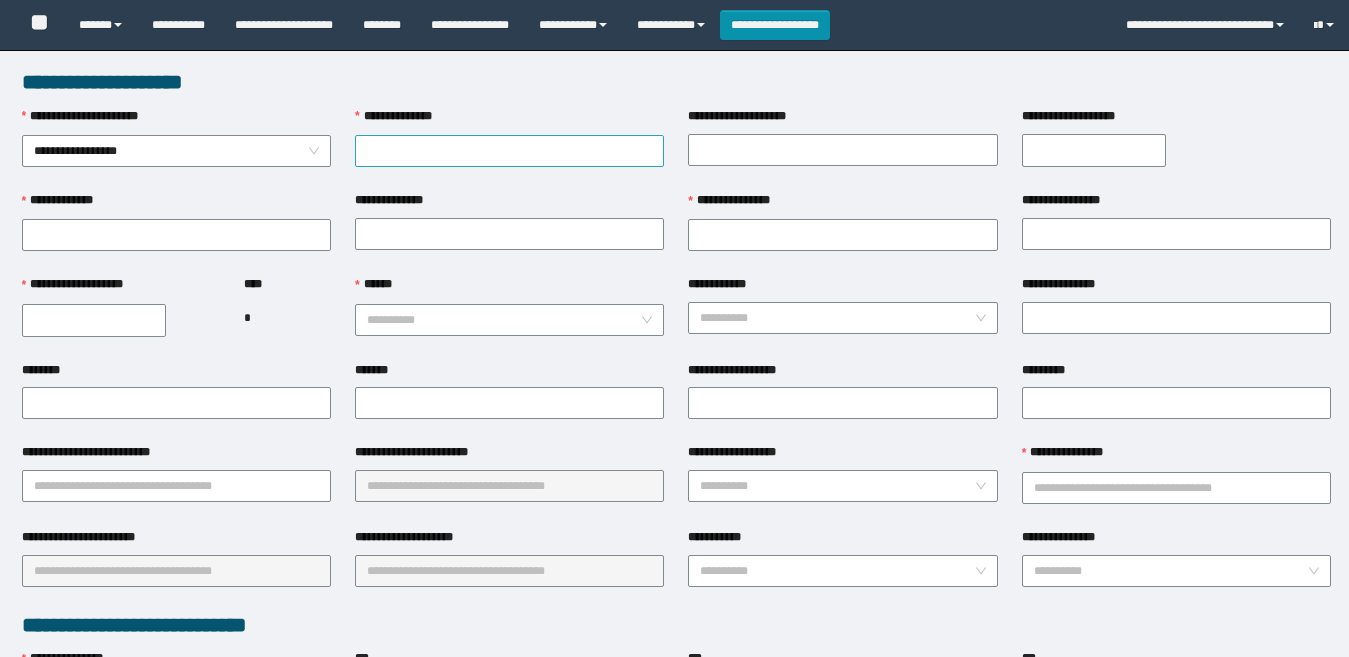 scroll, scrollTop: 0, scrollLeft: 0, axis: both 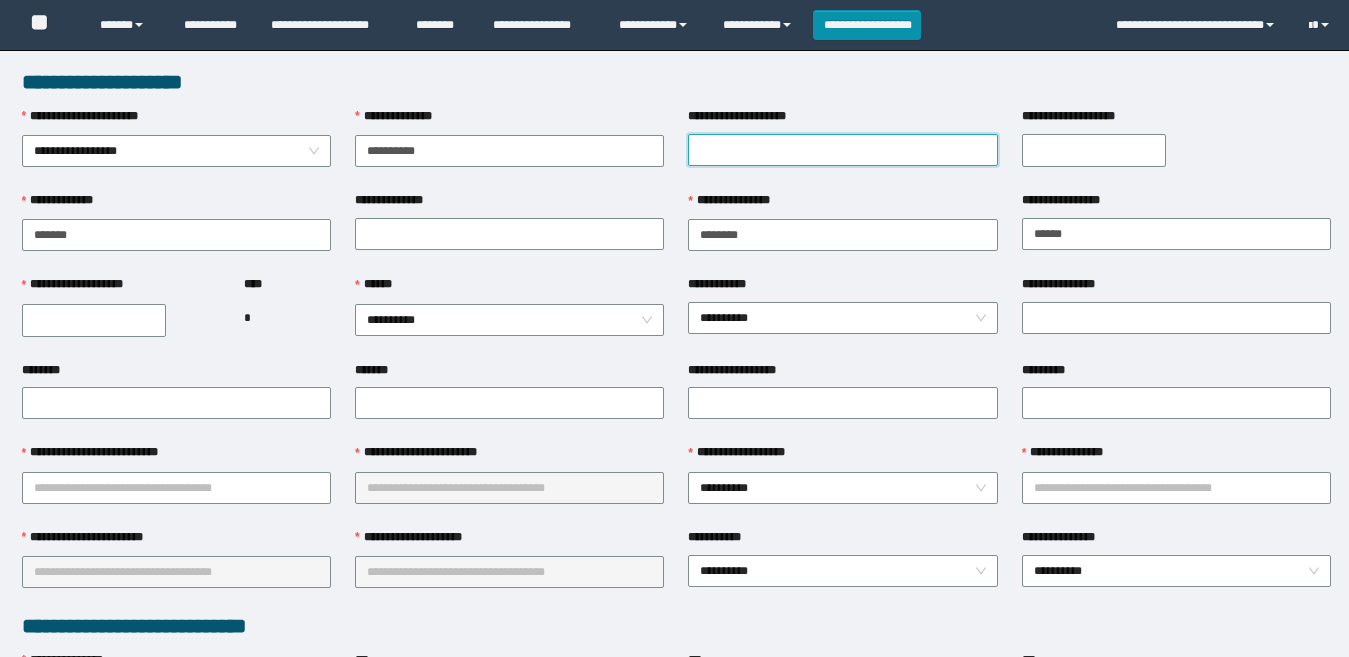 click on "**********" at bounding box center [842, 150] 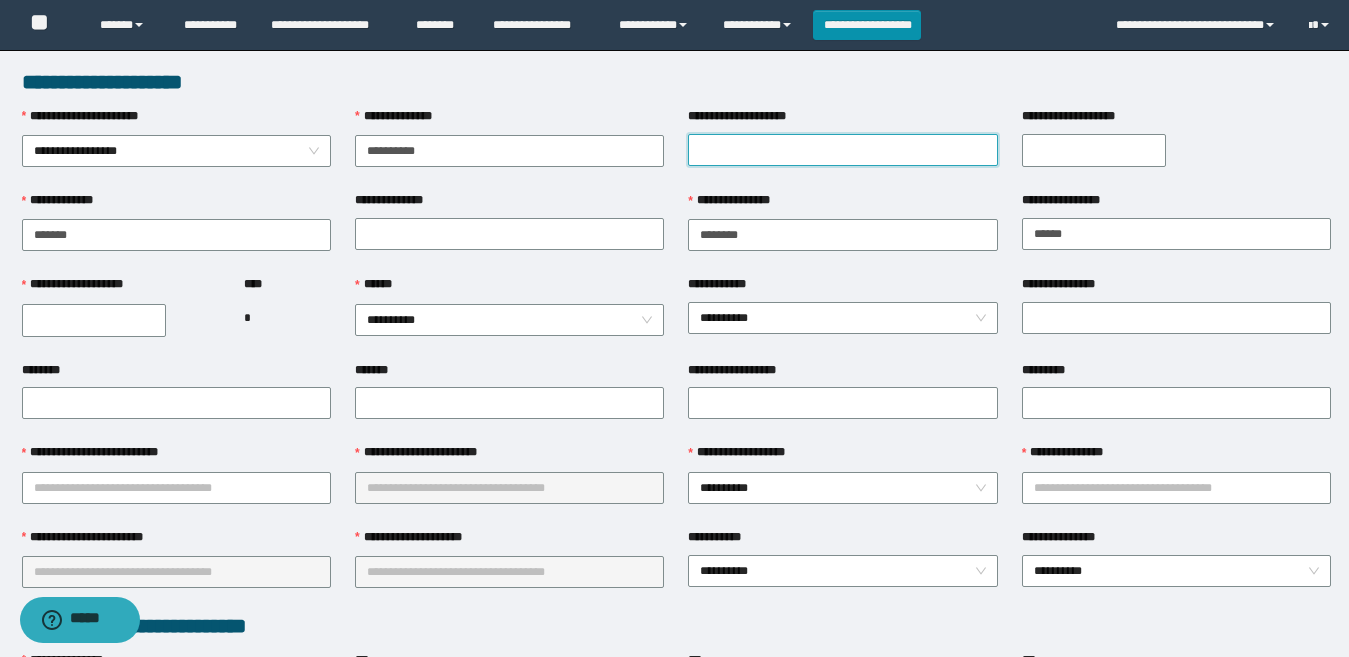 scroll, scrollTop: 0, scrollLeft: 0, axis: both 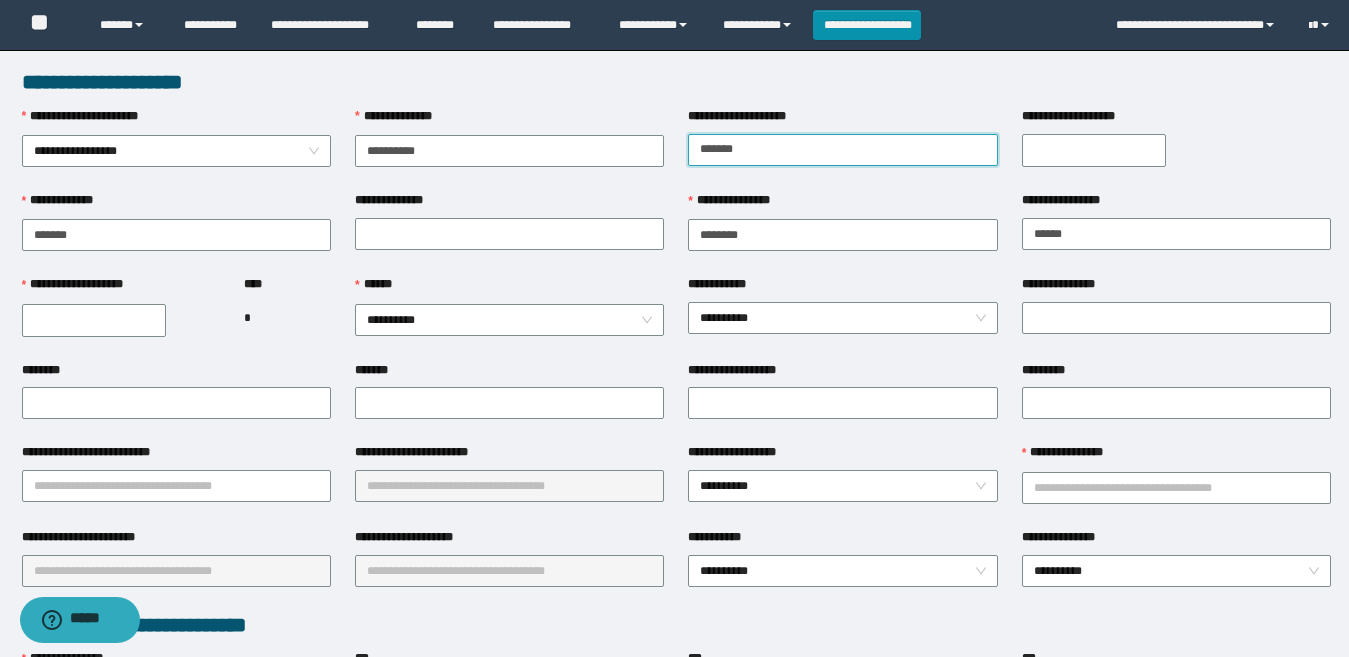 type on "******" 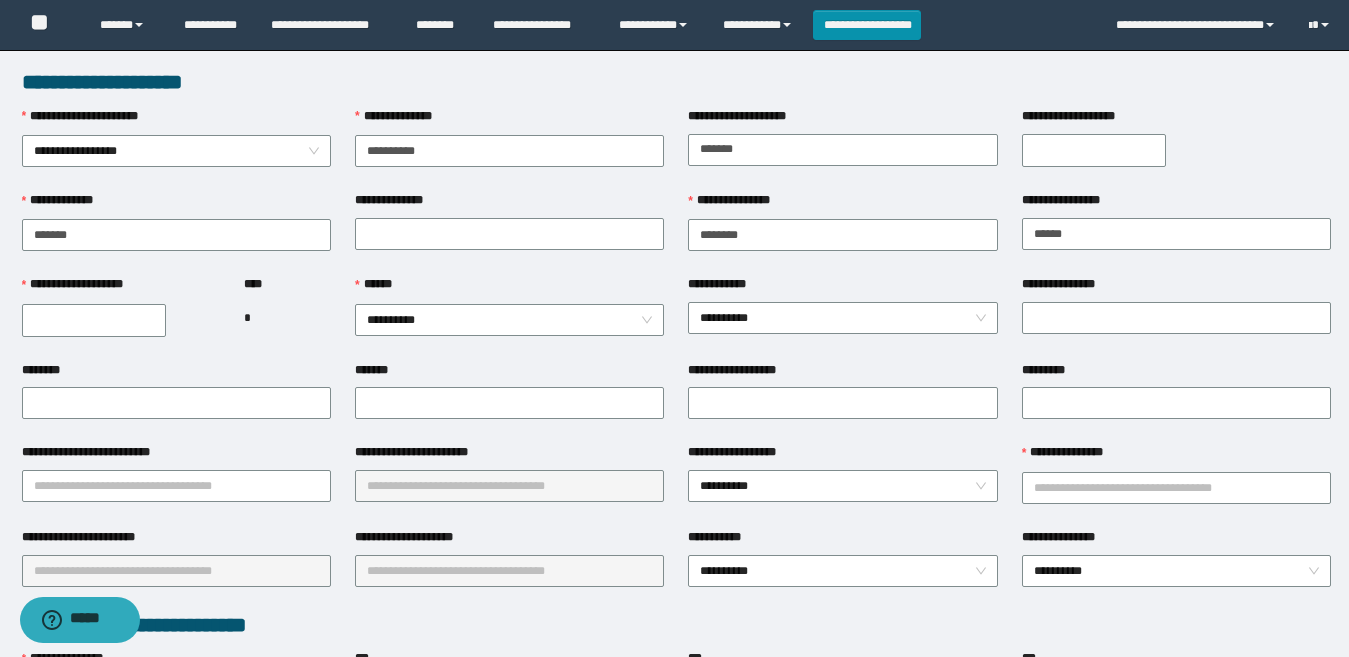 click on "**********" at bounding box center (1094, 150) 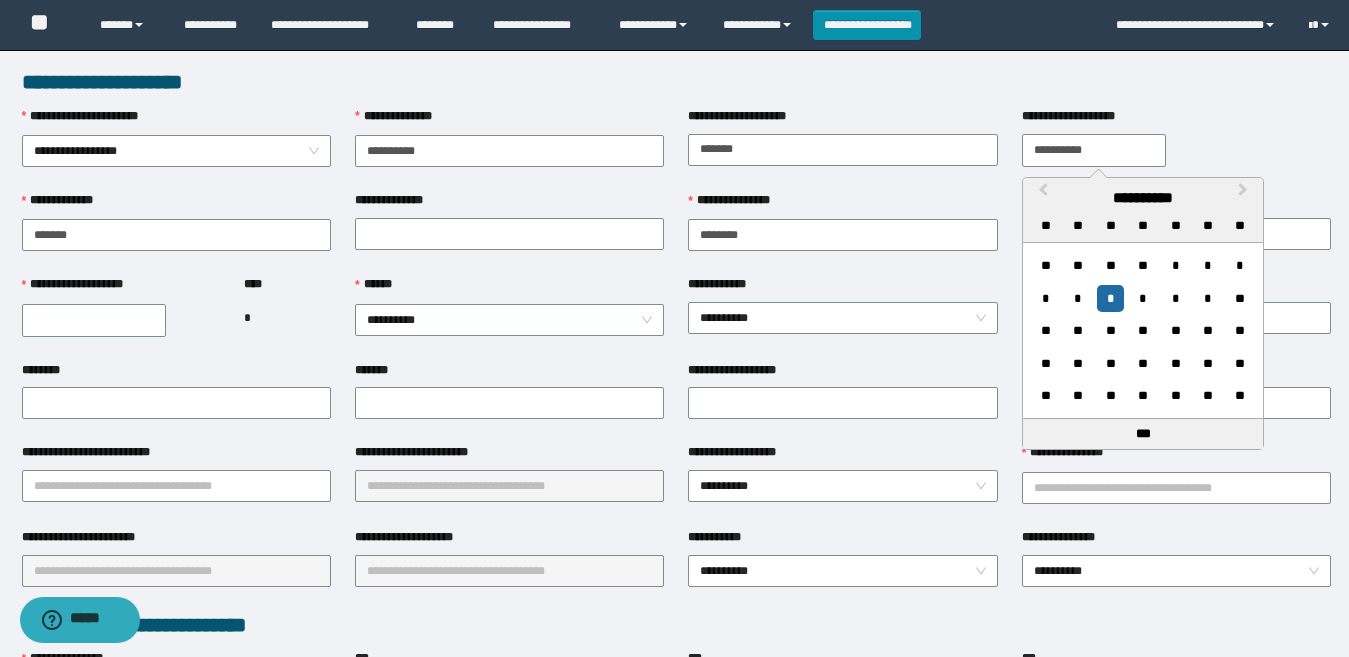 type on "**********" 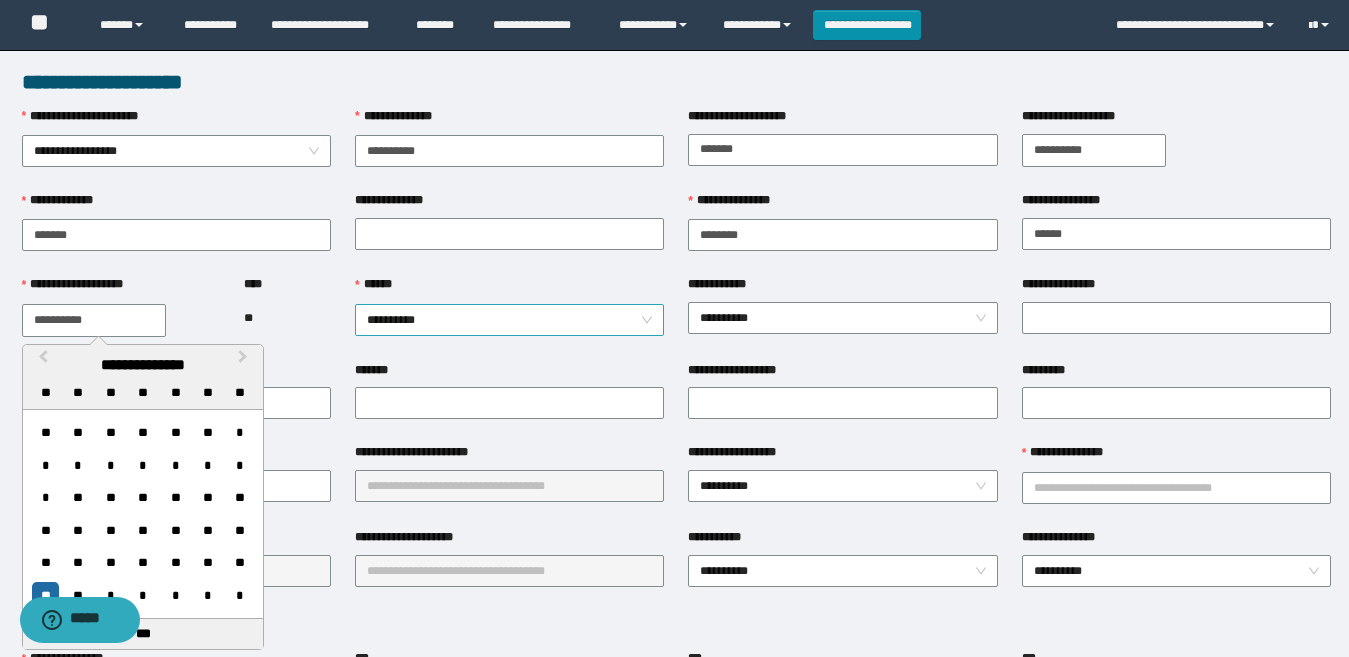 type on "**********" 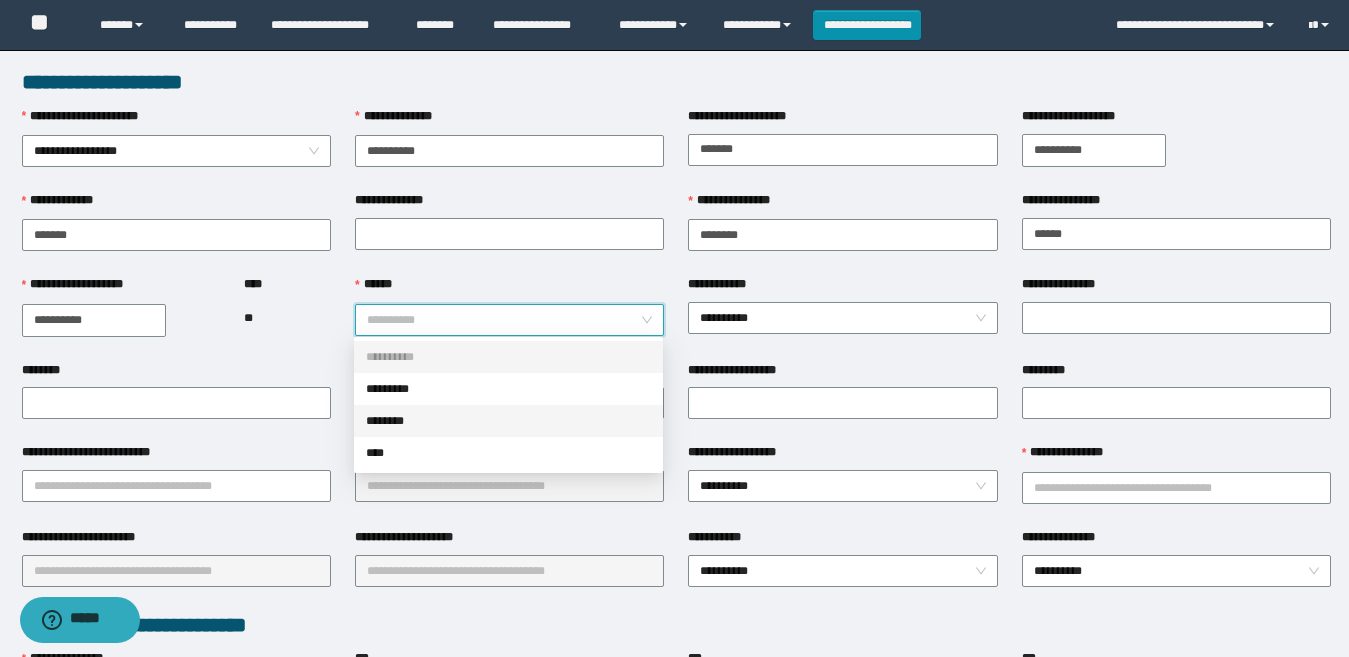 click on "********" at bounding box center [508, 421] 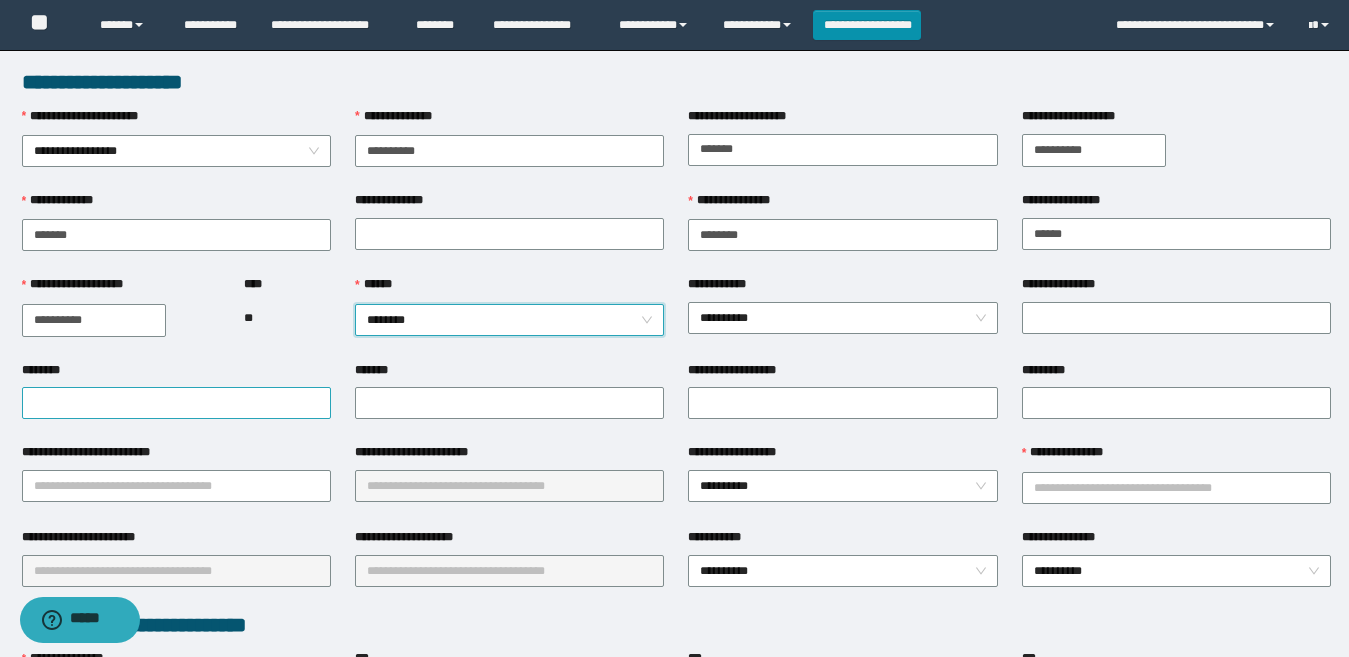 drag, startPoint x: 260, startPoint y: 342, endPoint x: 274, endPoint y: 389, distance: 49.0408 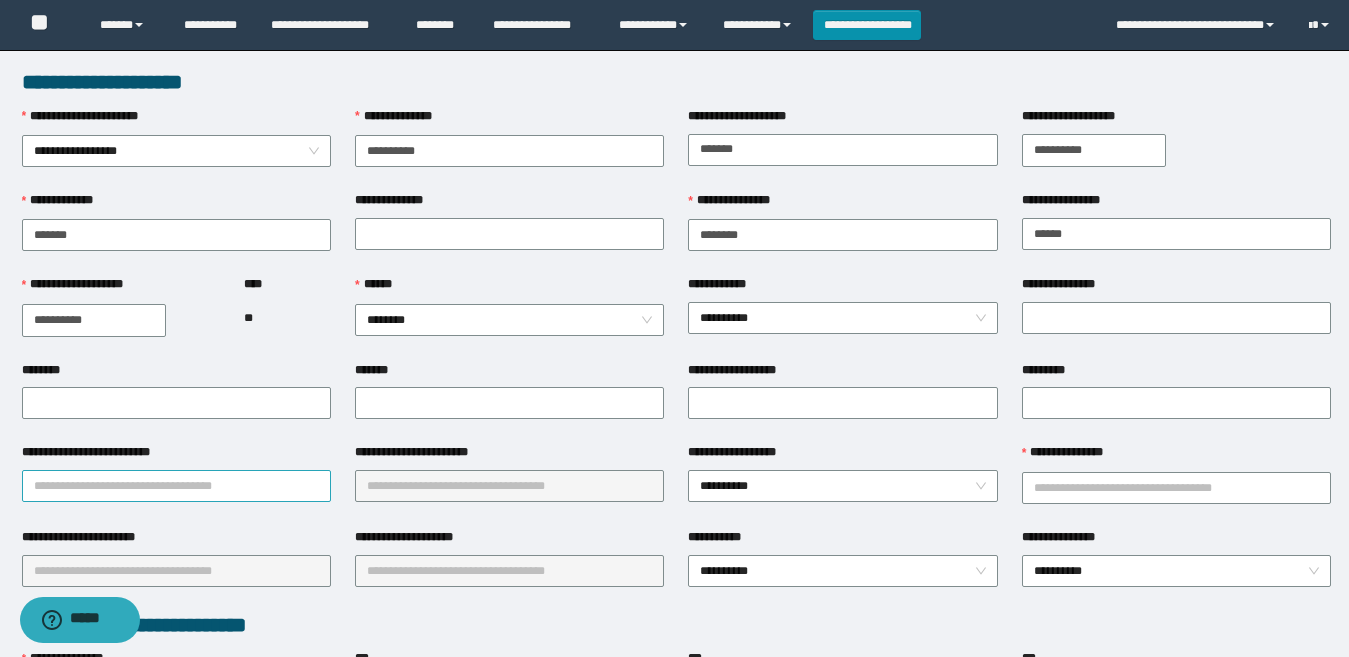 click on "**********" at bounding box center (176, 486) 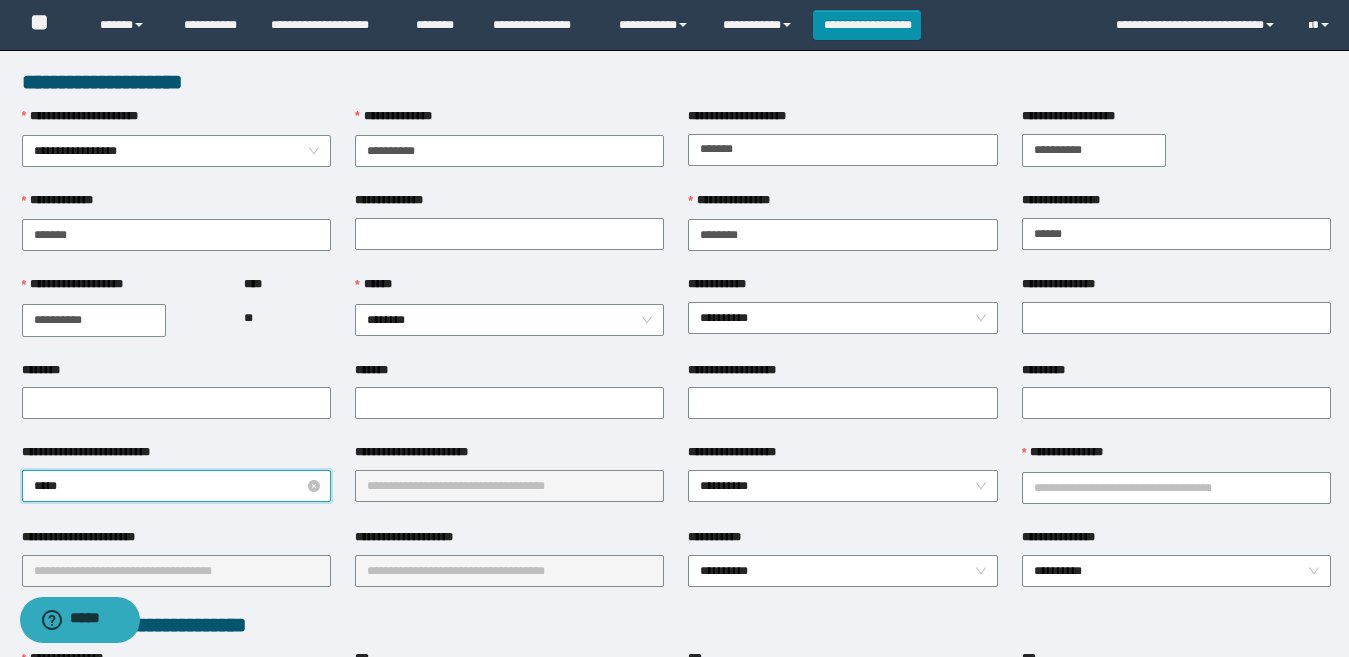 type on "******" 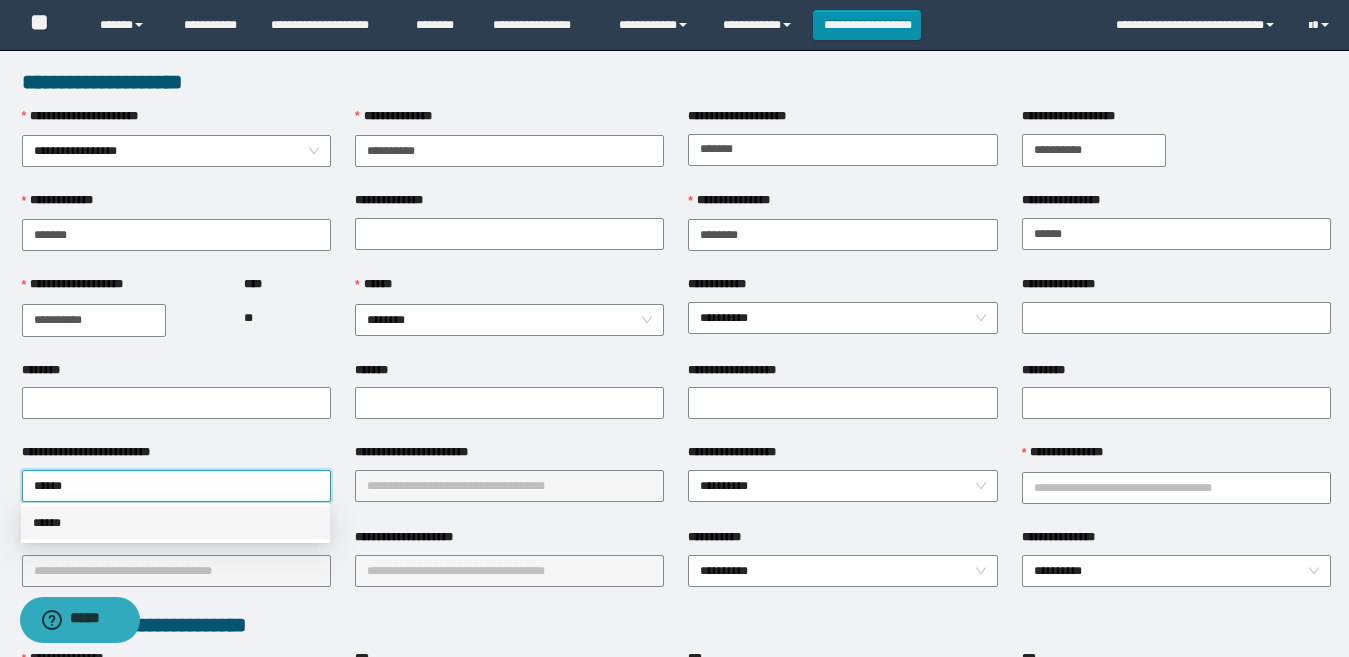 click on "******" at bounding box center (175, 523) 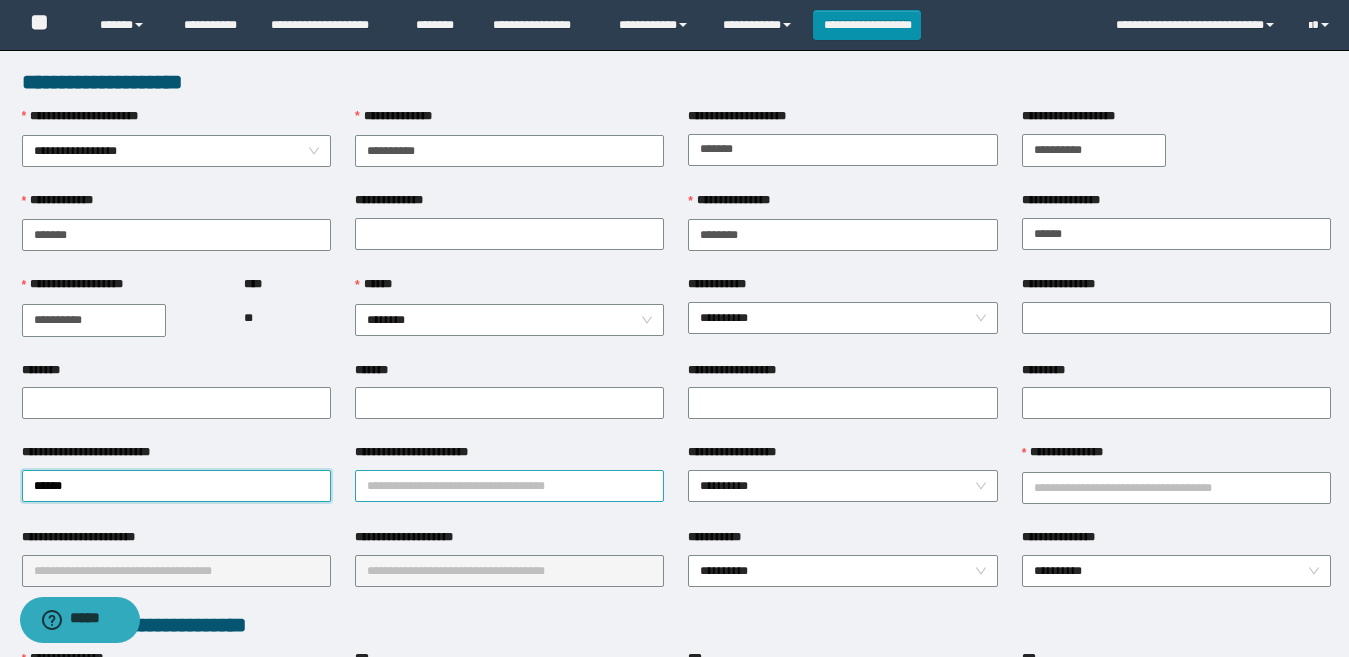 click on "**********" at bounding box center [509, 486] 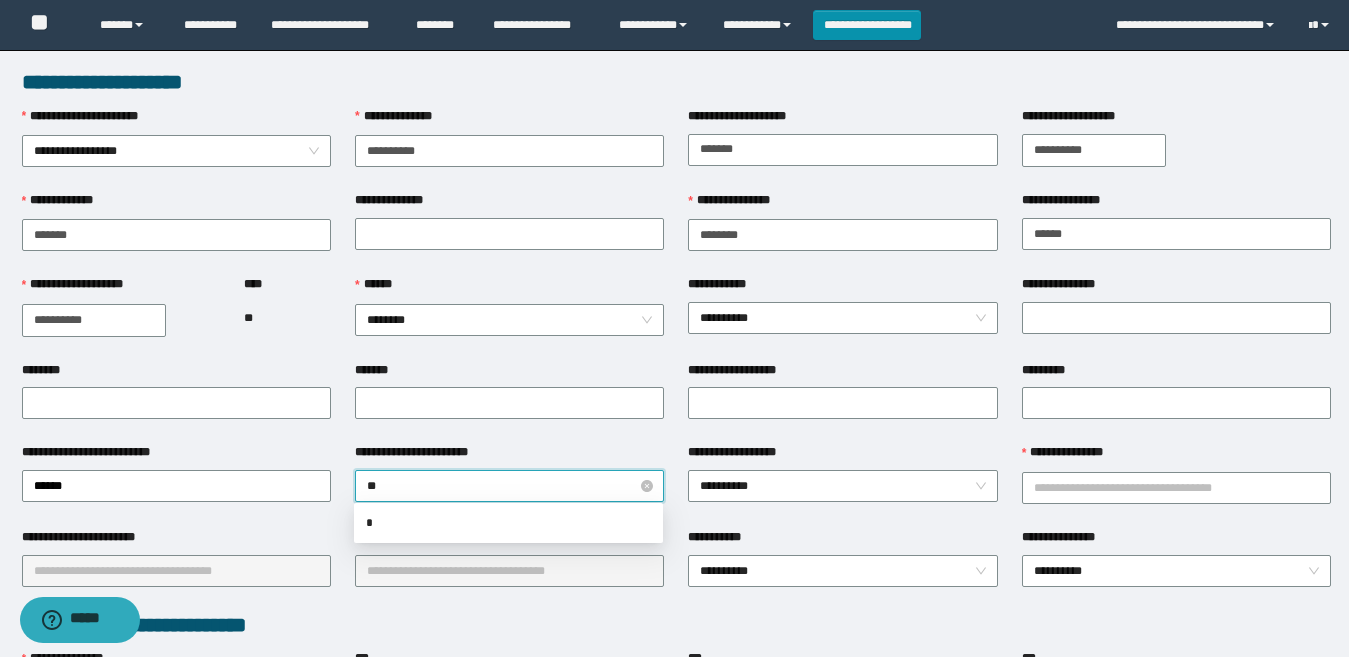 type on "***" 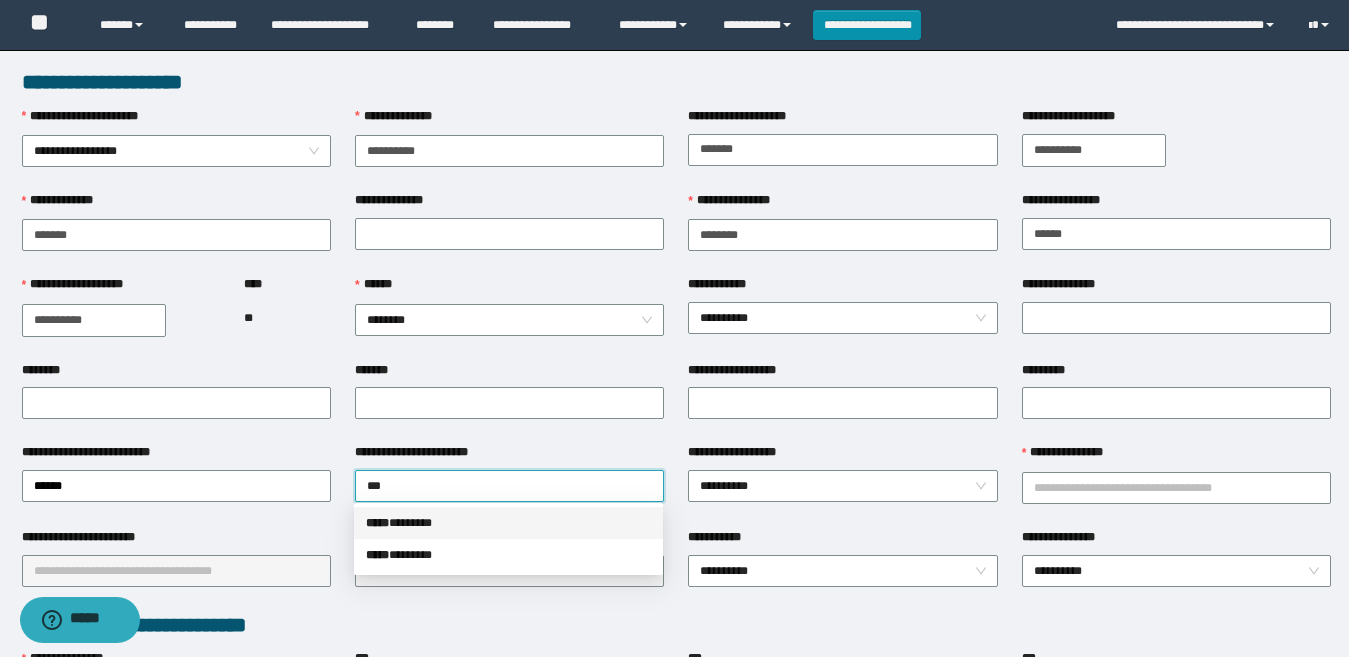 drag, startPoint x: 483, startPoint y: 529, endPoint x: 680, endPoint y: 460, distance: 208.73428 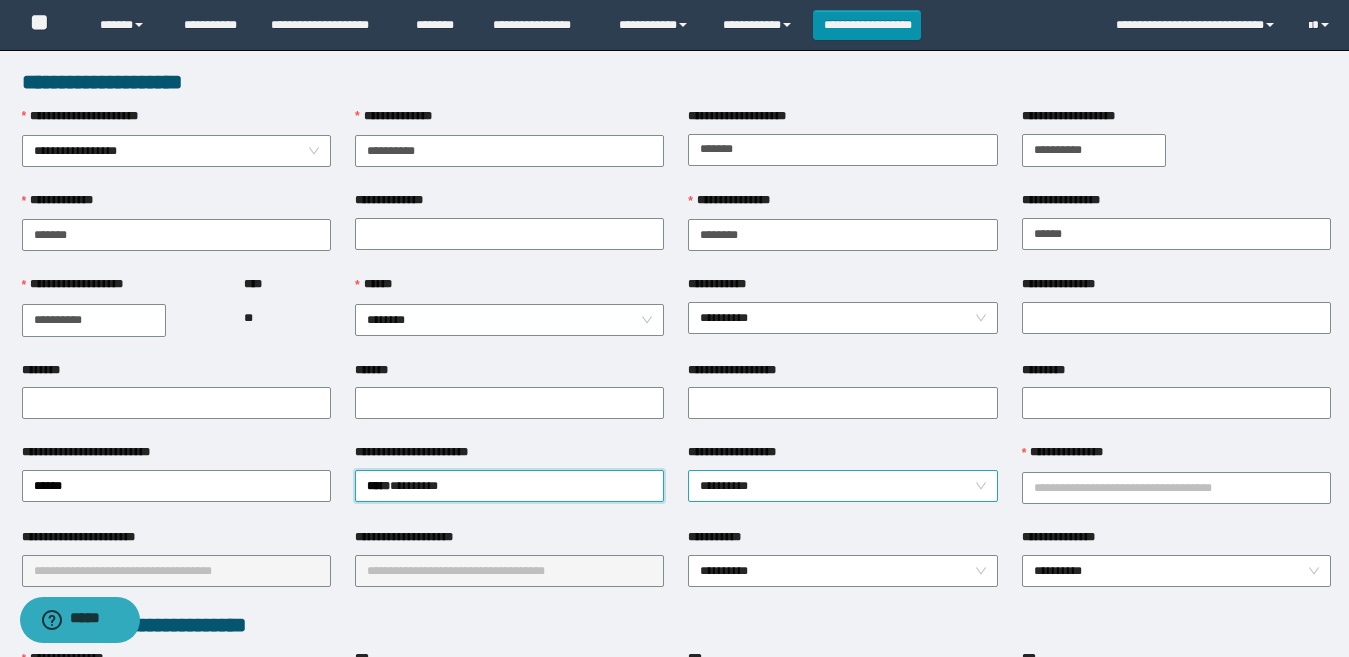 click on "**********" at bounding box center (842, 486) 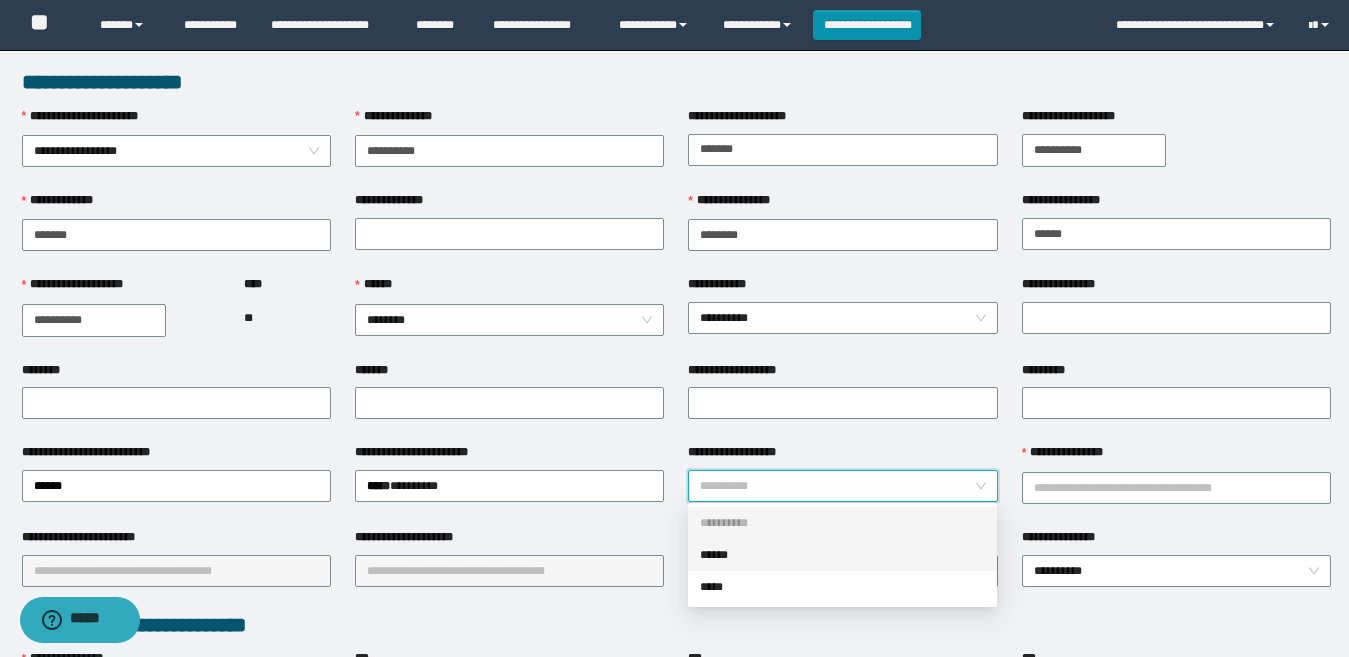 drag, startPoint x: 787, startPoint y: 558, endPoint x: 811, endPoint y: 536, distance: 32.55764 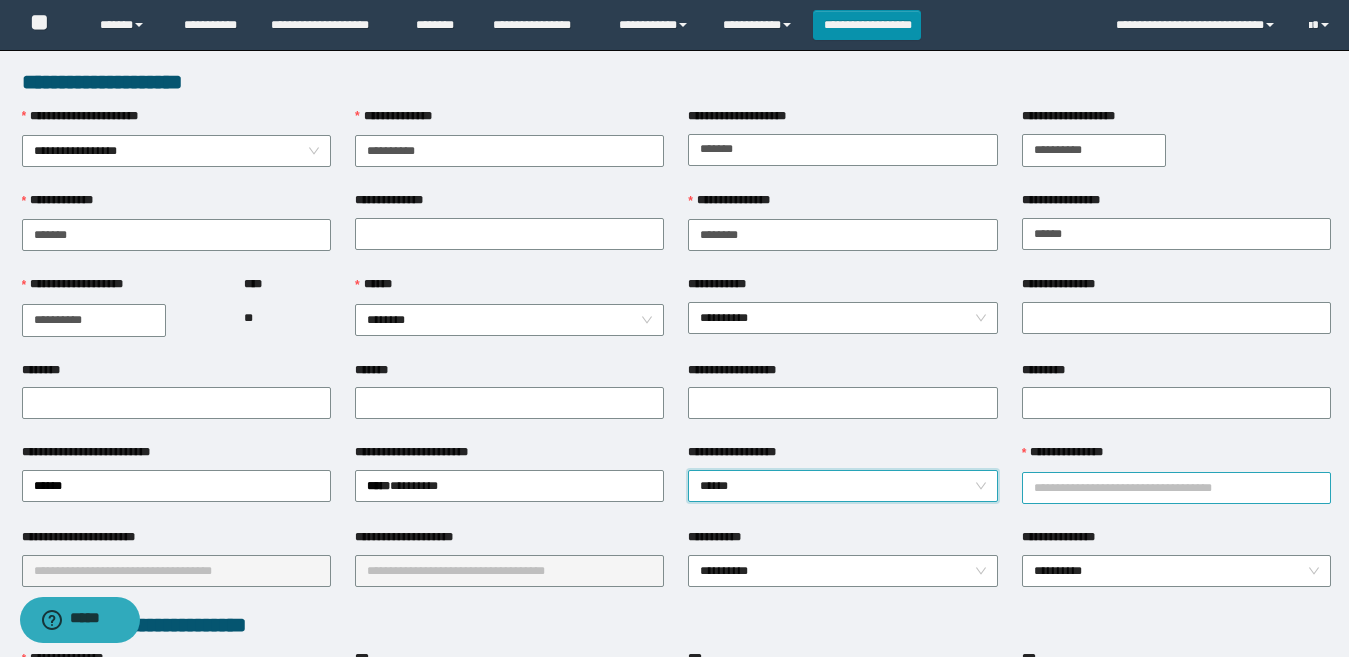 click on "**********" at bounding box center (1176, 488) 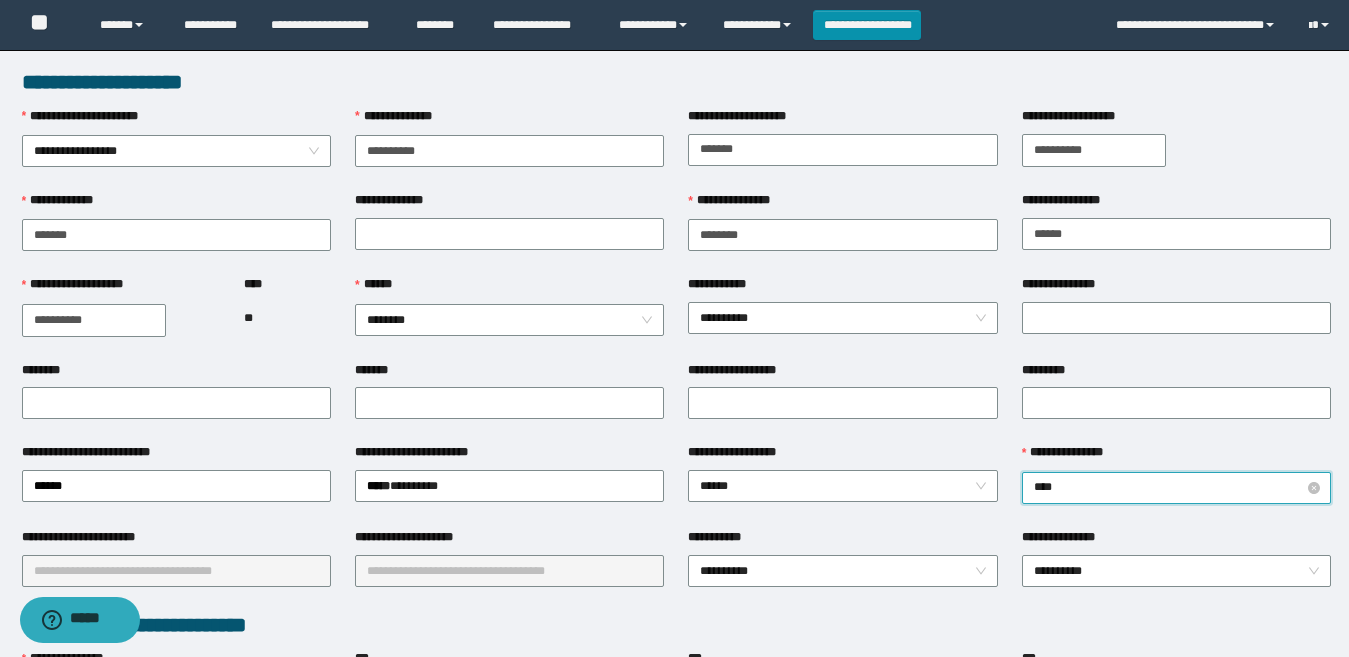 type on "*****" 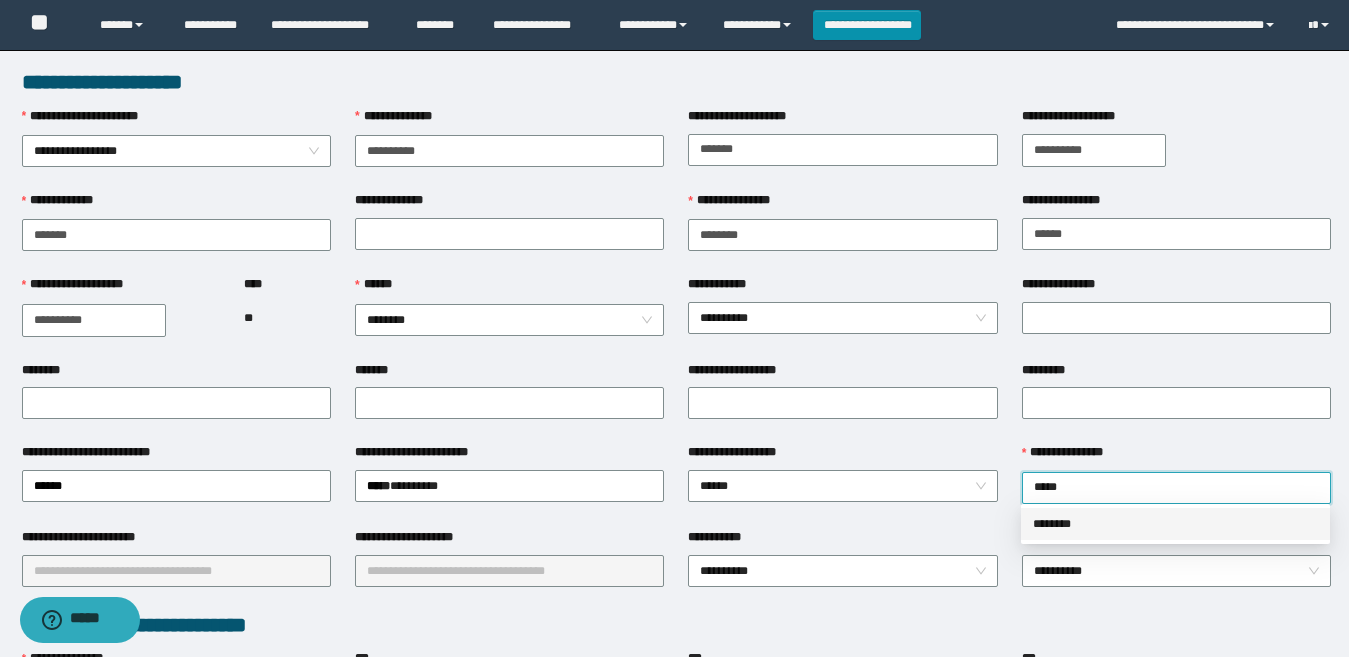 click on "********" at bounding box center (1175, 524) 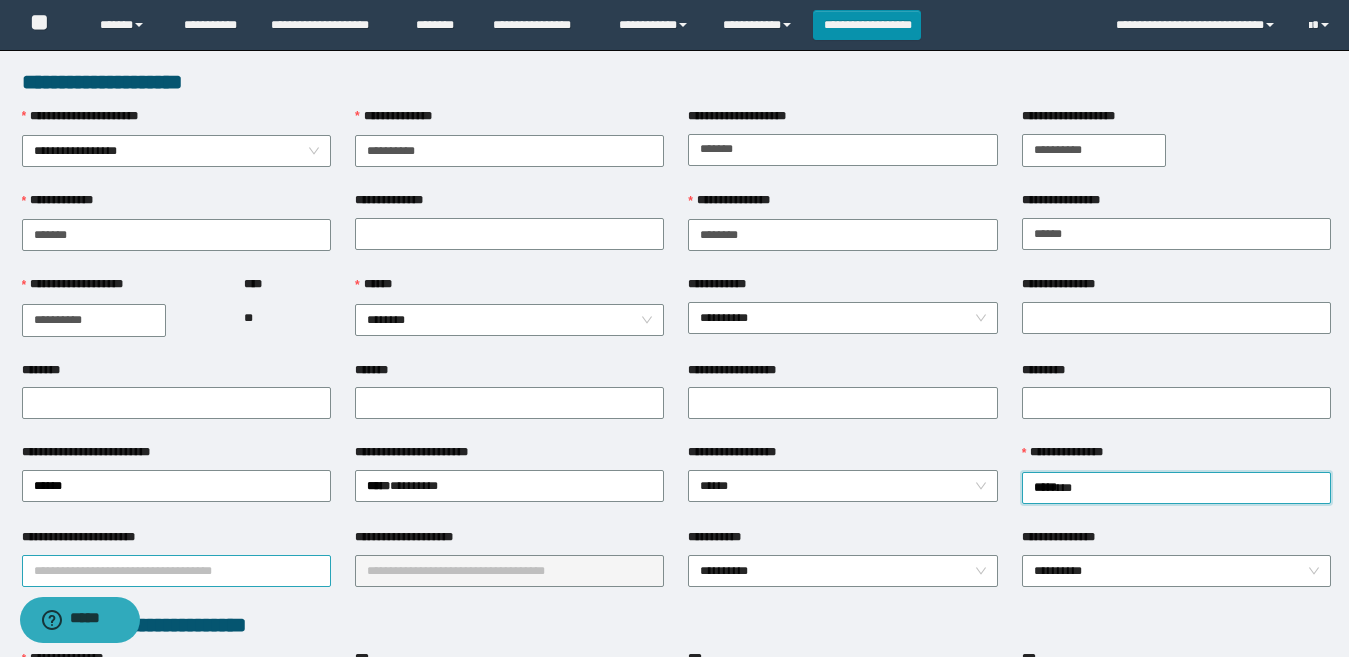 click on "**********" at bounding box center [176, 571] 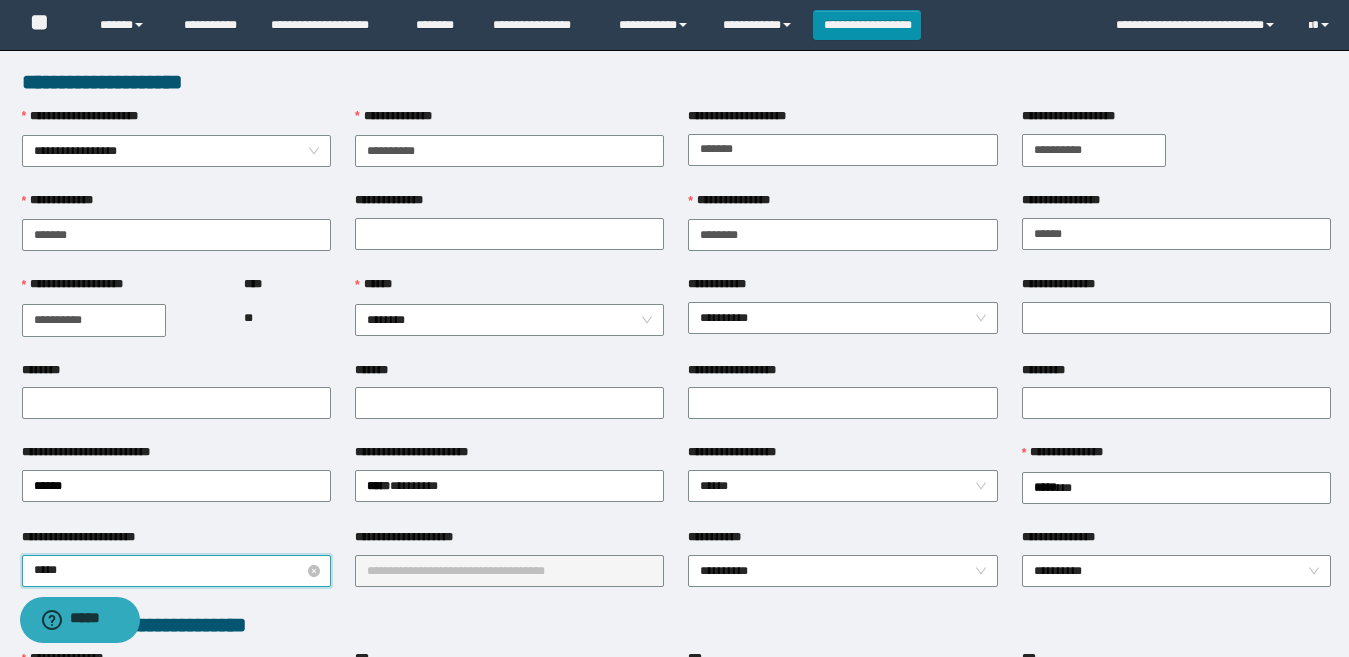 type on "******" 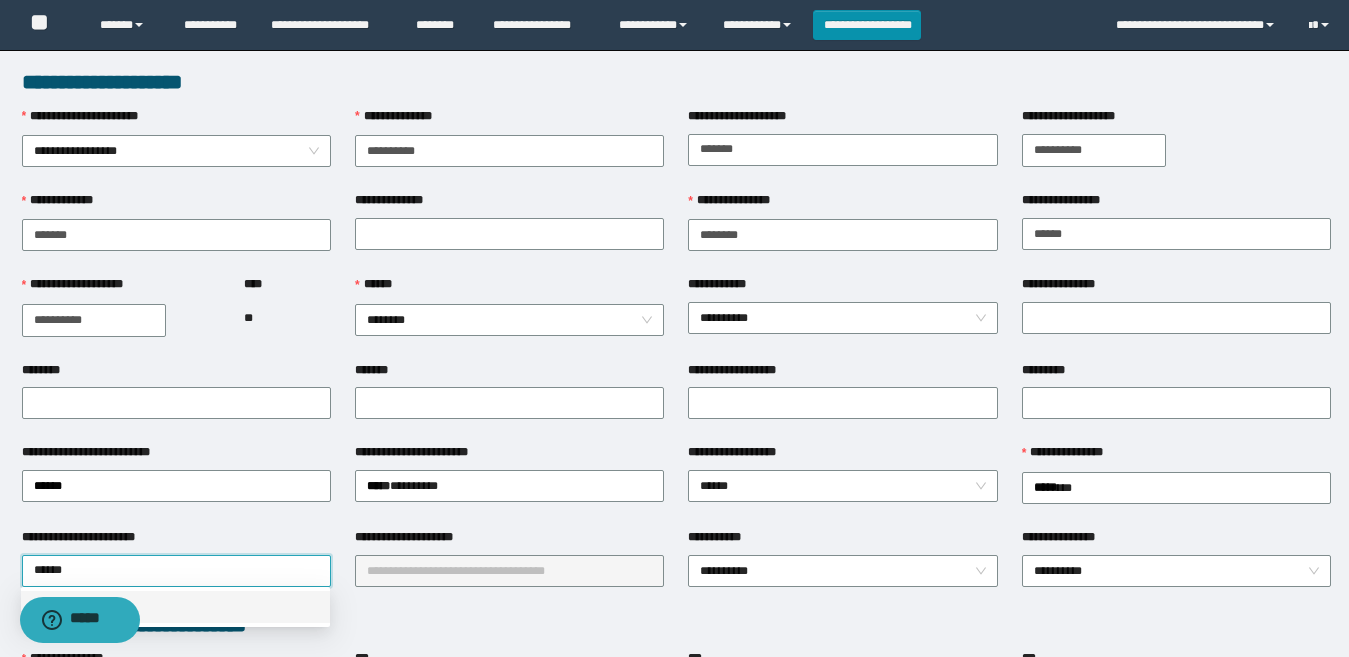 click on "******" at bounding box center (175, 607) 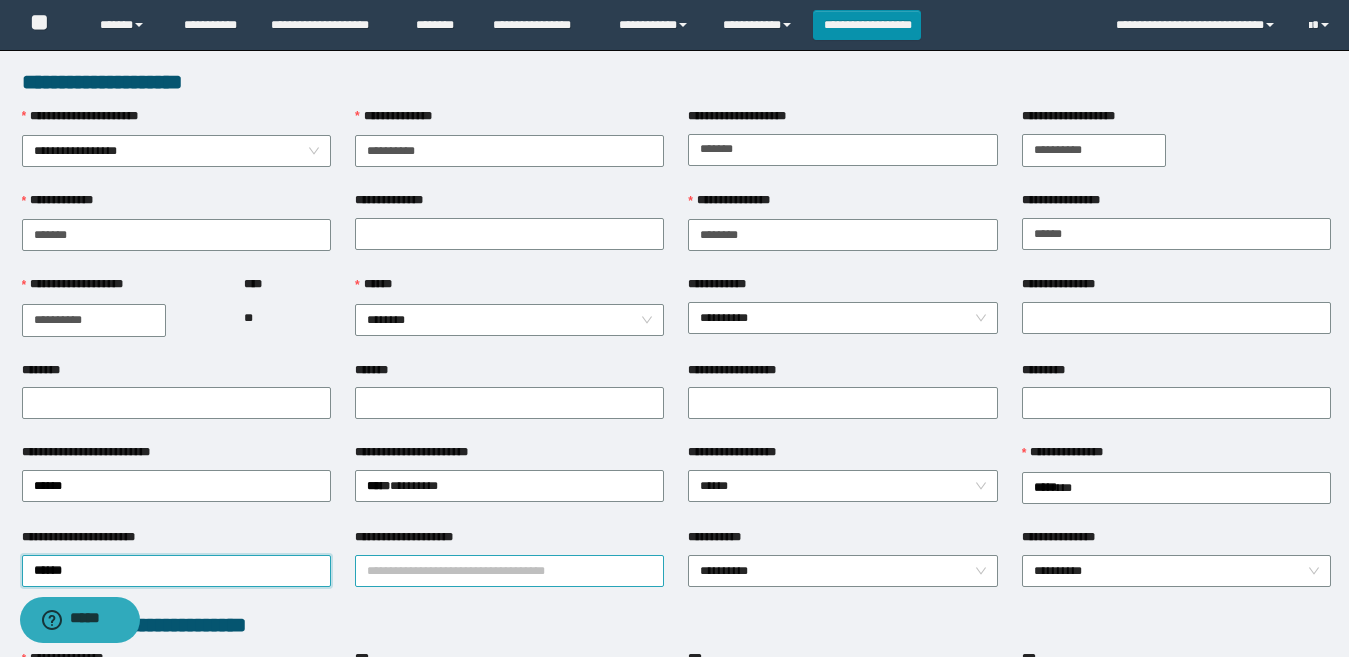 click on "**********" at bounding box center (509, 571) 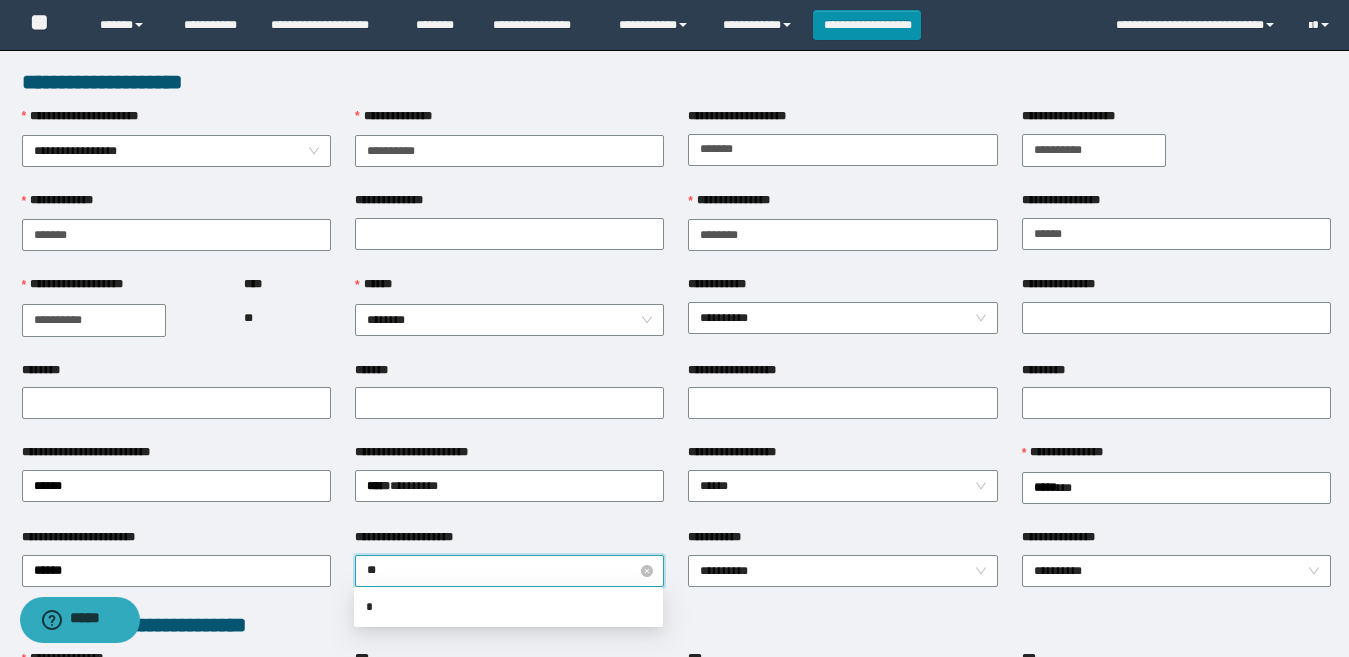type on "***" 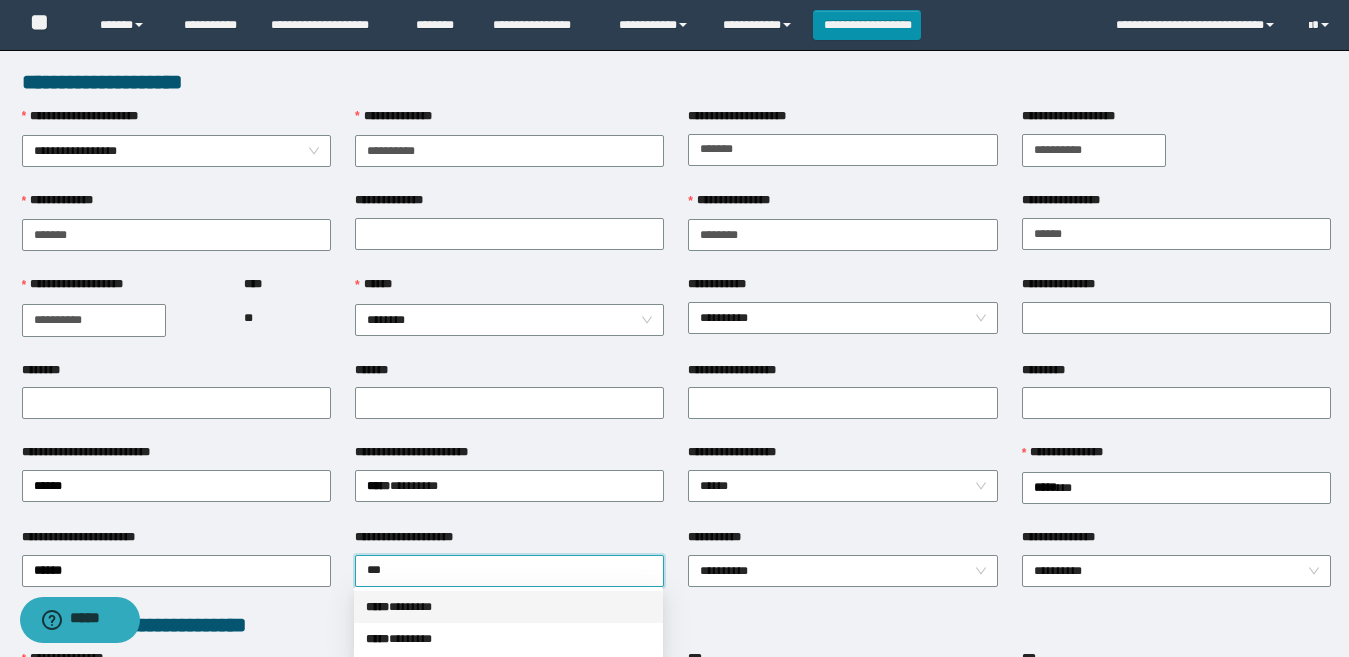 click on "***** * ******" at bounding box center (508, 607) 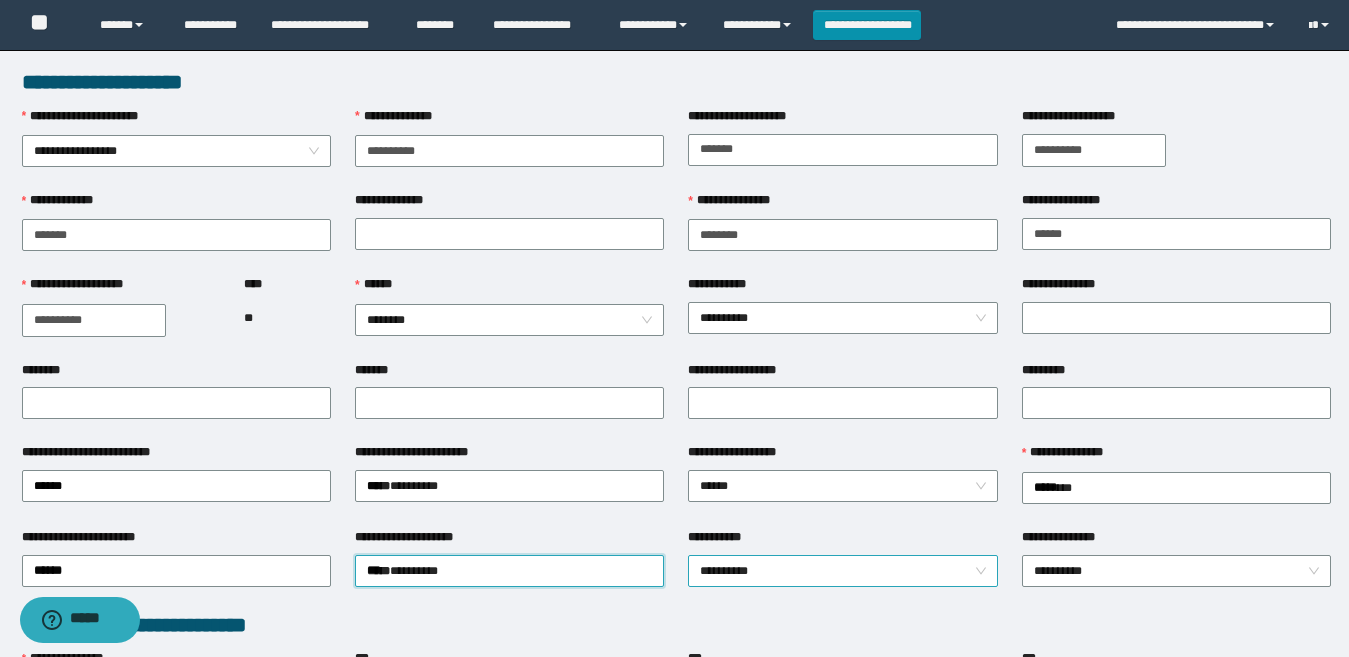 click on "**********" at bounding box center [842, 571] 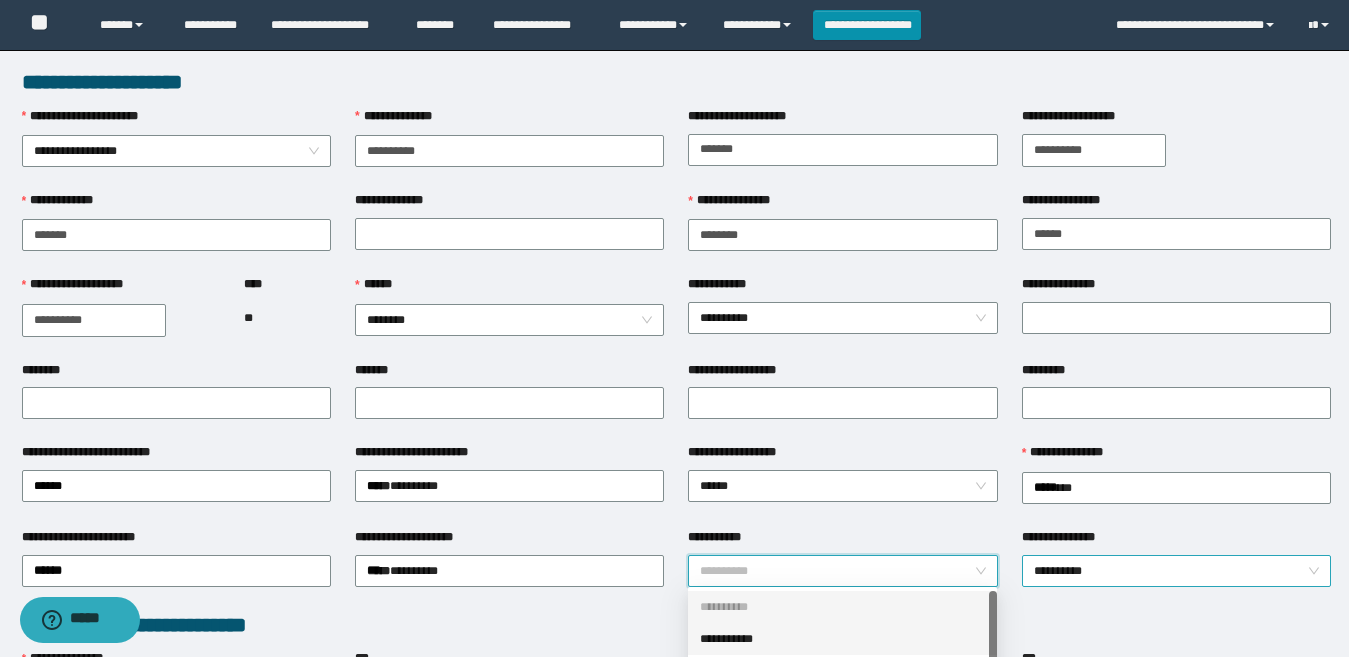 drag, startPoint x: 1118, startPoint y: 615, endPoint x: 1128, endPoint y: 567, distance: 49.0306 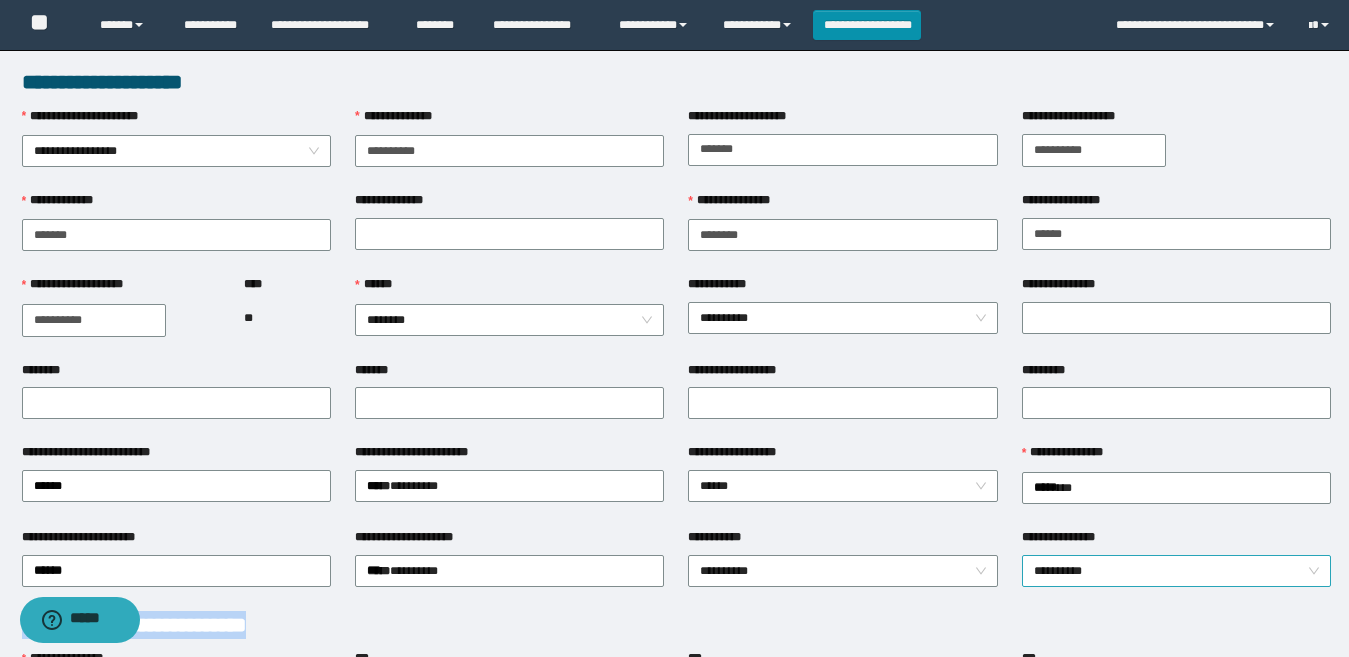 click on "**********" at bounding box center (1176, 571) 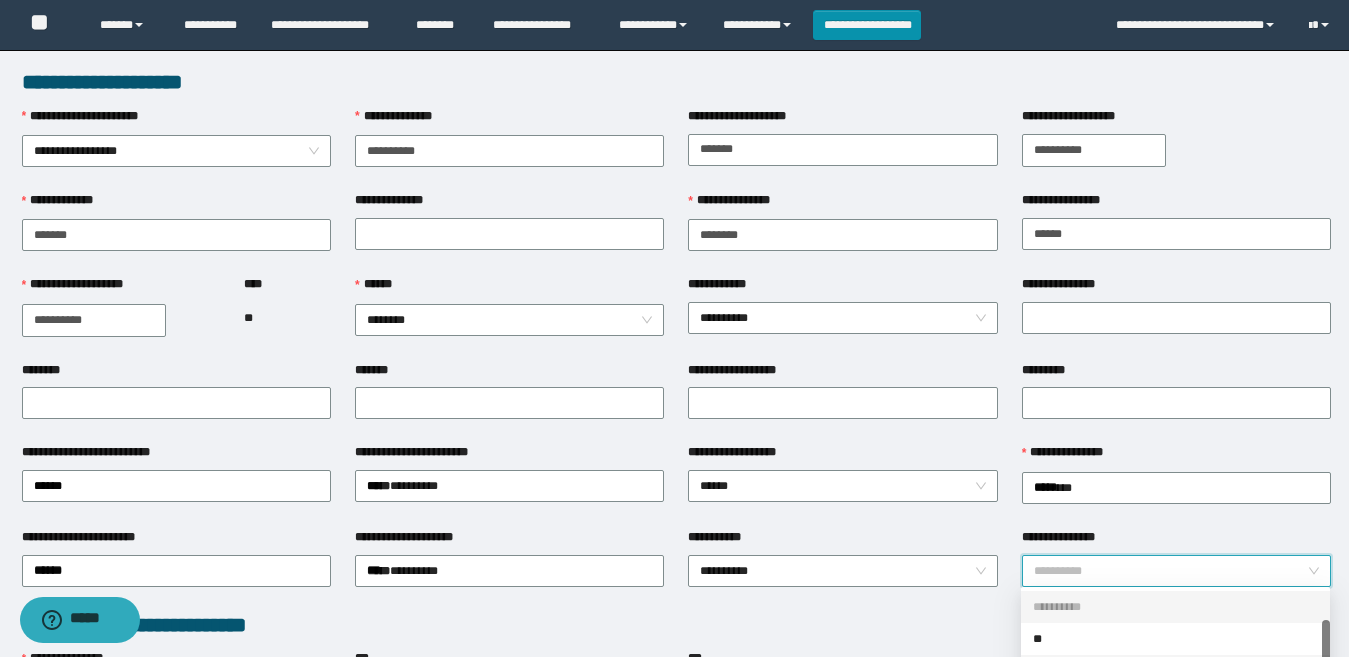 scroll, scrollTop: 32, scrollLeft: 0, axis: vertical 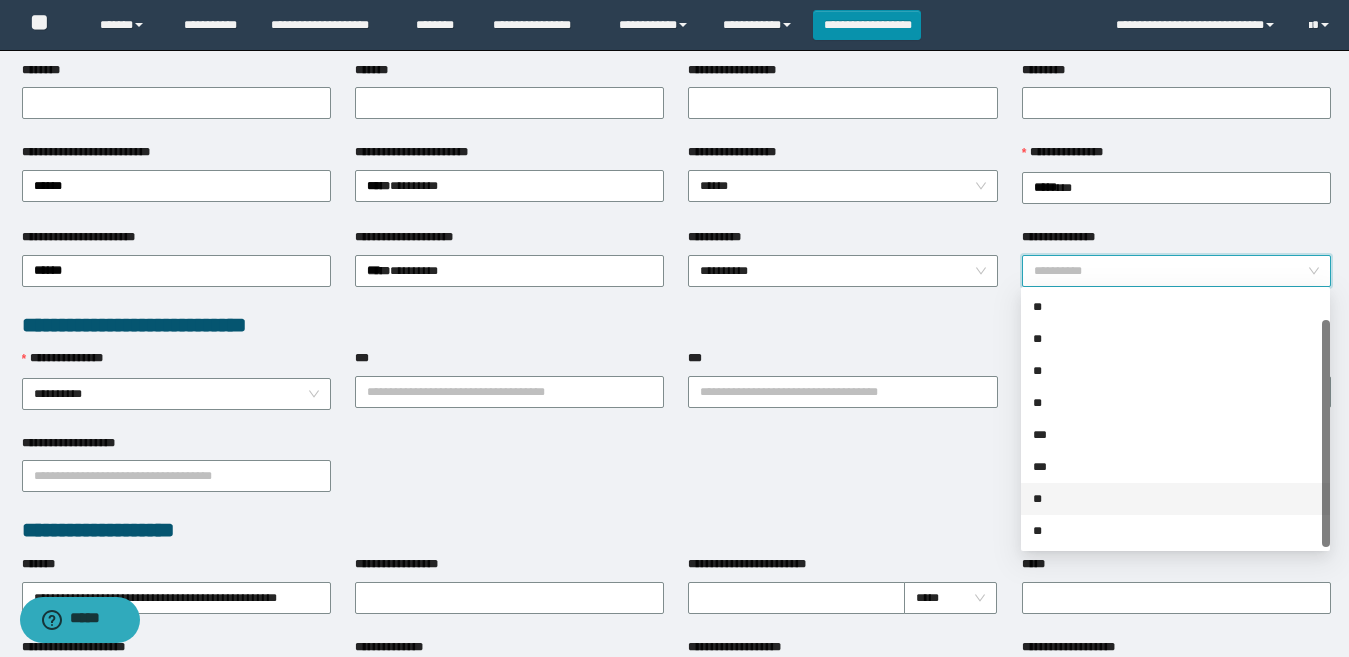 click on "**" at bounding box center (1175, 499) 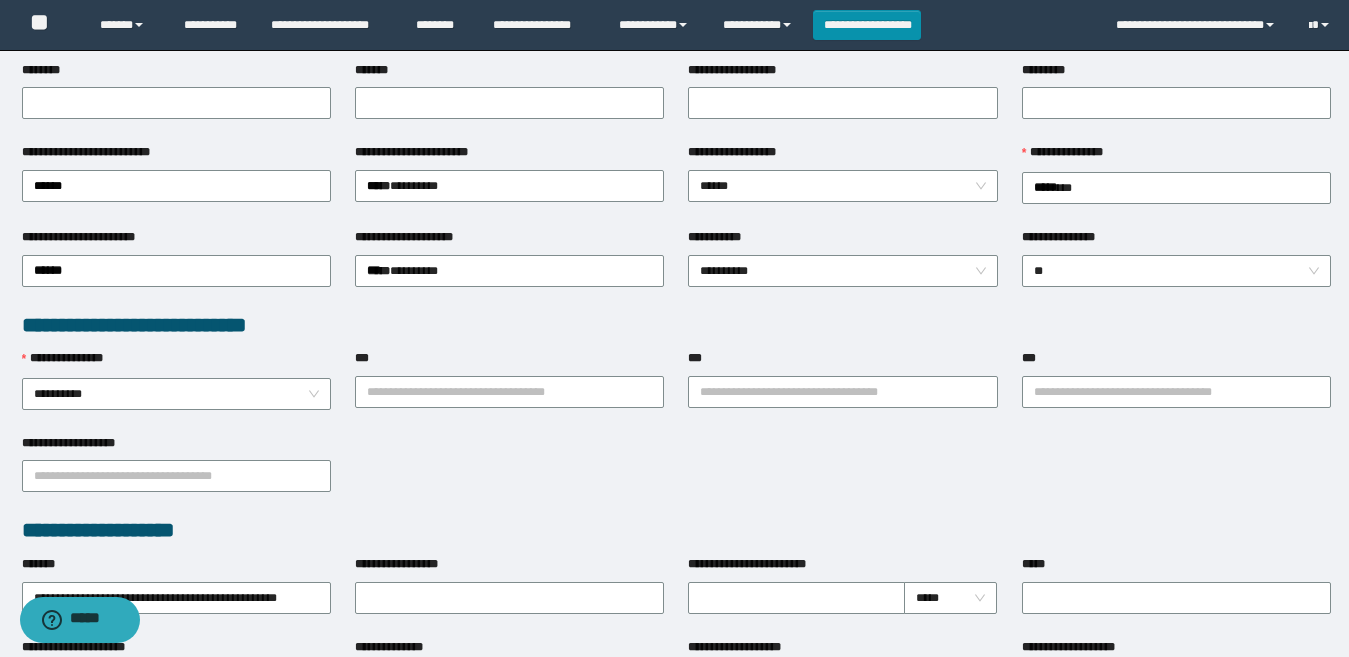 click on "**********" at bounding box center (676, 530) 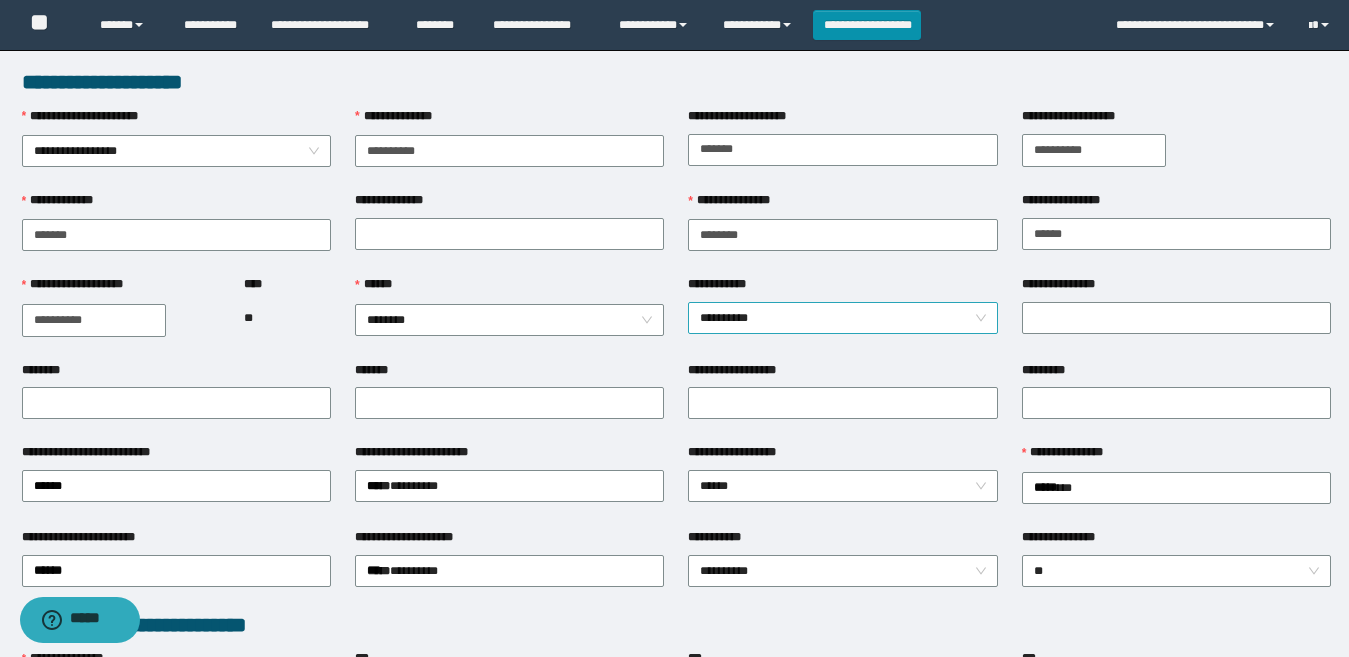 click on "**********" at bounding box center (842, 318) 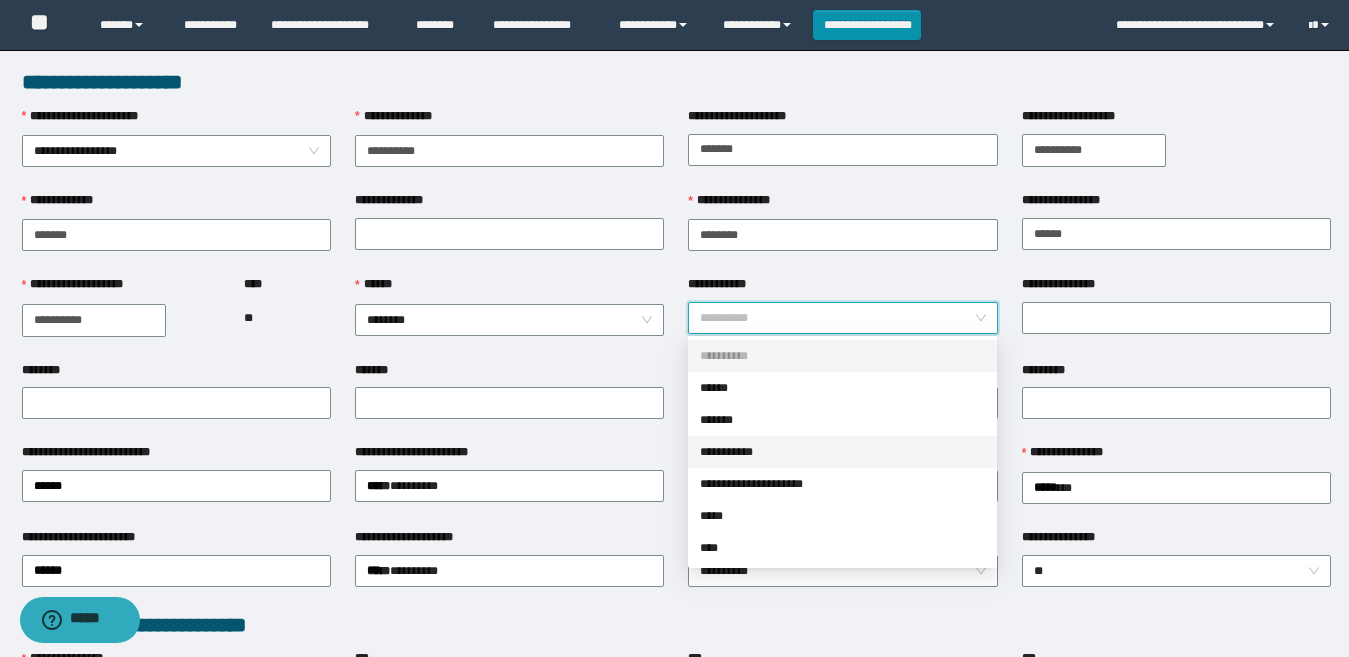 click on "**********" at bounding box center (842, 452) 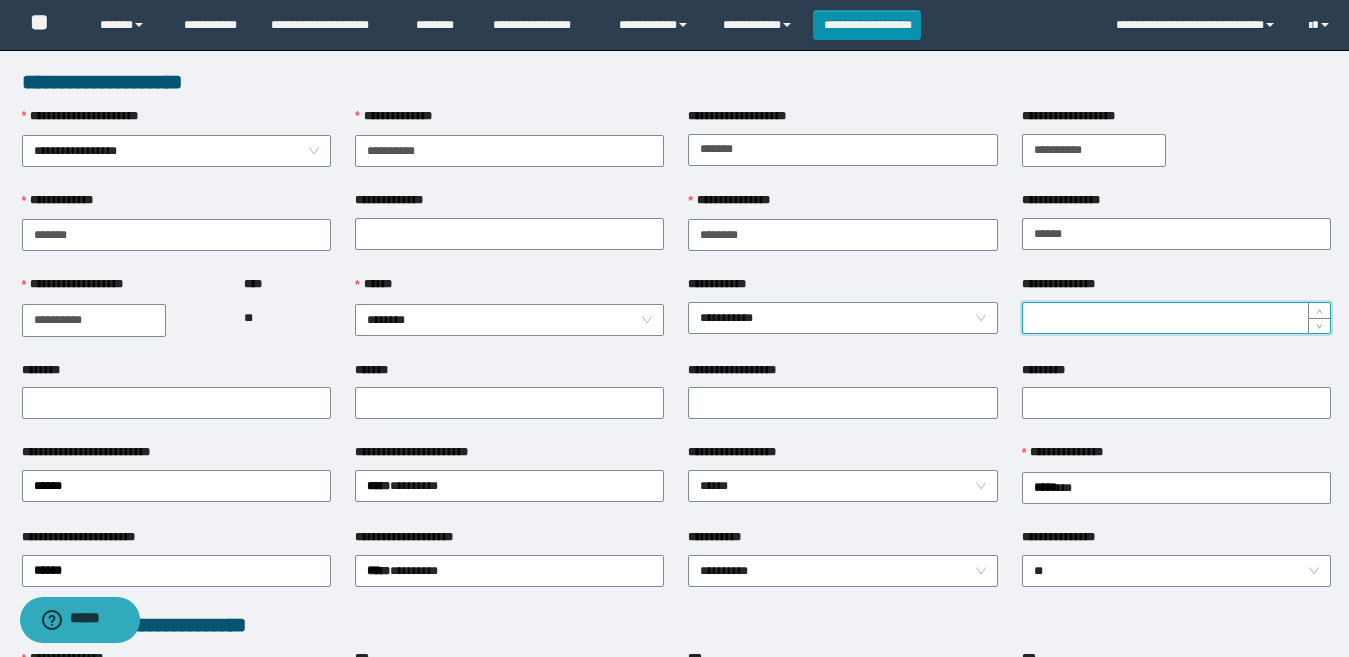 click on "**********" at bounding box center (1176, 318) 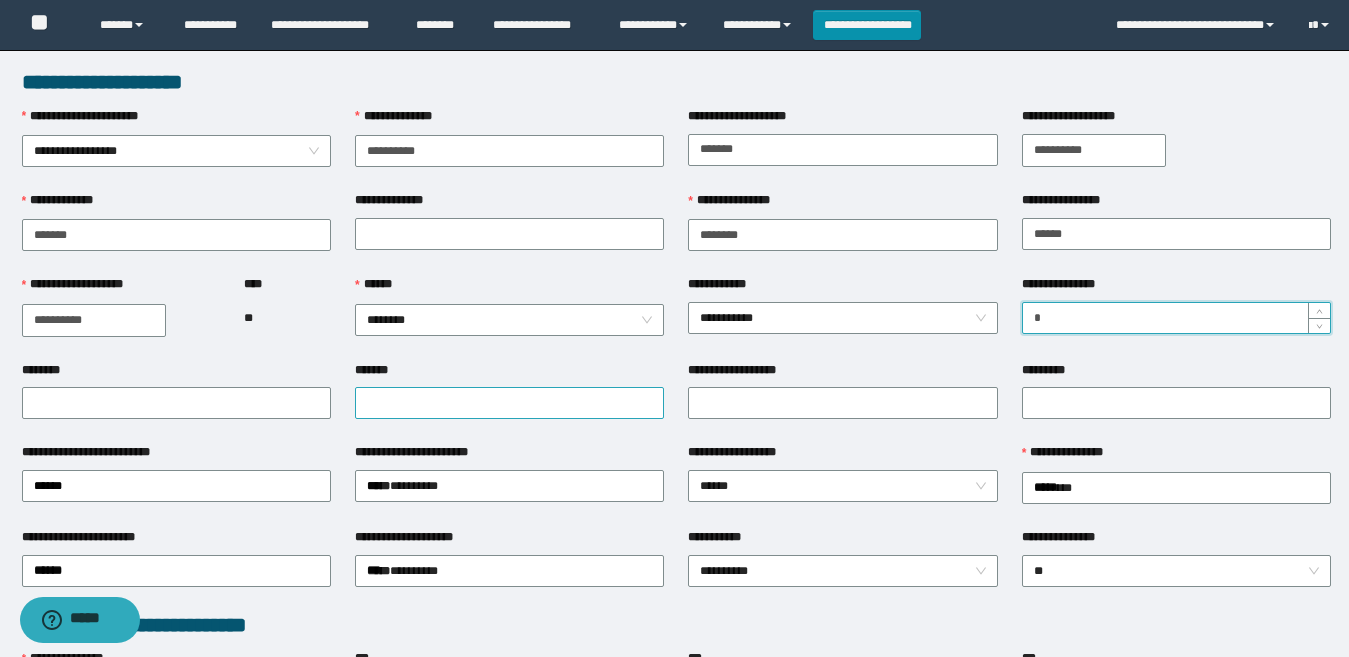 type on "*" 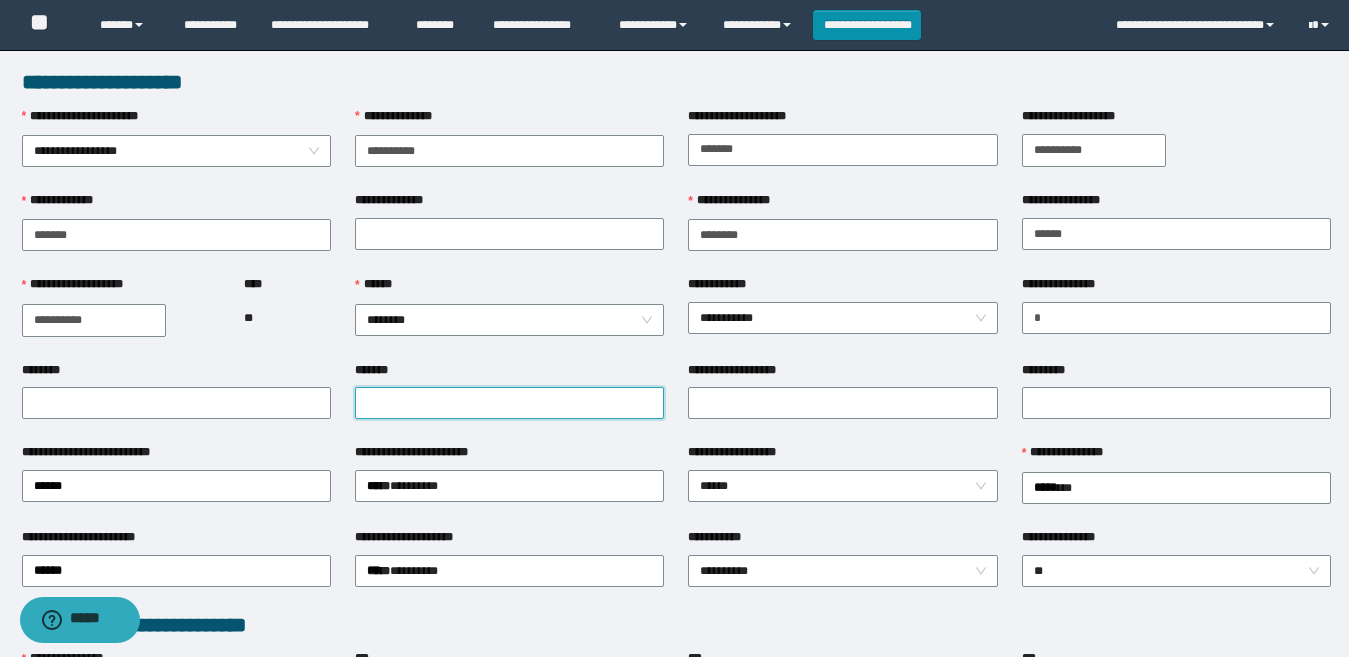 click on "*******" at bounding box center [509, 403] 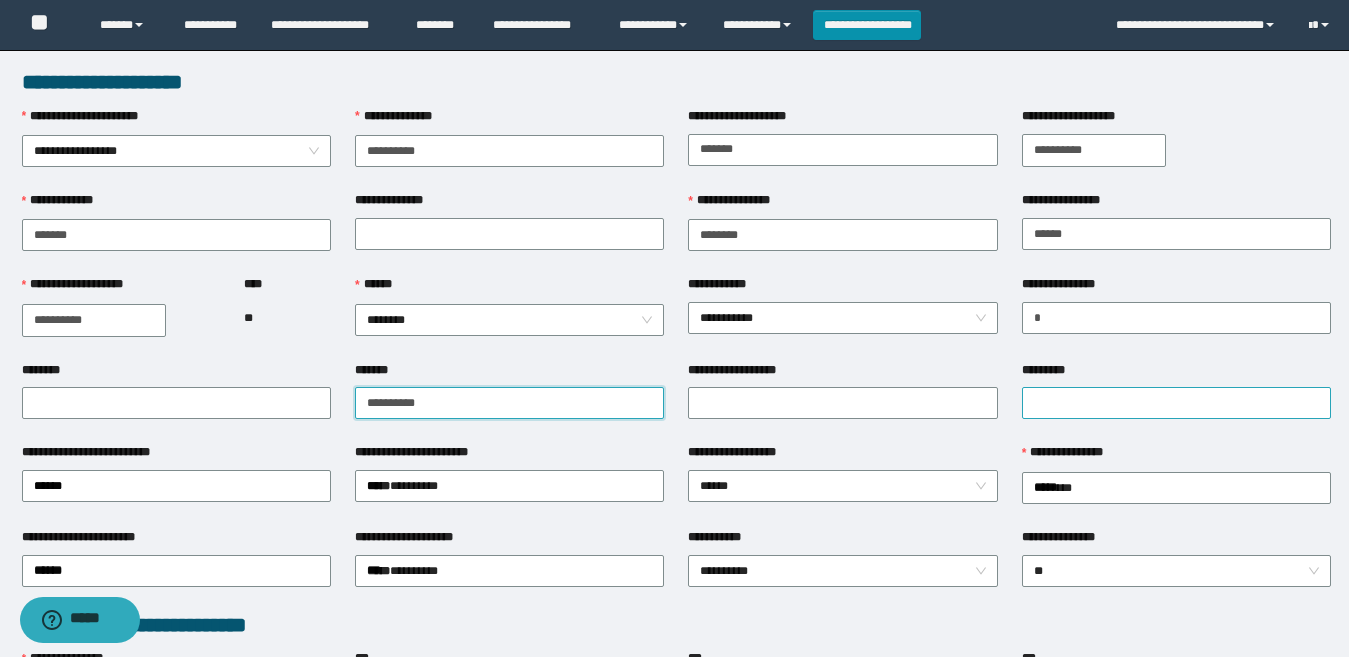 type on "**********" 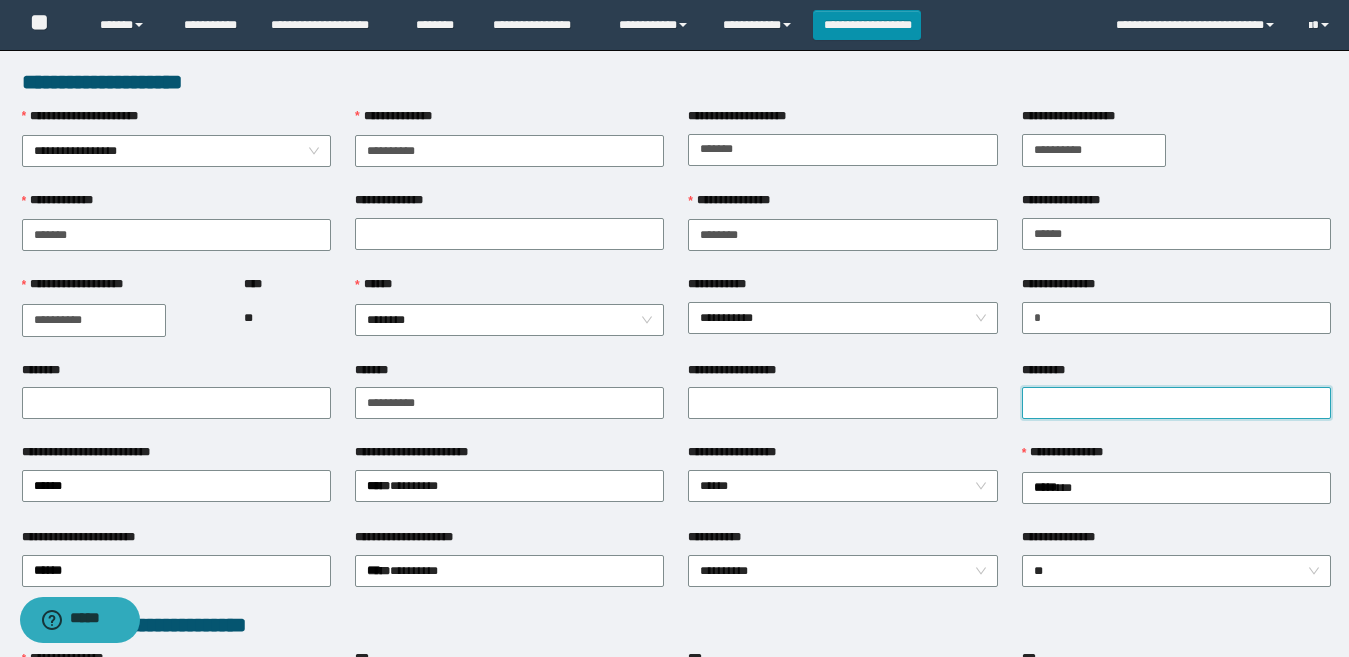 click on "*********" at bounding box center (1176, 403) 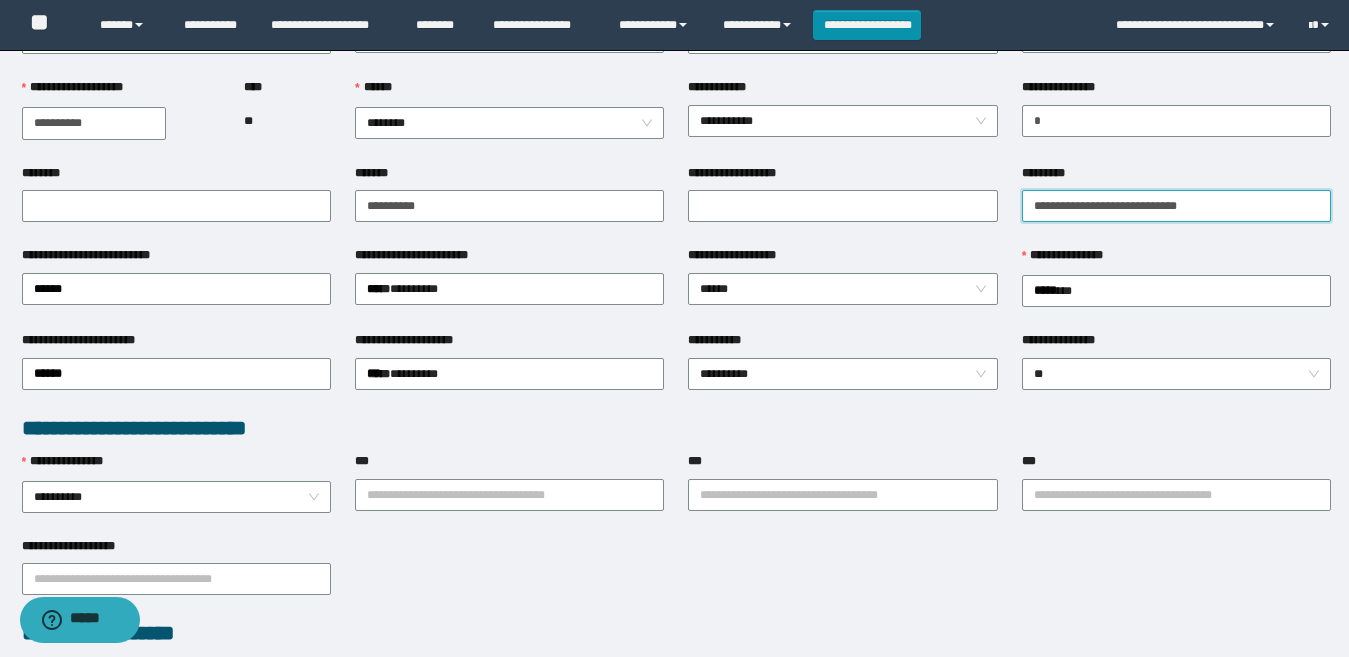 scroll, scrollTop: 200, scrollLeft: 0, axis: vertical 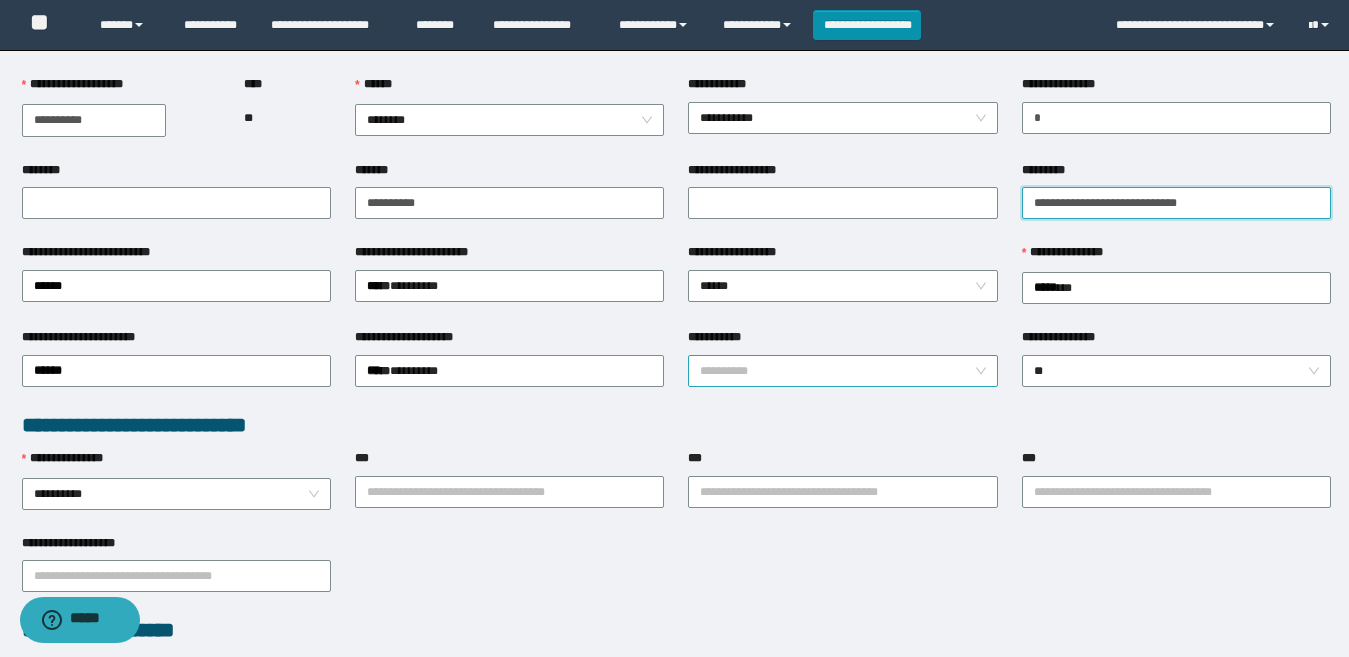 click on "**********" at bounding box center [842, 371] 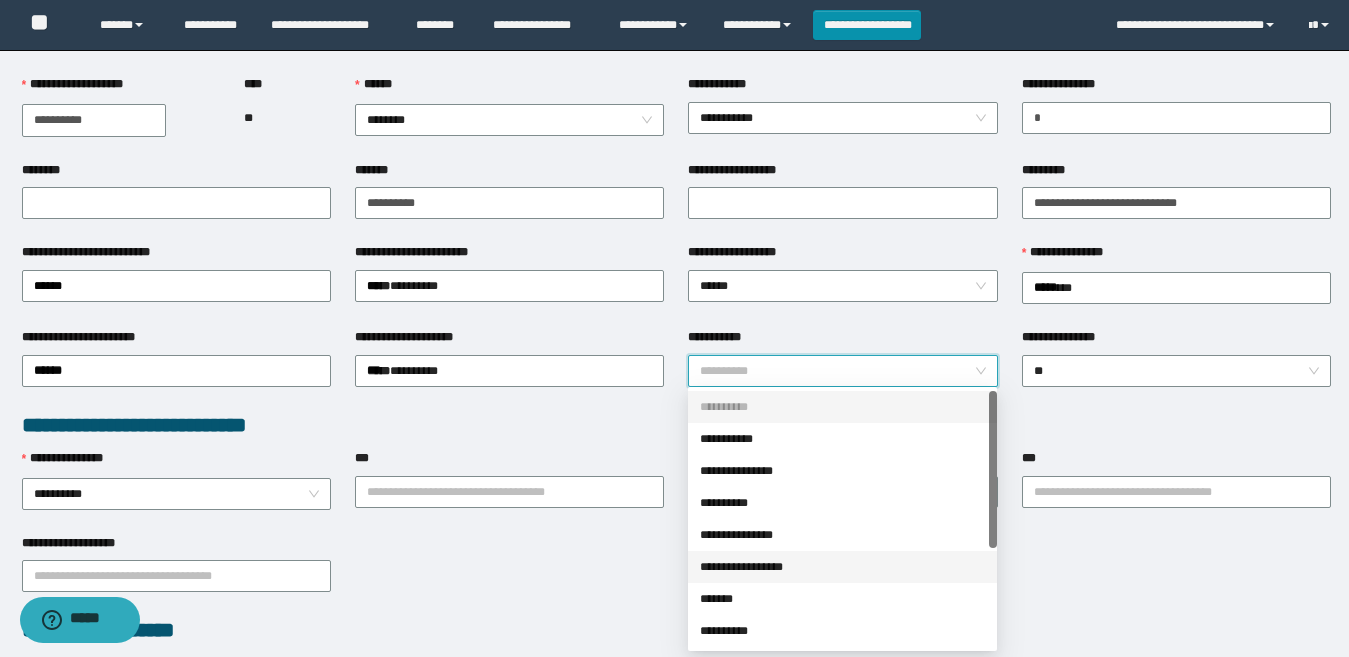 click on "**********" at bounding box center [842, 567] 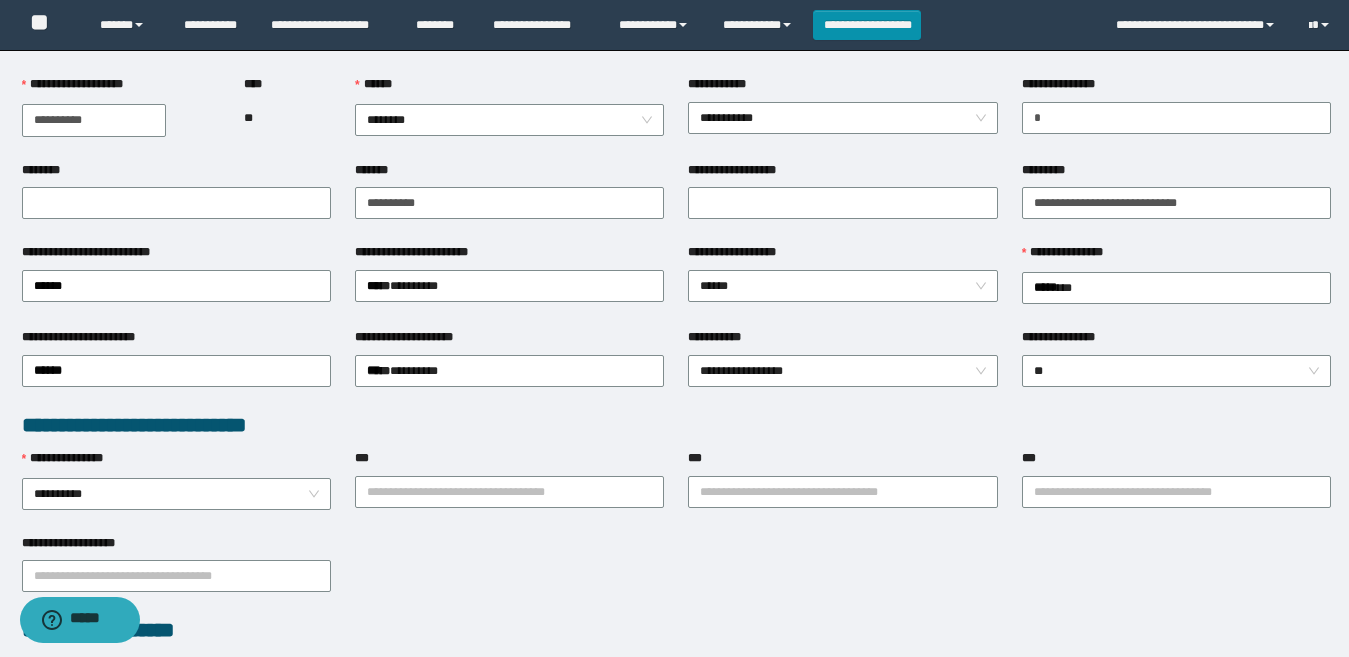 click on "**********" at bounding box center [1176, 491] 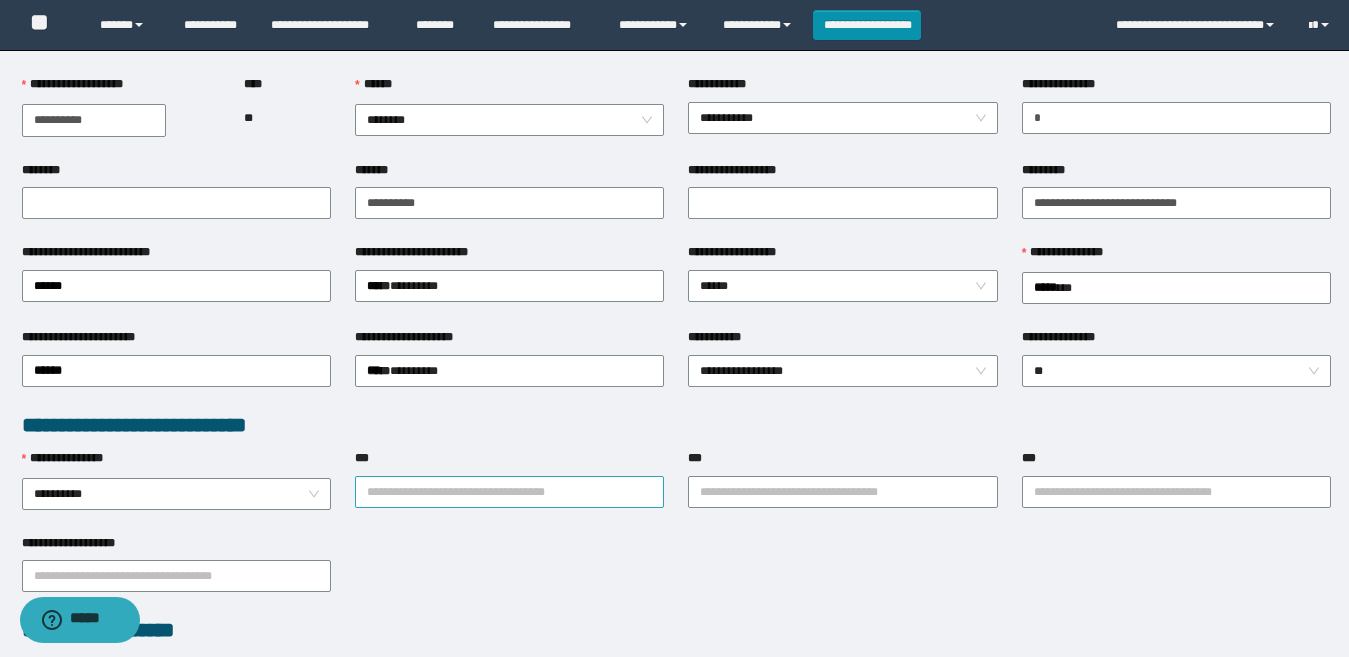 click on "**********" at bounding box center [509, 491] 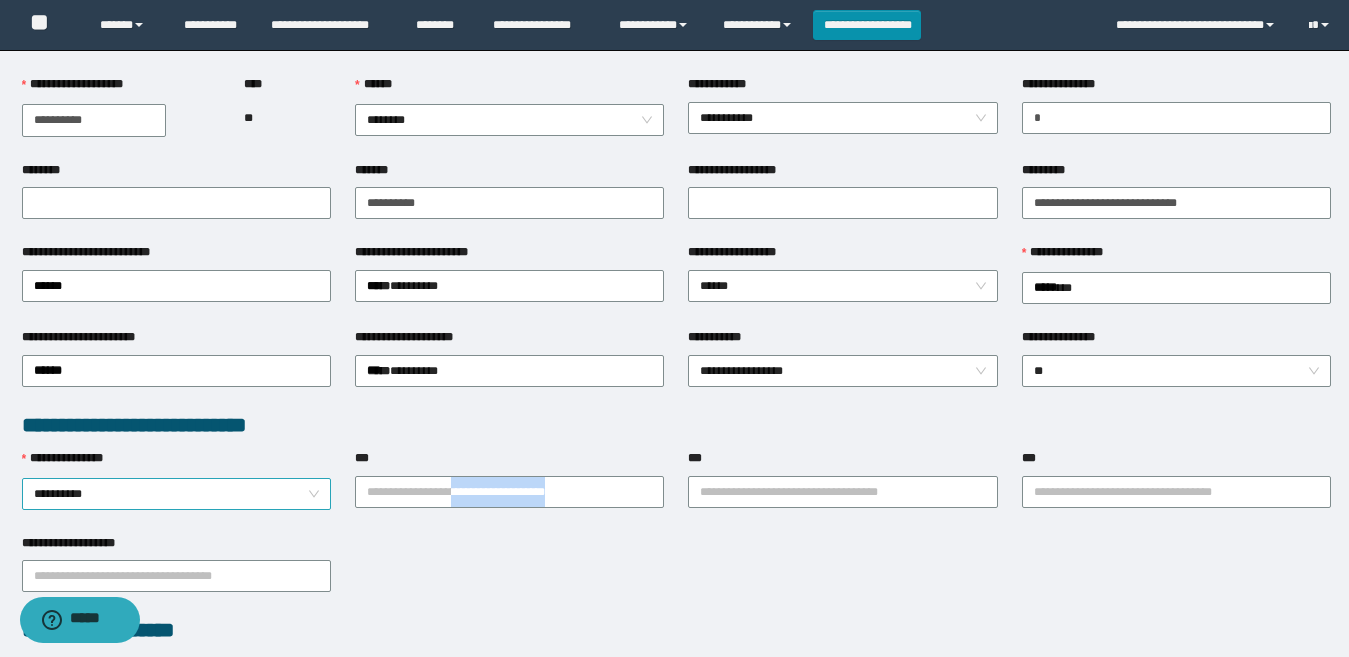 click on "**********" at bounding box center [176, 494] 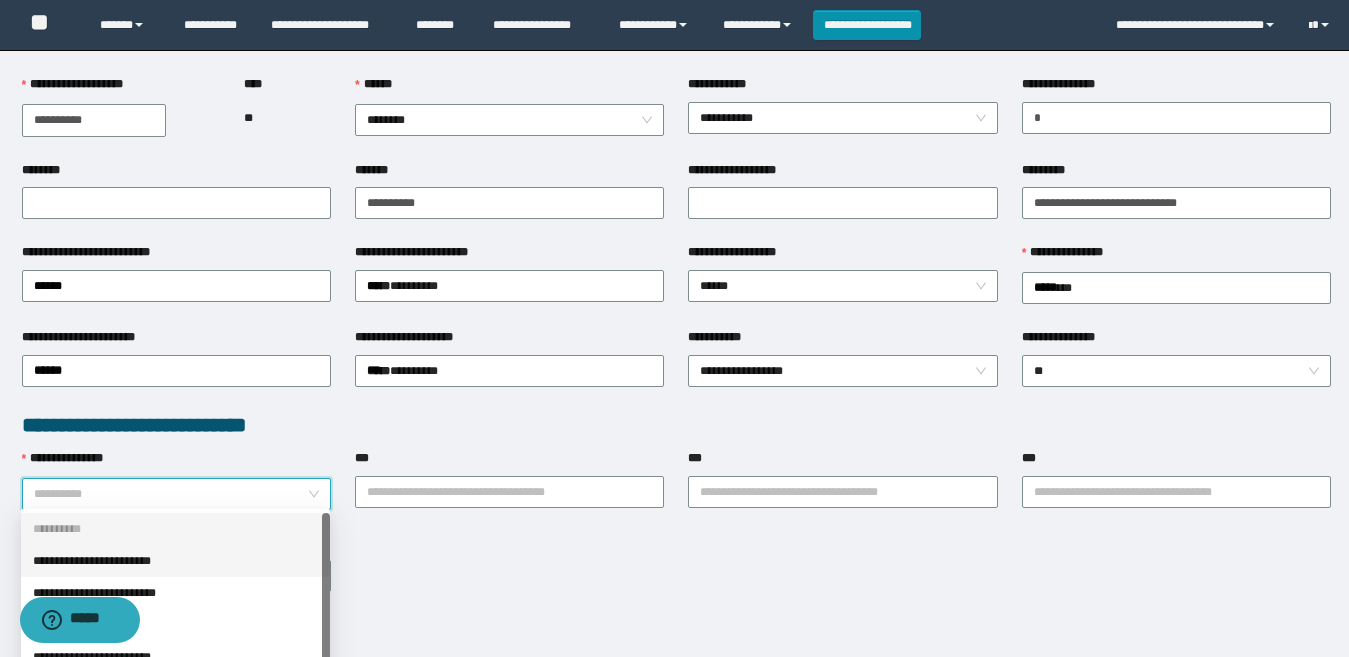 drag, startPoint x: 157, startPoint y: 560, endPoint x: 391, endPoint y: 537, distance: 235.12762 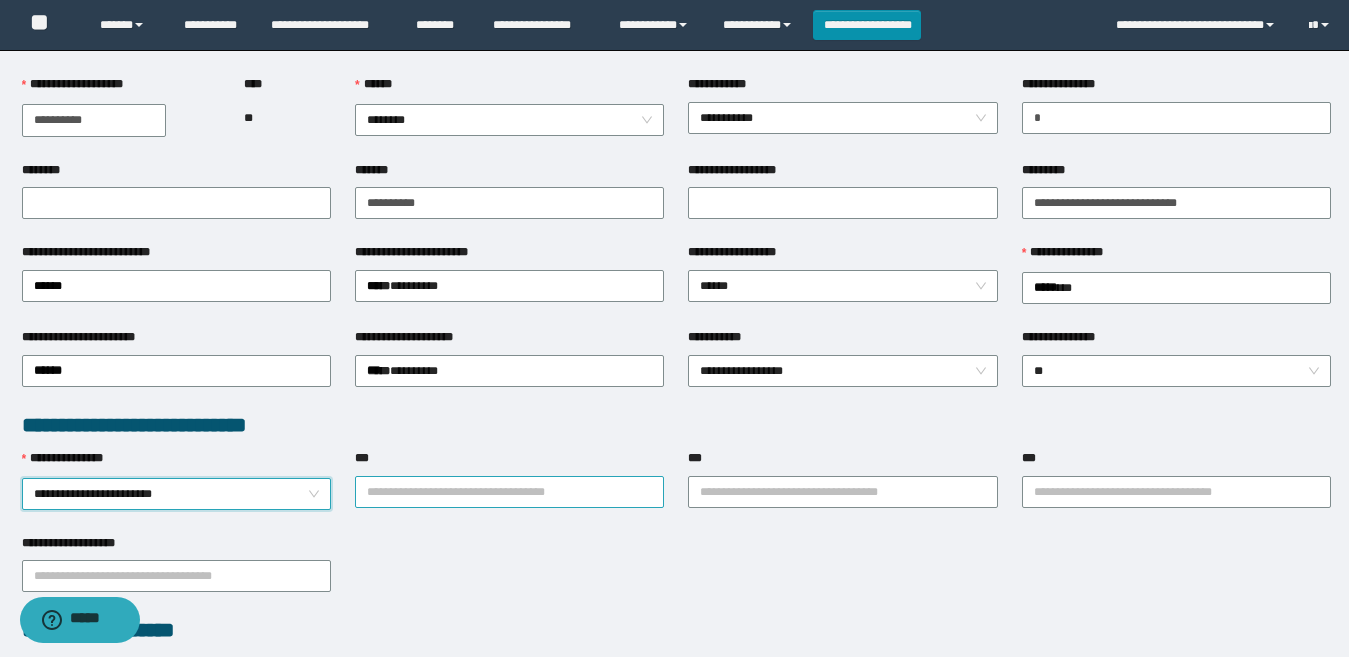 click on "***" at bounding box center [509, 492] 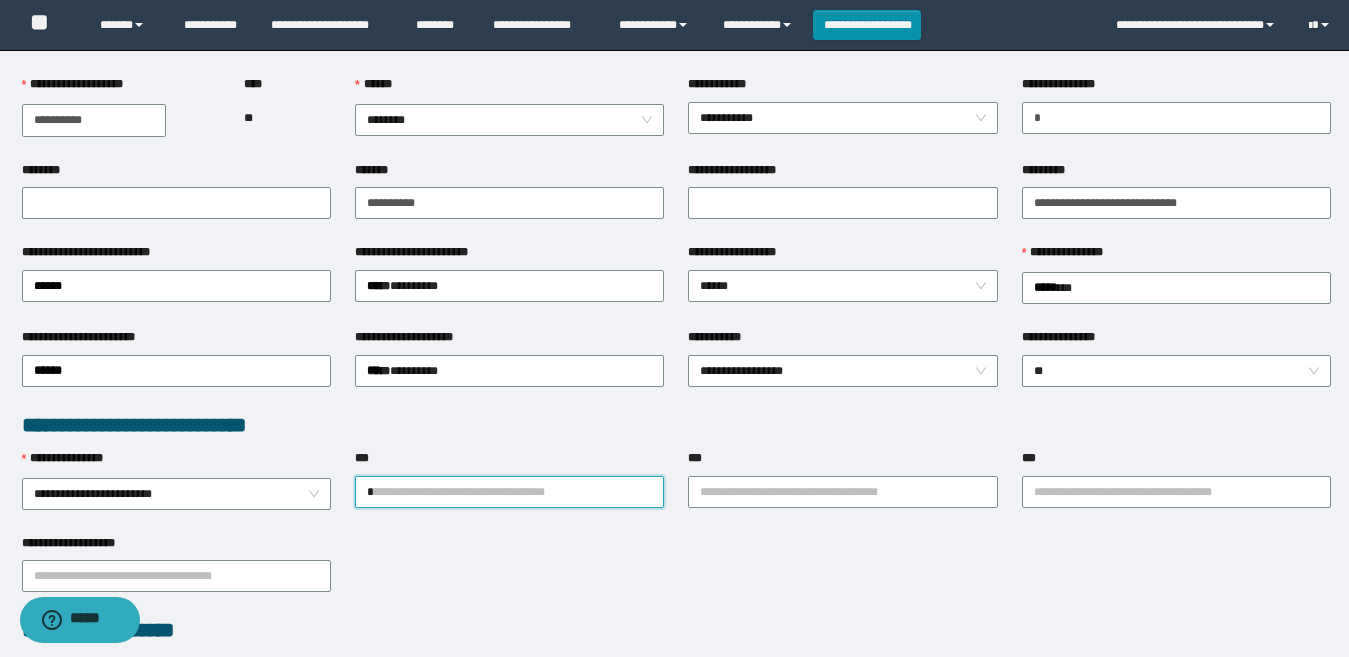 type on "**" 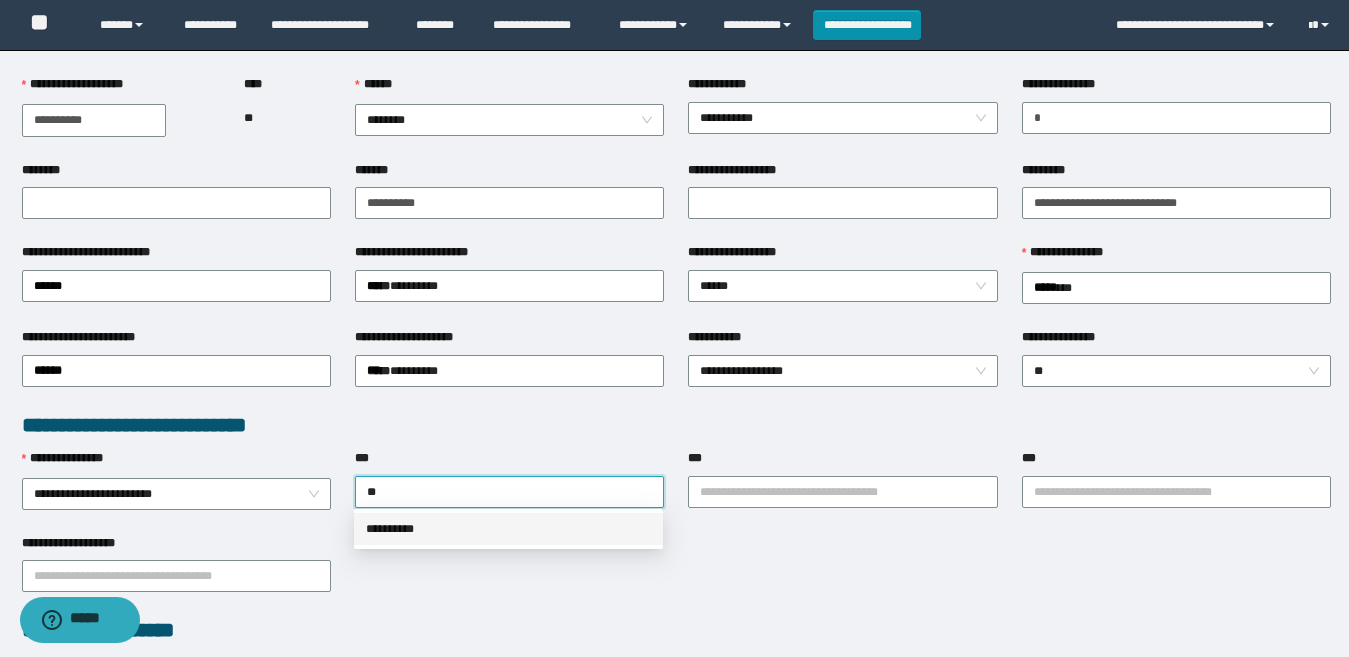 click on "**********" at bounding box center (508, 529) 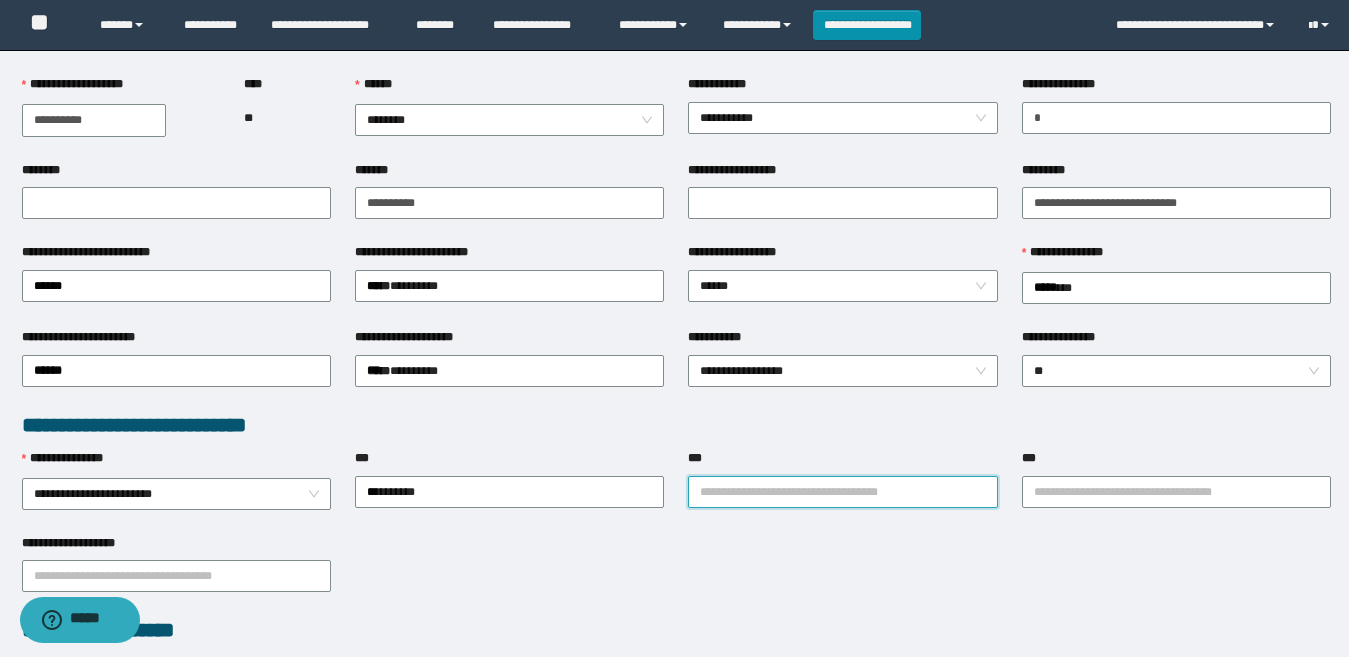 click on "***" at bounding box center (842, 492) 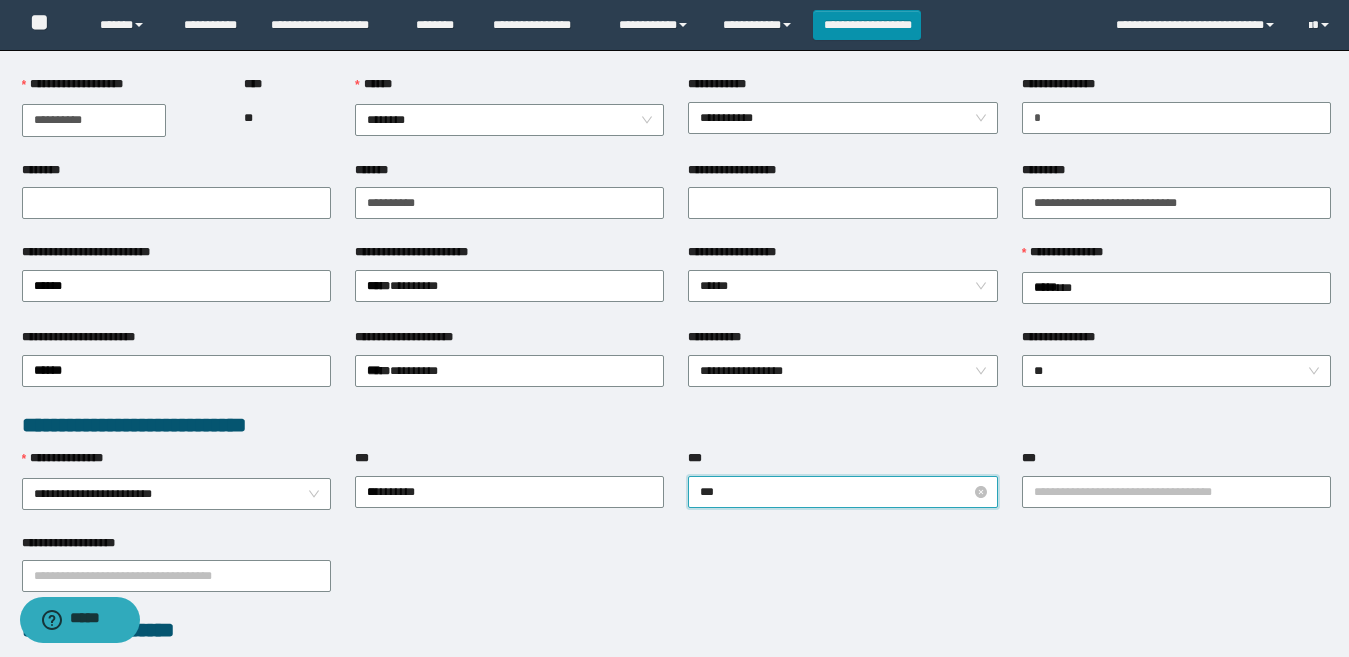 type on "****" 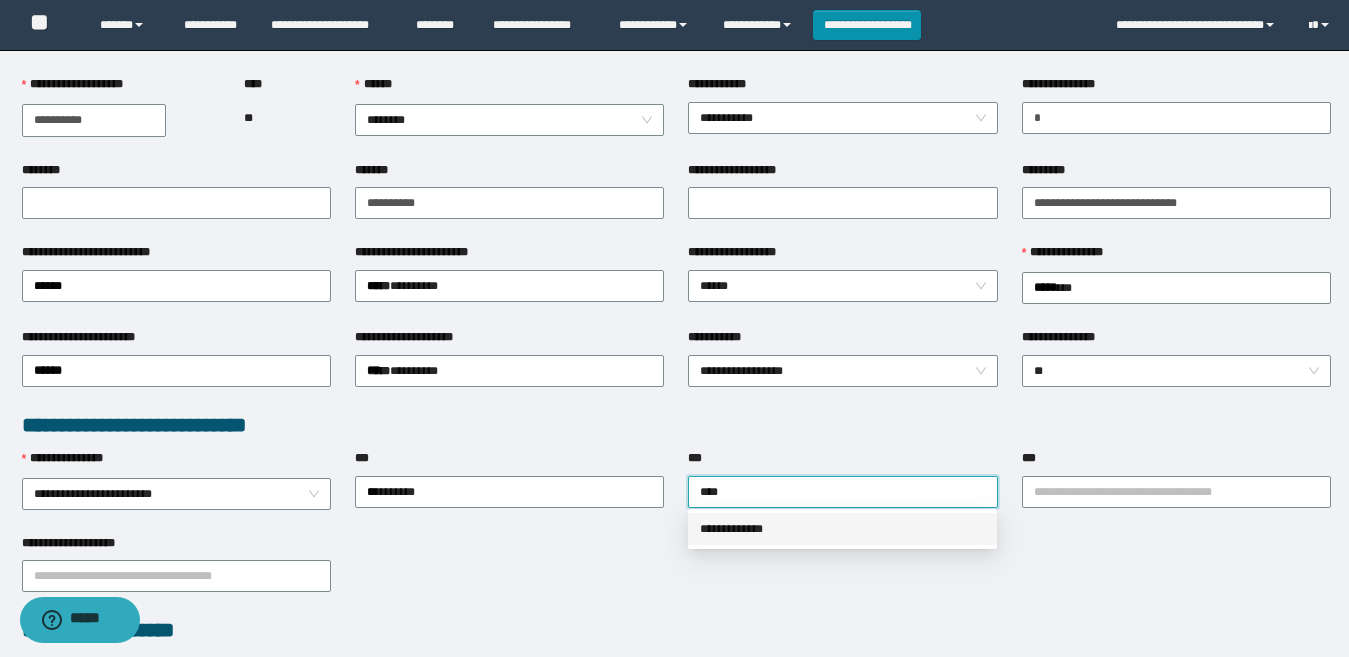 click on "**********" at bounding box center [842, 529] 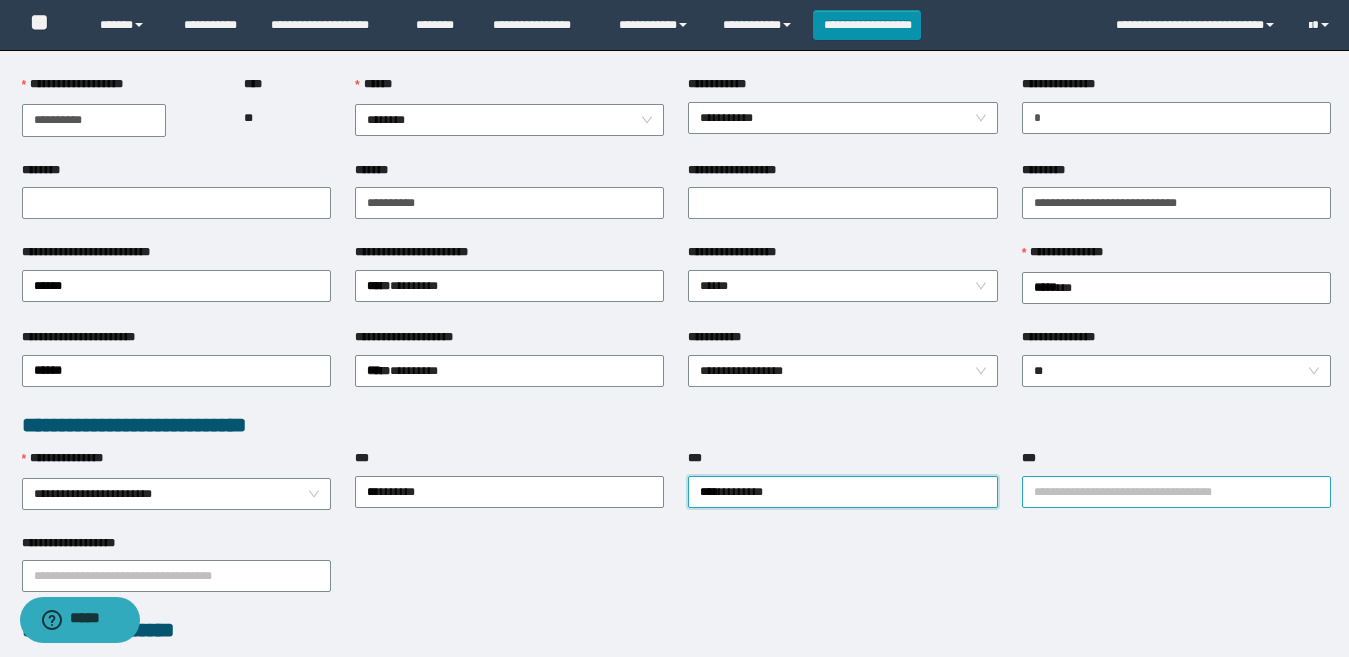 click on "***" at bounding box center [1176, 492] 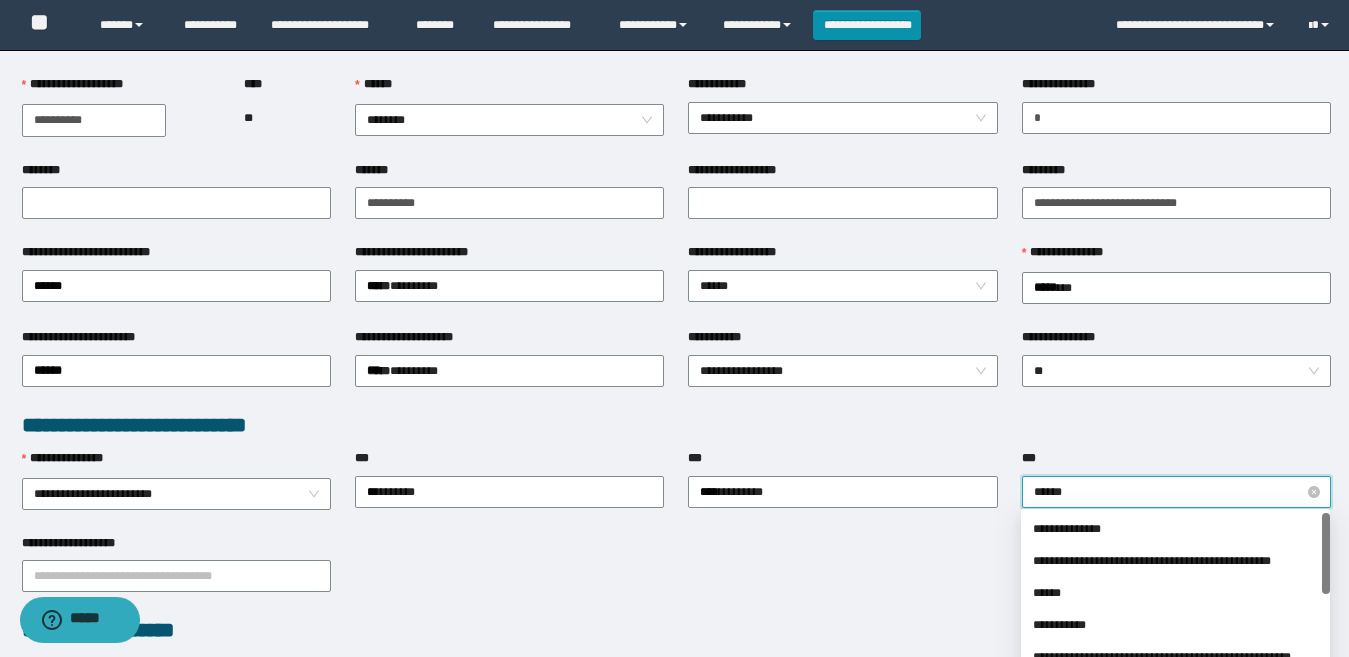 type on "*******" 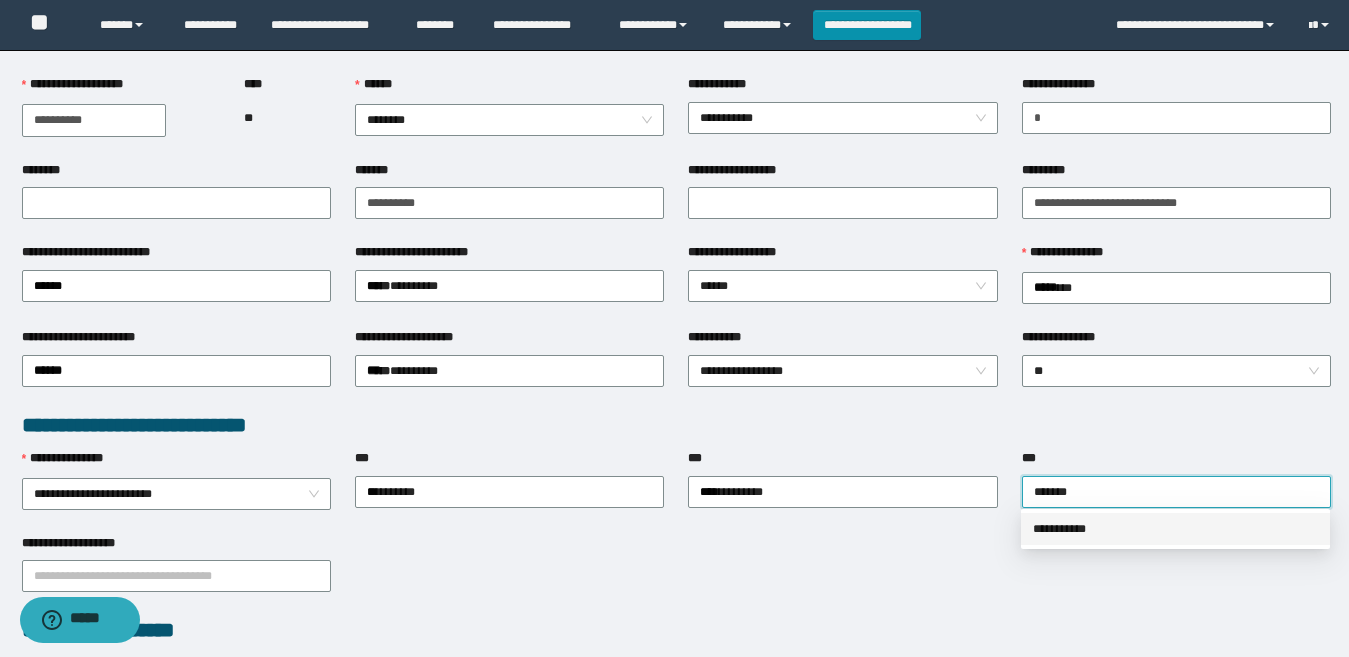 drag, startPoint x: 1099, startPoint y: 536, endPoint x: 778, endPoint y: 556, distance: 321.62244 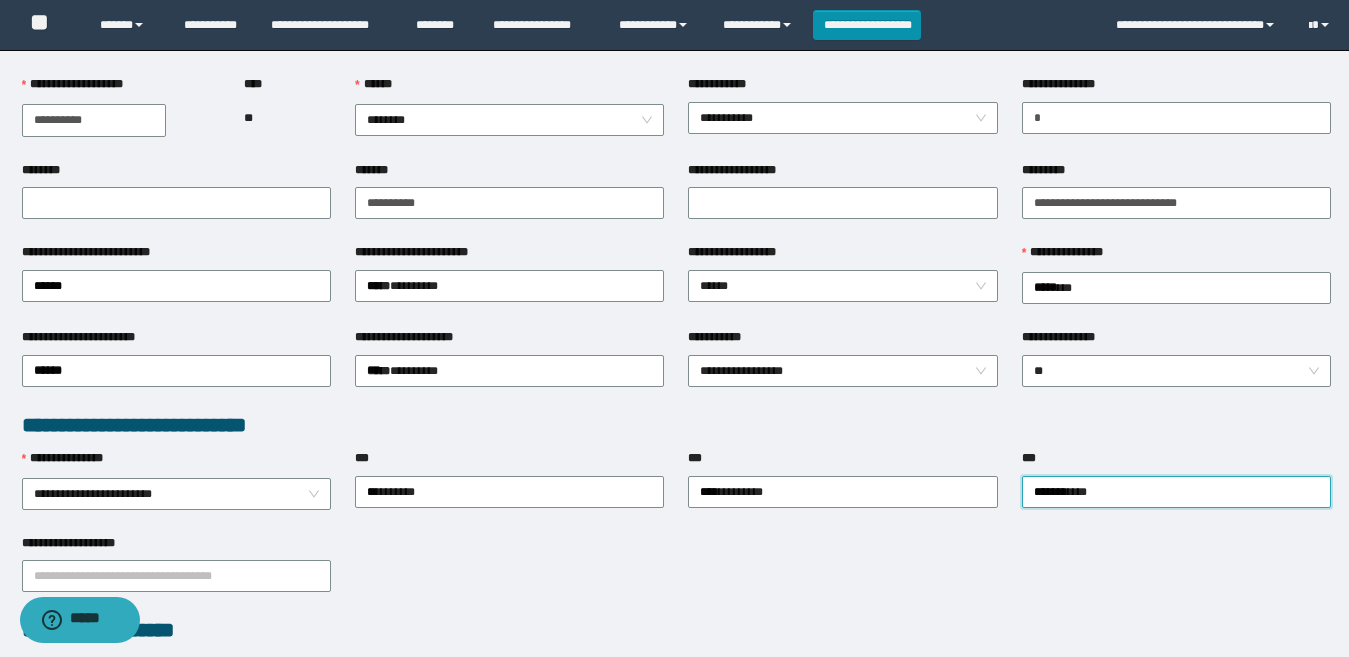 scroll, scrollTop: 600, scrollLeft: 0, axis: vertical 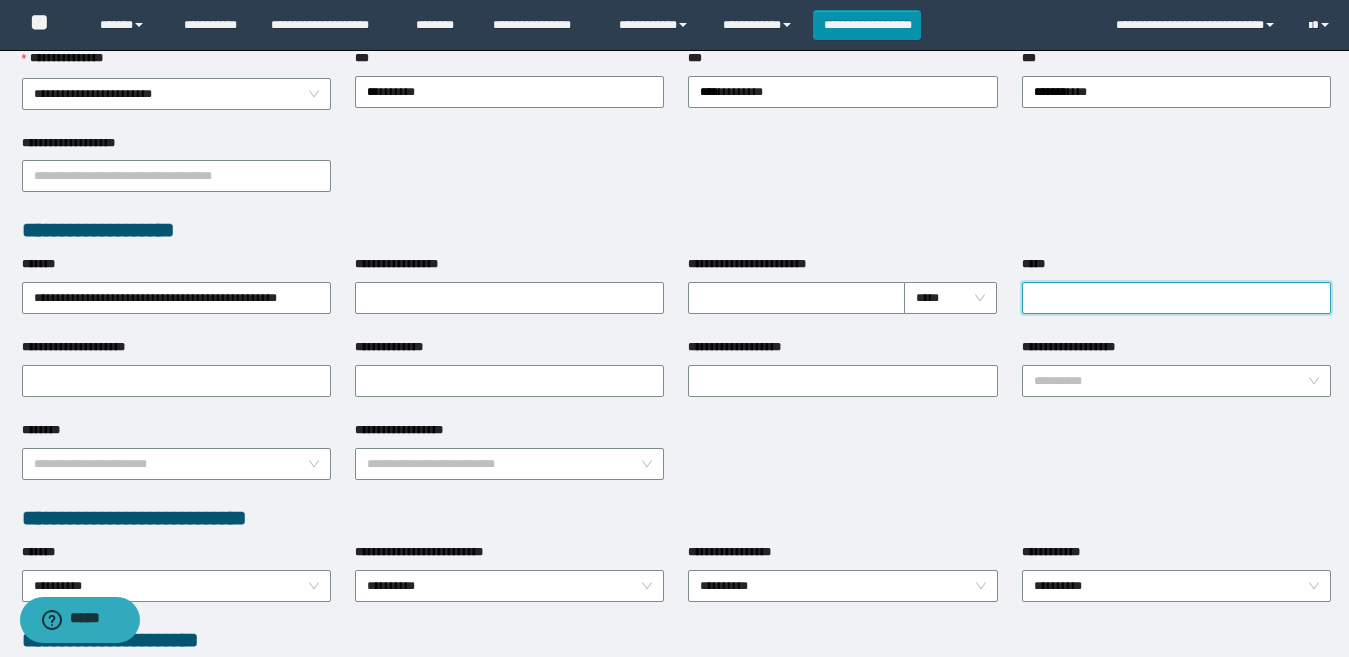 click on "*****" at bounding box center (1176, 298) 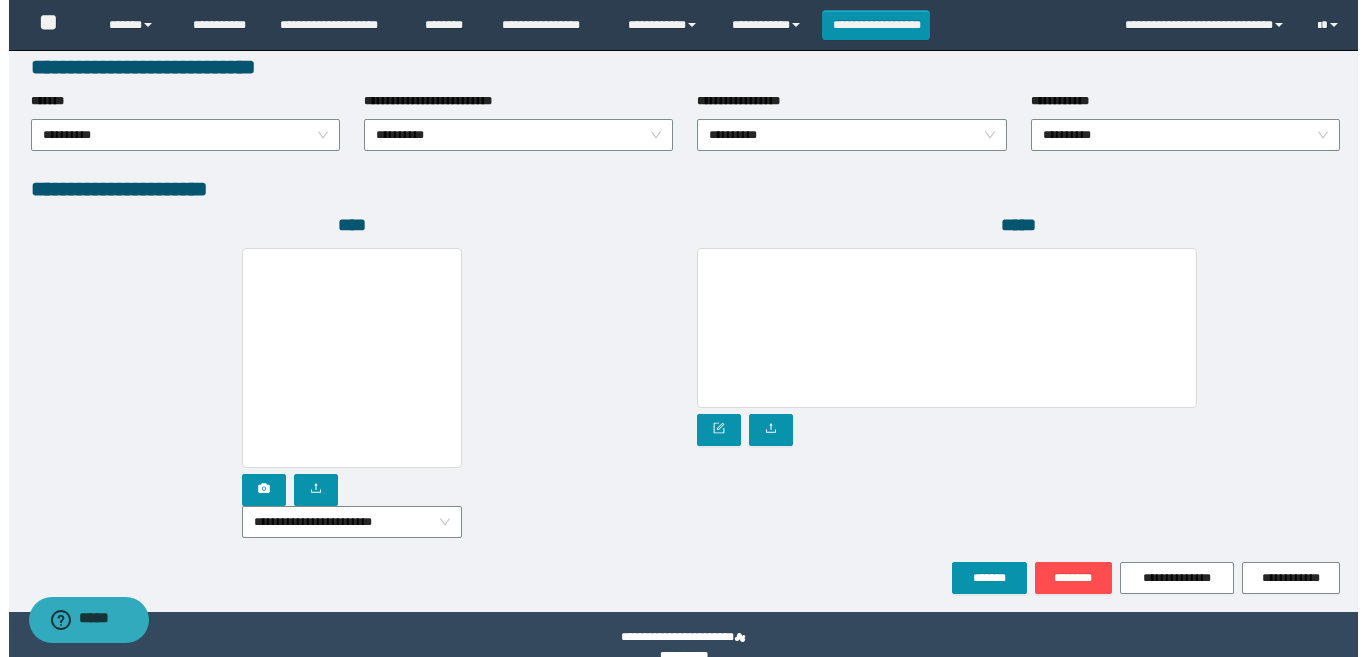 scroll, scrollTop: 1080, scrollLeft: 0, axis: vertical 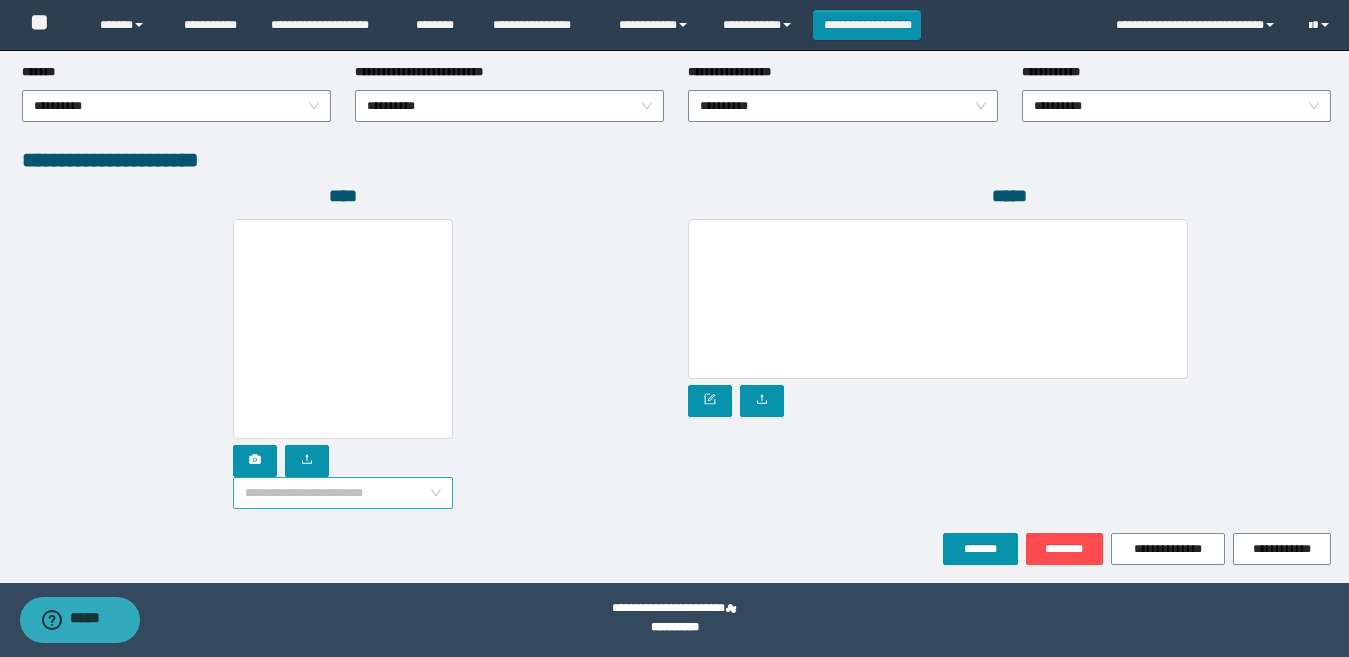 click on "**********" at bounding box center (343, 493) 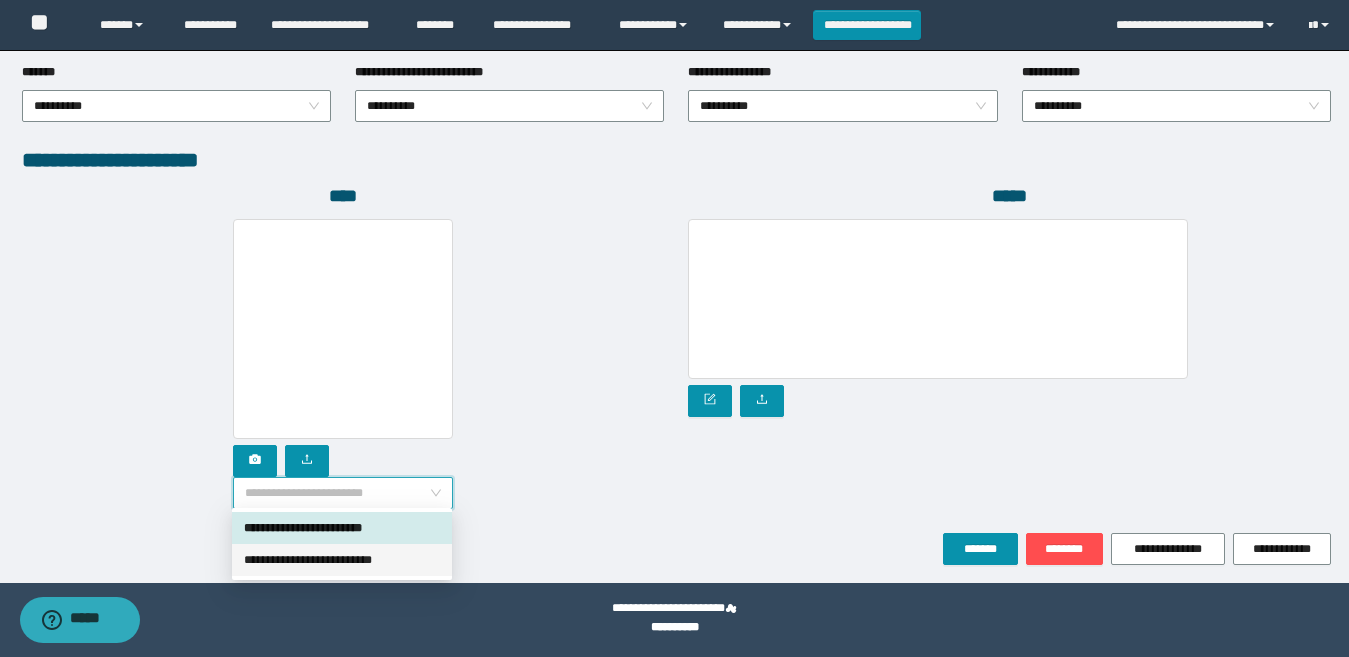 drag, startPoint x: 319, startPoint y: 552, endPoint x: 285, endPoint y: 509, distance: 54.81788 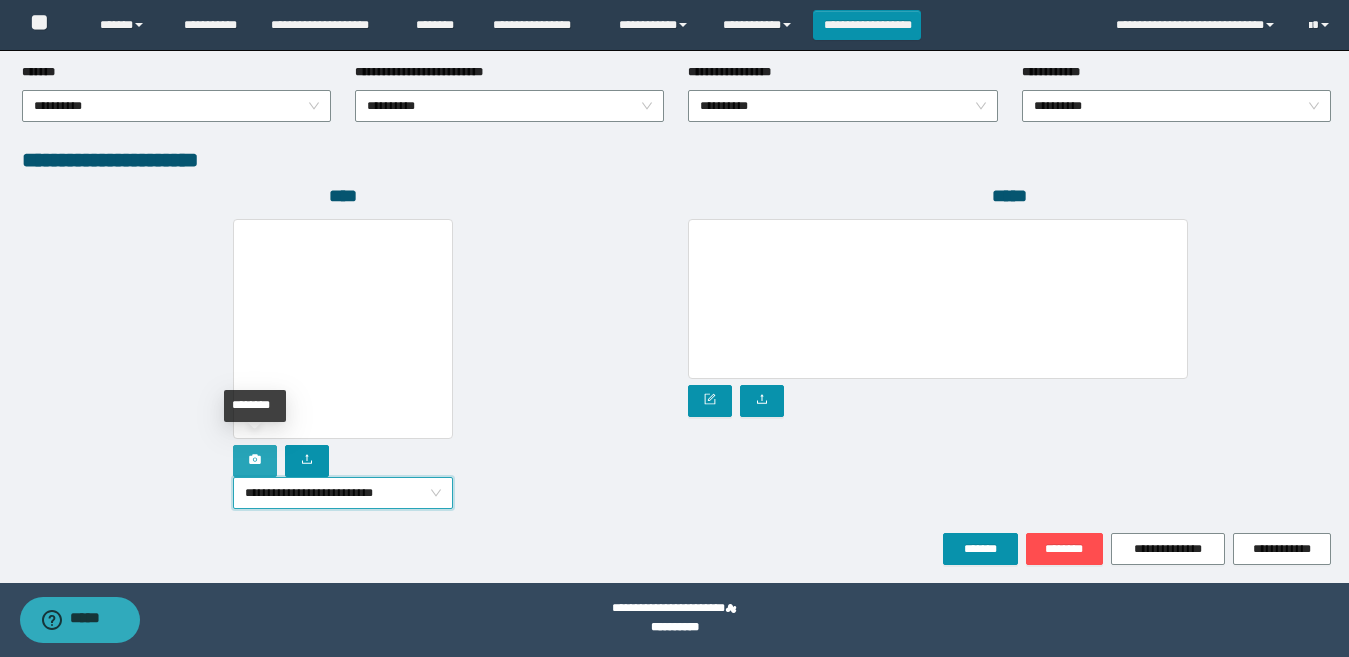 click at bounding box center (255, 461) 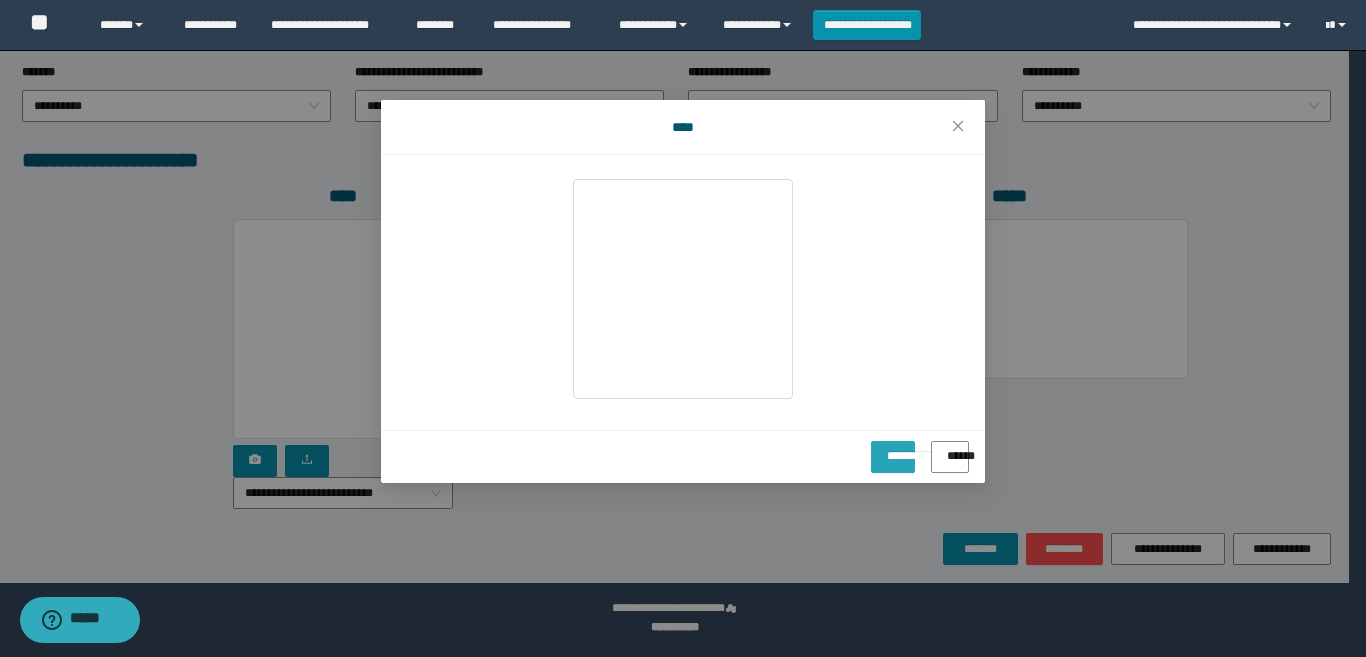 click on "**********" at bounding box center [893, 449] 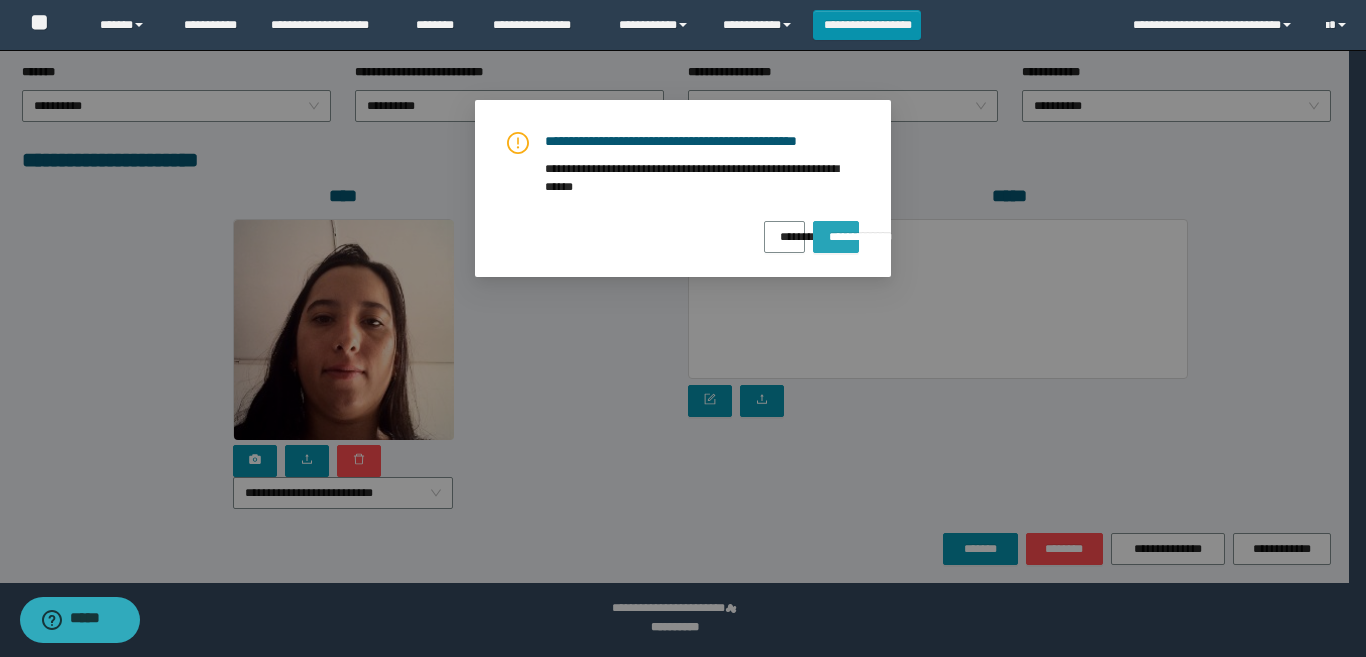 click on "**********" at bounding box center (836, 230) 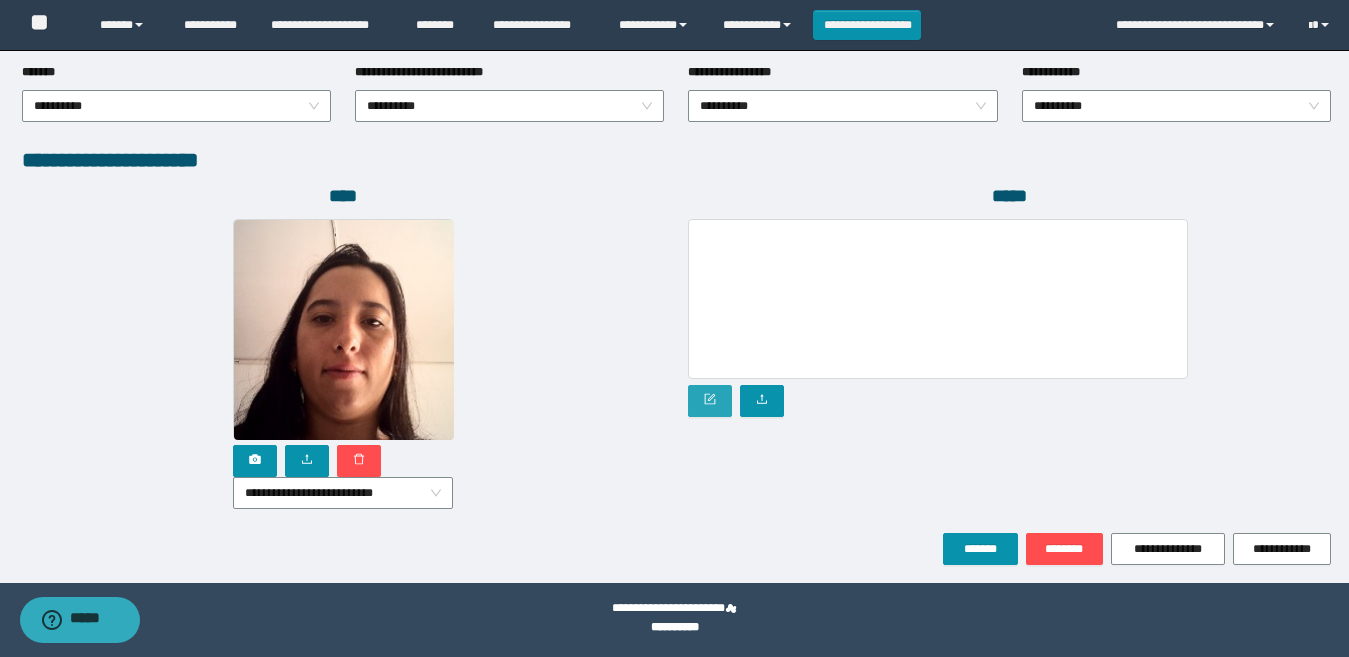 click at bounding box center (710, 401) 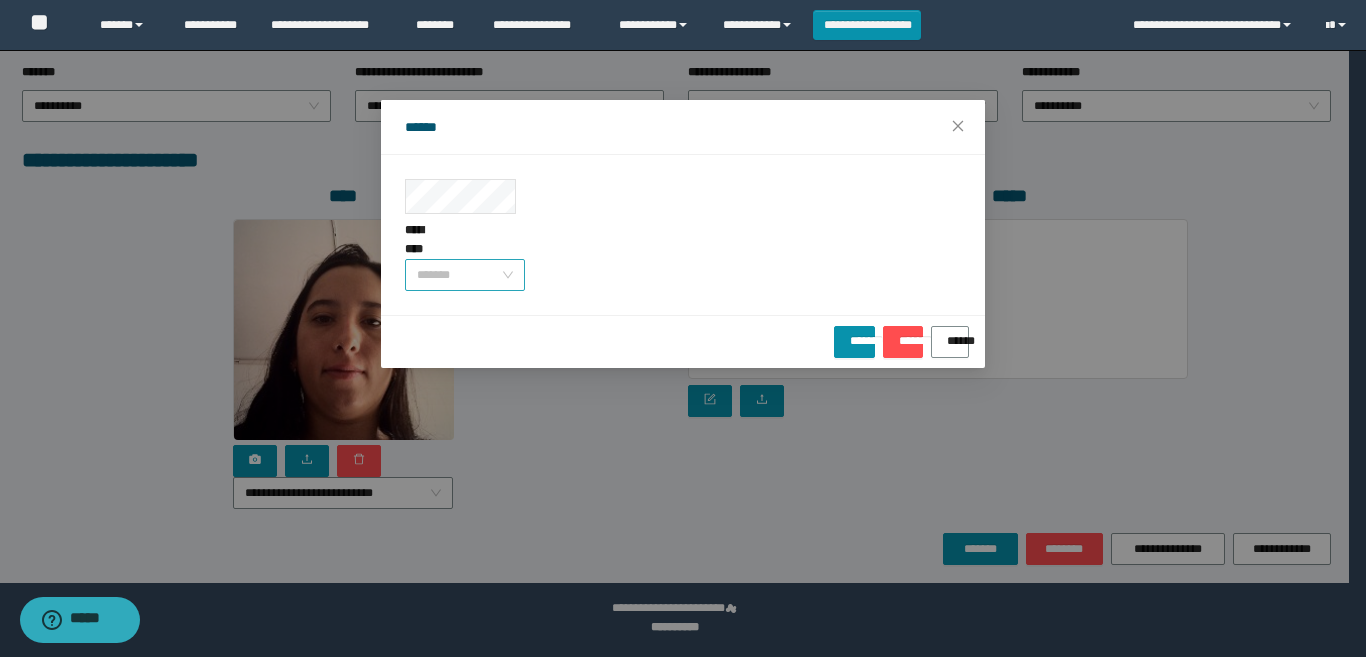 click on "*******" at bounding box center (465, 275) 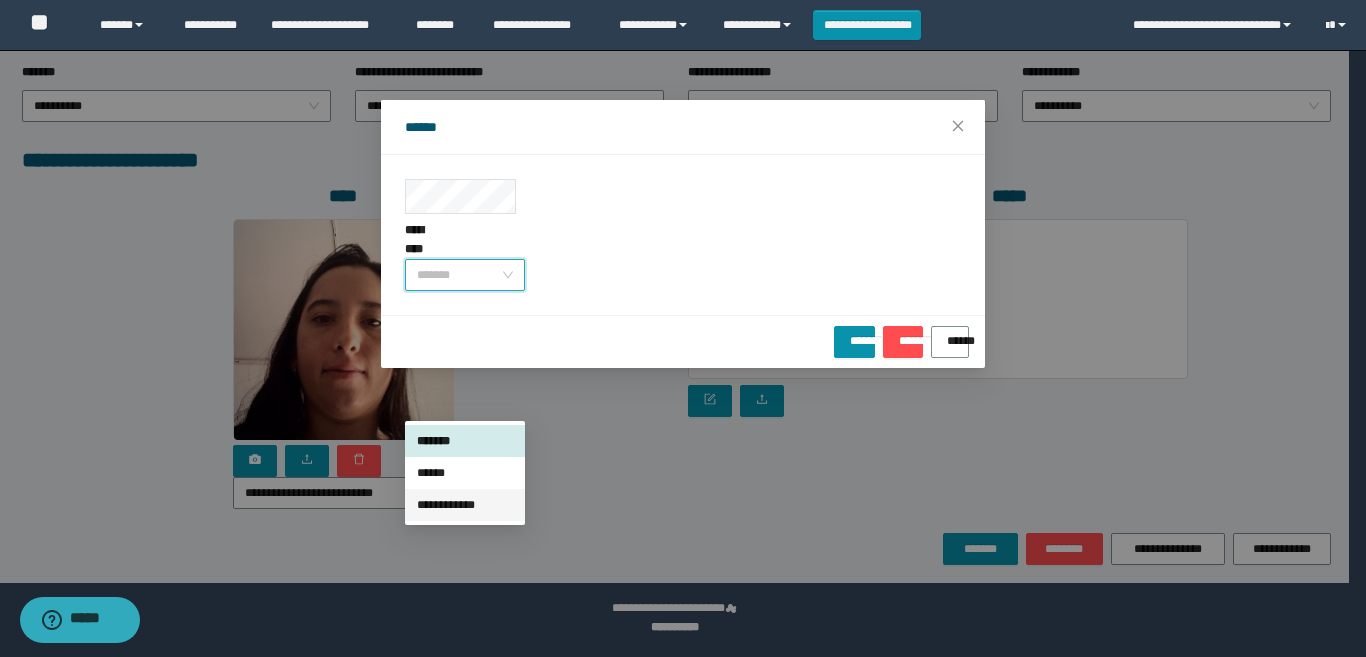 click on "**********" at bounding box center [465, 505] 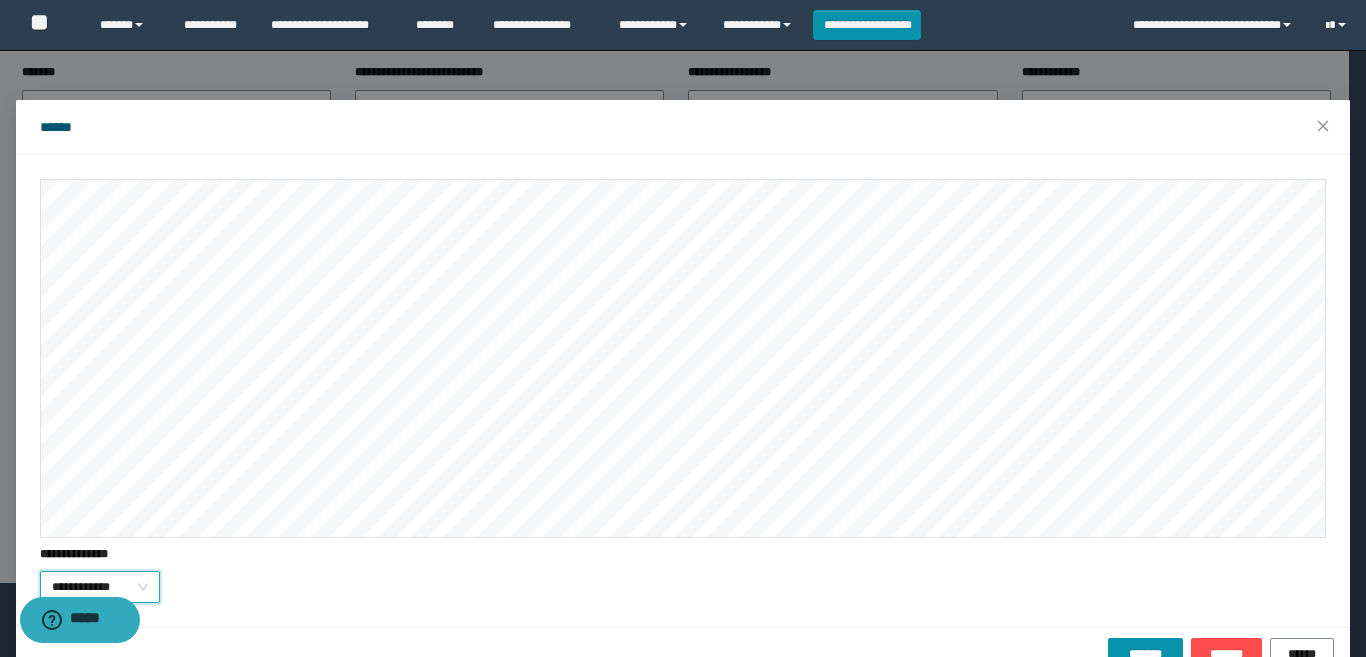 scroll, scrollTop: 45, scrollLeft: 0, axis: vertical 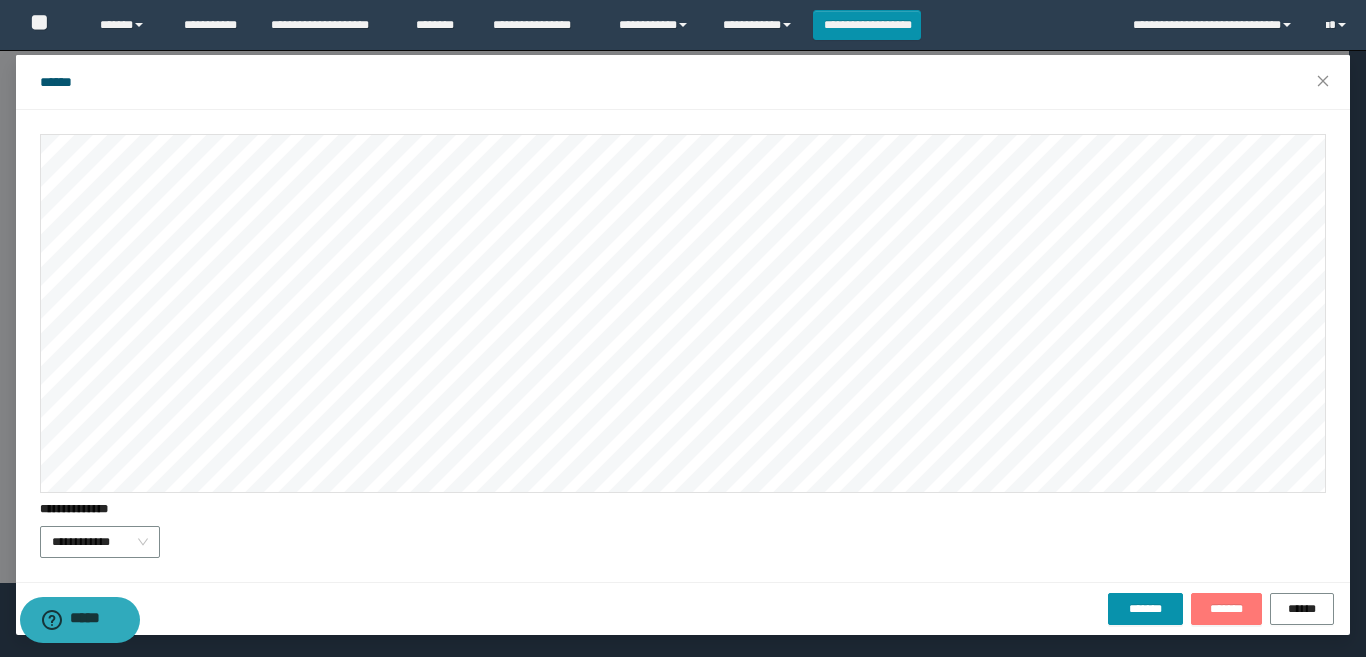 click on "*******" at bounding box center [1226, 609] 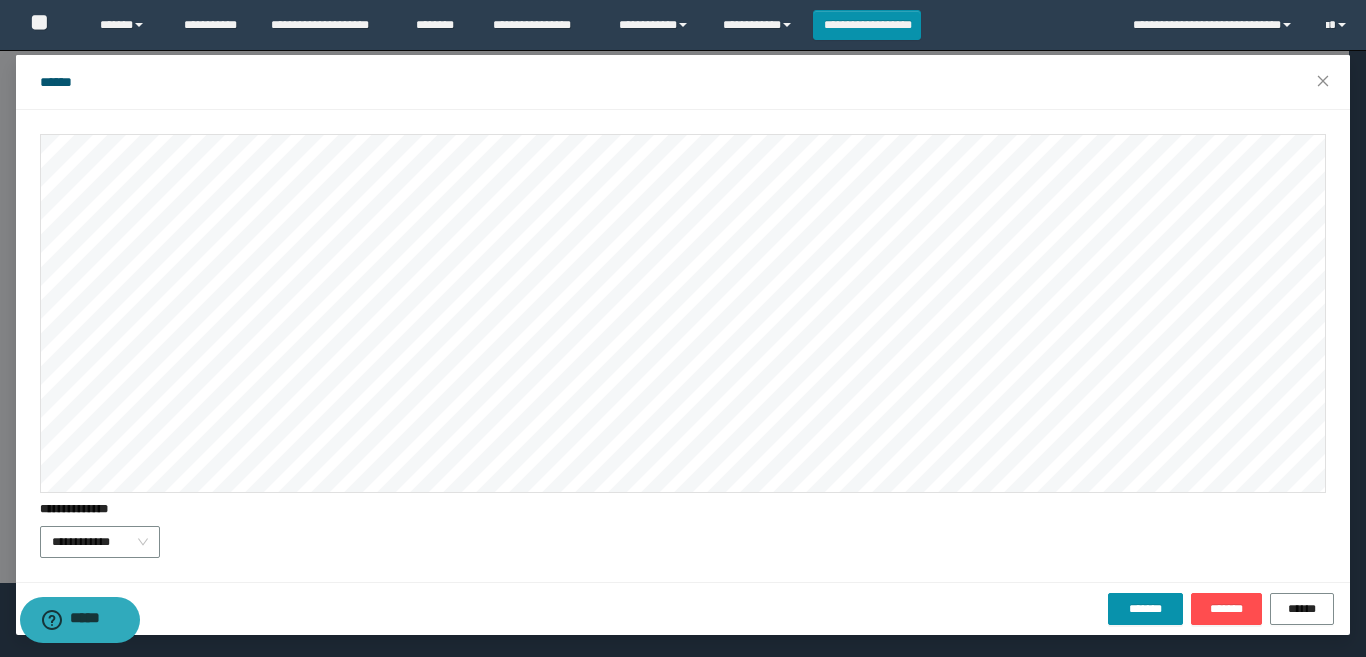 click on "**********" at bounding box center (683, 542) 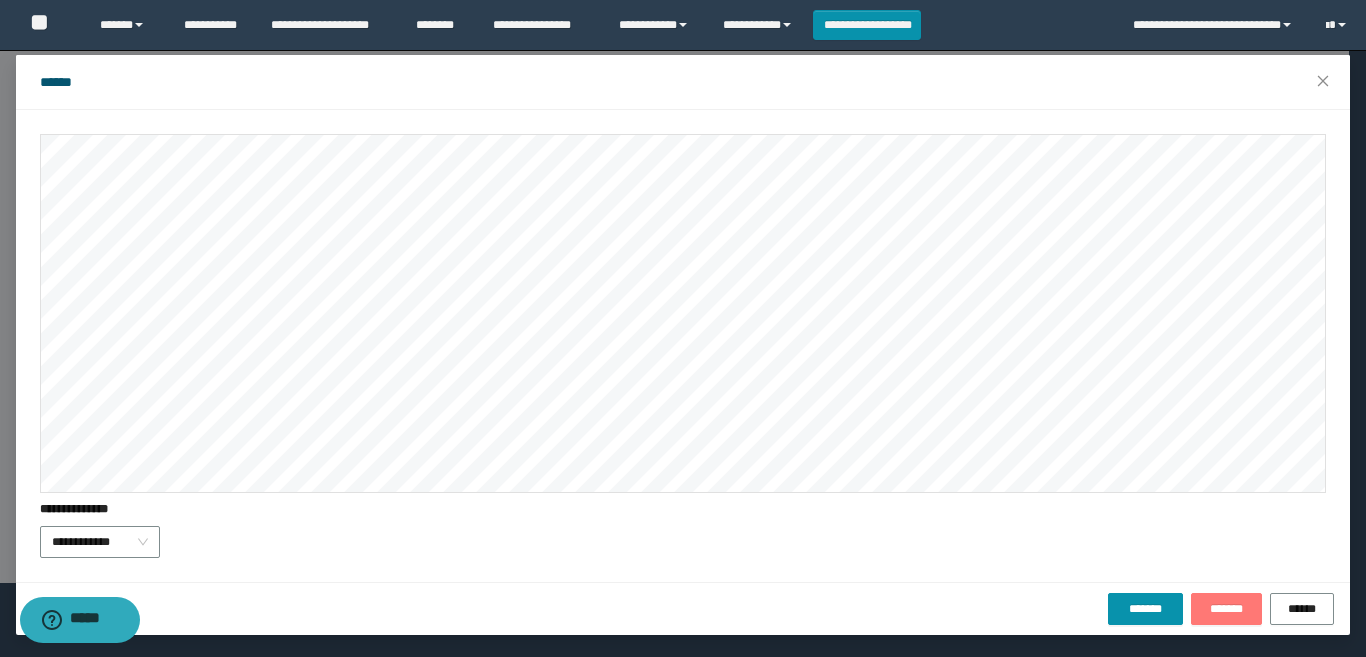 drag, startPoint x: 1209, startPoint y: 612, endPoint x: 1184, endPoint y: 619, distance: 25.96151 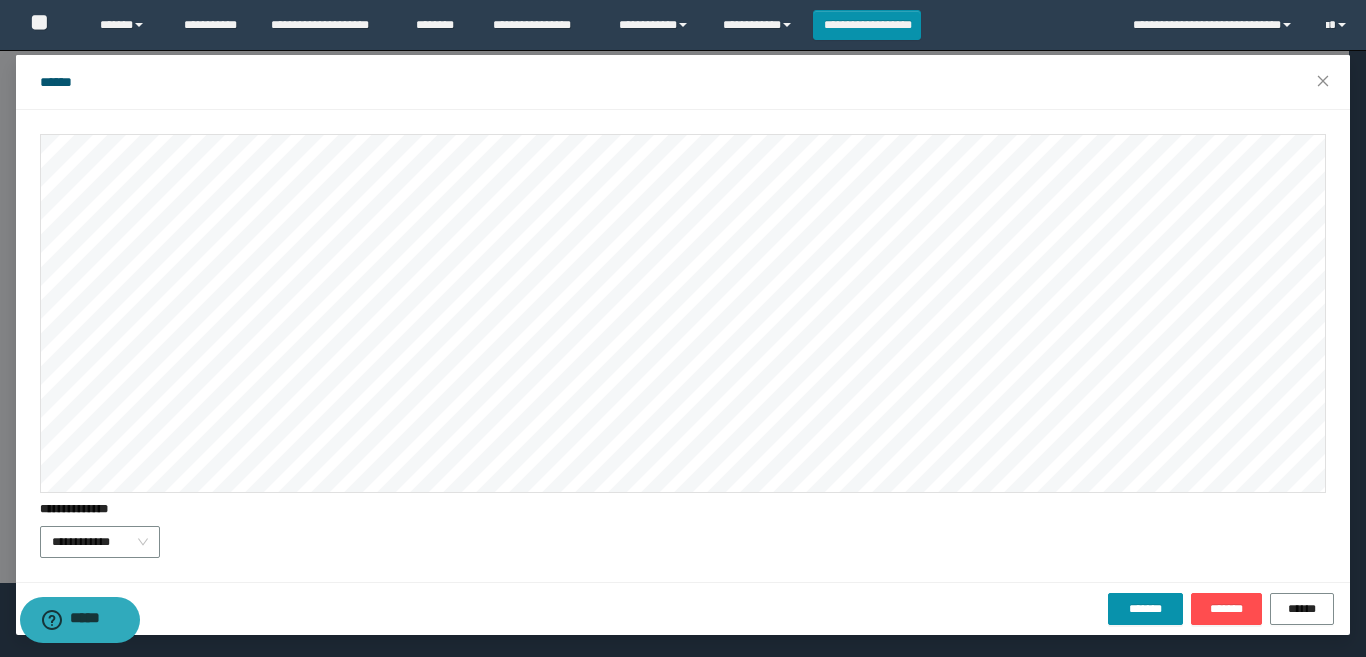 drag, startPoint x: 1059, startPoint y: 529, endPoint x: 1069, endPoint y: 535, distance: 11.661903 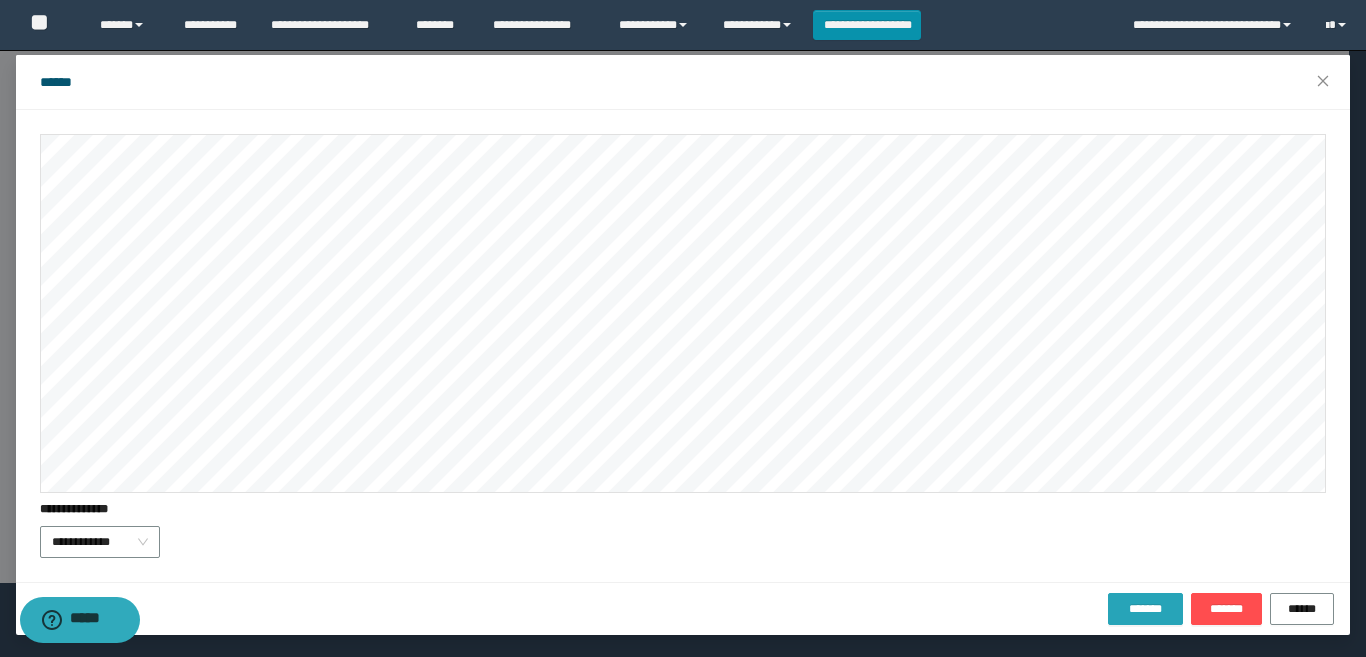 click on "*******" at bounding box center (1145, 609) 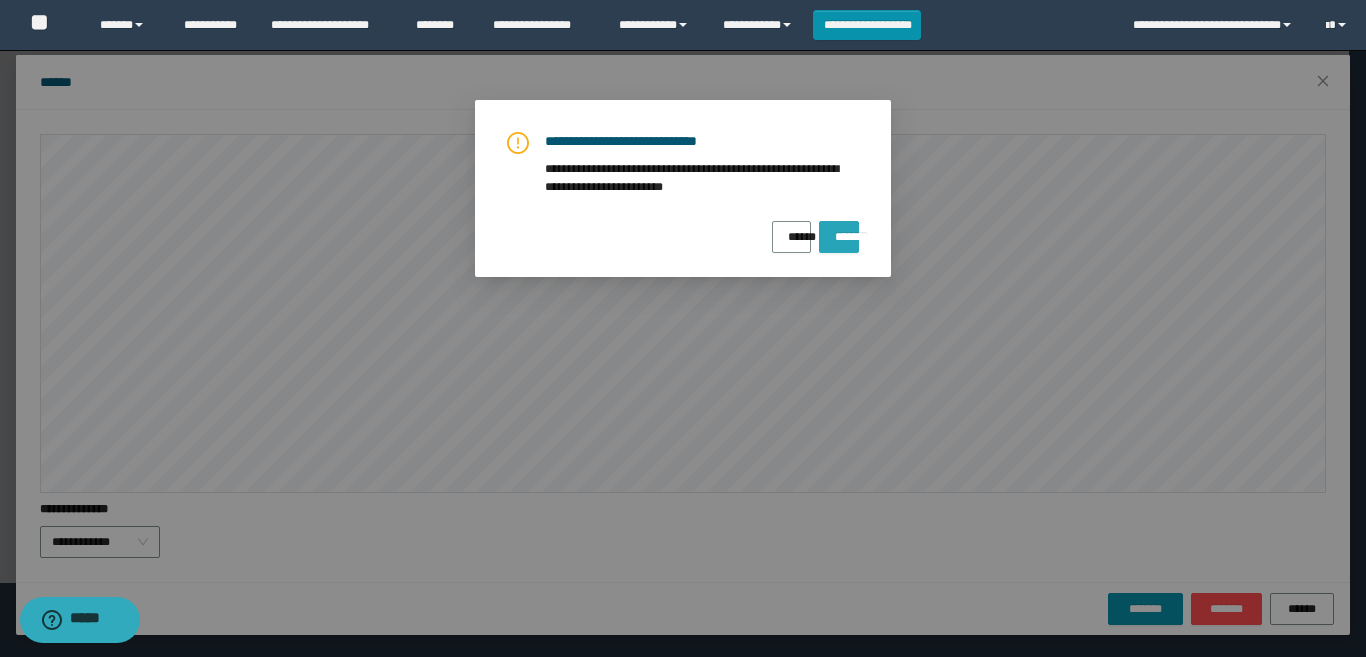click on "*******" at bounding box center (839, 237) 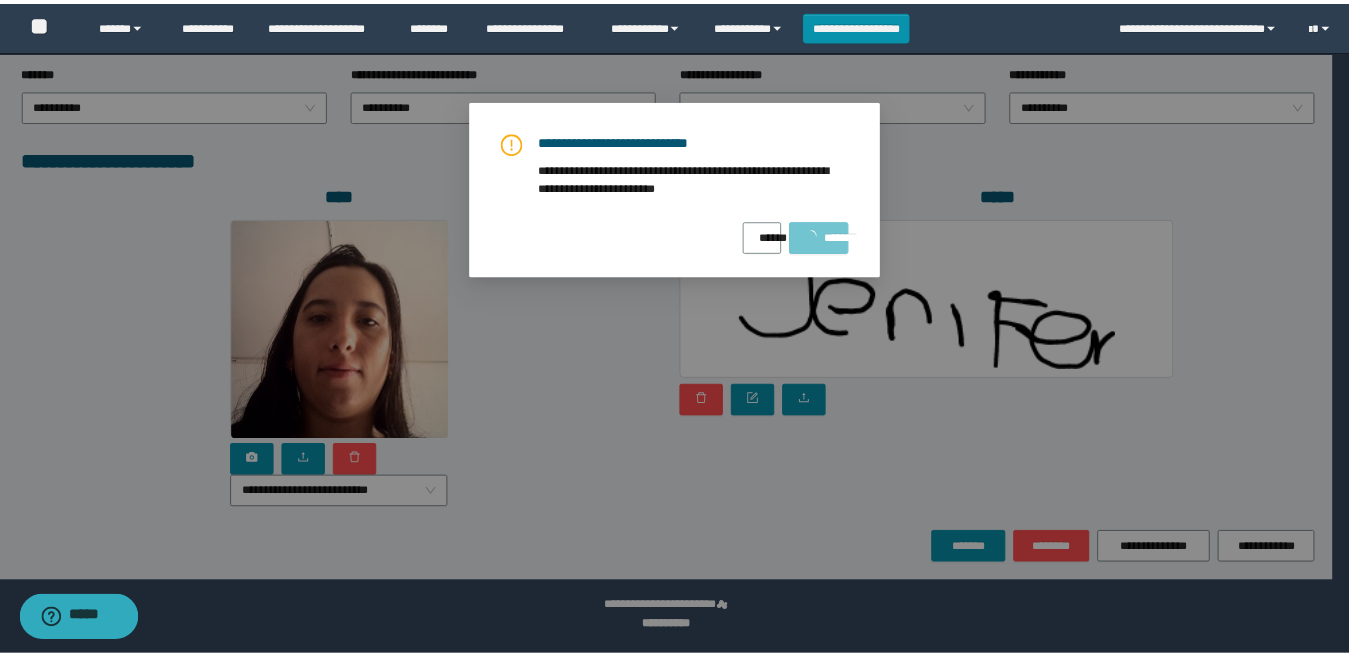 scroll, scrollTop: 0, scrollLeft: 0, axis: both 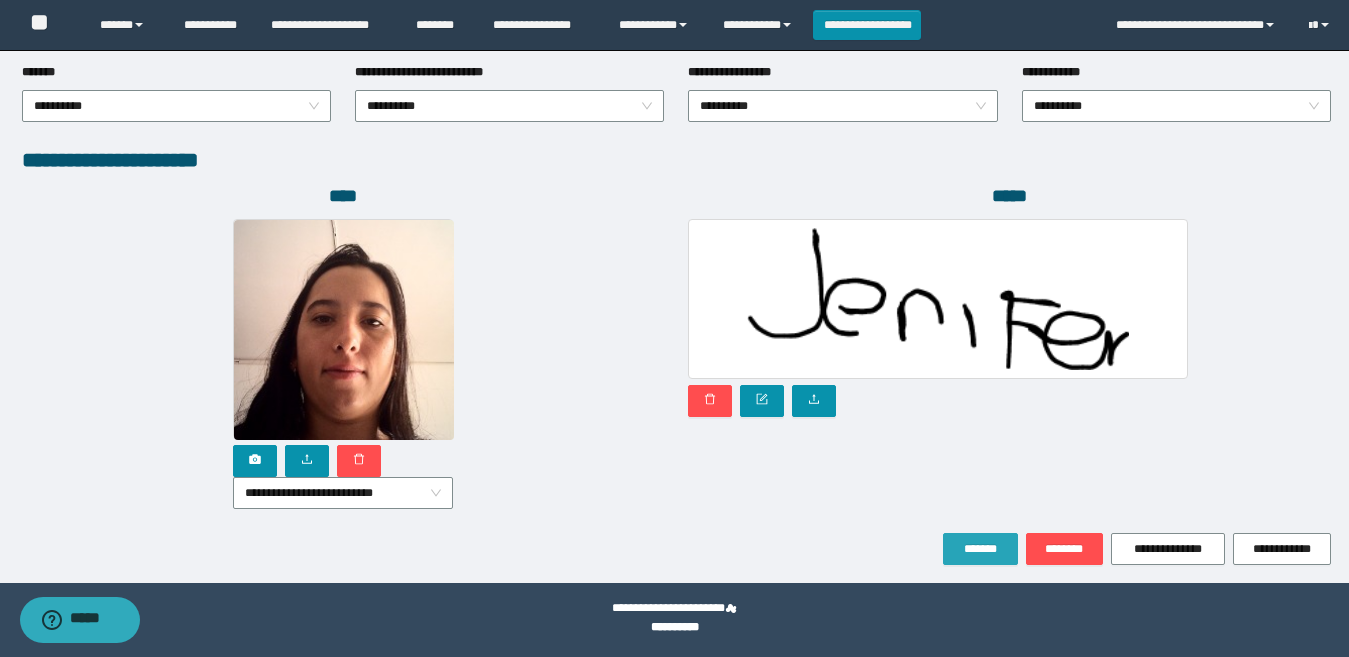 click on "*******" at bounding box center [980, 549] 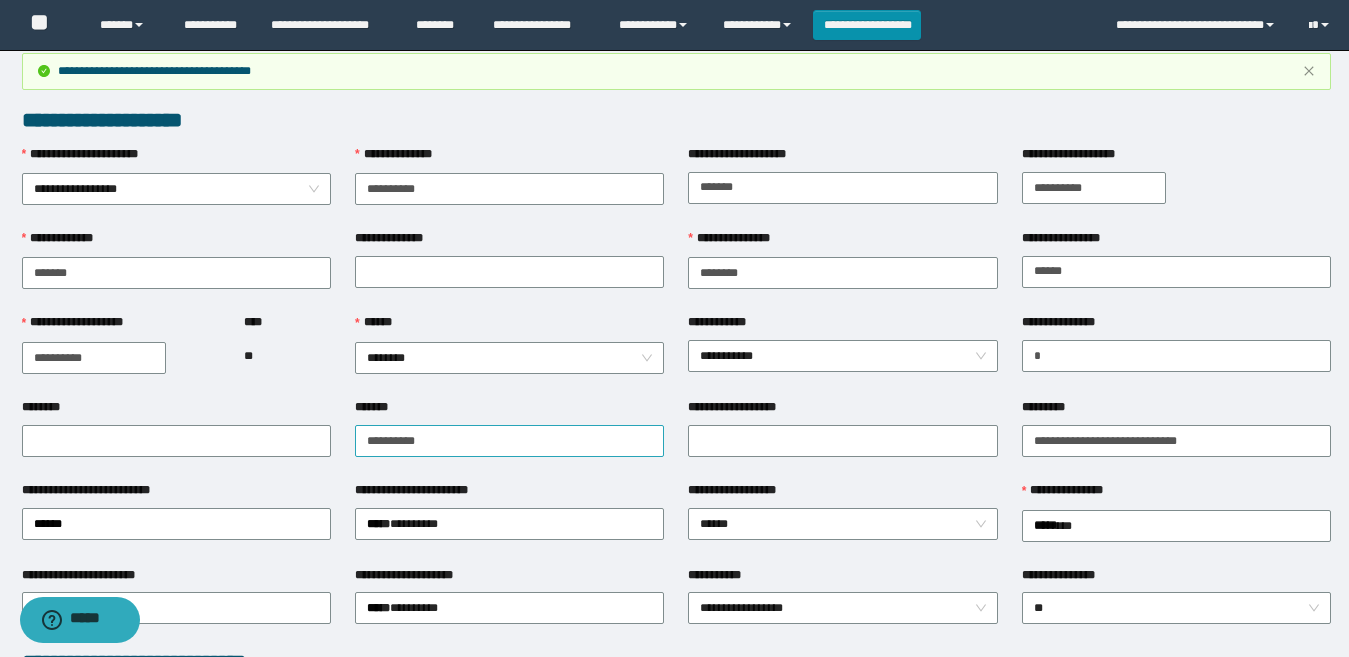 scroll, scrollTop: 0, scrollLeft: 0, axis: both 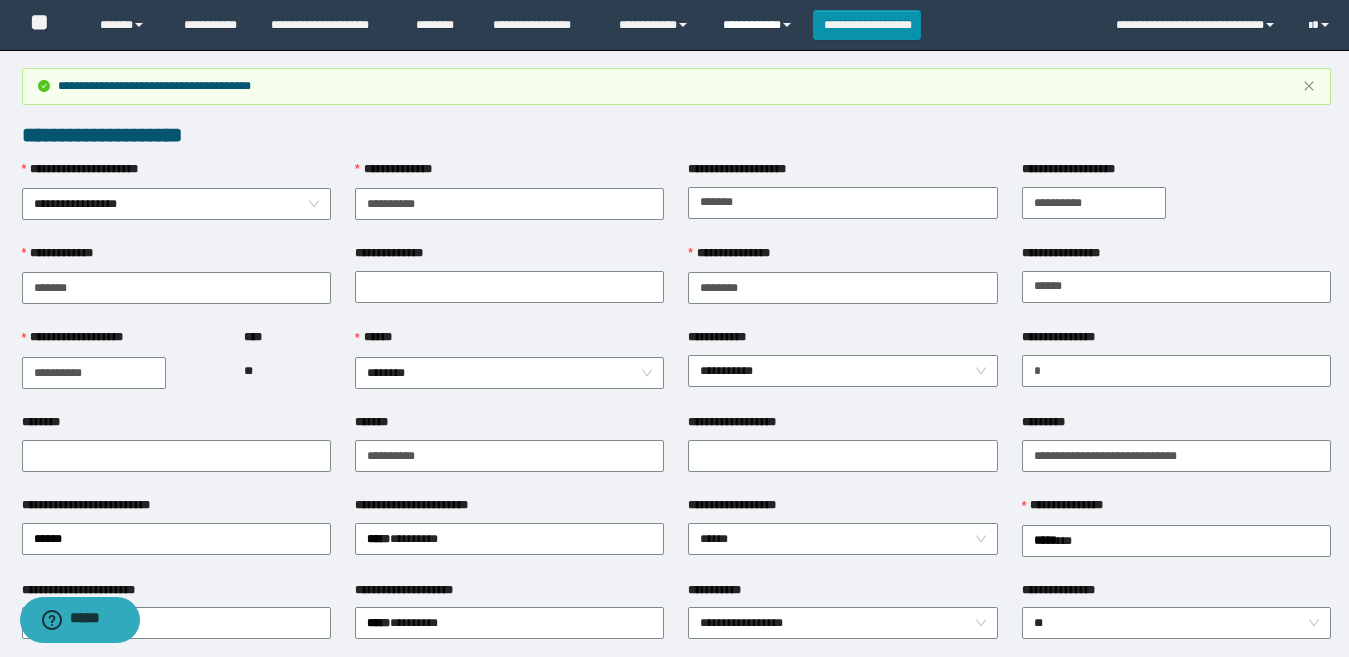 click on "**********" at bounding box center [760, 25] 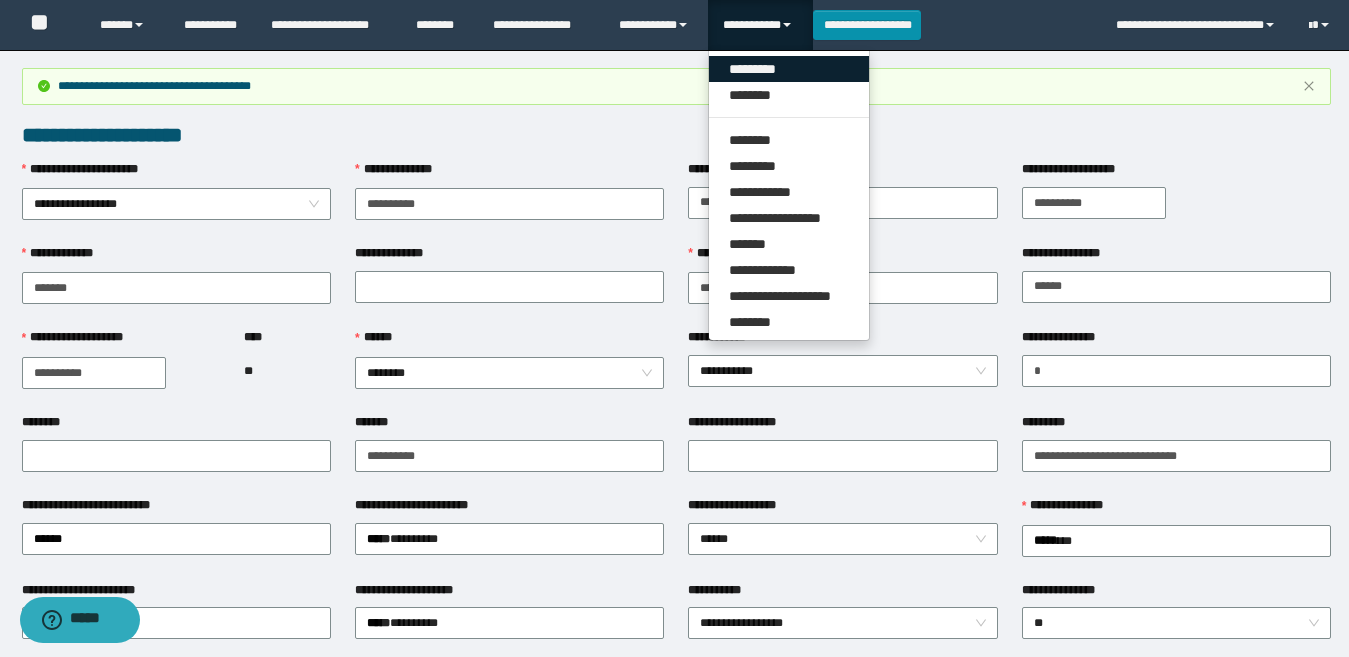 click on "*********" at bounding box center [789, 69] 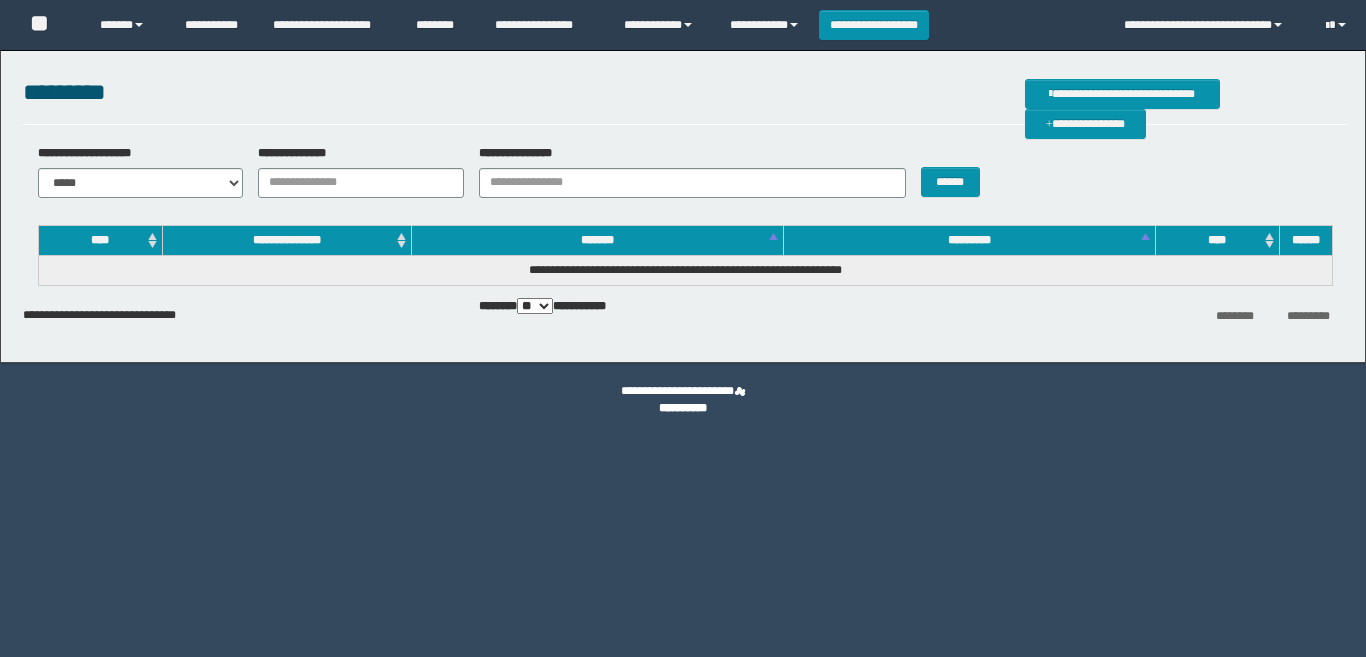 scroll, scrollTop: 0, scrollLeft: 0, axis: both 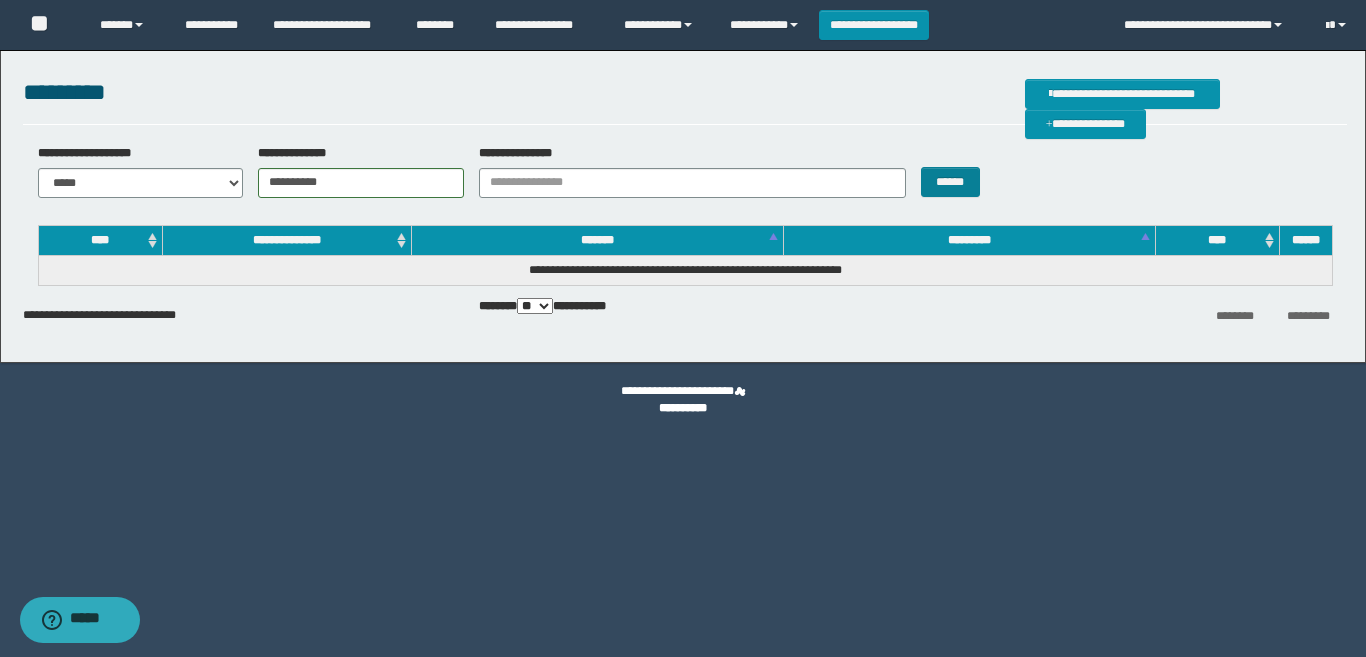 type on "**********" 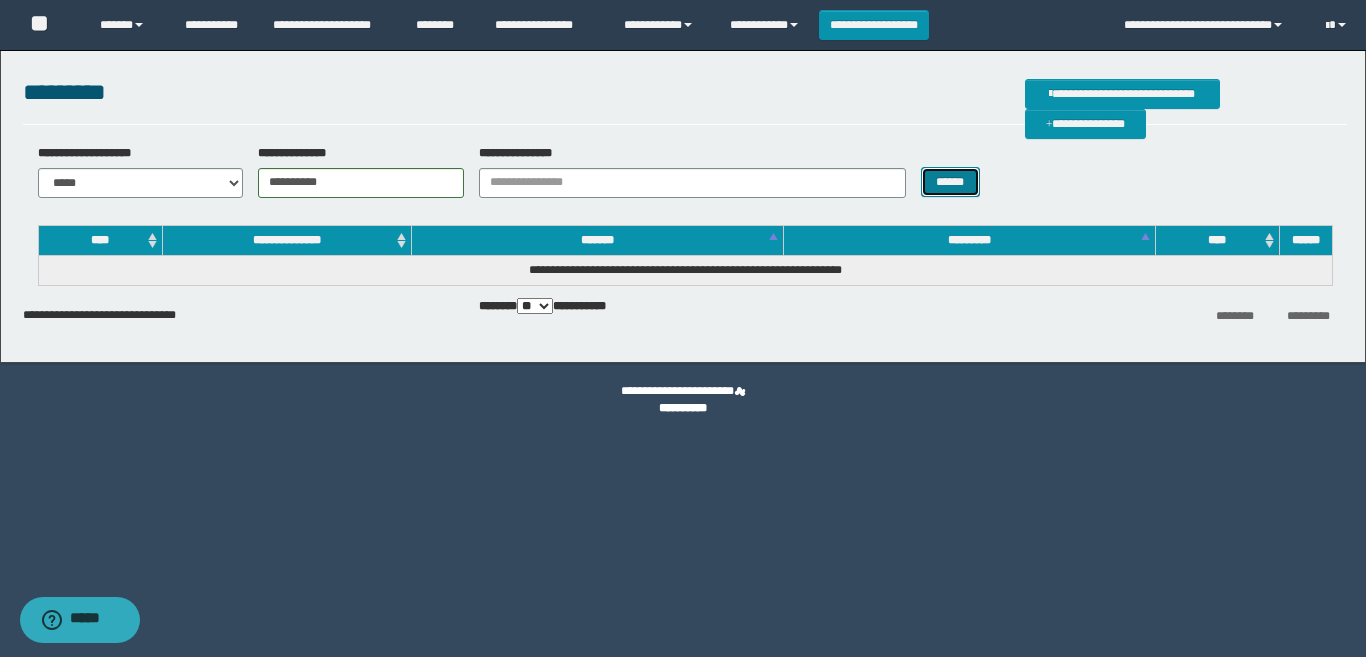 click on "******" at bounding box center (950, 182) 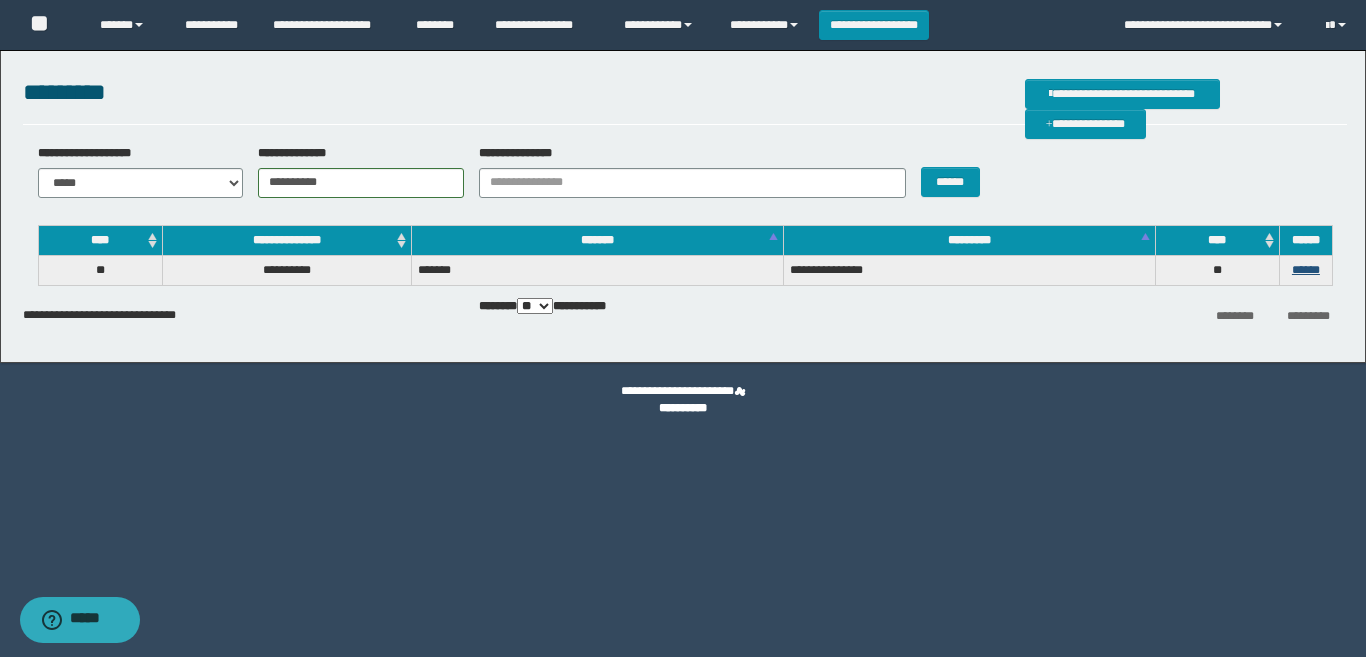click on "******" at bounding box center [1305, 270] 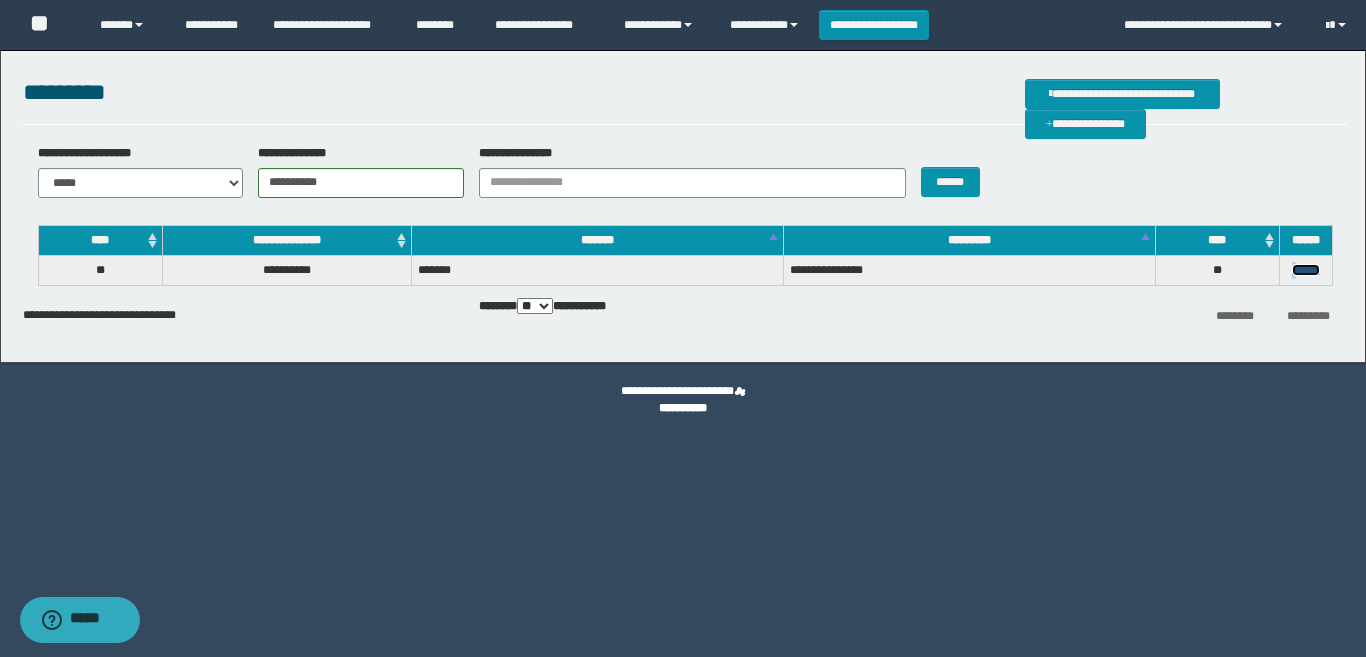 click on "******" at bounding box center (1306, 270) 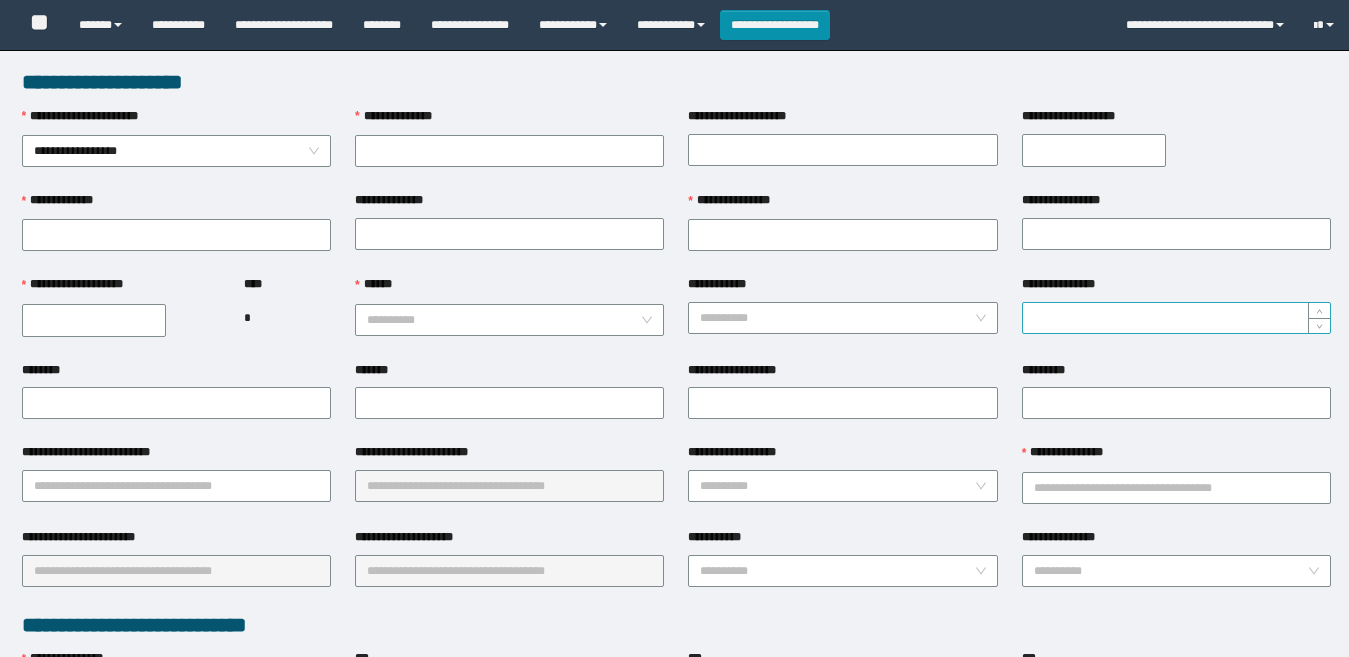 scroll, scrollTop: 0, scrollLeft: 0, axis: both 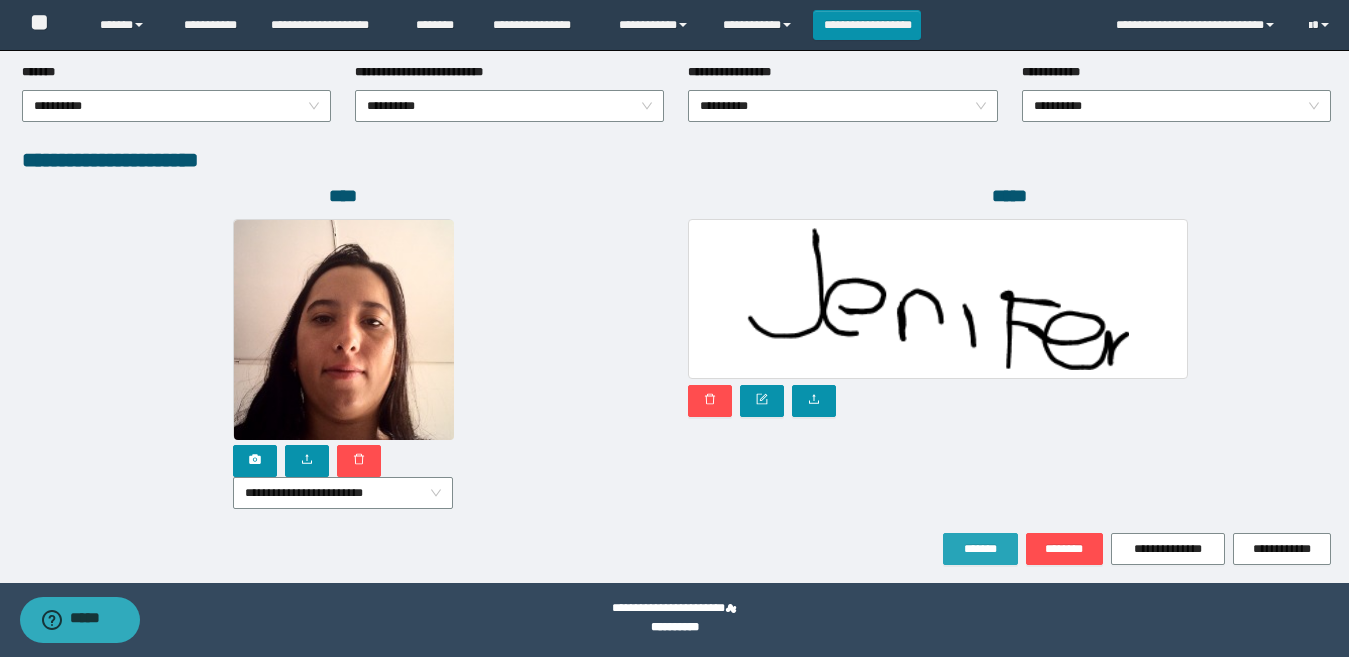 drag, startPoint x: 1002, startPoint y: 540, endPoint x: 1005, endPoint y: 527, distance: 13.341664 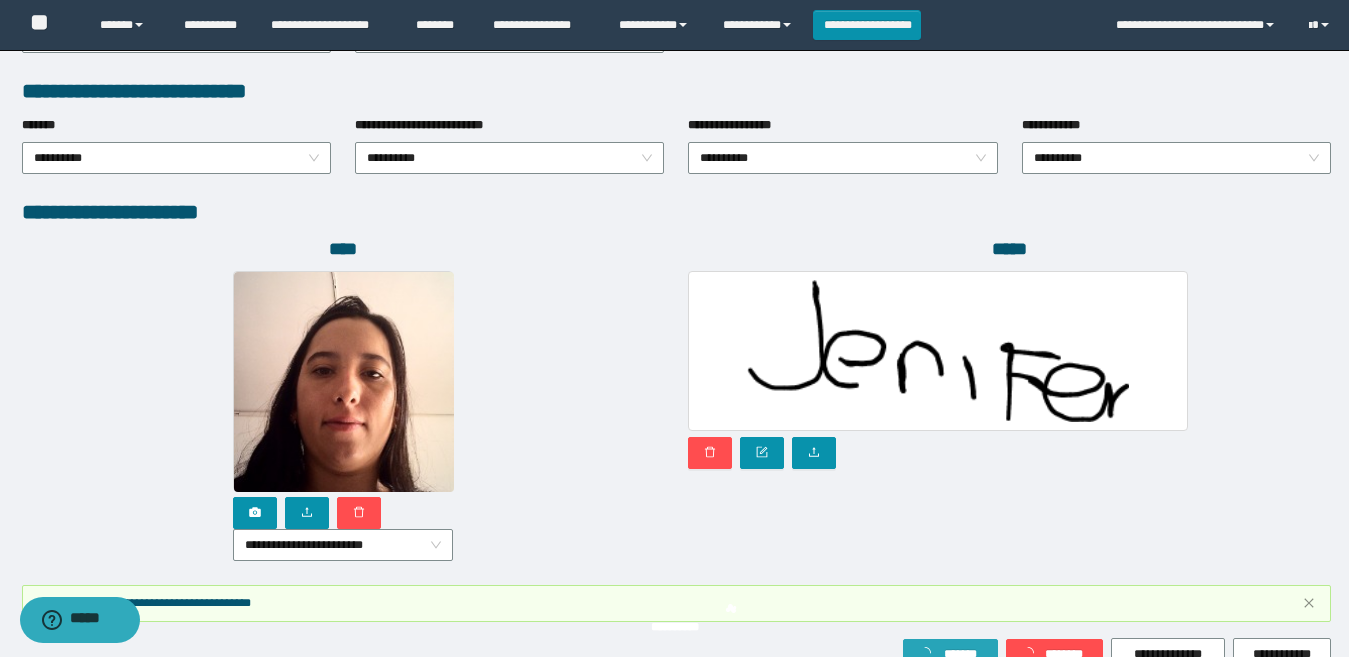 scroll, scrollTop: 1133, scrollLeft: 0, axis: vertical 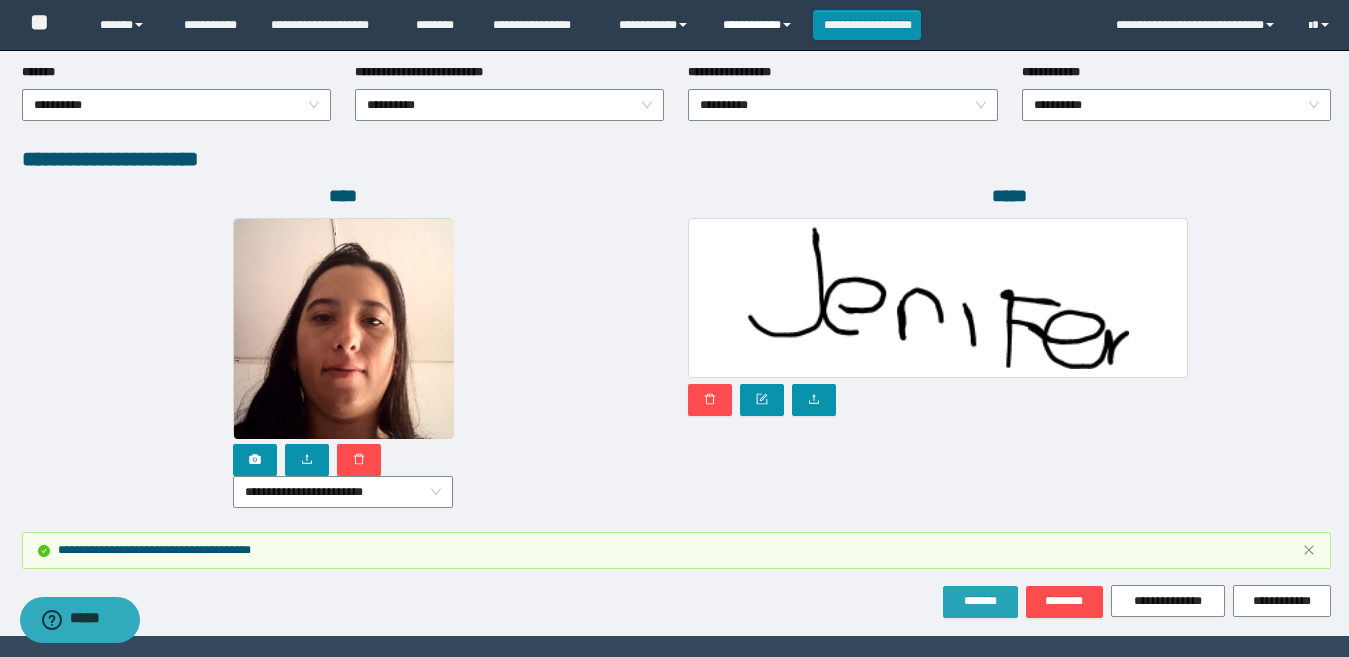 drag, startPoint x: 964, startPoint y: 591, endPoint x: 761, endPoint y: 42, distance: 585.329 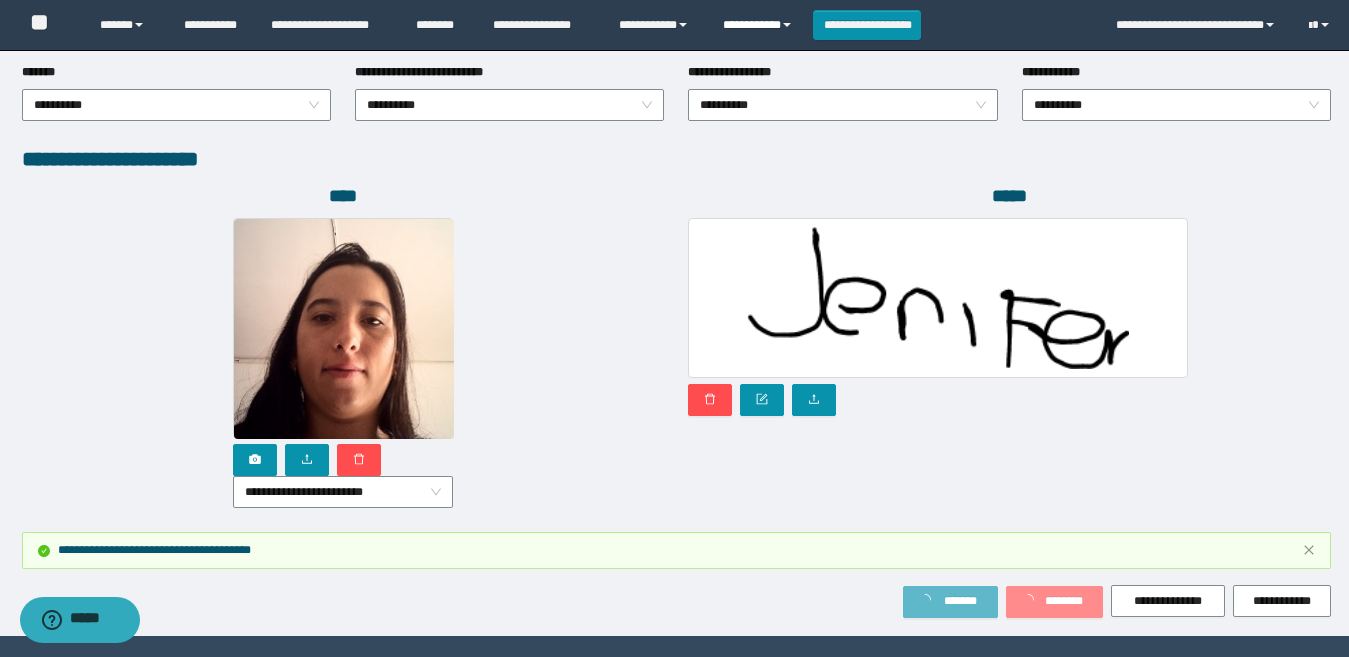 click on "**********" at bounding box center (760, 25) 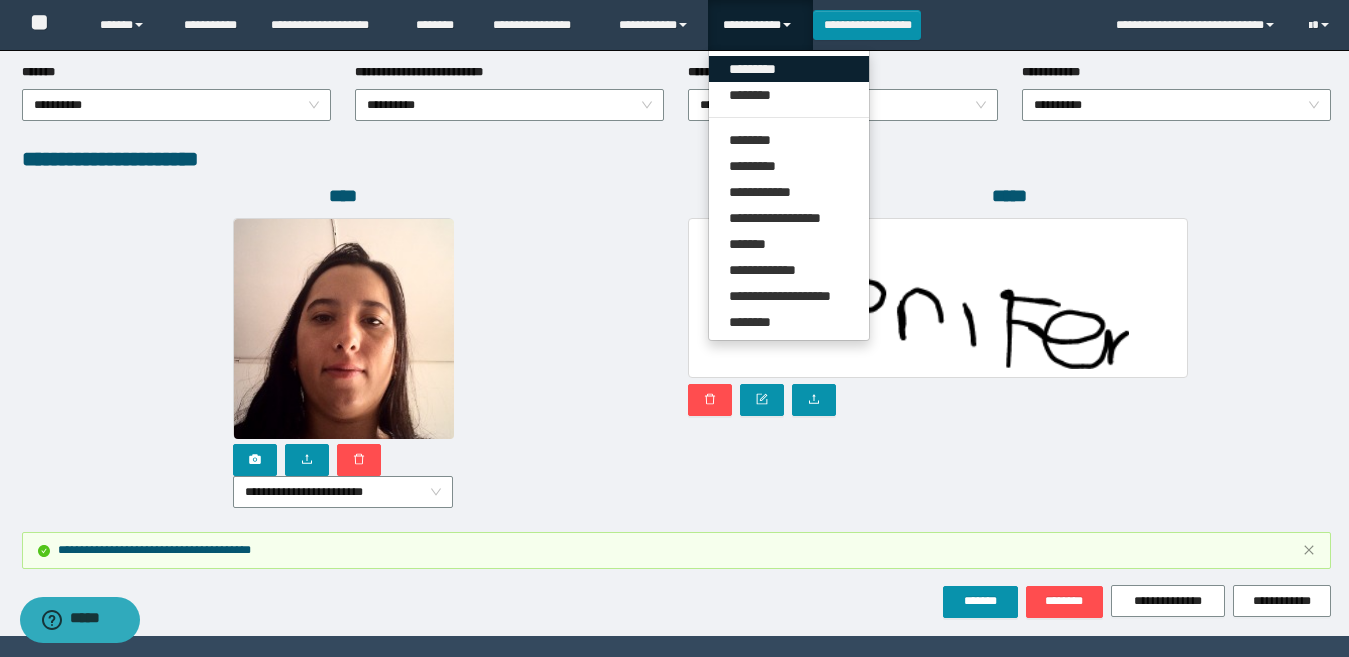 click on "*********" at bounding box center (789, 69) 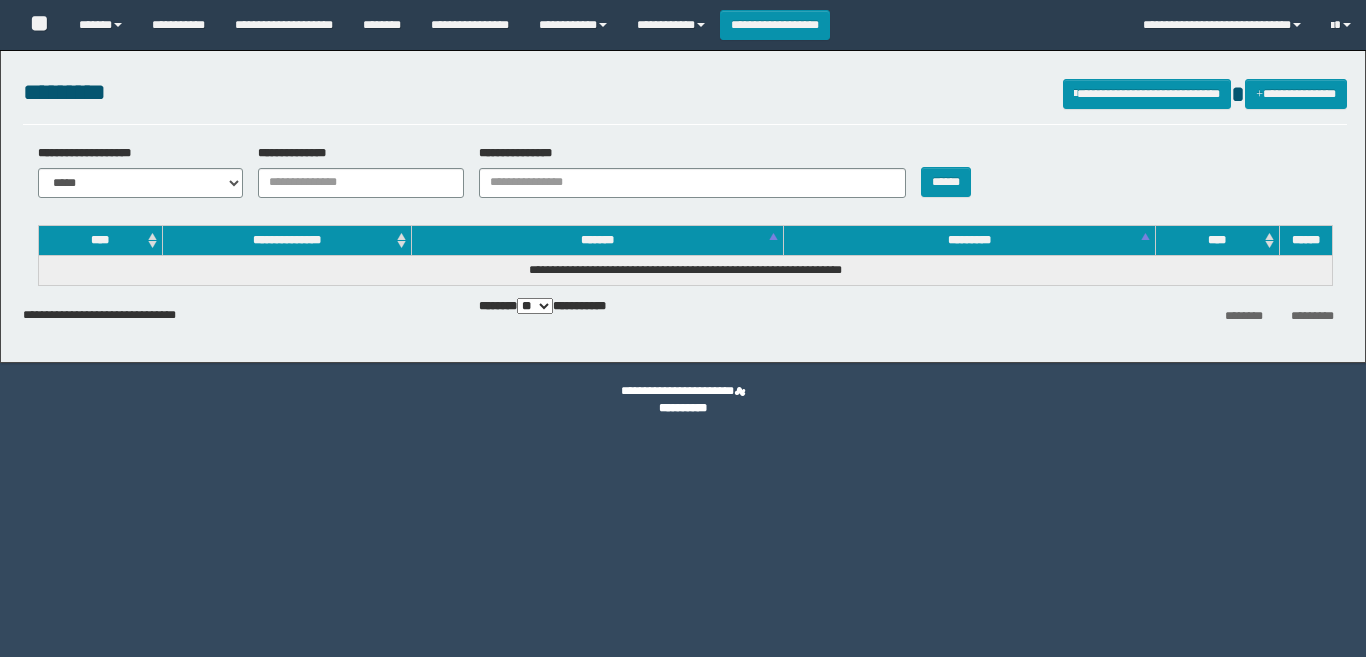 scroll, scrollTop: 0, scrollLeft: 0, axis: both 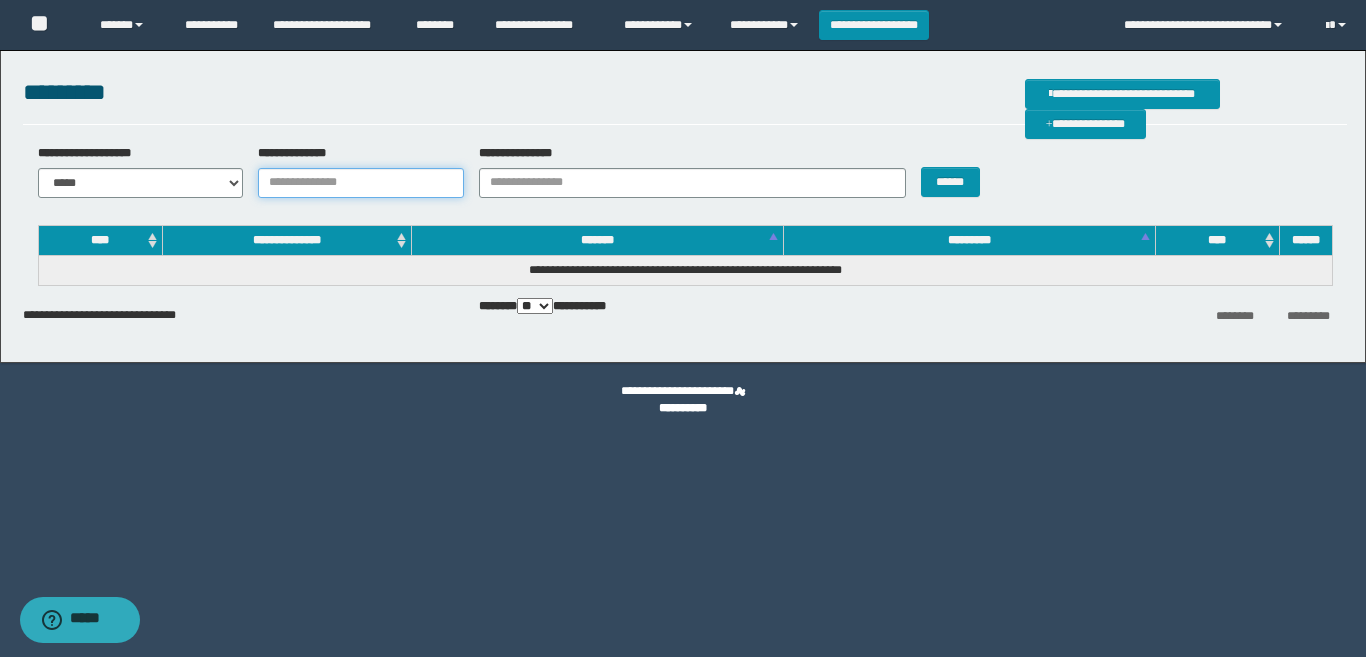 click on "**********" at bounding box center [361, 183] 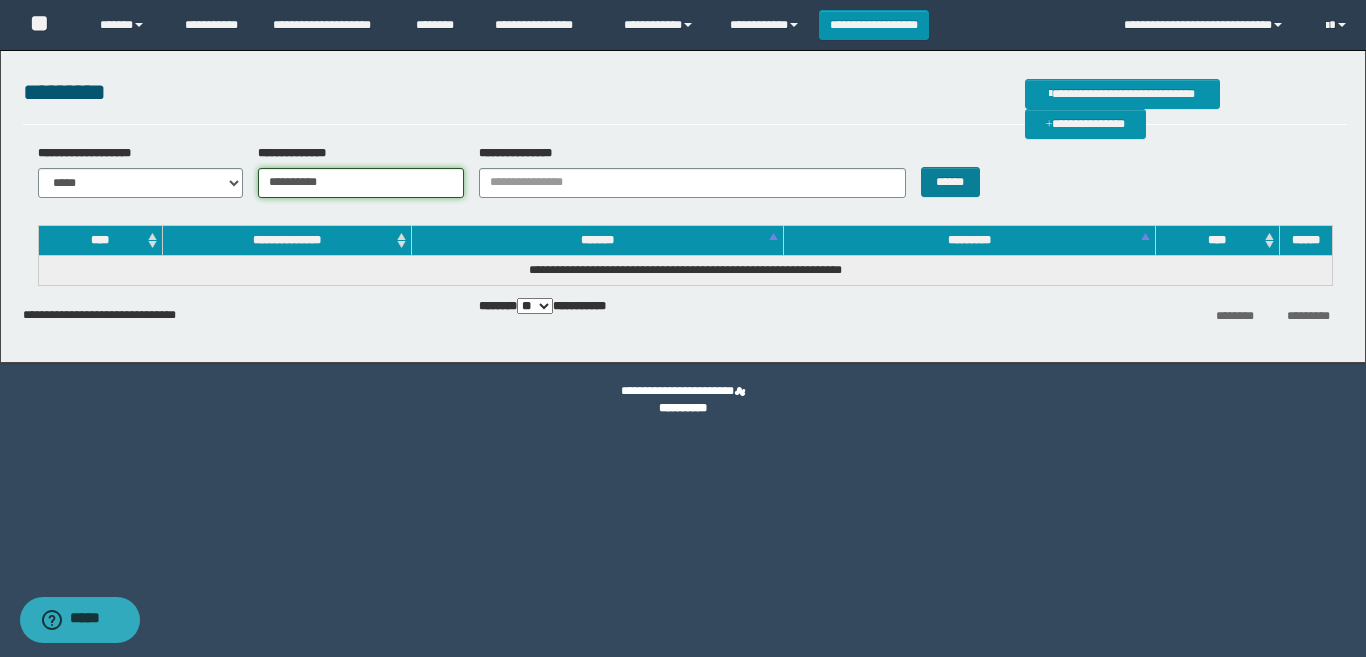 type on "**********" 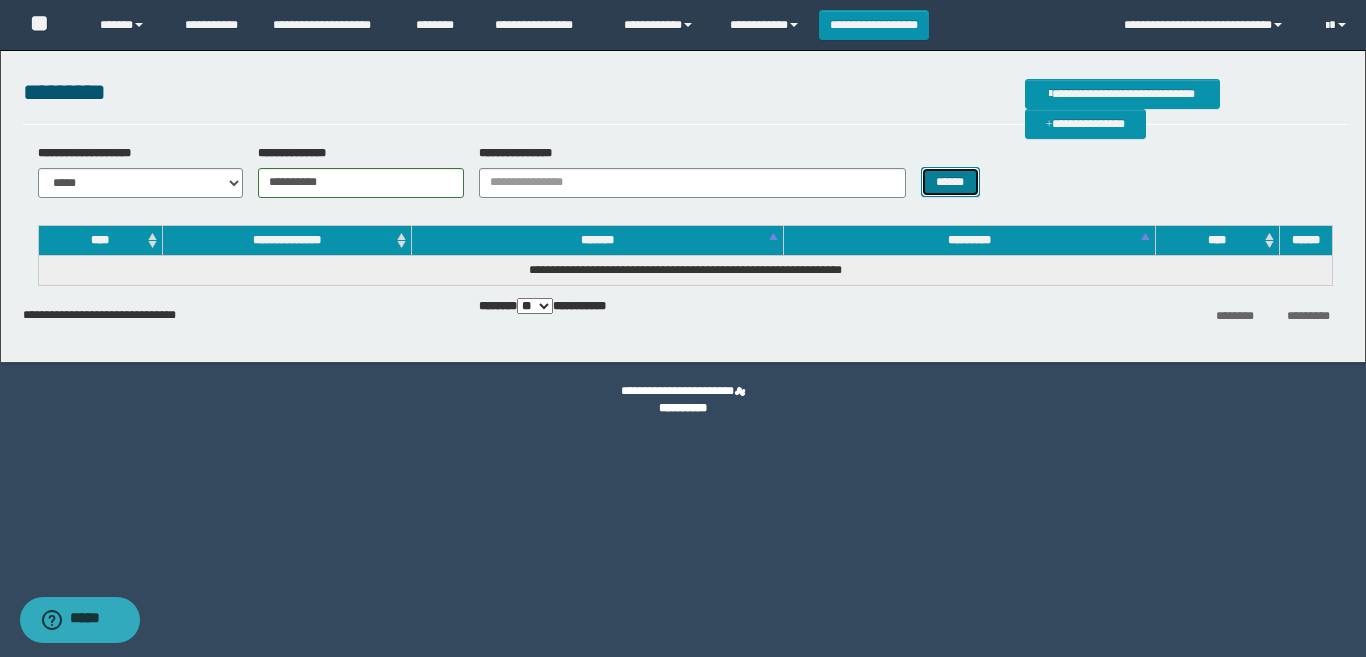 click on "******" at bounding box center (950, 182) 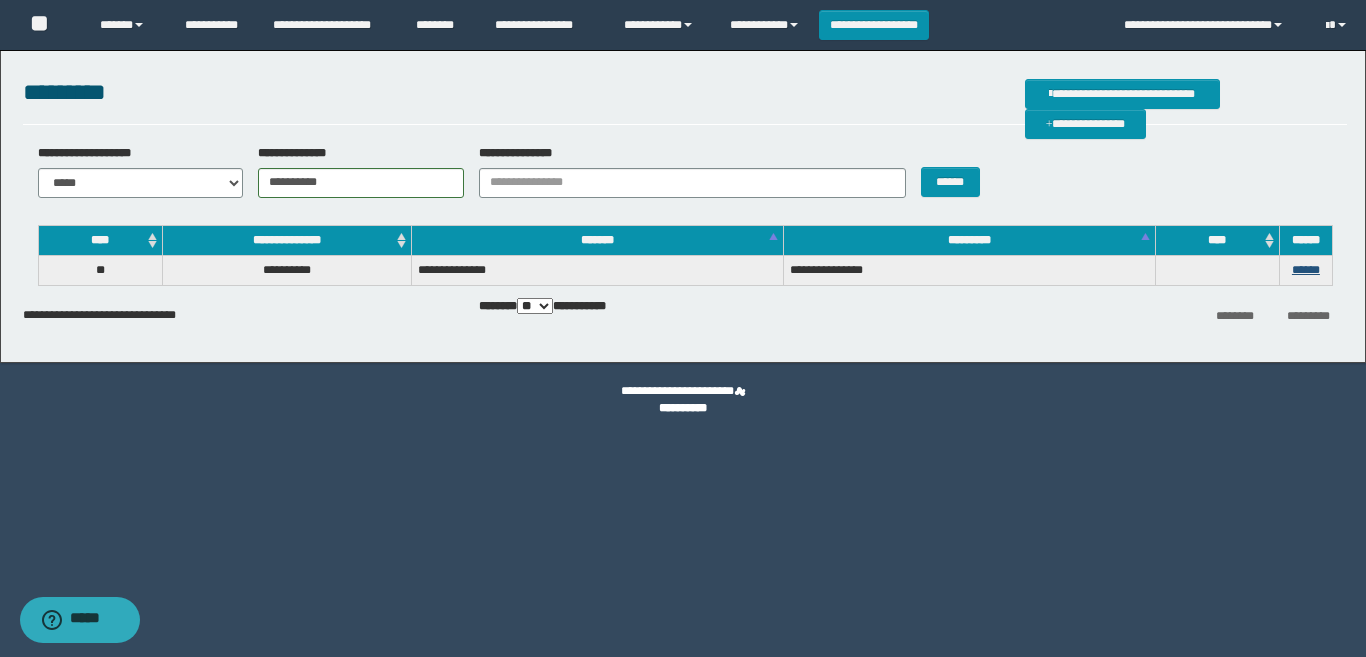 click on "******" at bounding box center (1305, 270) 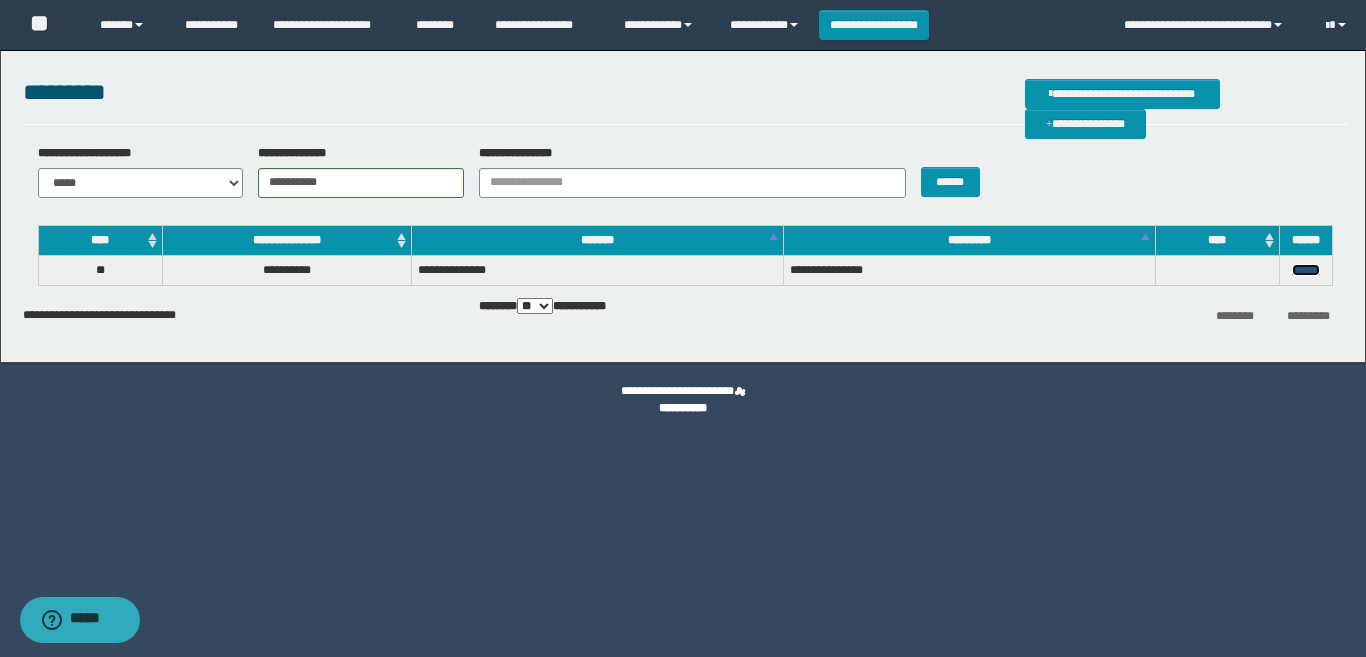 click on "******" at bounding box center [1306, 270] 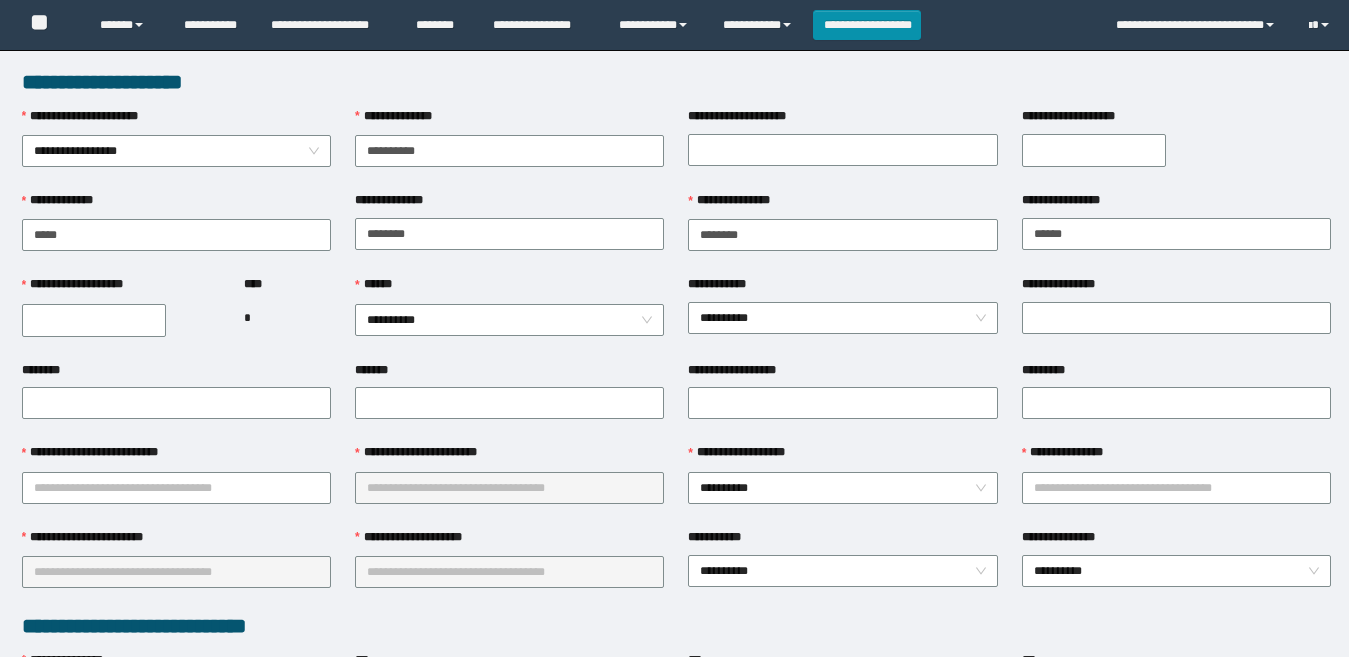 scroll, scrollTop: 0, scrollLeft: 0, axis: both 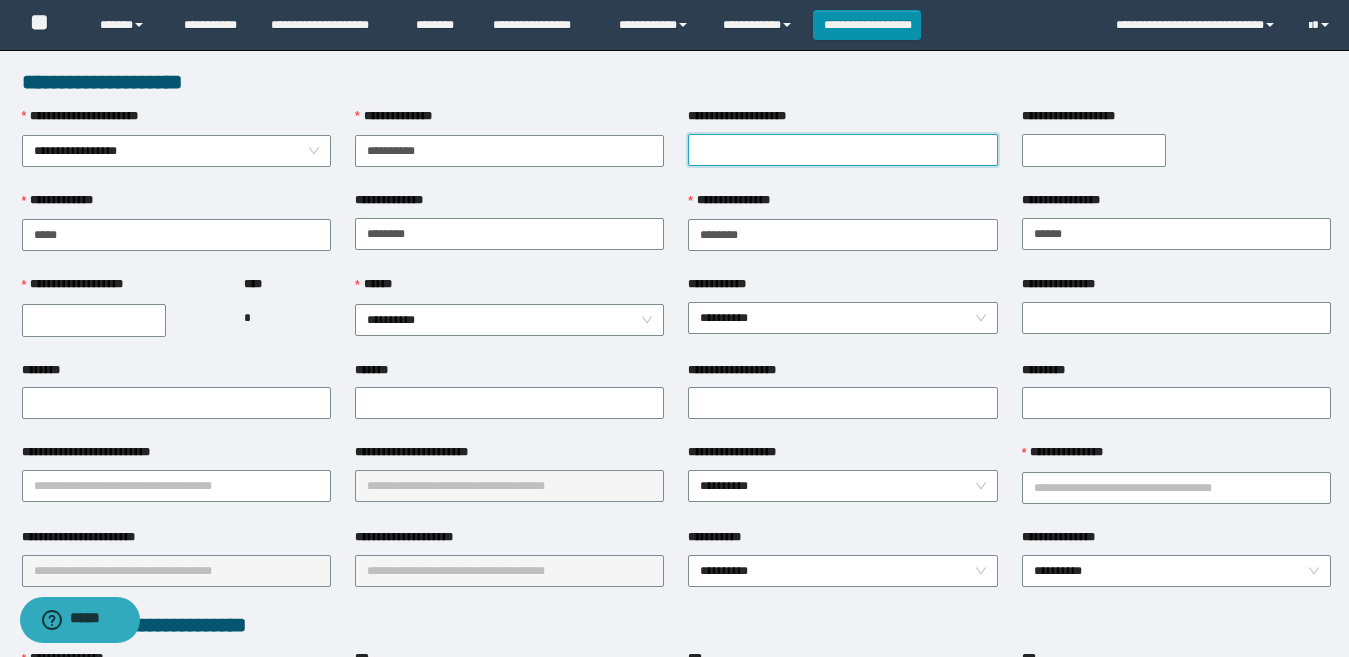 click on "**********" at bounding box center [842, 150] 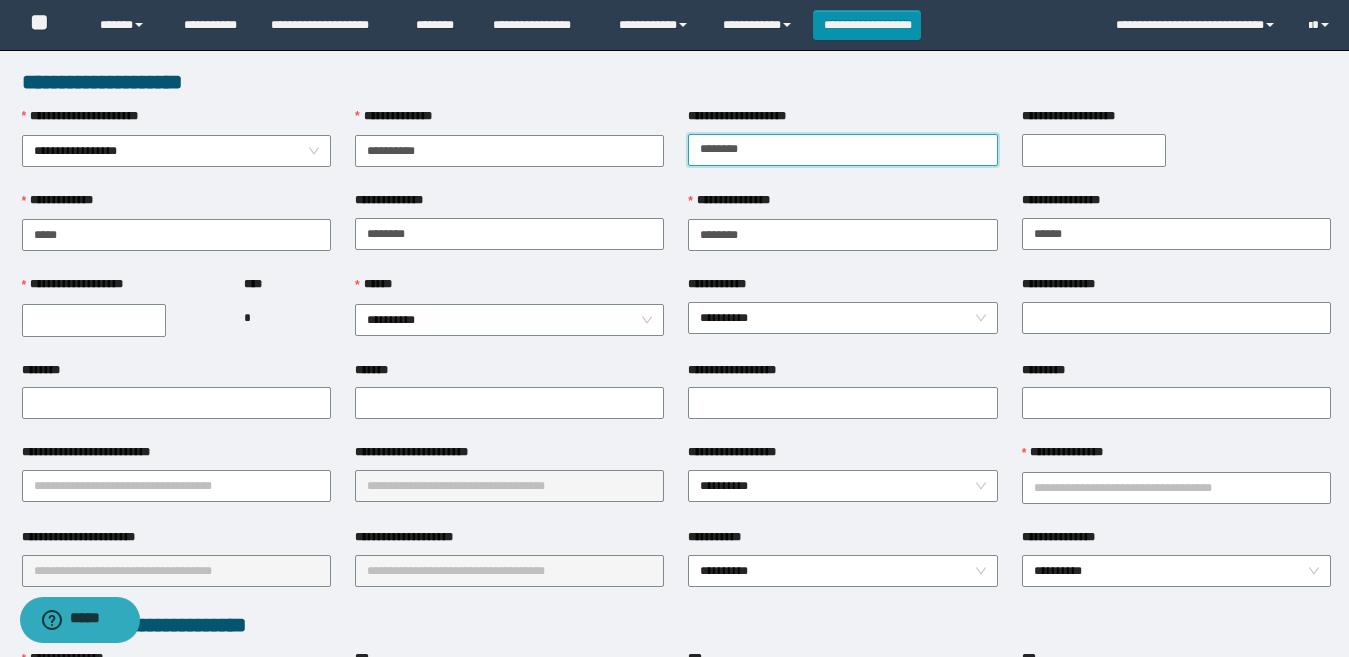 type on "*******" 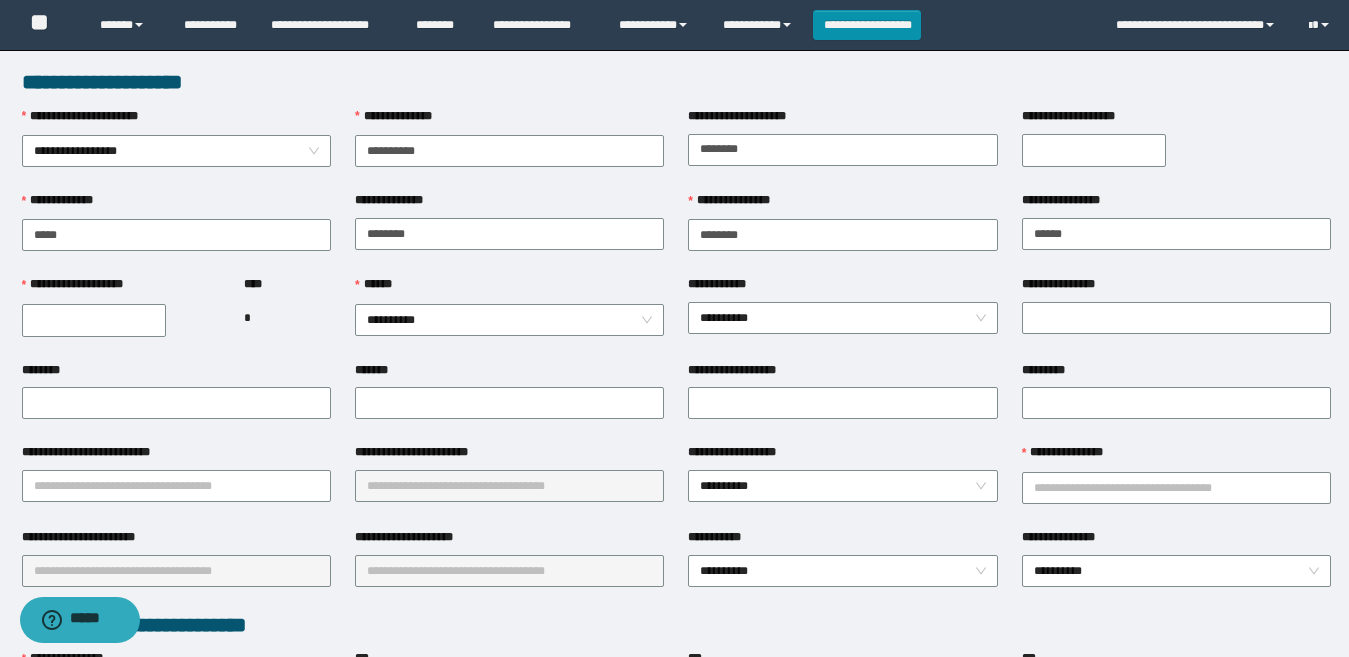 click on "**********" at bounding box center (1094, 150) 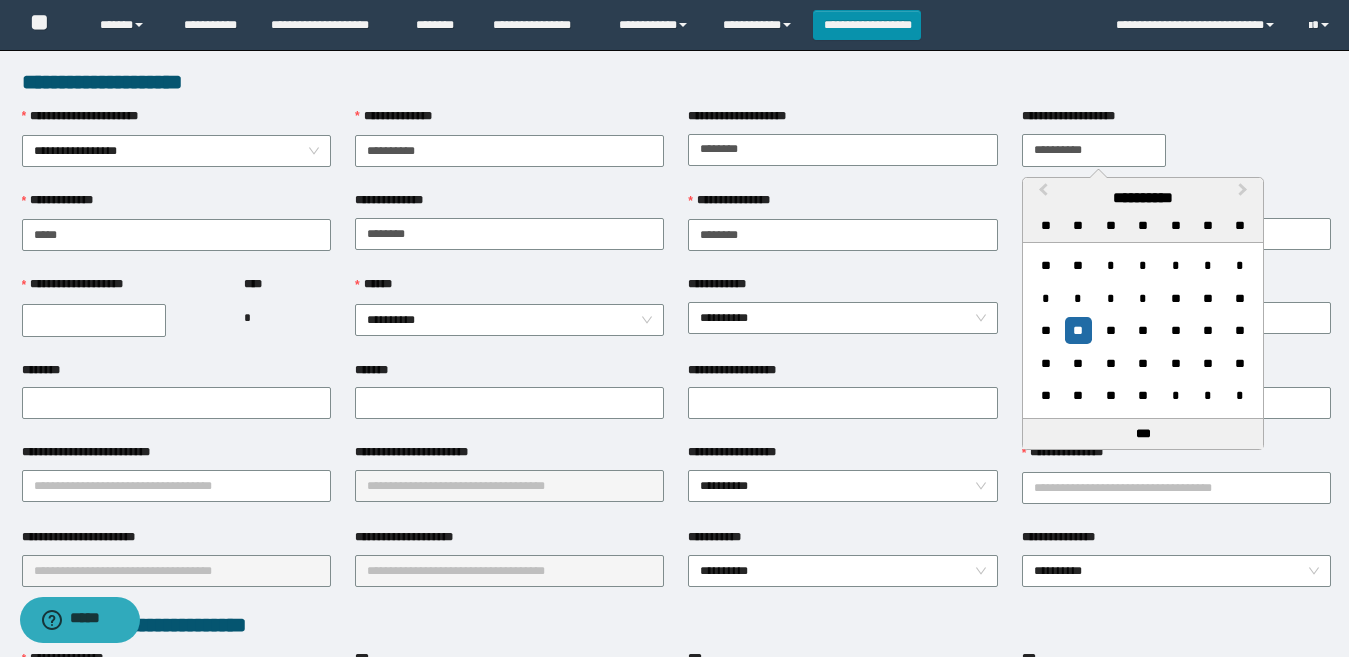 type on "**********" 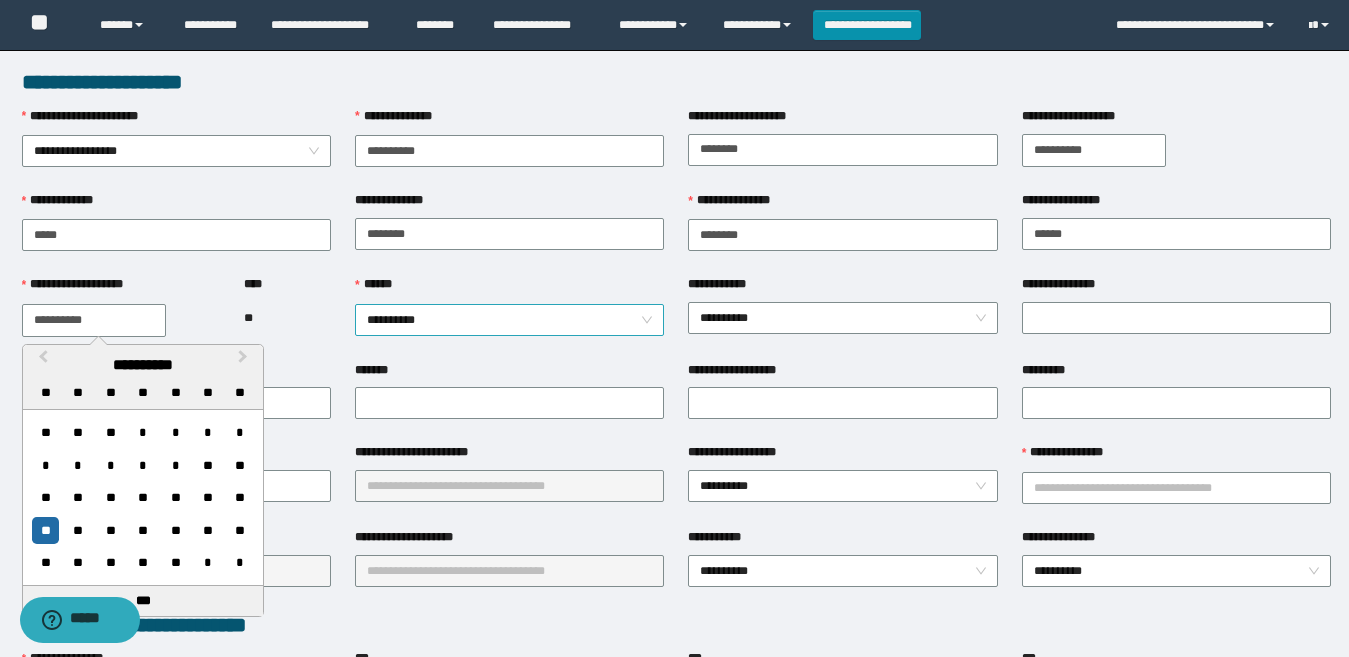 type on "**********" 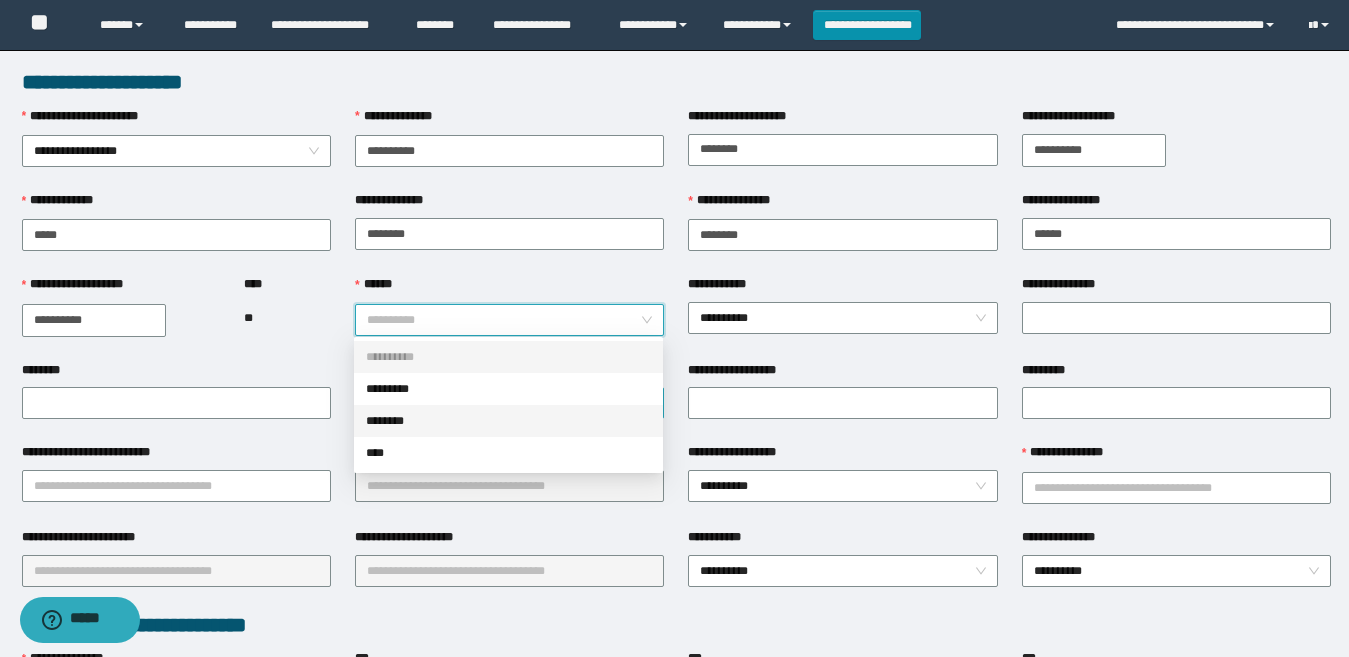 drag, startPoint x: 427, startPoint y: 419, endPoint x: 411, endPoint y: 409, distance: 18.867962 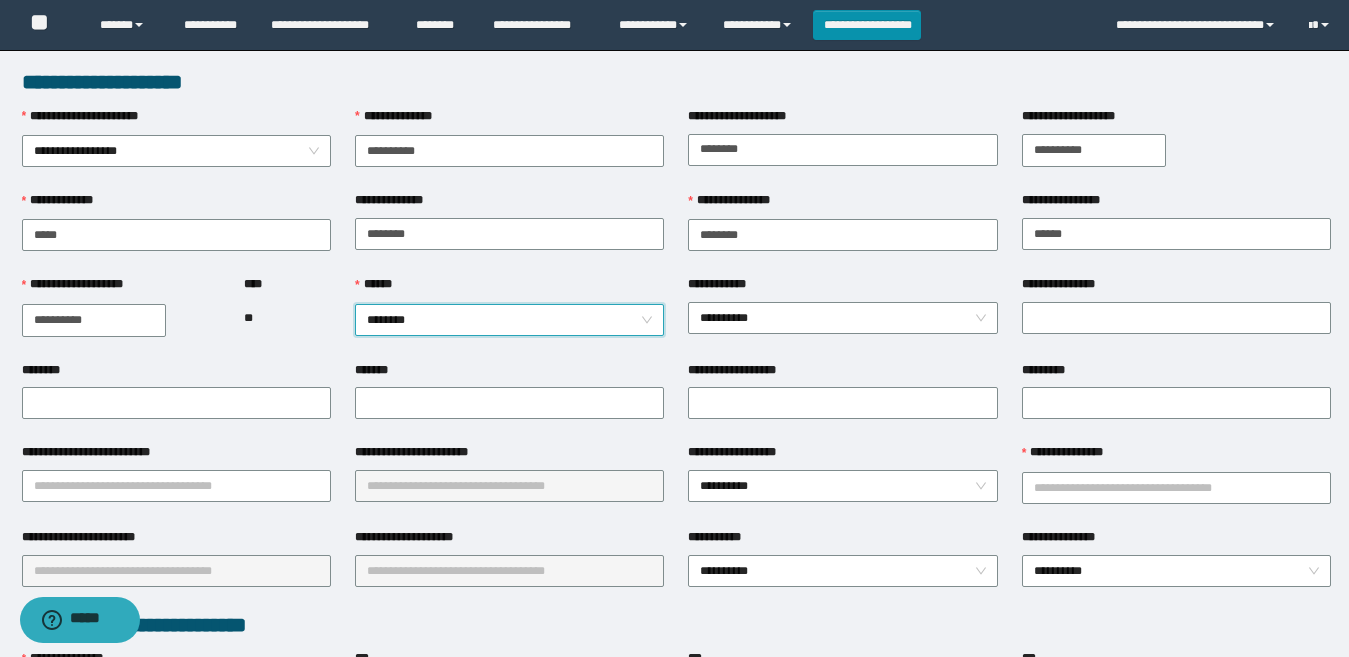 click on "********" at bounding box center (176, 374) 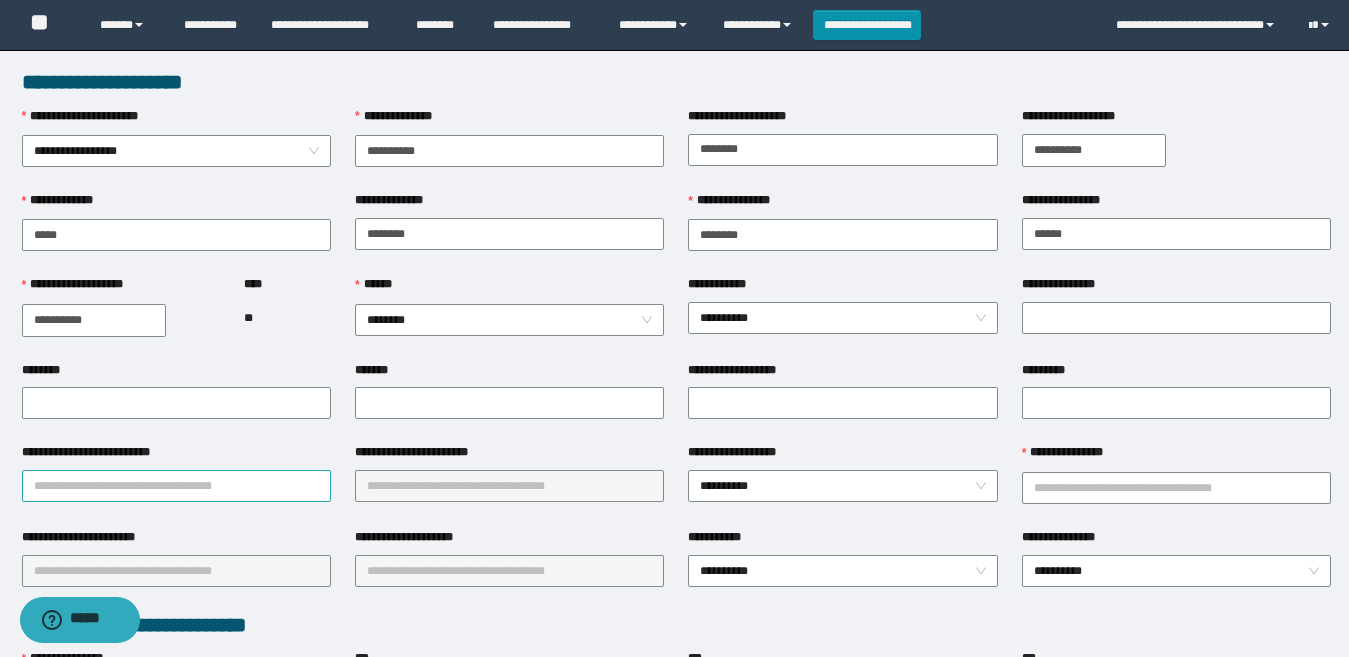 click on "**********" at bounding box center (176, 486) 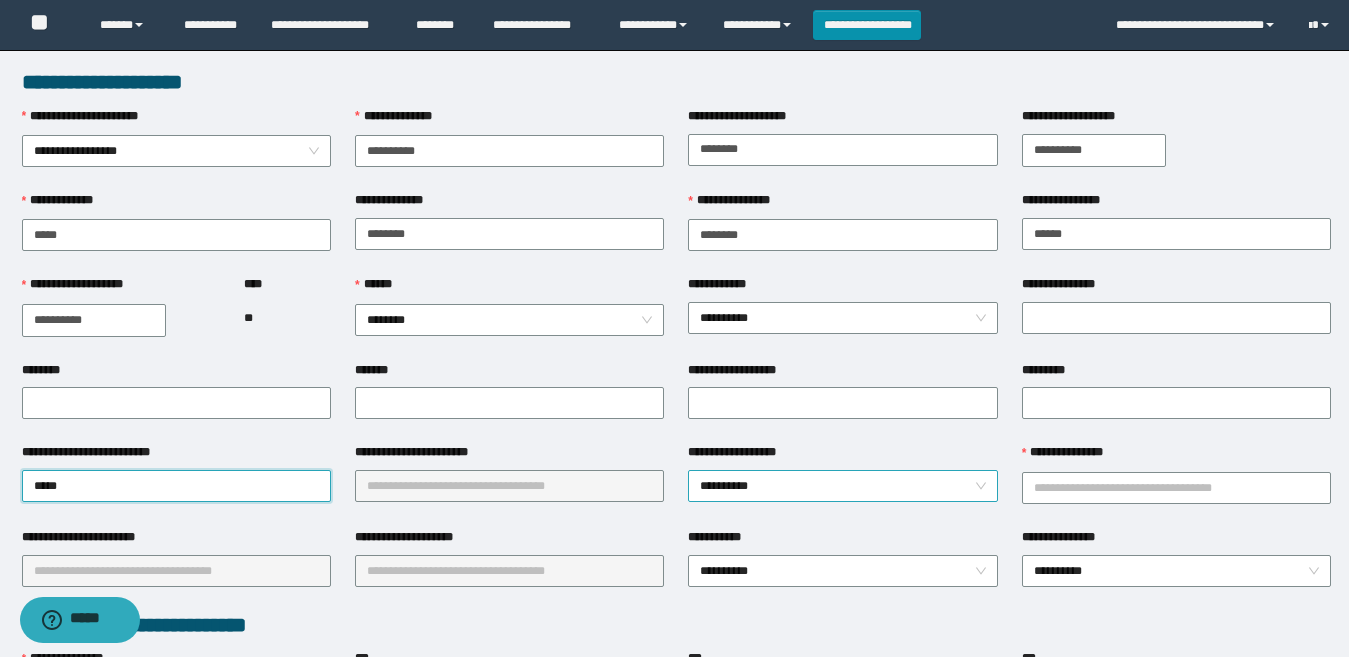 type on "******" 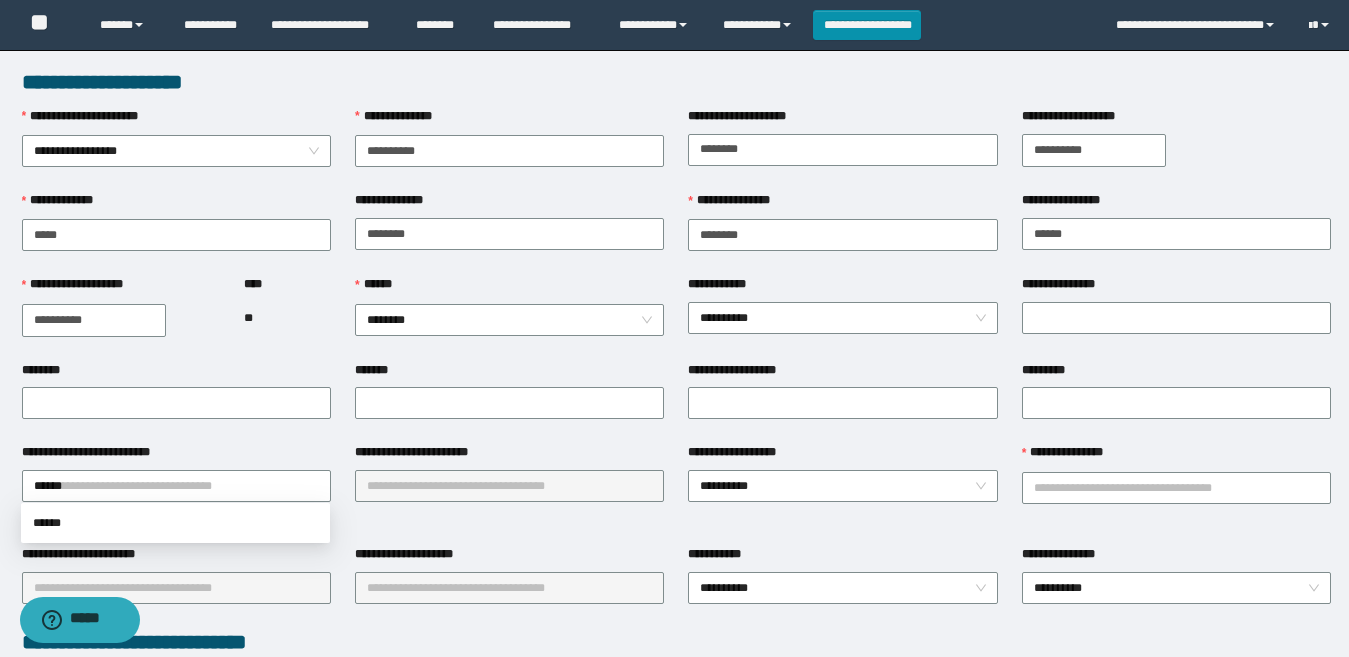 click on "**********" at bounding box center (509, 486) 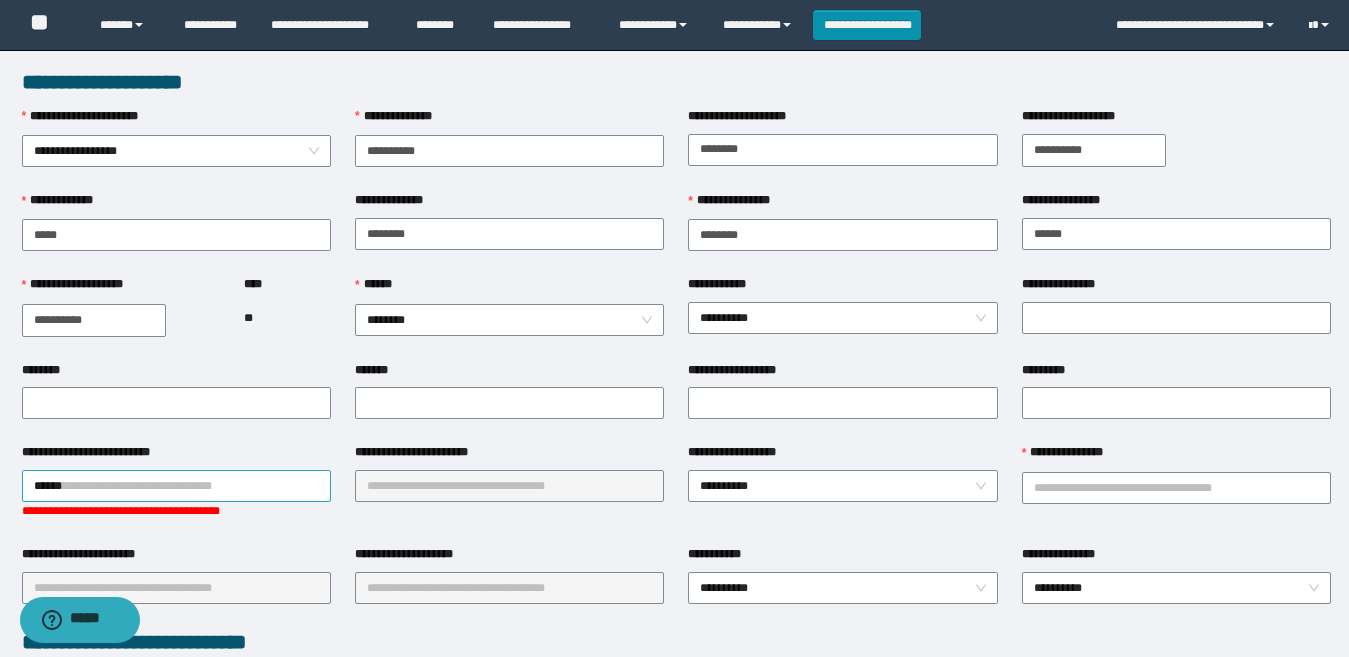 click on "******" at bounding box center (176, 486) 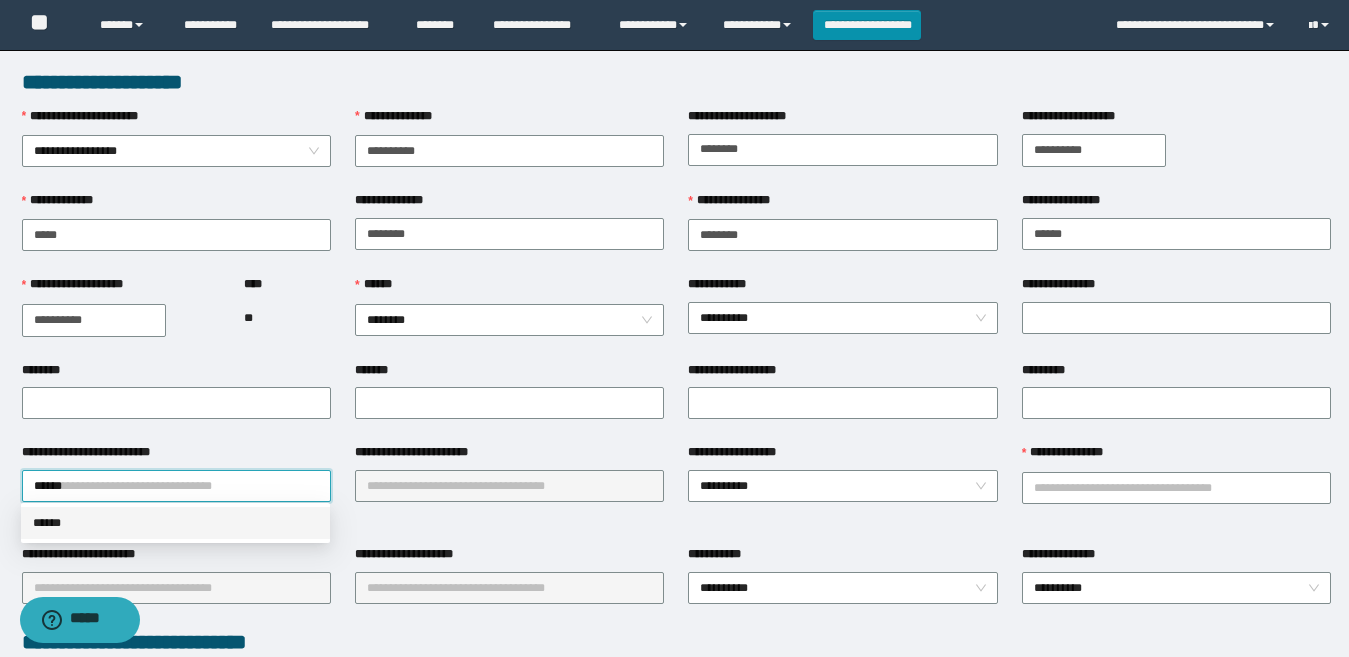 drag, startPoint x: 186, startPoint y: 526, endPoint x: 395, endPoint y: 486, distance: 212.79332 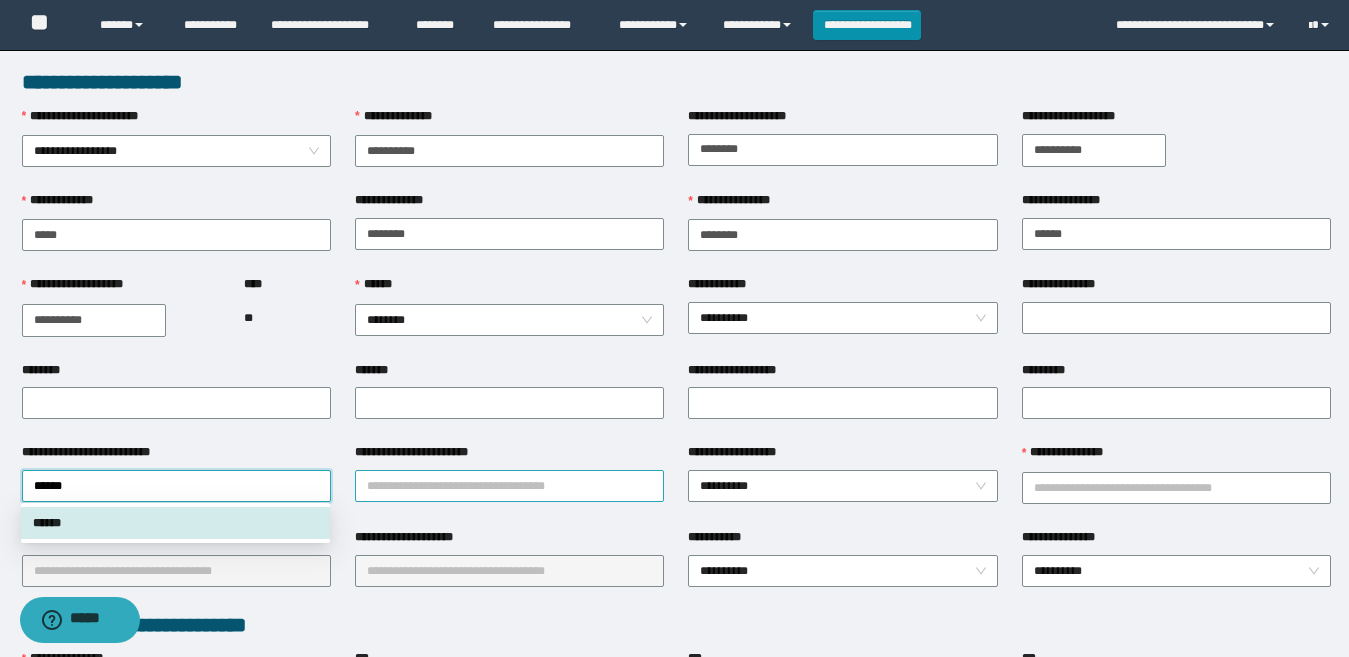 click on "**********" at bounding box center (509, 486) 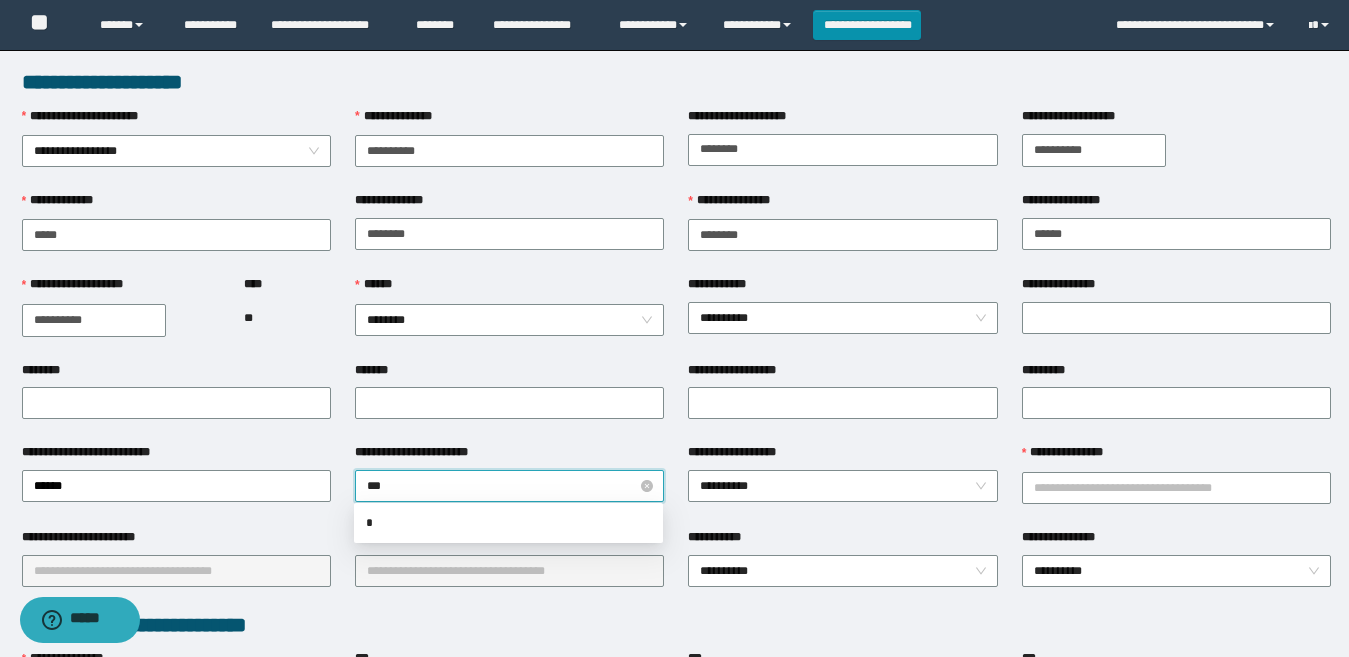 type on "****" 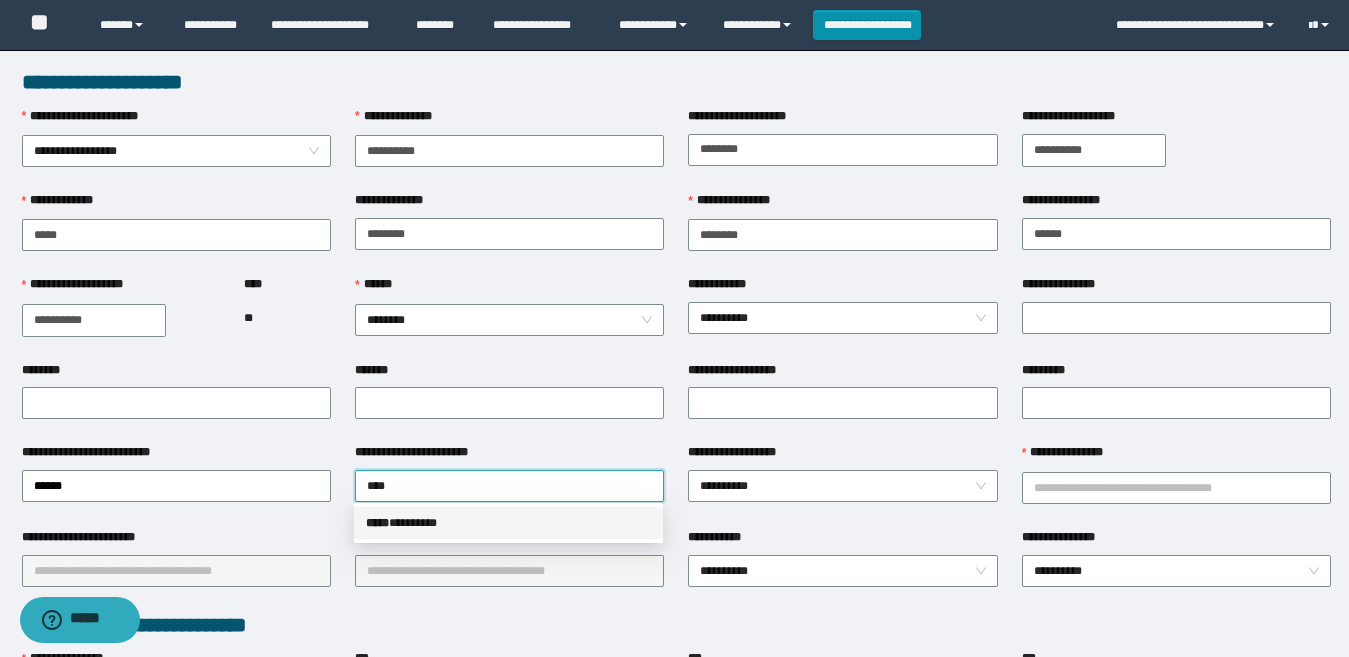 click on "***** * *******" at bounding box center (508, 523) 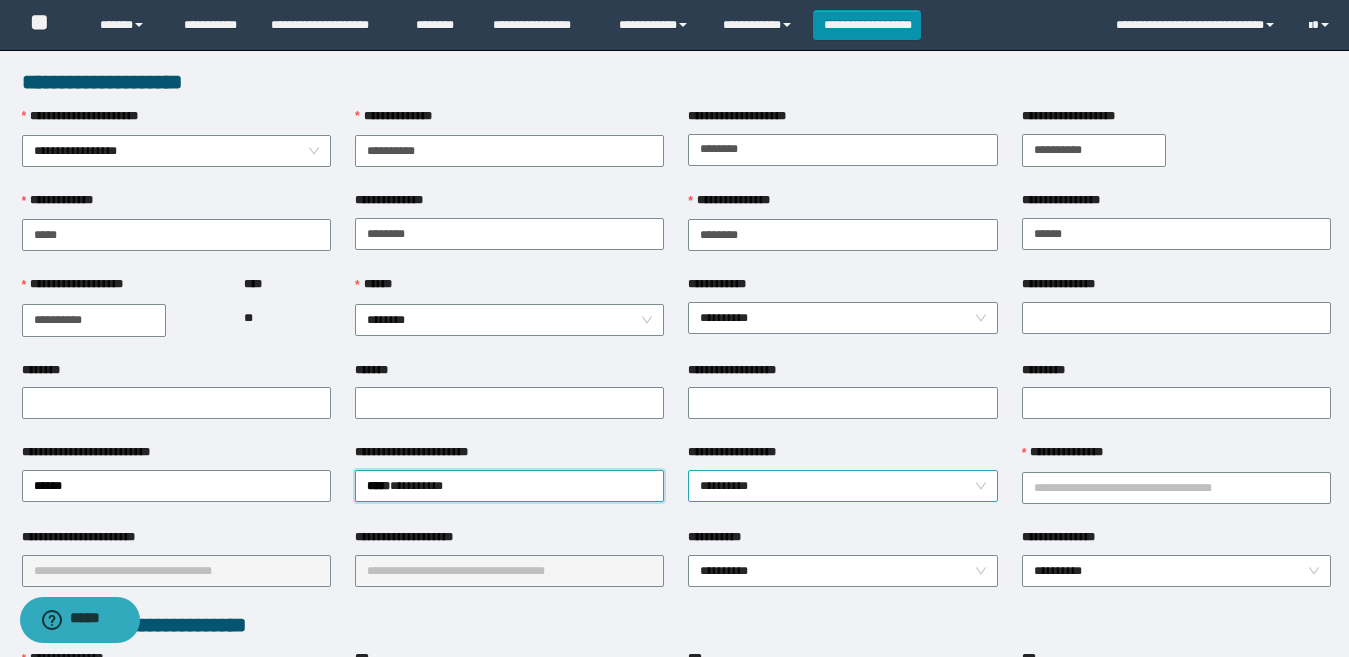 click on "**********" at bounding box center [842, 486] 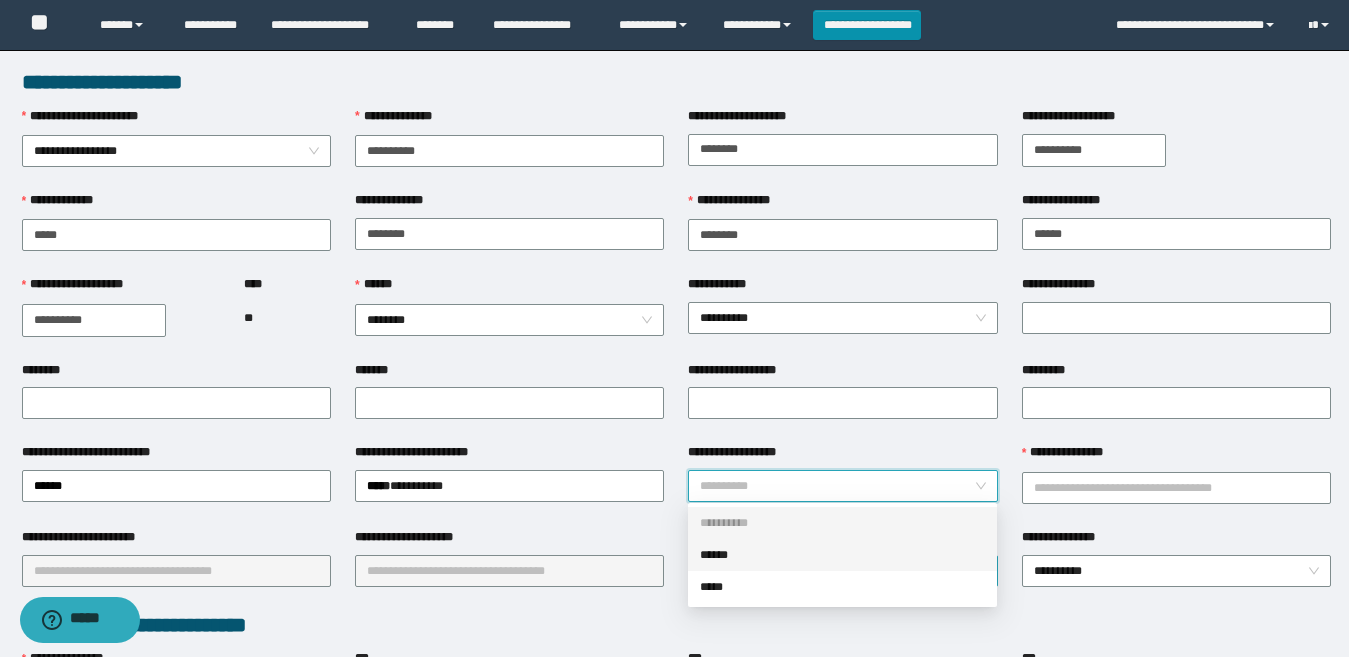 click on "******" at bounding box center [842, 555] 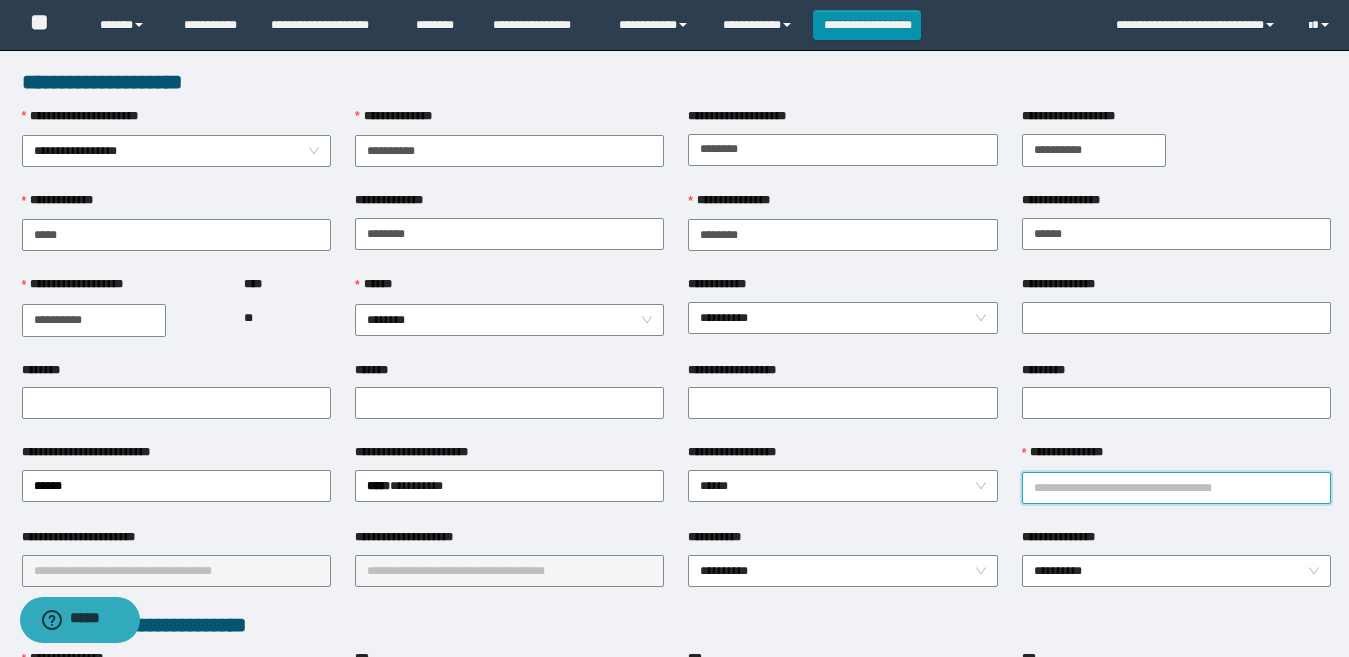 click on "**********" at bounding box center (1176, 488) 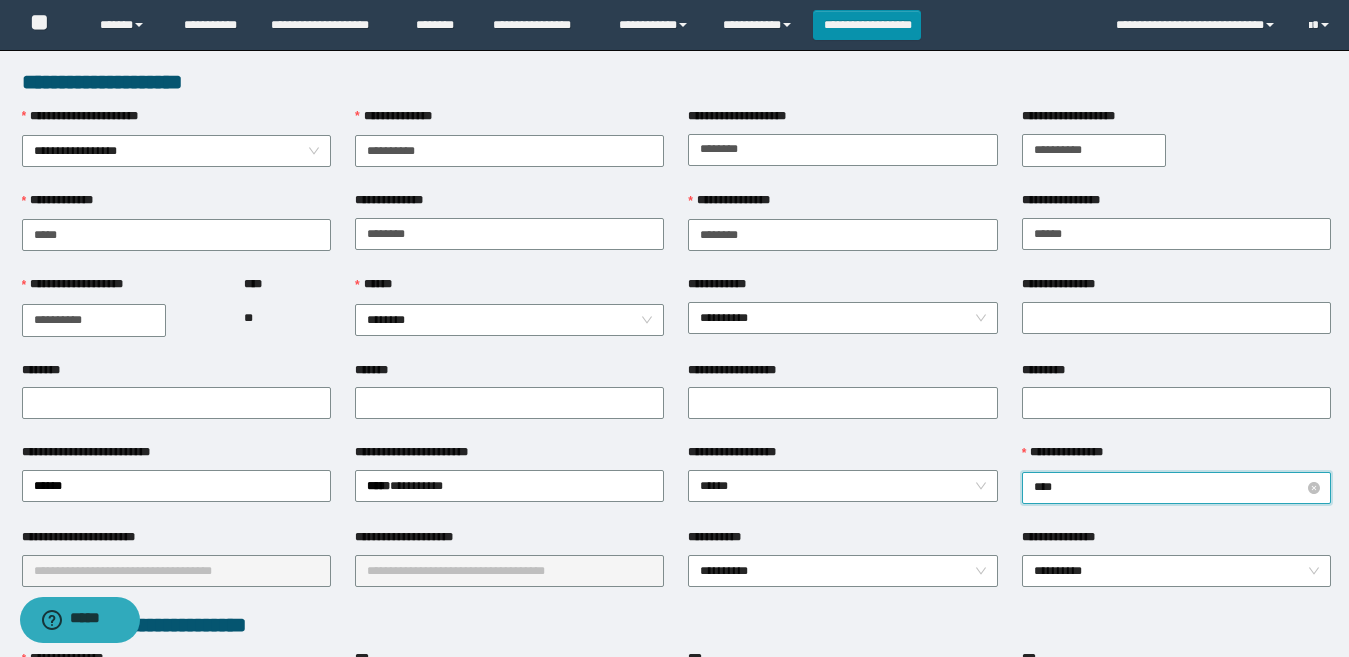 type on "*****" 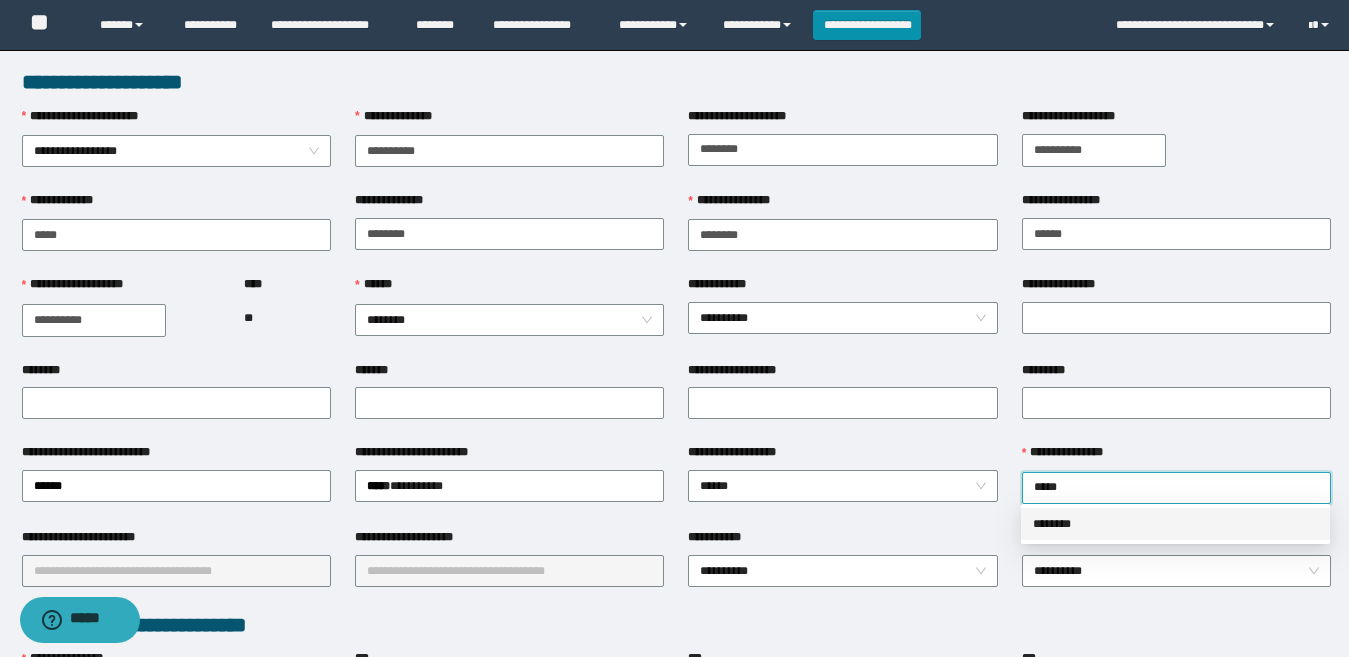 click on "********" at bounding box center (1175, 524) 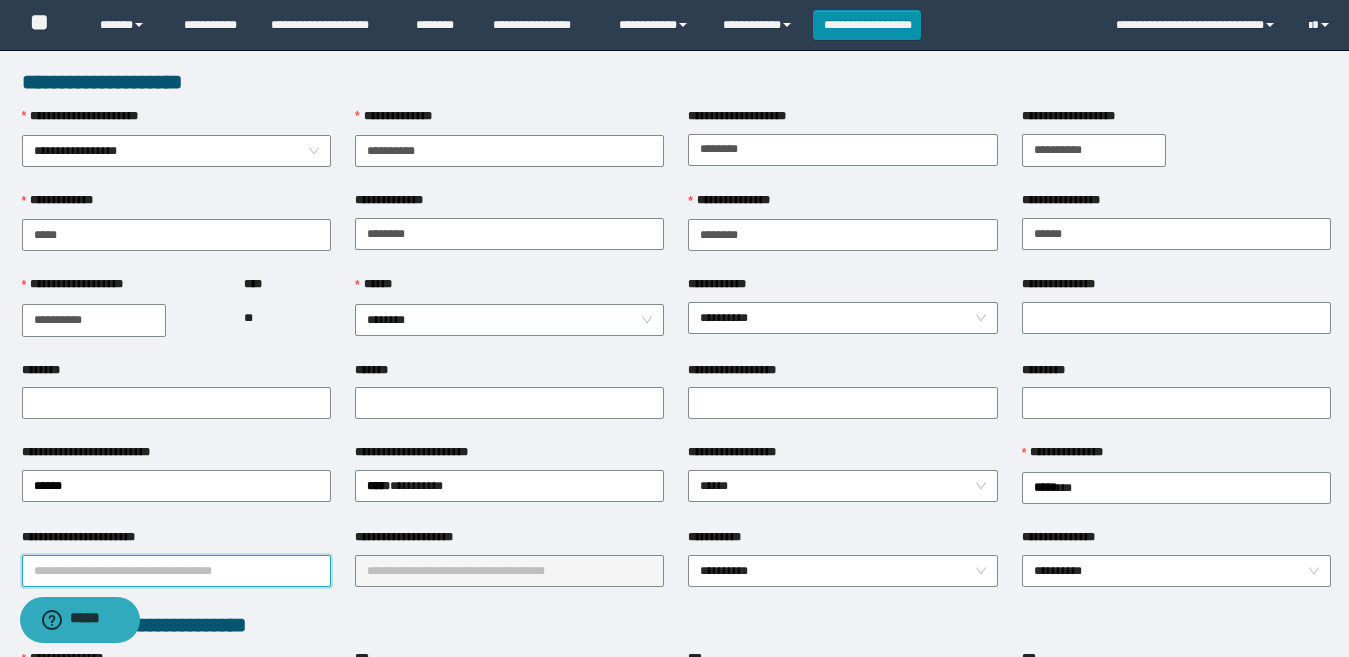 click on "**********" at bounding box center (176, 571) 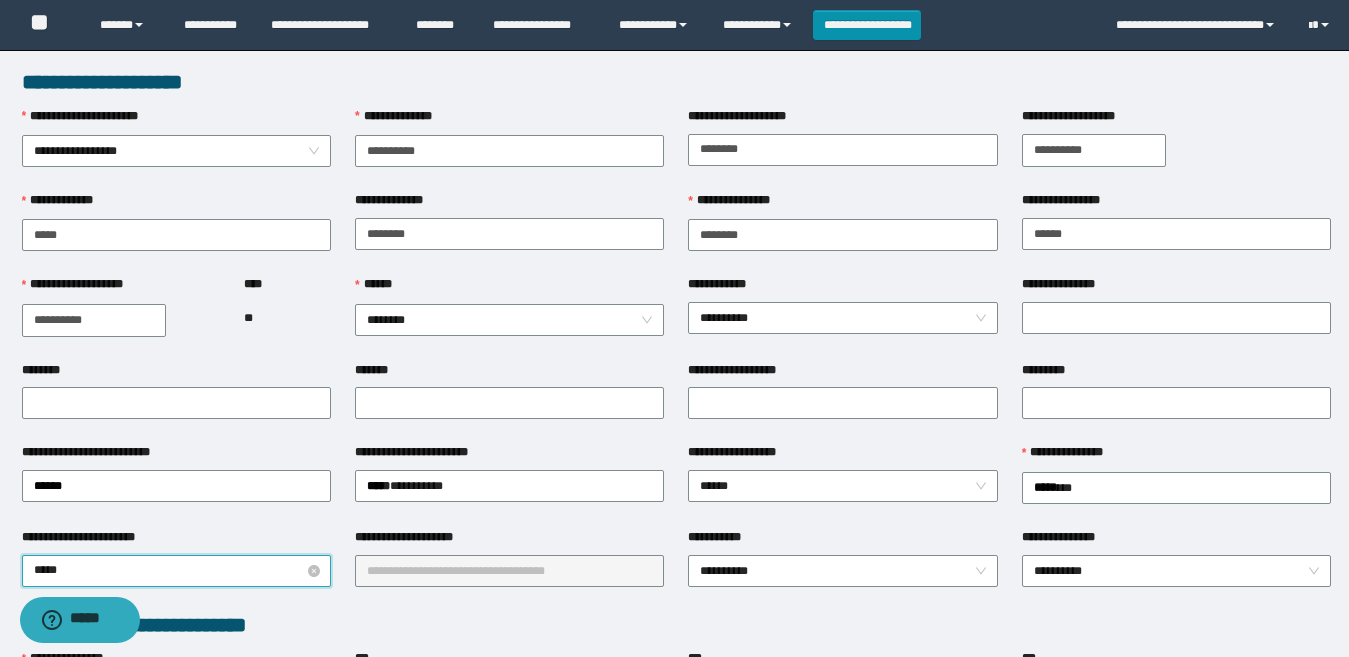 type on "******" 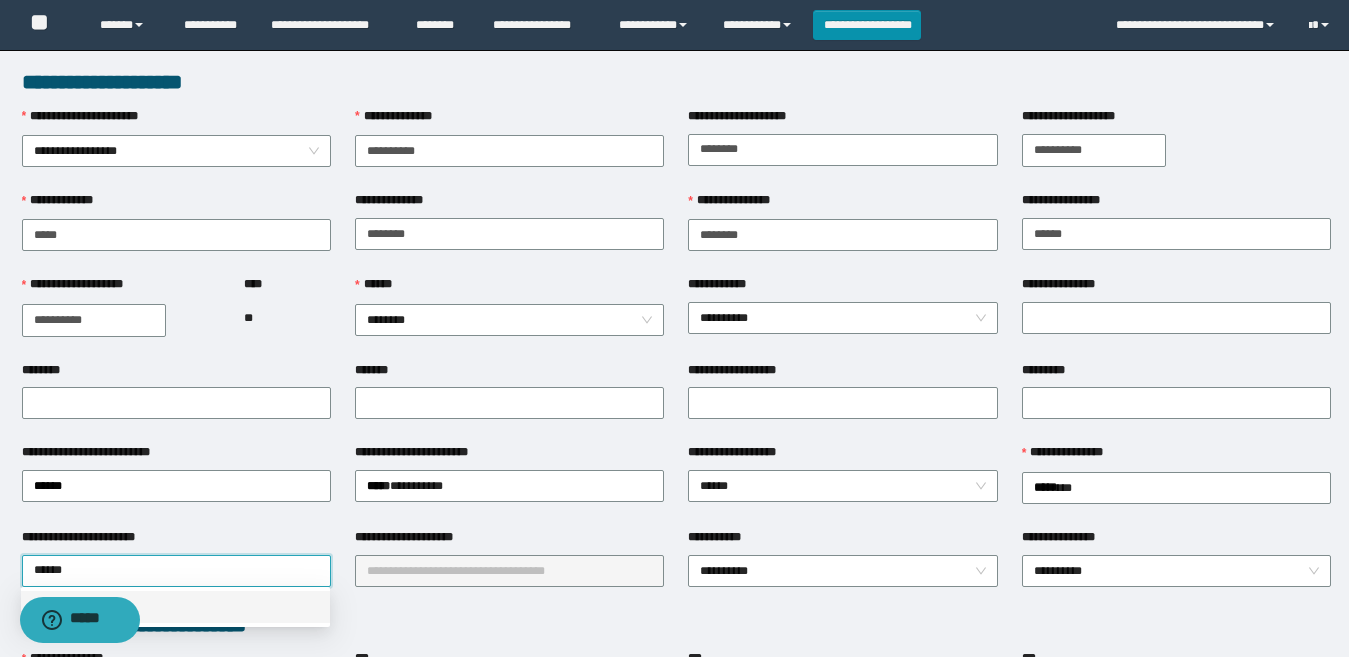 drag, startPoint x: 172, startPoint y: 603, endPoint x: 367, endPoint y: 571, distance: 197.6082 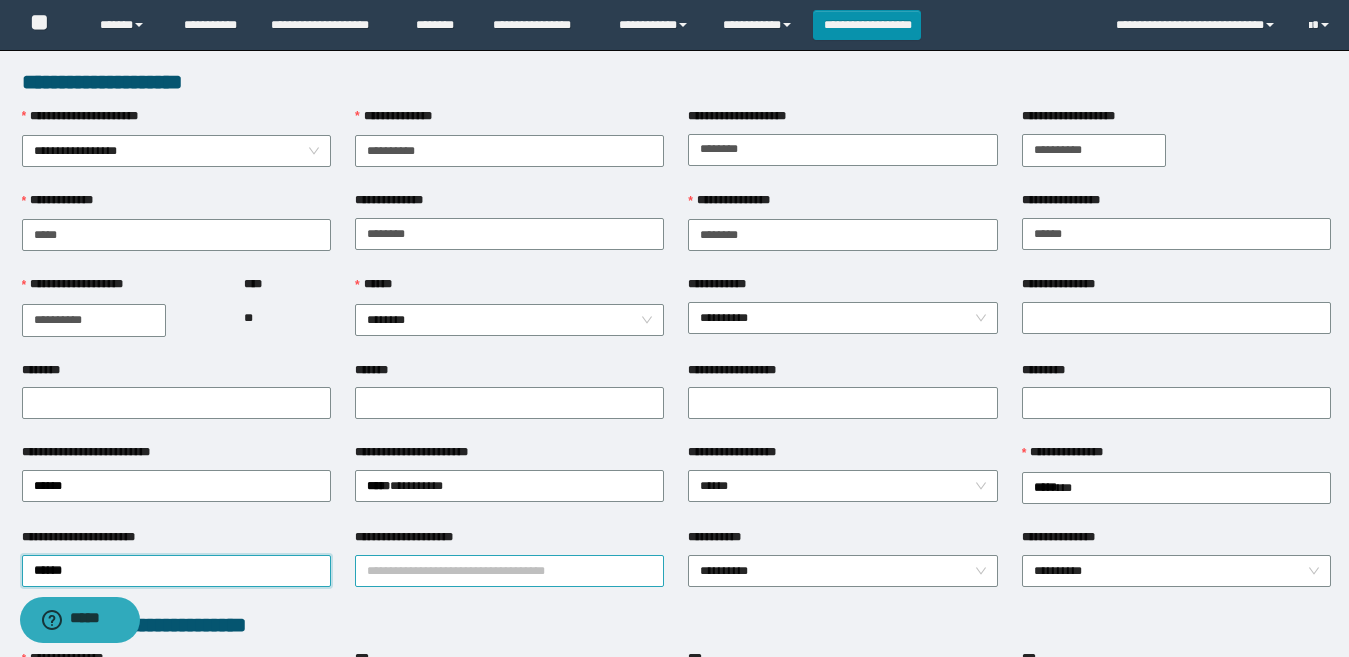 click on "**********" at bounding box center (509, 571) 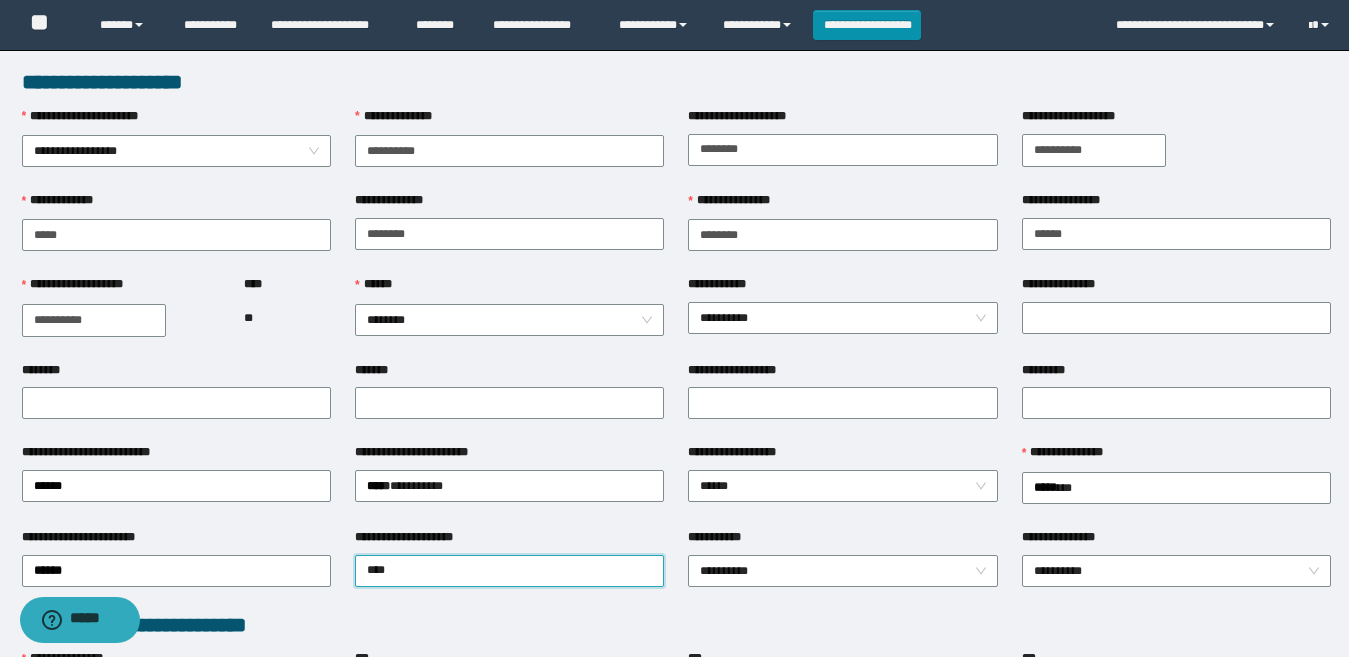 type on "****" 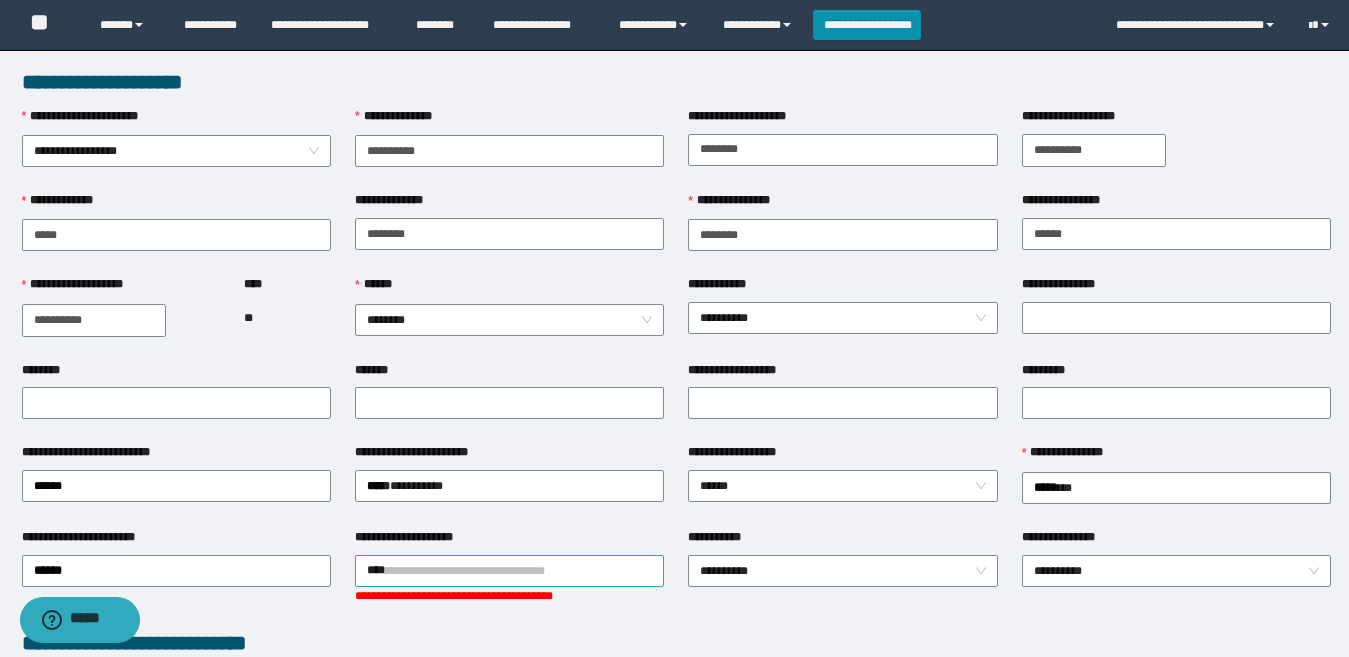 click on "****" at bounding box center (509, 571) 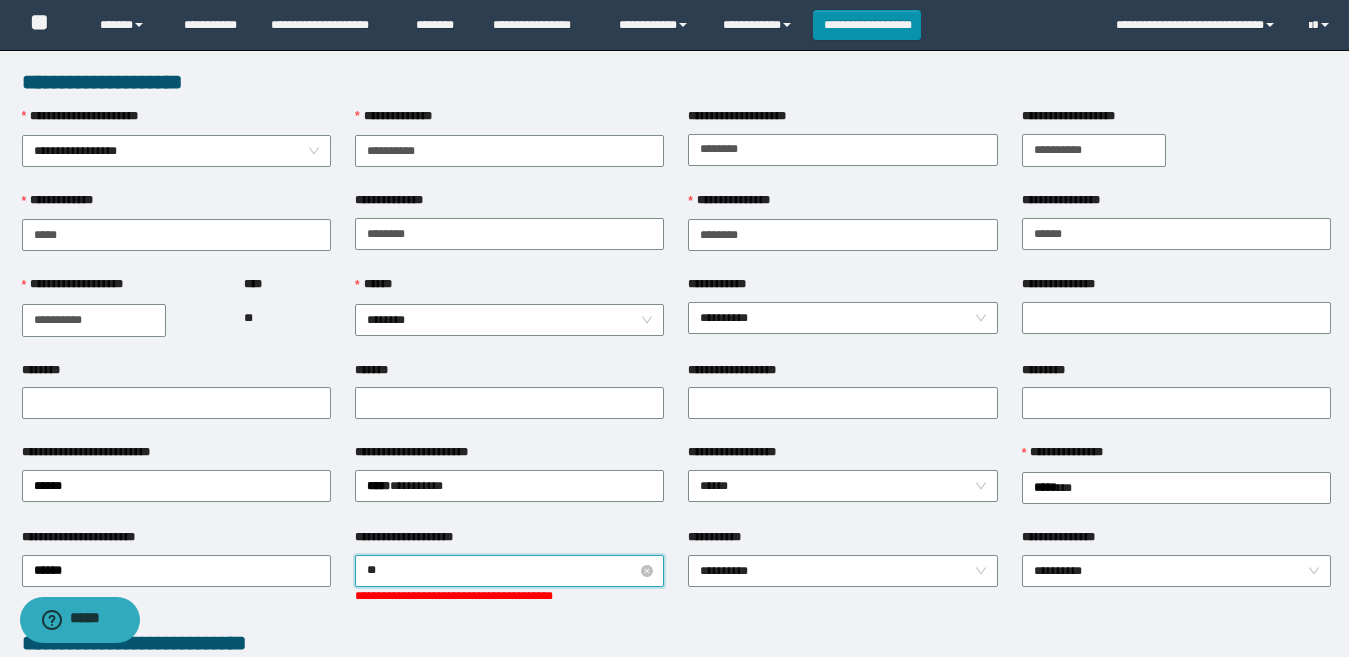 type on "***" 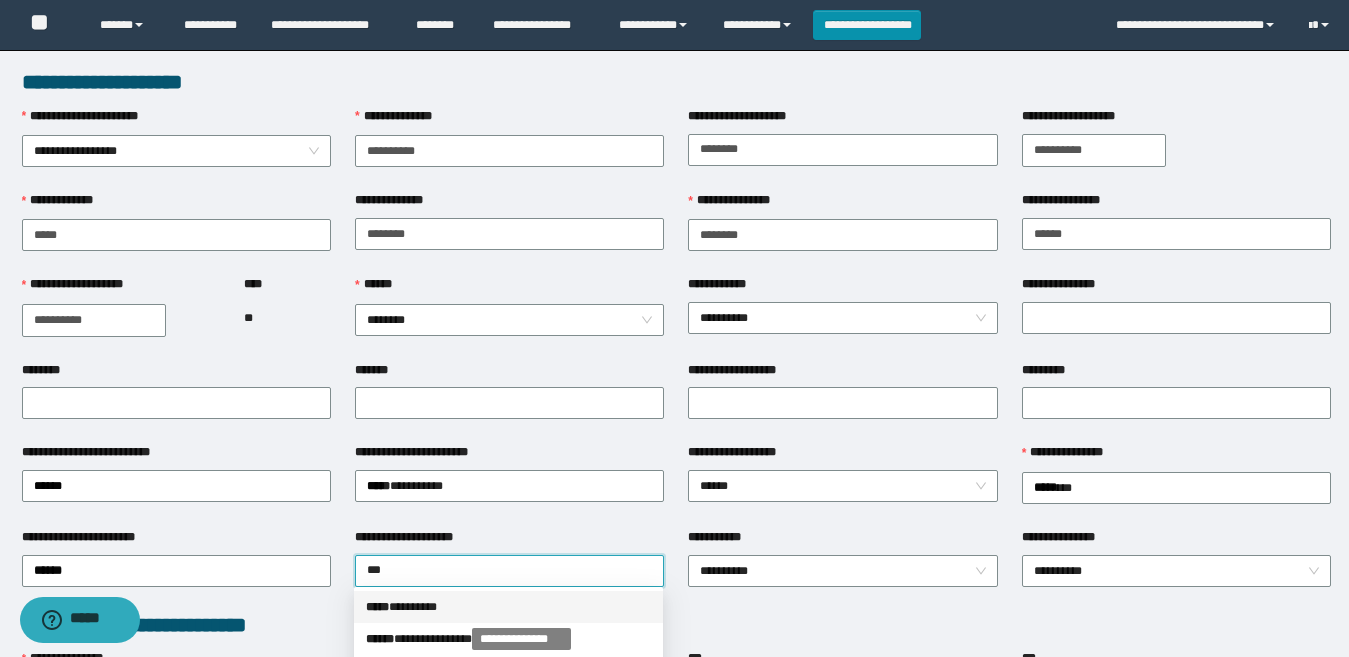 click on "***** * *******" at bounding box center [508, 607] 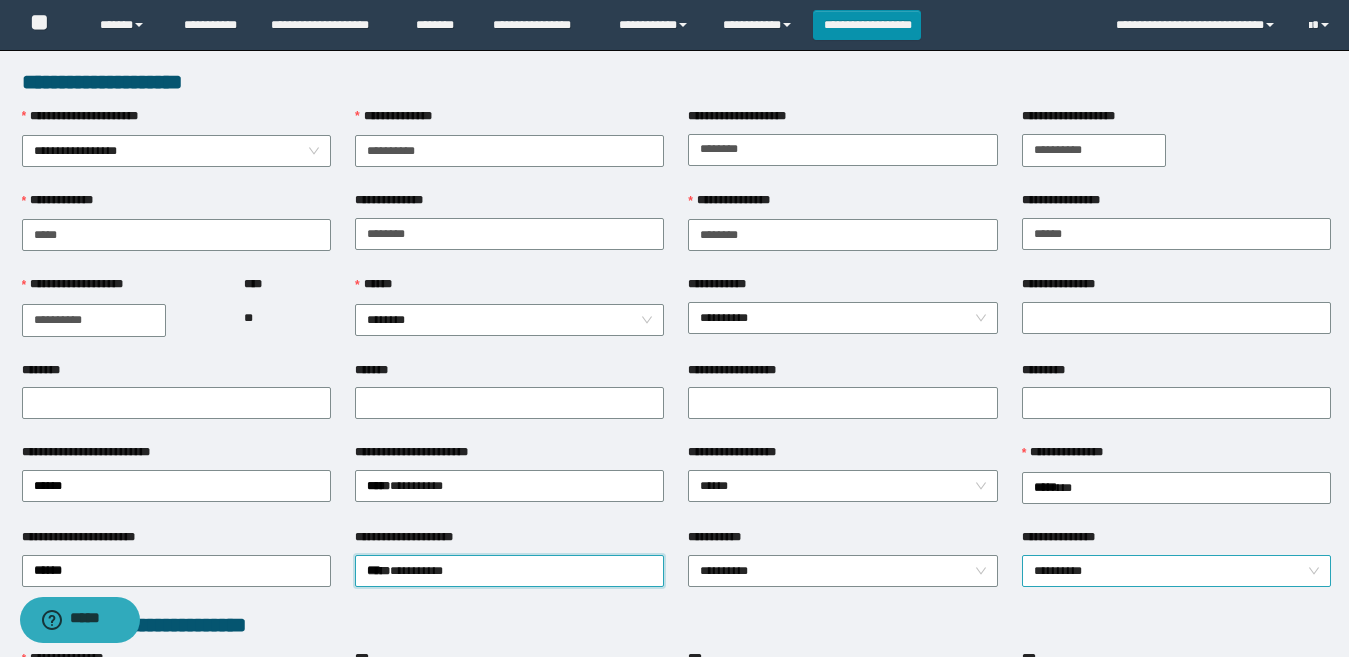 click on "**********" at bounding box center (1176, 571) 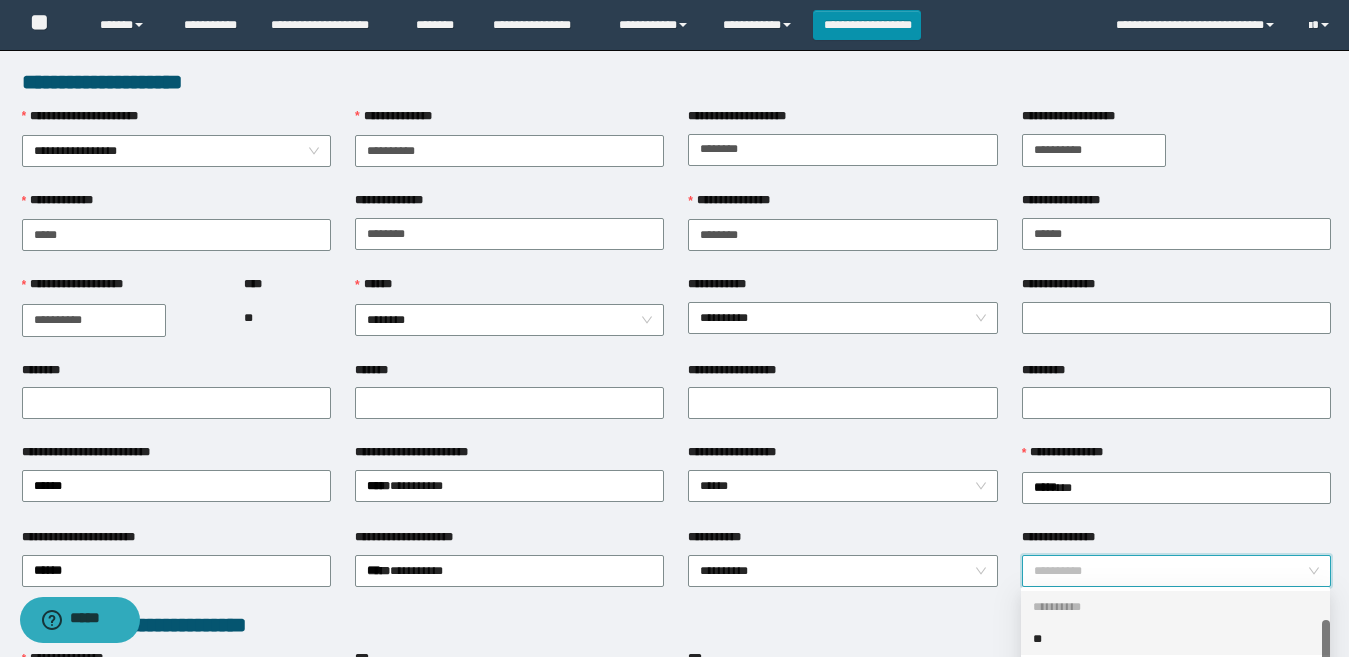 scroll, scrollTop: 32, scrollLeft: 0, axis: vertical 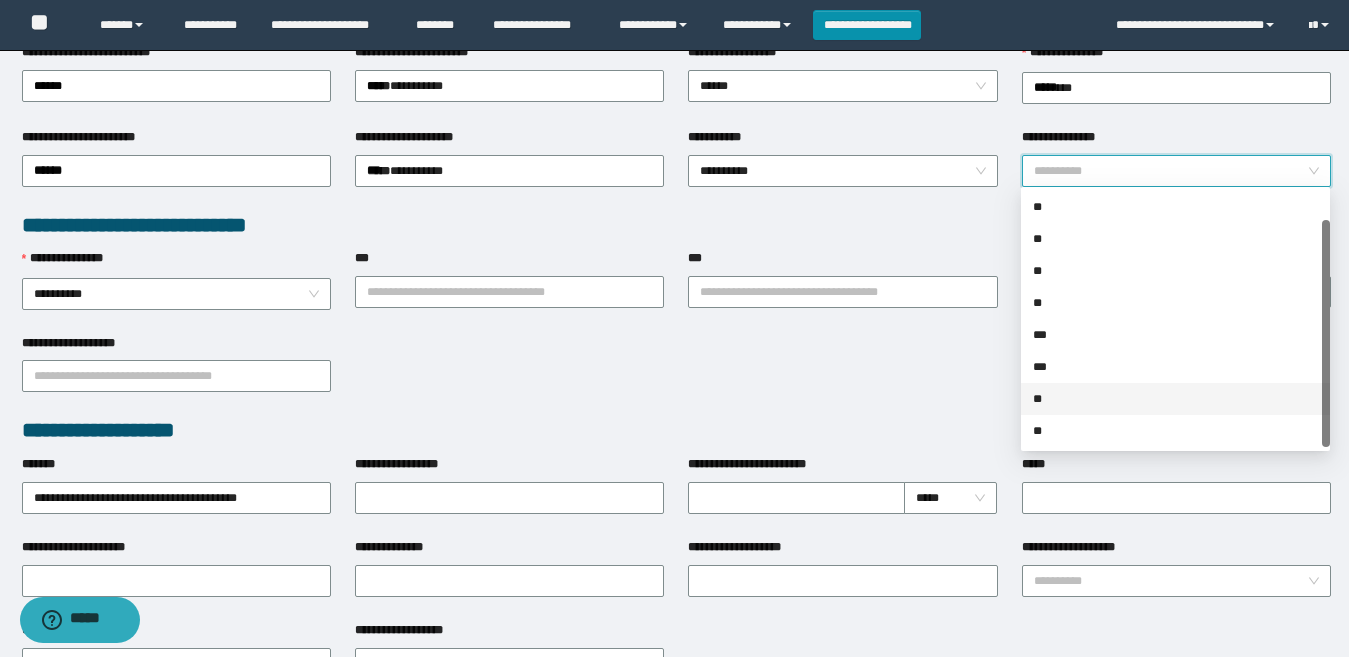 click on "**" at bounding box center [1175, 399] 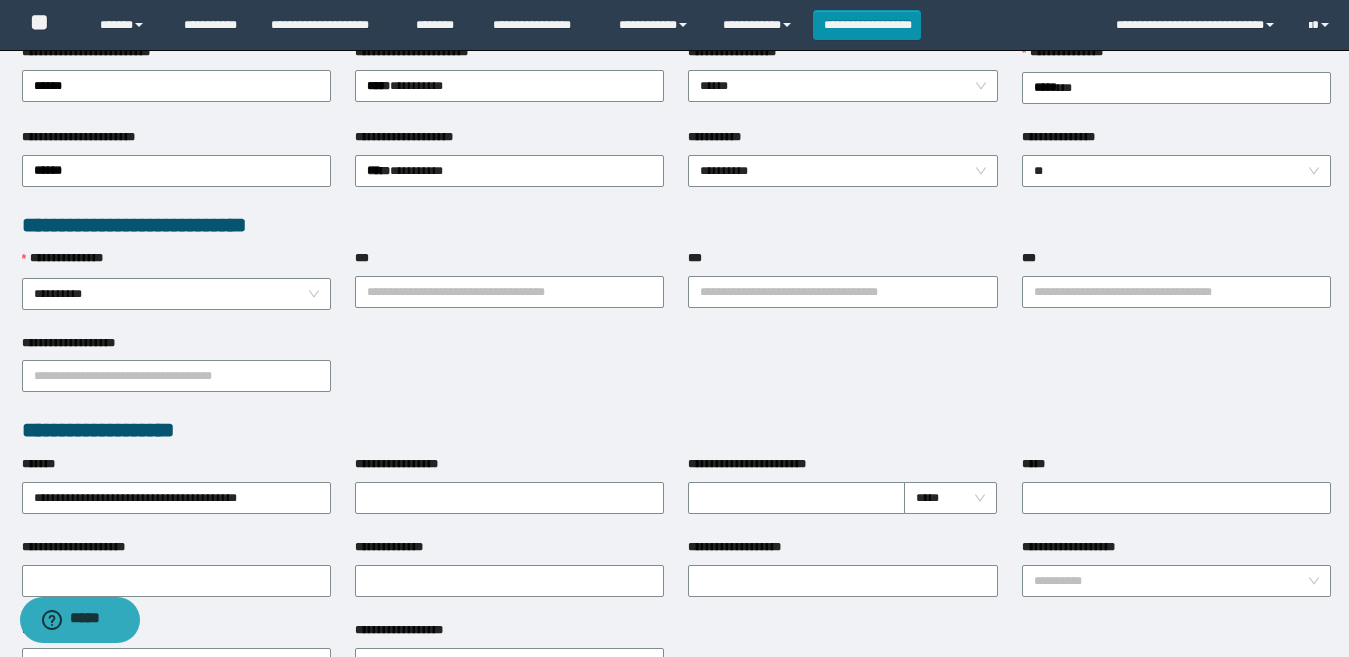 click on "**********" at bounding box center [676, 430] 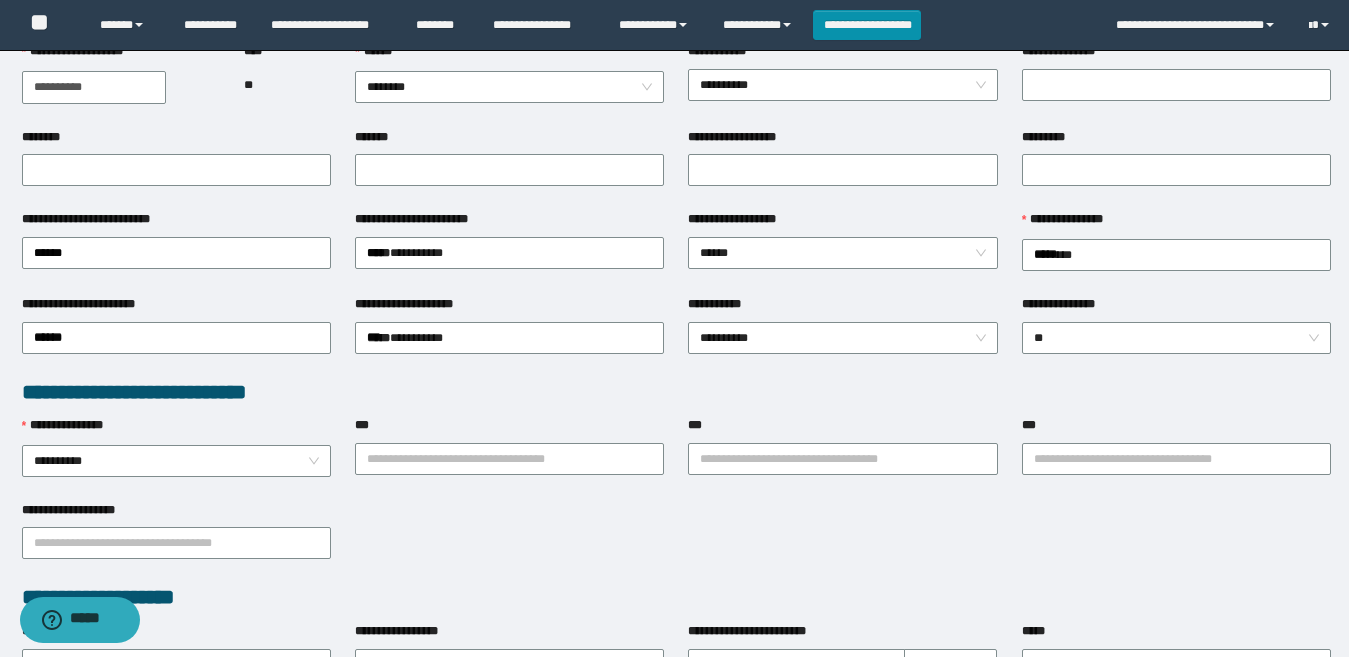 scroll, scrollTop: 0, scrollLeft: 0, axis: both 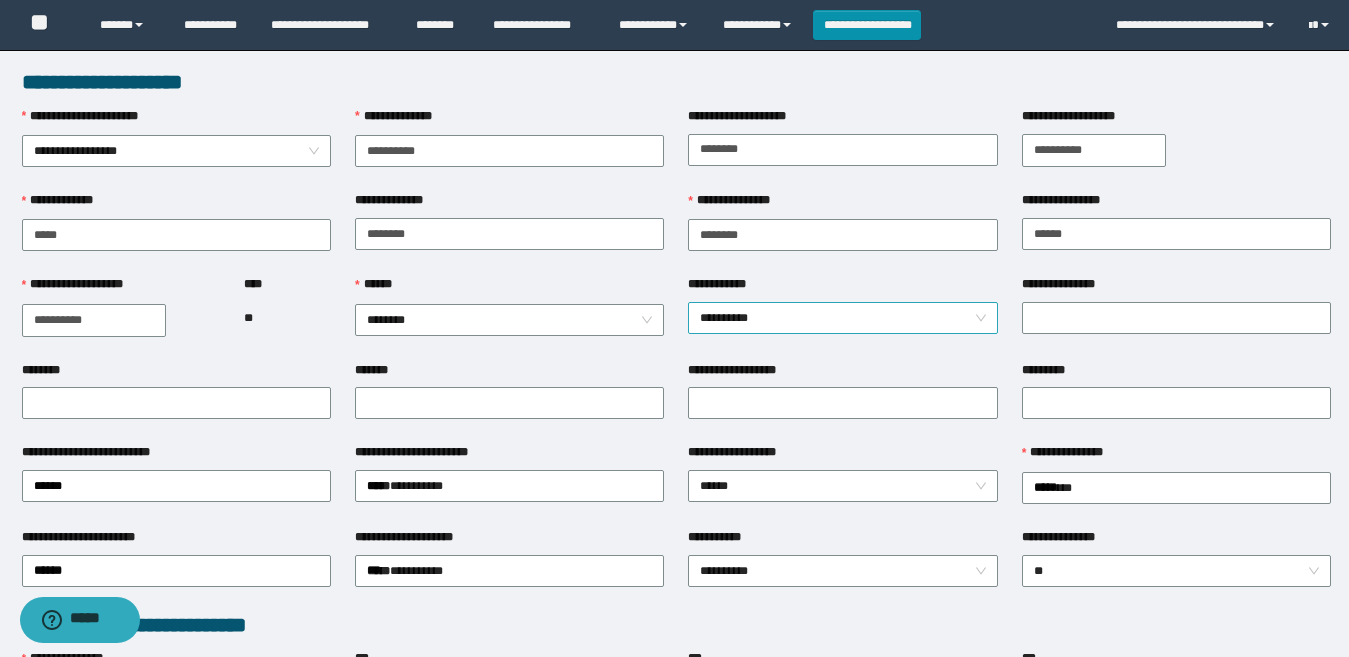 click on "**********" at bounding box center [842, 318] 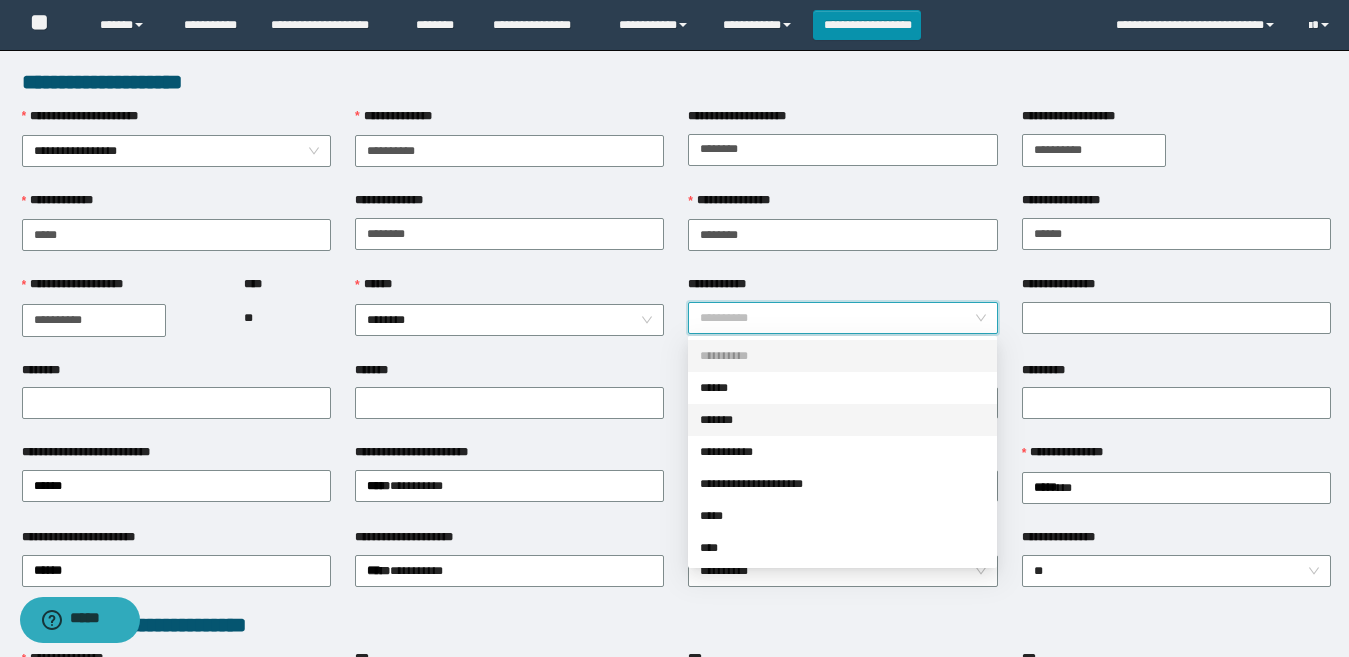 drag, startPoint x: 751, startPoint y: 426, endPoint x: 760, endPoint y: 421, distance: 10.29563 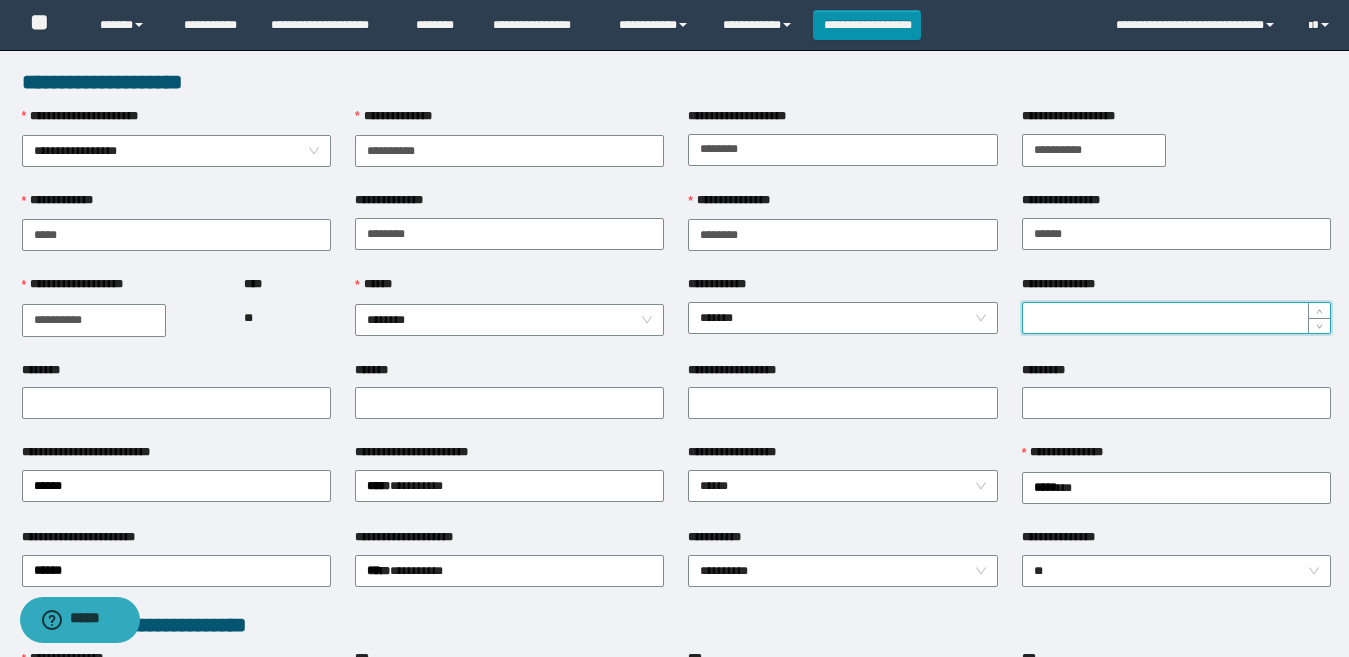 click on "**********" at bounding box center [1176, 318] 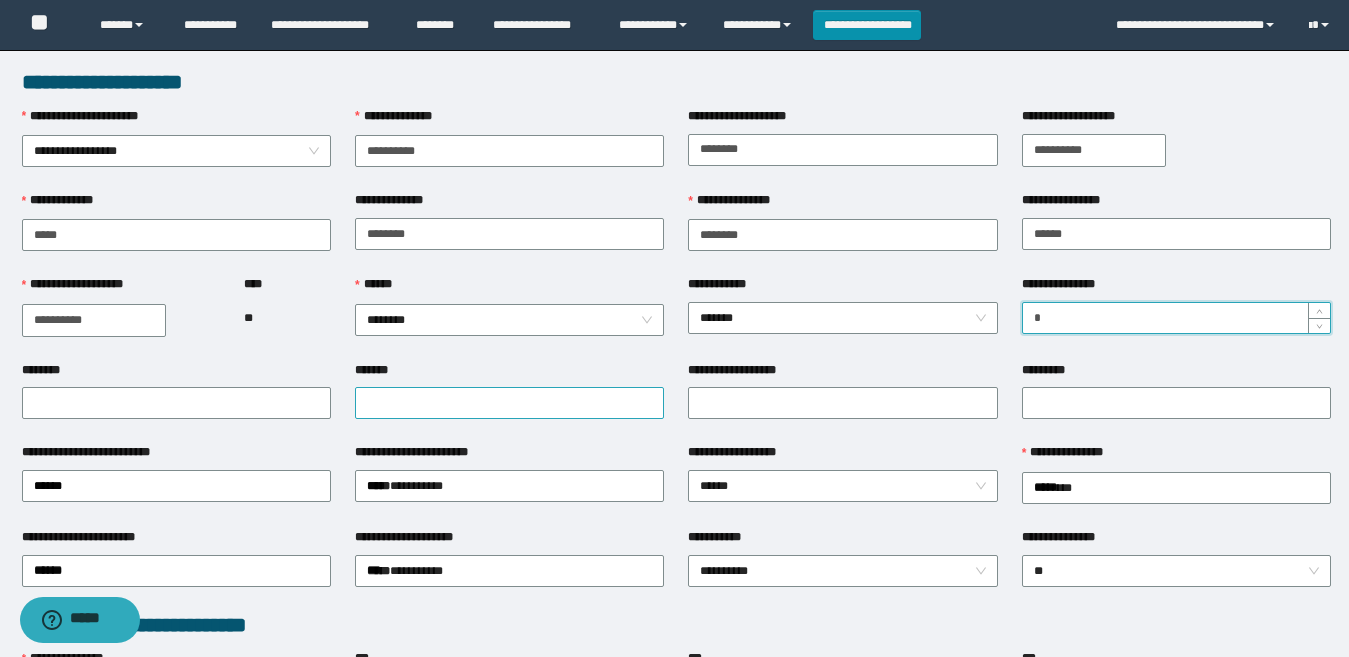 type on "*" 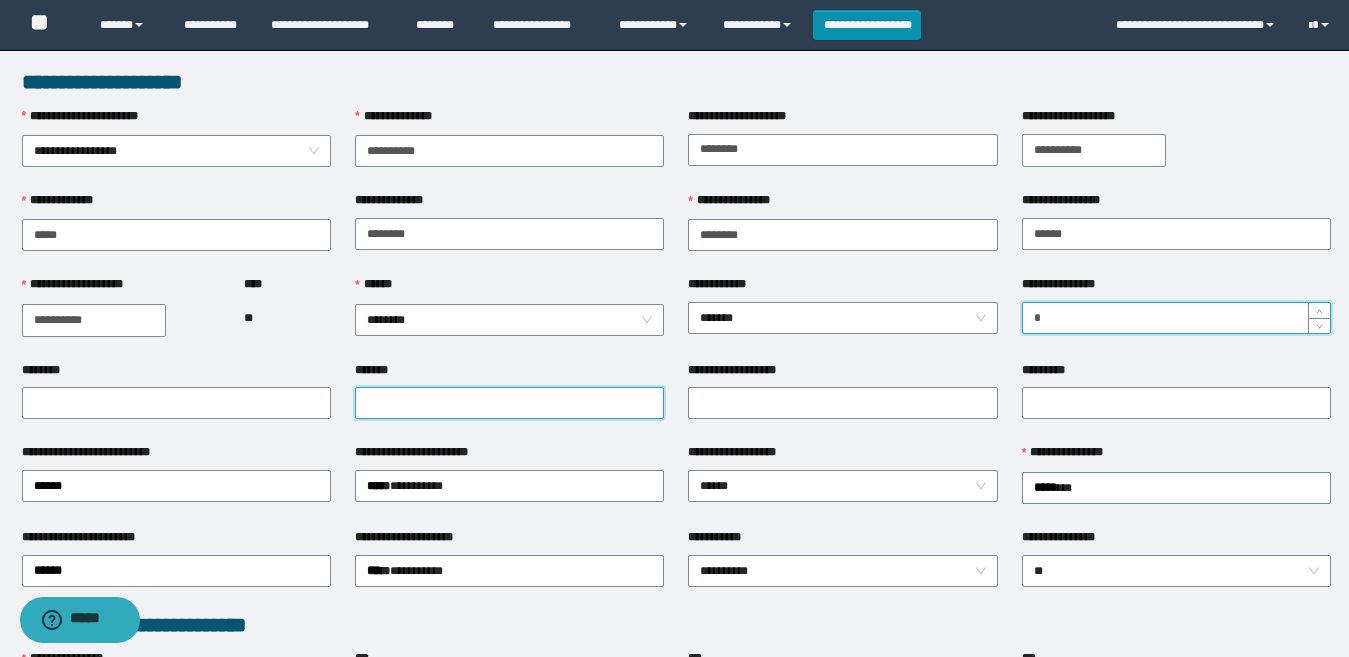 click on "*******" at bounding box center (509, 403) 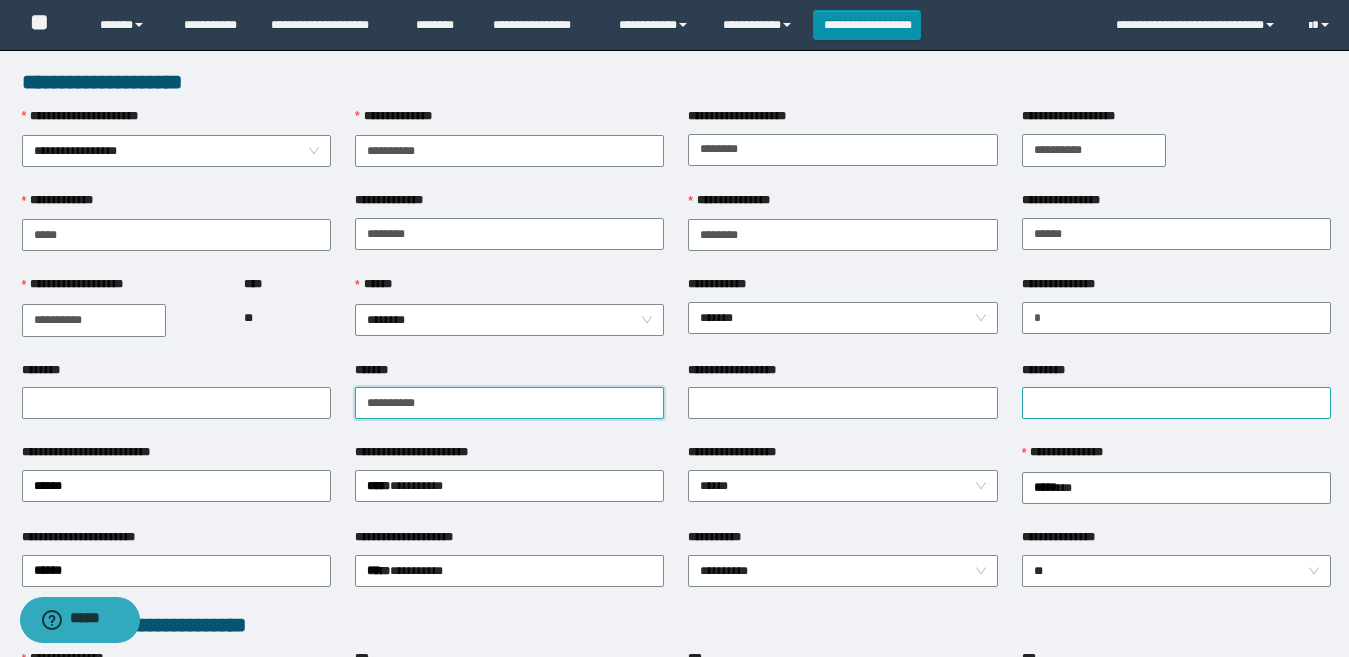 type on "**********" 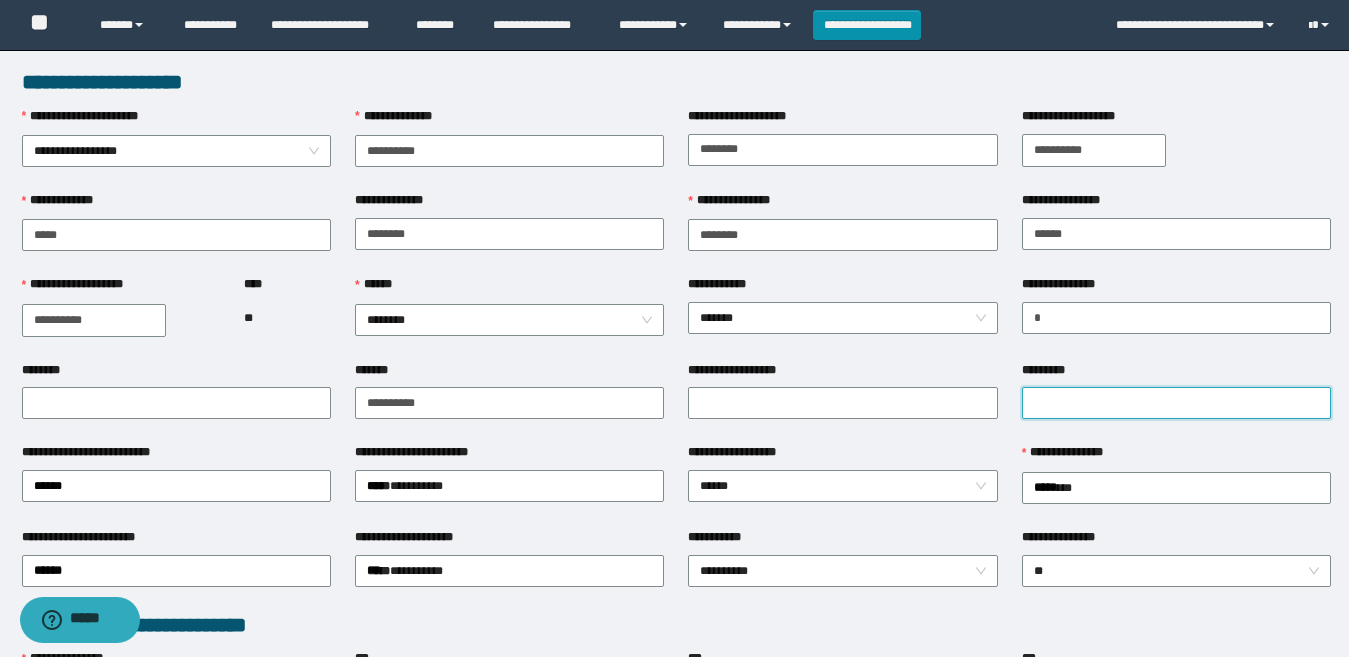 click on "*********" at bounding box center [1176, 403] 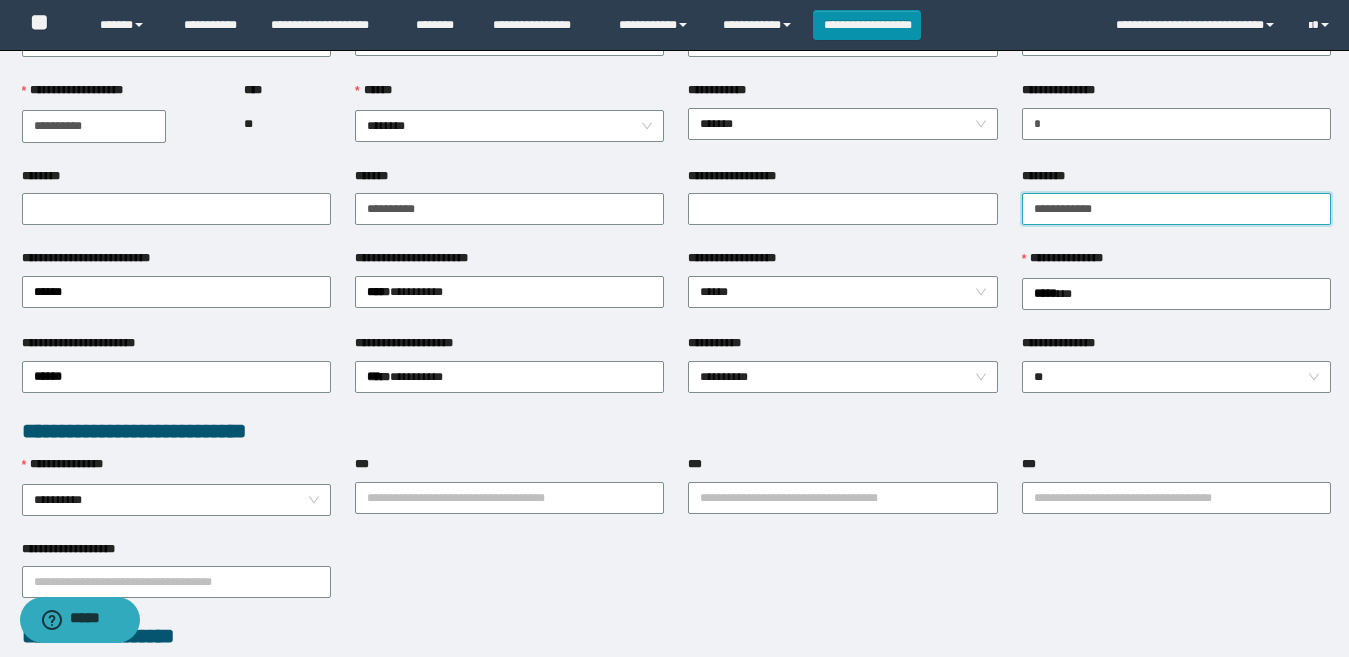 scroll, scrollTop: 200, scrollLeft: 0, axis: vertical 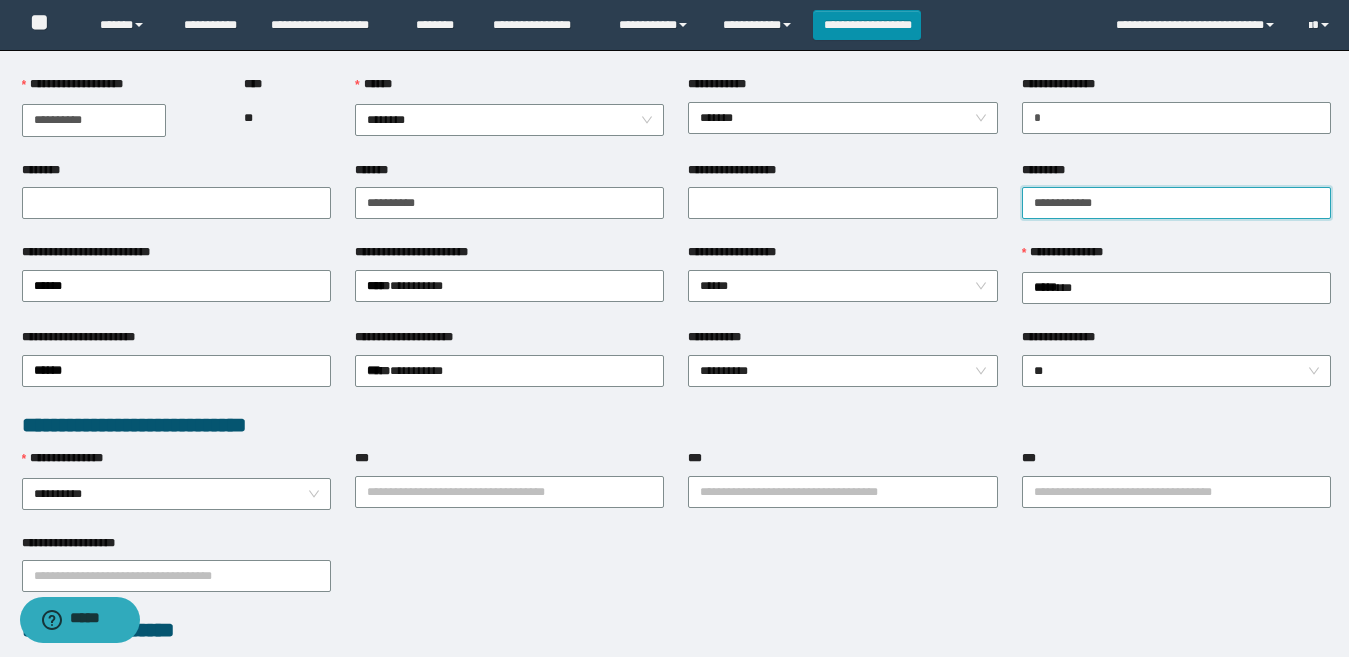 type on "**********" 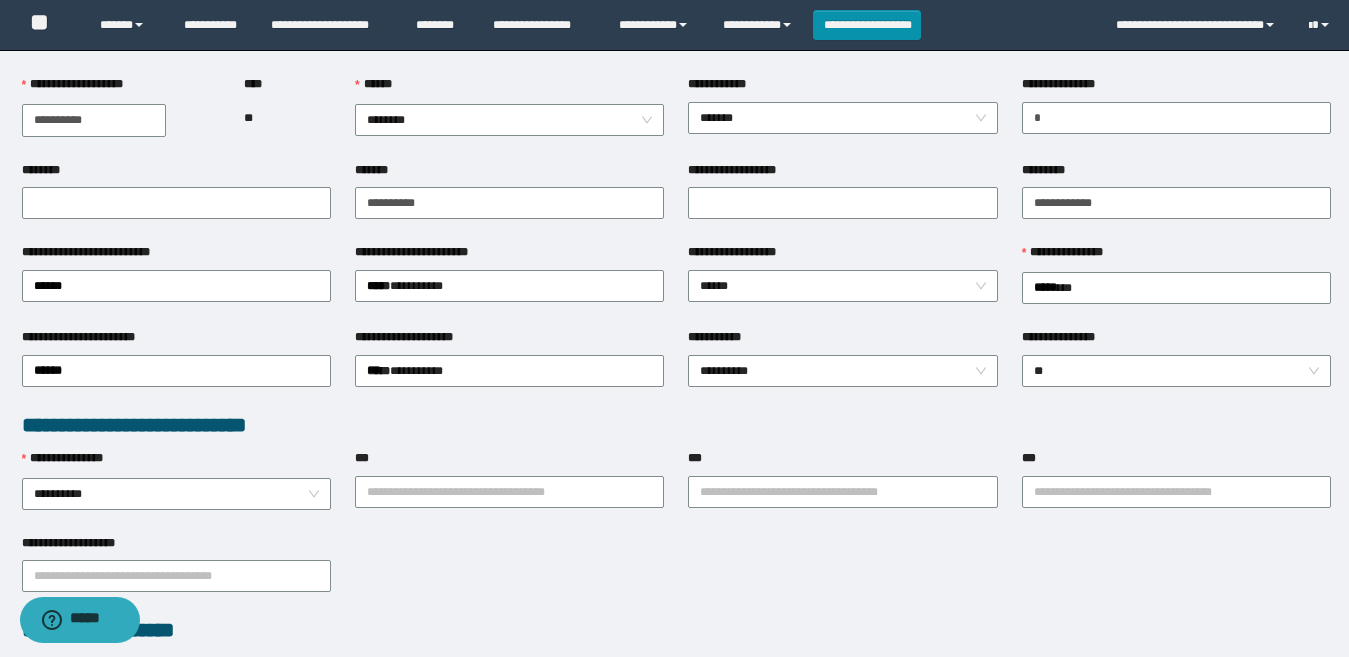 click on "**********" at bounding box center [1176, 202] 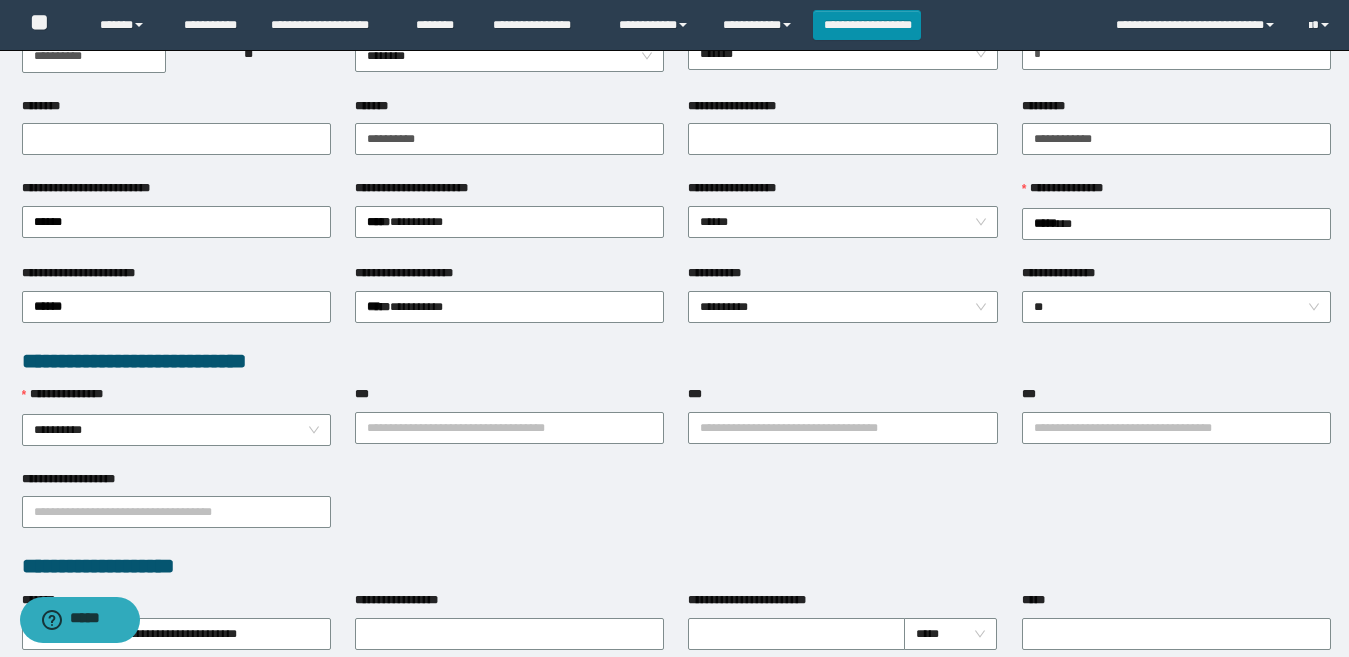 scroll, scrollTop: 300, scrollLeft: 0, axis: vertical 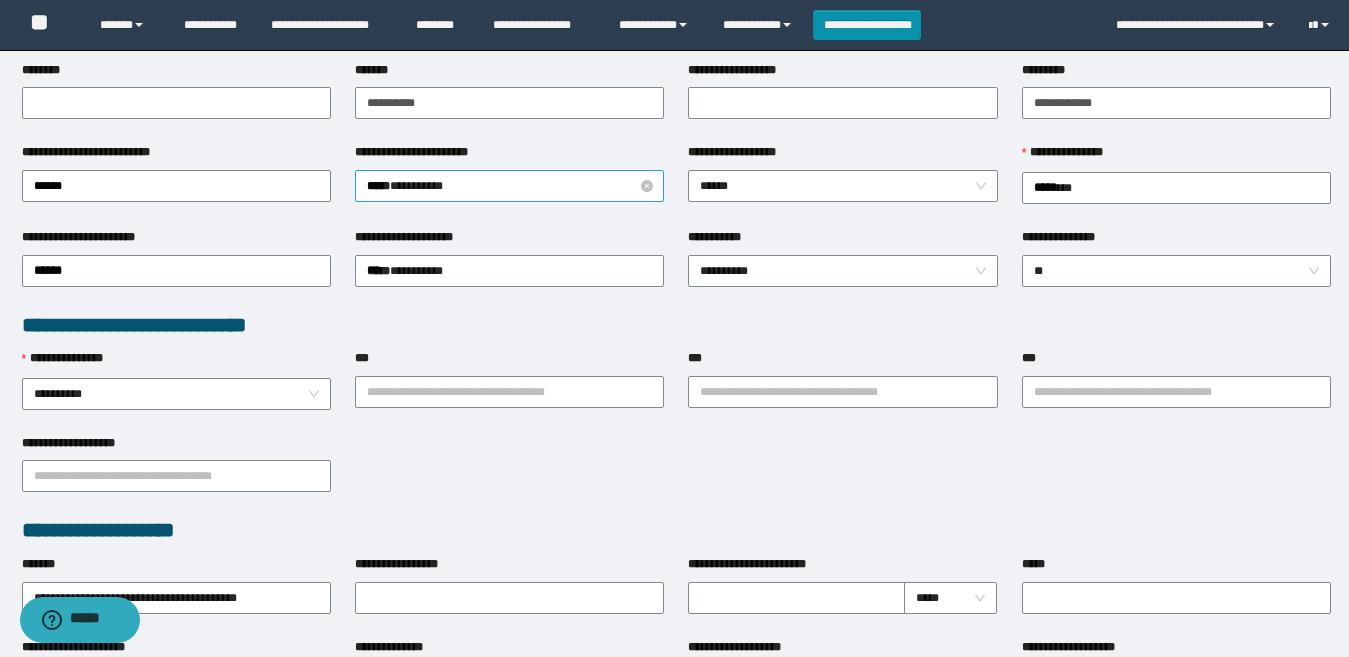 click on "***** * *******" at bounding box center [509, 186] 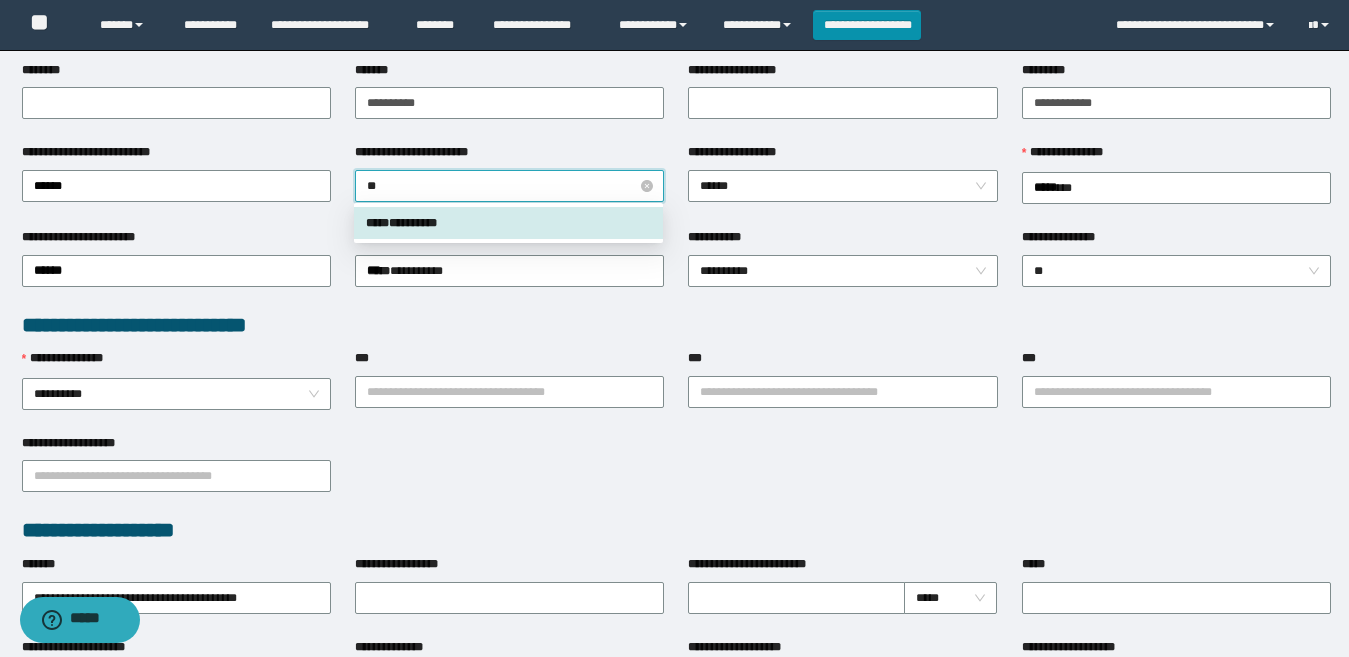 type on "***" 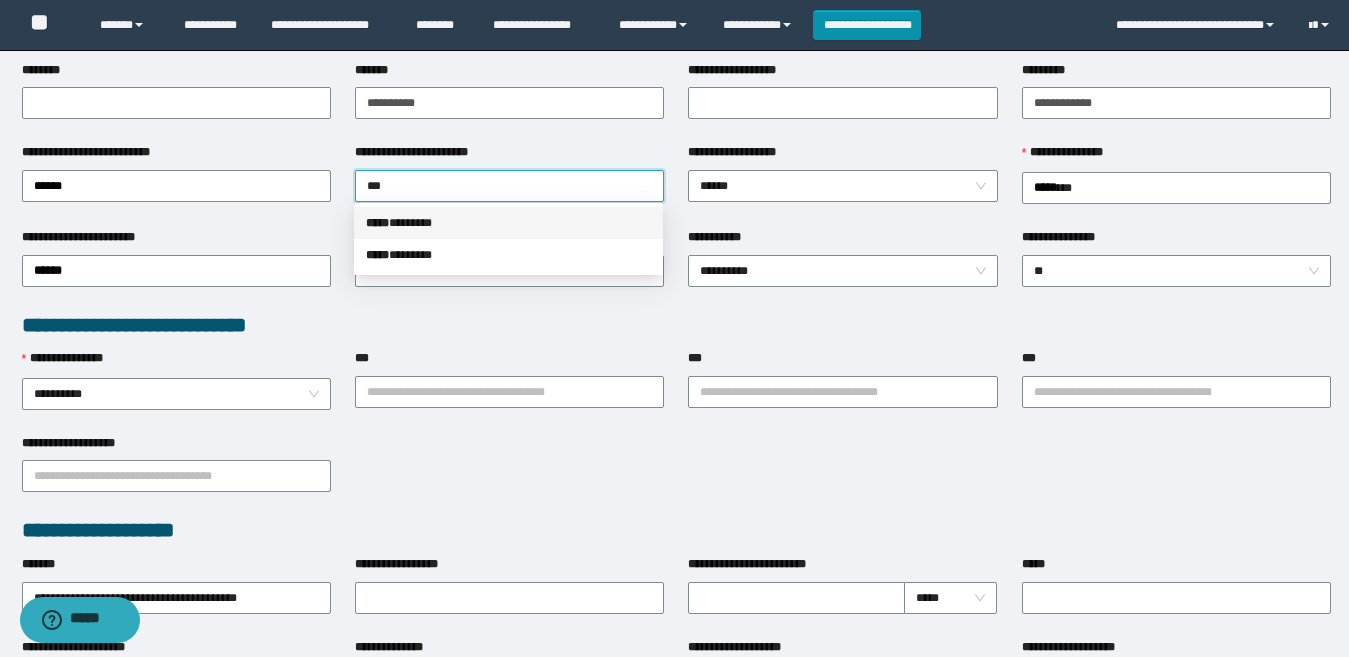 click on "***** * ******" at bounding box center [508, 223] 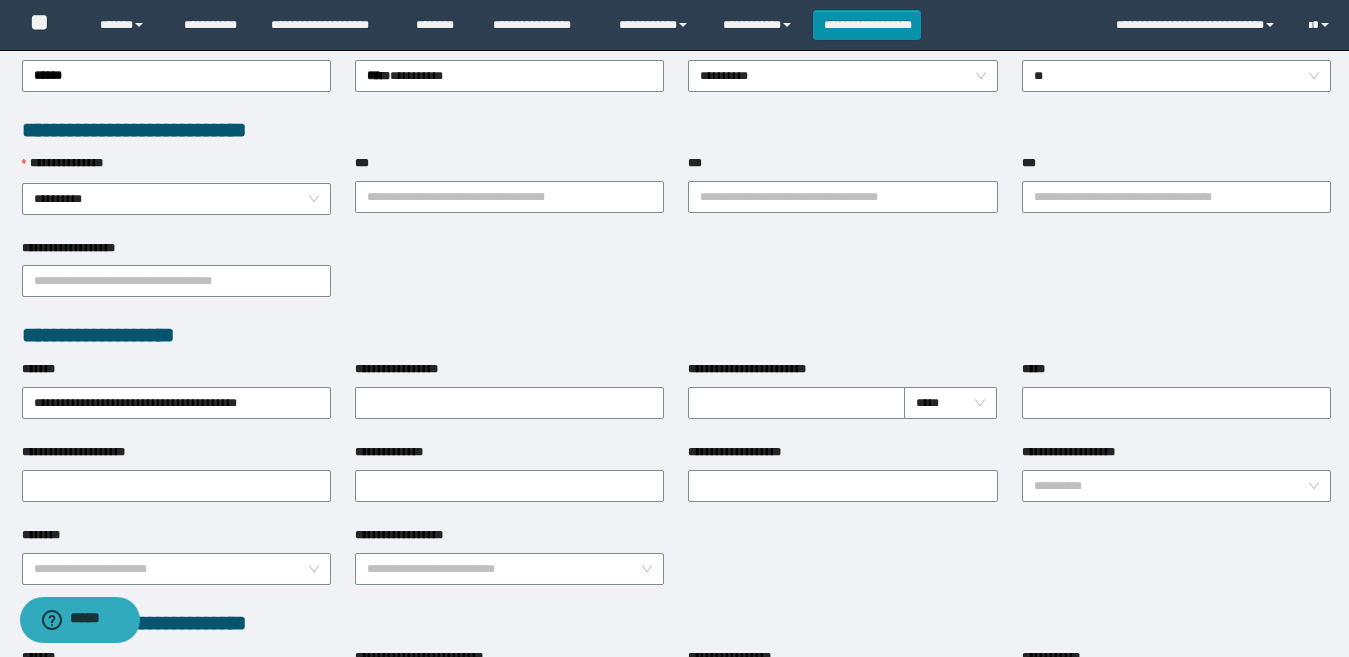 scroll, scrollTop: 500, scrollLeft: 0, axis: vertical 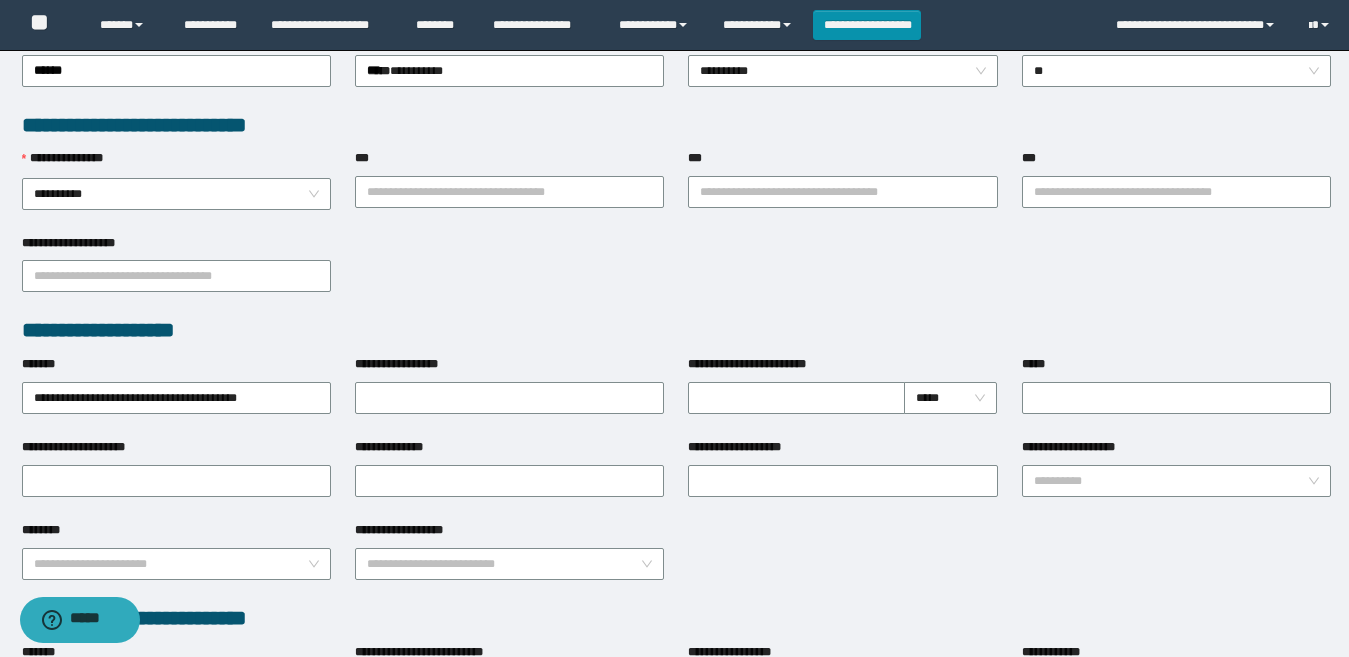 click on "**********" at bounding box center (676, 275) 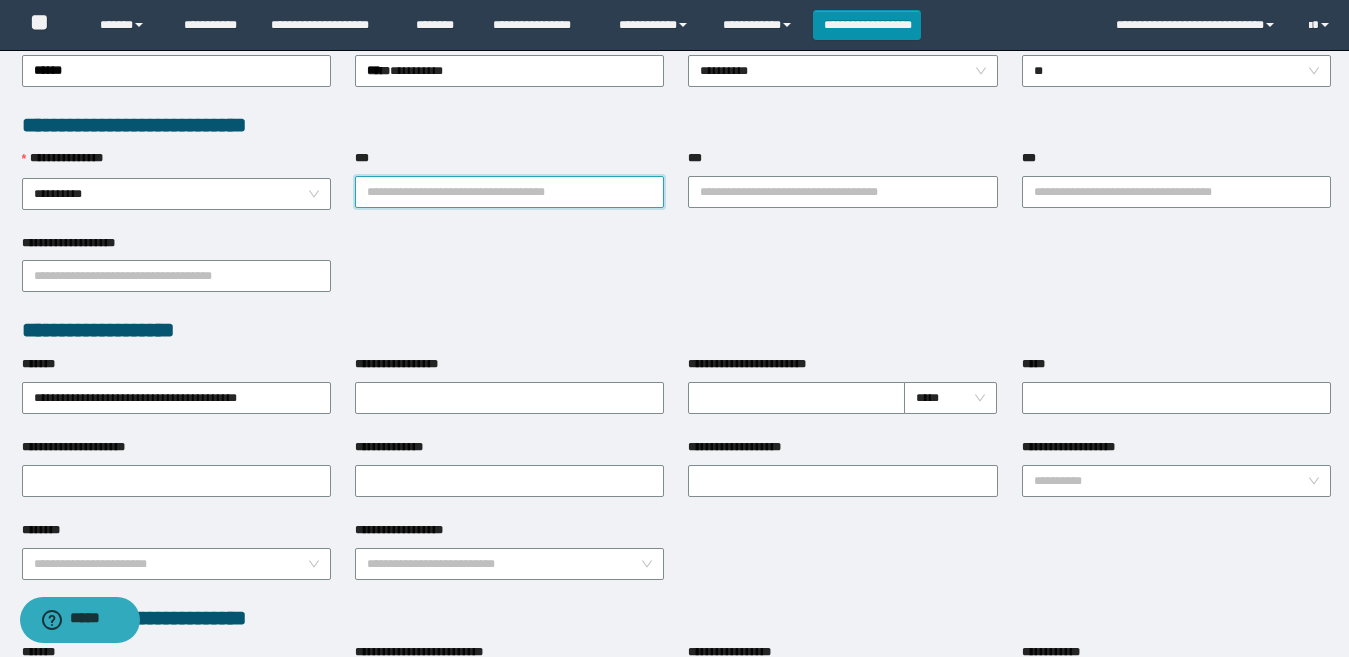 click on "***" at bounding box center [509, 192] 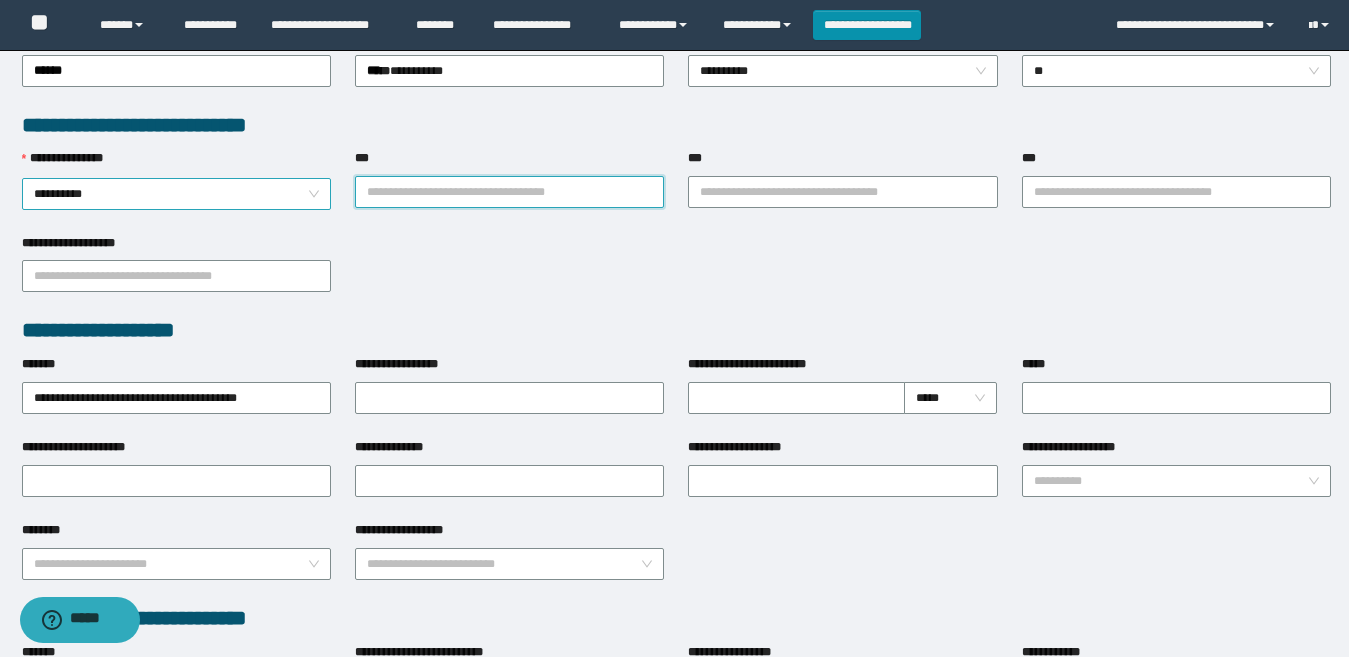 click on "**********" at bounding box center [176, 194] 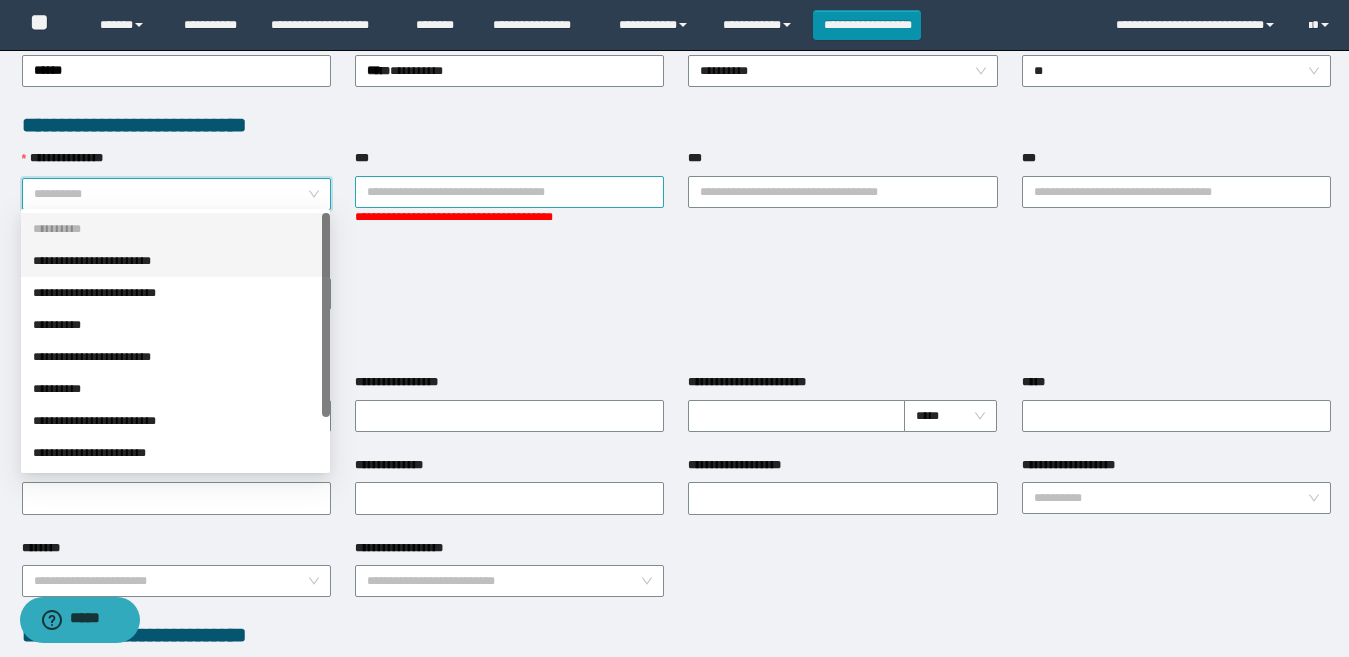 drag, startPoint x: 171, startPoint y: 260, endPoint x: 386, endPoint y: 199, distance: 223.48602 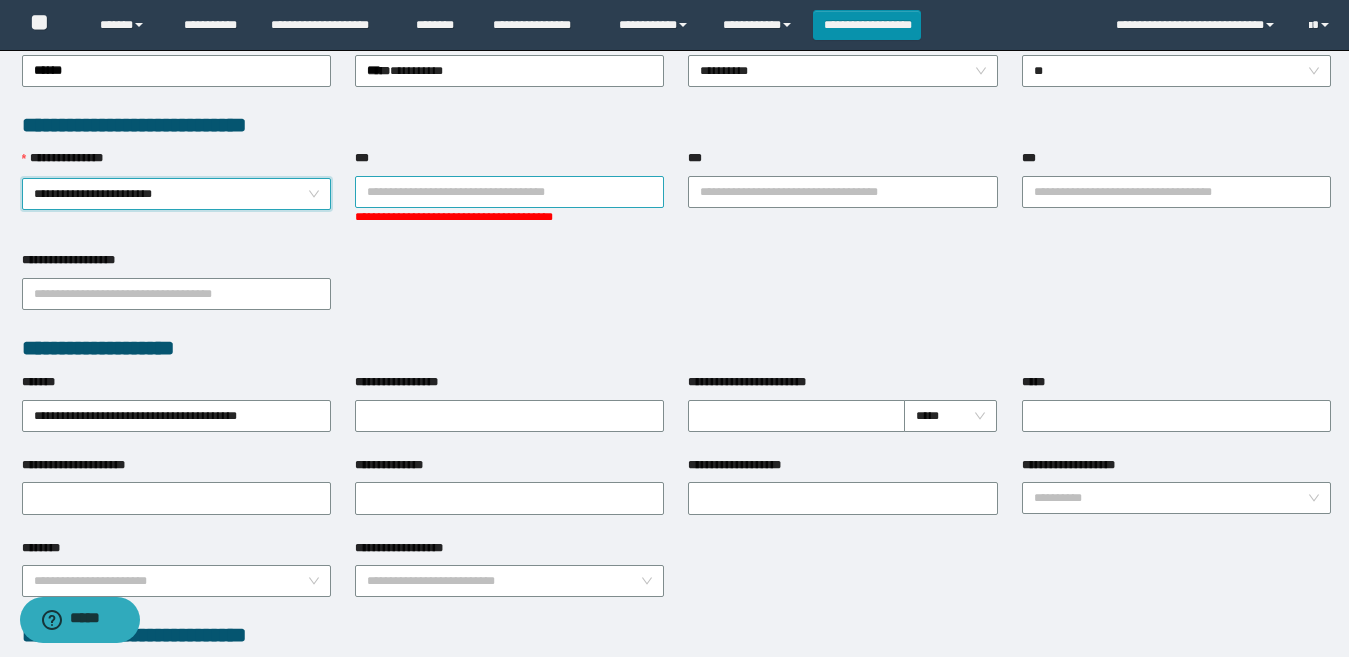 click on "***" at bounding box center (509, 192) 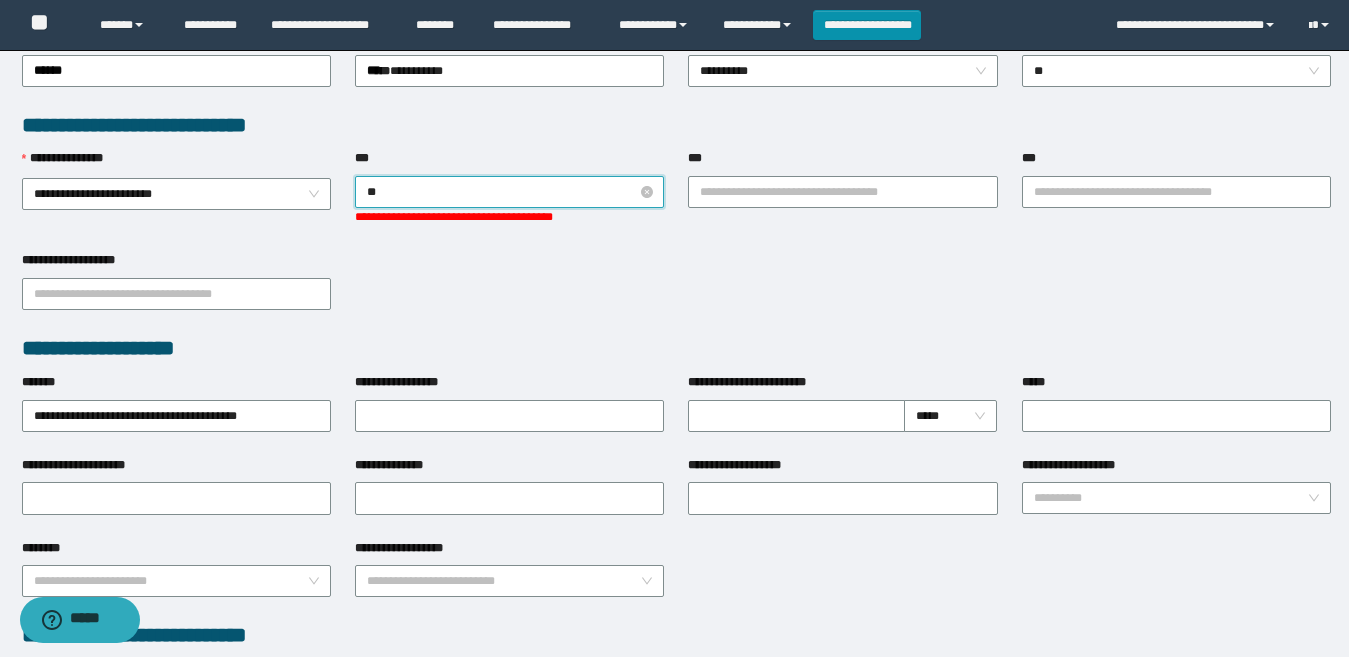 type on "**" 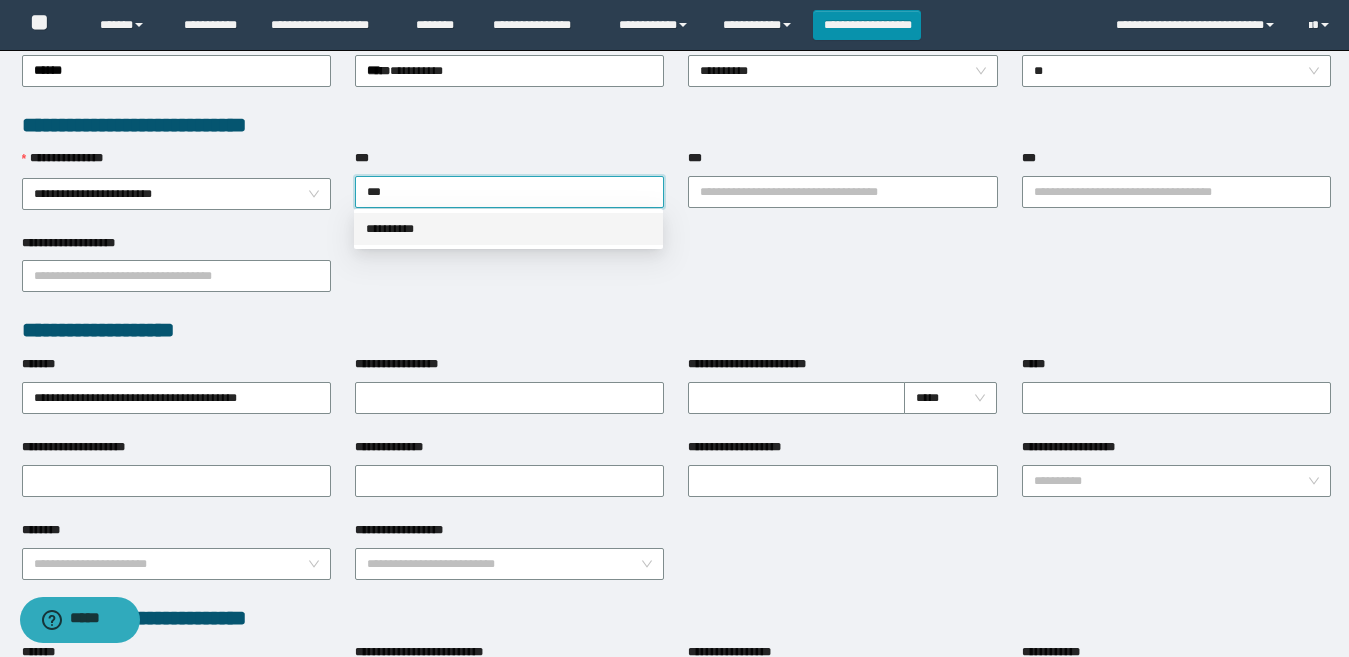 click on "**********" at bounding box center (508, 229) 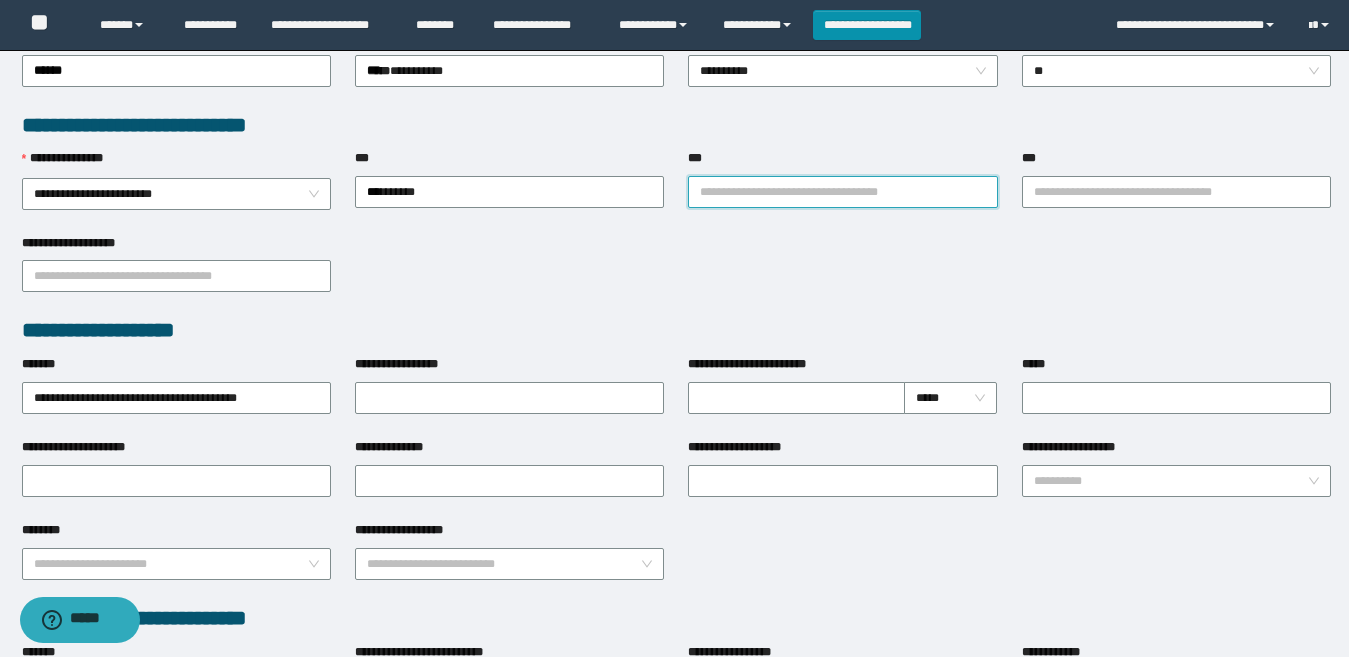 click on "***" at bounding box center (842, 192) 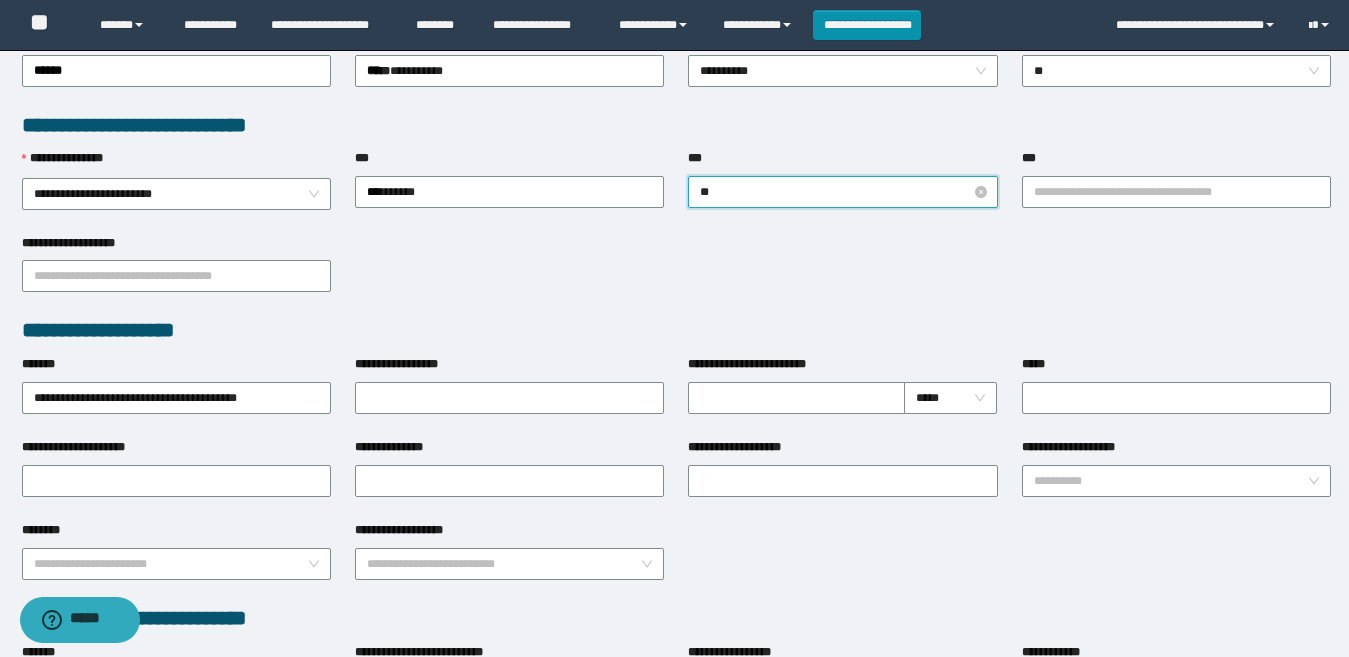 type on "**" 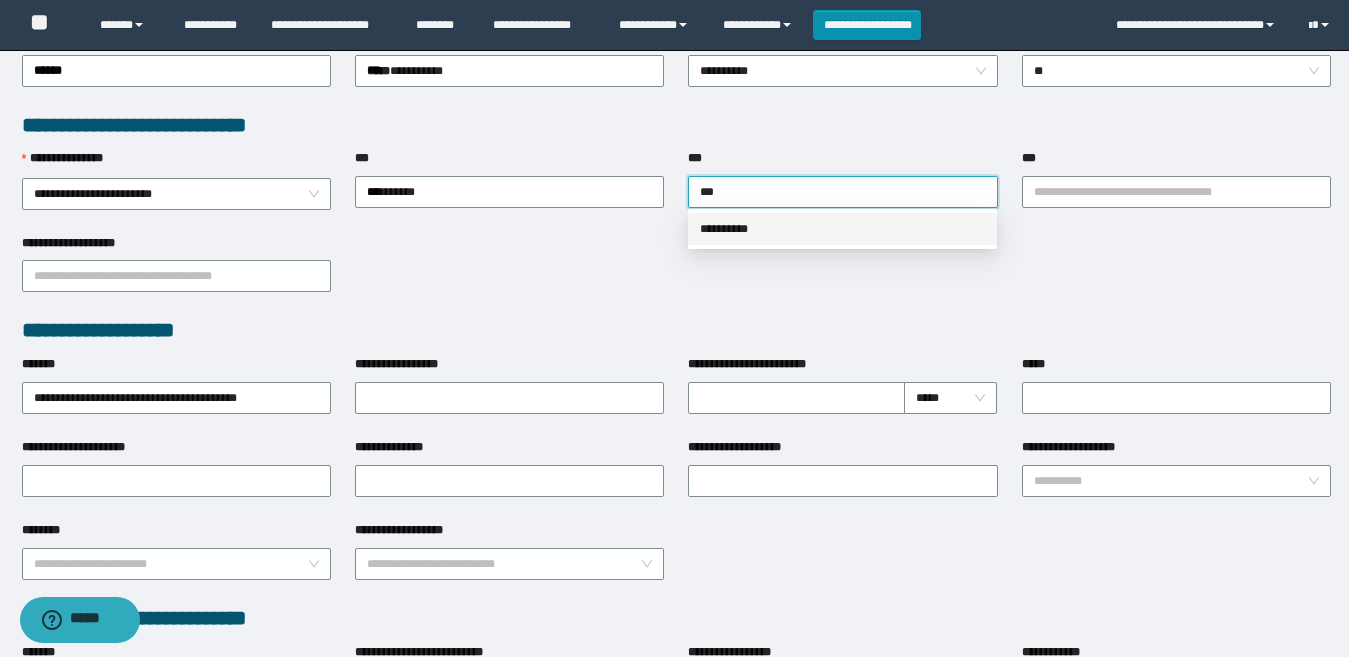 drag, startPoint x: 775, startPoint y: 235, endPoint x: 962, endPoint y: 206, distance: 189.2353 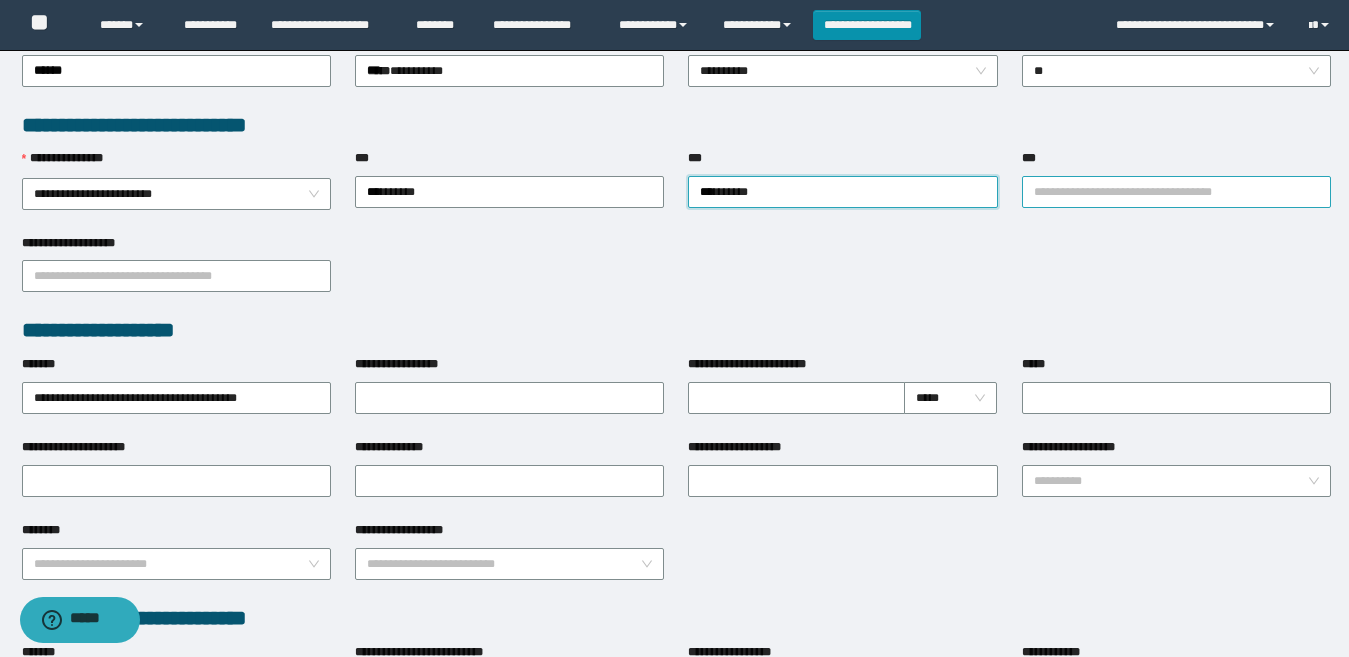 click on "***" at bounding box center [1176, 192] 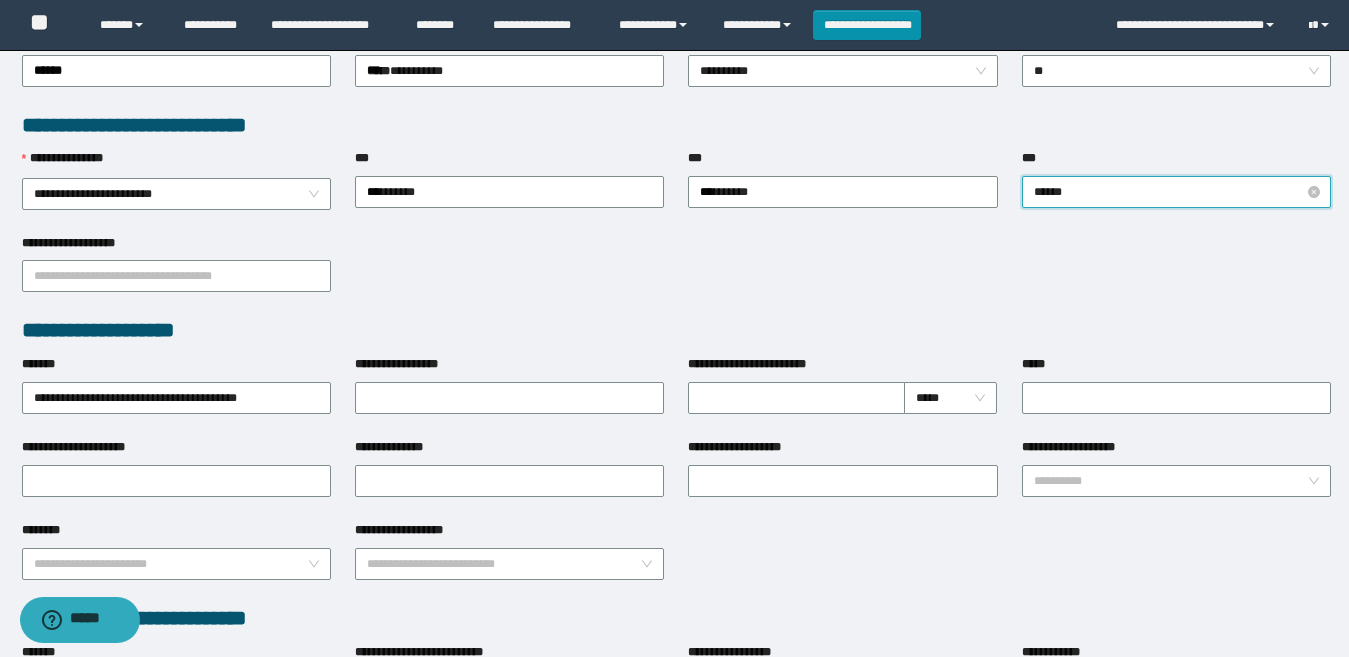 type on "*******" 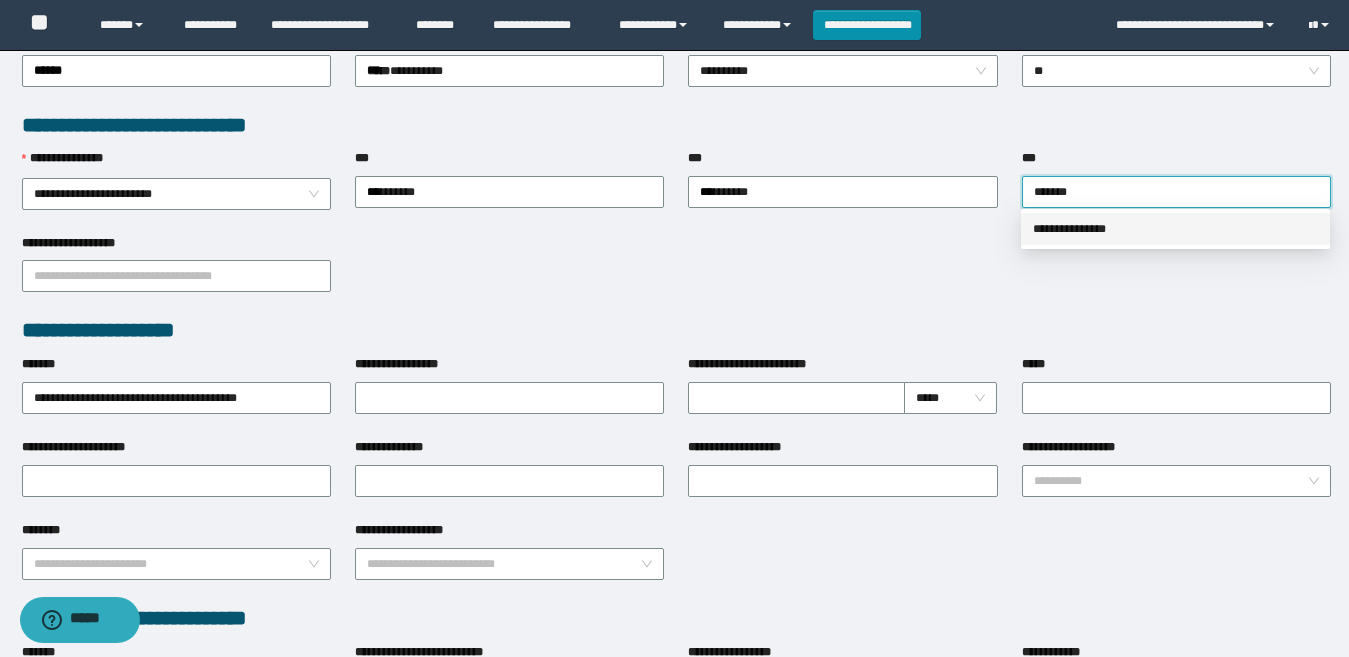click on "**********" at bounding box center (1175, 229) 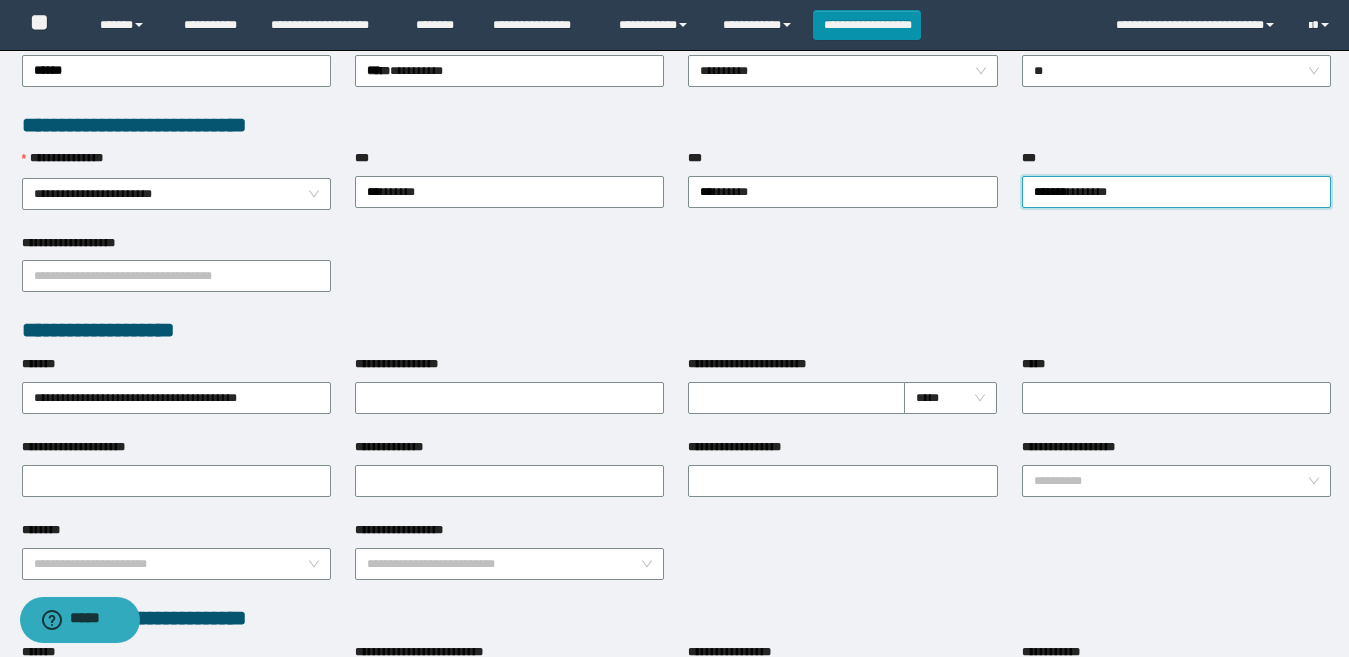 drag, startPoint x: 749, startPoint y: 324, endPoint x: 783, endPoint y: 315, distance: 35.17101 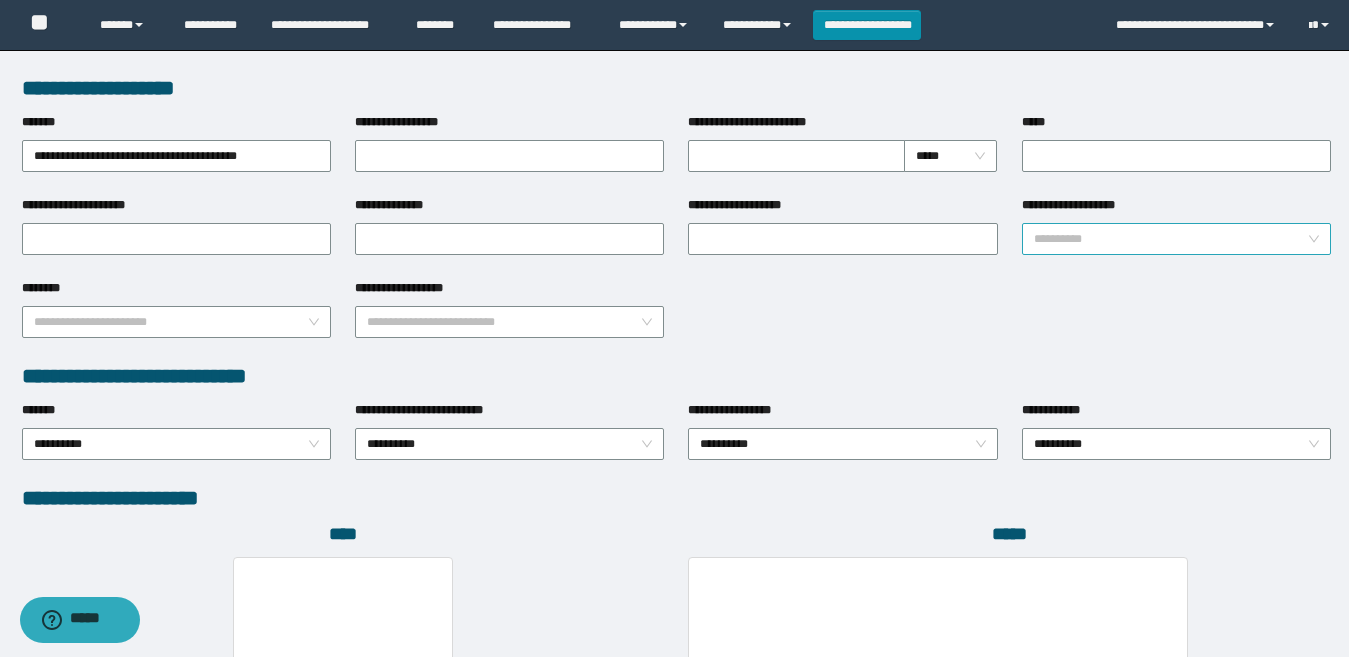 scroll, scrollTop: 700, scrollLeft: 0, axis: vertical 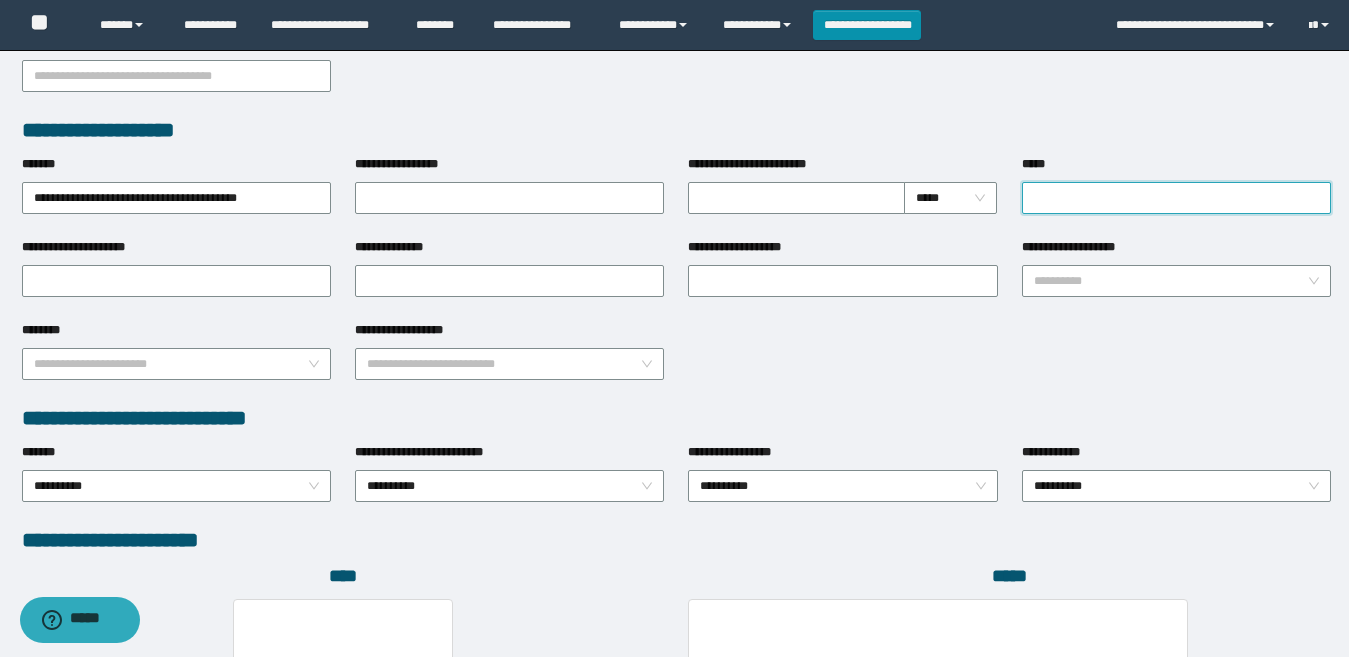 click on "*****" at bounding box center (1176, 198) 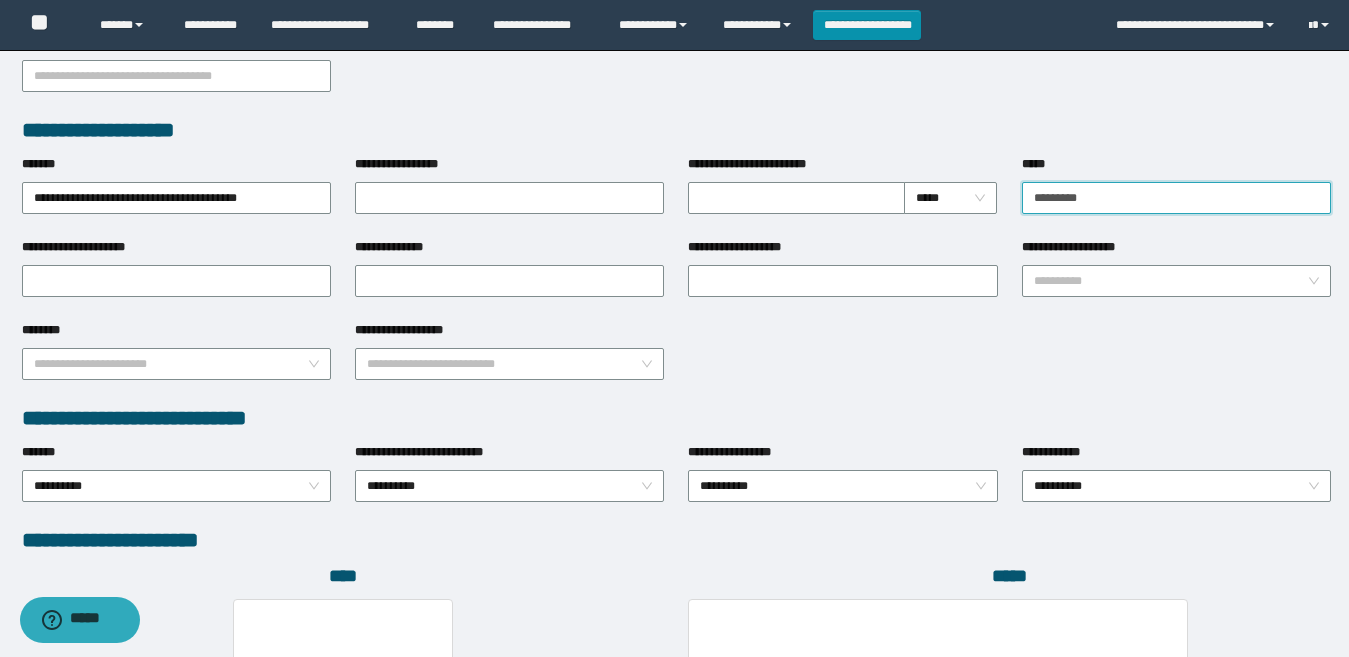 type on "********" 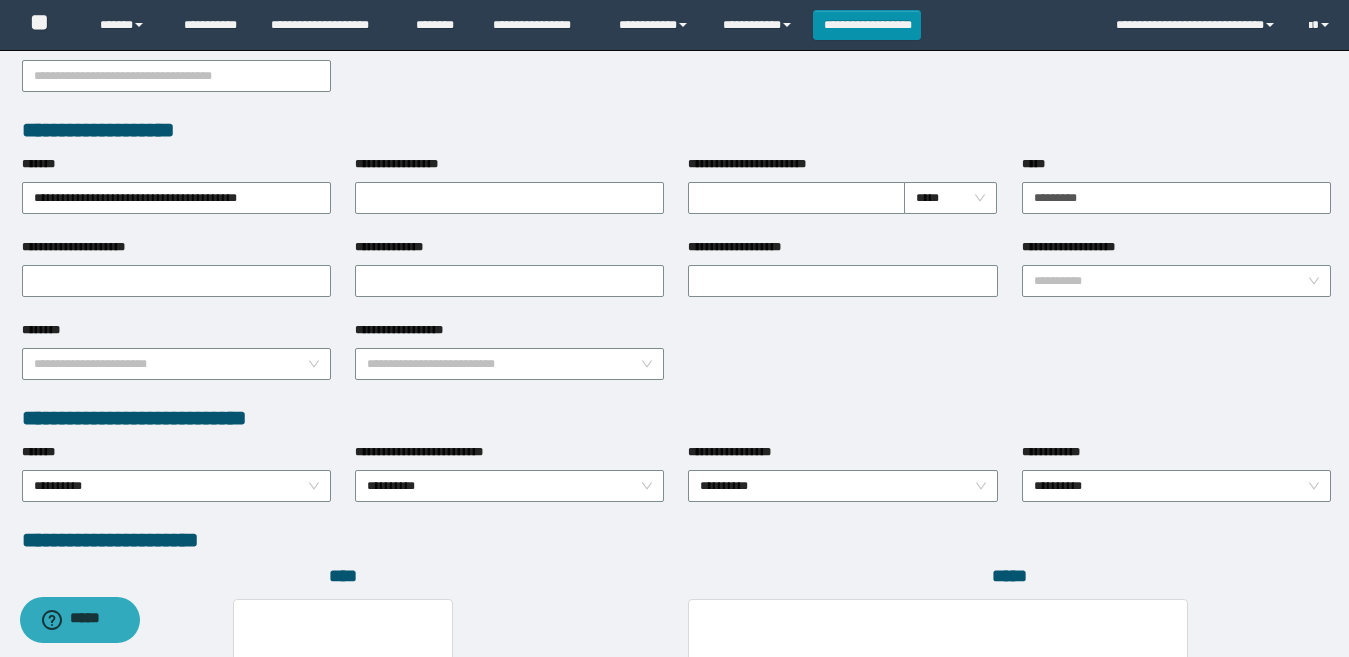 click on "**********" at bounding box center [676, 362] 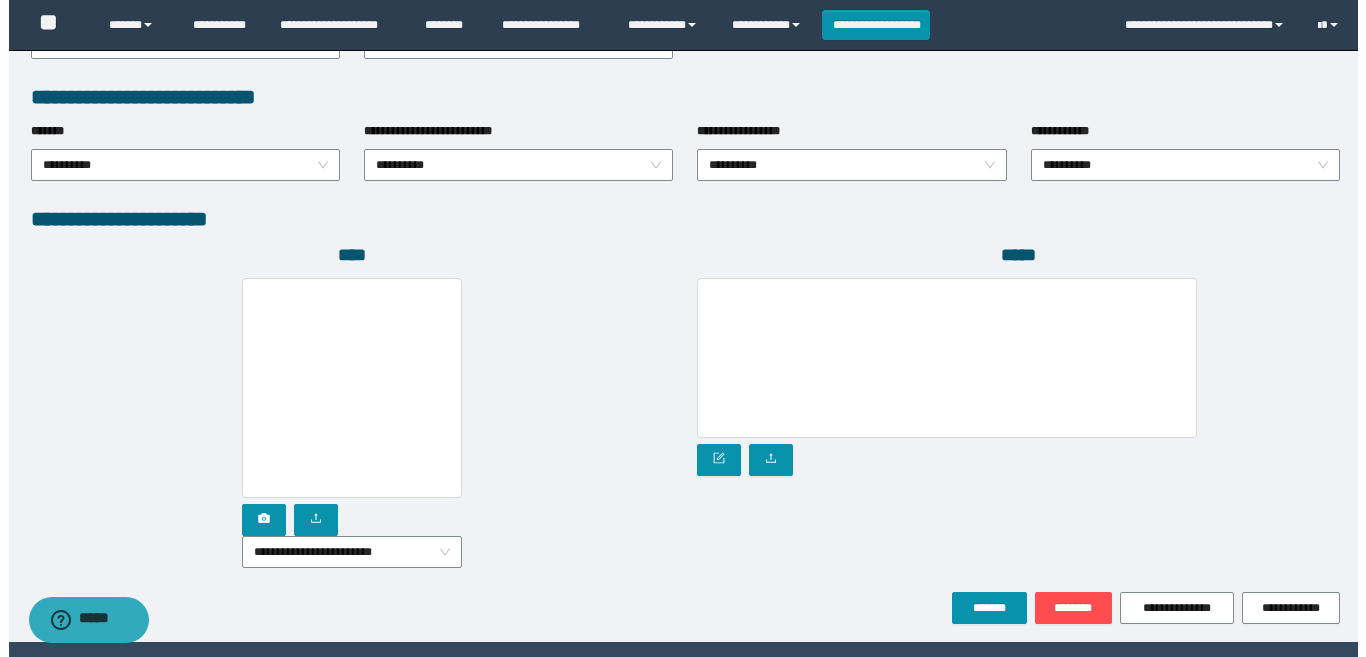 scroll, scrollTop: 1080, scrollLeft: 0, axis: vertical 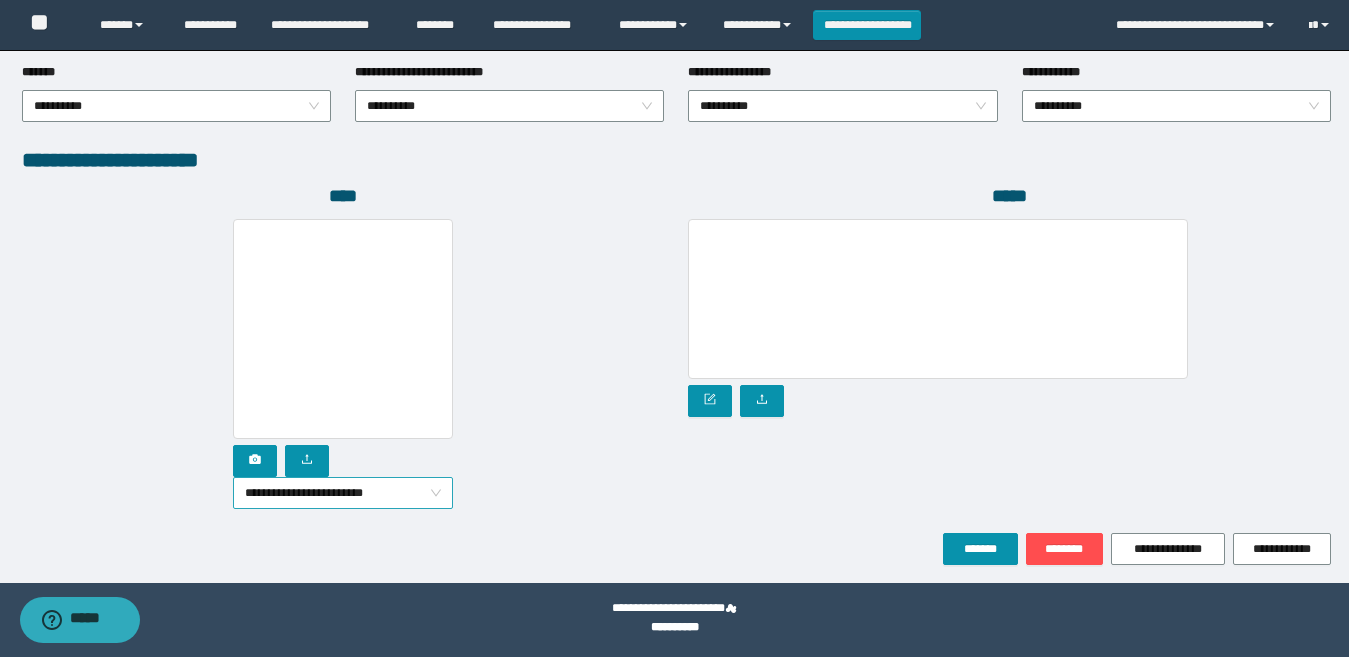 click on "**********" at bounding box center [343, 493] 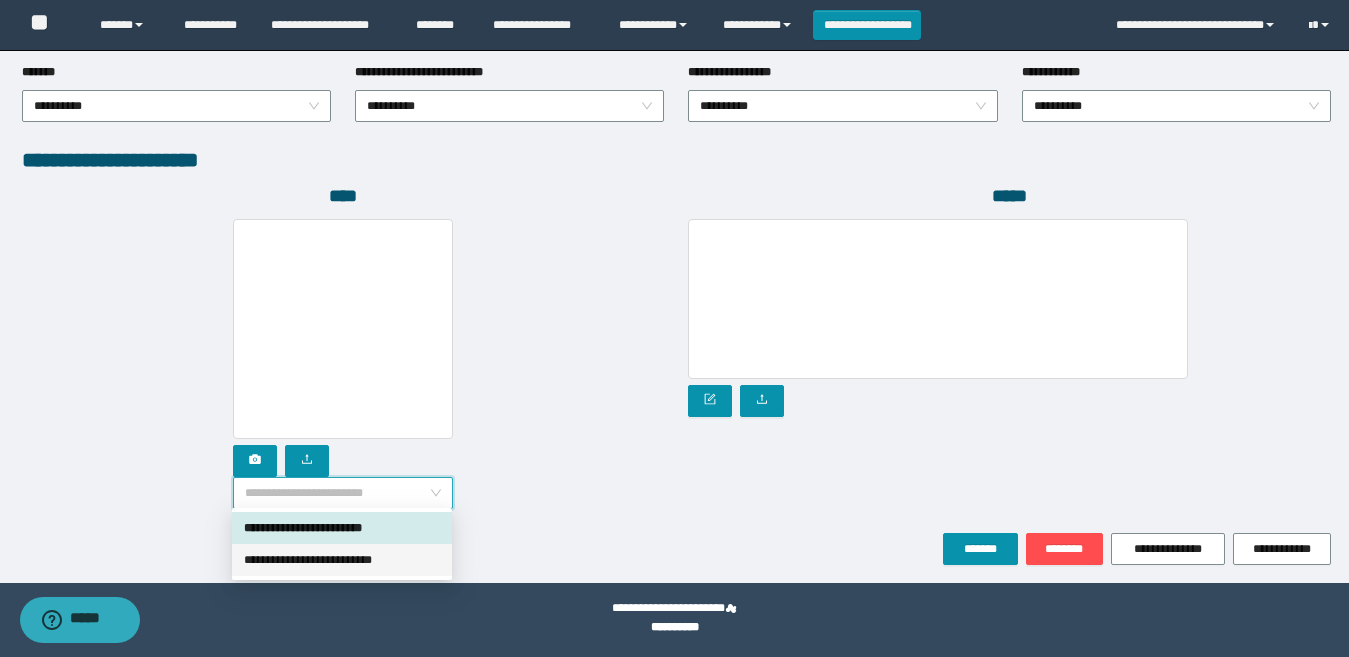 drag, startPoint x: 333, startPoint y: 560, endPoint x: 318, endPoint y: 537, distance: 27.45906 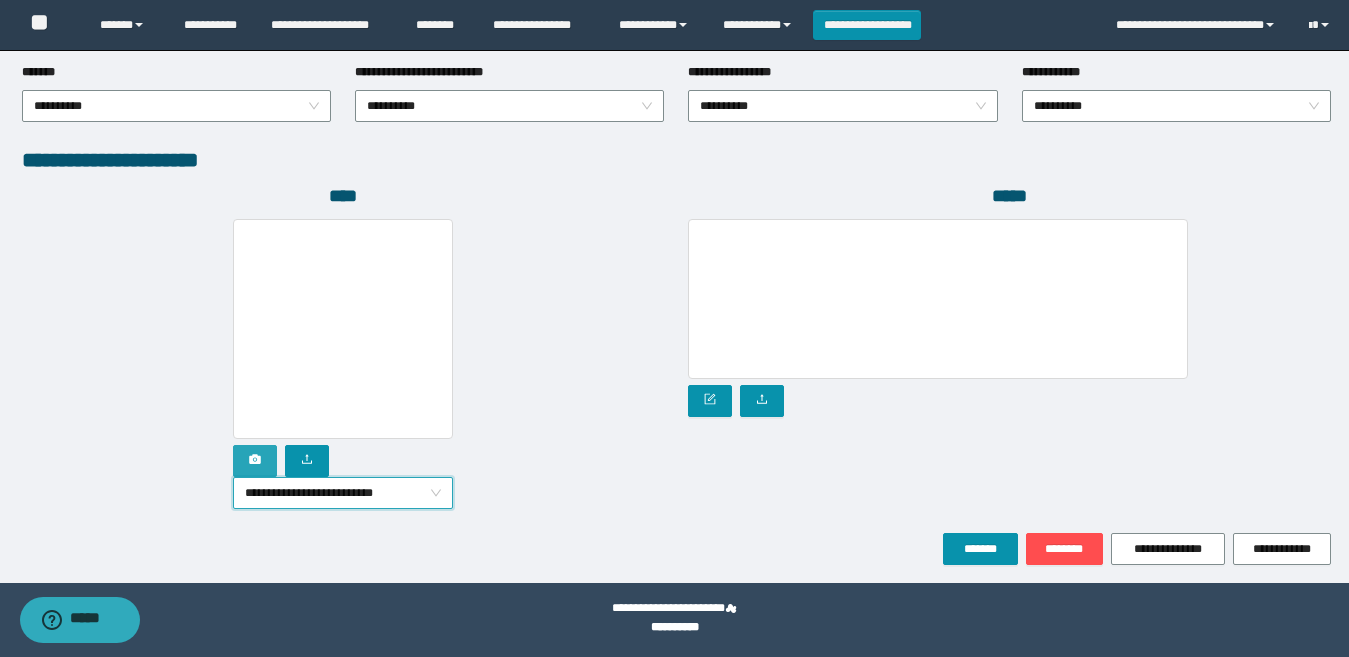 click 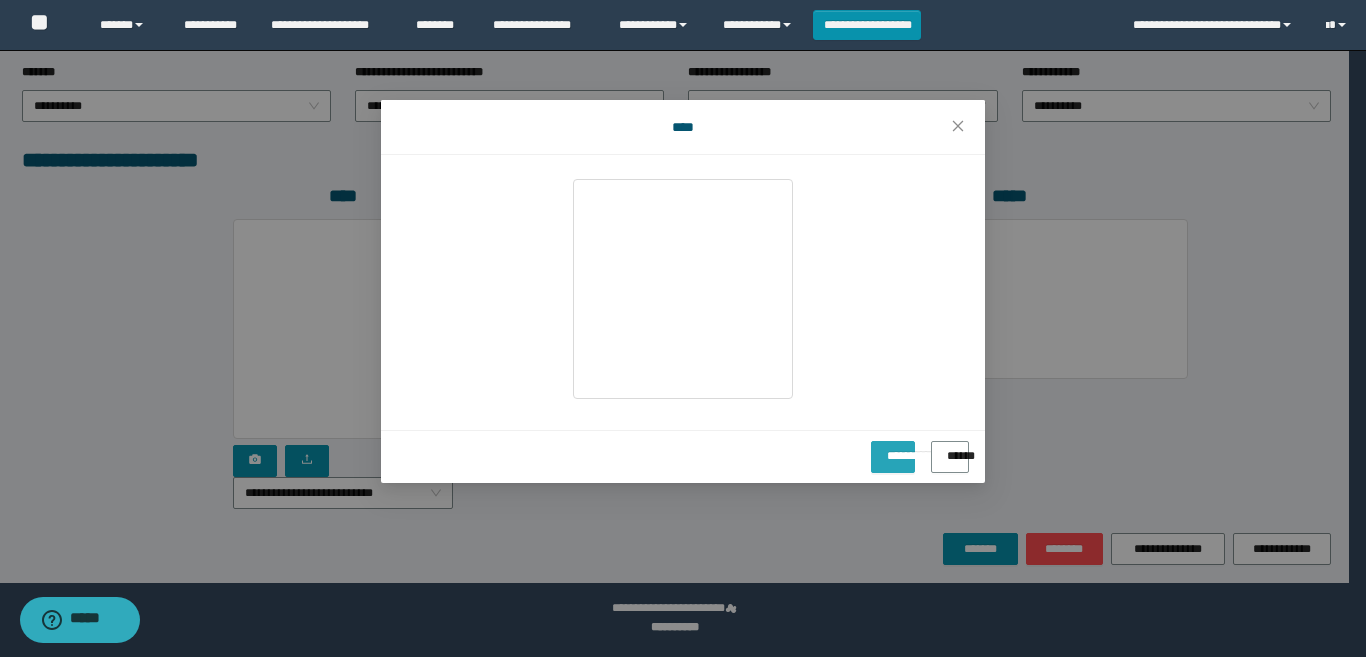 click on "**********" at bounding box center [893, 449] 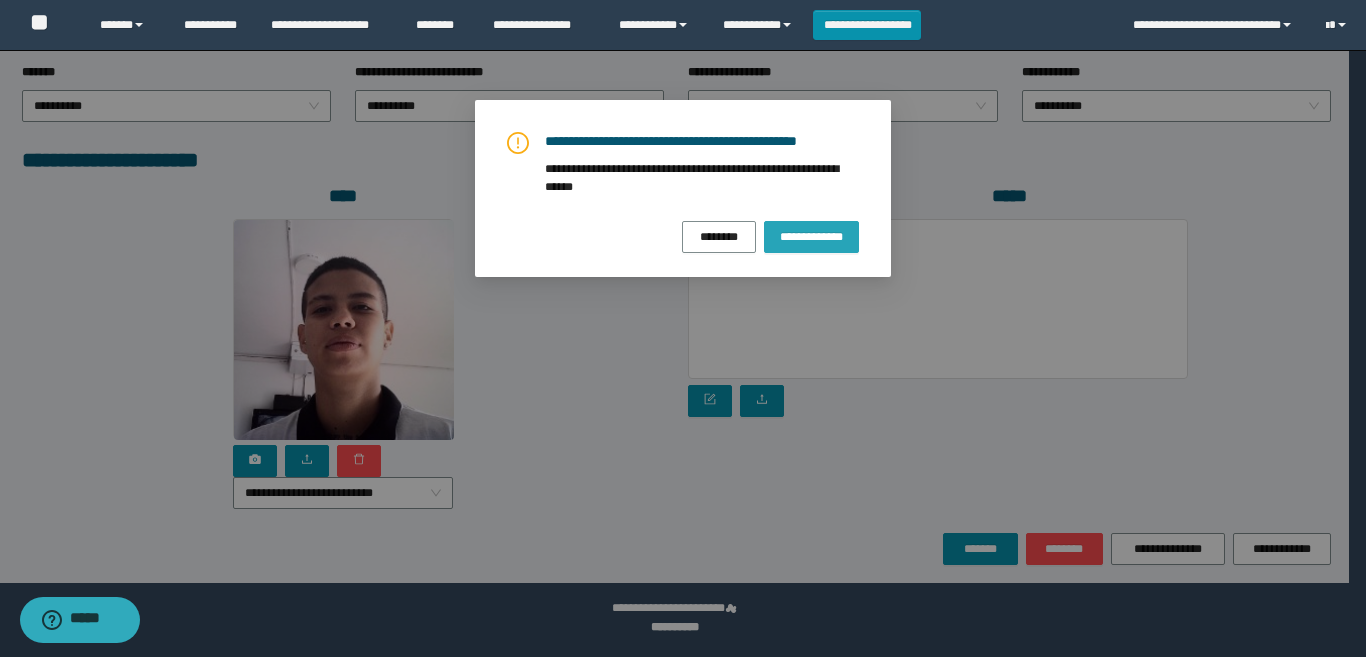 click on "**********" at bounding box center [811, 236] 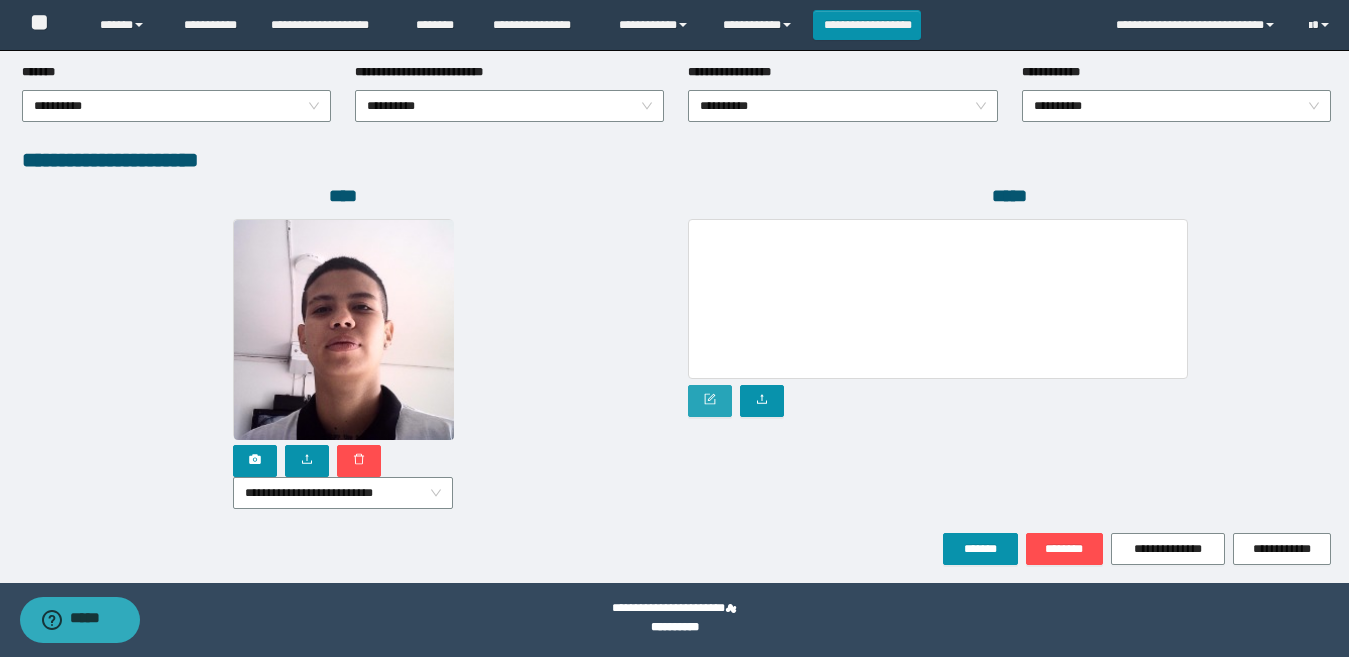 click at bounding box center [710, 401] 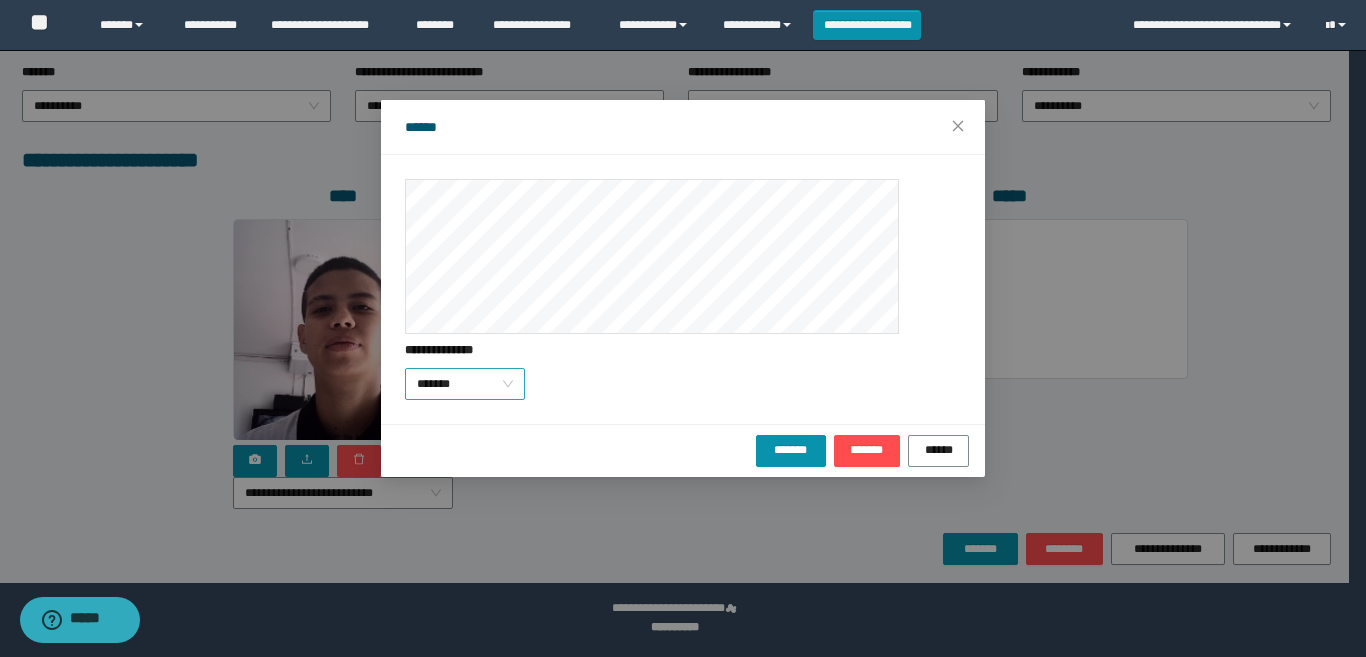 click on "*******" at bounding box center [465, 384] 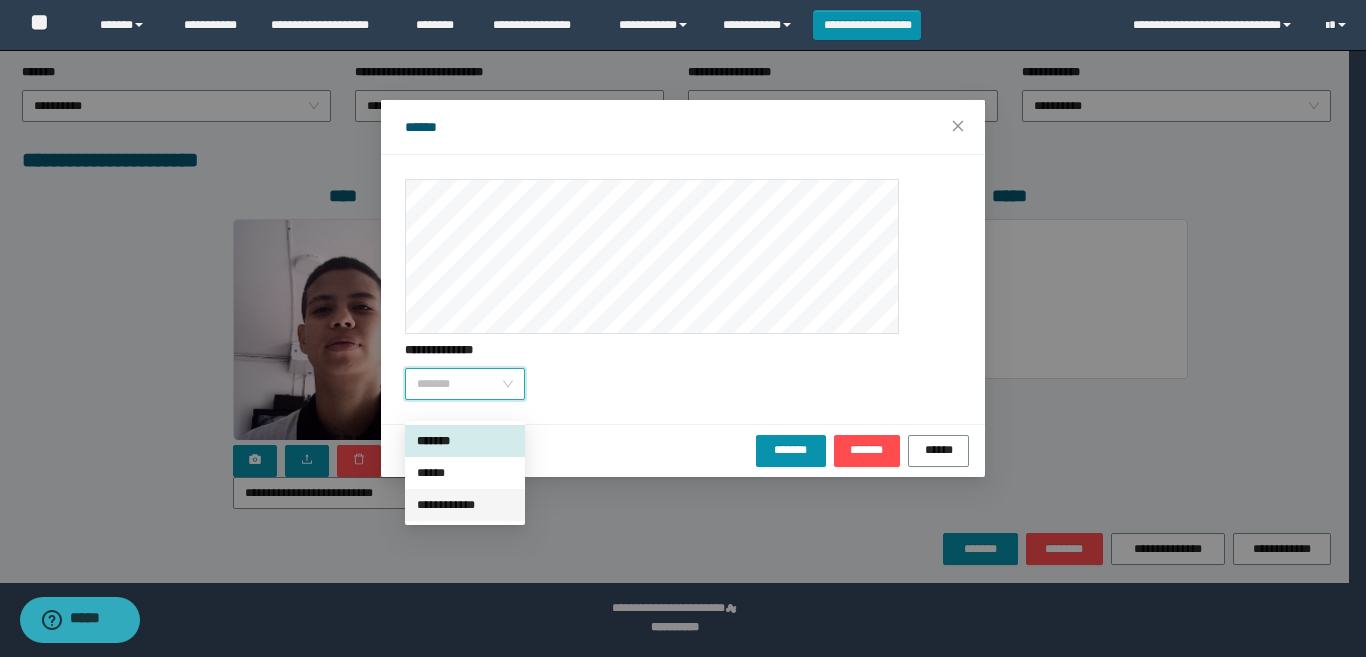 click on "**********" at bounding box center (465, 505) 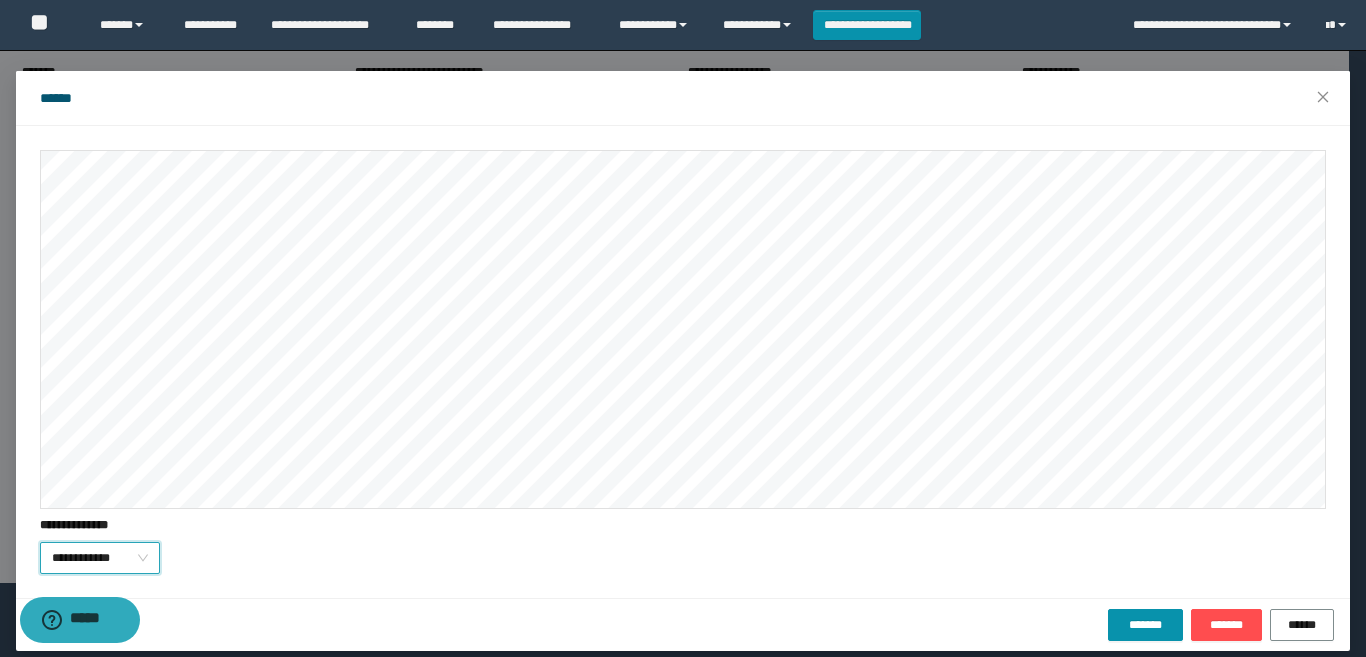 scroll, scrollTop: 45, scrollLeft: 0, axis: vertical 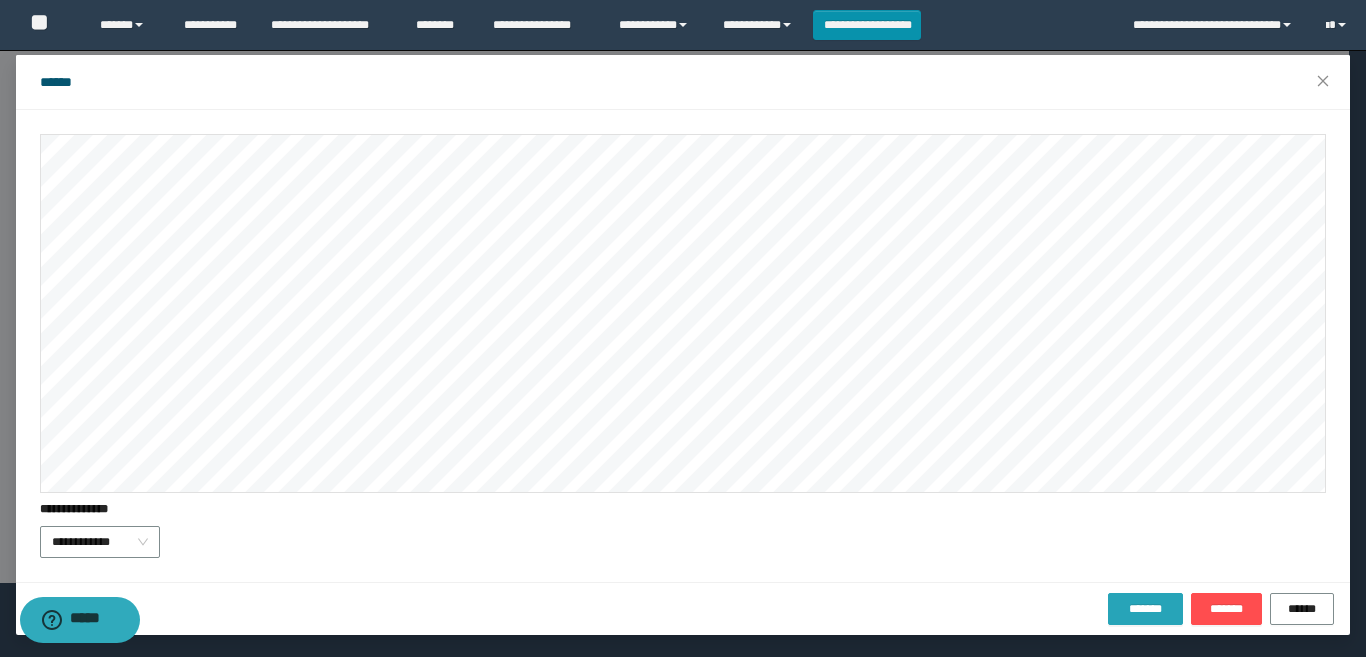 drag, startPoint x: 459, startPoint y: 505, endPoint x: 1150, endPoint y: 613, distance: 699.38904 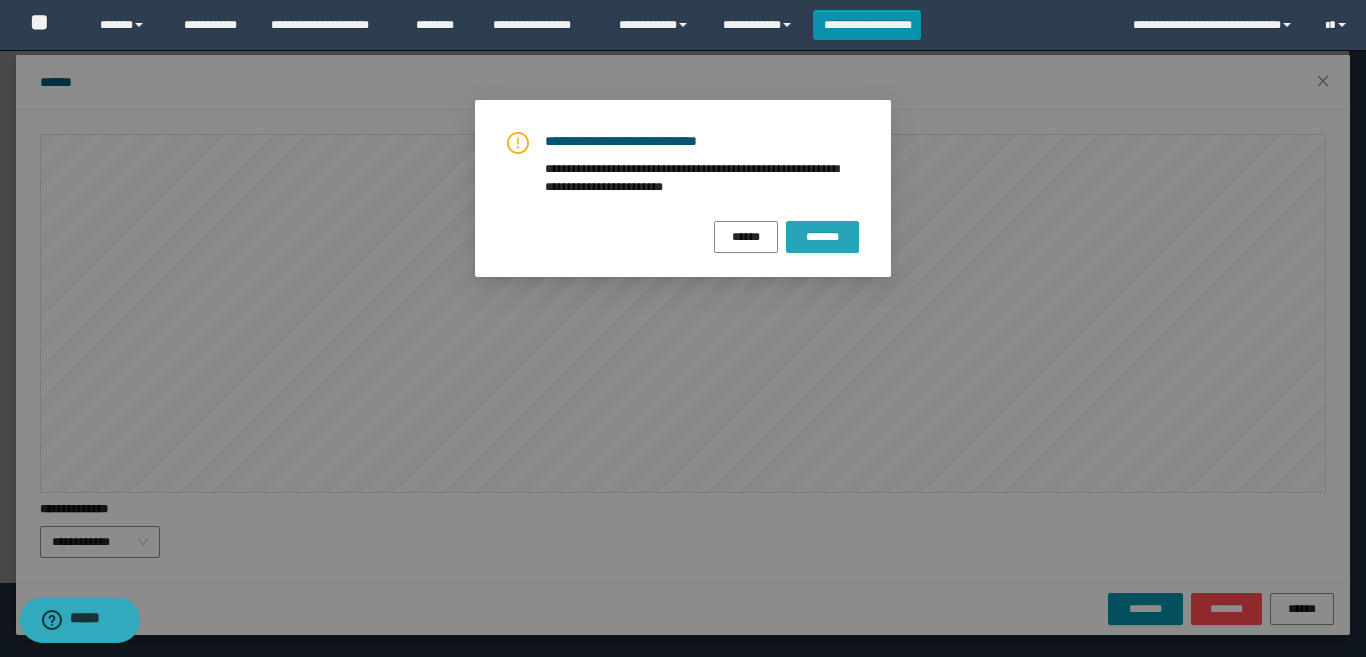 drag, startPoint x: 836, startPoint y: 228, endPoint x: 1028, endPoint y: 327, distance: 216.02083 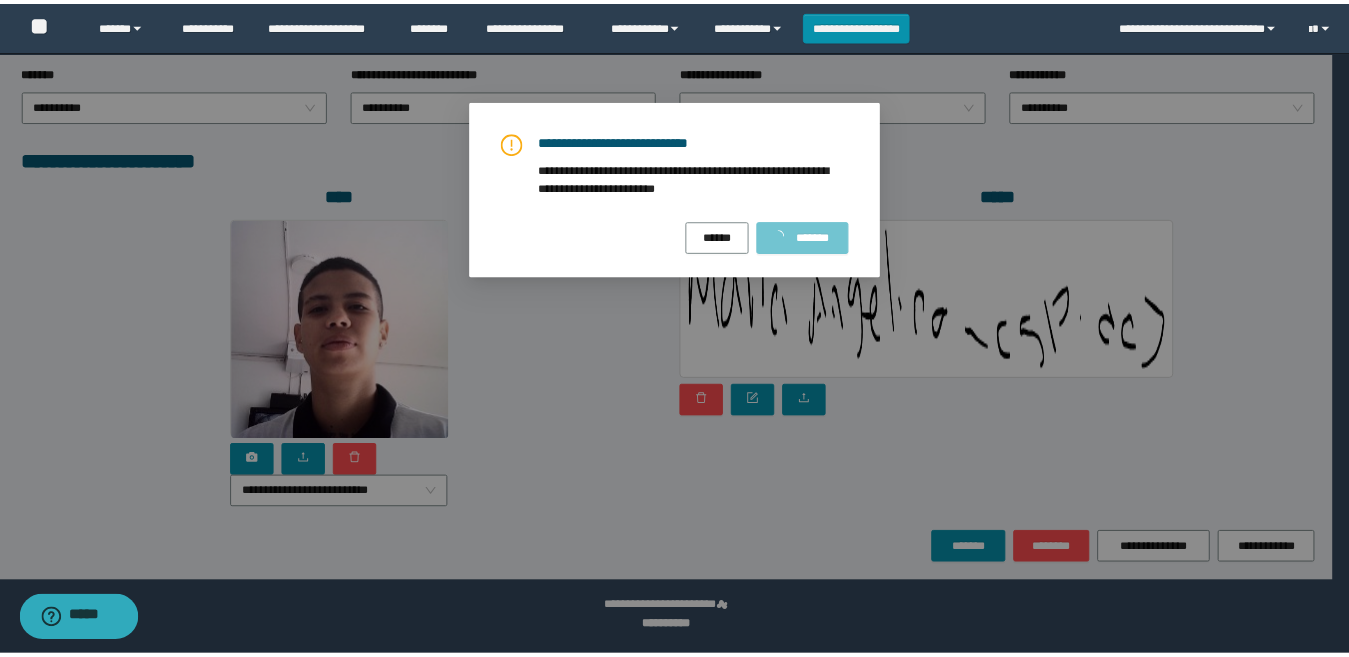 scroll, scrollTop: 0, scrollLeft: 0, axis: both 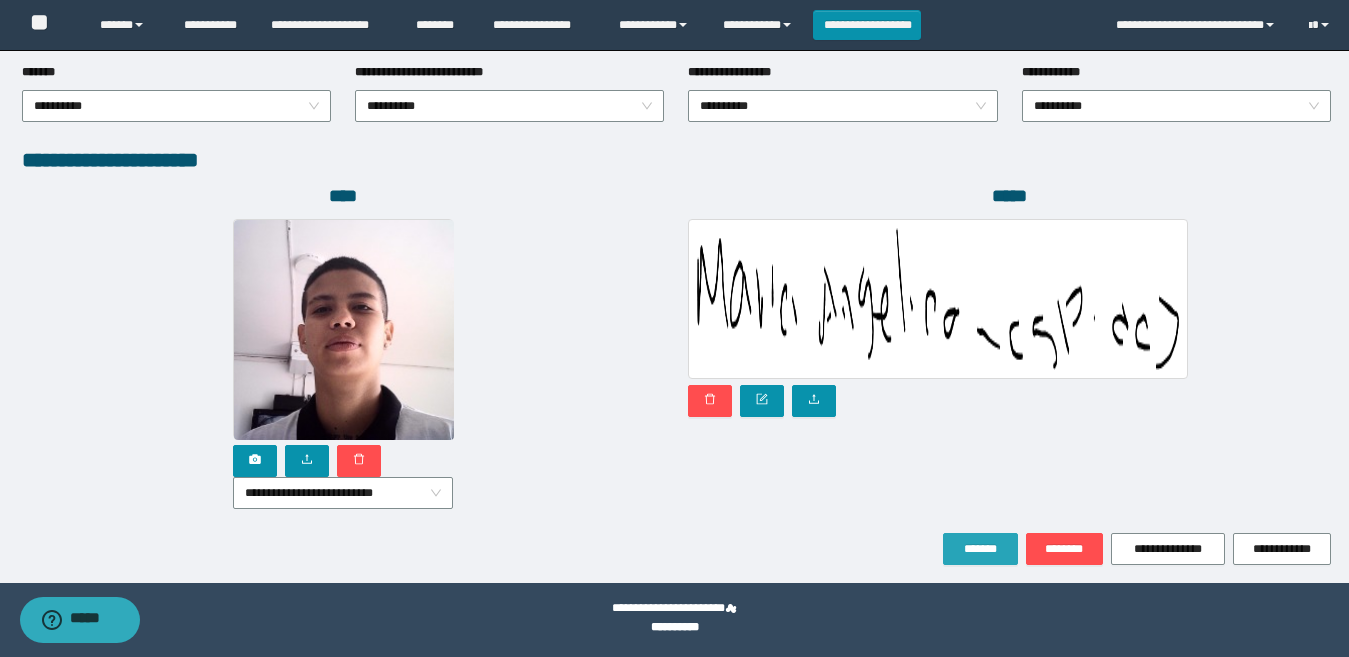 click on "*******" at bounding box center (980, 549) 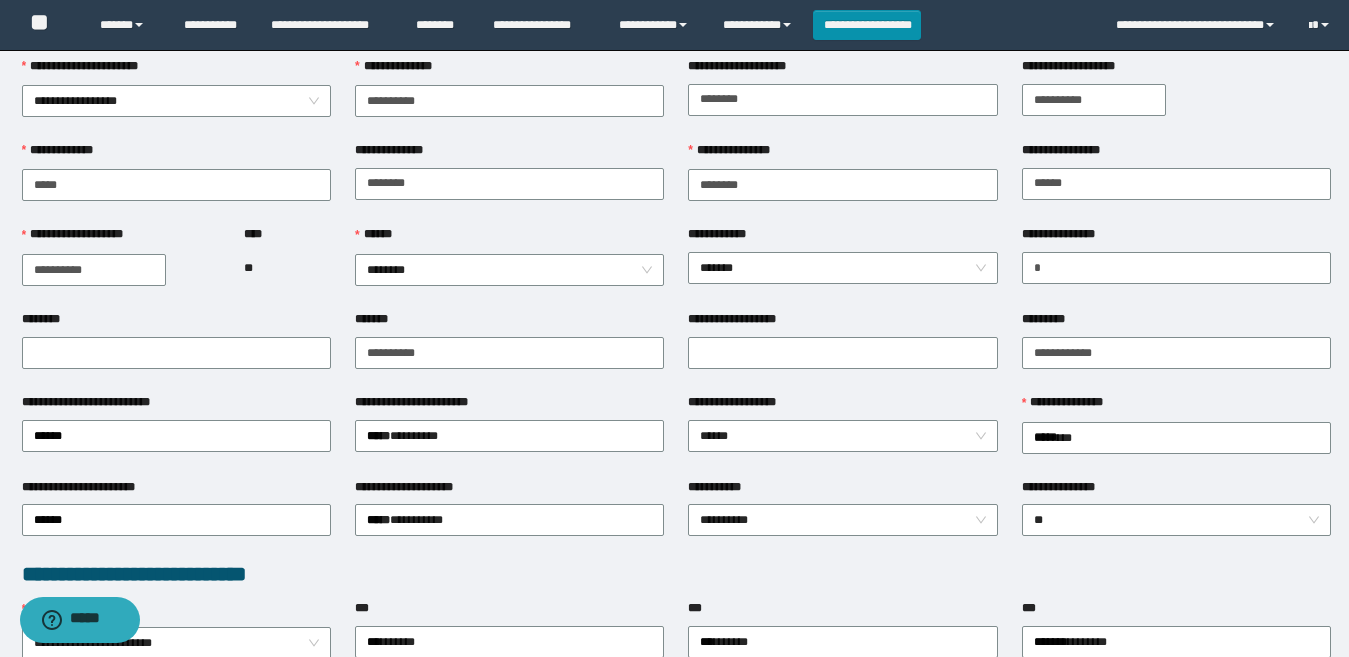 scroll, scrollTop: 0, scrollLeft: 0, axis: both 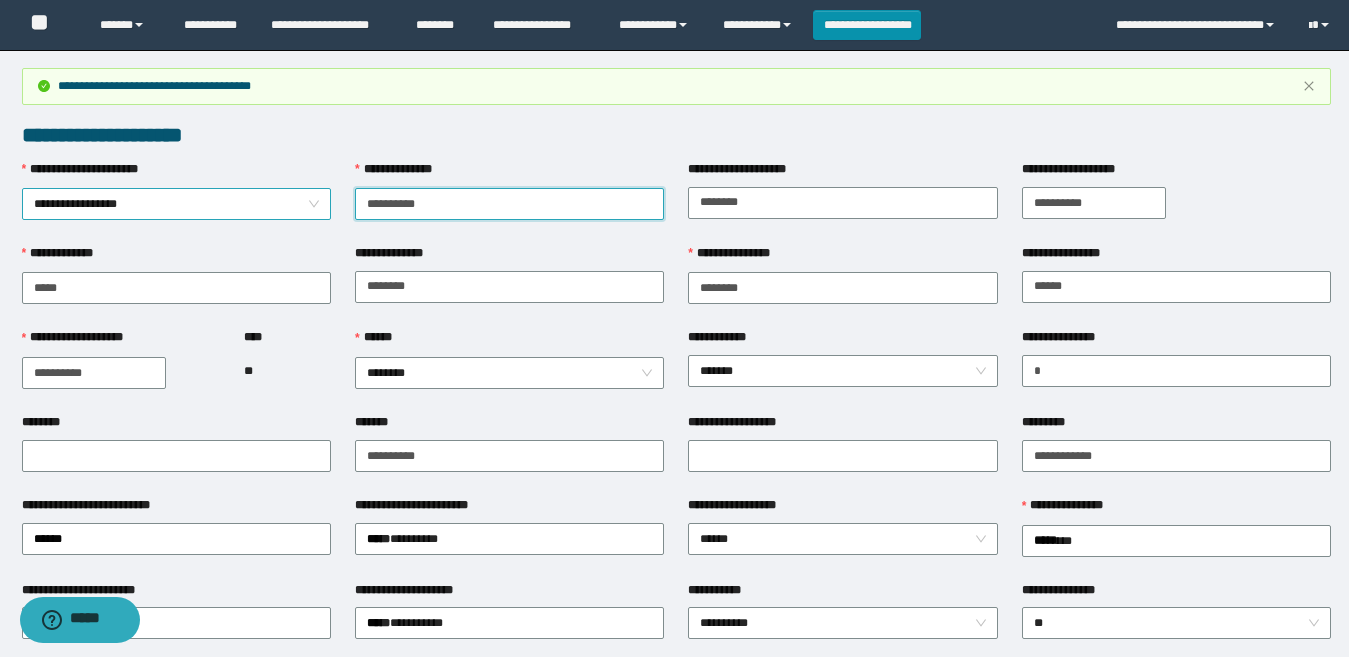 drag, startPoint x: 474, startPoint y: 189, endPoint x: 321, endPoint y: 214, distance: 155.02902 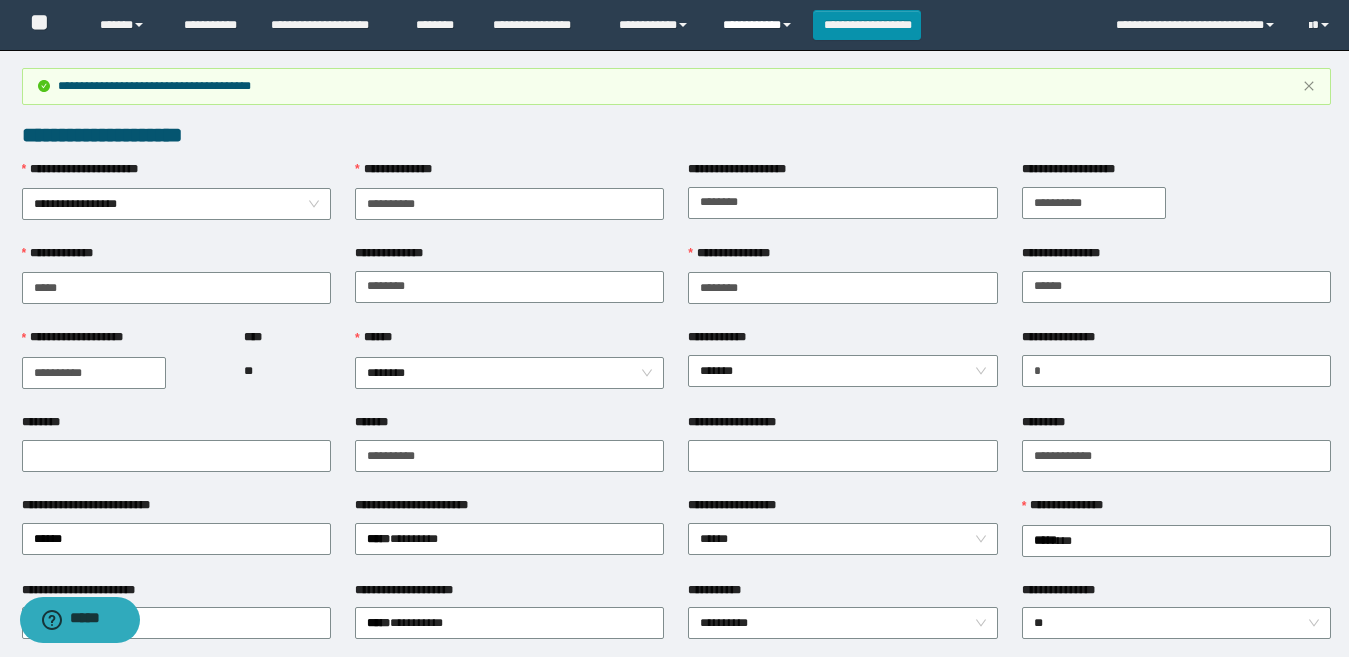 click on "**********" at bounding box center (760, 25) 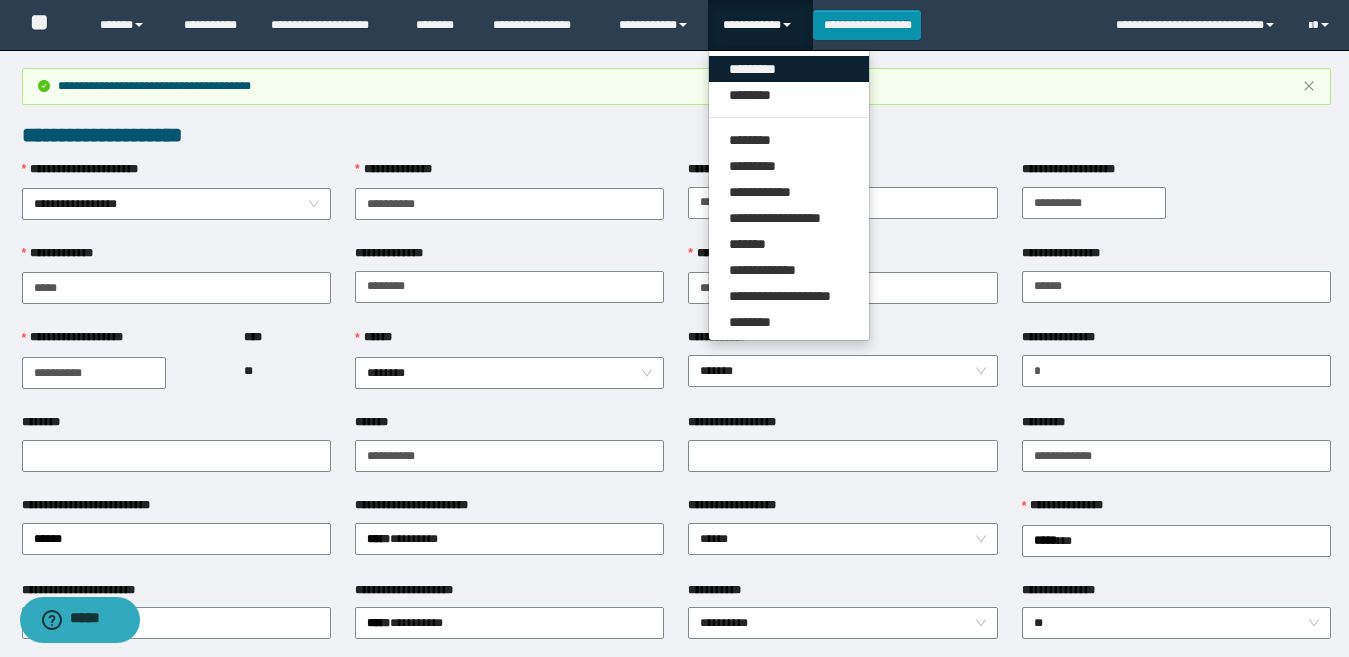 click on "*********" at bounding box center (789, 69) 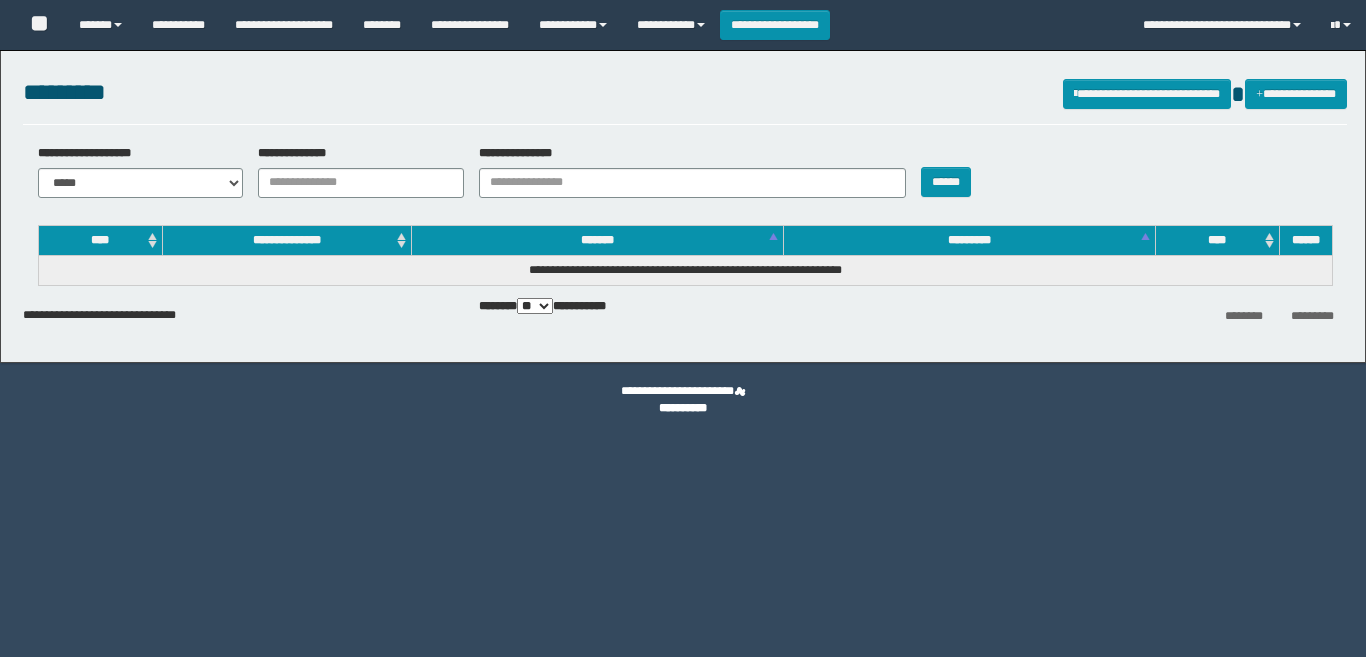 click on "**********" at bounding box center (361, 183) 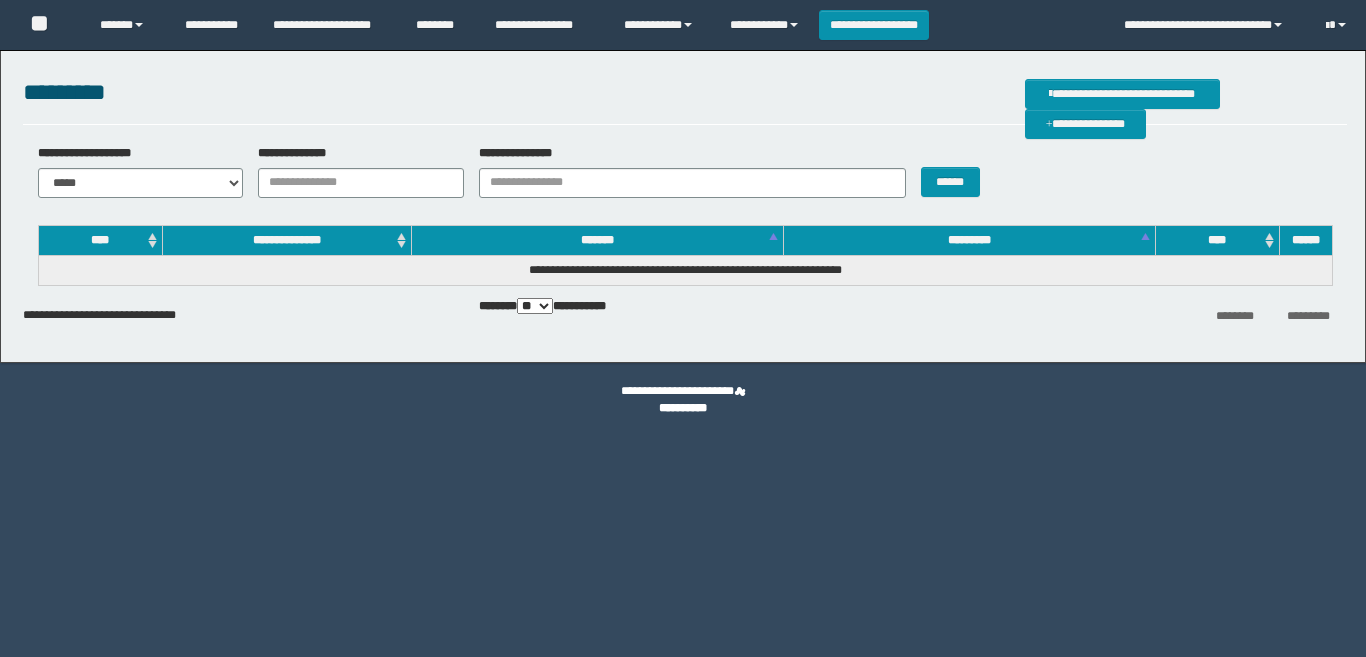 scroll, scrollTop: 0, scrollLeft: 0, axis: both 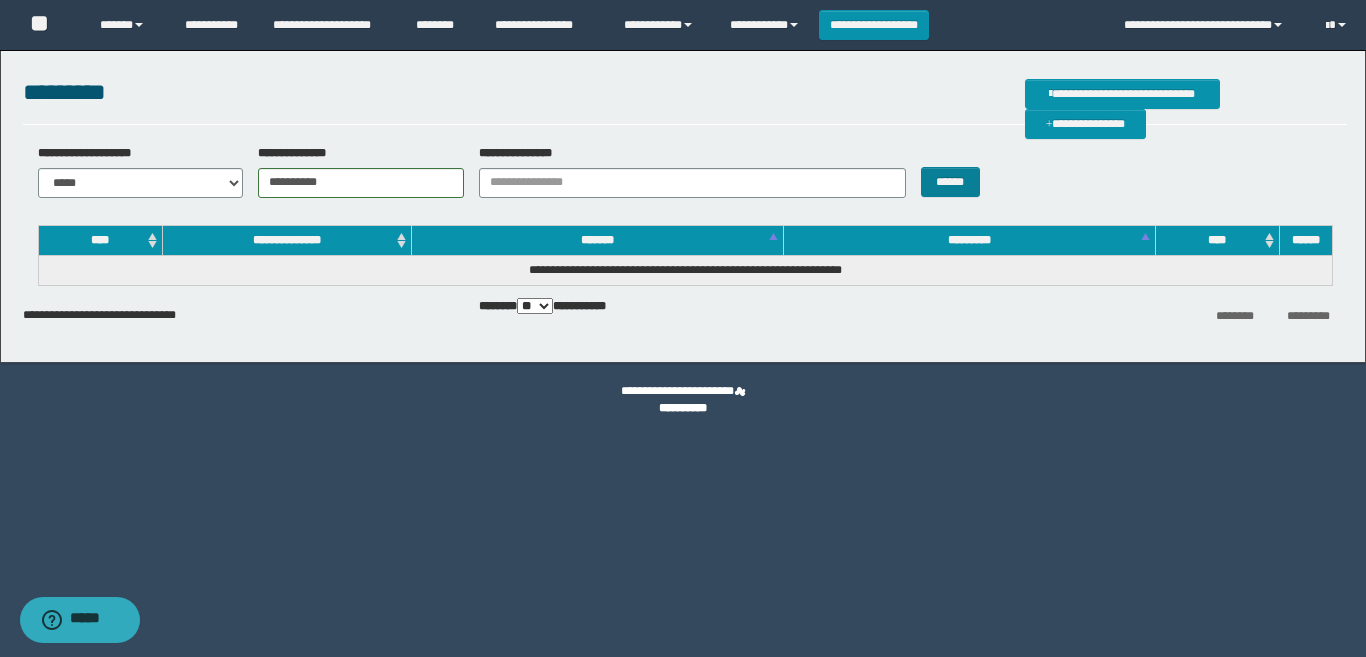 type on "**********" 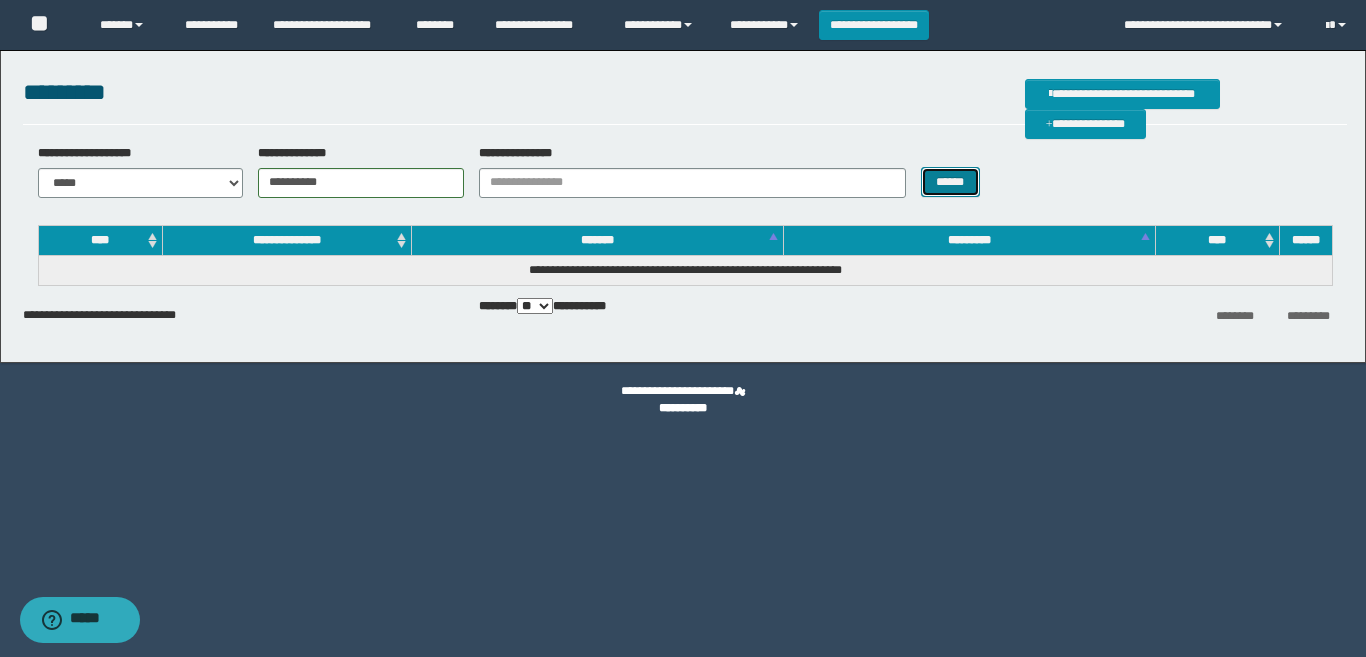 drag, startPoint x: 970, startPoint y: 168, endPoint x: 1045, endPoint y: 185, distance: 76.902534 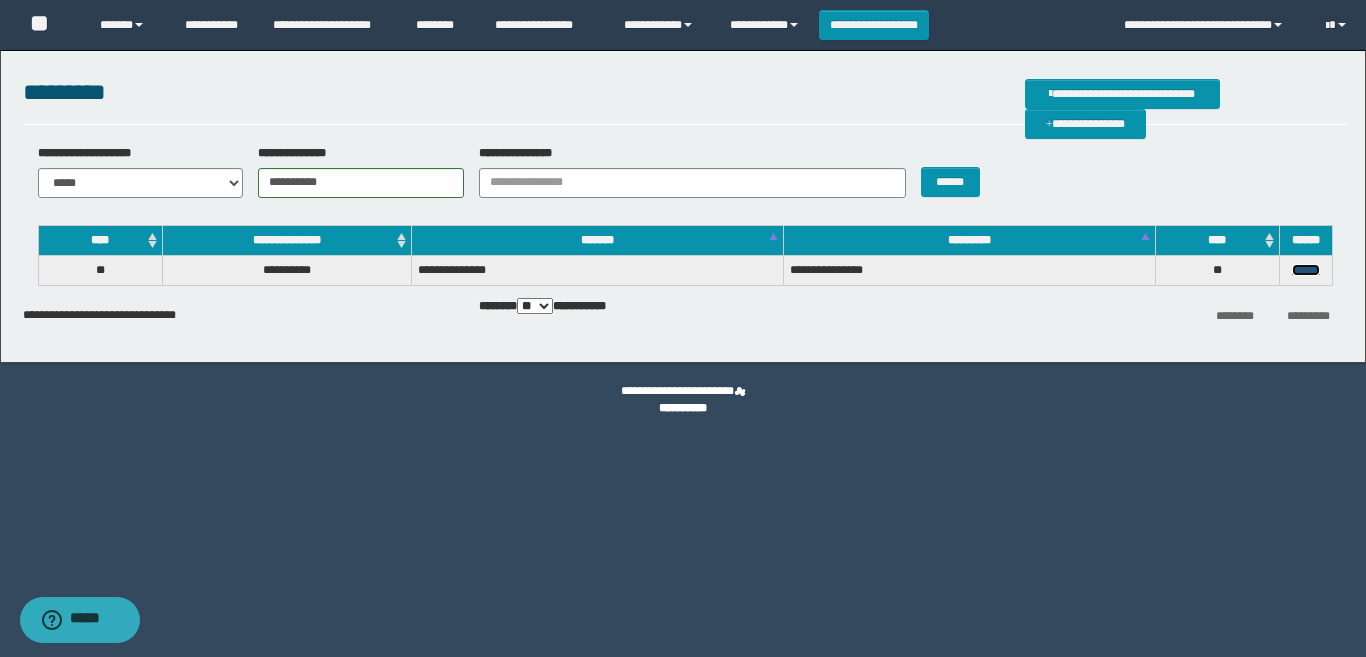 click on "******" at bounding box center (1306, 270) 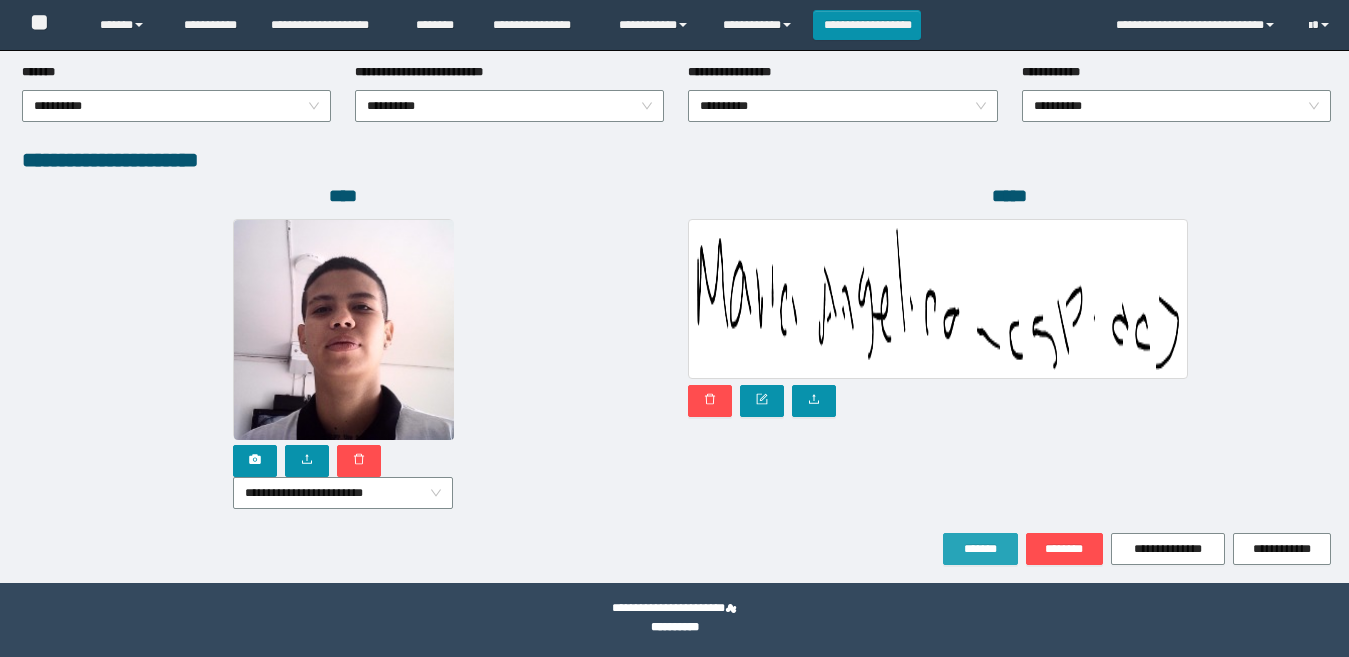 scroll, scrollTop: 1080, scrollLeft: 0, axis: vertical 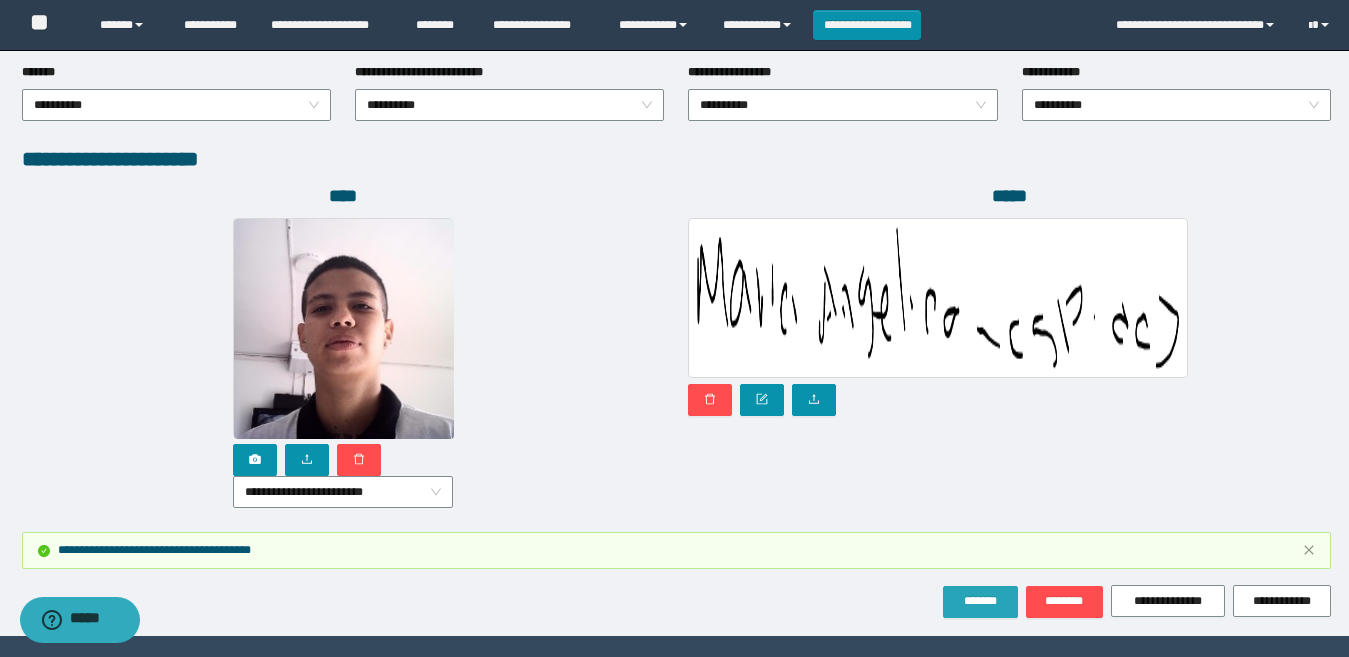 click on "*******" at bounding box center (980, 601) 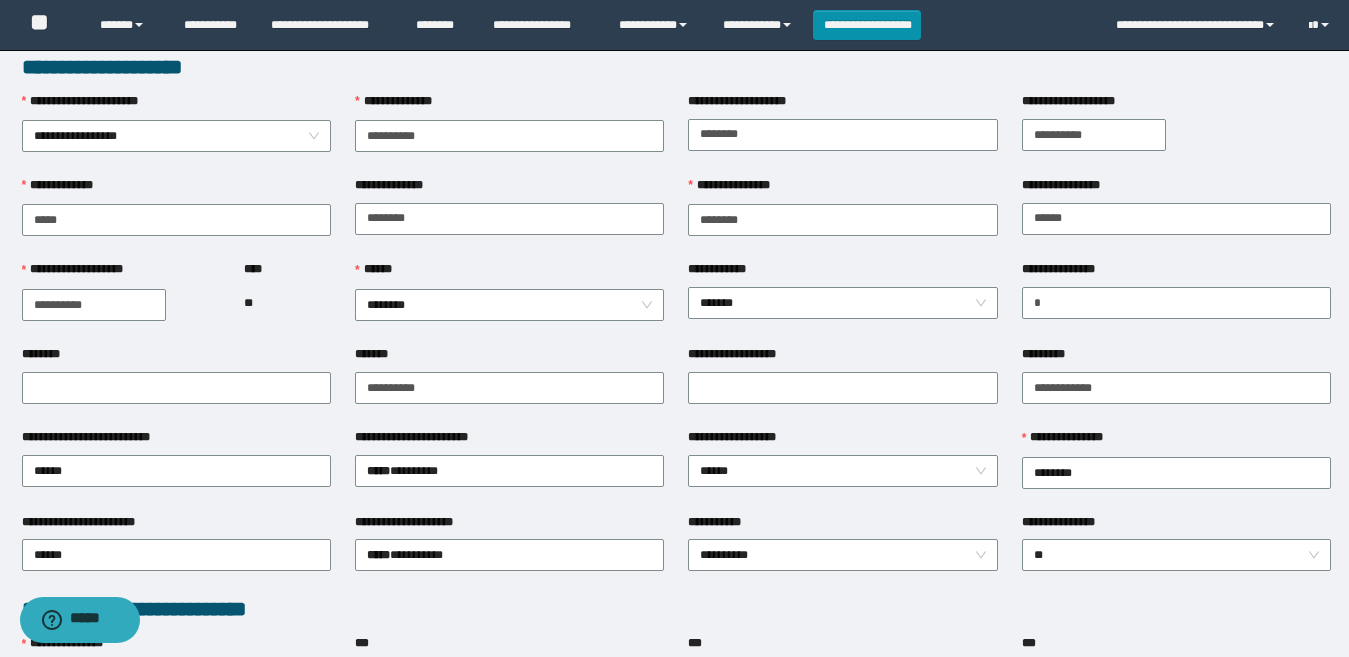 scroll, scrollTop: 0, scrollLeft: 0, axis: both 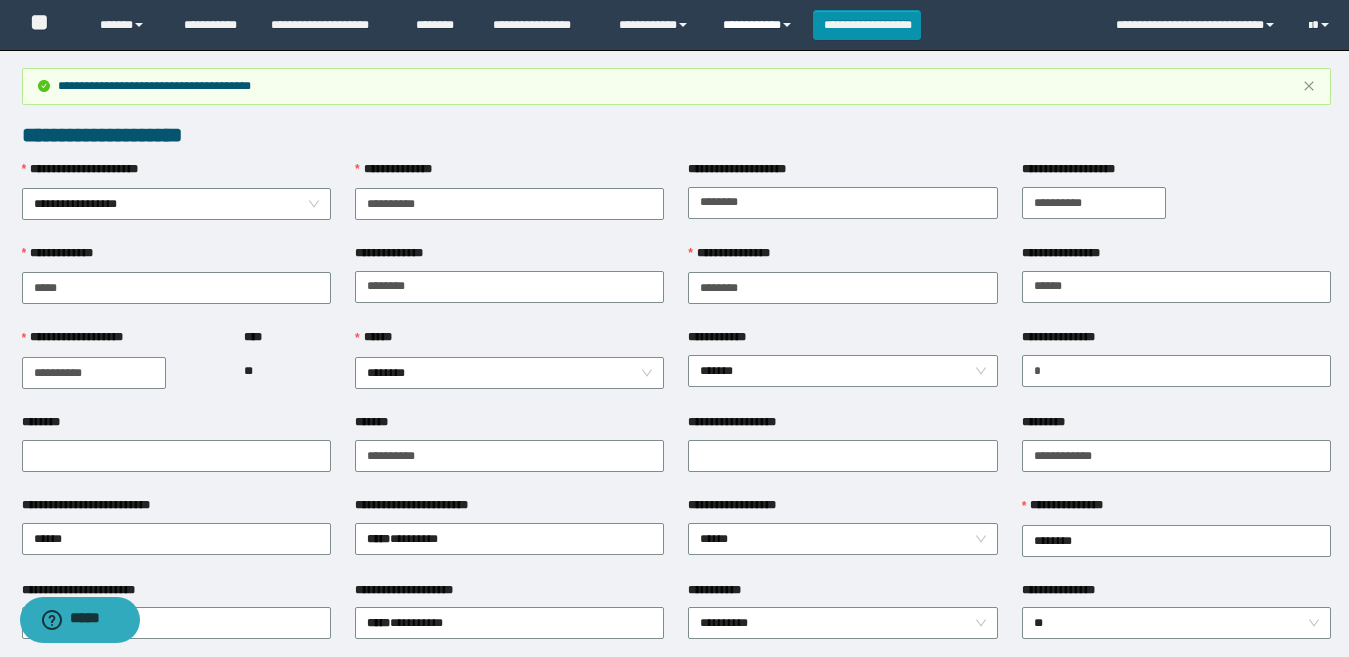click on "**********" at bounding box center [760, 25] 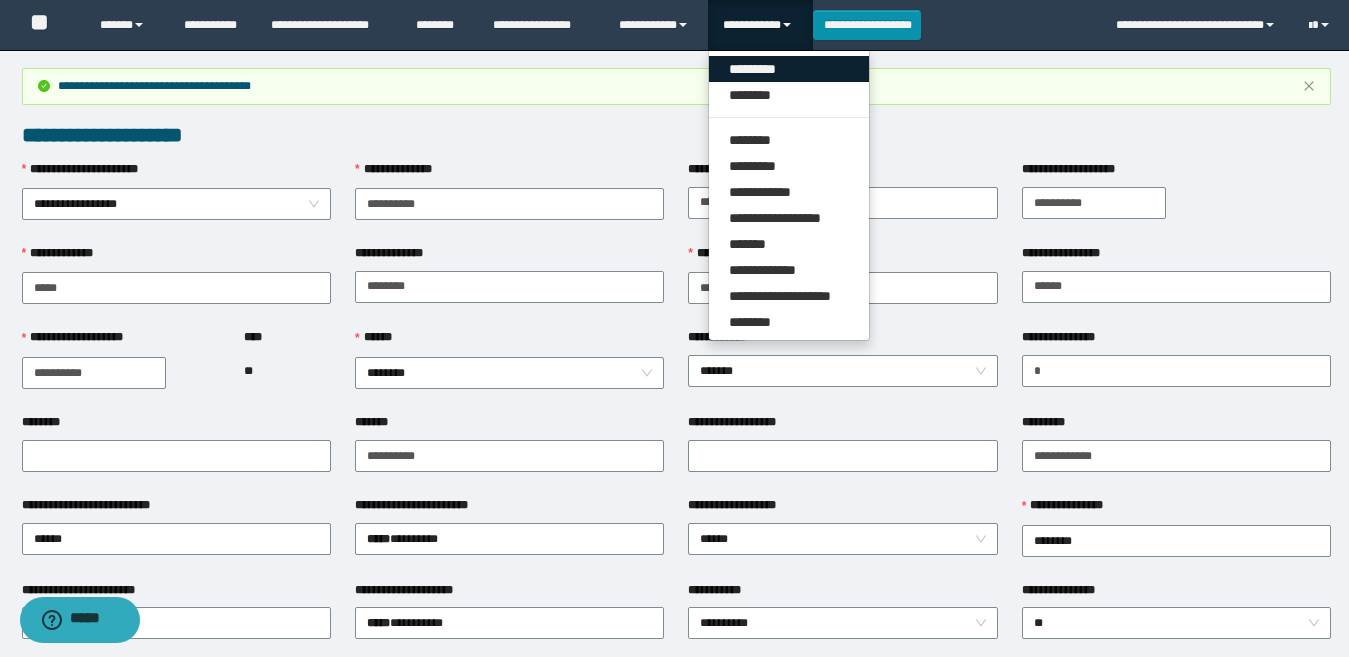 click on "*********" at bounding box center (789, 69) 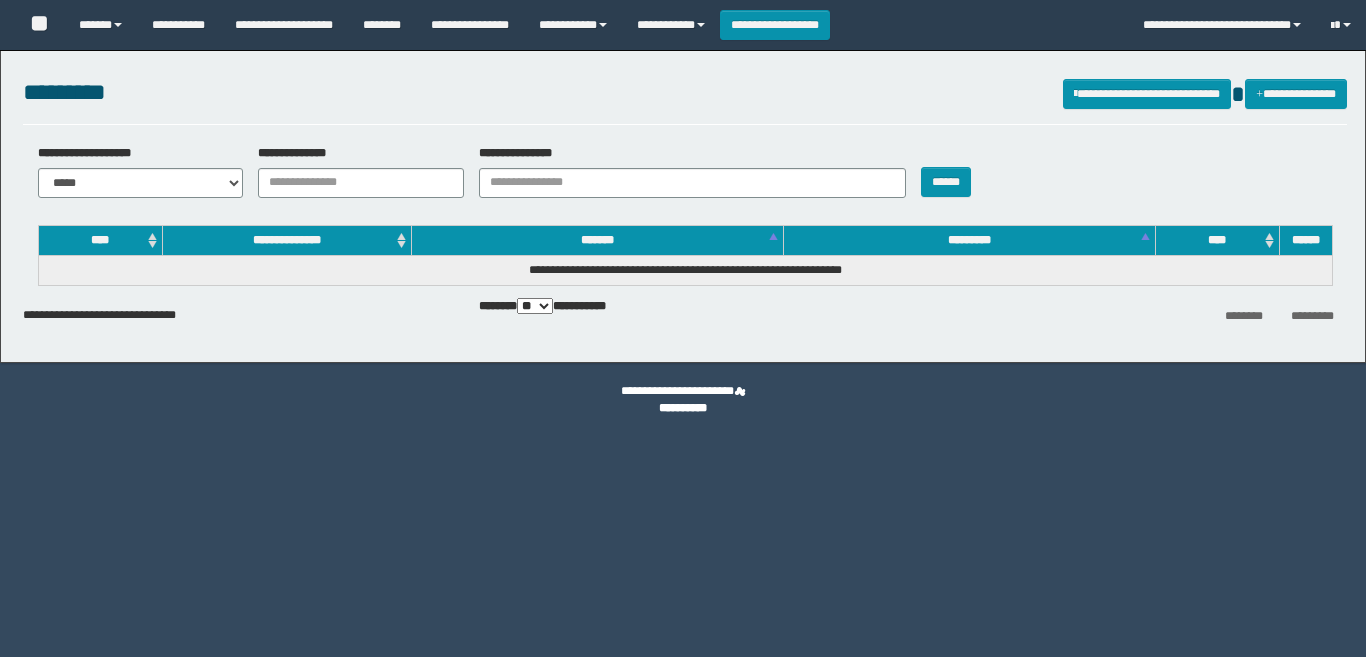 scroll, scrollTop: 0, scrollLeft: 0, axis: both 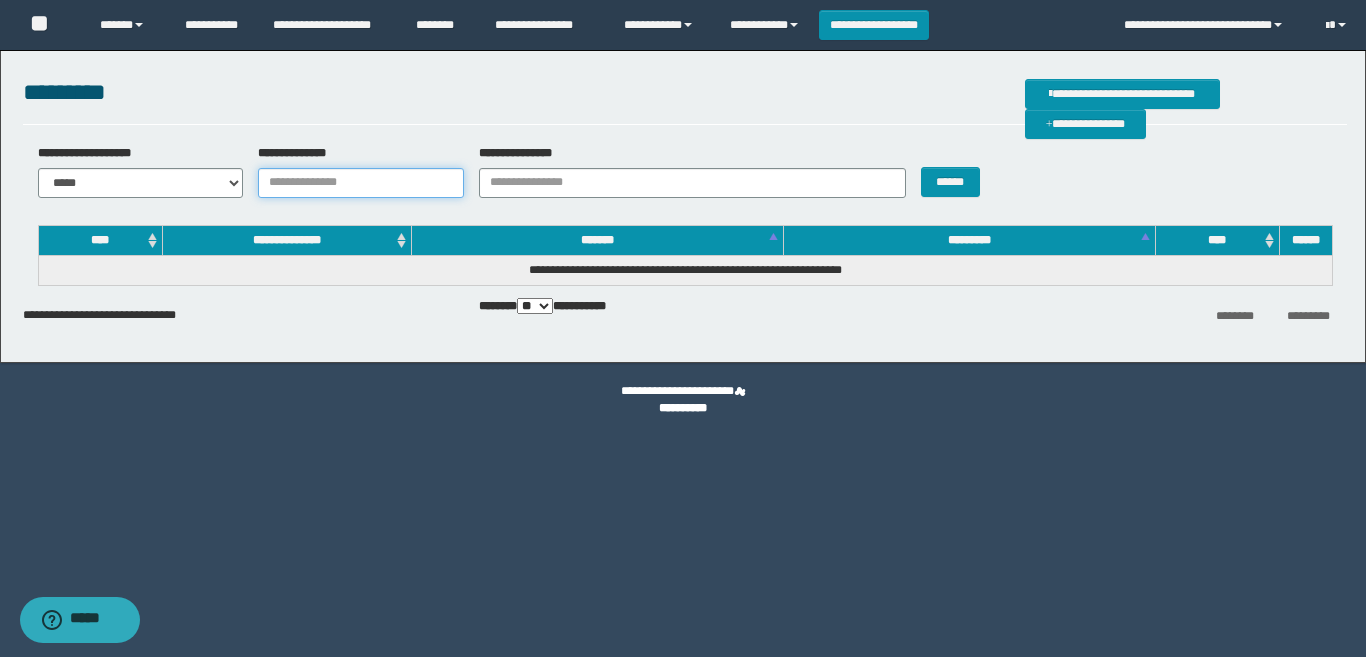 click on "**********" at bounding box center [361, 183] 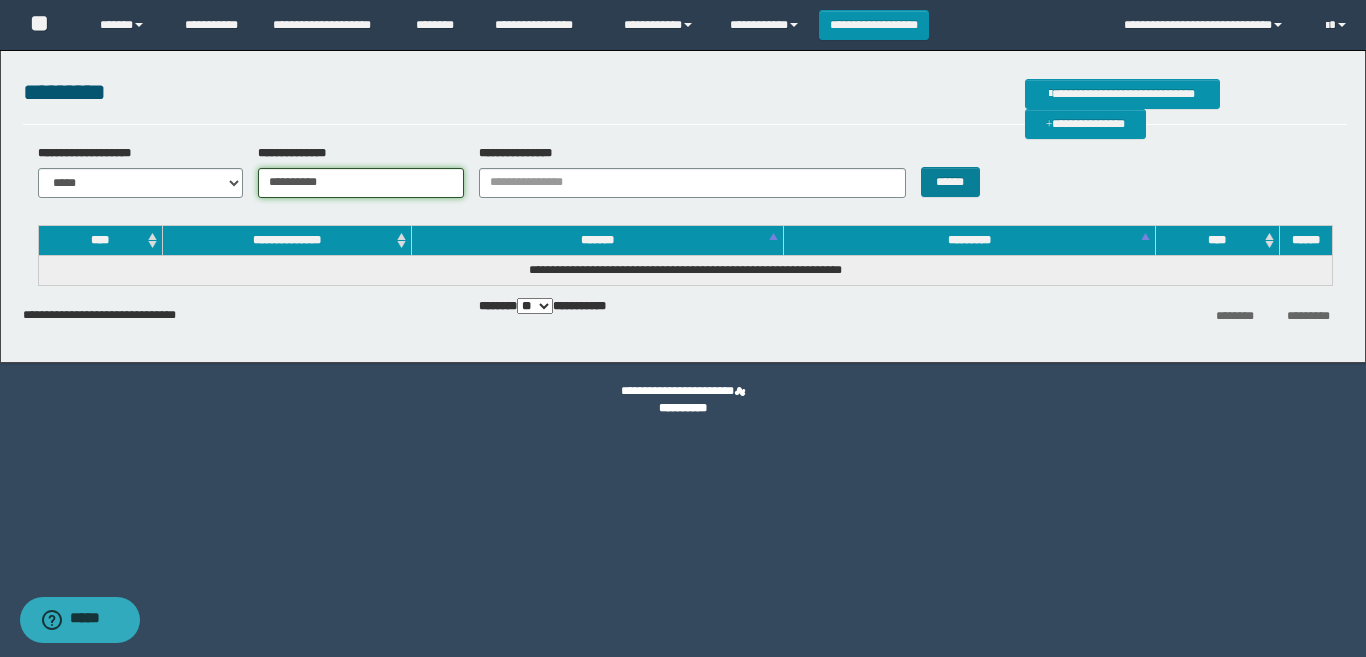 type on "**********" 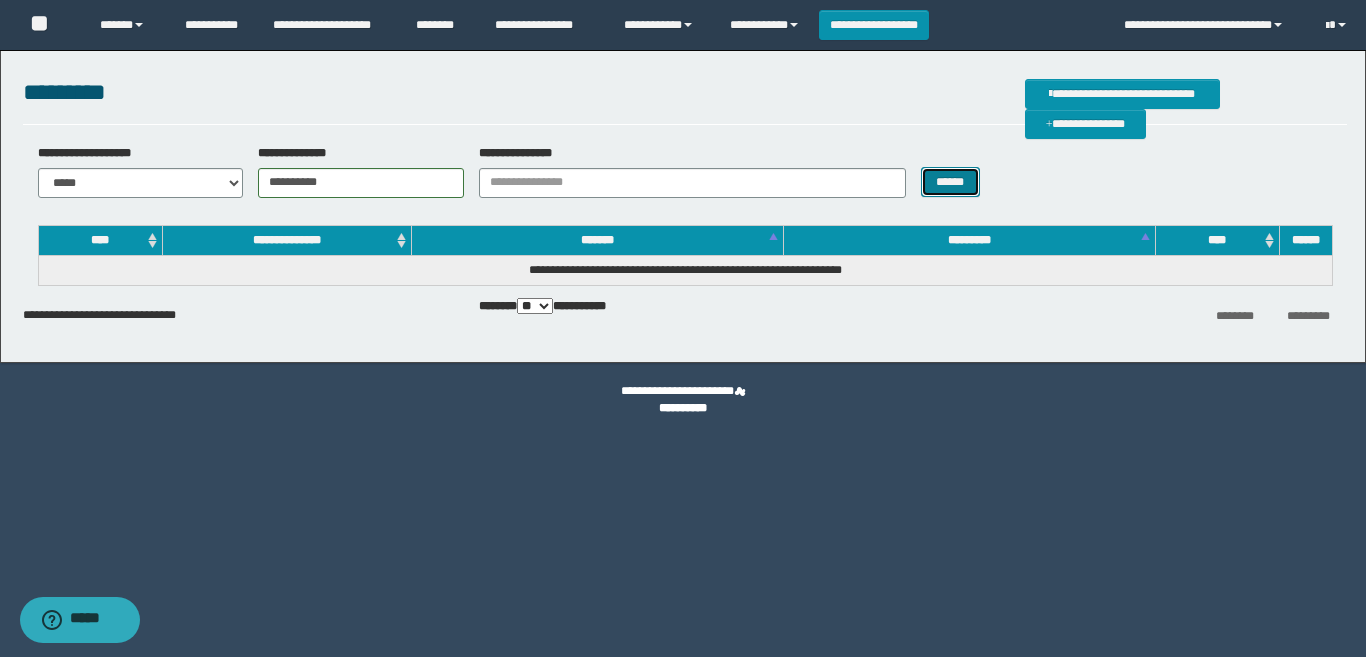 click on "******" at bounding box center (950, 182) 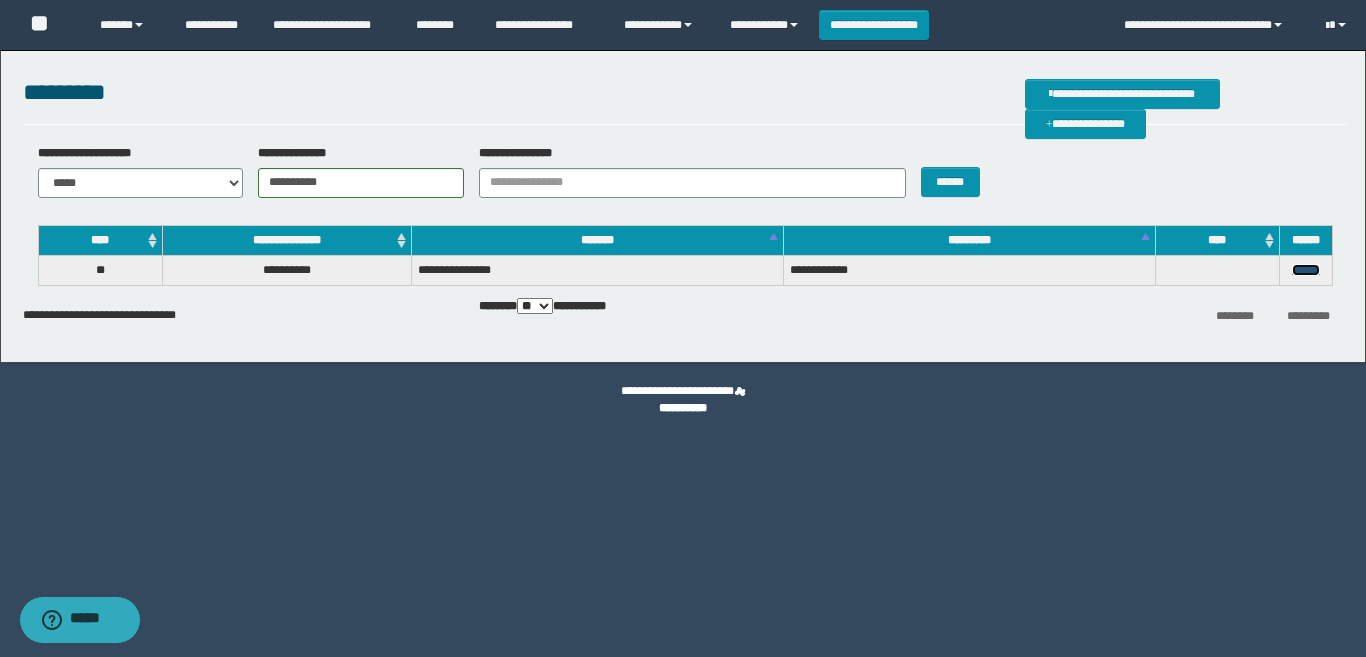 click on "******" at bounding box center (1306, 270) 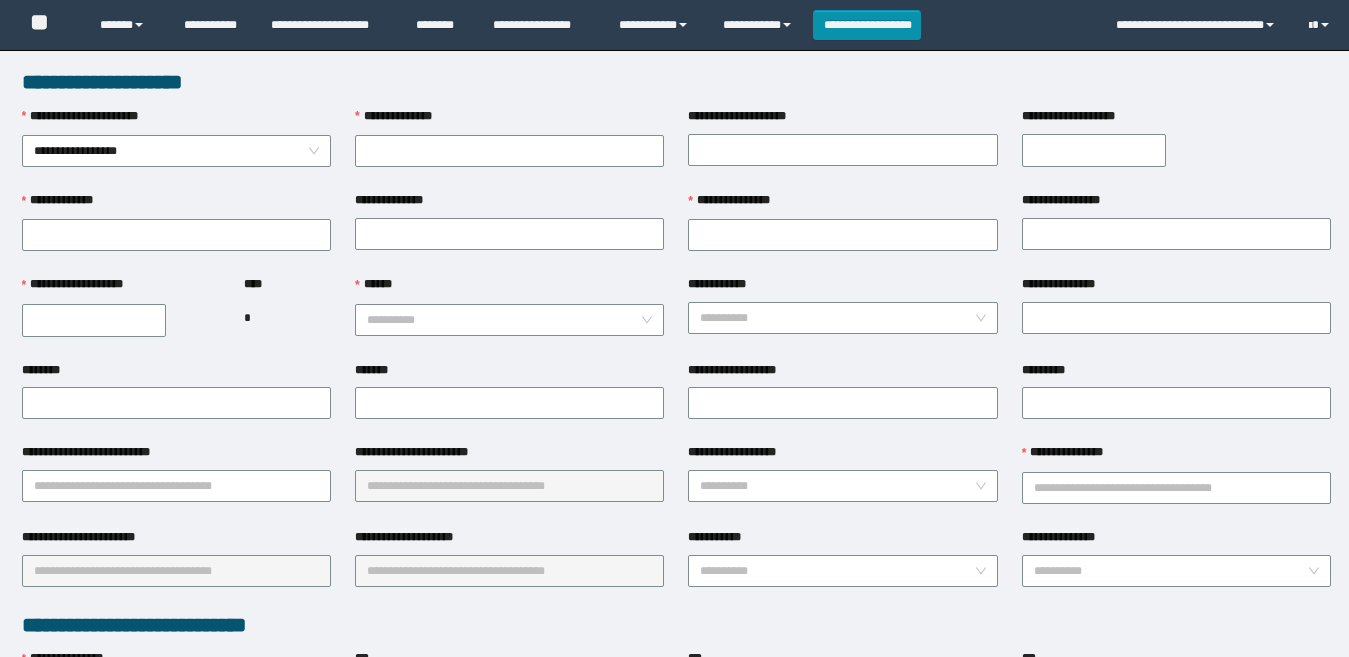 scroll, scrollTop: 0, scrollLeft: 0, axis: both 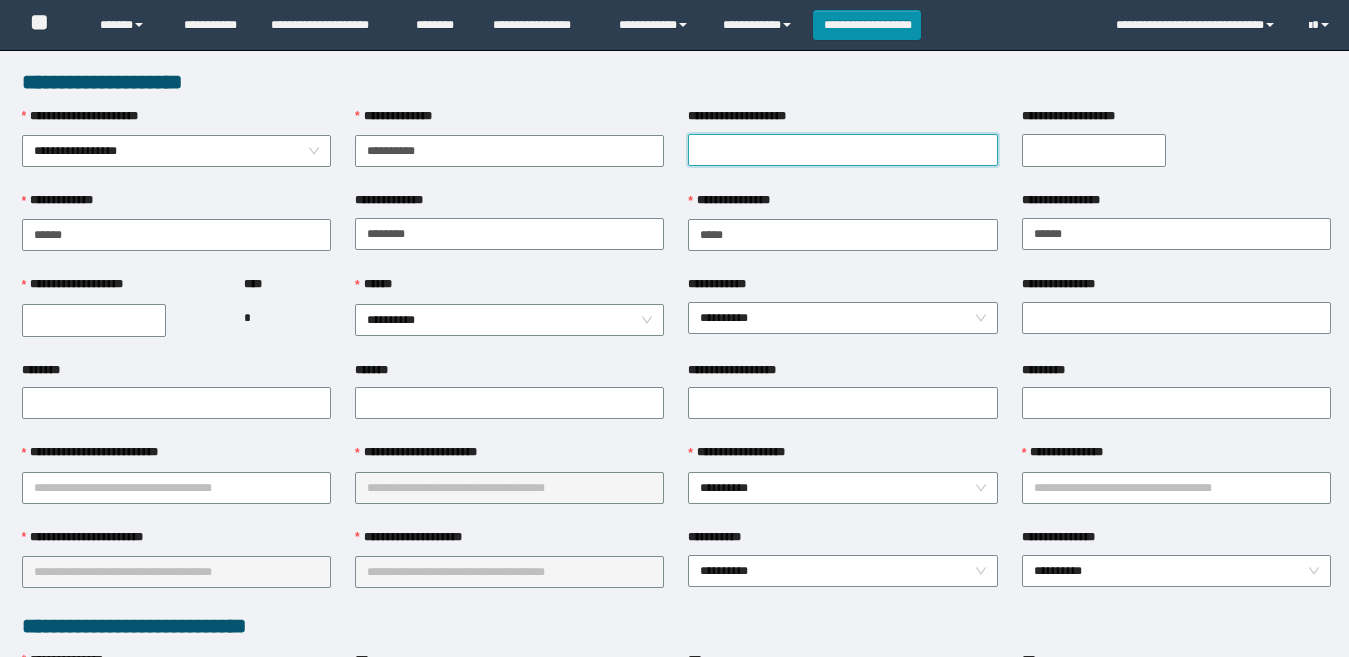 click on "**********" at bounding box center (842, 150) 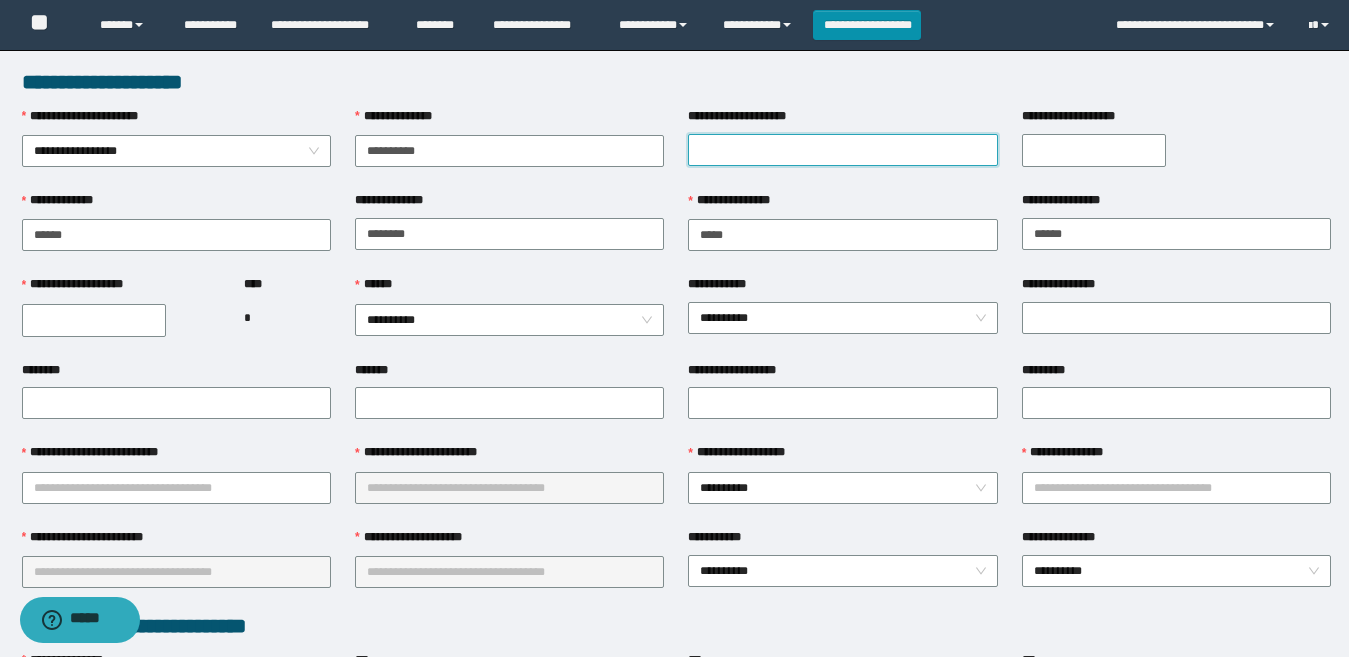 scroll, scrollTop: 0, scrollLeft: 0, axis: both 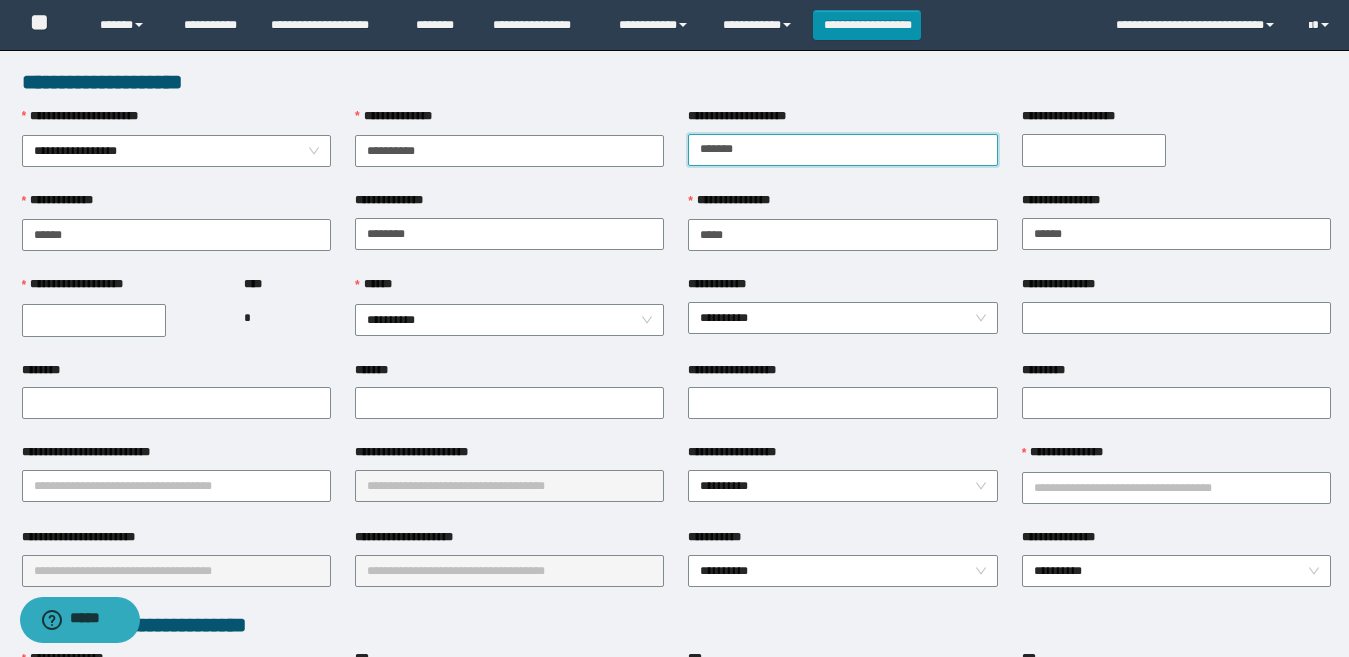 type on "******" 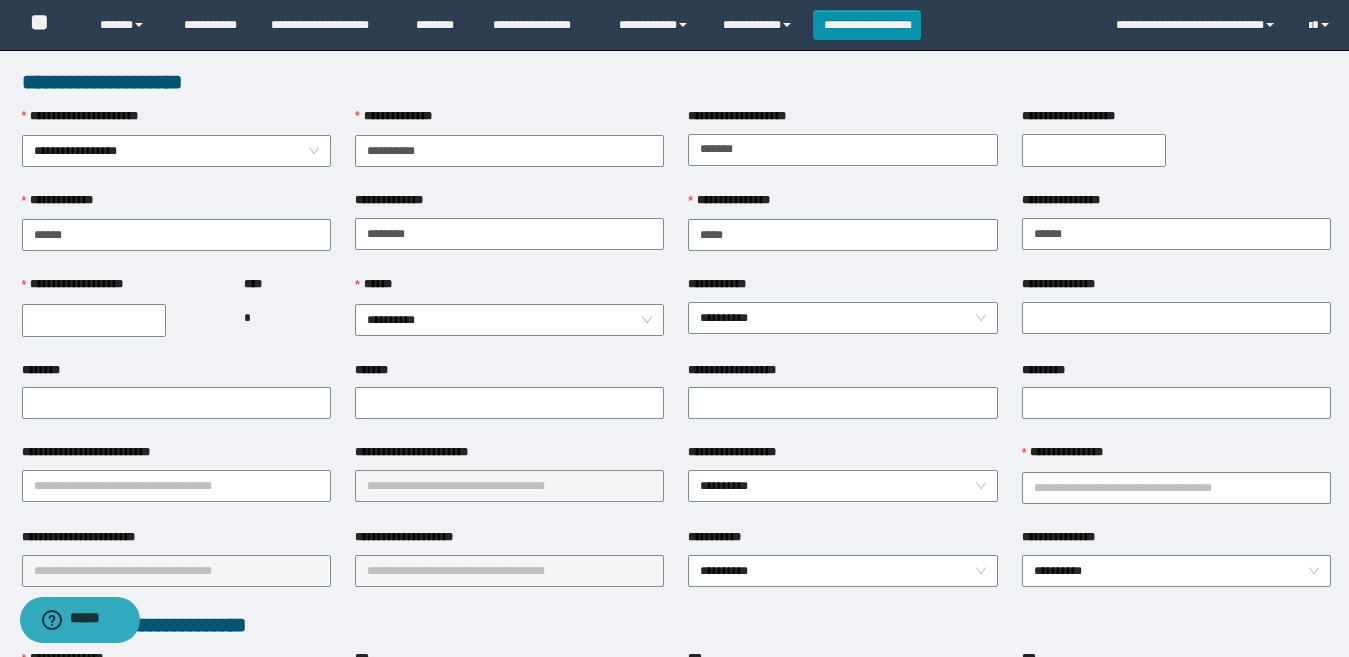 click on "**********" at bounding box center (1094, 150) 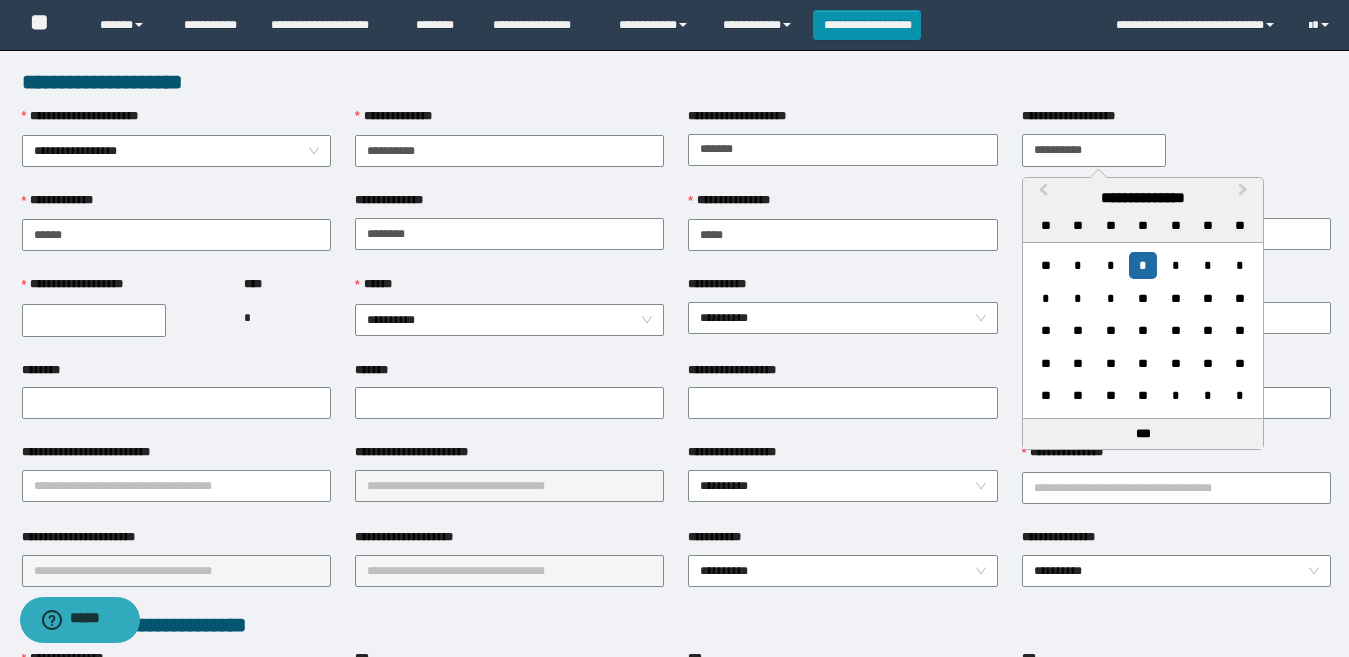 type on "**********" 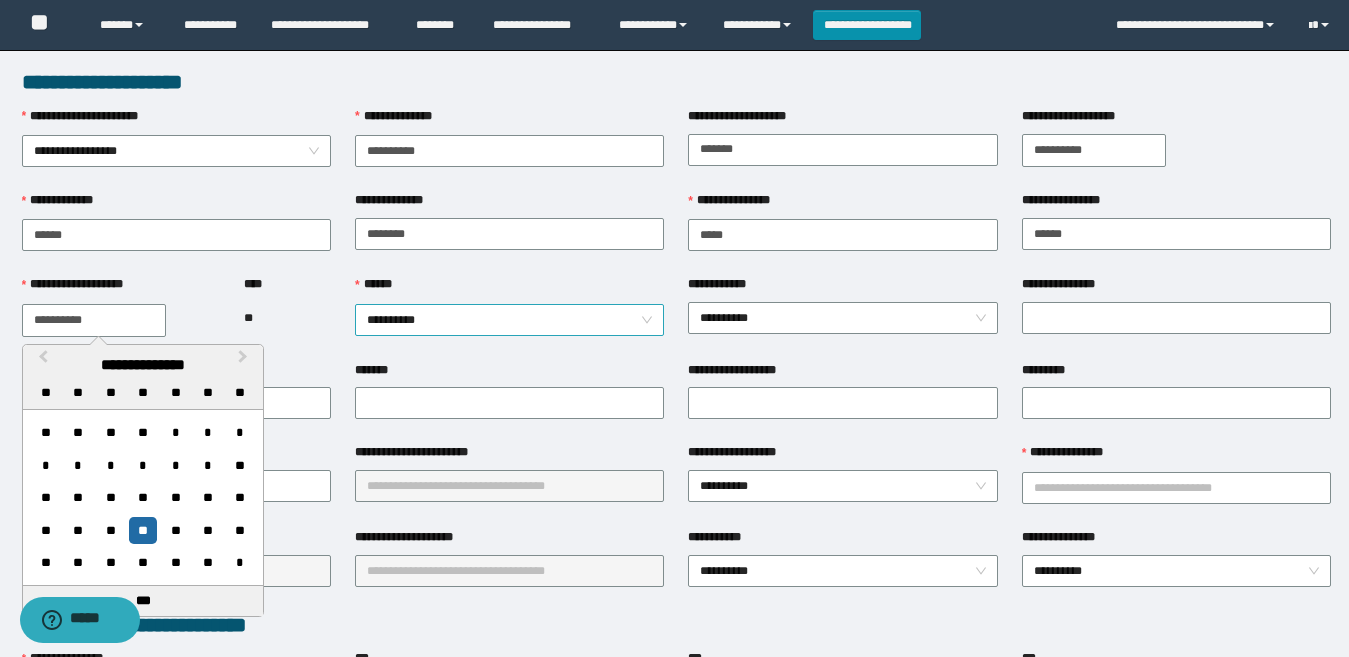 type on "**********" 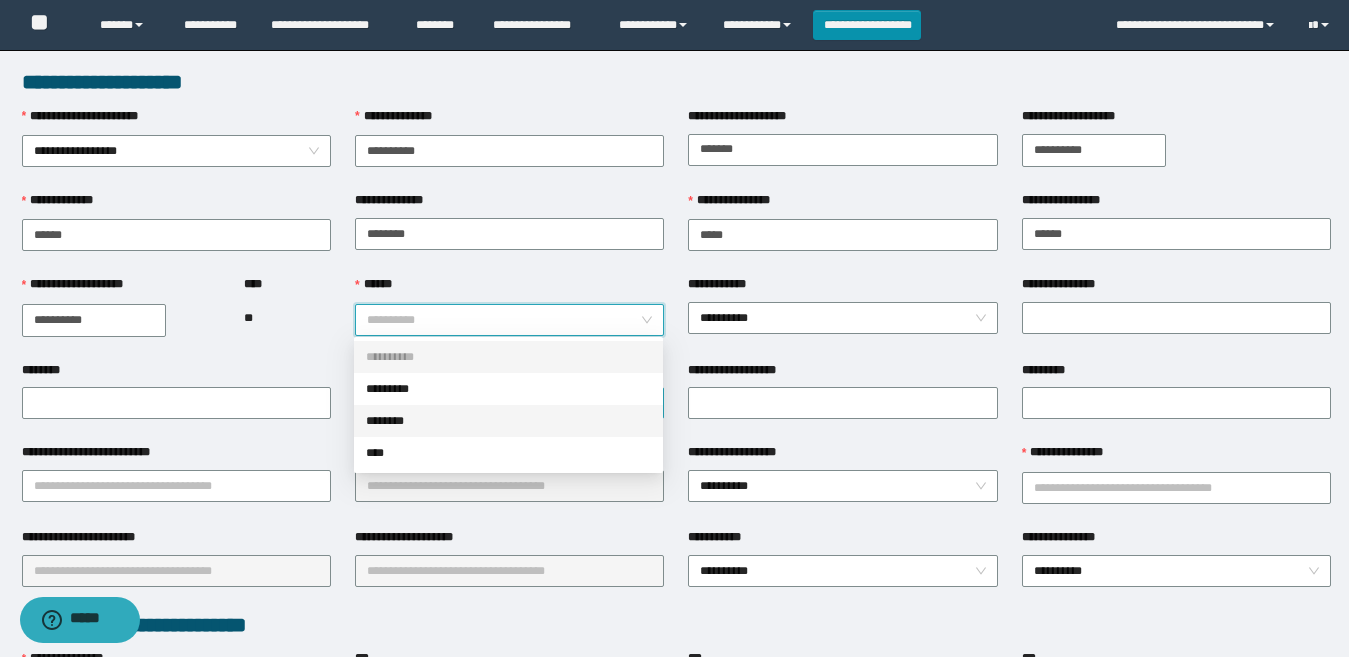 click on "********" at bounding box center (508, 421) 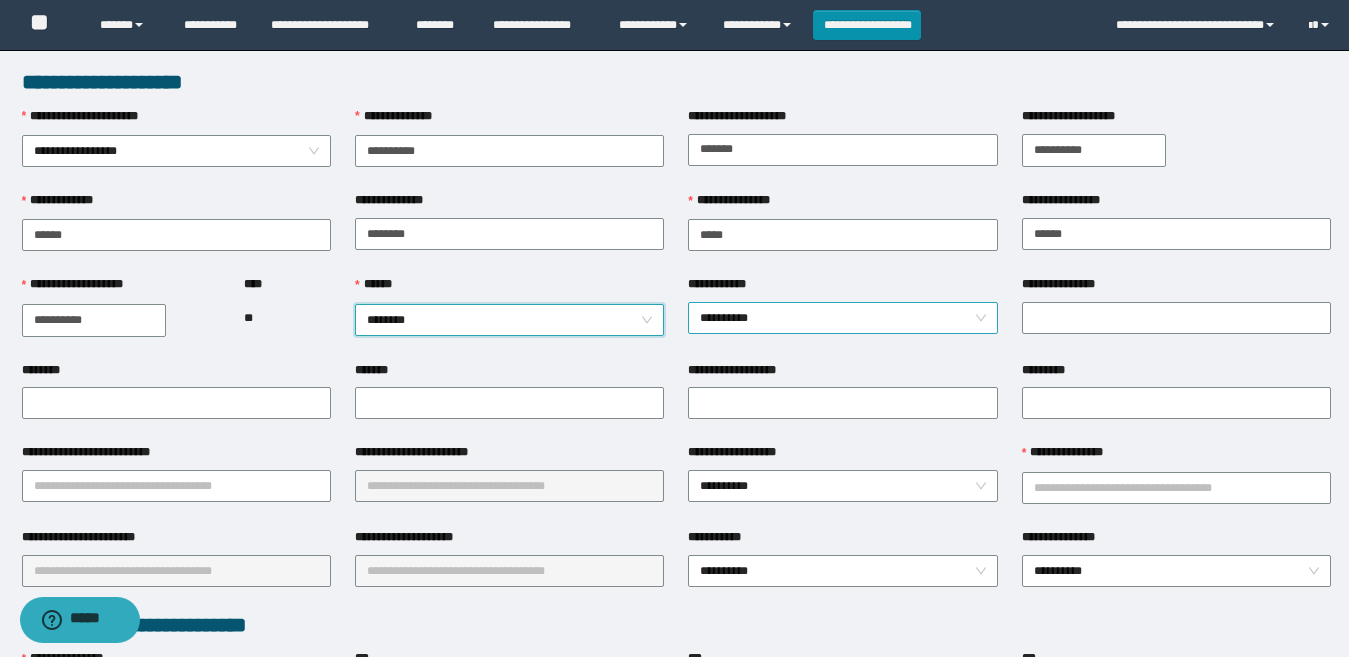 click on "**********" at bounding box center (842, 318) 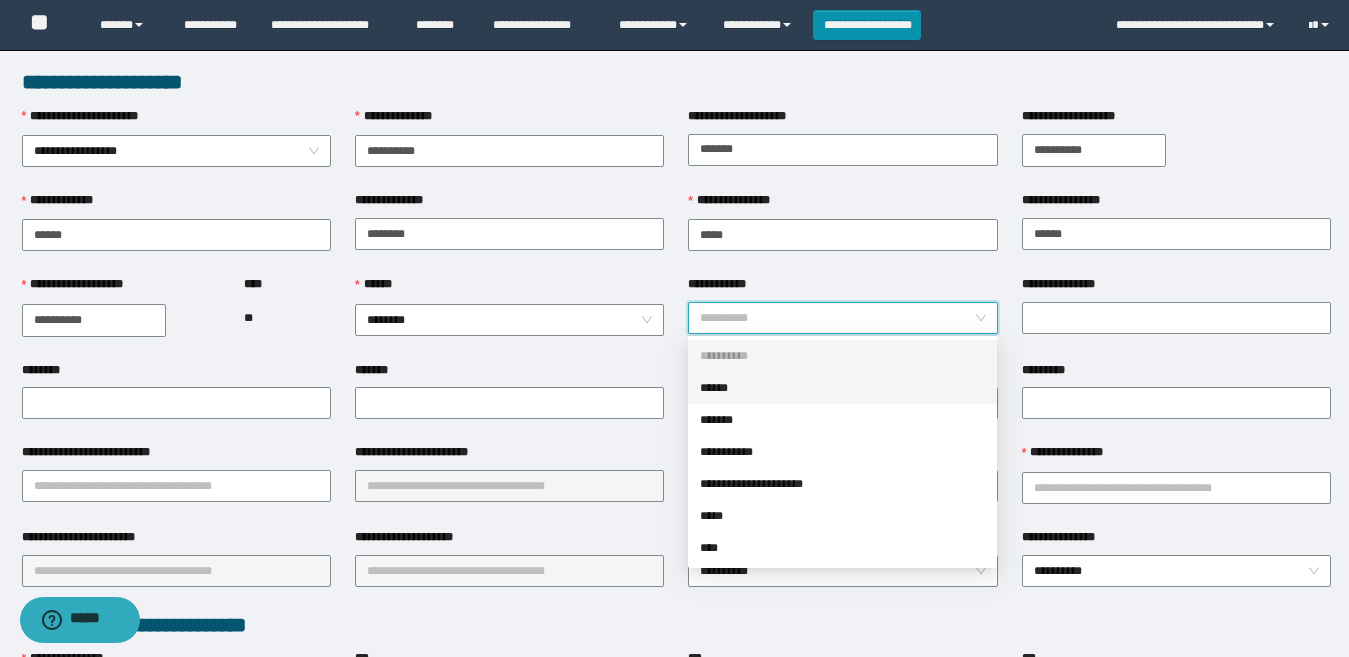 click on "*******" at bounding box center [509, 374] 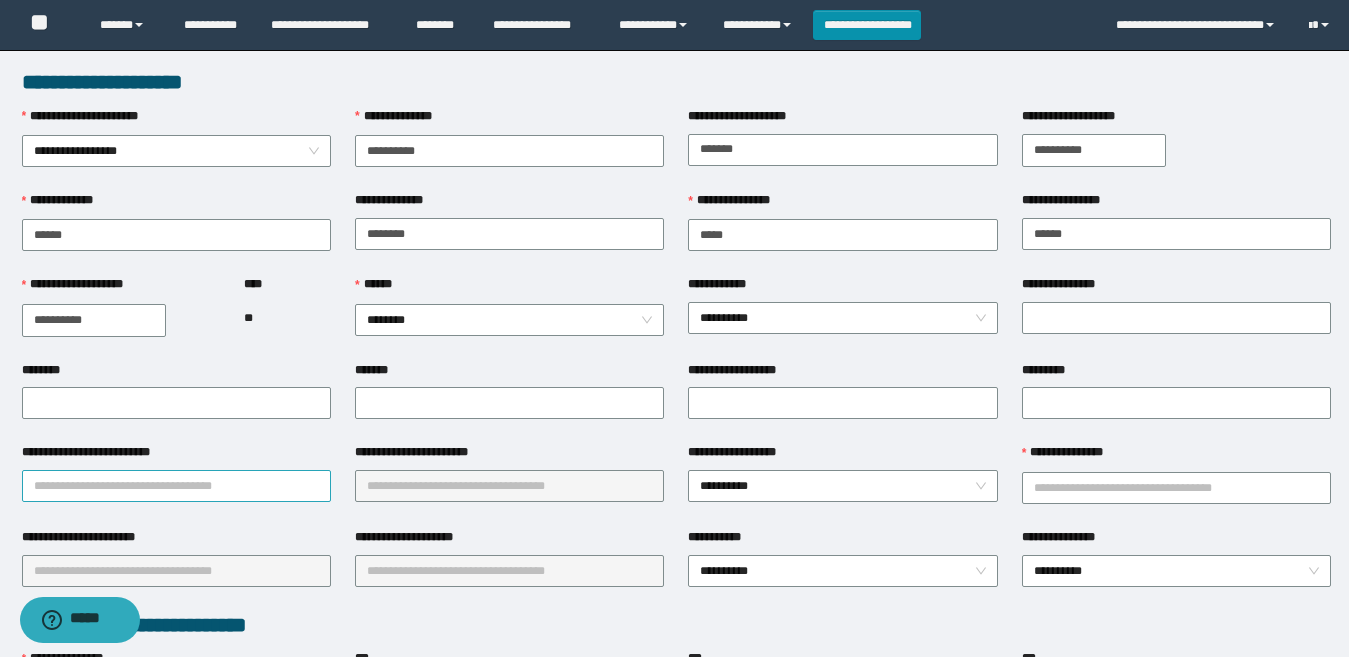 click on "**********" at bounding box center [176, 486] 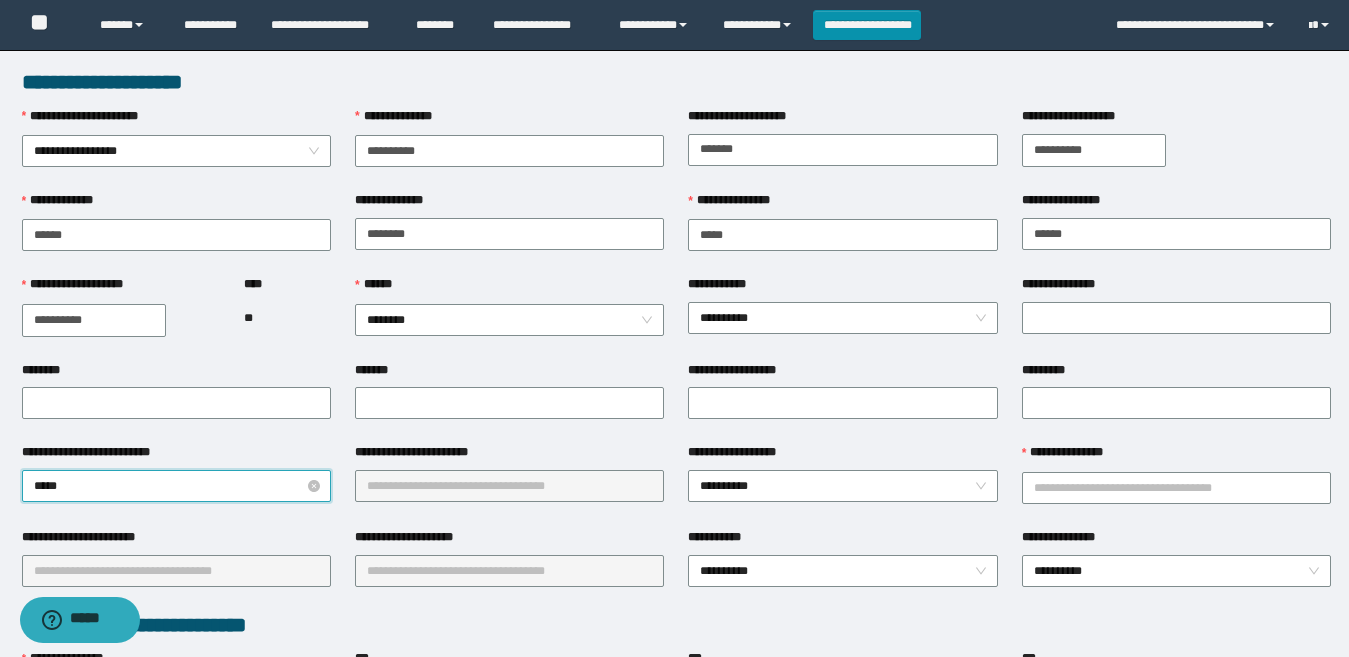 type on "******" 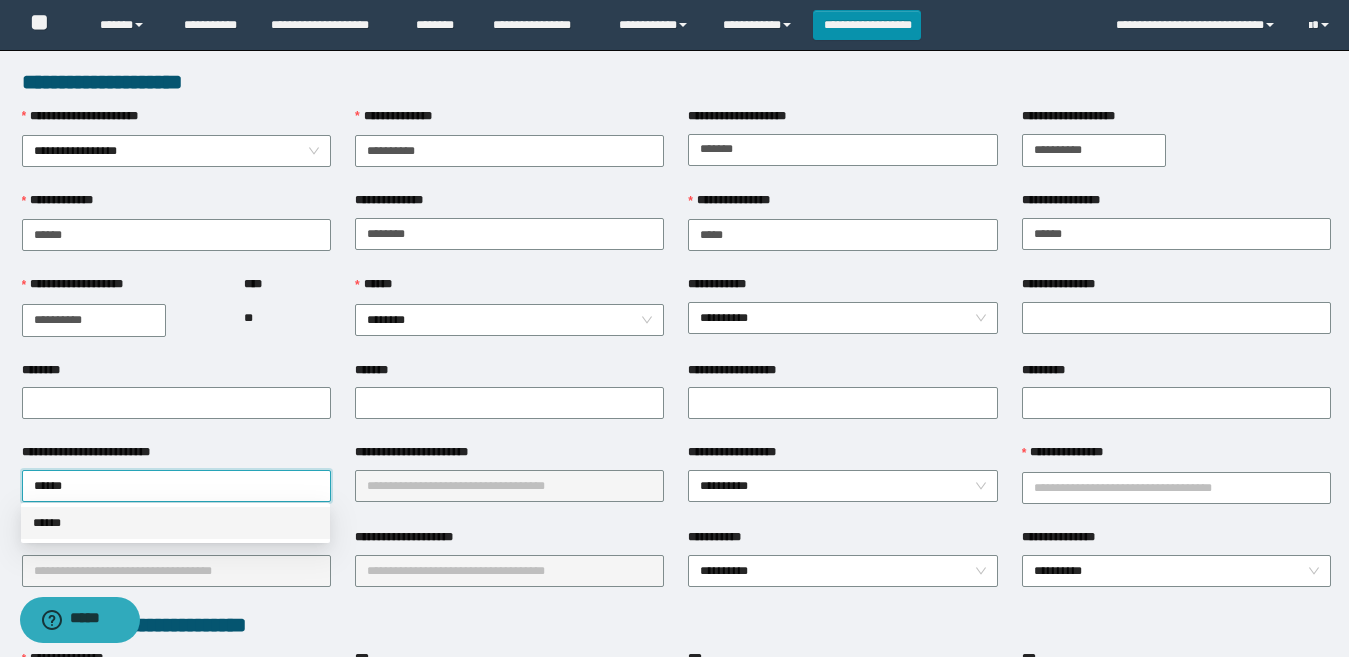 click on "******" at bounding box center (175, 523) 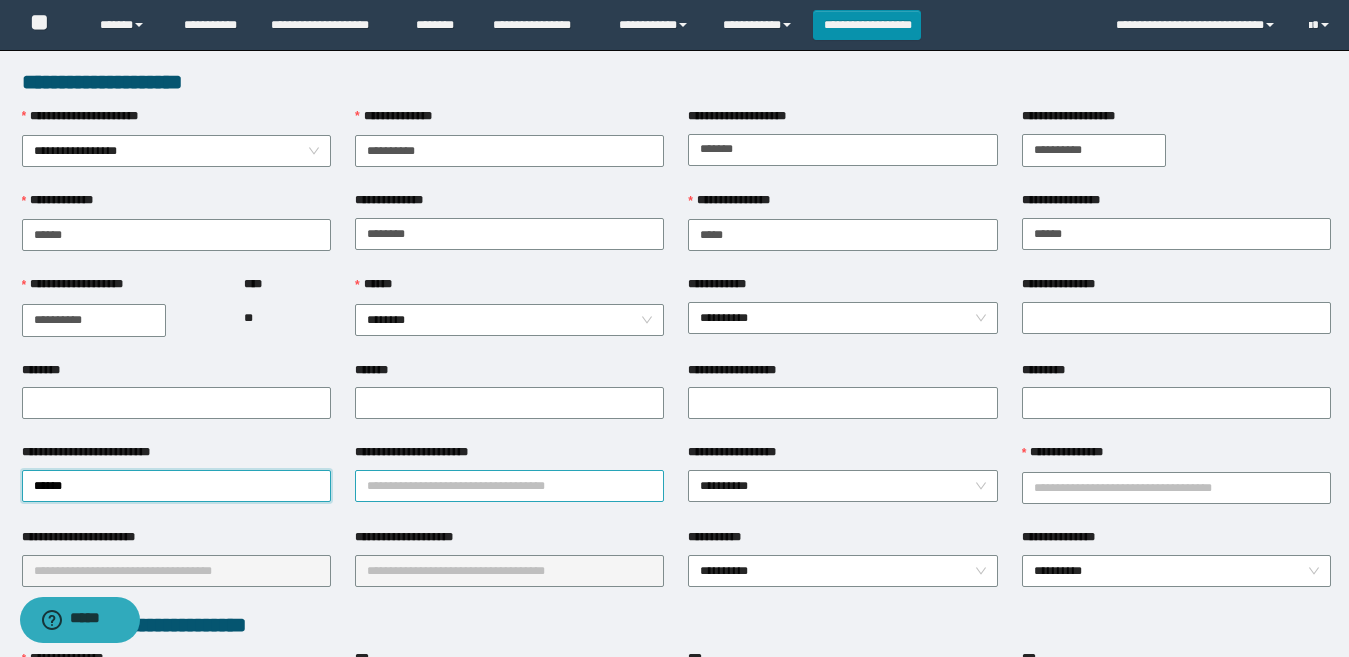 click on "**********" at bounding box center [509, 486] 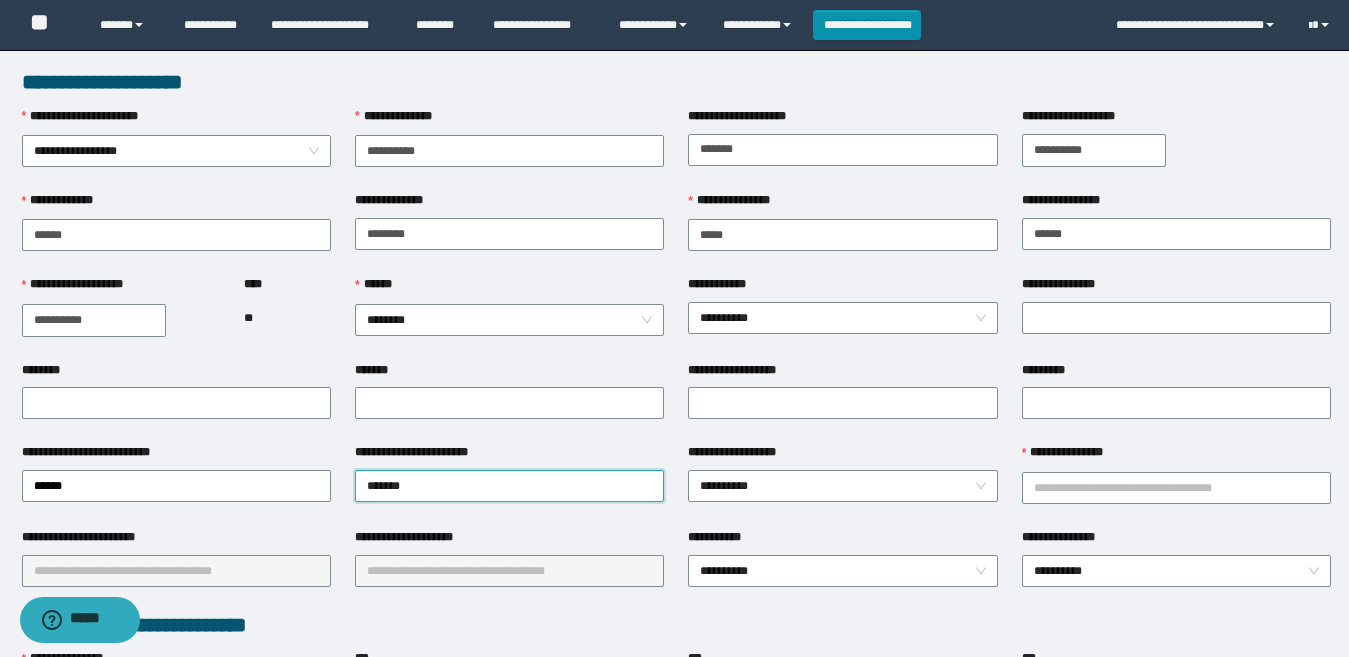 type on "******" 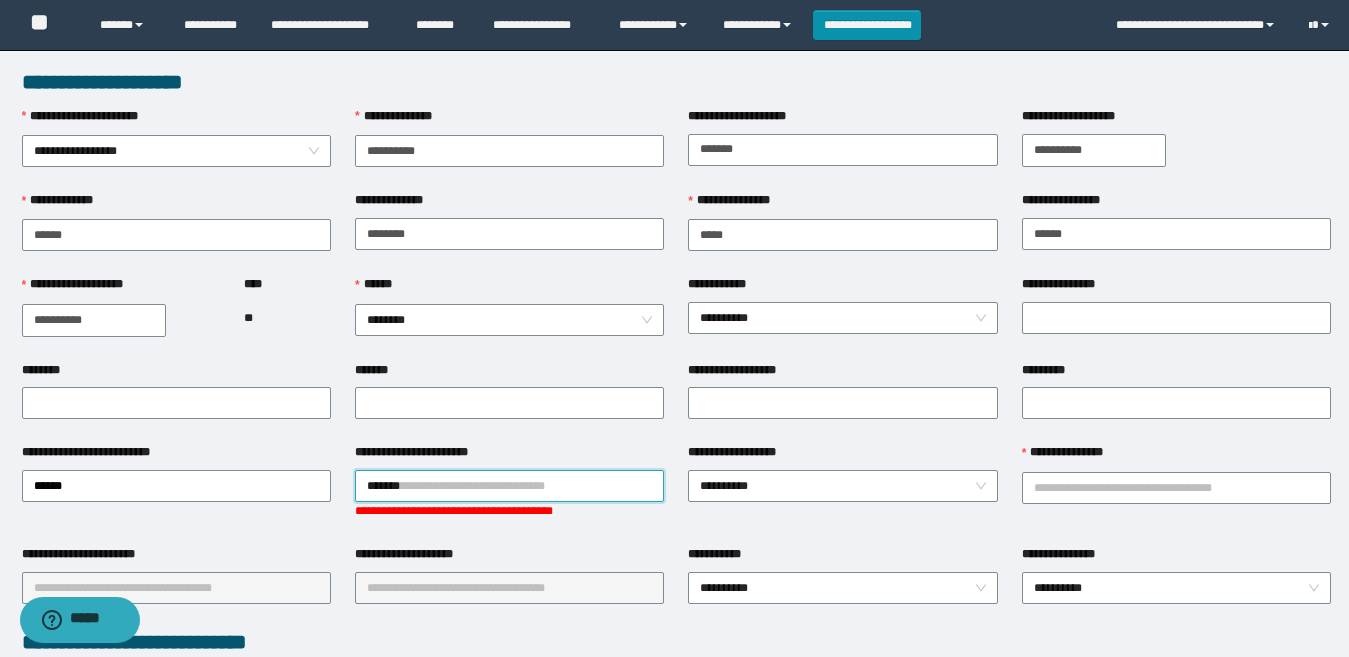 click on "******" at bounding box center (509, 486) 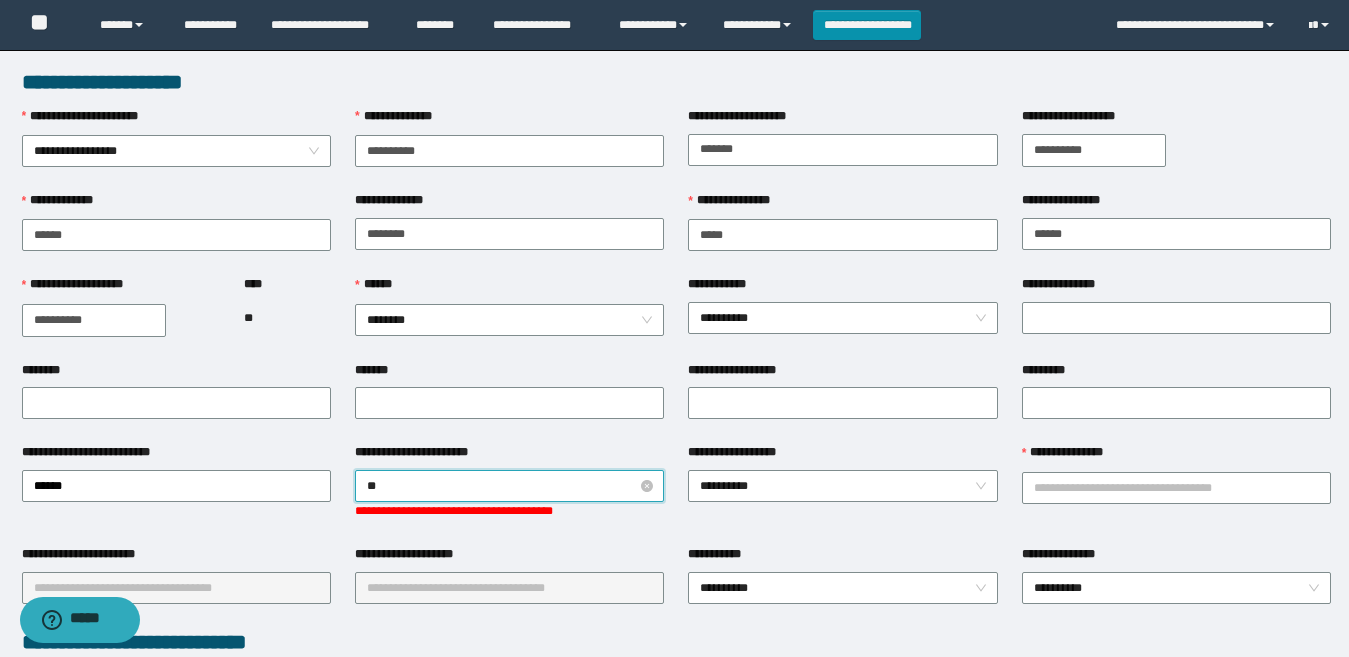 type on "***" 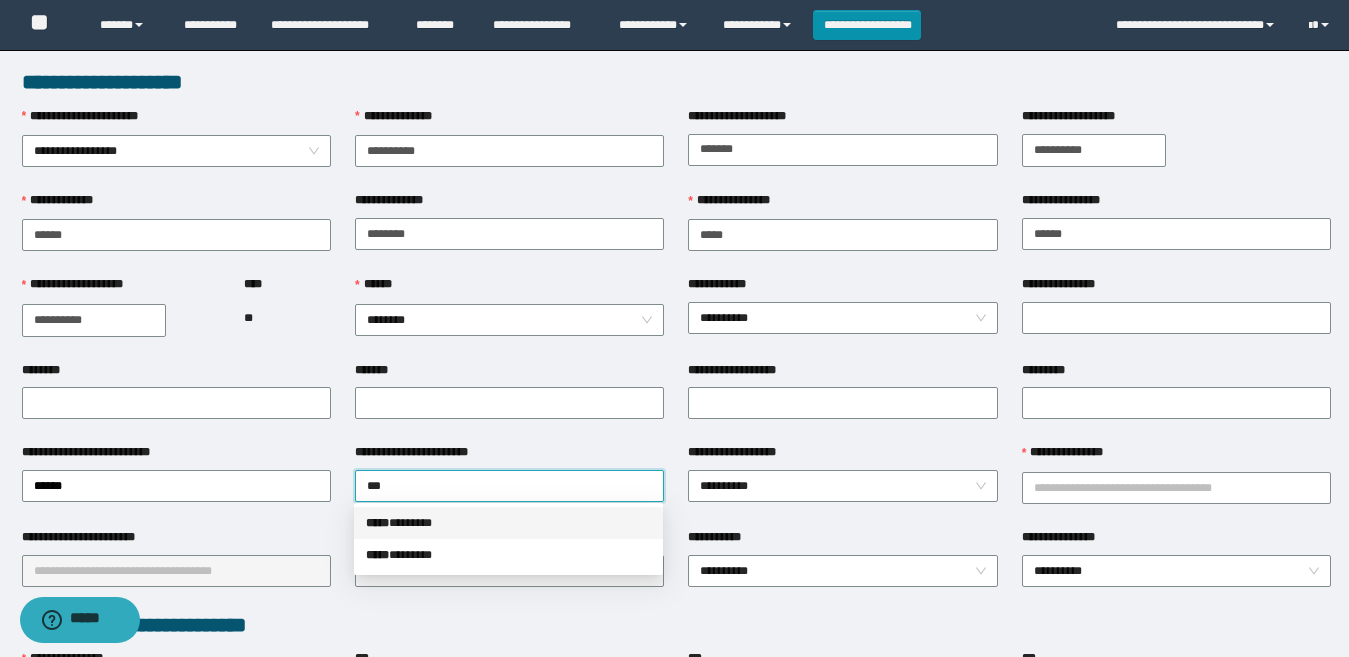 click on "***** * ******" at bounding box center [508, 523] 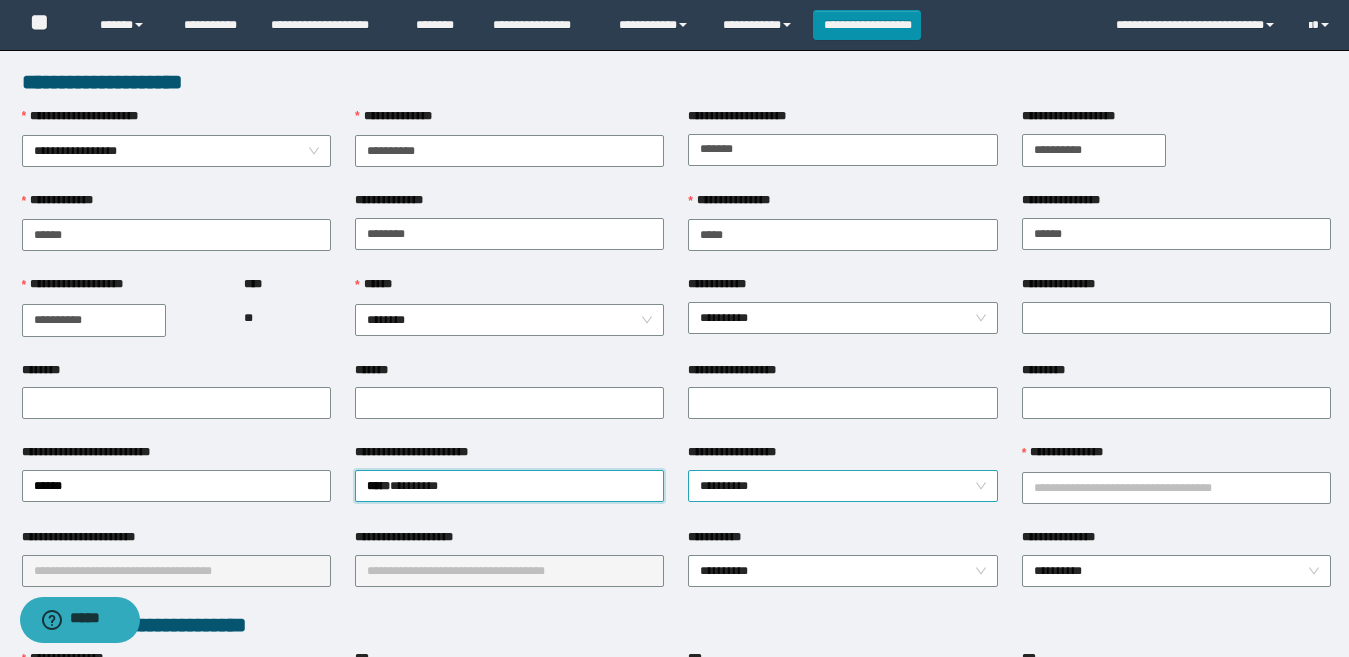 click on "**********" at bounding box center [842, 486] 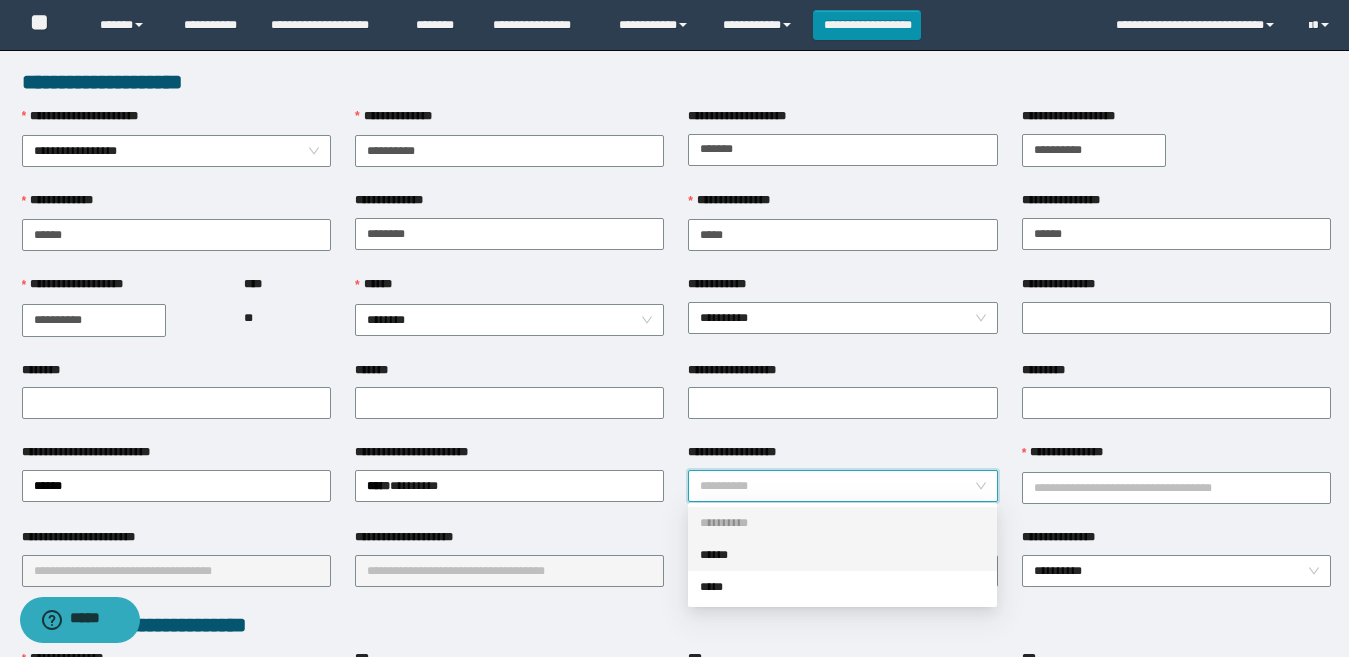 click on "******" at bounding box center [842, 555] 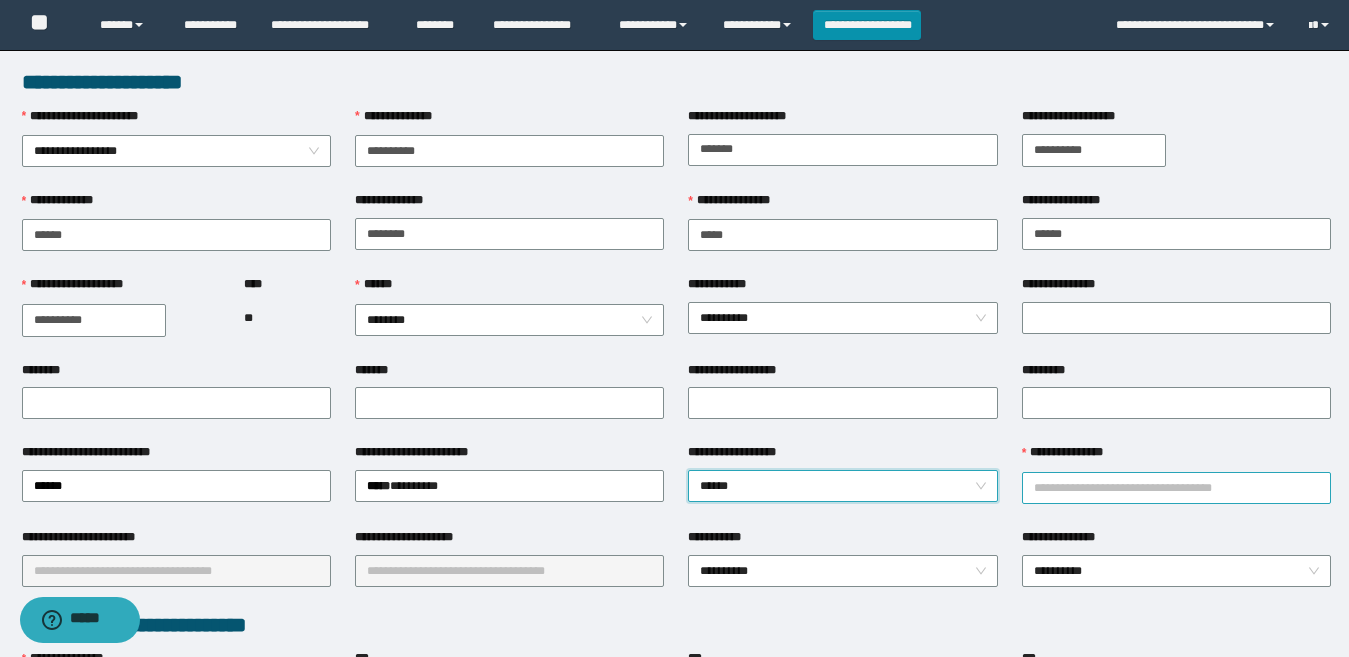 click on "**********" at bounding box center [1176, 488] 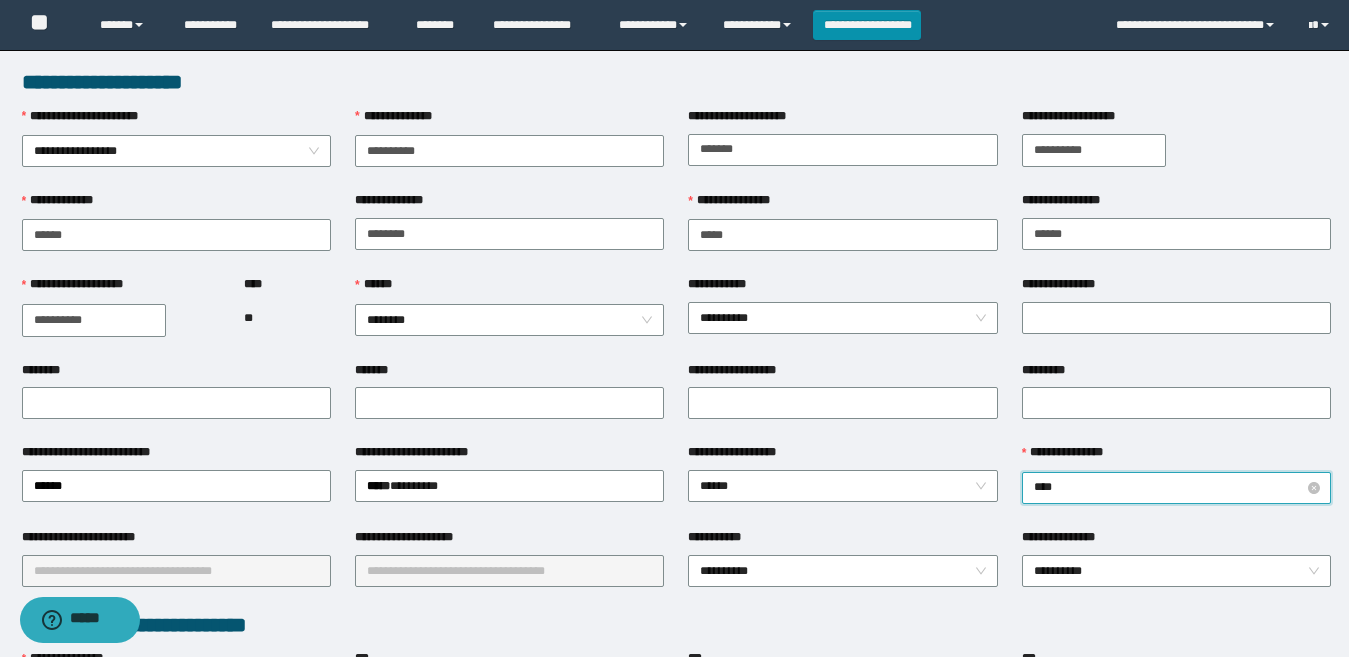 type on "*****" 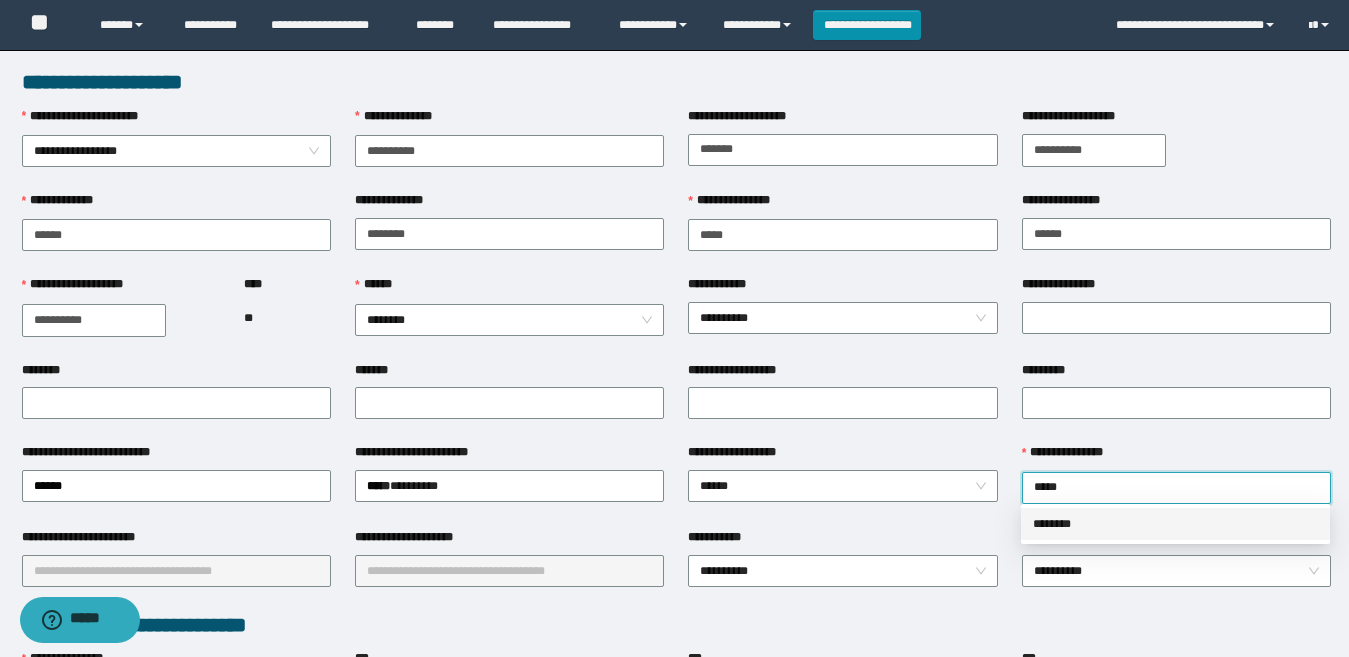 drag, startPoint x: 1093, startPoint y: 519, endPoint x: 344, endPoint y: 524, distance: 749.01666 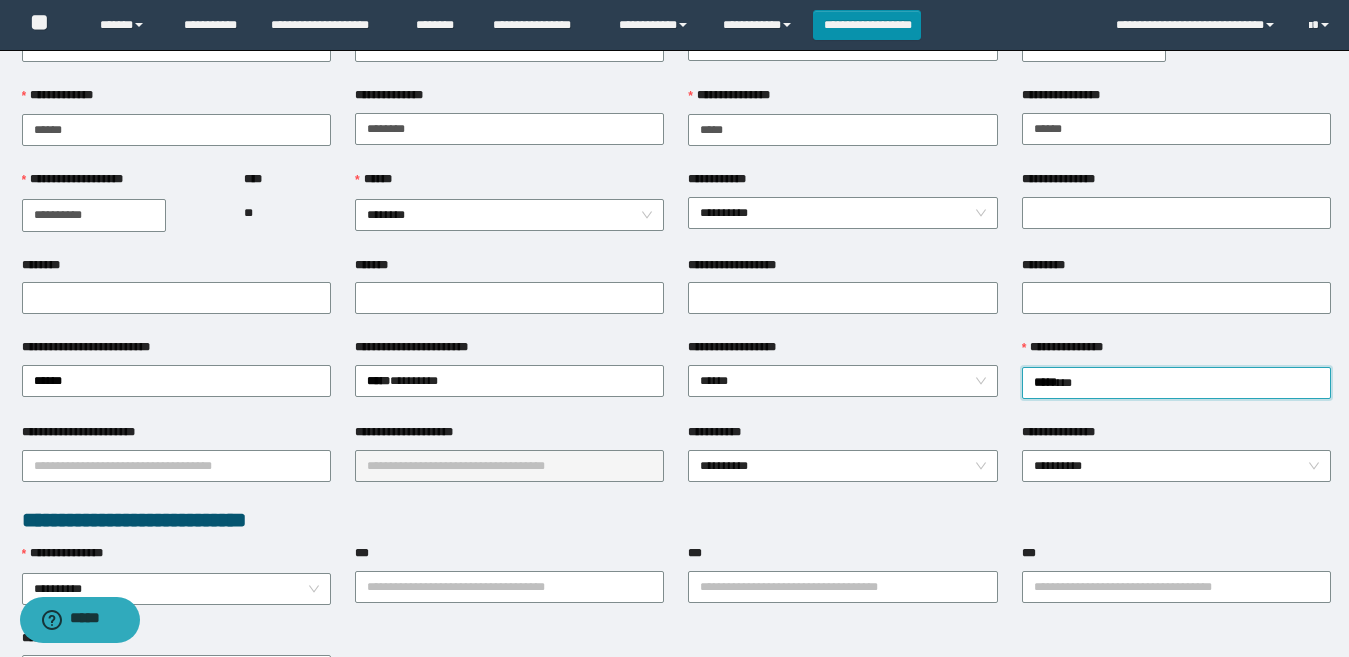 scroll, scrollTop: 200, scrollLeft: 0, axis: vertical 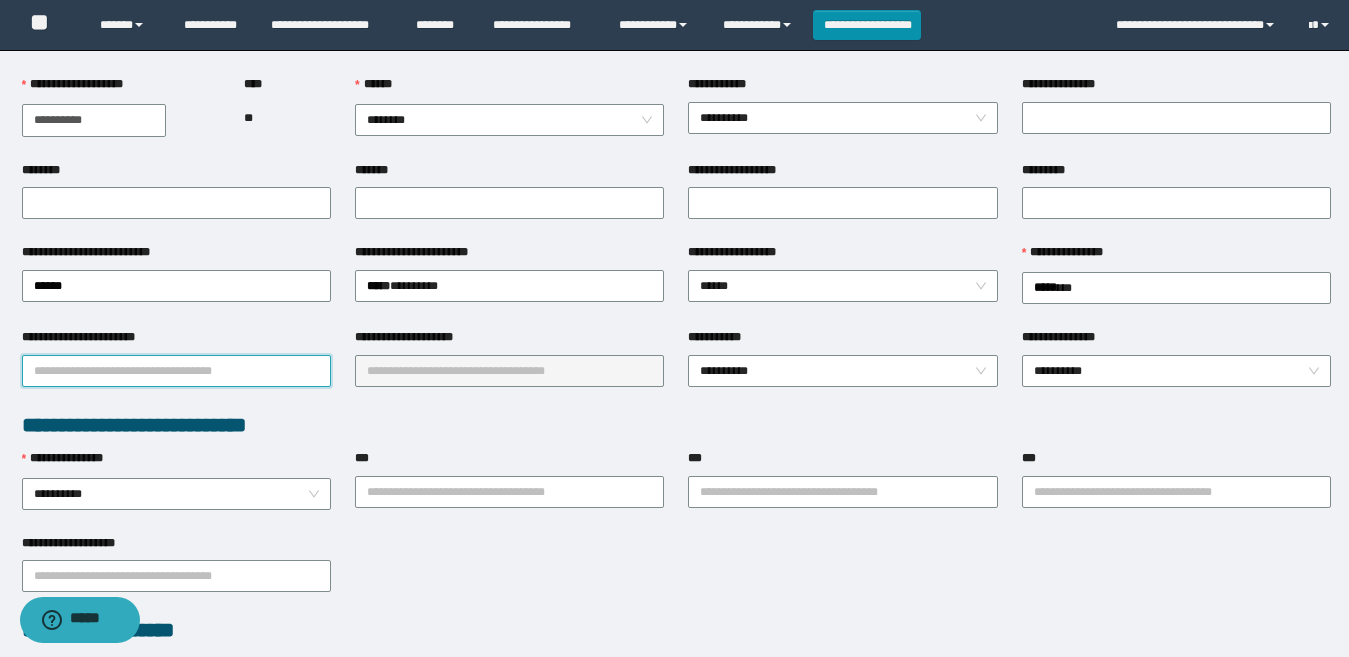 click on "**********" at bounding box center [176, 371] 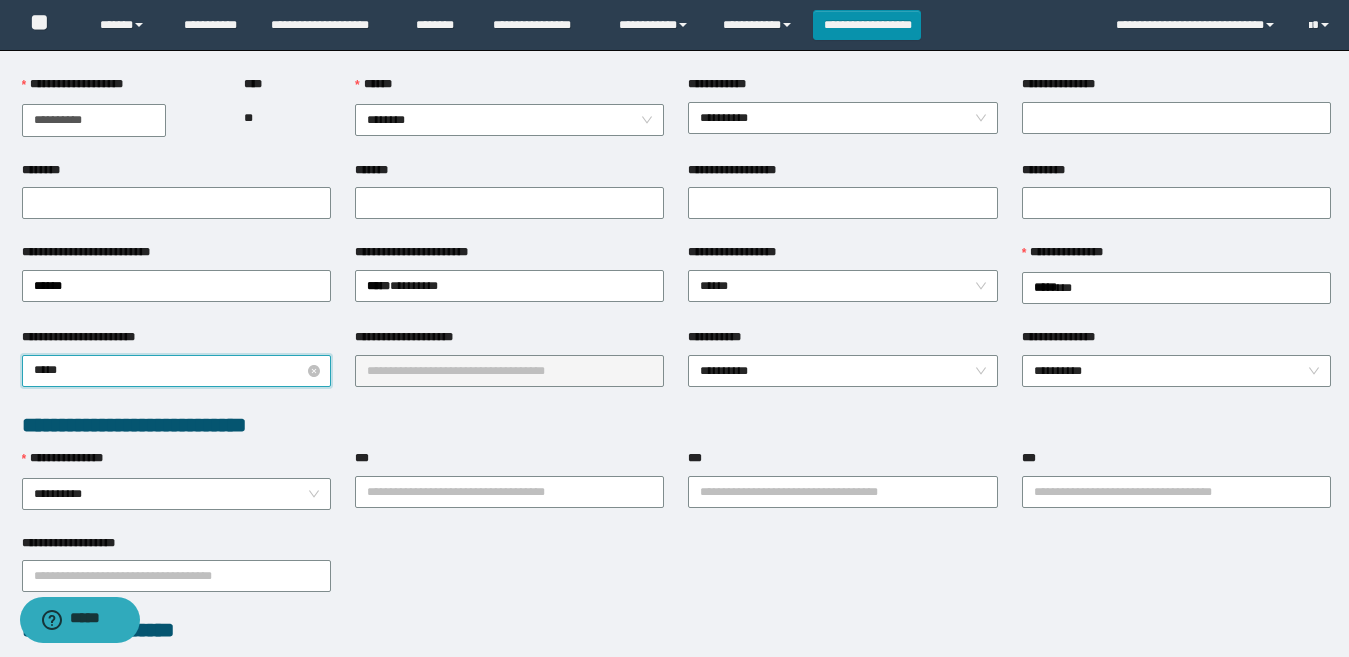 type on "******" 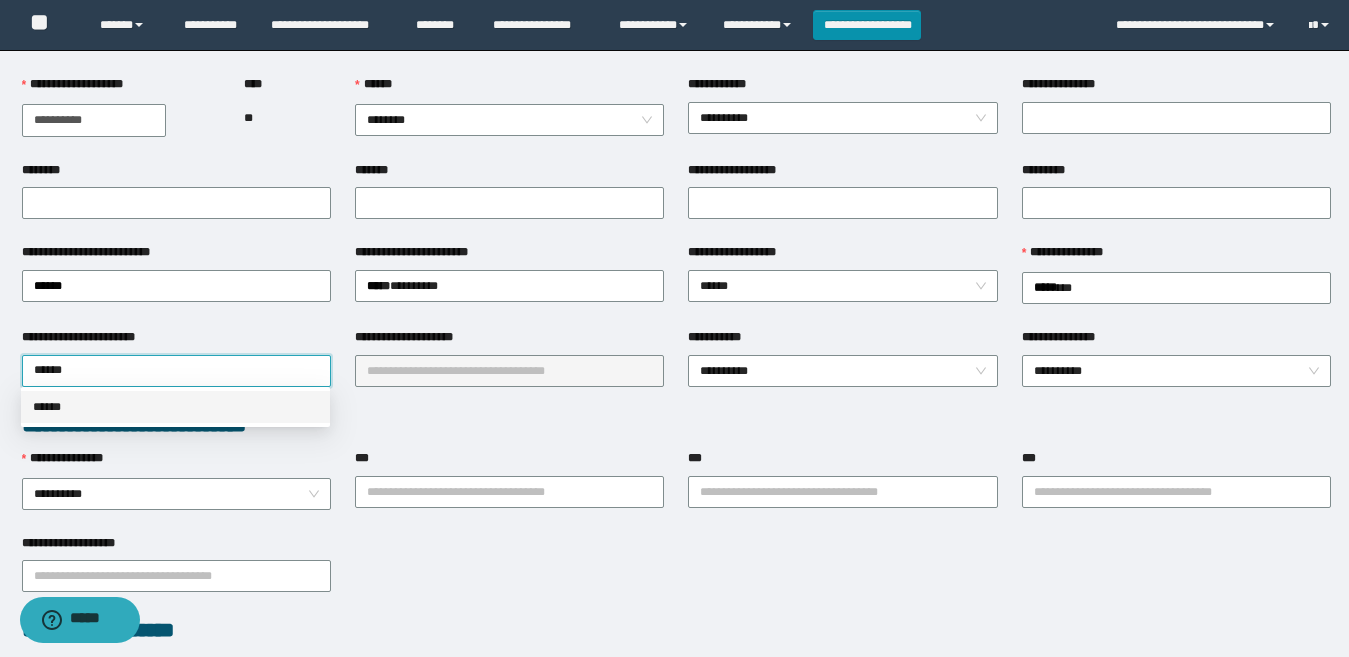 click on "******" at bounding box center [175, 407] 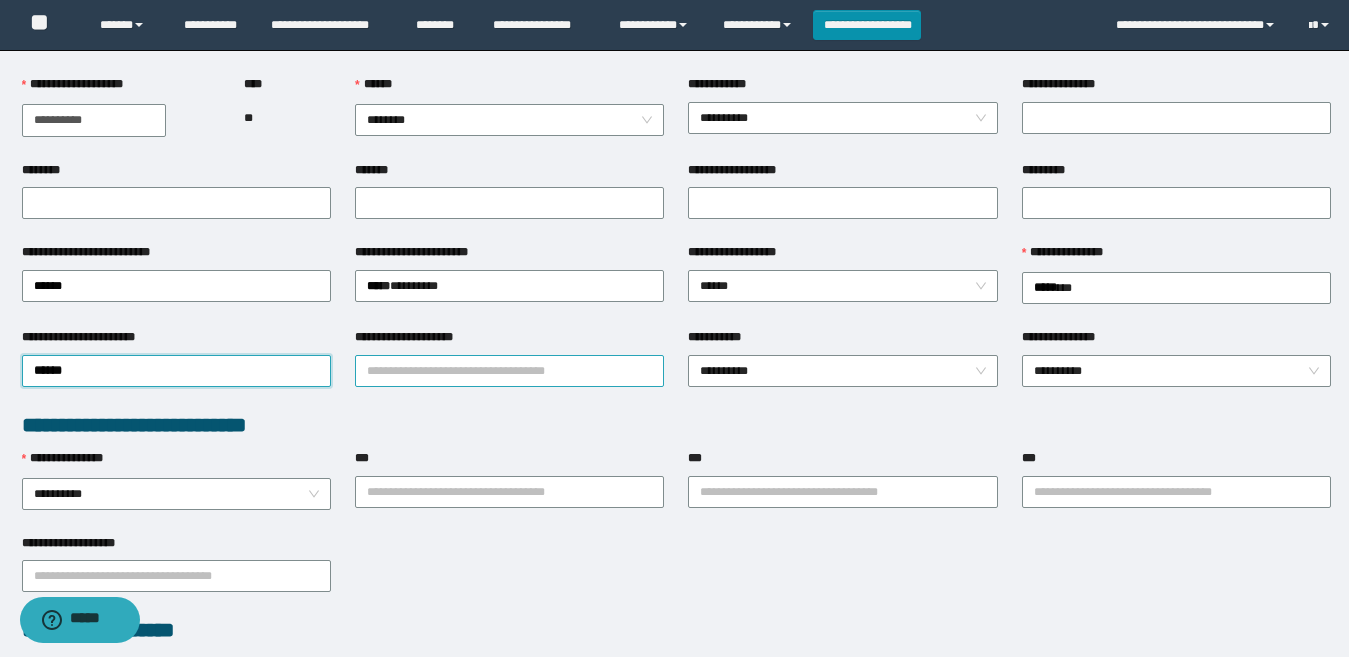 click on "**********" at bounding box center [509, 371] 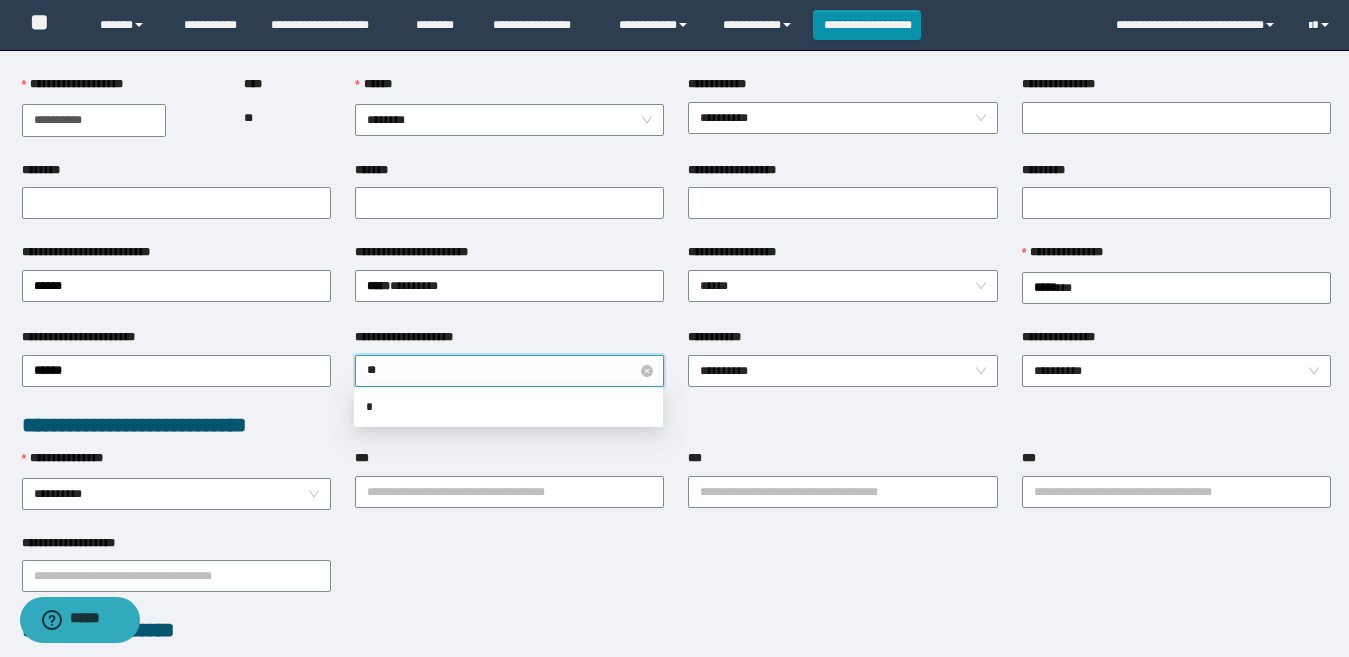 type on "***" 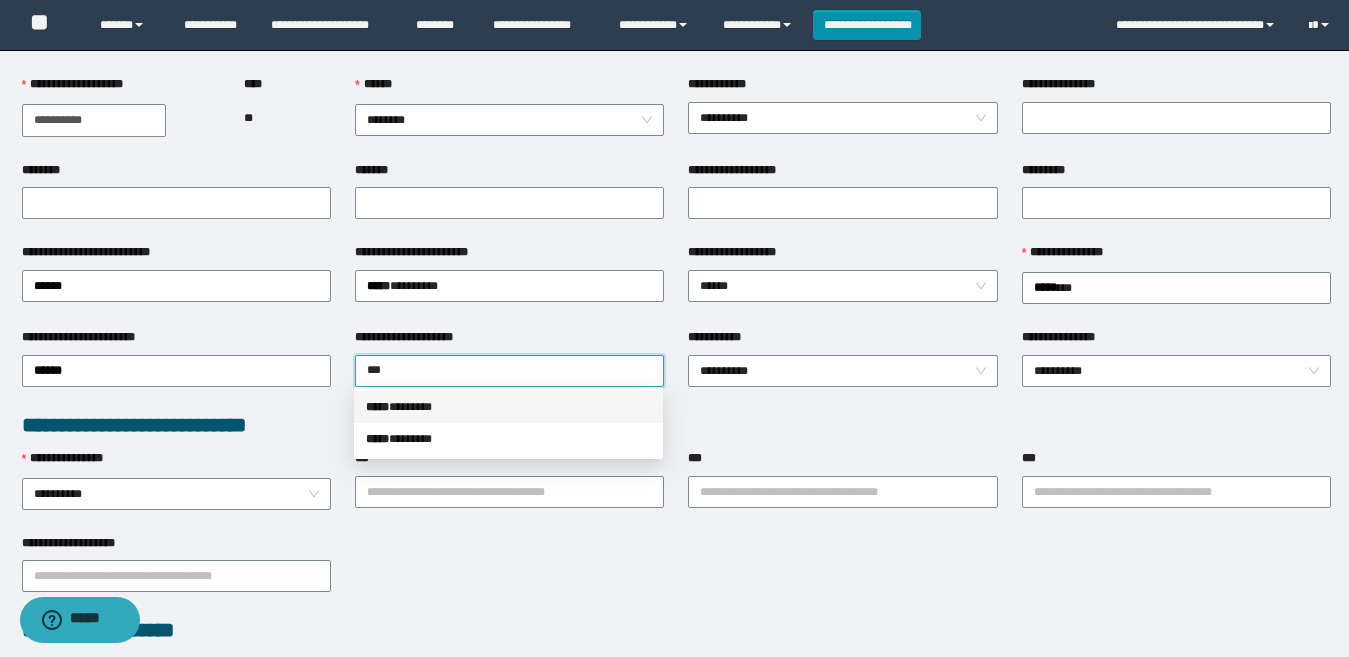 click on "***** * ******" at bounding box center (508, 407) 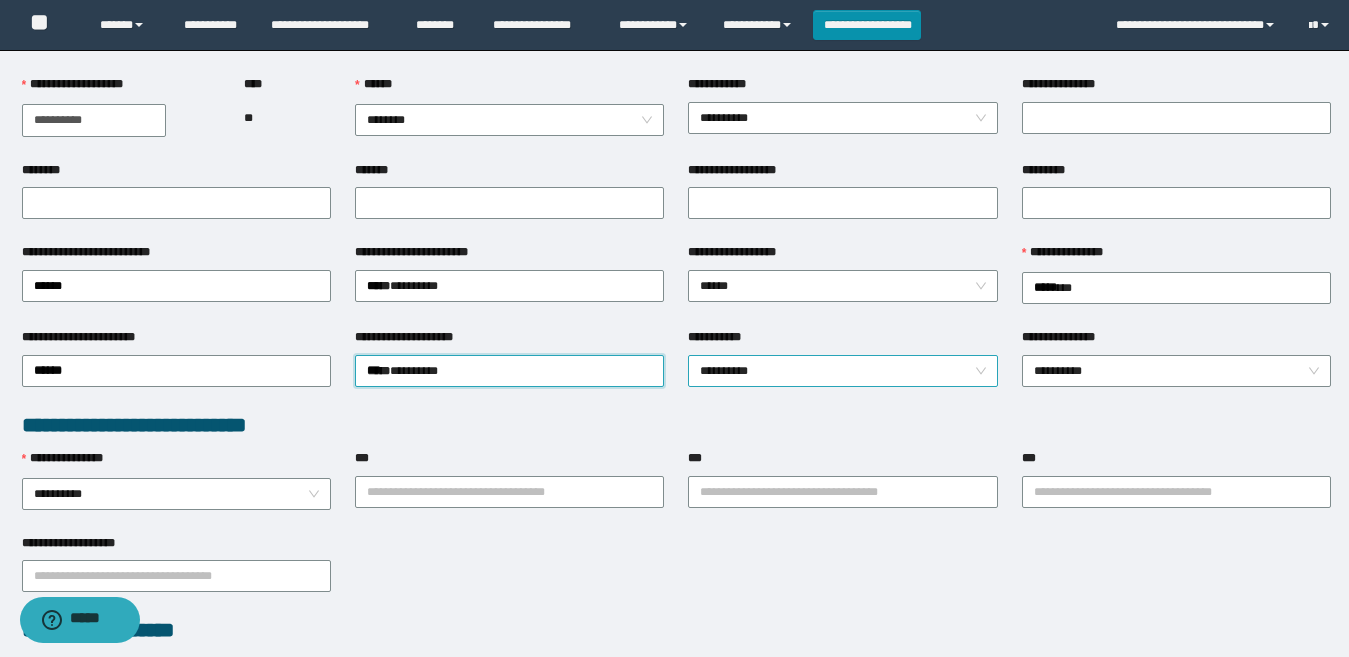 click on "**********" at bounding box center (842, 371) 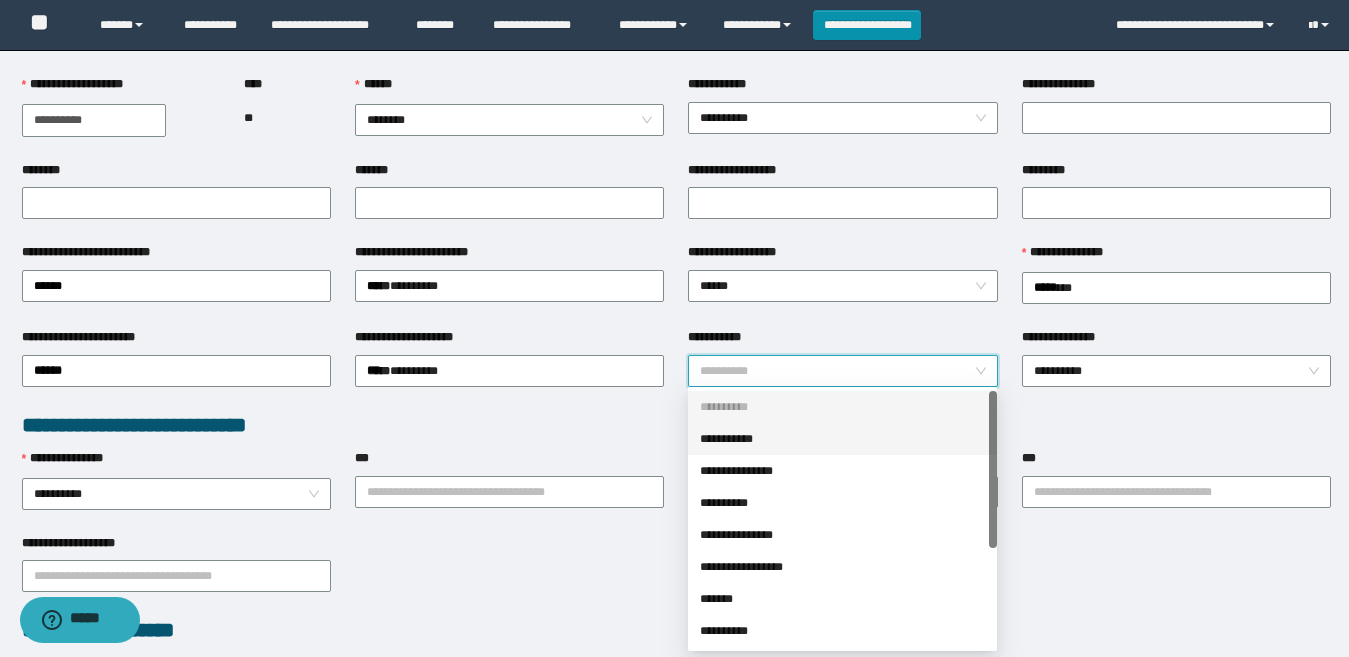 drag, startPoint x: 604, startPoint y: 422, endPoint x: 629, endPoint y: 416, distance: 25.70992 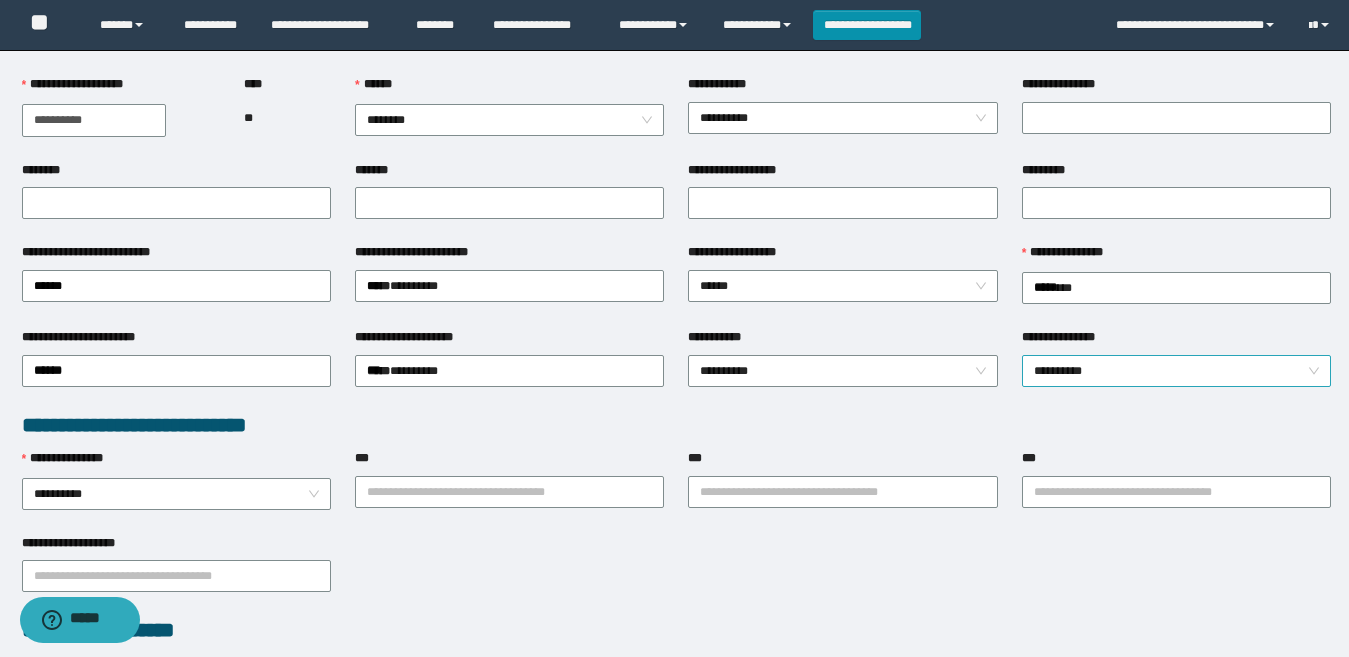 click on "**********" at bounding box center [1176, 371] 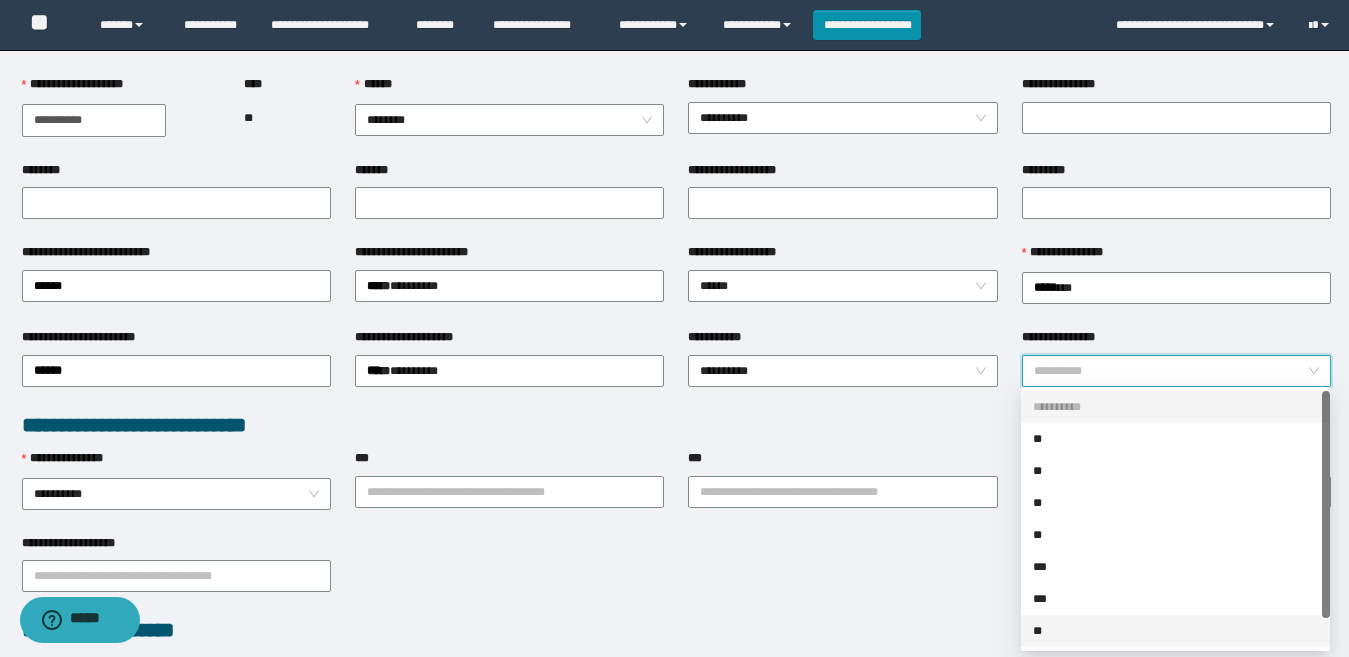 click on "**" at bounding box center [1175, 631] 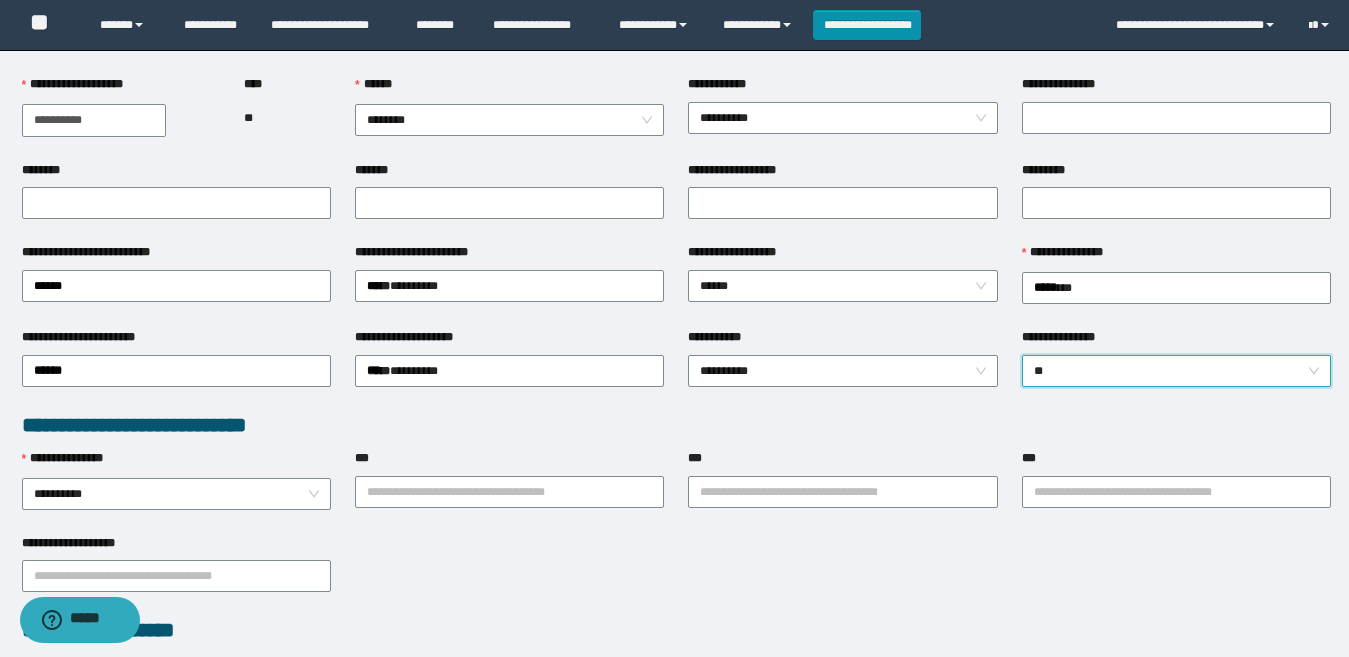 scroll, scrollTop: 0, scrollLeft: 0, axis: both 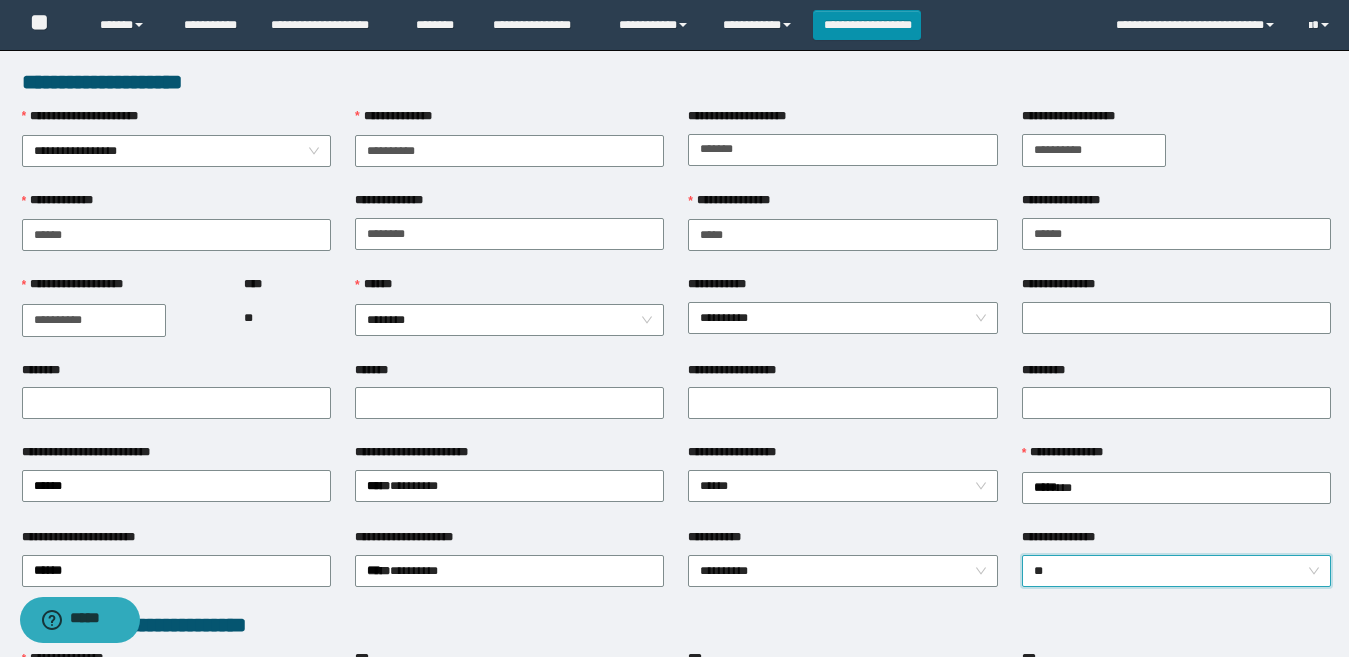 click on "**********" at bounding box center [1176, 150] 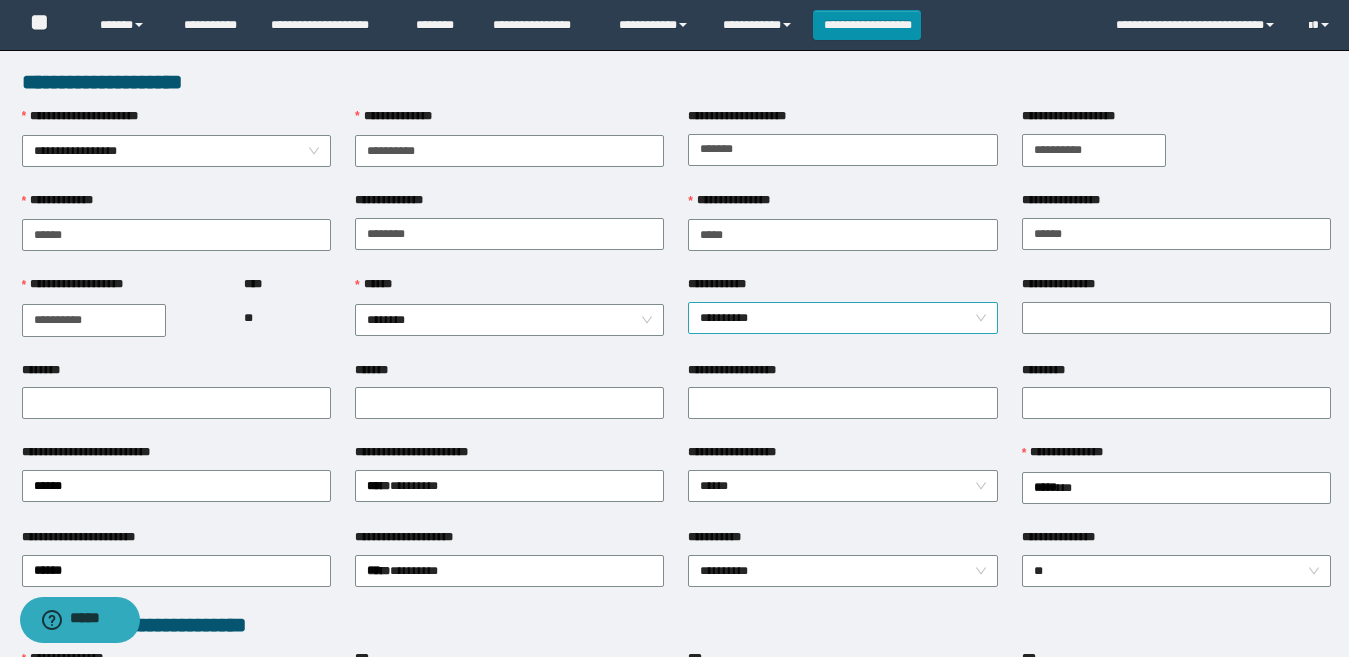 click on "**********" at bounding box center (842, 318) 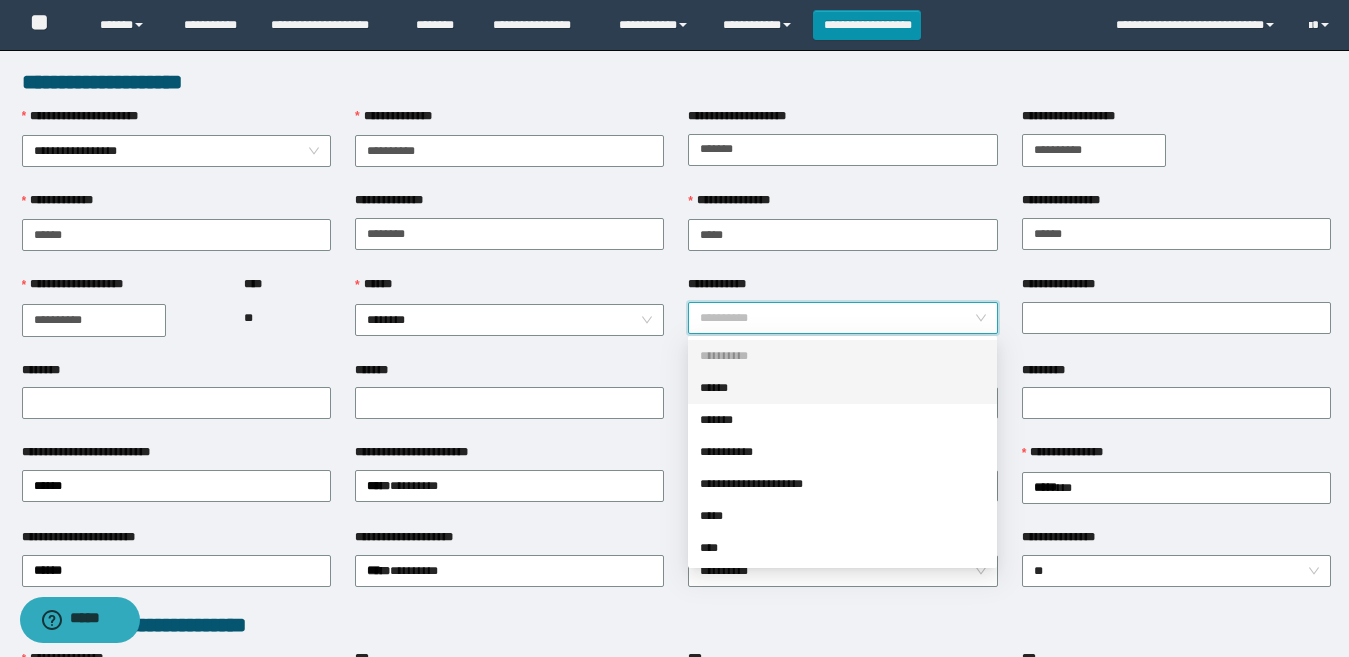 click on "******" at bounding box center (842, 388) 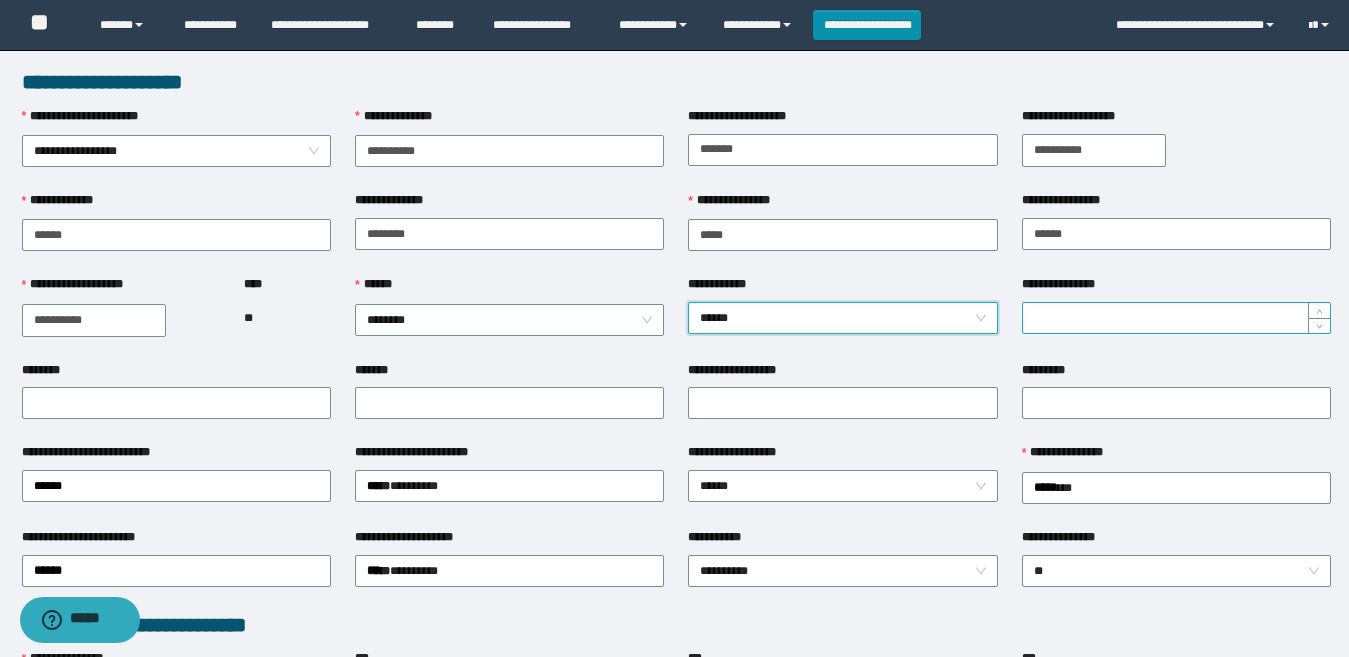 click on "**********" at bounding box center [1176, 318] 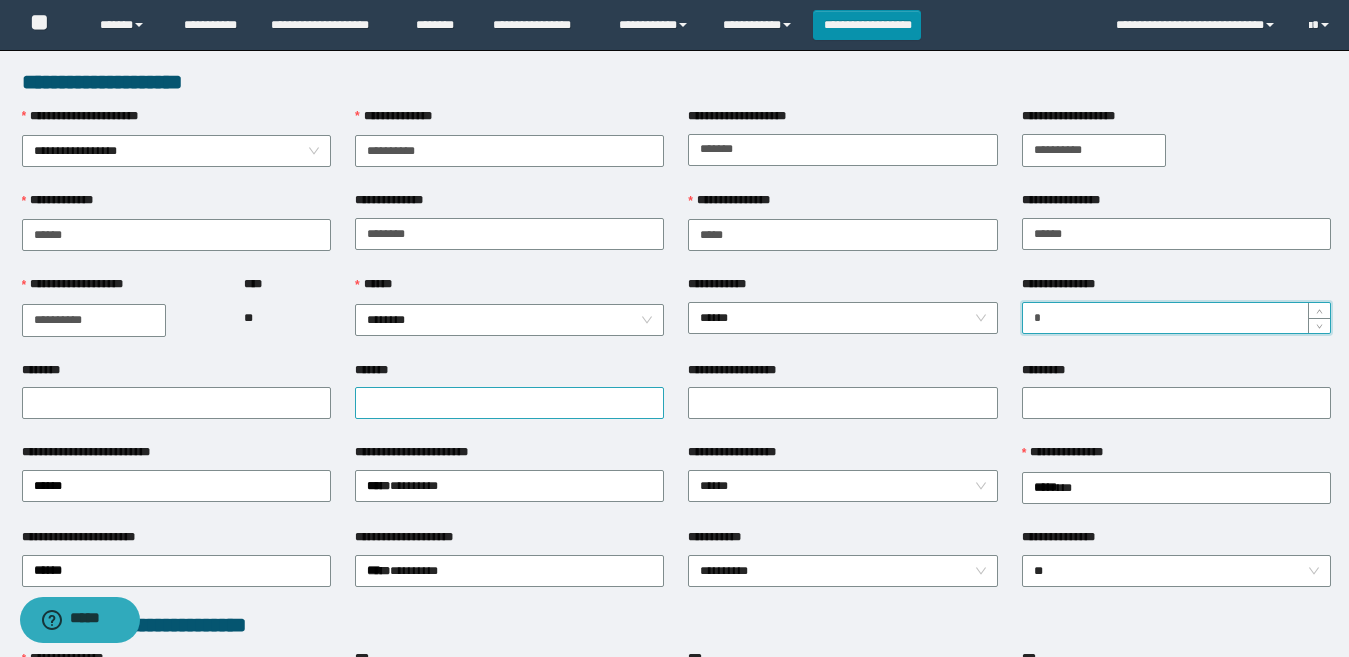 type on "*" 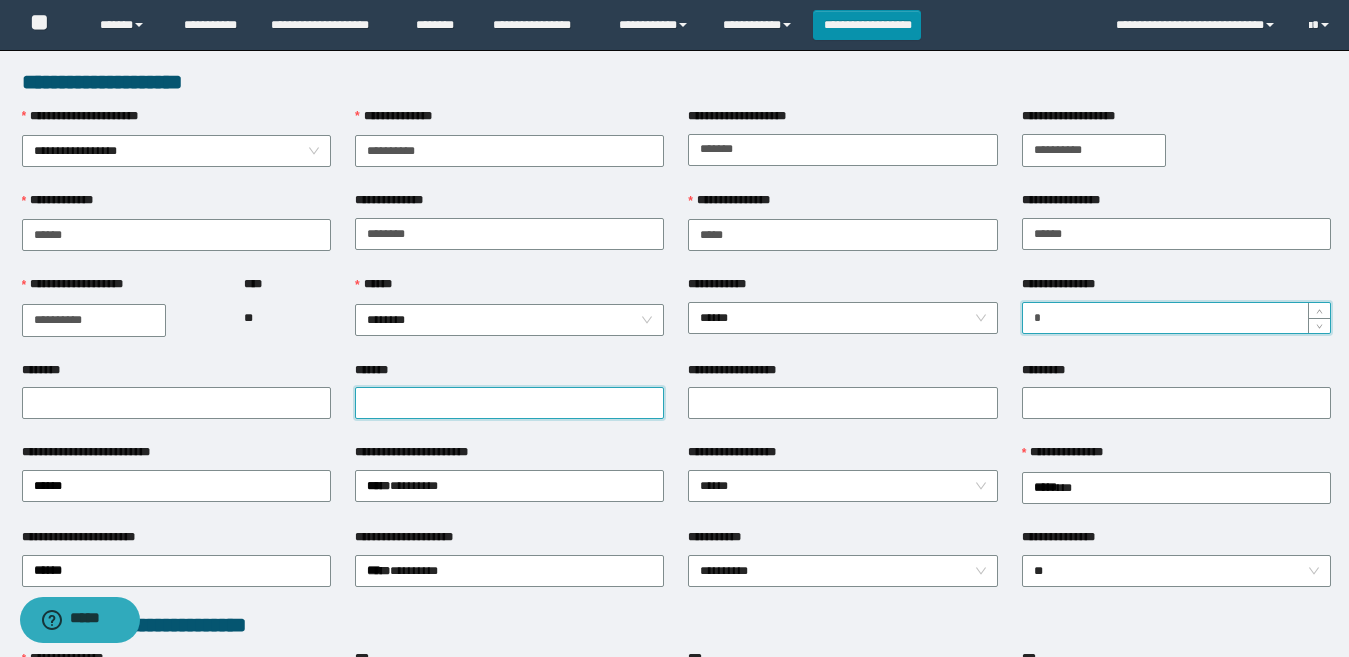 click on "*******" at bounding box center [509, 403] 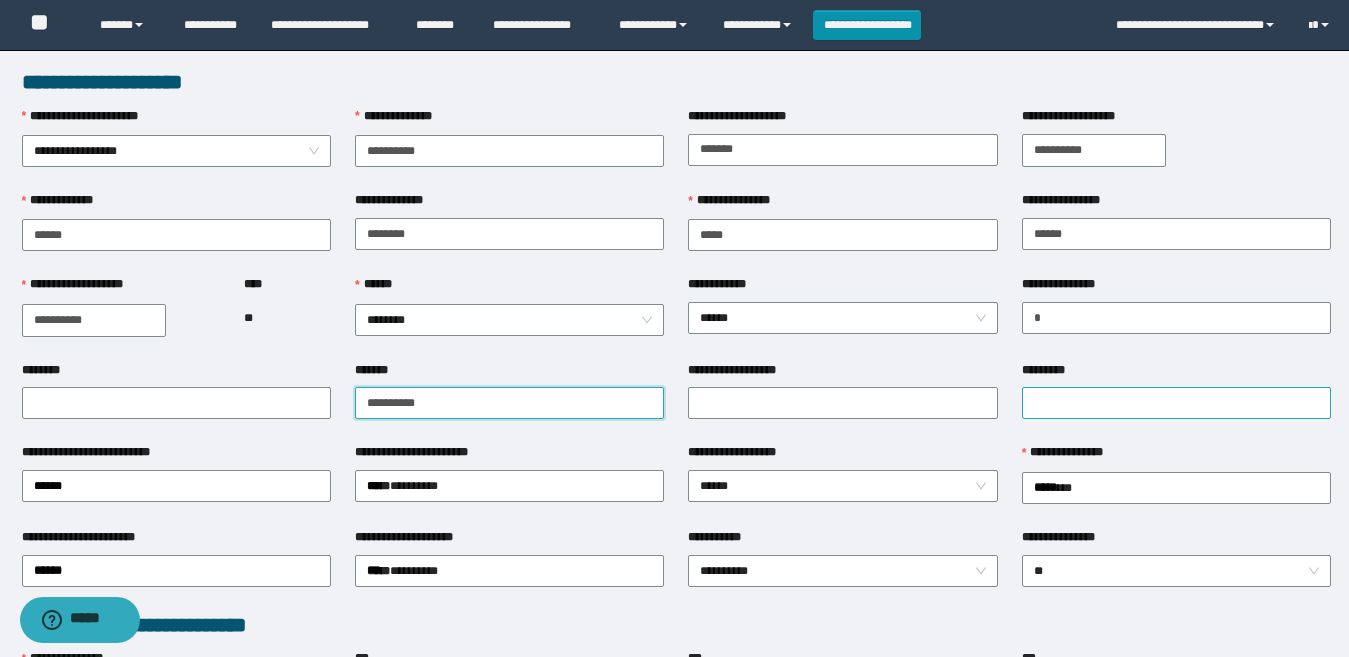 type on "**********" 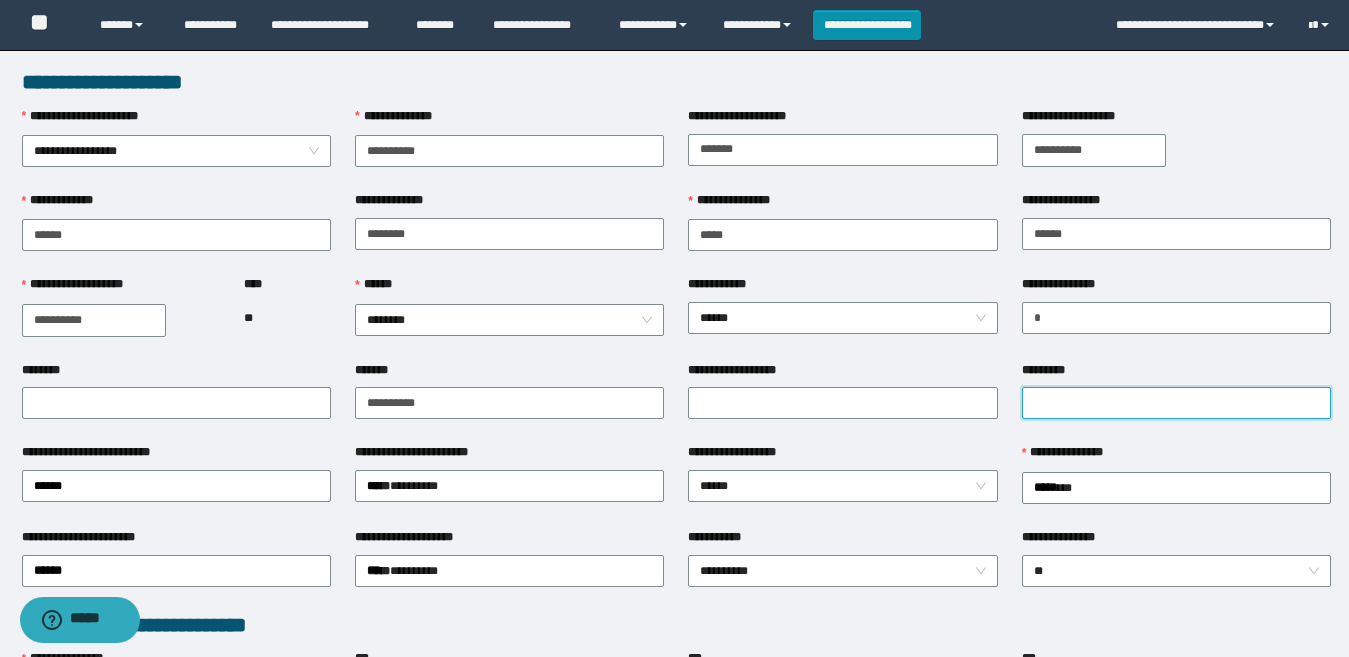 click on "*********" at bounding box center [1176, 403] 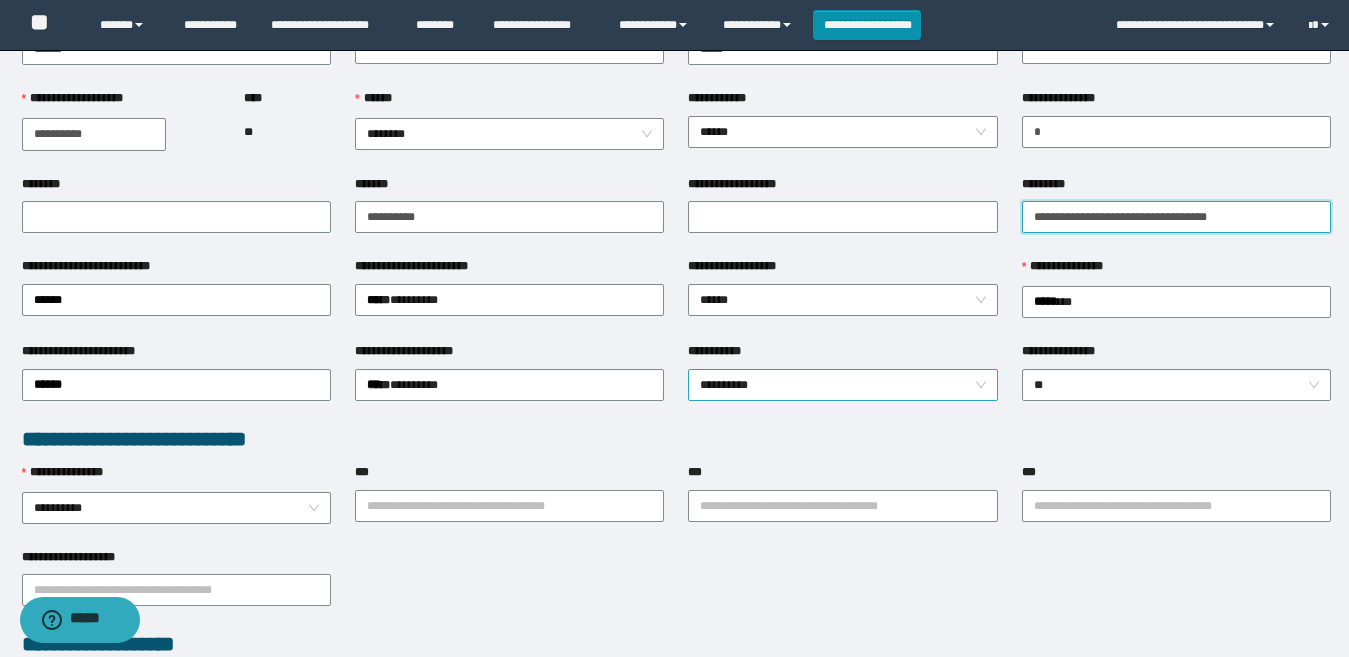scroll, scrollTop: 200, scrollLeft: 0, axis: vertical 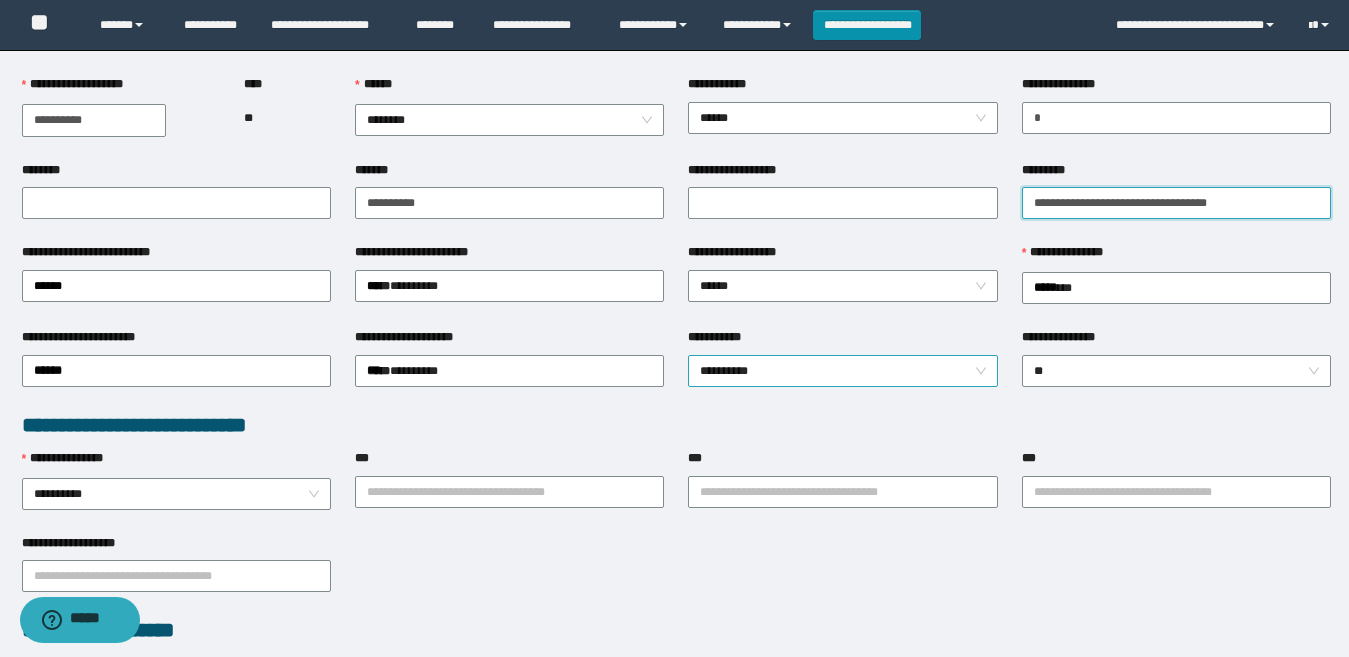 click on "**********" at bounding box center (842, 371) 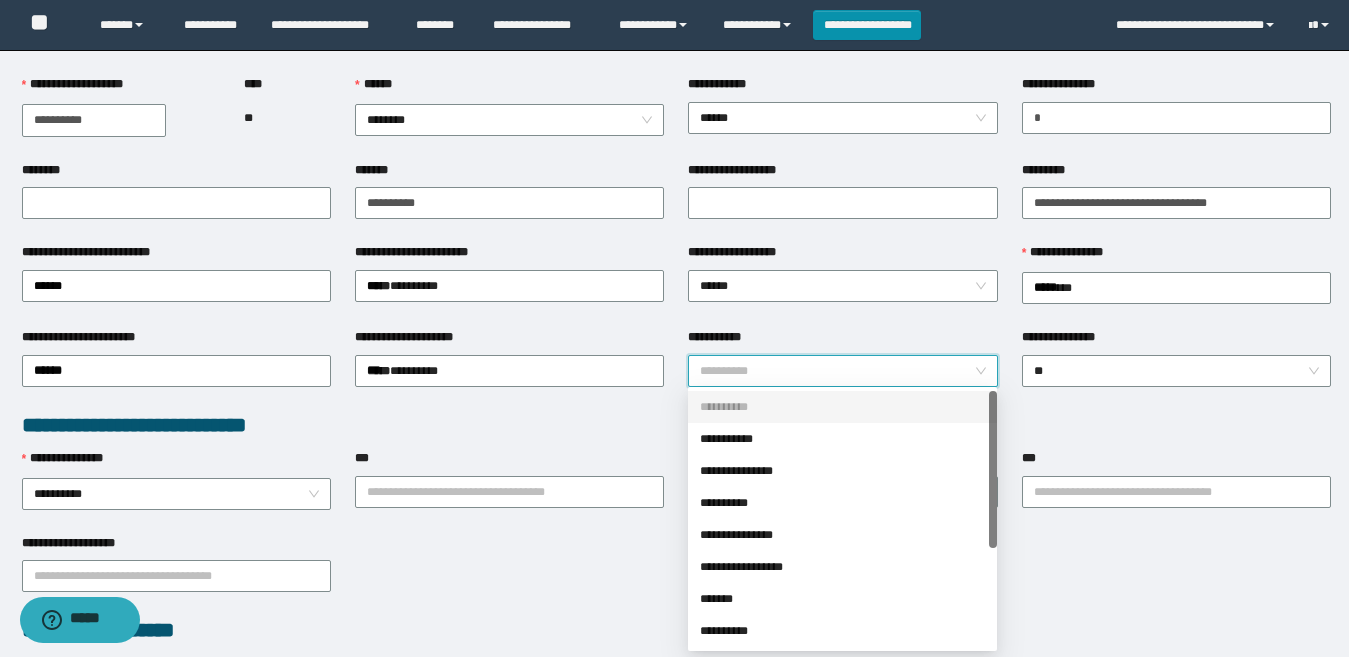 click on "**********" at bounding box center [676, 425] 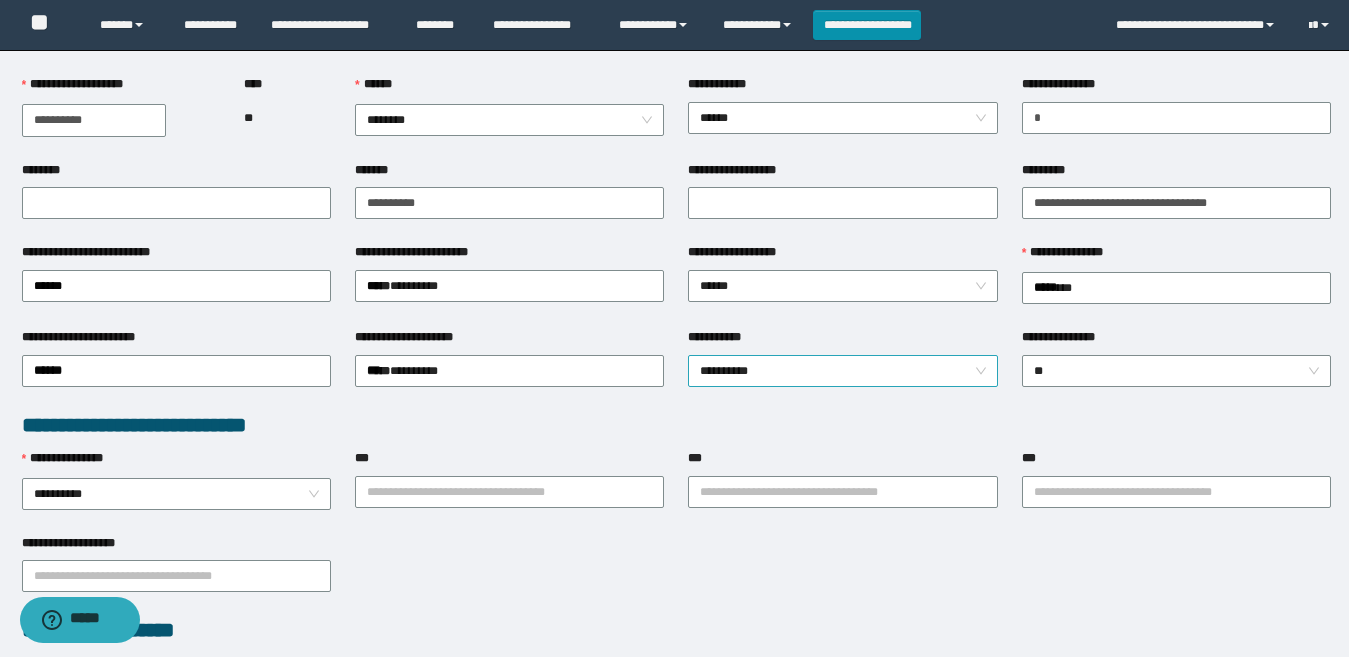 click on "**********" at bounding box center (842, 371) 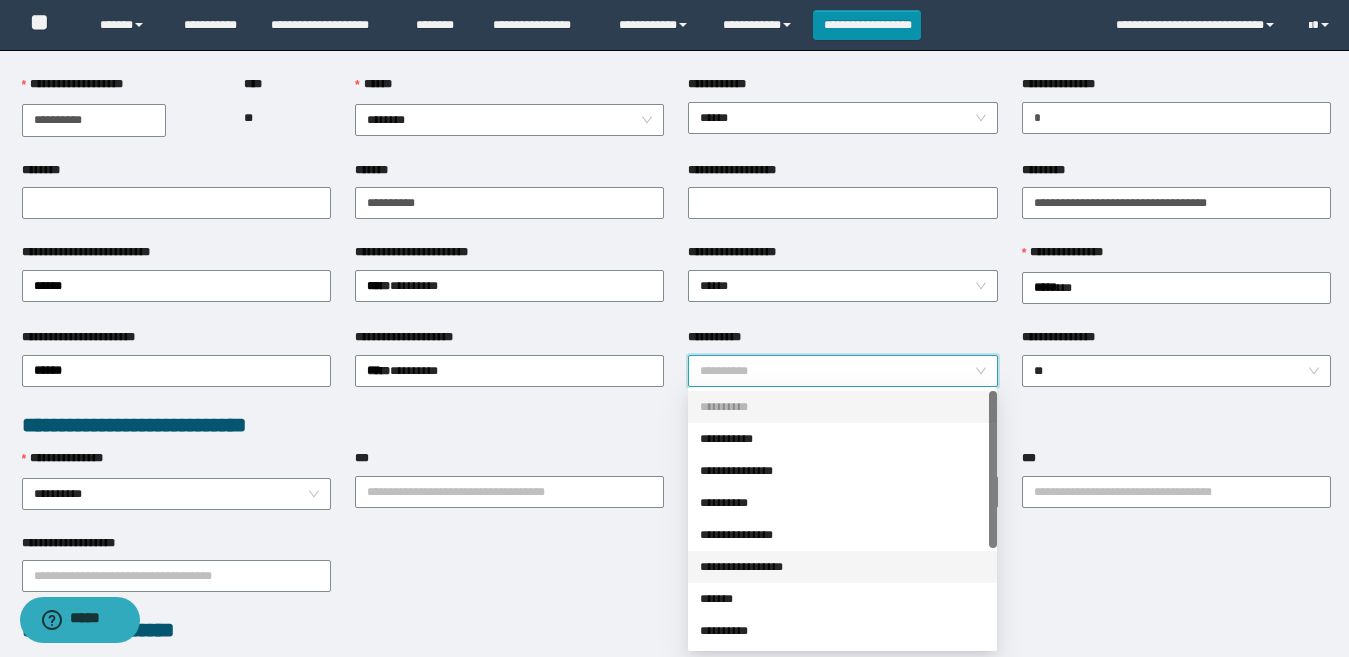 click on "**********" at bounding box center (842, 567) 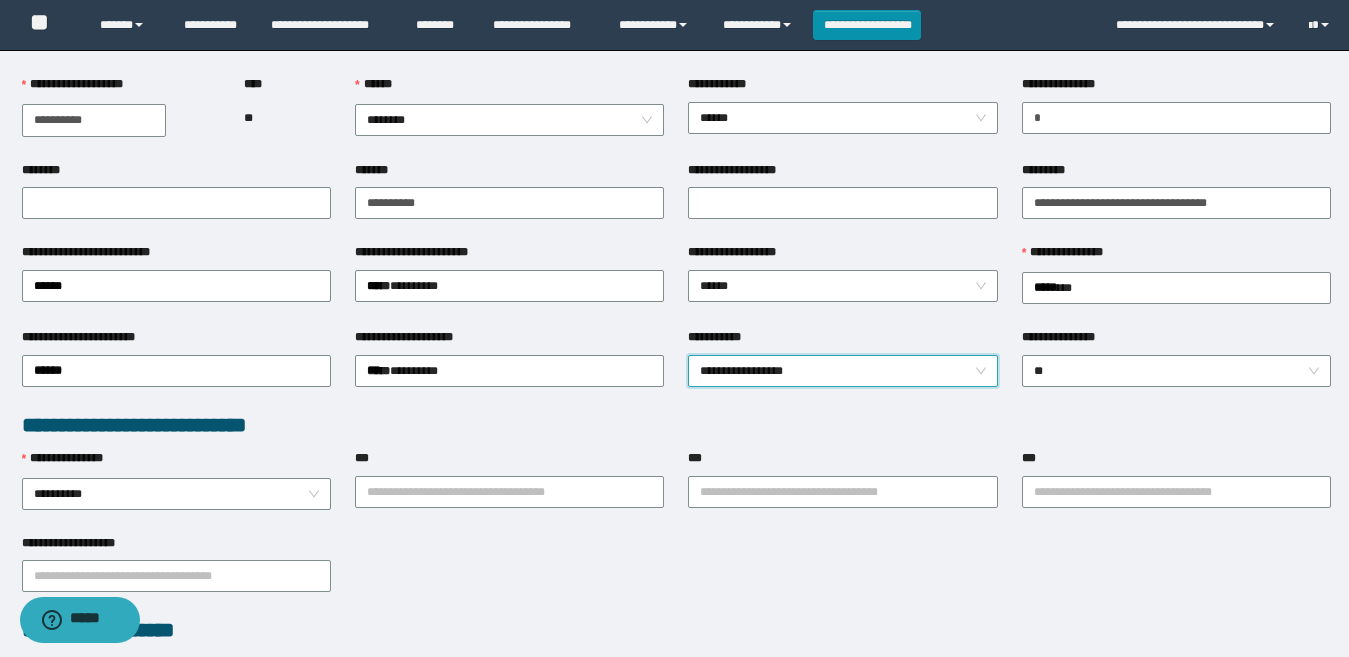 click on "**********" at bounding box center [676, 425] 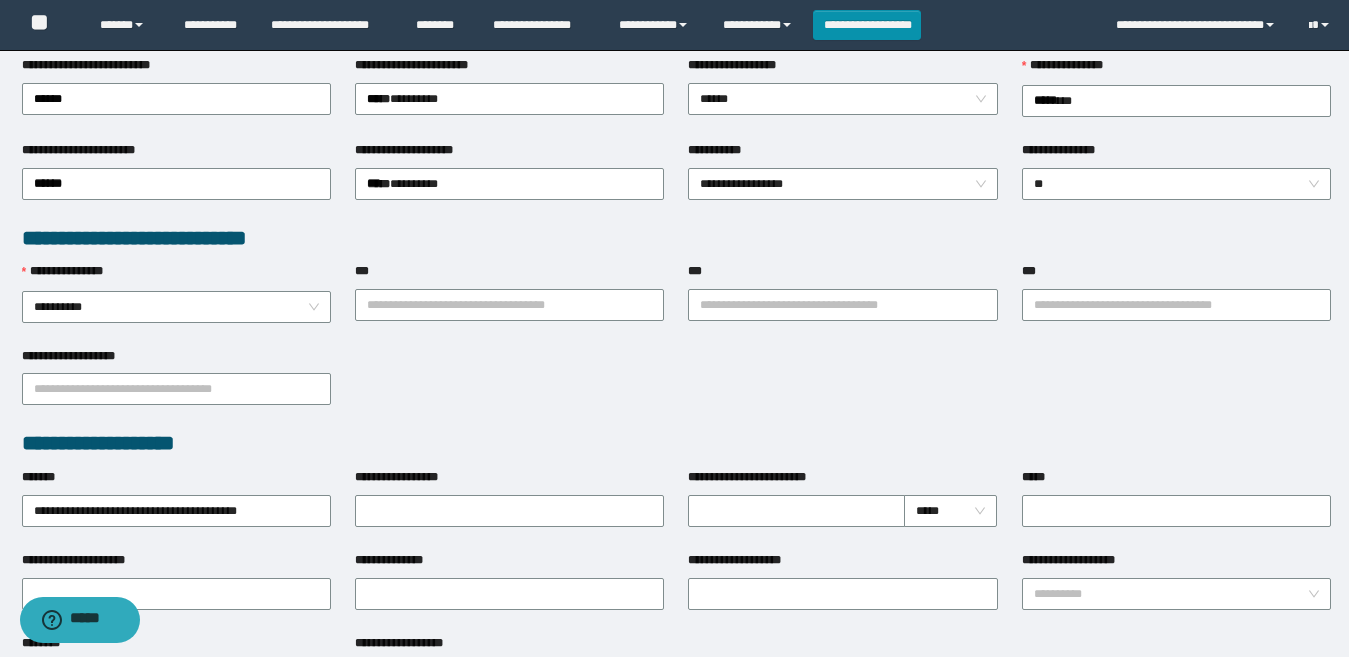 scroll, scrollTop: 400, scrollLeft: 0, axis: vertical 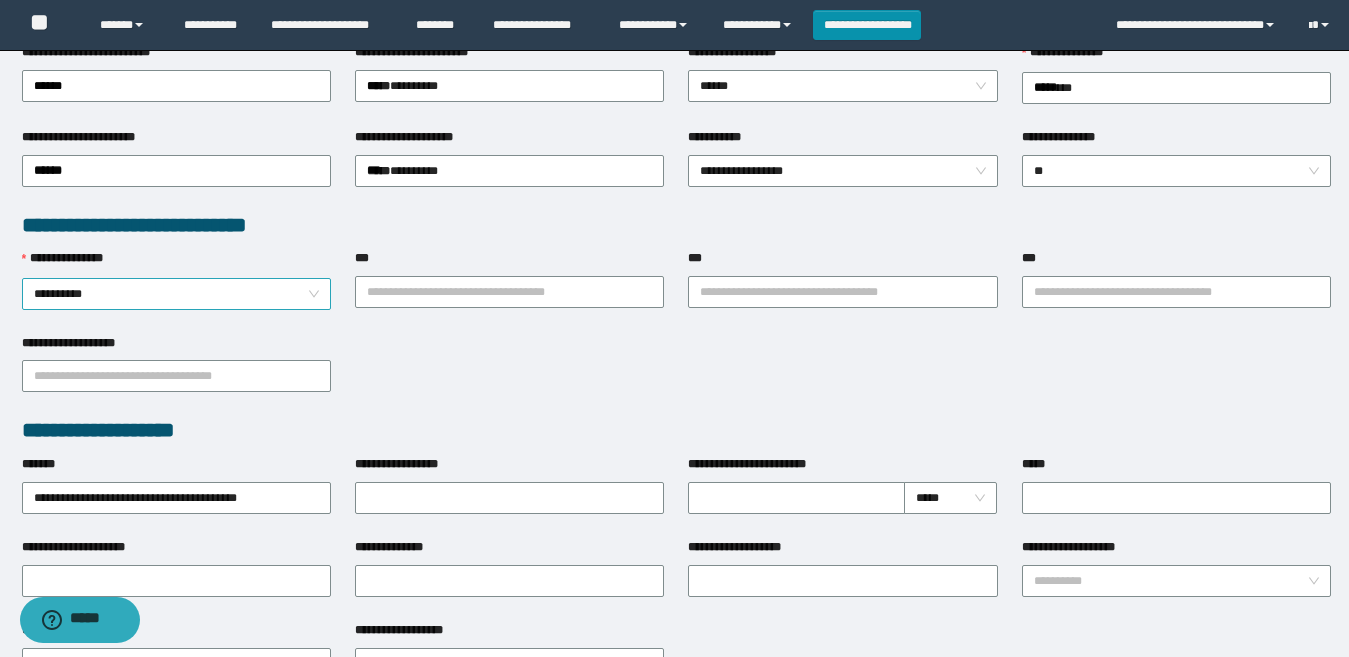 drag, startPoint x: 548, startPoint y: 325, endPoint x: 228, endPoint y: 298, distance: 321.13705 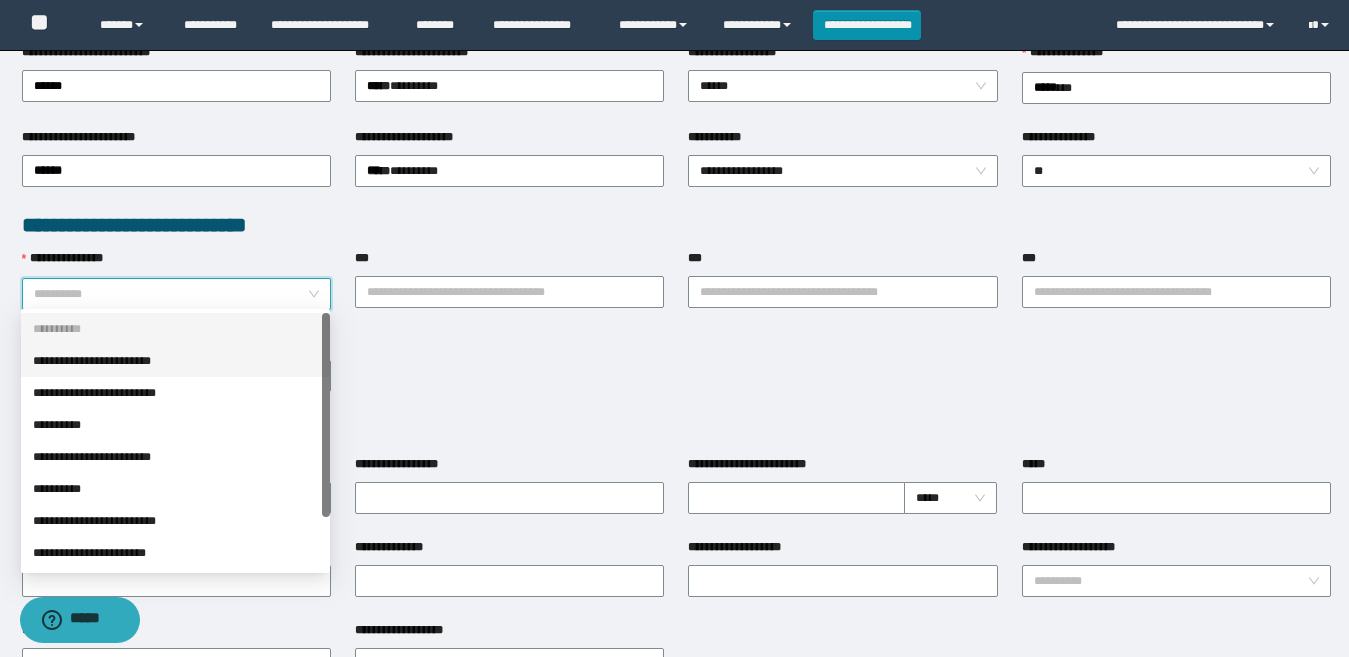 click on "**********" at bounding box center [175, 361] 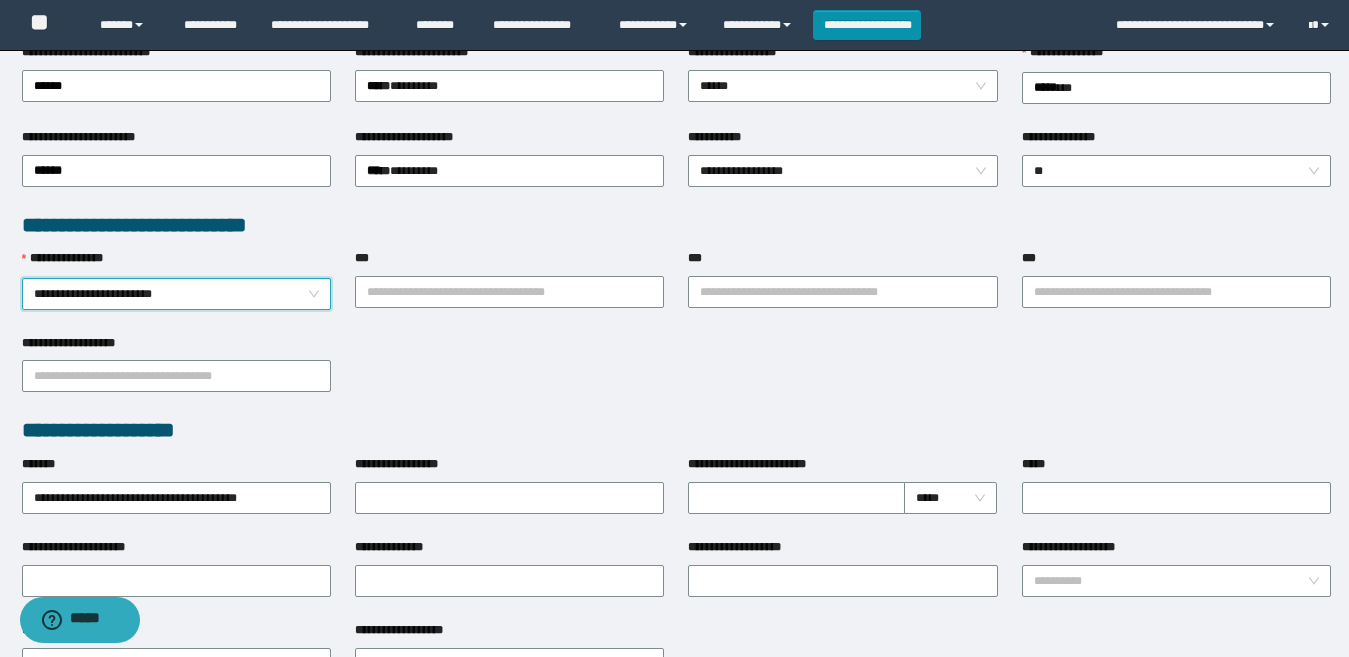 drag, startPoint x: 409, startPoint y: 334, endPoint x: 410, endPoint y: 310, distance: 24.020824 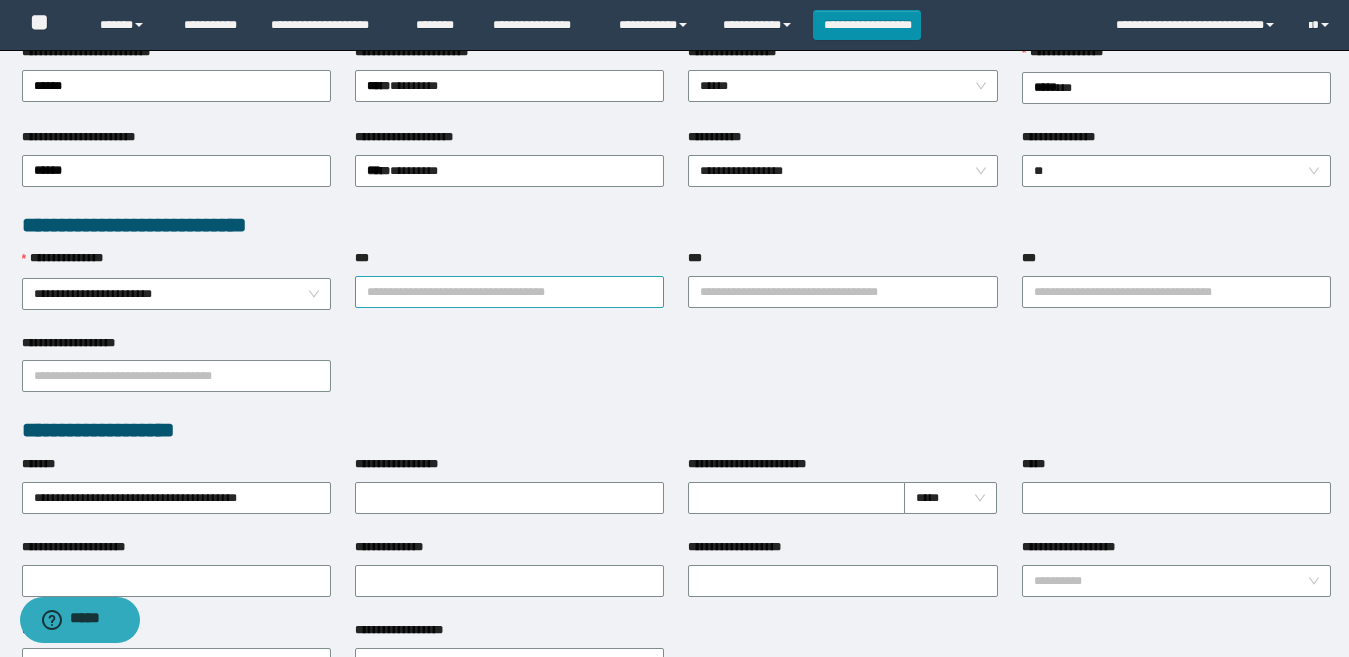 click on "***" at bounding box center (509, 292) 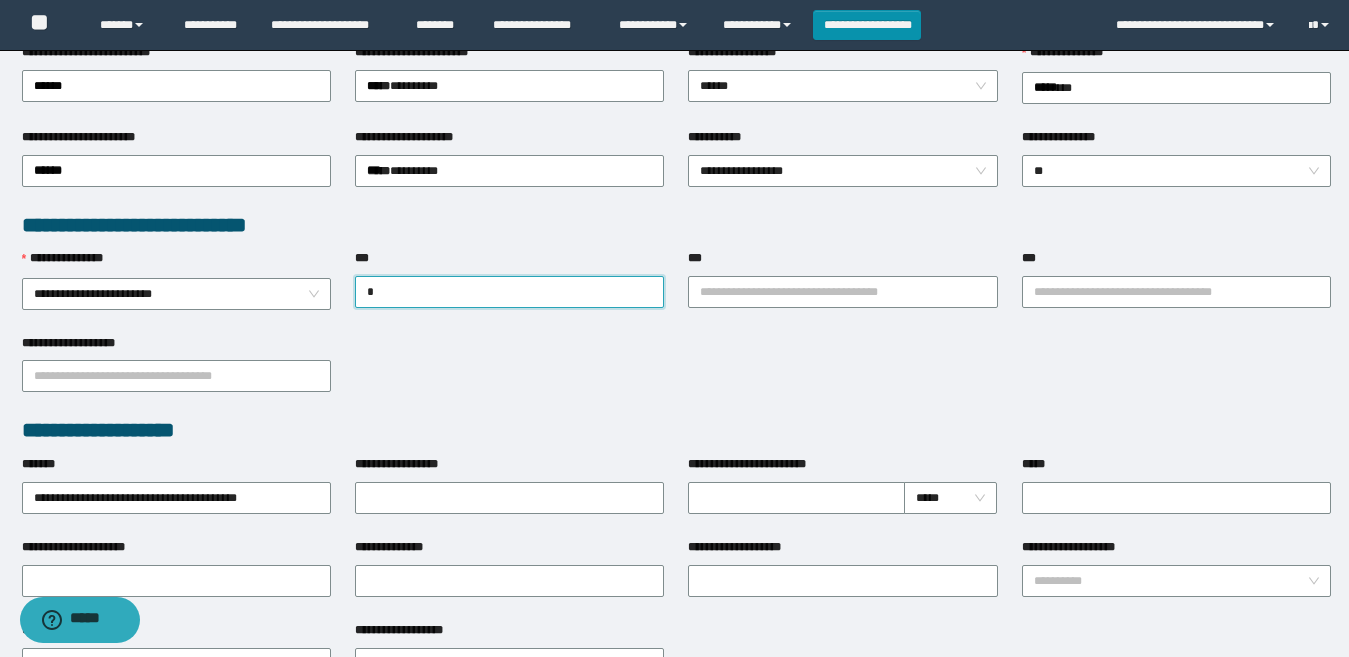 type on "**" 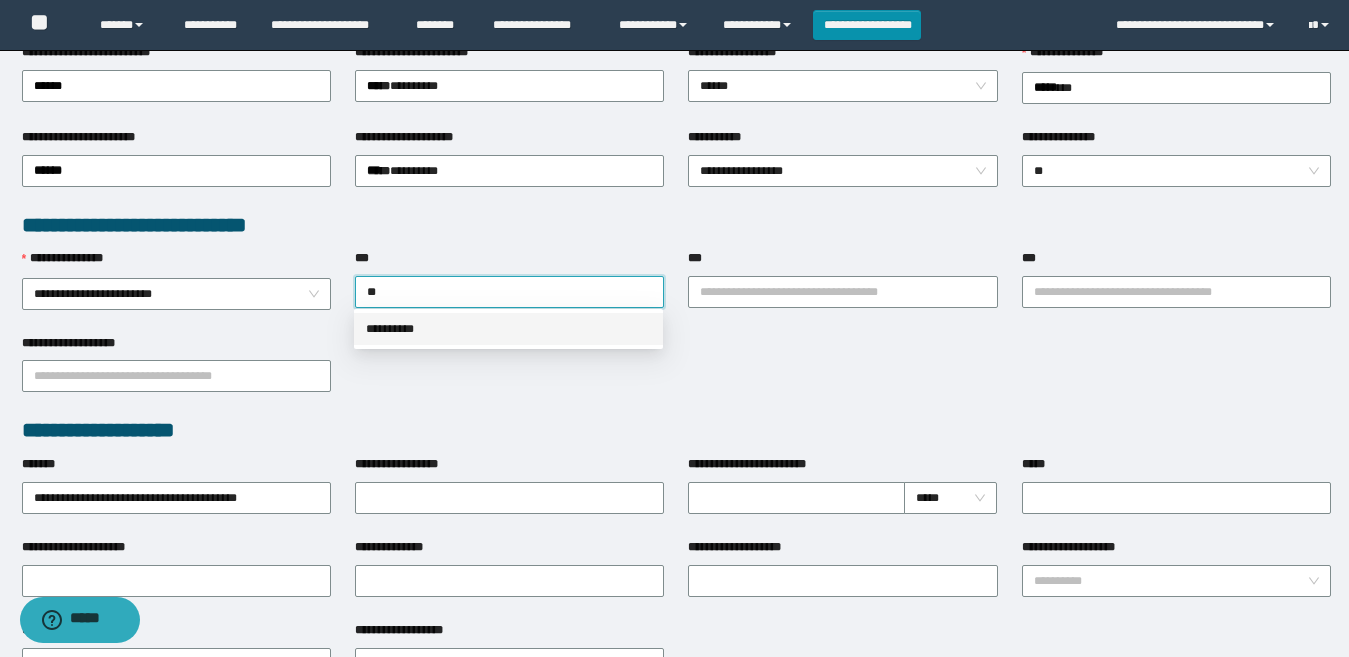 click on "**********" at bounding box center (508, 329) 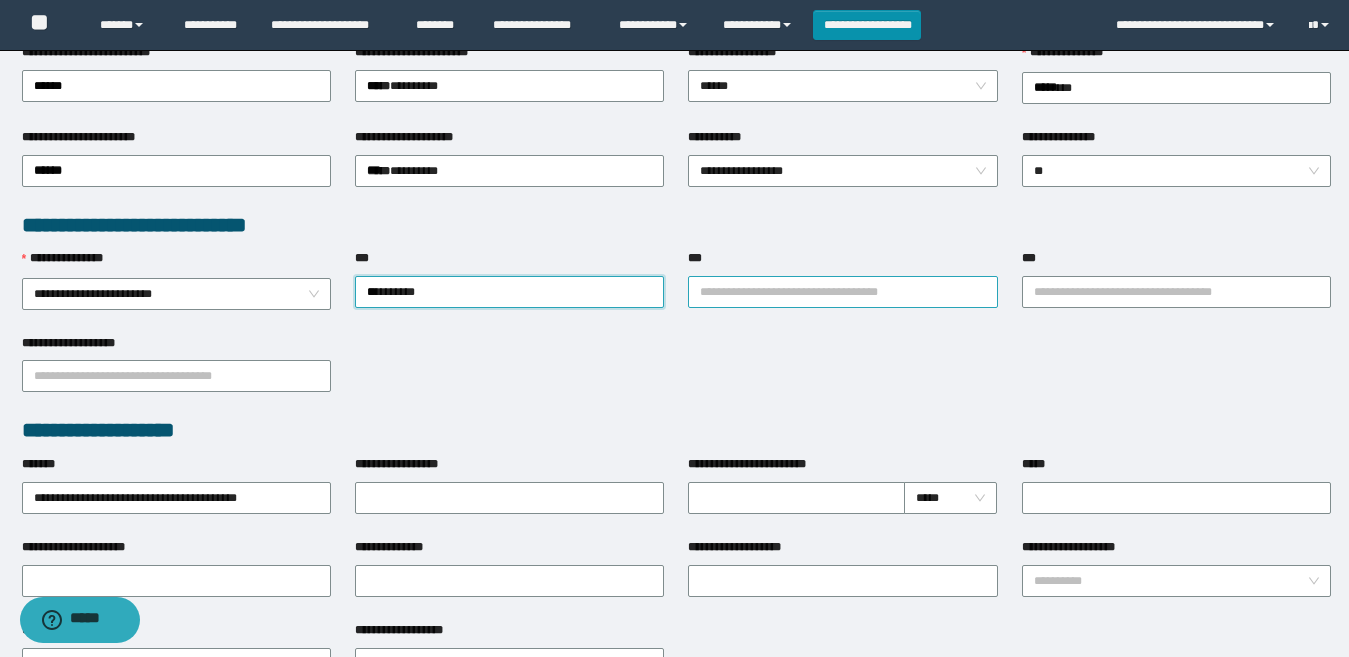 click on "***" at bounding box center (842, 292) 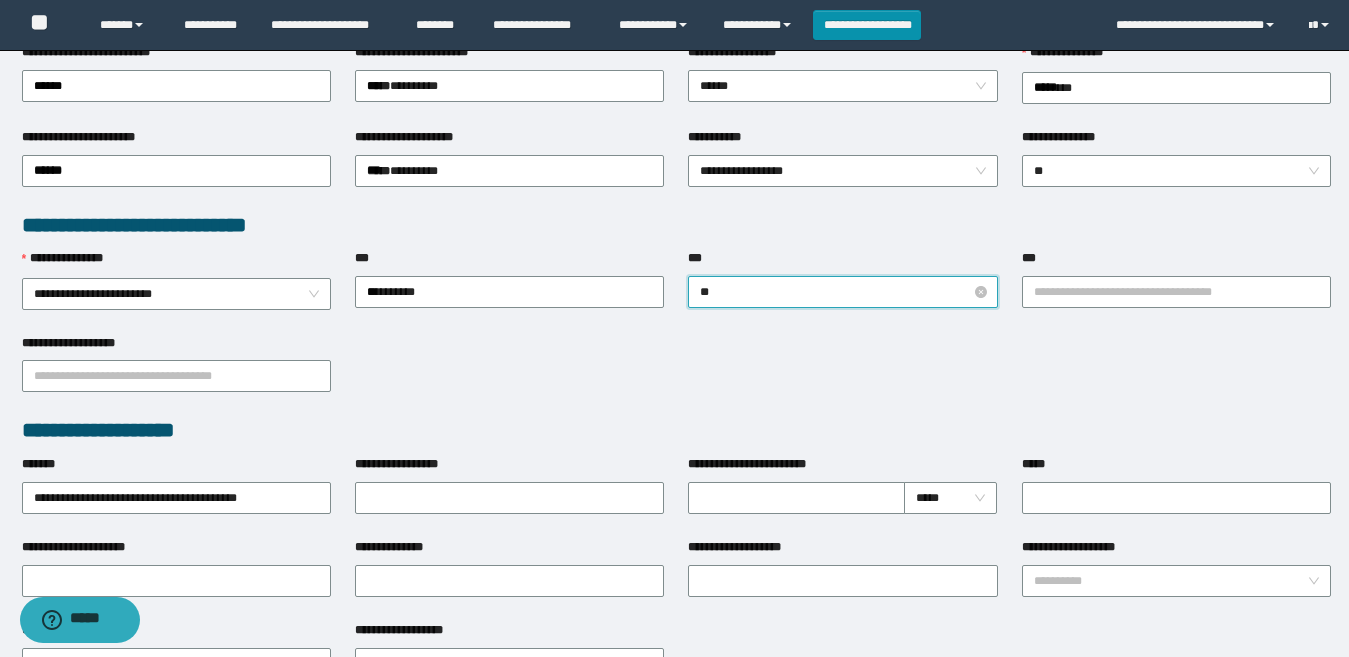 type on "**" 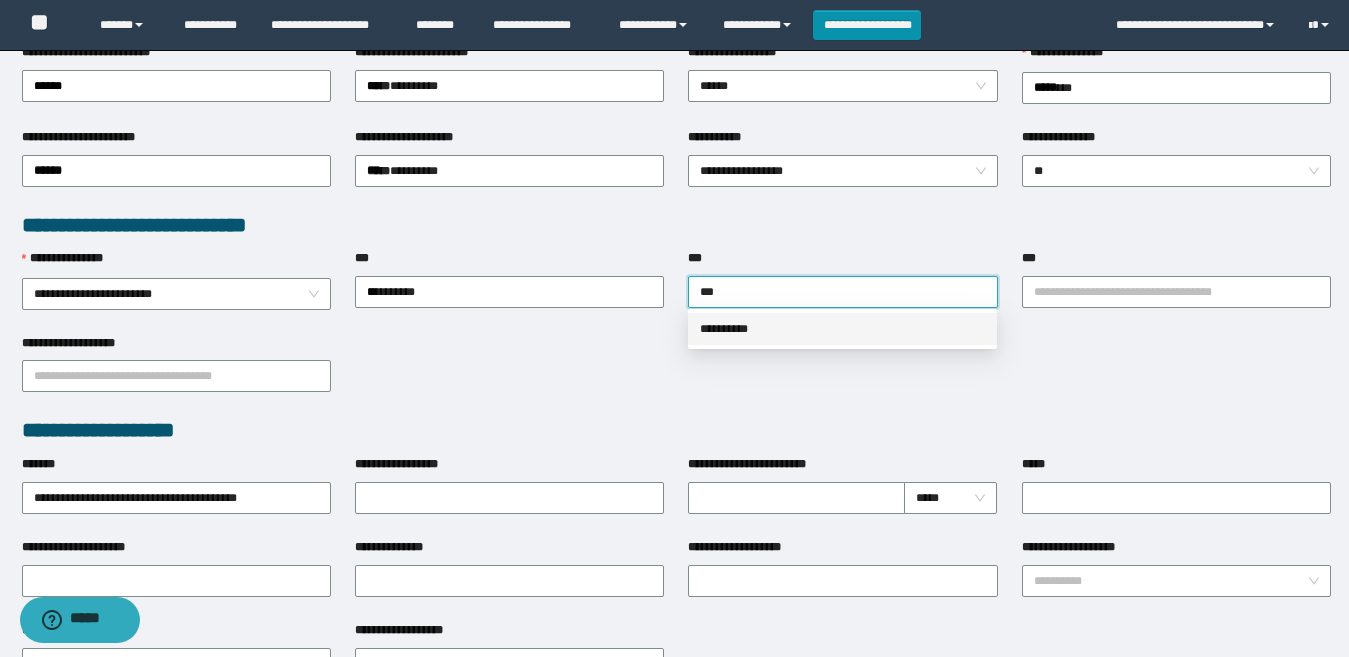click on "**********" at bounding box center [674, -72] 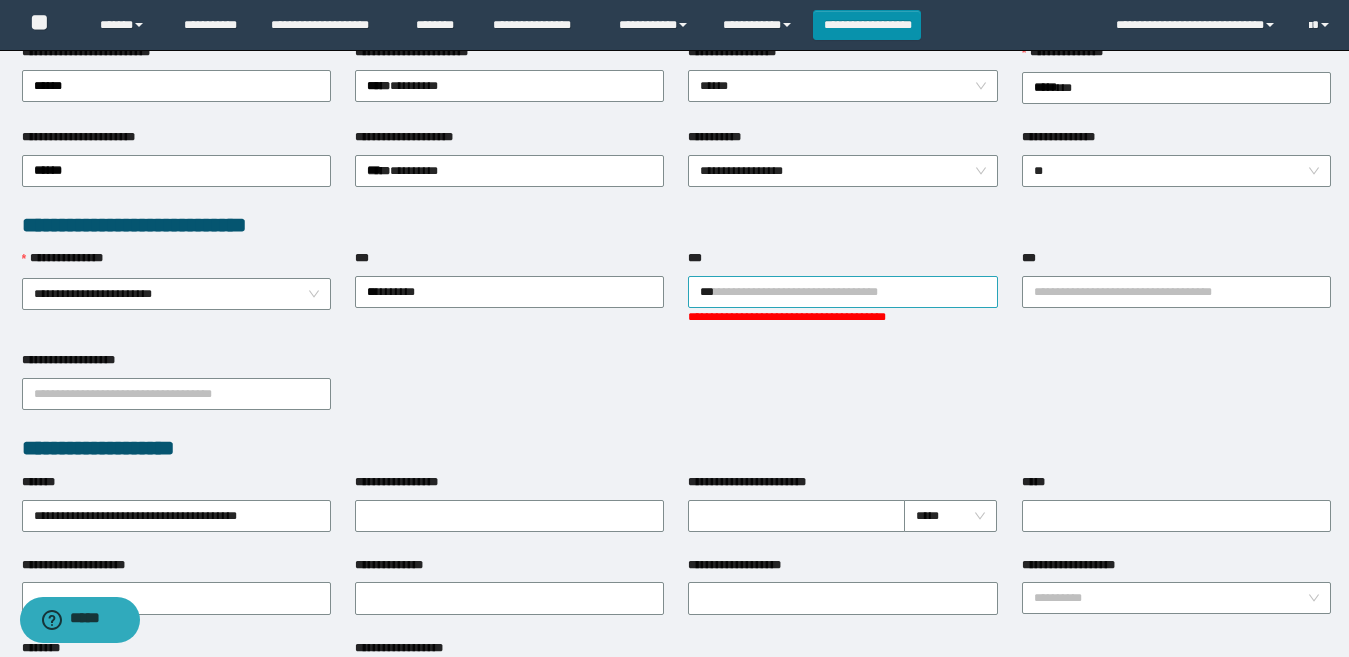 click on "**" at bounding box center (842, 292) 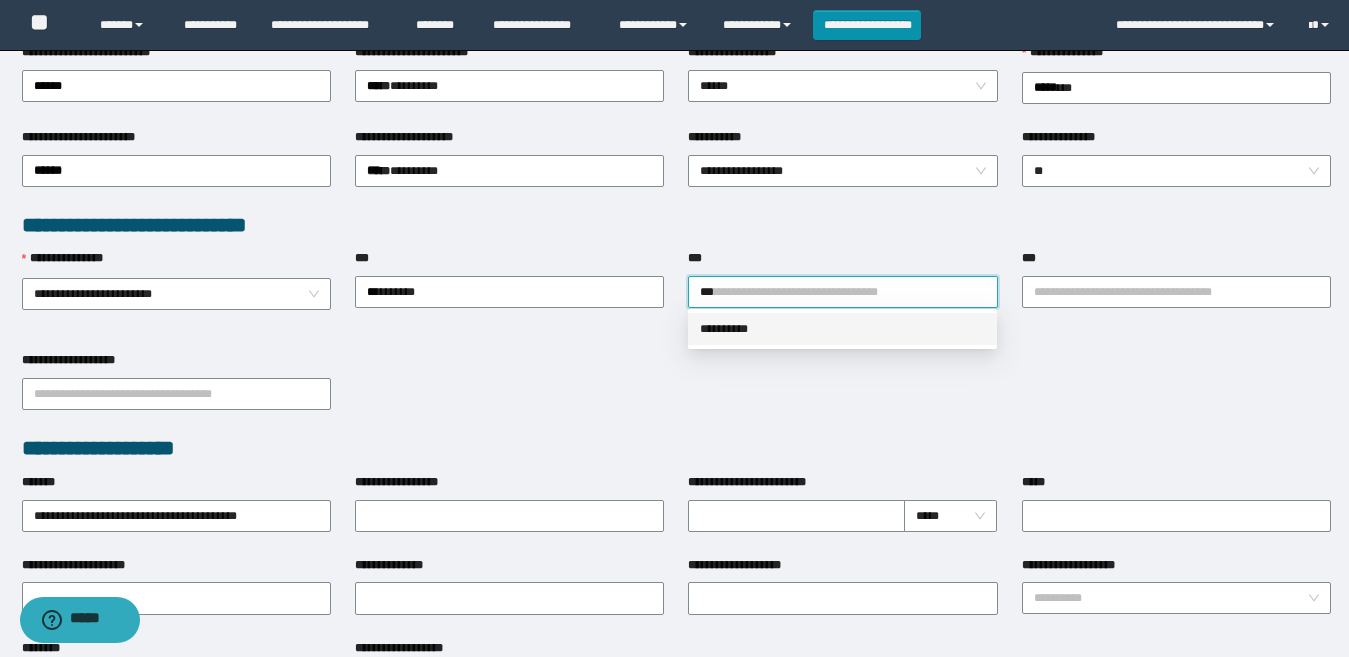 drag, startPoint x: 812, startPoint y: 325, endPoint x: 890, endPoint y: 309, distance: 79.624115 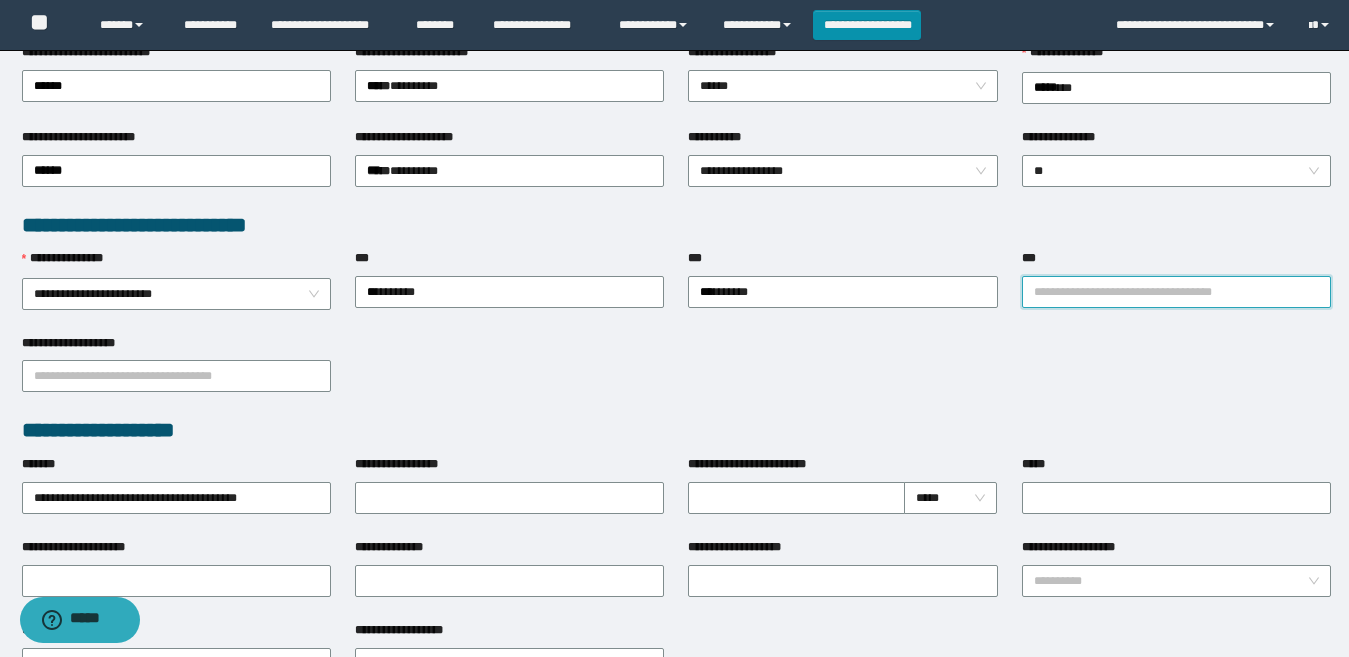 click on "***" at bounding box center [1176, 292] 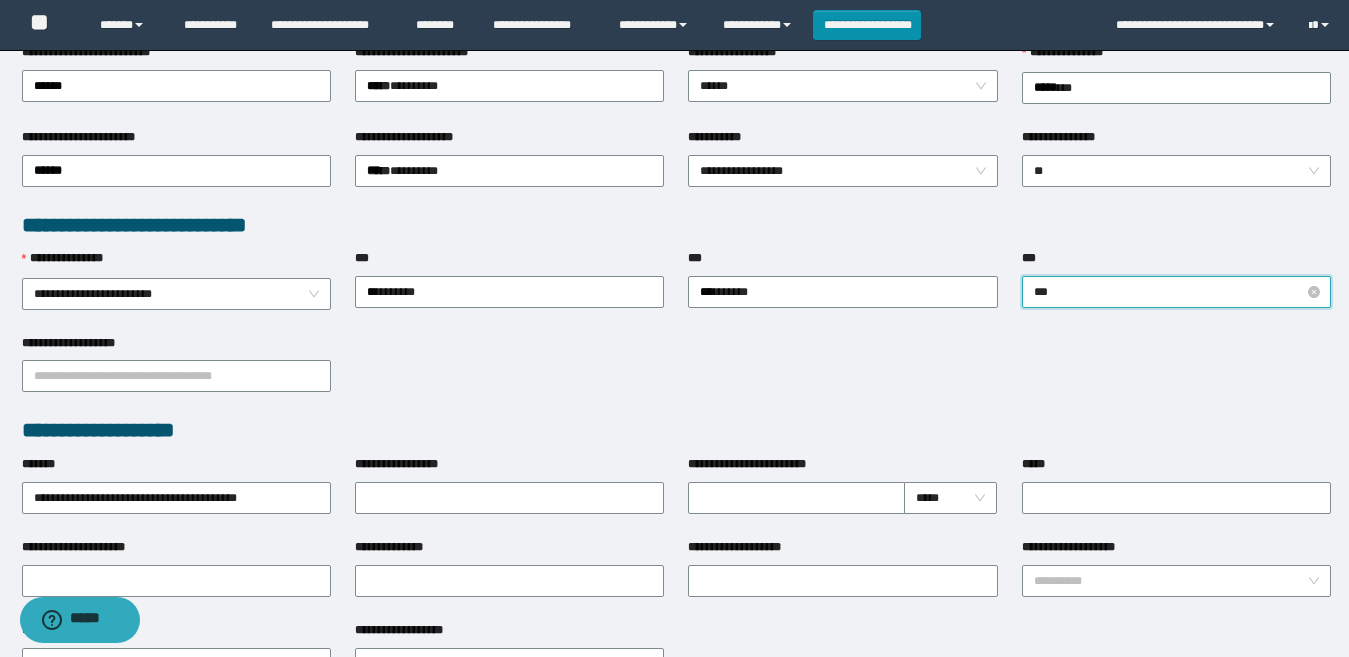type on "****" 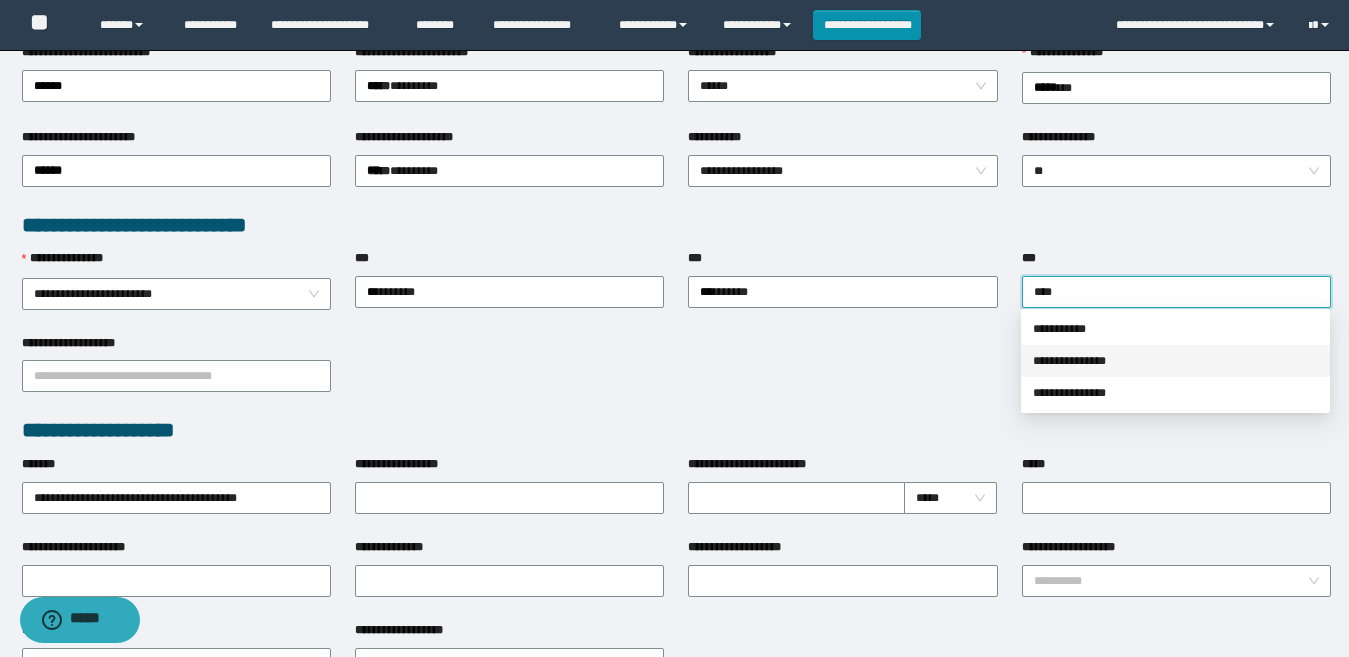 click on "**********" at bounding box center [1175, 361] 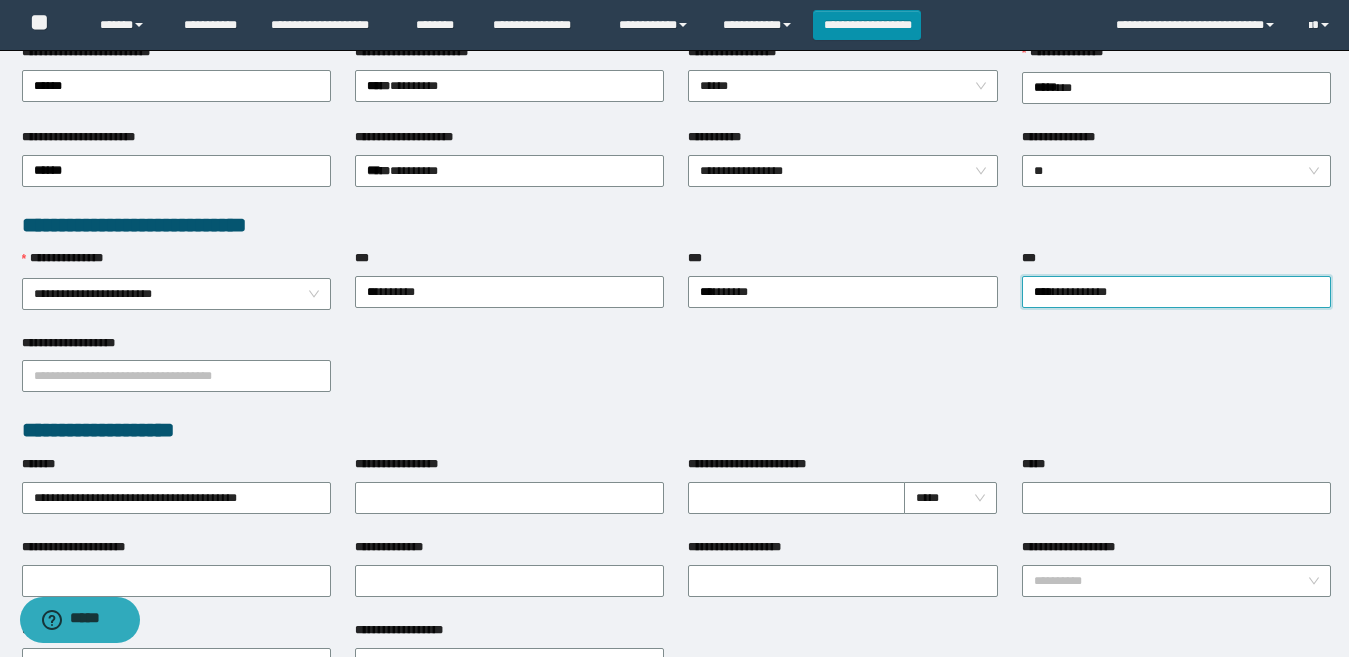 click on "**********" at bounding box center (676, 375) 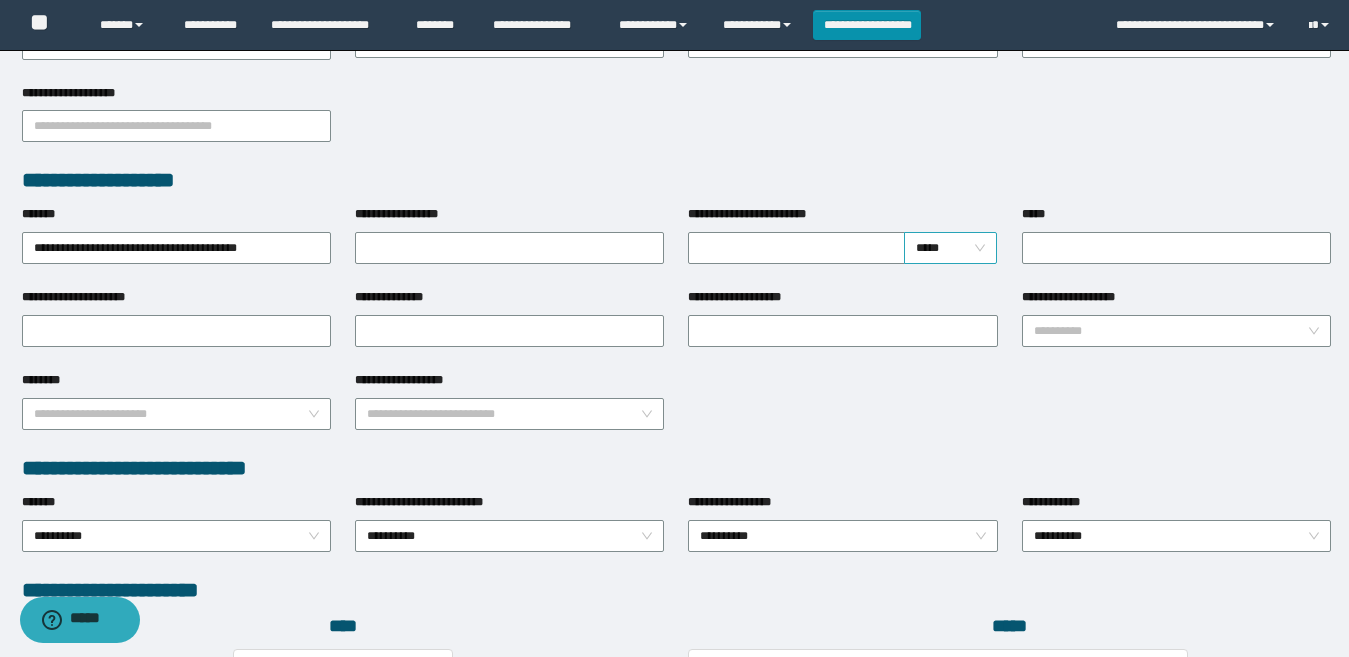 scroll, scrollTop: 600, scrollLeft: 0, axis: vertical 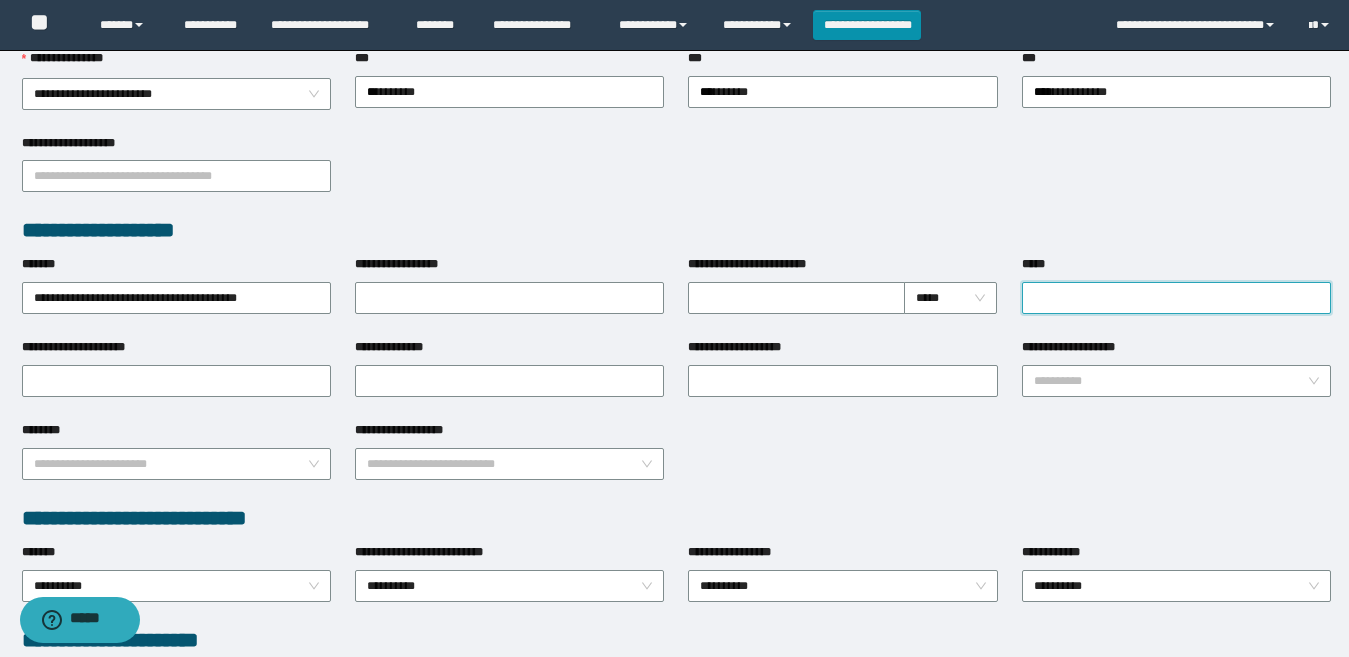 click on "*****" at bounding box center [1176, 298] 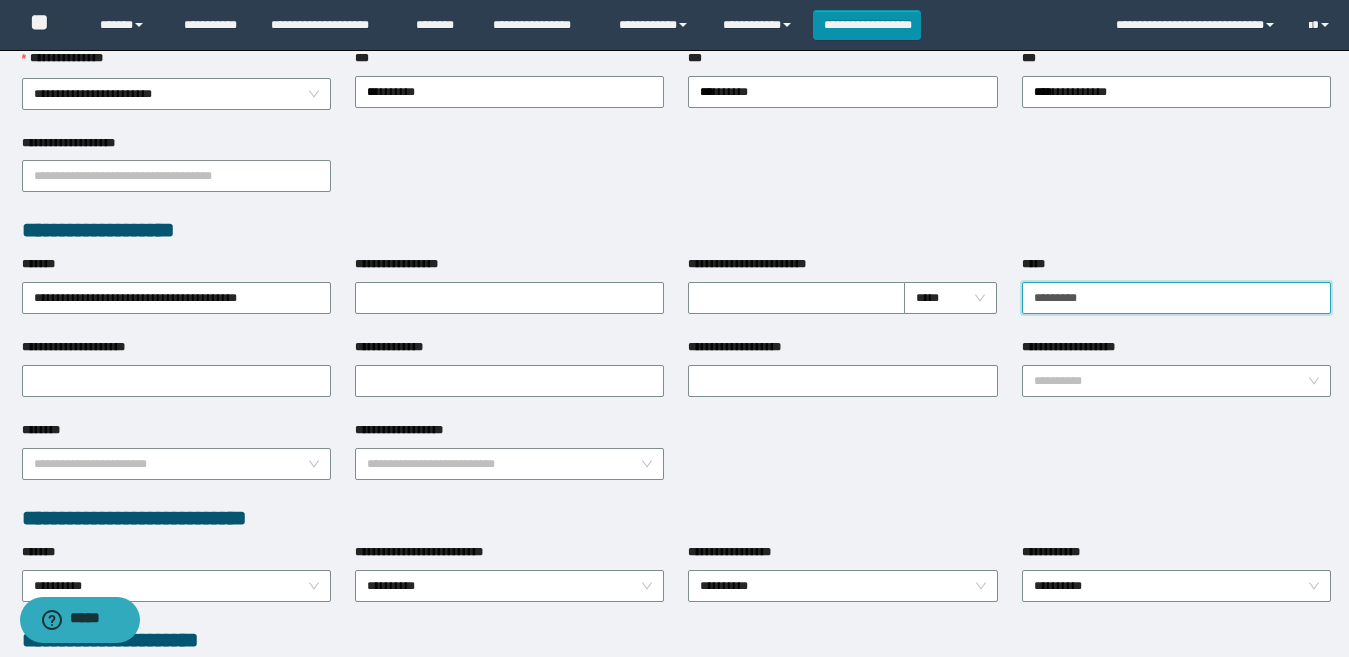 type on "********" 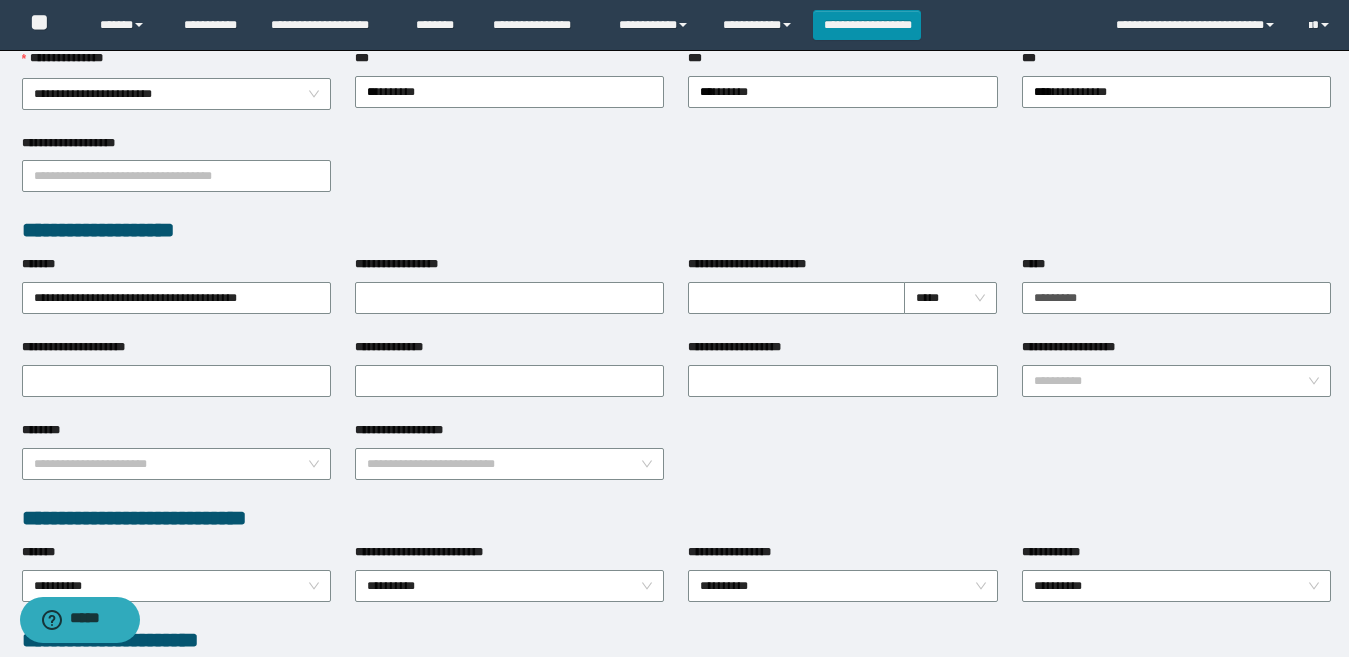 click on "**********" at bounding box center [676, 230] 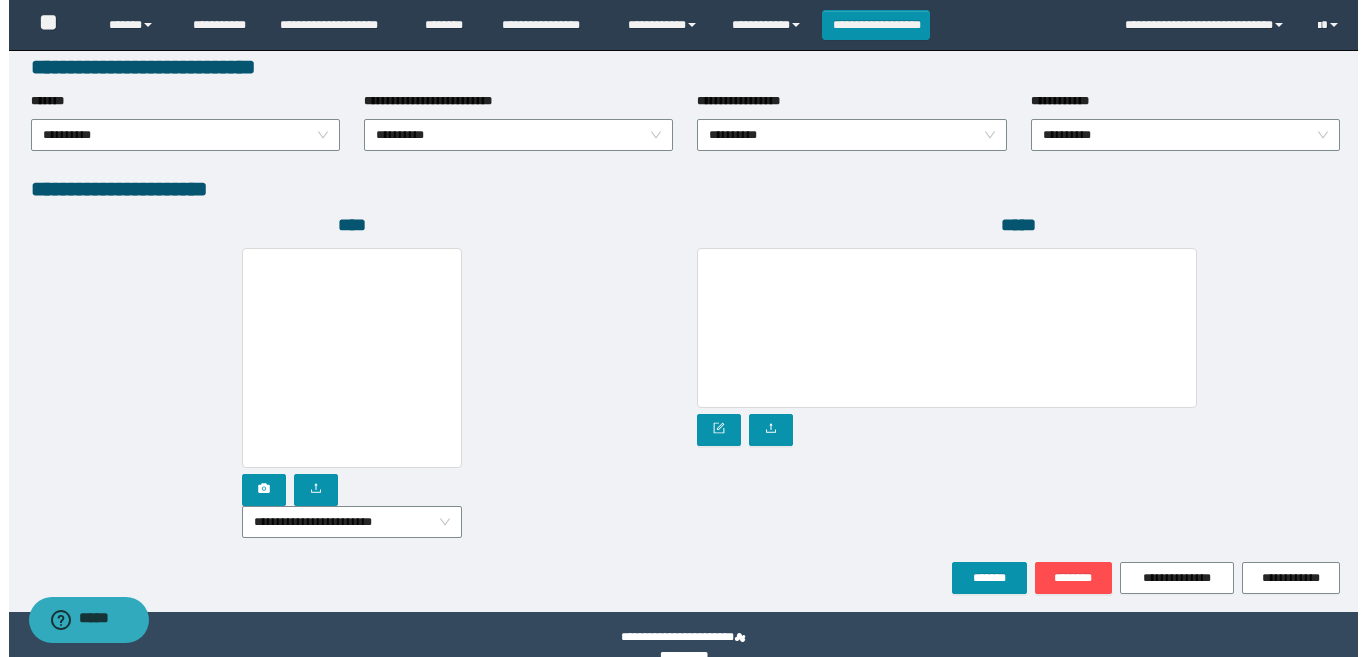 scroll, scrollTop: 1080, scrollLeft: 0, axis: vertical 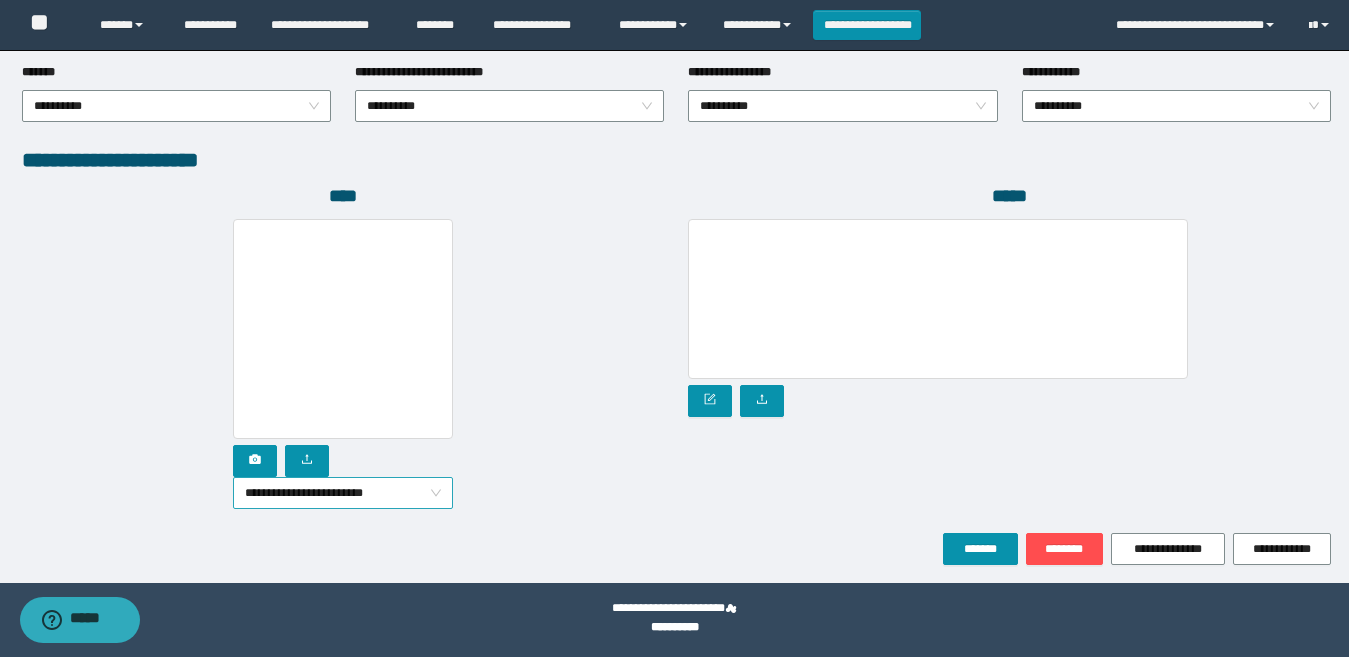 click on "**********" at bounding box center [343, 493] 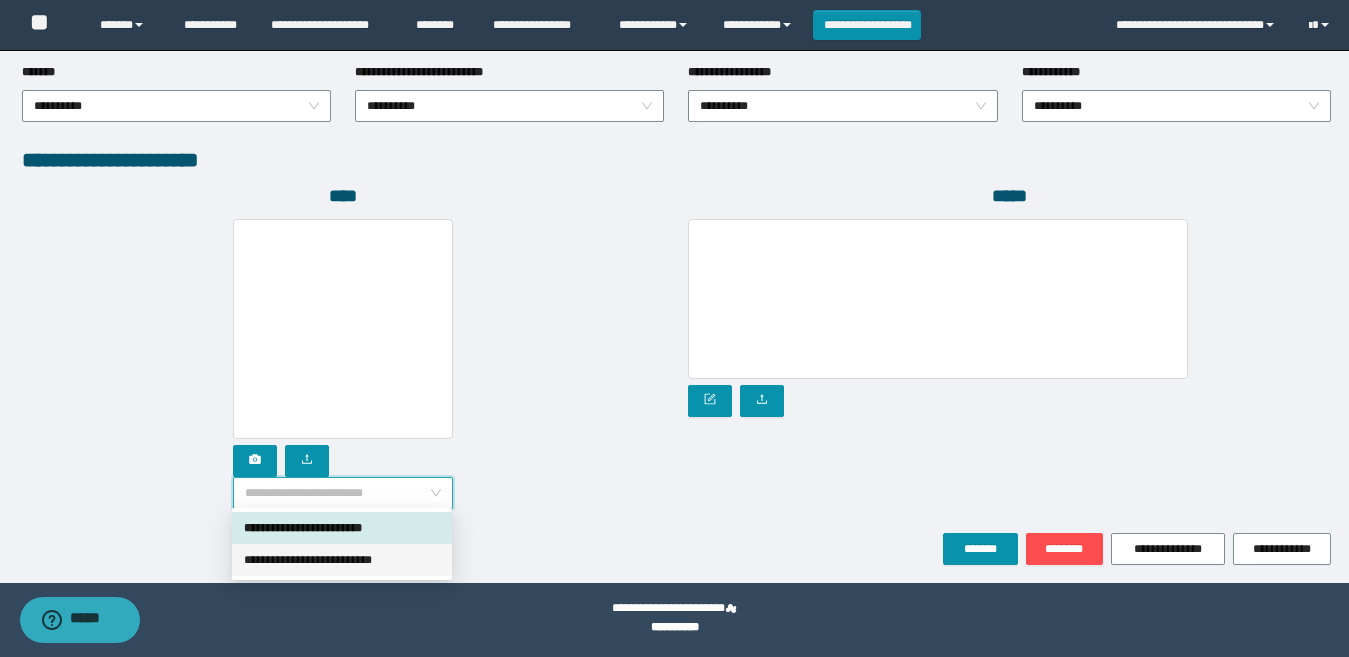 click on "**********" at bounding box center (342, 560) 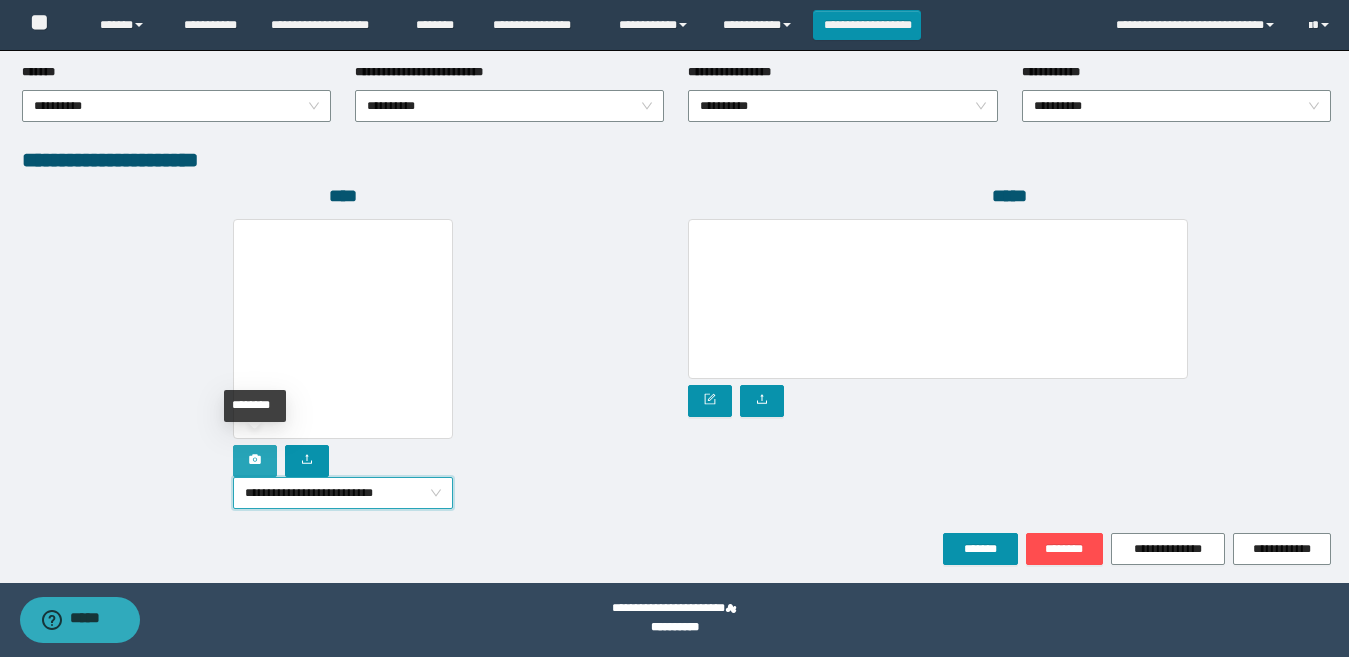 click at bounding box center (255, 460) 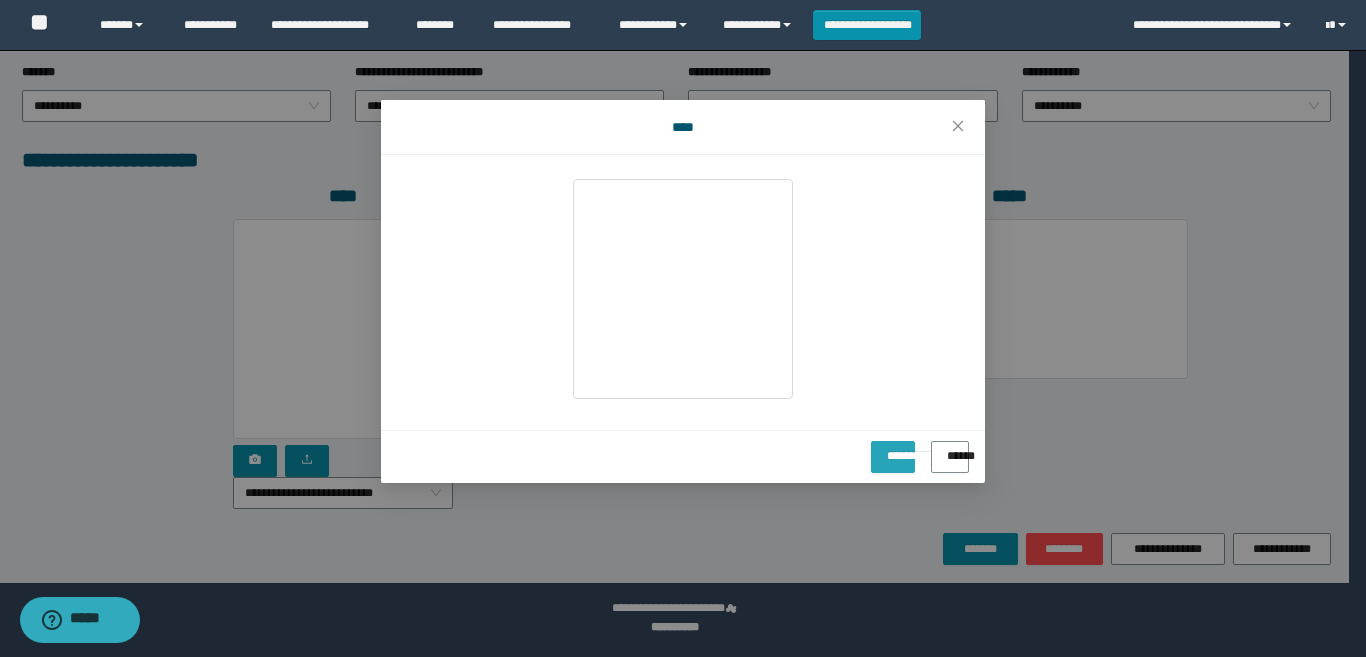 click on "**********" at bounding box center [893, 449] 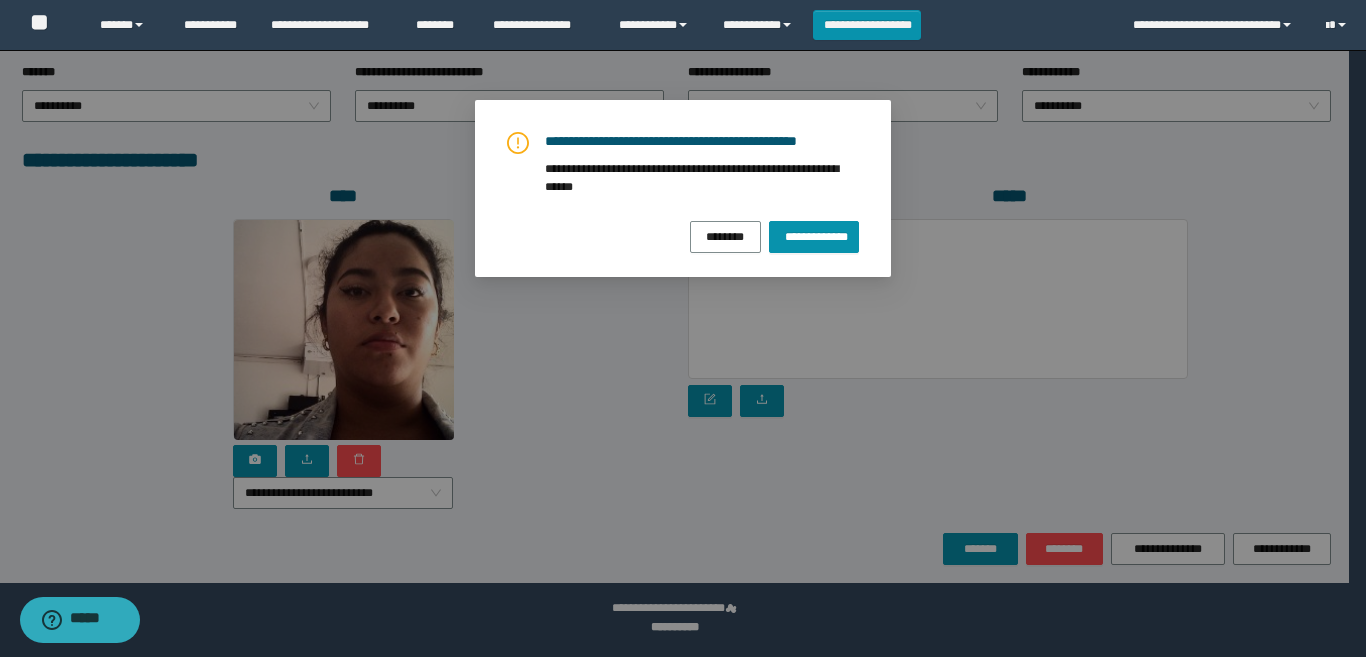 drag, startPoint x: 830, startPoint y: 232, endPoint x: 845, endPoint y: 266, distance: 37.161808 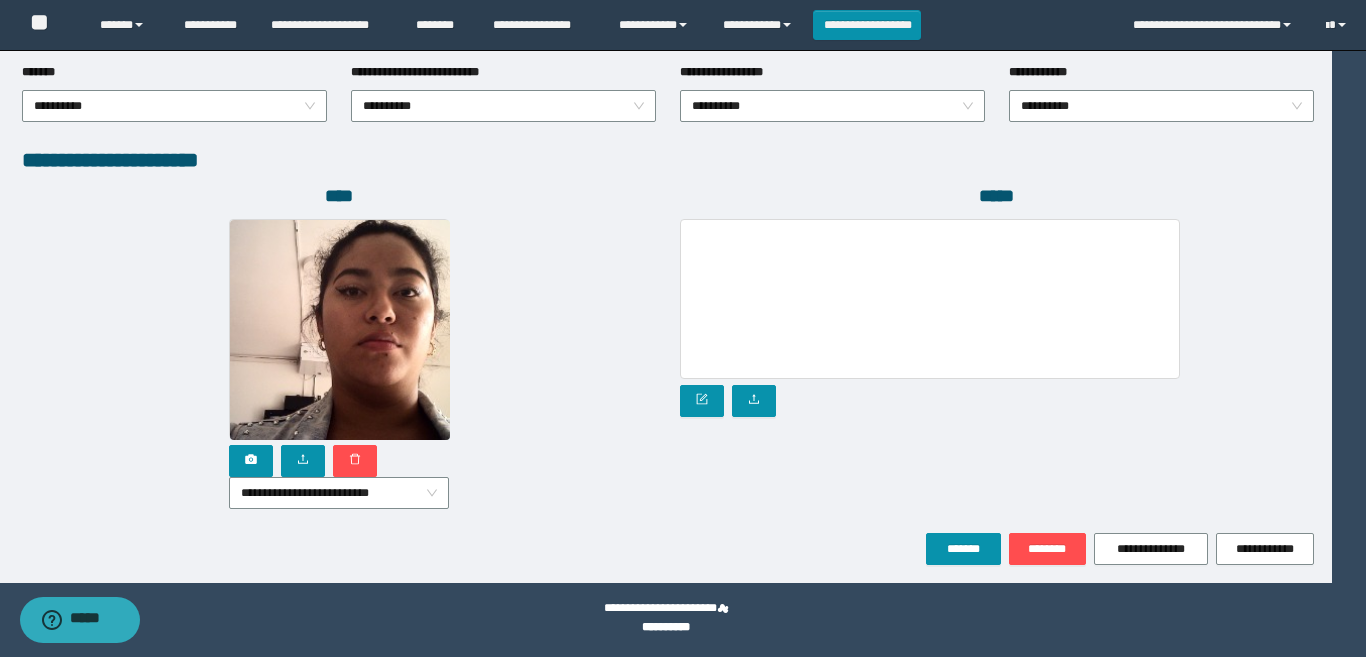 drag, startPoint x: 933, startPoint y: 471, endPoint x: 760, endPoint y: 448, distance: 174.5222 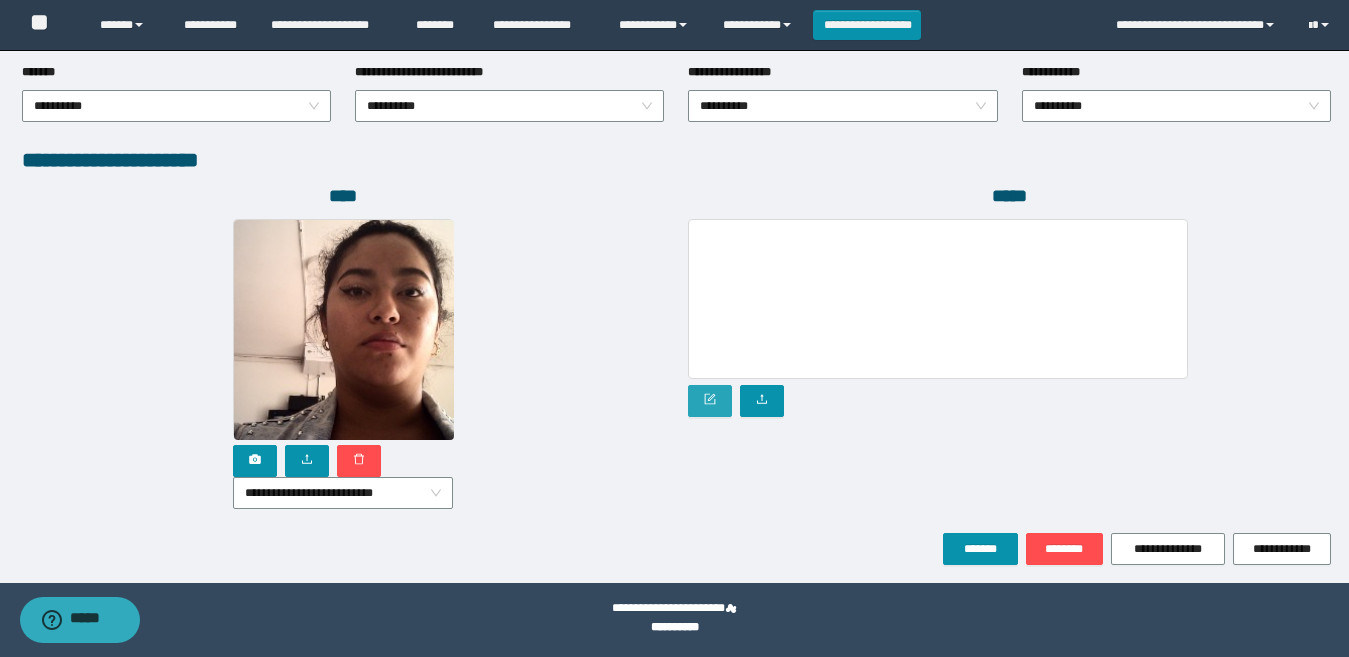 click at bounding box center (710, 401) 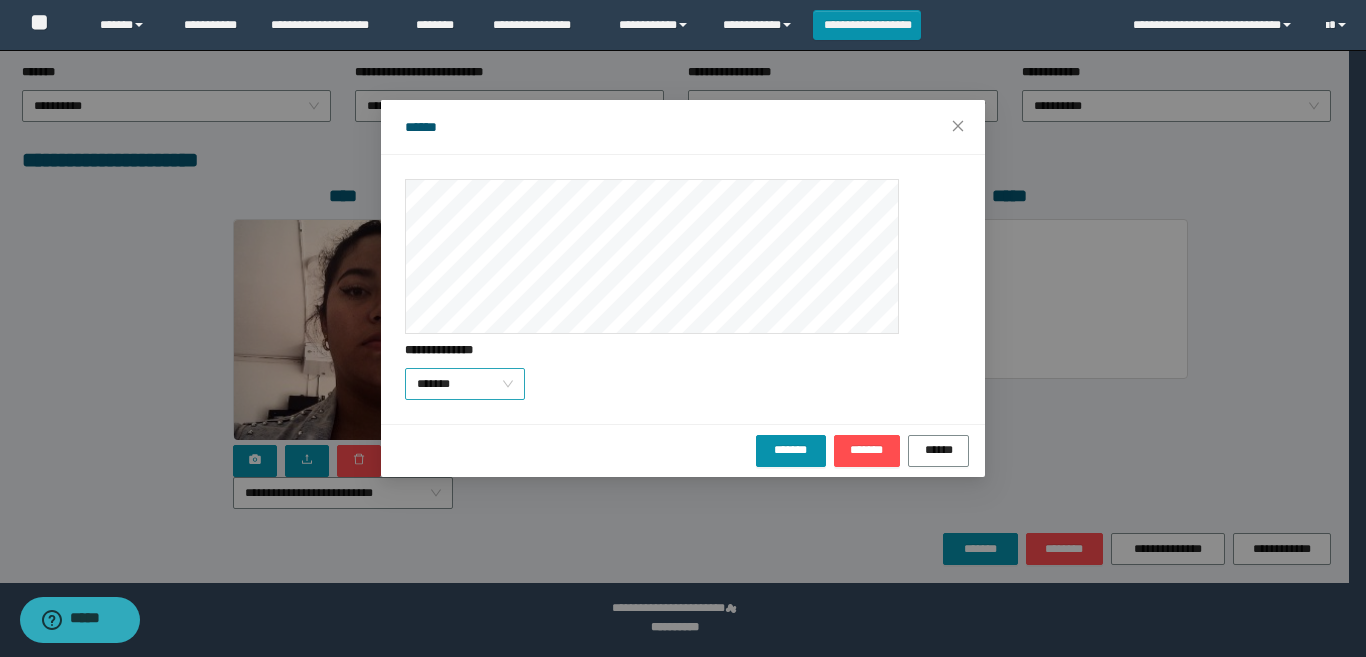 click on "*******" at bounding box center [465, 384] 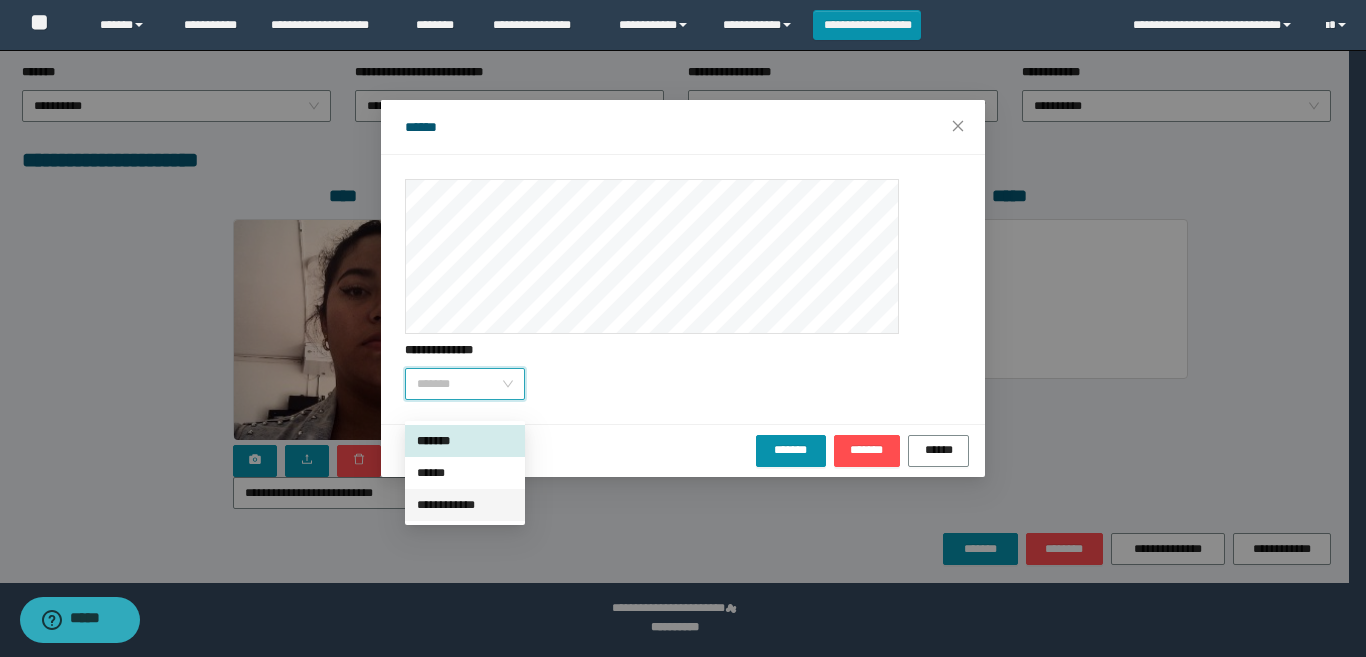 click on "**********" at bounding box center [465, 505] 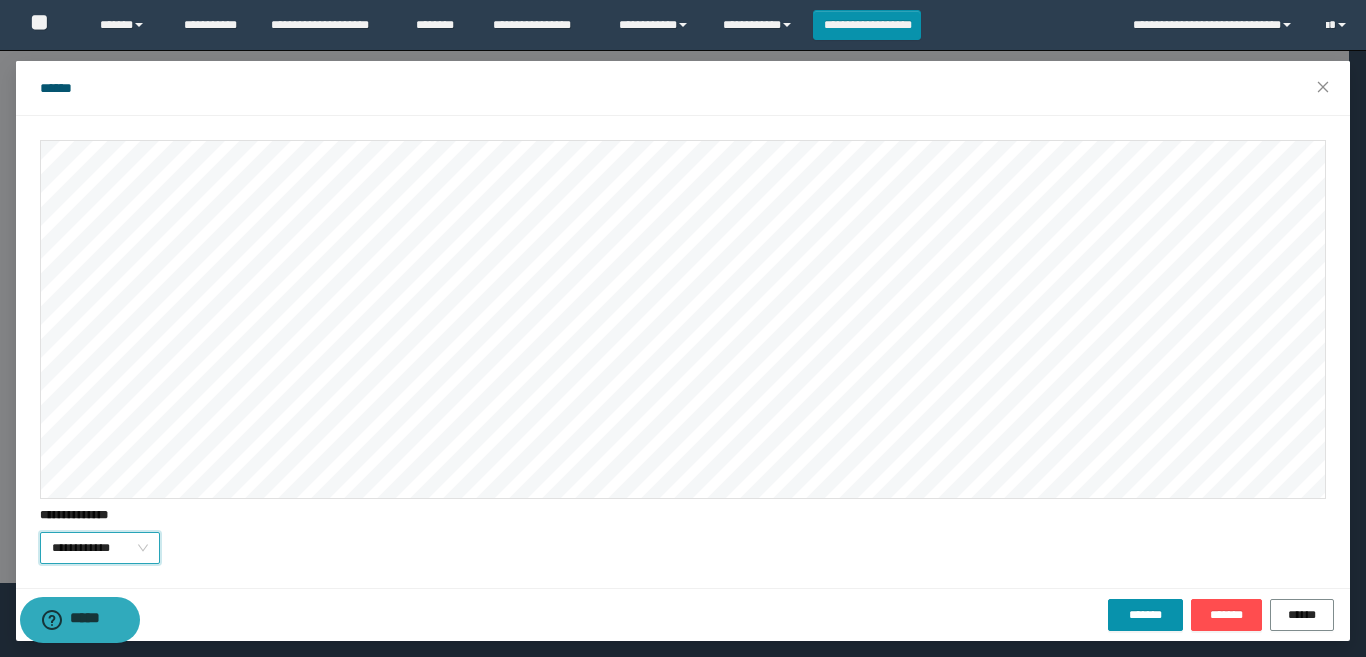 scroll, scrollTop: 45, scrollLeft: 0, axis: vertical 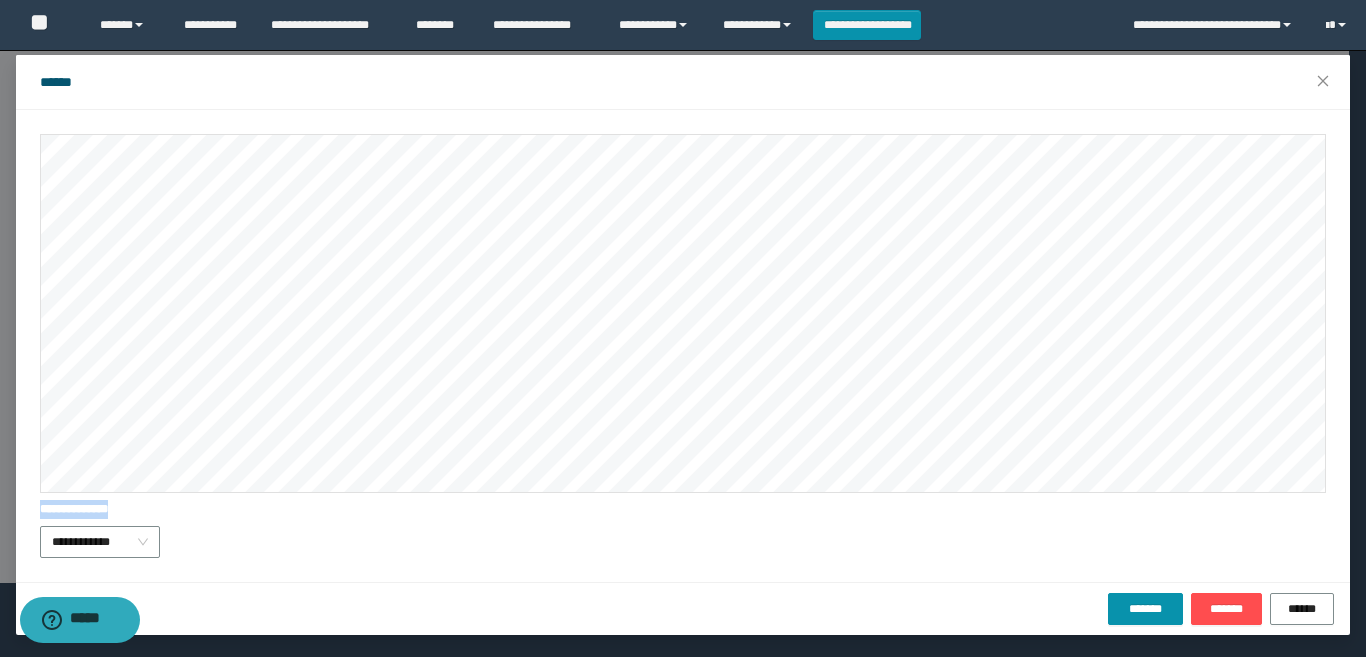 click on "**********" at bounding box center (683, 346) 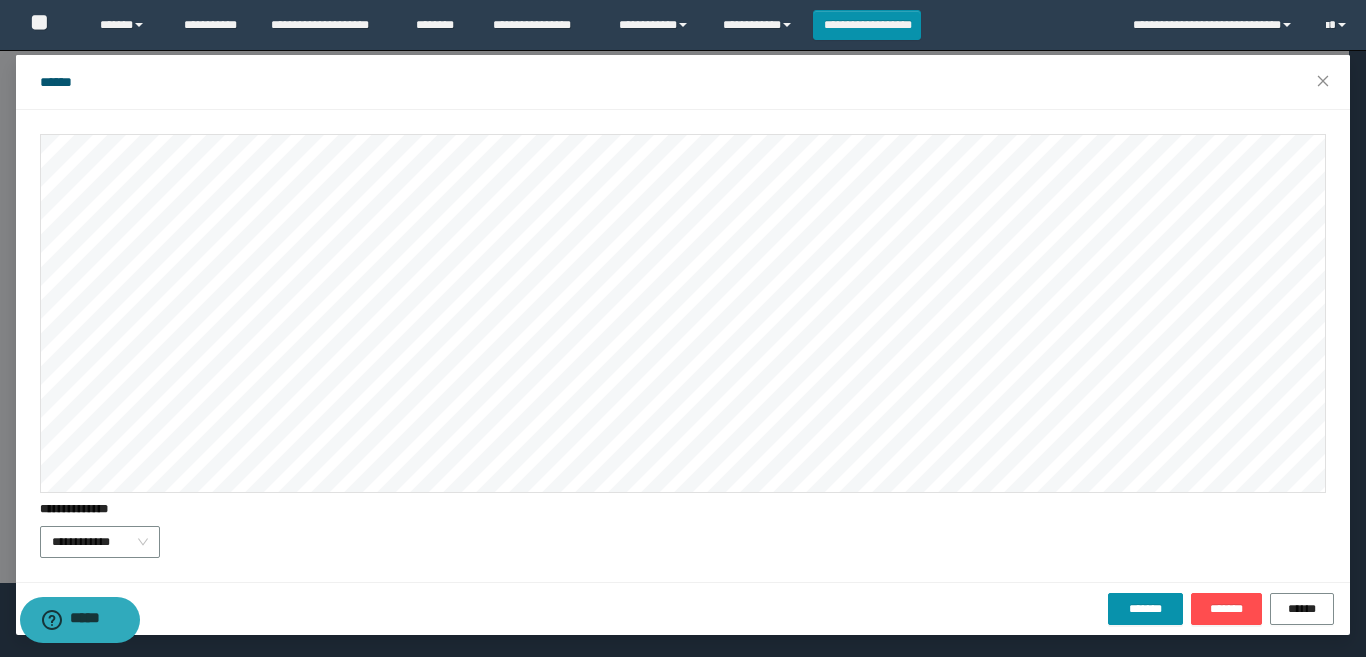 drag, startPoint x: 340, startPoint y: 540, endPoint x: 361, endPoint y: 510, distance: 36.619667 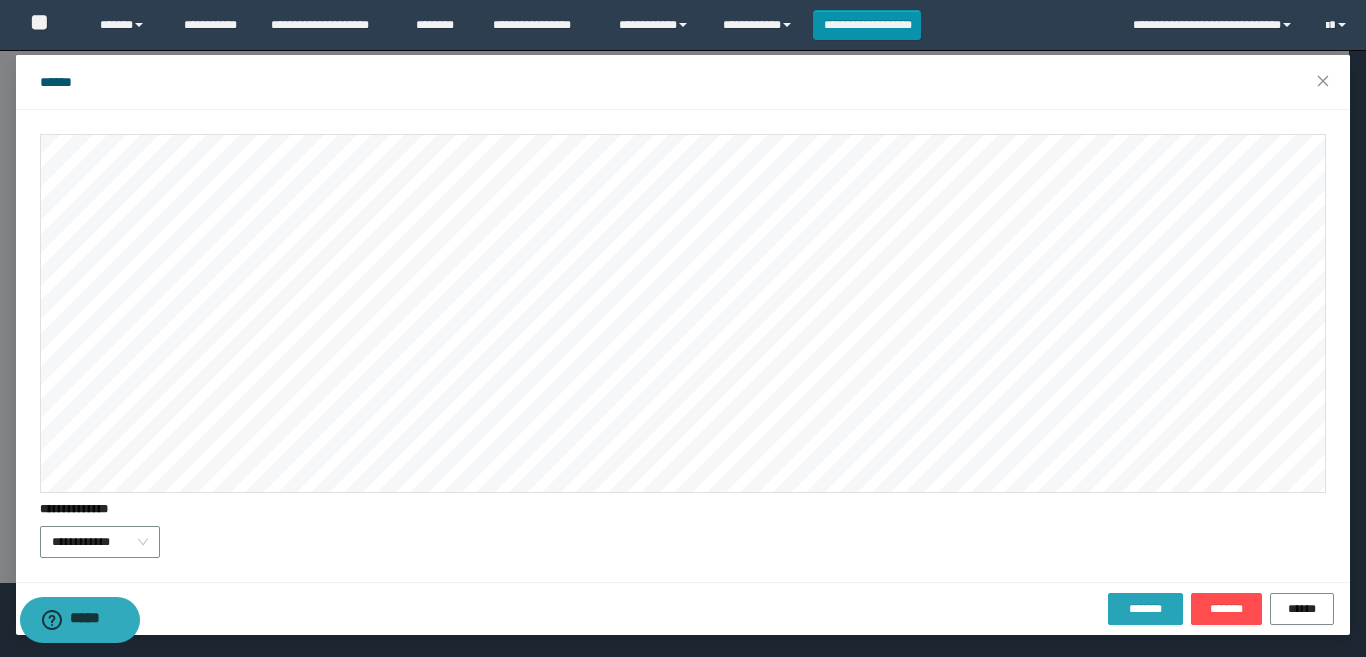 click on "*******" at bounding box center [1145, 609] 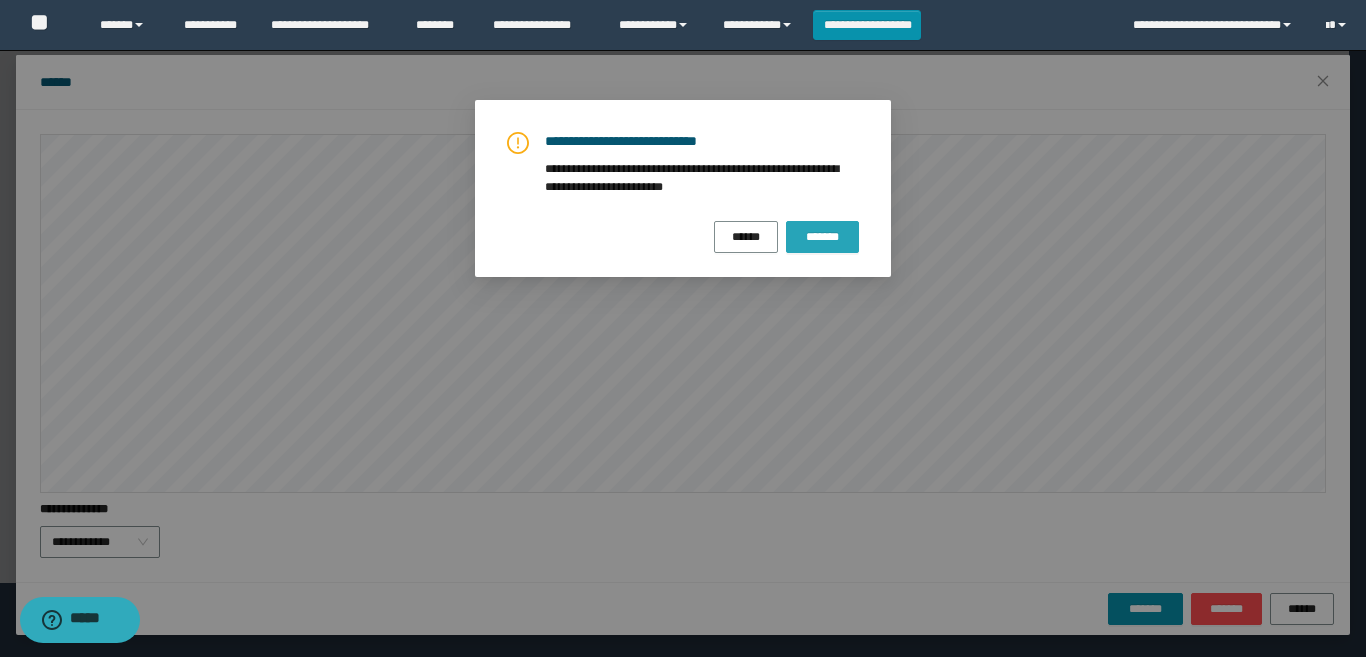 click on "*******" at bounding box center [822, 237] 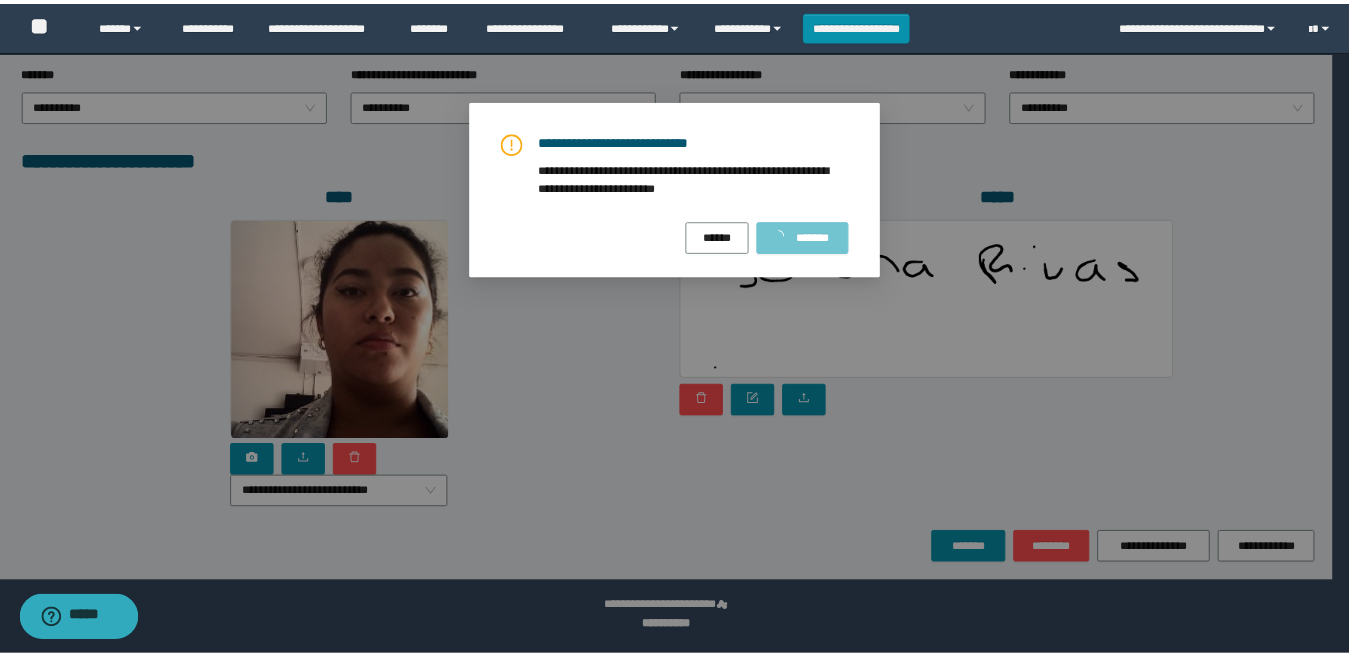 scroll, scrollTop: 0, scrollLeft: 0, axis: both 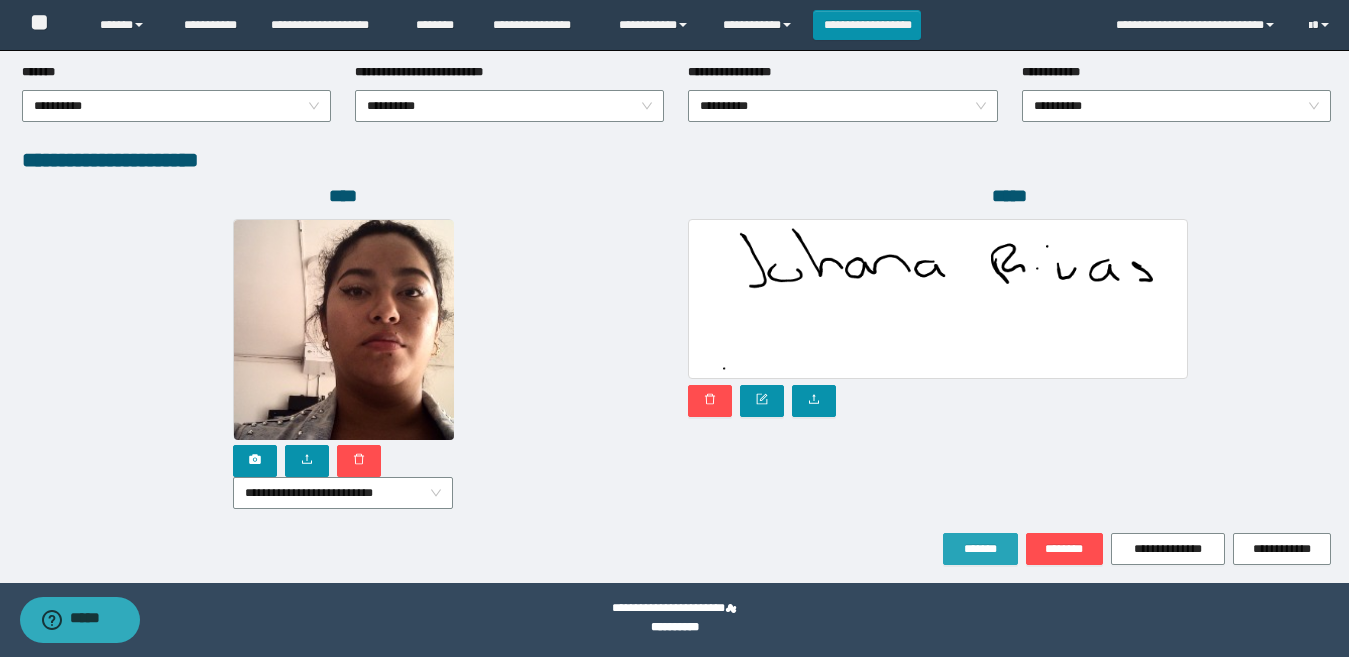 click on "*******" at bounding box center [980, 549] 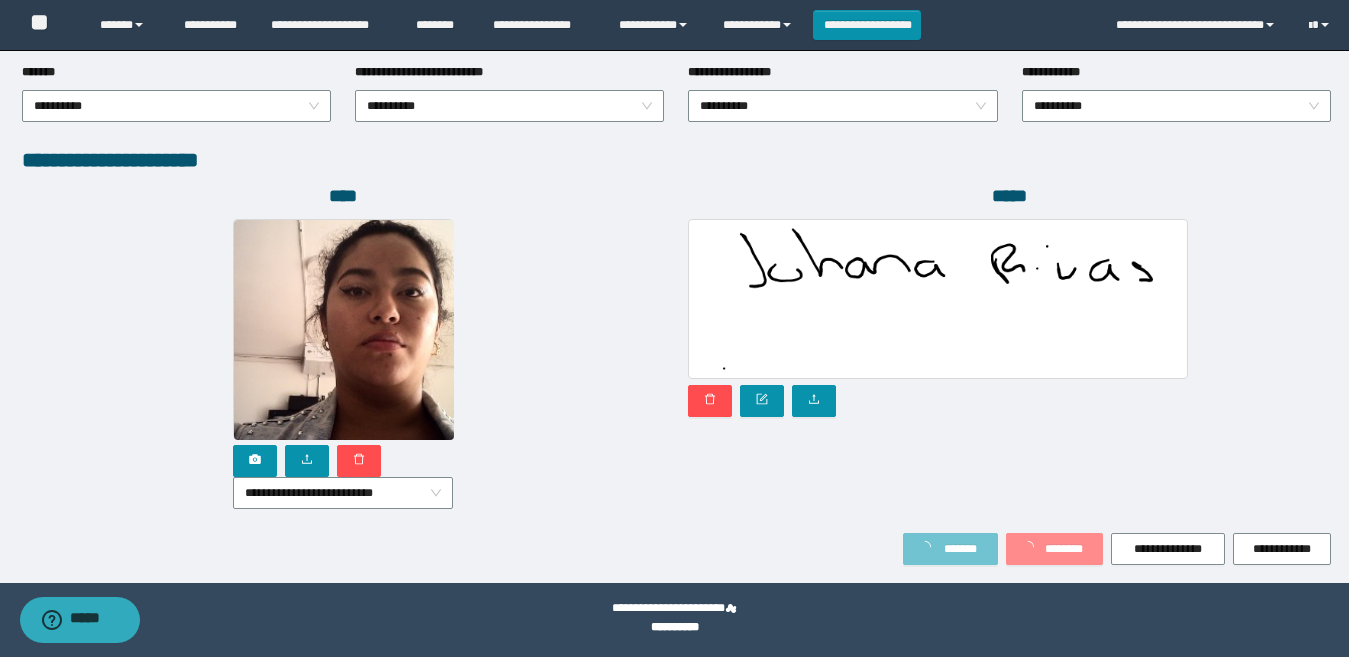 scroll, scrollTop: 515, scrollLeft: 0, axis: vertical 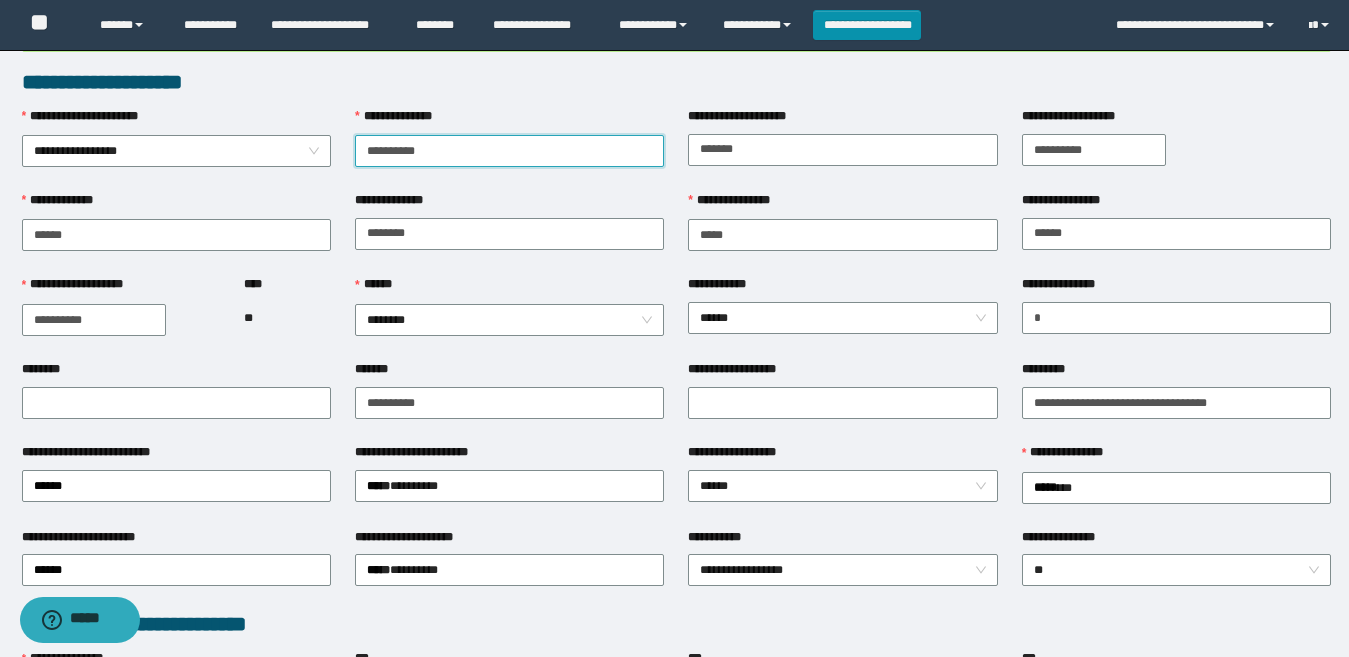 drag, startPoint x: 369, startPoint y: 158, endPoint x: 347, endPoint y: 158, distance: 22 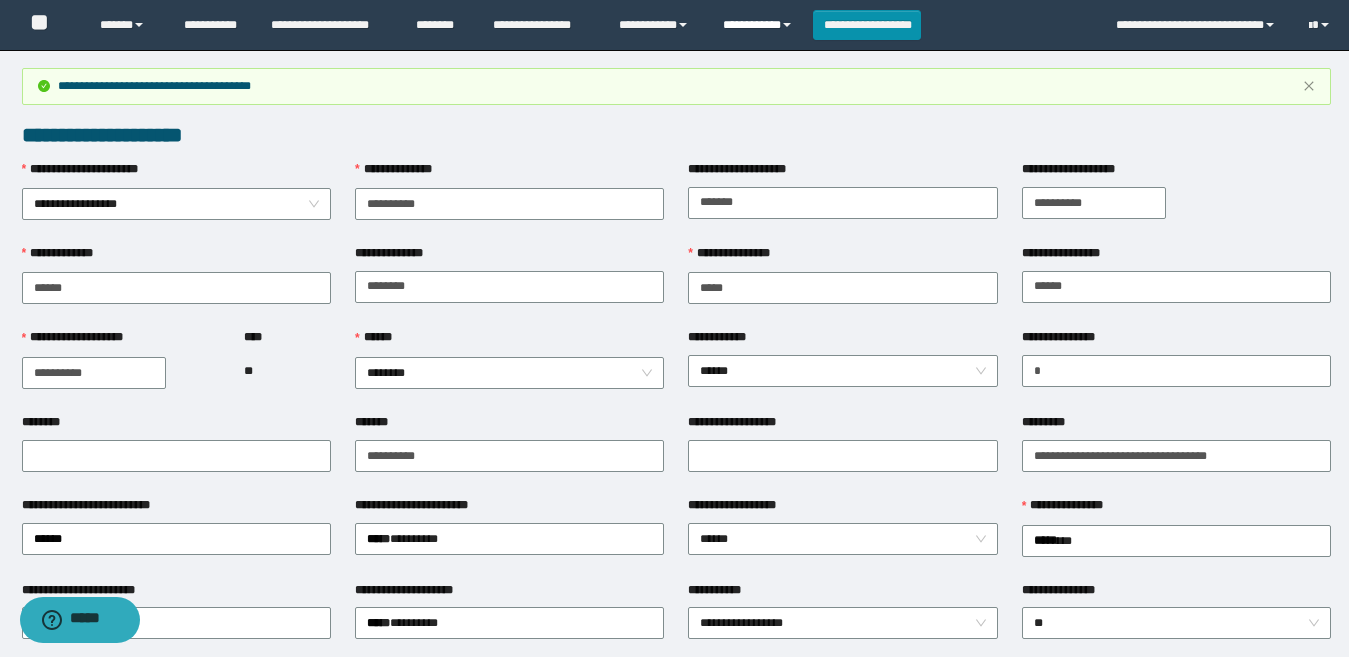 click on "**********" at bounding box center (760, 25) 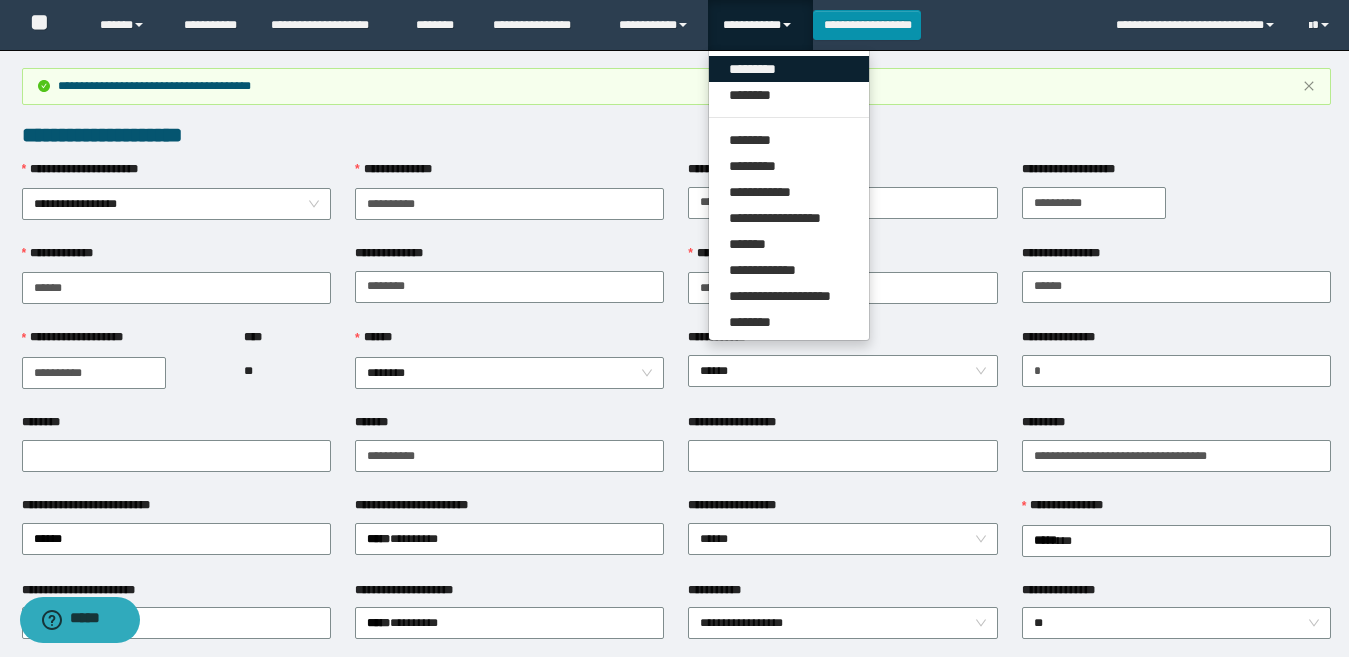 click on "*********" at bounding box center [789, 69] 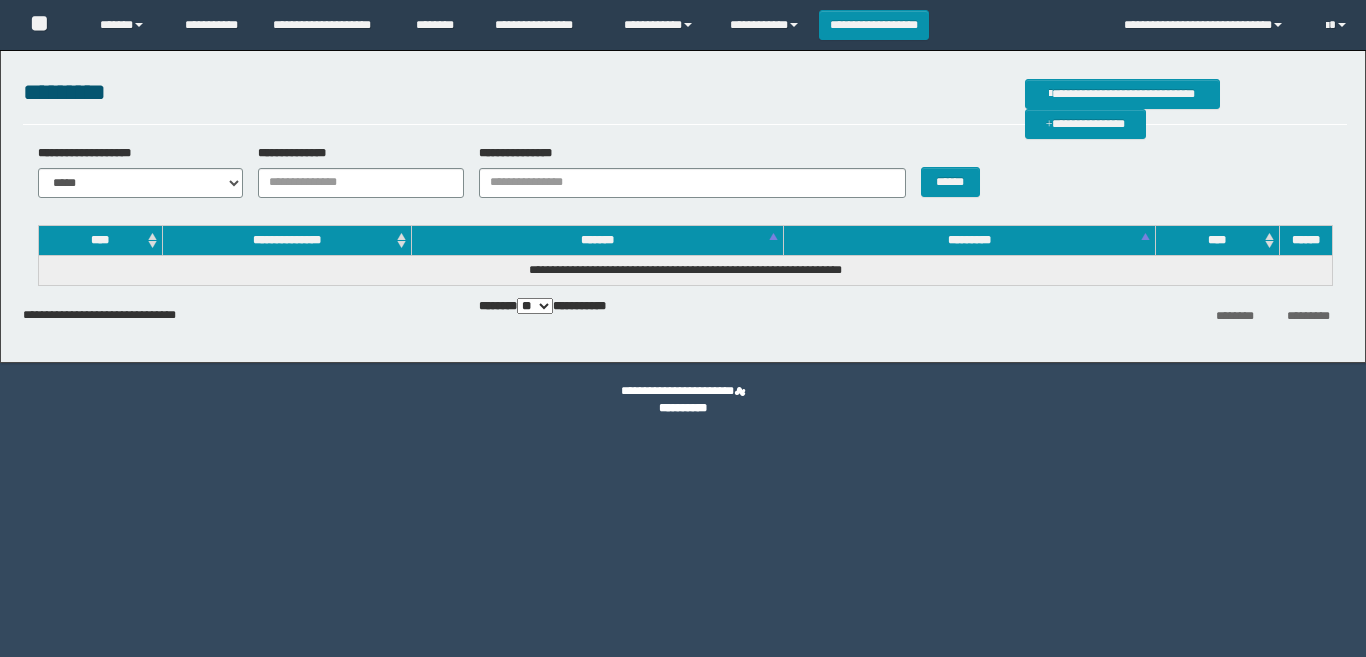 scroll, scrollTop: 0, scrollLeft: 0, axis: both 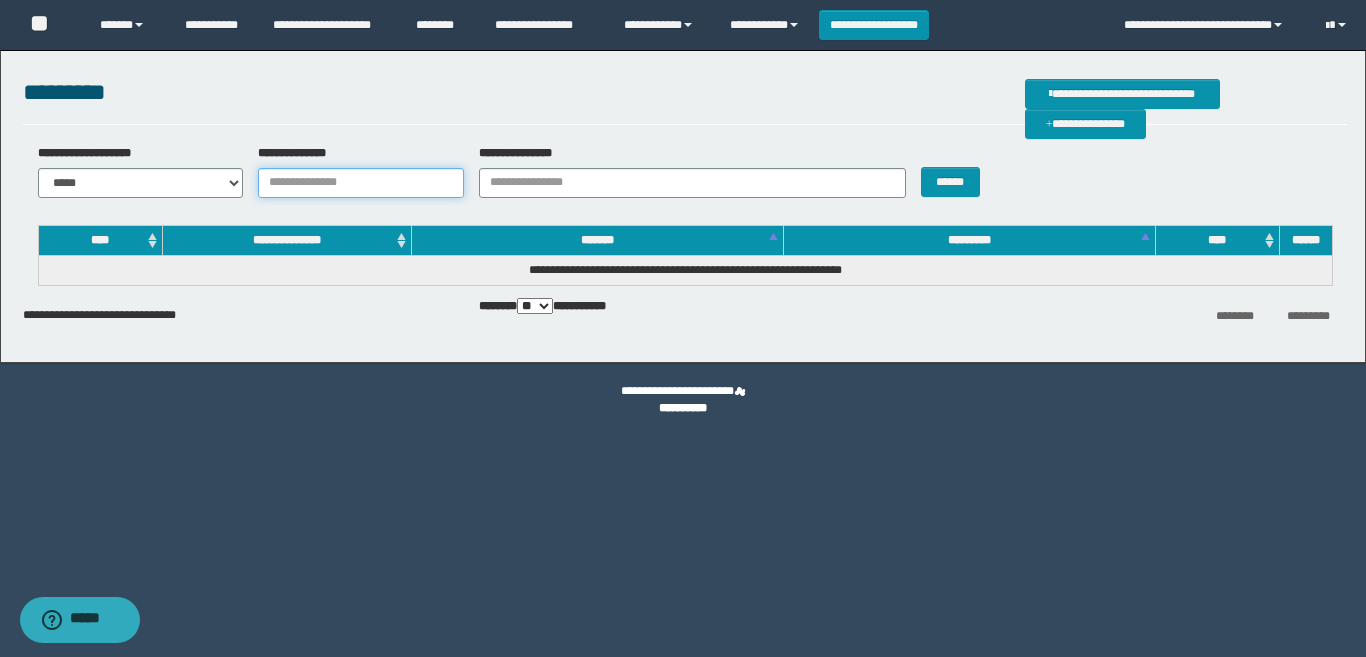click on "**********" at bounding box center [361, 183] 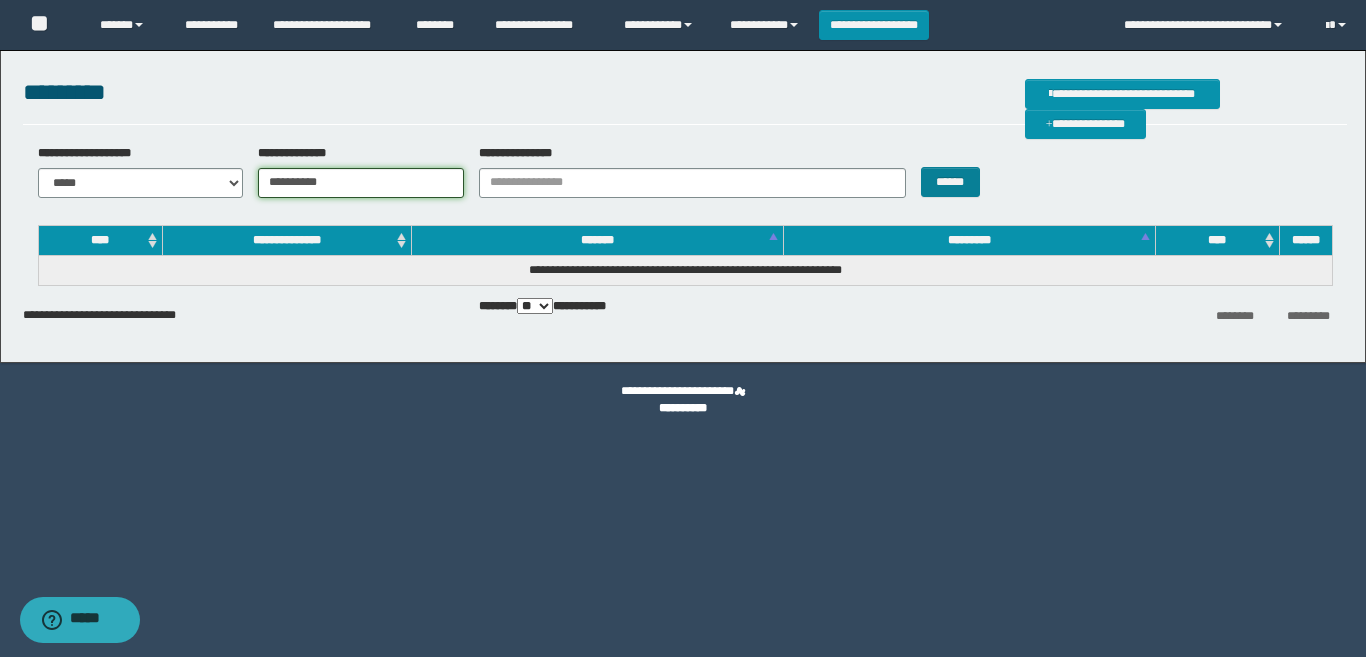 type on "**********" 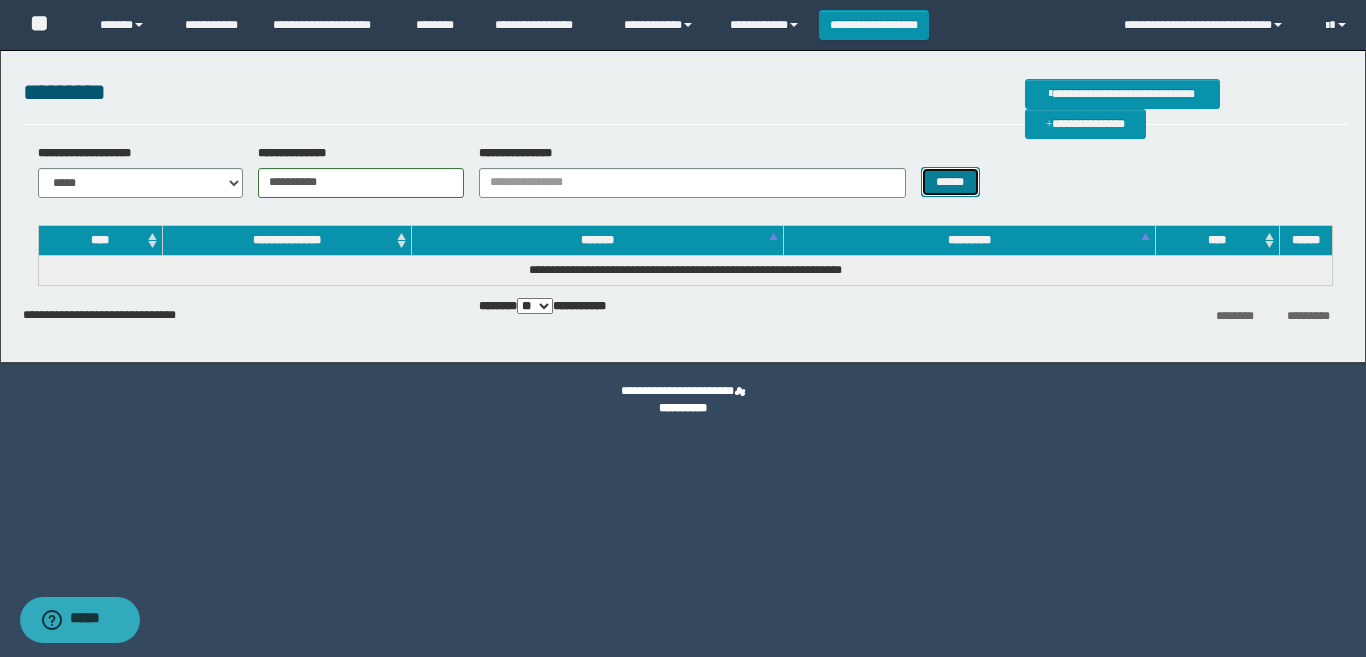 click on "******" at bounding box center [950, 182] 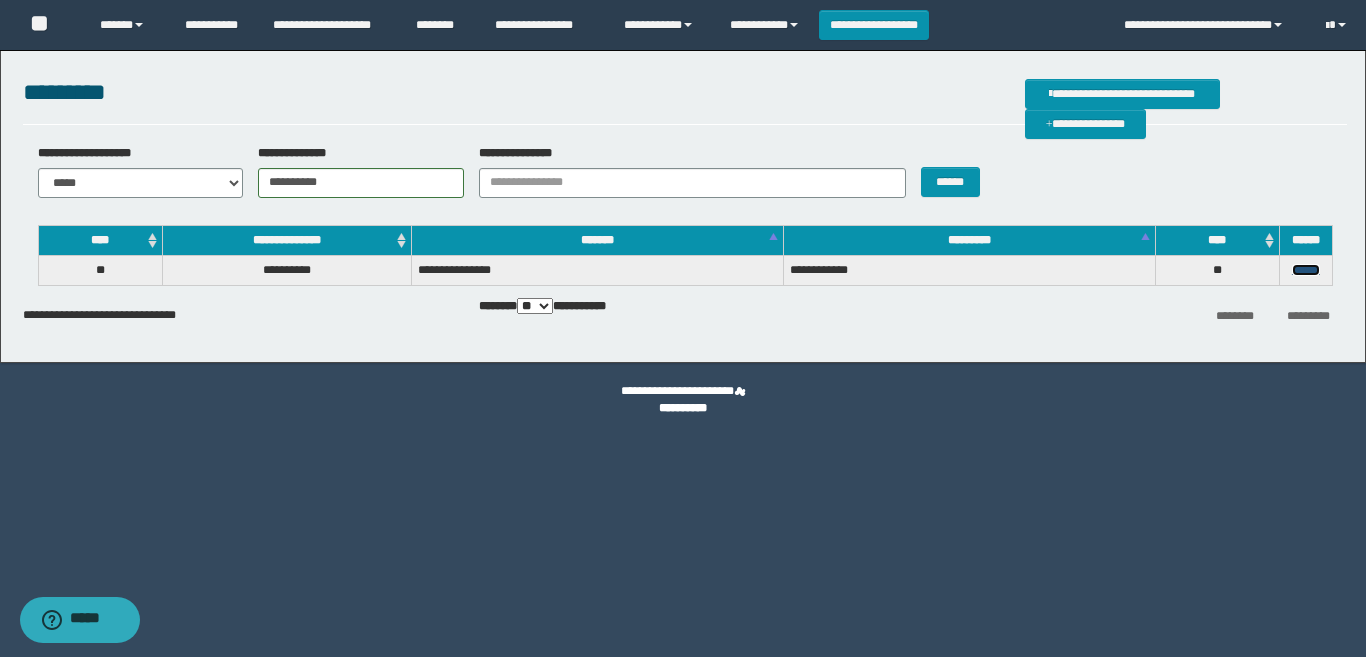 click on "******" at bounding box center (1306, 270) 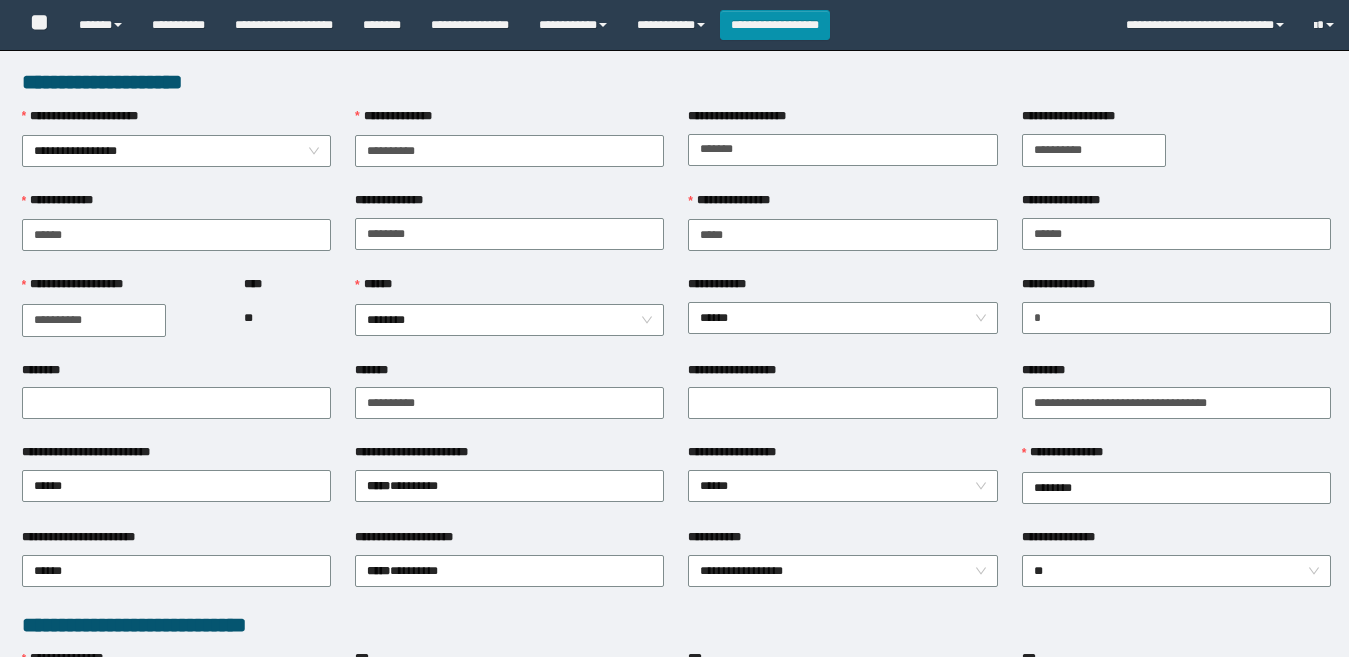 scroll, scrollTop: 1080, scrollLeft: 0, axis: vertical 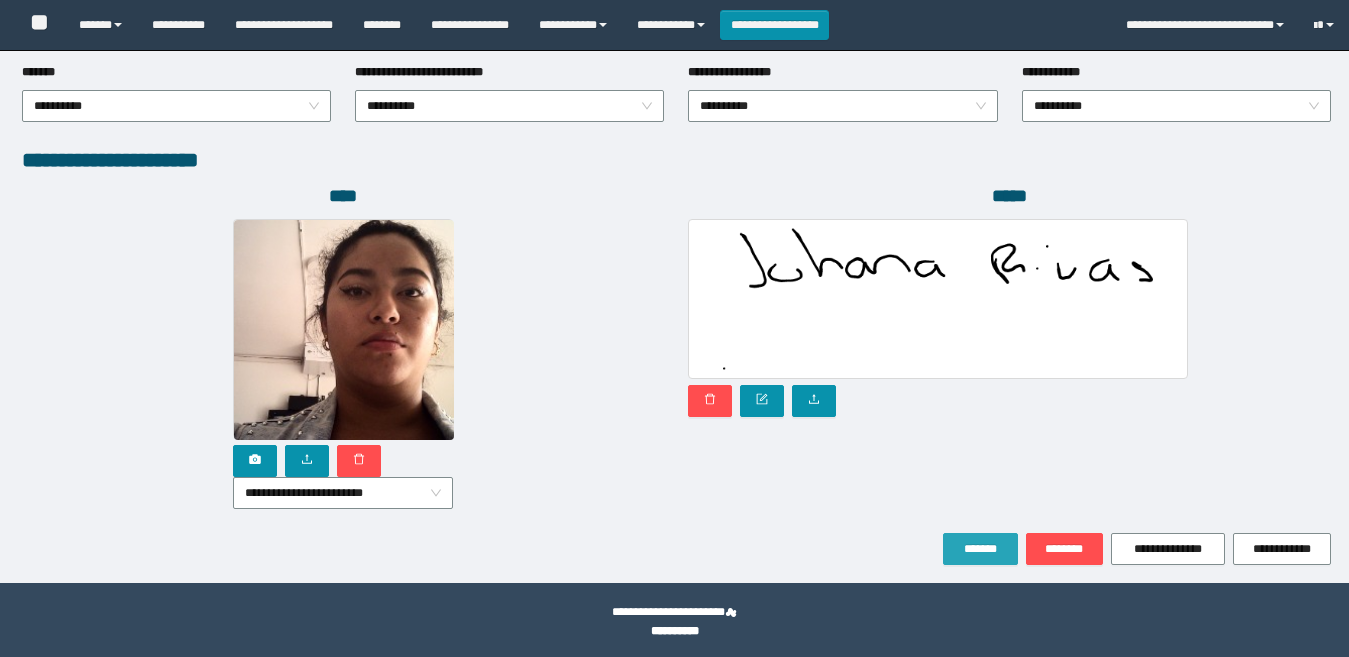 click on "*******" at bounding box center (980, 549) 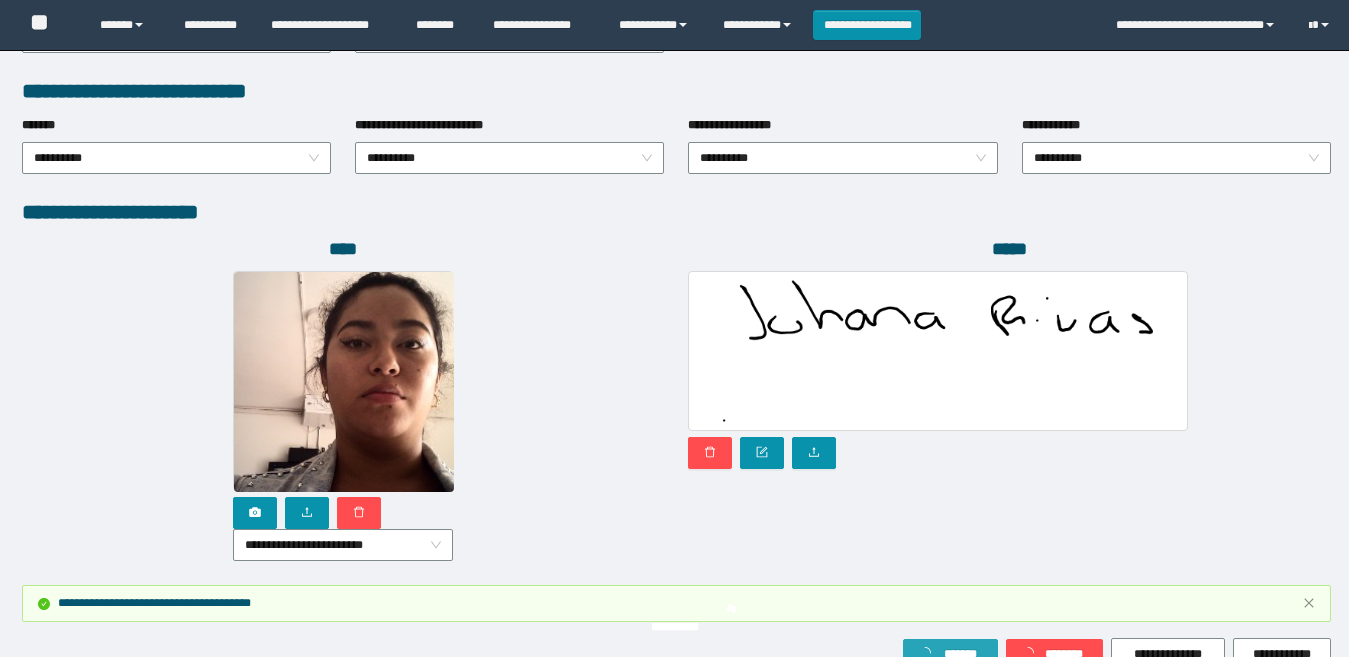 scroll, scrollTop: 1133, scrollLeft: 0, axis: vertical 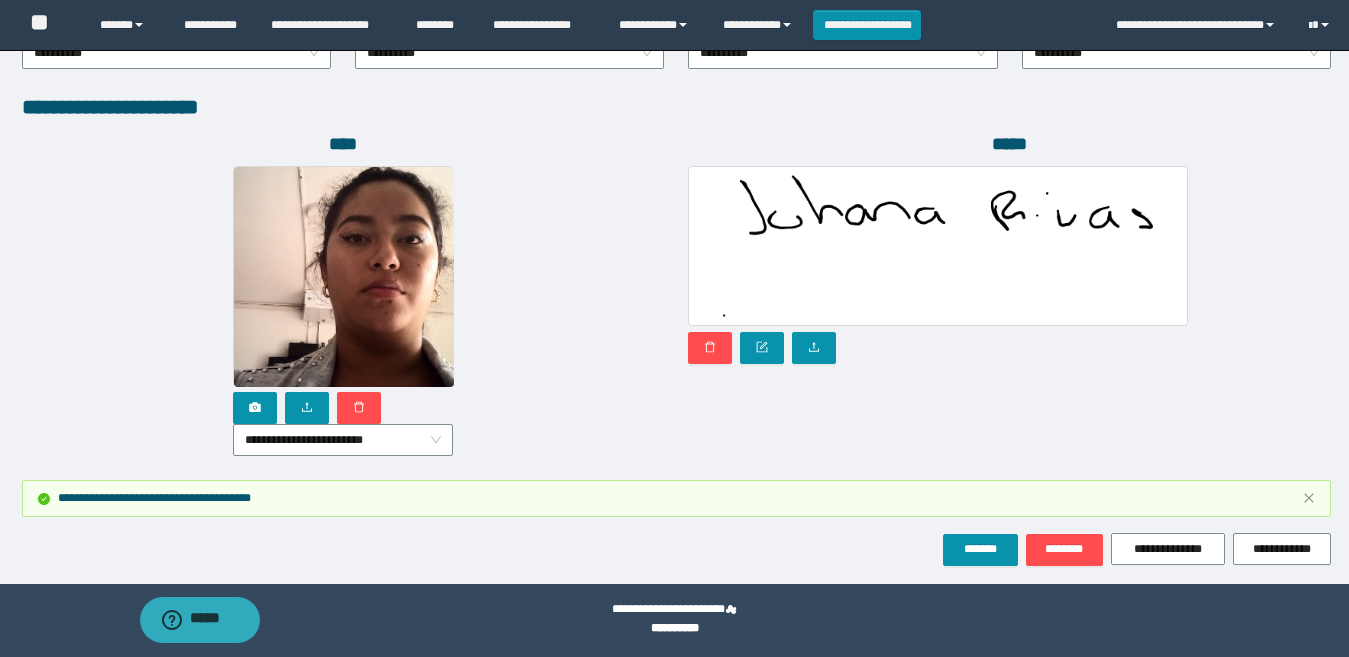 drag, startPoint x: 1022, startPoint y: 435, endPoint x: 1009, endPoint y: 434, distance: 13.038404 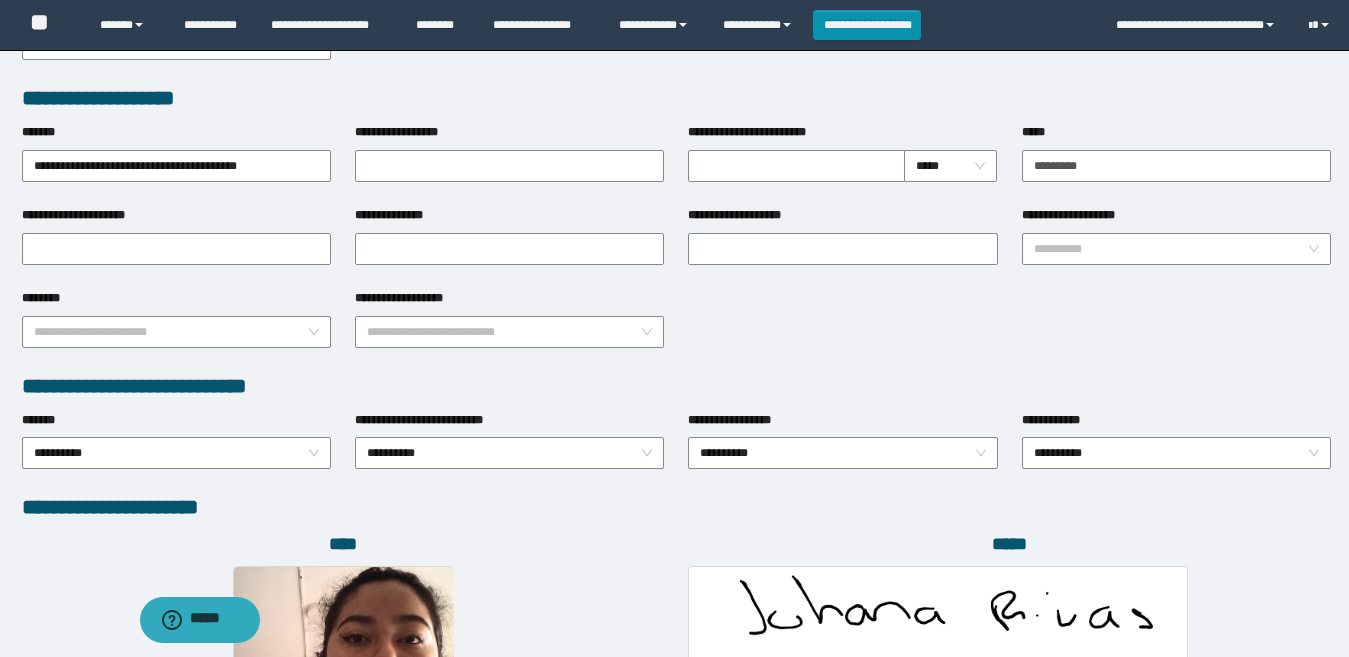 scroll, scrollTop: 285, scrollLeft: 0, axis: vertical 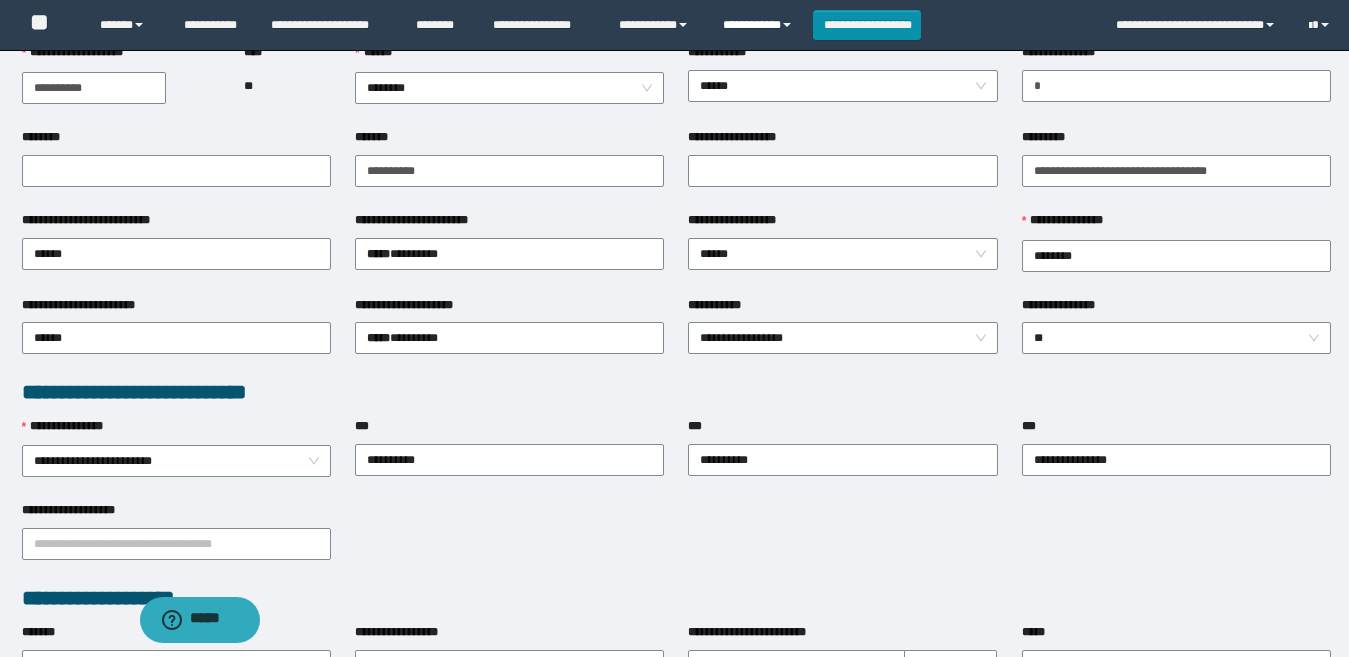 click on "**********" at bounding box center [760, 25] 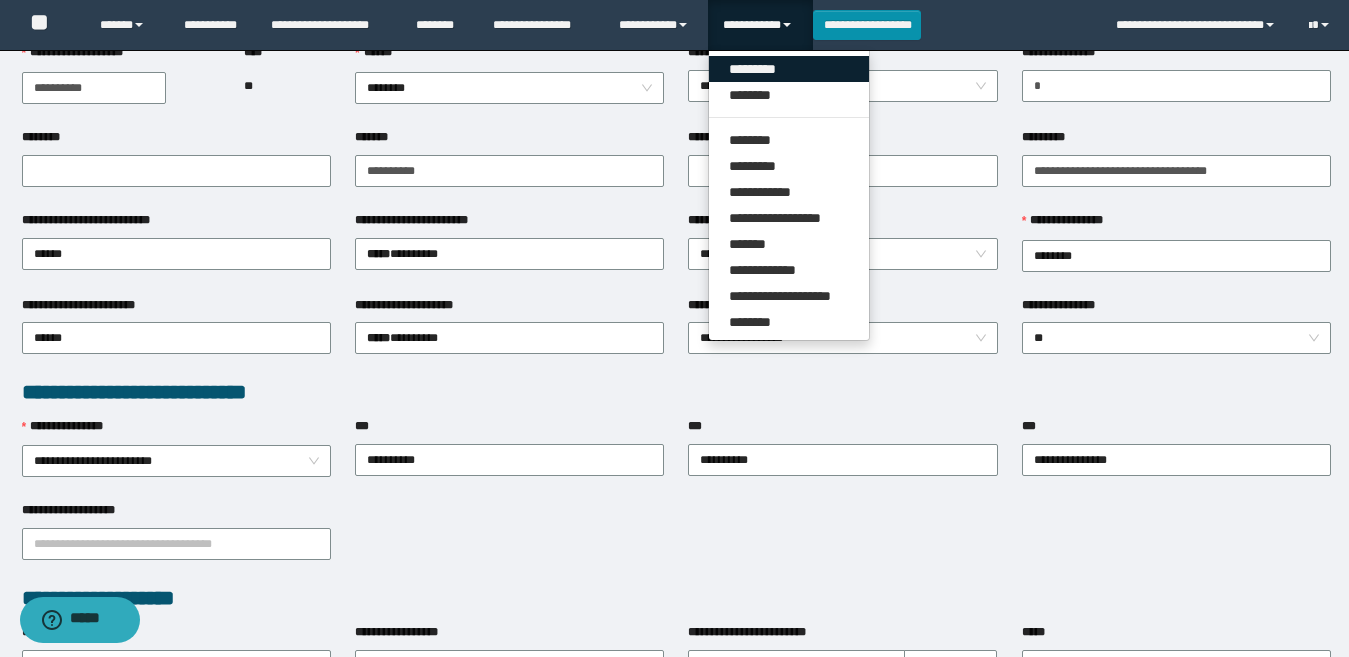 click on "*********" at bounding box center [789, 69] 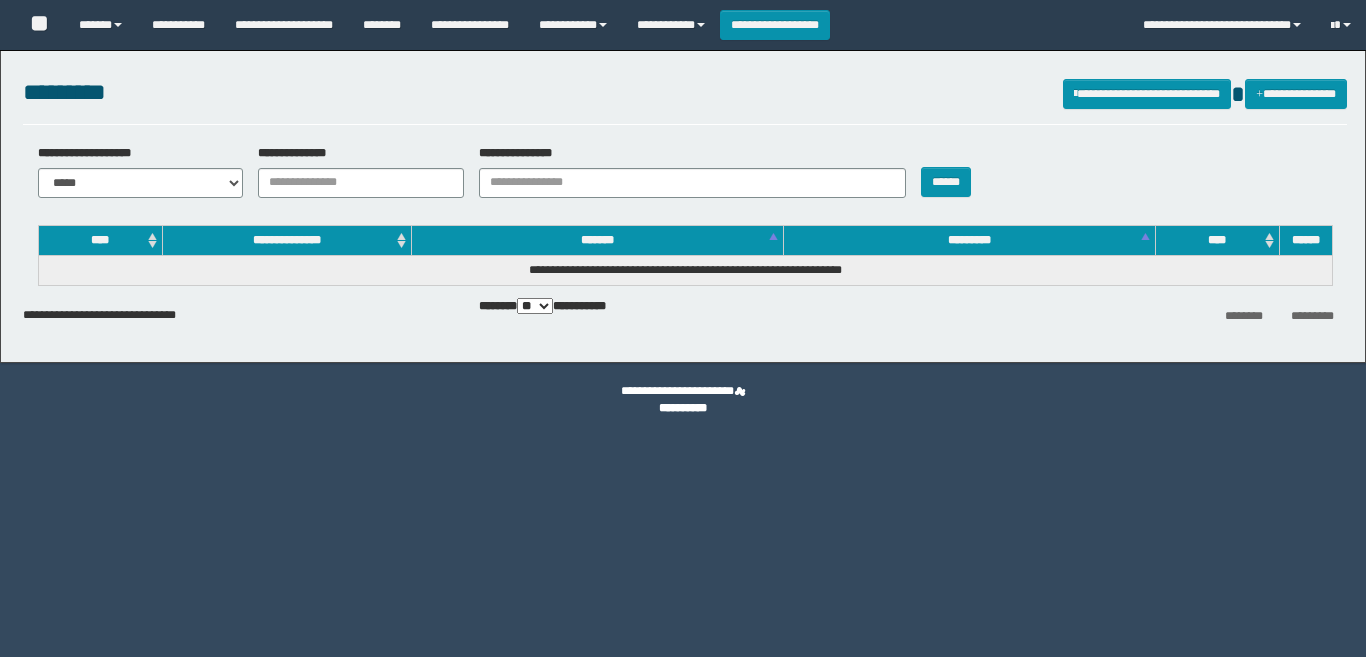 scroll, scrollTop: 0, scrollLeft: 0, axis: both 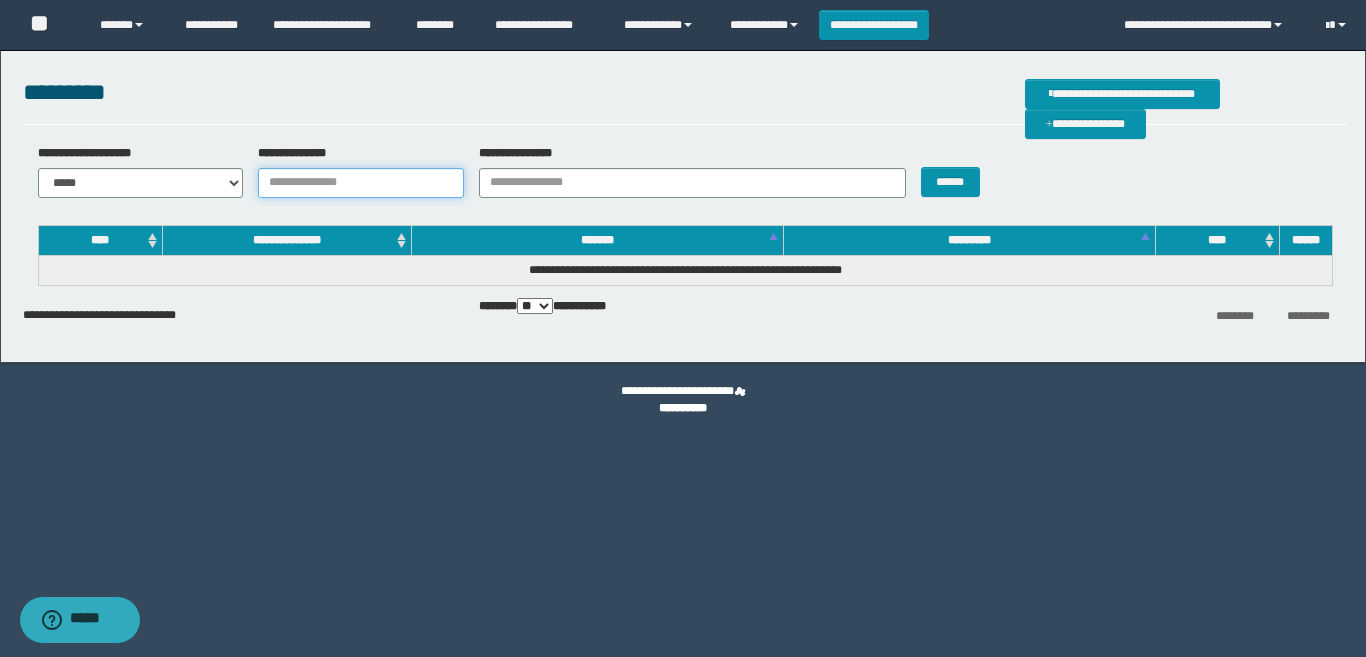 click on "**********" at bounding box center (361, 183) 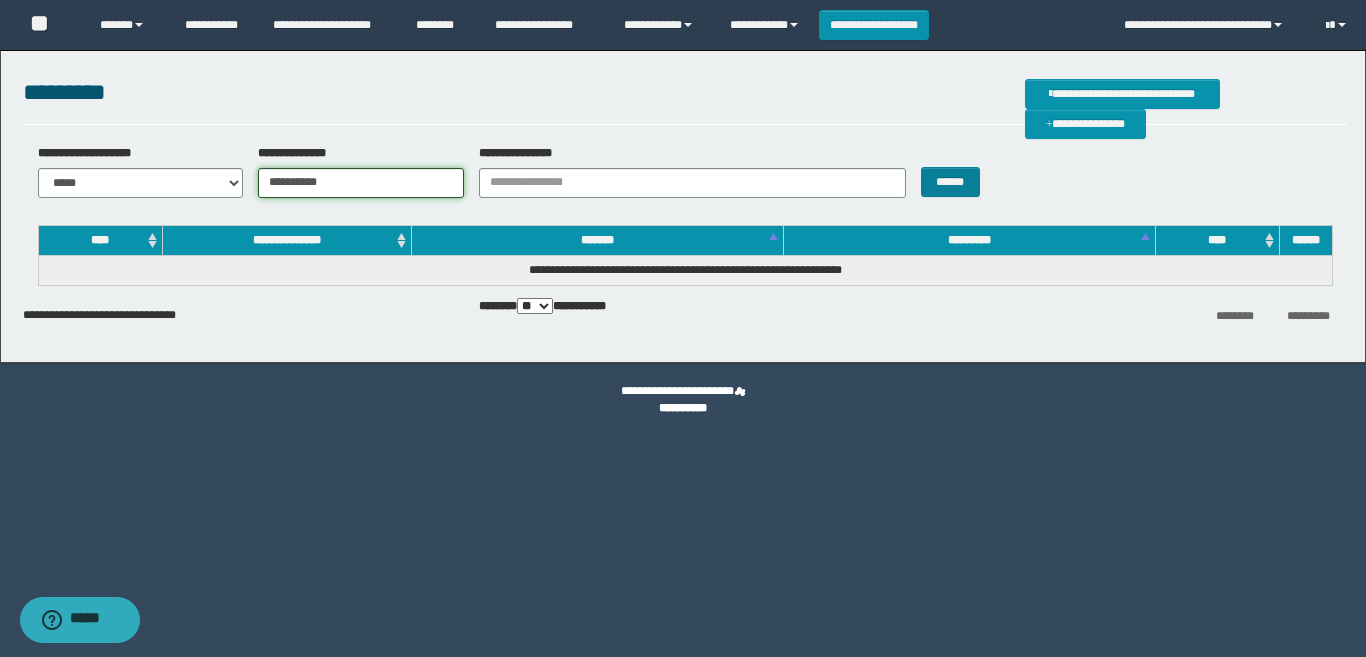 type on "**********" 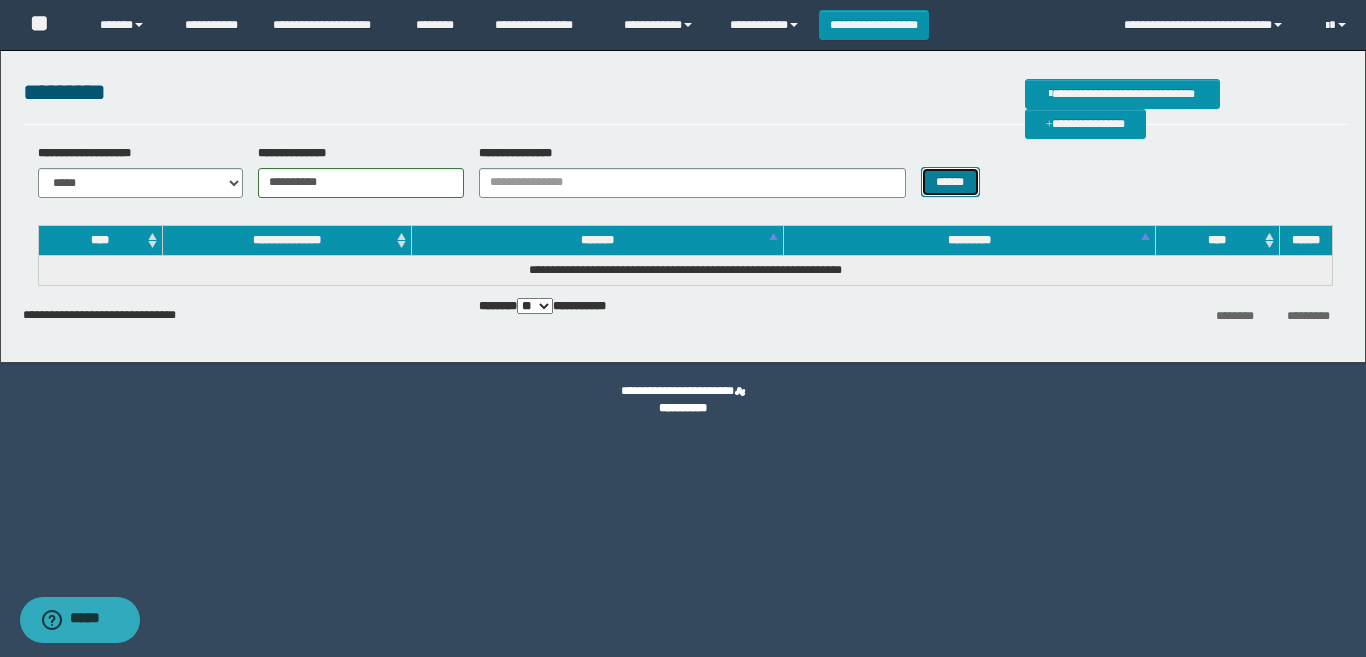 click on "******" at bounding box center [950, 182] 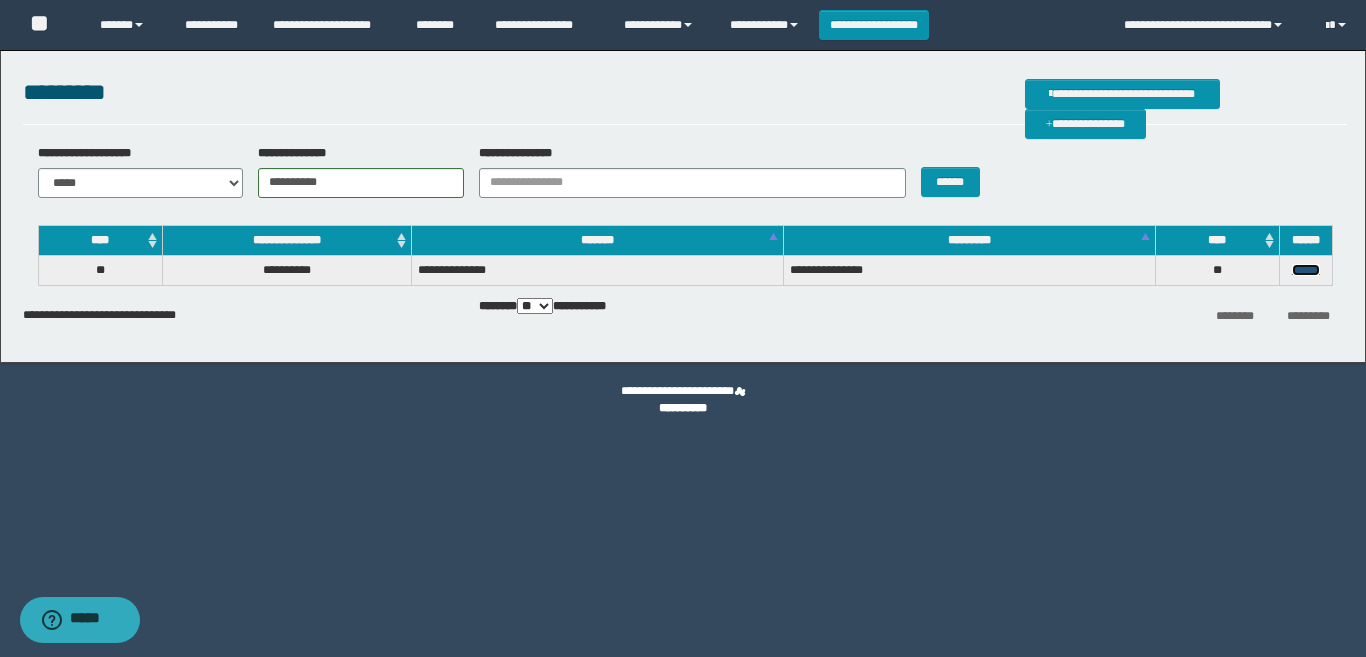 click on "******" at bounding box center [1306, 270] 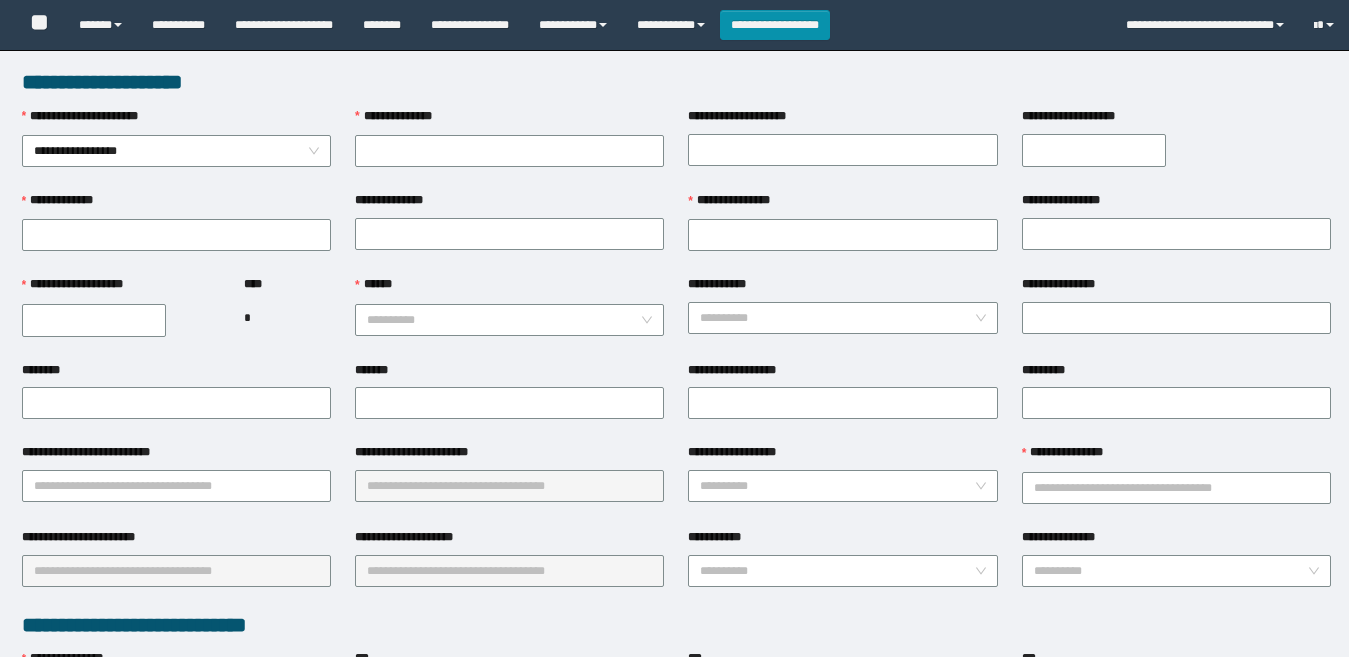 scroll, scrollTop: 0, scrollLeft: 0, axis: both 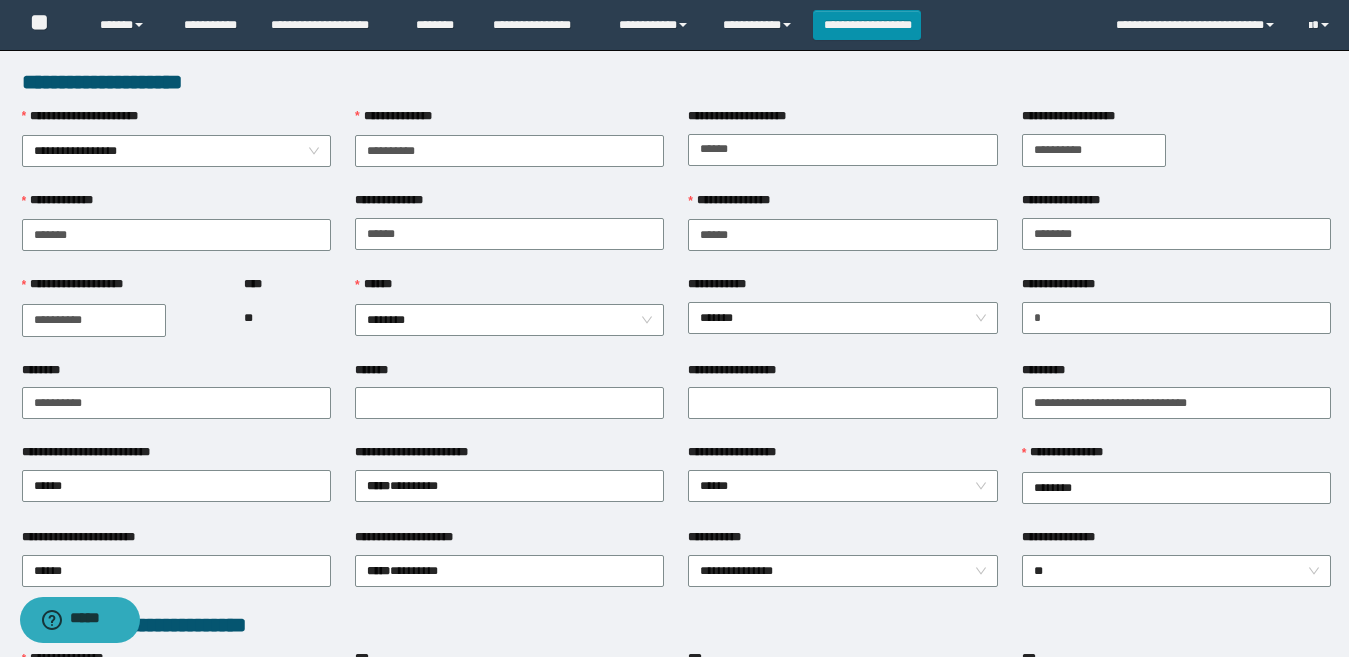 click on "**" at bounding box center (287, 318) 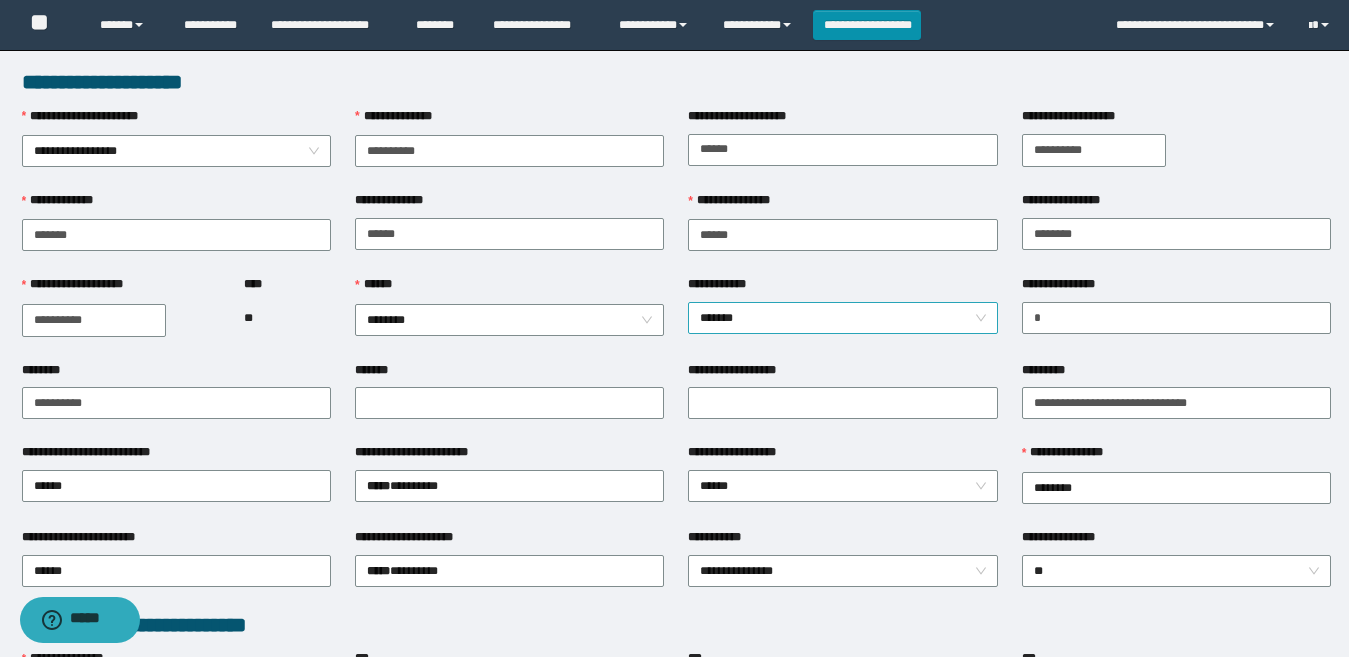 click on "*******" at bounding box center [842, 318] 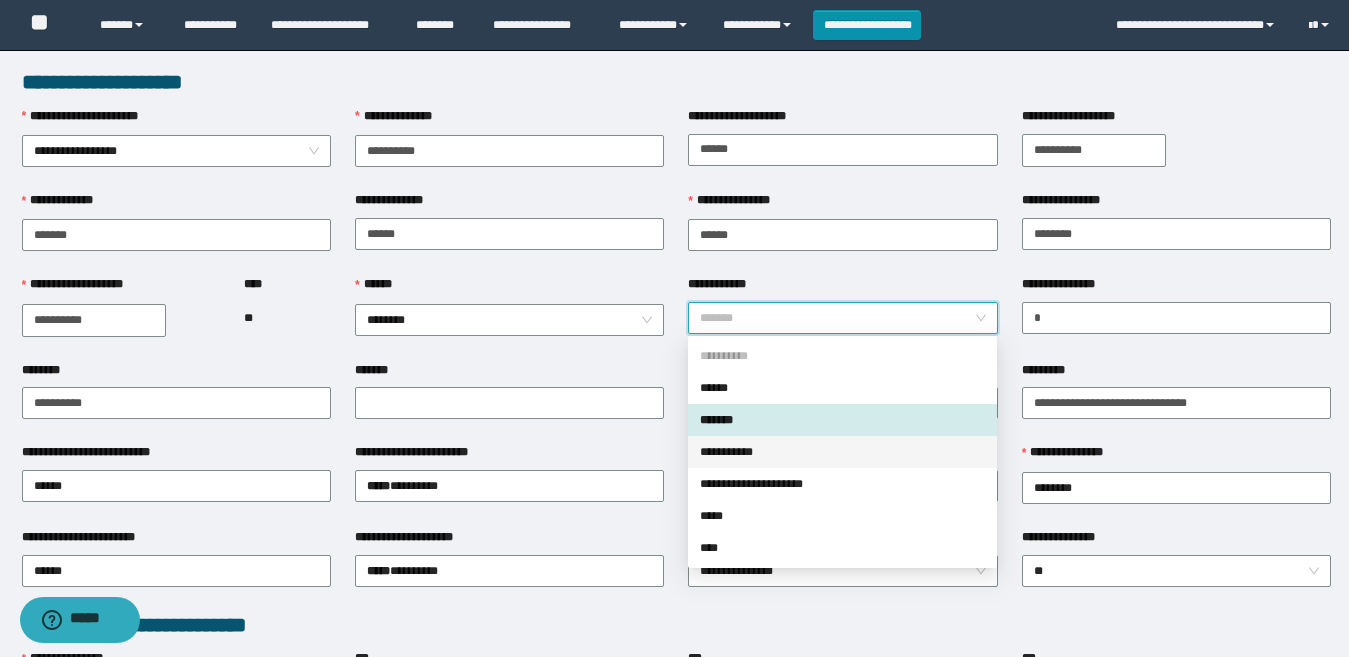click on "**********" at bounding box center [842, 452] 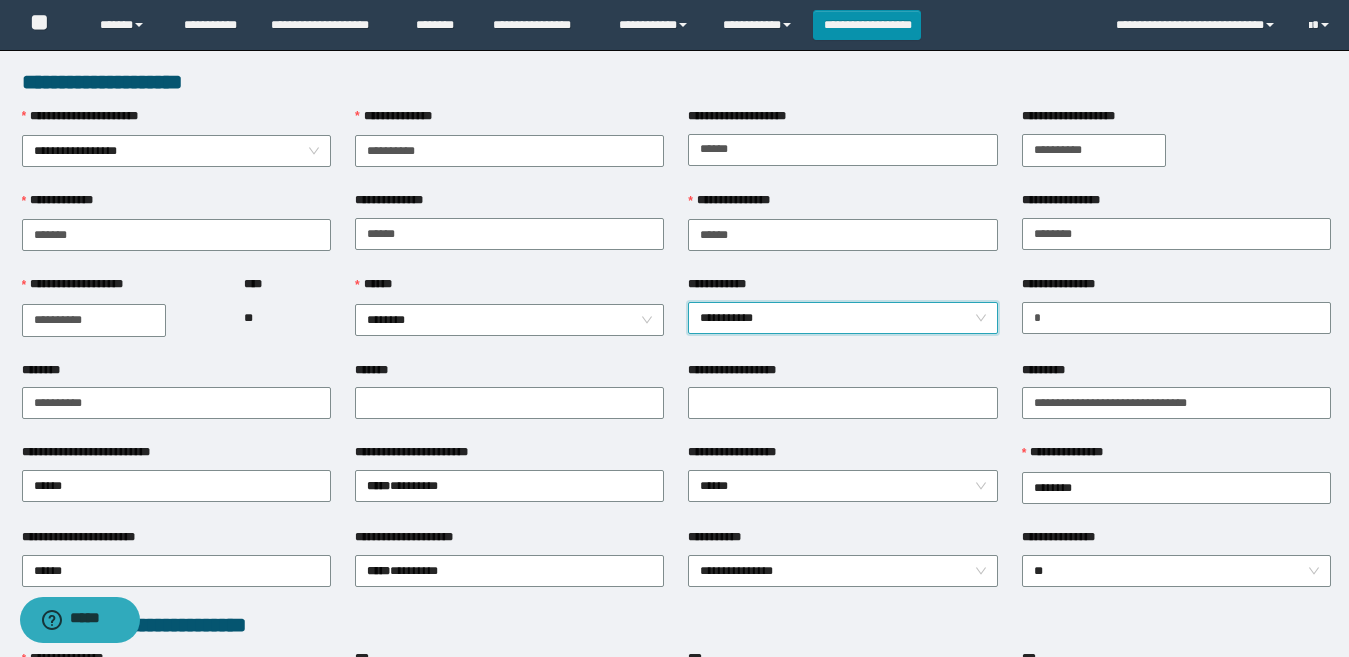 click on "**********" at bounding box center (1176, 317) 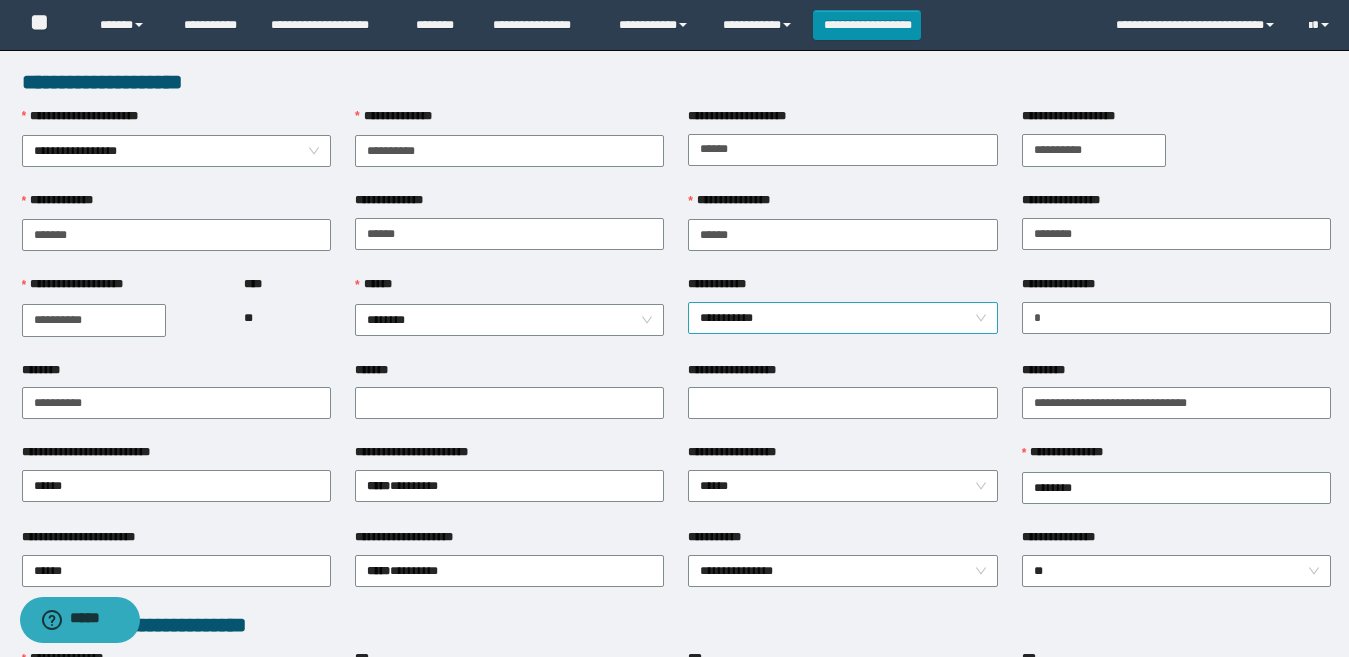 scroll, scrollTop: 100, scrollLeft: 0, axis: vertical 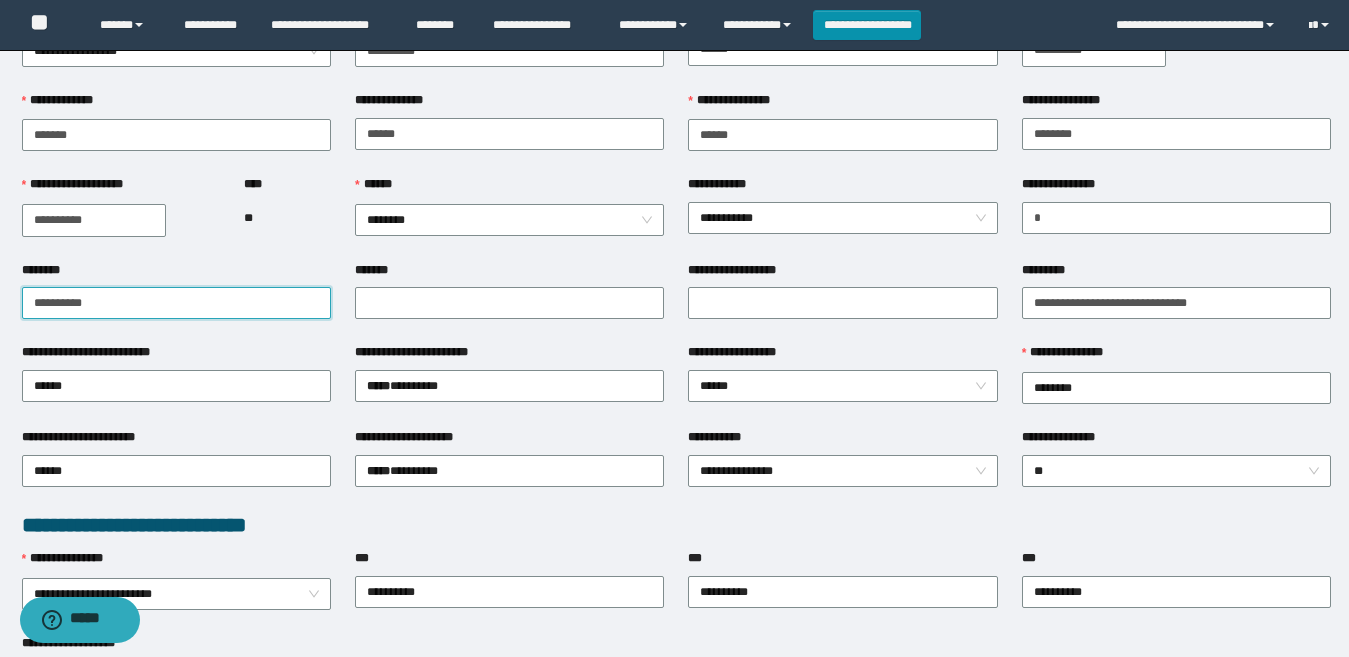 drag, startPoint x: 73, startPoint y: 310, endPoint x: 0, endPoint y: 314, distance: 73.109505 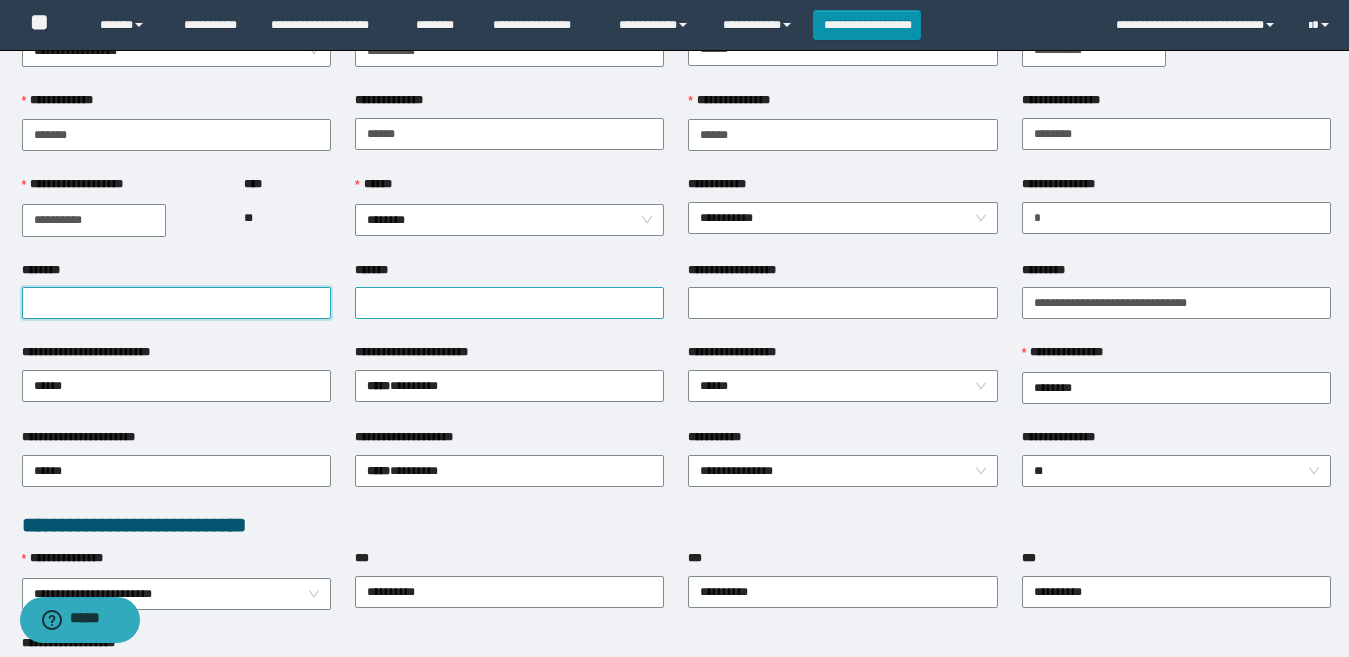 type 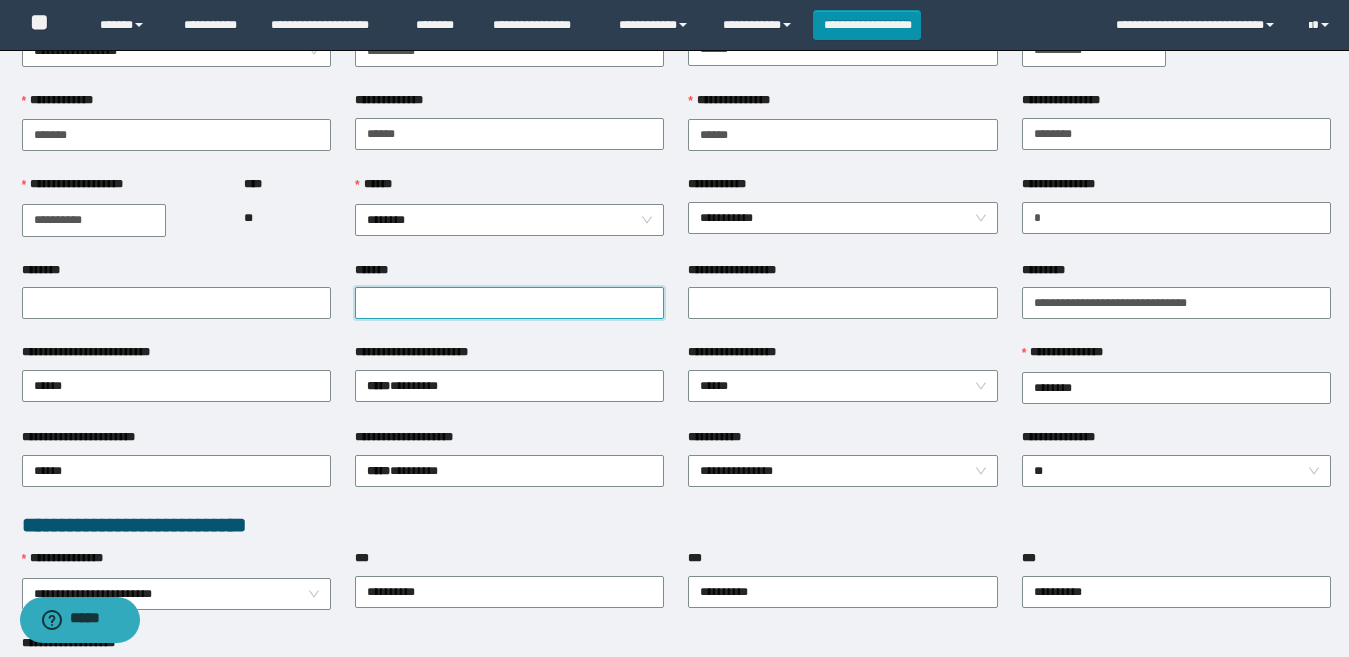 click on "*******" at bounding box center (509, 303) 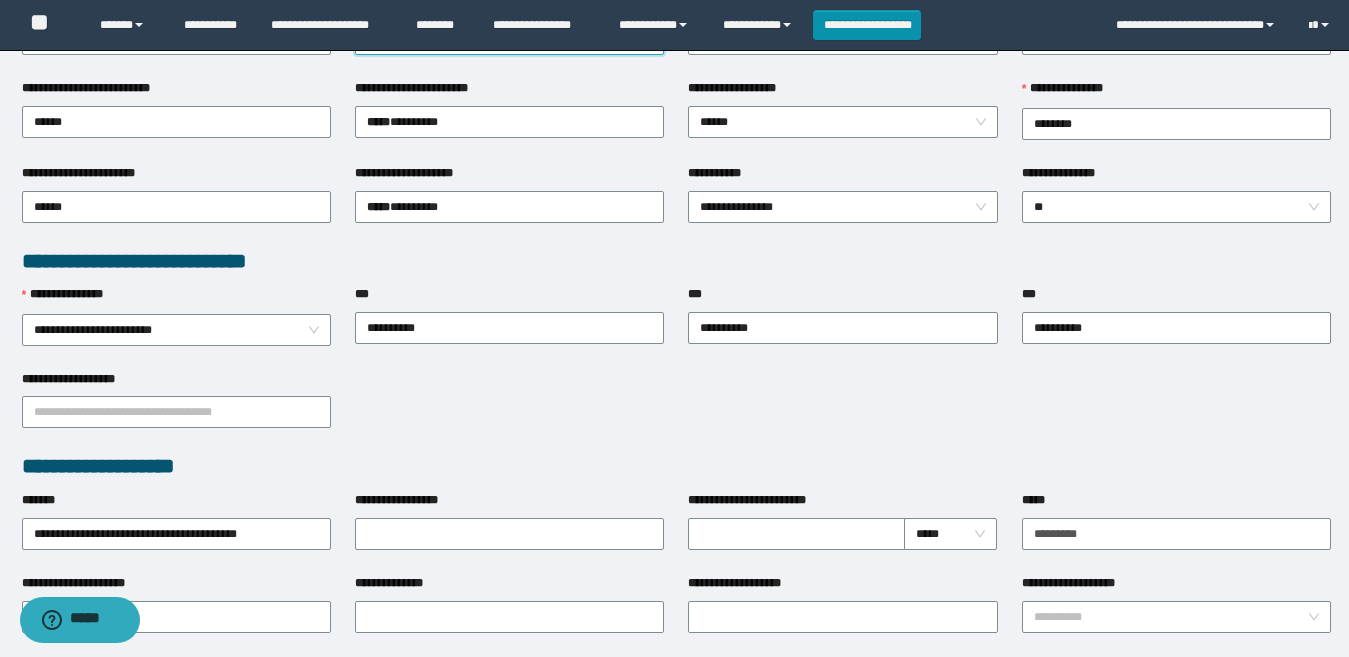 scroll, scrollTop: 400, scrollLeft: 0, axis: vertical 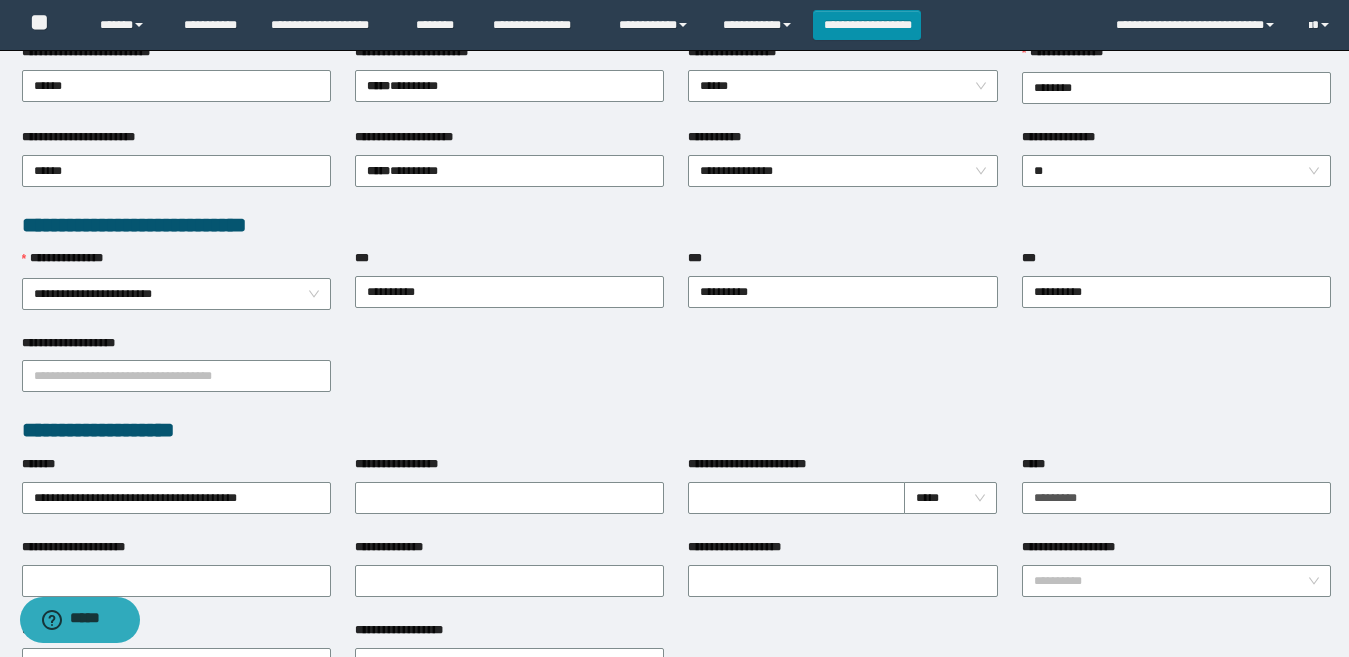 type on "**********" 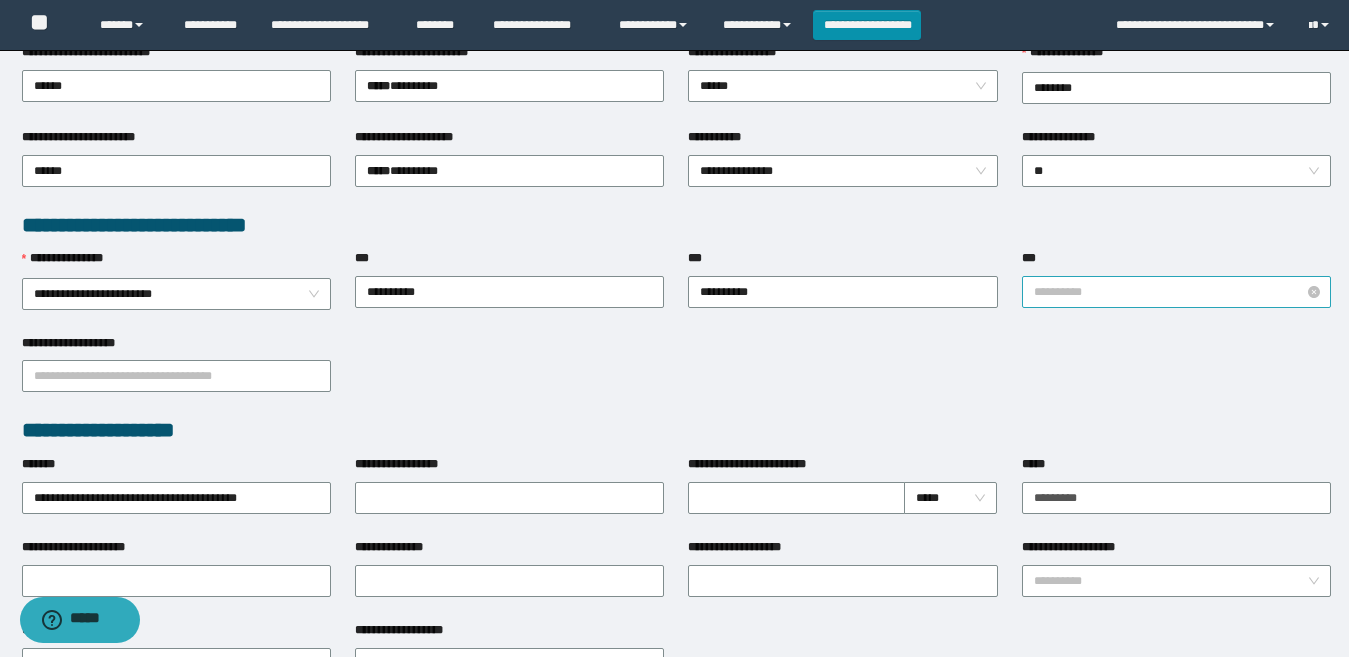 click on "**********" at bounding box center (1176, 292) 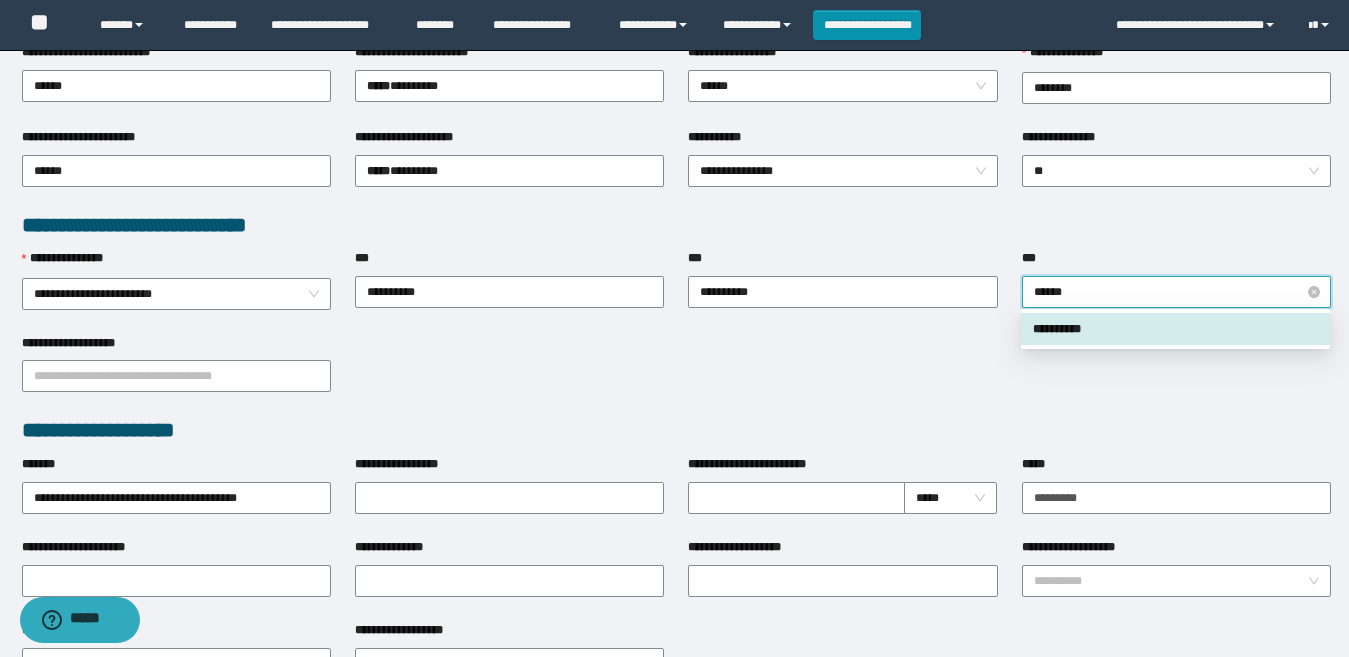 type on "*******" 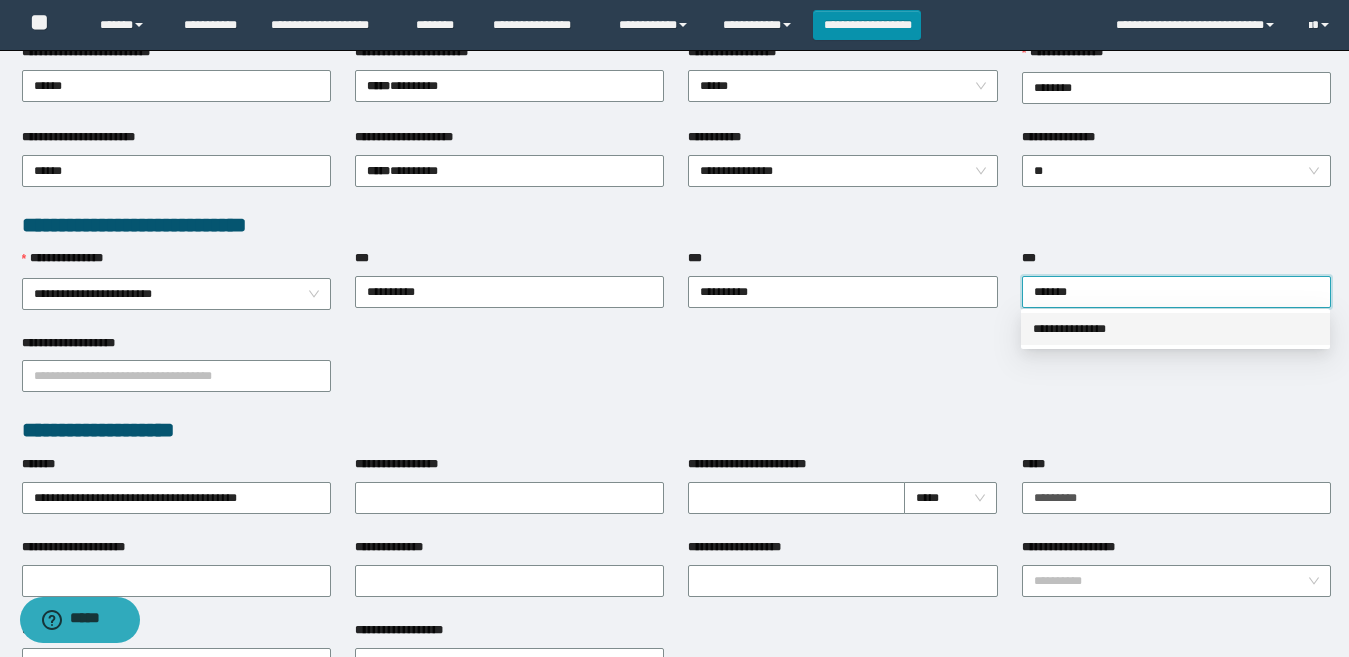 click on "**********" at bounding box center [1175, 329] 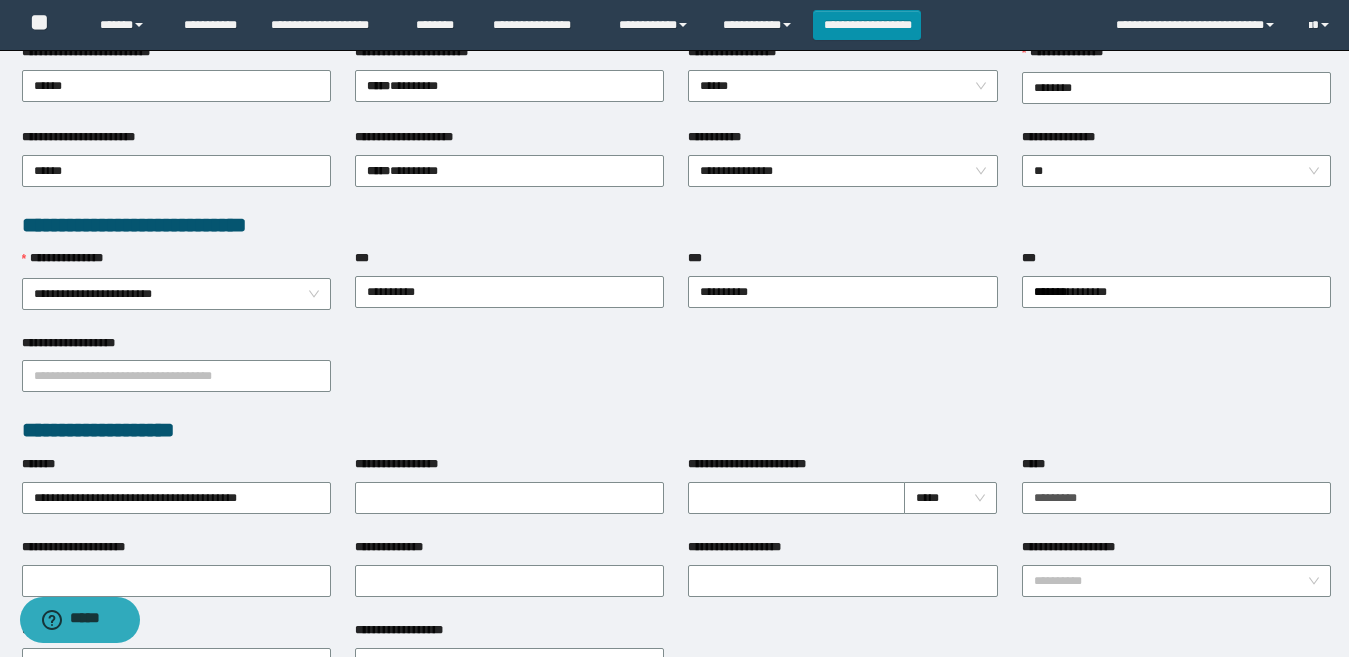 click on "**********" at bounding box center (676, 375) 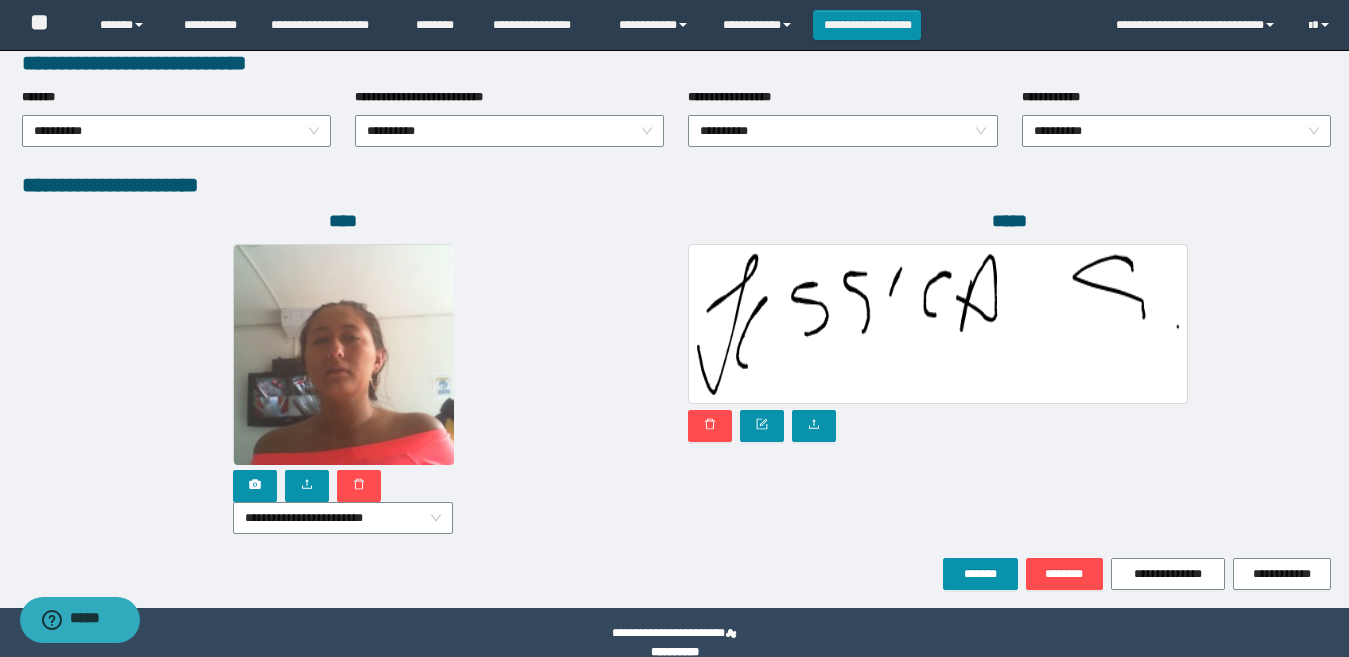 scroll, scrollTop: 1080, scrollLeft: 0, axis: vertical 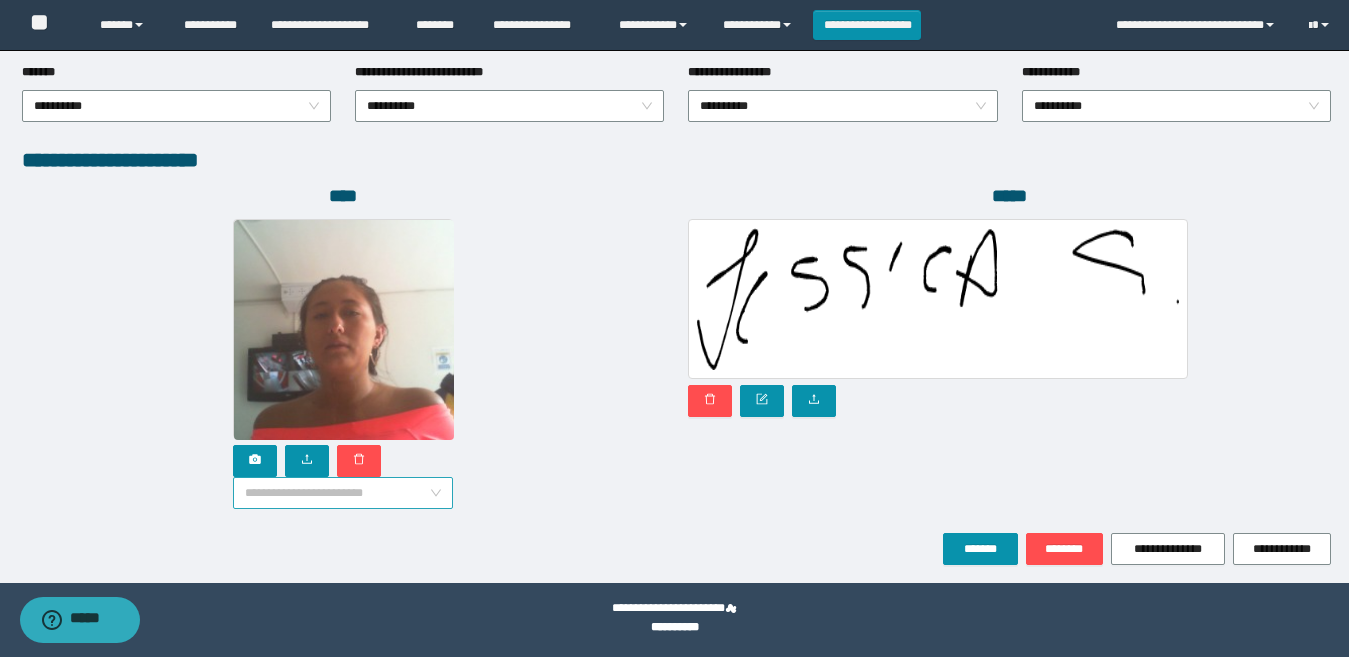 click on "**********" at bounding box center (343, 493) 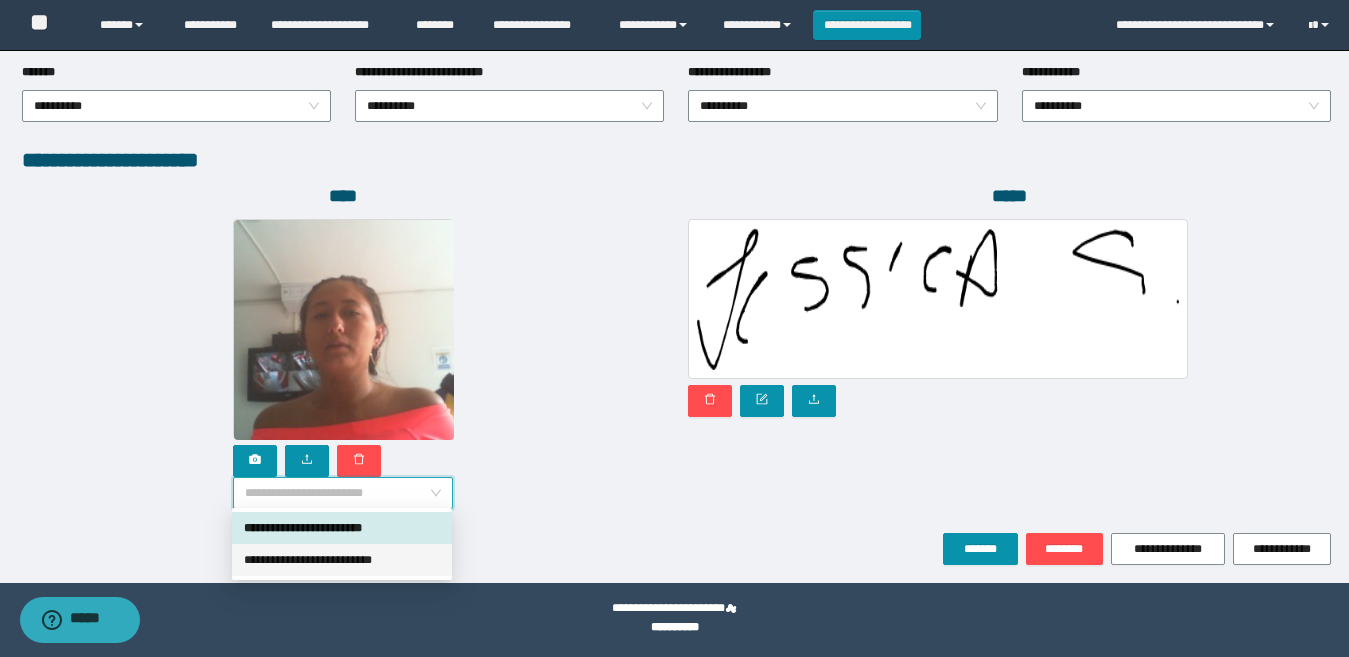 drag, startPoint x: 371, startPoint y: 564, endPoint x: 363, endPoint y: 556, distance: 11.313708 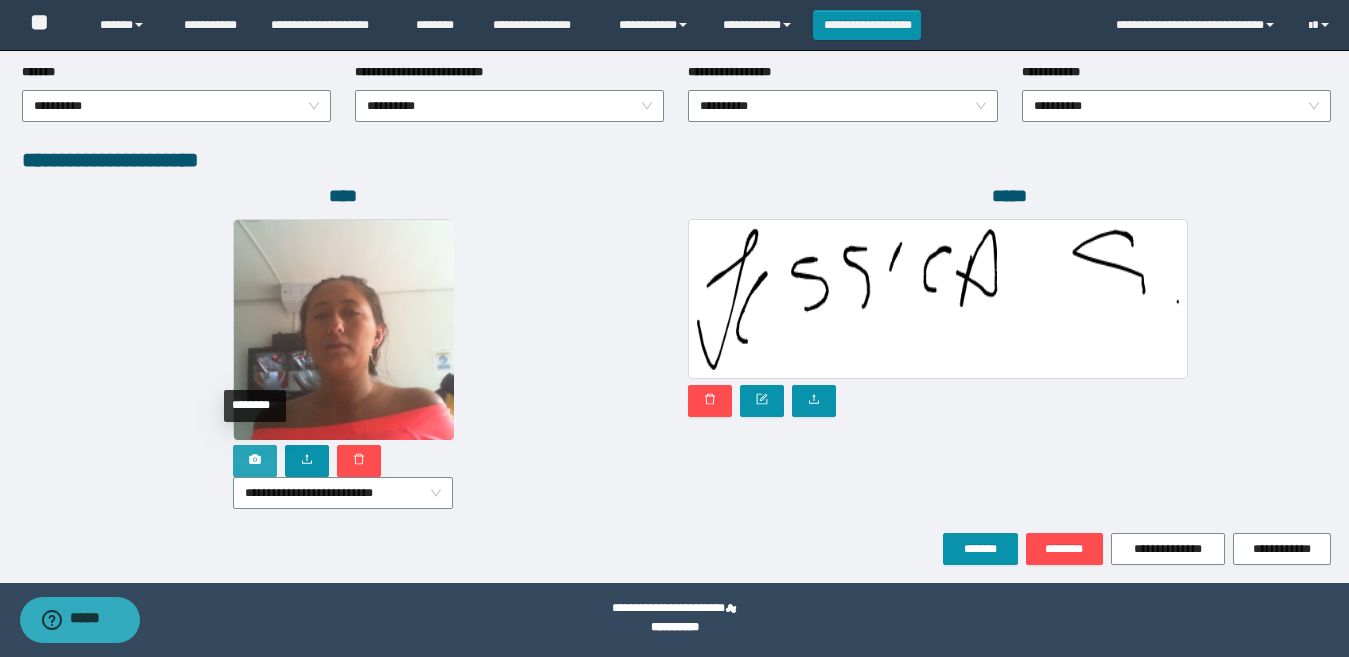 click at bounding box center [255, 461] 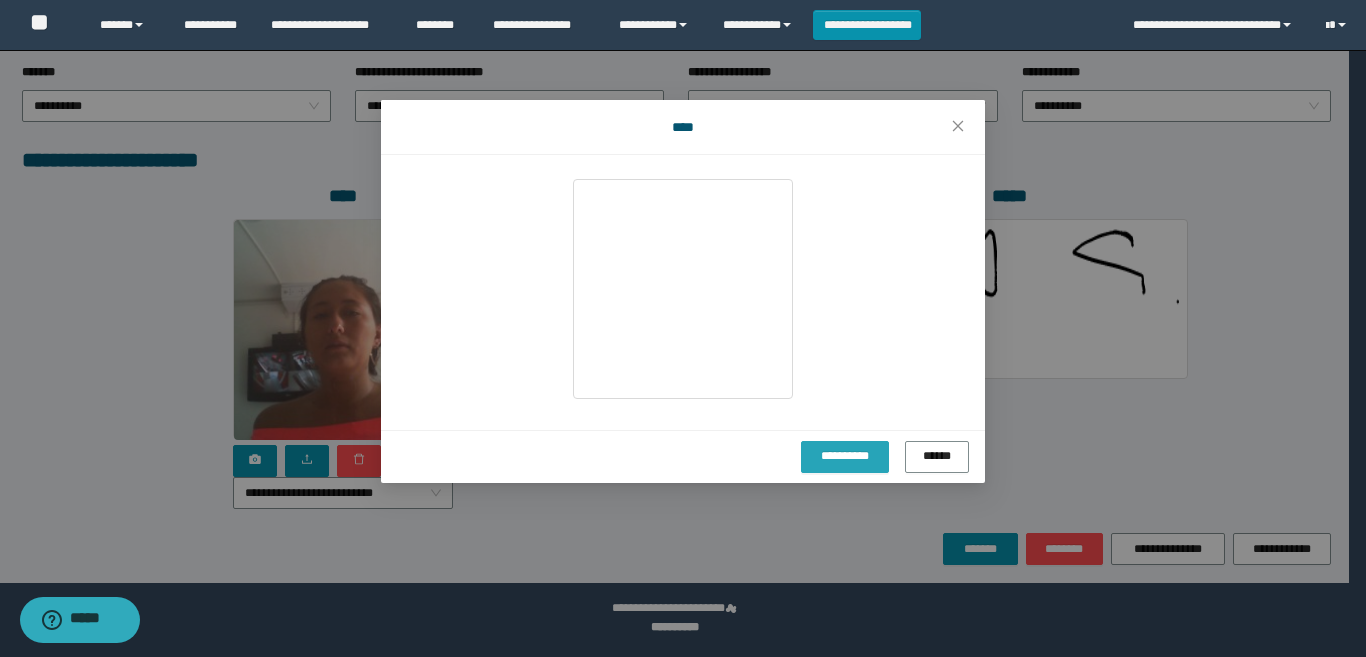 click on "**********" at bounding box center (845, 456) 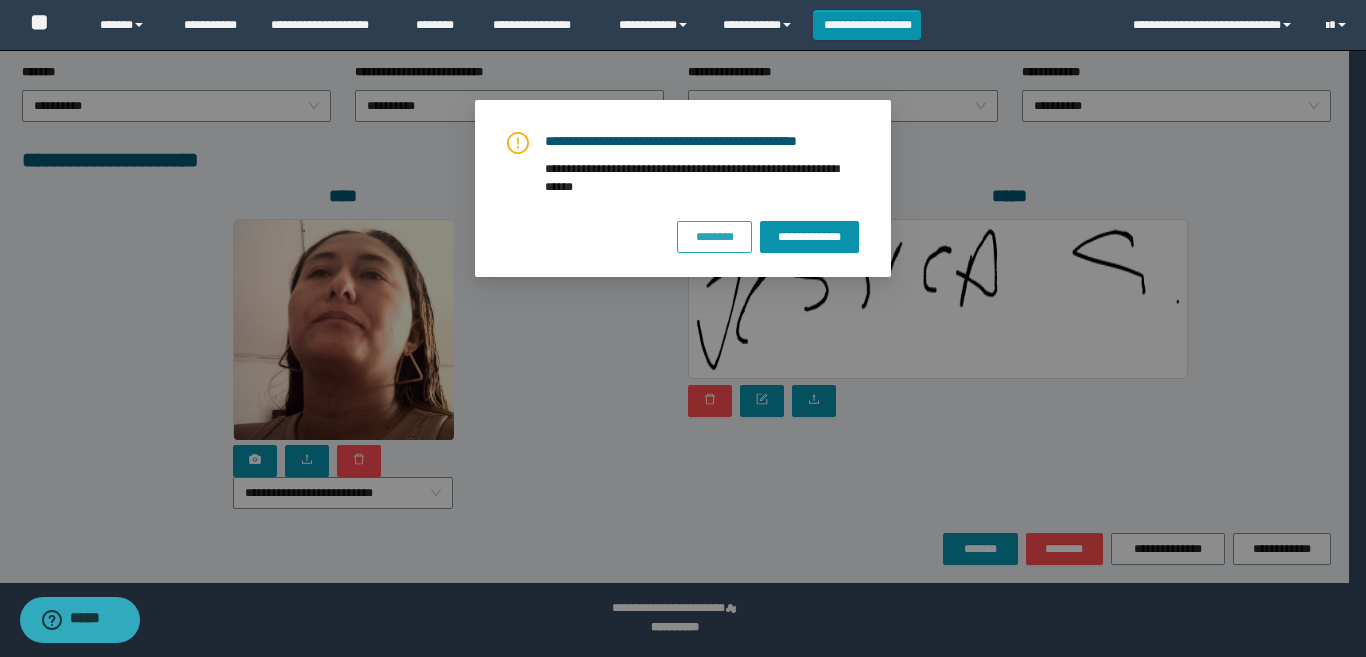 click on "********" at bounding box center (715, 237) 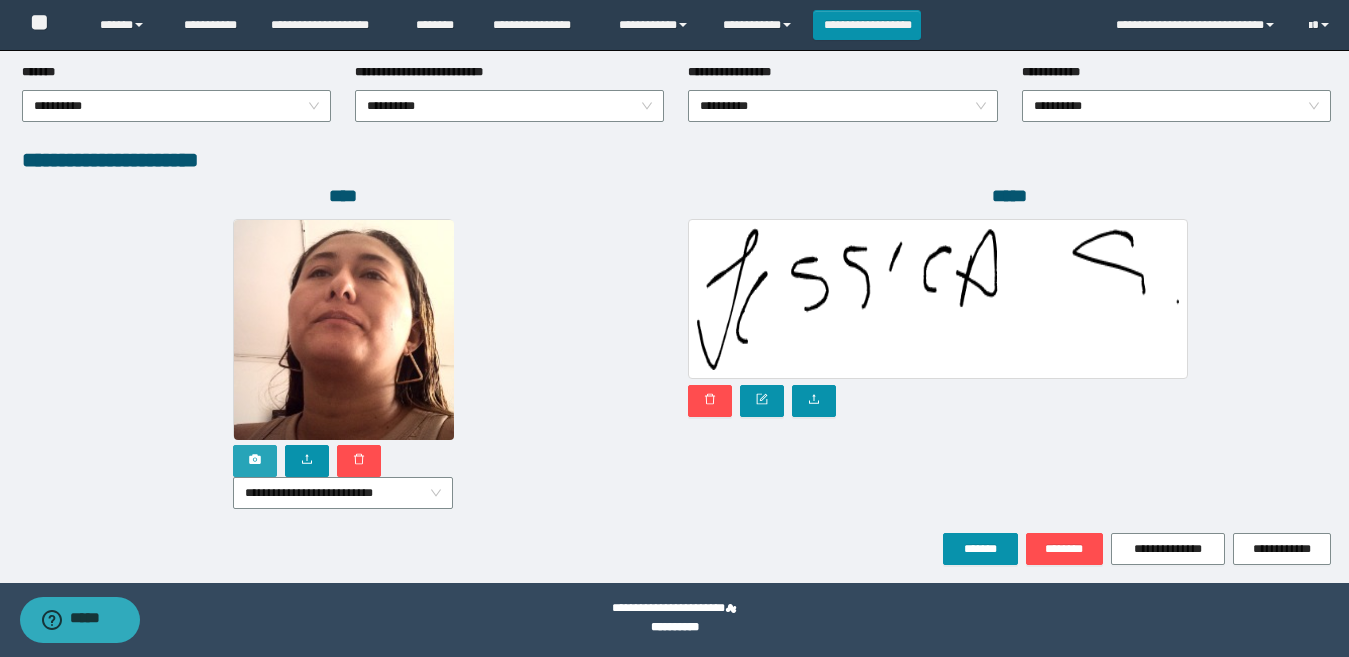 click 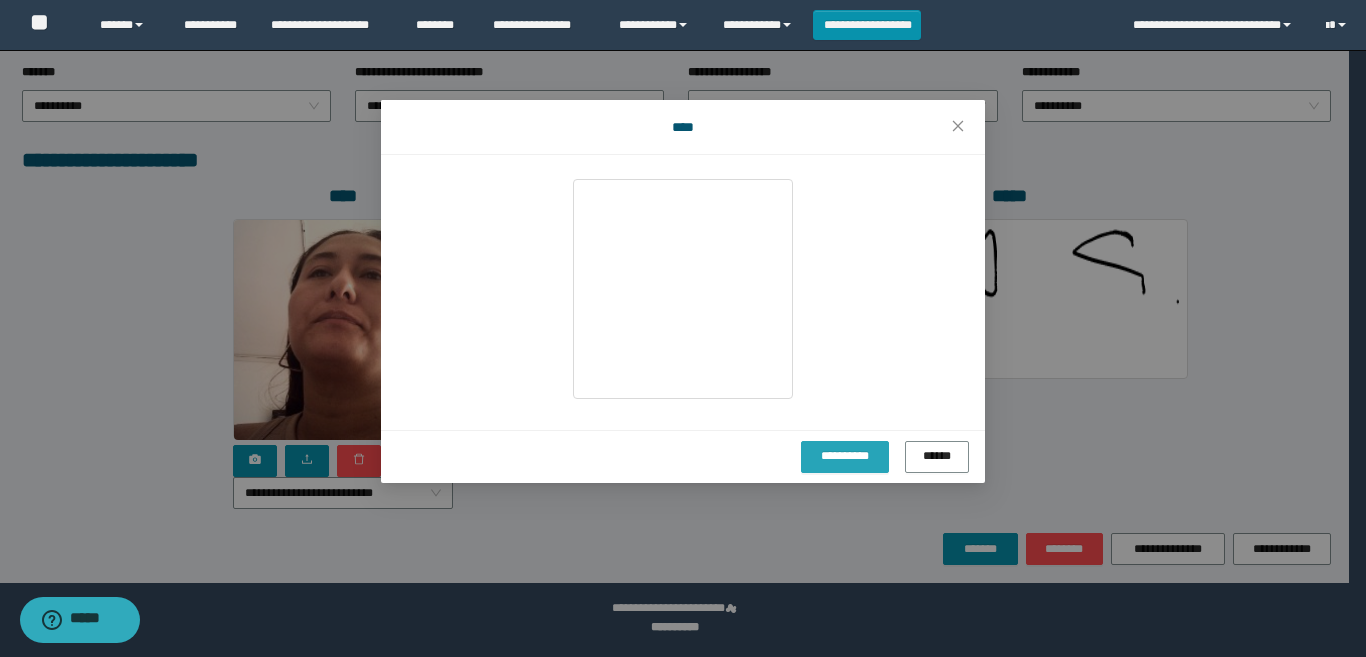 click on "**********" at bounding box center [845, 456] 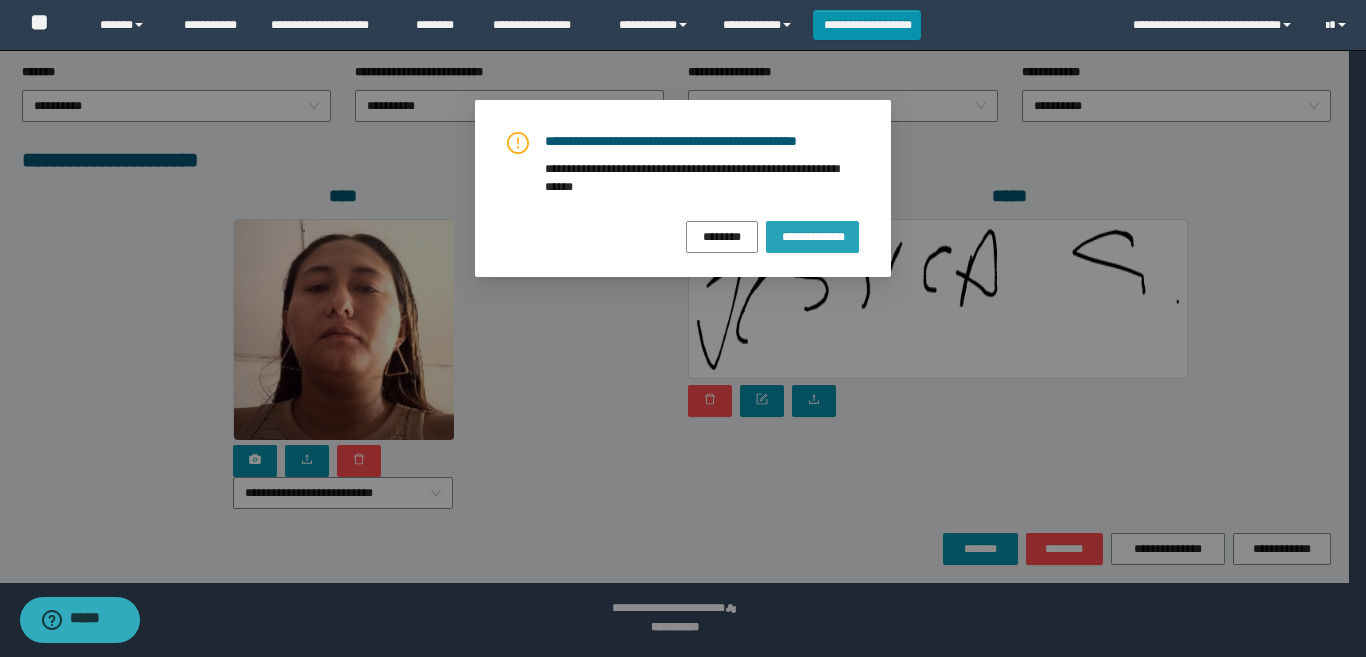 click on "**********" at bounding box center [812, 236] 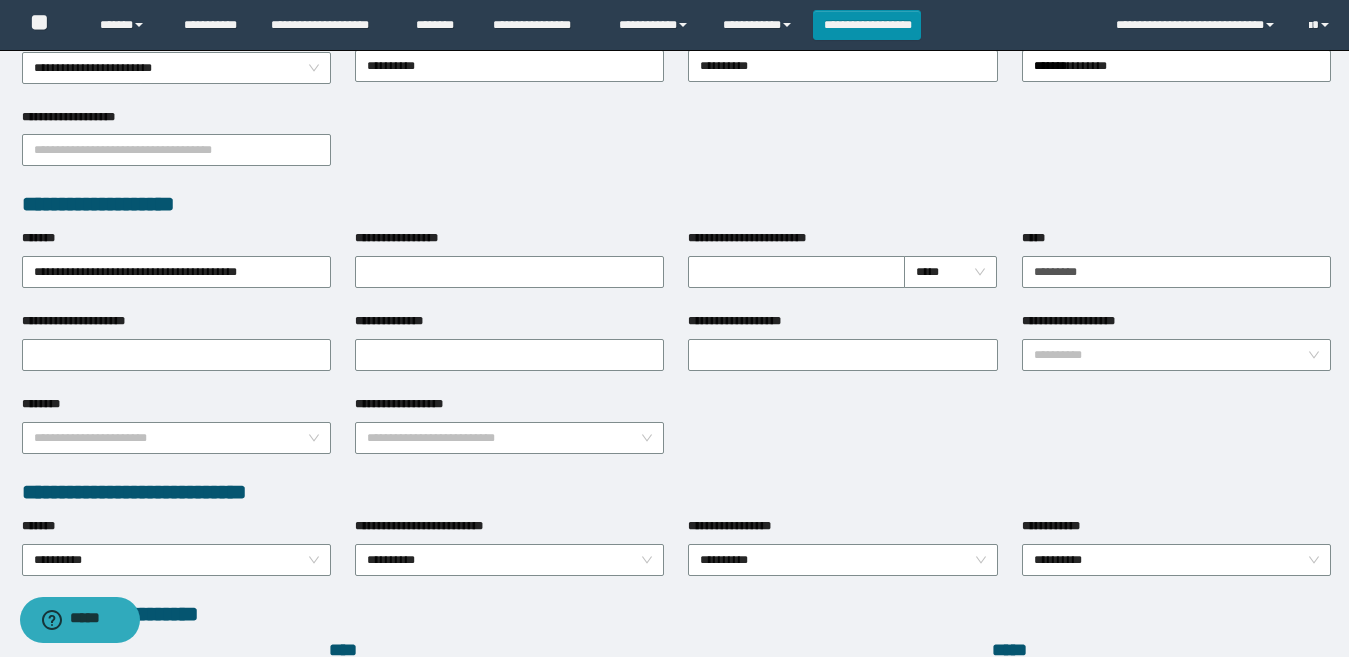 scroll, scrollTop: 580, scrollLeft: 0, axis: vertical 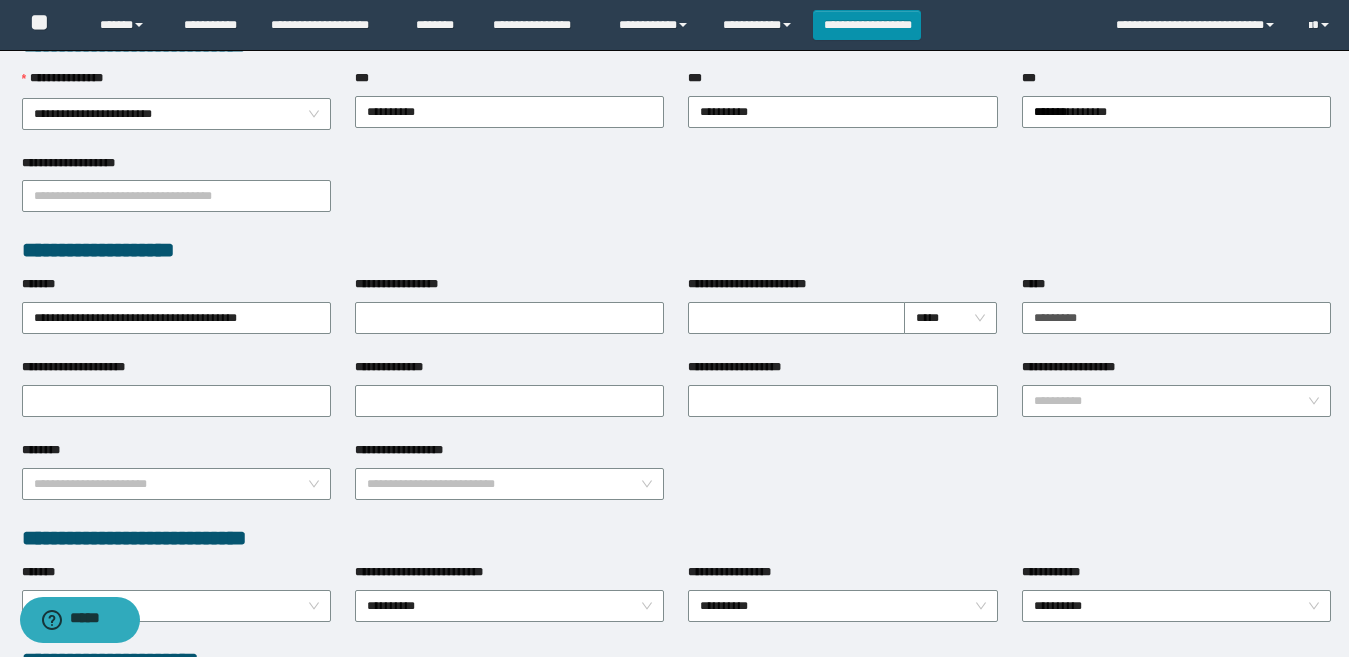 click on "**********" at bounding box center [676, 482] 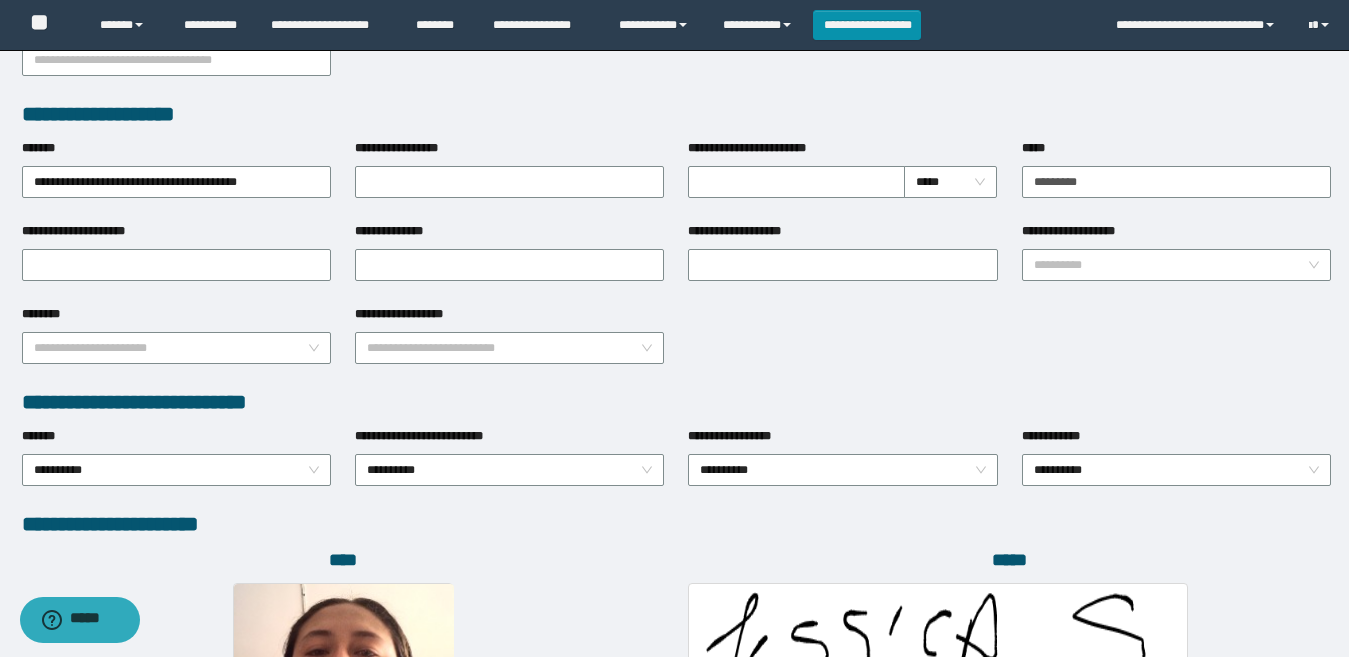 scroll, scrollTop: 680, scrollLeft: 0, axis: vertical 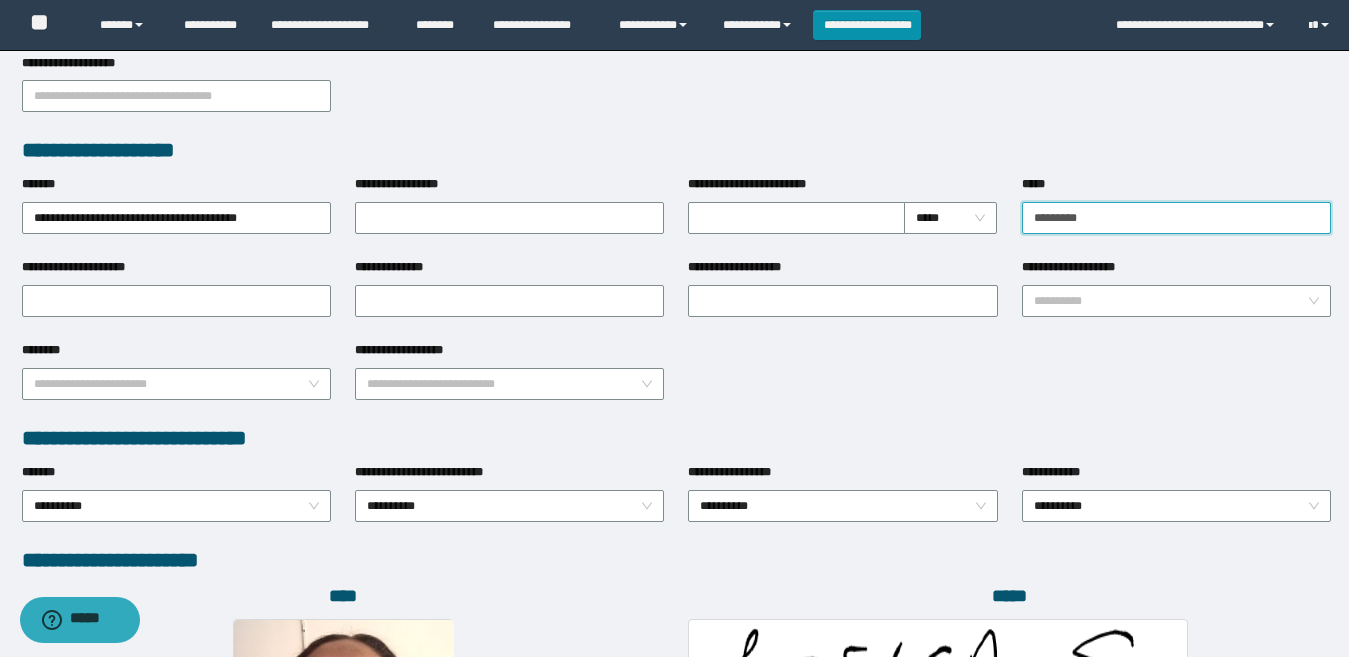 drag, startPoint x: 1133, startPoint y: 215, endPoint x: 944, endPoint y: 242, distance: 190.91884 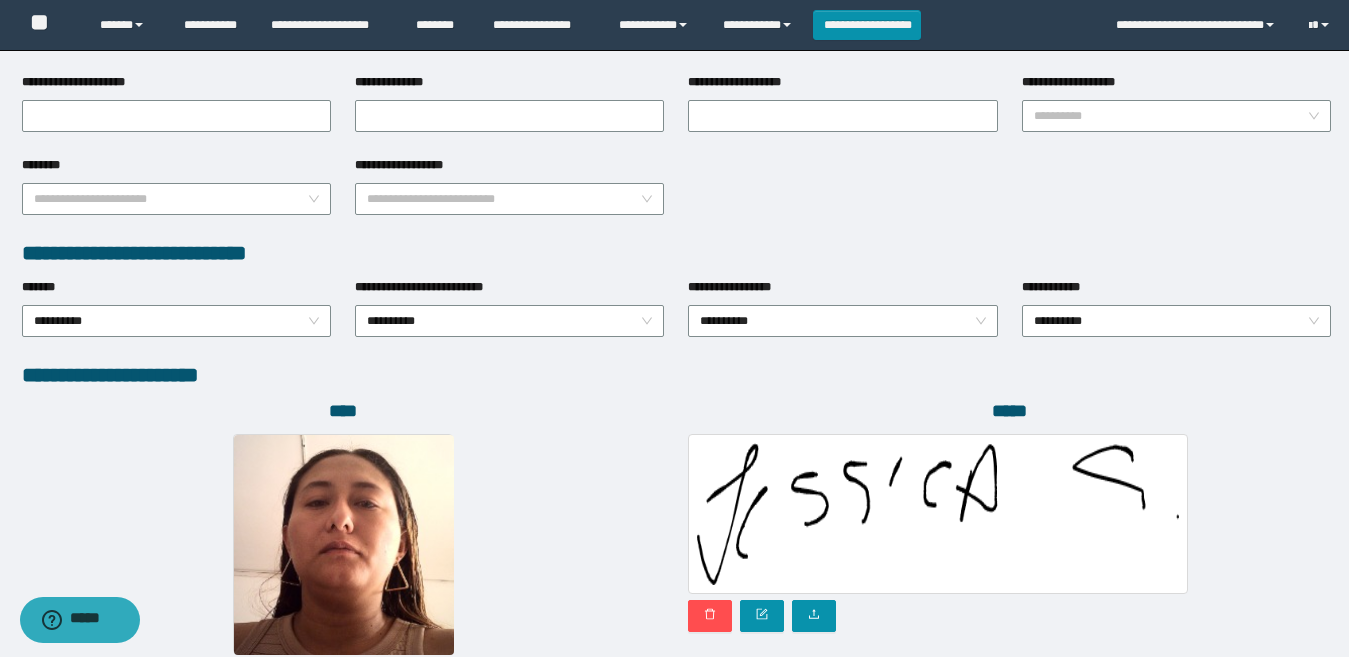 scroll, scrollTop: 1080, scrollLeft: 0, axis: vertical 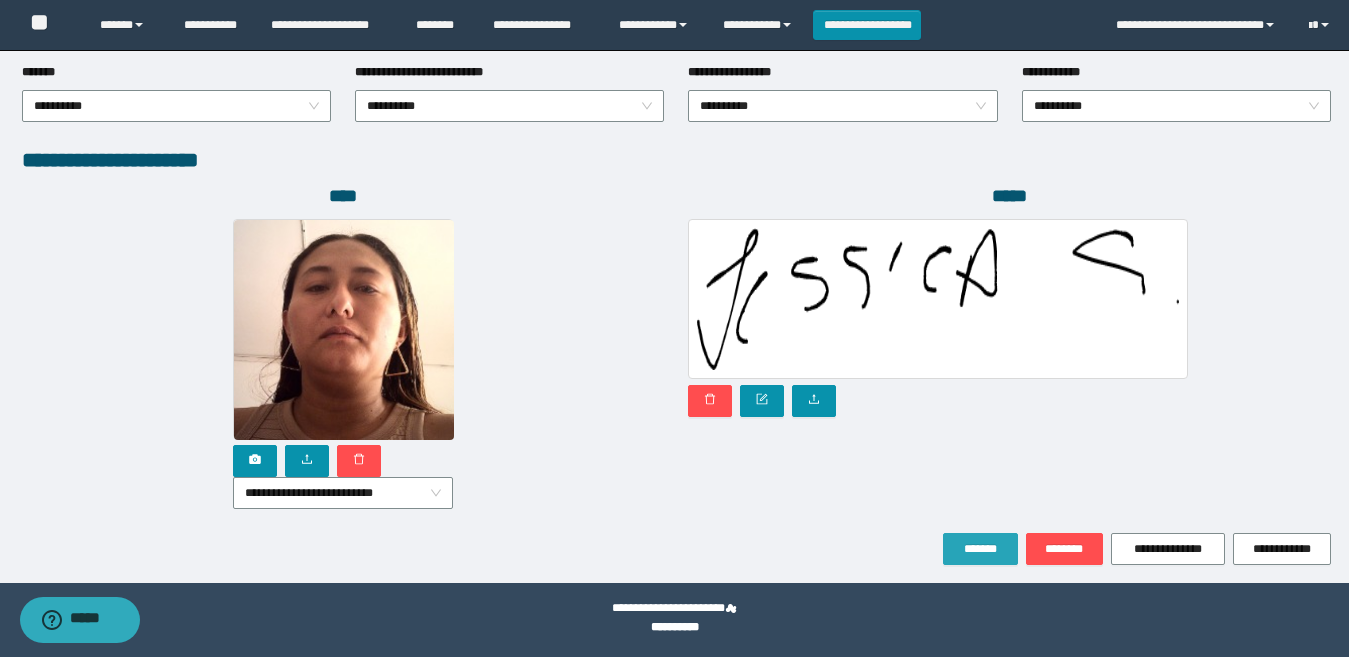 type on "********" 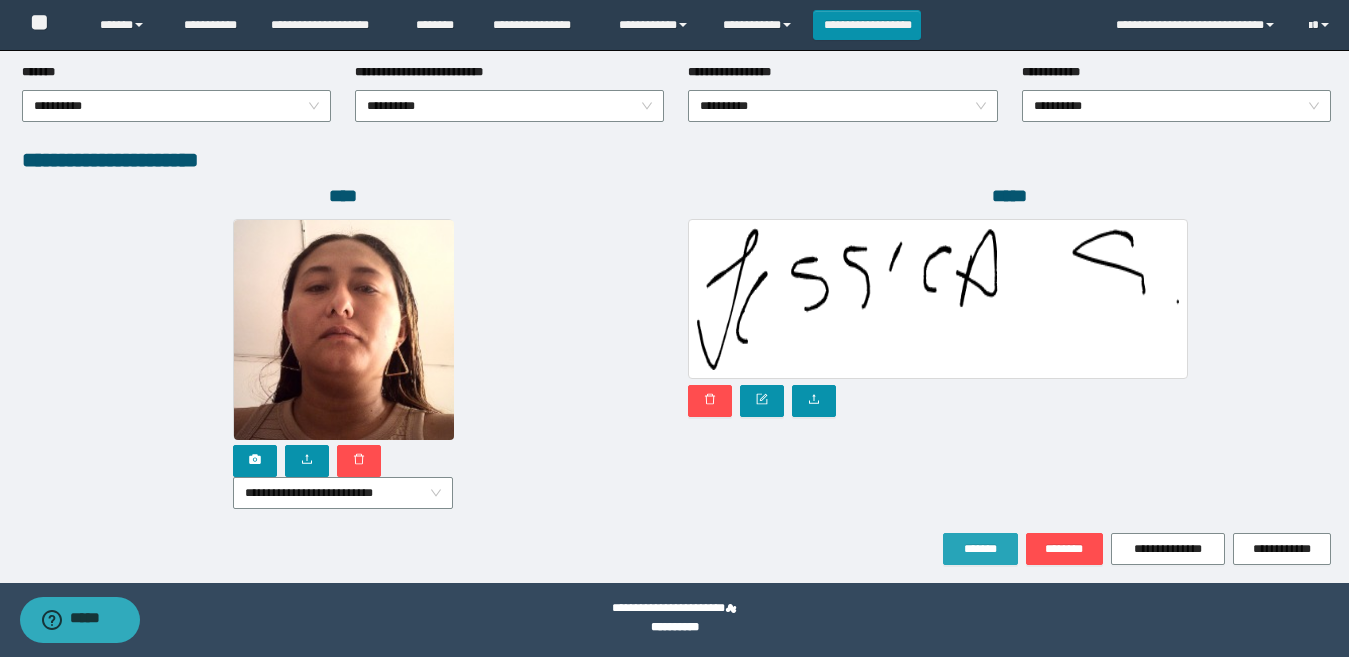 drag, startPoint x: 990, startPoint y: 536, endPoint x: 829, endPoint y: 540, distance: 161.04968 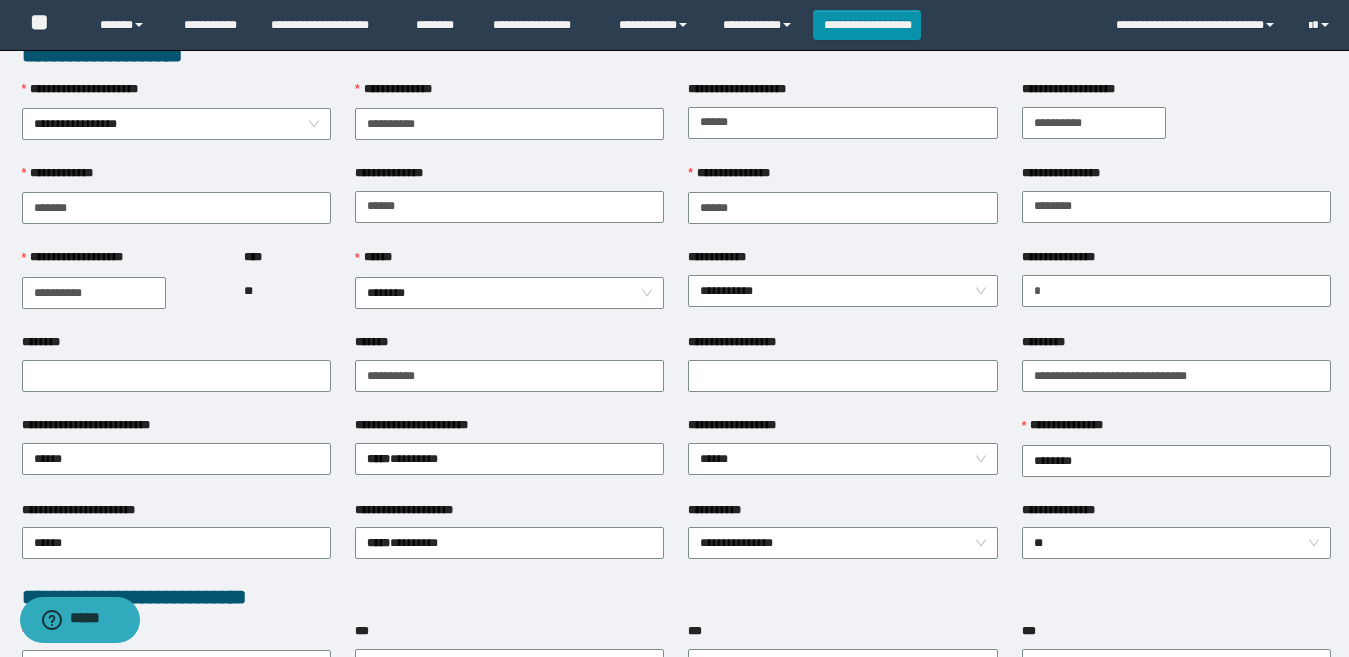 scroll, scrollTop: 0, scrollLeft: 0, axis: both 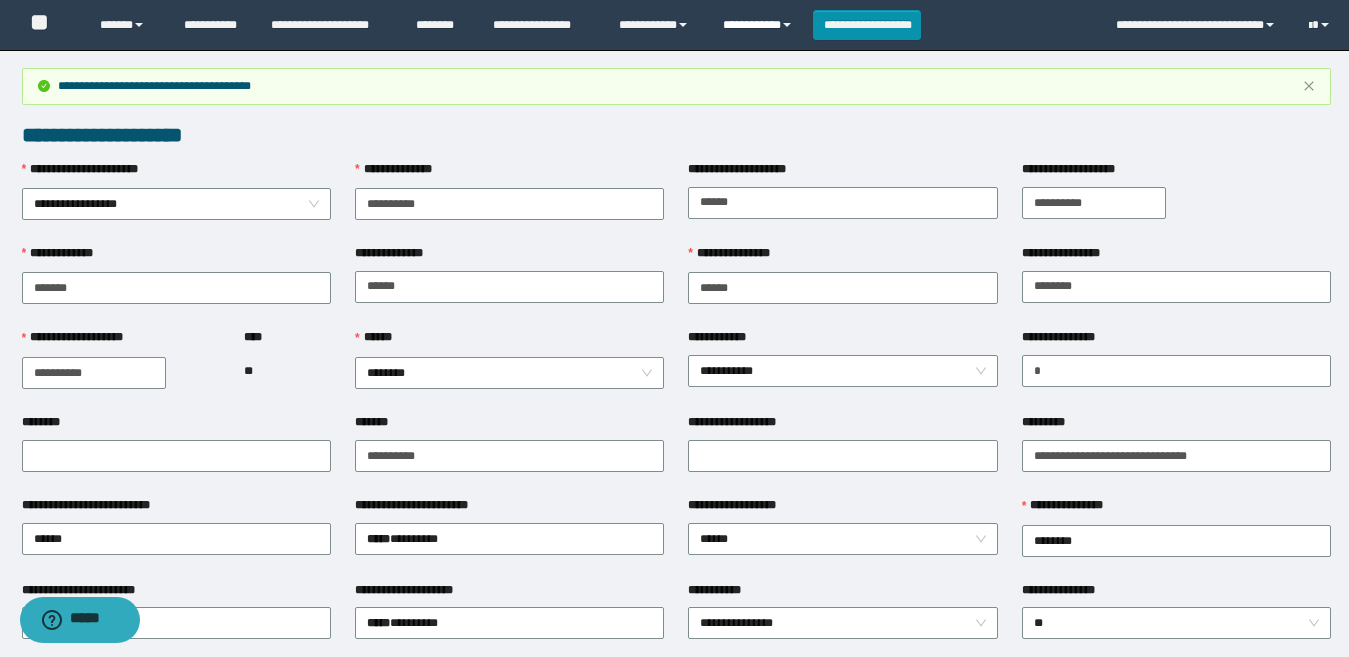 click on "**********" at bounding box center (760, 25) 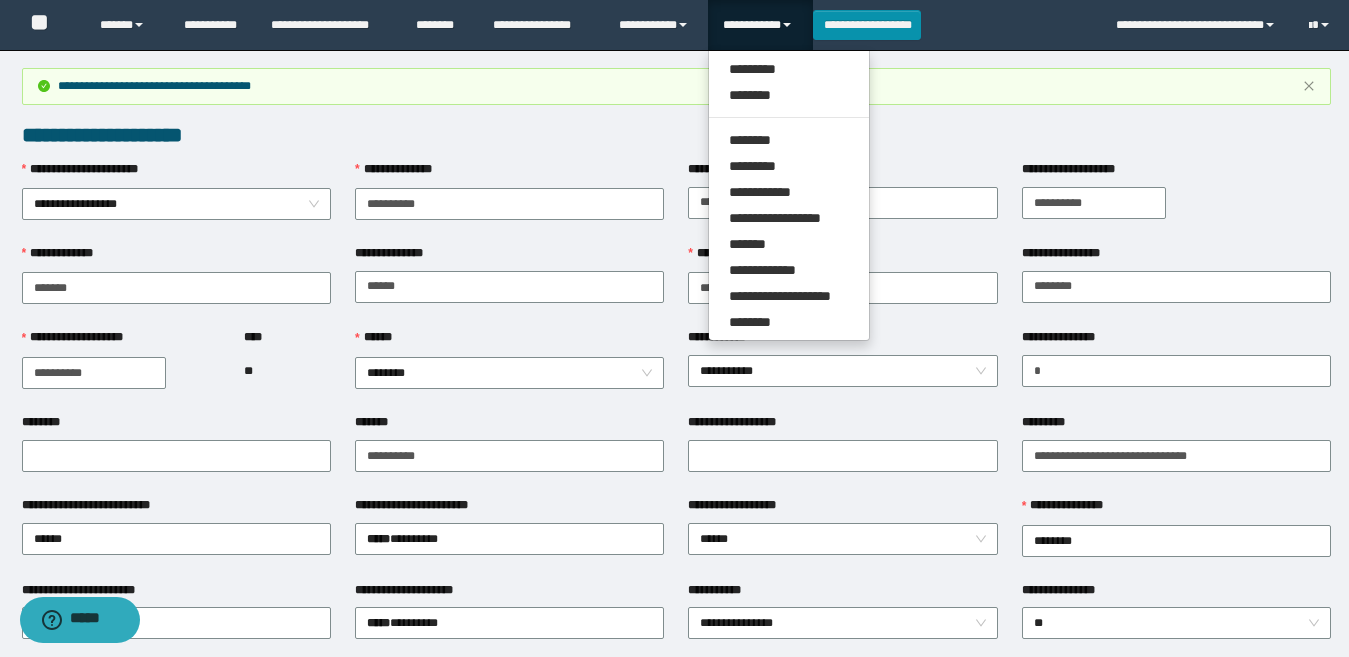 drag, startPoint x: 615, startPoint y: 138, endPoint x: 509, endPoint y: 185, distance: 115.952576 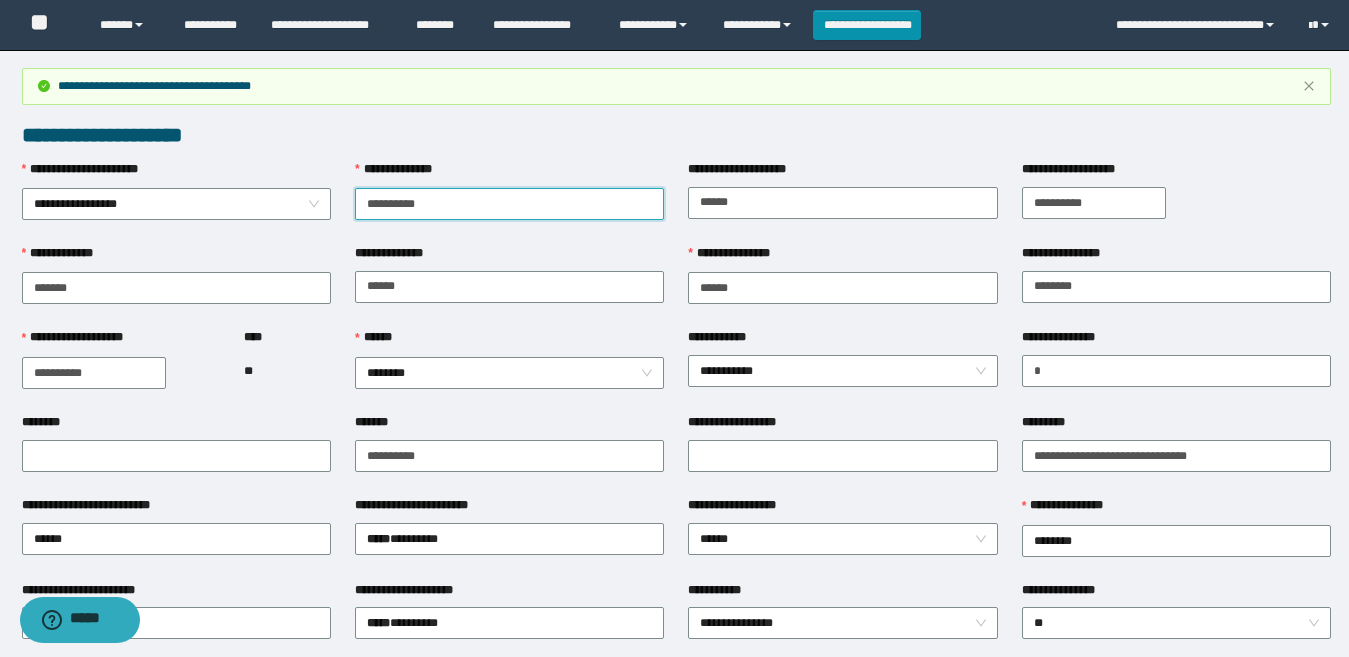 drag, startPoint x: 502, startPoint y: 189, endPoint x: 337, endPoint y: 197, distance: 165.19383 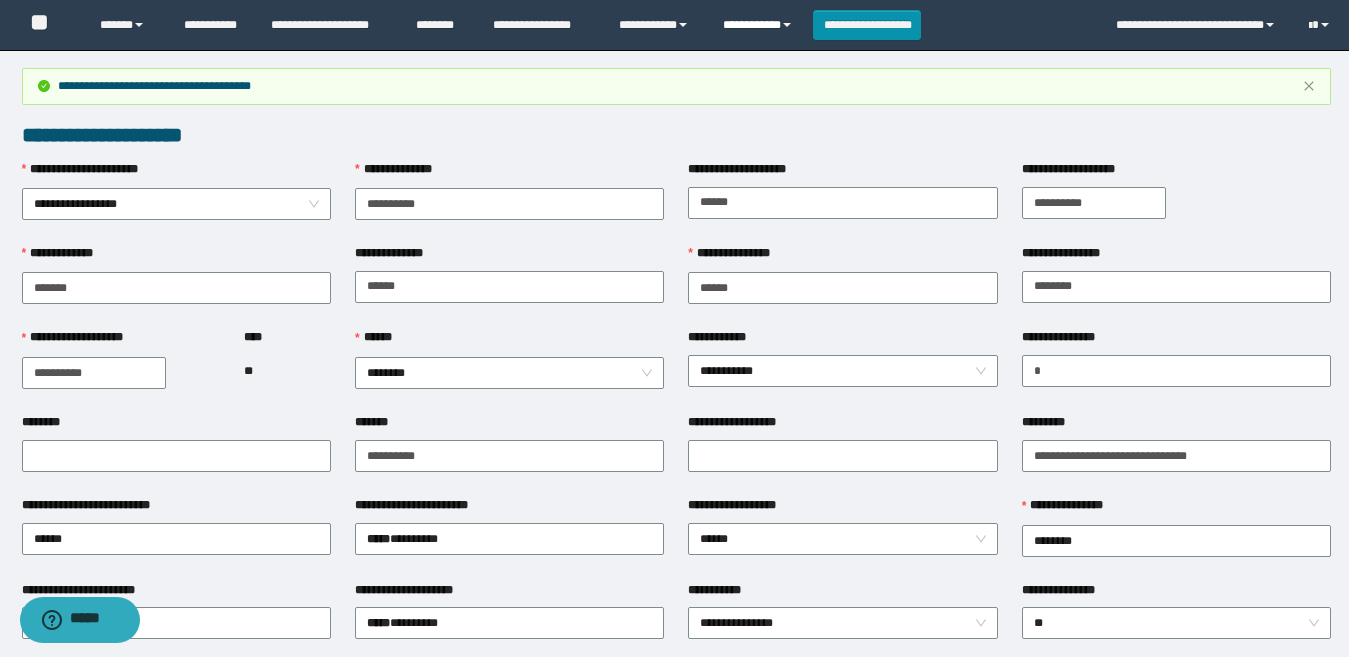 click on "**********" at bounding box center [760, 25] 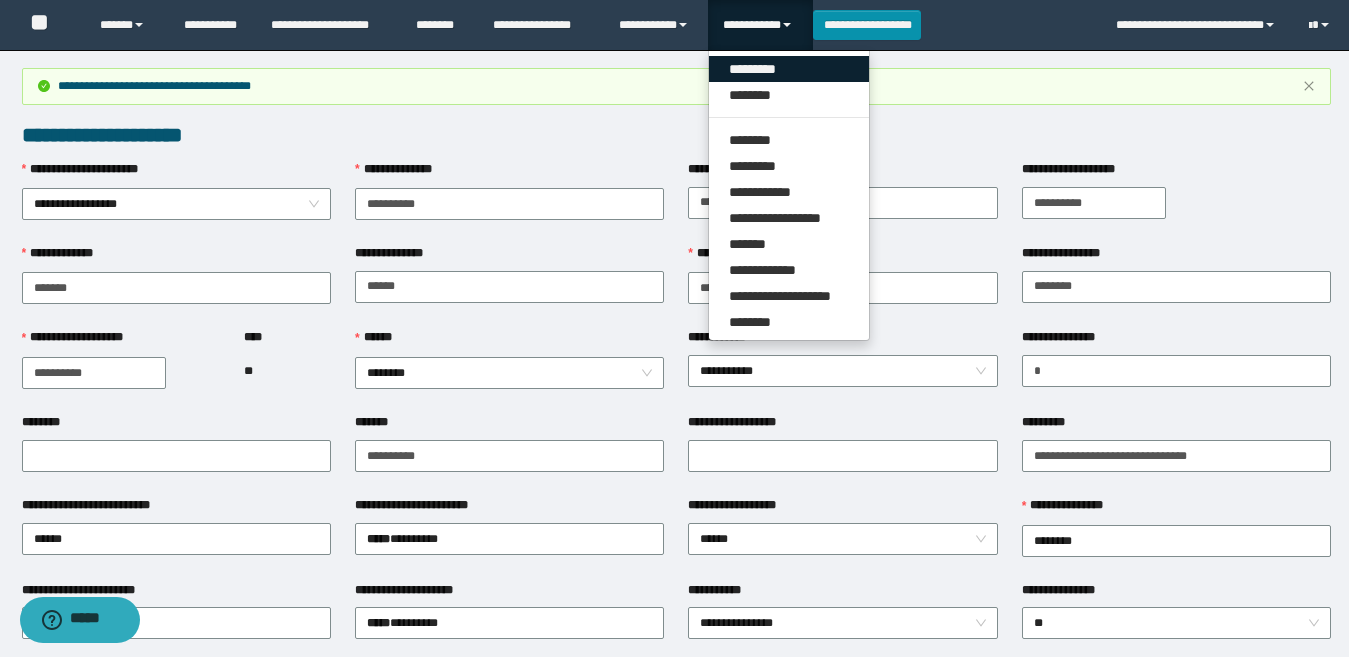 click on "*********" at bounding box center (789, 69) 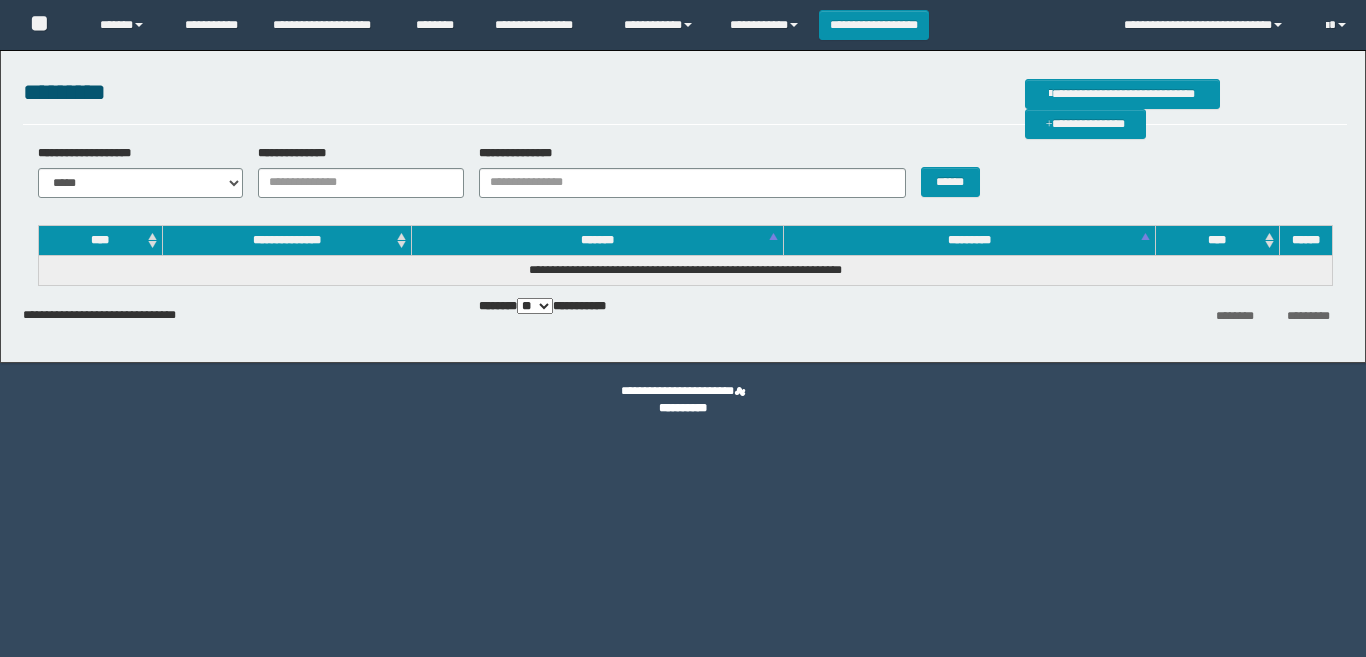 scroll, scrollTop: 0, scrollLeft: 0, axis: both 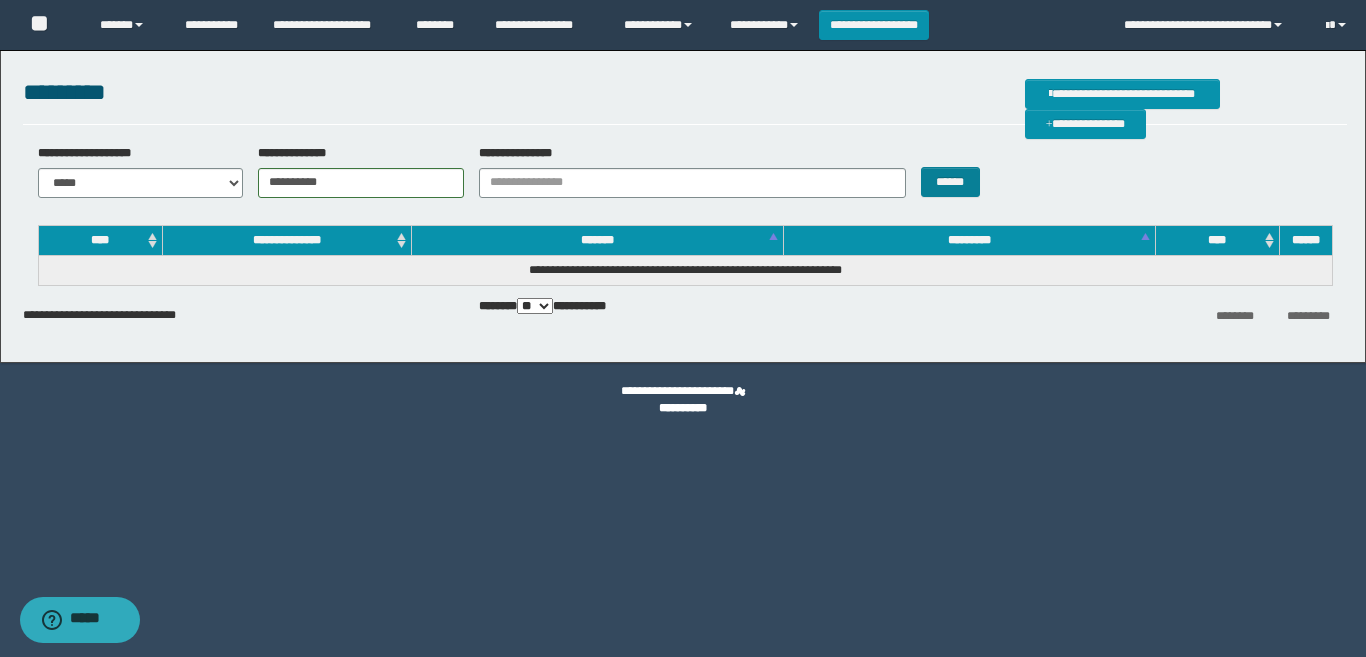 type on "**********" 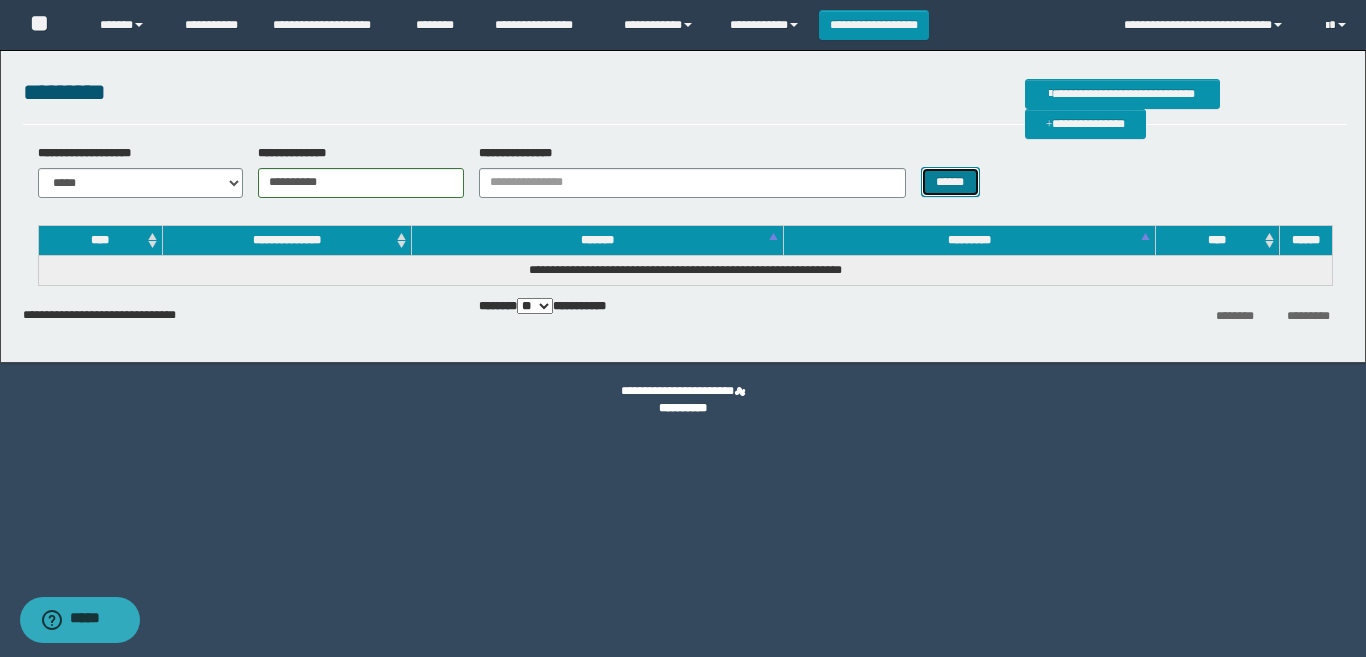 click on "******" at bounding box center [950, 182] 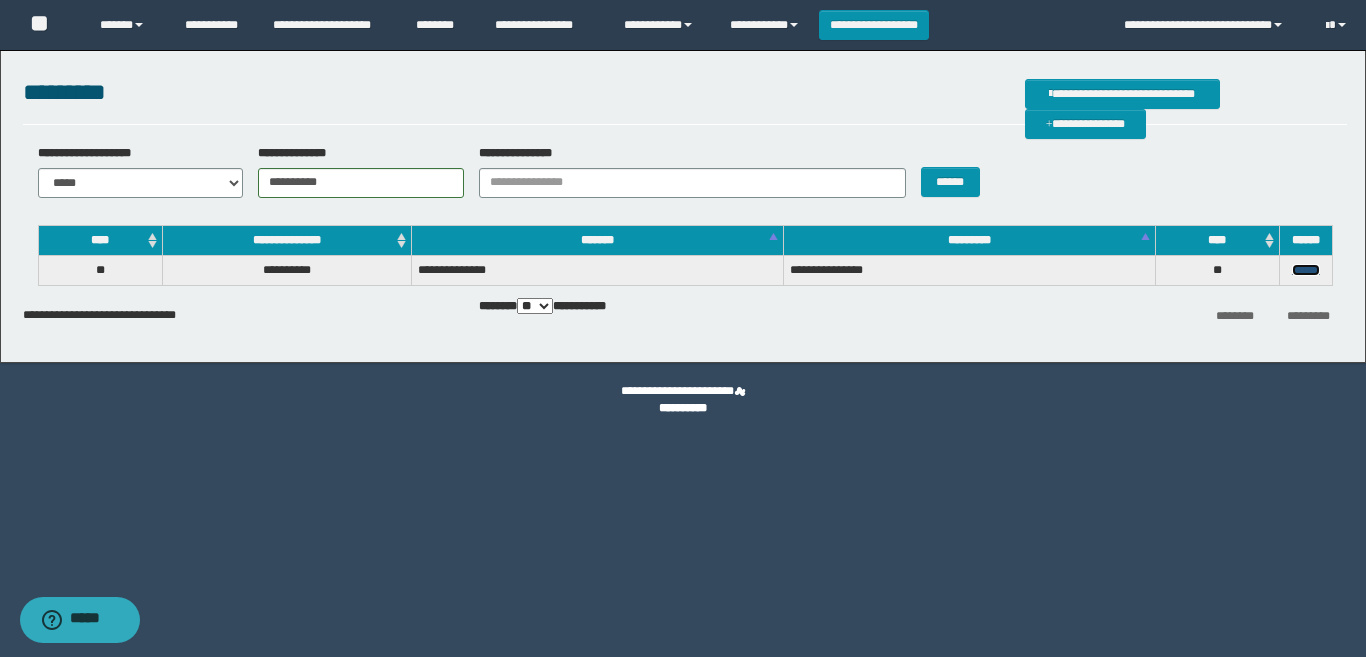 click on "******" at bounding box center (1306, 270) 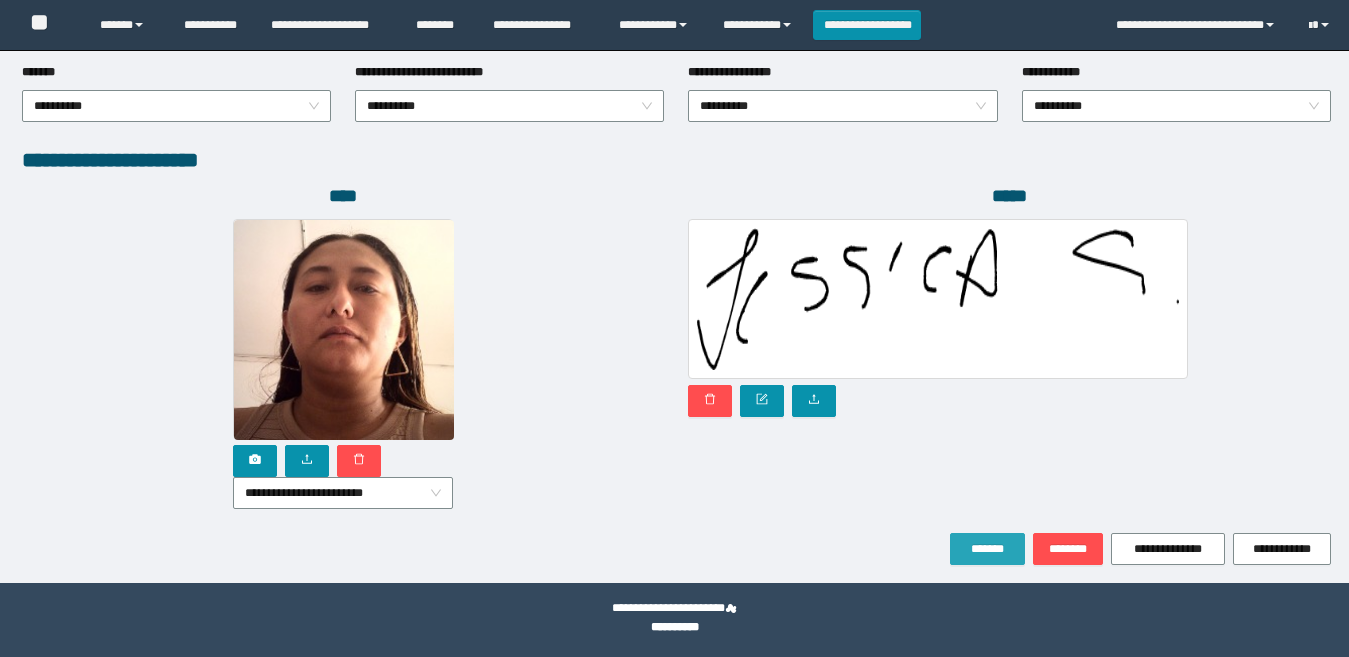 scroll, scrollTop: 1080, scrollLeft: 0, axis: vertical 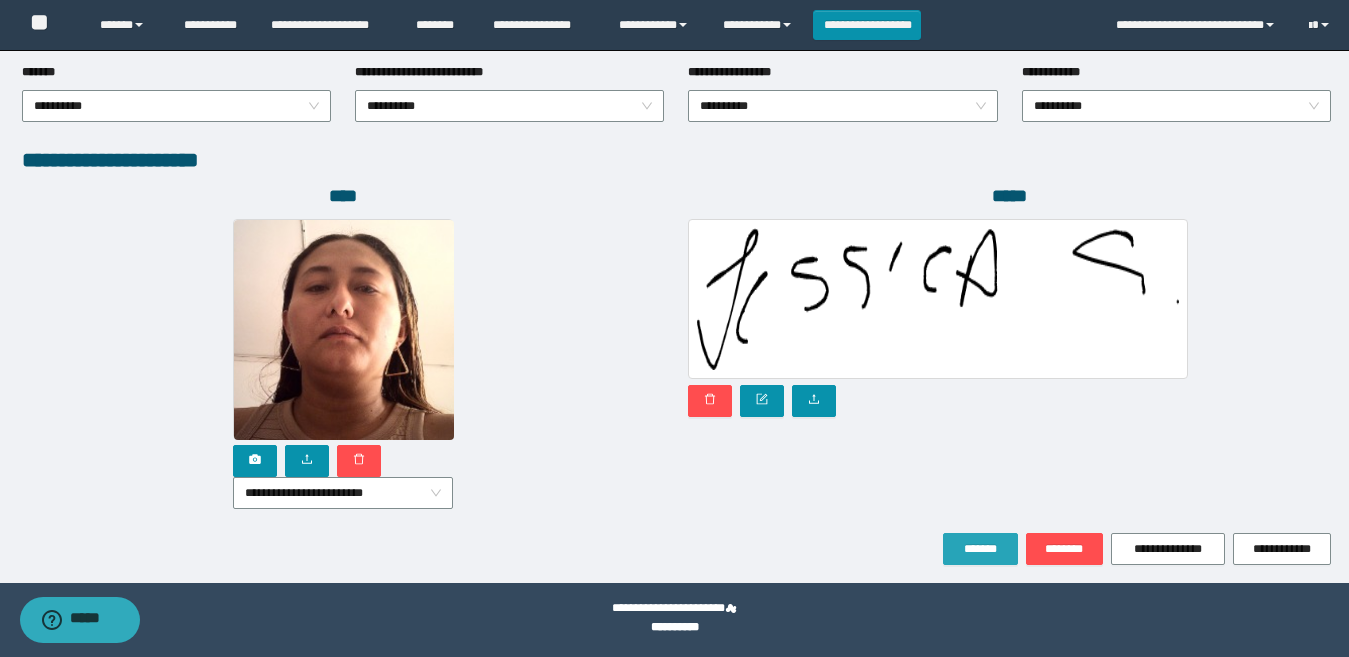 drag, startPoint x: 984, startPoint y: 547, endPoint x: 1100, endPoint y: 440, distance: 157.81319 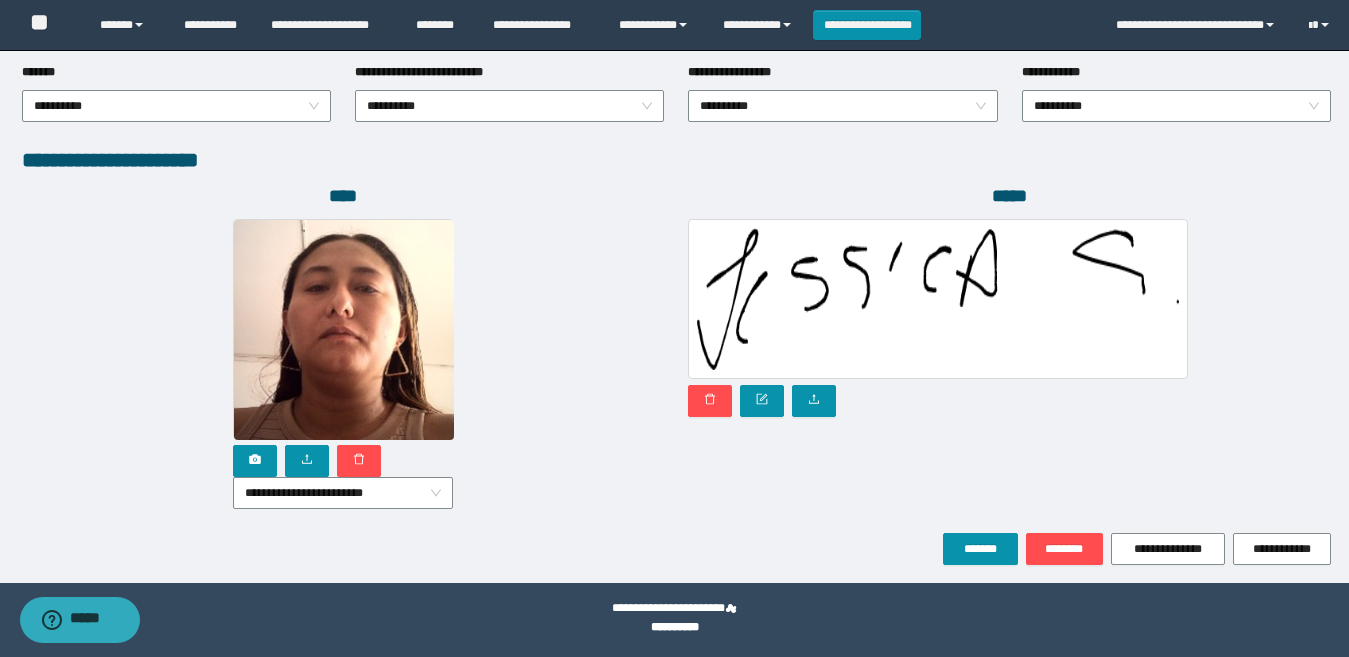 click on "*****" at bounding box center (1009, 358) 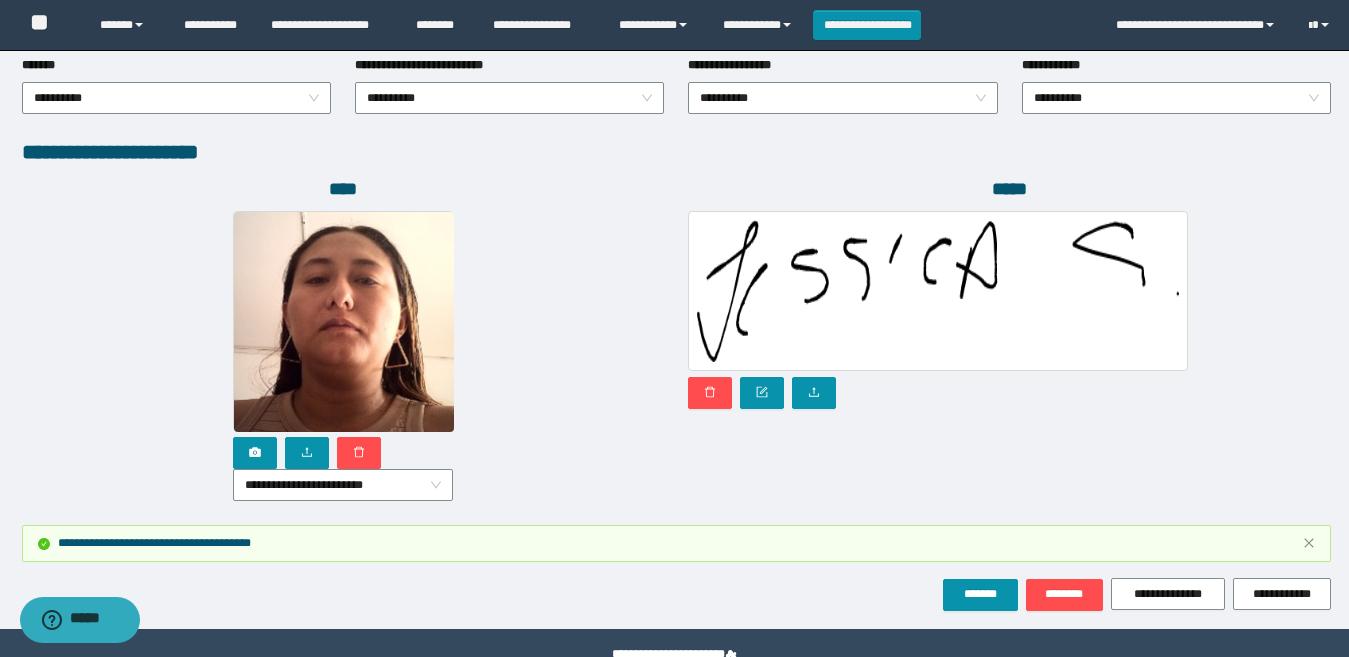 scroll, scrollTop: 1185, scrollLeft: 0, axis: vertical 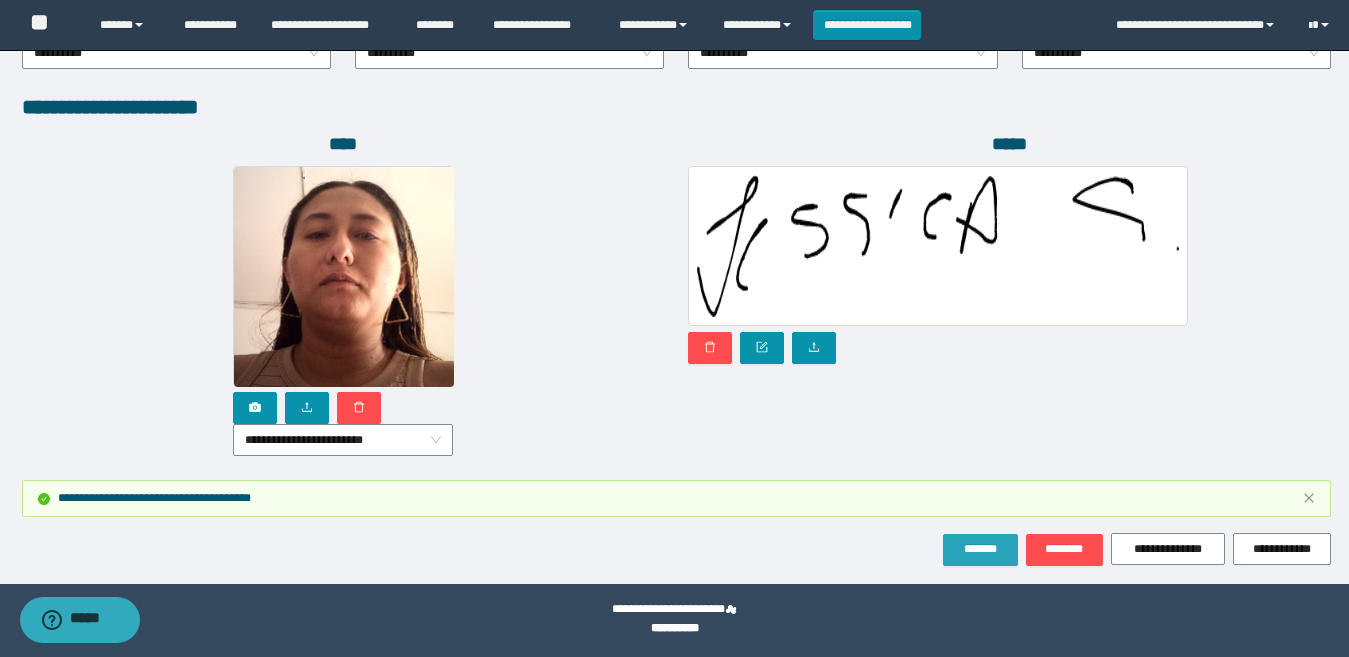 click on "*******" at bounding box center [980, 549] 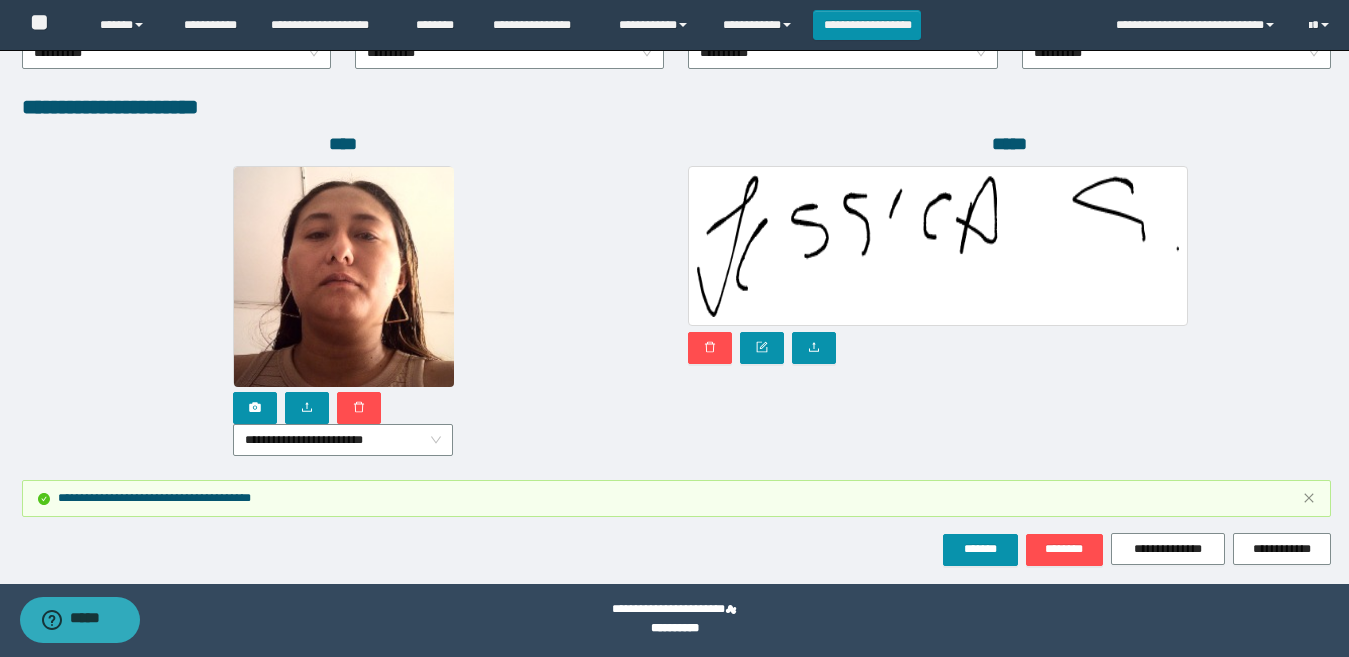 click on "*****" at bounding box center [1009, 306] 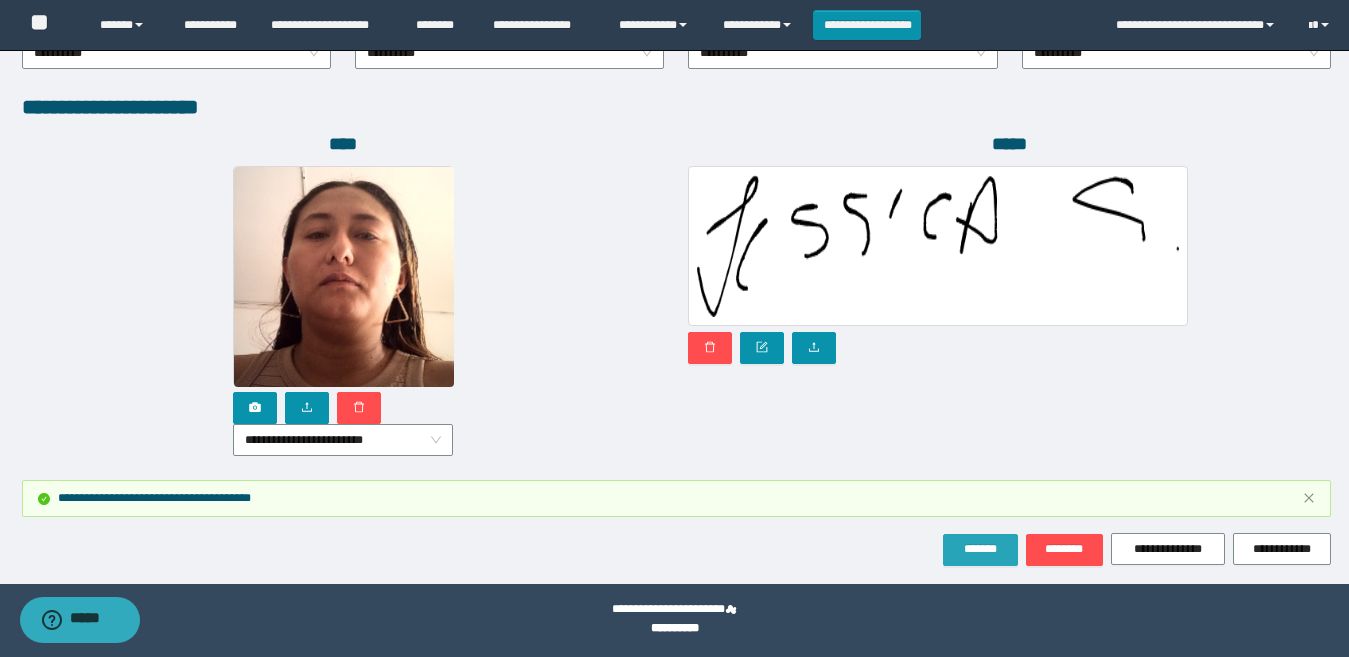 click on "*******" at bounding box center [980, 549] 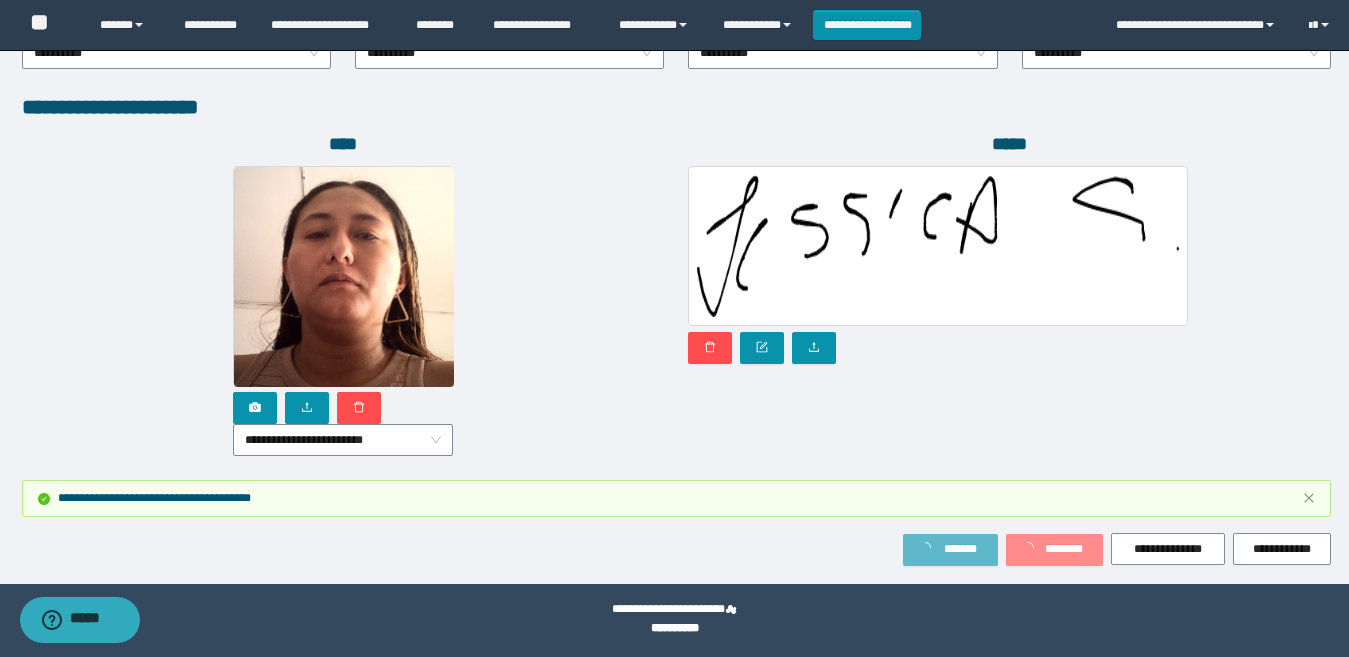 click on "*****" at bounding box center [1009, 306] 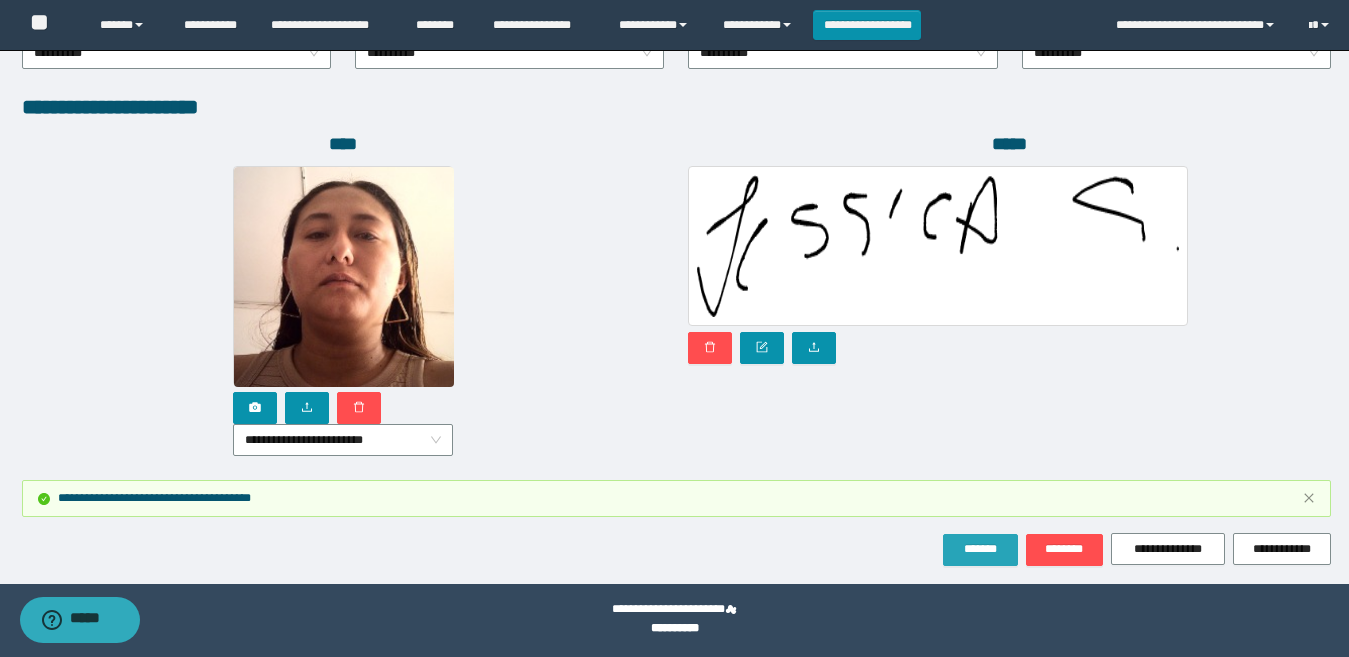 click on "*******" at bounding box center (980, 549) 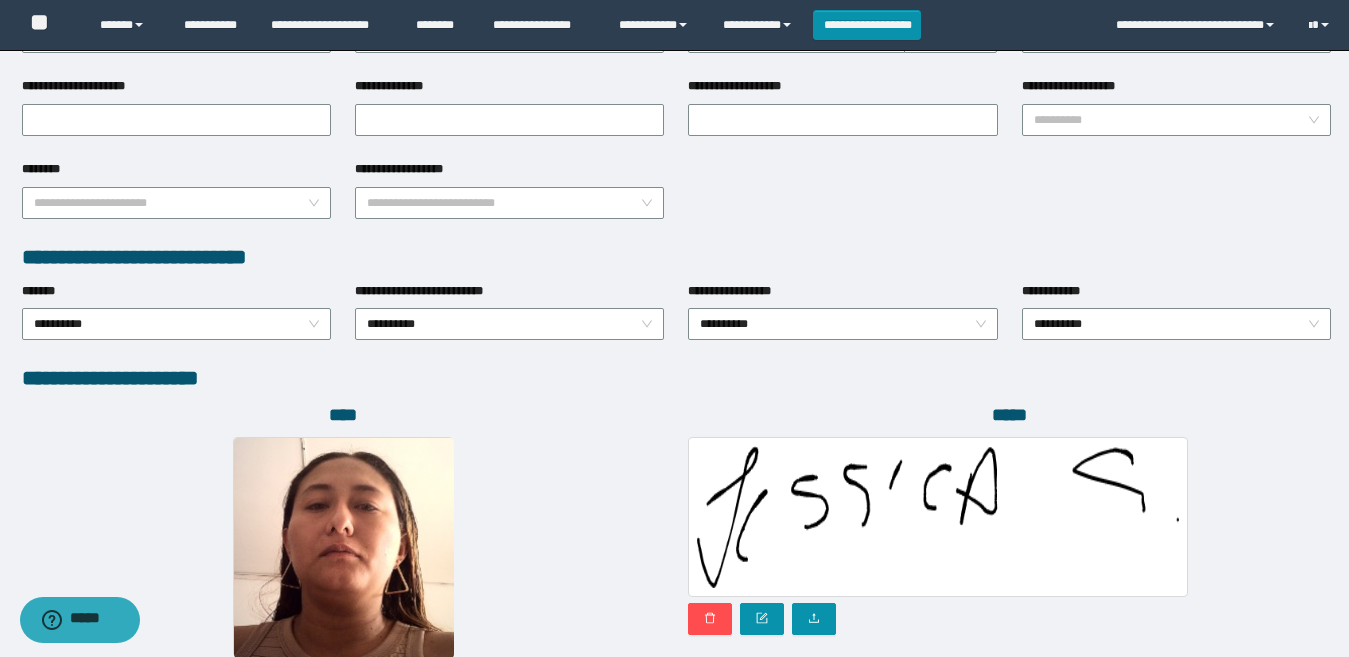 scroll, scrollTop: 1085, scrollLeft: 0, axis: vertical 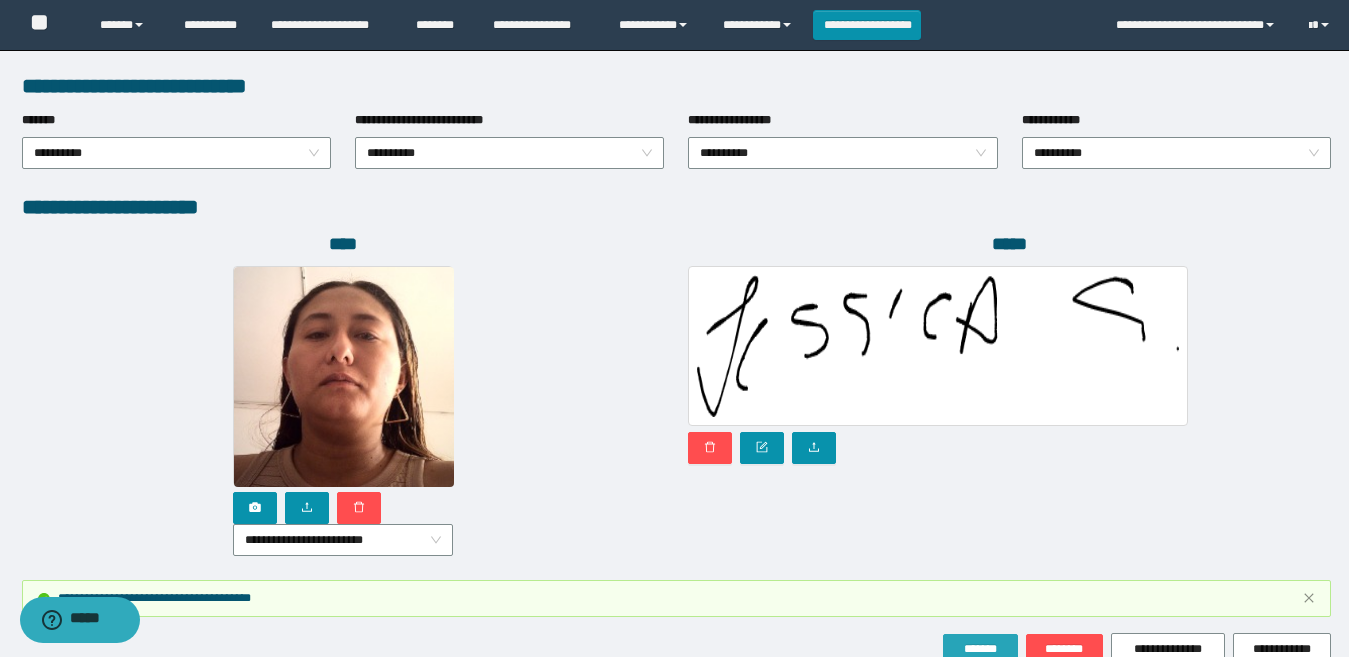 click on "*******" at bounding box center [980, 649] 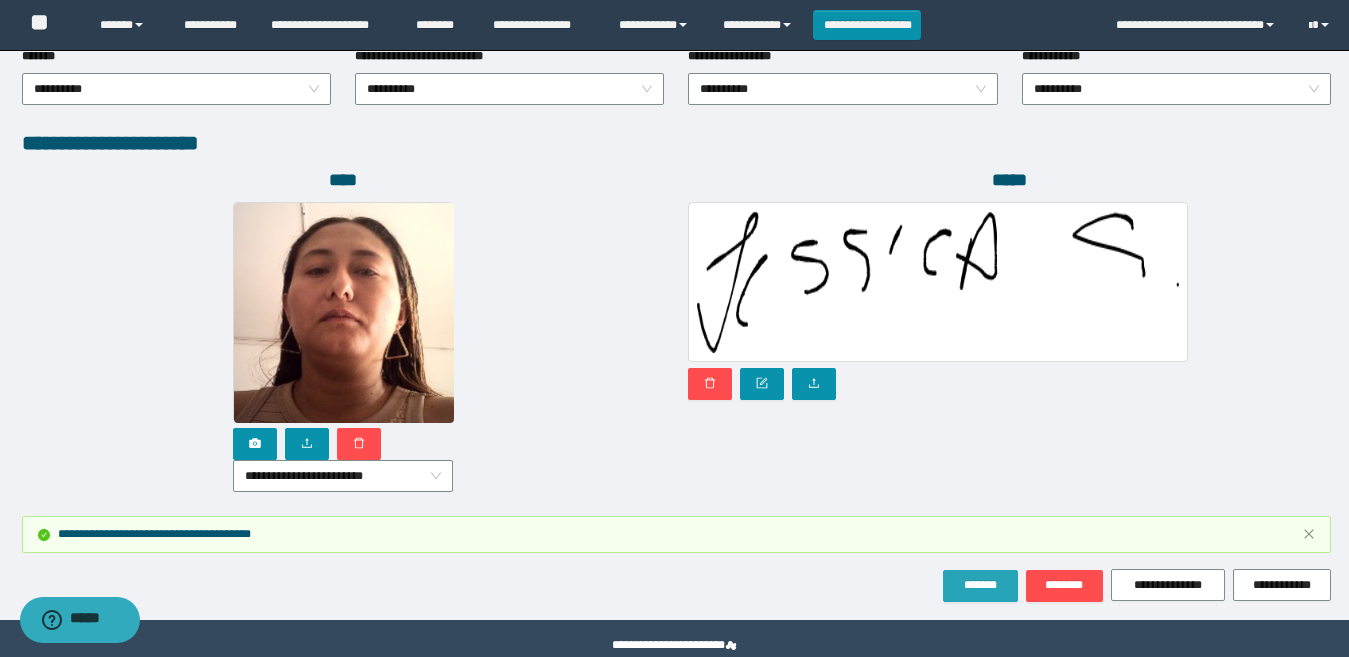 scroll, scrollTop: 1185, scrollLeft: 0, axis: vertical 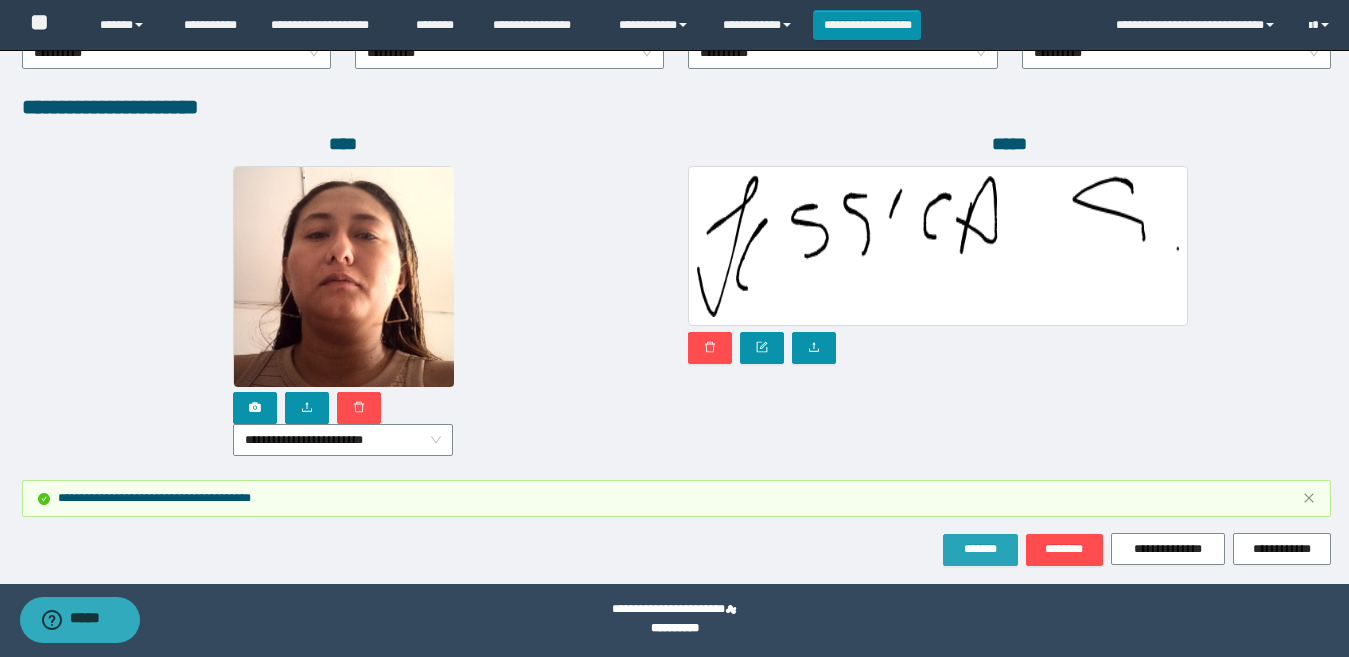 drag, startPoint x: 976, startPoint y: 539, endPoint x: 784, endPoint y: 447, distance: 212.90373 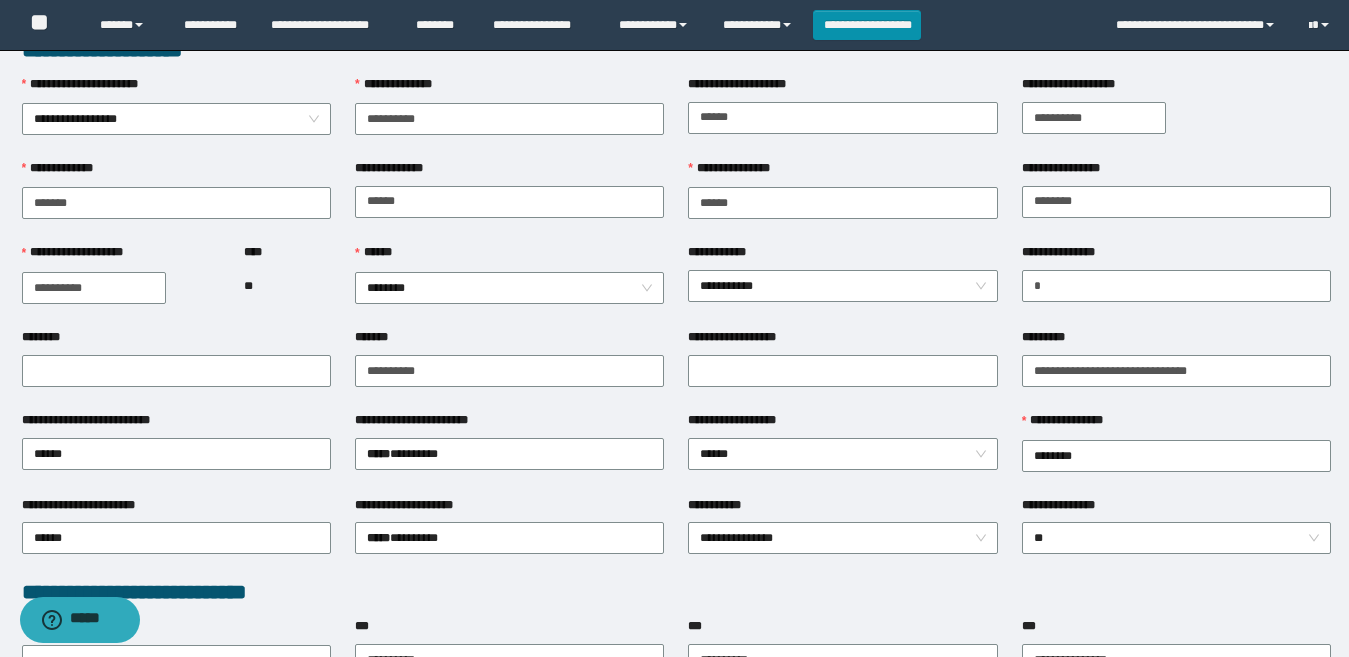 scroll, scrollTop: 0, scrollLeft: 0, axis: both 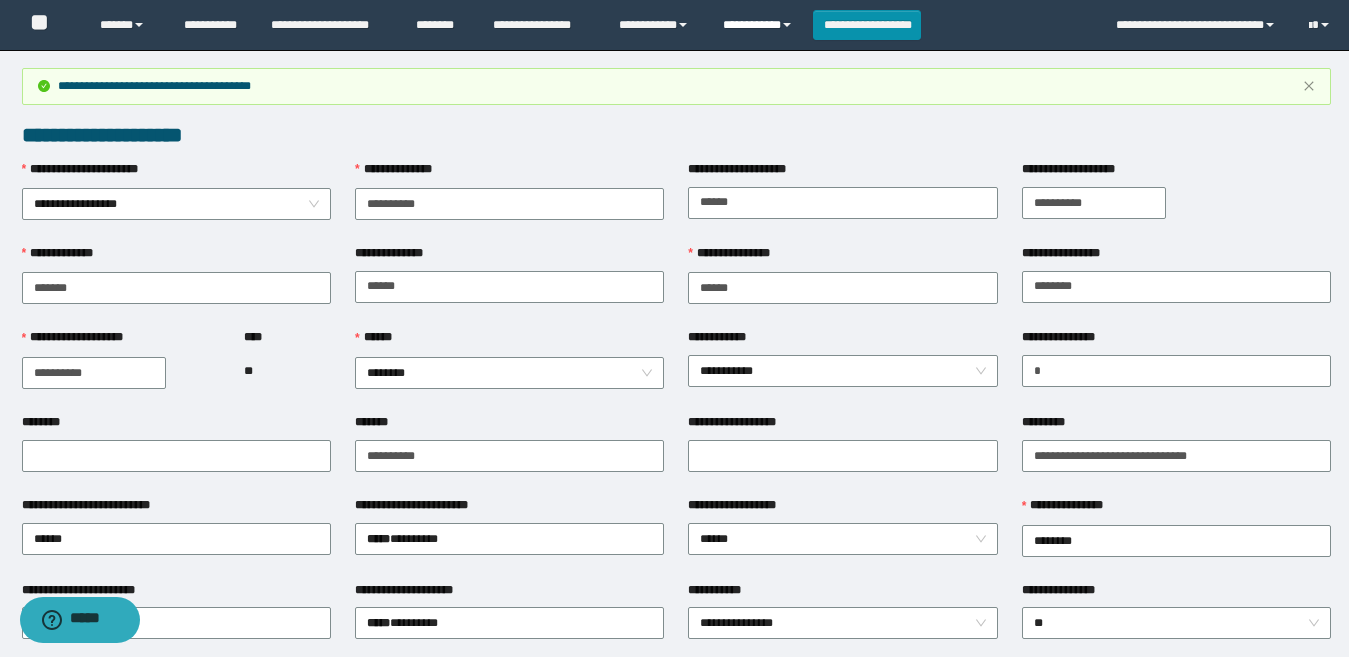 click on "**********" at bounding box center (760, 25) 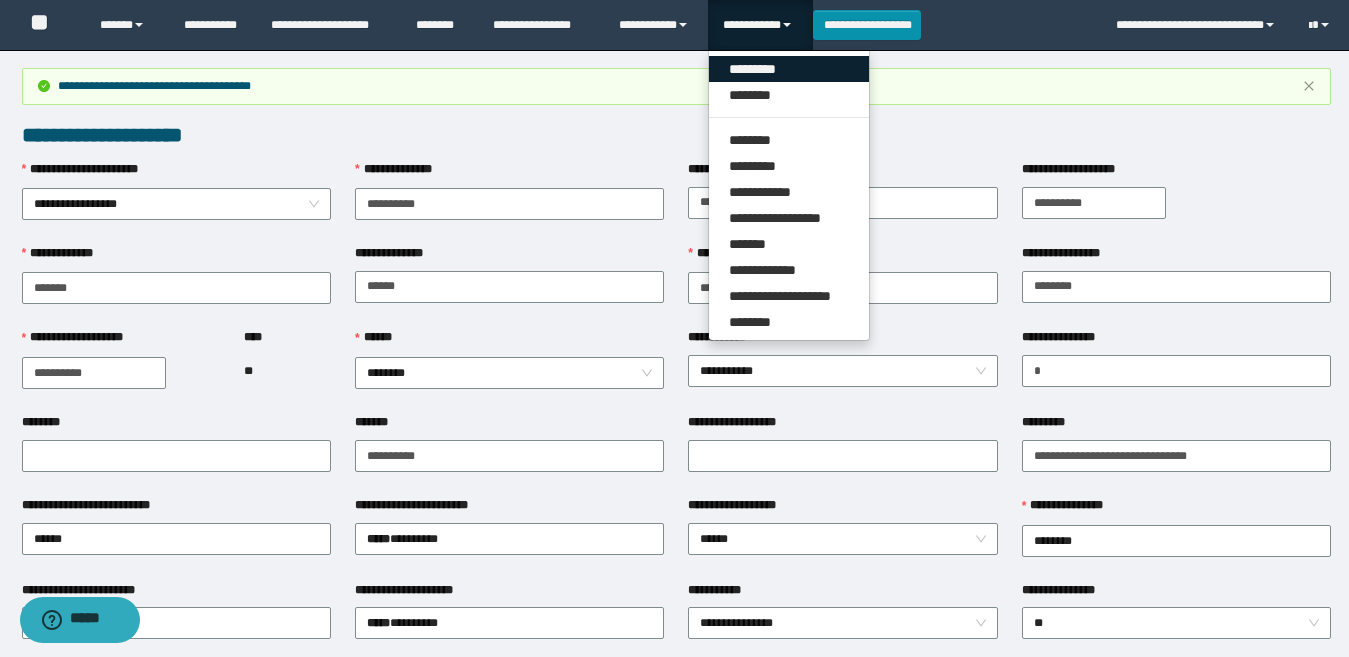 click on "*********" at bounding box center (789, 69) 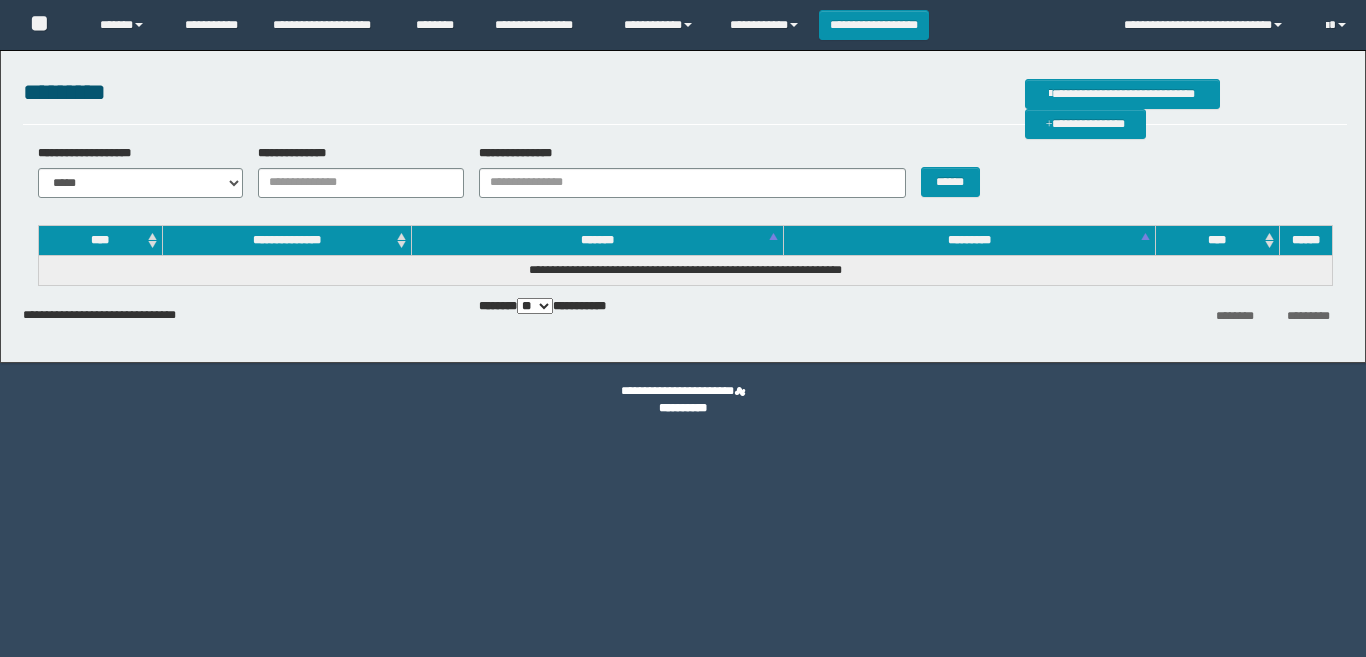 scroll, scrollTop: 0, scrollLeft: 0, axis: both 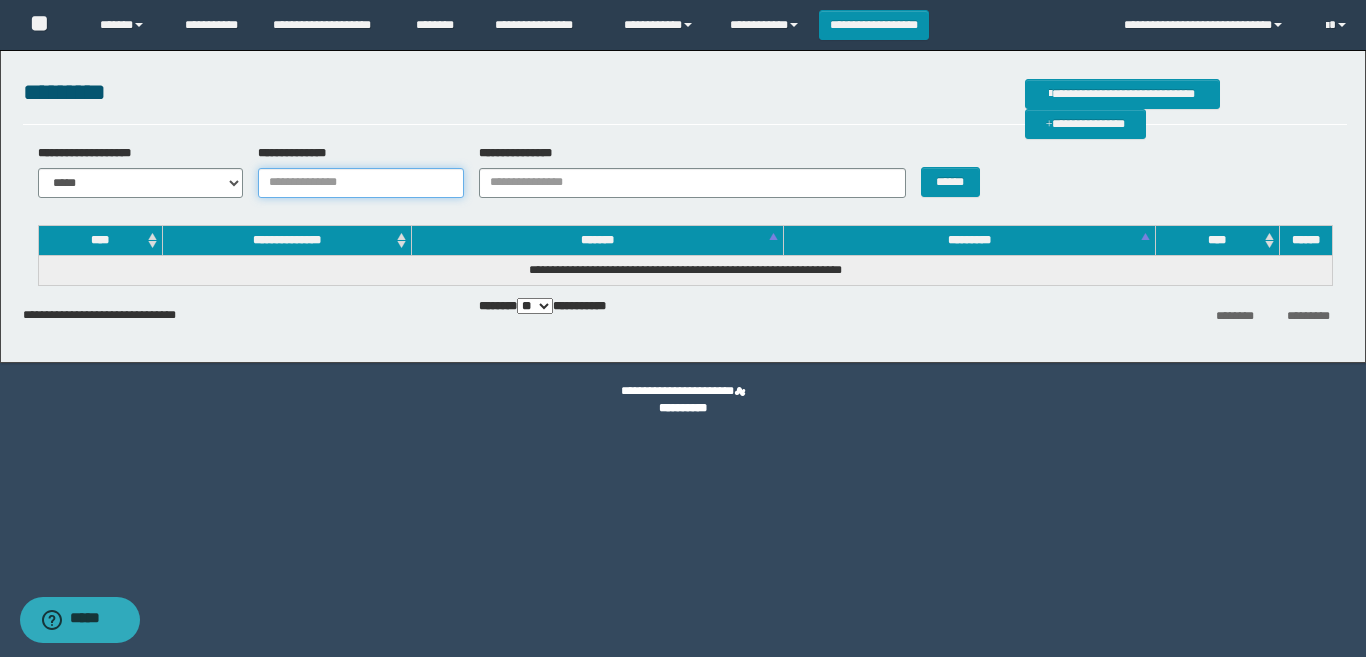 click on "**********" at bounding box center [361, 183] 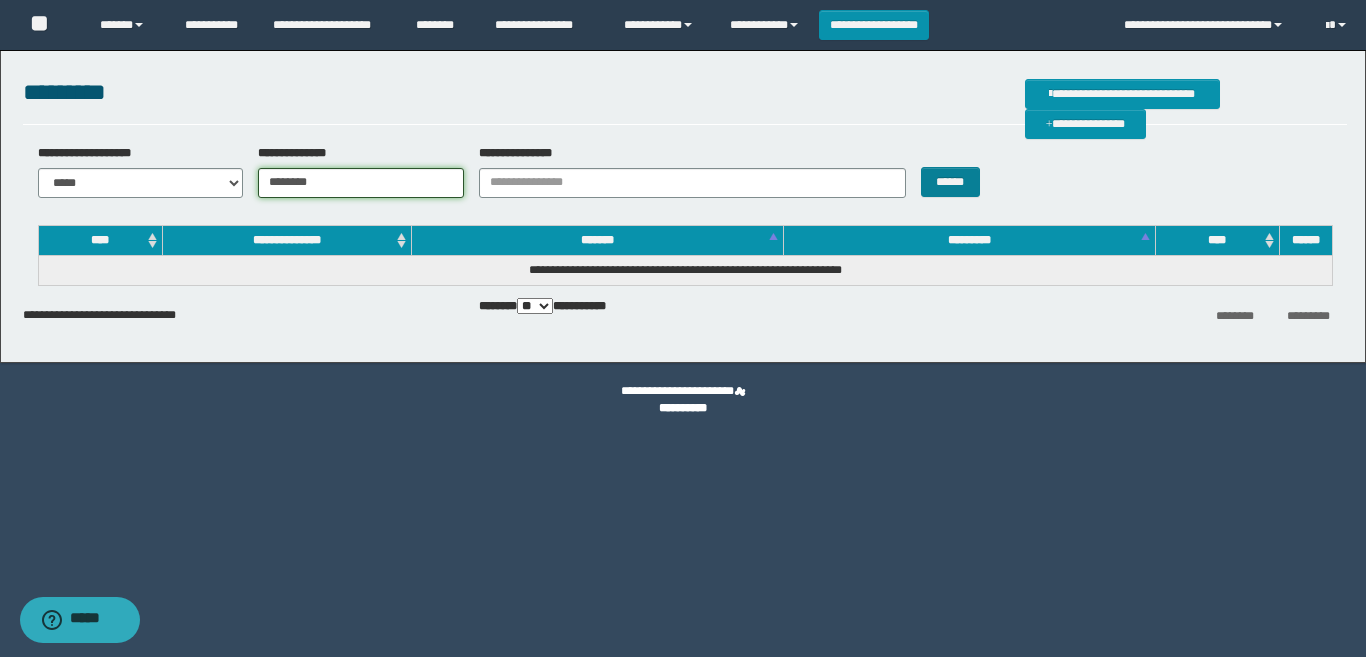 type on "********" 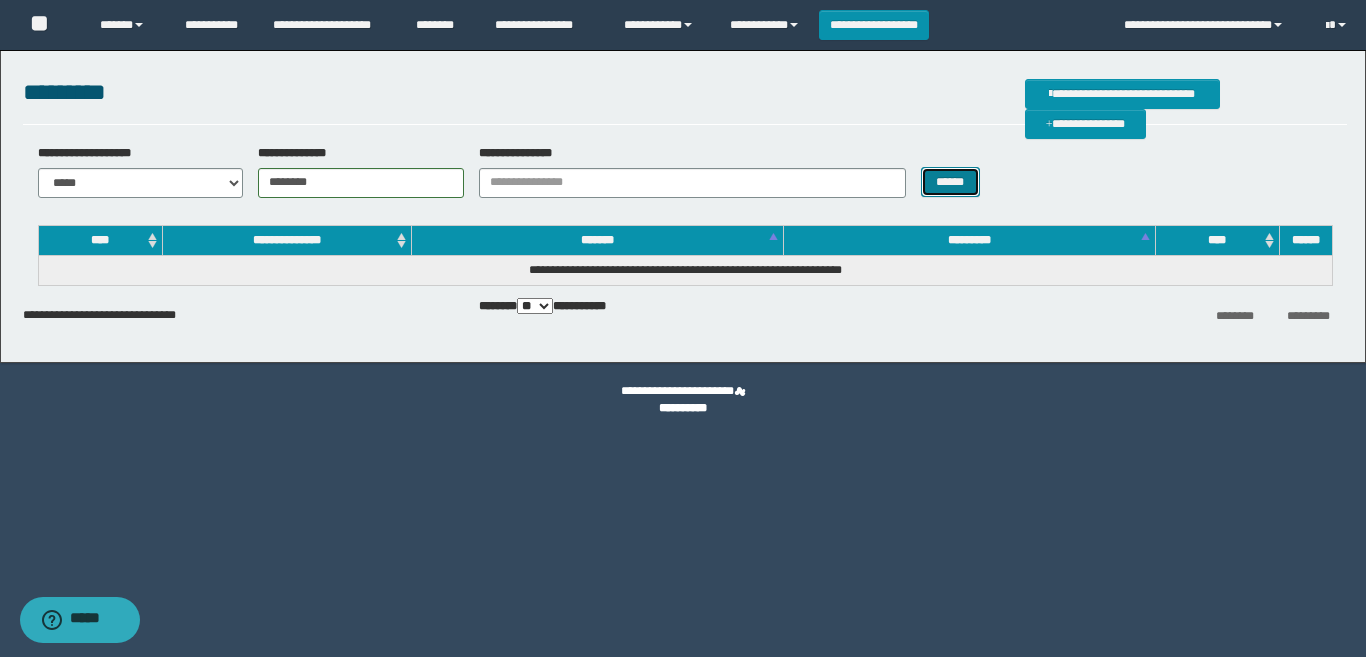 click on "******" at bounding box center (950, 182) 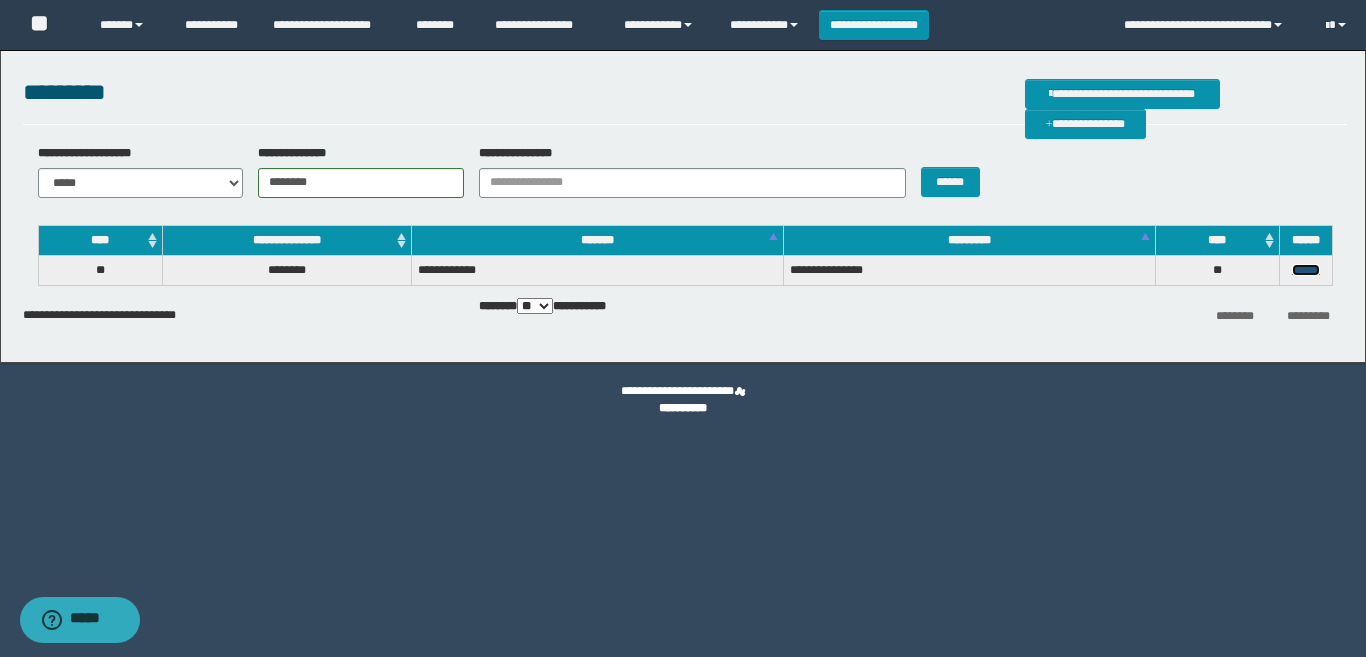 click on "******" at bounding box center (1306, 270) 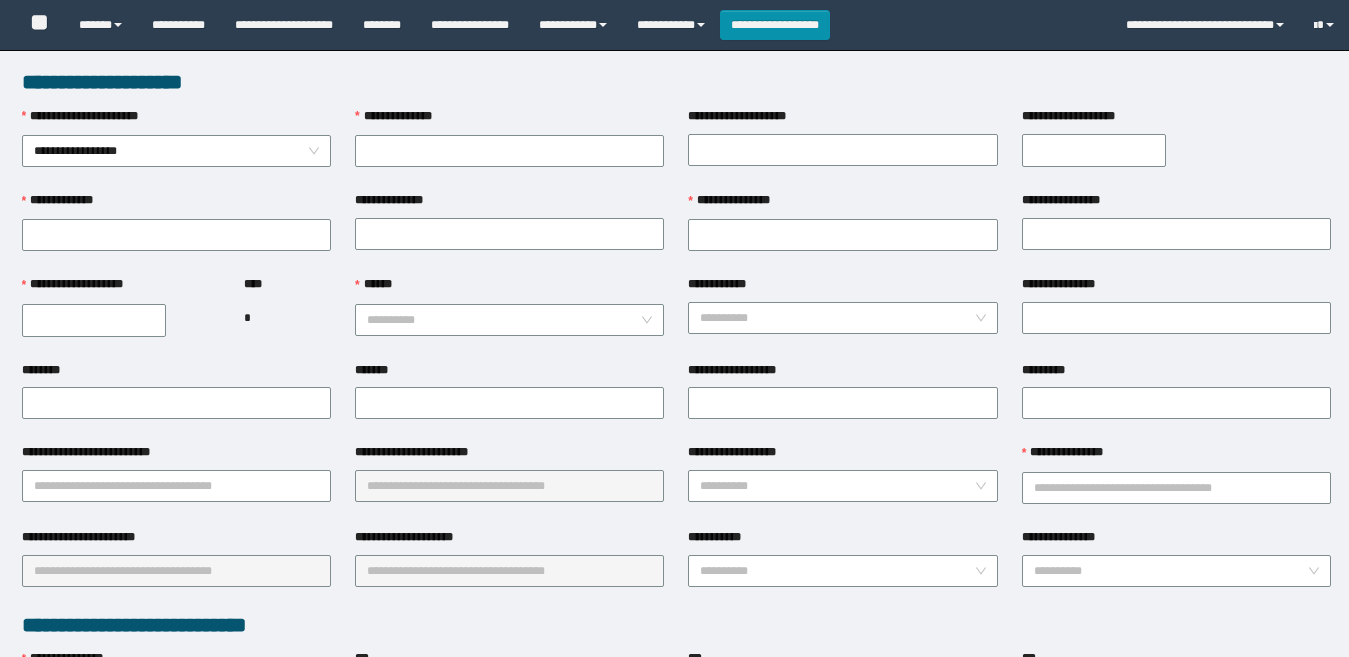 scroll, scrollTop: 0, scrollLeft: 0, axis: both 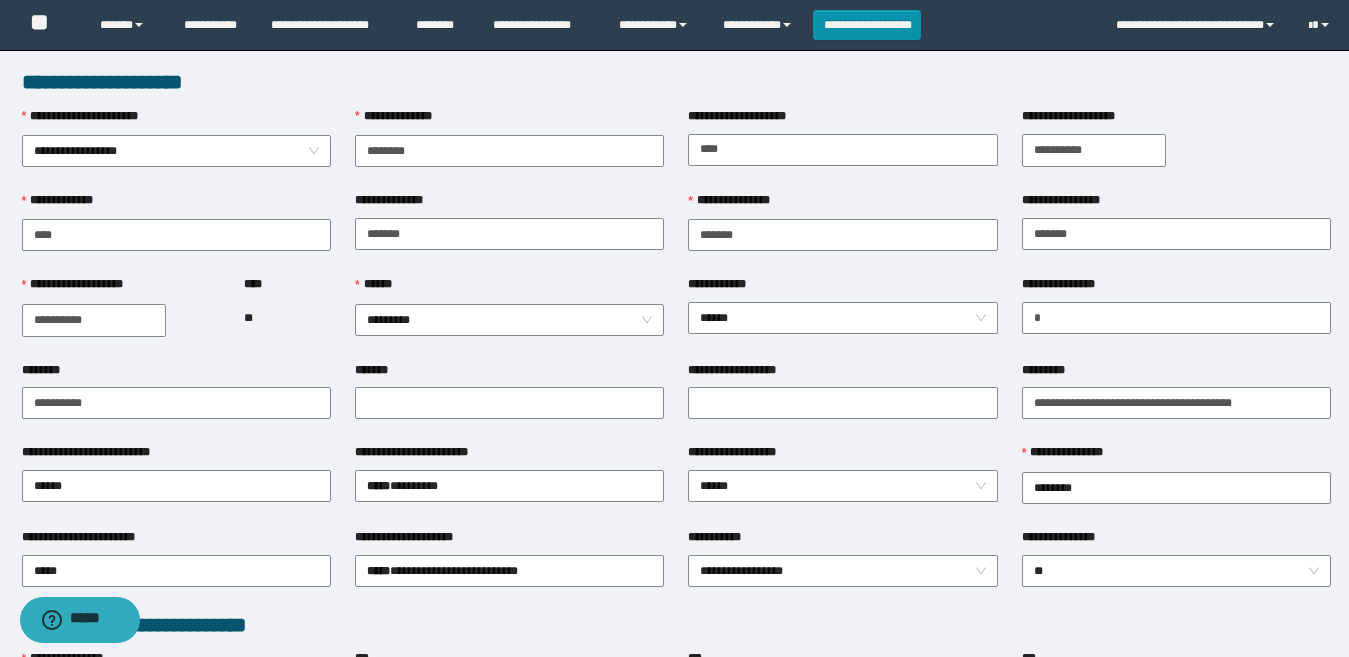 click on "**********" at bounding box center (1176, 149) 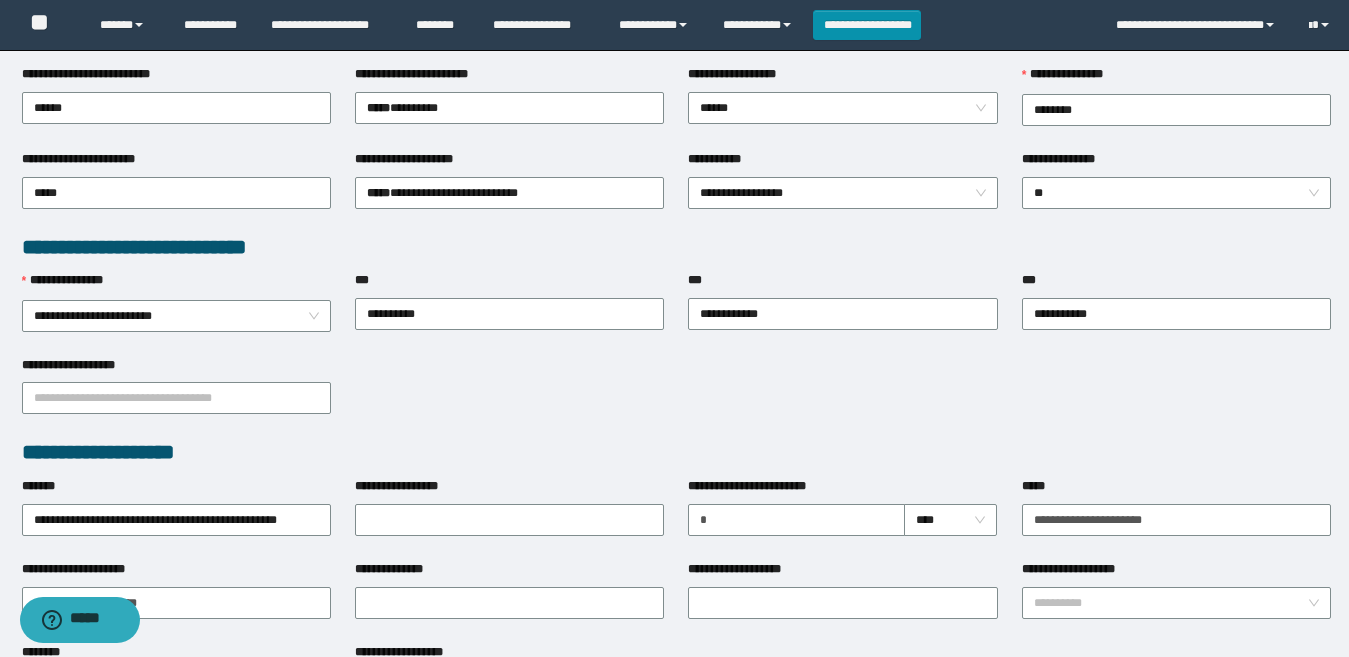 scroll, scrollTop: 500, scrollLeft: 0, axis: vertical 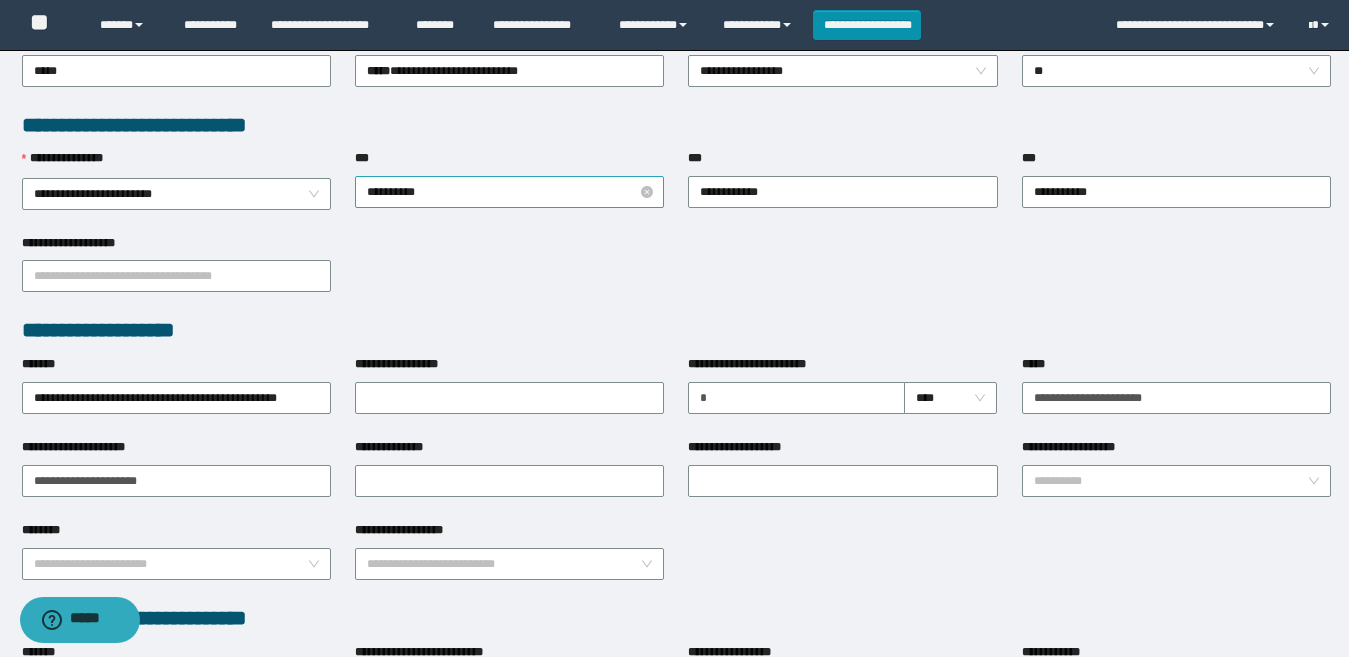 click on "**********" at bounding box center [509, 192] 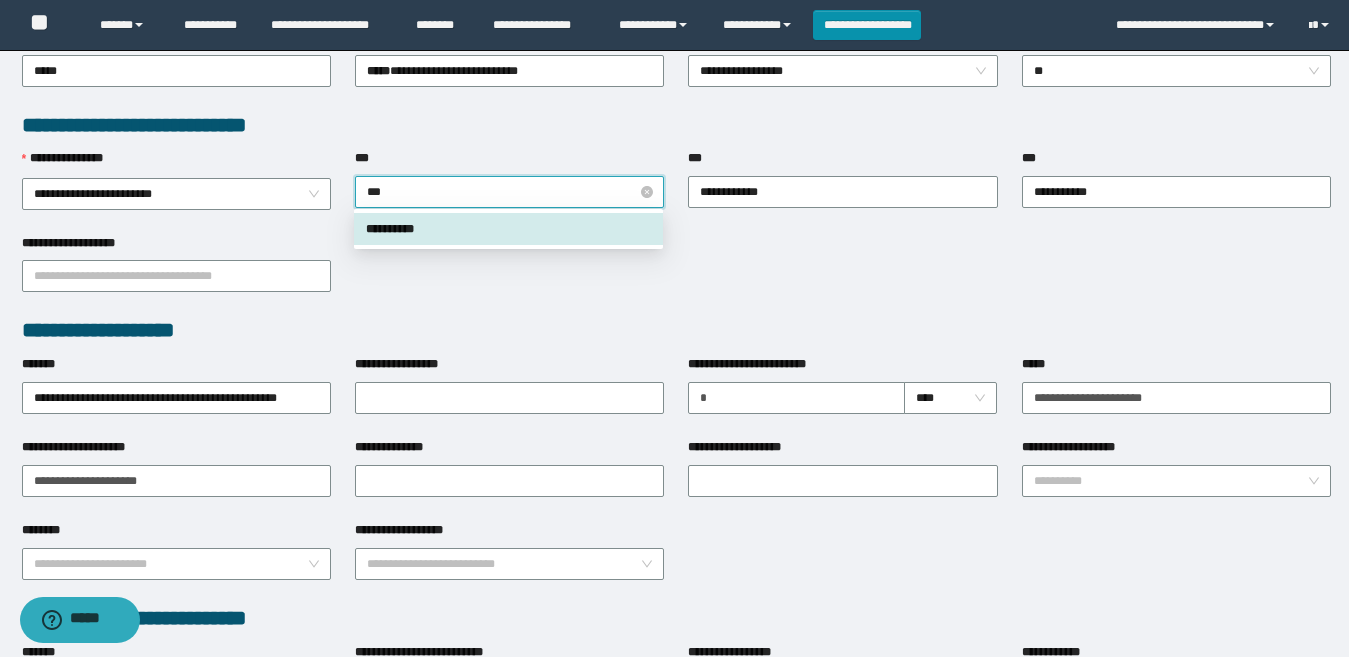 type on "****" 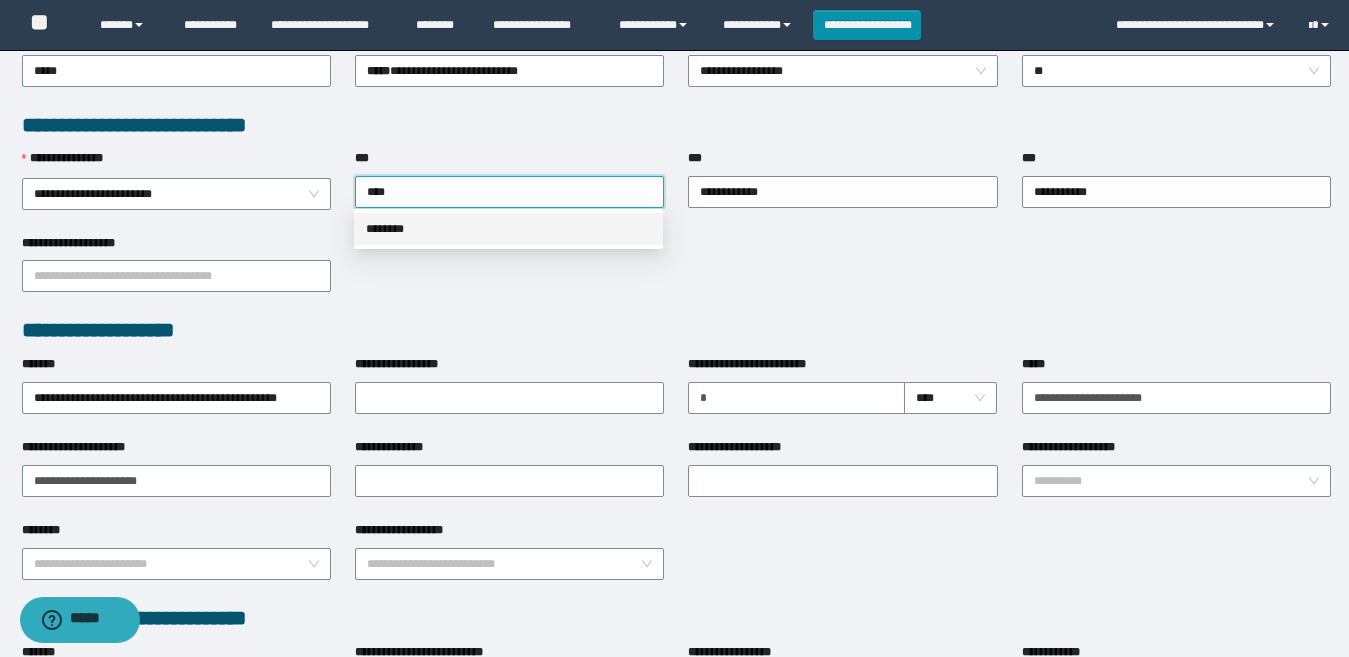 click on "********" at bounding box center [508, 229] 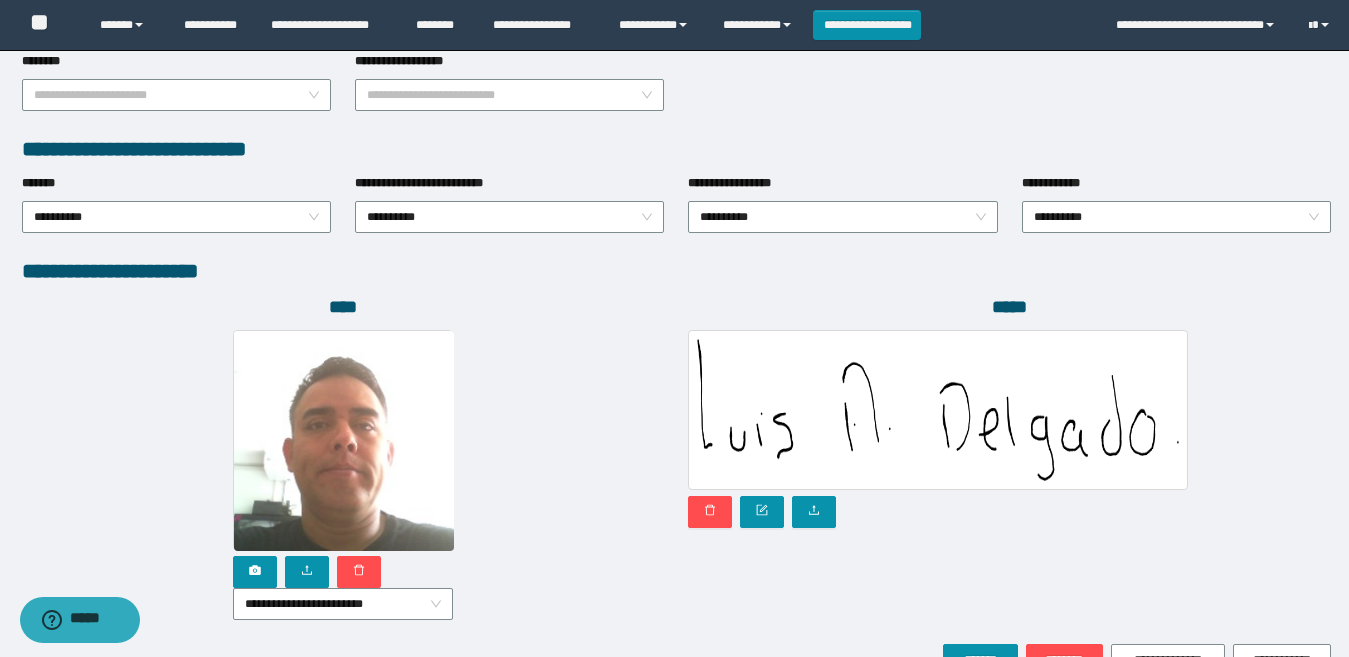 scroll, scrollTop: 1080, scrollLeft: 0, axis: vertical 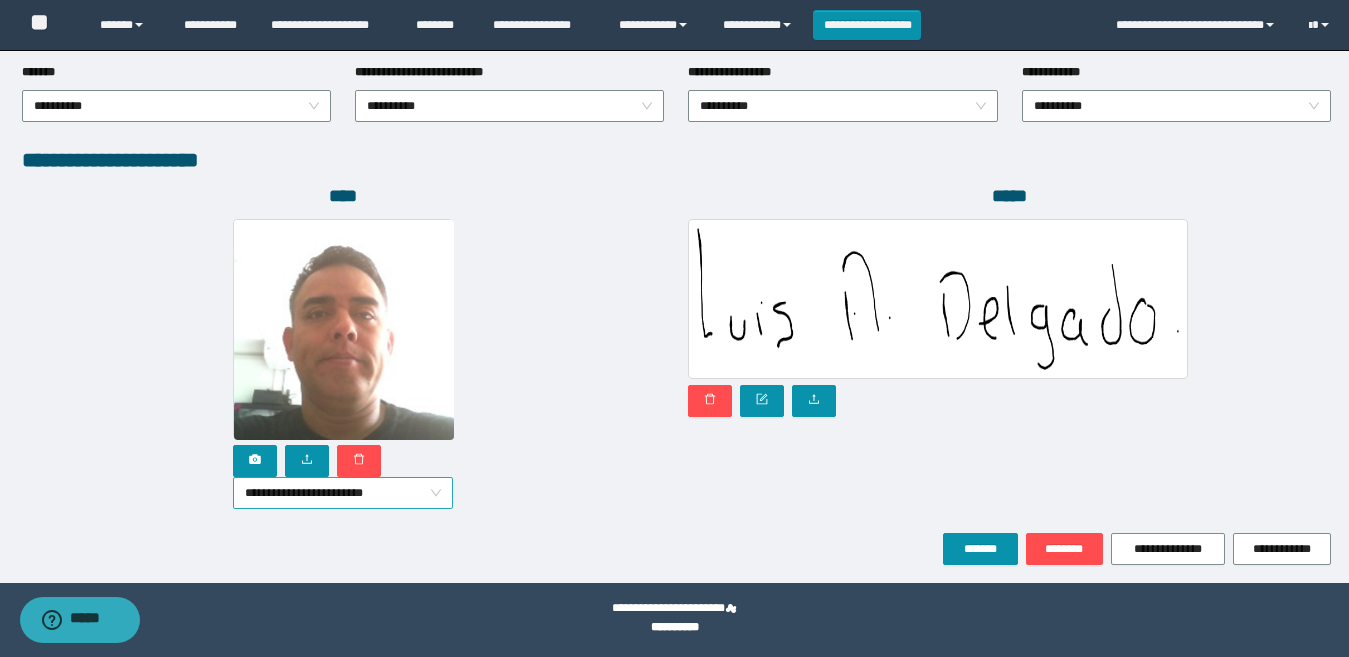 click on "**********" at bounding box center (343, 493) 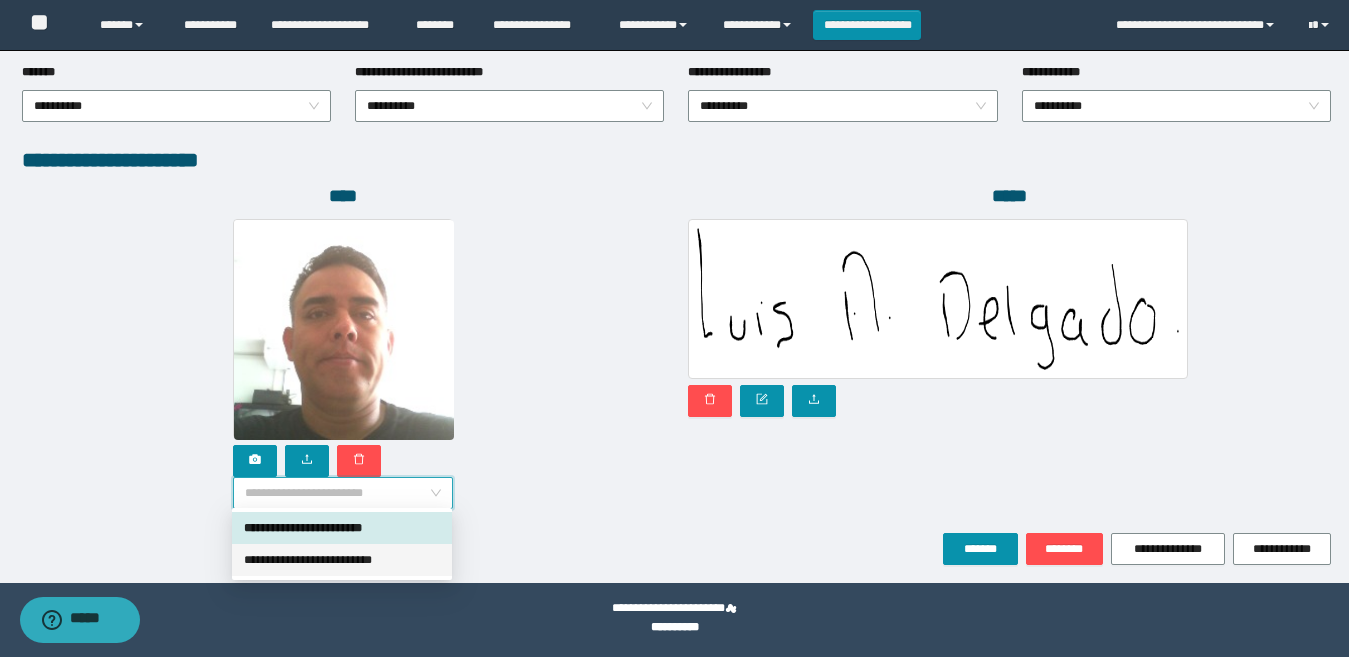 click on "**********" at bounding box center [342, 560] 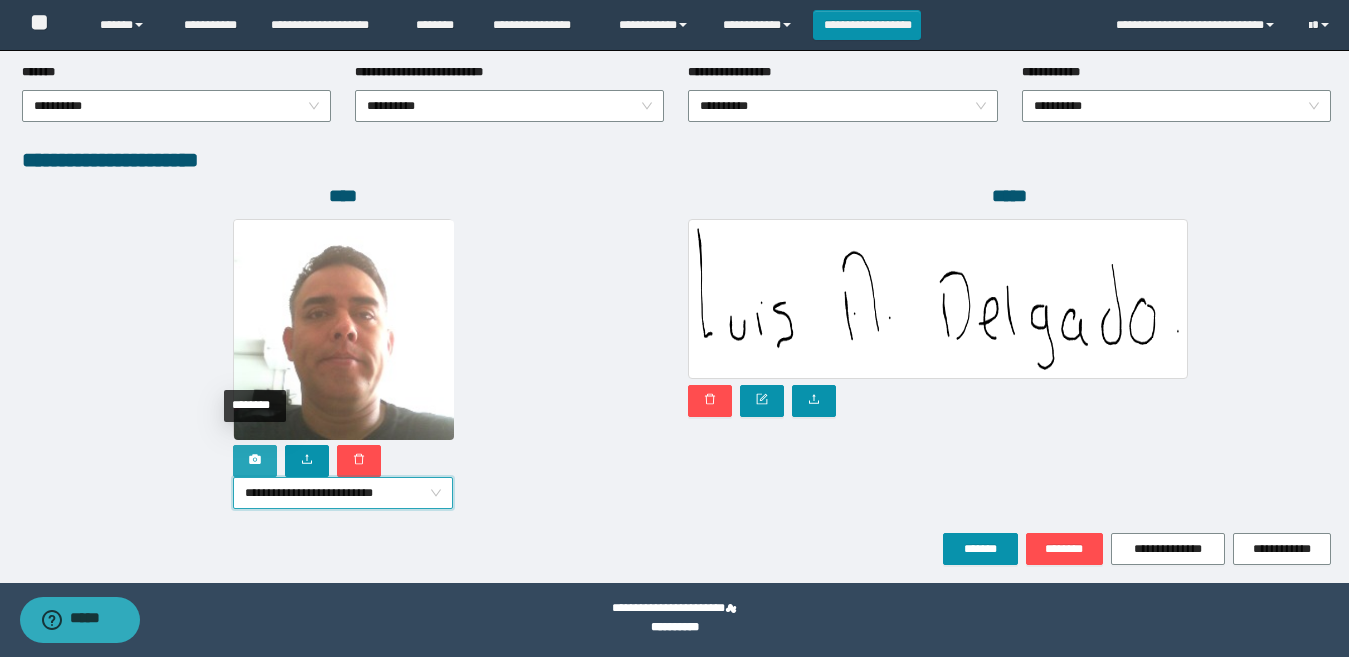 click 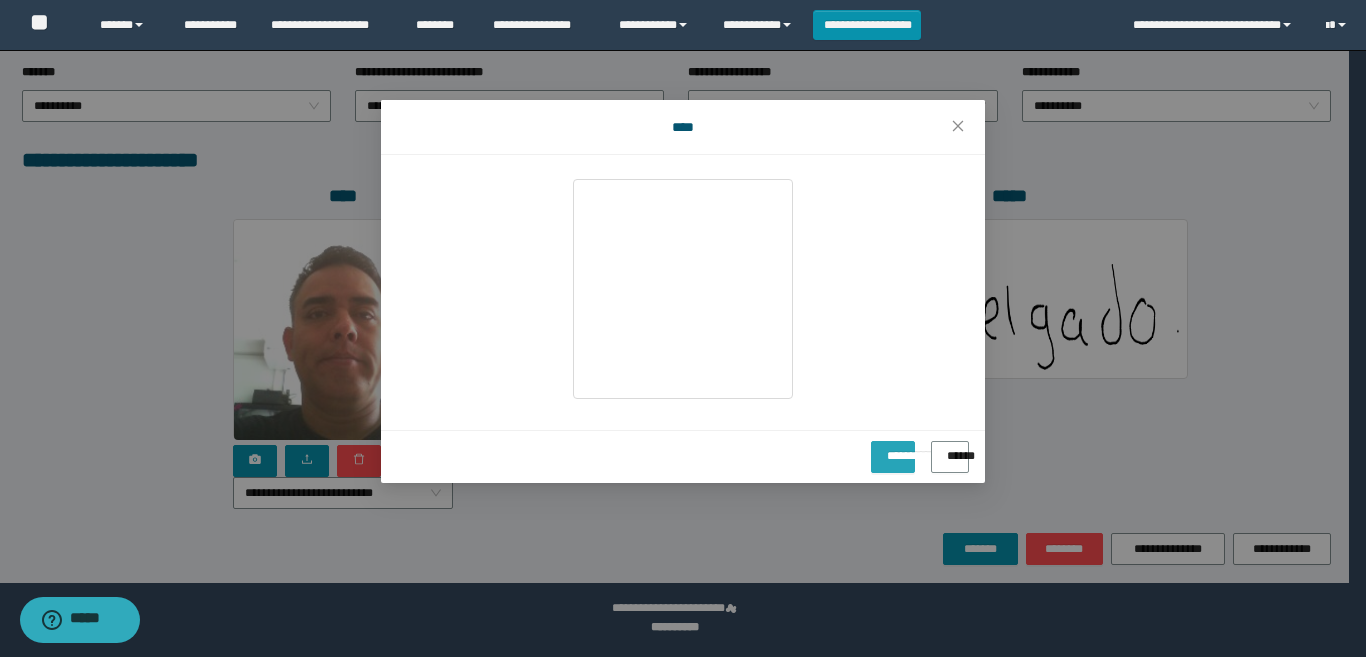 click on "**********" at bounding box center (893, 449) 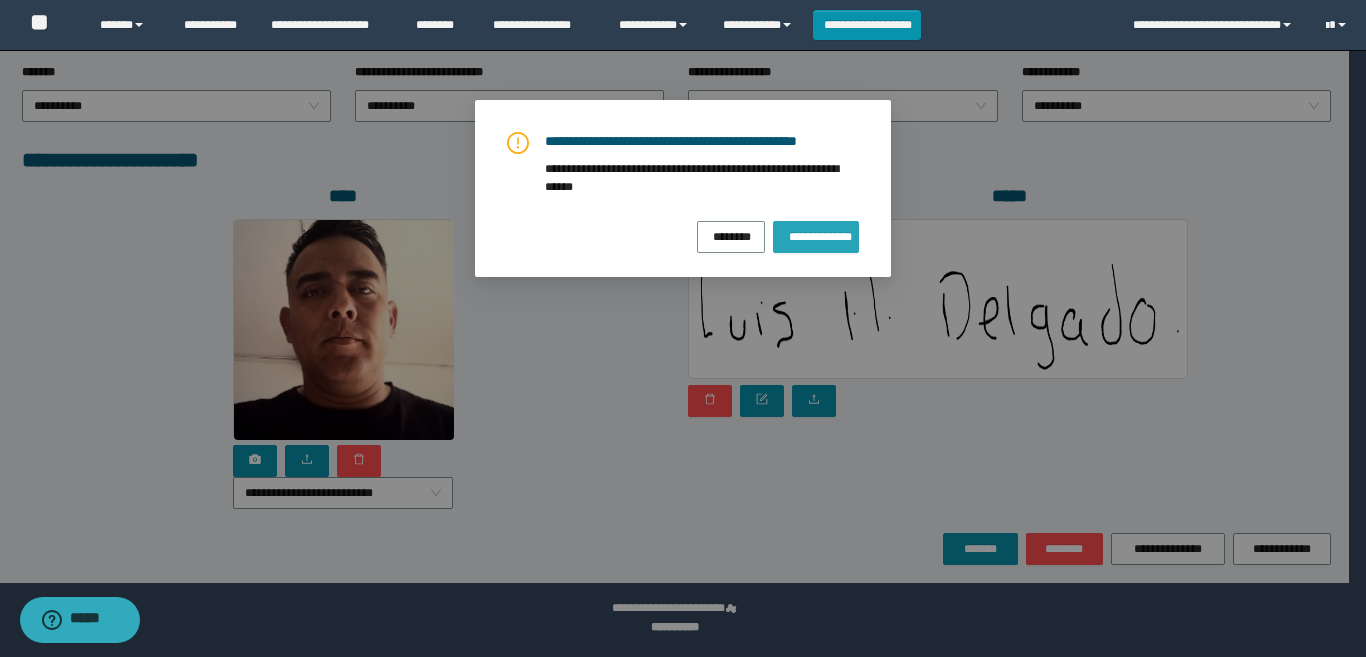 click on "**********" at bounding box center [816, 235] 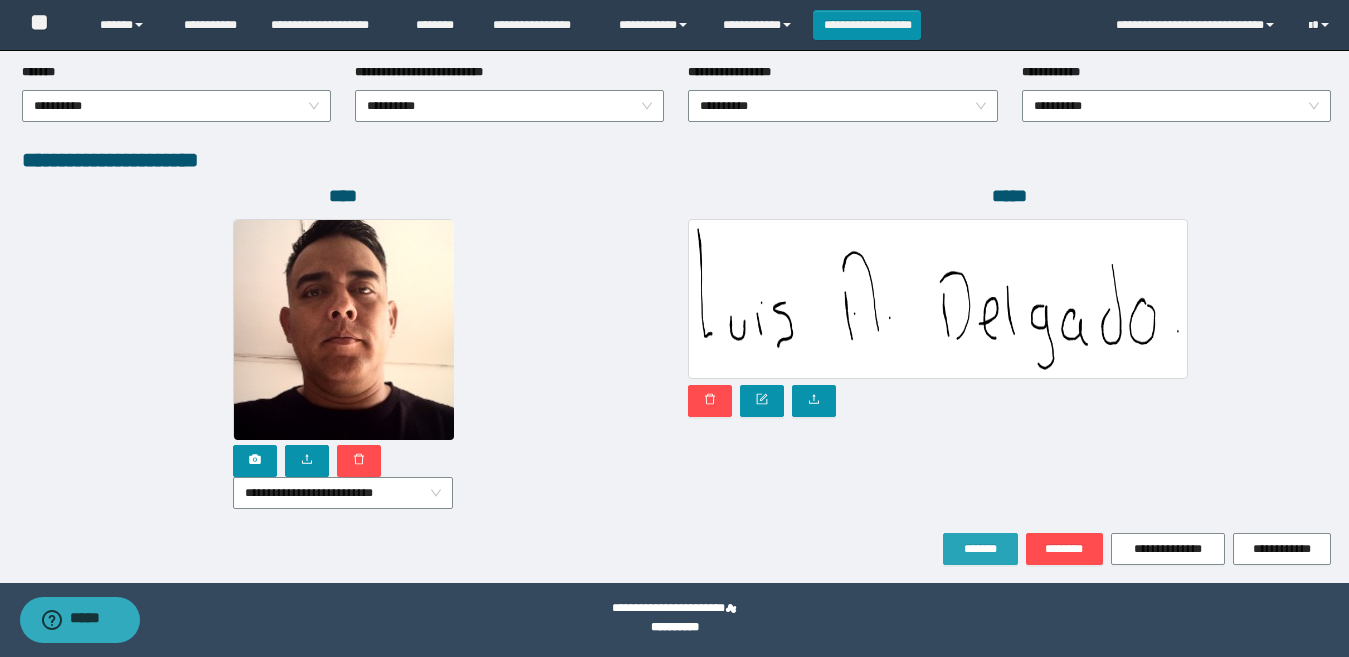 click on "*******" at bounding box center (980, 549) 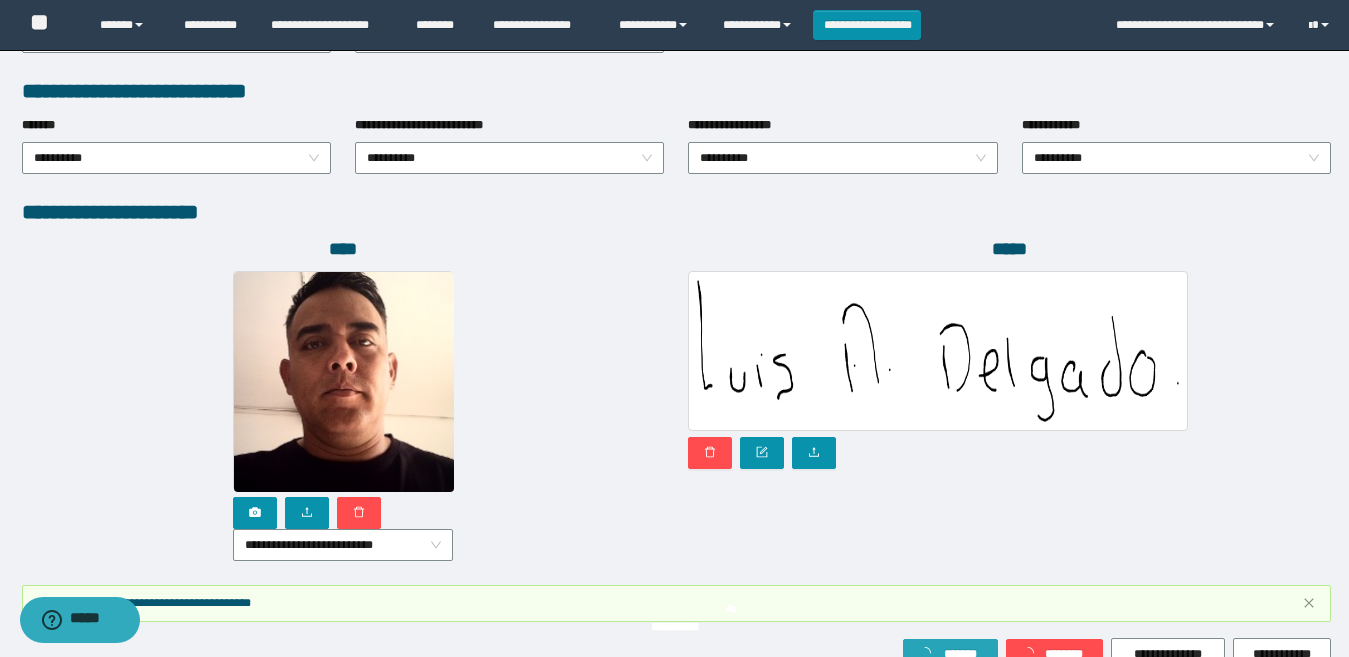 scroll, scrollTop: 1133, scrollLeft: 0, axis: vertical 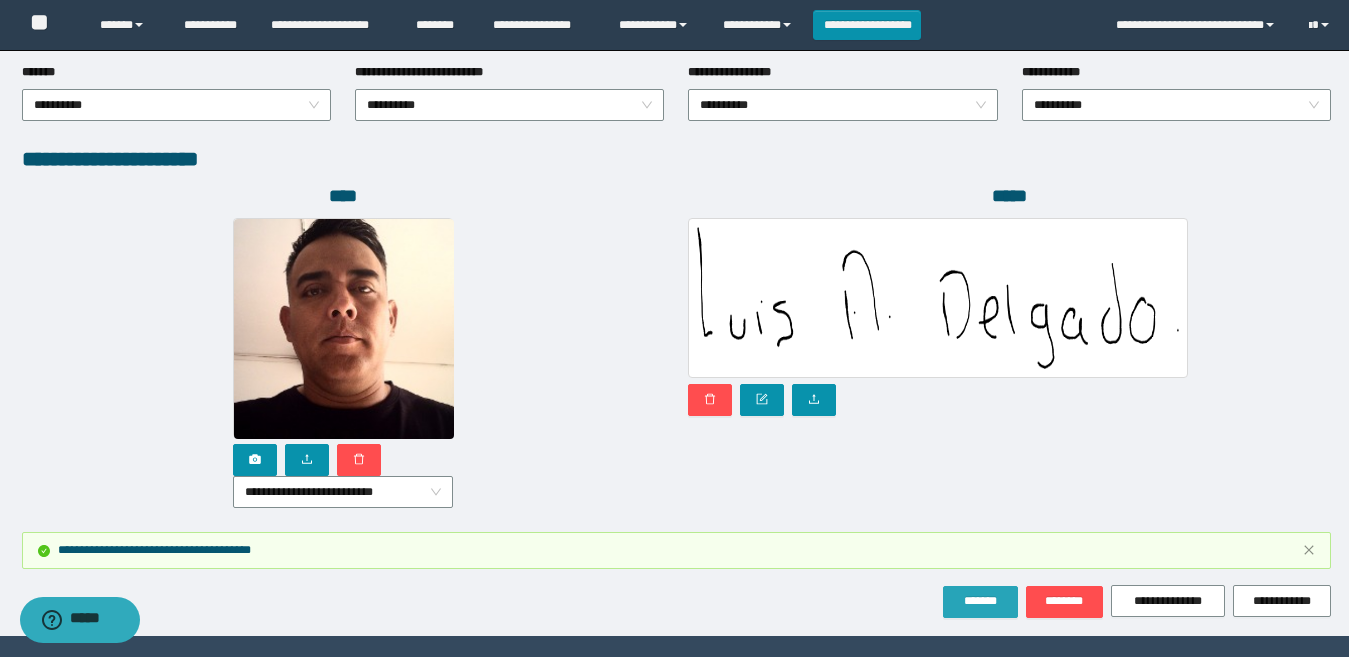 click on "*******" at bounding box center [980, 601] 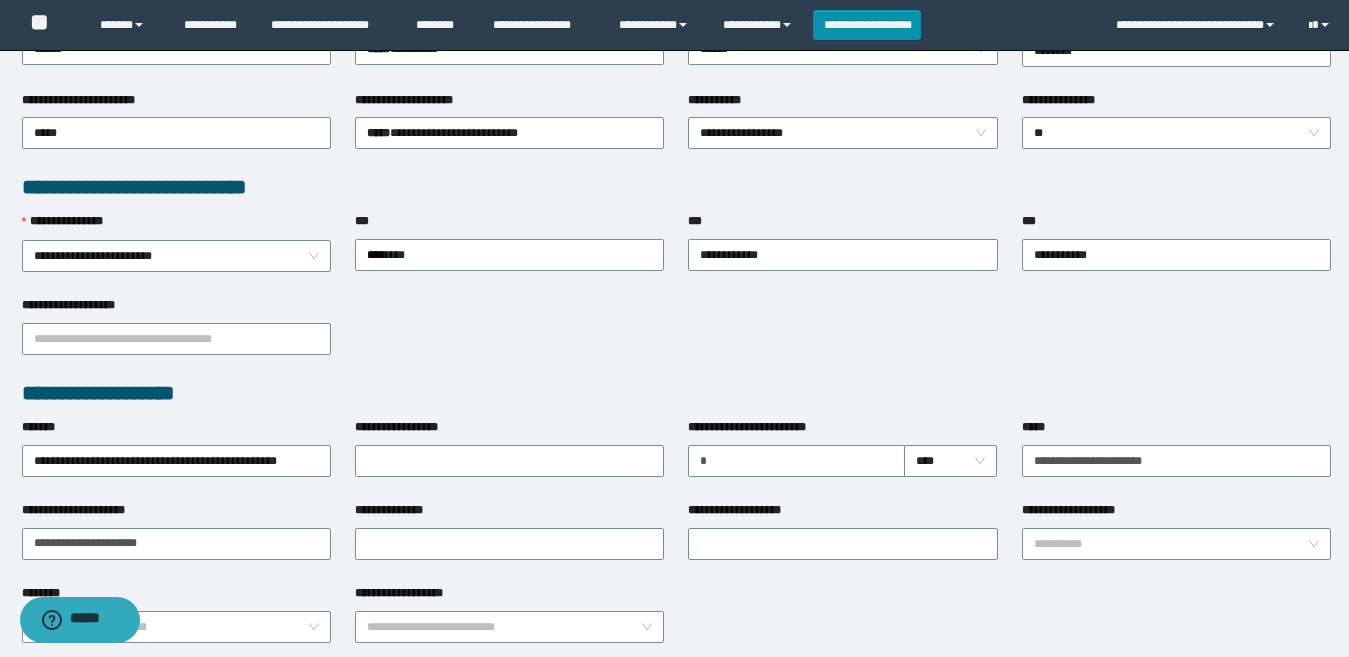 scroll, scrollTop: 0, scrollLeft: 0, axis: both 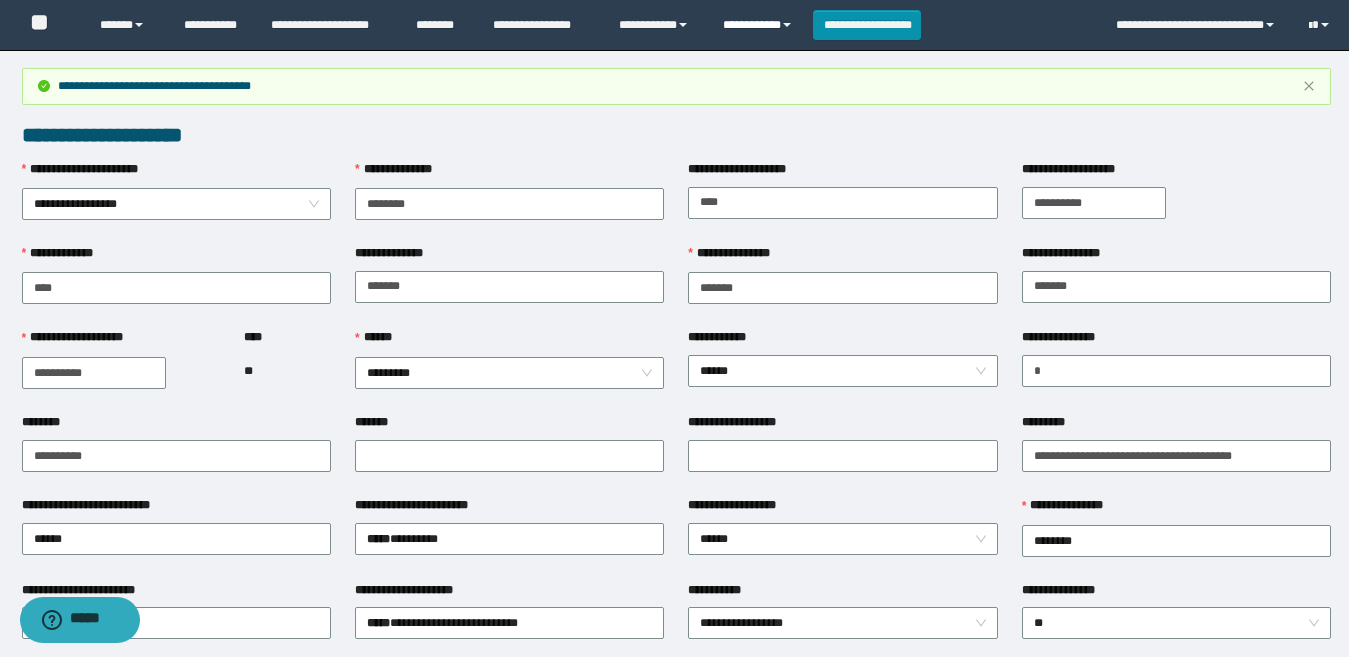 drag, startPoint x: 741, startPoint y: 16, endPoint x: 744, endPoint y: 42, distance: 26.172504 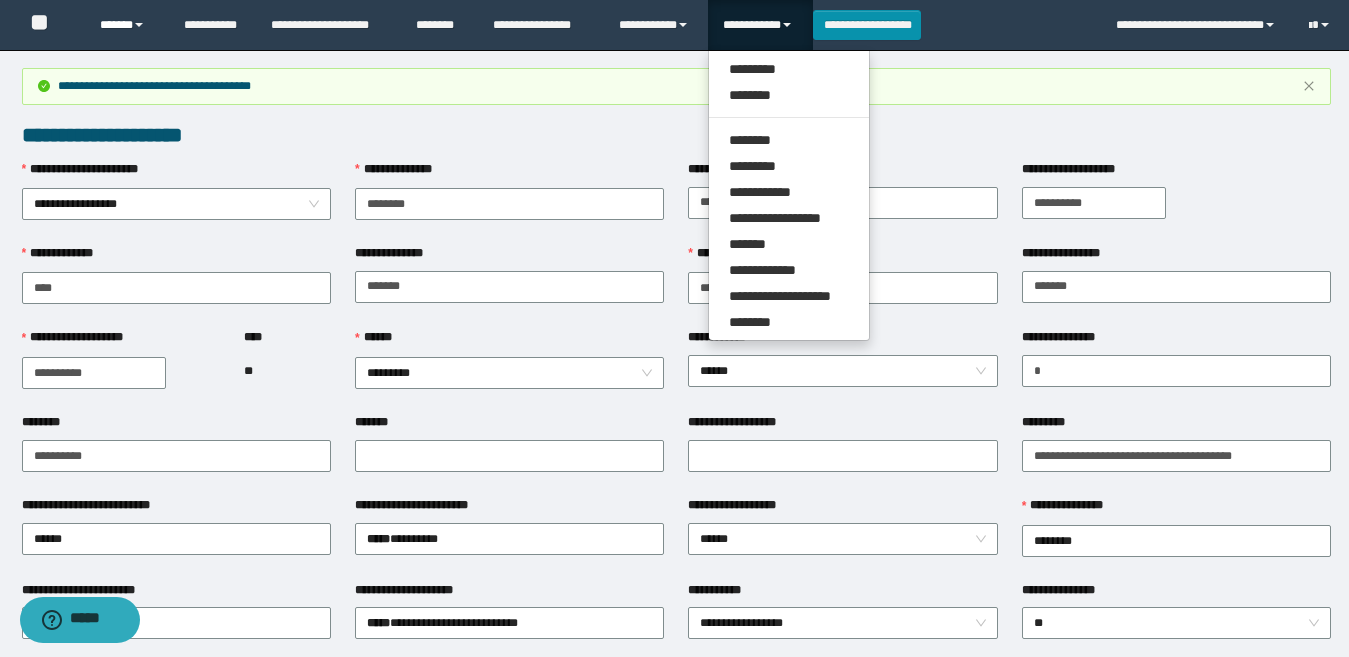 click on "******" at bounding box center [127, 25] 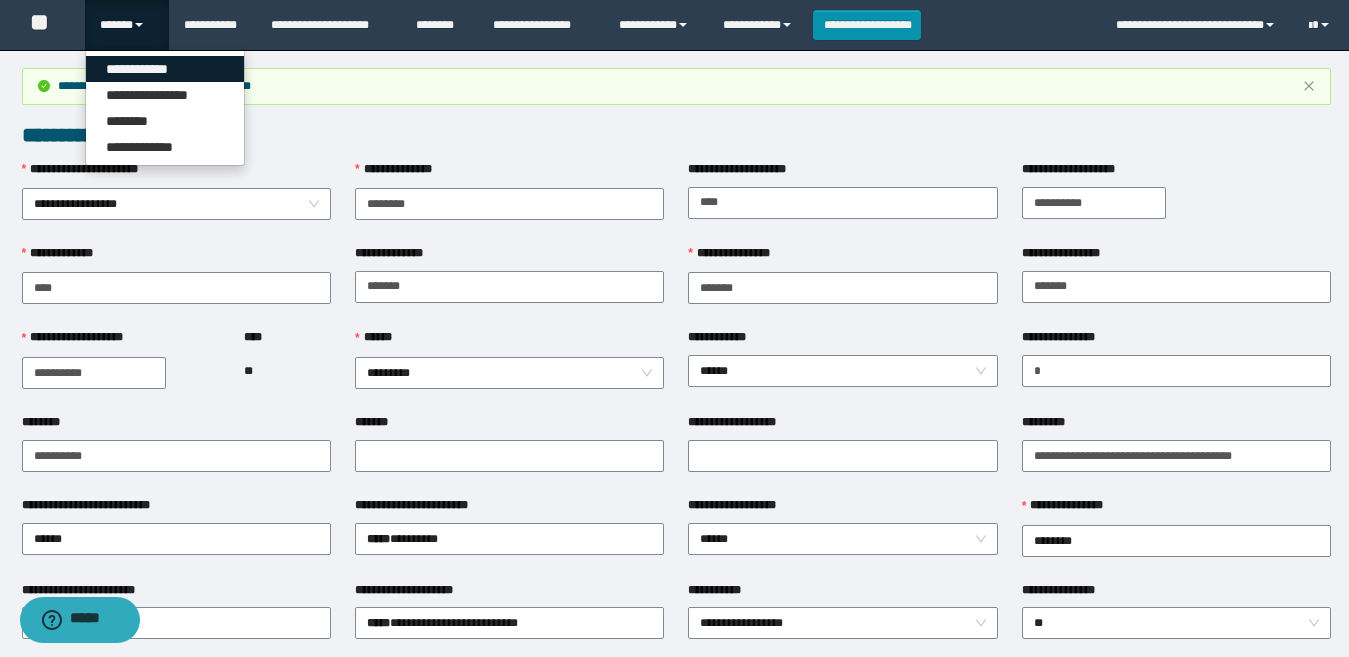 click on "**********" at bounding box center [165, 69] 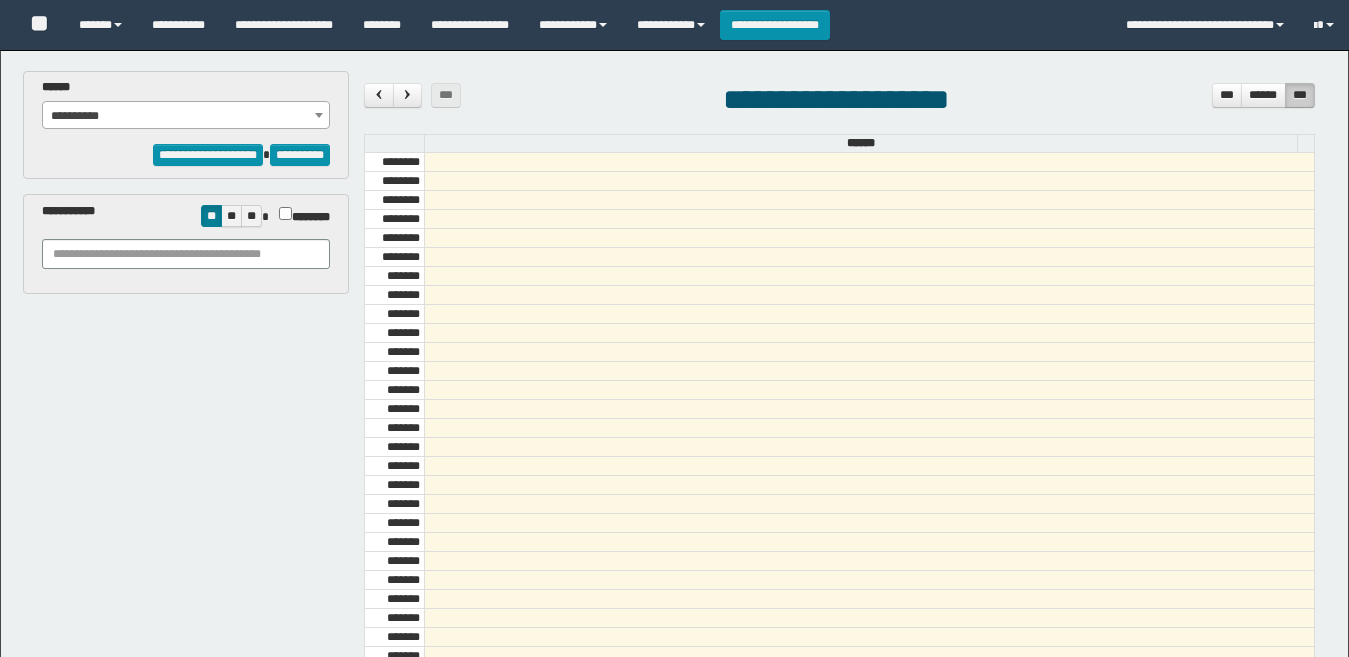 click on "**********" at bounding box center (186, 116) 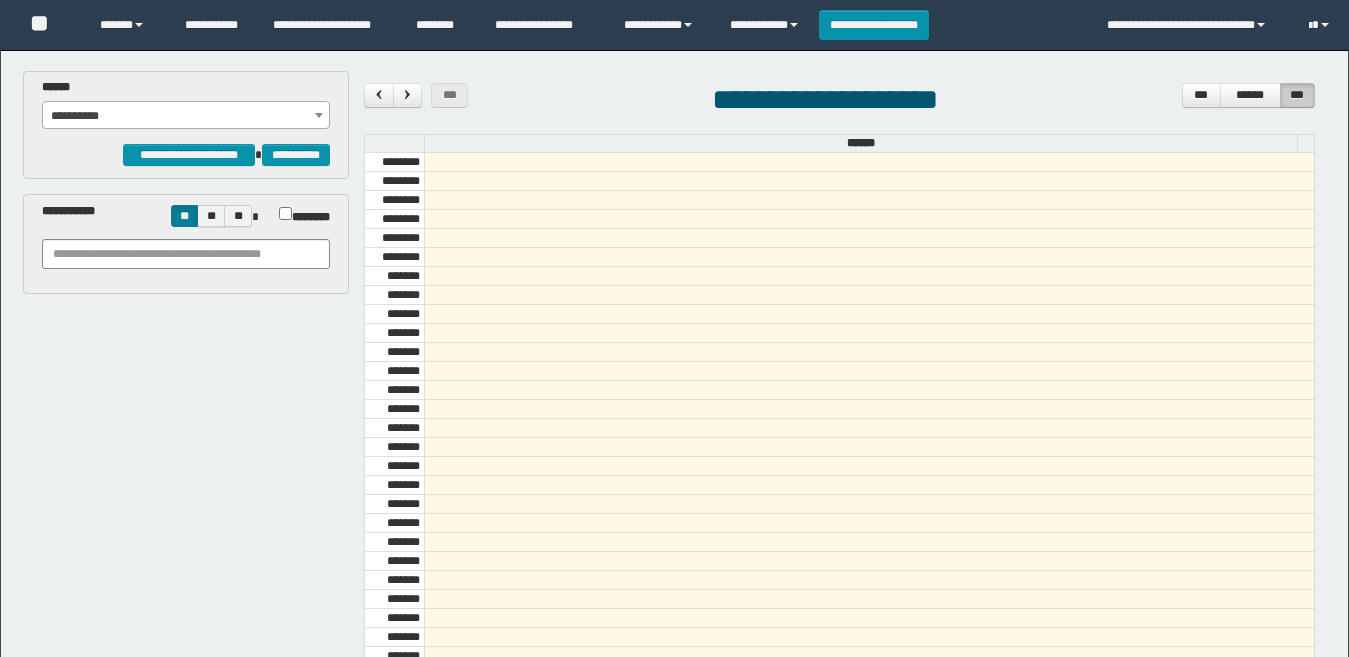 scroll, scrollTop: 0, scrollLeft: 0, axis: both 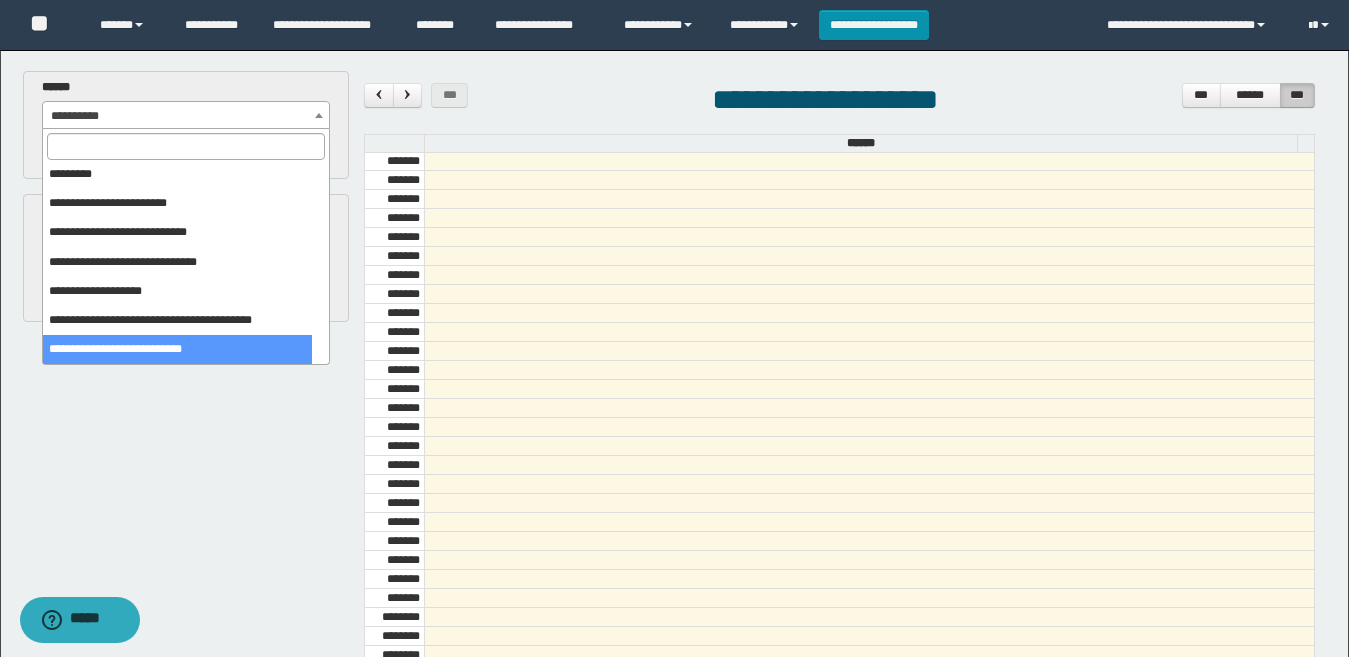 click on "**********" at bounding box center (676, 482) 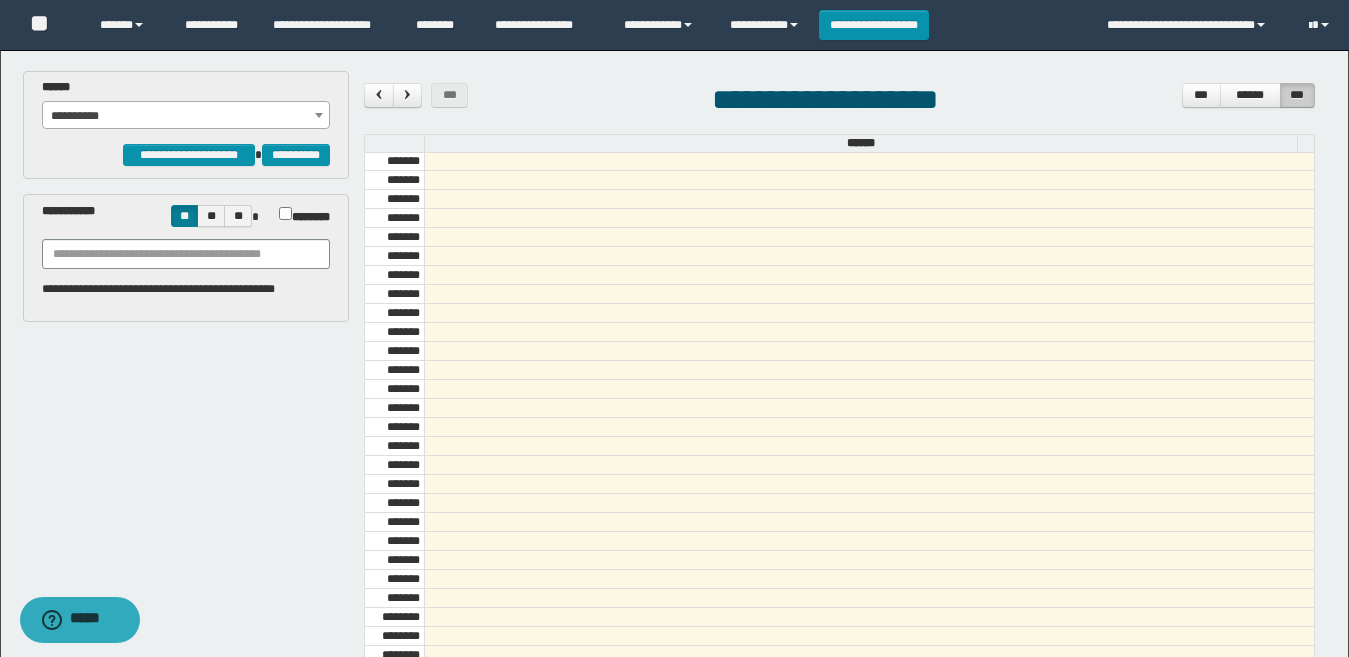 drag, startPoint x: 233, startPoint y: 364, endPoint x: 198, endPoint y: 351, distance: 37.336308 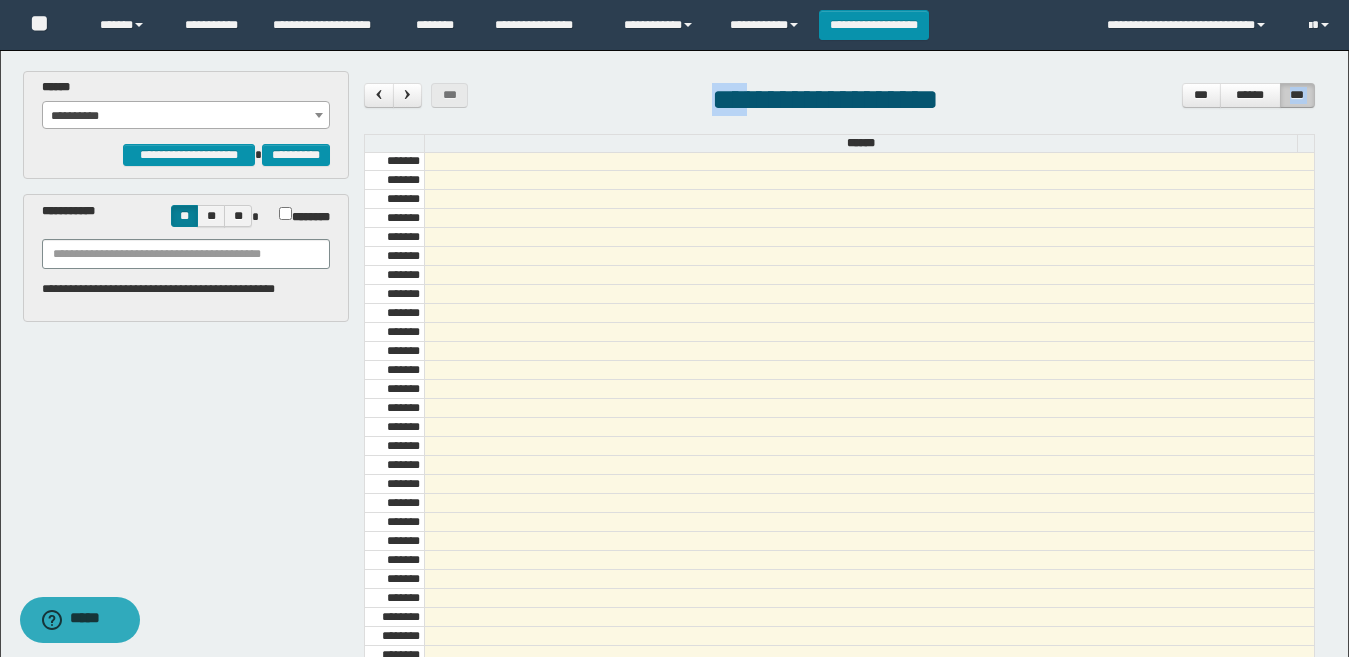 drag, startPoint x: 539, startPoint y: 80, endPoint x: 524, endPoint y: 80, distance: 15 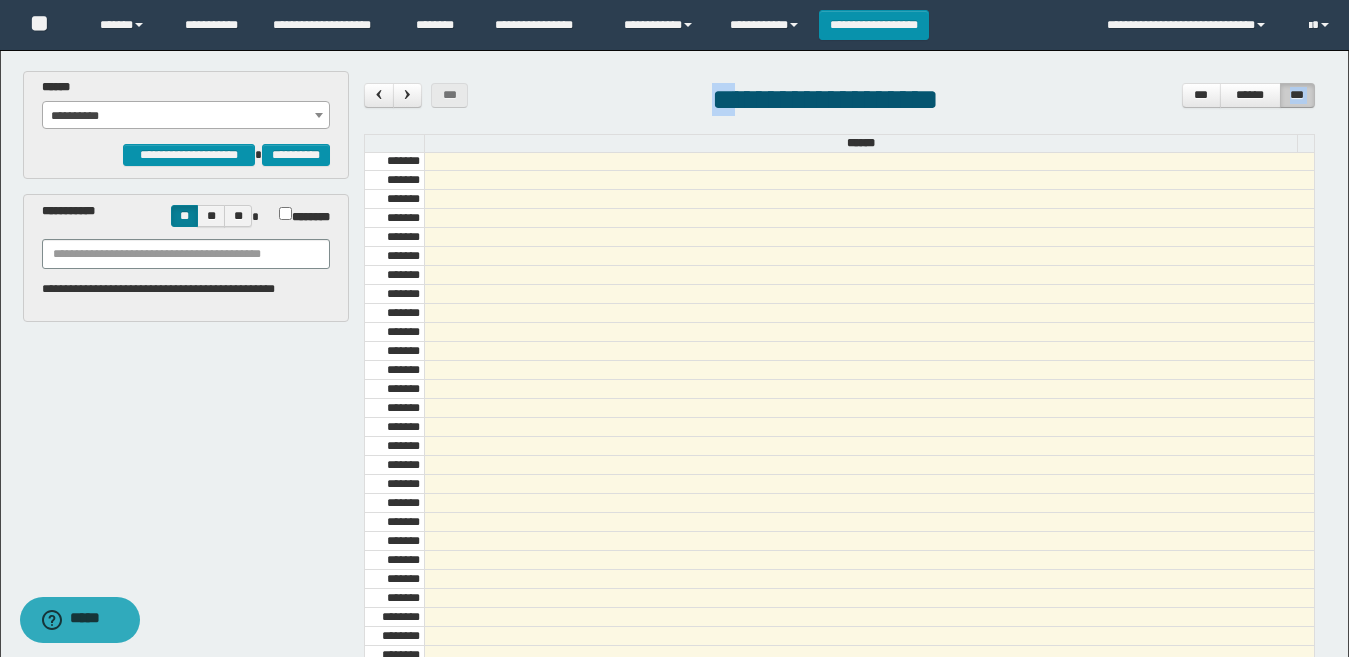 click on "**********" at bounding box center (186, 116) 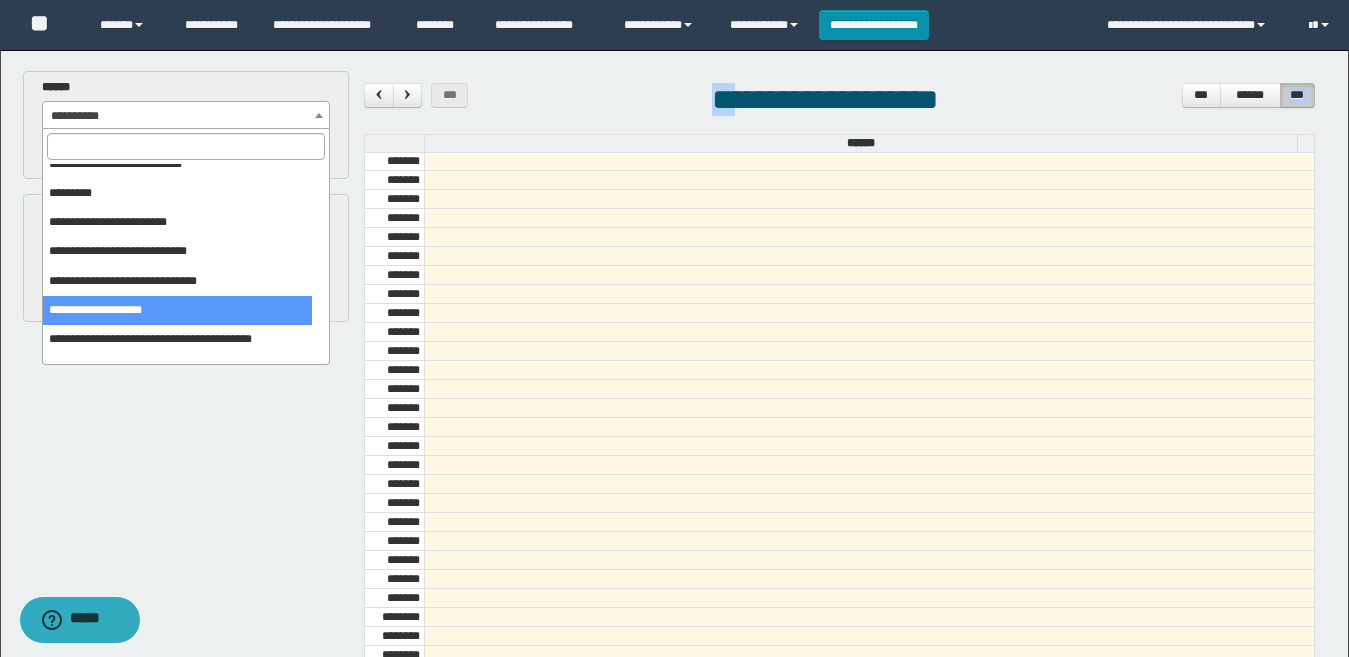 scroll, scrollTop: 354, scrollLeft: 0, axis: vertical 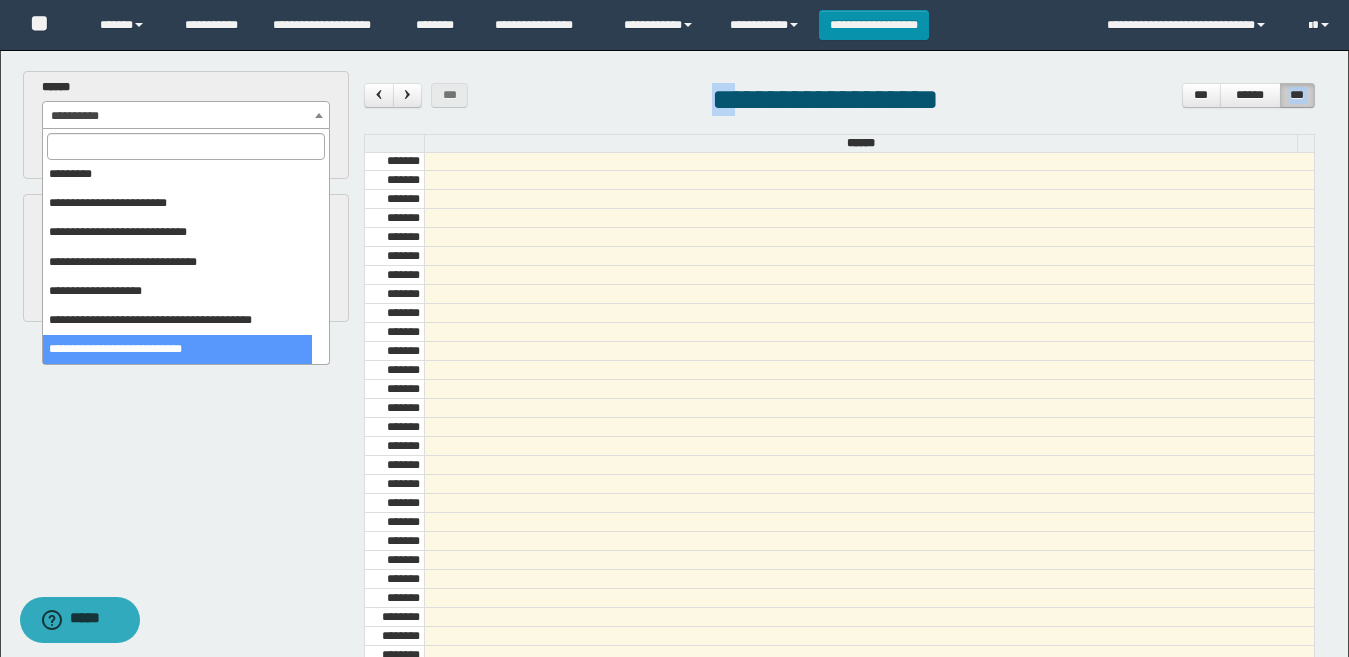select on "******" 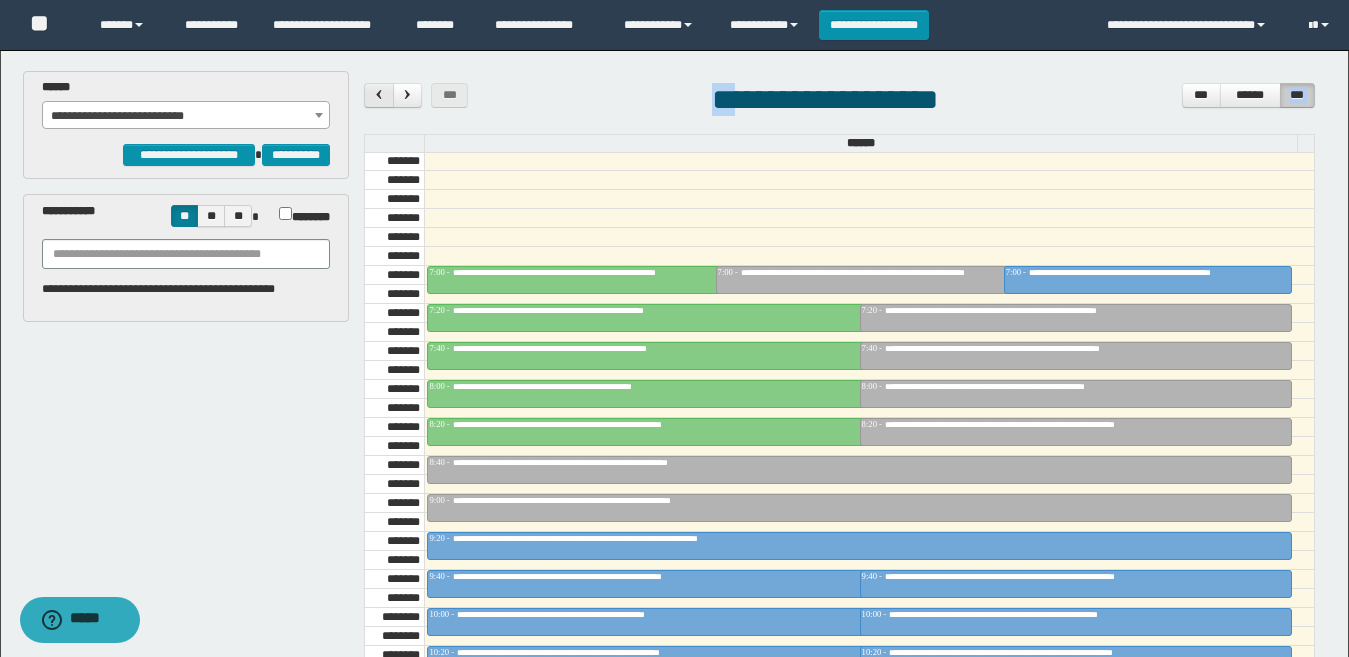 click at bounding box center [379, 94] 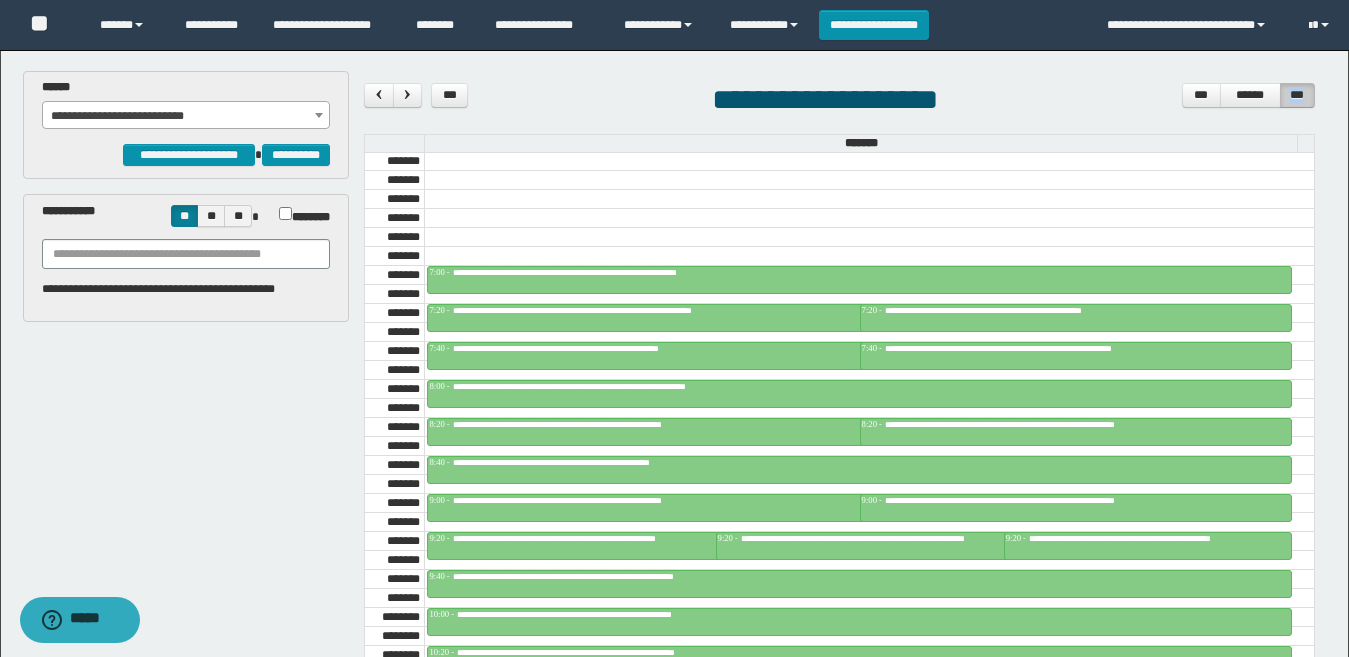 click at bounding box center (869, 218) 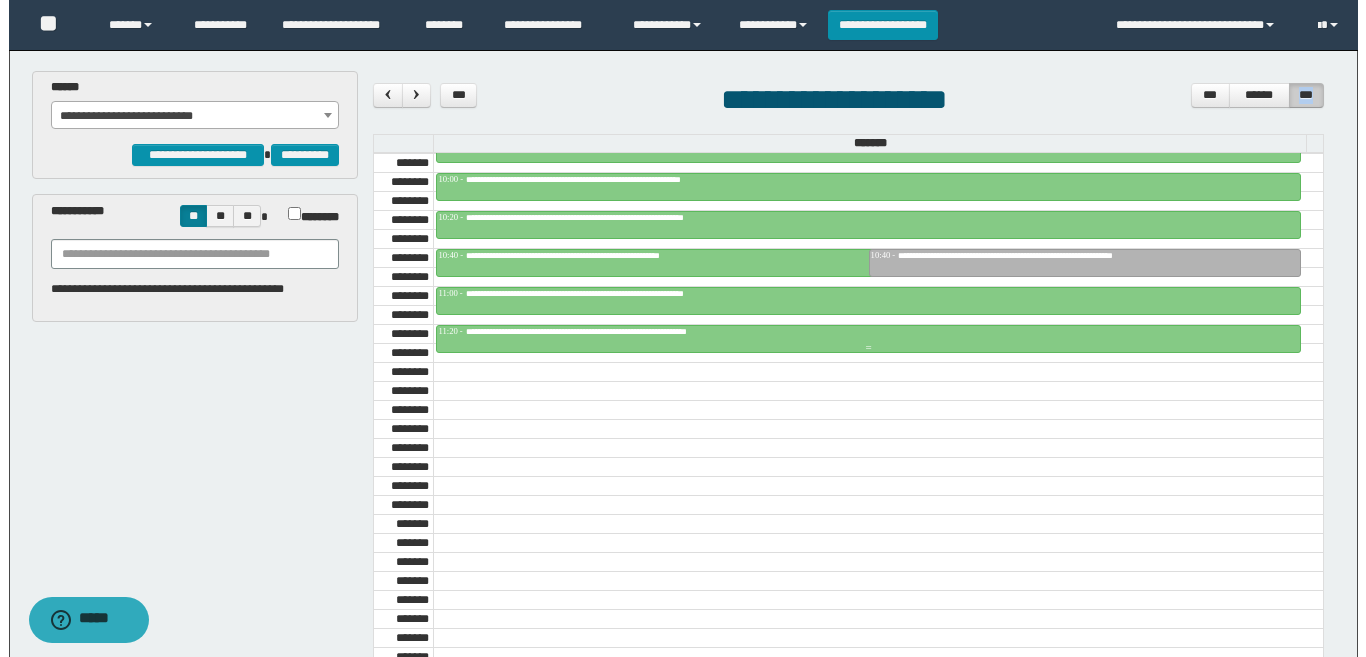 scroll, scrollTop: 1085, scrollLeft: 0, axis: vertical 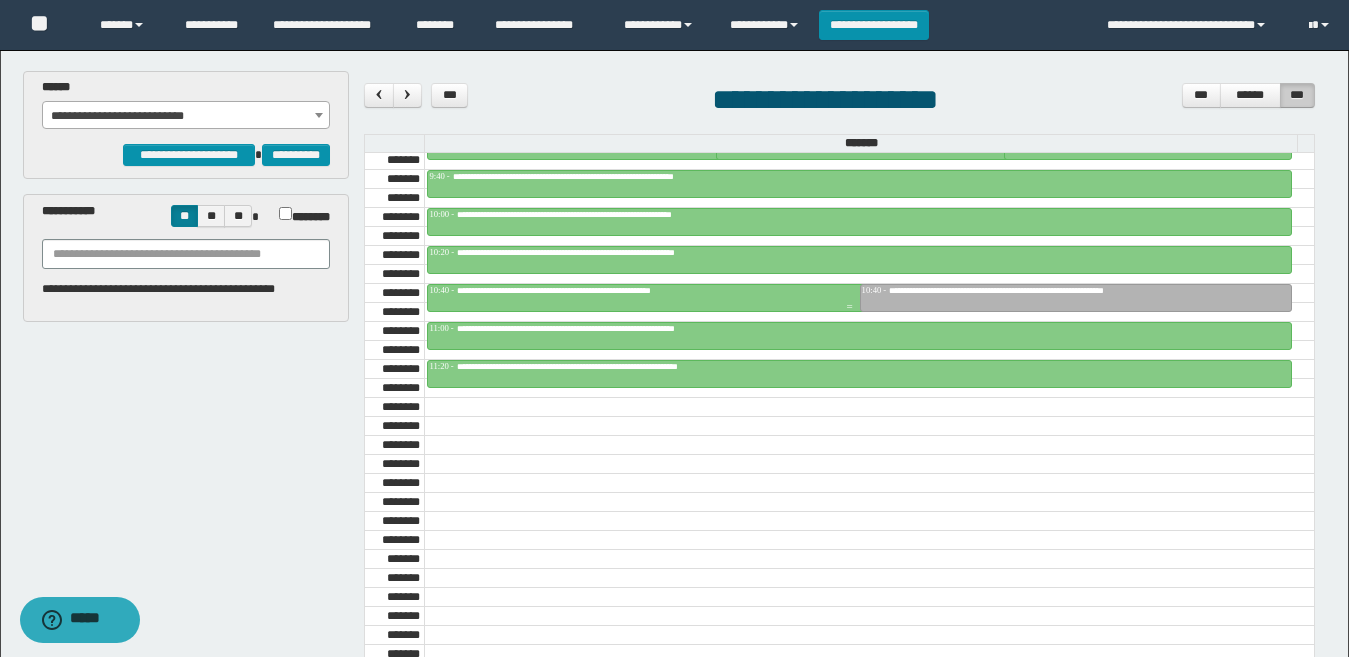click on "**********" at bounding box center [589, 290] 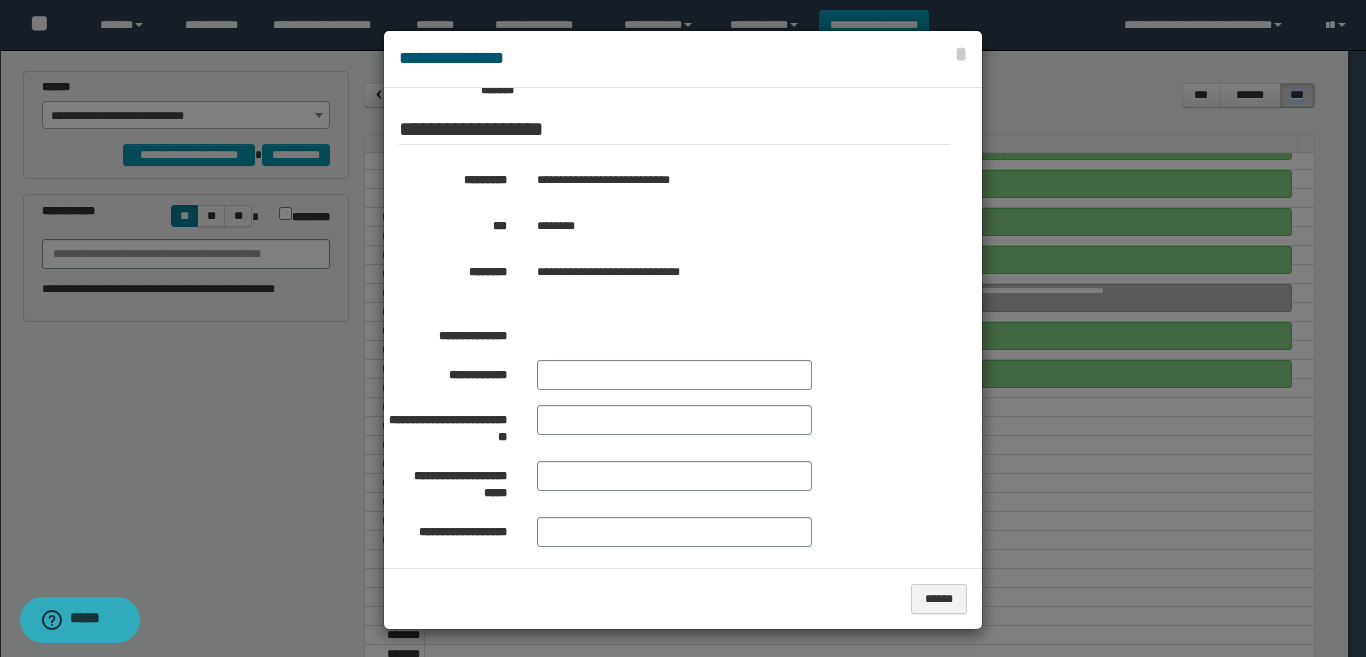 scroll, scrollTop: 384, scrollLeft: 0, axis: vertical 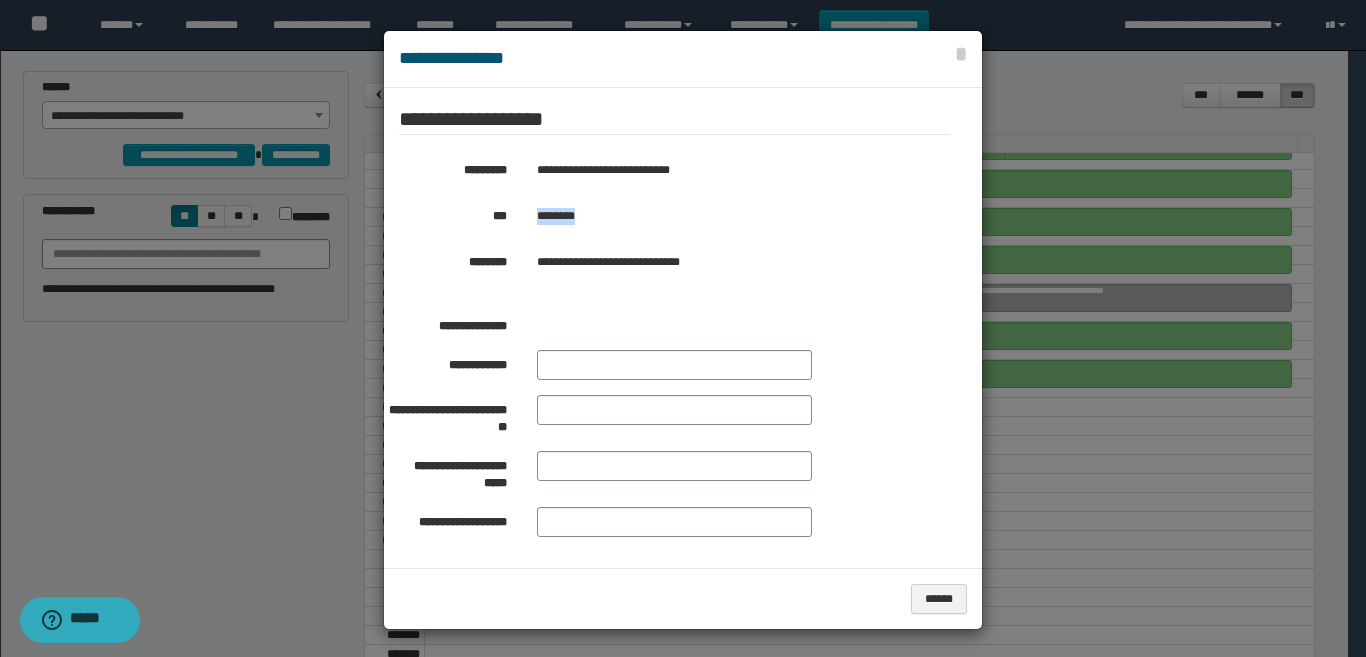 drag, startPoint x: 600, startPoint y: 194, endPoint x: 518, endPoint y: 199, distance: 82.1523 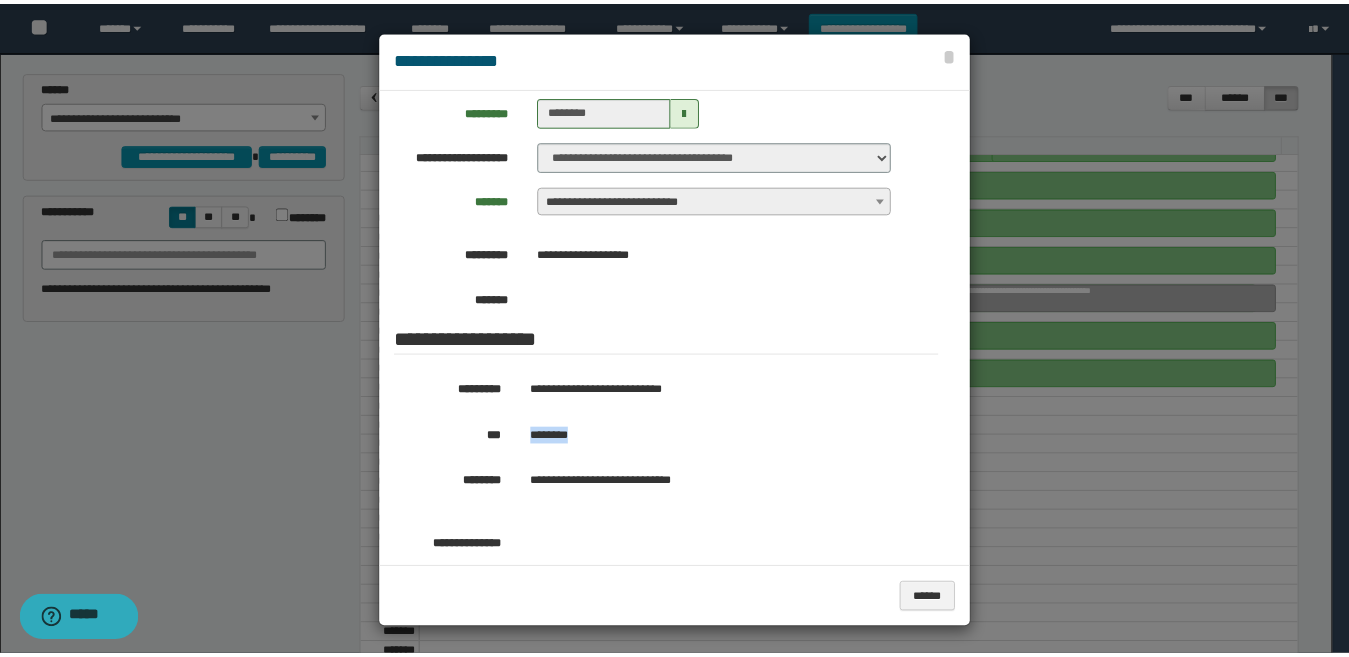 scroll, scrollTop: 0, scrollLeft: 0, axis: both 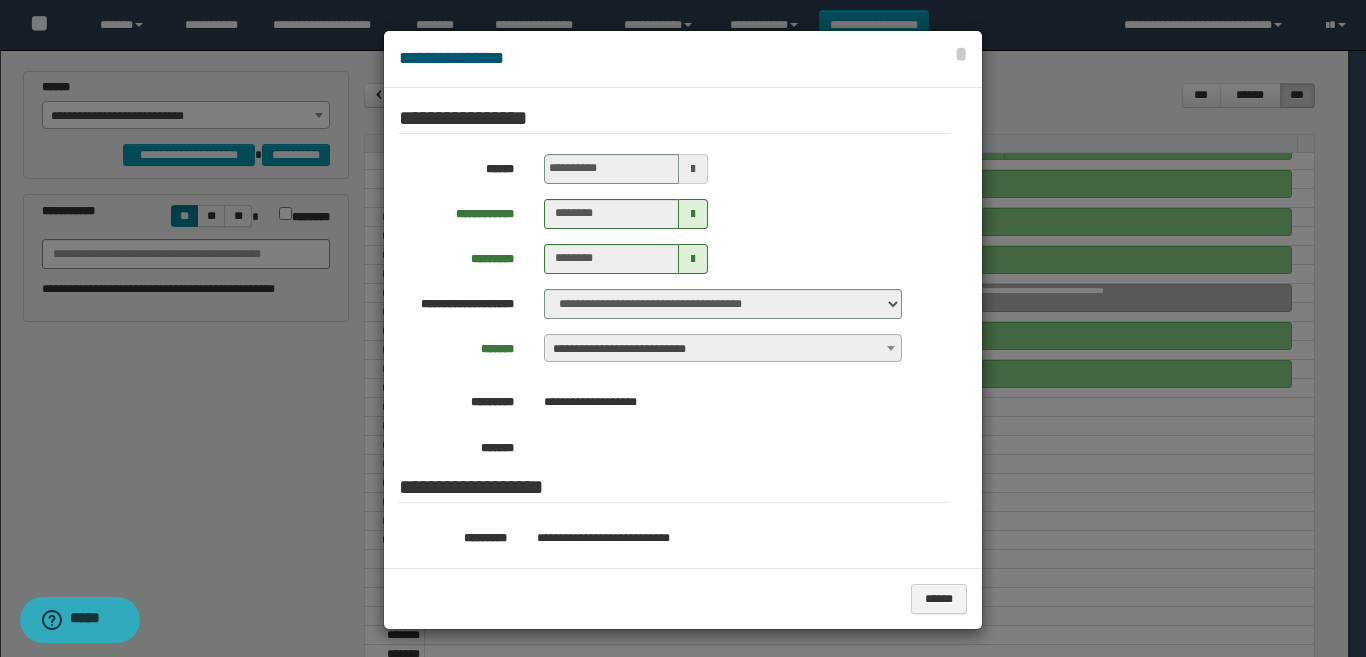 click at bounding box center [683, 330] 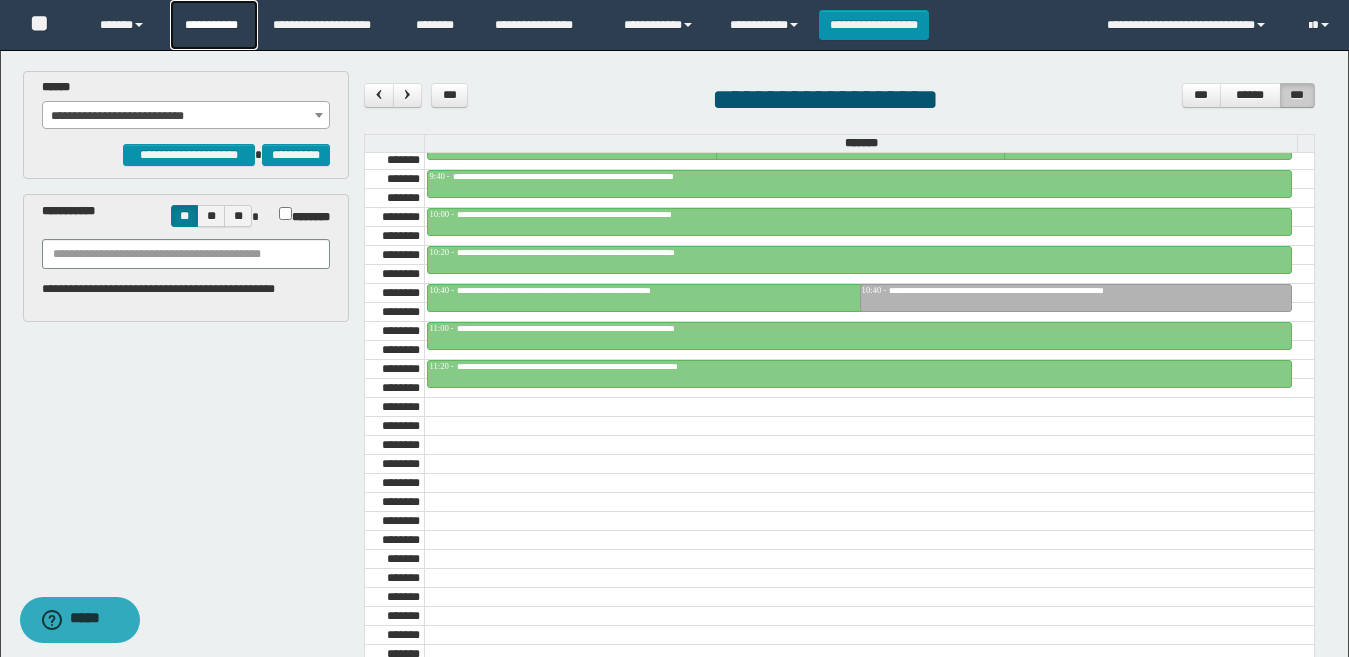 click on "**********" at bounding box center [214, 25] 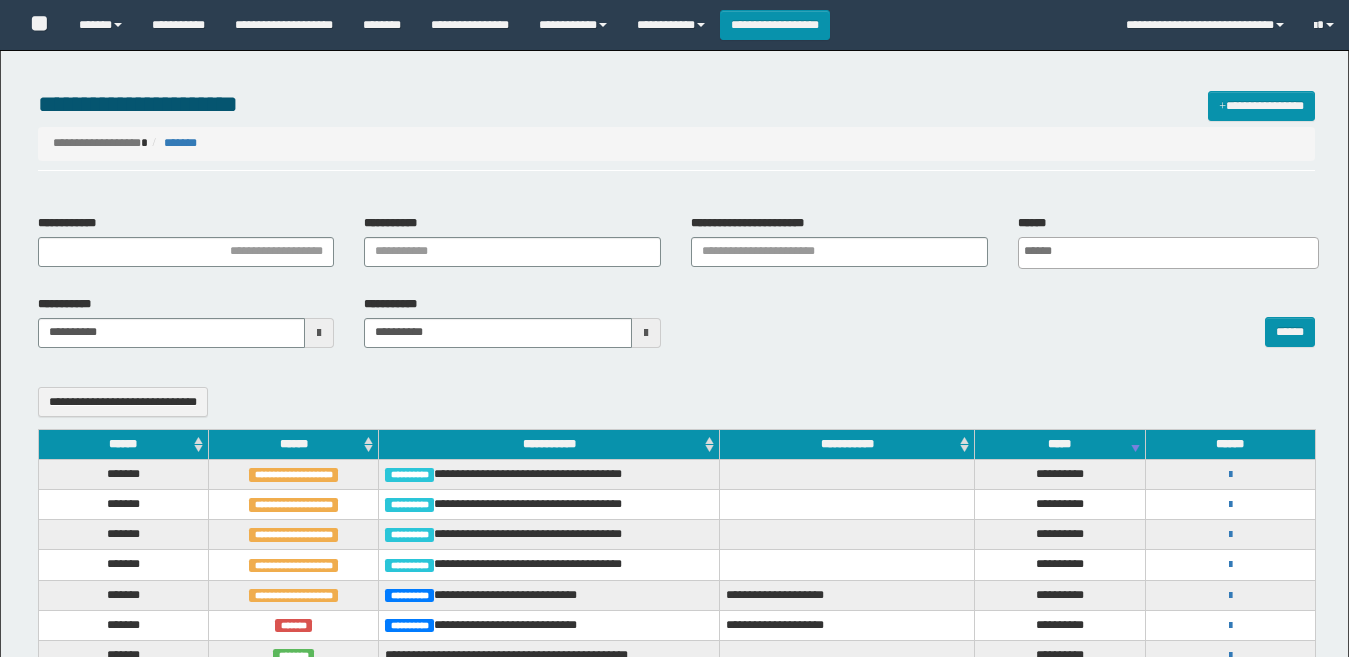 select 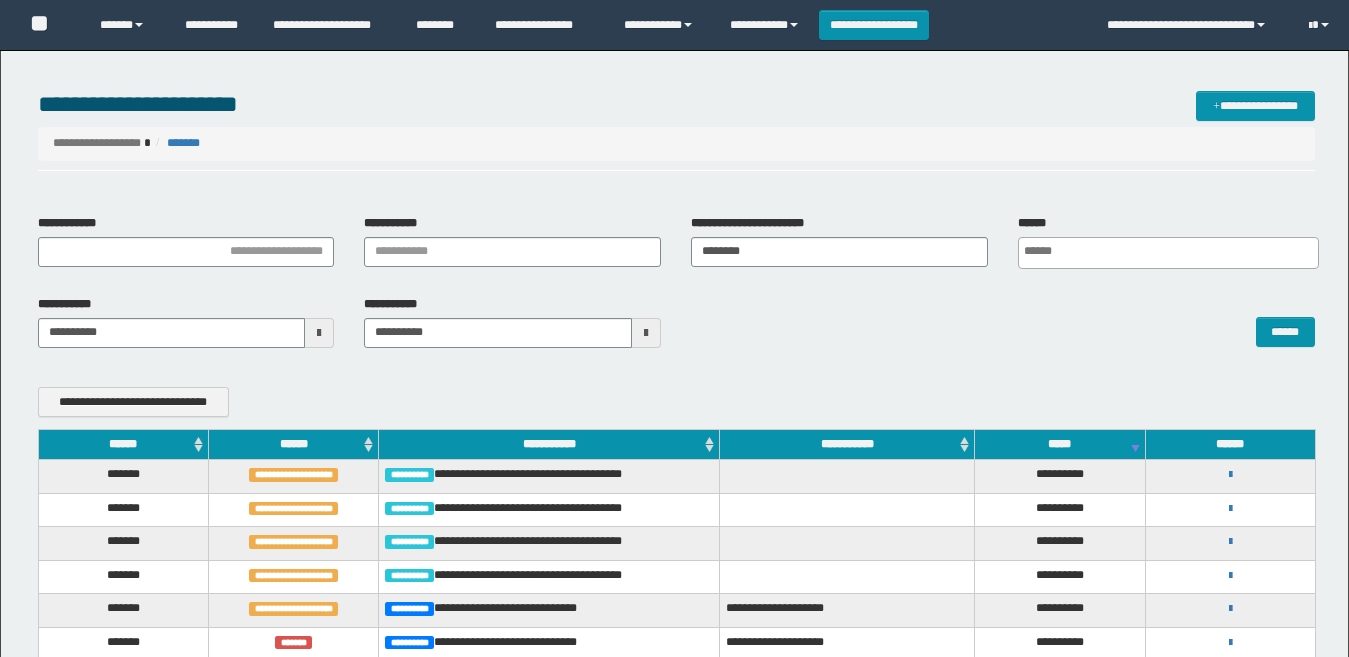 scroll, scrollTop: 0, scrollLeft: 0, axis: both 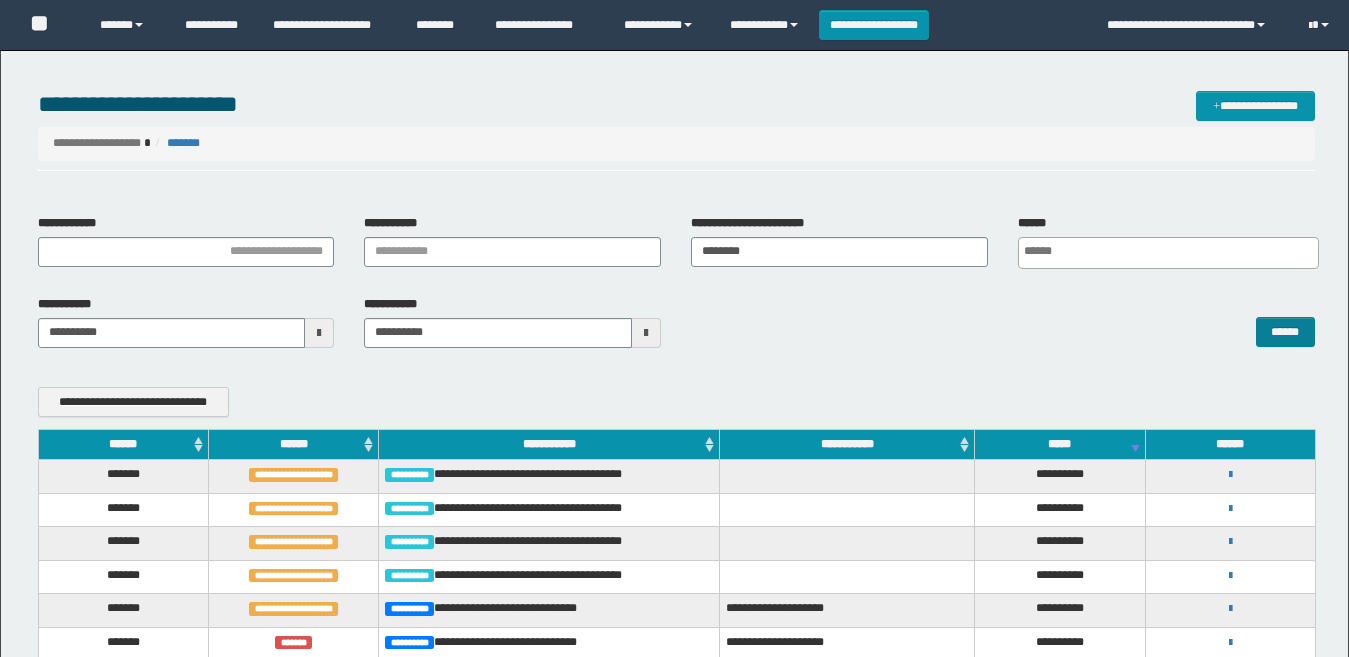 type on "********" 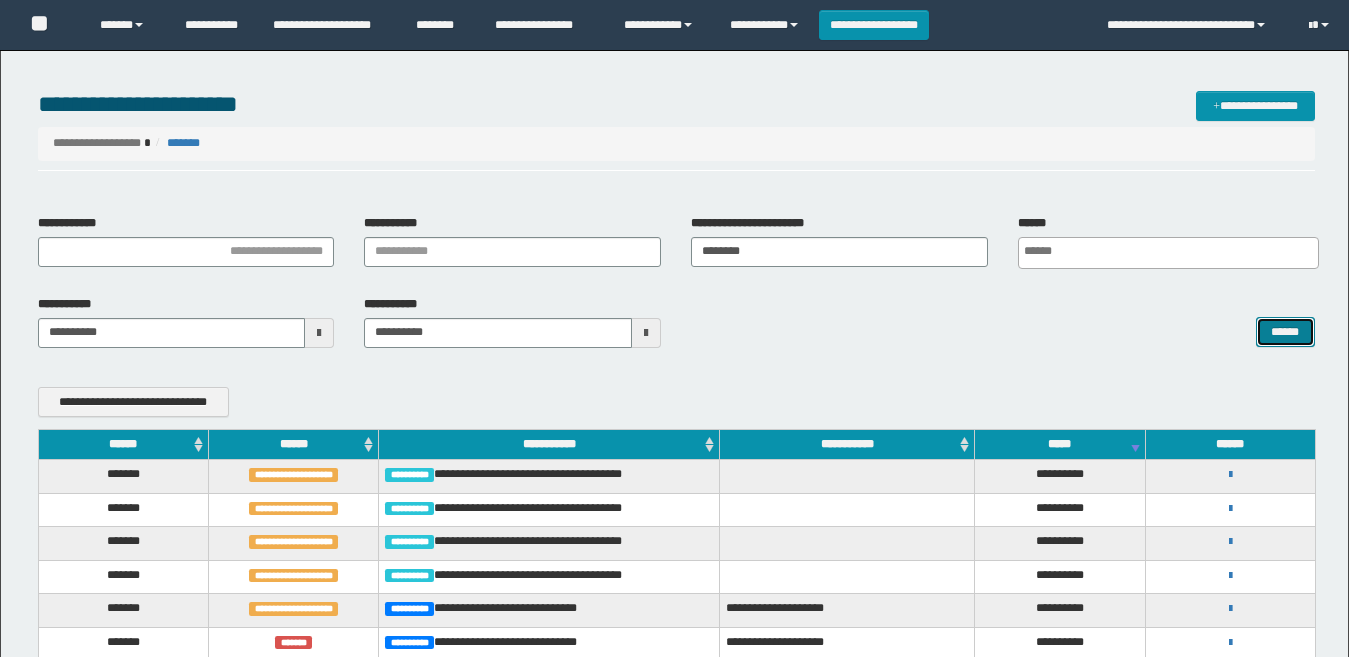 click on "******" at bounding box center (1285, 332) 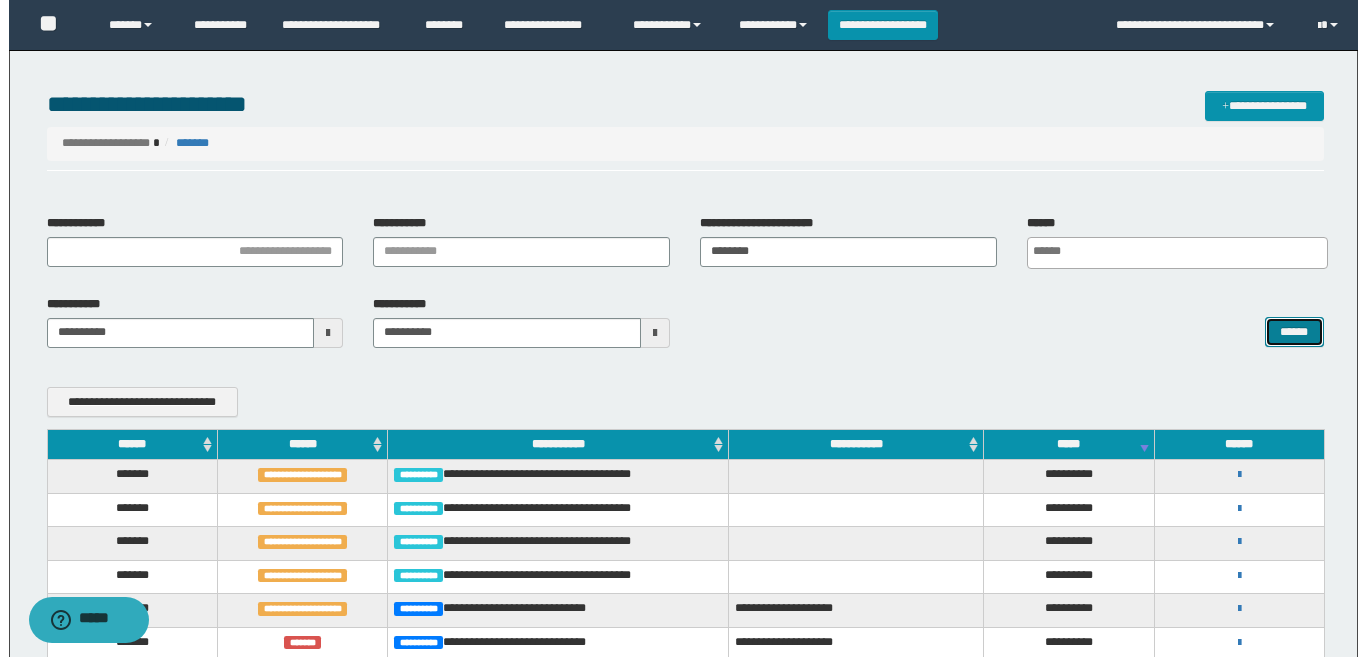 scroll, scrollTop: 0, scrollLeft: 0, axis: both 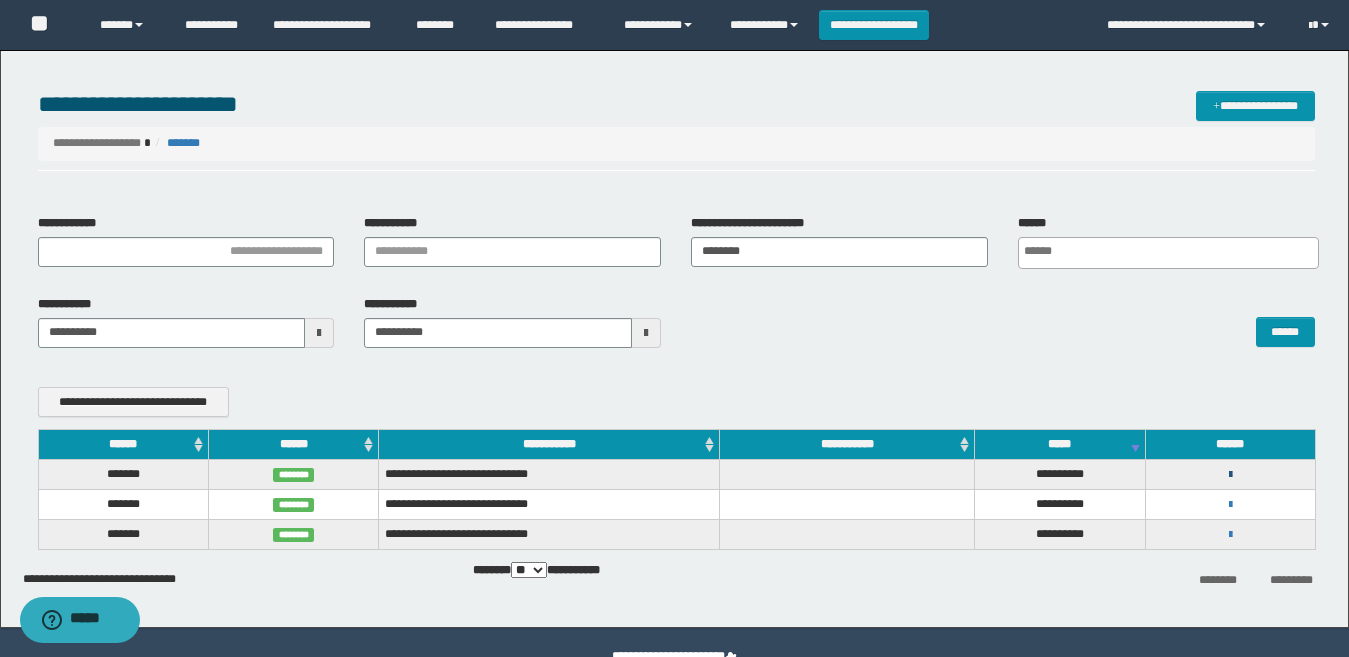 click at bounding box center (1230, 475) 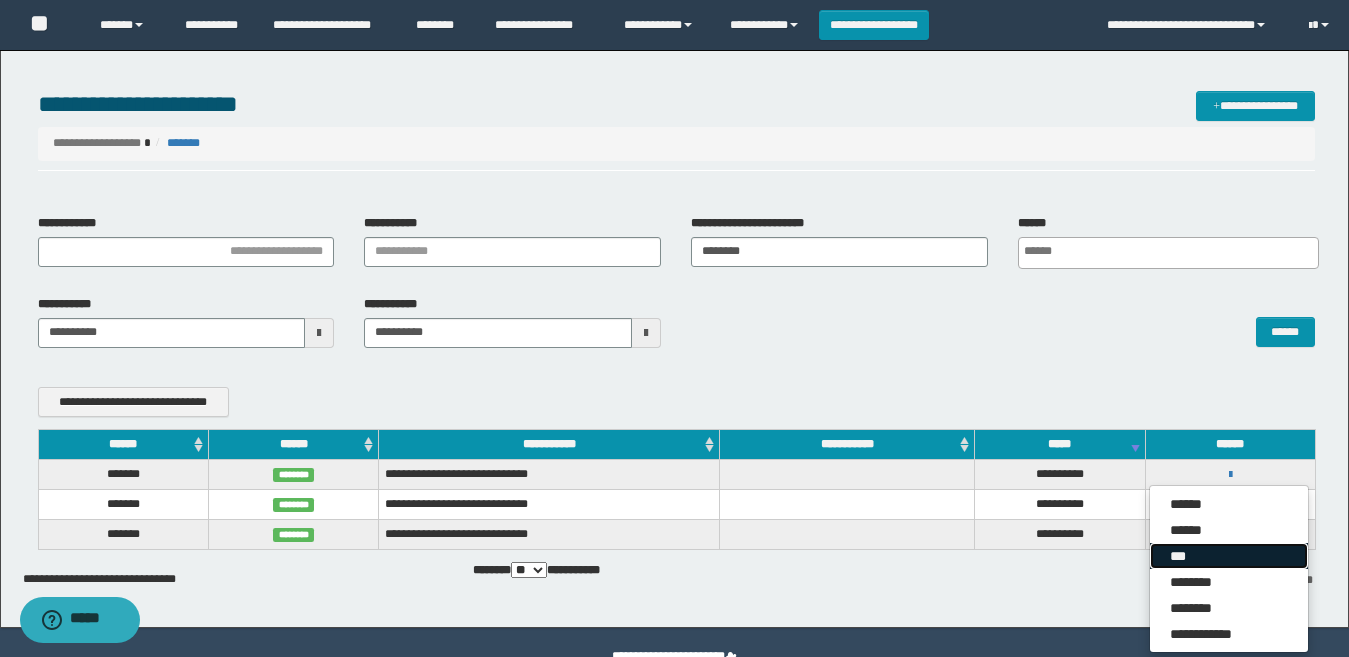 click on "***" at bounding box center [1229, 556] 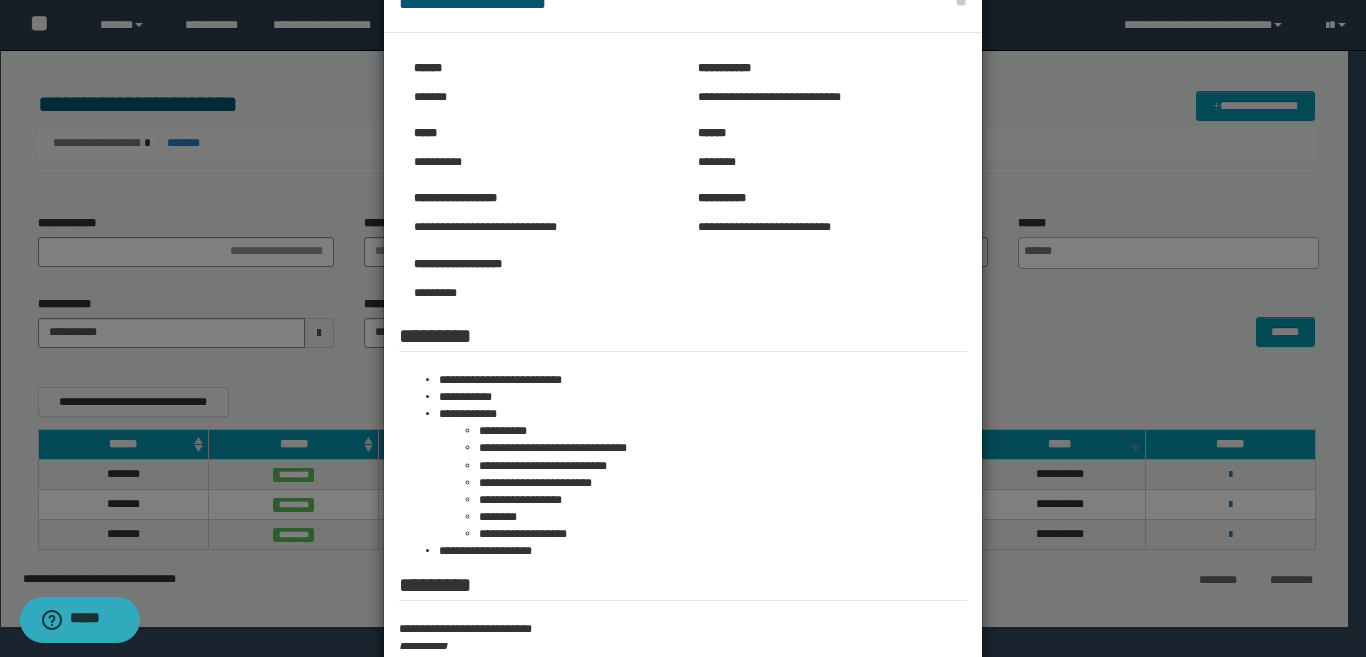 scroll, scrollTop: 200, scrollLeft: 0, axis: vertical 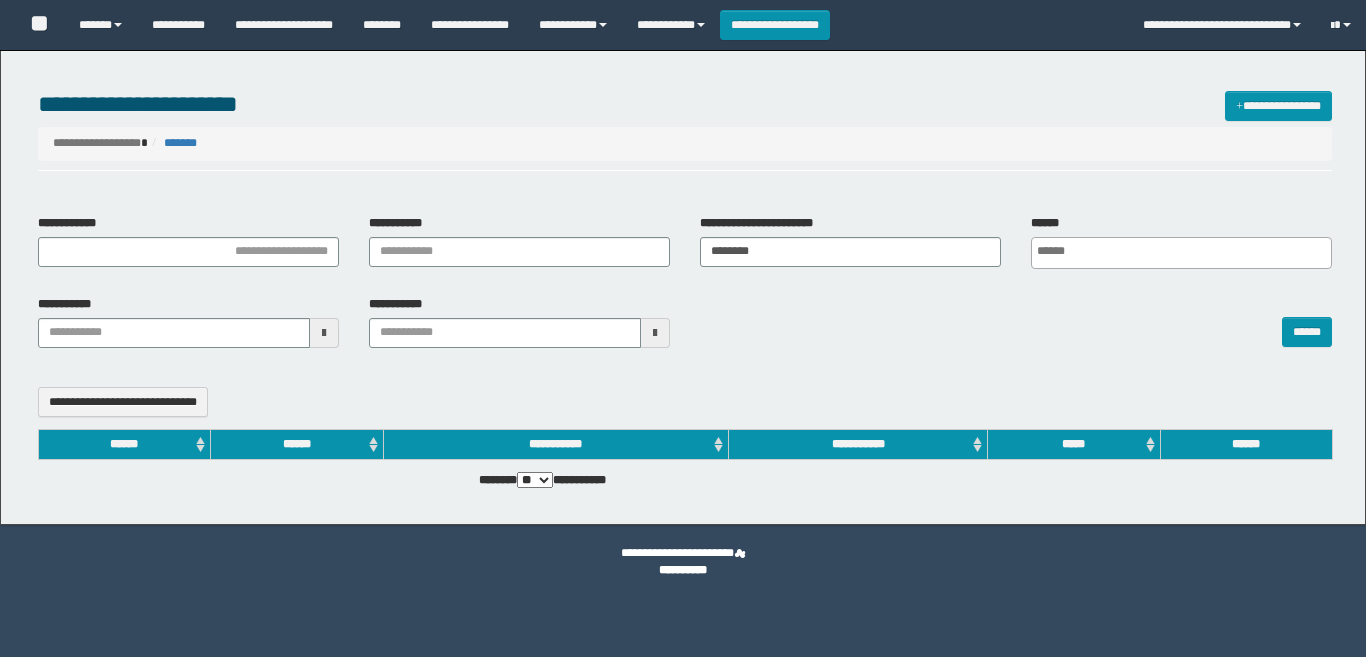 select 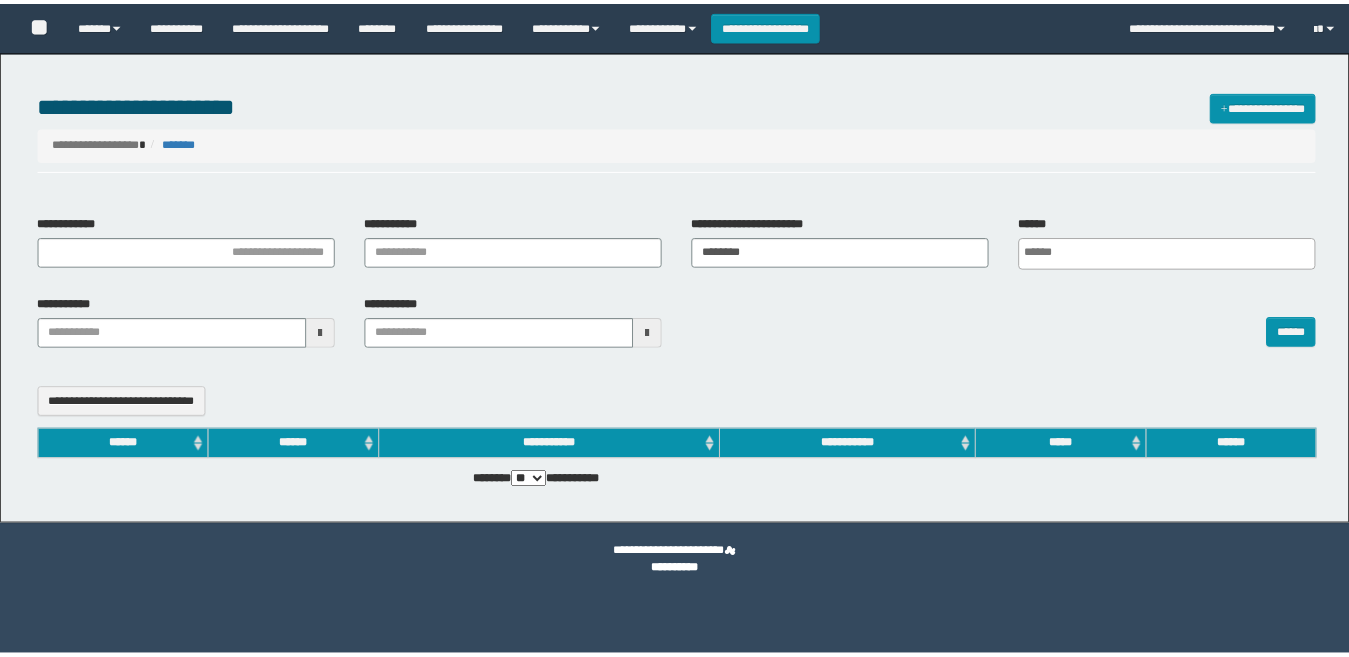 scroll, scrollTop: 0, scrollLeft: 0, axis: both 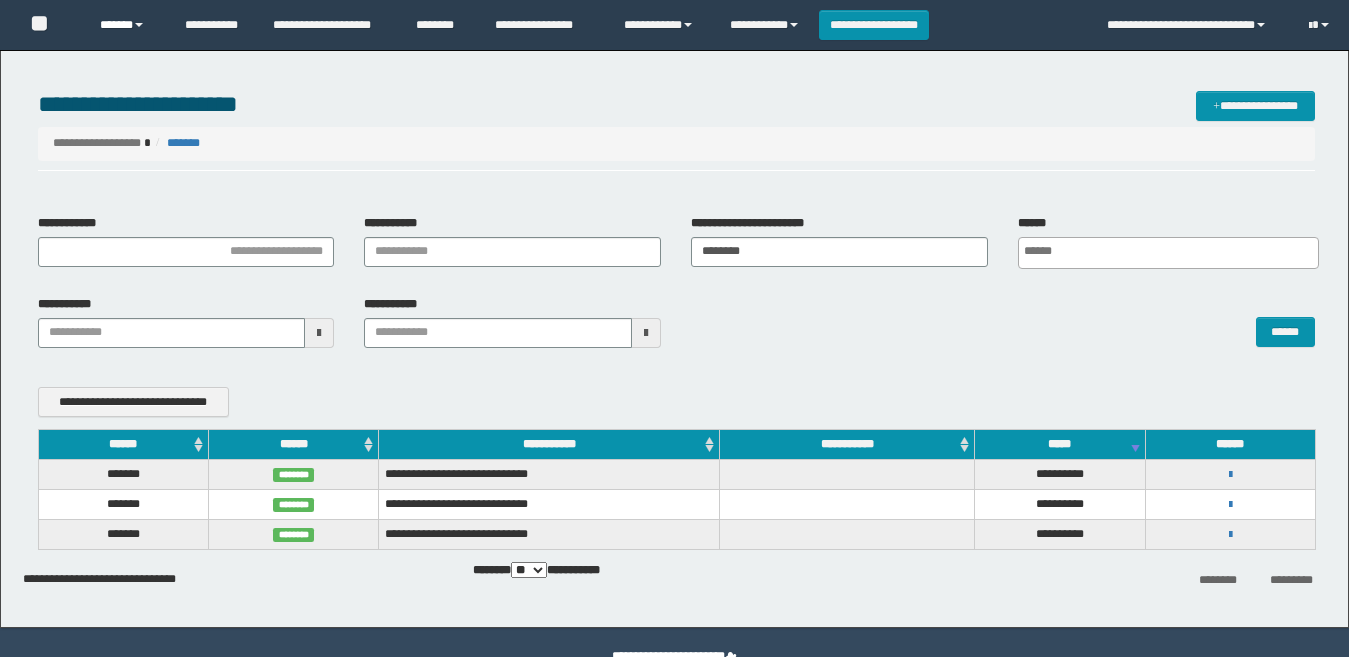 click on "******" at bounding box center [127, 25] 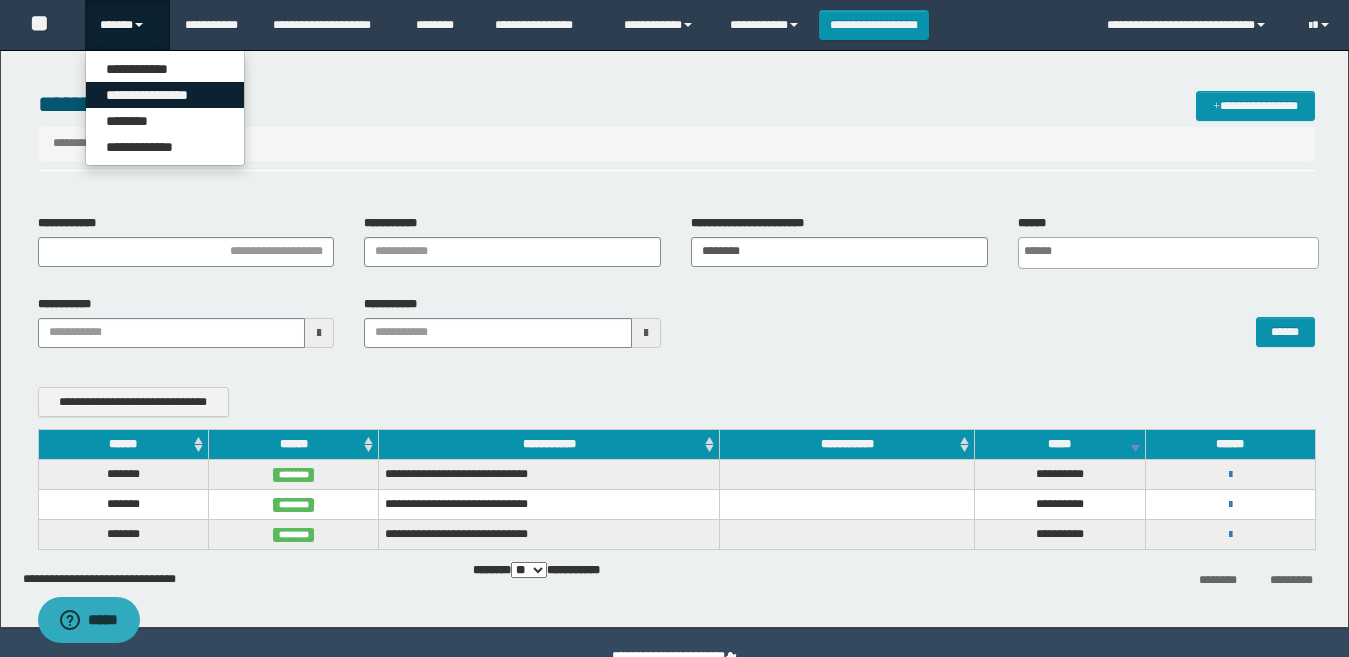 scroll, scrollTop: 0, scrollLeft: 0, axis: both 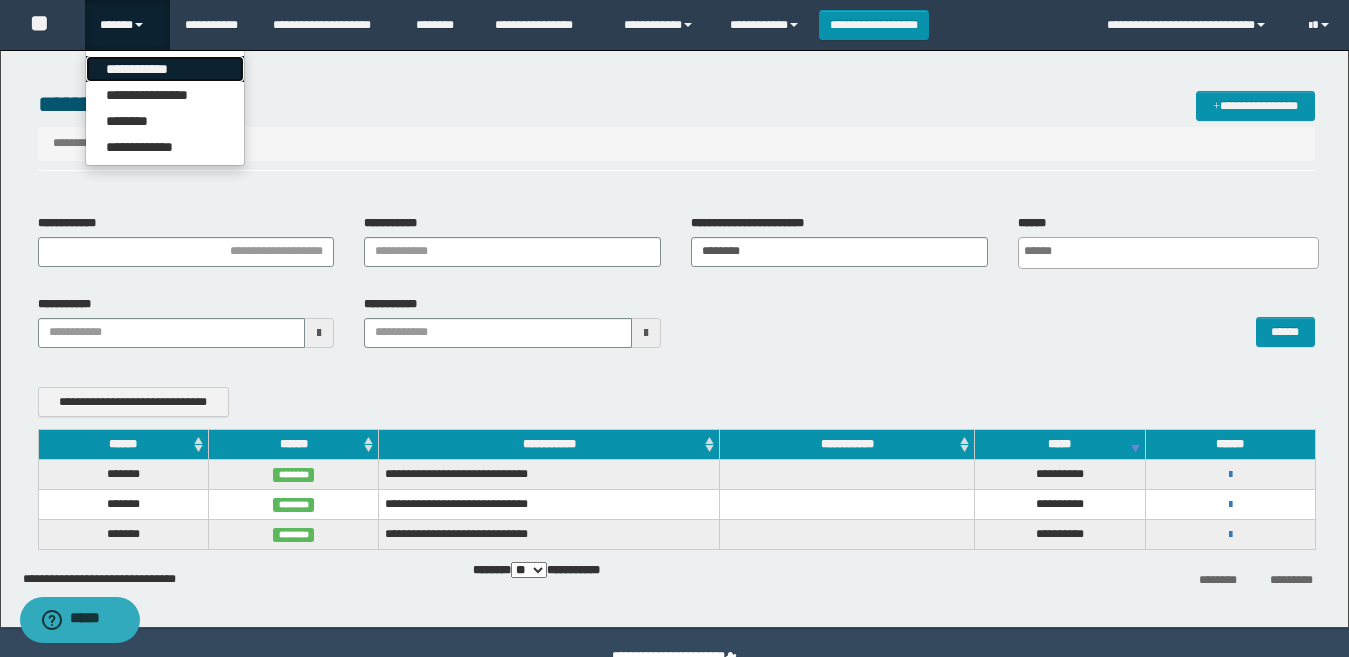 click on "**********" at bounding box center (165, 69) 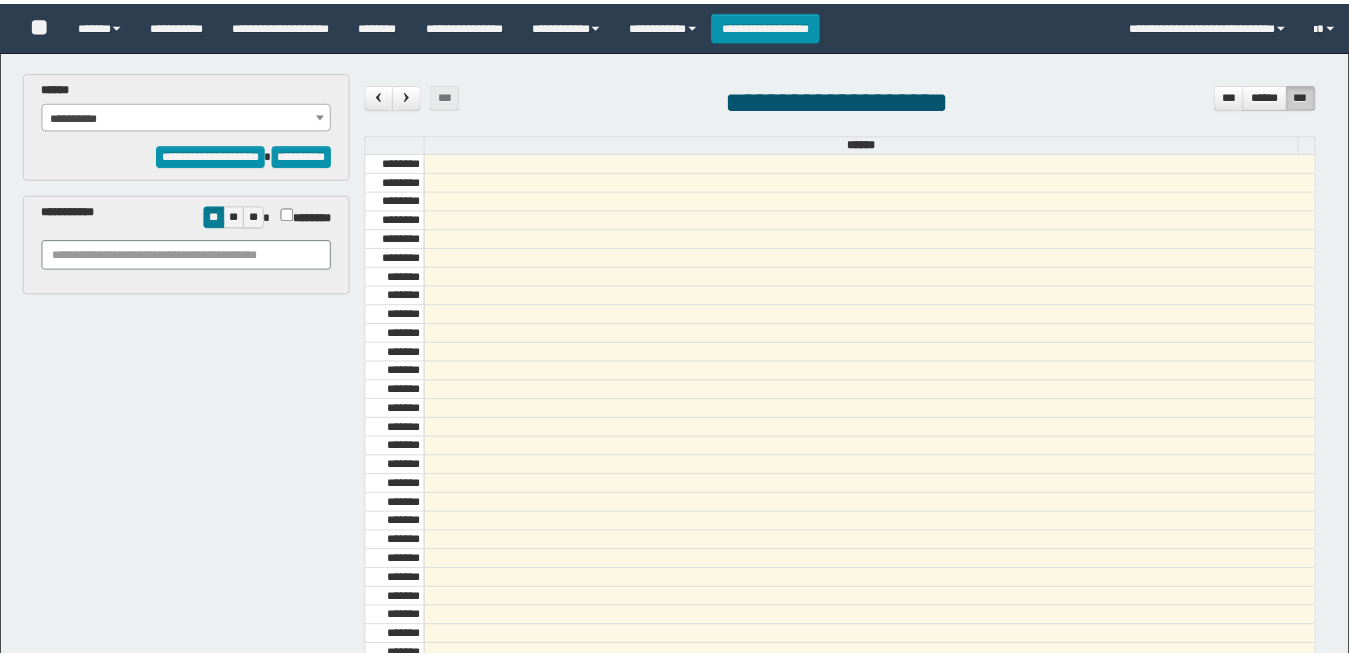 scroll, scrollTop: 0, scrollLeft: 0, axis: both 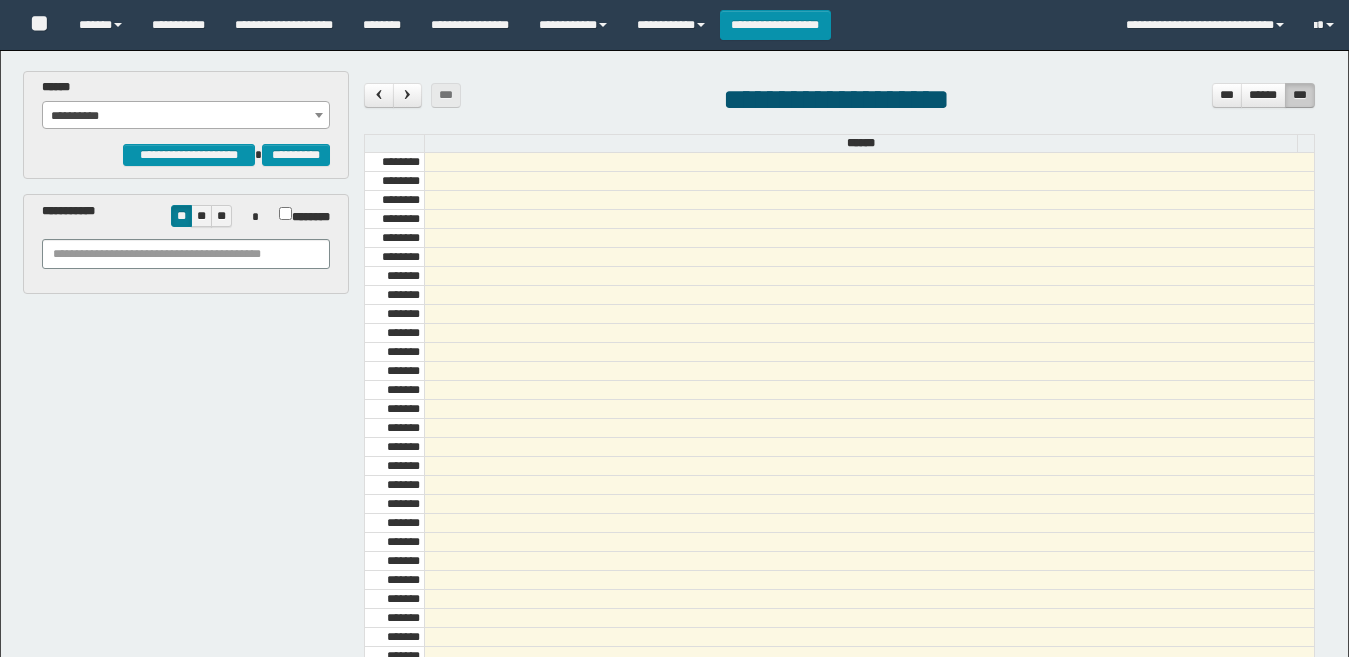 click on "**********" at bounding box center [186, 116] 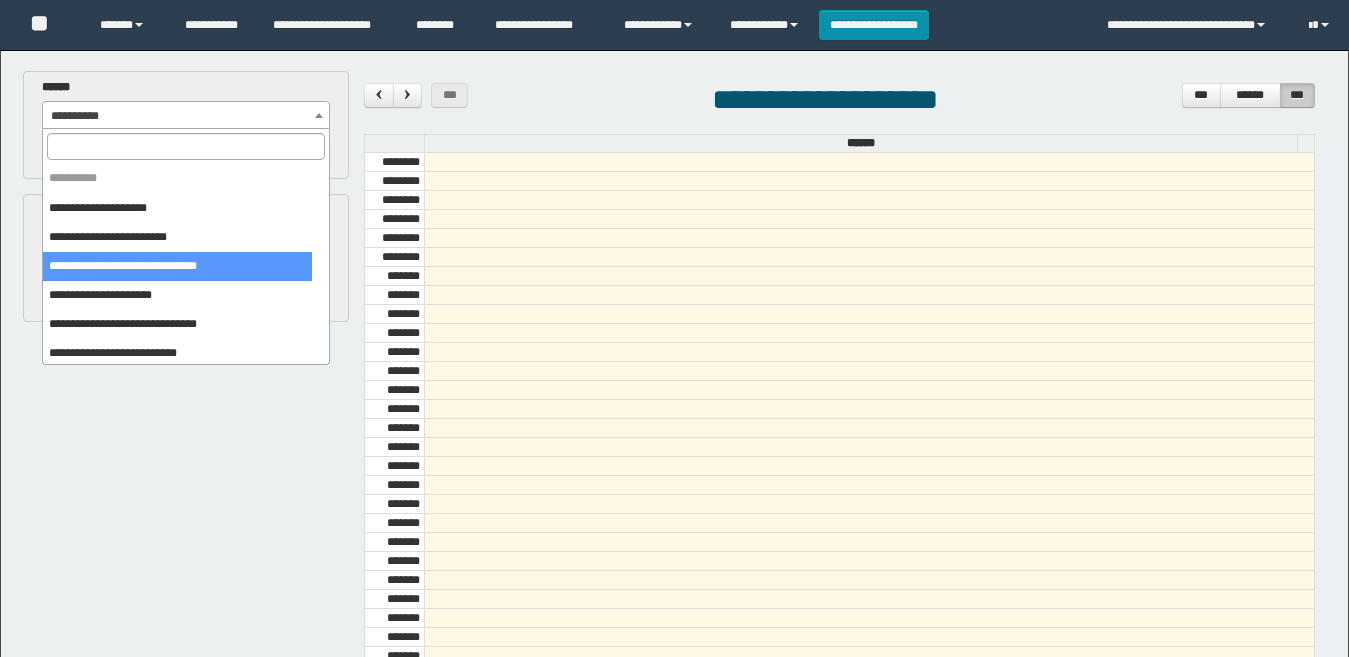 scroll, scrollTop: 354, scrollLeft: 0, axis: vertical 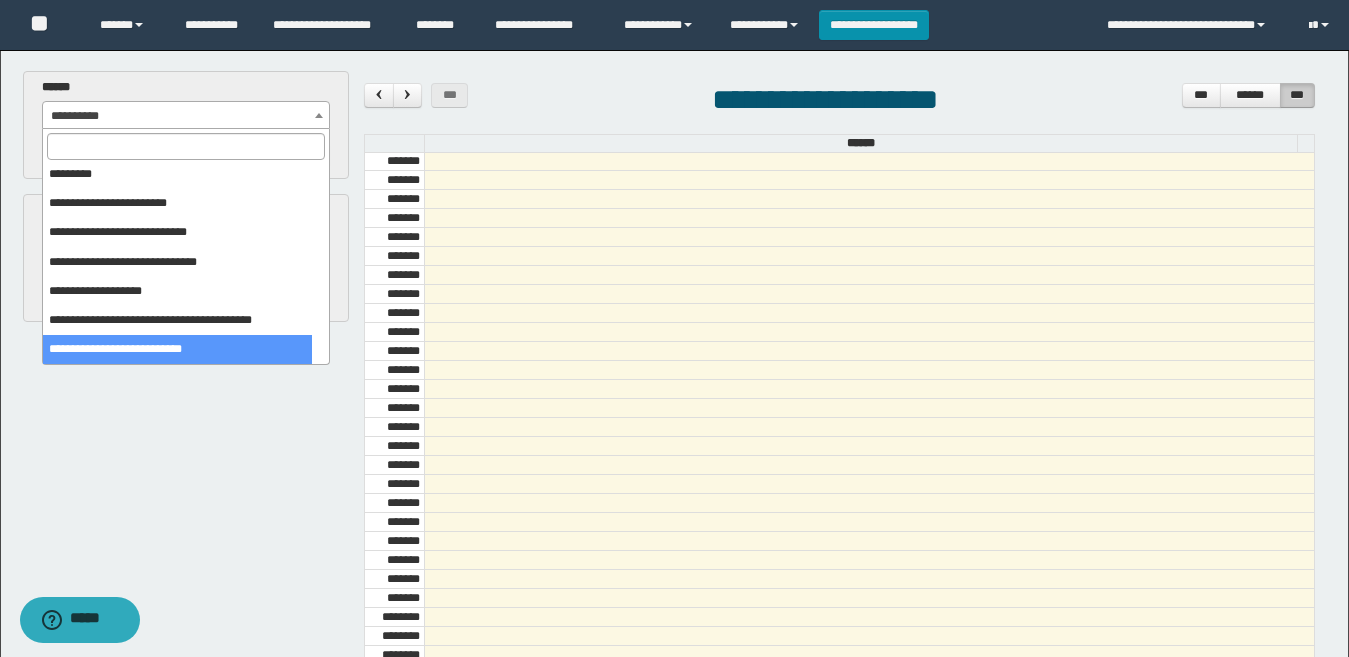 click on "**********" at bounding box center (676, 482) 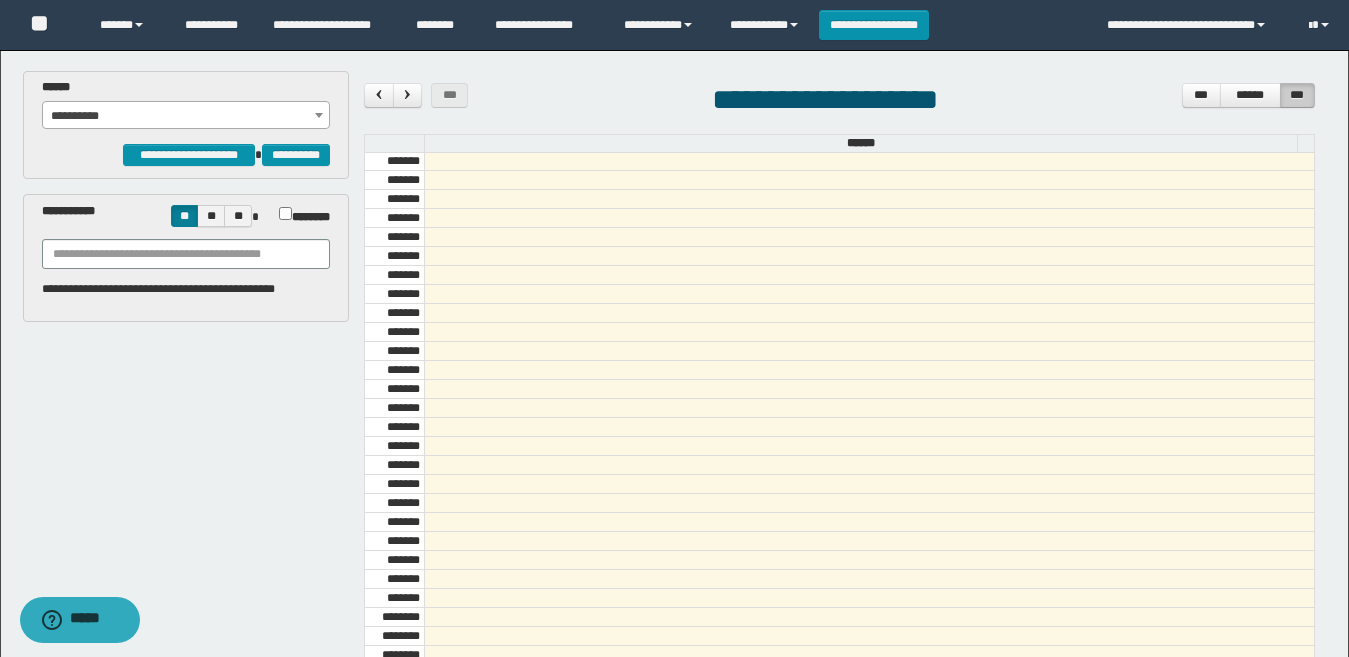 click on "**********" at bounding box center [186, 116] 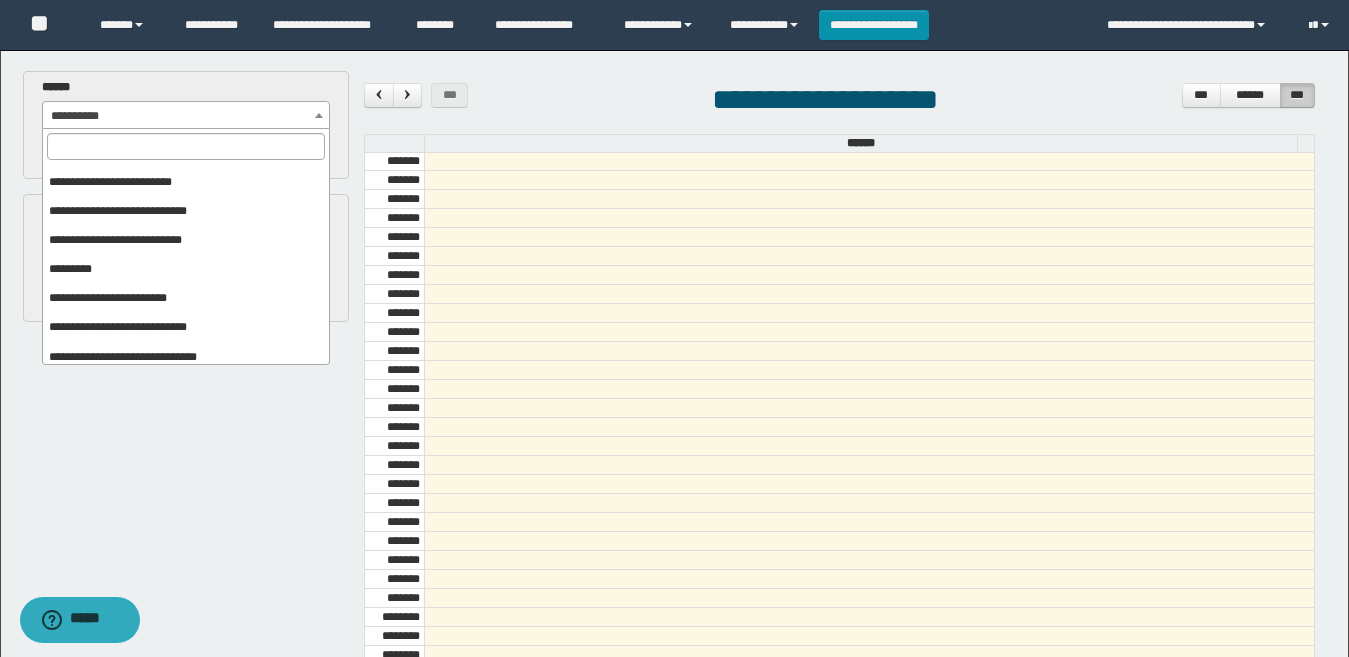scroll, scrollTop: 354, scrollLeft: 0, axis: vertical 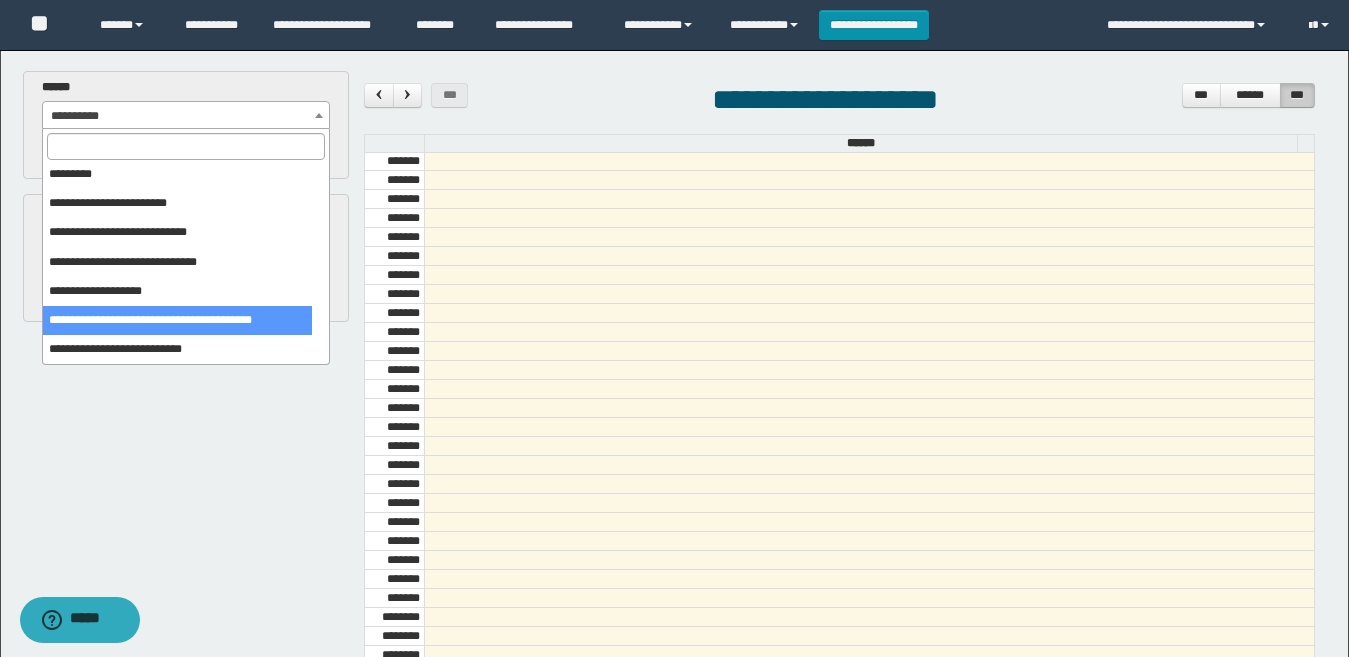 select on "******" 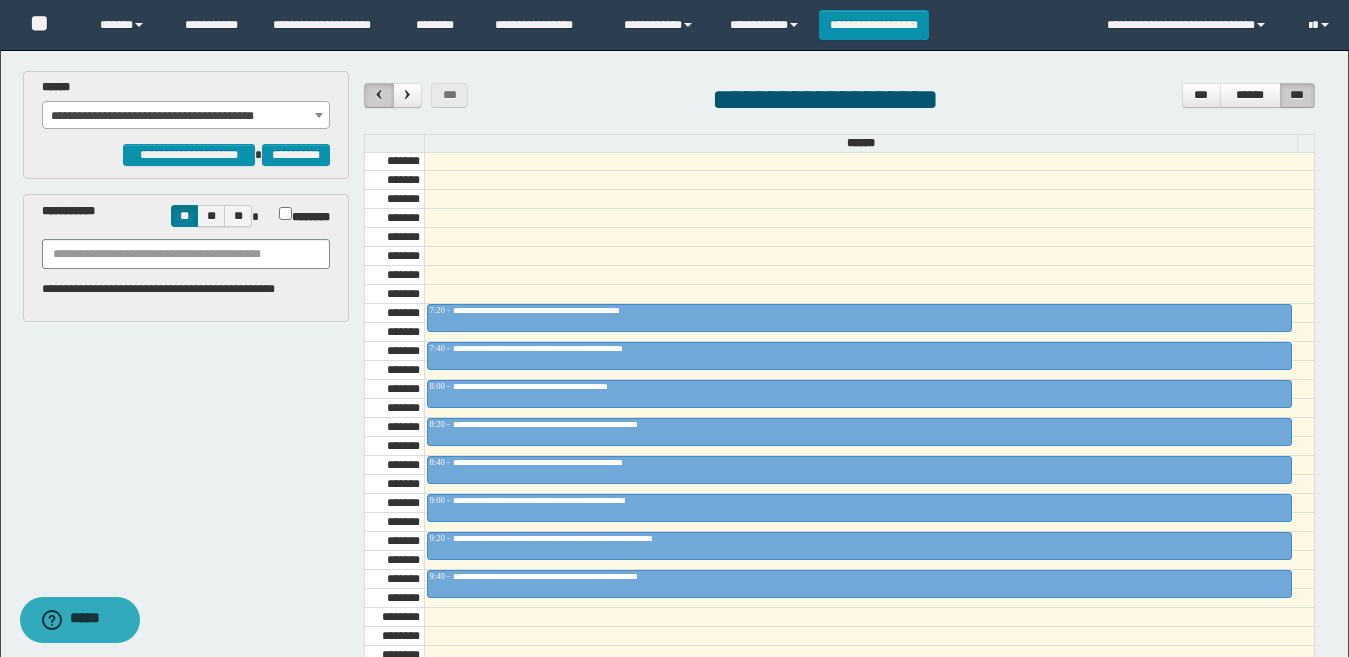 click at bounding box center [378, 95] 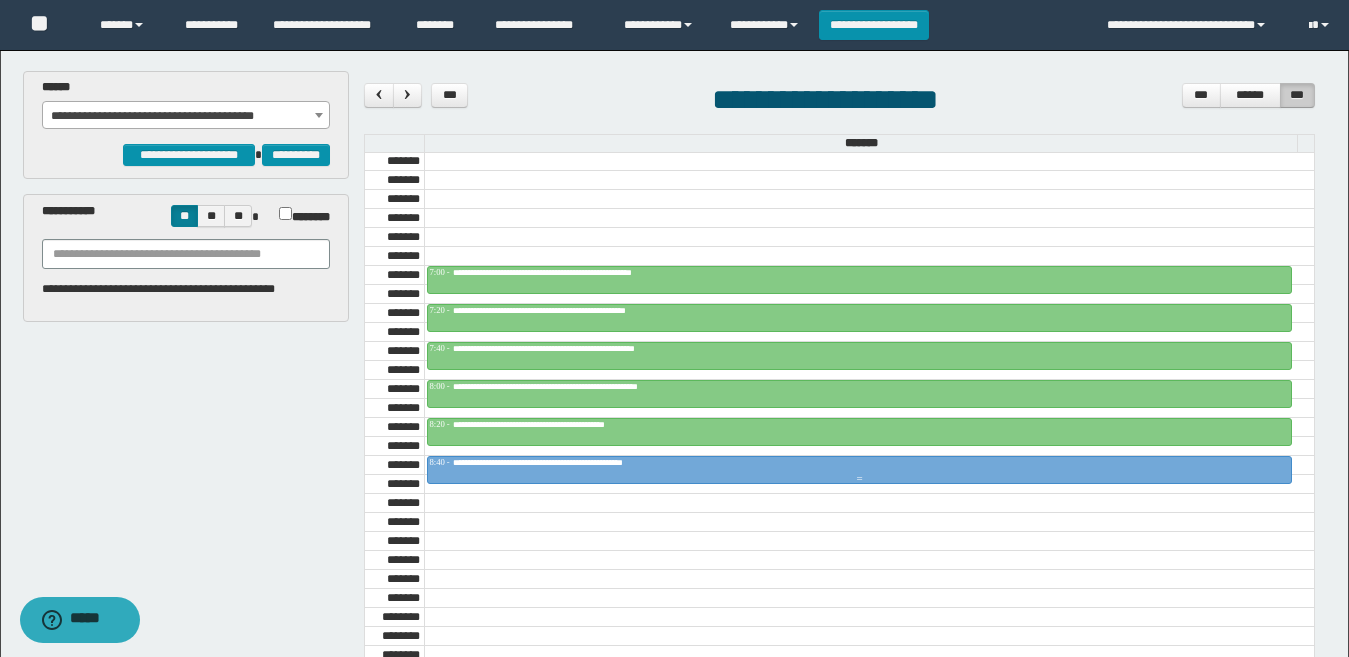 click on "**********" at bounding box center [859, 463] 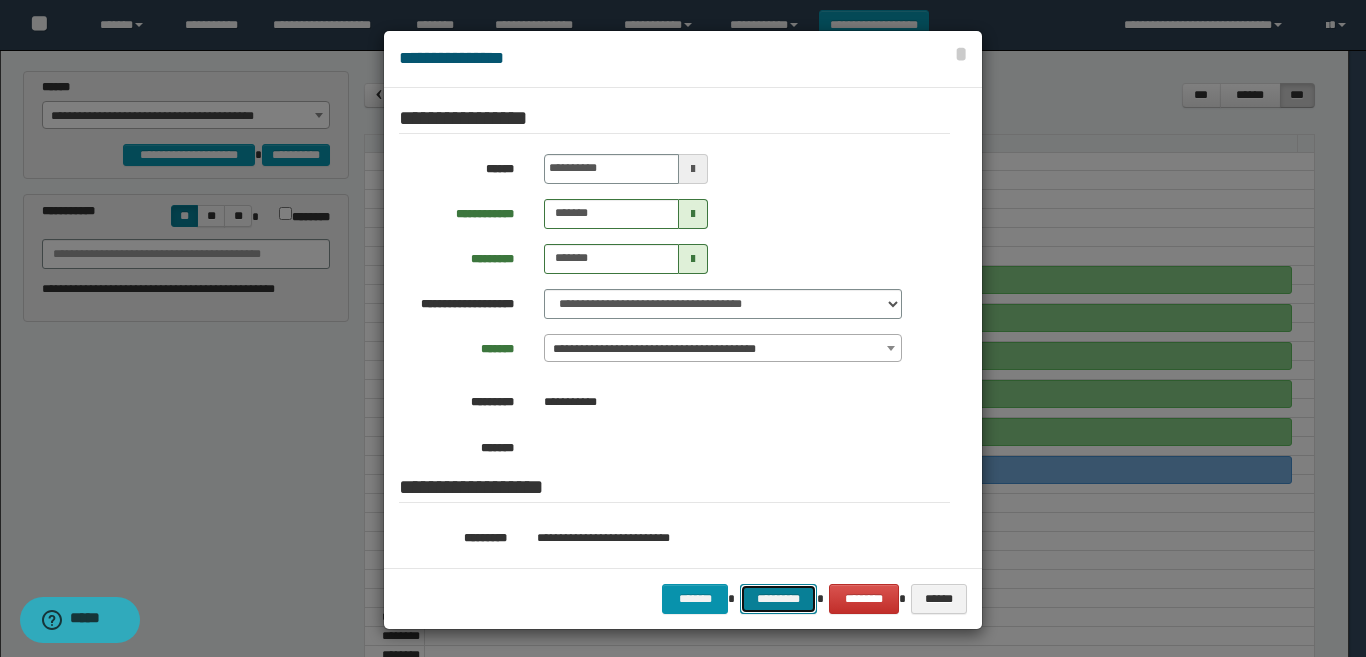 click on "*********" at bounding box center (778, 599) 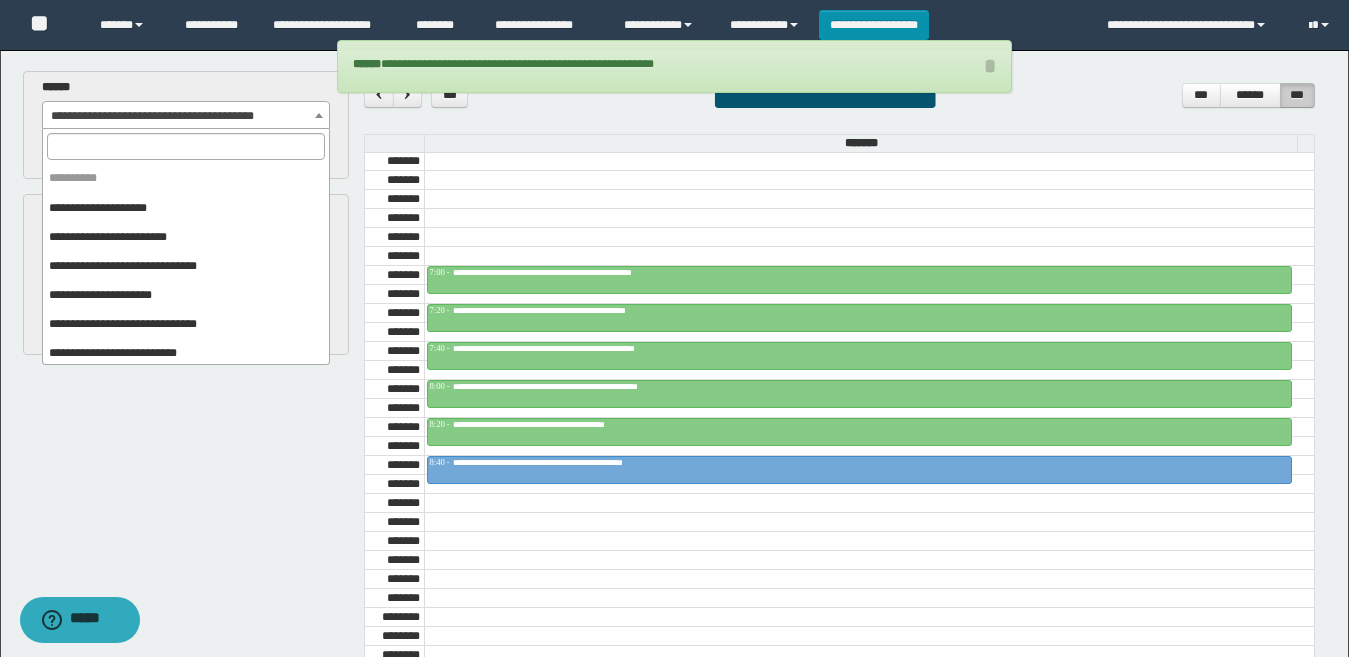 click on "**********" at bounding box center [186, 116] 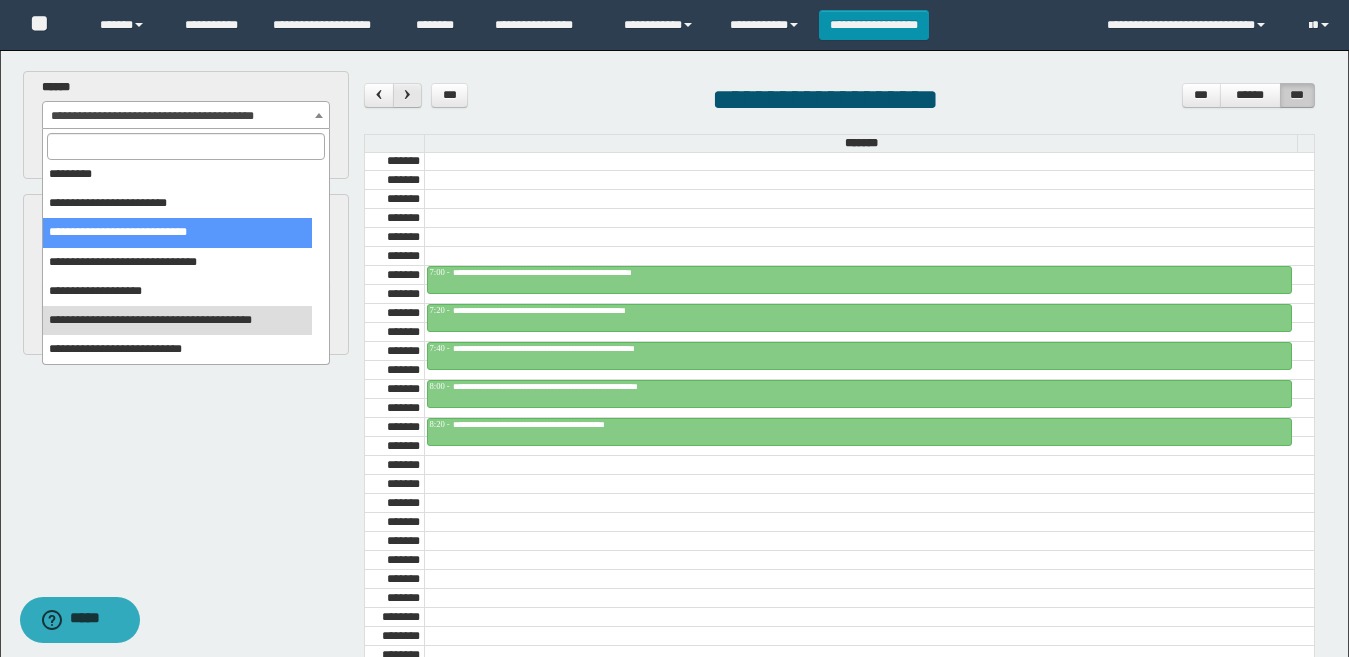 click at bounding box center (407, 95) 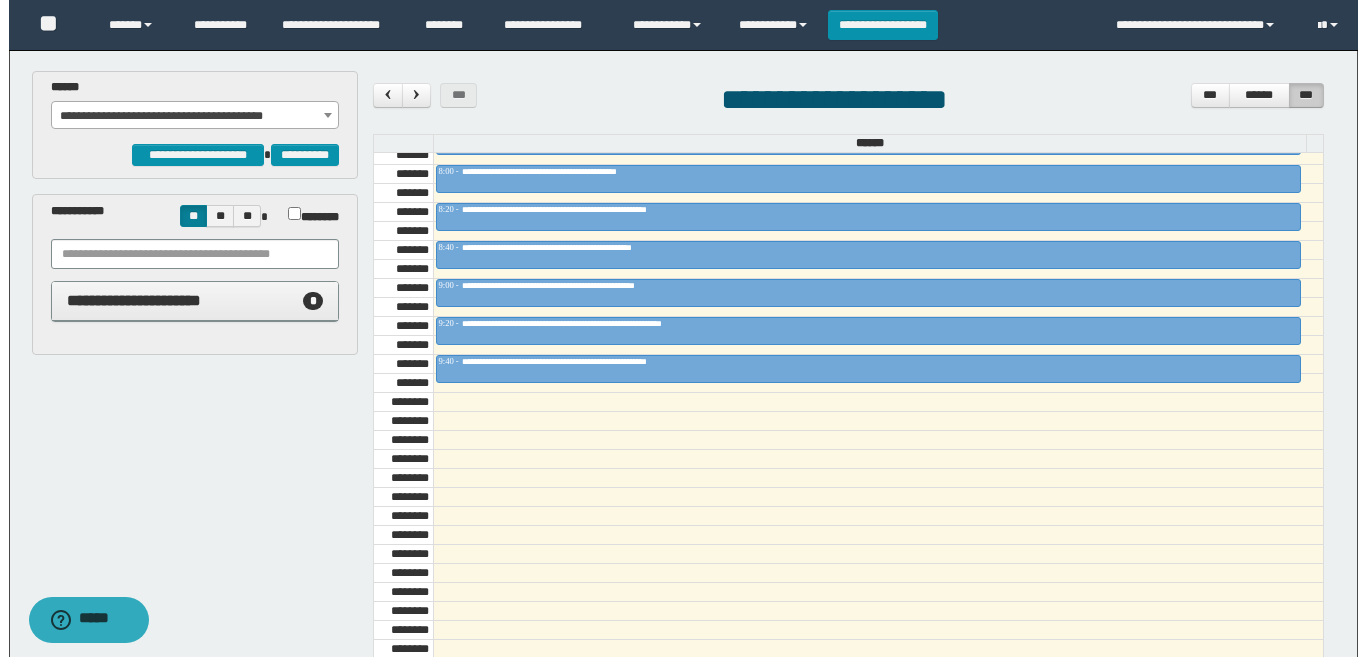 scroll, scrollTop: 985, scrollLeft: 0, axis: vertical 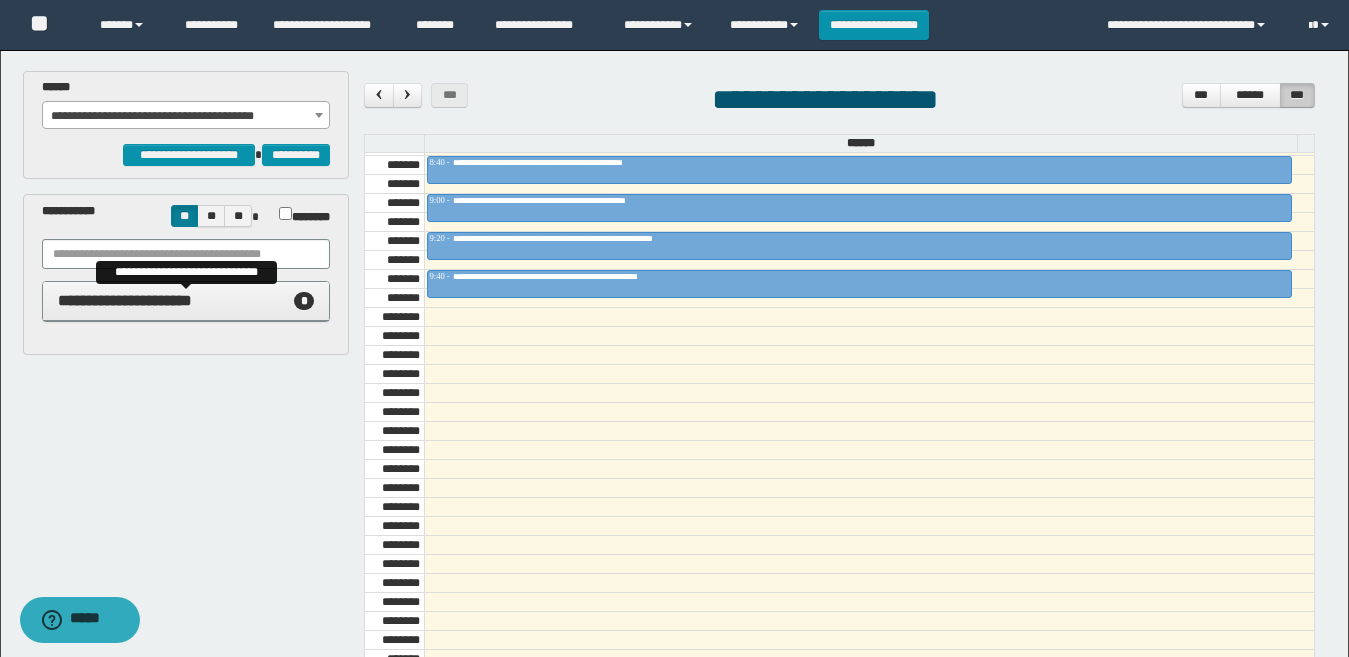 click on "**********" at bounding box center (125, 300) 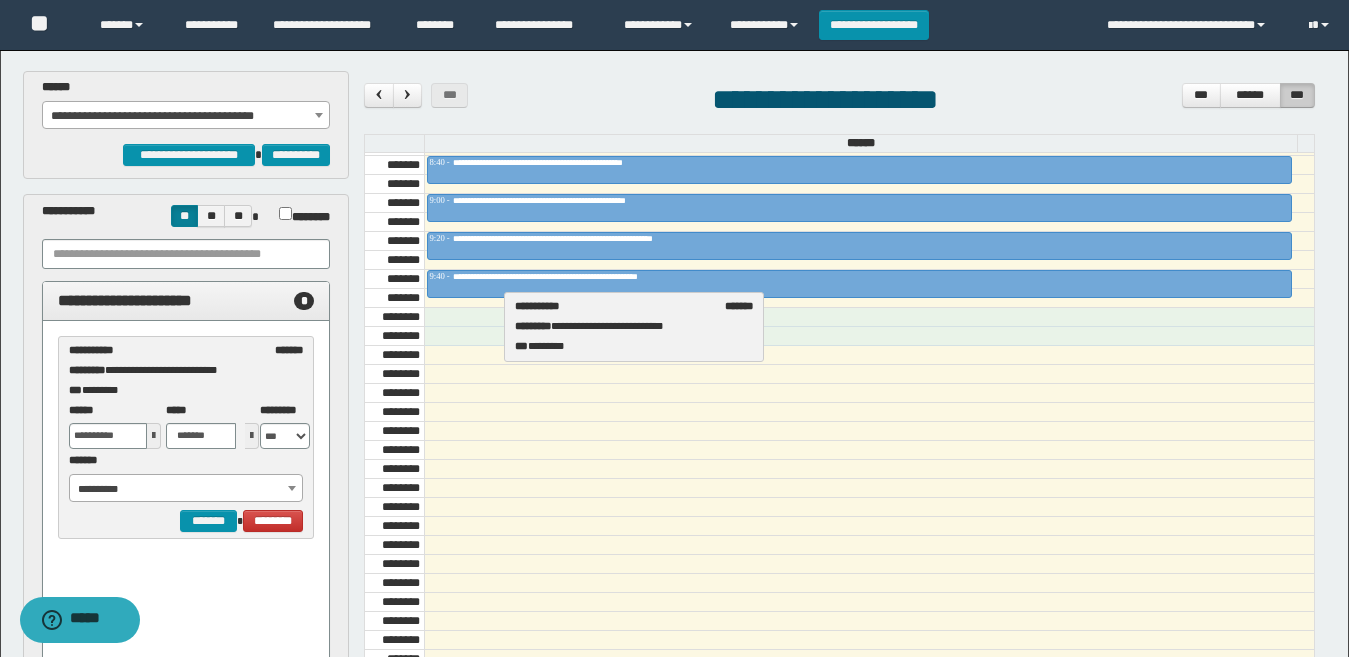 drag, startPoint x: 163, startPoint y: 363, endPoint x: 609, endPoint y: 319, distance: 448.16516 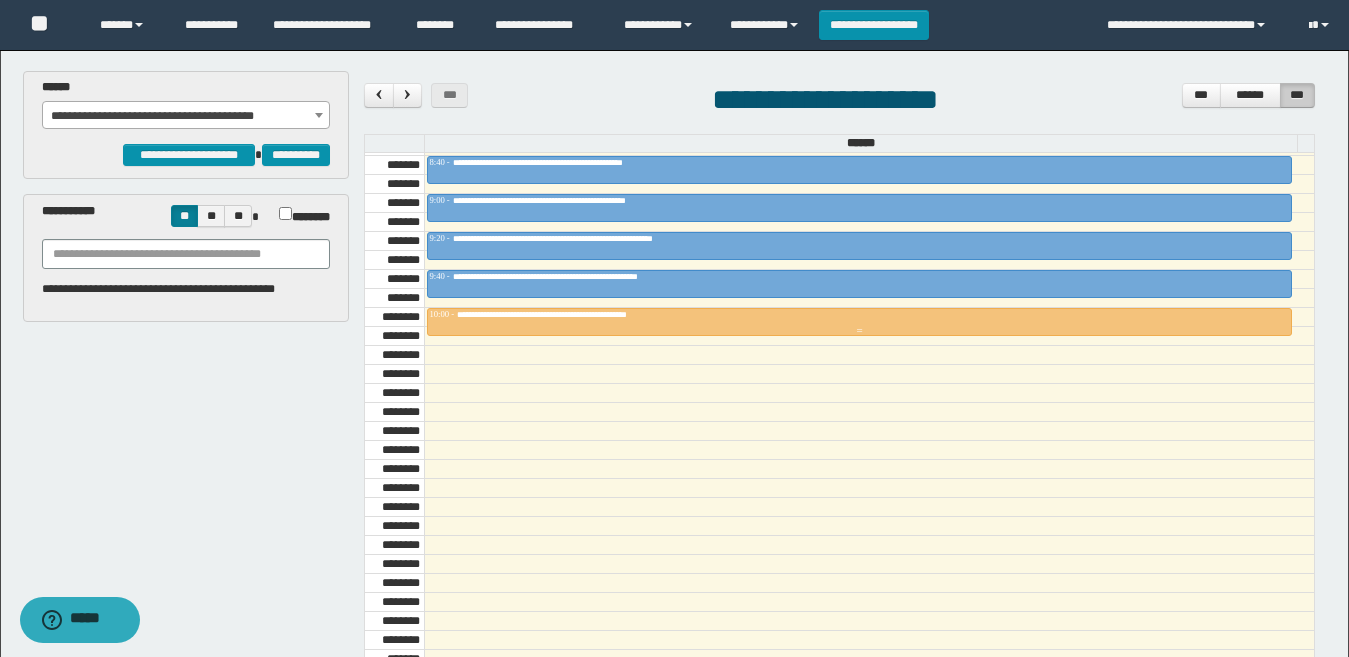 click on "**********" at bounding box center (859, 315) 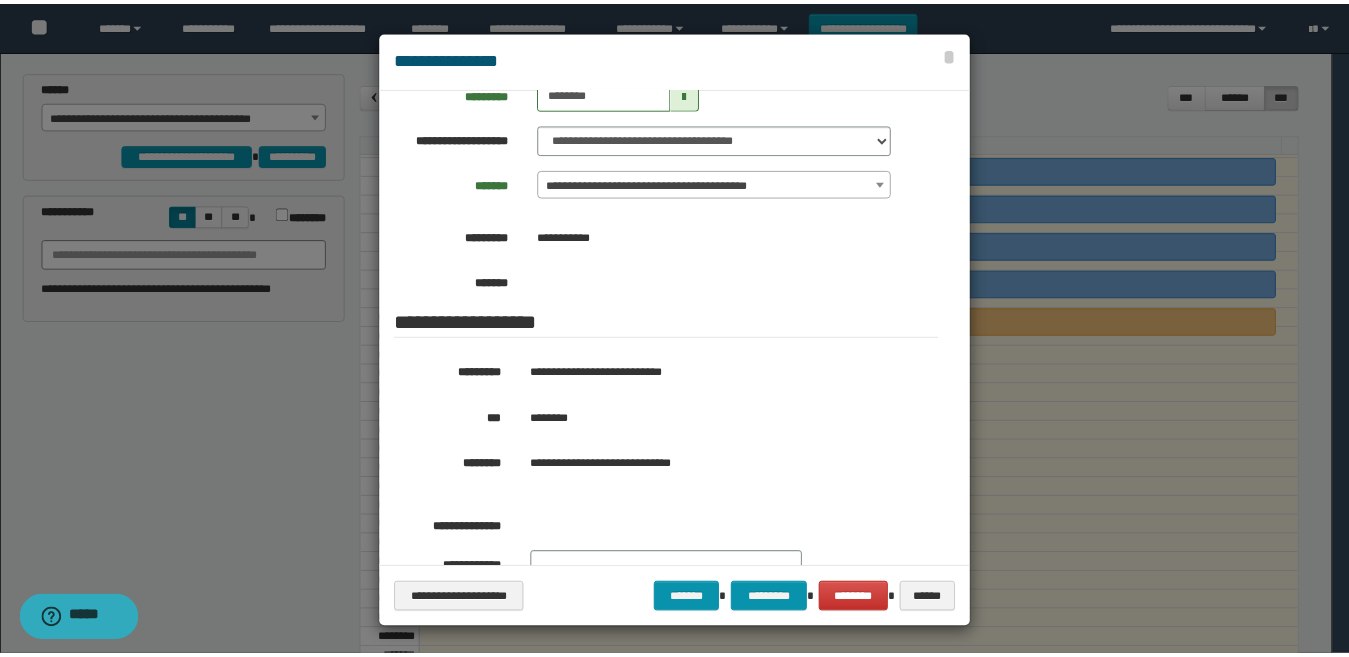 scroll, scrollTop: 200, scrollLeft: 0, axis: vertical 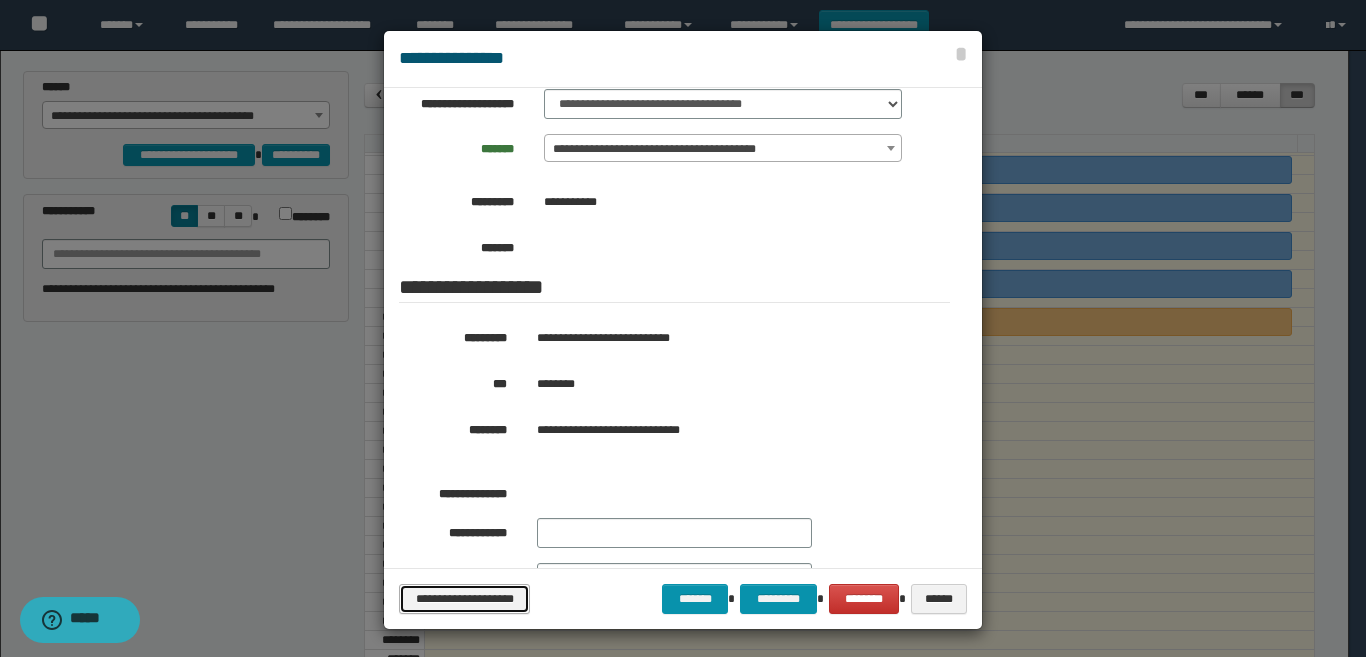 click on "**********" at bounding box center [464, 599] 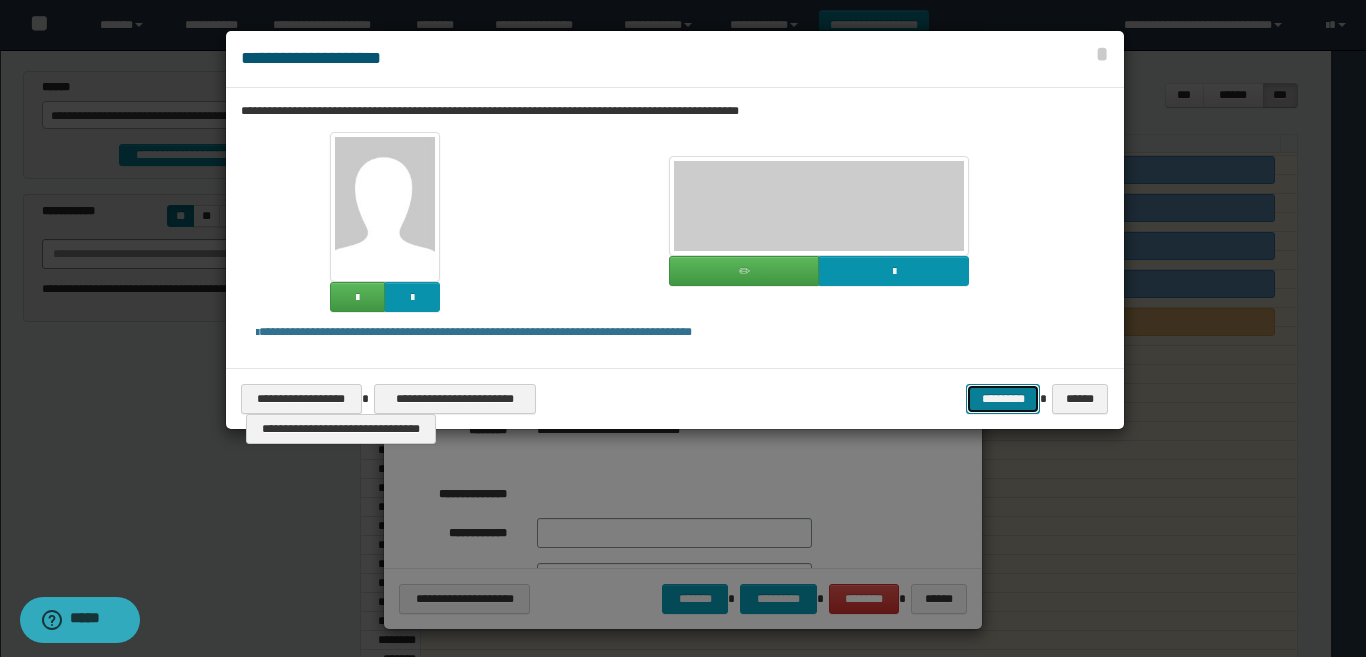 click on "*********" at bounding box center [1003, 399] 